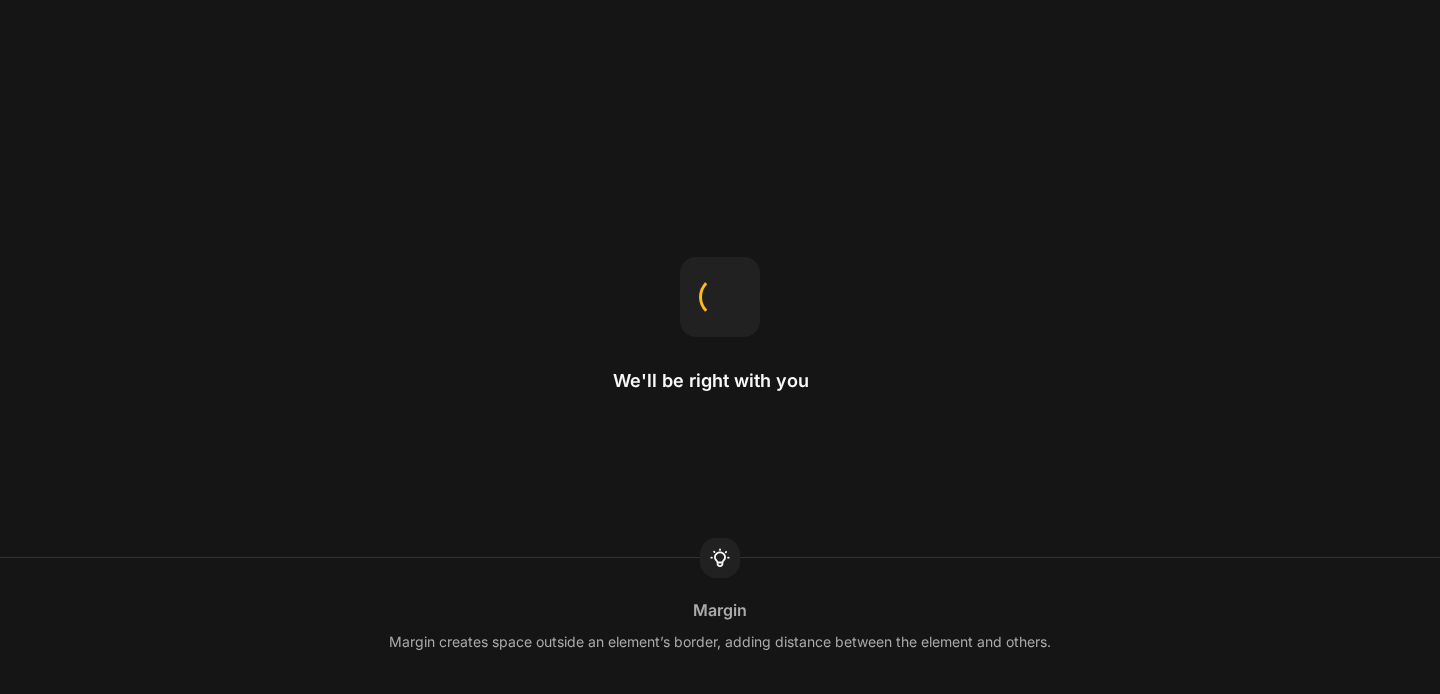scroll, scrollTop: 0, scrollLeft: 0, axis: both 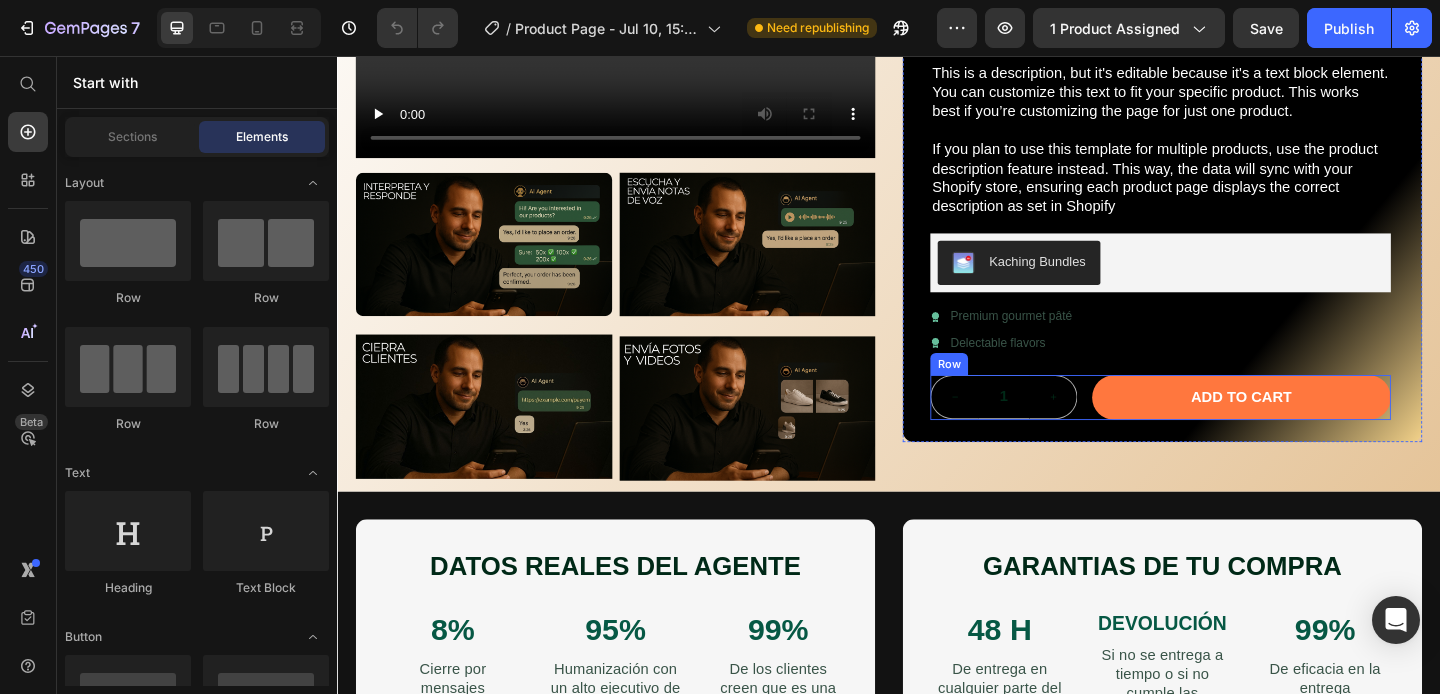 click on "1 Product Quantity Add to cart Add to Cart Row" at bounding box center [1232, 427] 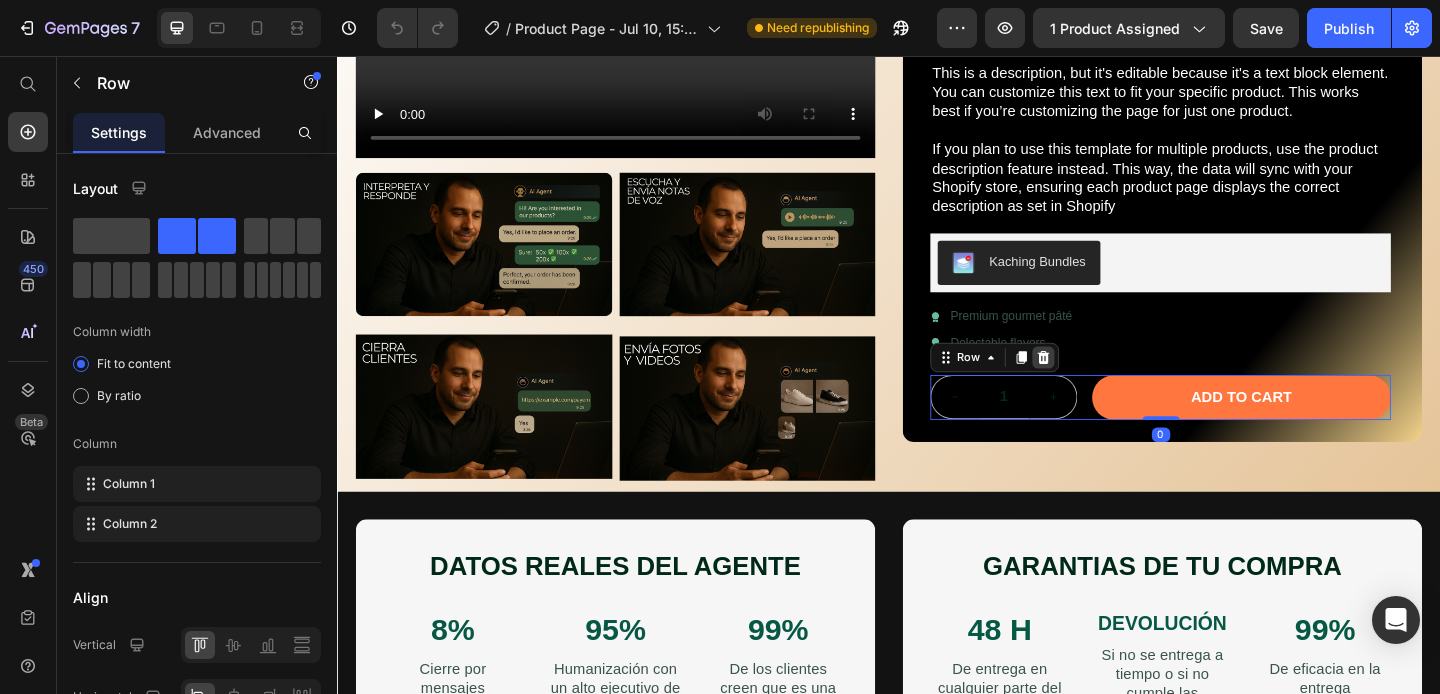 click 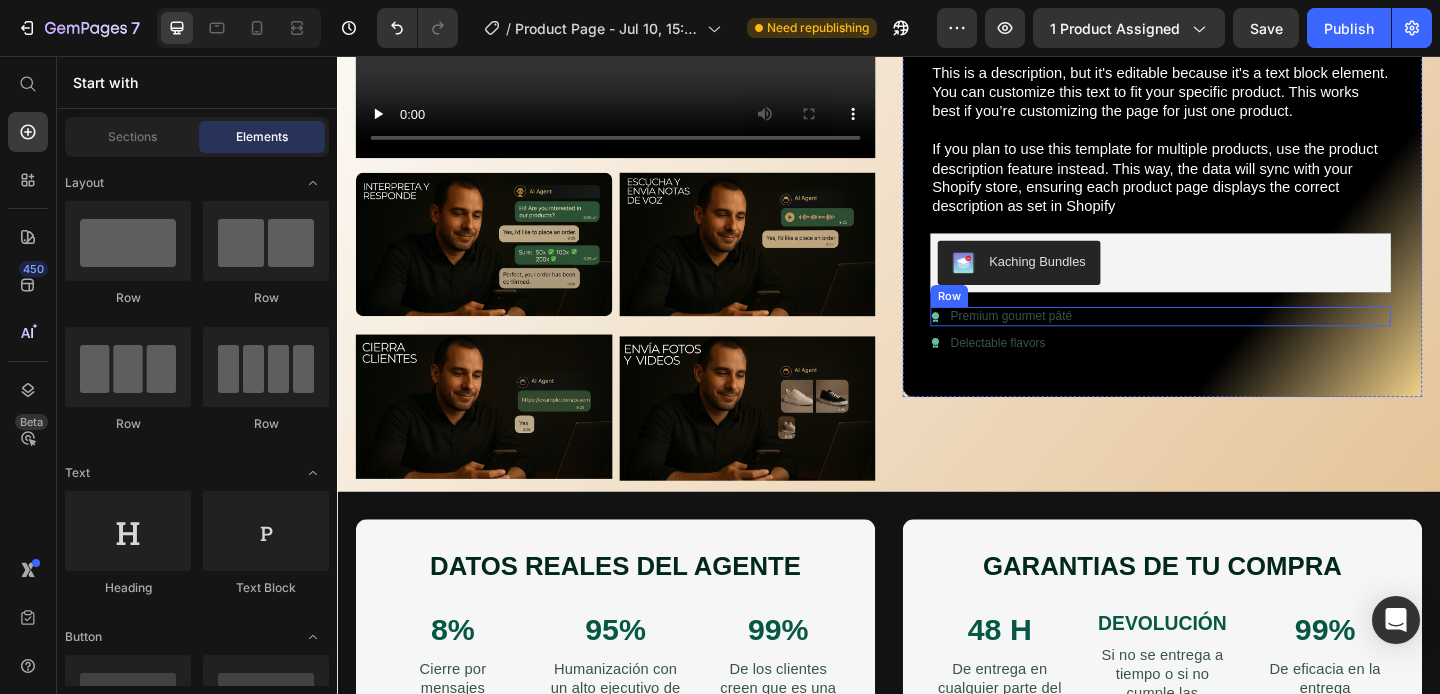 click on "Icon Premium gourmet pâté Text Block Row" at bounding box center [1232, 339] 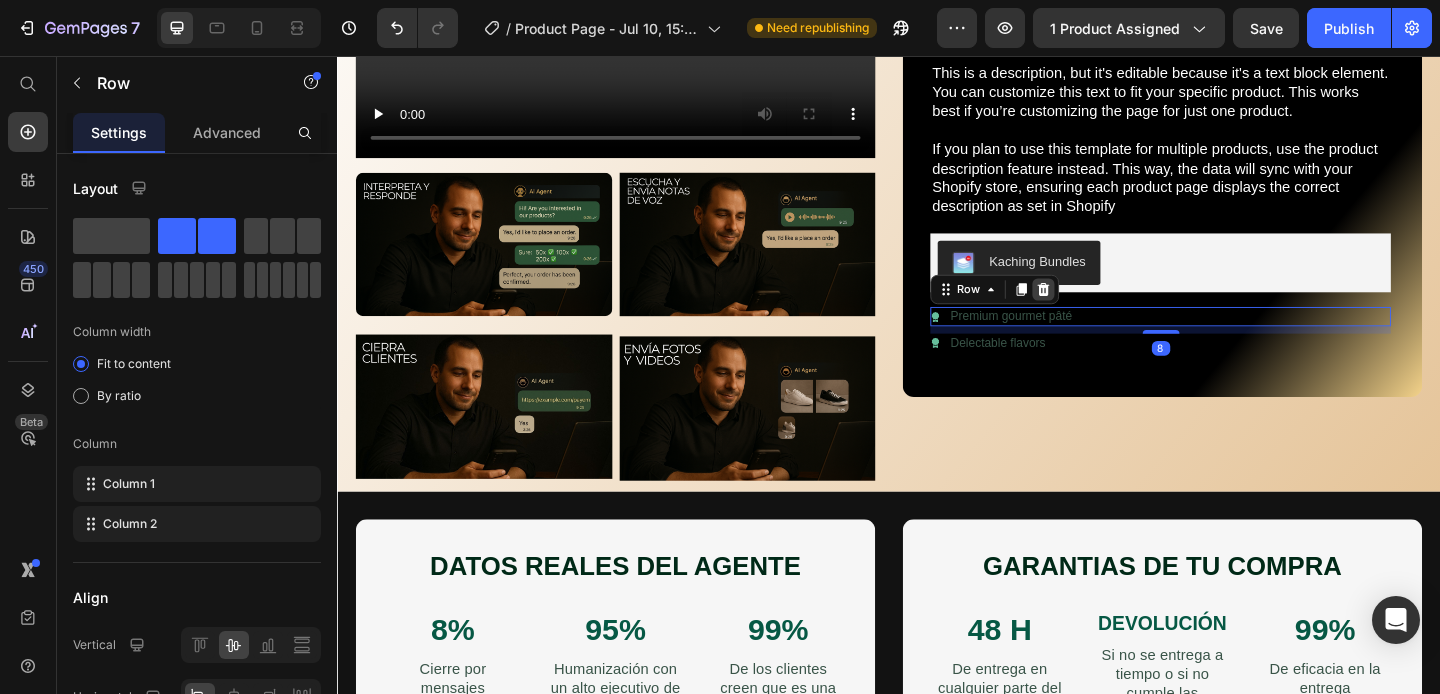 click 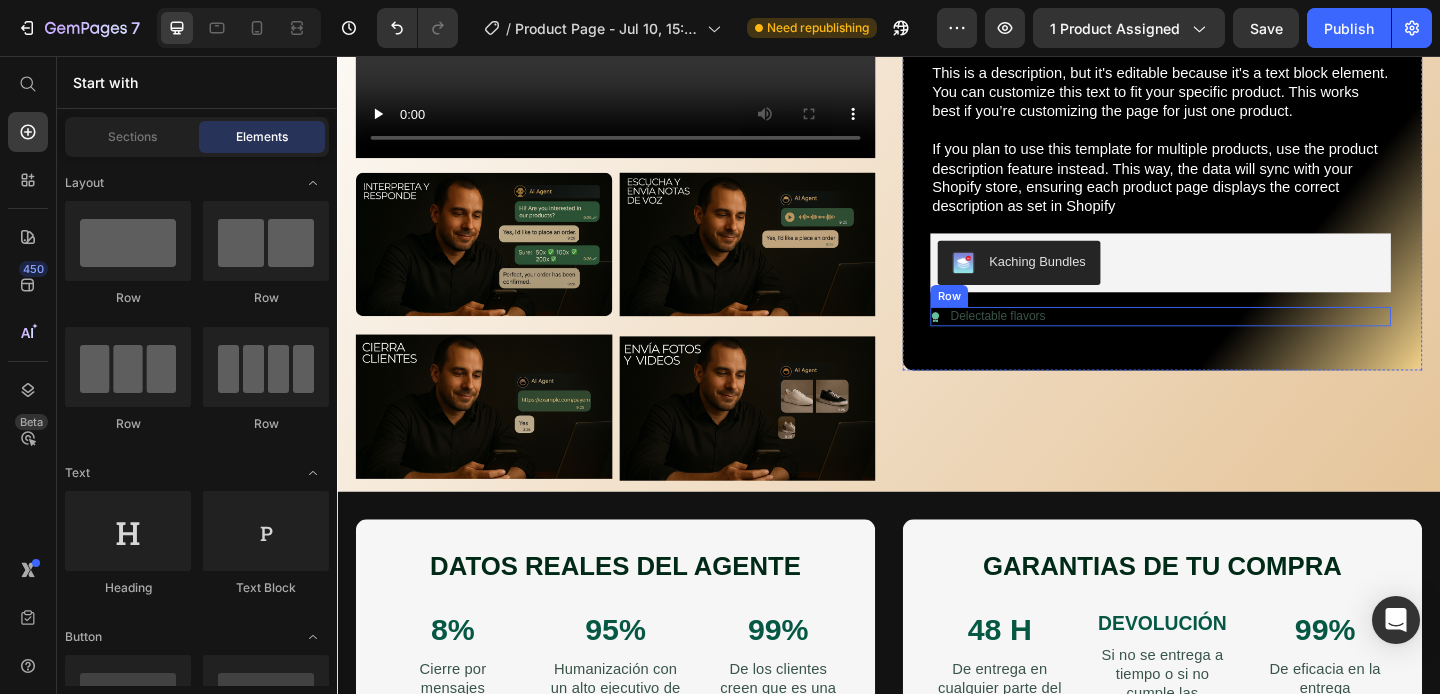 click on "Icon Delectable flavors Text Block Row" at bounding box center (1232, 339) 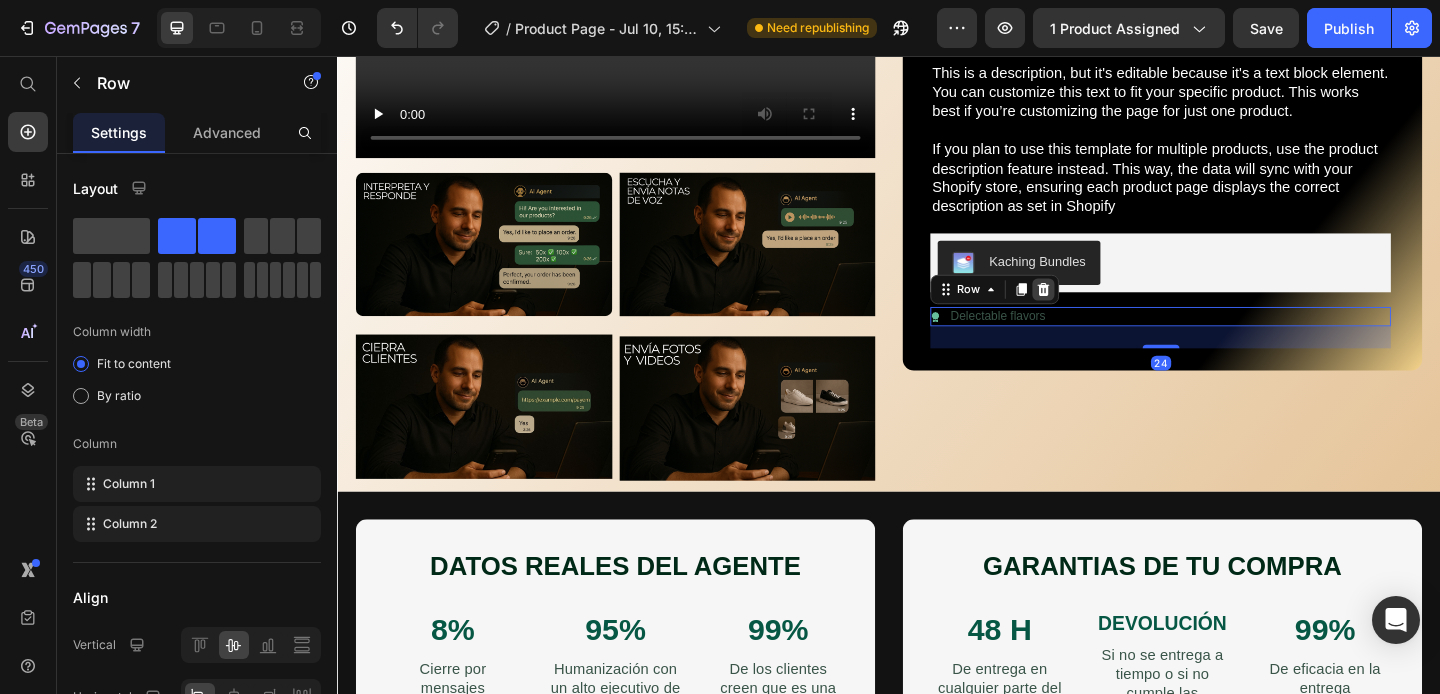 click 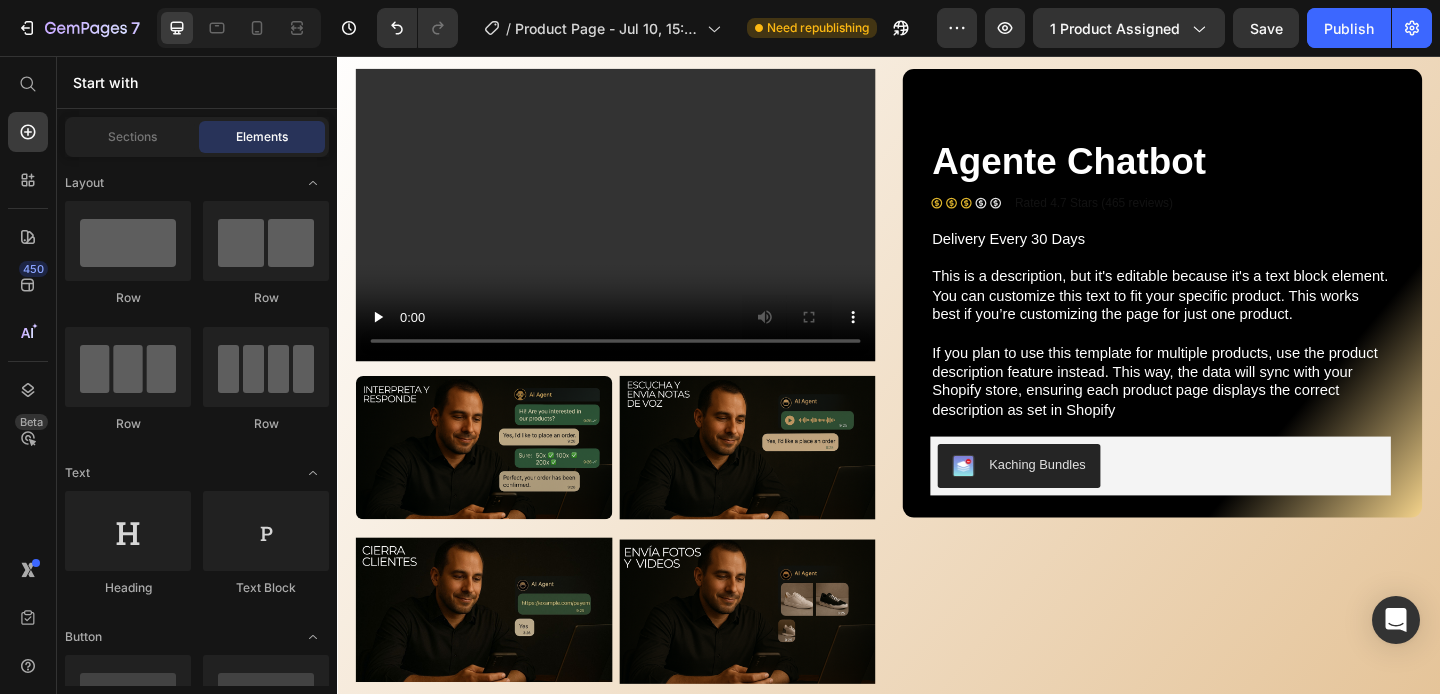 scroll, scrollTop: 67, scrollLeft: 0, axis: vertical 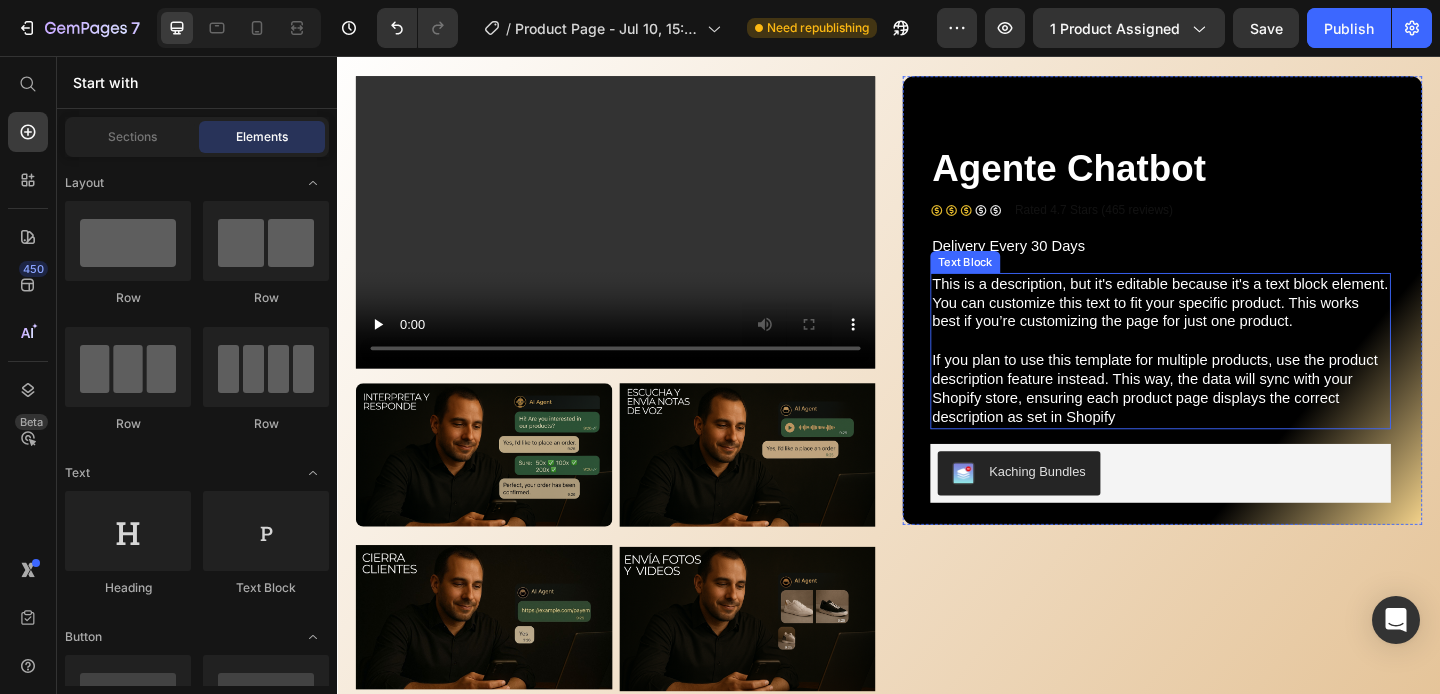 click at bounding box center (1232, 366) 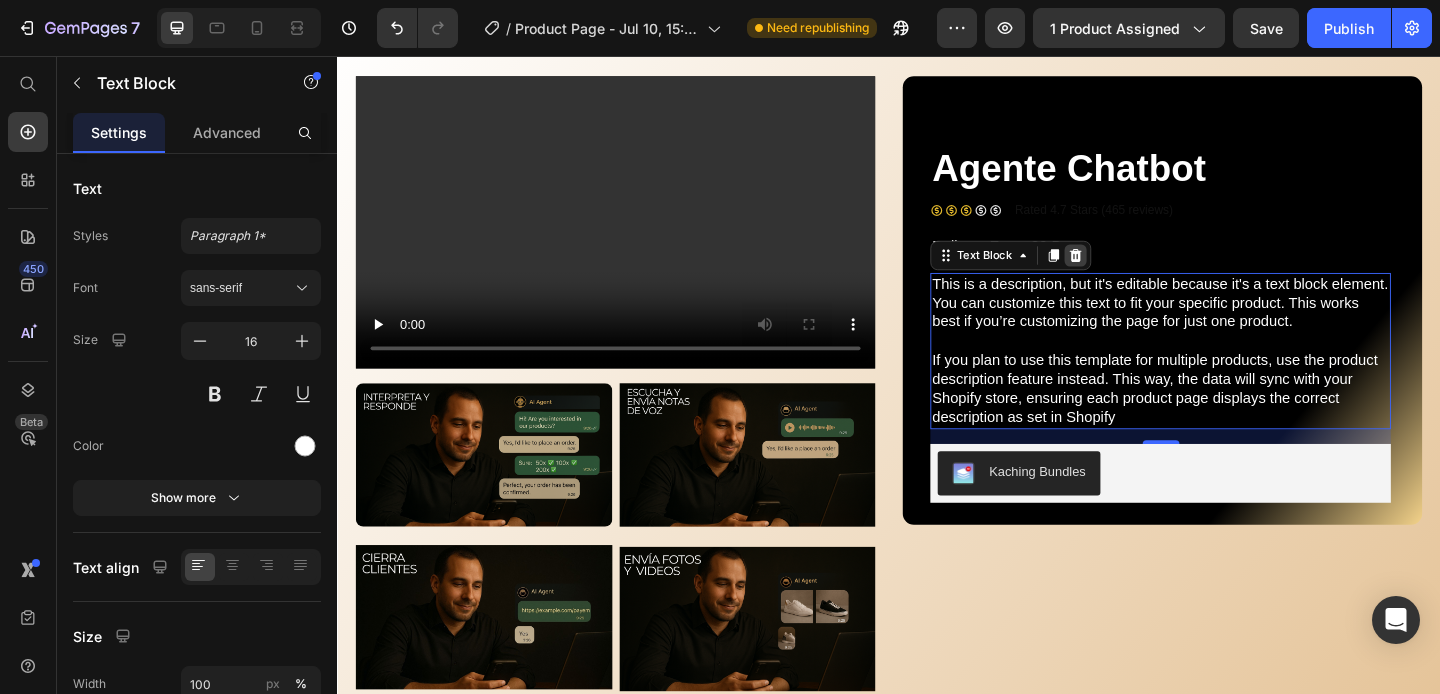 click 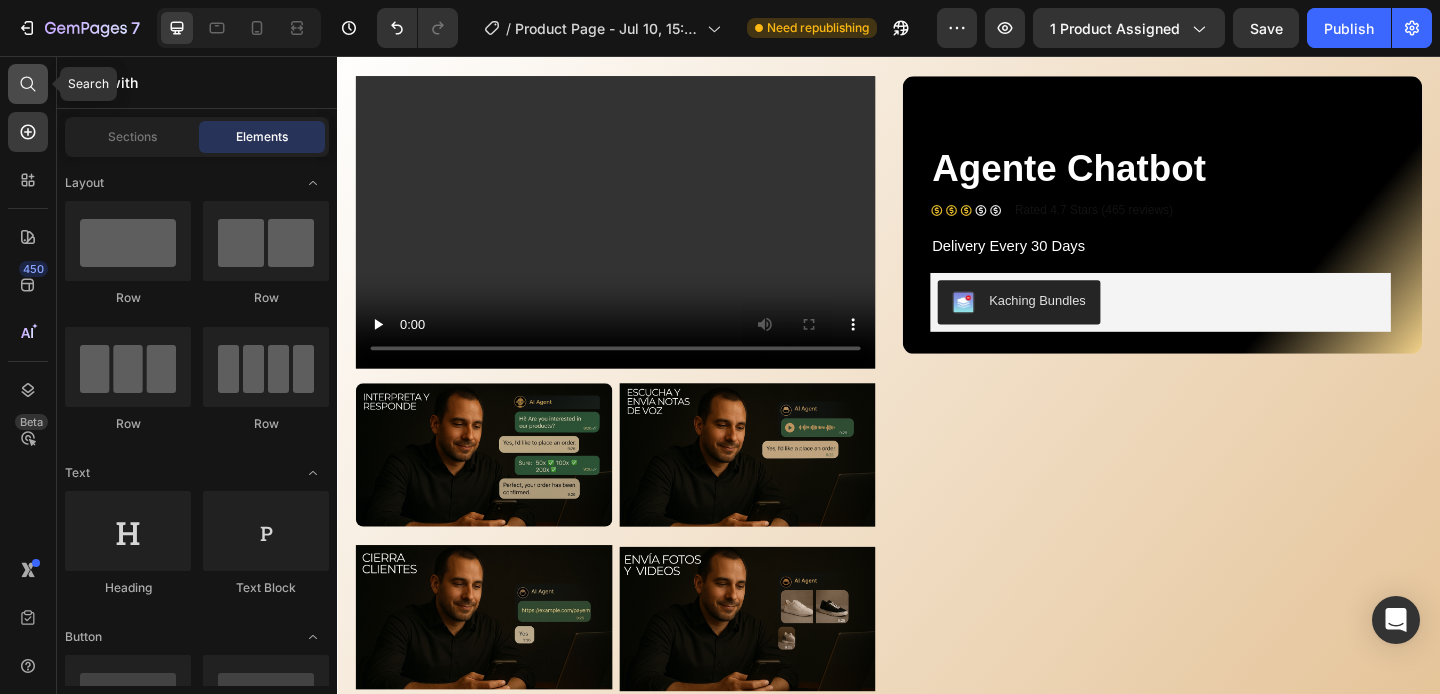 click 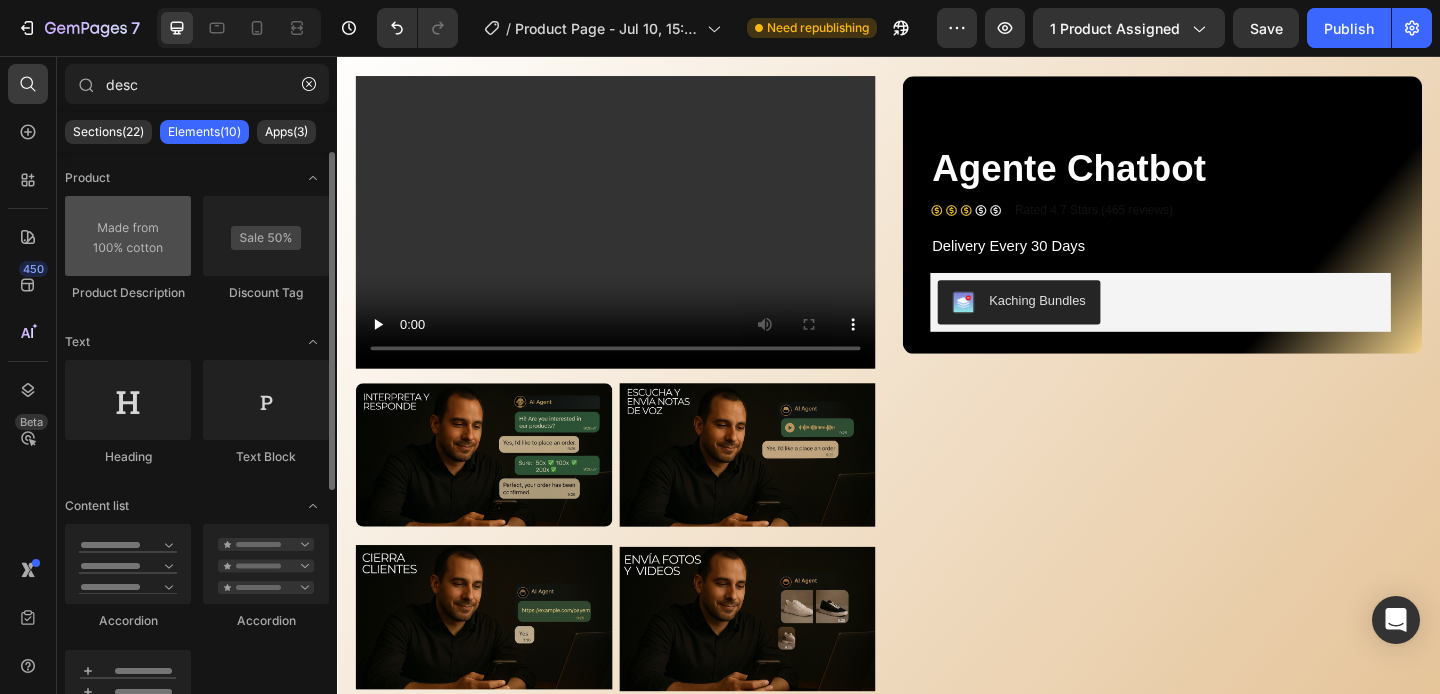 type on "desc" 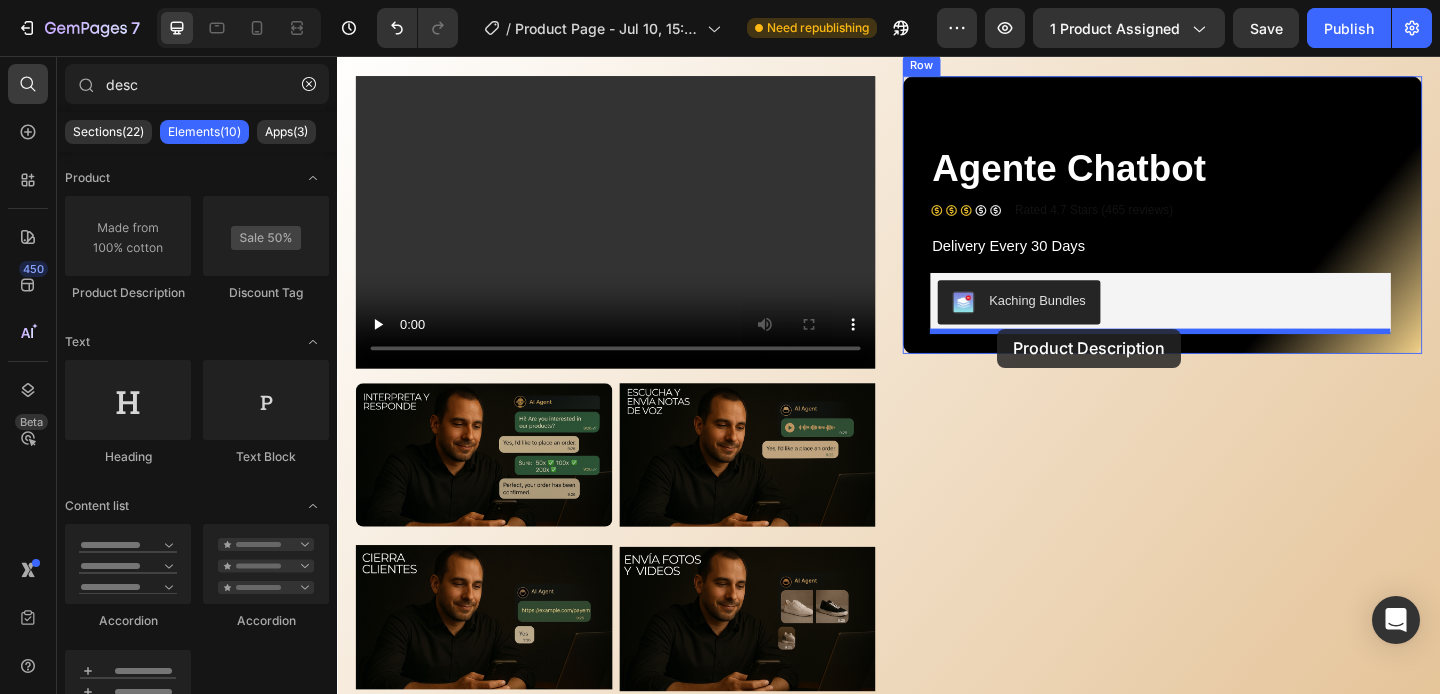 drag, startPoint x: 474, startPoint y: 301, endPoint x: 1055, endPoint y: 353, distance: 583.3224 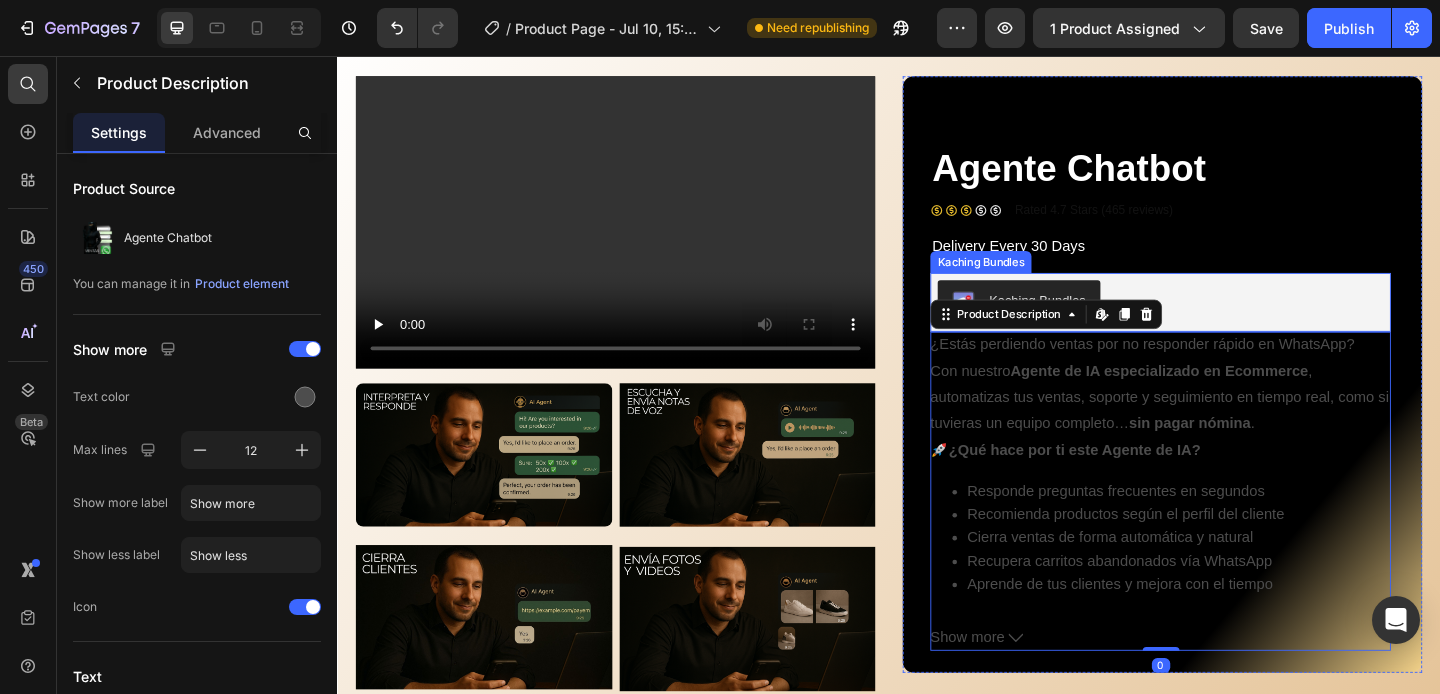 click on "Kaching Bundles" at bounding box center [1232, 324] 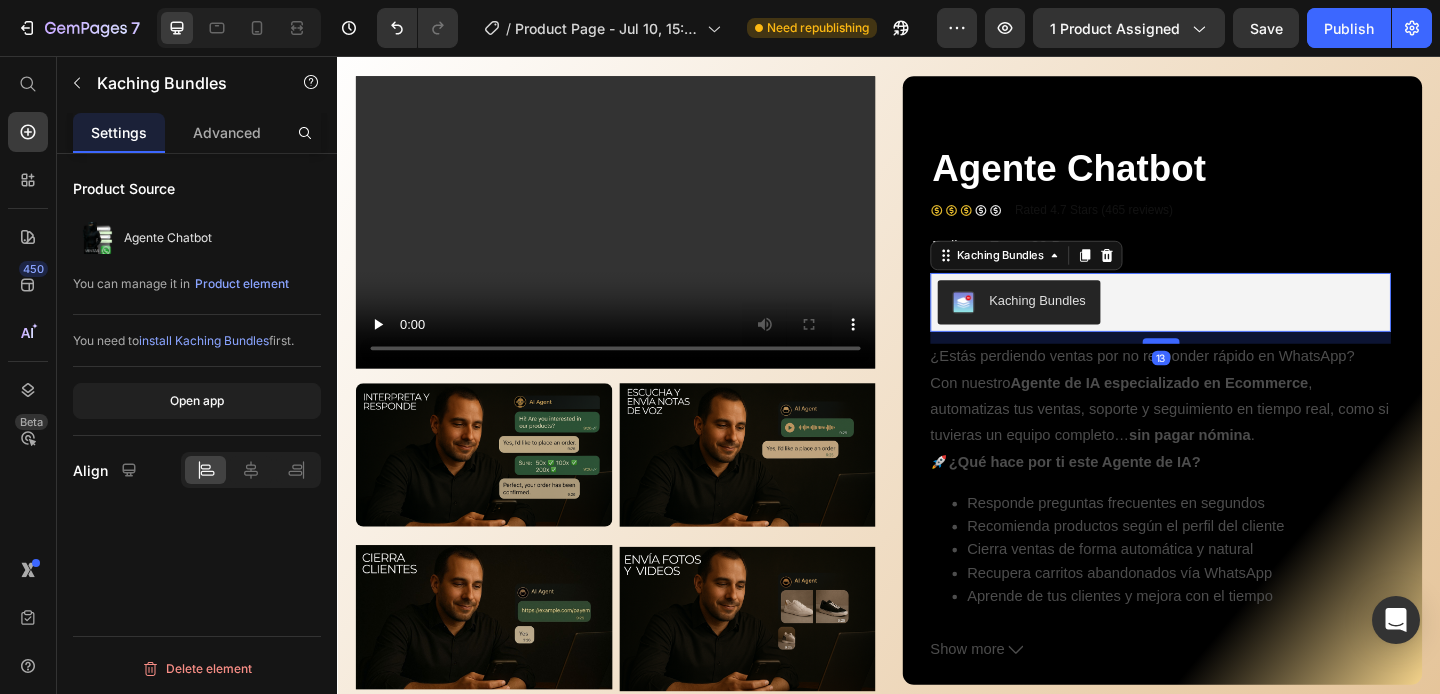 drag, startPoint x: 1226, startPoint y: 352, endPoint x: 1226, endPoint y: 366, distance: 14 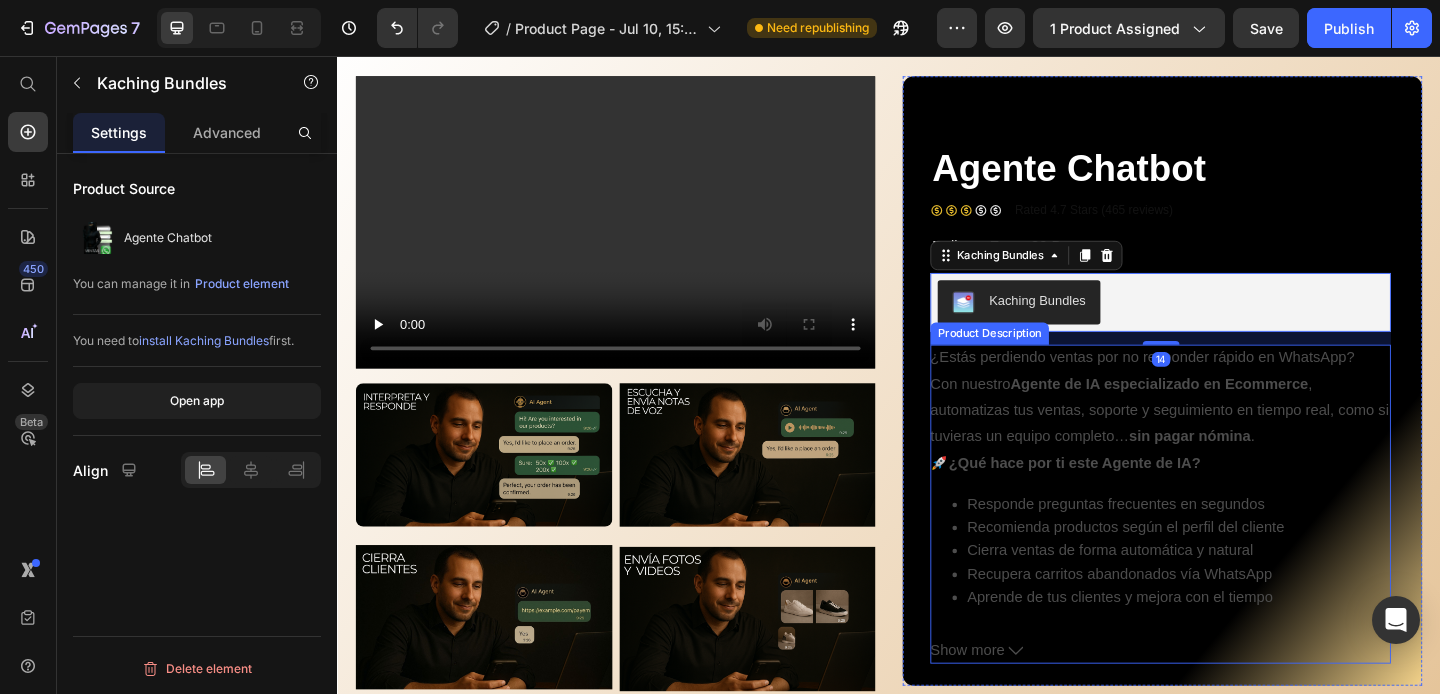 click on "“Con nuestro Agente de IA especializado en Ecommerce , automatizas tus ventas, soporte y seguimiento en tiempo real, como si tuvieras un equipo completo… sin pagar nómina .”" at bounding box center [1231, 441] 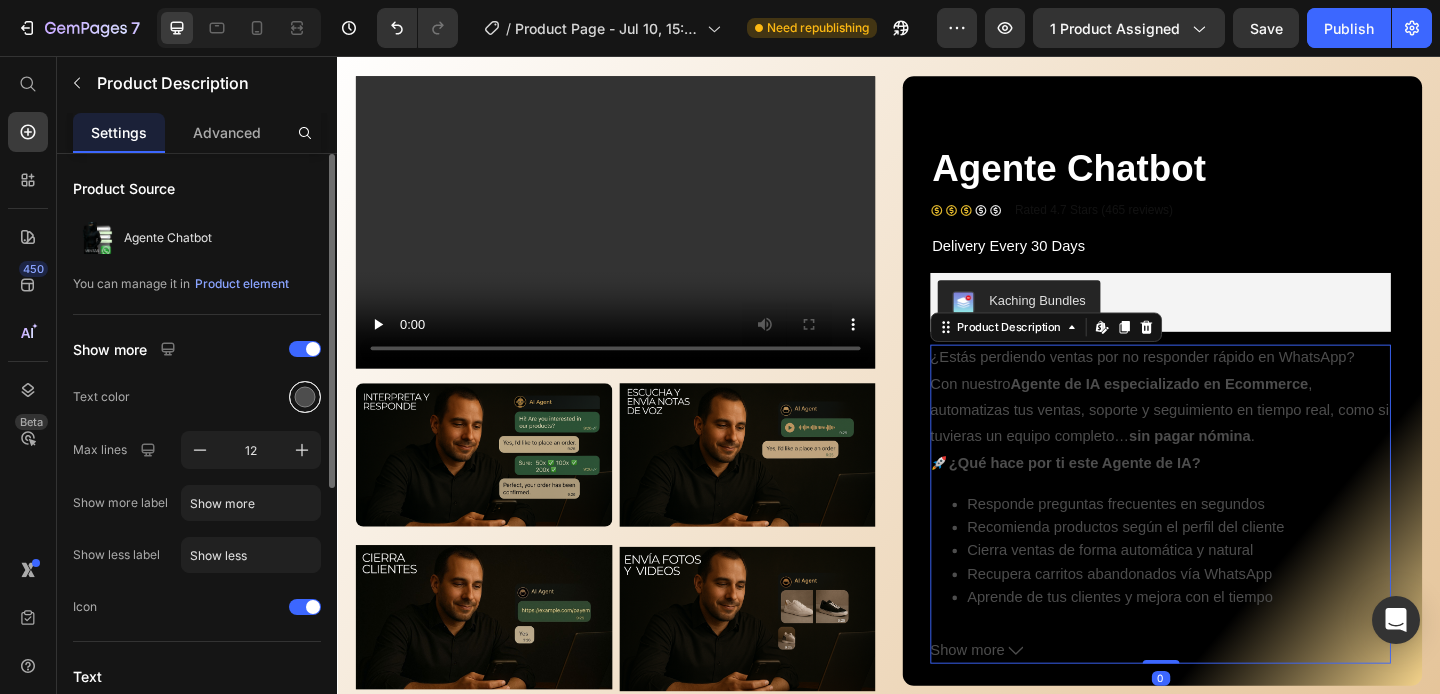 click at bounding box center [305, 397] 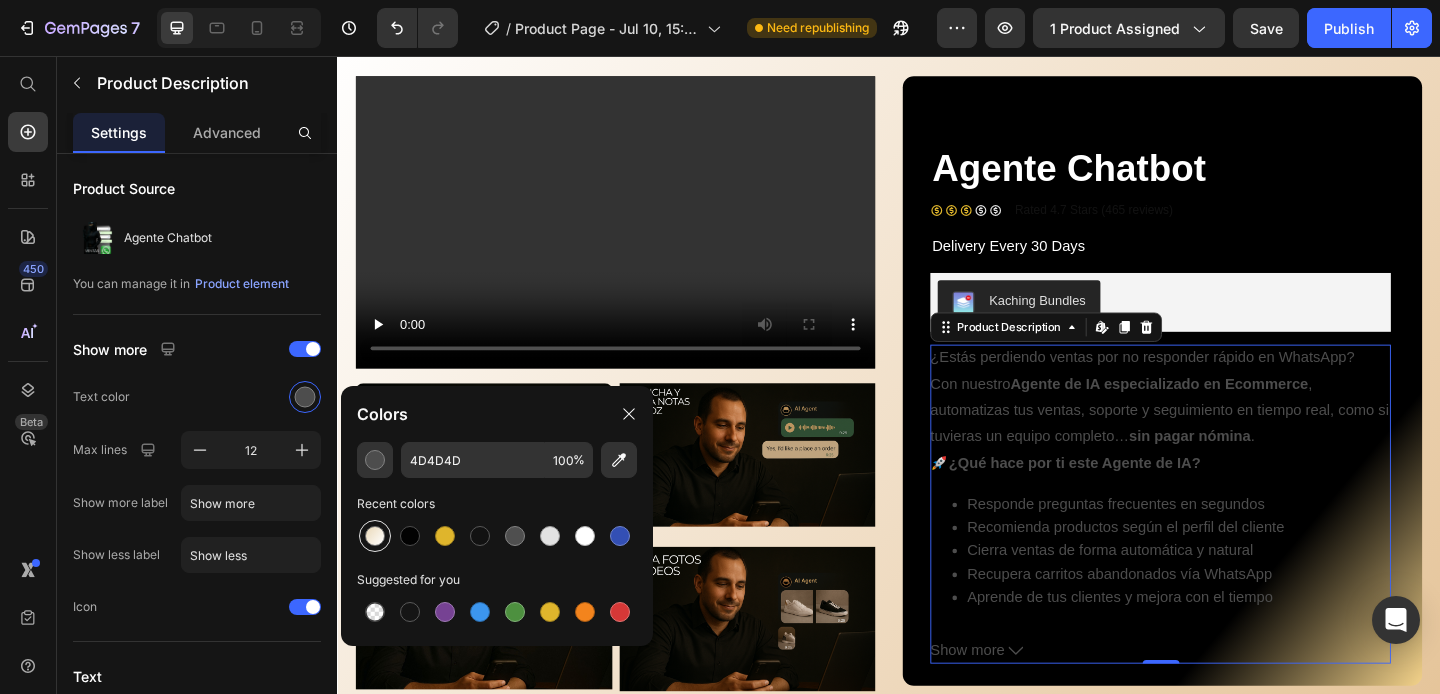 click at bounding box center (375, 536) 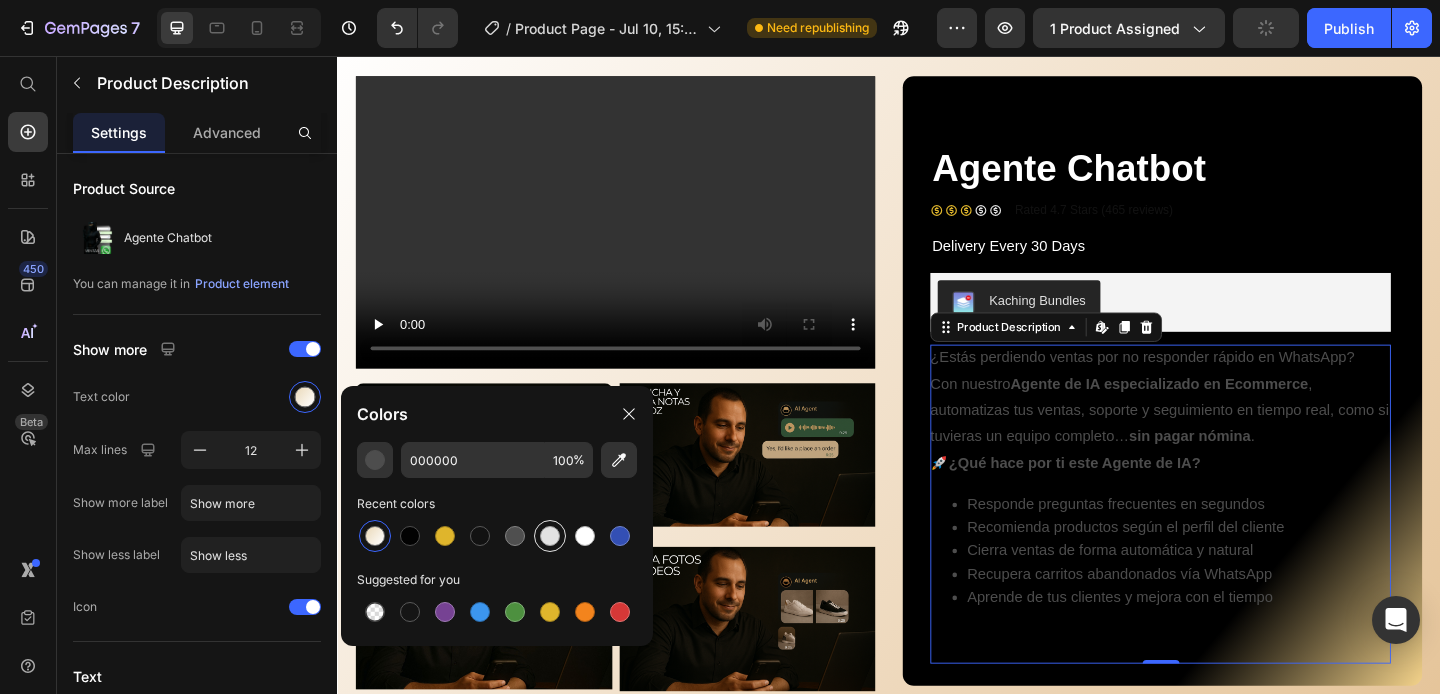 click at bounding box center (550, 536) 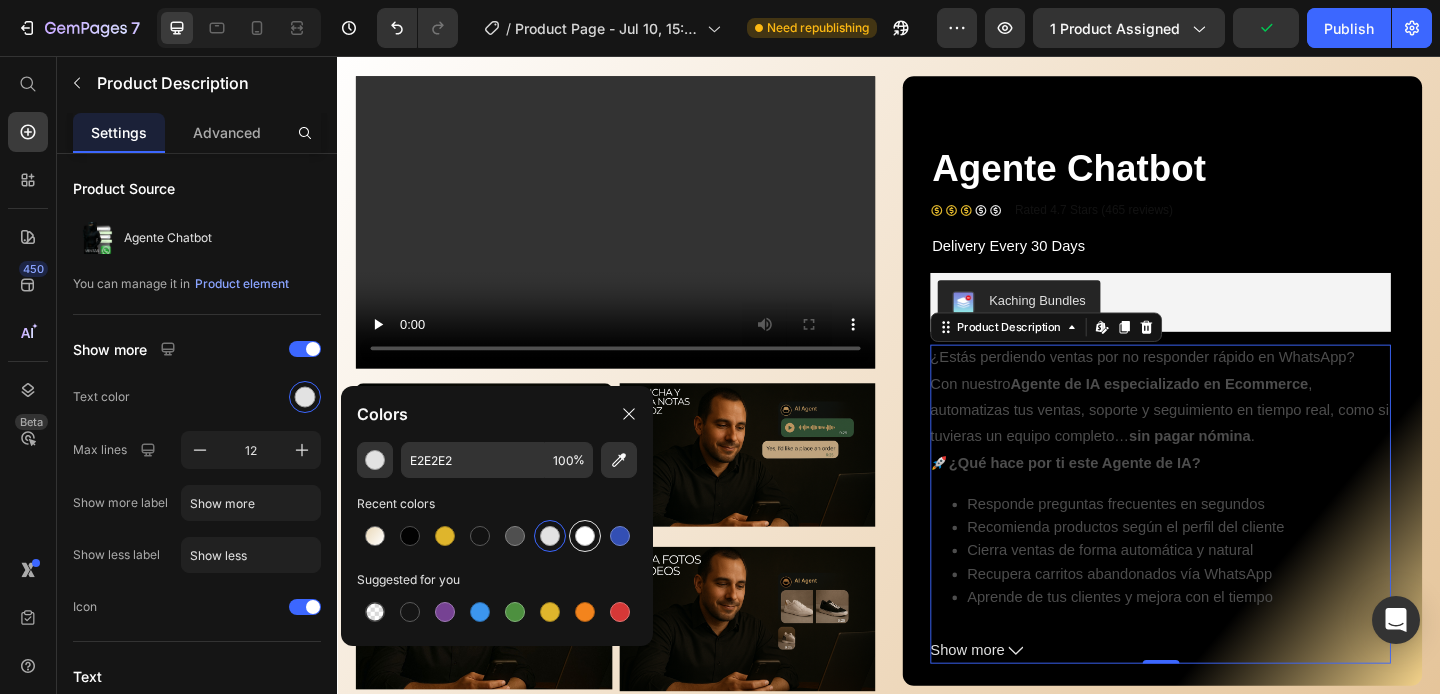 click at bounding box center (585, 536) 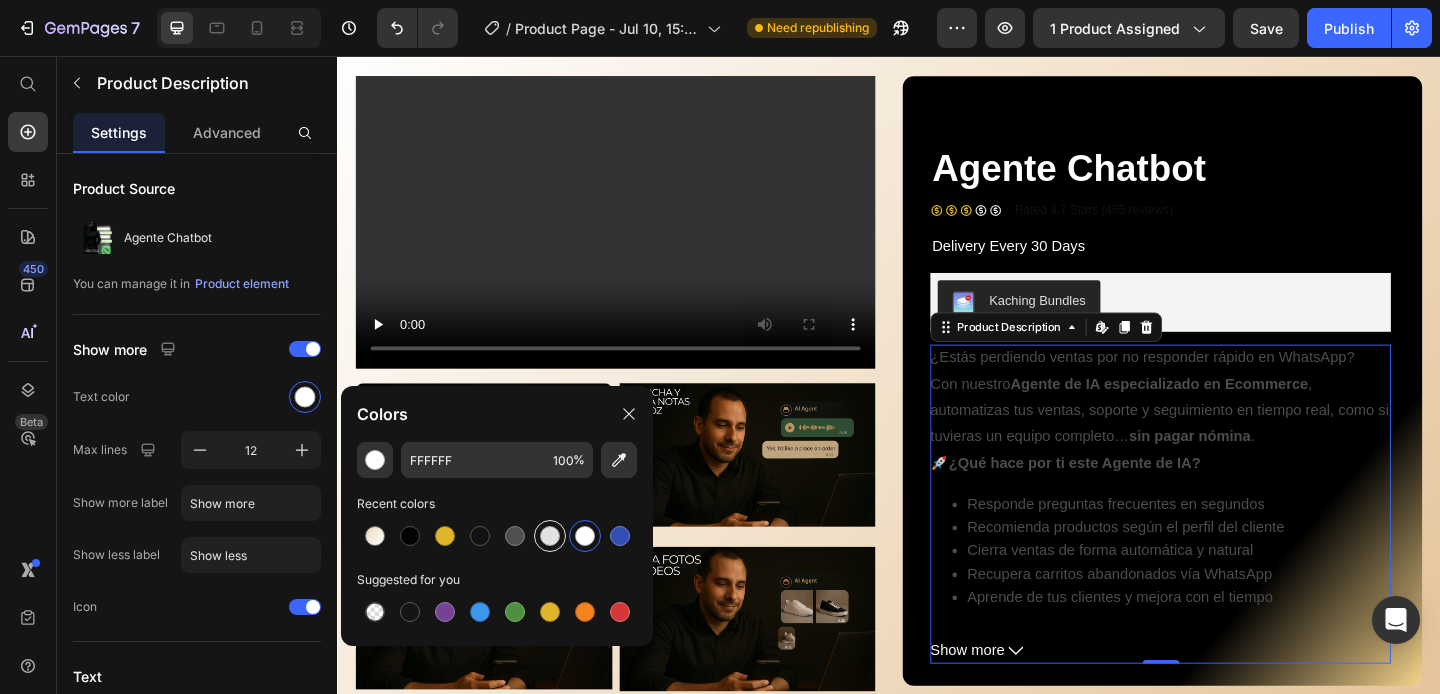 click at bounding box center (550, 536) 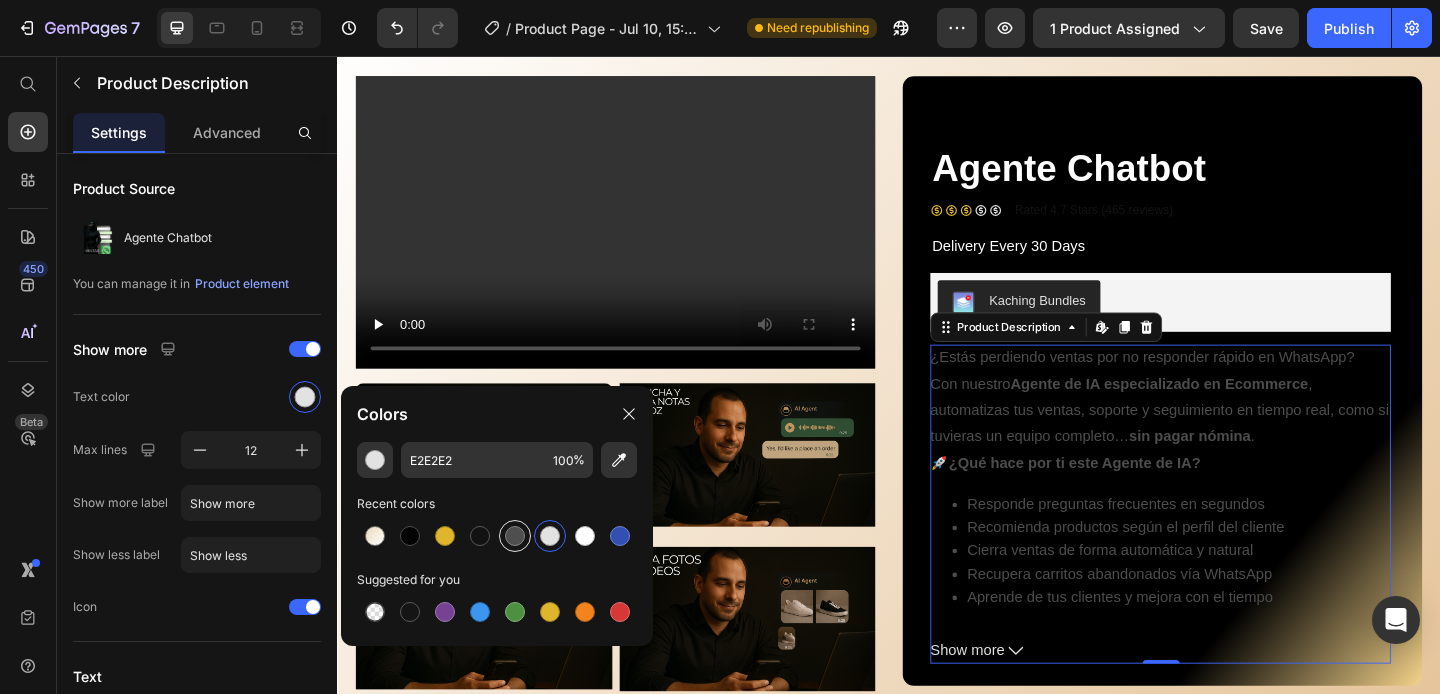 click at bounding box center [515, 536] 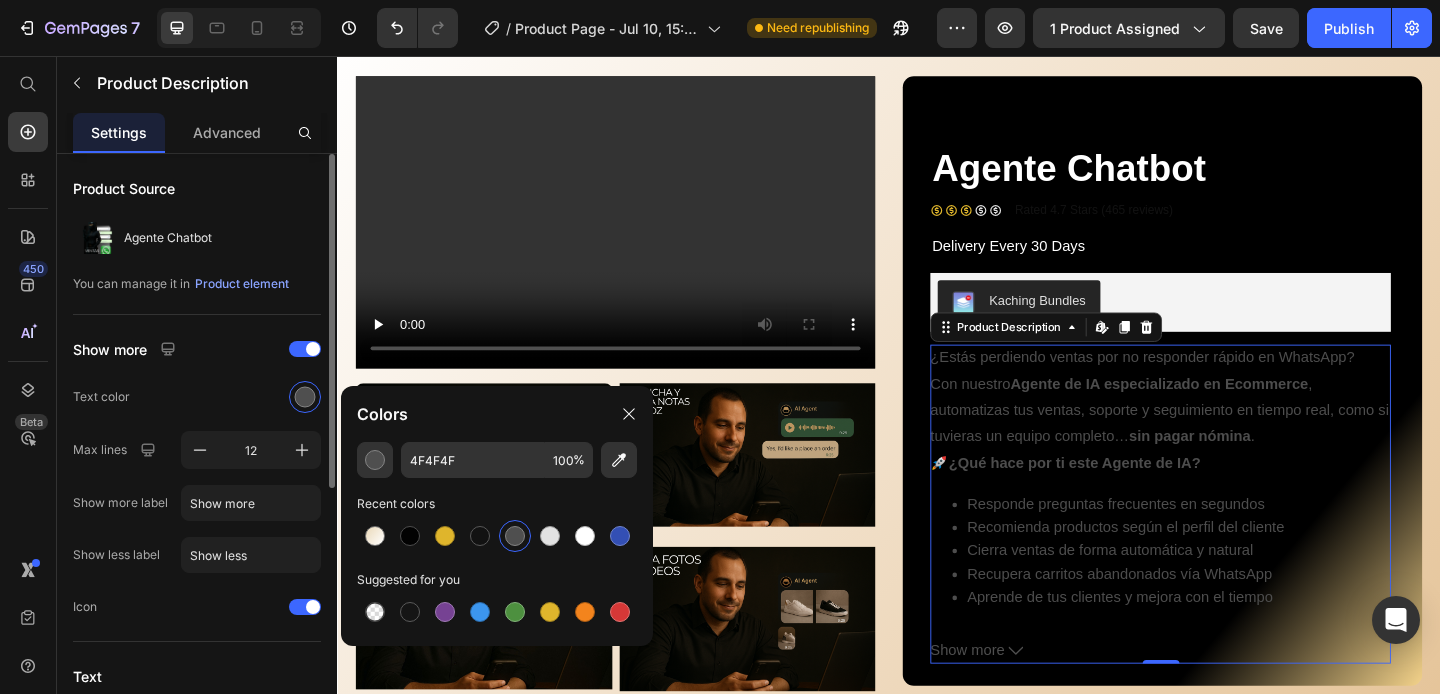 click on "Product Source Agente Chatbot  You can manage it in   Product element" at bounding box center (197, 242) 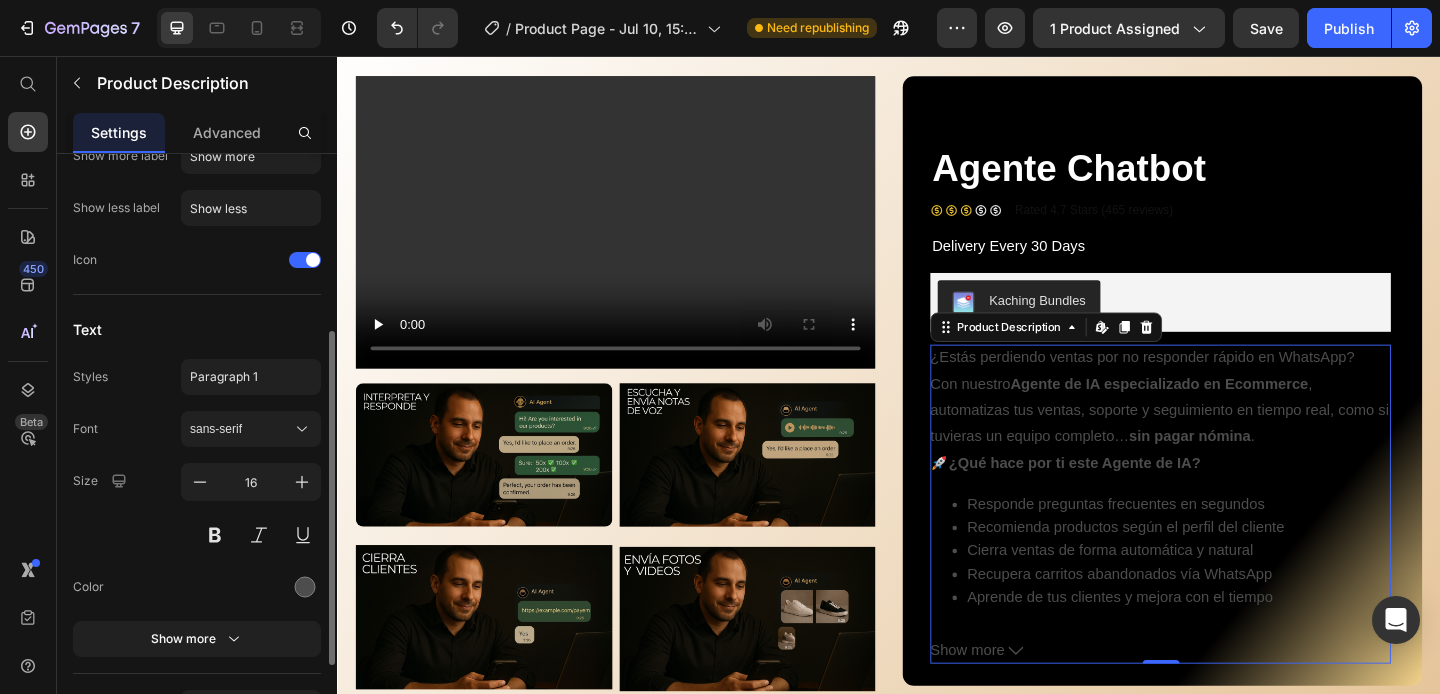 scroll, scrollTop: 352, scrollLeft: 0, axis: vertical 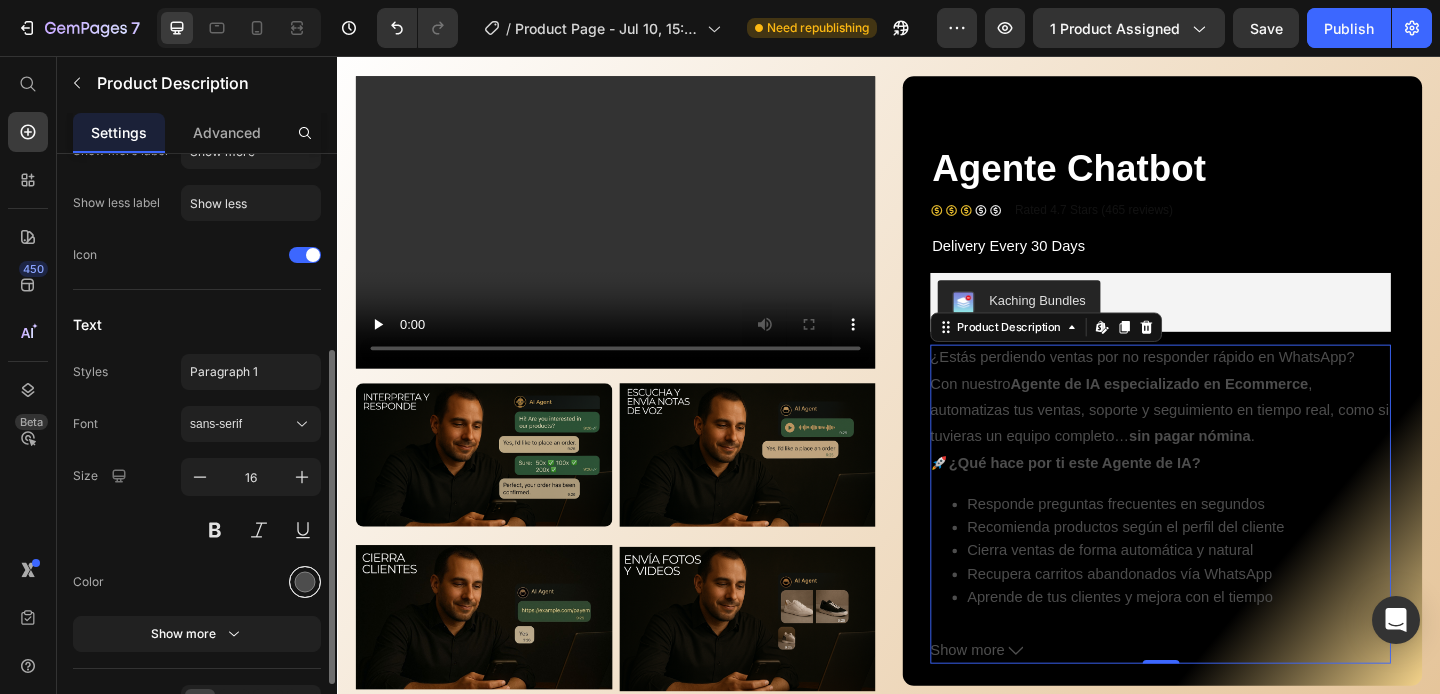 click at bounding box center [305, 582] 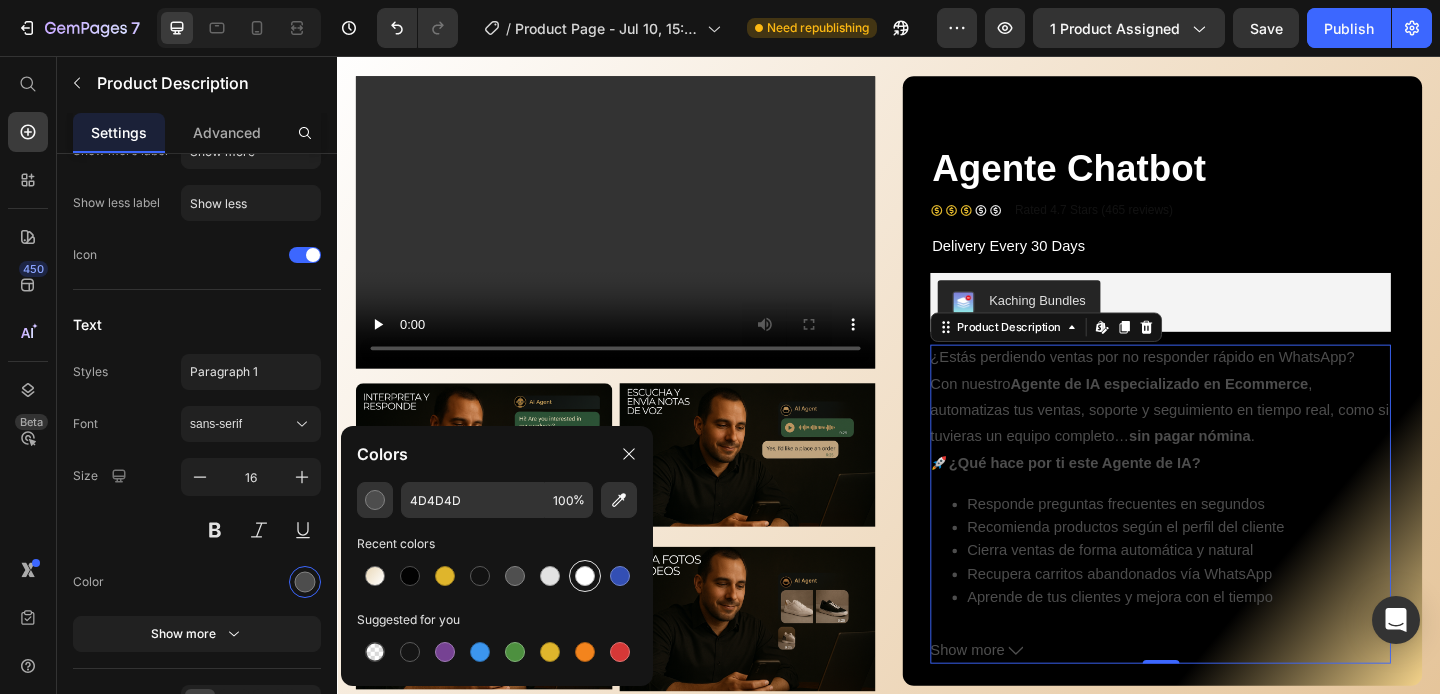 click at bounding box center (585, 576) 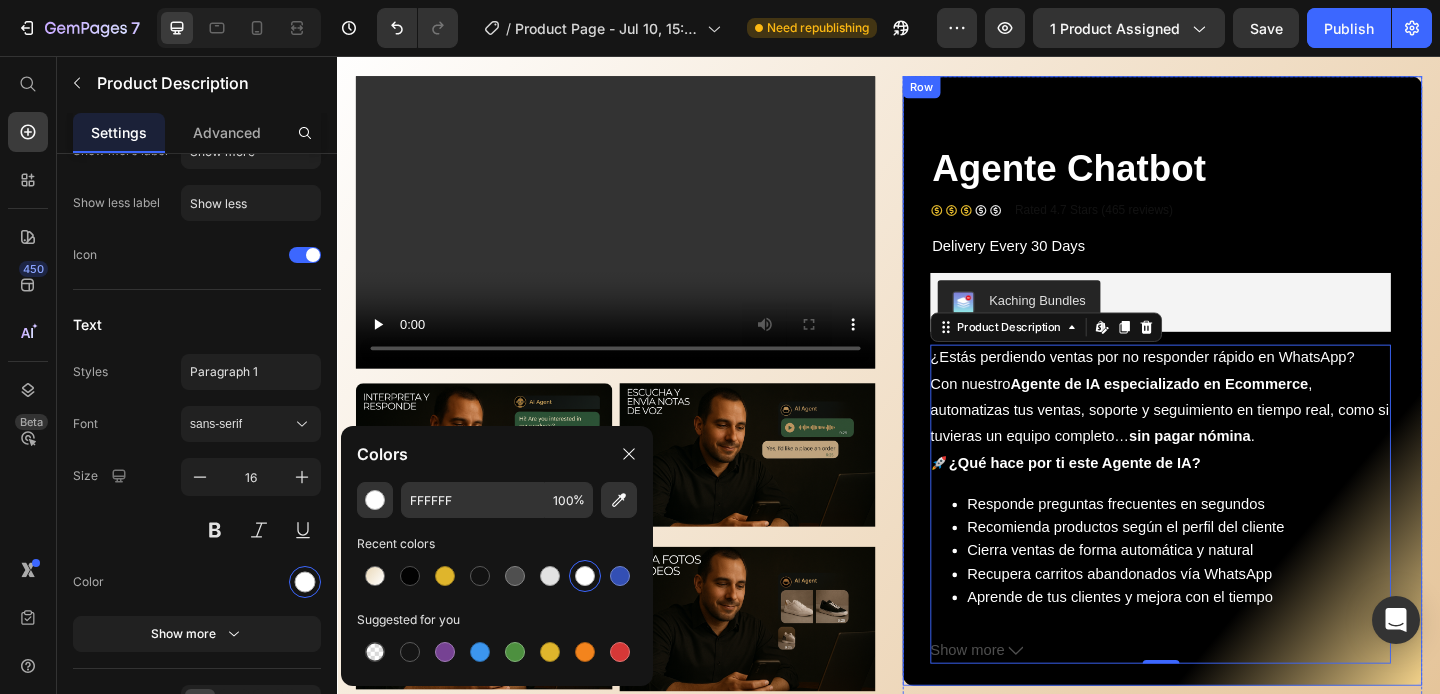 click on "Agente Chatbot Product Title
Icon
Icon
Icon
Icon
Icon Icon List Rated 4.7 Stars (465 reviews) Text Block Row Delivery Every 30 Days Text Block Kaching Bundles Kaching Bundles ¿Estás perdiendo ventas por no responder rápido en WhatsApp?
Con nuestro  Agente de IA especializado en Ecommerce , automatizas tus ventas, soporte y seguimiento en tiempo real, como si tuvieras un equipo completo…  sin pagar nómina .
🚀  ¿Qué hace por ti este Agente de IA?
Responde preguntas frecuentes en segundos
Recomienda productos según el perfil del cliente
Cierra ventas de forma automática y natural
Recupera carritos abandonados vía WhatsApp
Aprende de tus clientes y mejora con el tiempo
Show more Product Description   Edit content in Shopify 0" at bounding box center [1232, 433] 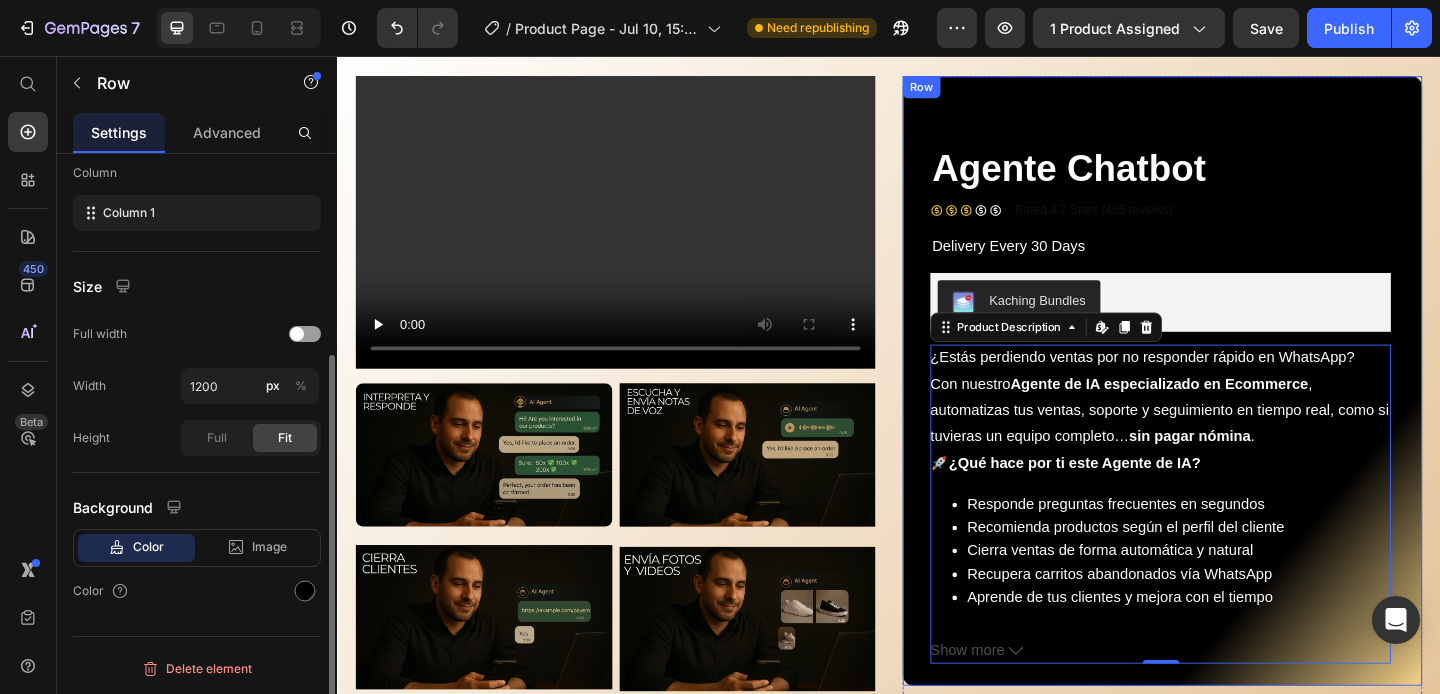 scroll, scrollTop: 0, scrollLeft: 0, axis: both 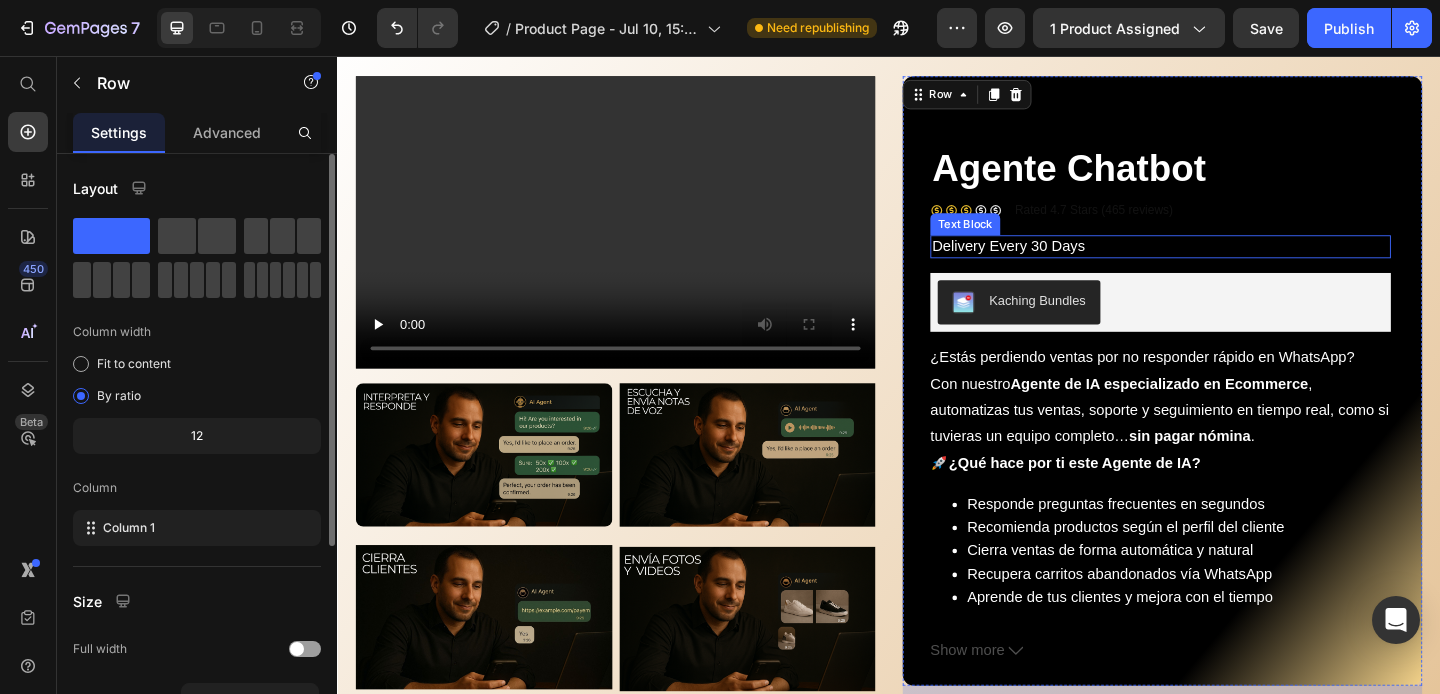 click on "Delivery Every 30 Days" at bounding box center (1232, 263) 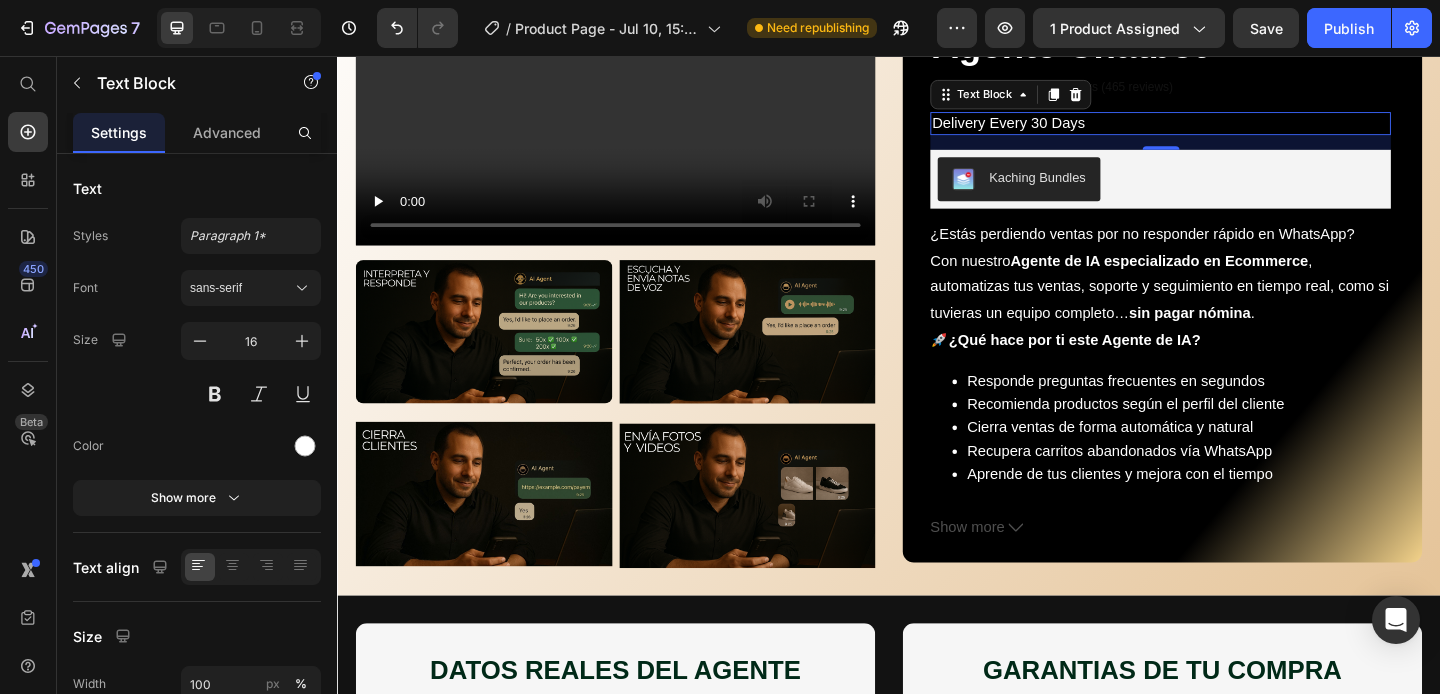 scroll, scrollTop: 190, scrollLeft: 0, axis: vertical 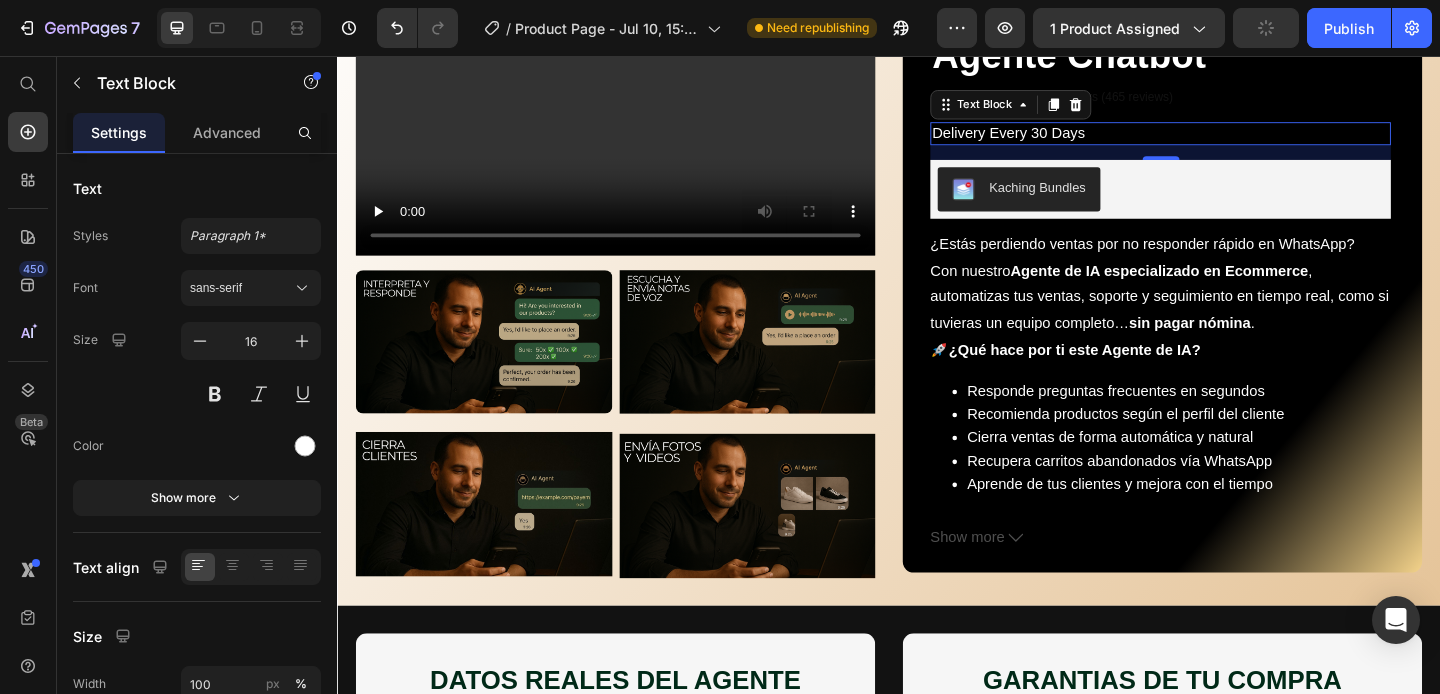 click on "Delivery Every 30 Days" at bounding box center [1232, 140] 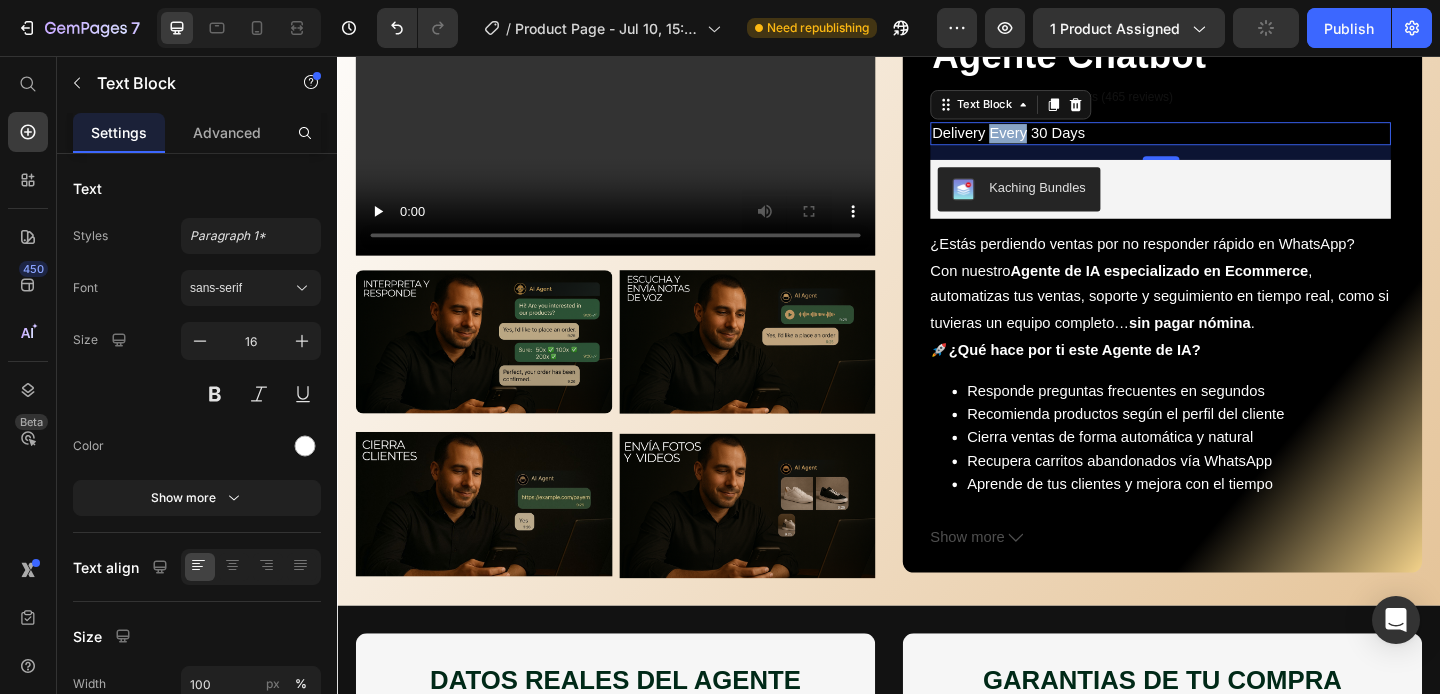 click on "Delivery Every 30 Days" at bounding box center (1232, 140) 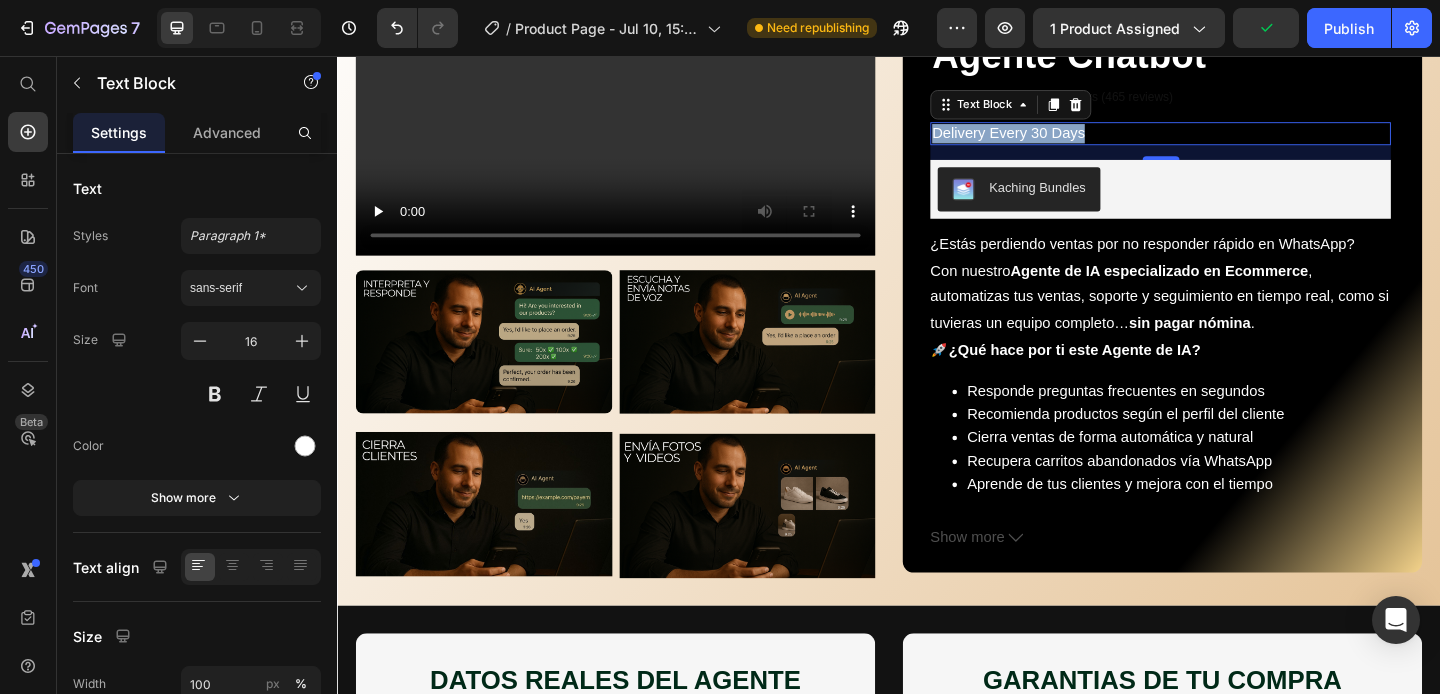 click on "Delivery Every 30 Days" at bounding box center (1232, 140) 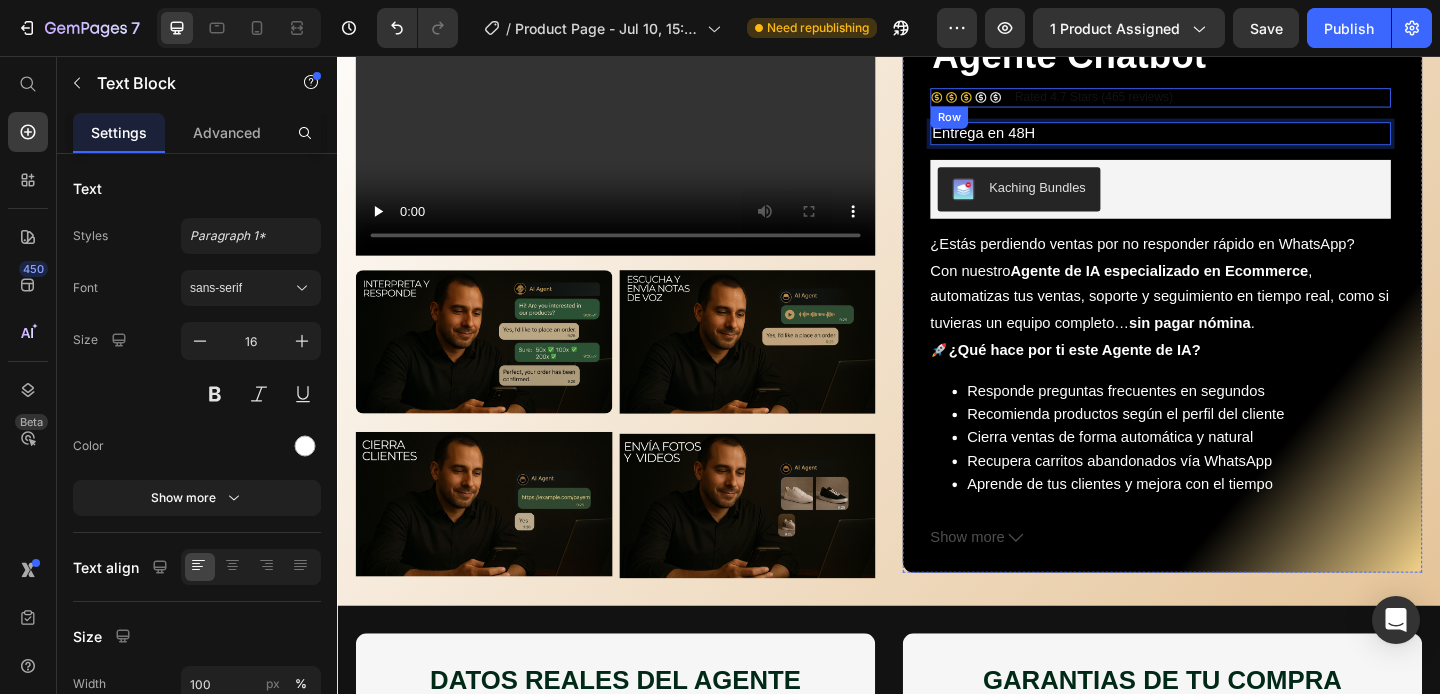 click on "Icon
Icon
Icon
Icon
Icon Icon List Rated 4.7 Stars (465 reviews) Text Block Row" at bounding box center [1232, 101] 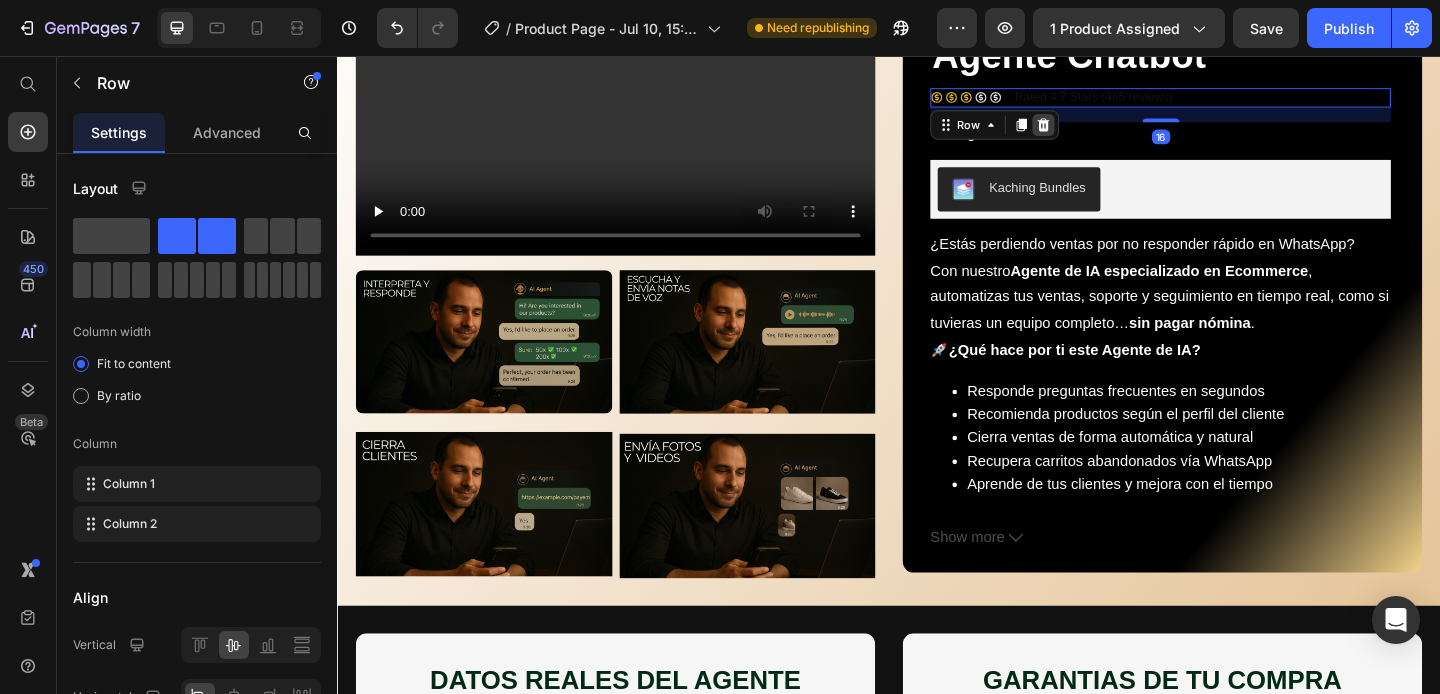 click 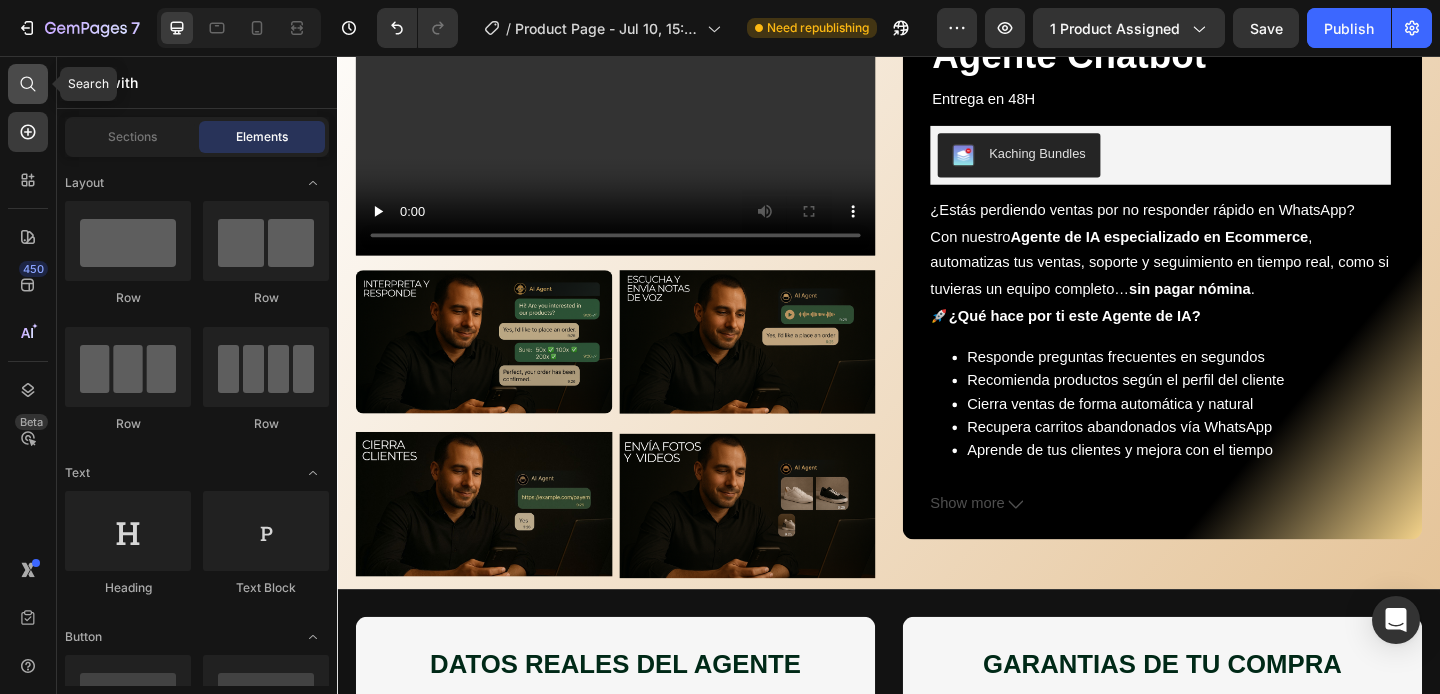 click 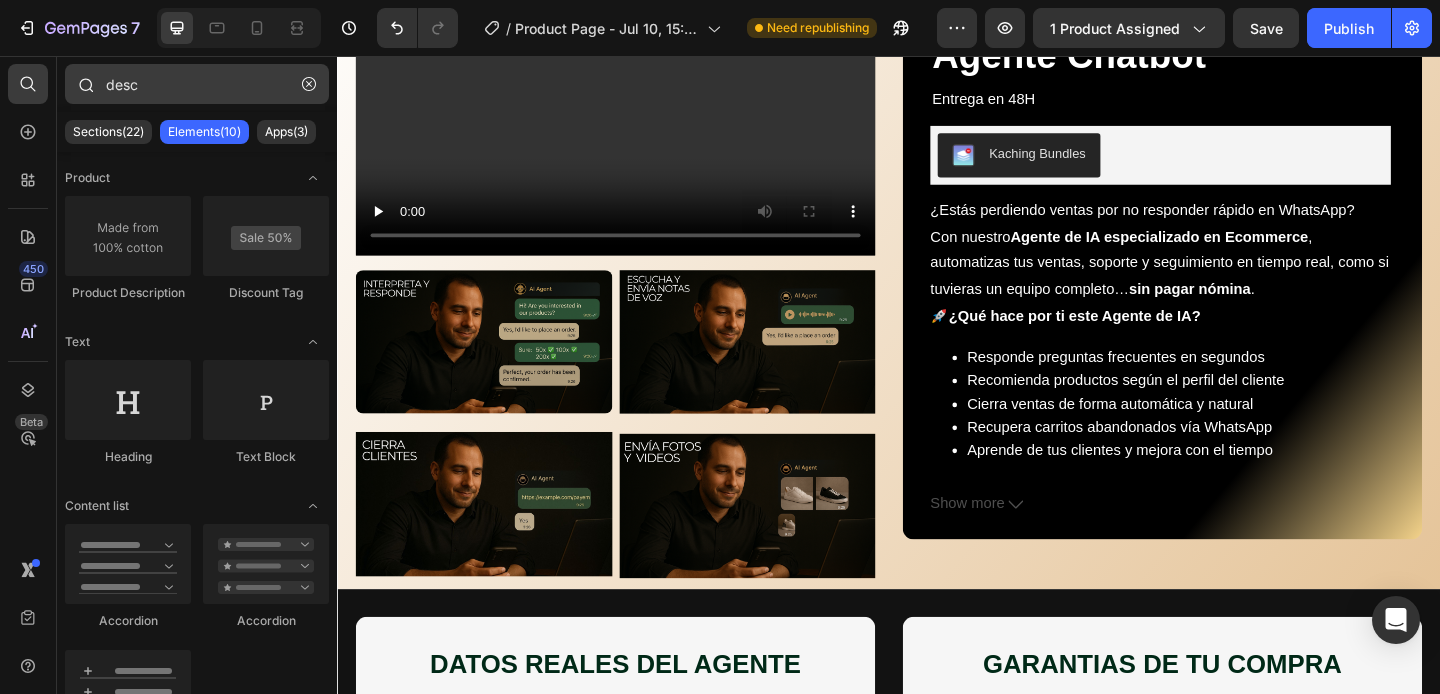 click on "desc" at bounding box center (197, 84) 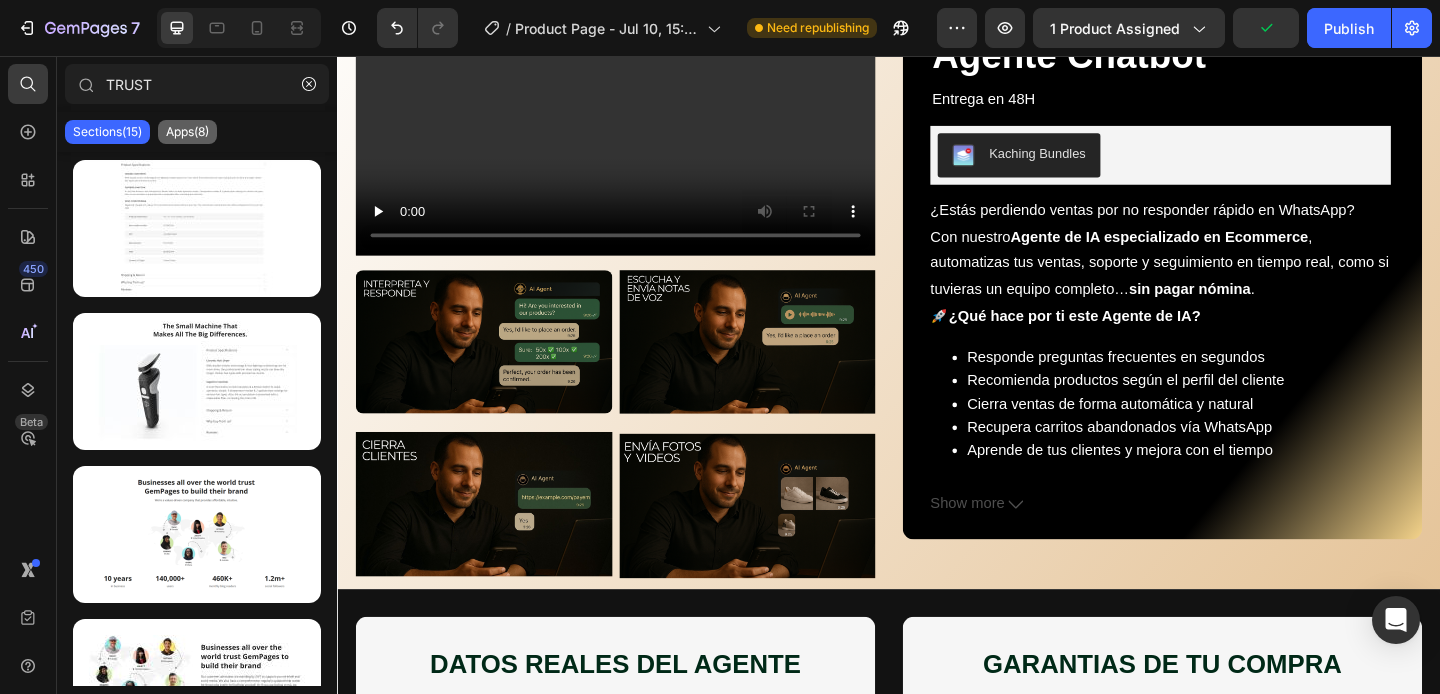 type on "TRUST" 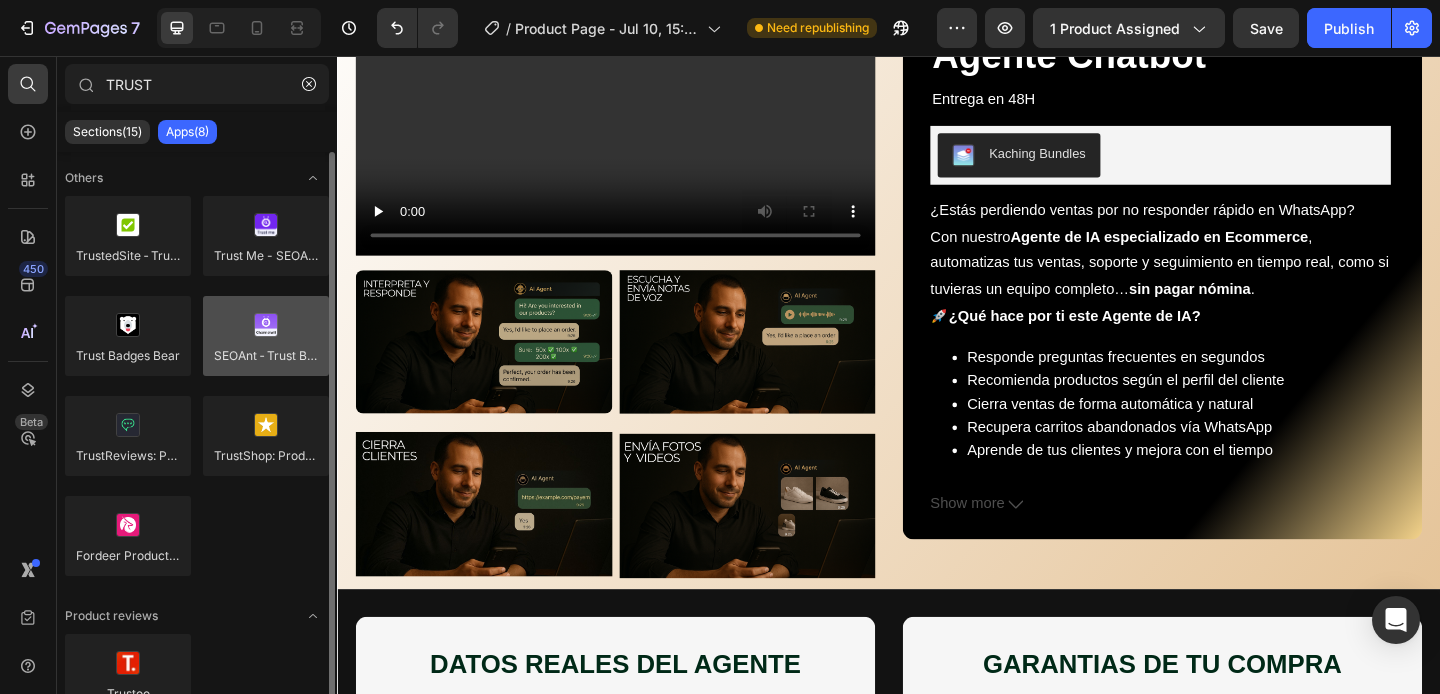 scroll, scrollTop: 30, scrollLeft: 0, axis: vertical 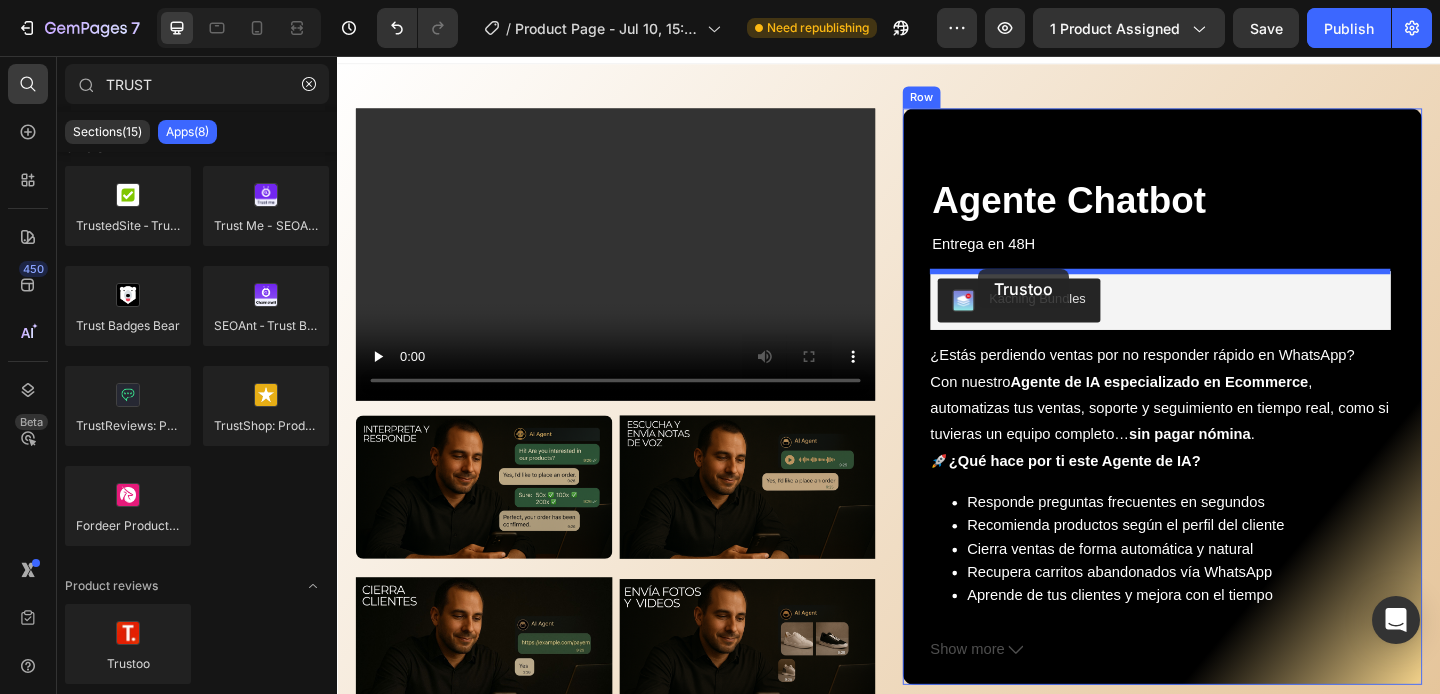 drag, startPoint x: 472, startPoint y: 674, endPoint x: 1034, endPoint y: 288, distance: 681.79175 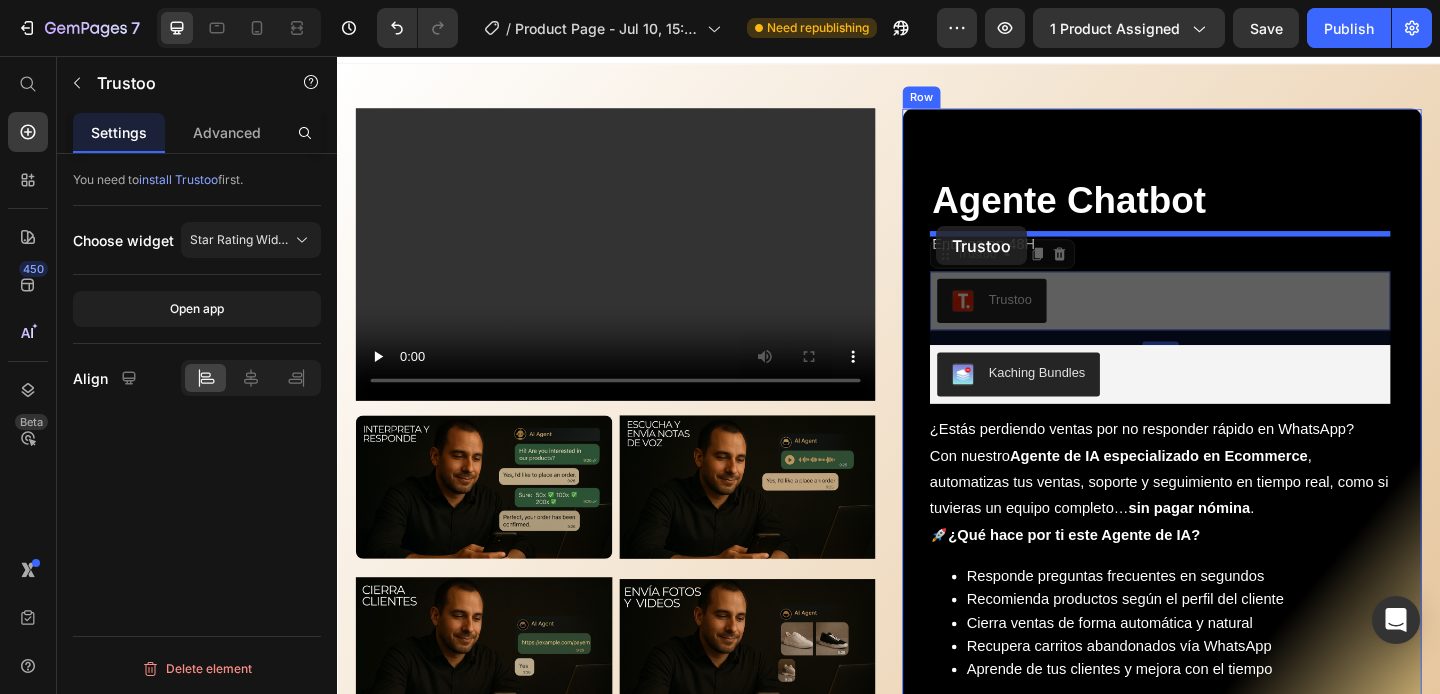 drag, startPoint x: 988, startPoint y: 275, endPoint x: 989, endPoint y: 241, distance: 34.0147 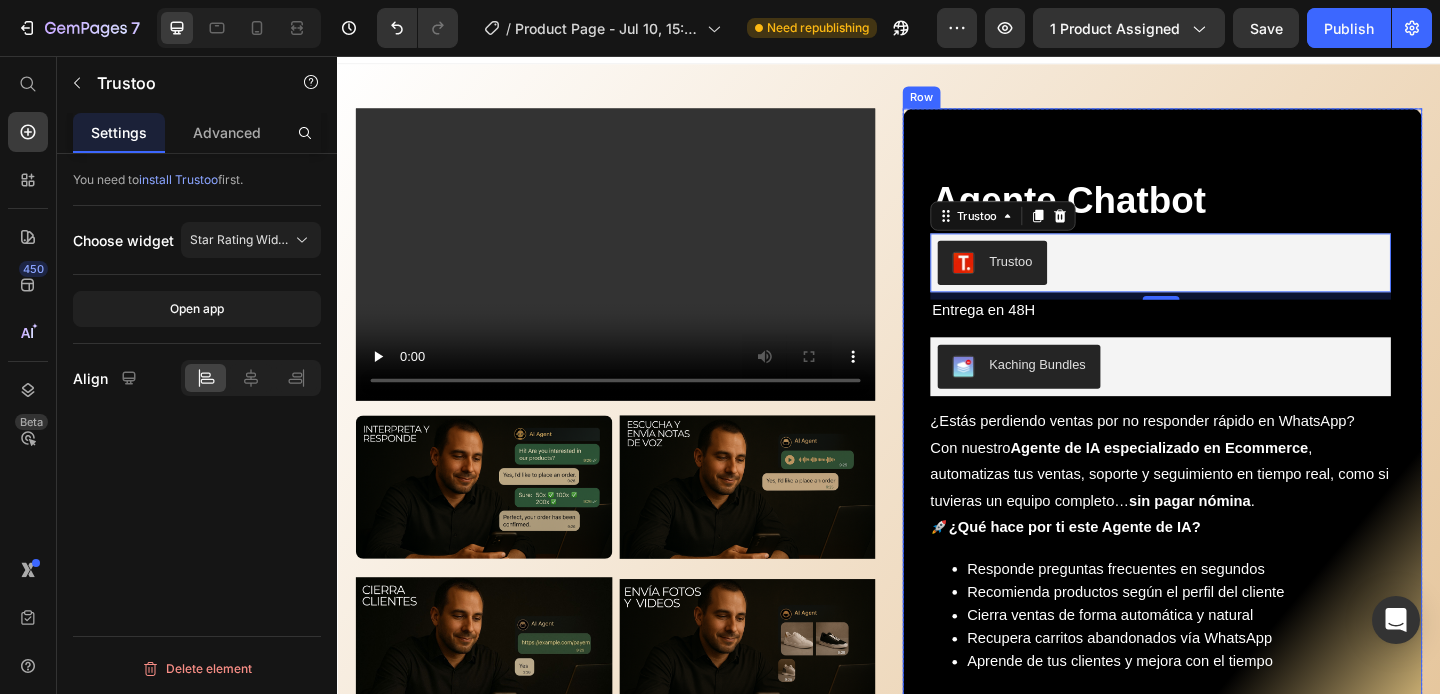 click on "Entrega en 48H" at bounding box center [1232, 333] 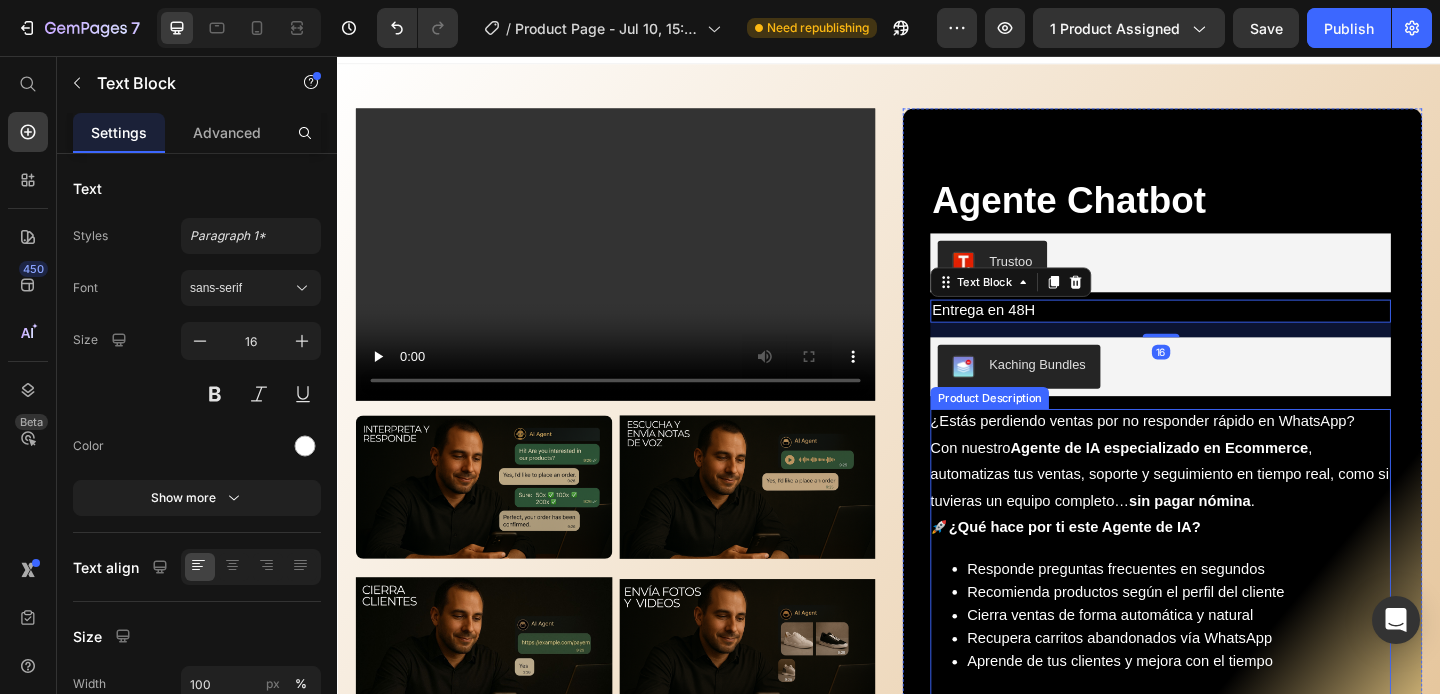 click on "Agente de IA especializado en Ecommerce" at bounding box center [1231, 482] 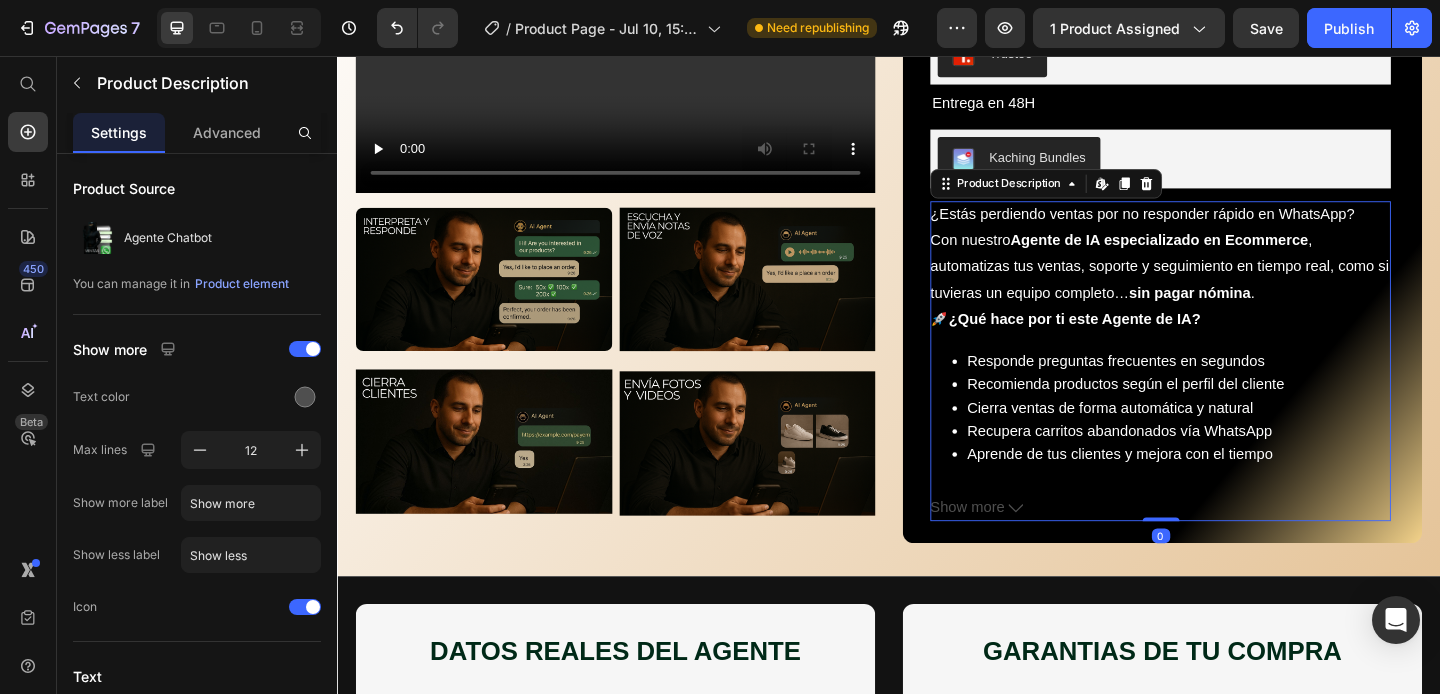 scroll, scrollTop: 260, scrollLeft: 0, axis: vertical 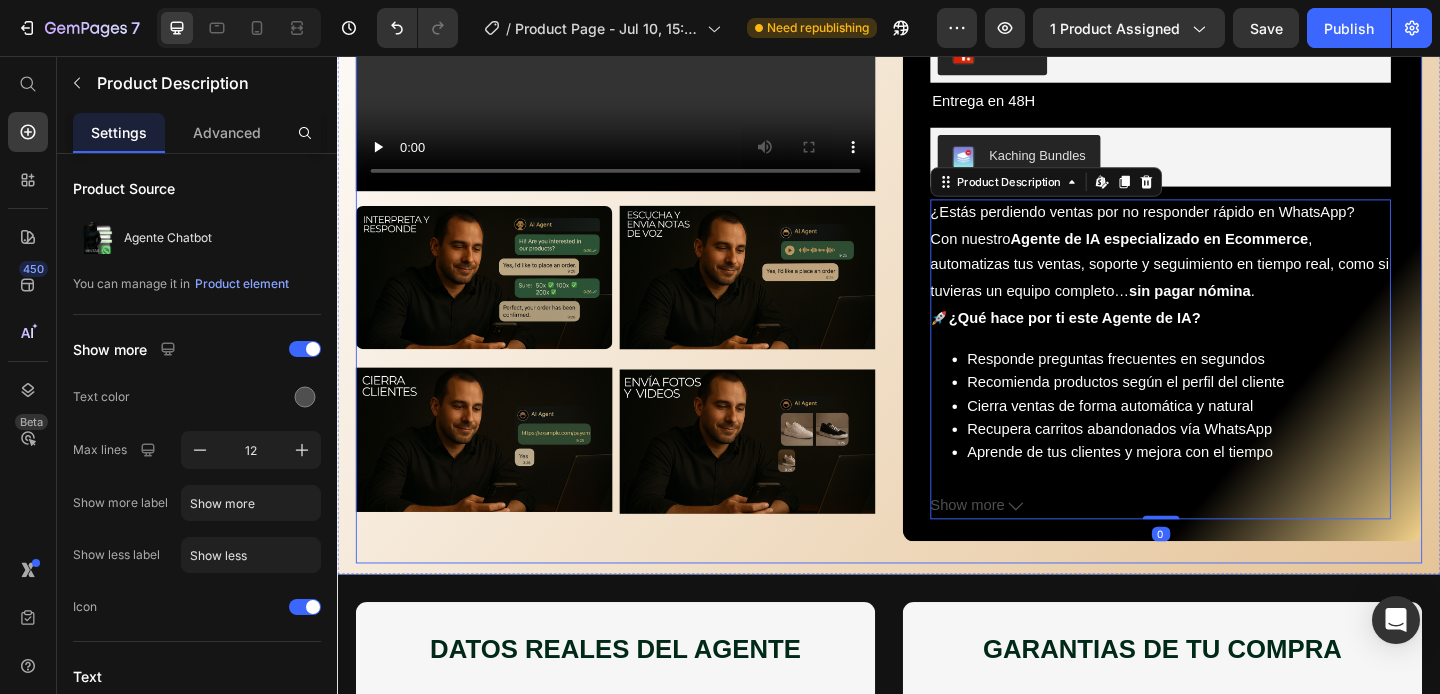 click on "Video Image Image Image Image Row Agente Chatbot Product Title Trustoo Trustoo Entrega en 48H Text Block Kaching Bundles Kaching Bundles ¿Estás perdiendo ventas por no responder rápido en WhatsApp?
Con nuestro  Agente de IA especializado en Ecommerce , automatizas tus ventas, soporte y seguimiento en tiempo real, como si tuvieras un equipo completo…  sin pagar nómina .
🚀  ¿Qué hace por ti este Agente de IA?
Responde preguntas frecuentes en segundos
Recomienda productos según el perfil del cliente
Cierra ventas de forma automática y natural
Recupera carritos abandonados vía WhatsApp
Aprende de tus clientes y mejora con el tiempo
Show more Product Description   Edit content in Shopify 0 Row Row Product" at bounding box center (937, 246) 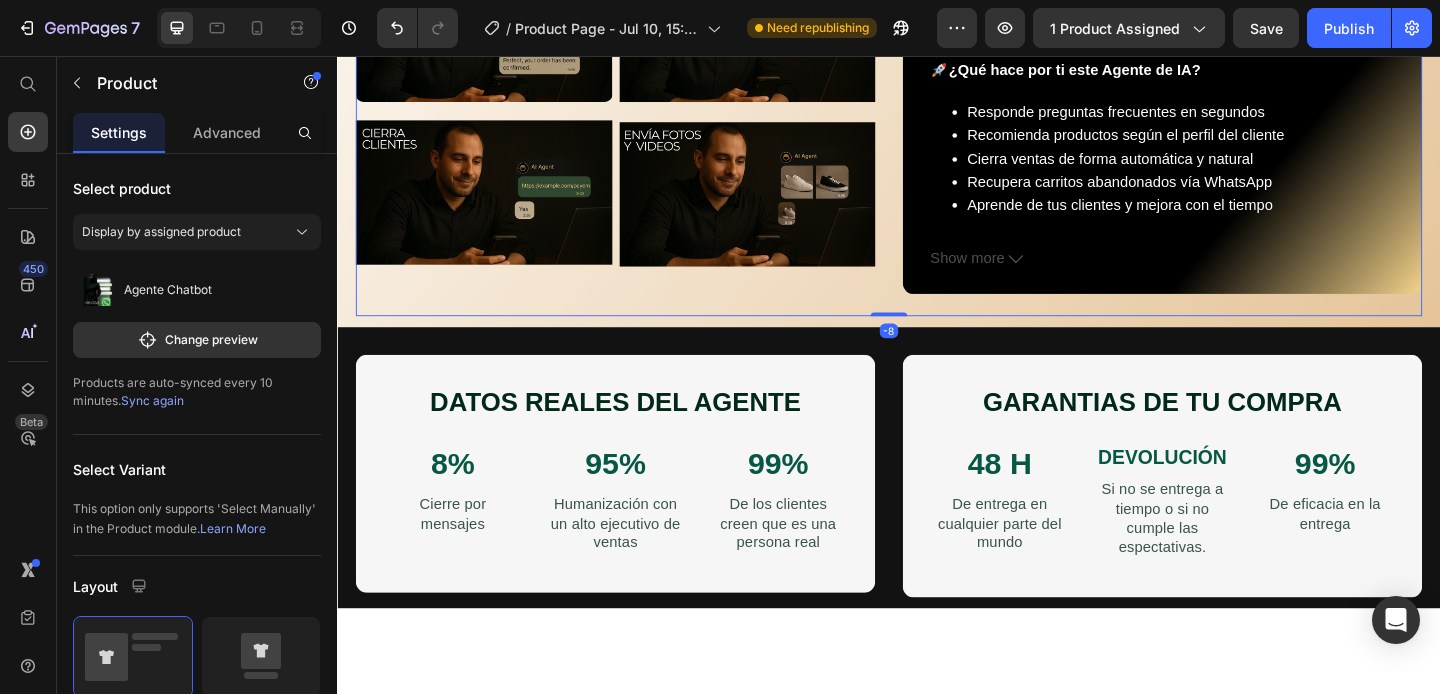 scroll, scrollTop: 585, scrollLeft: 0, axis: vertical 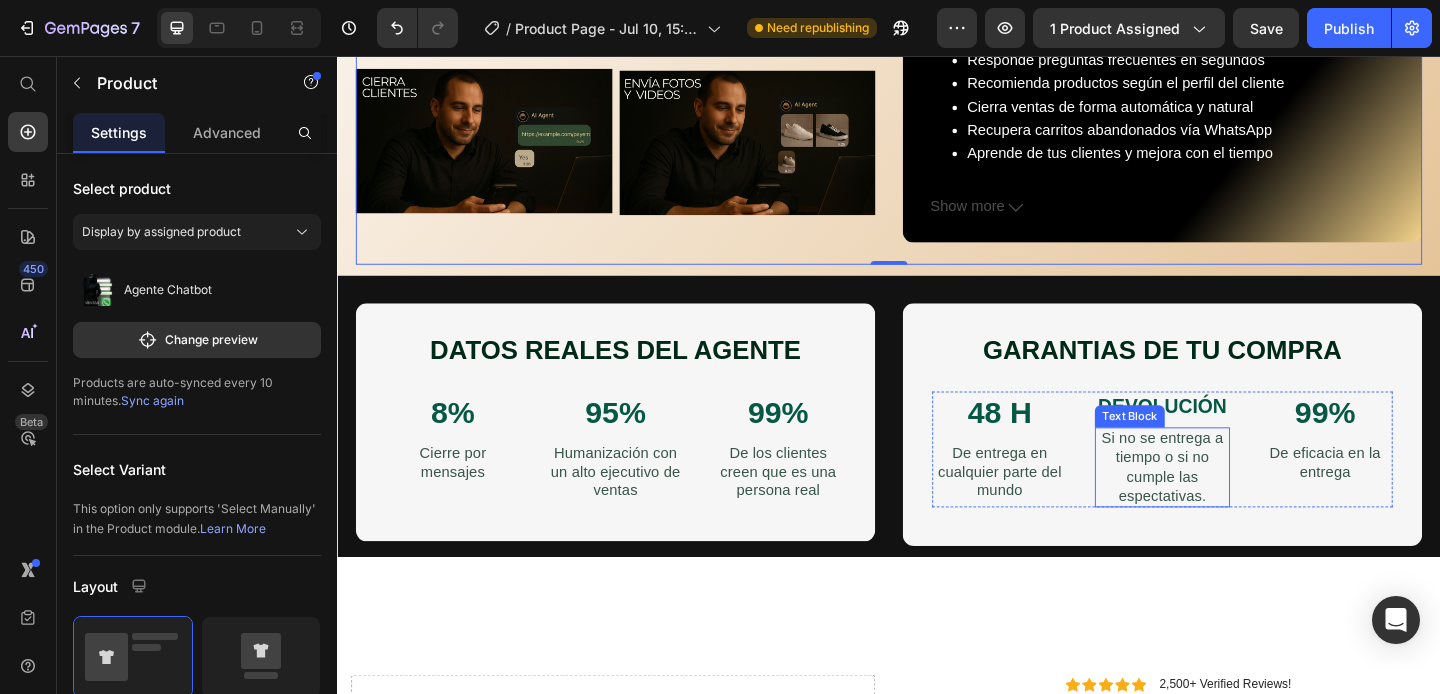 click on "Si no se entrega a tiempo o si no cumple las espectativas." at bounding box center (1234, 503) 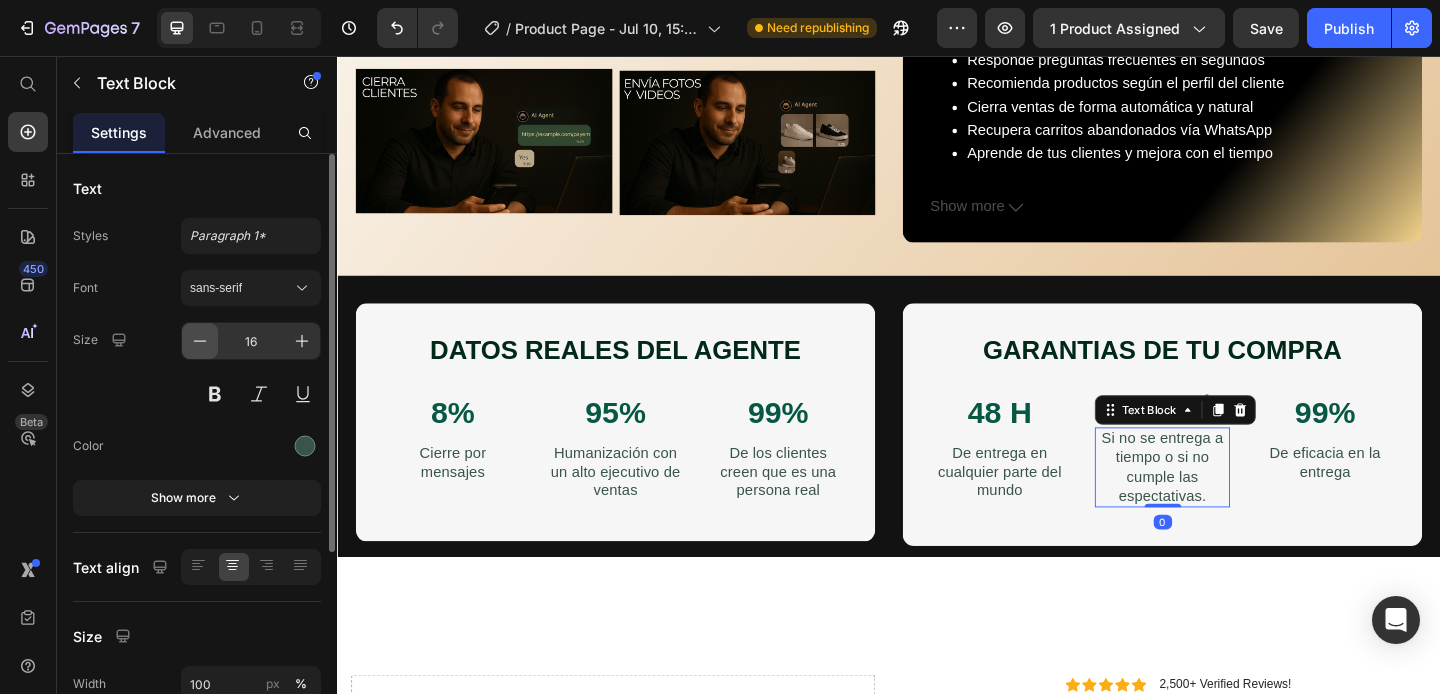 click 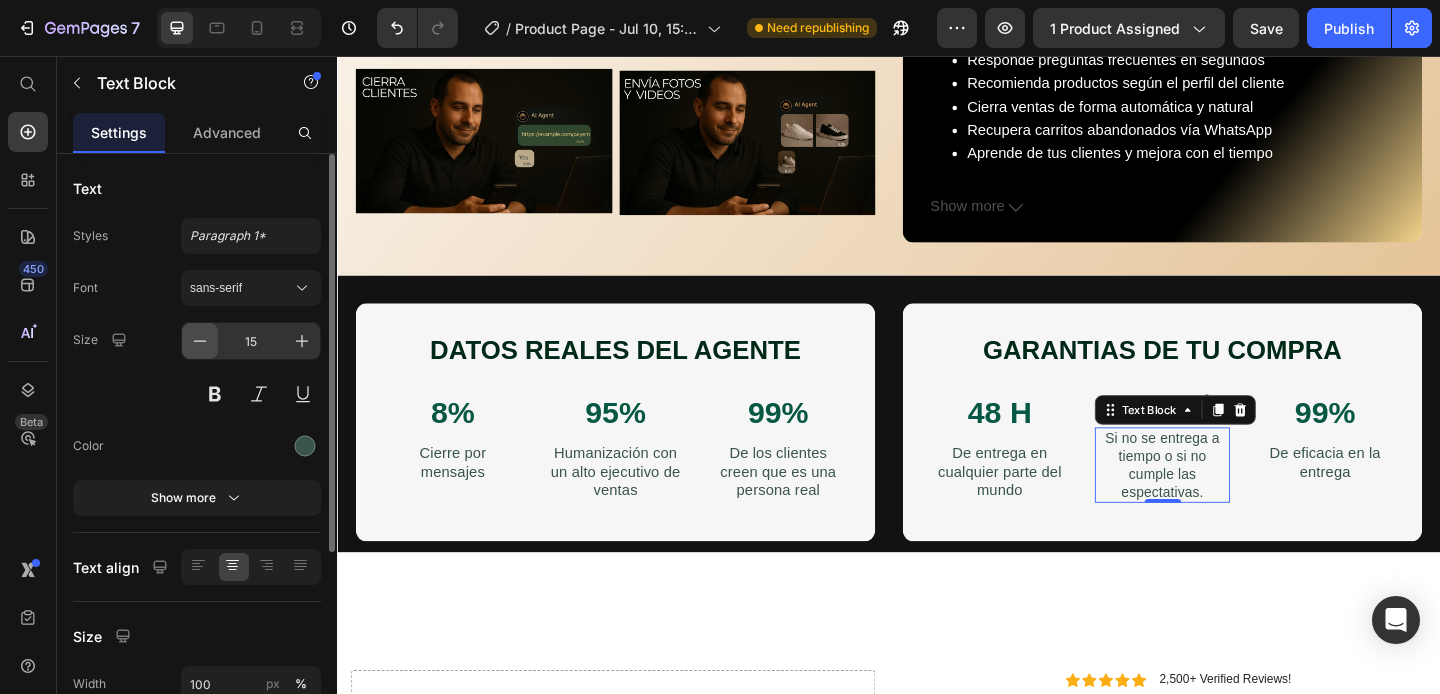 click 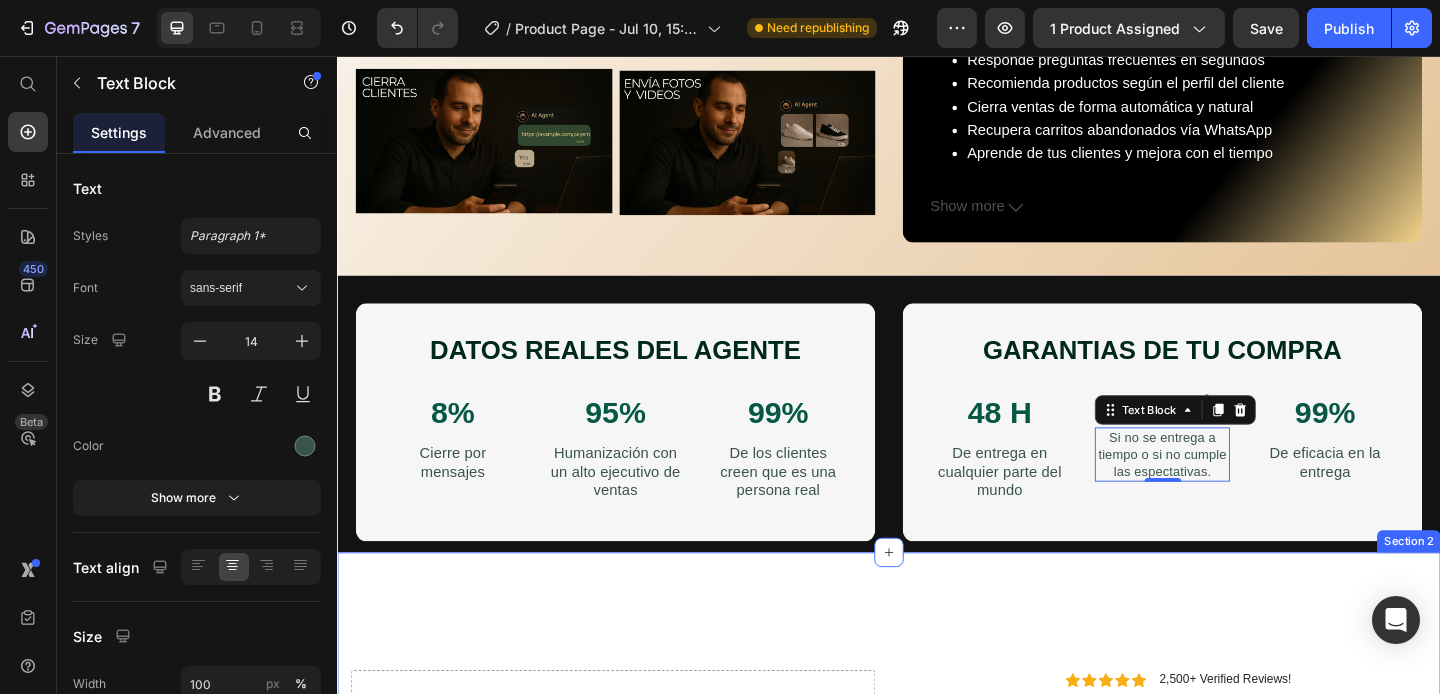 type 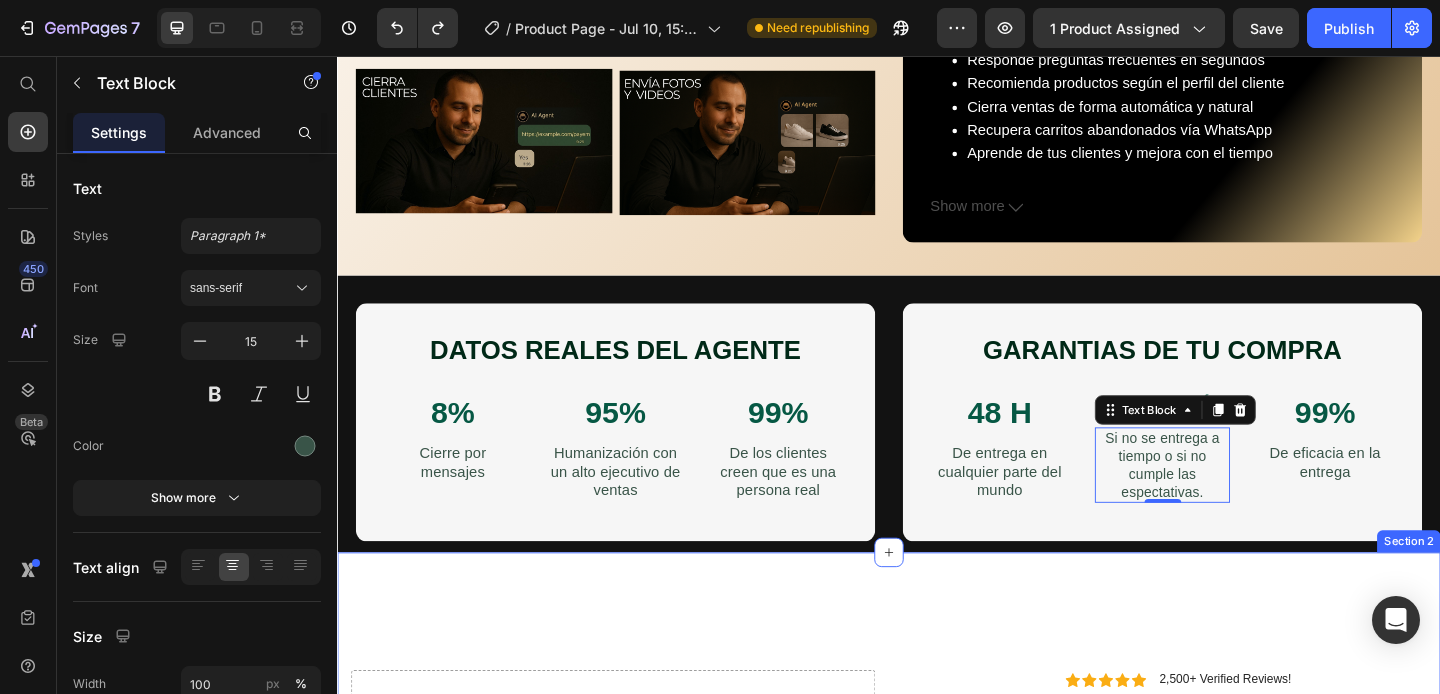 type on "16" 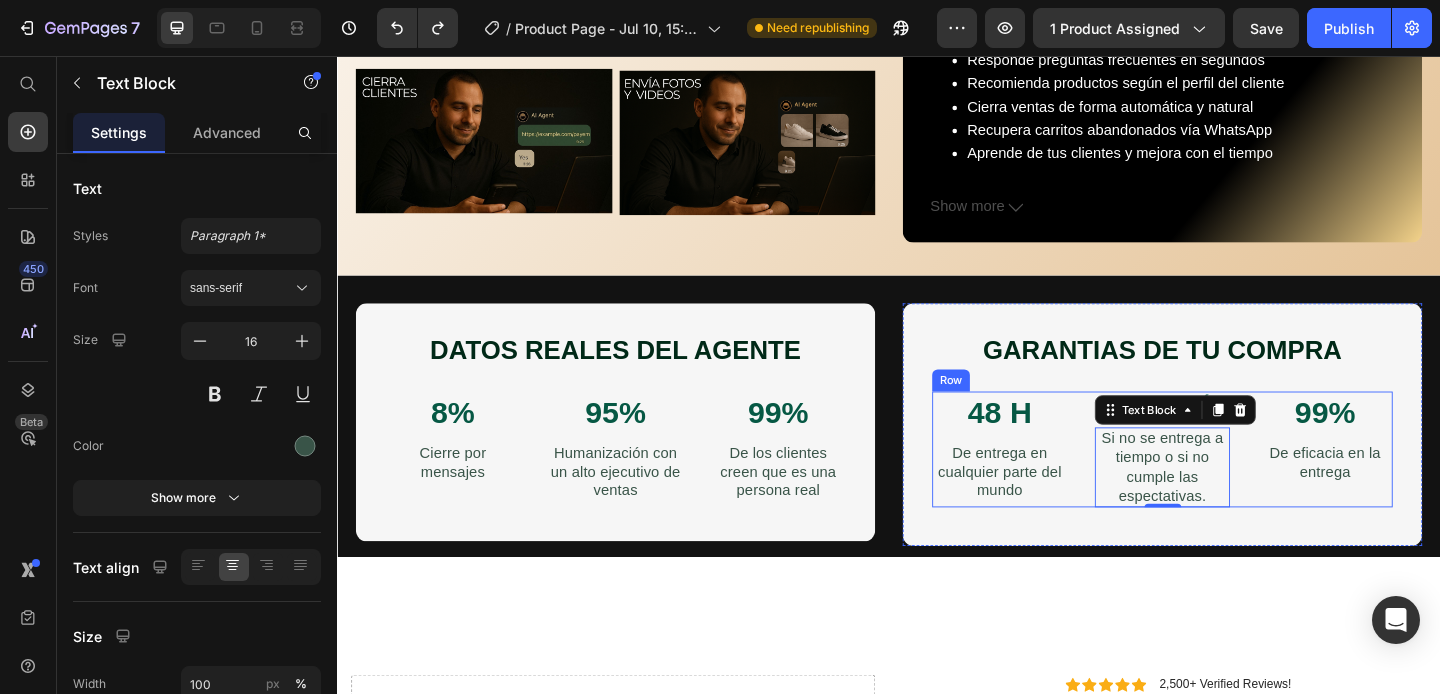 click on "99% Text Block De eficacia en la entrega Text Block" at bounding box center (1411, 484) 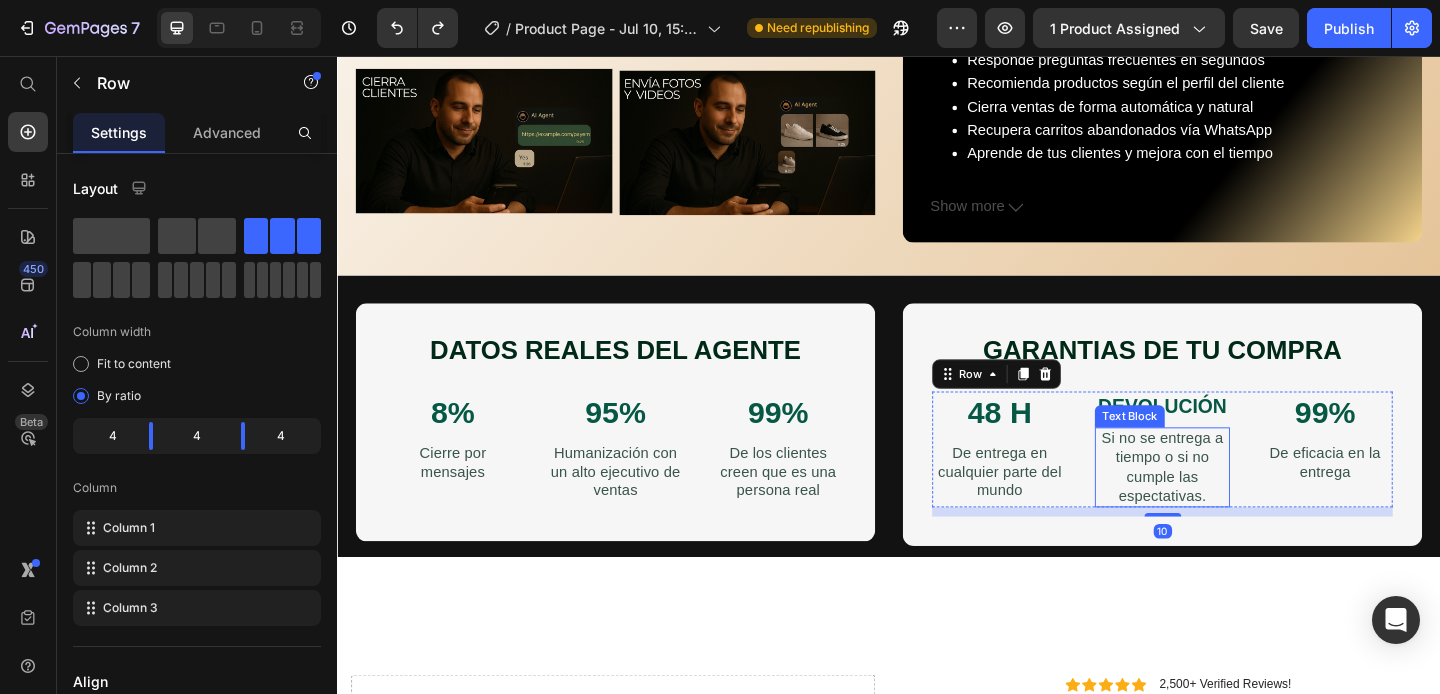 click on "Si no se entrega a tiempo o si no cumple las espectativas." at bounding box center [1234, 503] 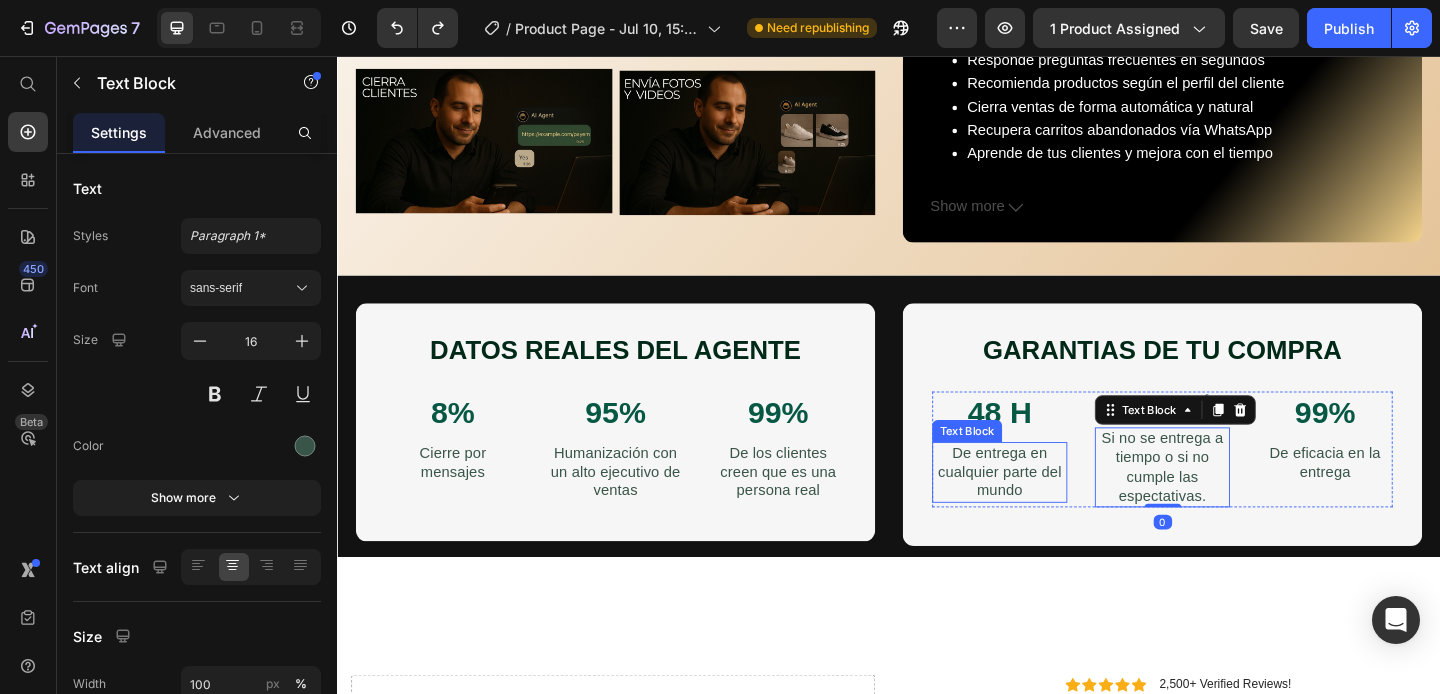 click on "De entrega en cualquier parte del mundo" at bounding box center (1057, 509) 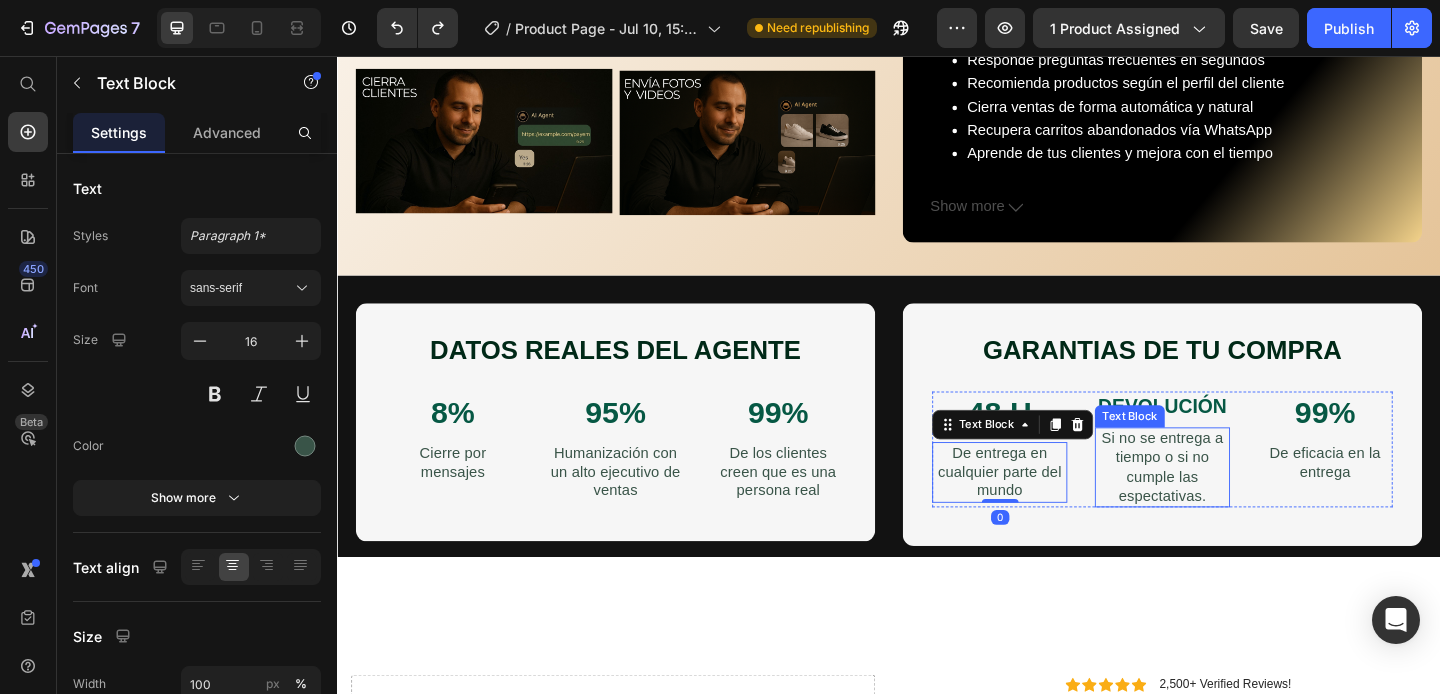 click on "Si no se entrega a tiempo o si no cumple las espectativas." at bounding box center (1234, 503) 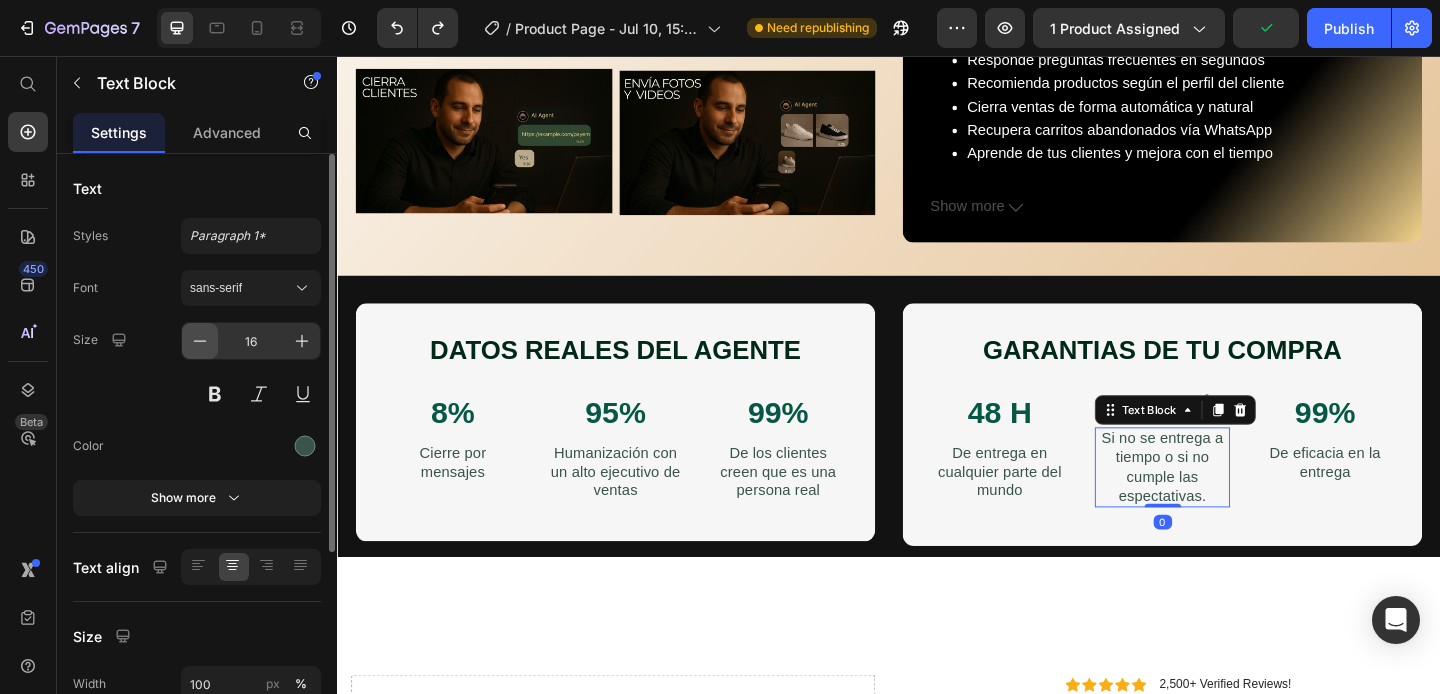 click 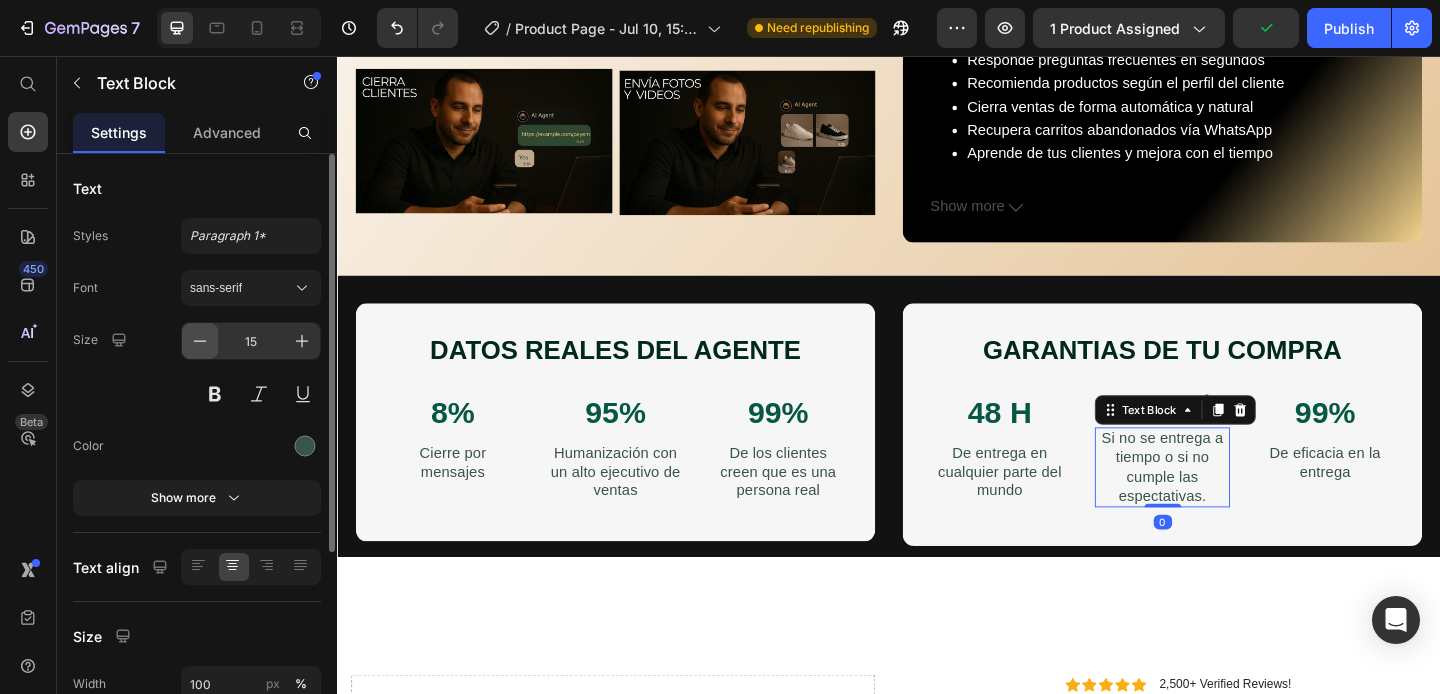 click 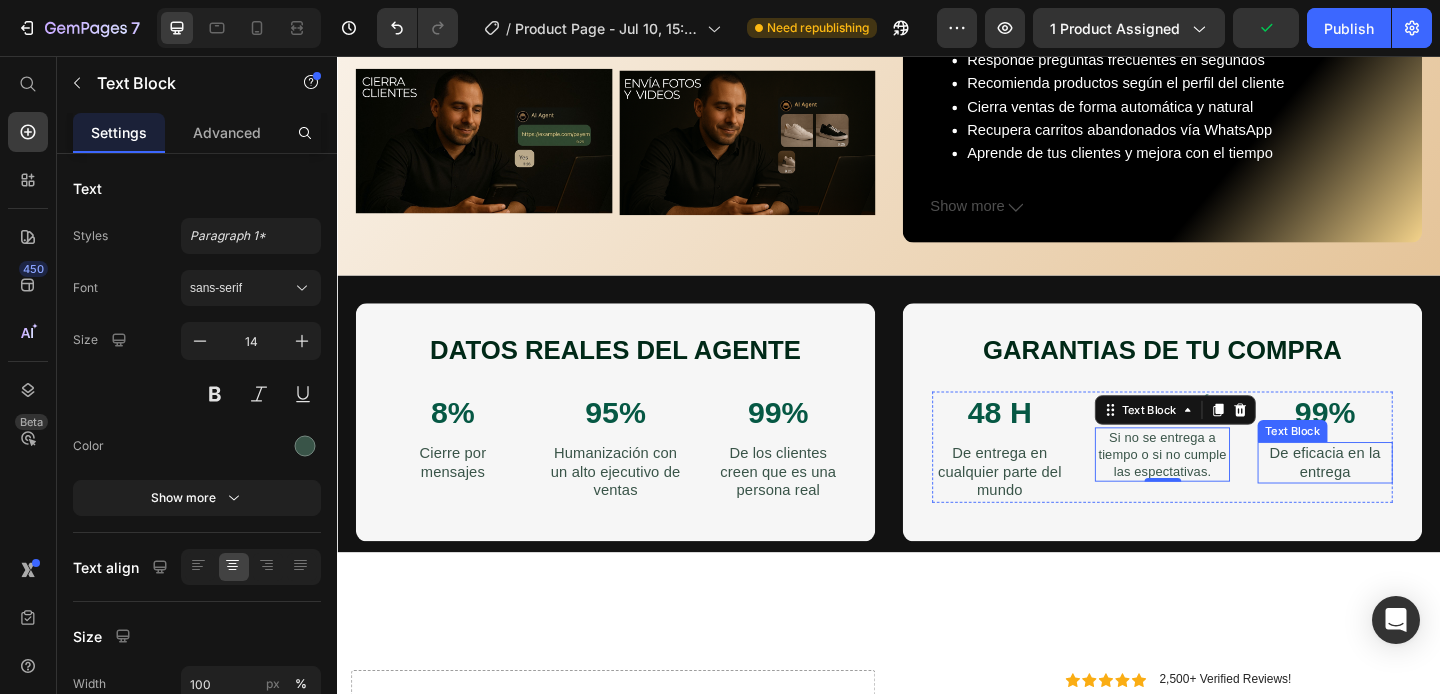 click on "De eficacia en la entrega" at bounding box center (1411, 499) 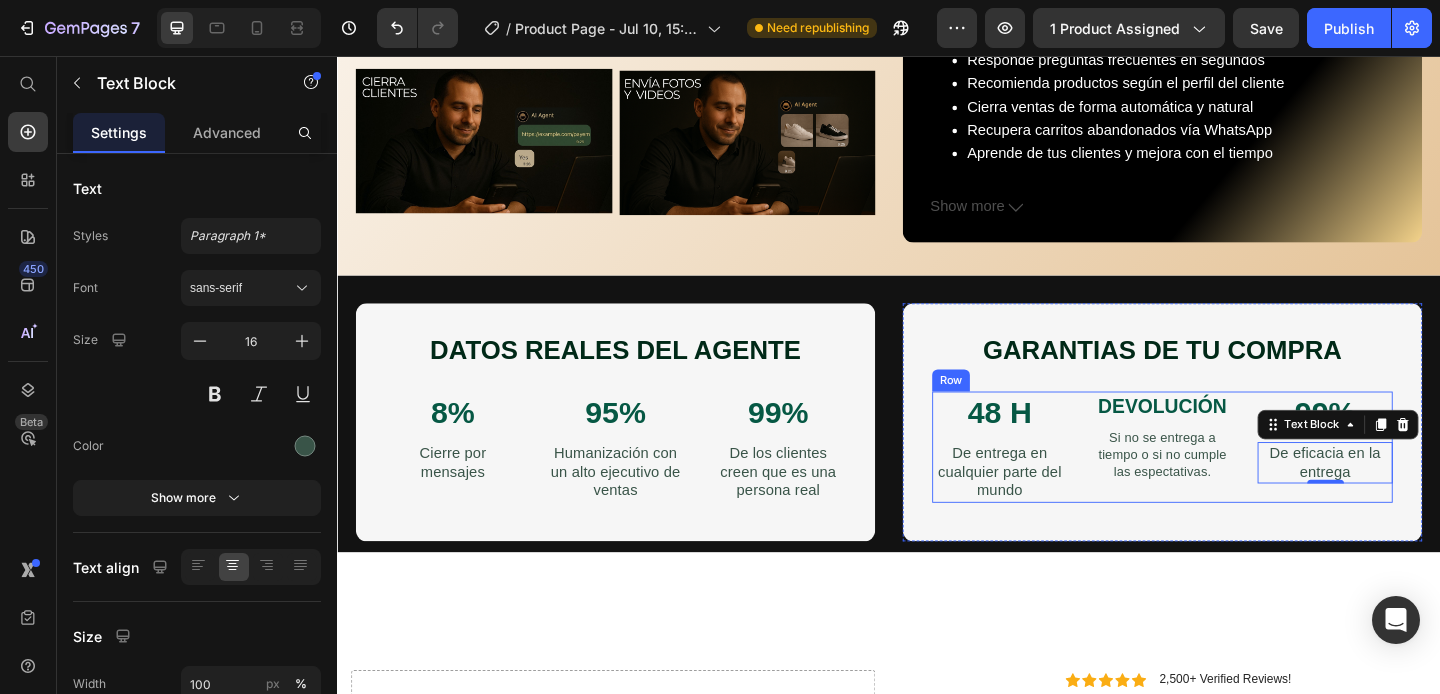 click on "48 H Text Block De entrega en cualquier parte del mundo Text Block DEVOLUCIÓN Text Block Si no se entrega a tiempo o si no cumple las espectativas. Text Block 99% Text Block De eficacia en la entrega Text Block   0 Row" at bounding box center (1234, 481) 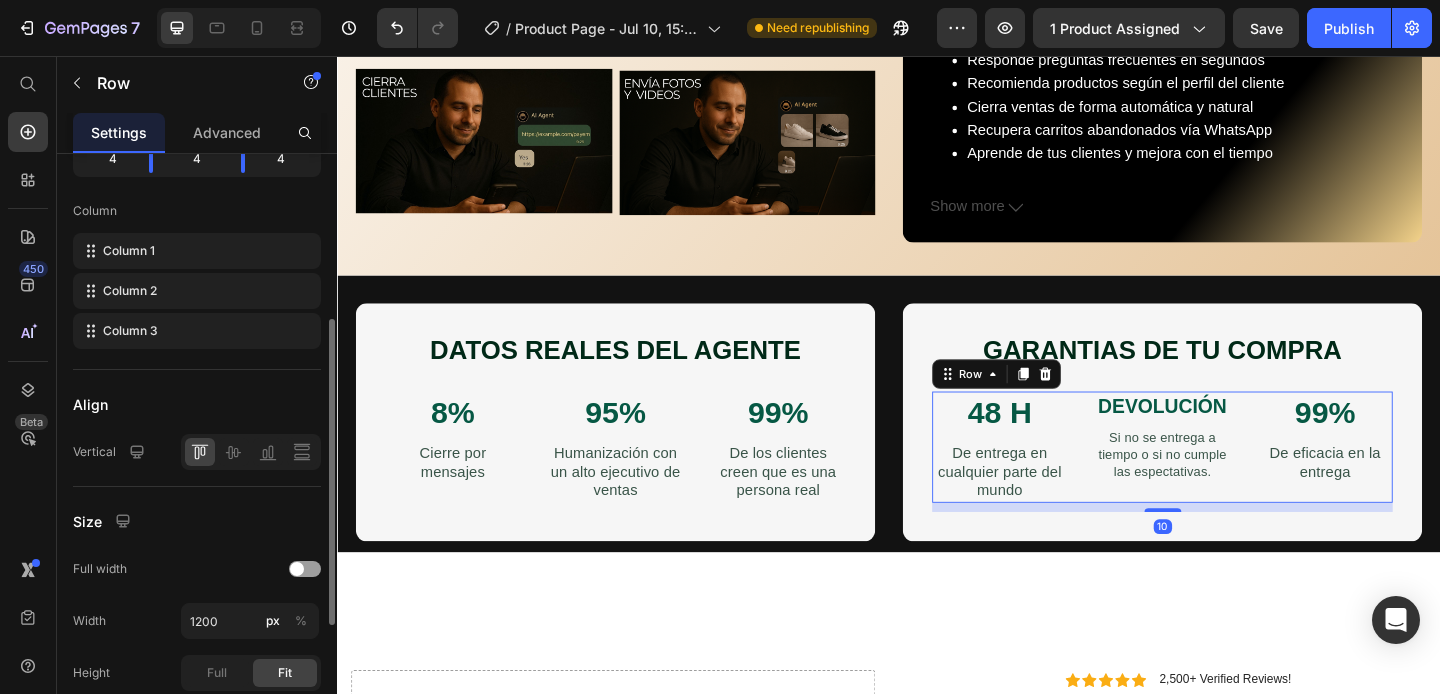 scroll, scrollTop: 307, scrollLeft: 0, axis: vertical 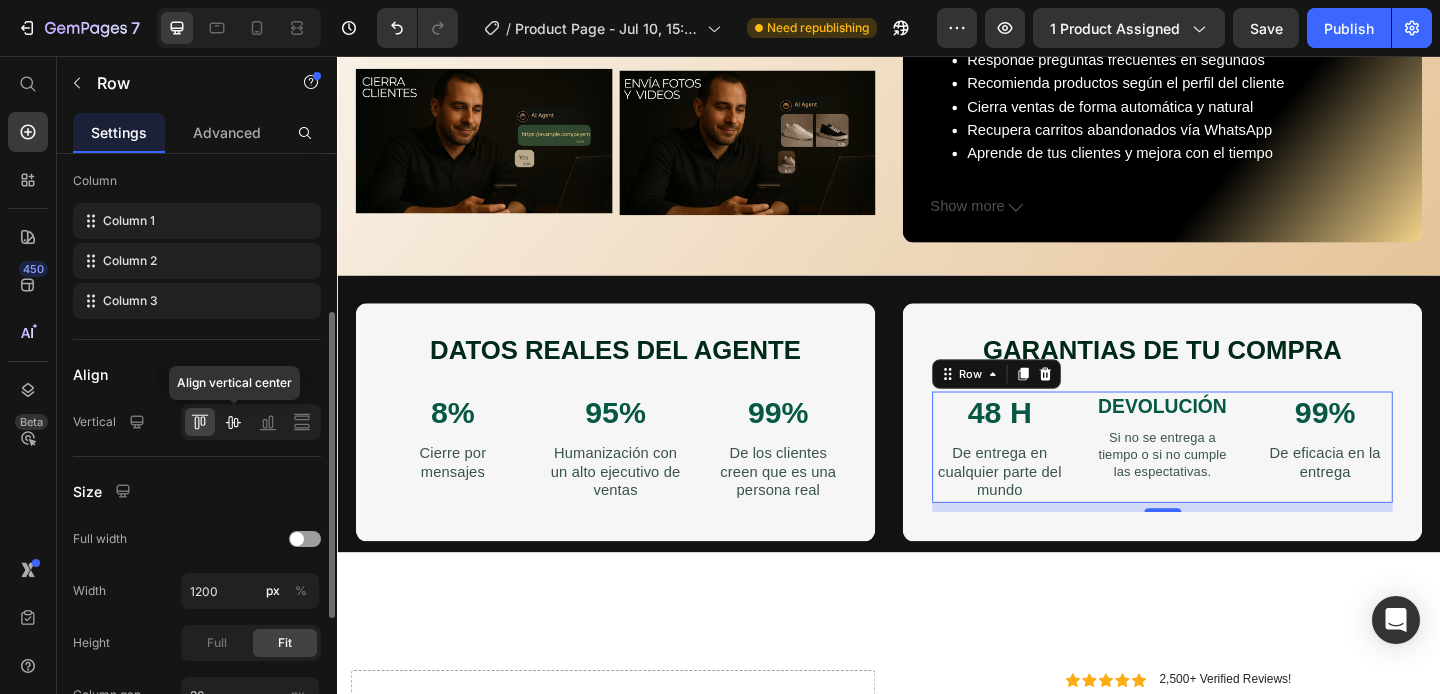 click 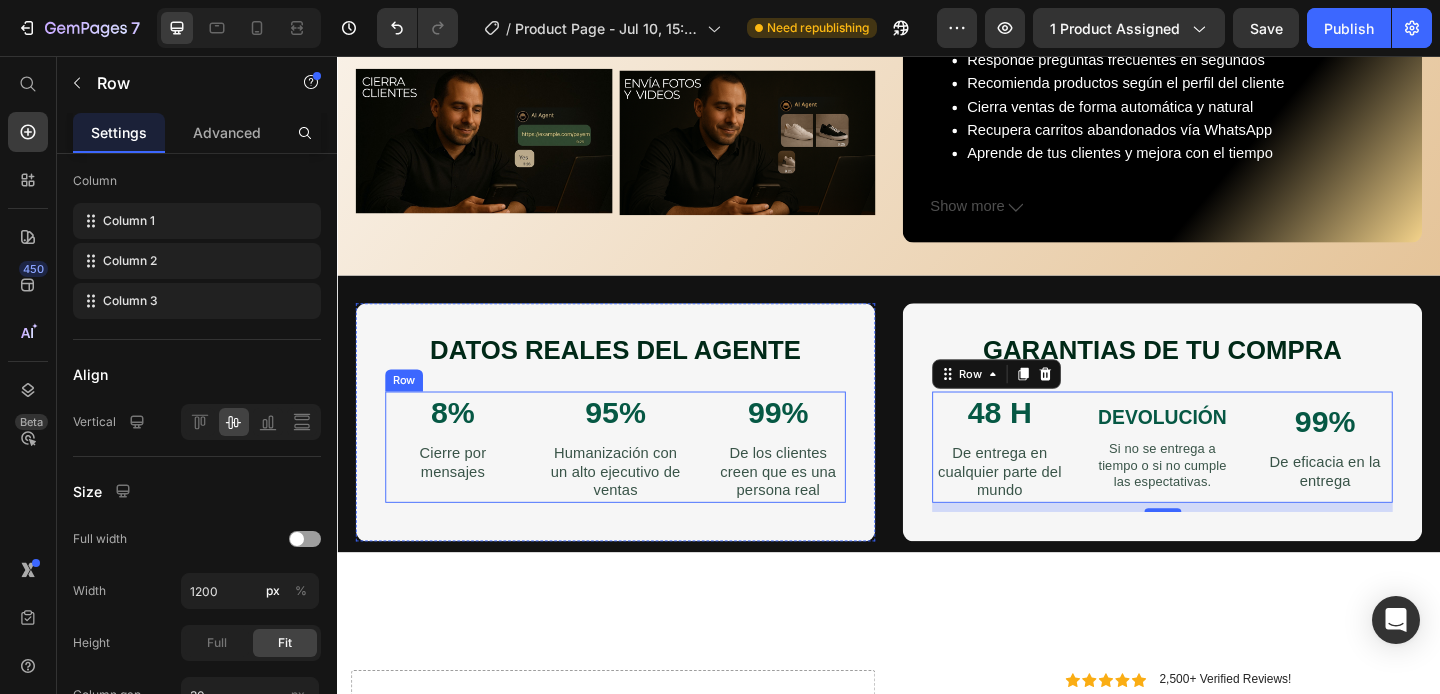 click on "8% Text Block Cierre por mensajes Text Block 95% Text Block Humanización con un alto ejecutivo de ventas Text Block 99% Text Block De los clientes creen que es una persona real Text Block Row" at bounding box center [639, 481] 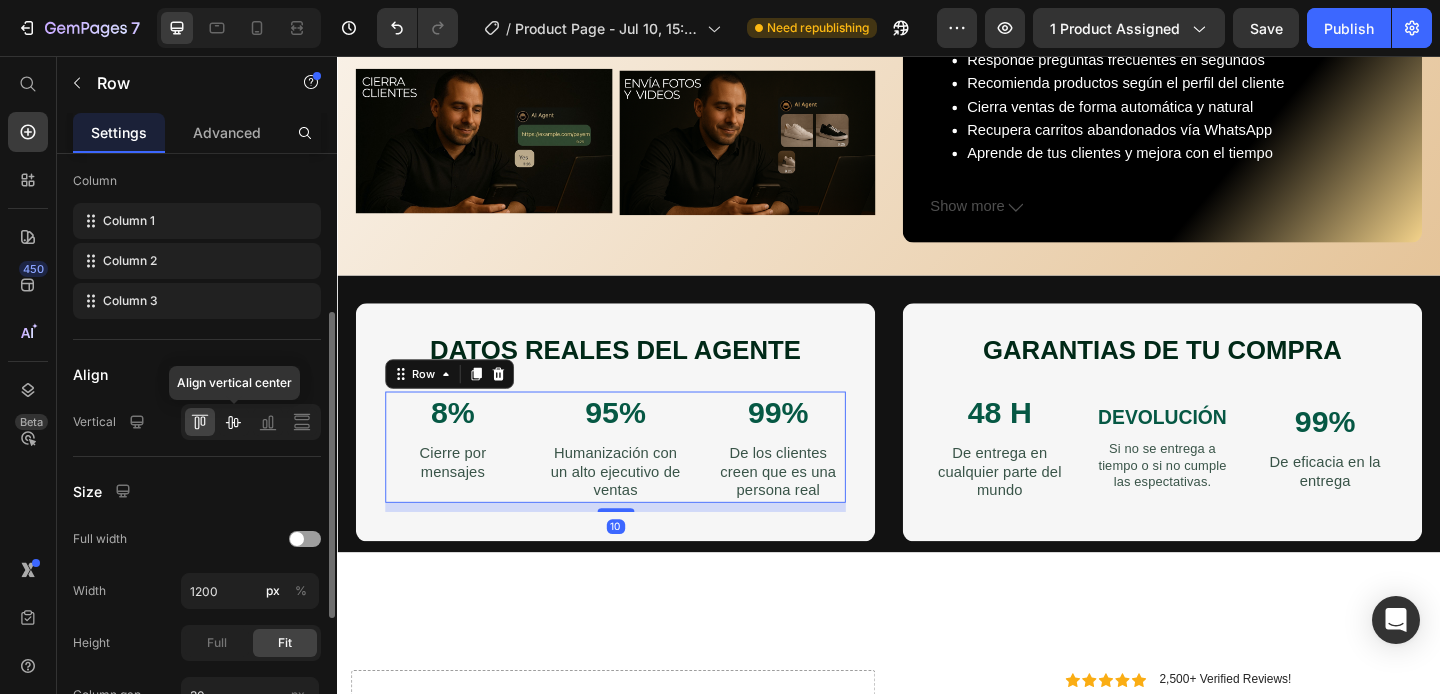 click 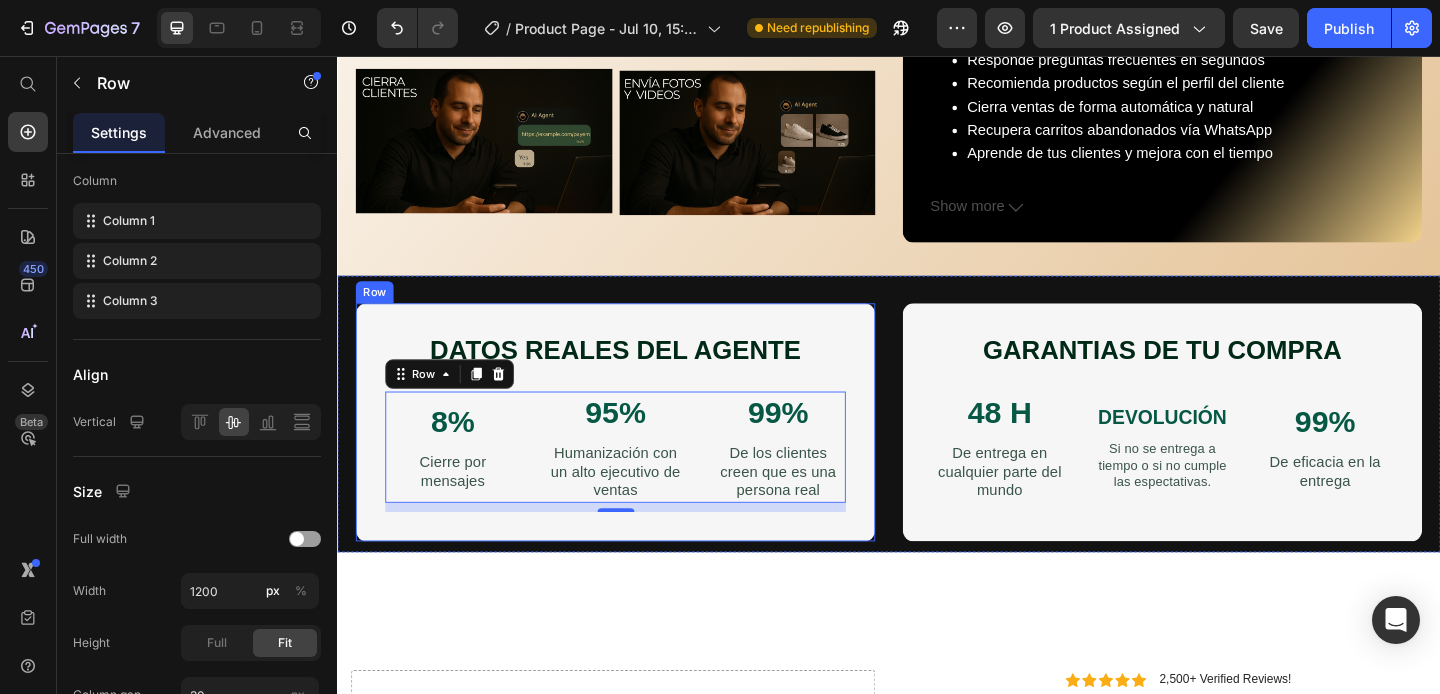 click on "DATOS REALES DEL AGENTE Heading 8% Text Block Cierre por mensajes Text Block 95% Text Block Humanización con un alto ejecutivo de ventas Text Block 99% Text Block De los clientes creen que es una persona real Text Block Row   10 Row" at bounding box center [639, 455] 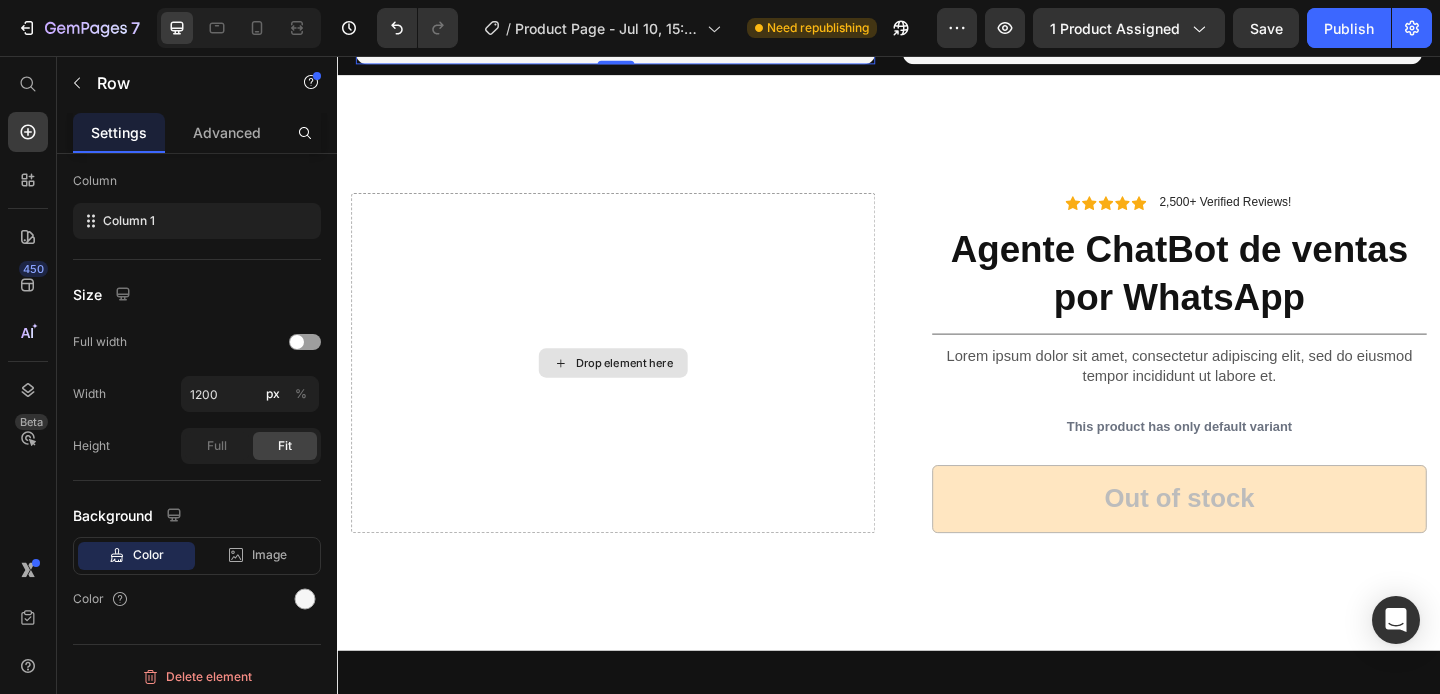 scroll, scrollTop: 1105, scrollLeft: 0, axis: vertical 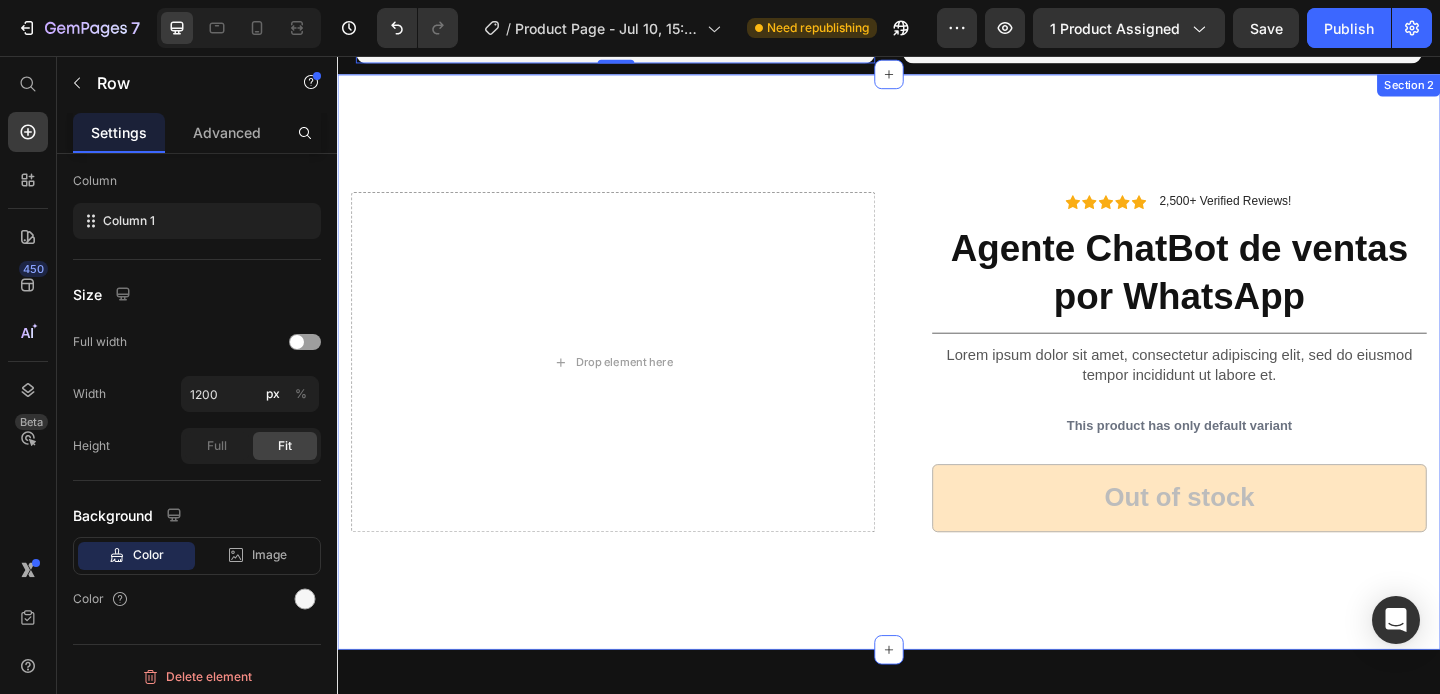 click on "Drop element here Icon Icon Icon Icon Icon Icon List 2,500+ Verified Reviews! Text Block Row Agente ChatBot de ventas por WhatsApp Product Title Lorem ipsum dolor sit amet, consectetur adipiscing elit, sed do eiusmod tempor incididunt ut labore et. Text Block This product has only default variant Product Variants & Swatches Out of stock Add to Cart Row Row Product Section 2" at bounding box center (937, 389) 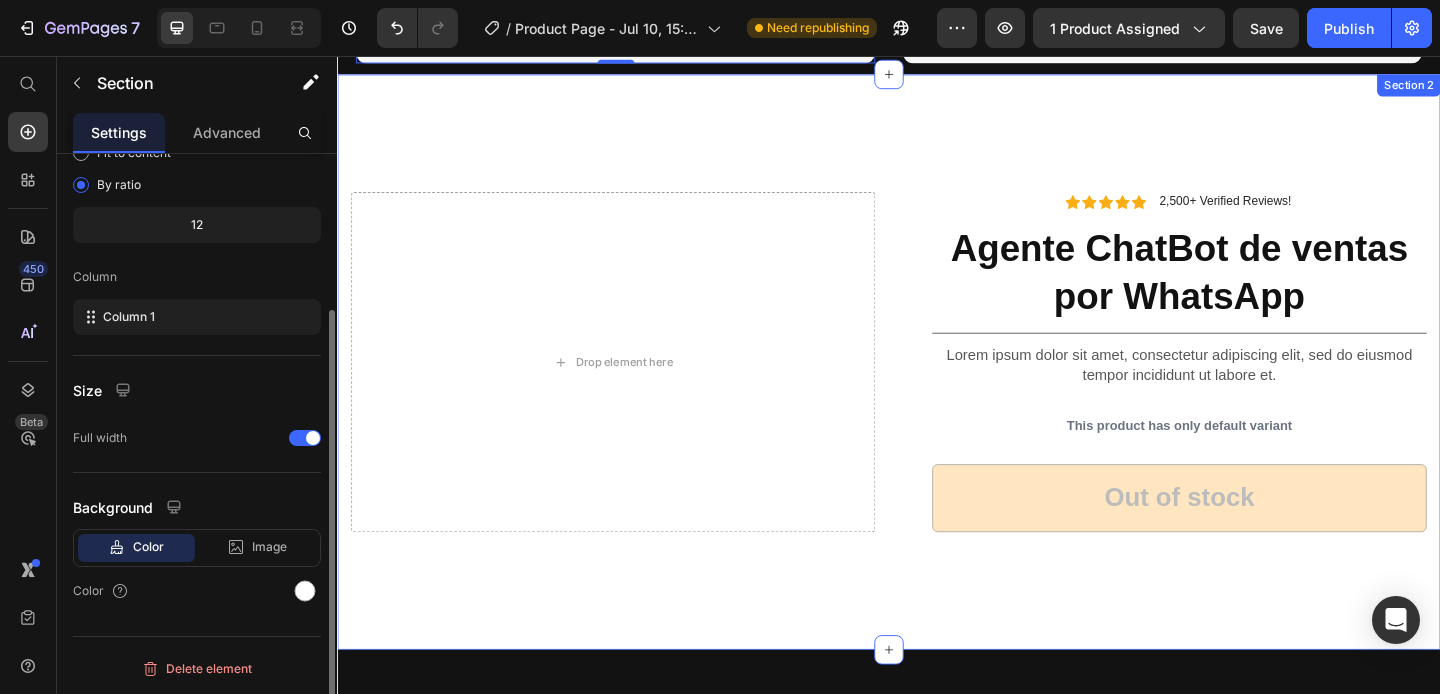 scroll, scrollTop: 0, scrollLeft: 0, axis: both 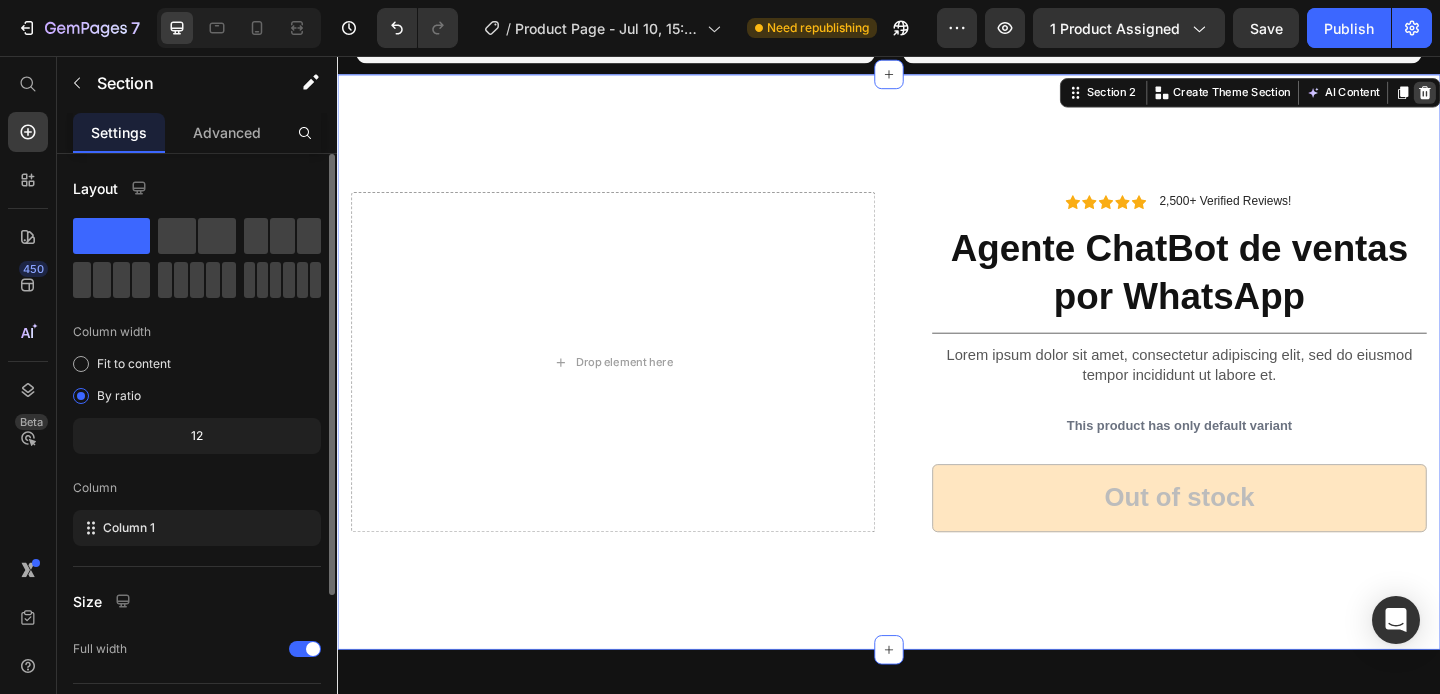 click 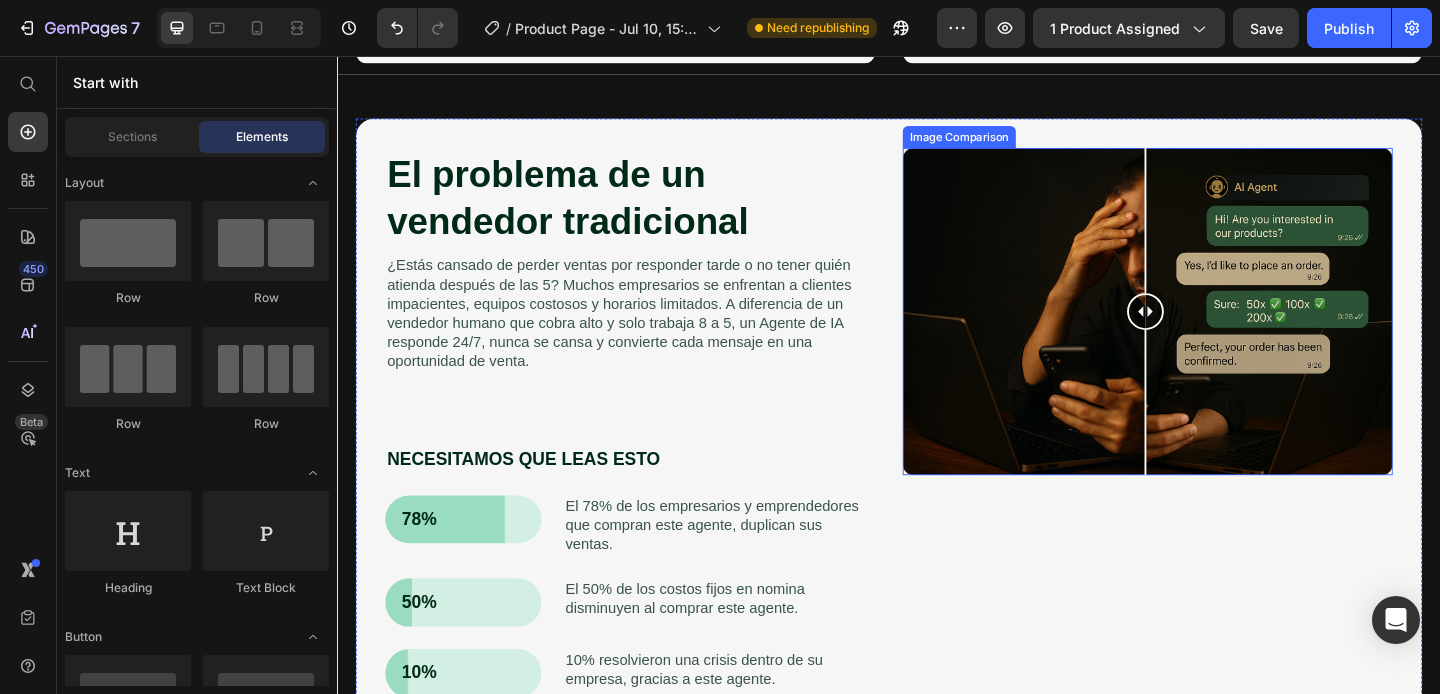 drag, startPoint x: 1238, startPoint y: 334, endPoint x: 1214, endPoint y: 395, distance: 65.551506 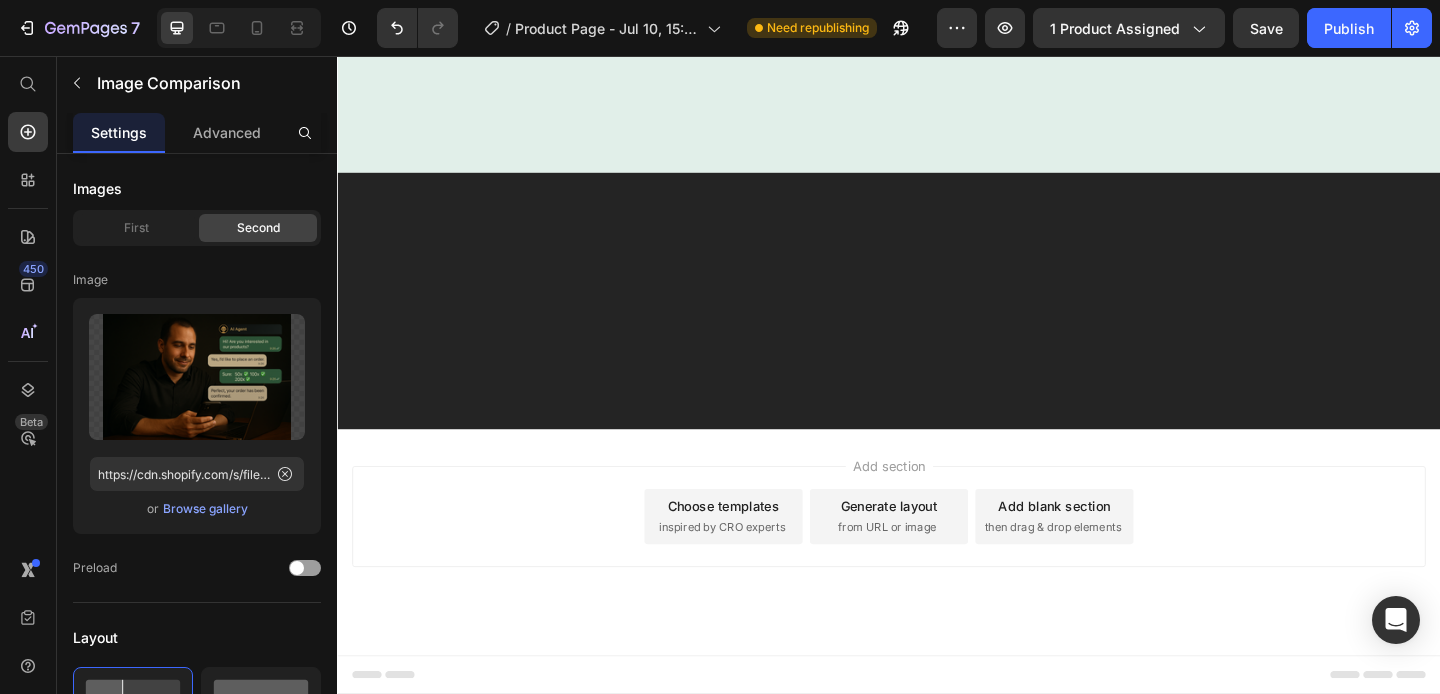 scroll, scrollTop: 3973, scrollLeft: 0, axis: vertical 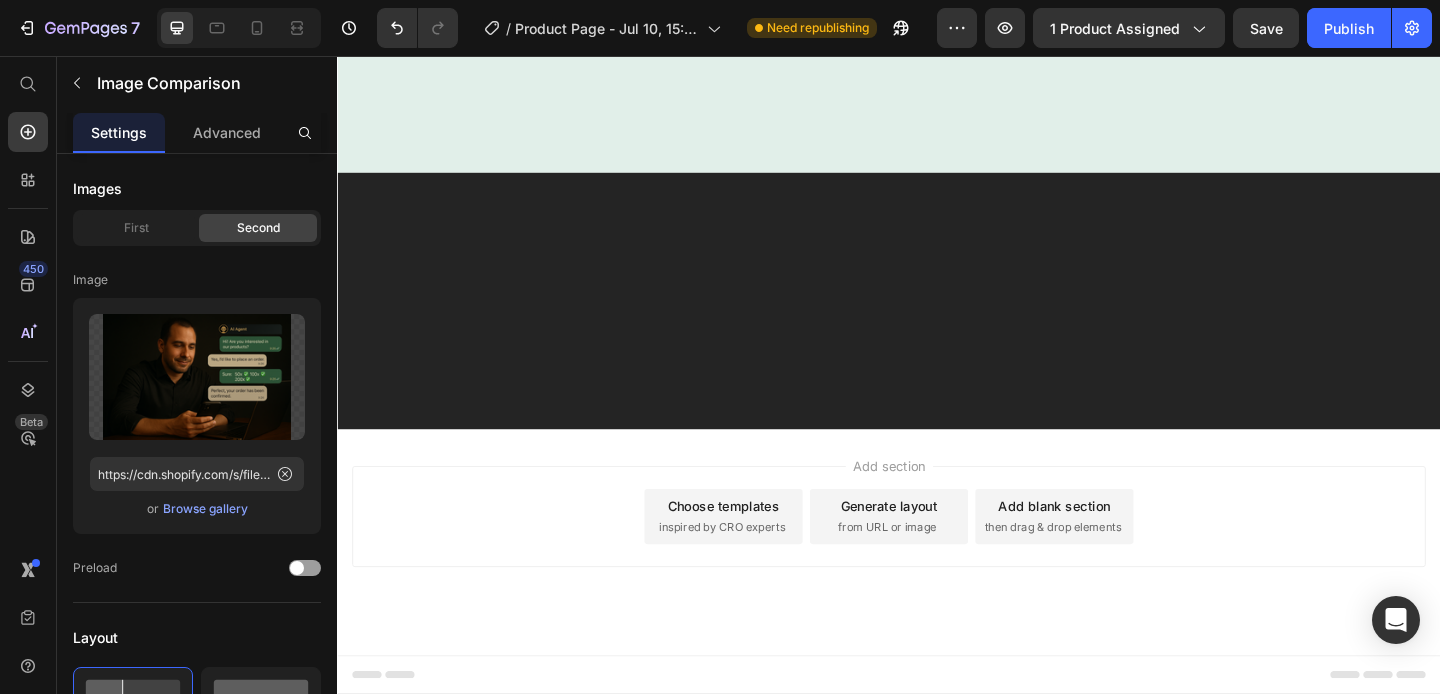 click at bounding box center (1245, -945) 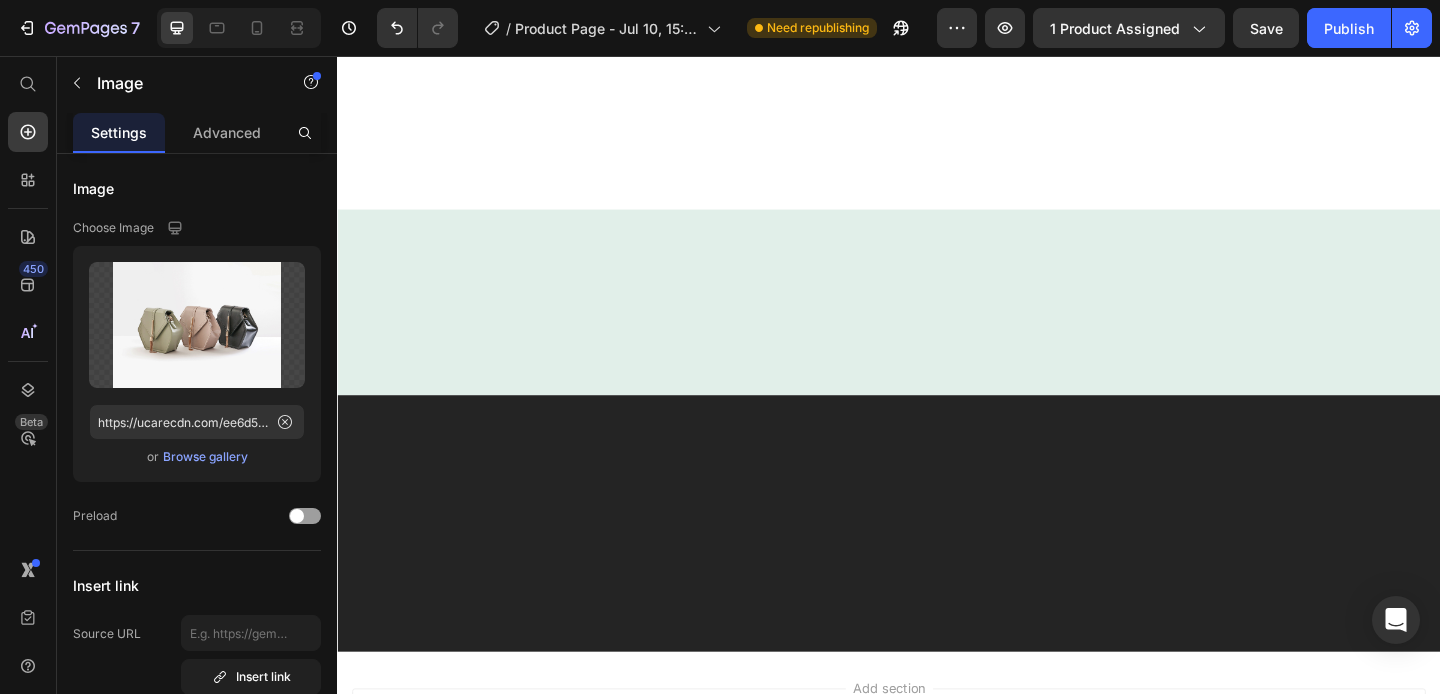 scroll, scrollTop: 3432, scrollLeft: 0, axis: vertical 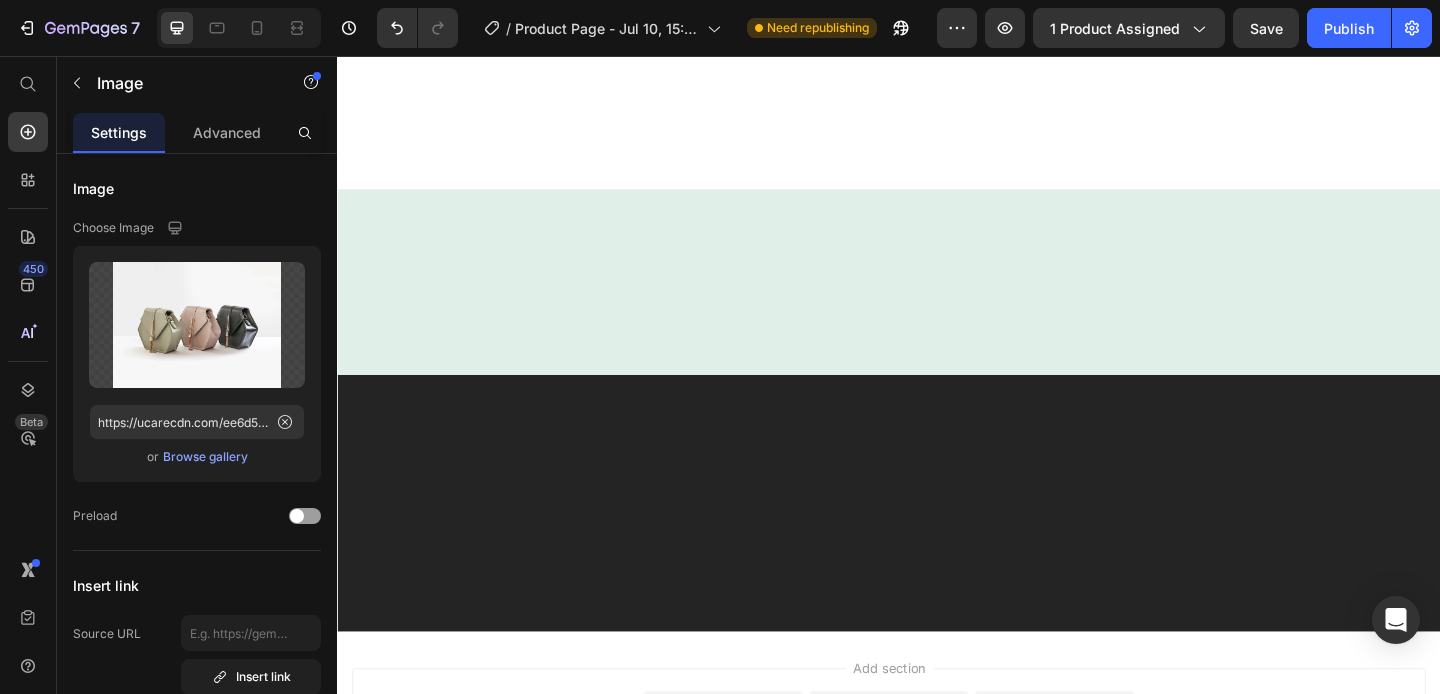 click at bounding box center (1245, -770) 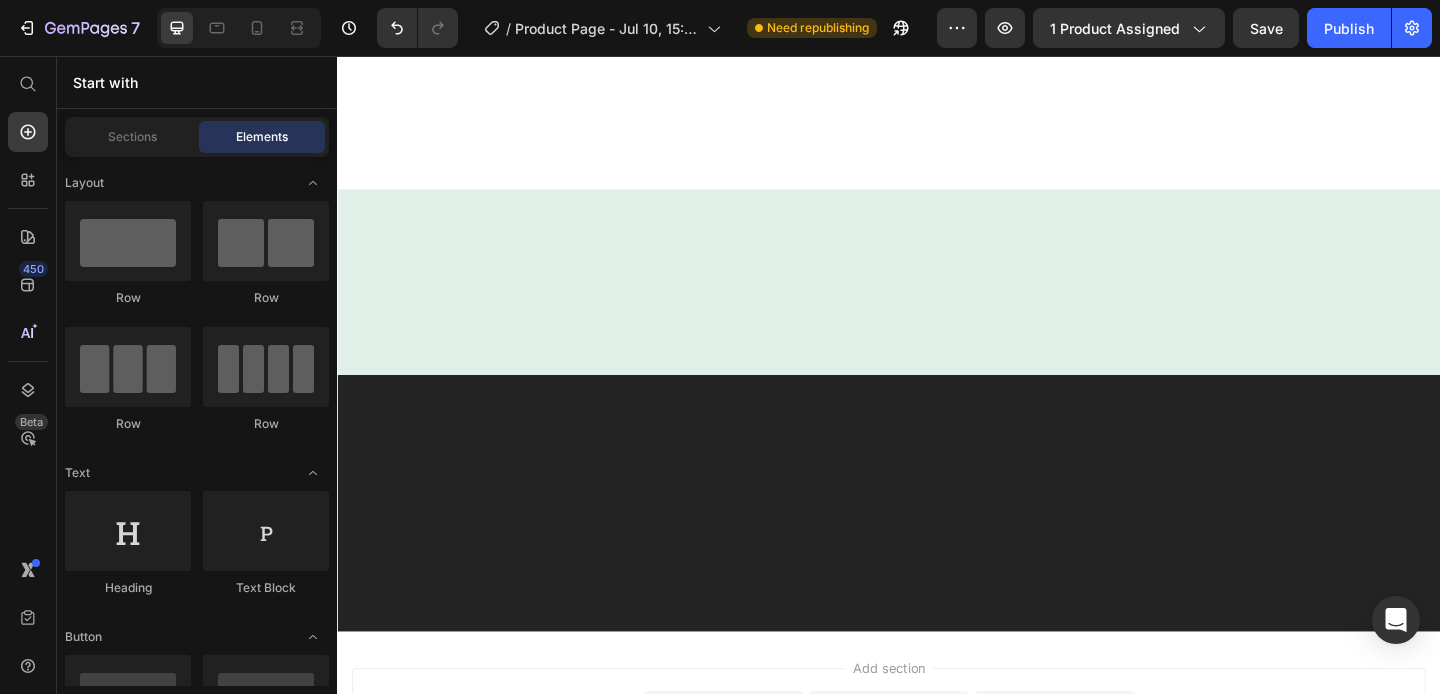 click at bounding box center (1245, -748) 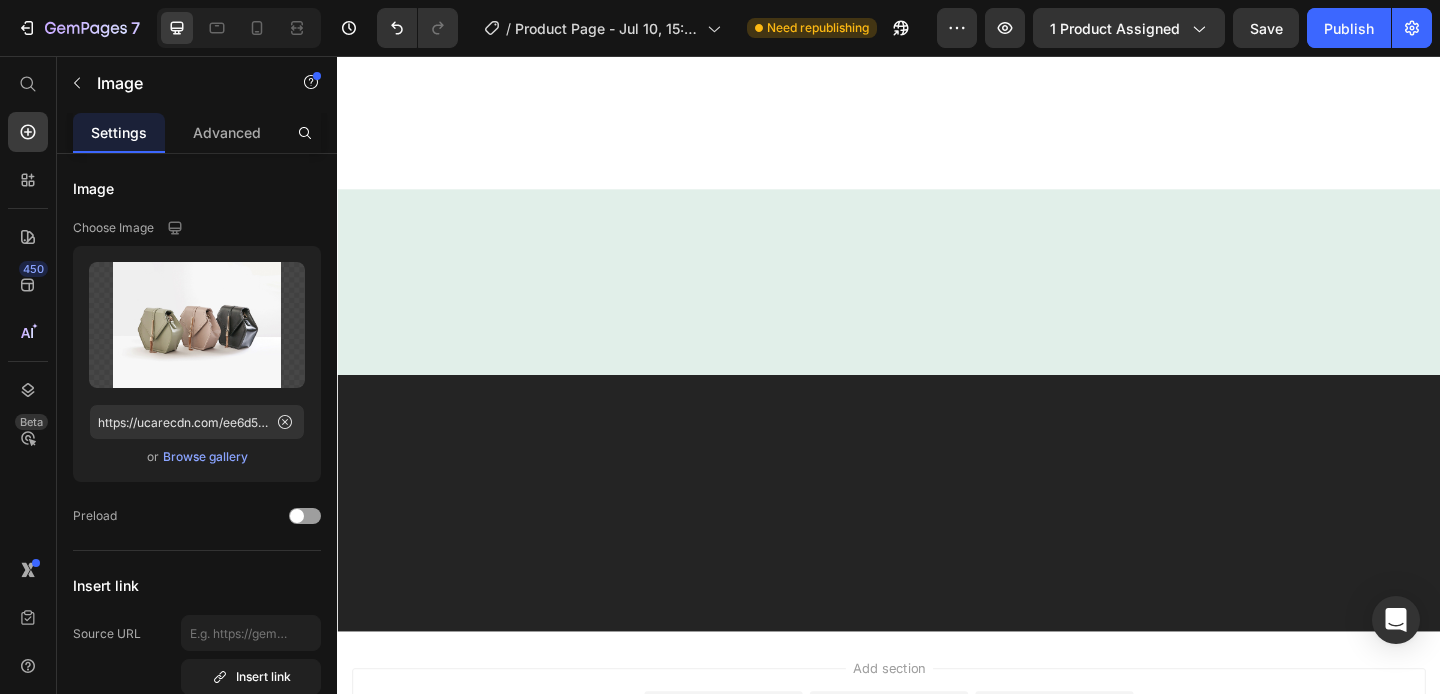 click at bounding box center [1101, -767] 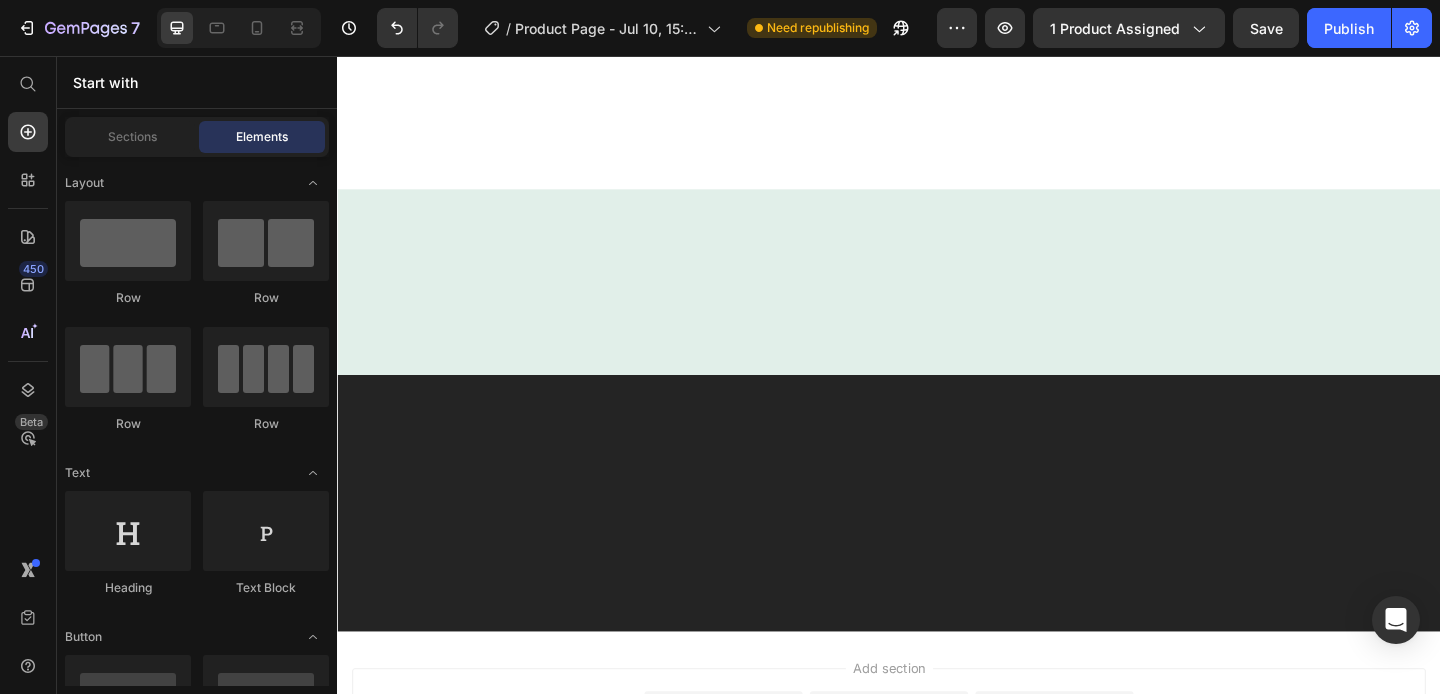 click on "GemPages User Groups" at bounding box center (1050, -557) 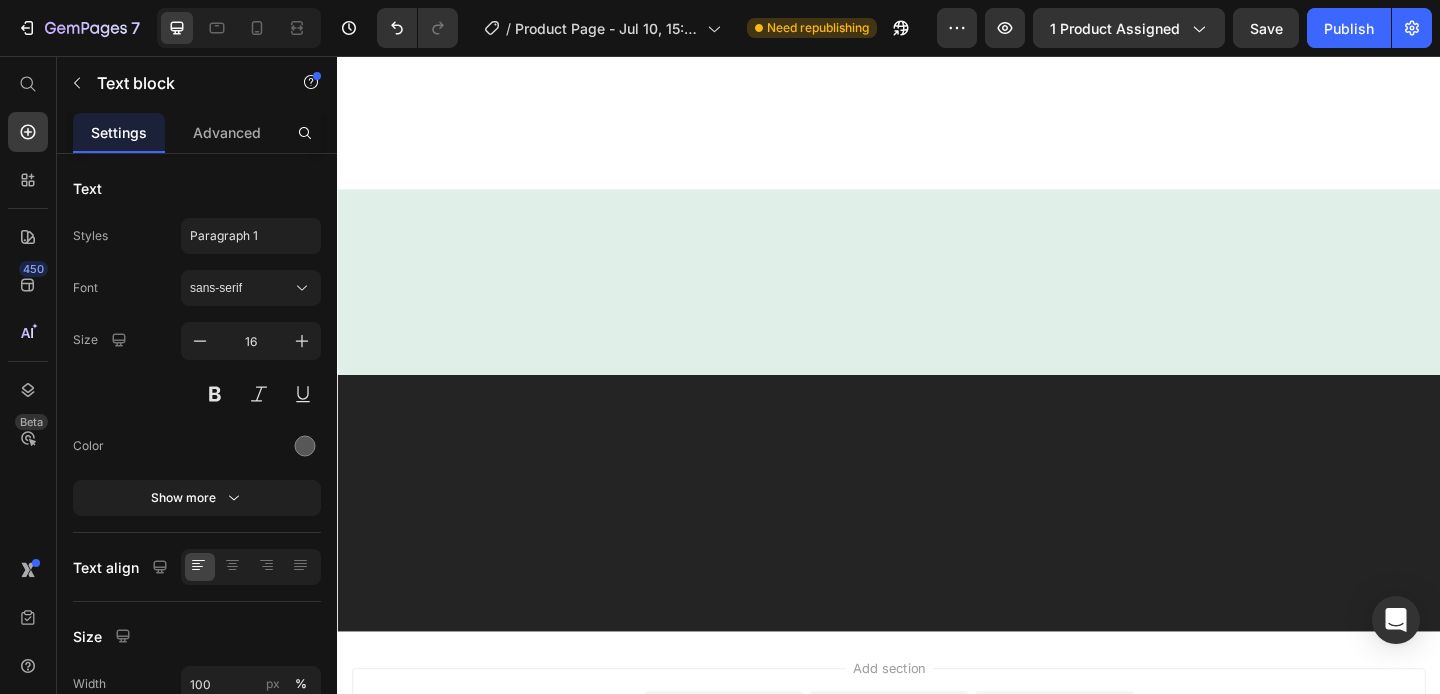 click on "150+ Heading GemPages User Groups Text block   0 460K+ Heading Certified Professionals Text block 7M+ Heading Monthly Visits Text block Row" at bounding box center [1245, -587] 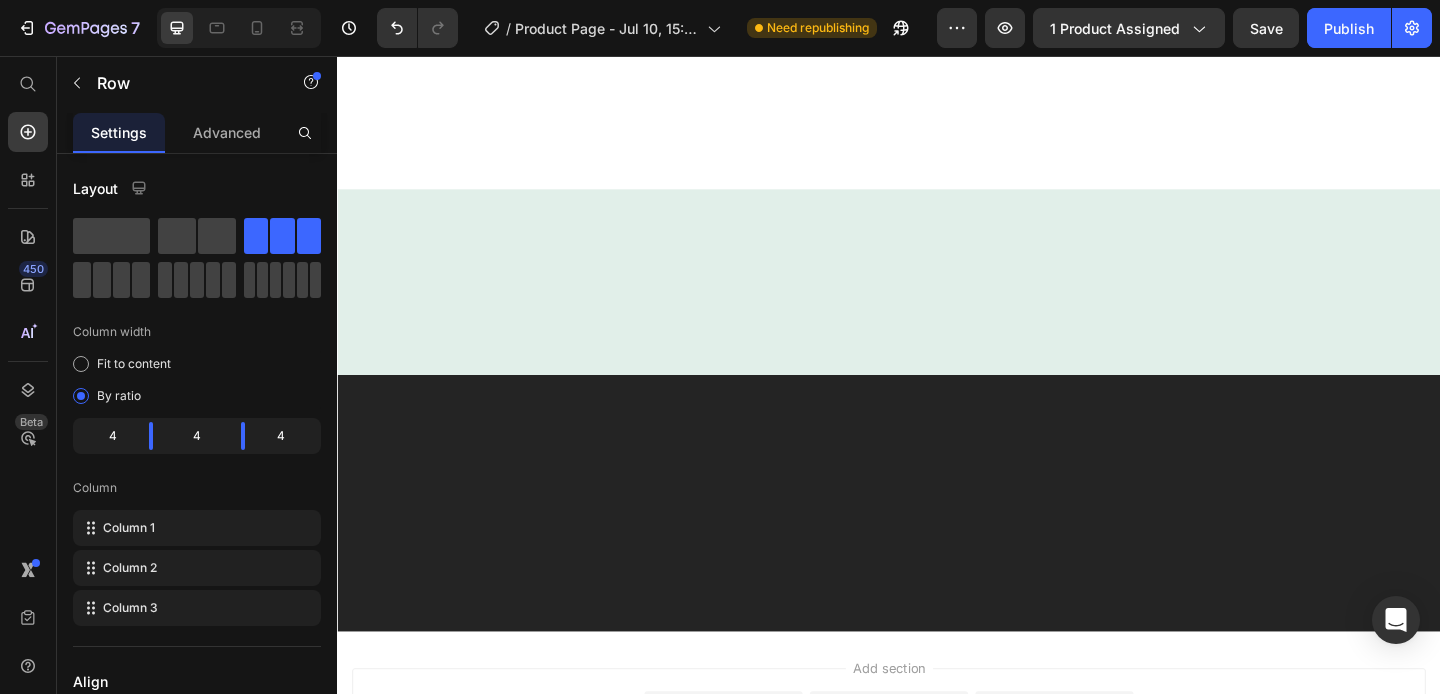 click 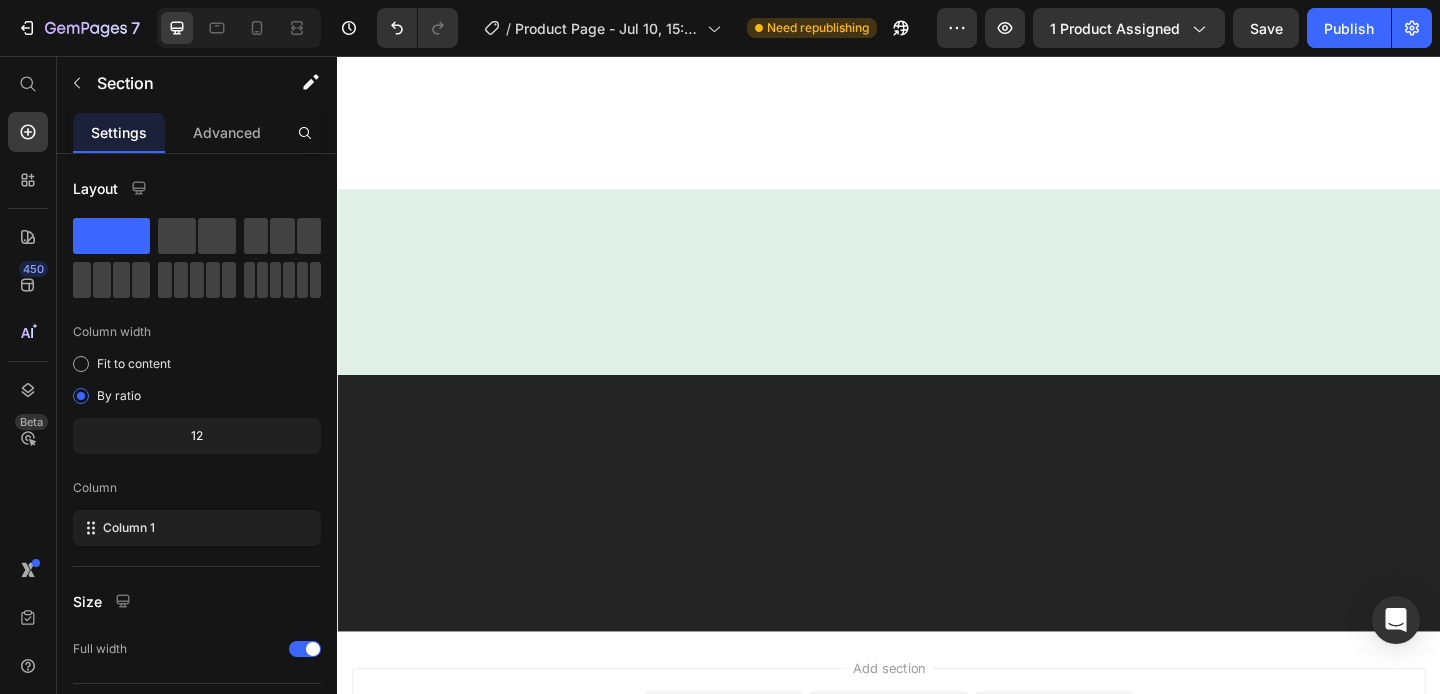 click at bounding box center (937, -134) 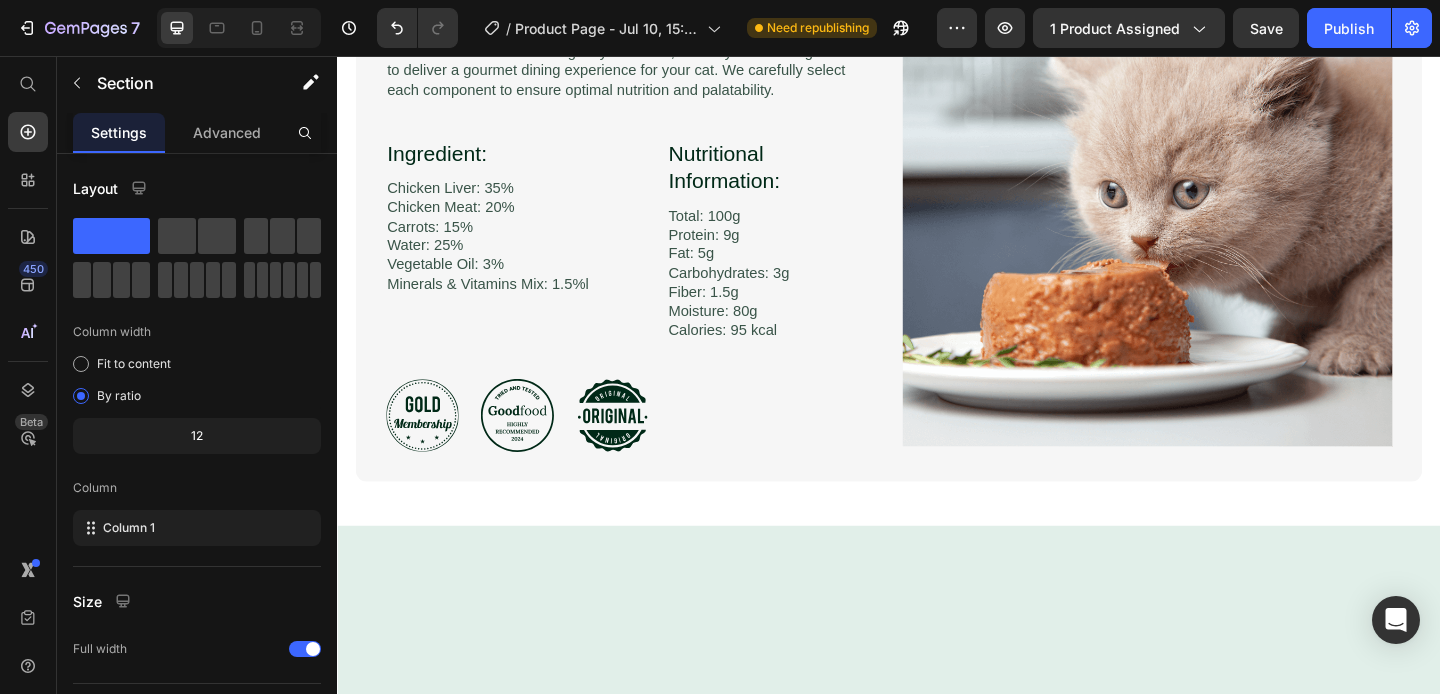 scroll, scrollTop: 3160, scrollLeft: 0, axis: vertical 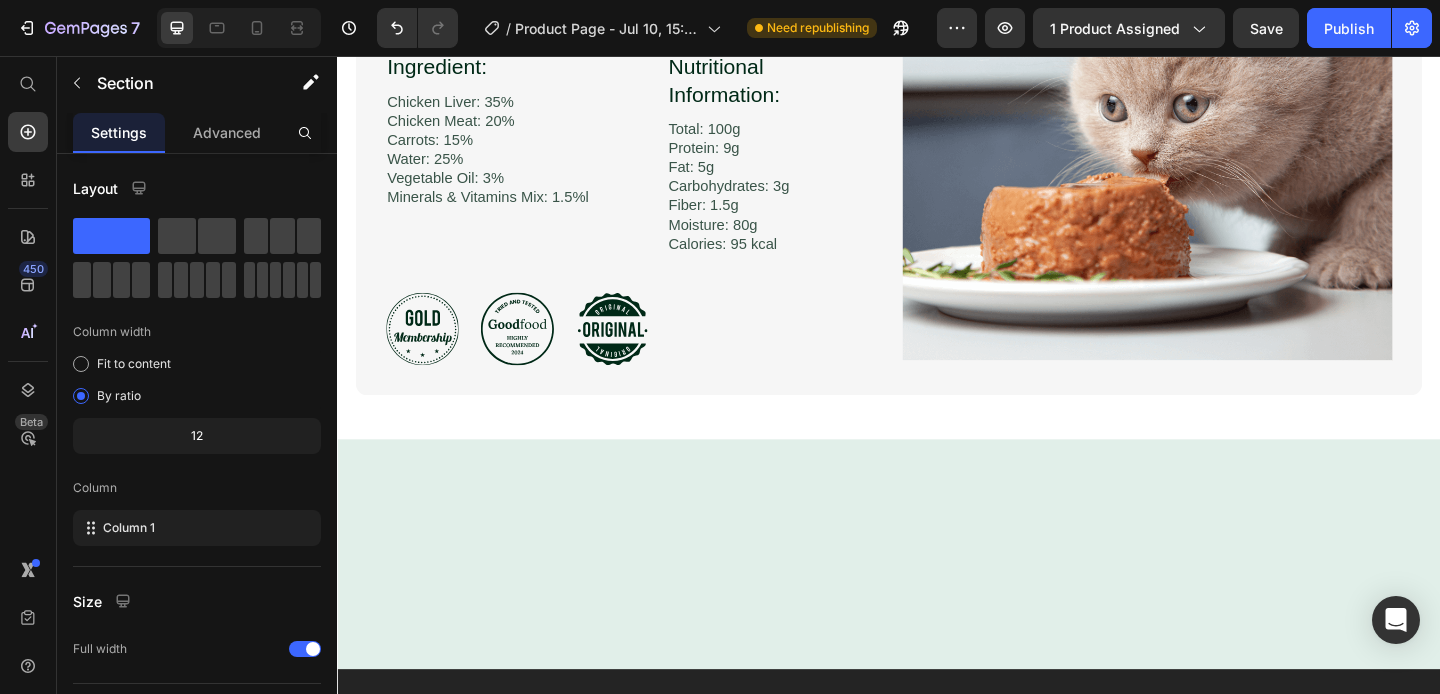 click on "¿Por qué confiar en nosotros? Heading Our customer advocates are standing by 24/7 to support you via email and social media. We also have a comprehensive, regularly updated help center for those who prefer to find help yourself. Or if you are feeling social, we have a supportive community of creators, small business owners, and marketers on social media Text block Image                Title Line Row Section 4" at bounding box center [937, -398] 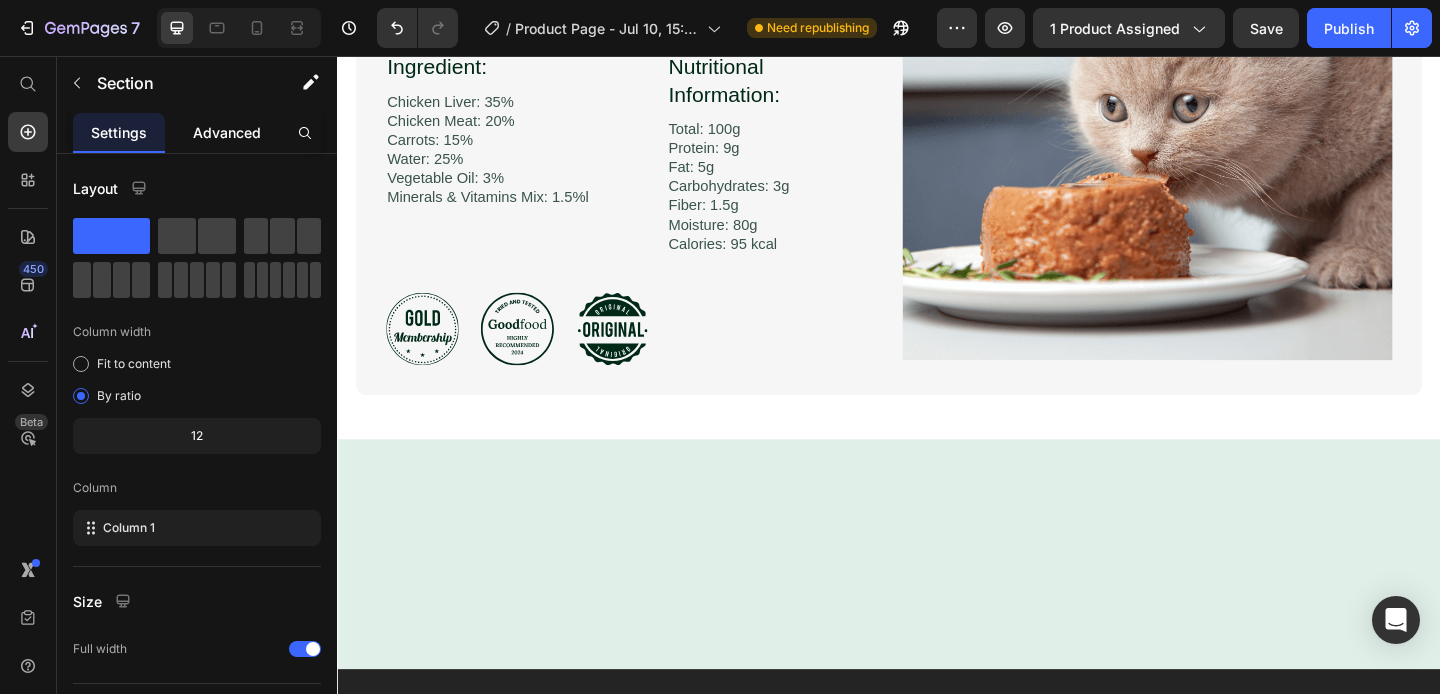 click on "Advanced" 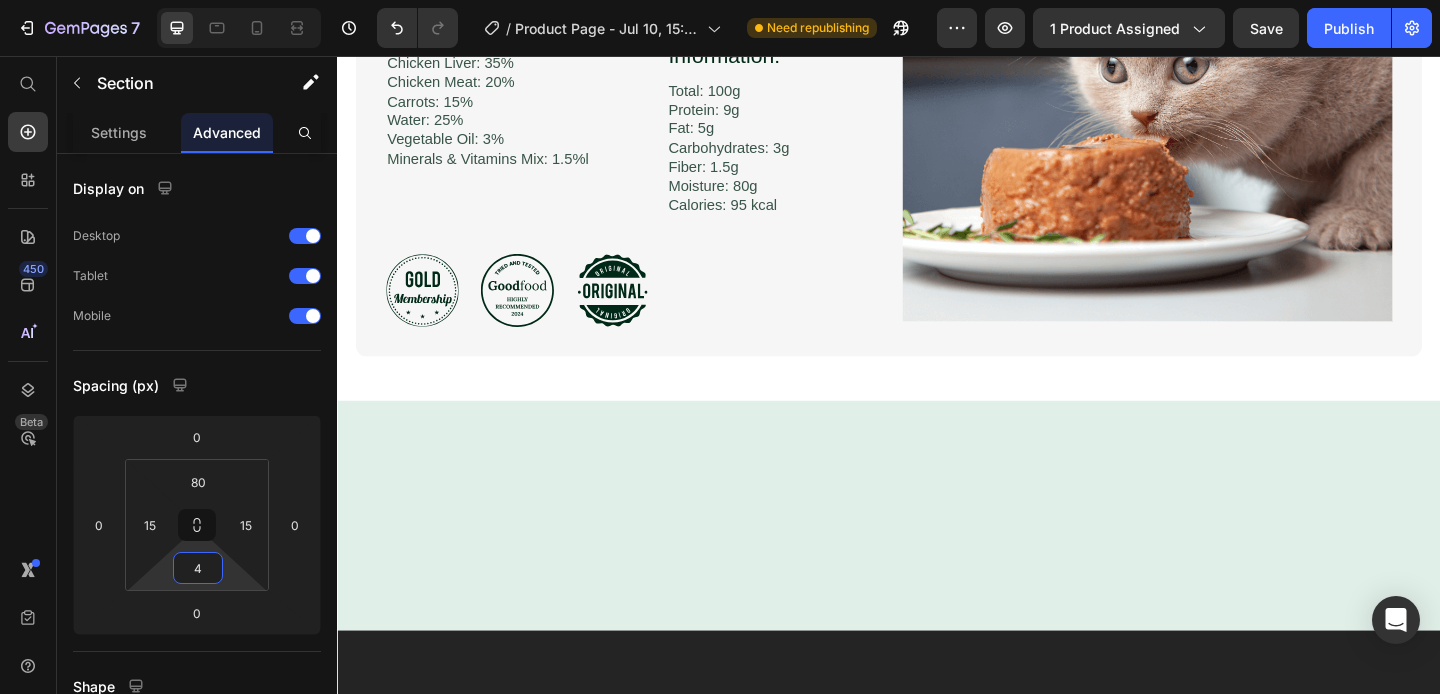type on "0" 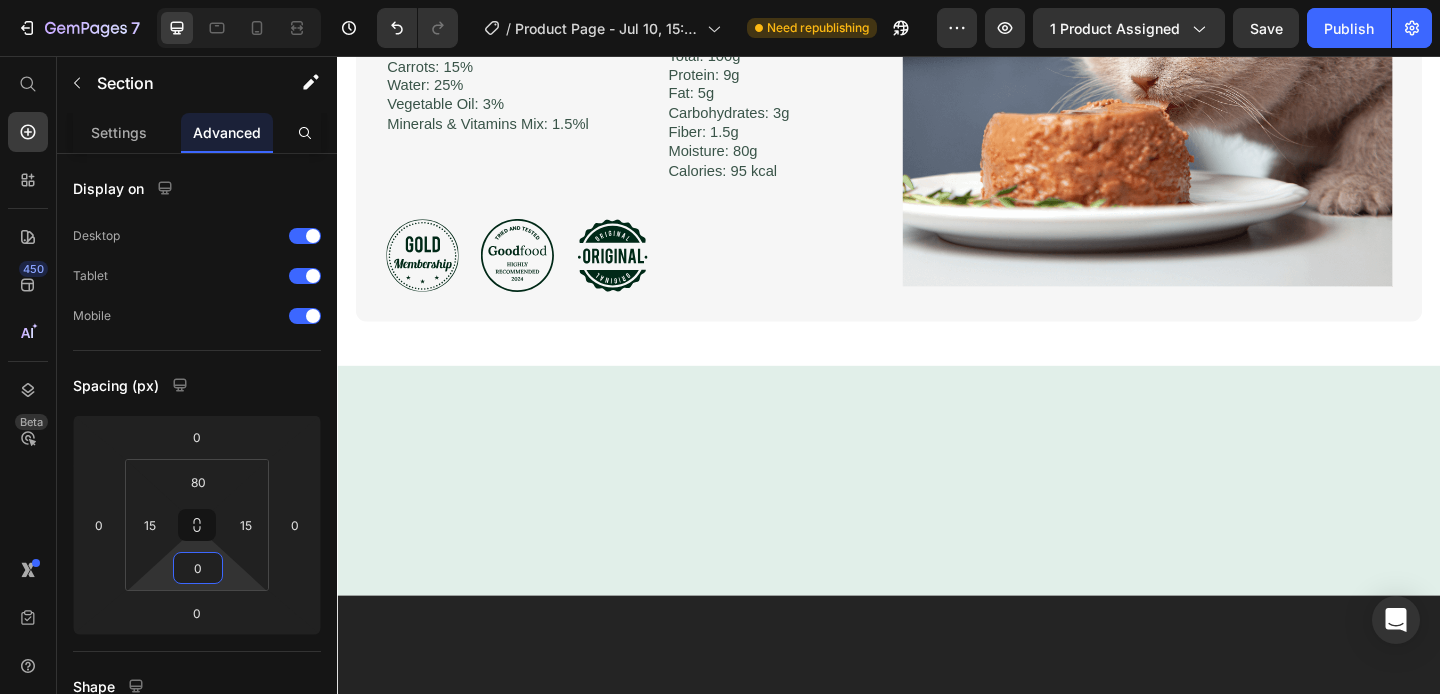 drag, startPoint x: 230, startPoint y: 573, endPoint x: 226, endPoint y: 594, distance: 21.377558 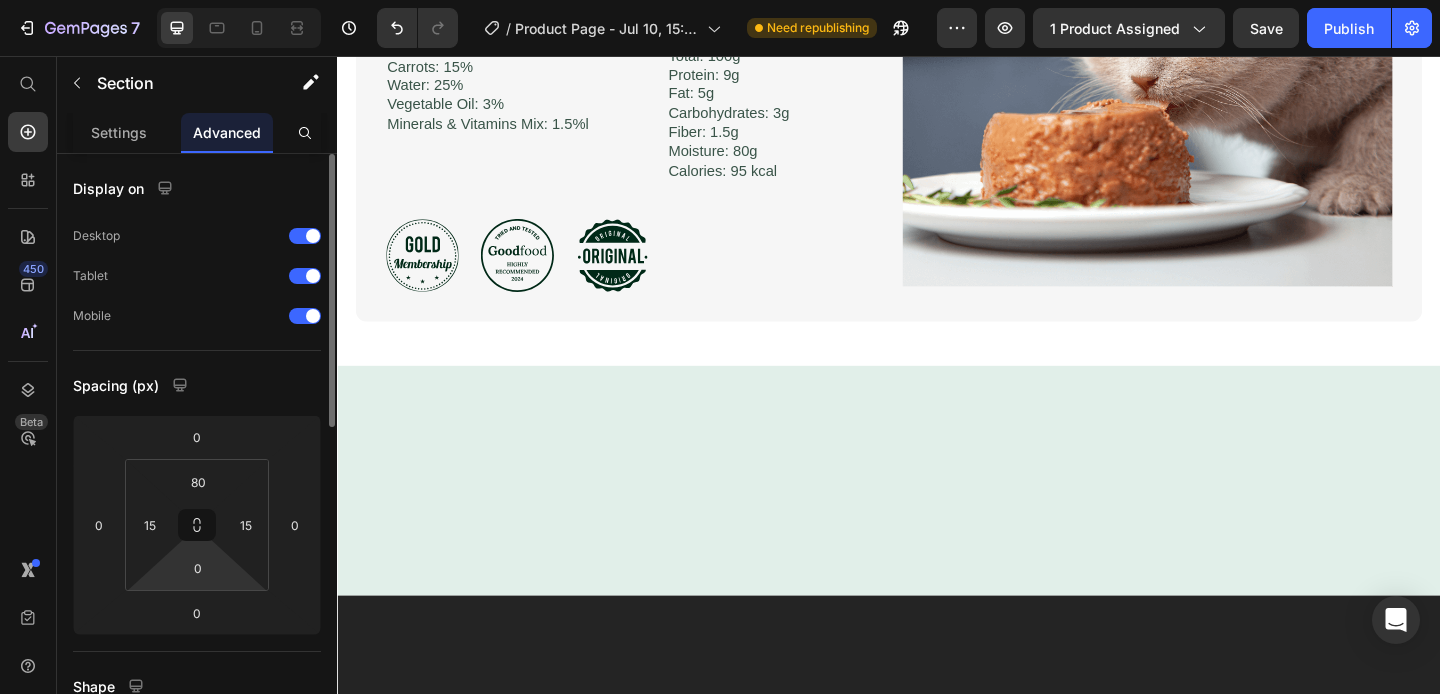 click on "Spacing (px)" at bounding box center [197, 385] 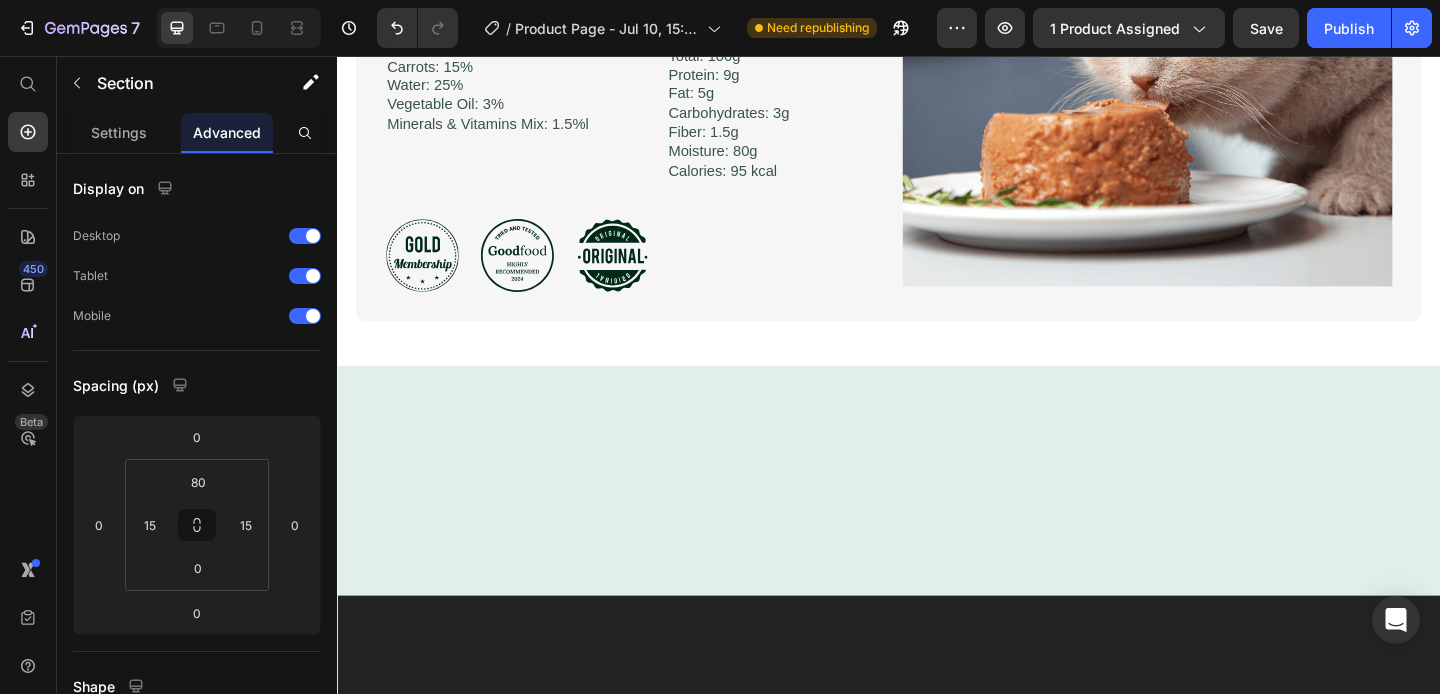 click on "¿Por qué confiar en nosotros? Heading Our customer advocates are standing by 24/7 to support you via email and social media. We also have a comprehensive, regularly updated help center for those who prefer to find help yourself. Or if you are feeling social, we have a supportive community of creators, small business owners, and marketers on social media Text block" at bounding box center [629, -398] 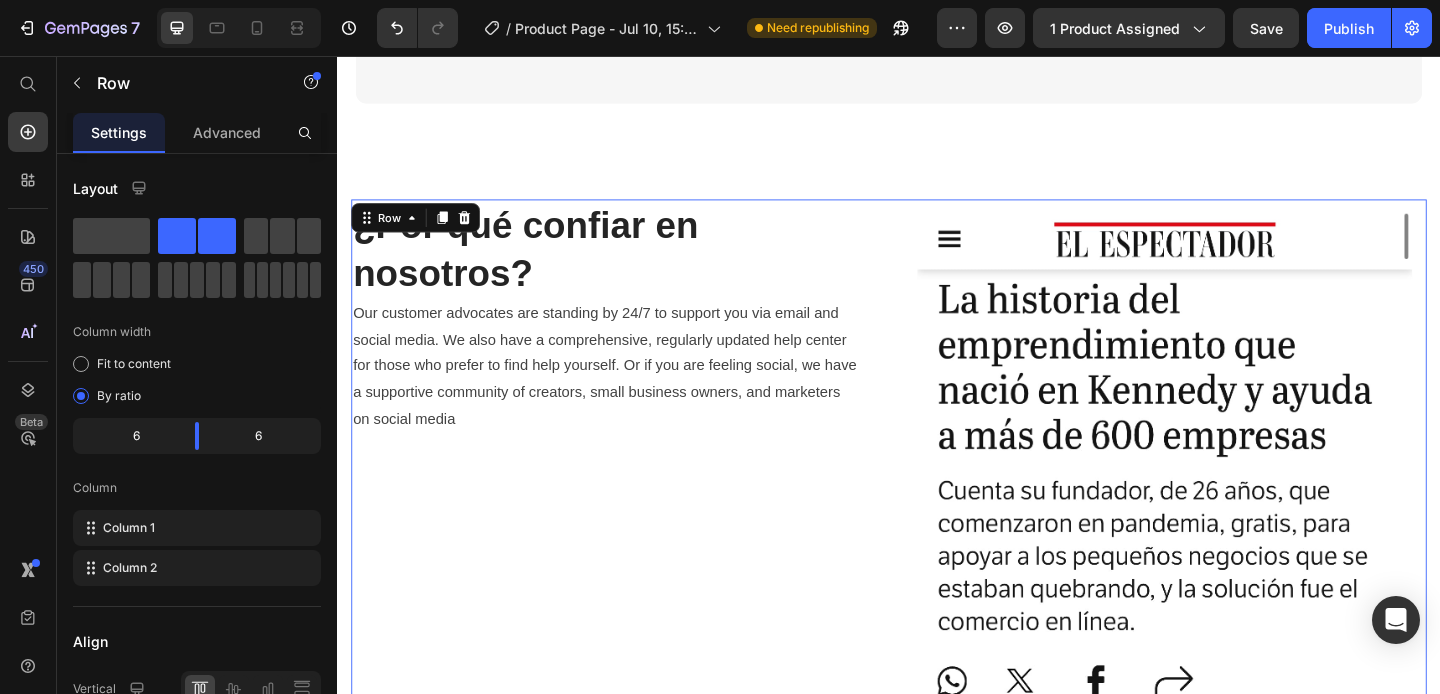 scroll, scrollTop: 2397, scrollLeft: 0, axis: vertical 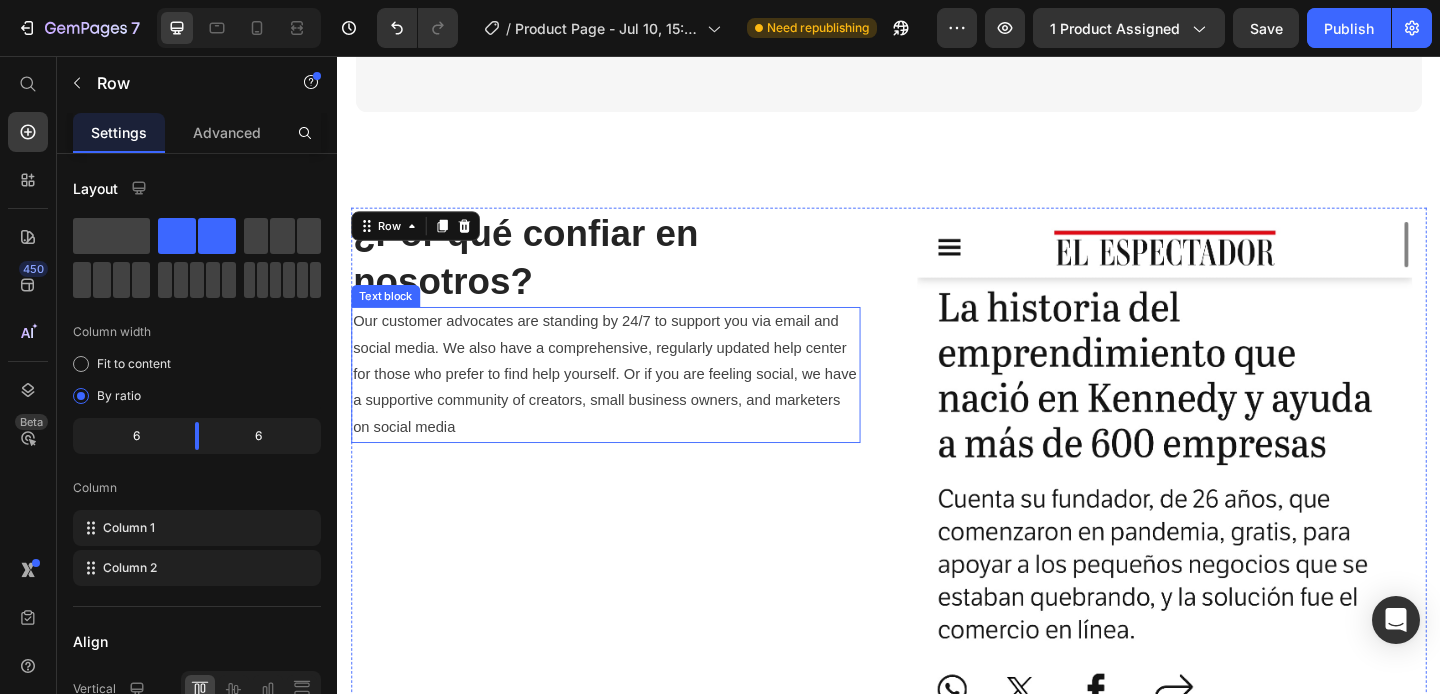 click on "Our customer advocates are standing by 24/7 to support you via email and social media. We also have a comprehensive, regularly updated help center for those who prefer to find help yourself. Or if you are feeling social, we have a supportive community of creators, small business owners, and marketers on social media" at bounding box center (629, 403) 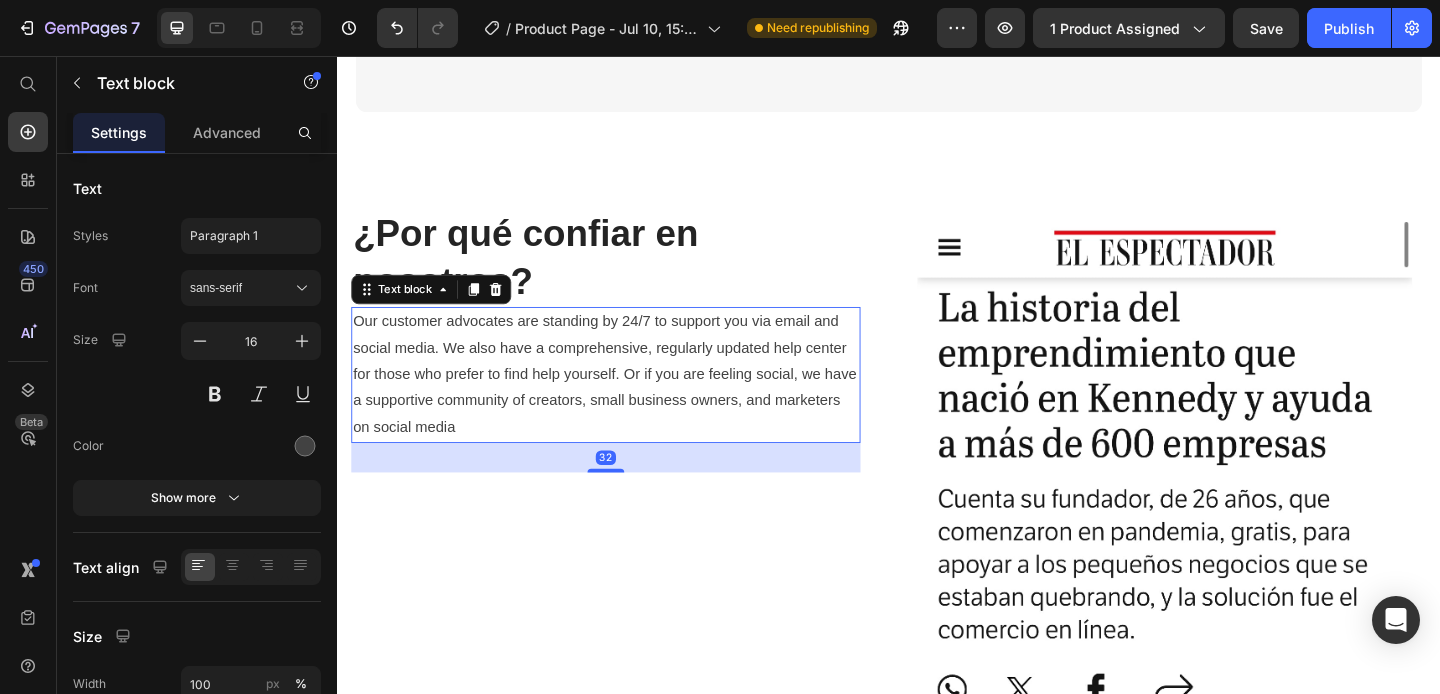 click on "Our customer advocates are standing by 24/7 to support you via email and social media. We also have a comprehensive, regularly updated help center for those who prefer to find help yourself. Or if you are feeling social, we have a supportive community of creators, small business owners, and marketers on social media" at bounding box center (629, 403) 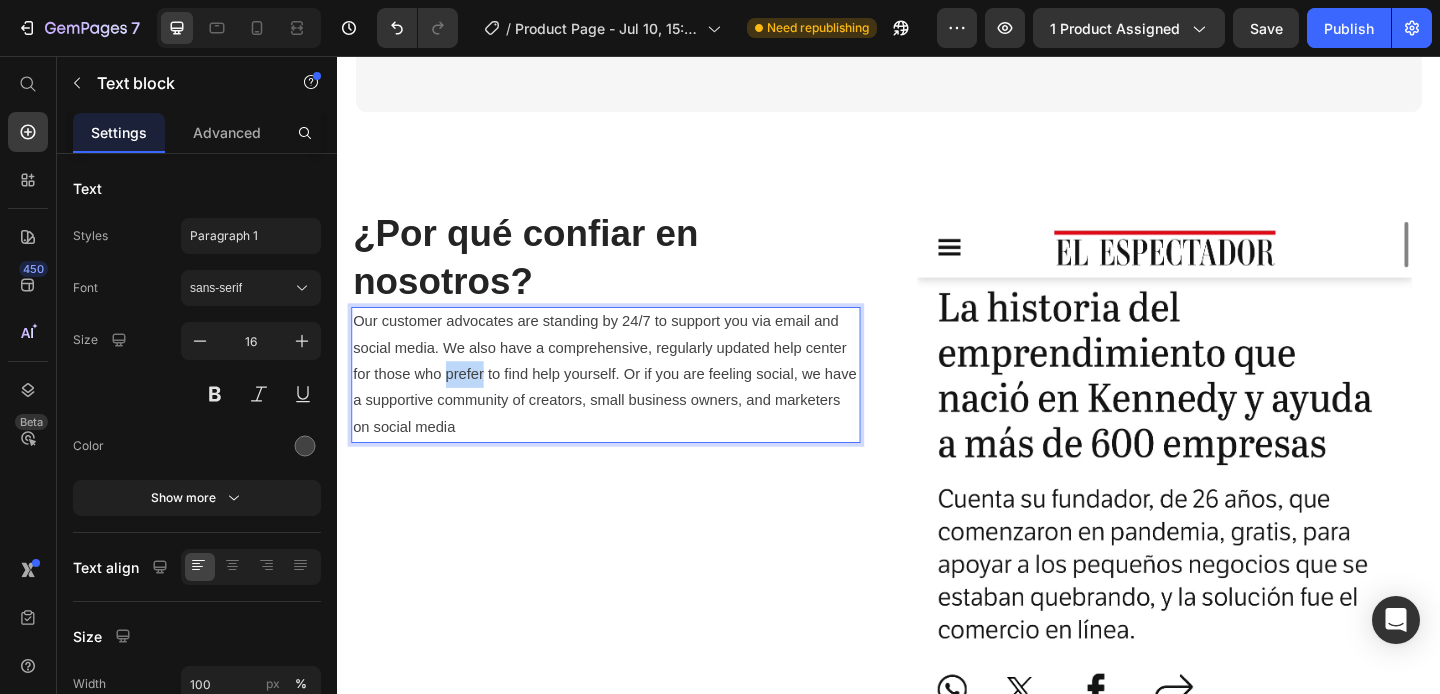 click on "Our customer advocates are standing by 24/7 to support you via email and social media. We also have a comprehensive, regularly updated help center for those who prefer to find help yourself. Or if you are feeling social, we have a supportive community of creators, small business owners, and marketers on social media" at bounding box center (629, 403) 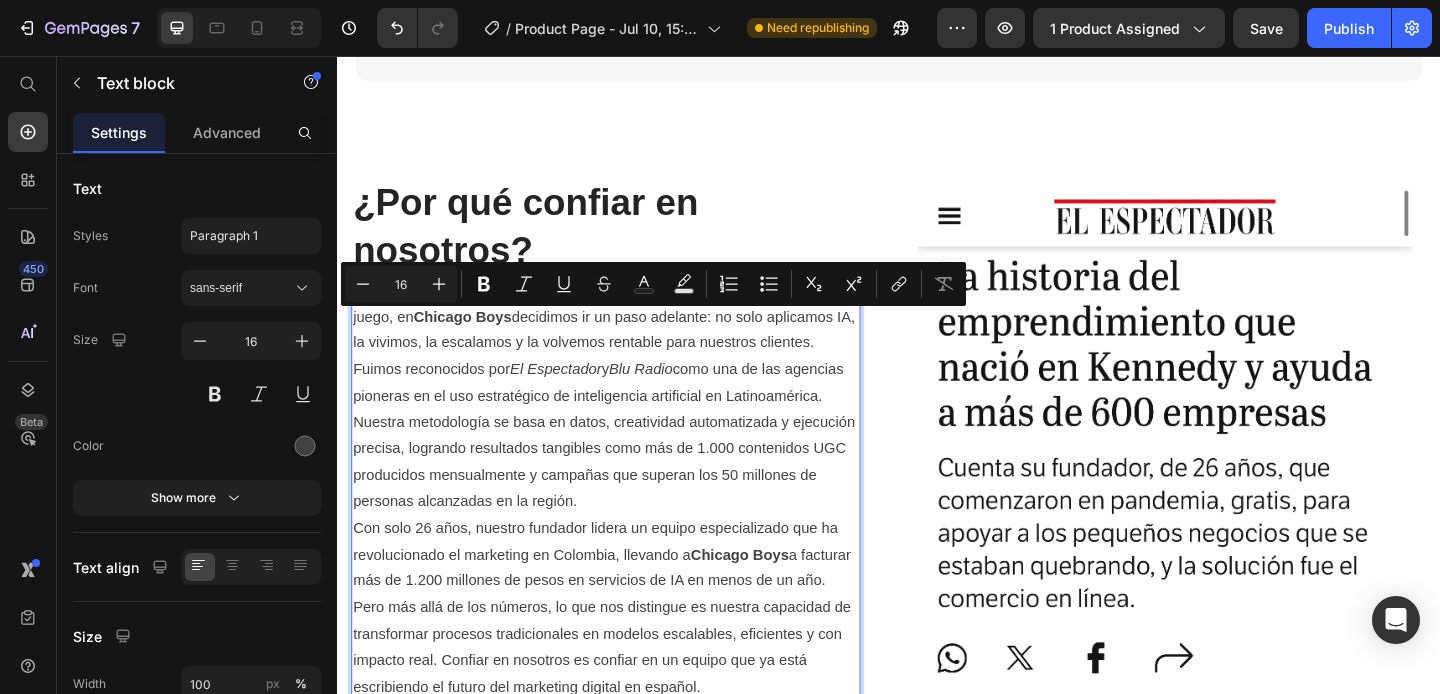 scroll, scrollTop: 84, scrollLeft: 0, axis: vertical 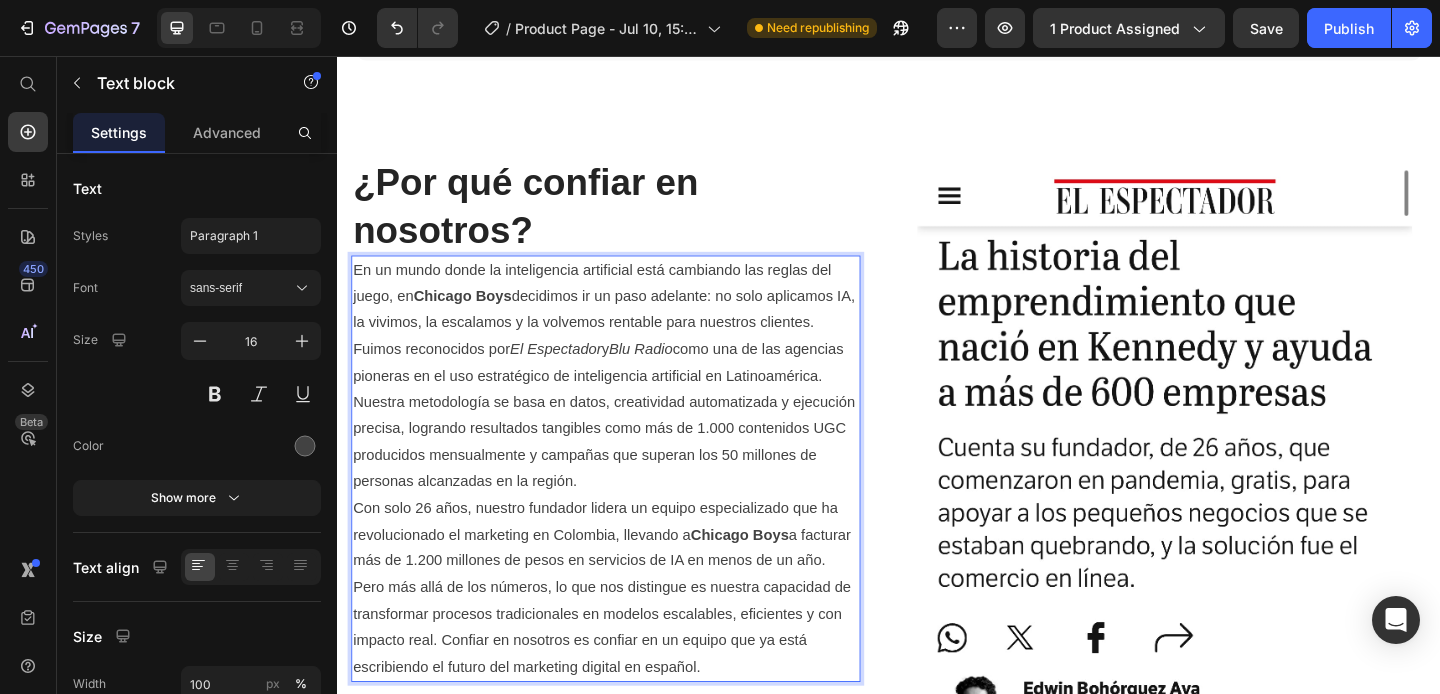 click on "“En un mundo donde la inteligencia artificial está cambiando las reglas del juego, en [COMPANY] decidimos ir un paso adelante: no solo aplicamos IA, la vivimos, la escalamos y la volvemos rentable para nuestros clientes. Fuimos reconocidos por [PUBLICATION] y [PUBLICATION] como una de las agencias pioneras en el uso estratégico de inteligencia artificial en Latinoamérica. Nuestra metodología se basa en datos, creatividad automatizada y ejecución precisa, logrando resultados tangibles como más de 1.000 contenidos UGC producidos mensualmente y campañas que superan los 50 millones de personas alcanzadas en la región.”" at bounding box center (629, 404) 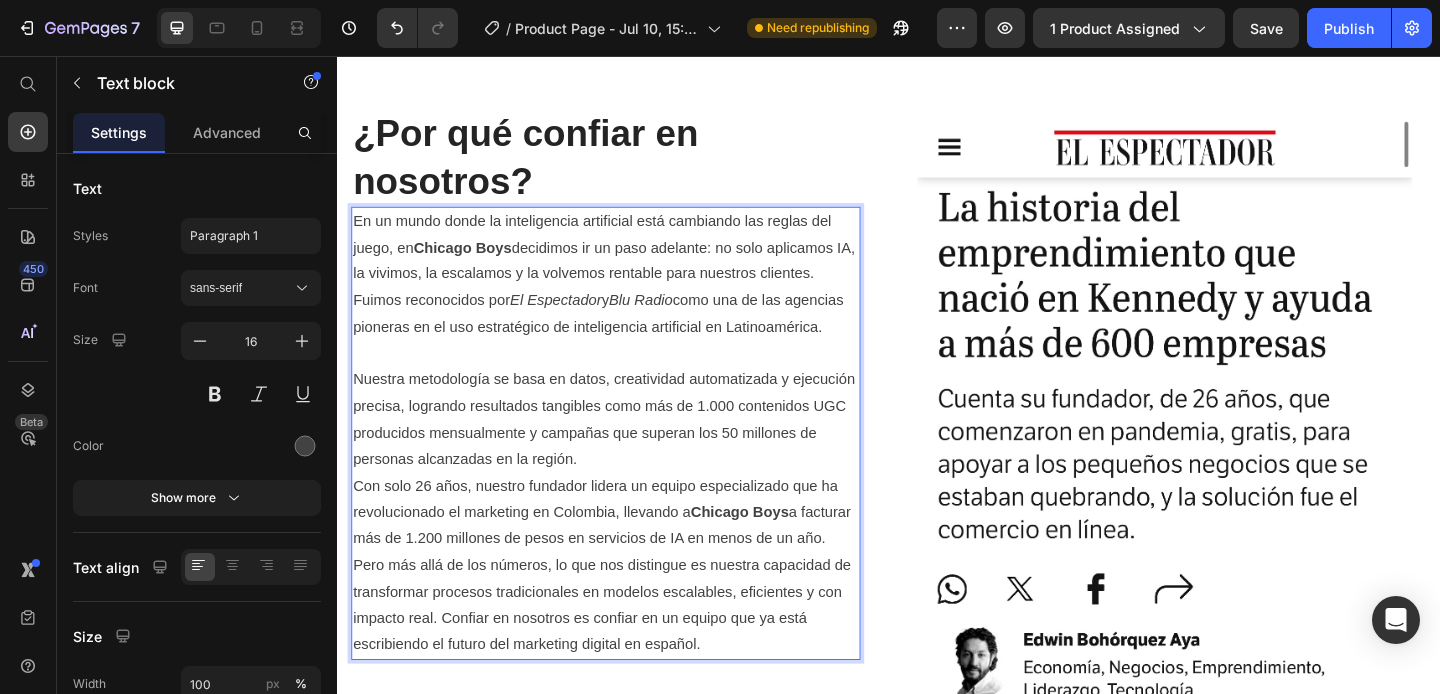 scroll, scrollTop: 2531, scrollLeft: 0, axis: vertical 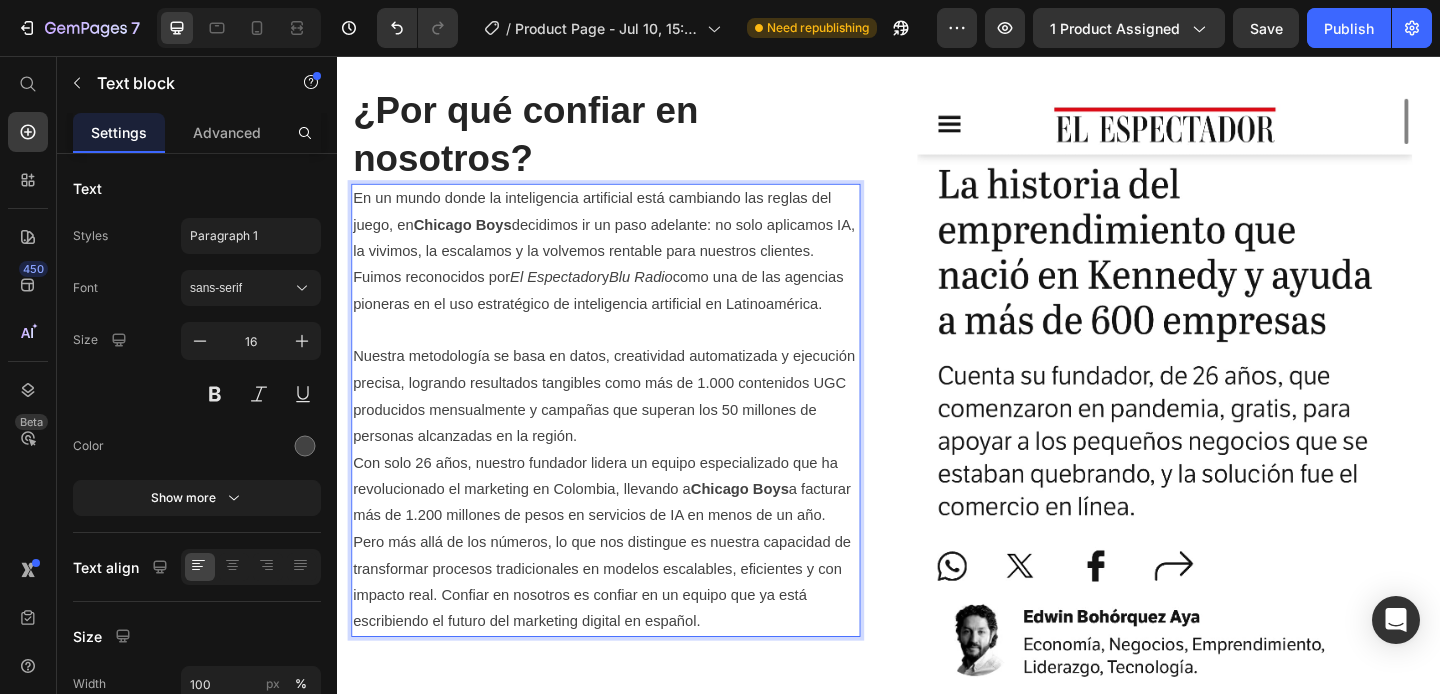 click on "Nuestra metodología se basa en datos, creatividad automatizada y ejecución precisa, logrando resultados tangibles como más de 1.000 contenidos UGC producidos mensualmente y campañas que superan los 50 millones de personas alcanzadas en la región." at bounding box center [629, 426] 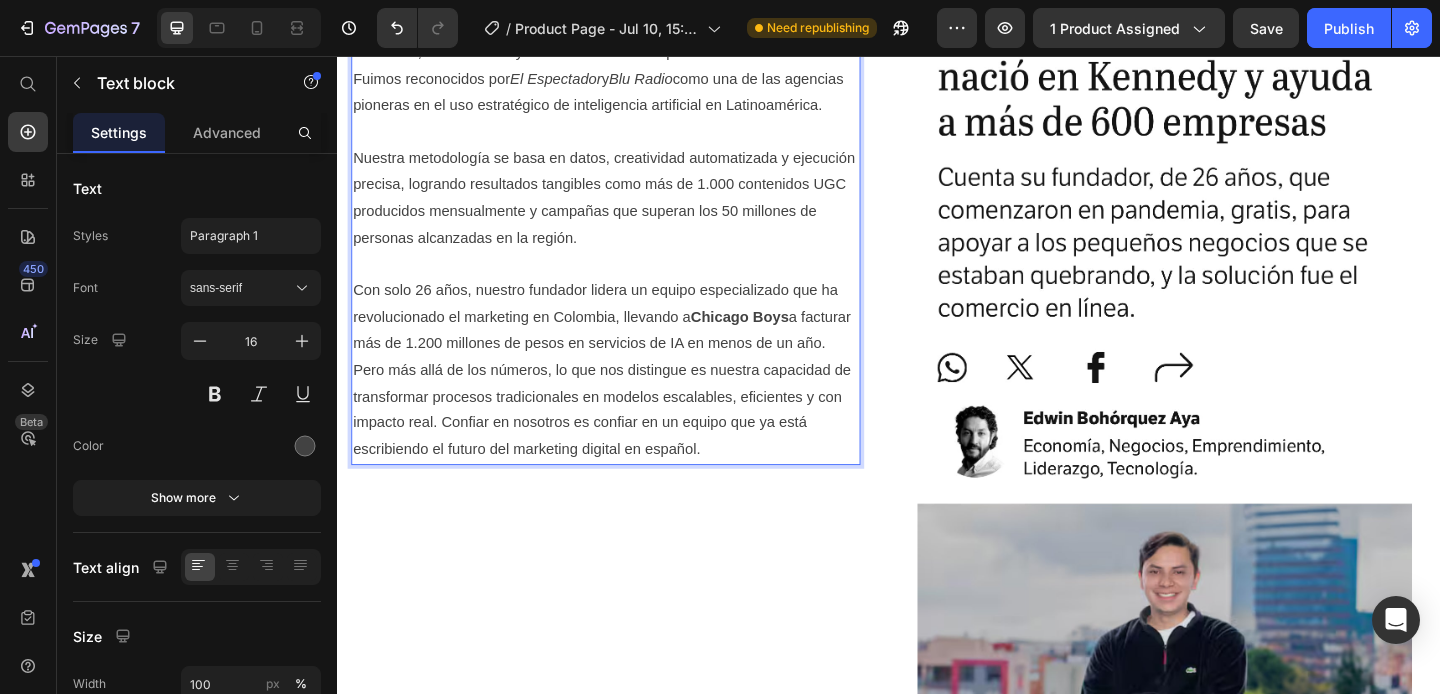 scroll, scrollTop: 2693, scrollLeft: 0, axis: vertical 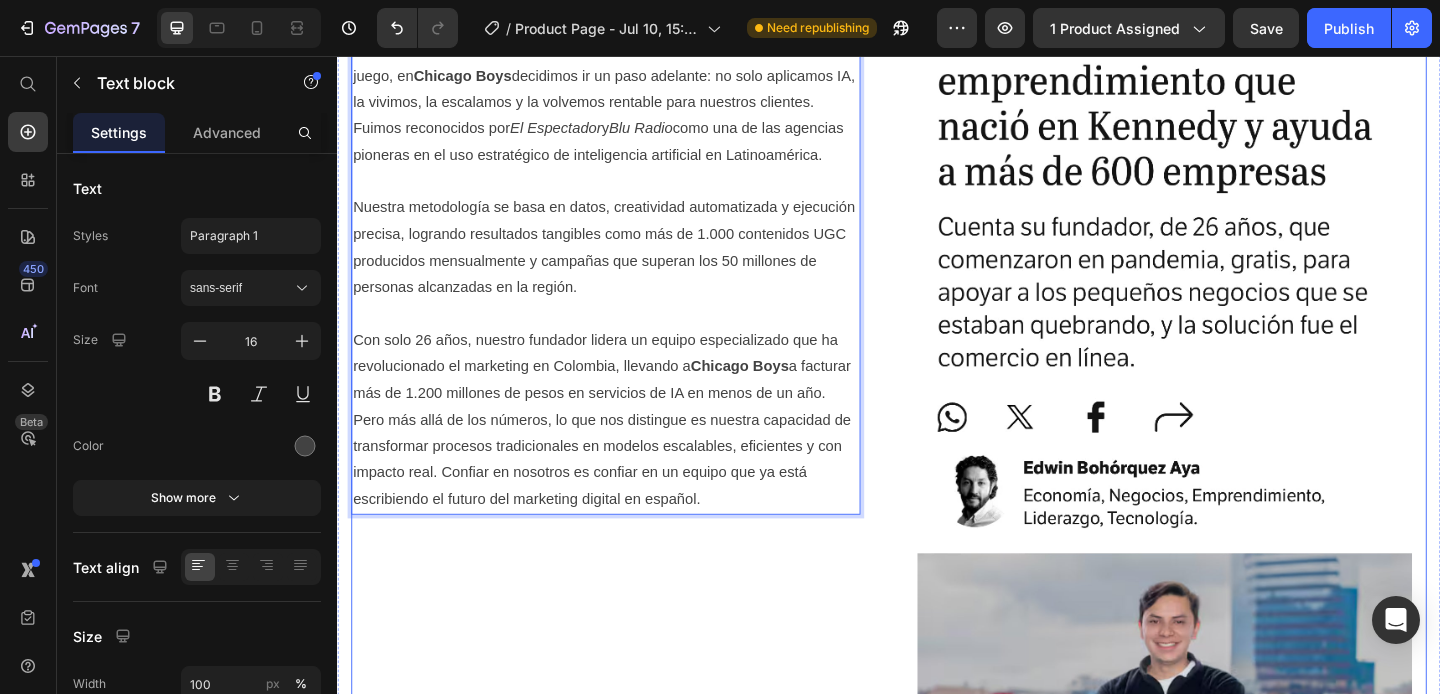 click on "¿Por qué confiar en nosotros? Heading En un mundo donde la inteligencia artificial está cambiando las reglas del juego, en Chicago Boys decidimos ir un paso adelante: no solo aplicamos IA, la vivimos, la escalamos y la volvemos rentable para nuestros clientes. Fuimos reconocidos por El Espectador y Blu Radio como una de las agencias pioneras en el uso estratégico de inteligencia artificial en Latinoamérica.  Nuestra metodología se basa en datos, creatividad automatizada y ejecución precisa, logrando resultados tangibles como más de 1.000 contenidos UGC producidos mensualmente y campañas que superan los 50 millones de personas alcanzadas en la región. Con solo 26 años, nuestro fundador lidera un equipo especializado que ha revolucionado el marketing en Colombia, llevando a Chicago Boys Text block   32" at bounding box center (629, 473) 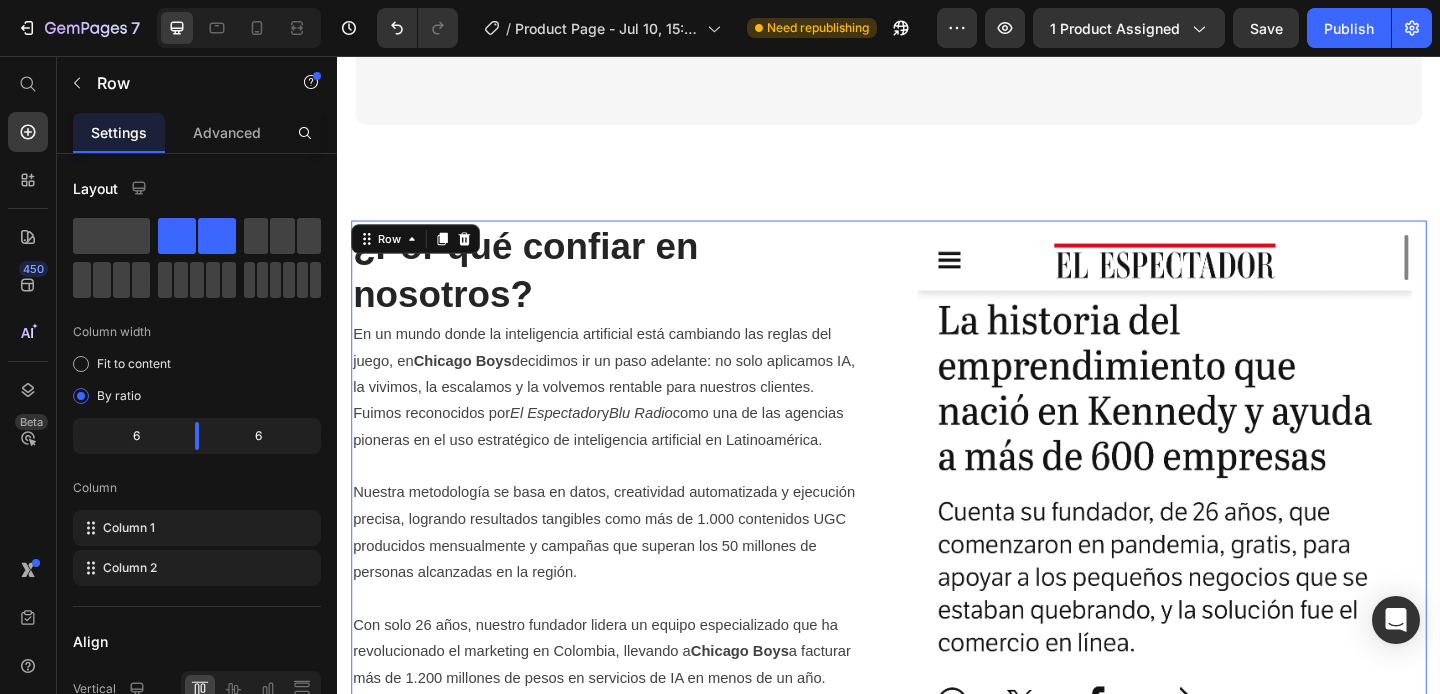scroll, scrollTop: 2376, scrollLeft: 0, axis: vertical 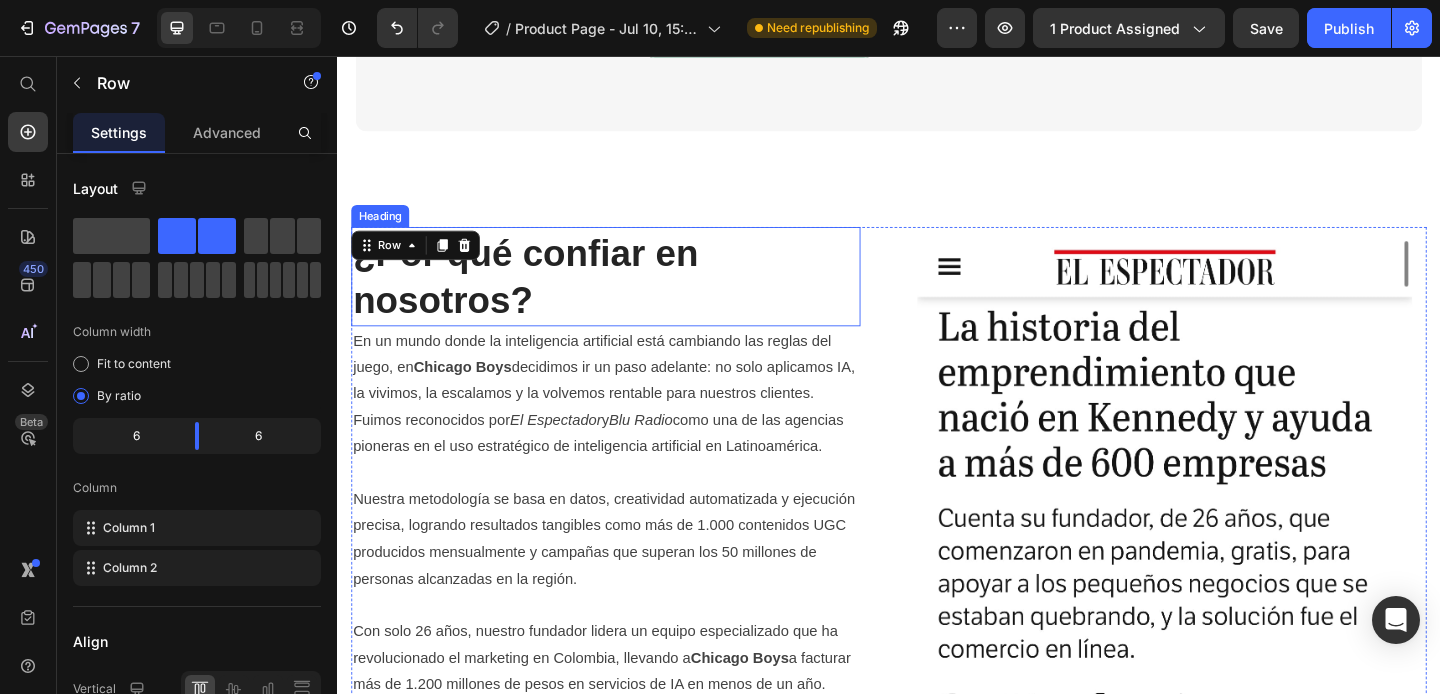 click on "¿Por qué confiar en nosotros?" at bounding box center (629, 296) 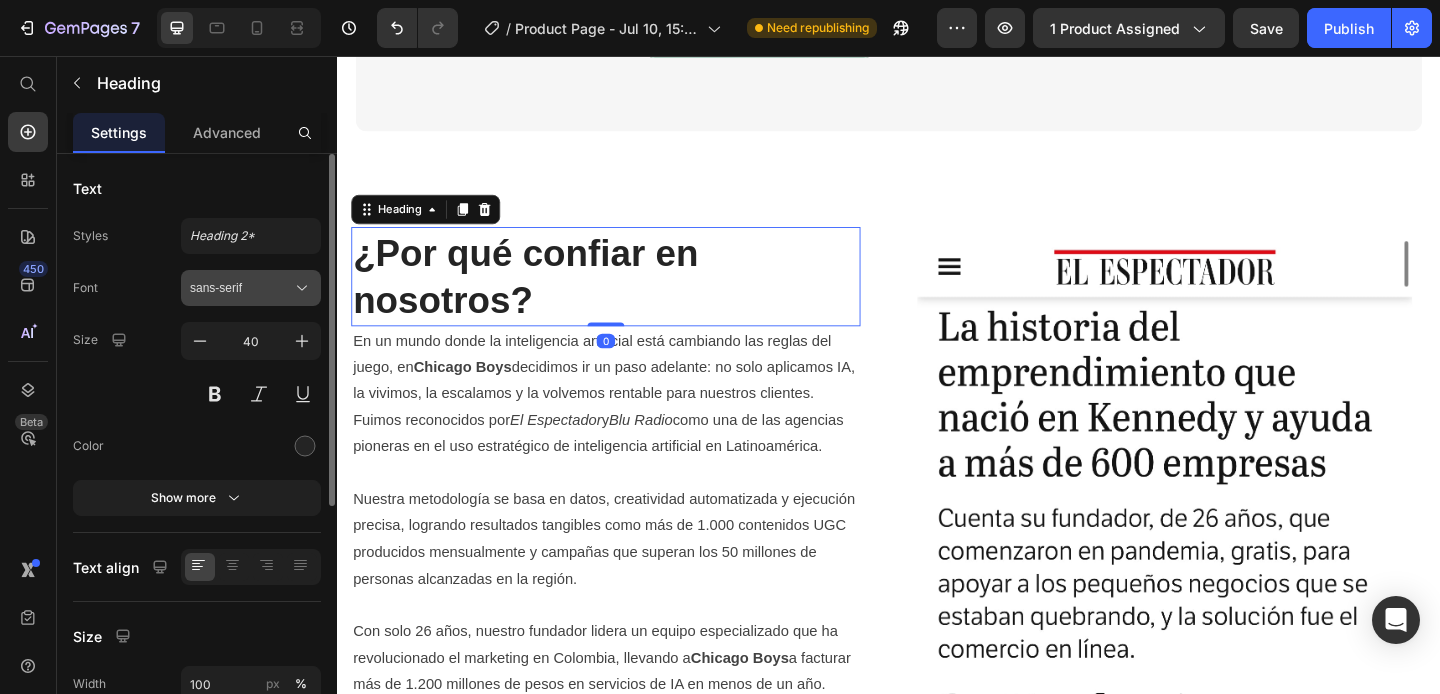 click on "sans-serif" at bounding box center (241, 288) 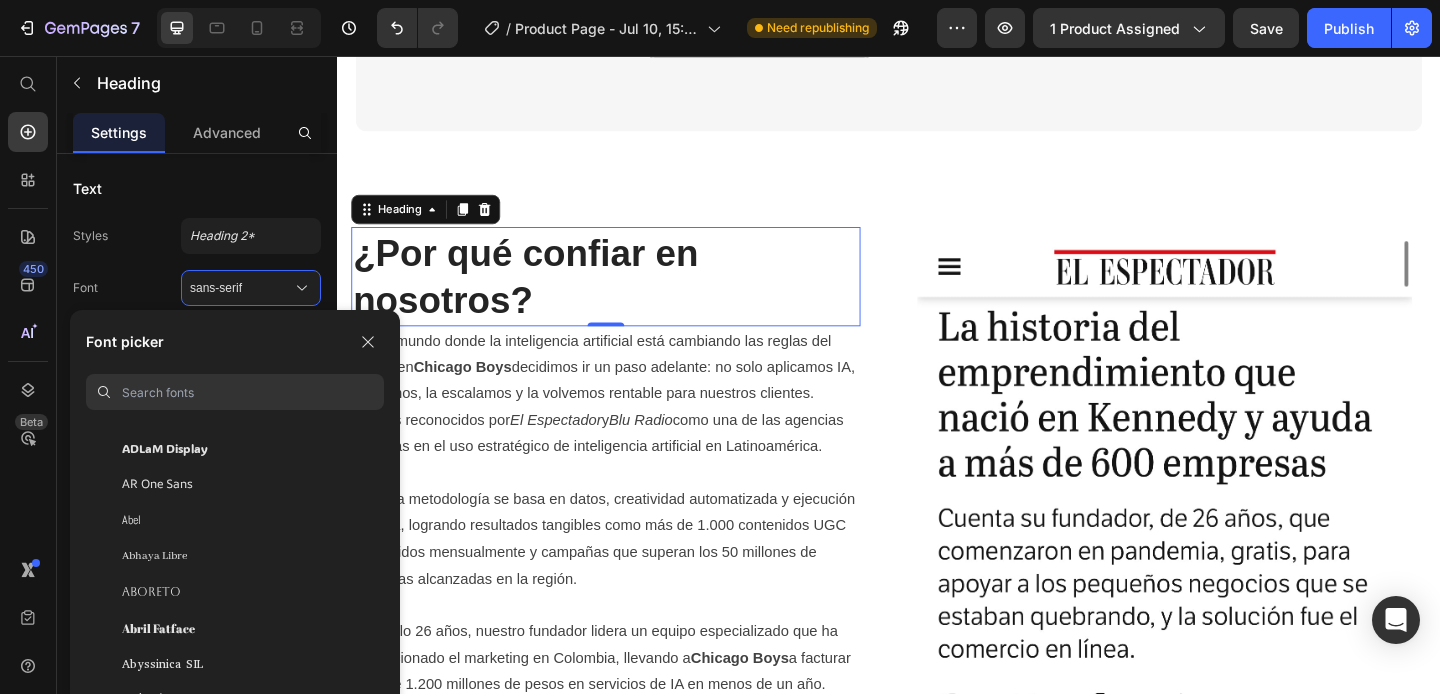 scroll, scrollTop: 0, scrollLeft: 0, axis: both 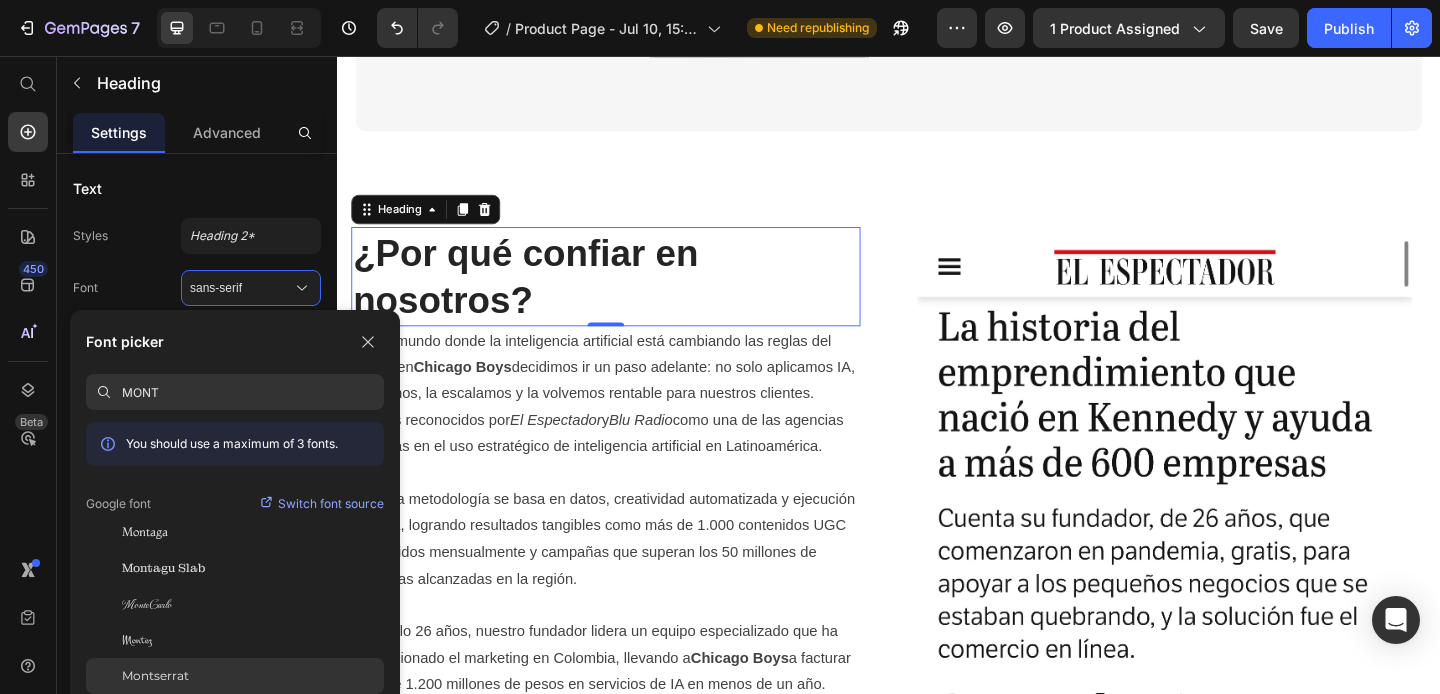 click on "Montserrat" at bounding box center (155, 676) 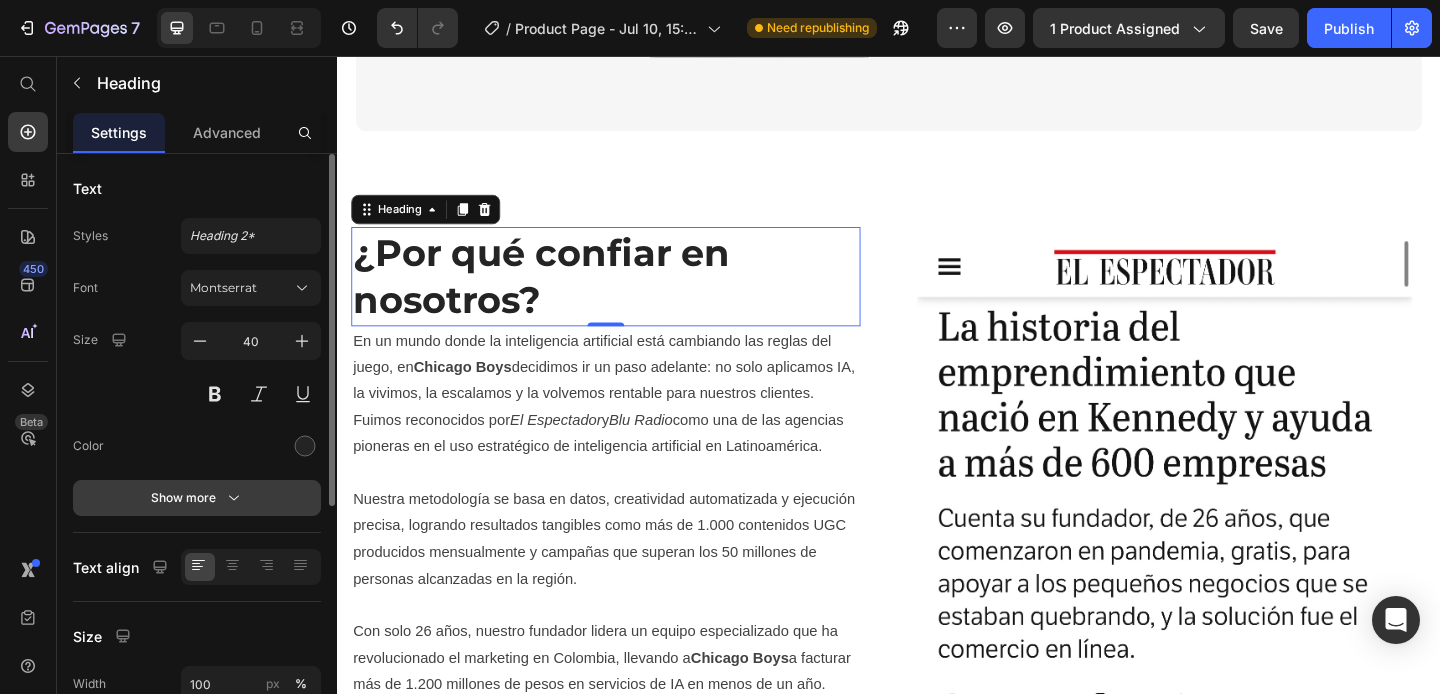 click on "Show more" at bounding box center (197, 498) 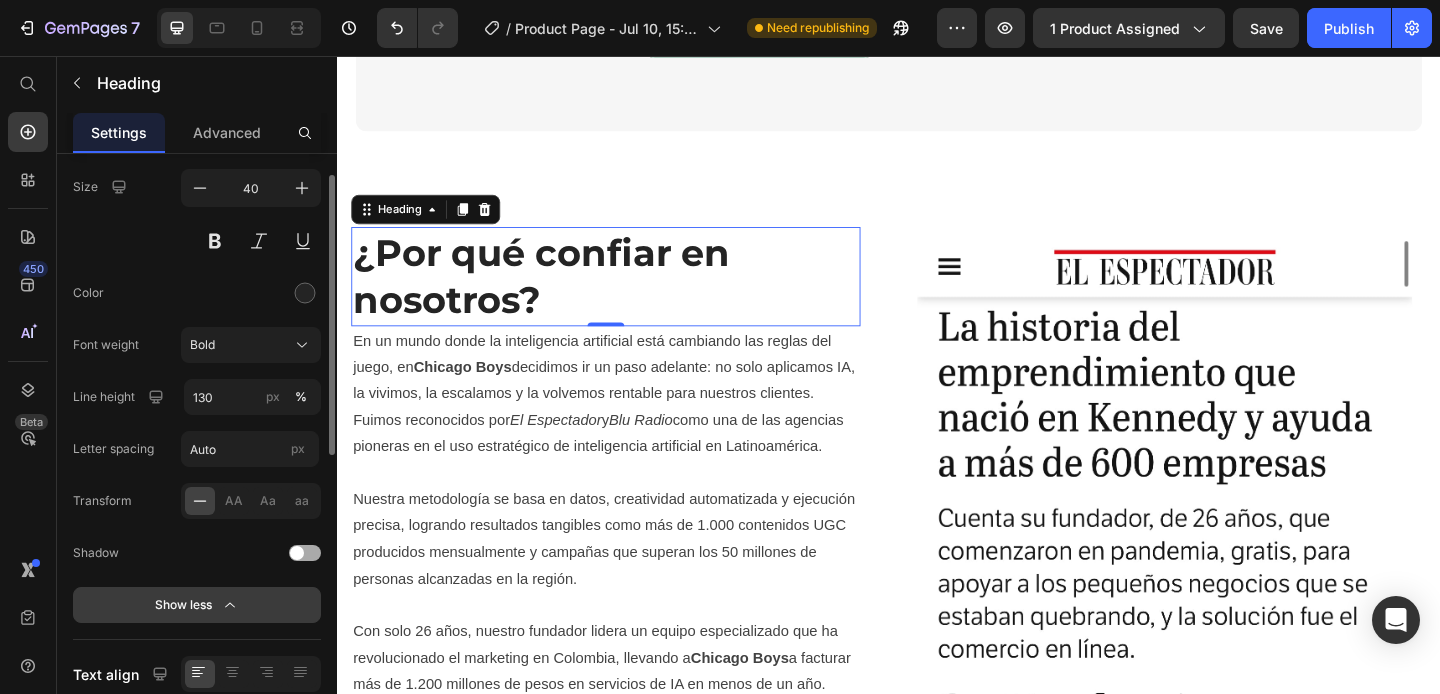 scroll, scrollTop: 156, scrollLeft: 0, axis: vertical 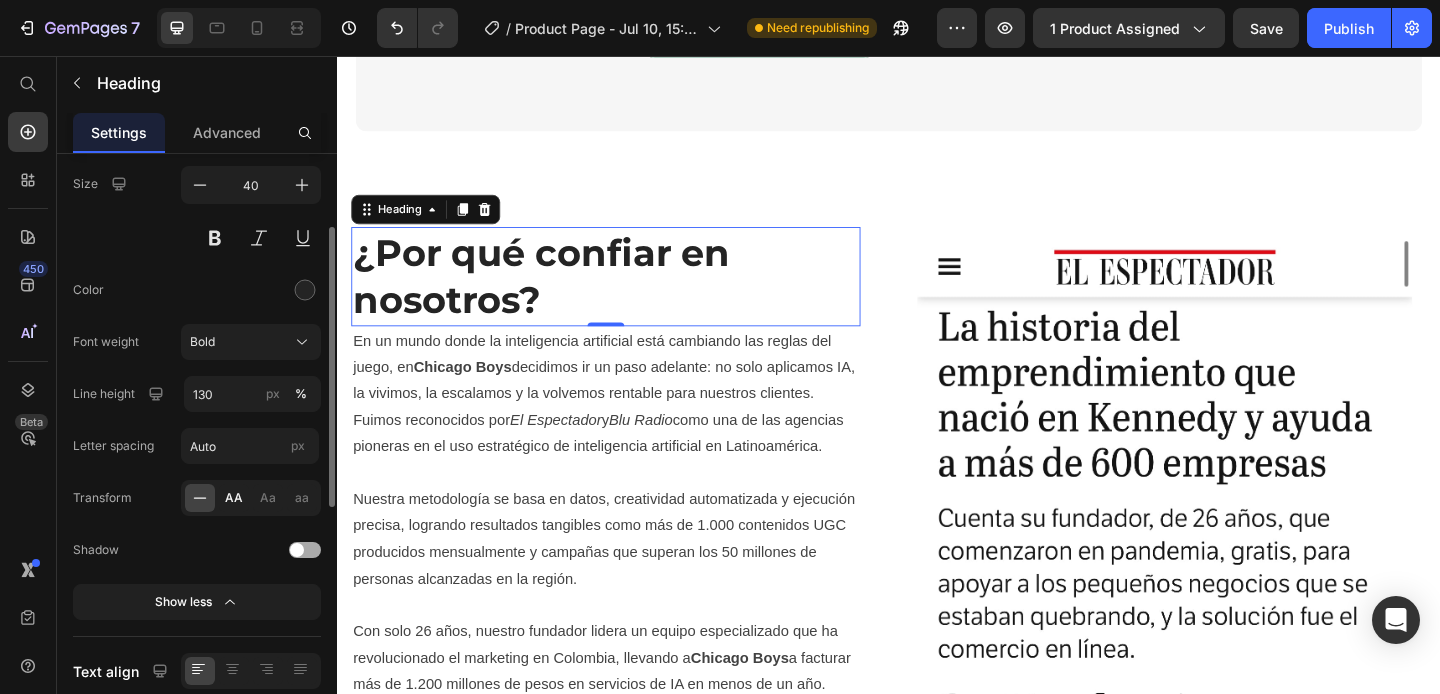 click on "AA" 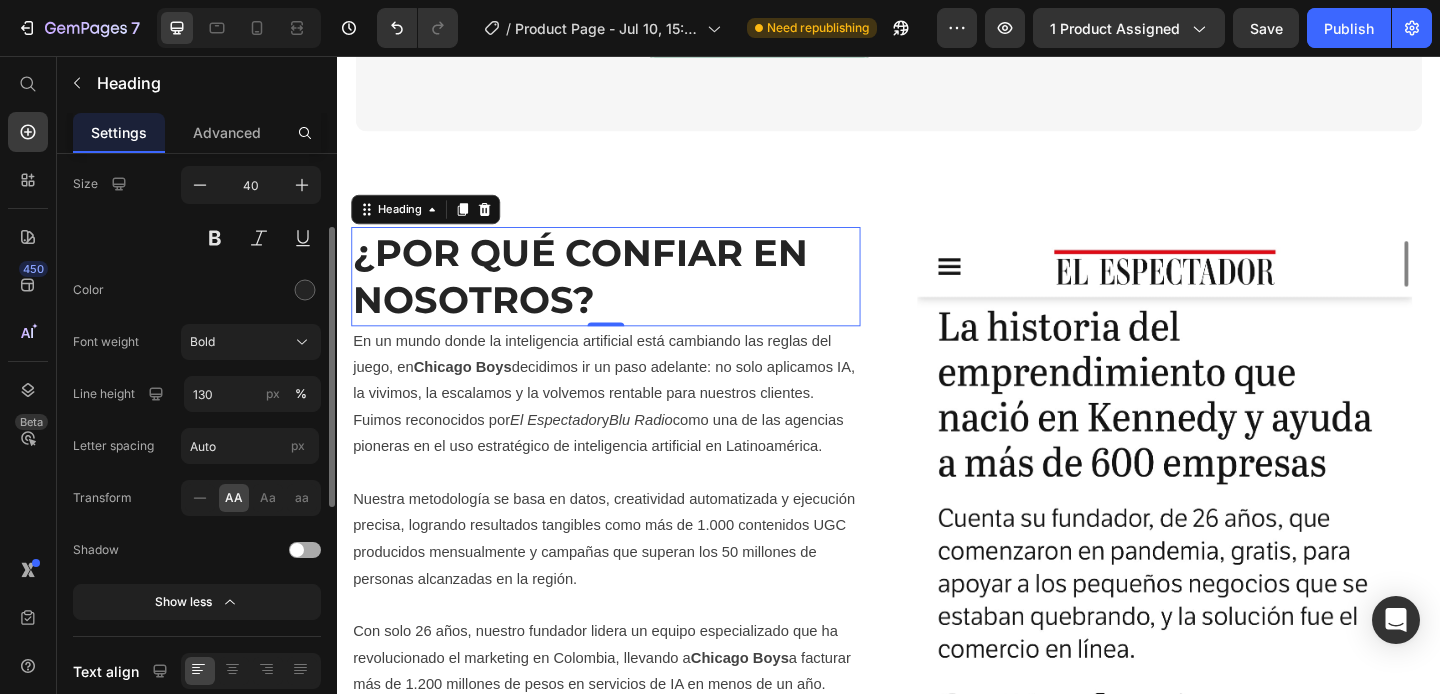 click at bounding box center (251, 290) 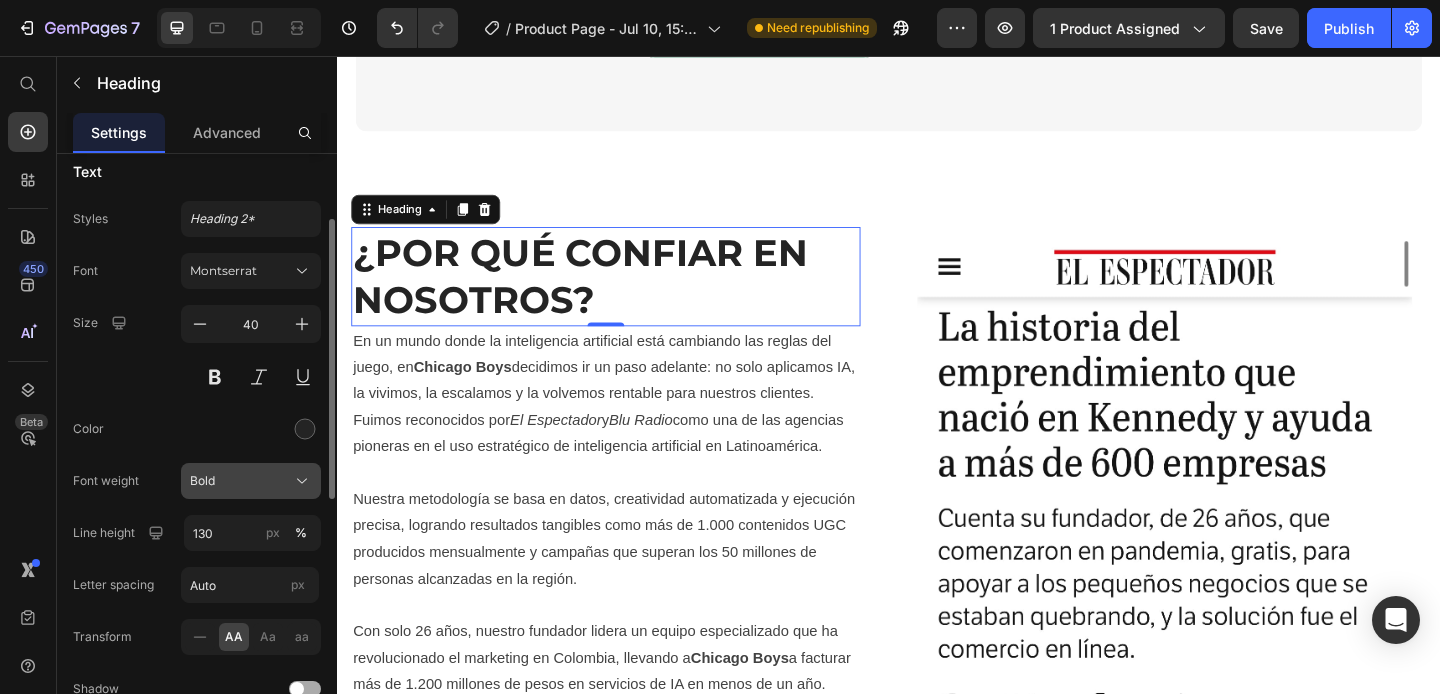 scroll, scrollTop: 0, scrollLeft: 0, axis: both 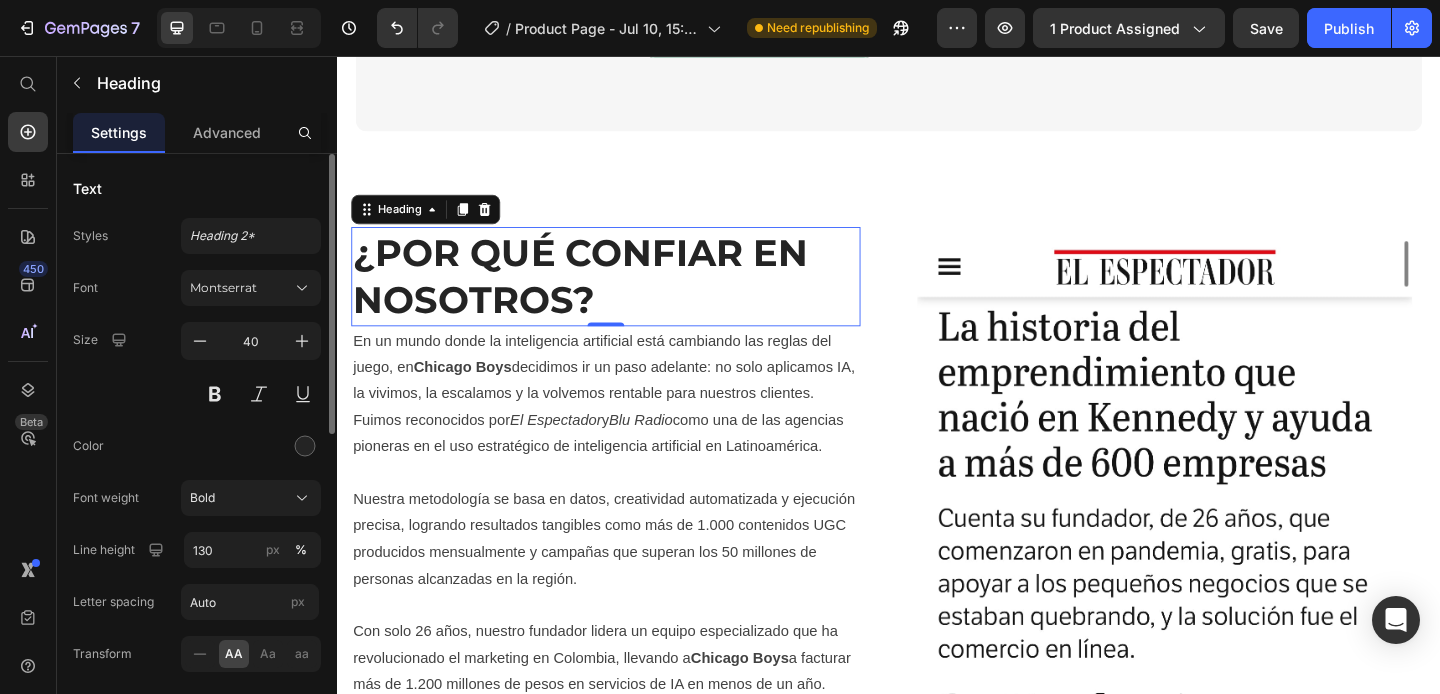 click on "Font Montserrat Size 40 Color Font weight Bold Line height 130 px % Letter spacing Auto px Transform
AA Aa aa Shadow Show less" at bounding box center [197, 523] 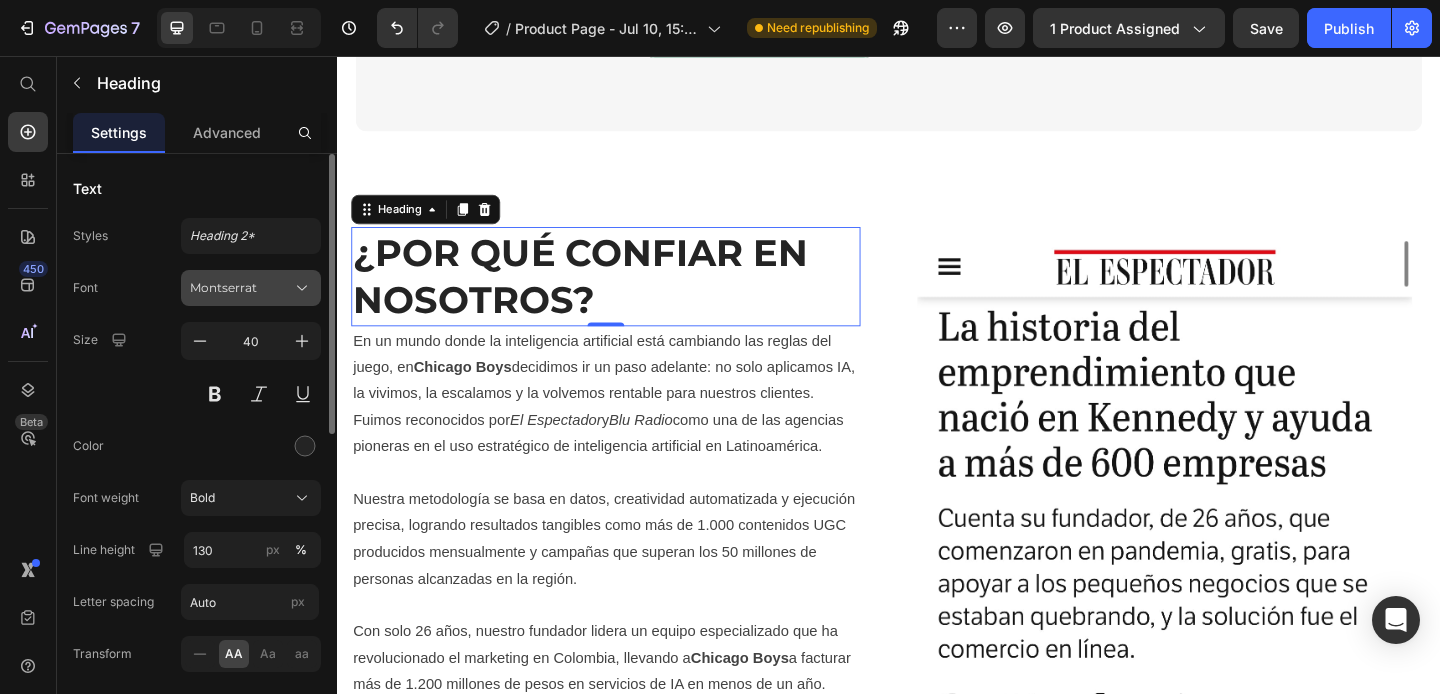 click on "Montserrat" at bounding box center [251, 288] 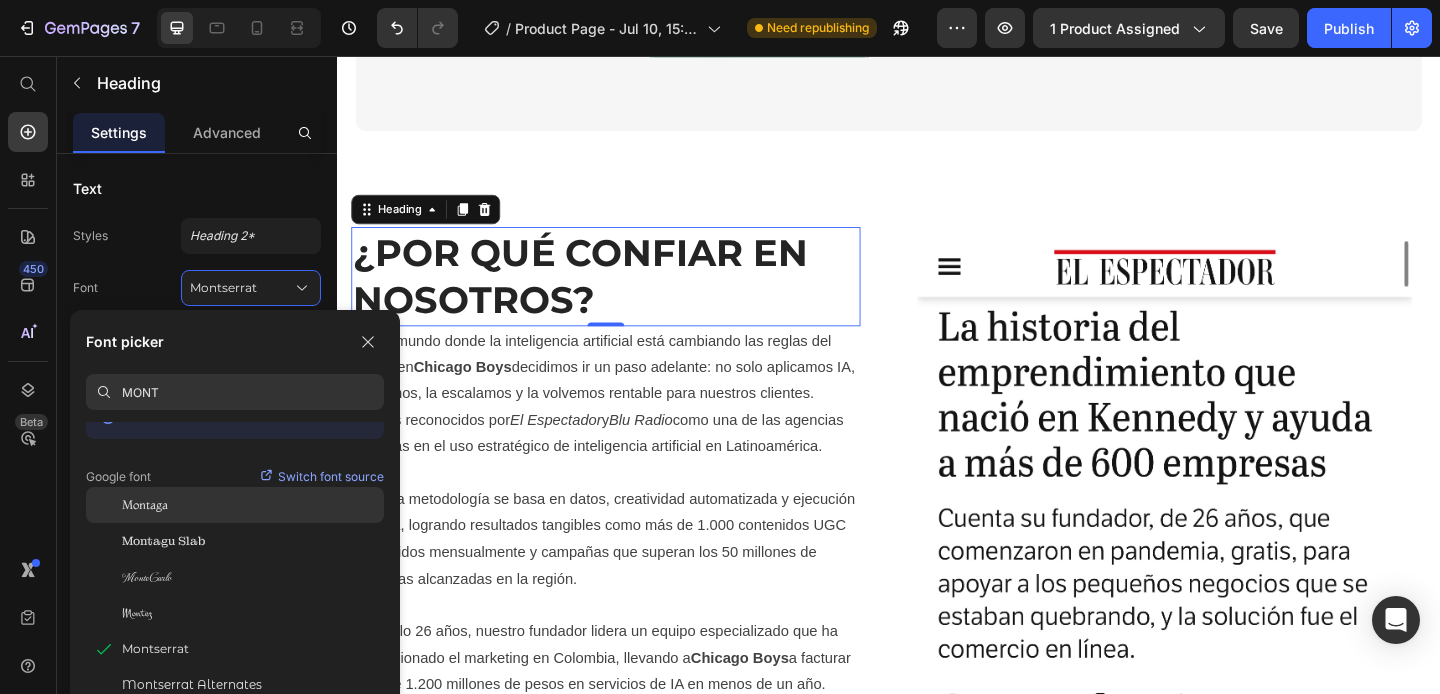 scroll, scrollTop: 49, scrollLeft: 0, axis: vertical 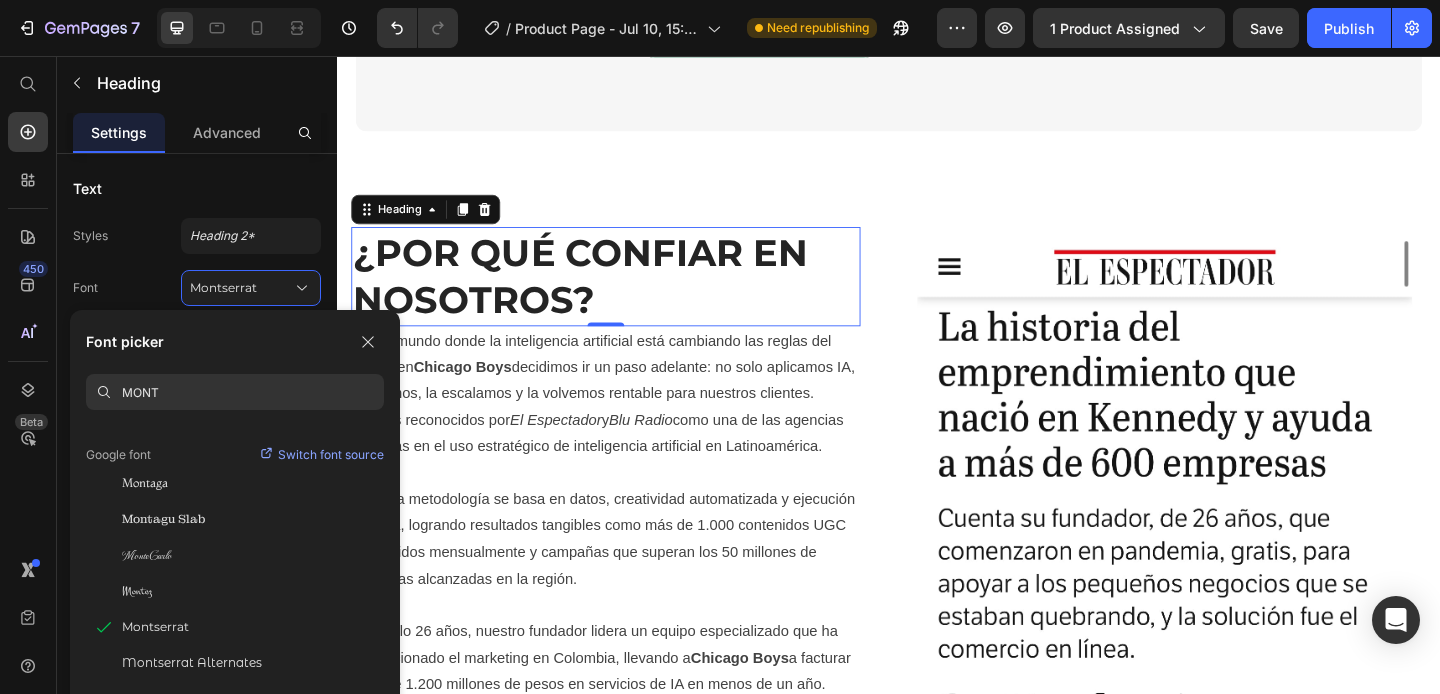 click on "MONT" at bounding box center [253, 392] 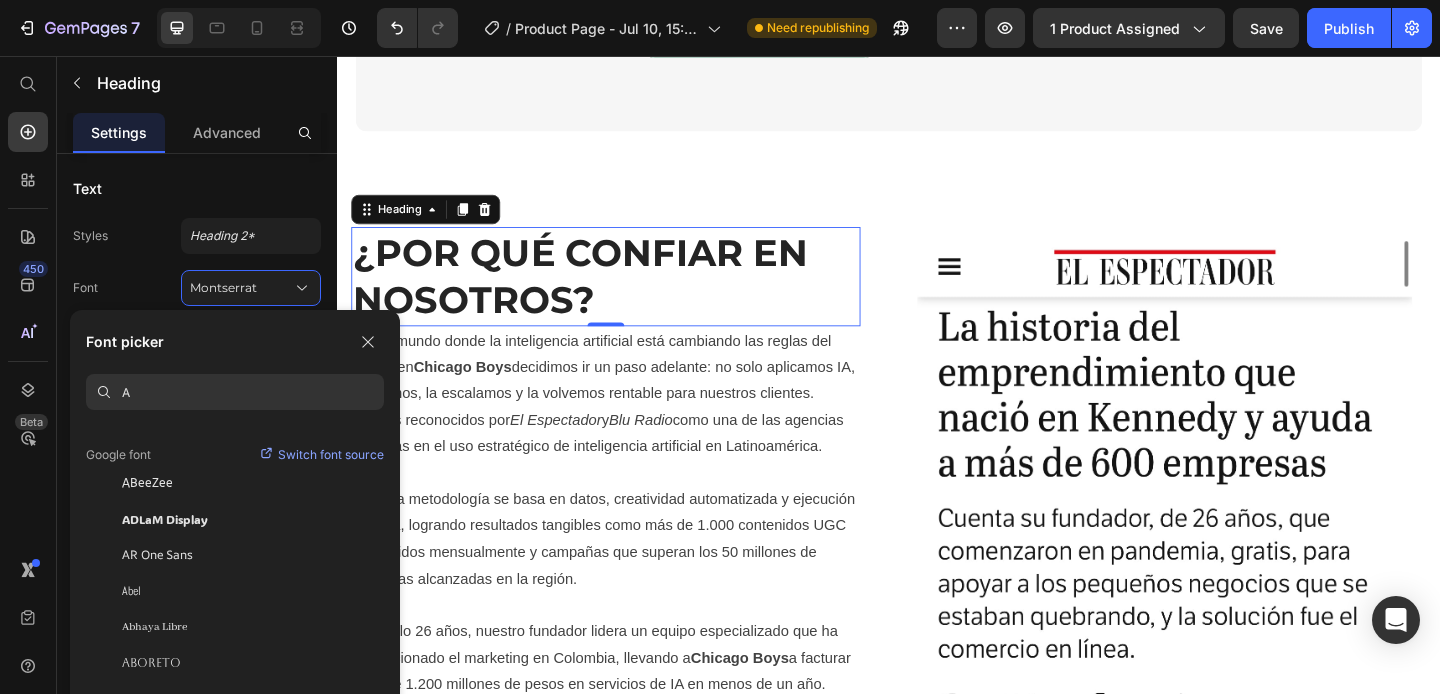 scroll, scrollTop: 0, scrollLeft: 0, axis: both 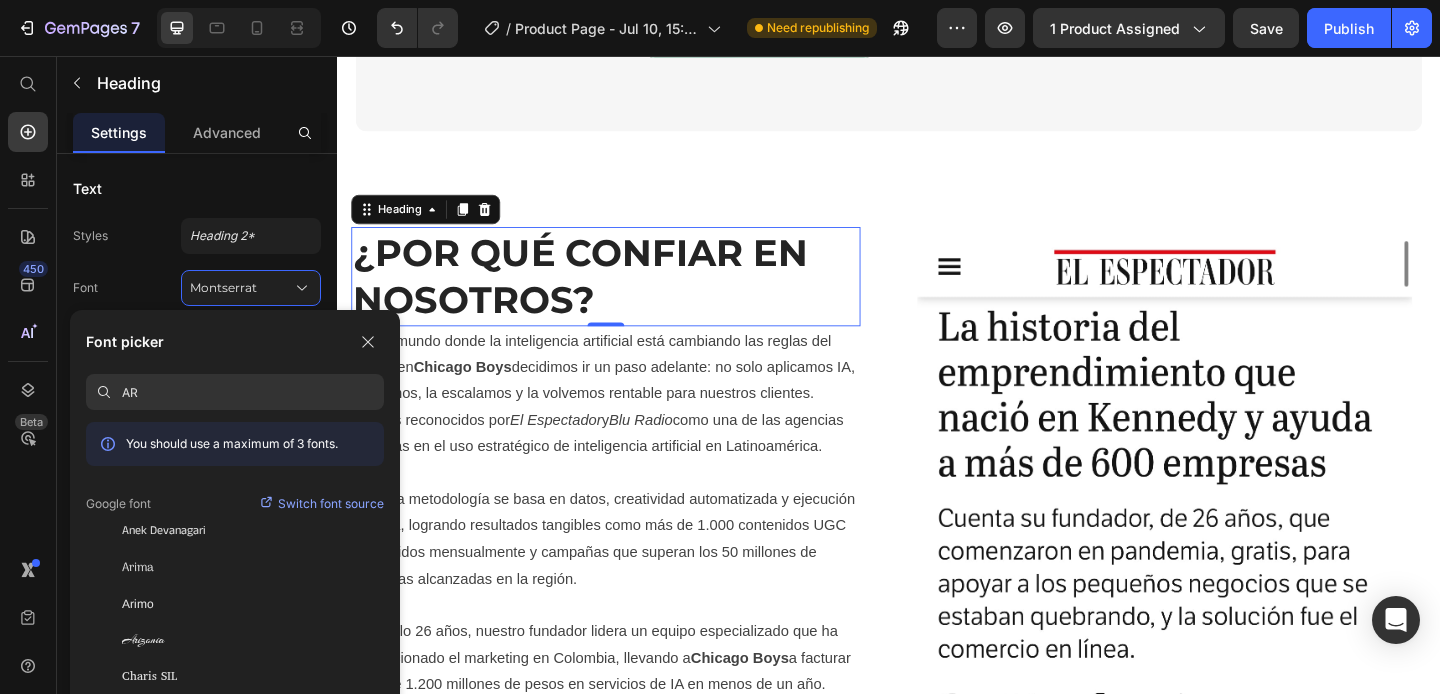 type on "A" 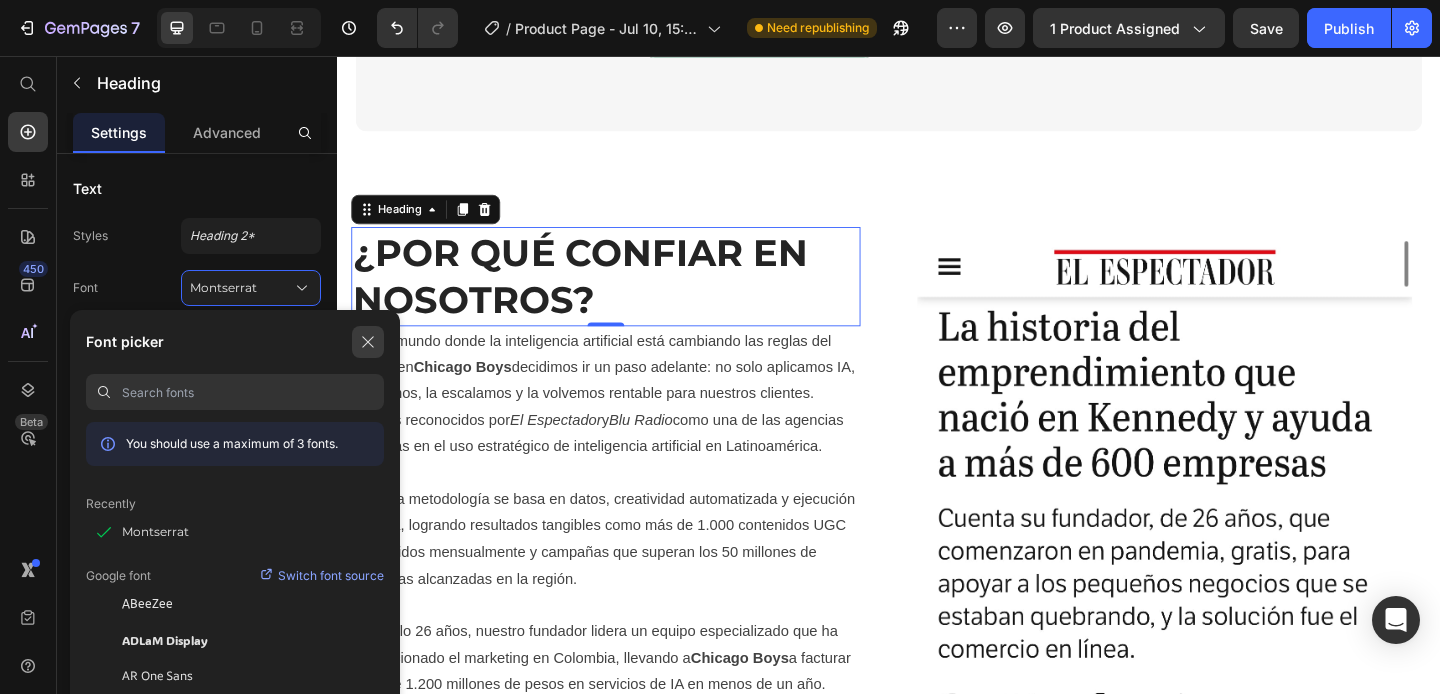 type 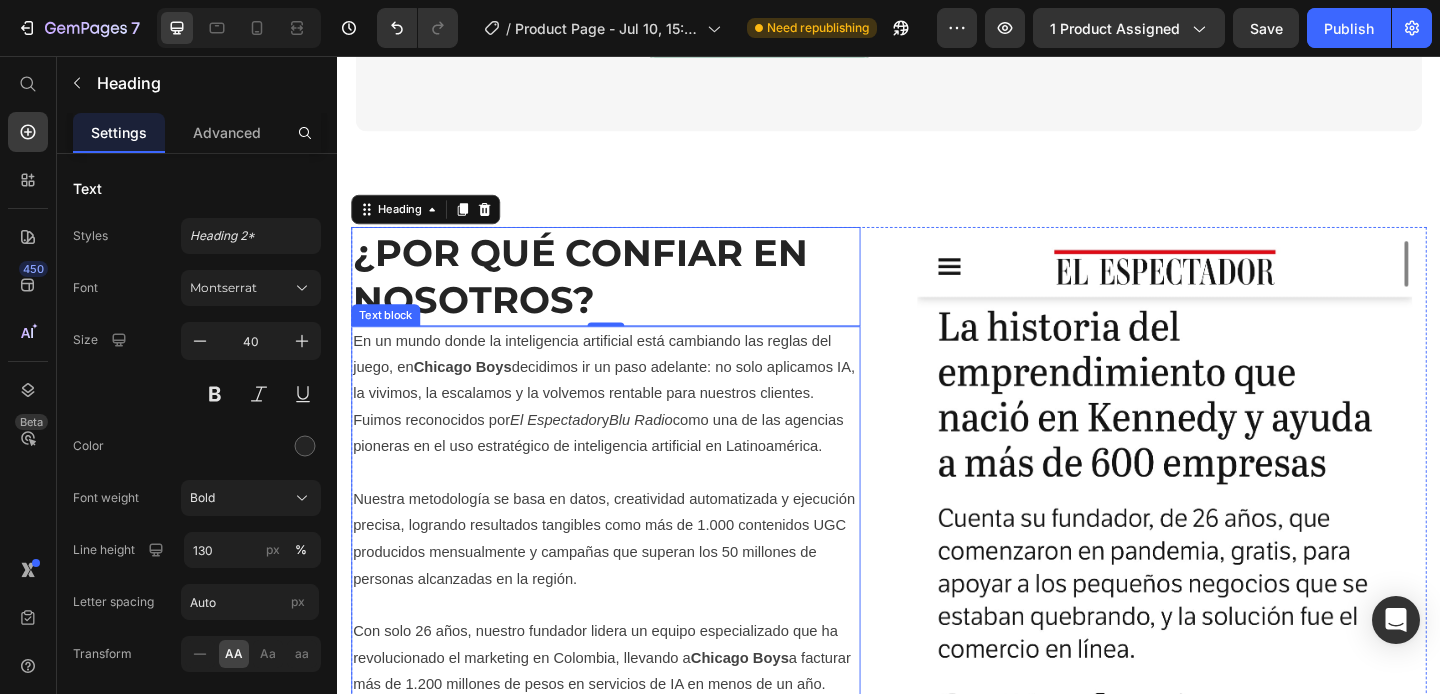 click on "“En un mundo donde la inteligencia artificial está cambiando las reglas del juego, en [COMPANY] decidimos ir un paso adelante: no solo aplicamos IA, la vivimos, la escalamos y la volvemos rentable para nuestros clientes. Fuimos reconocidos por [PUBLICATION] y [PUBLICATION] como una de las agencias pioneras en el uso estratégico de inteligencia artificial en Latinoamérica.”" at bounding box center [629, 424] 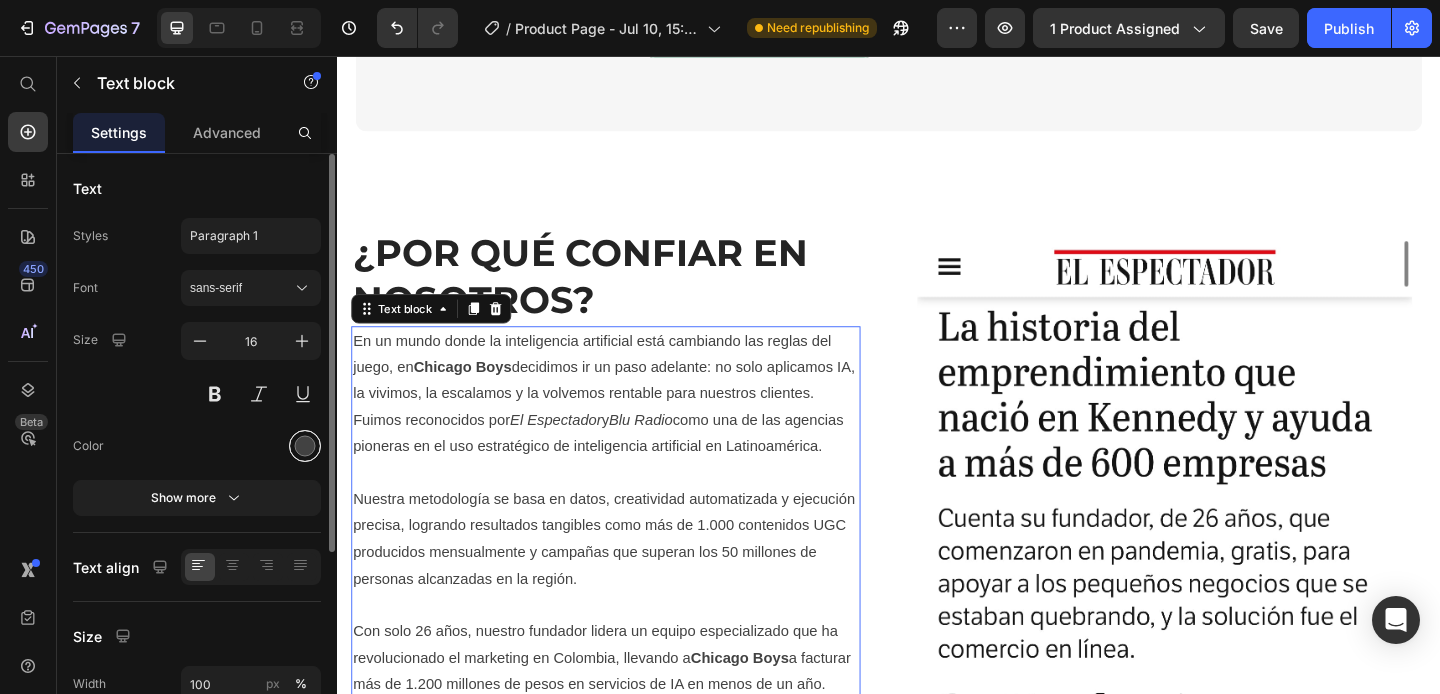 click at bounding box center (305, 446) 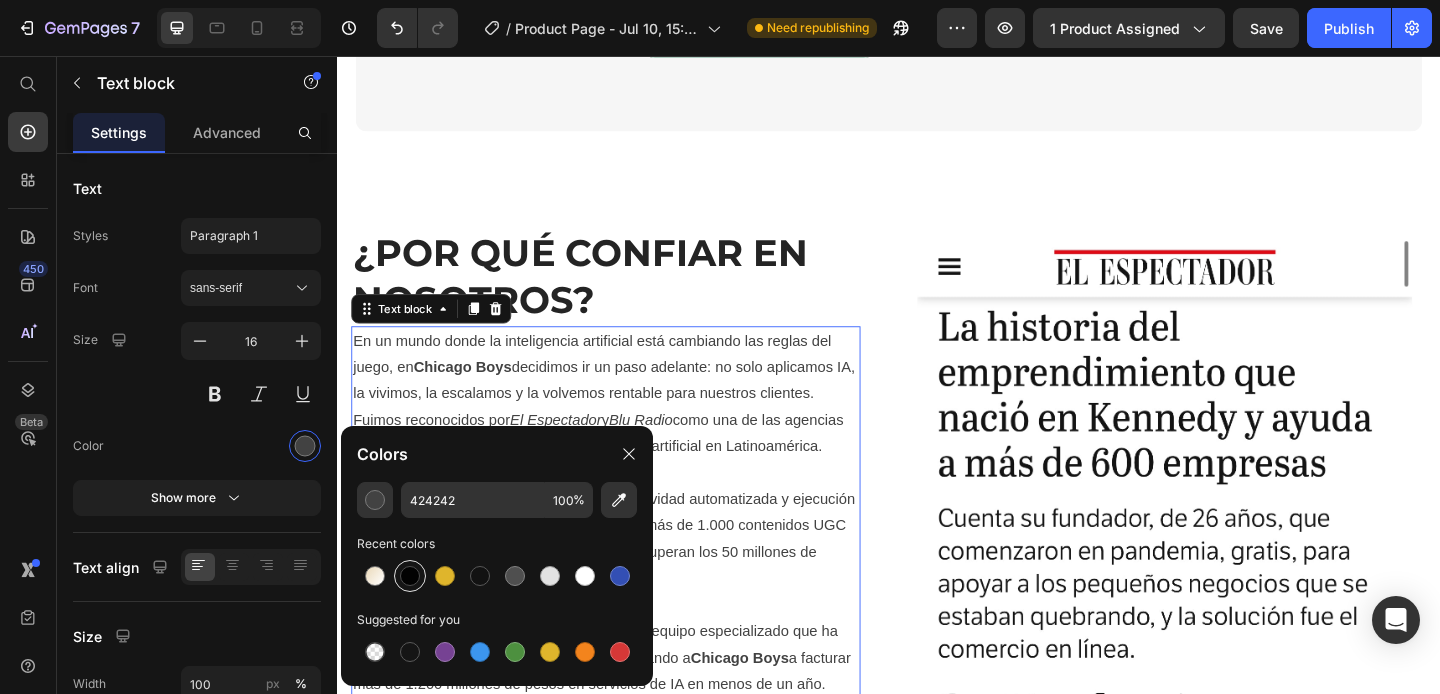 click at bounding box center (410, 576) 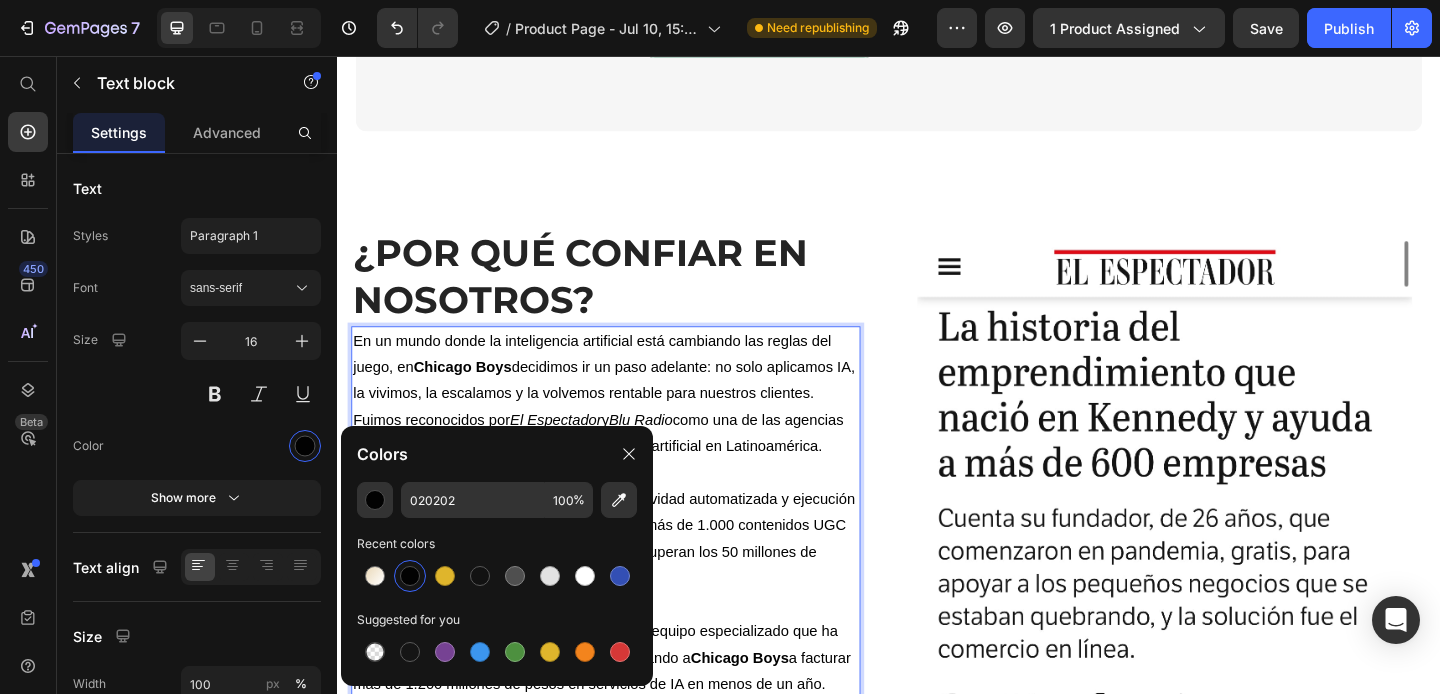 click on "“En un mundo donde la inteligencia artificial está cambiando las reglas del juego, en [COMPANY] decidimos ir un paso adelante: no solo aplicamos IA, la vivimos, la escalamos y la volvemos rentable para nuestros clientes. Fuimos reconocidos por [PUBLICATION] y [PUBLICATION] como una de las agencias pioneras en el uso estratégico de inteligencia artificial en Latinoamérica.”" at bounding box center [629, 424] 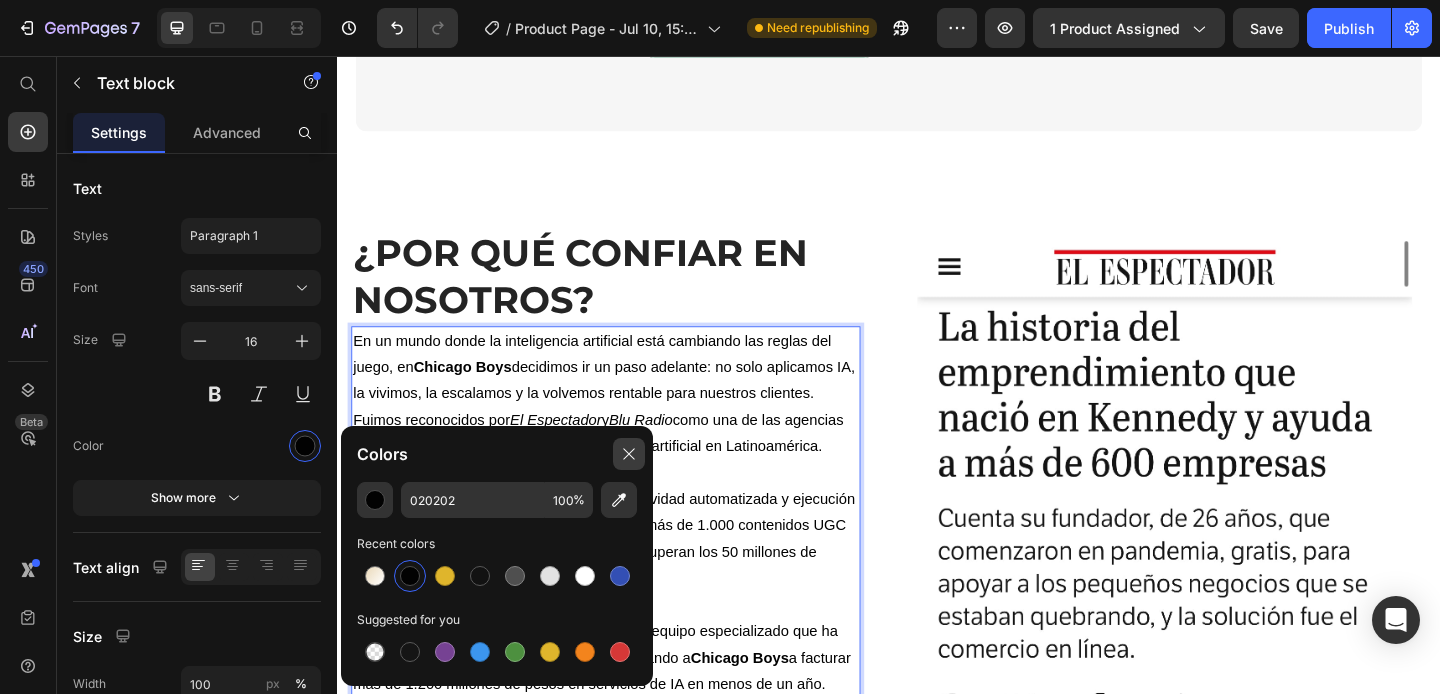 click 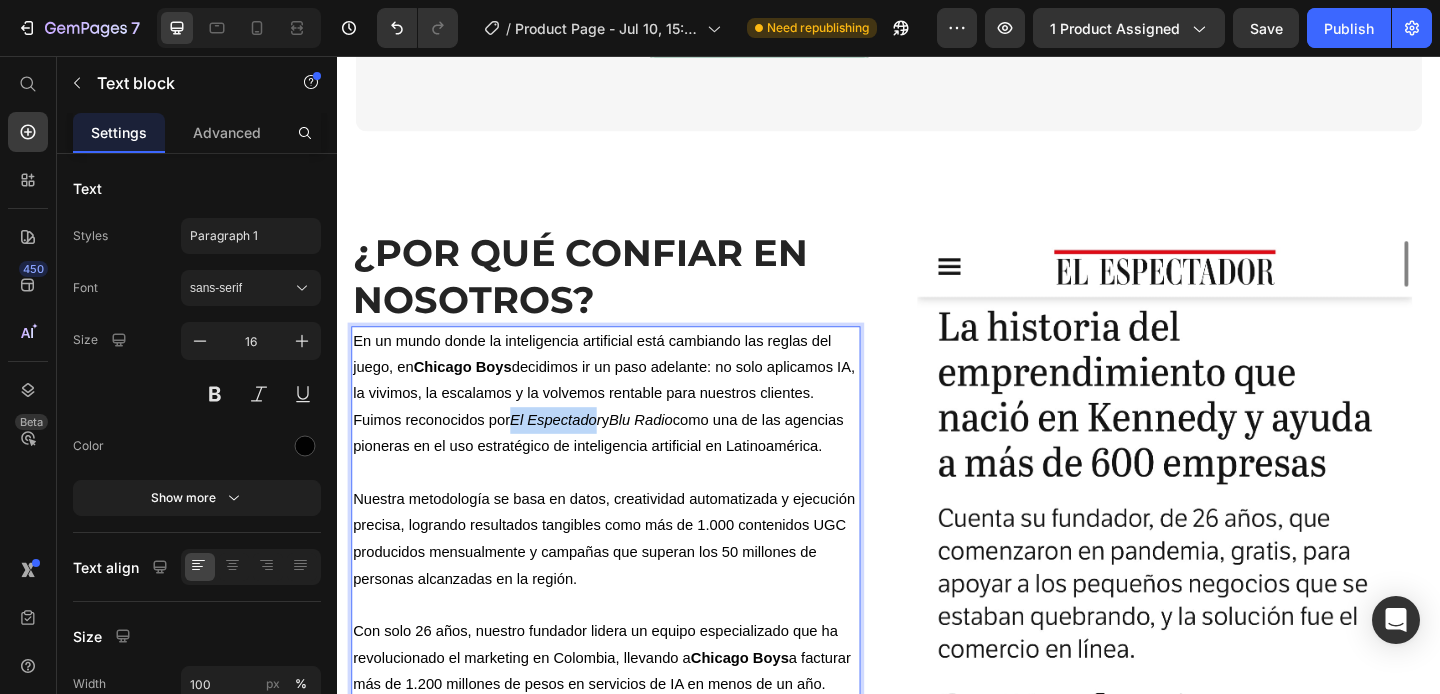 drag, startPoint x: 530, startPoint y: 454, endPoint x: 625, endPoint y: 454, distance: 95 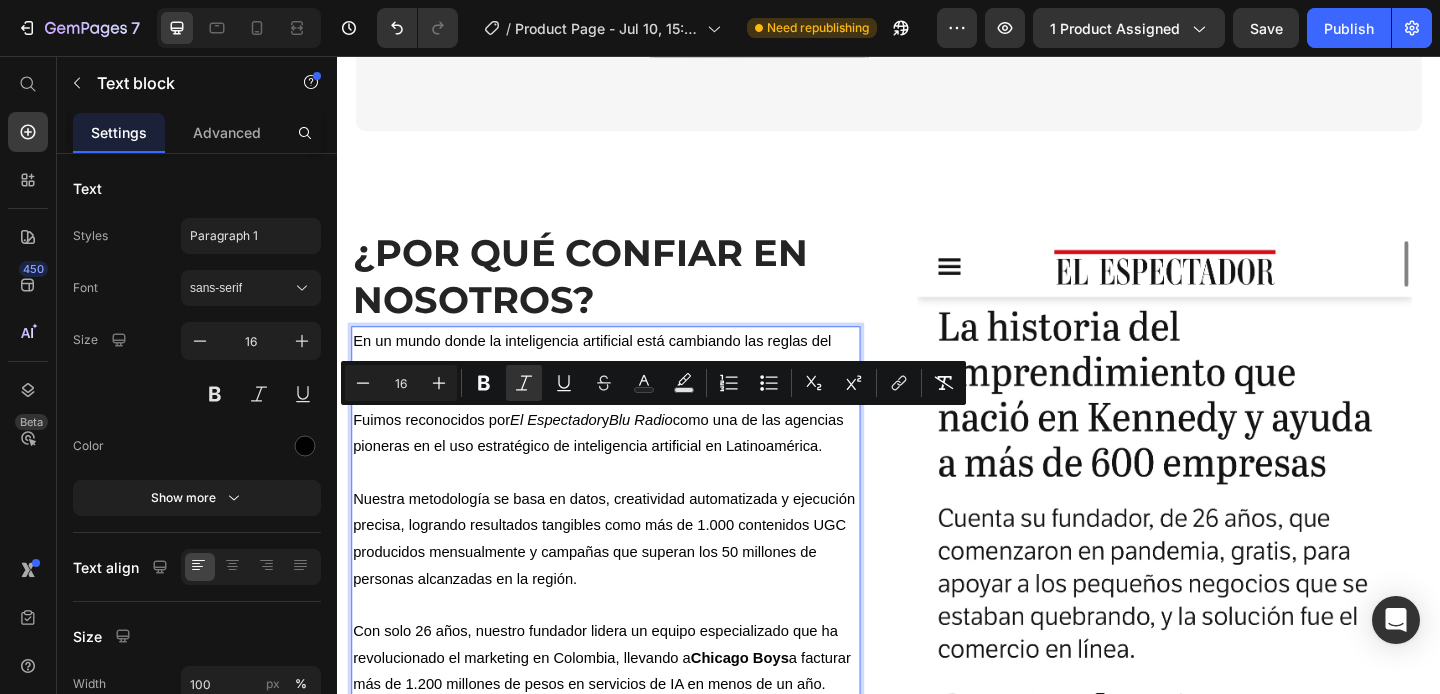 click on "“En un mundo donde la inteligencia artificial está cambiando las reglas del juego, en [COMPANY] decidimos ir un paso adelante: no solo aplicamos IA, la vivimos, la escalamos y la volvemos rentable para nuestros clientes. Fuimos reconocidos por [PUBLICATION] y [PUBLICATION] como una de las agencias pioneras en el uso estratégico de inteligencia artificial en Latinoamérica.”" at bounding box center (629, 424) 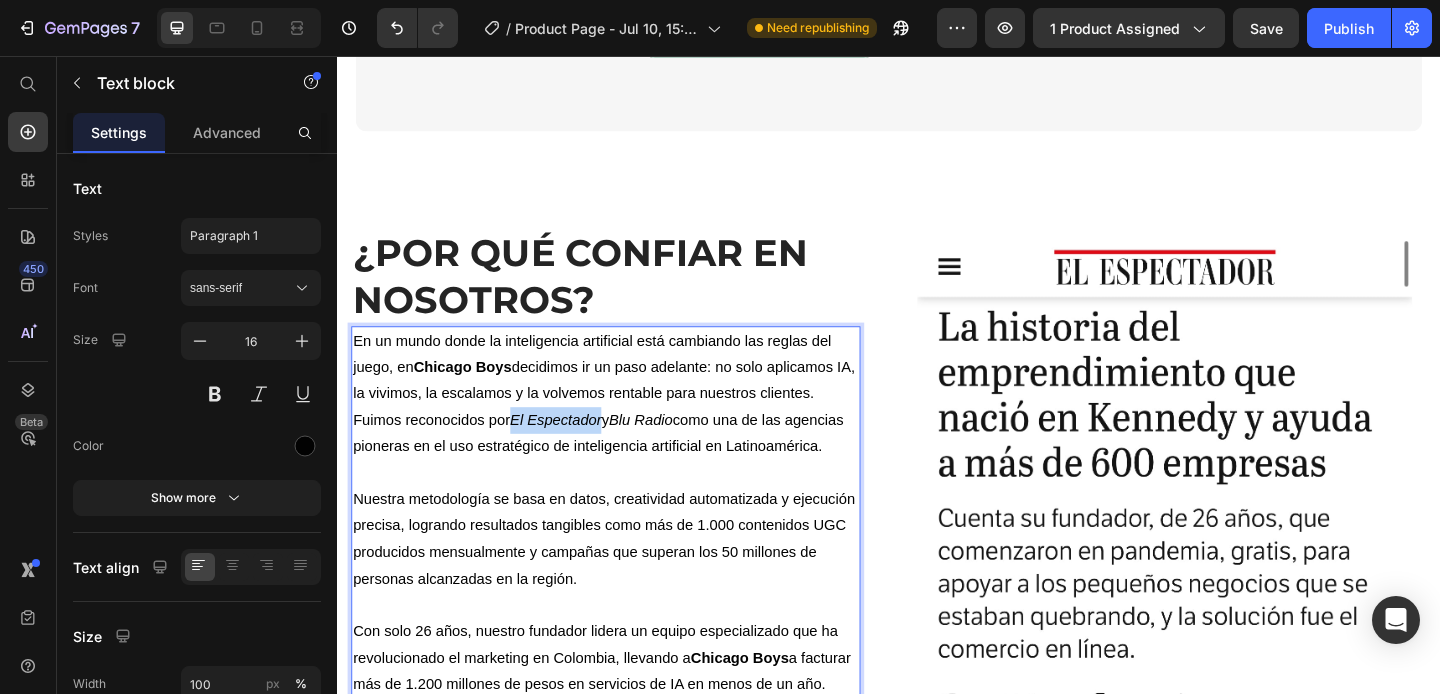 drag, startPoint x: 528, startPoint y: 450, endPoint x: 627, endPoint y: 453, distance: 99.04544 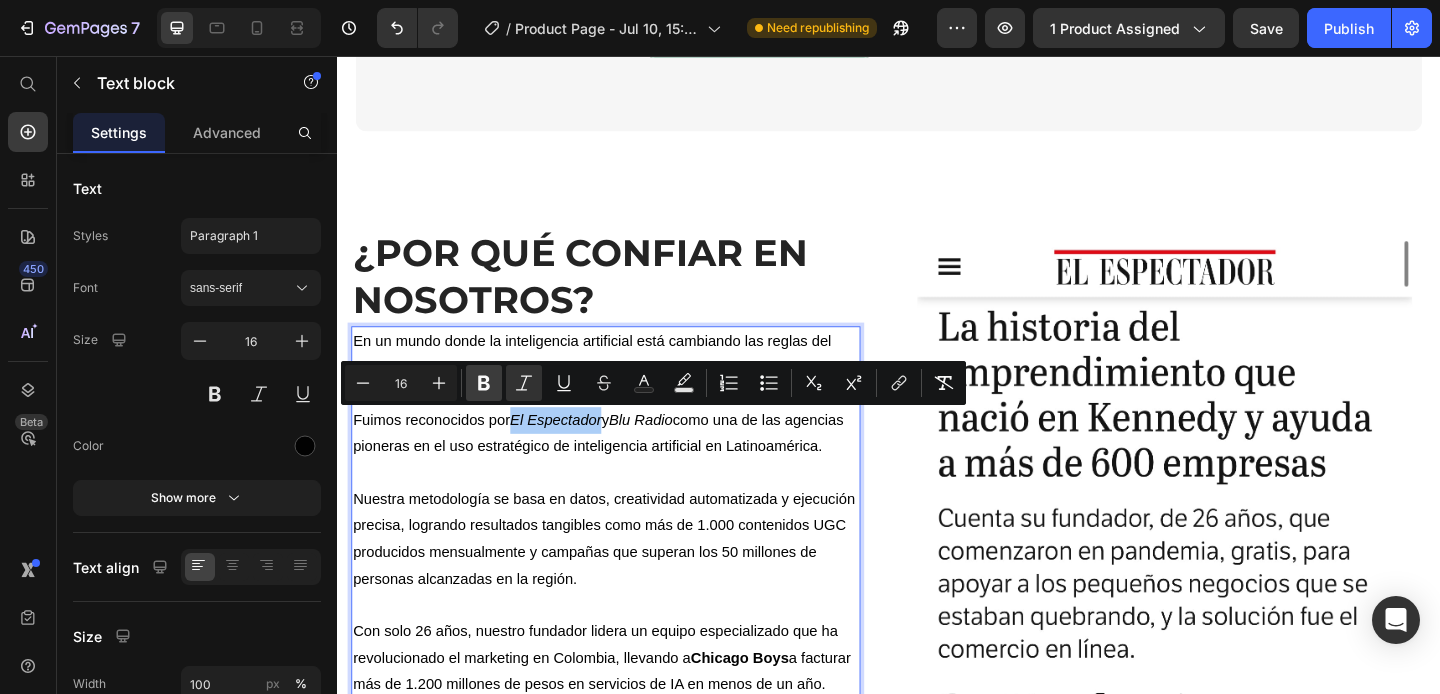 click 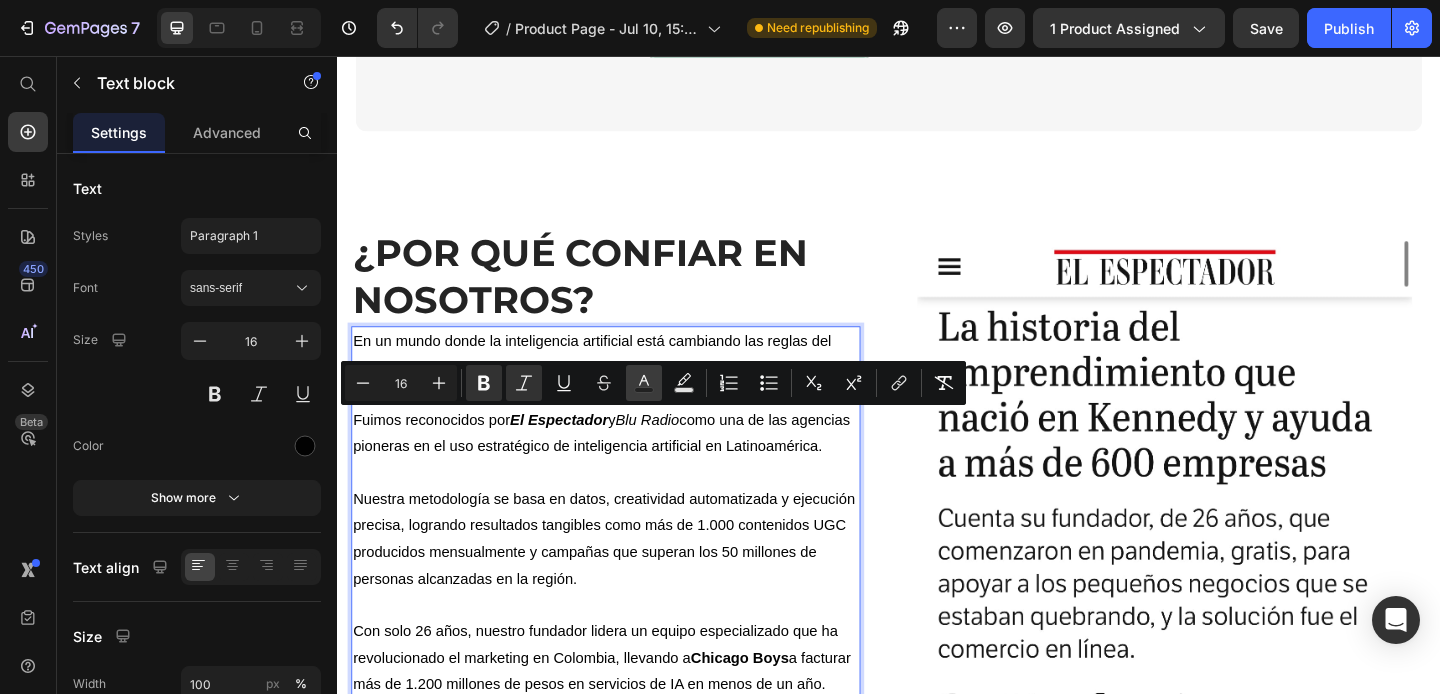 click 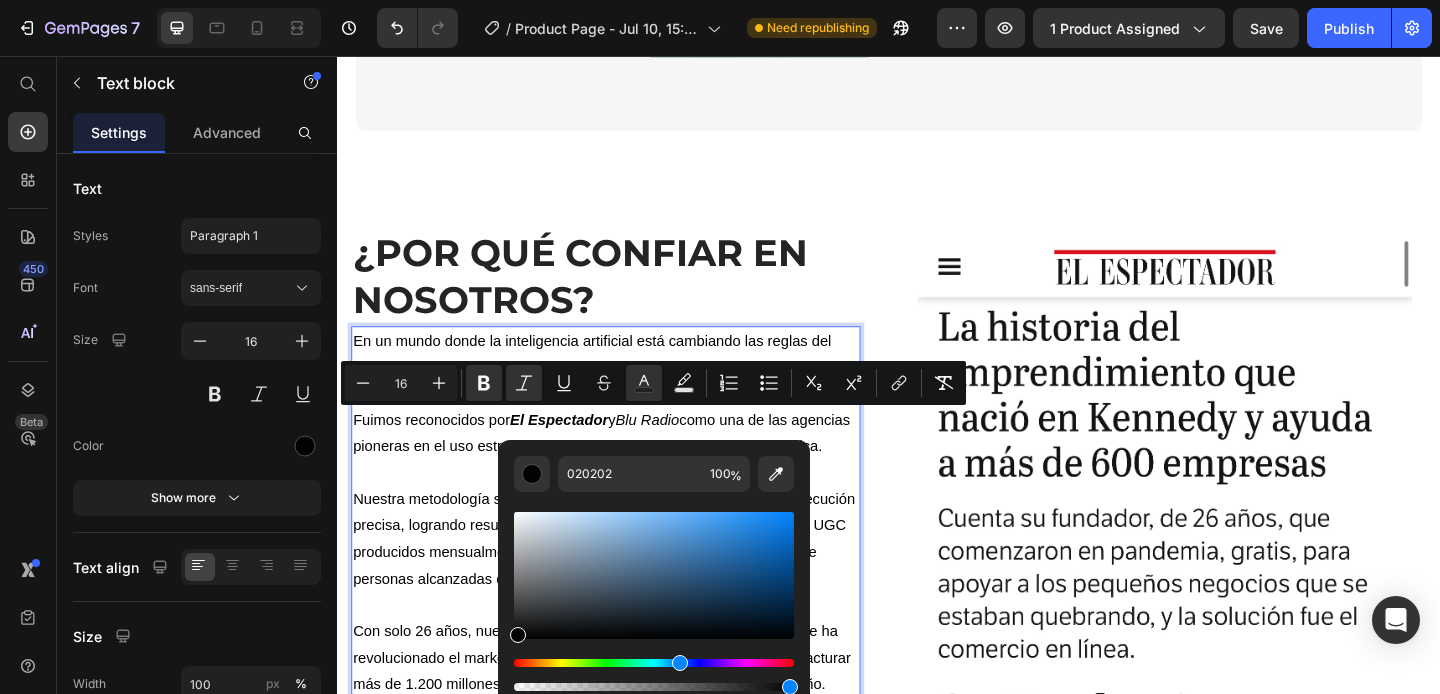 click at bounding box center (654, 663) 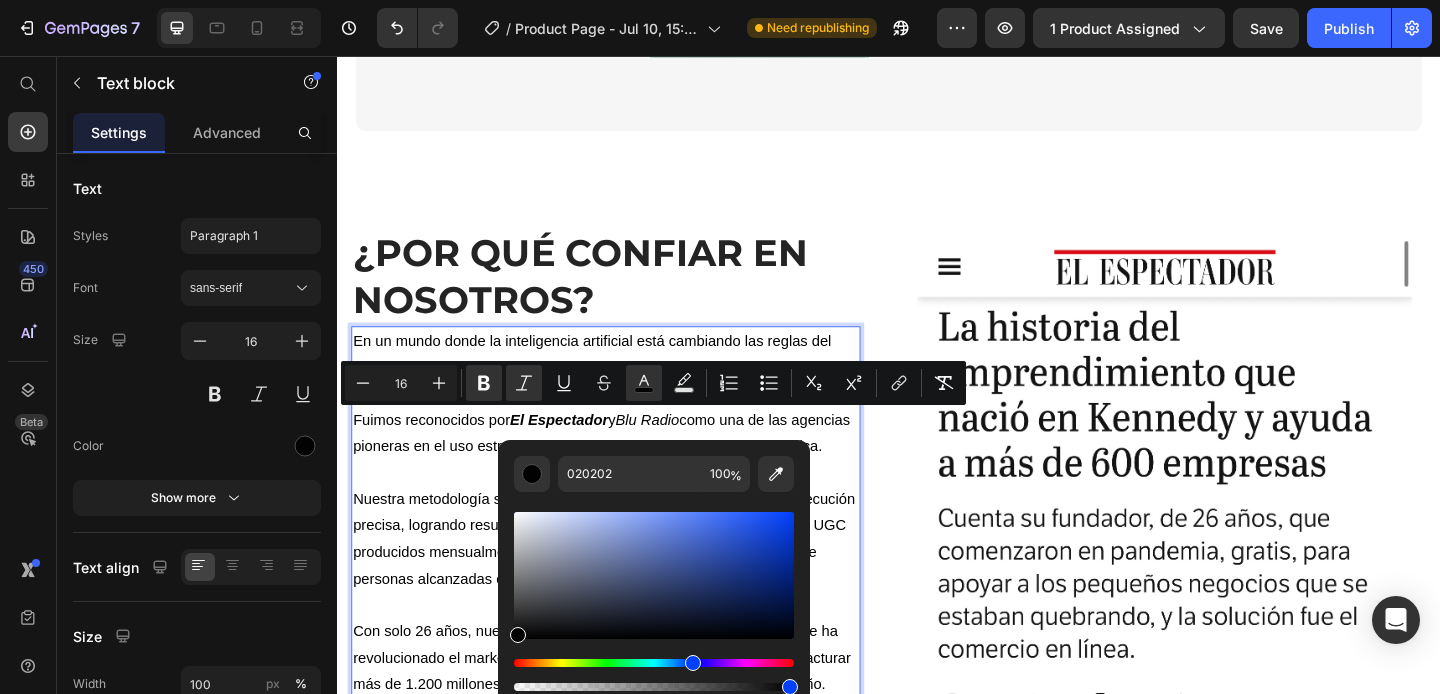 drag, startPoint x: 677, startPoint y: 662, endPoint x: 689, endPoint y: 663, distance: 12.0415945 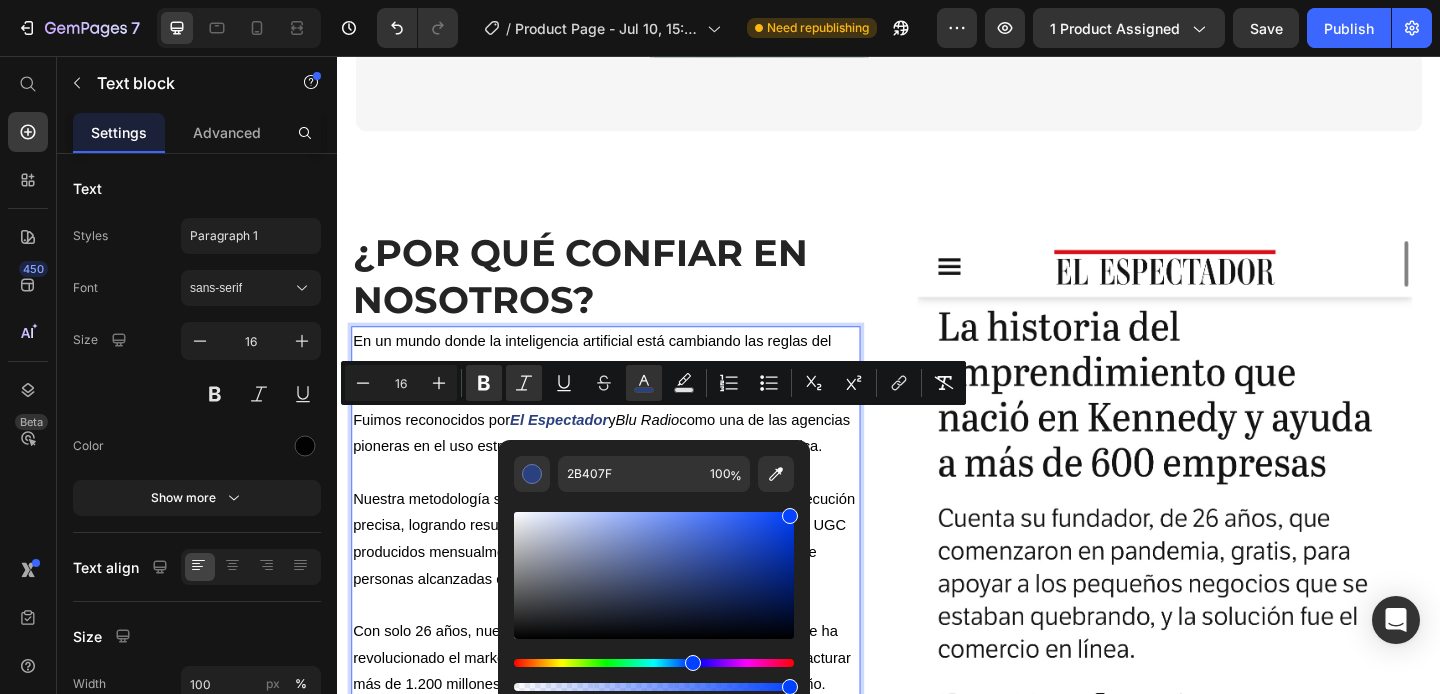 drag, startPoint x: 731, startPoint y: 554, endPoint x: 788, endPoint y: 498, distance: 79.9062 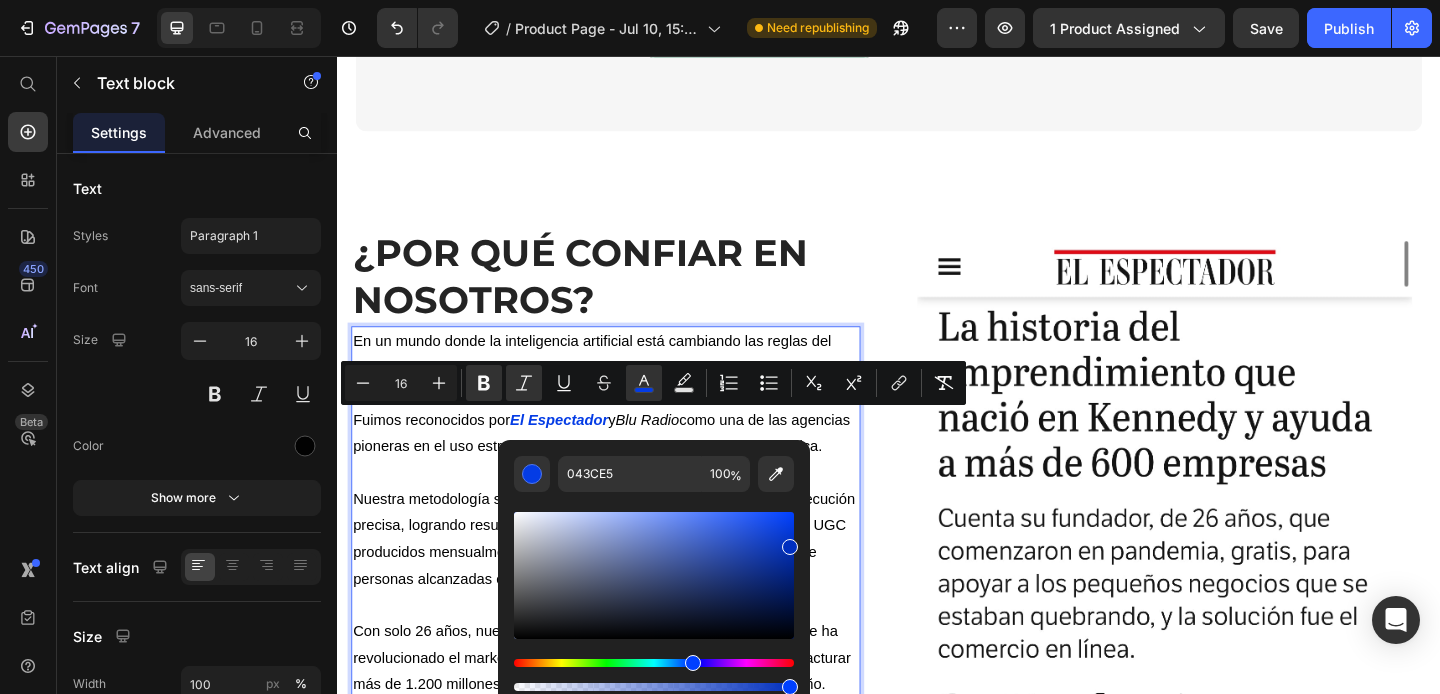 drag, startPoint x: 790, startPoint y: 523, endPoint x: 797, endPoint y: 543, distance: 21.189621 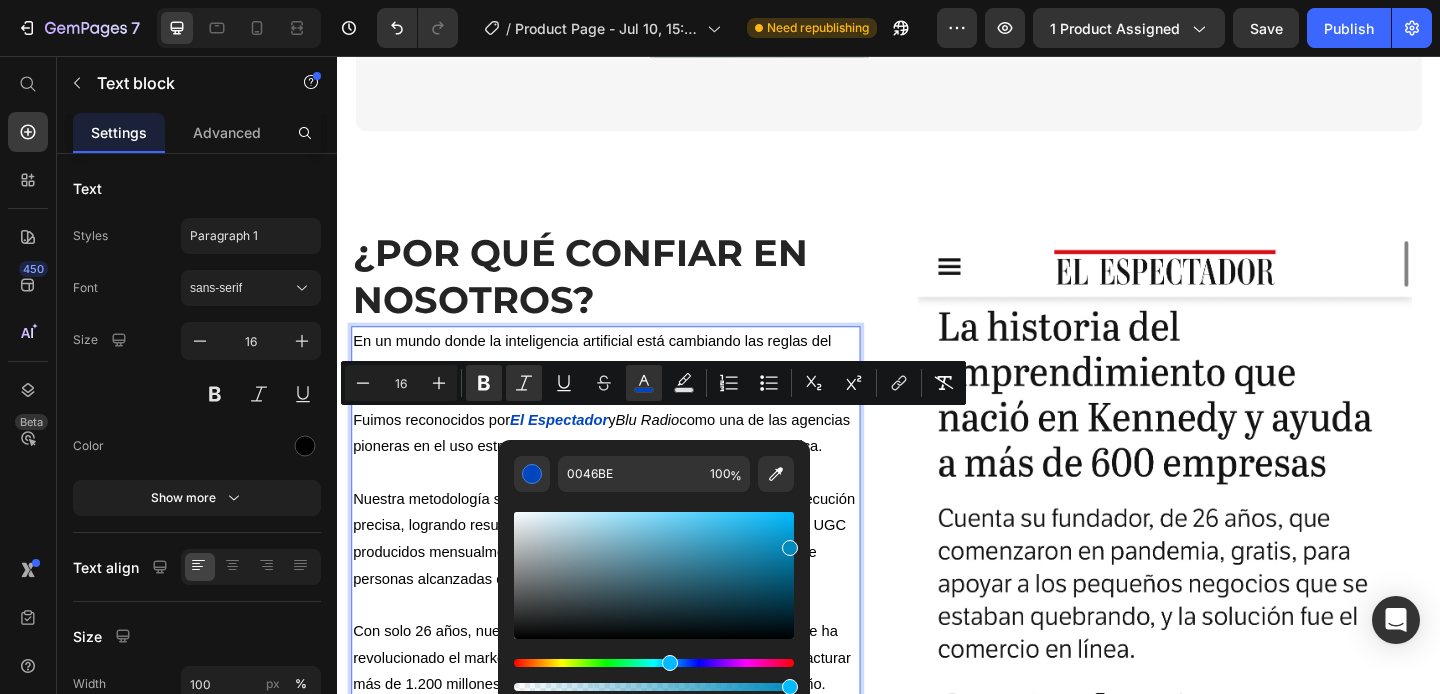 drag, startPoint x: 684, startPoint y: 661, endPoint x: 667, endPoint y: 663, distance: 17.117243 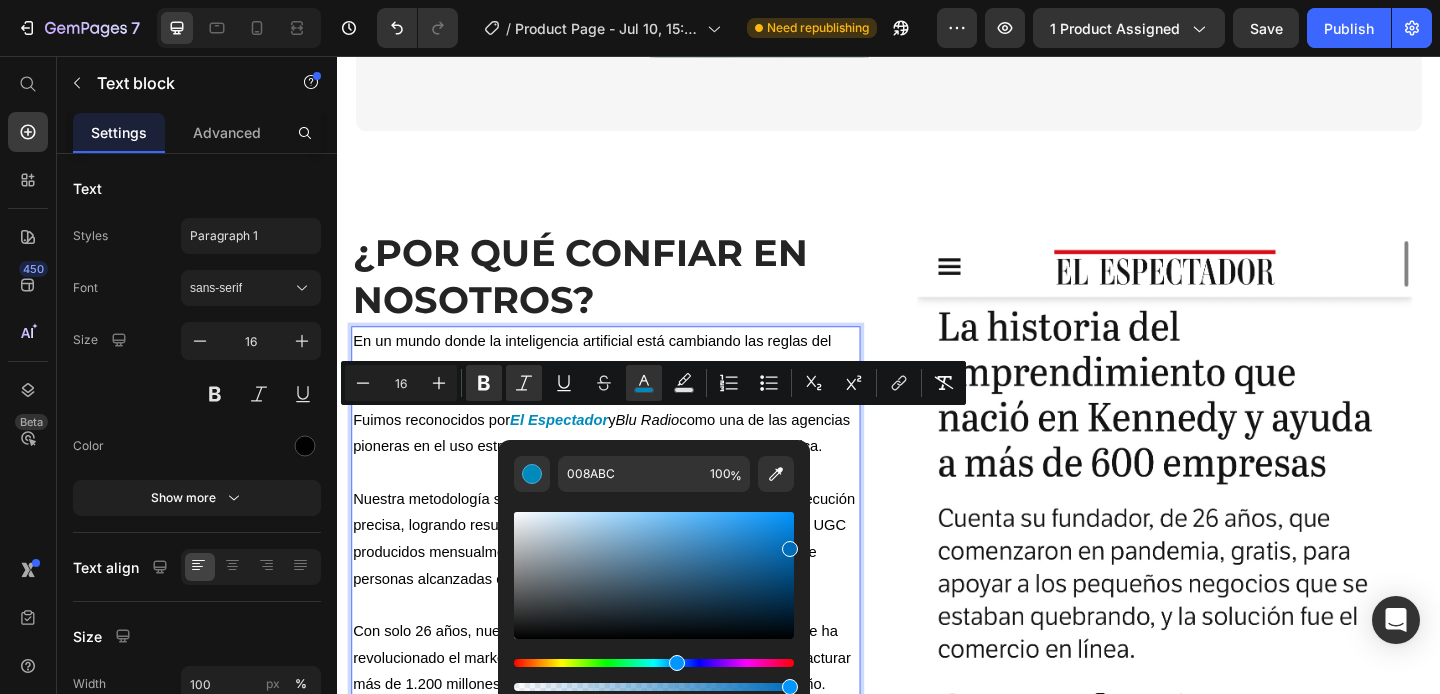 click at bounding box center (677, 663) 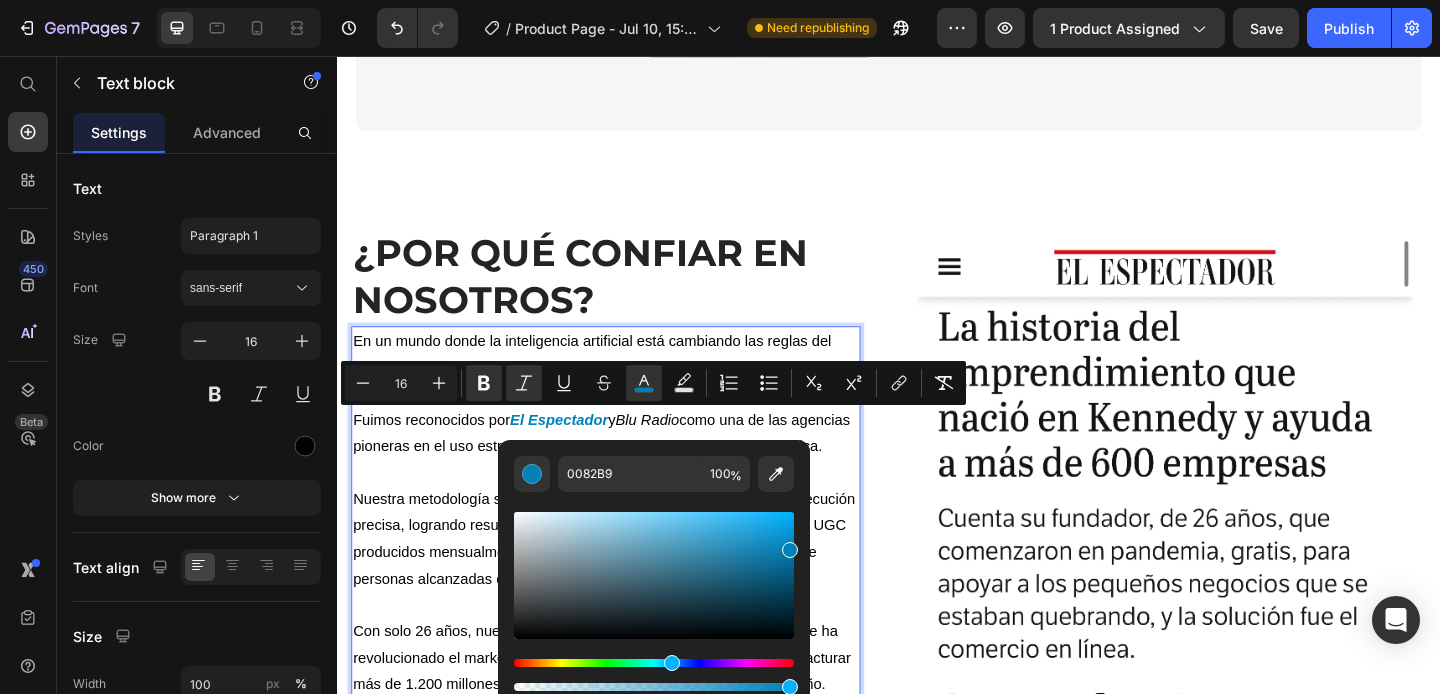 click at bounding box center (672, 663) 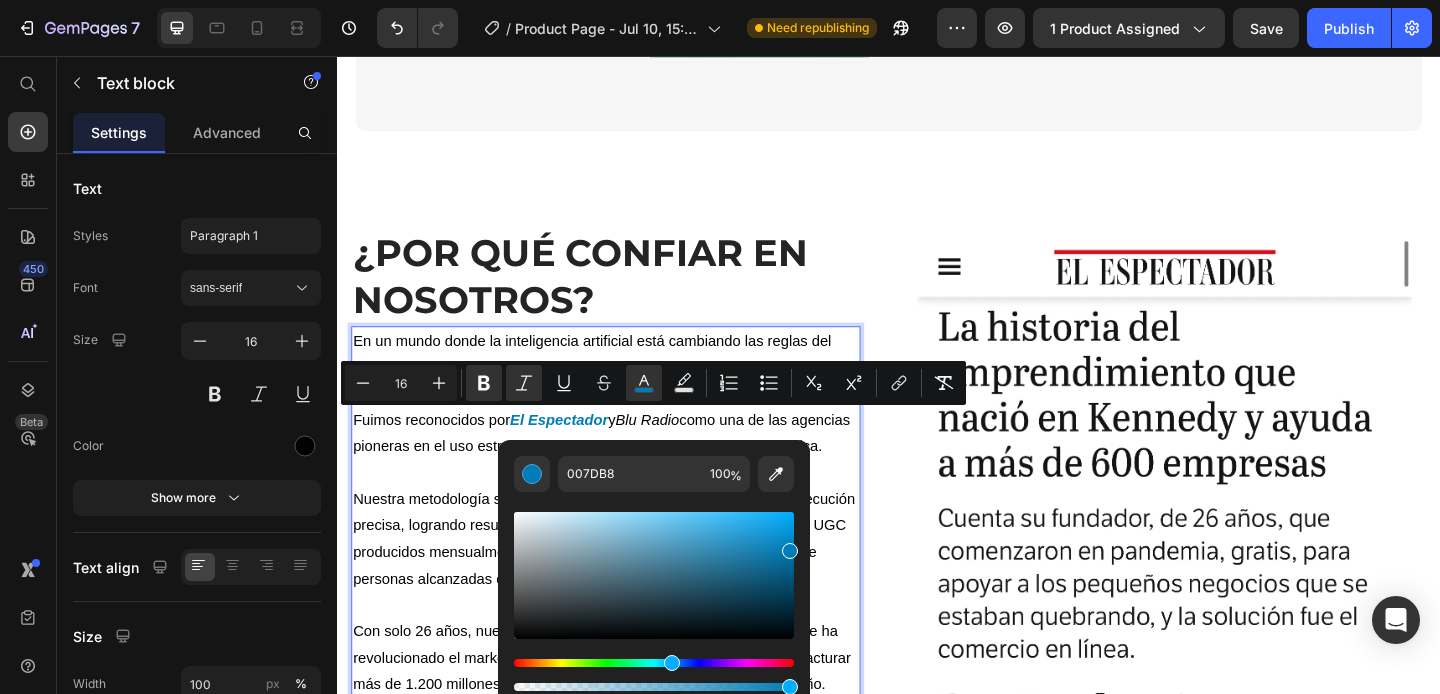 click at bounding box center [672, 663] 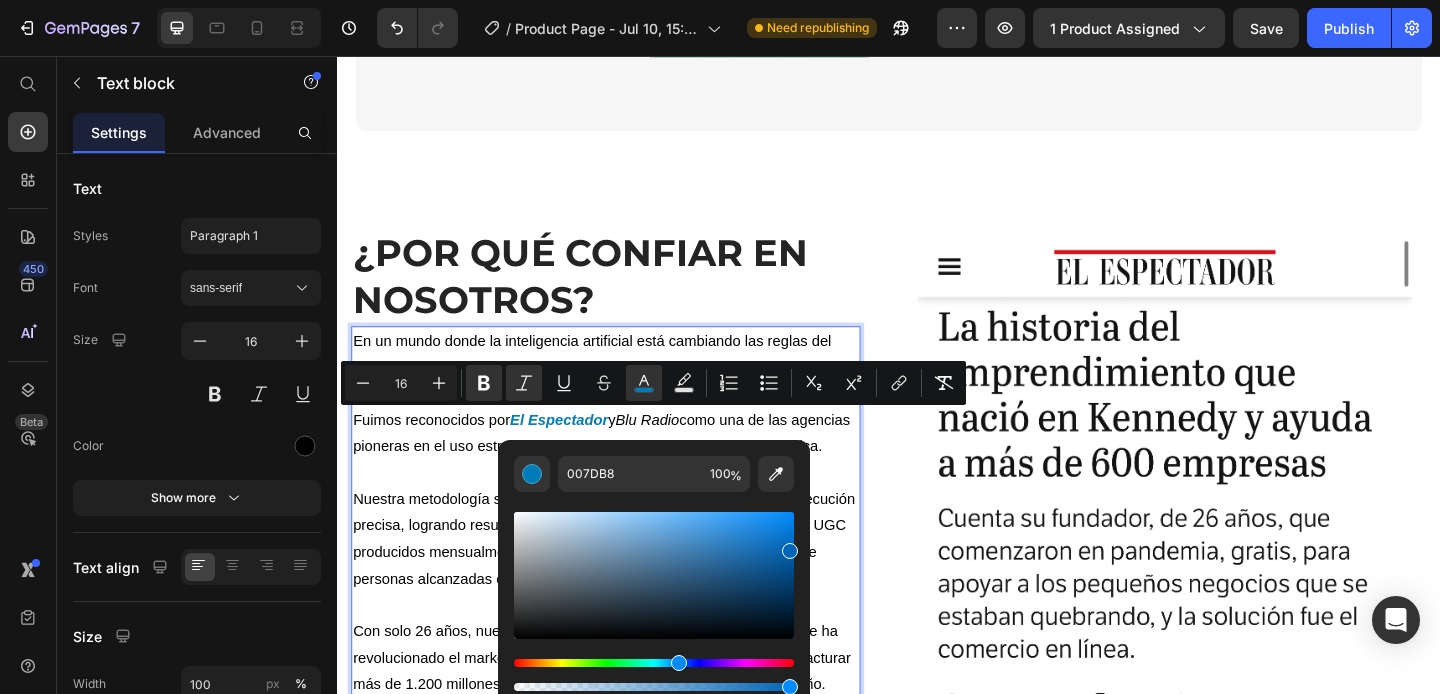 click at bounding box center [679, 663] 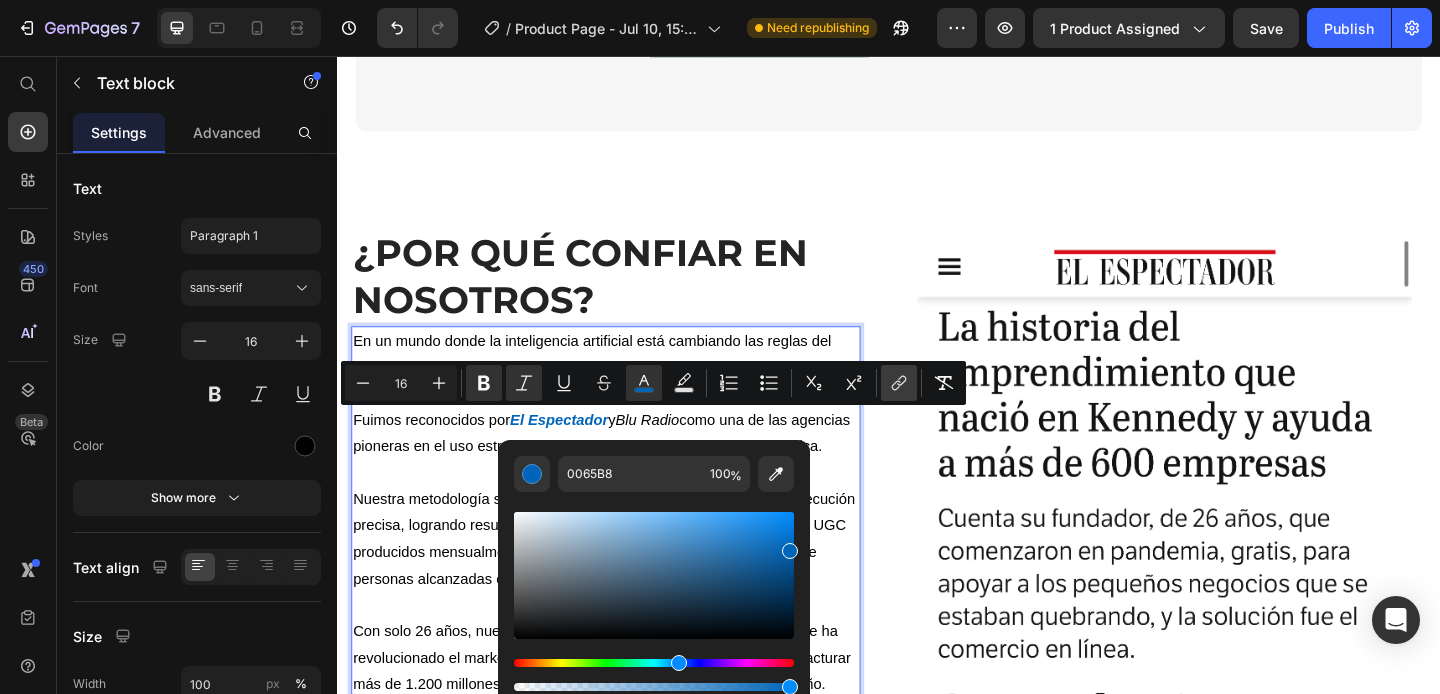 click 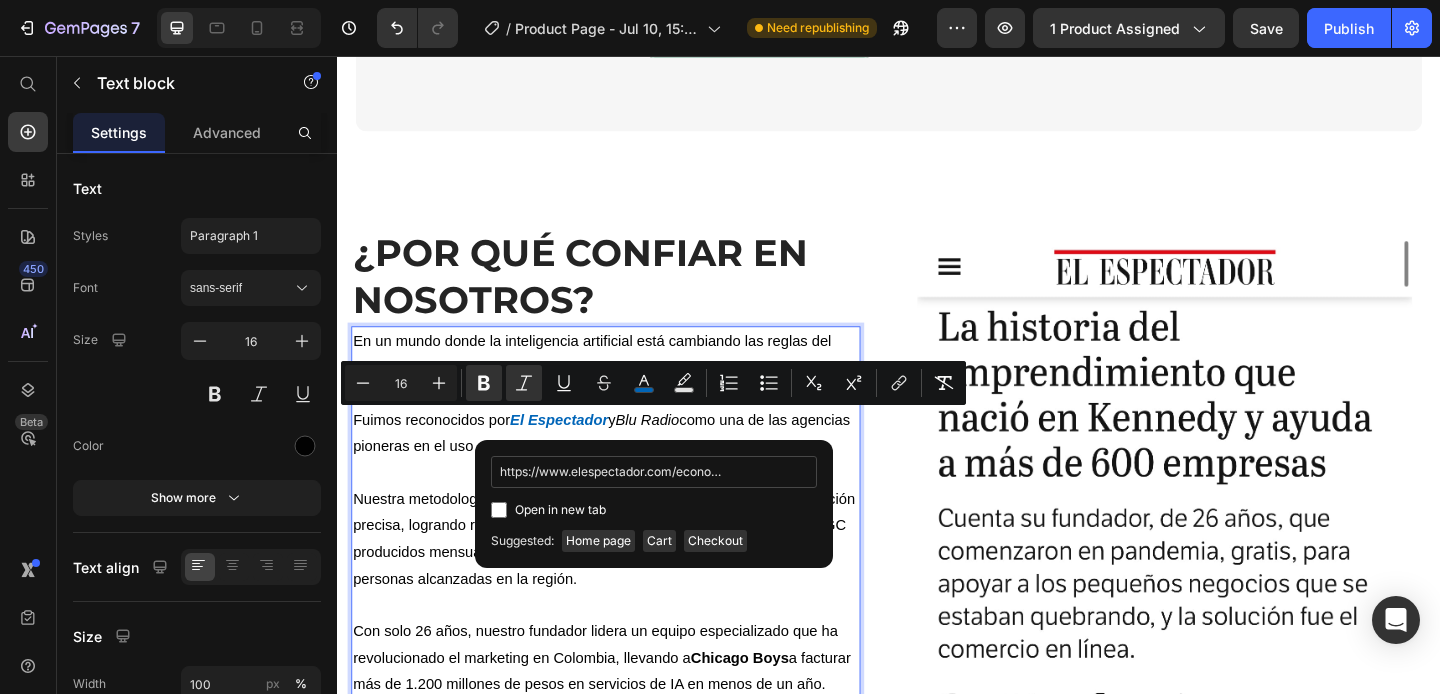 scroll, scrollTop: 0, scrollLeft: 719, axis: horizontal 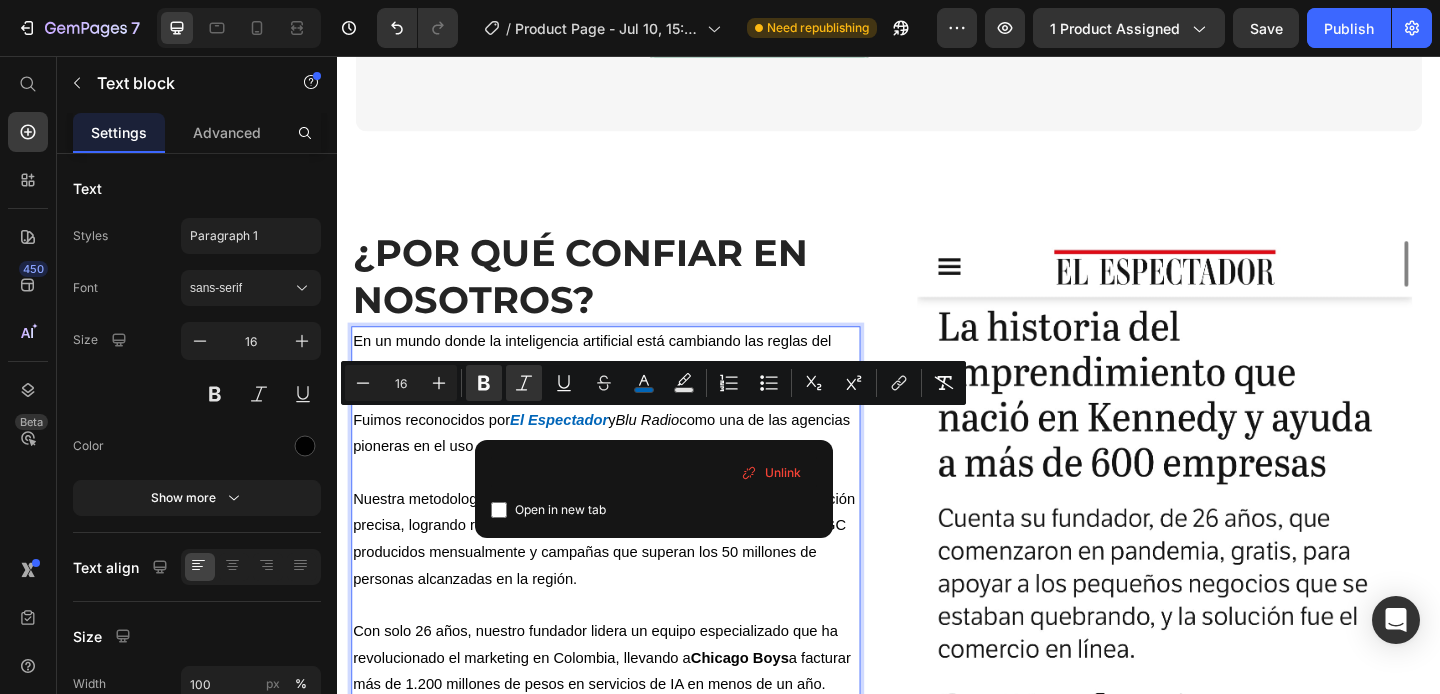 type on "https://www.elespectador.com/economia/emprendimiento-y-liderazgo/la-historia-del-emprendimiento-que-nacio-en-kennedy-y-ya-ayuda-a-mas-de-600-empresas/" 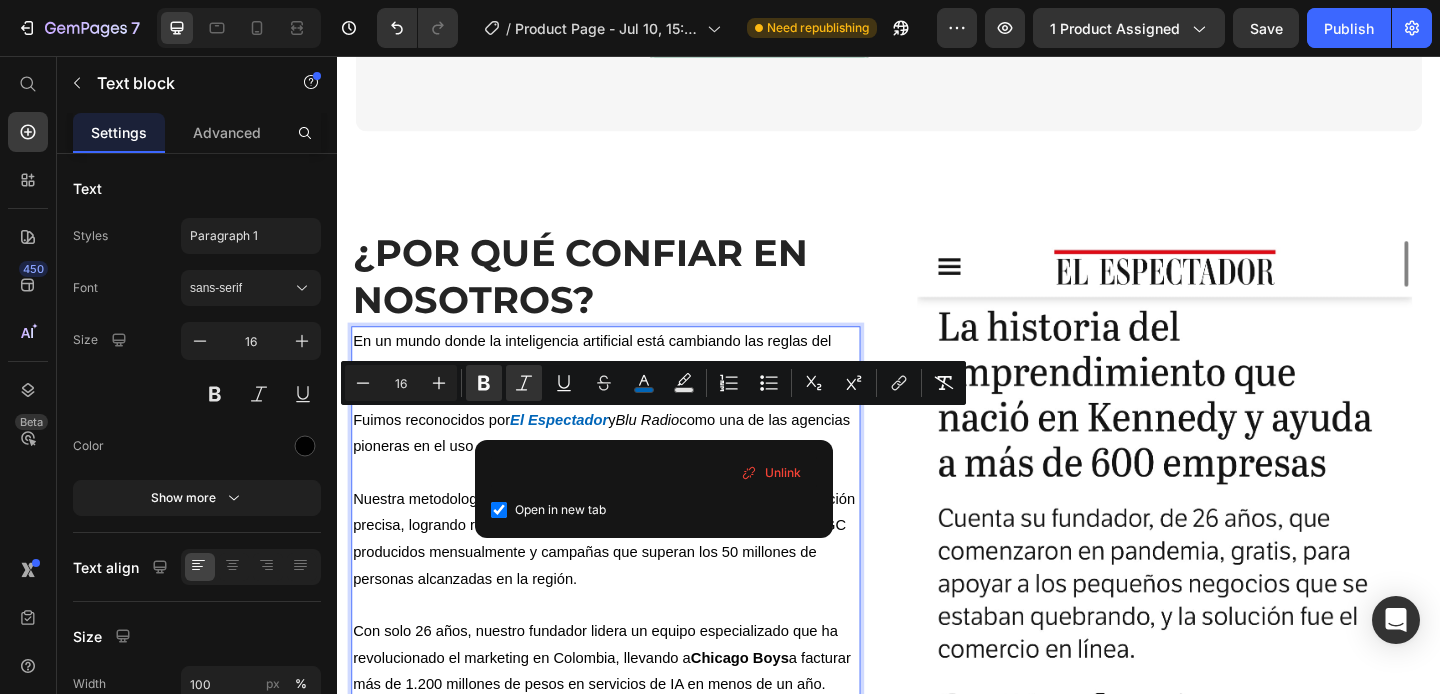 checkbox on "true" 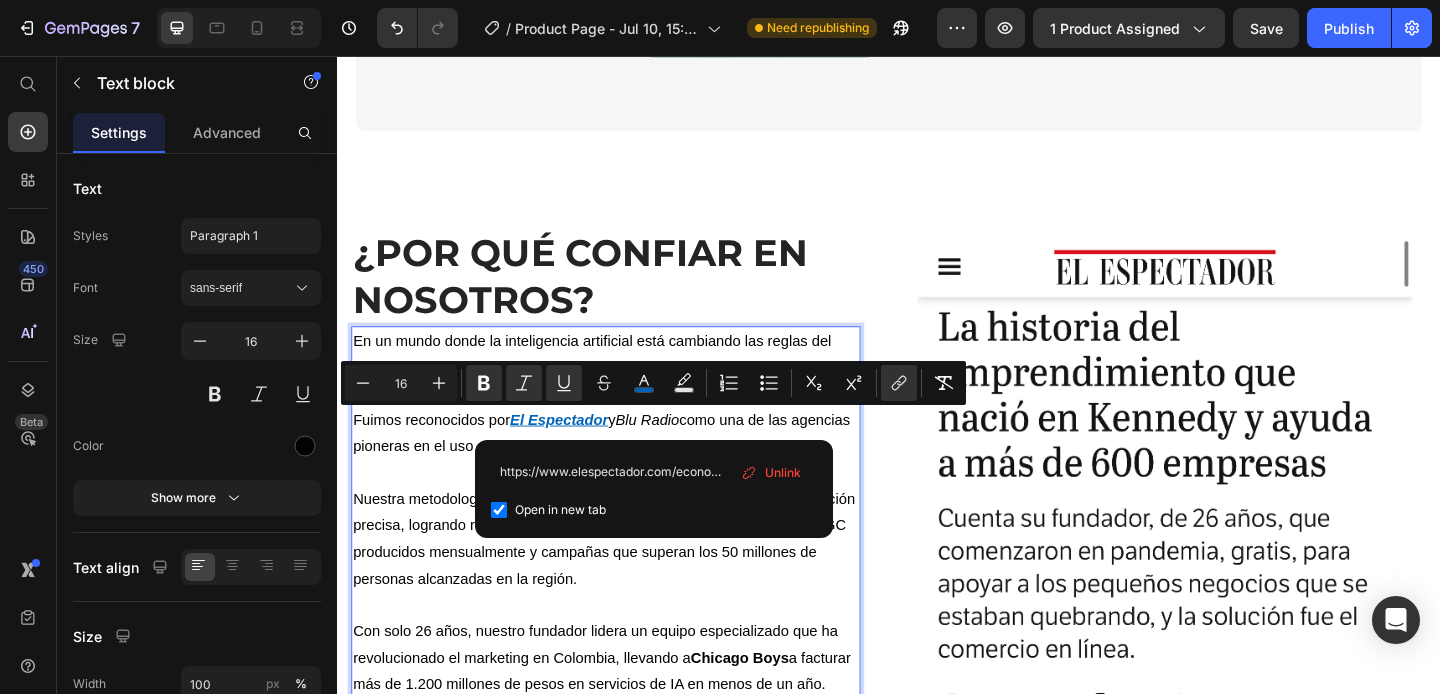 click on "Nuestra metodología se basa en datos, creatividad automatizada y ejecución precisa, logrando resultados tangibles como más de 1.000 contenidos UGC producidos mensualmente y campañas que superan los 50 millones de personas alcanzadas en la región." at bounding box center (629, 581) 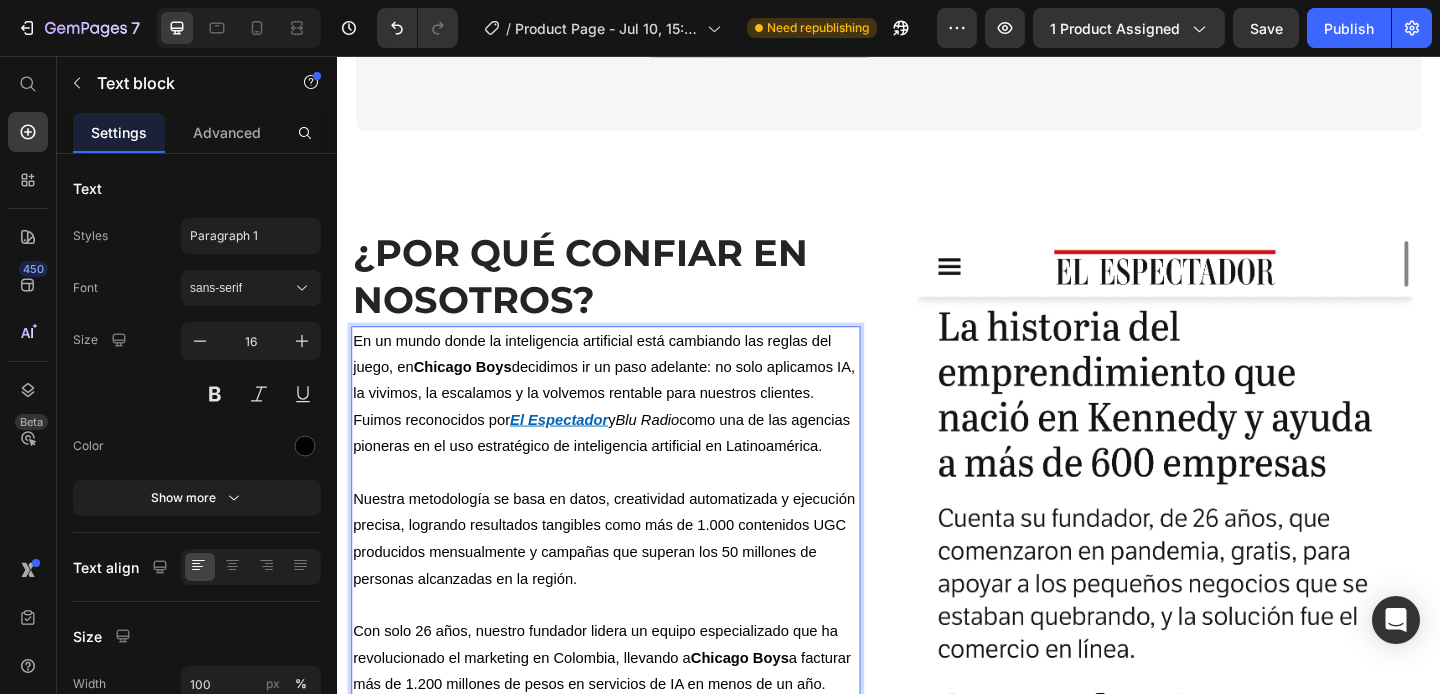 click on "“En un mundo donde la inteligencia artificial está cambiando las reglas del juego, en [COMPANY] decidimos ir un paso adelante: no solo aplicamos IA, la vivimos, la escalamos y la volvemos rentable para nuestros clientes. Fuimos reconocidos por [PUBLICATION] y [PUBLICATION] como una de las agencias pioneras en el uso estratégico de inteligencia artificial en Latinoamérica.”" at bounding box center [629, 424] 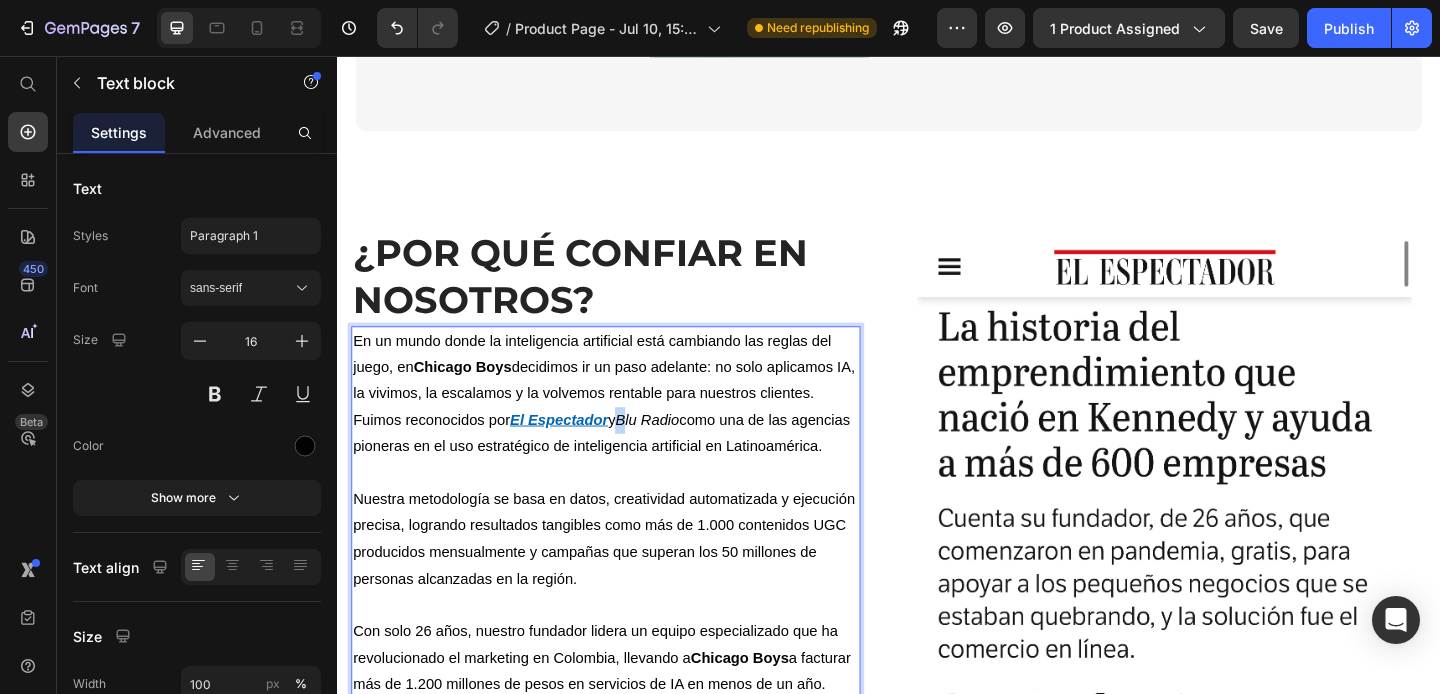 click on "Blu Radio" at bounding box center (673, 451) 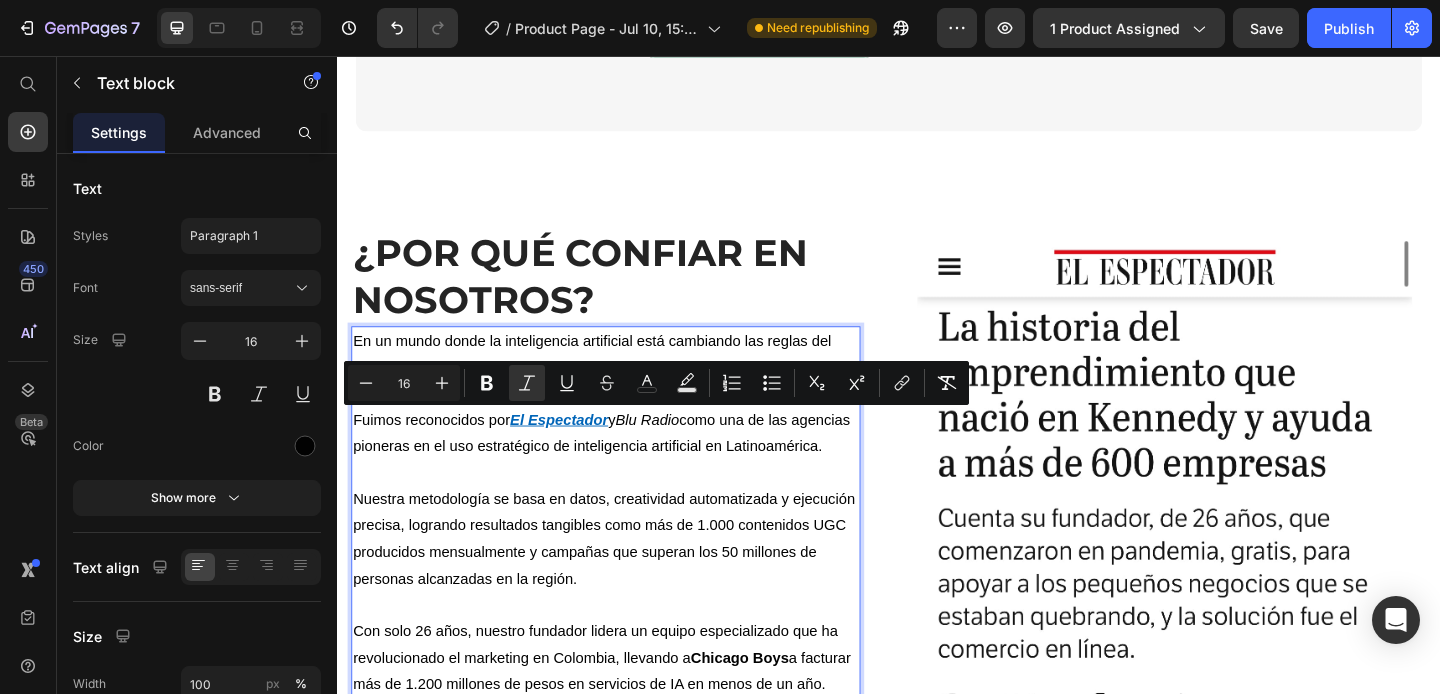 click on "El Espectador" at bounding box center [578, 451] 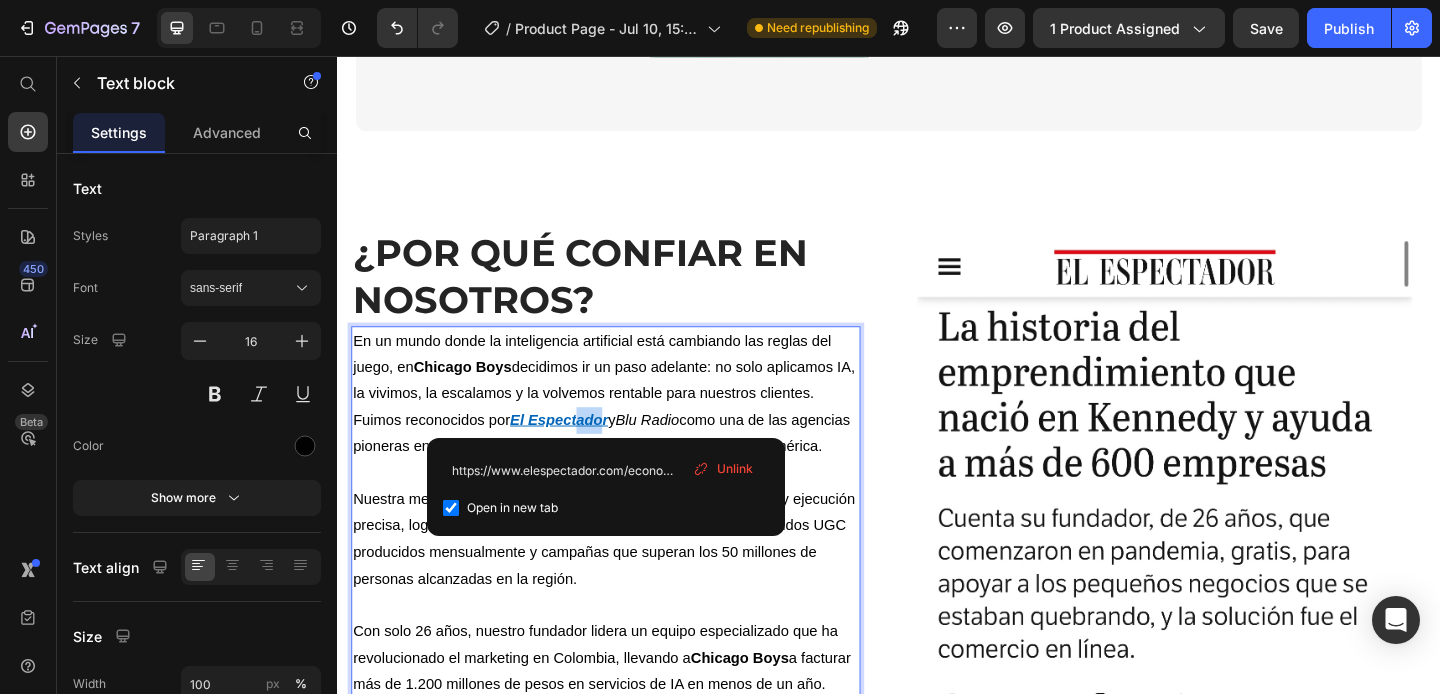 drag, startPoint x: 632, startPoint y: 455, endPoint x: 600, endPoint y: 456, distance: 32.01562 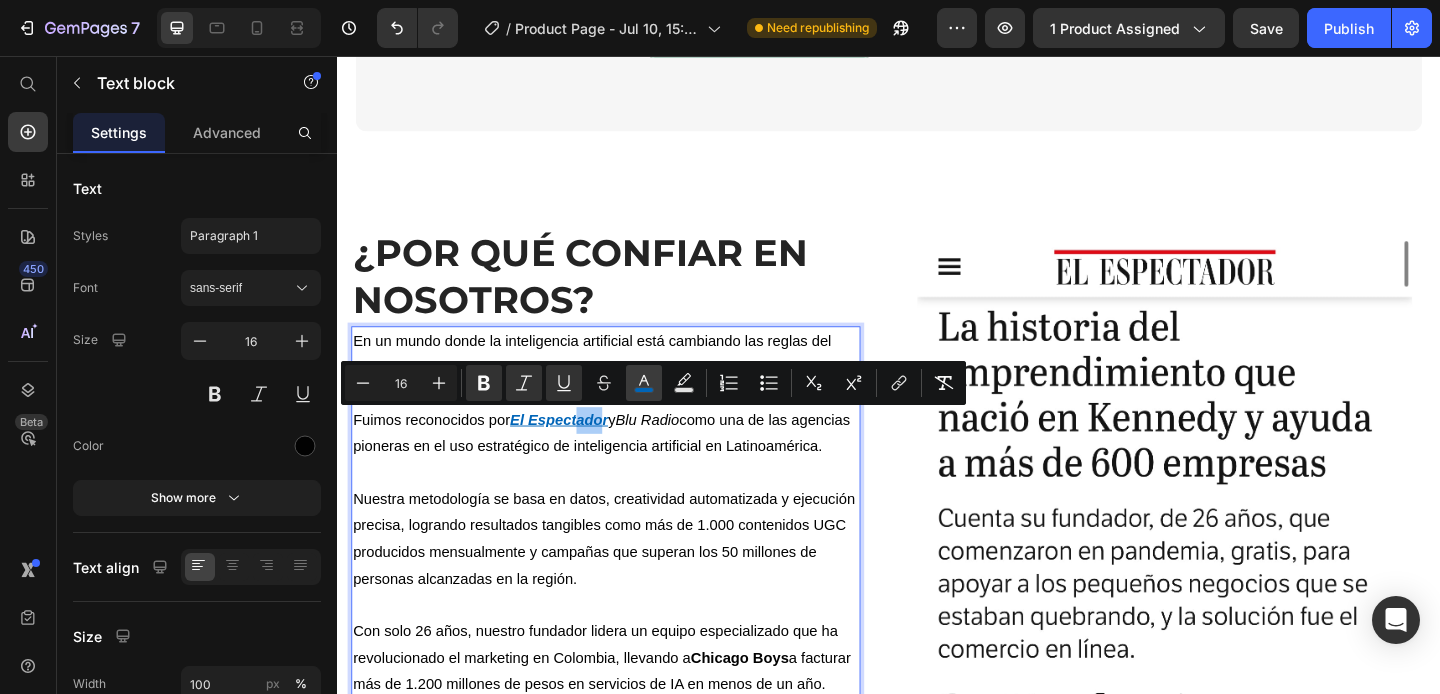 click on "color" at bounding box center [644, 383] 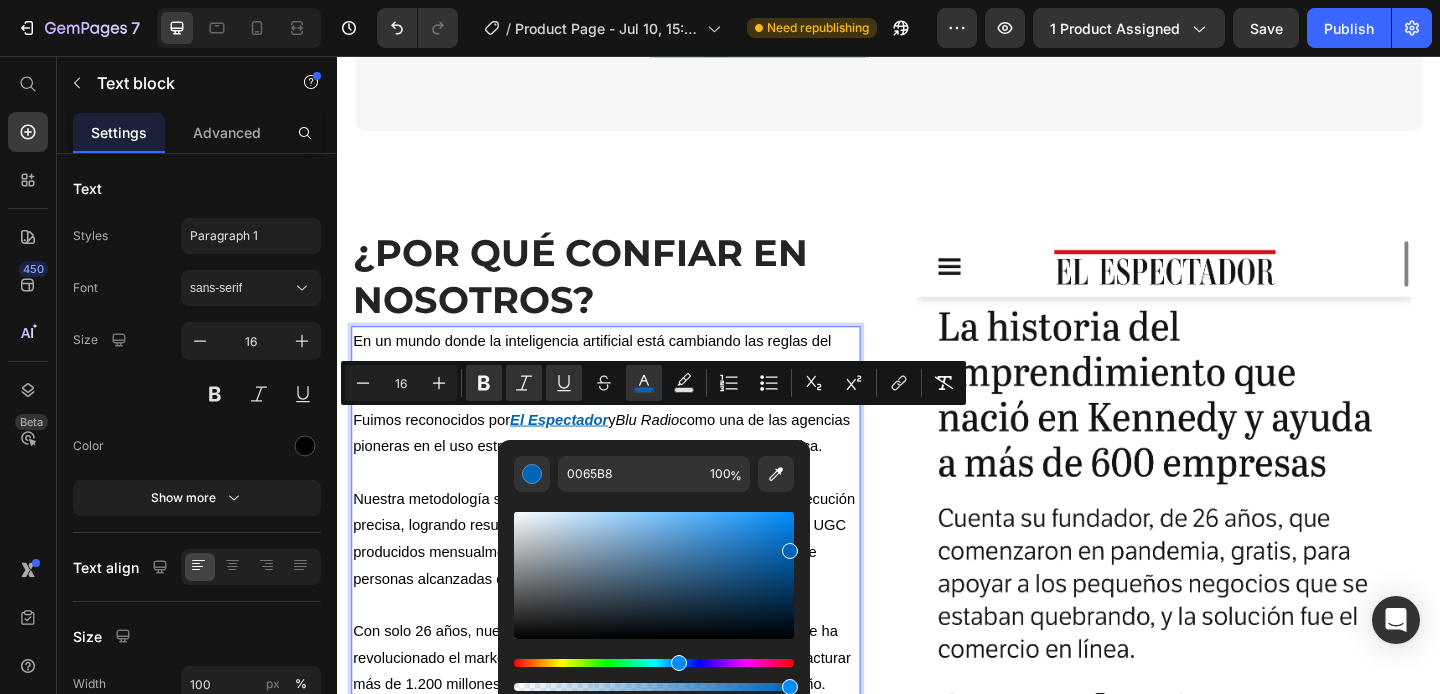 click on "“En un mundo donde la inteligencia artificial está cambiando las reglas del juego, en [COMPANY] decidimos ir un paso adelante: no solo aplicamos IA, la vivimos, la escalamos y la volvemos rentable para nuestros clientes. Fuimos reconocidos por [PUBLICATION] y [PUBLICATION] como una de las agencias pioneras en el uso estratégico de inteligencia artificial en Latinoamérica.”" at bounding box center (629, 424) 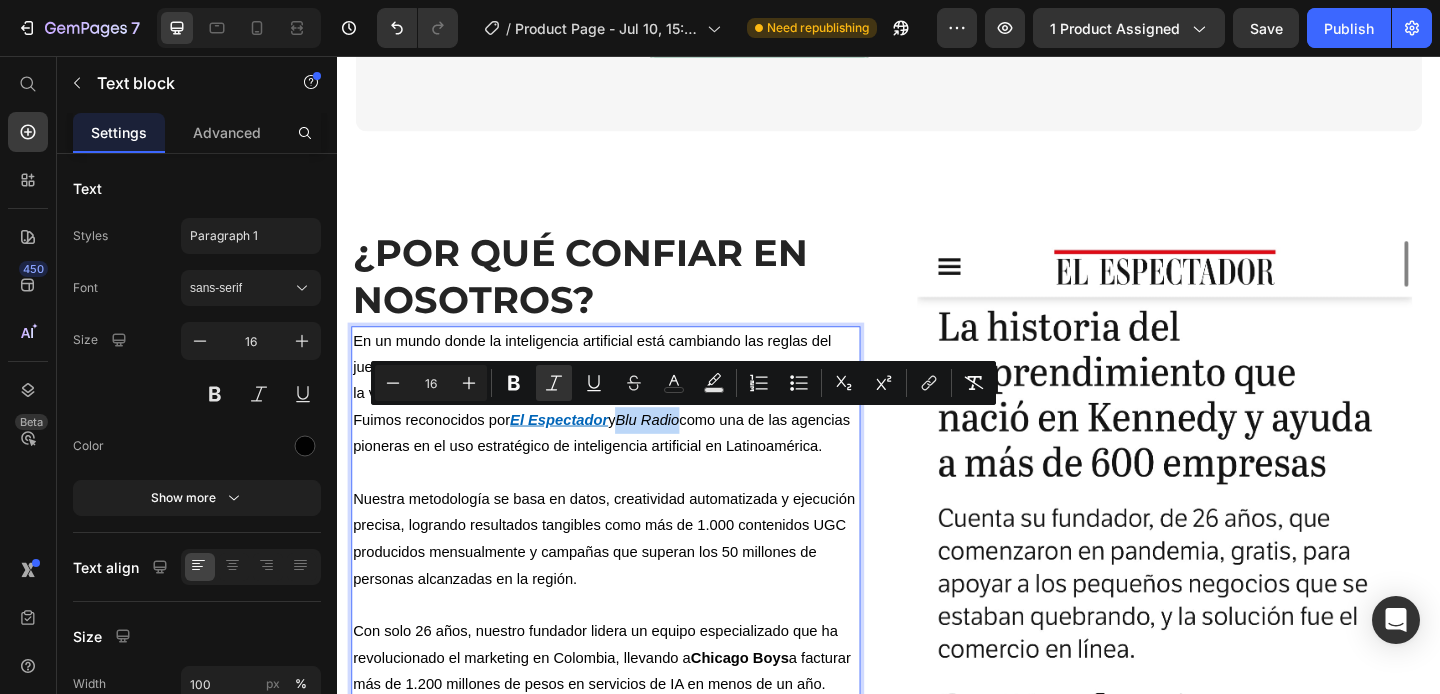 drag, startPoint x: 655, startPoint y: 453, endPoint x: 719, endPoint y: 453, distance: 64 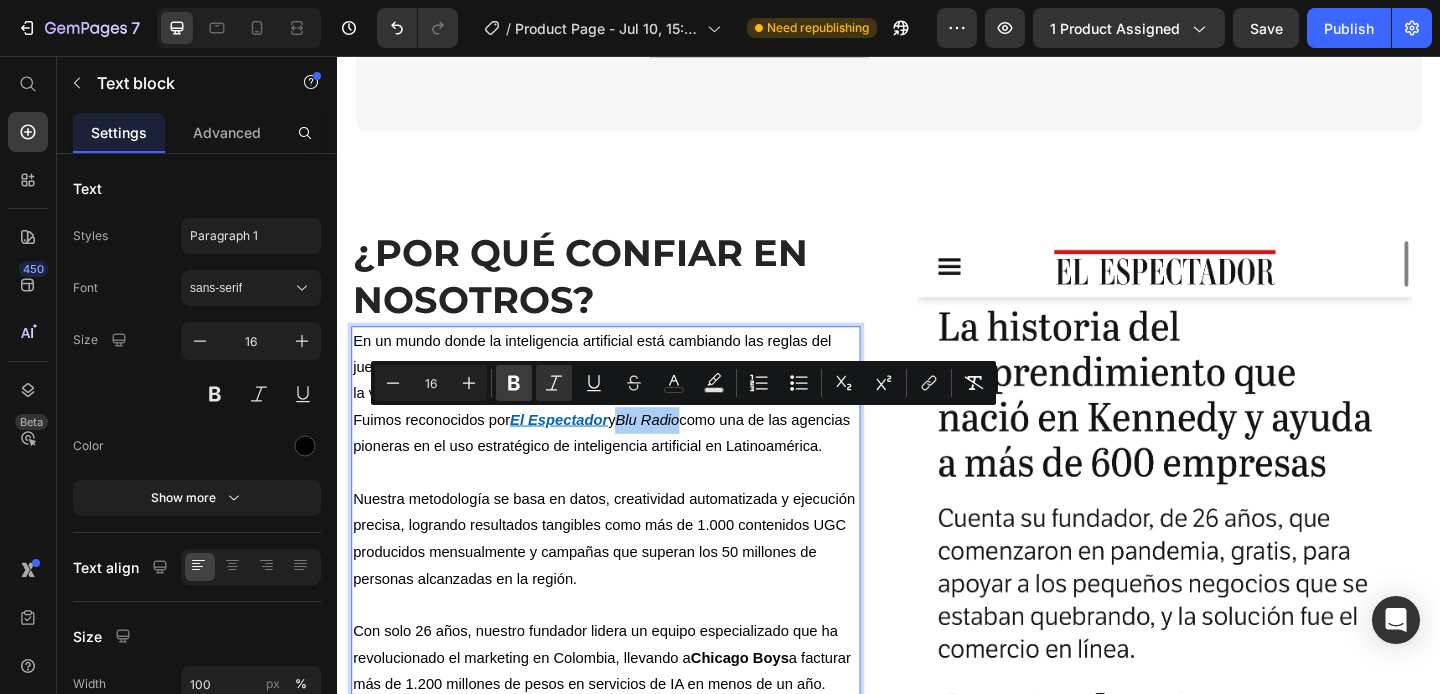 click 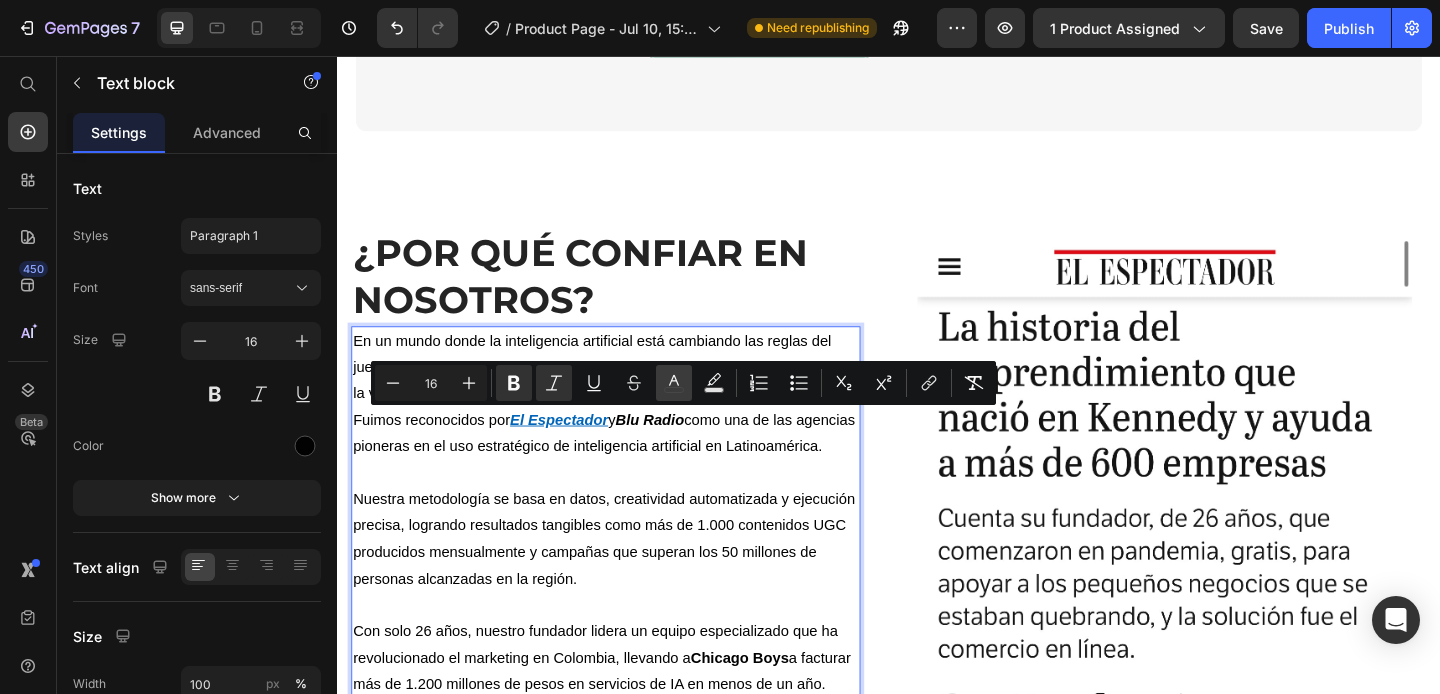 click 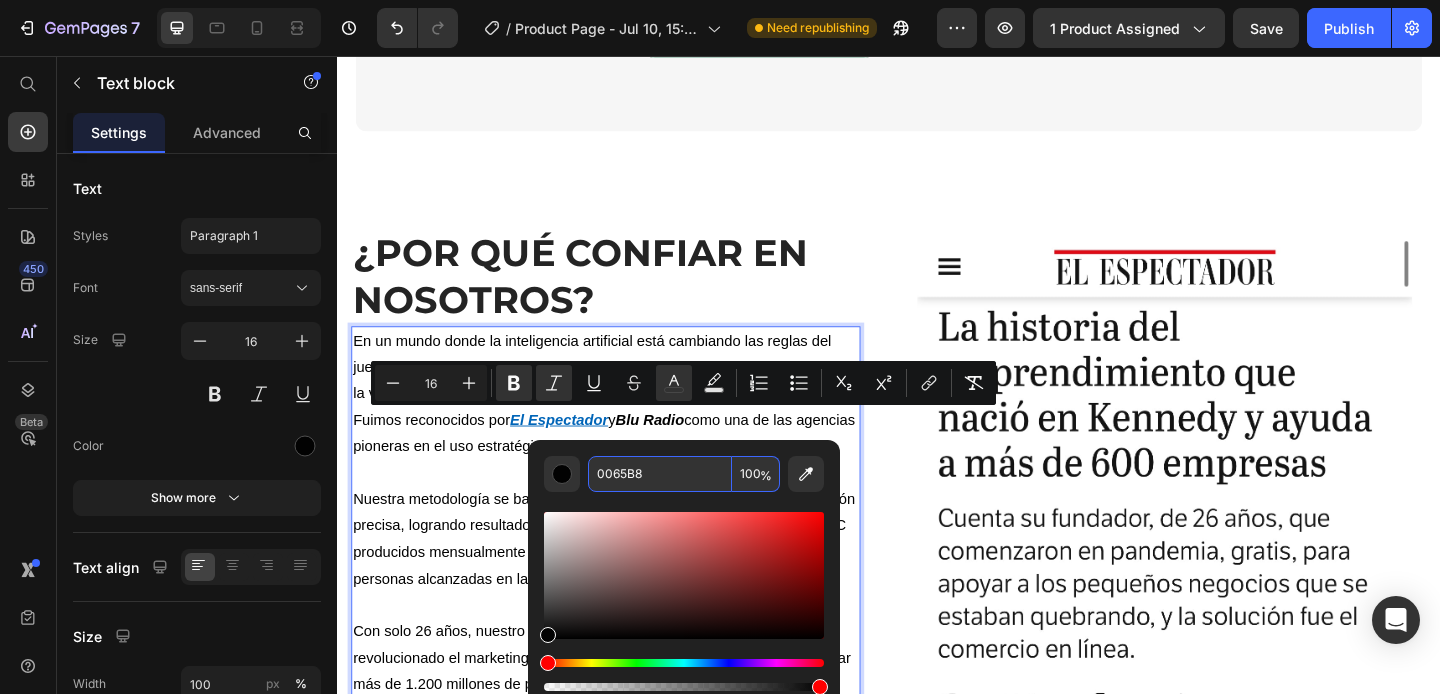 type on "0065B8" 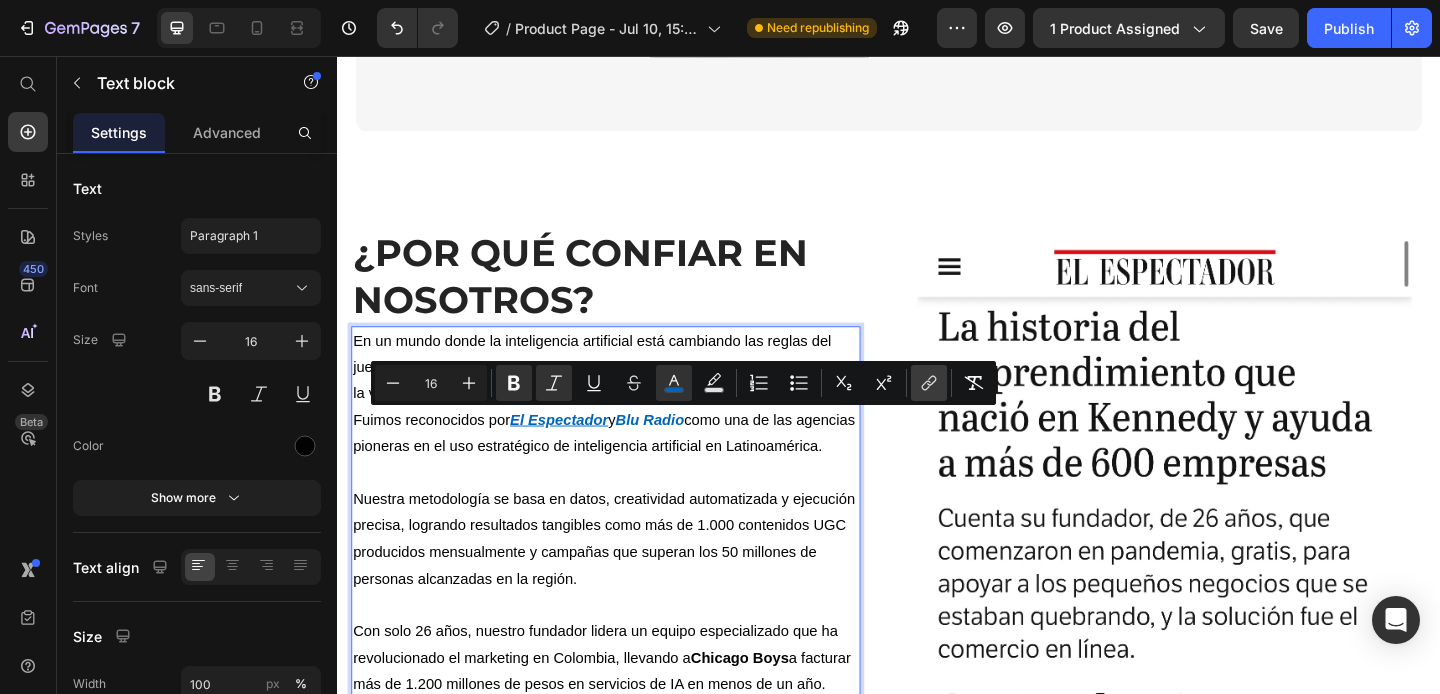 click 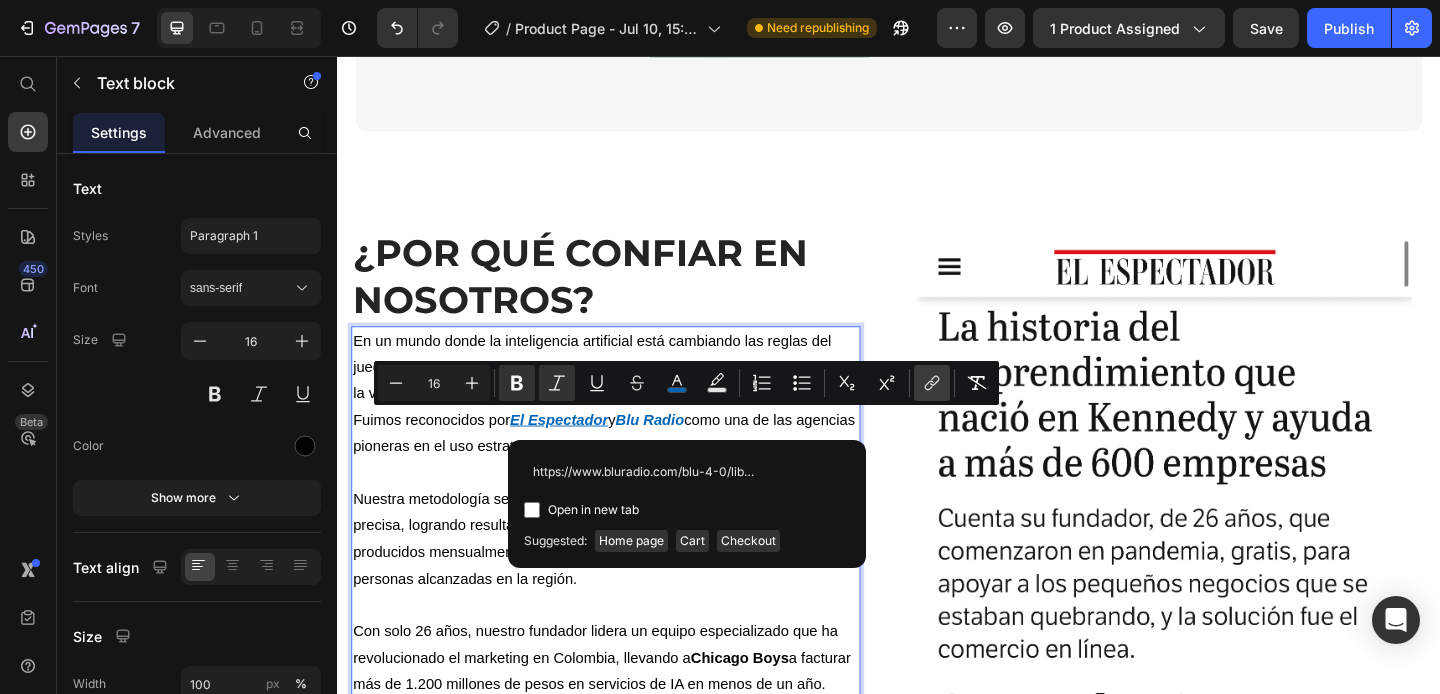 scroll, scrollTop: 0, scrollLeft: 369, axis: horizontal 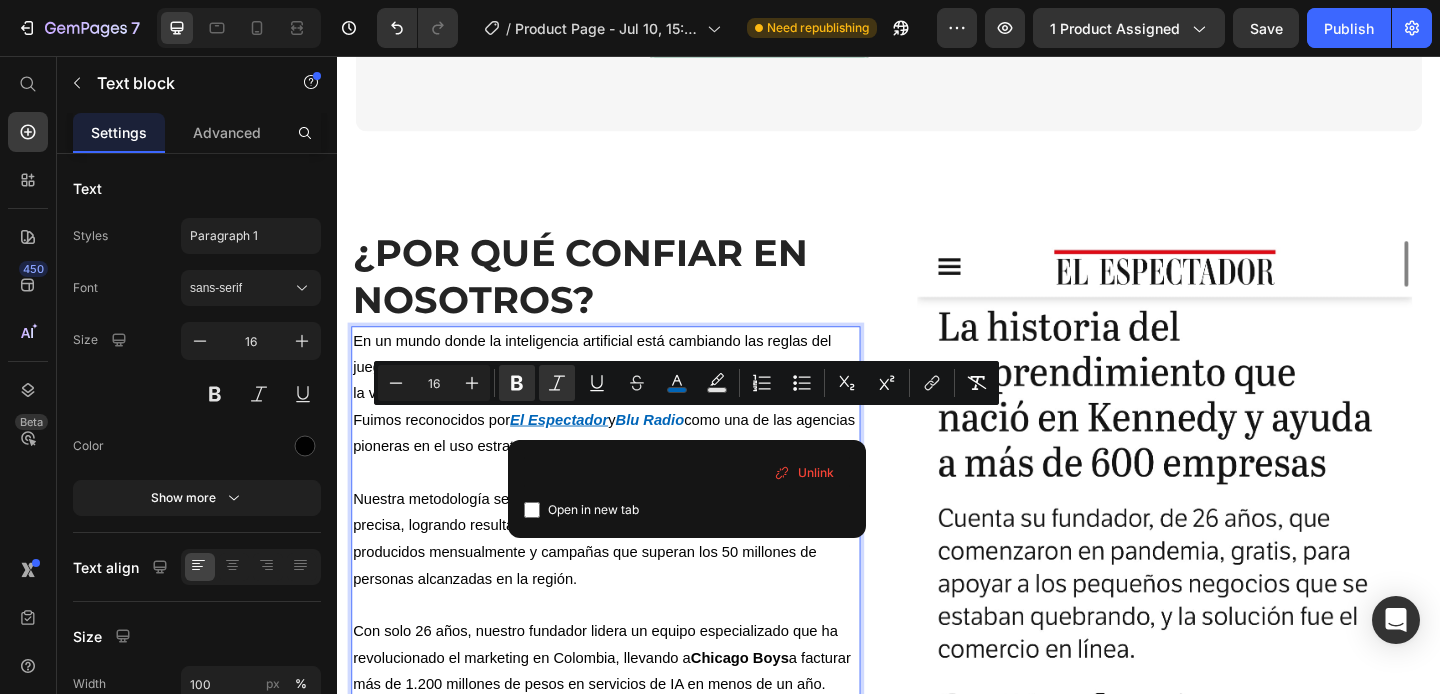 type on "https://www.bluradio.com/blu-4-0/libro-sobre-ia-3-de-abril-de-2024-blu-4-0-programa-completo-pr30" 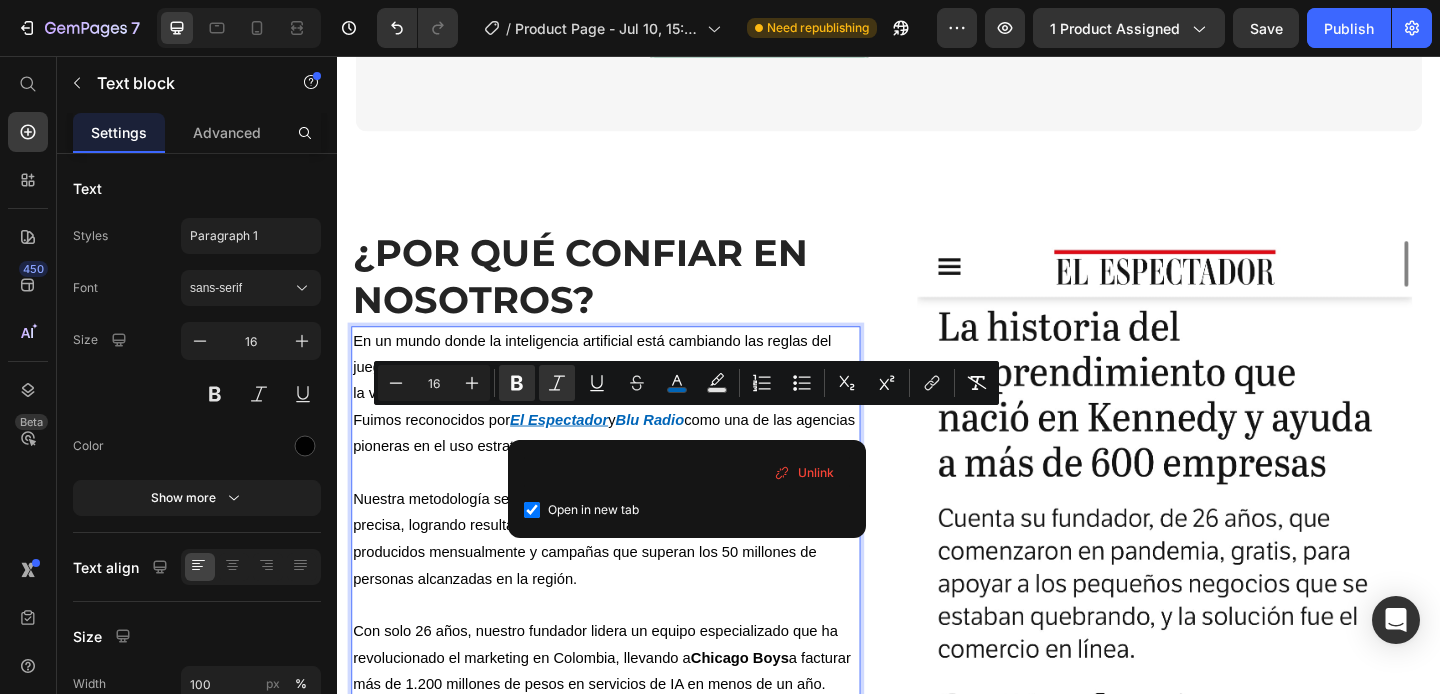checkbox on "true" 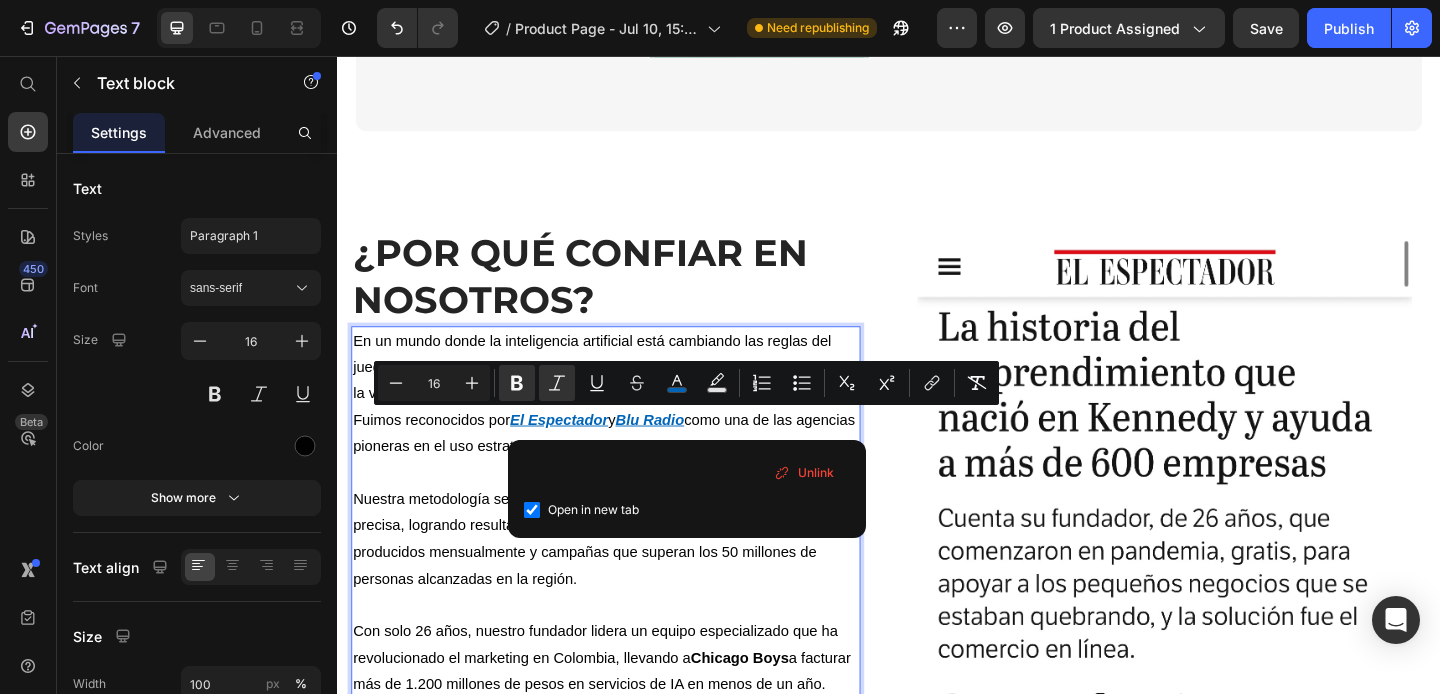 scroll, scrollTop: 0, scrollLeft: 0, axis: both 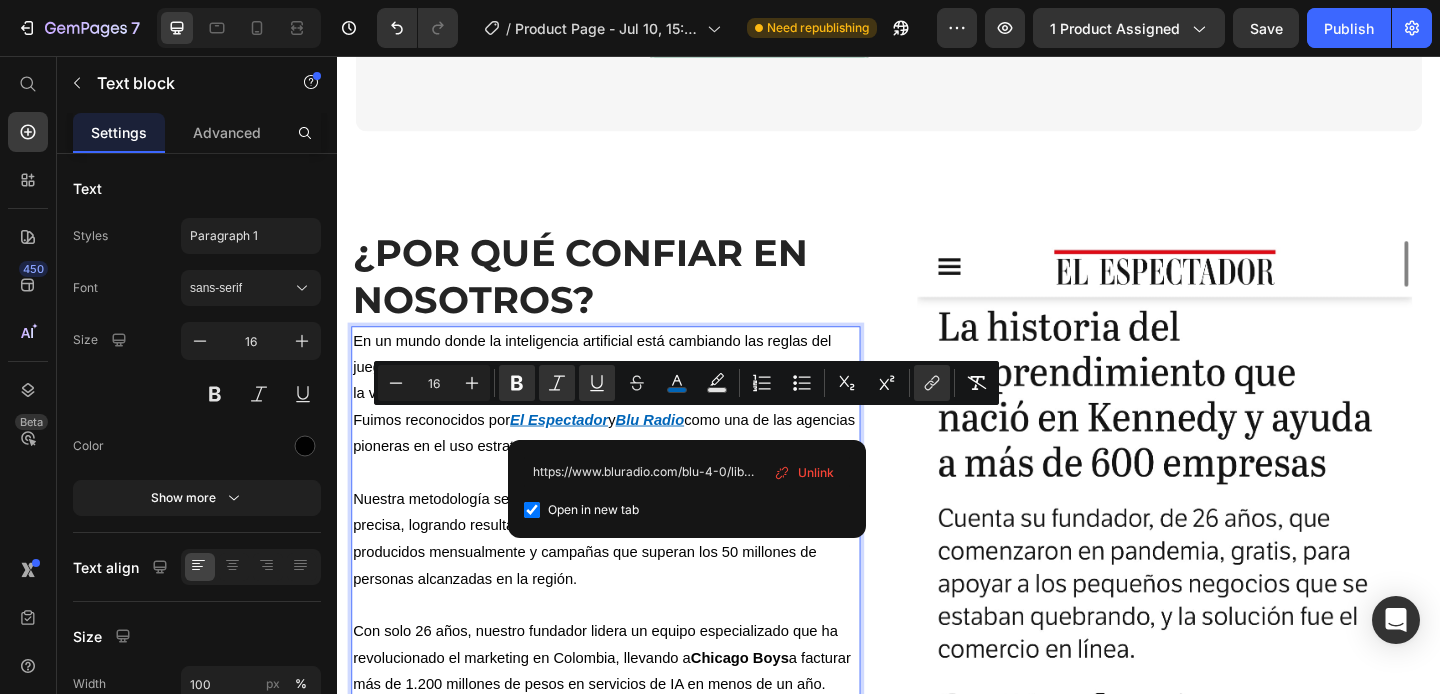click on "Nuestra metodología se basa en datos, creatividad automatizada y ejecución precisa, logrando resultados tangibles como más de 1.000 contenidos UGC producidos mensualmente y campañas que superan los 50 millones de personas alcanzadas en la región." at bounding box center [629, 581] 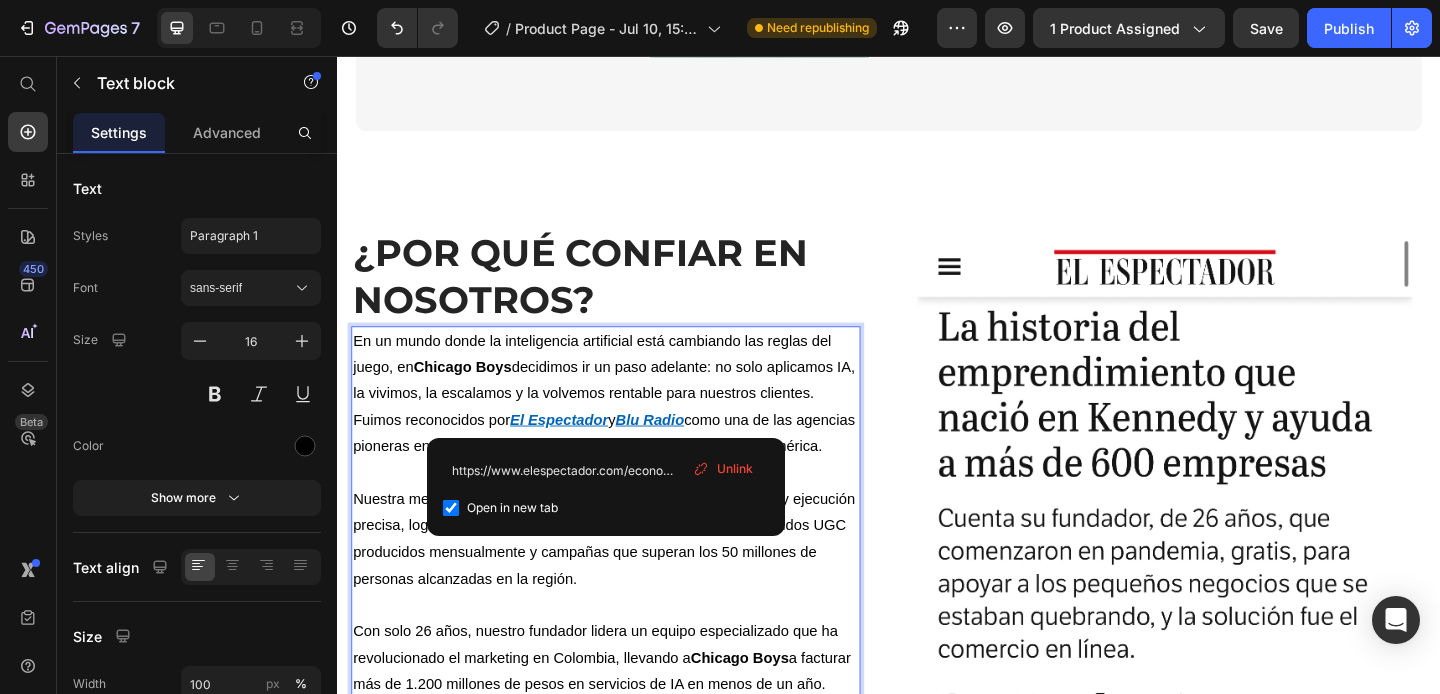 click on "El Espectador" at bounding box center [578, 451] 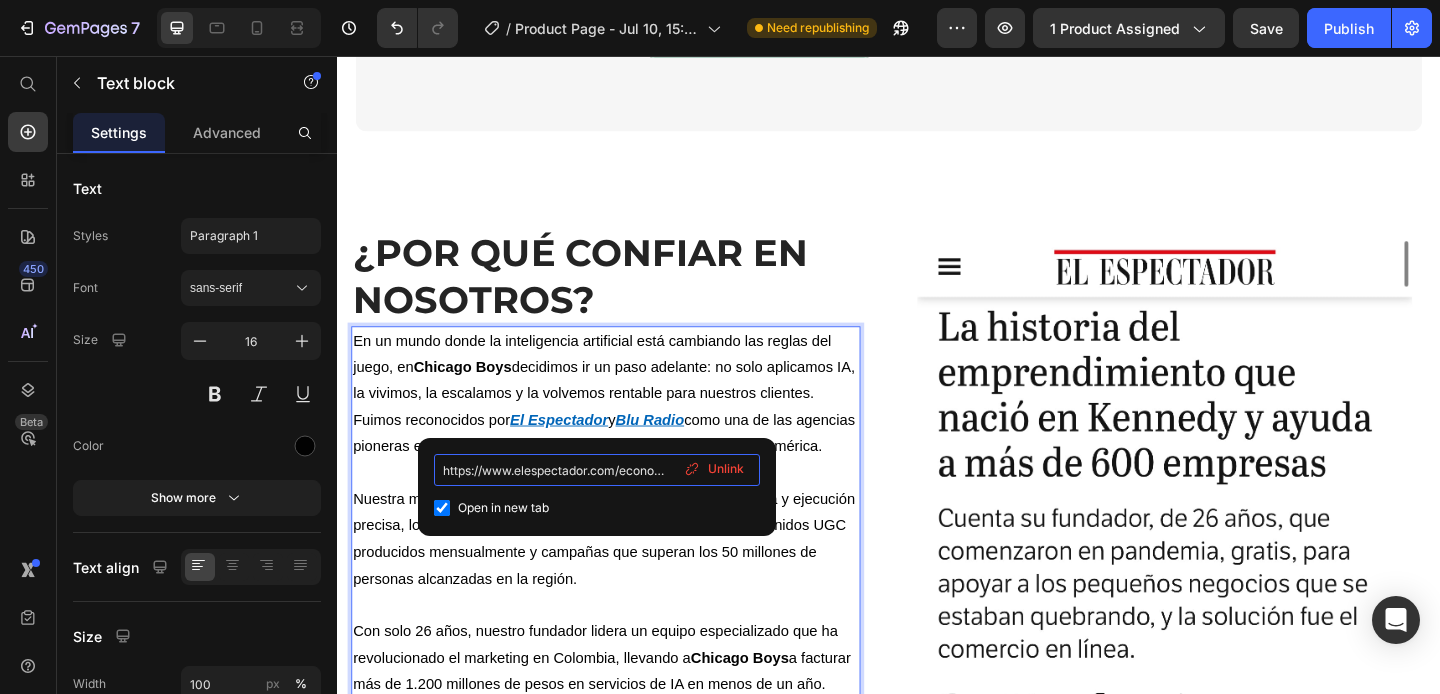 click on "https://www.elespectador.com/economia/emprendimiento-y-liderazgo/la-historia-del-emprendimiento-que-nacio-en-kennedy-y-ya-ayuda-a-mas-de-600-empresas/" at bounding box center [597, 470] 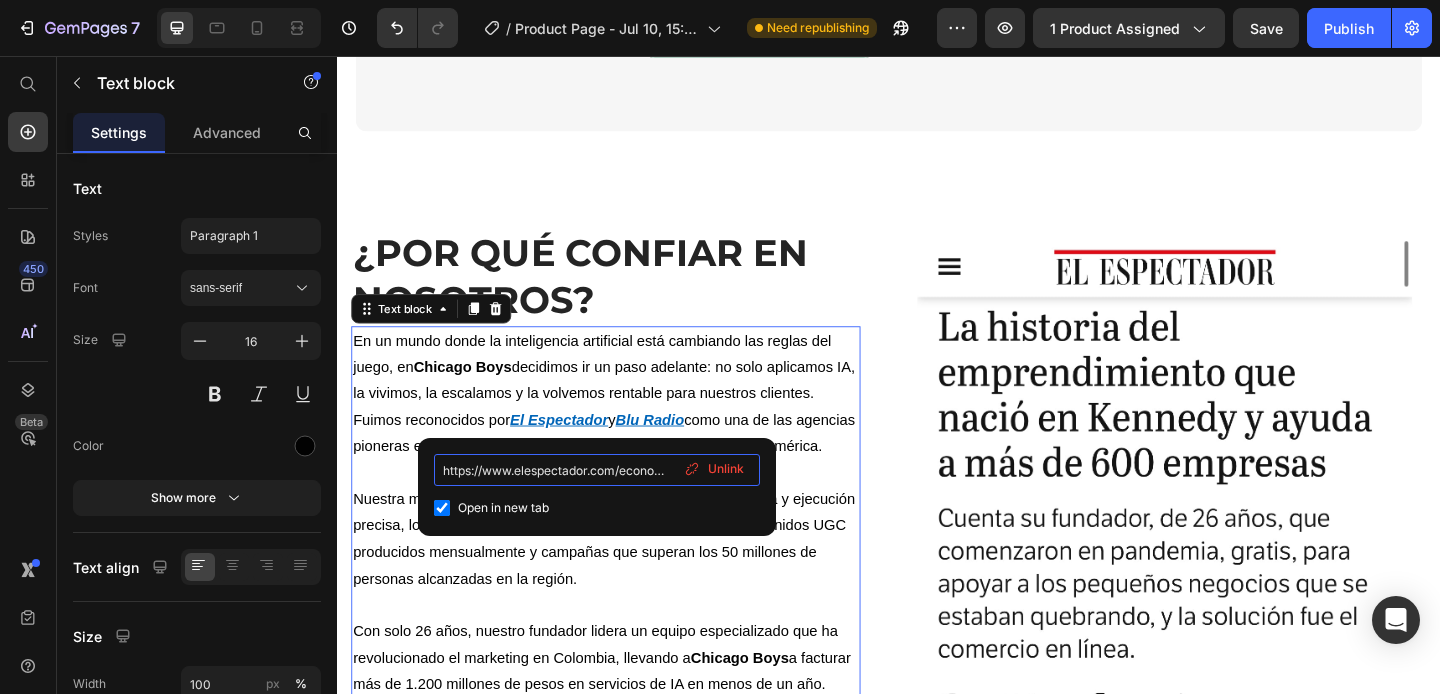 click on "https://www.elespectador.com/economia/emprendimiento-y-liderazgo/la-historia-del-emprendimiento-que-nacio-en-kennedy-y-ya-ayuda-a-mas-de-600-empresas/" at bounding box center [597, 470] 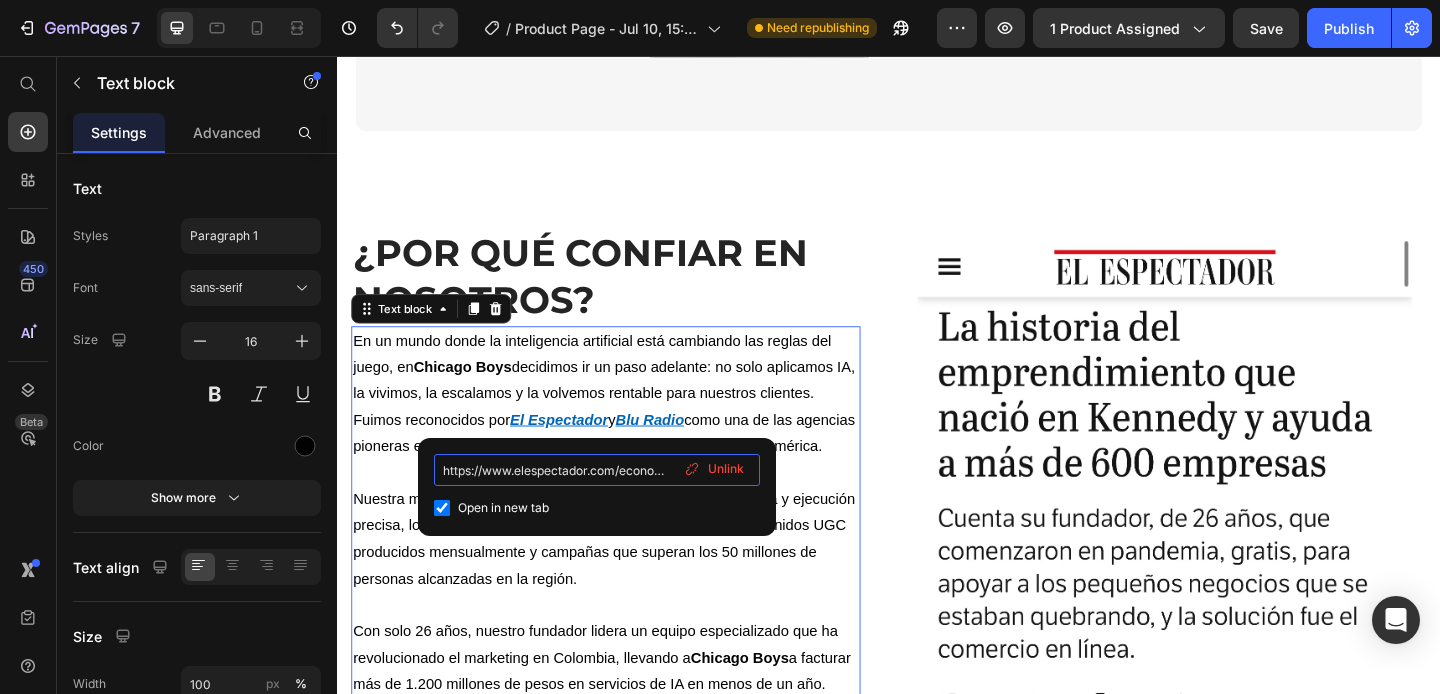 click on "https://www.elespectador.com/economia/emprendimiento-y-liderazgo/la-historia-del-emprendimiento-que-nacio-en-kennedy-y-ya-ayuda-a-mas-de-600-empresas/" at bounding box center (597, 470) 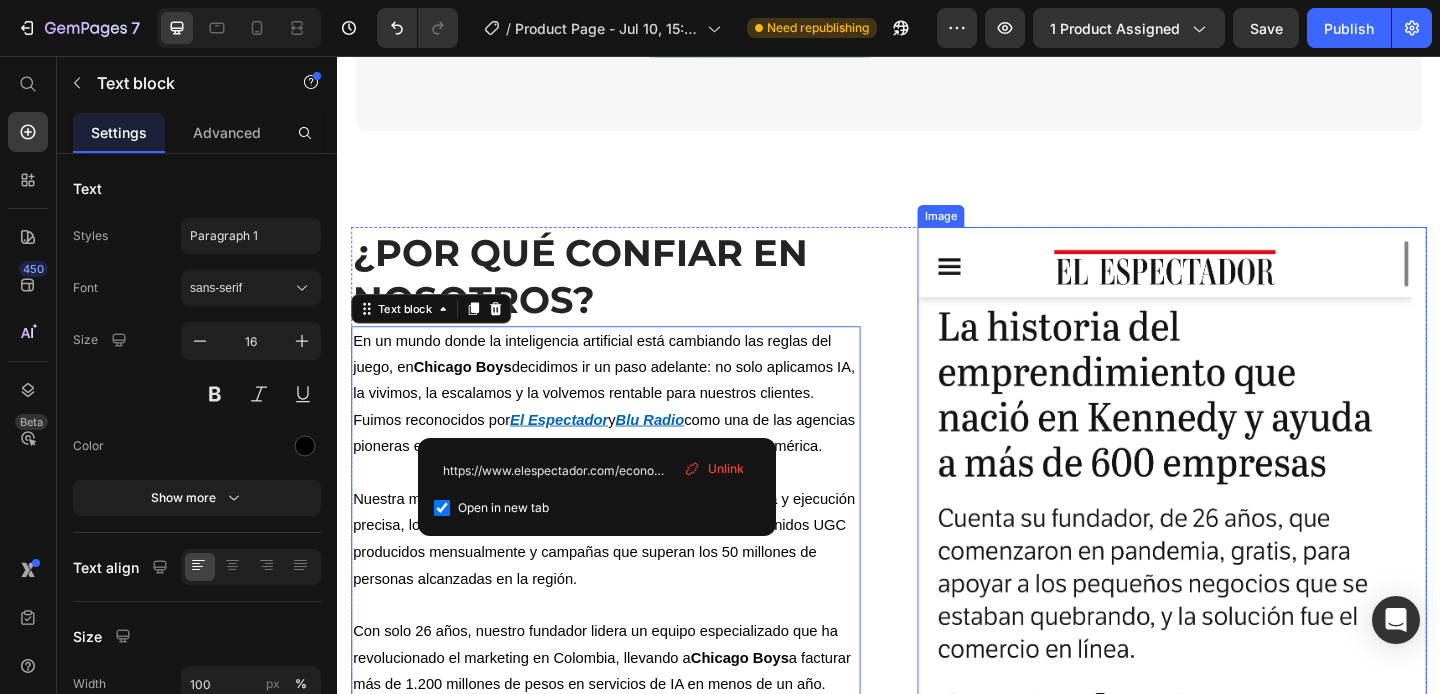 click at bounding box center [1245, 774] 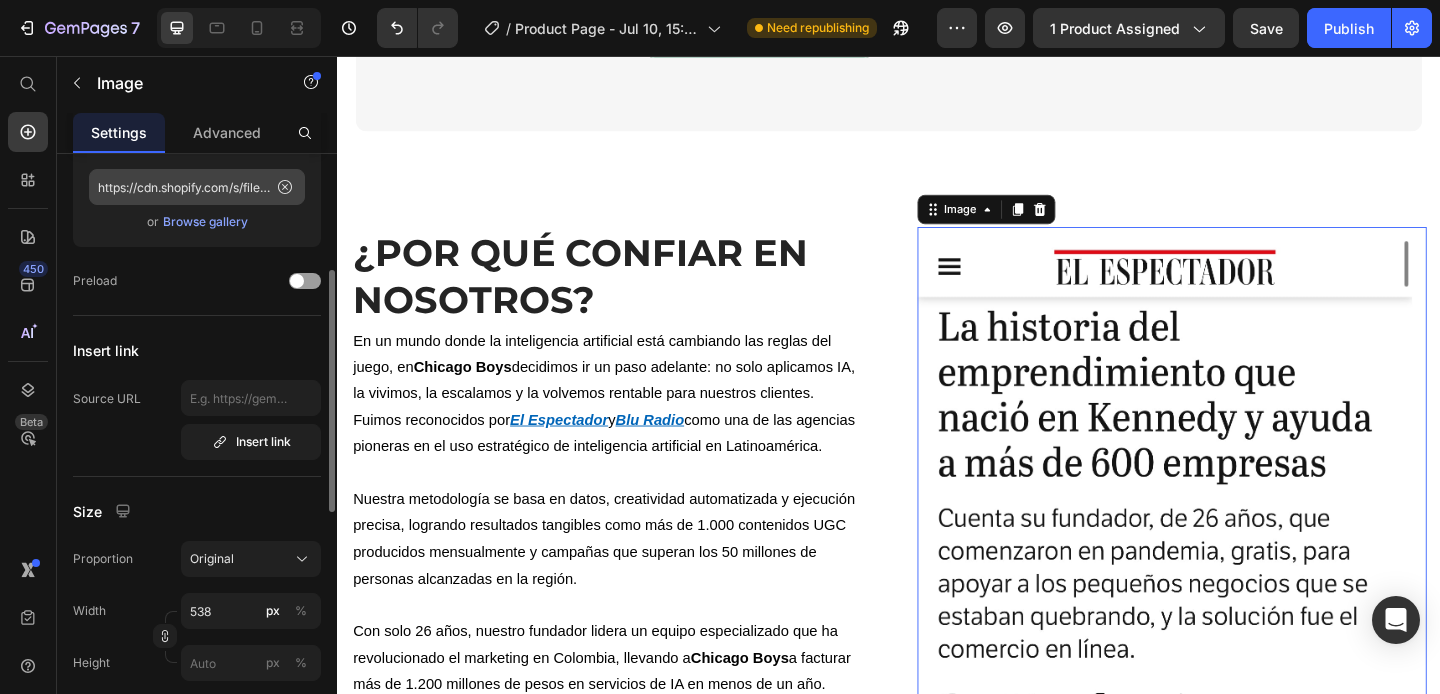 scroll, scrollTop: 264, scrollLeft: 0, axis: vertical 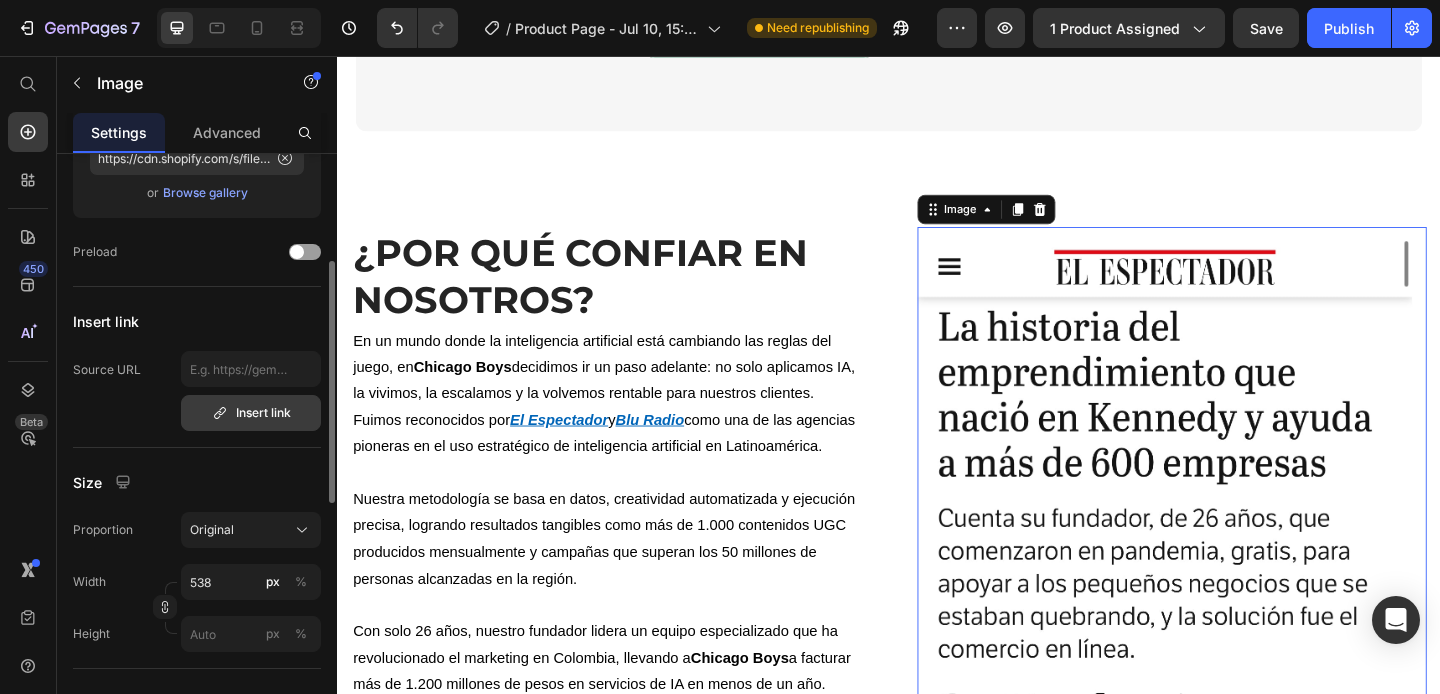 click on "Insert link" at bounding box center (251, 413) 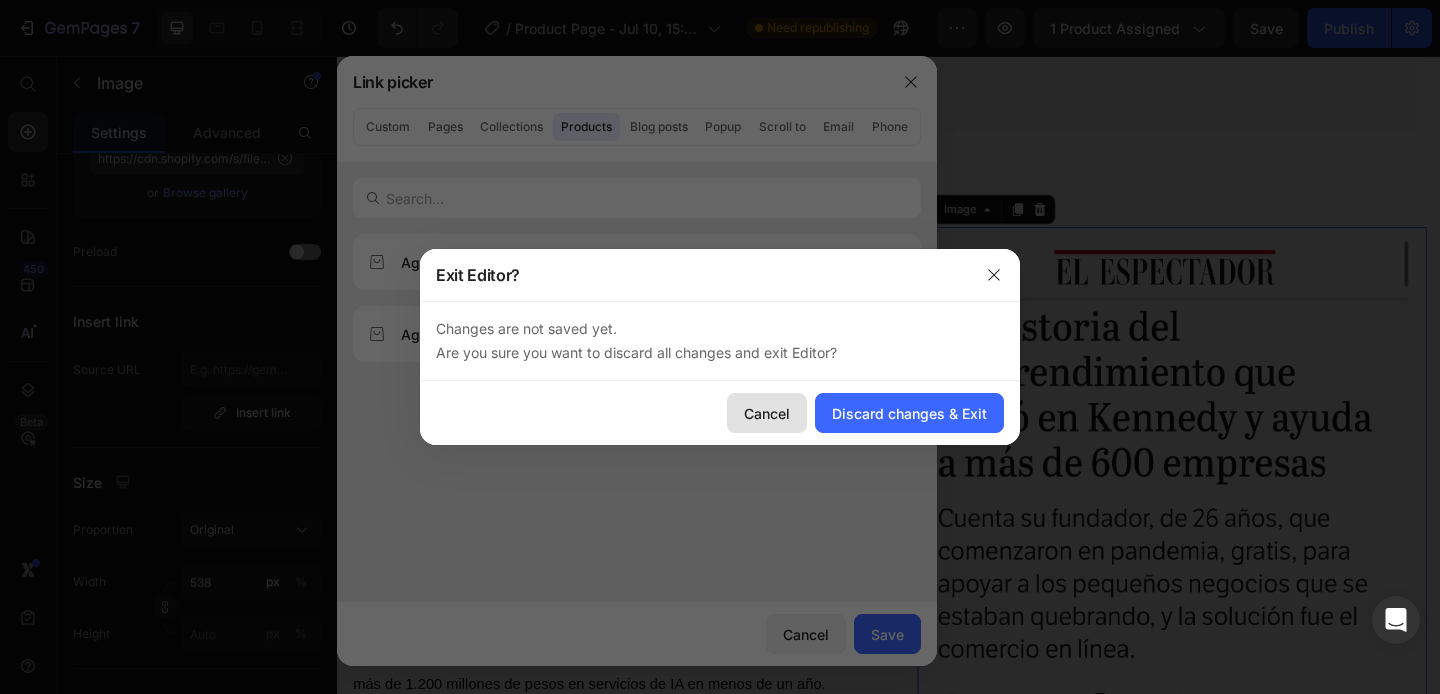 click on "Cancel" 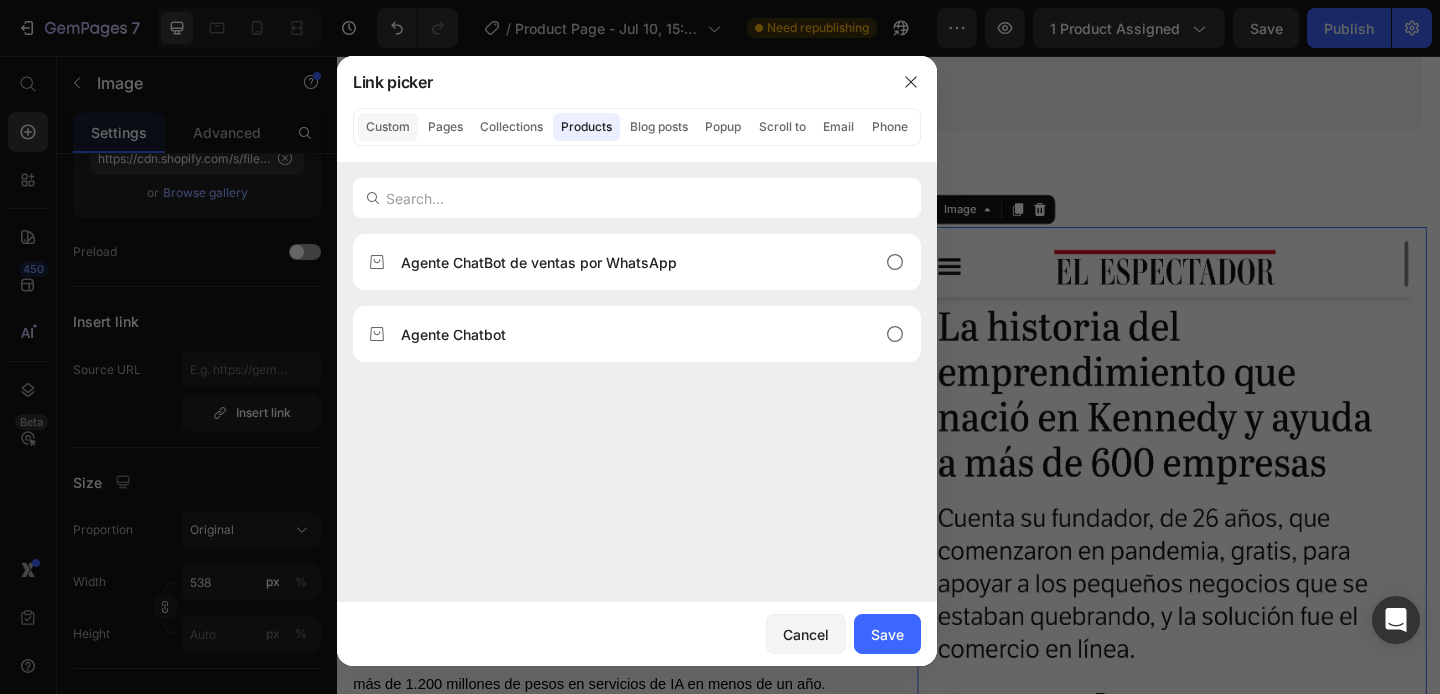 click on "Custom" 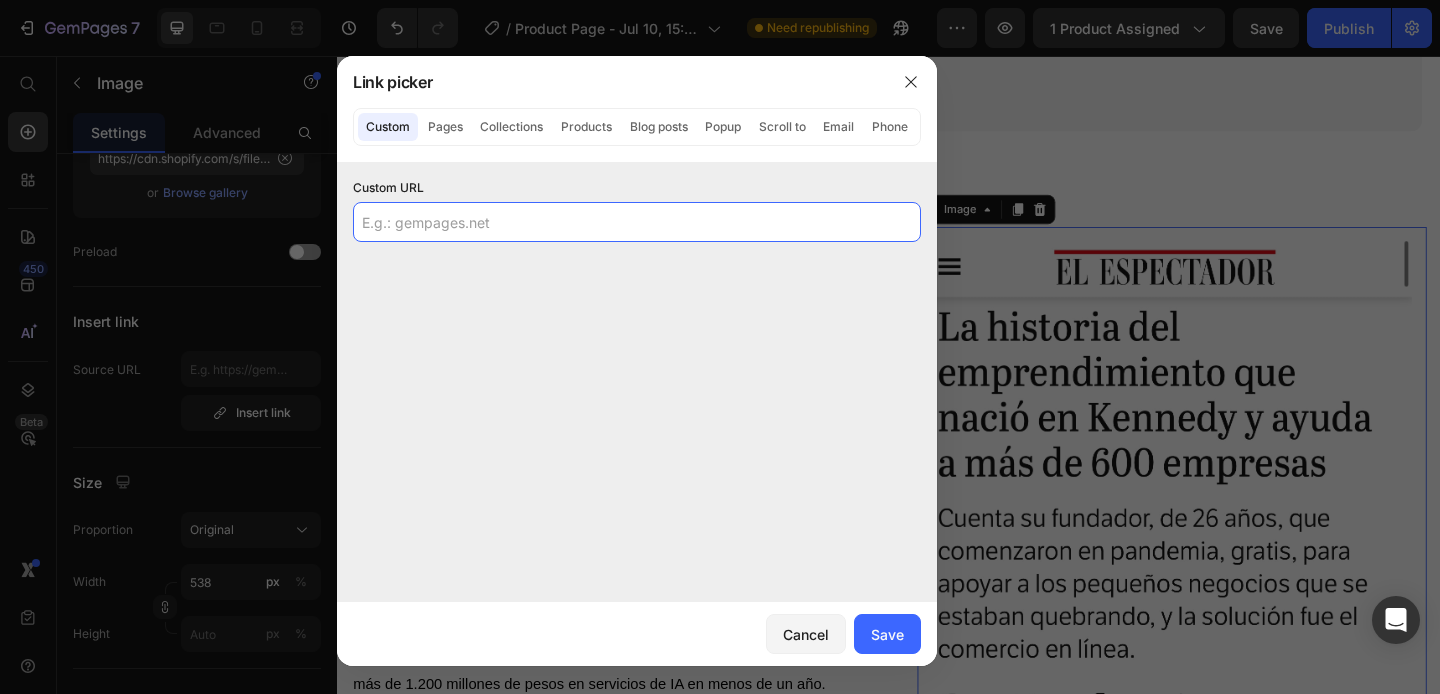 click 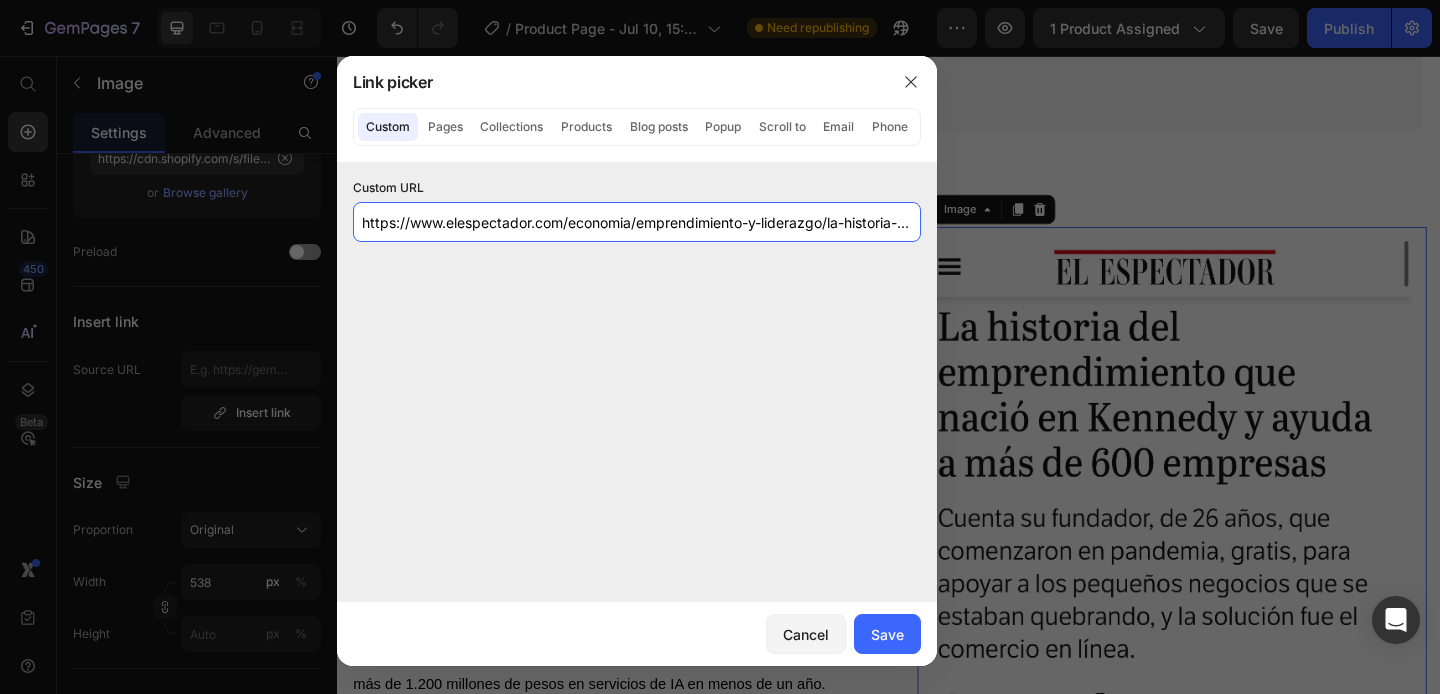 scroll, scrollTop: 0, scrollLeft: 550, axis: horizontal 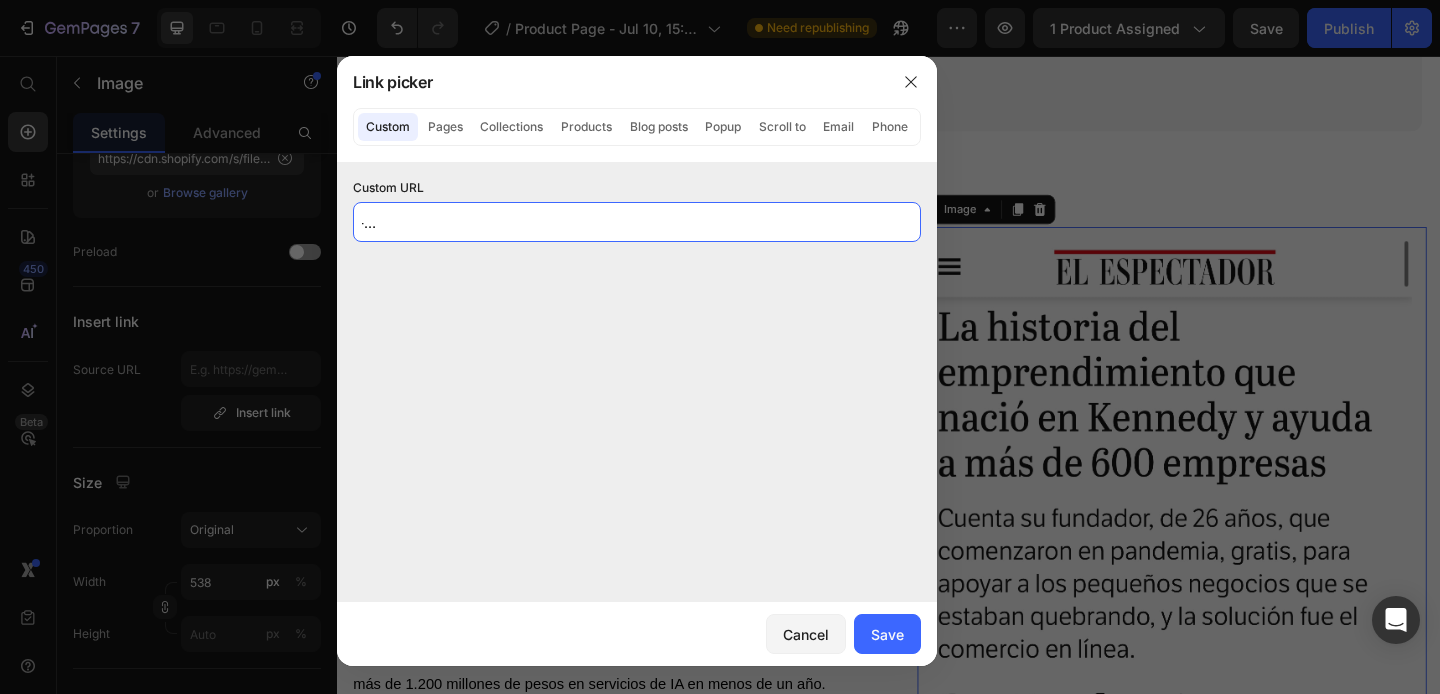 type on "https://www.elespectador.com/economia/emprendimiento-y-liderazgo/la-historia-del-emprendimiento-que-nacio-en-kennedy-y-ya-ayuda-a-mas-de-600-empresas/" 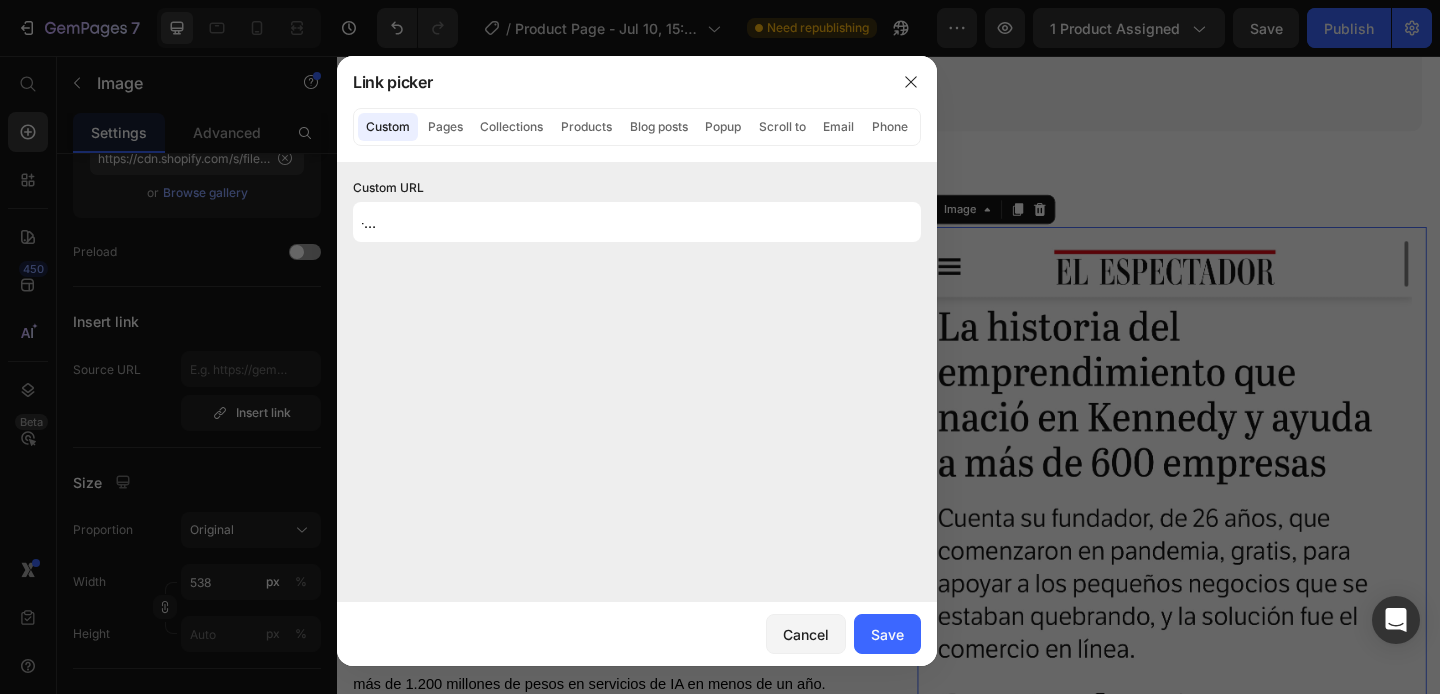 click on "Custom URL https://www.elespectador.com/economia/emprendimiento-y-liderazgo/la-historia-del-emprendimiento-que-nacio-en-kennedy-y-ya-ayuda-a-mas-de-600-empresas/" at bounding box center [637, 382] 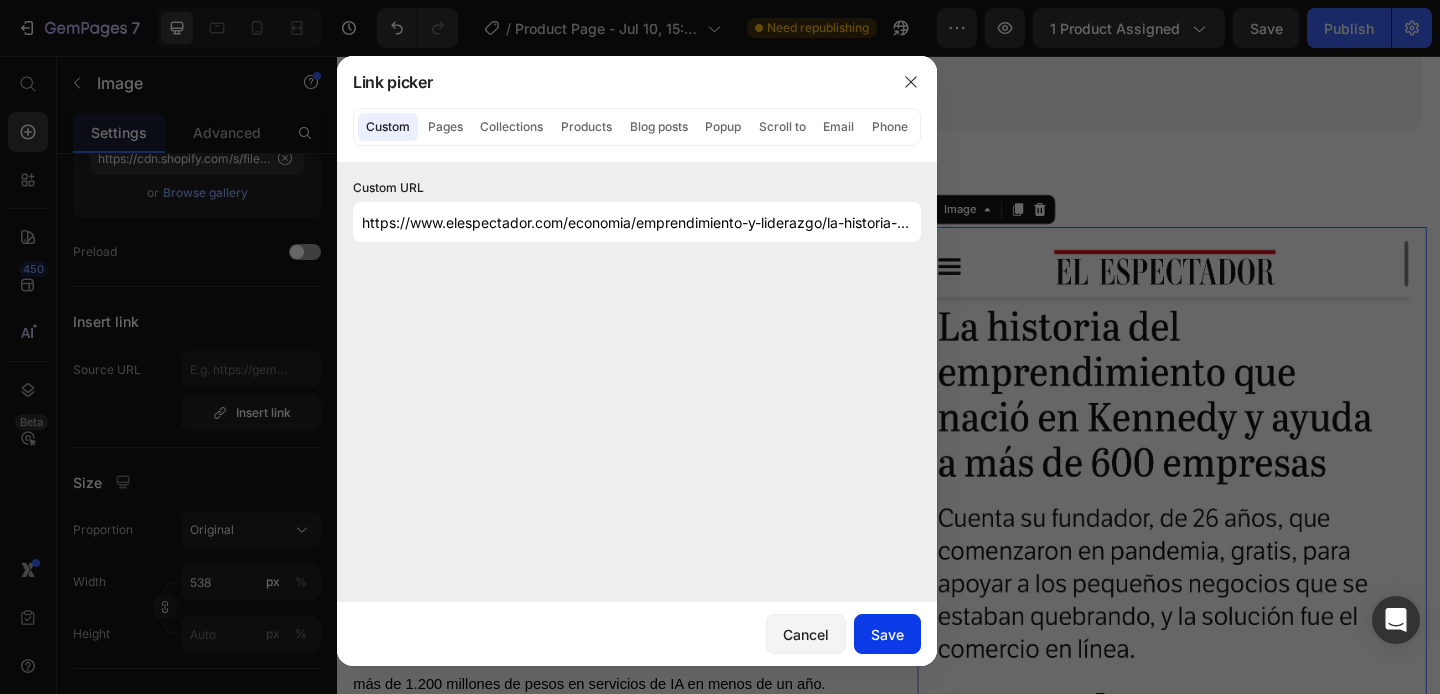 click on "Save" 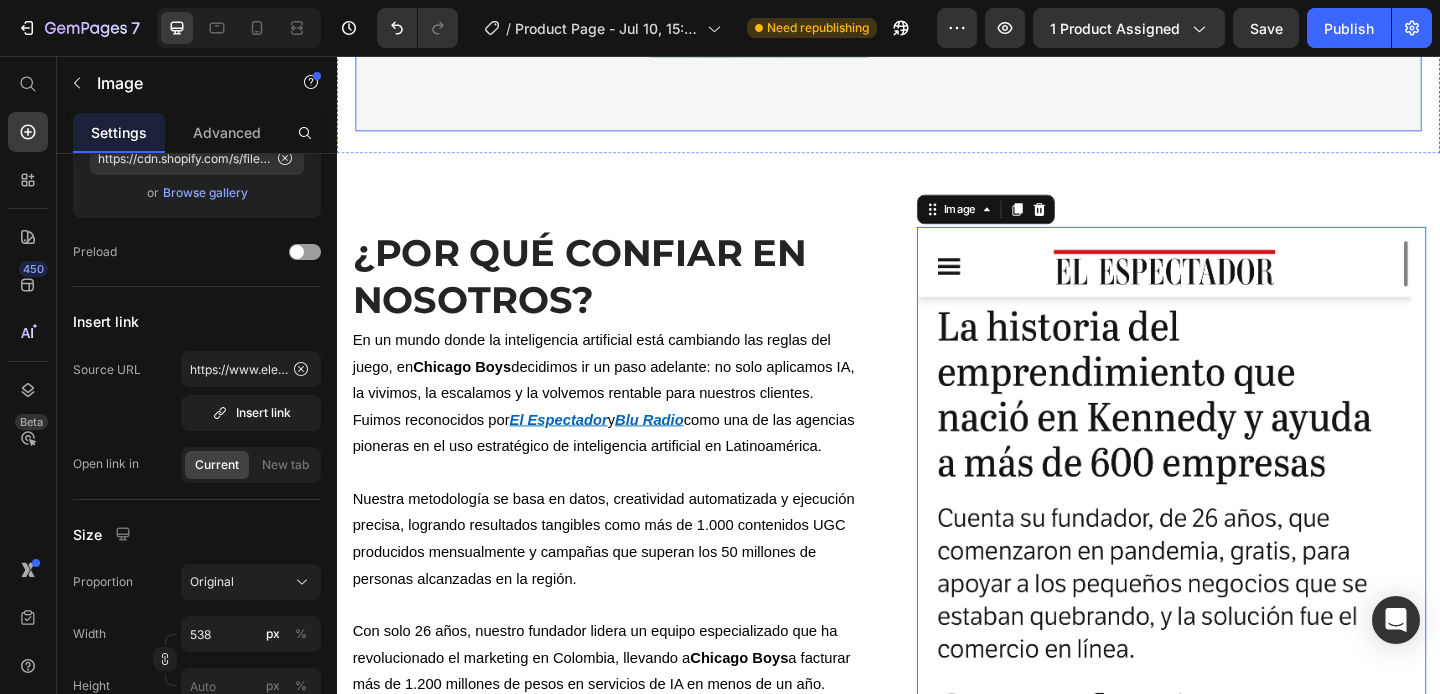 click on "Video Video Video Video Carousel Expert's Testimonial Text Block Our Pâté Earns Veterinary Seal of Approval Heading The expertly-formulated recipe of Purrfect Pâté provides a complete and balanced blend of proteins, fats, carbohydrates, vitamins and minerals. This helps support your cat's overall health and wellbeing. Text Block Row Row" at bounding box center [937, -145] 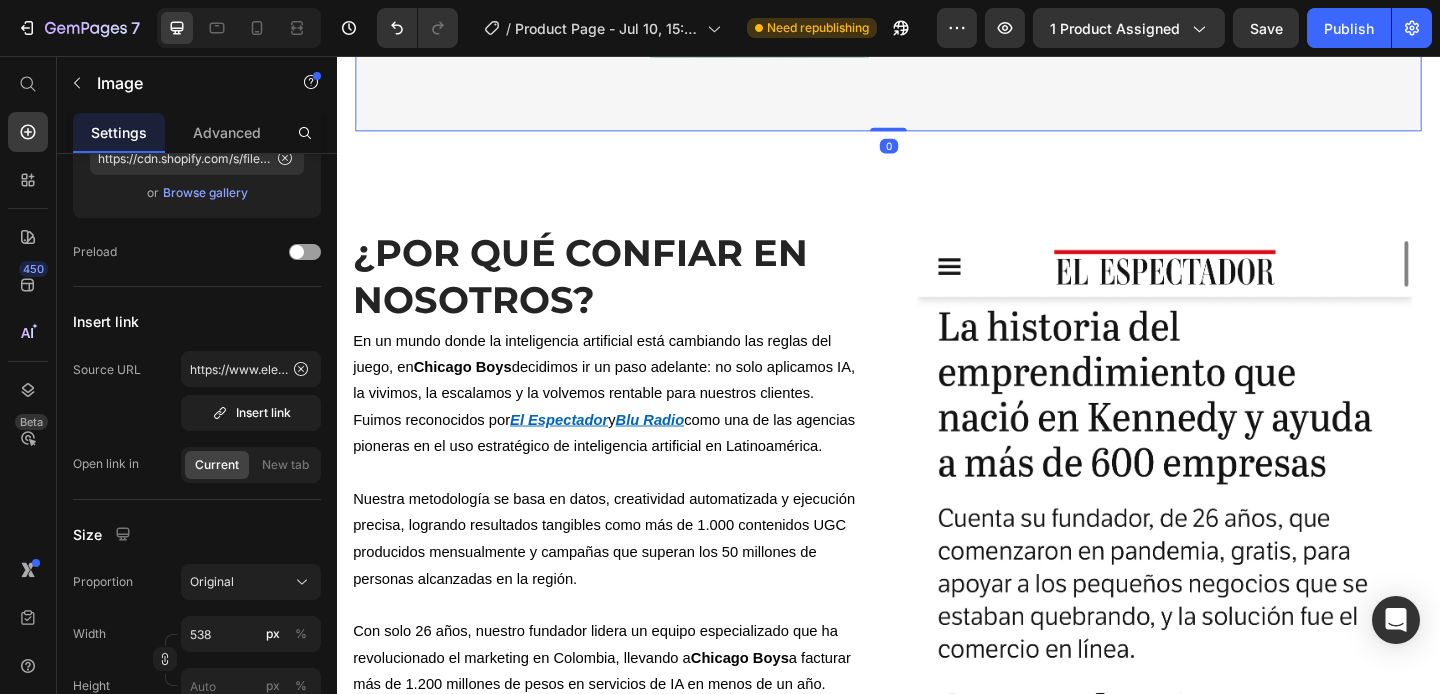 scroll, scrollTop: 0, scrollLeft: 0, axis: both 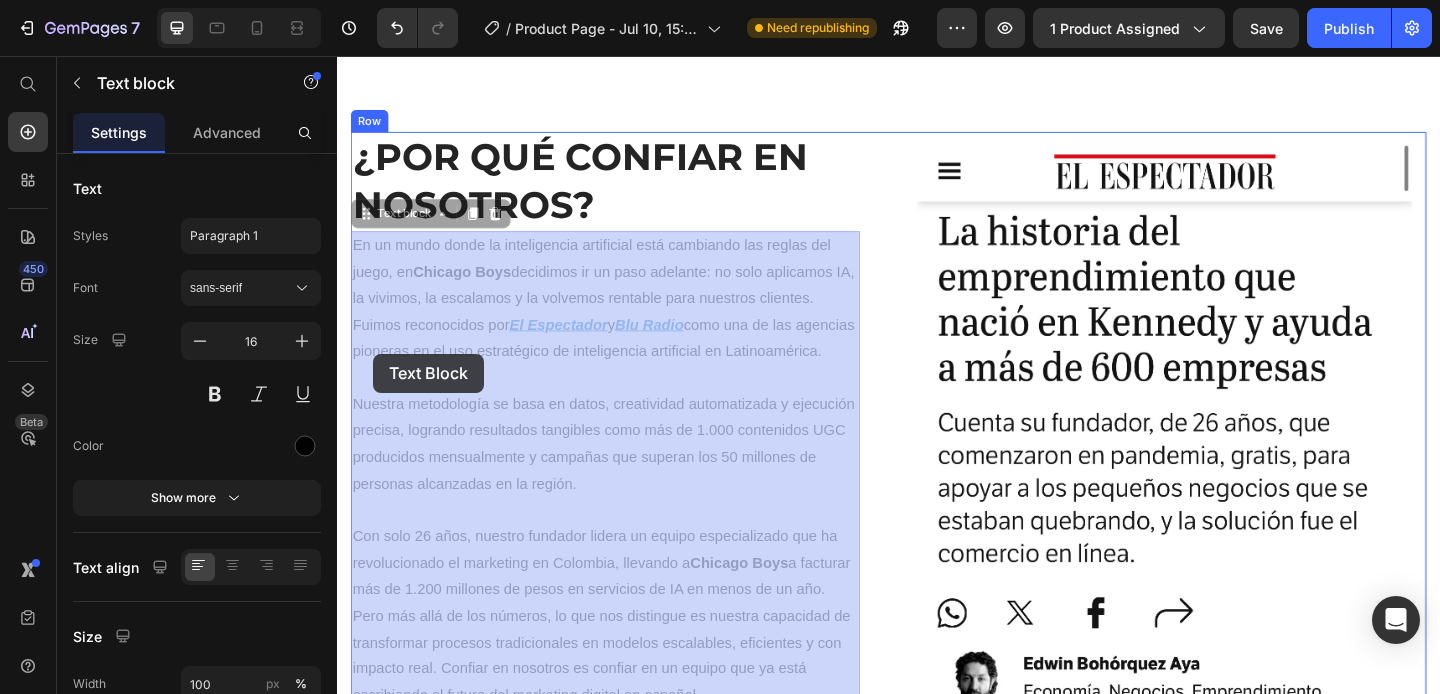 drag, startPoint x: 359, startPoint y: 380, endPoint x: 376, endPoint y: 380, distance: 17 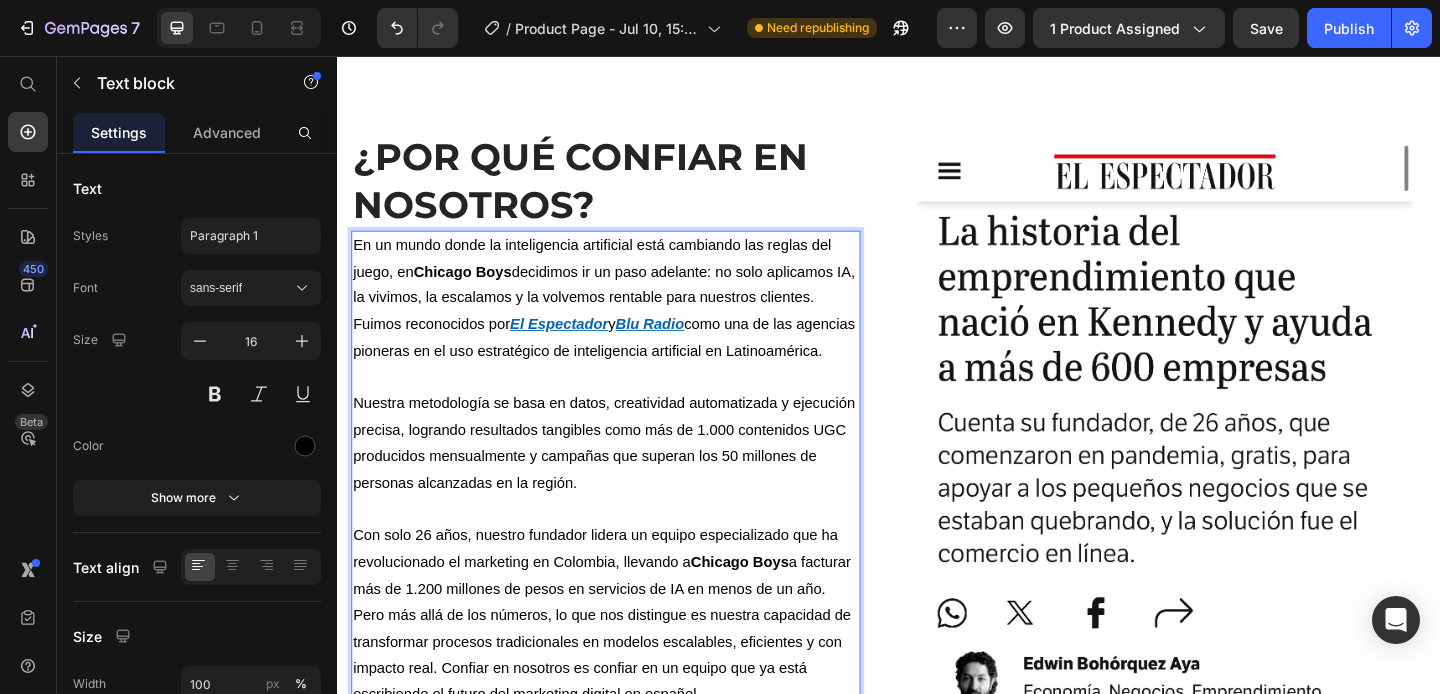 click on "“En un mundo donde la inteligencia artificial está cambiando las reglas del juego, en [COMPANY] decidimos ir un paso adelante: no solo aplicamos IA, la vivimos, la escalamos y la volvemos rentable para nuestros clientes. Fuimos reconocidos por [PUBLICATION] y [PUBLICATION] como una de las agencias pioneras en el uso estratégico de inteligencia artificial en Latinoamérica.”" at bounding box center (629, 320) 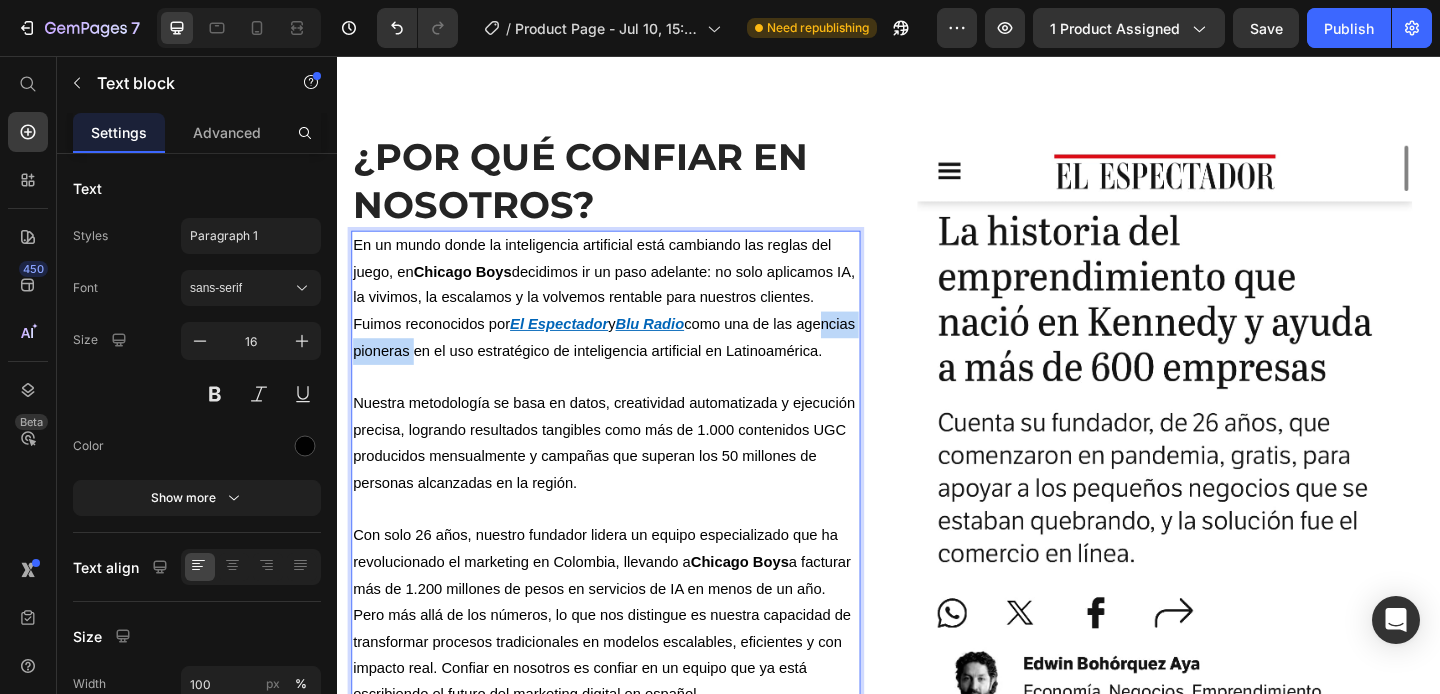 drag, startPoint x: 482, startPoint y: 381, endPoint x: 367, endPoint y: 381, distance: 115 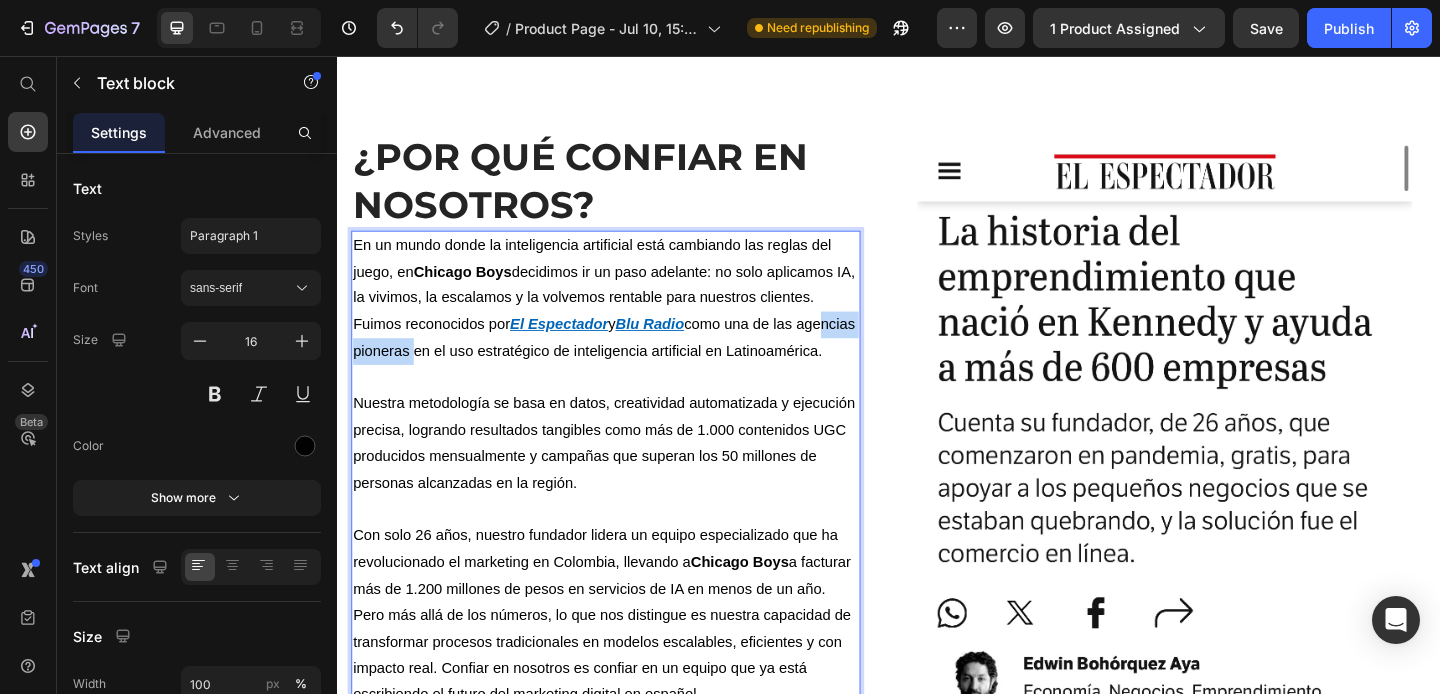 click on "“En un mundo donde la inteligencia artificial está cambiando las reglas del juego, en [COMPANY] decidimos ir un paso adelante: no solo aplicamos IA, la vivimos, la escalamos y la volvemos rentable para nuestros clientes. Fuimos reconocidos por [PUBLICATION] y [PUBLICATION] como una de las agencias pioneras en el uso estratégico de inteligencia artificial en Latinoamérica.”" at bounding box center (629, 320) 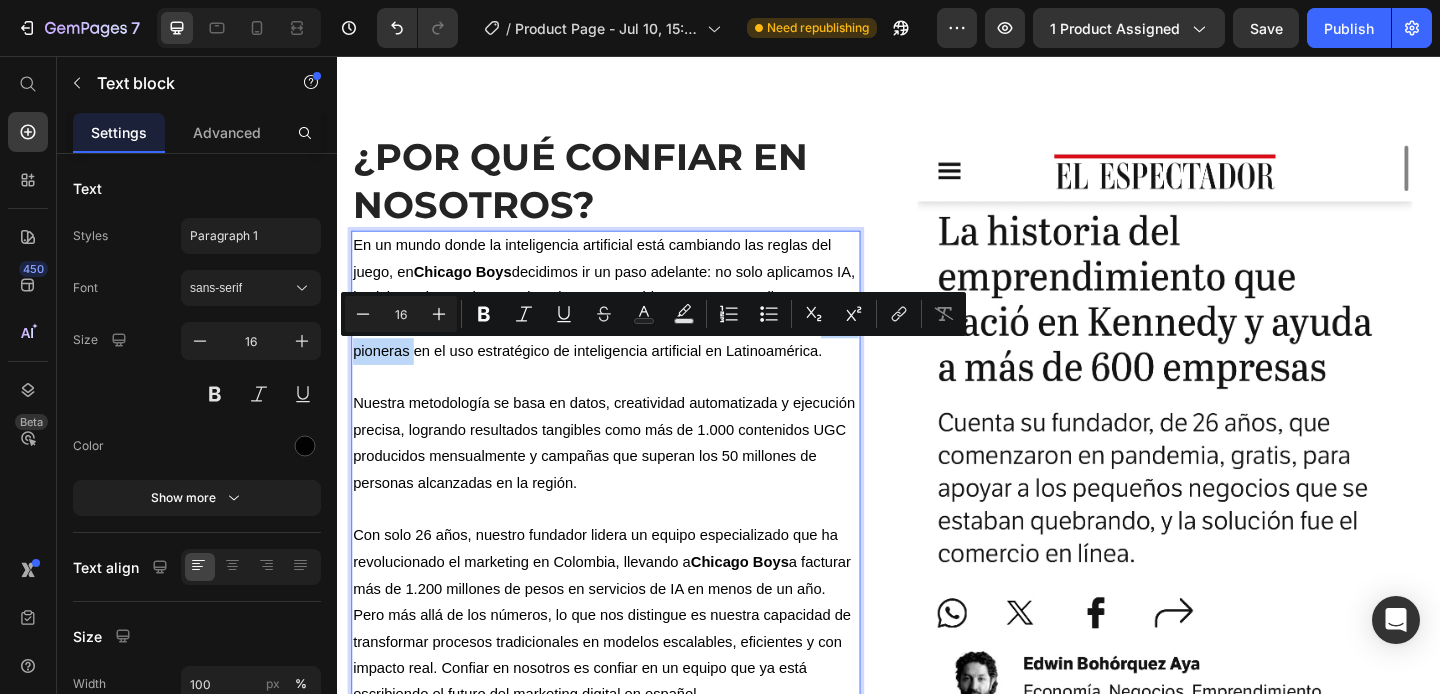 click on "“En un mundo donde la inteligencia artificial está cambiando las reglas del juego, en [COMPANY] decidimos ir un paso adelante: no solo aplicamos IA, la vivimos, la escalamos y la volvemos rentable para nuestros clientes. Fuimos reconocidos por [PUBLICATION] y [PUBLICATION] como una de las agencias pioneras en el uso estratégico de inteligencia artificial en Latinoamérica.”" at bounding box center (629, 320) 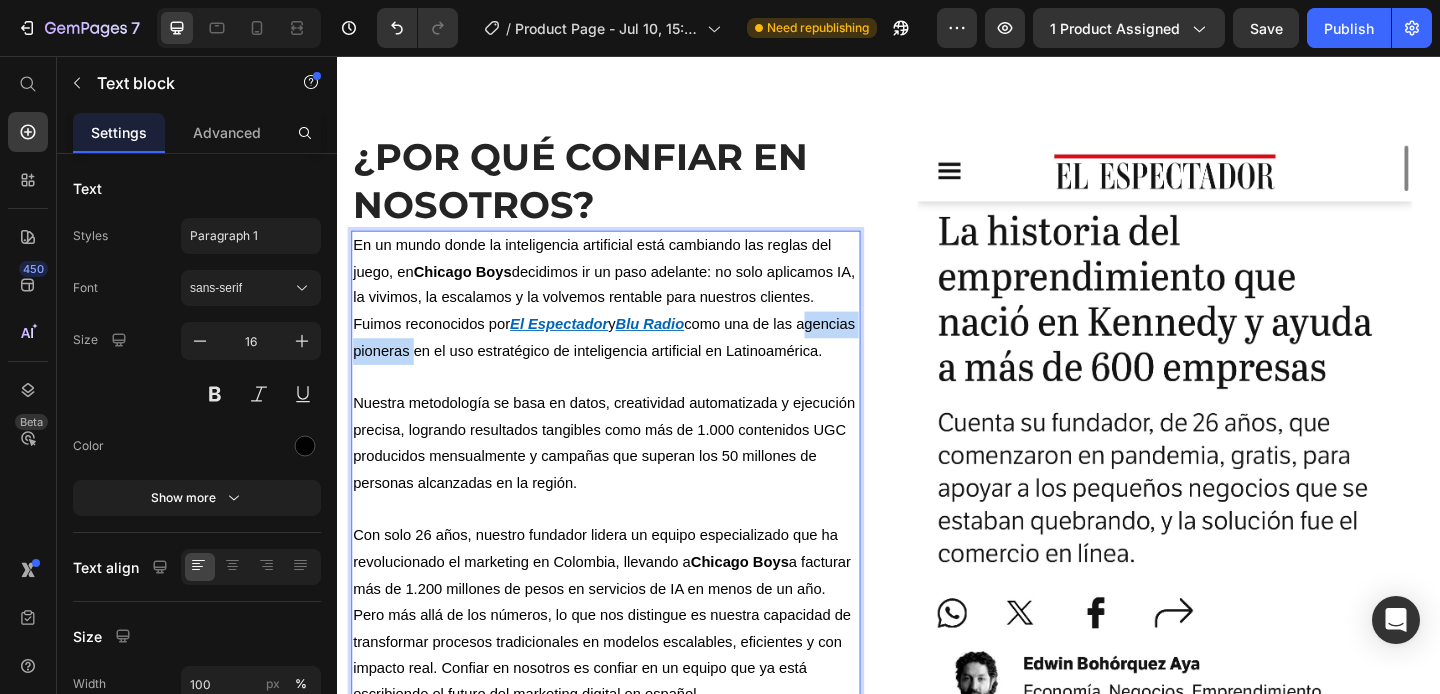 drag, startPoint x: 484, startPoint y: 381, endPoint x: 358, endPoint y: 383, distance: 126.01587 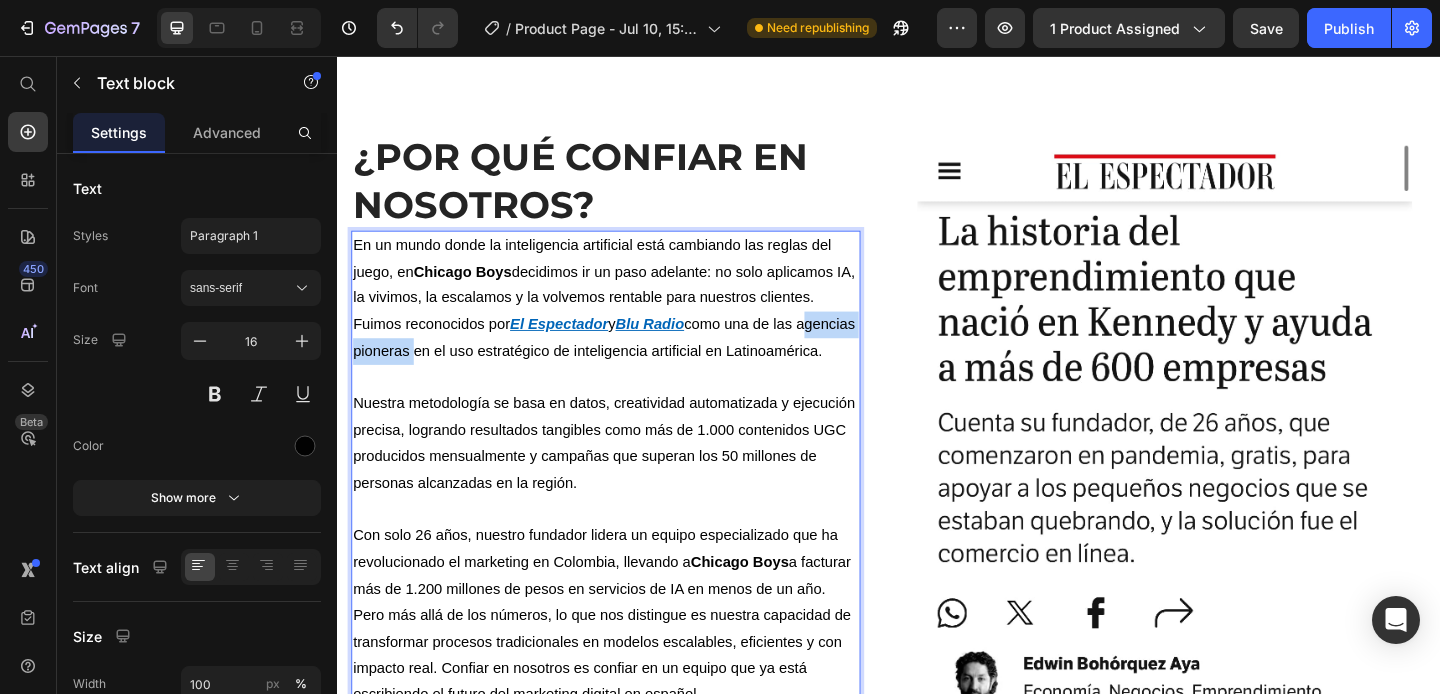 click on "“En un mundo donde la inteligencia artificial está cambiando las reglas del juego, en [COMPANY] decidimos ir un paso adelante: no solo aplicamos IA, la vivimos, la escalamos y la volvemos rentable para nuestros clientes. Fuimos reconocidos por [PUBLICATION] y [PUBLICATION] como una de las agencias pioneras en el uso estratégico de inteligencia artificial en Latinoamérica.”" at bounding box center [629, 320] 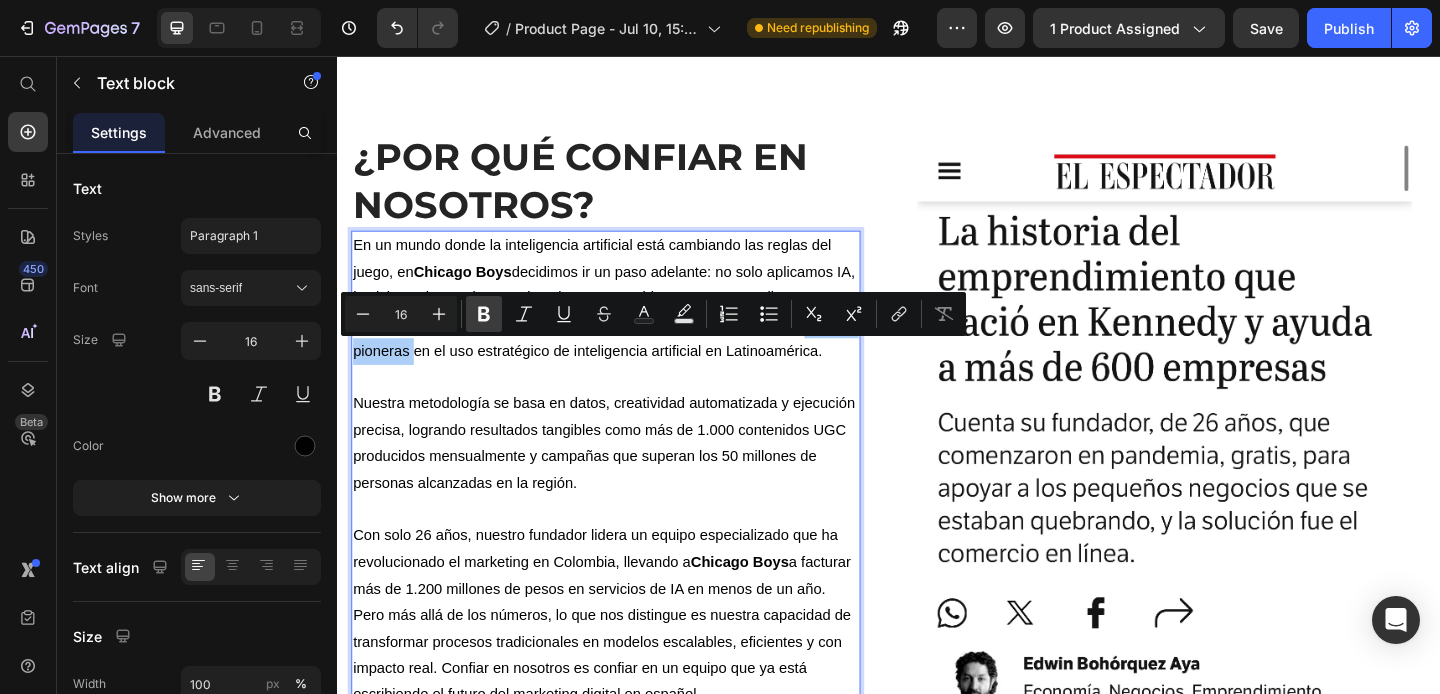 click on "Bold" at bounding box center [484, 314] 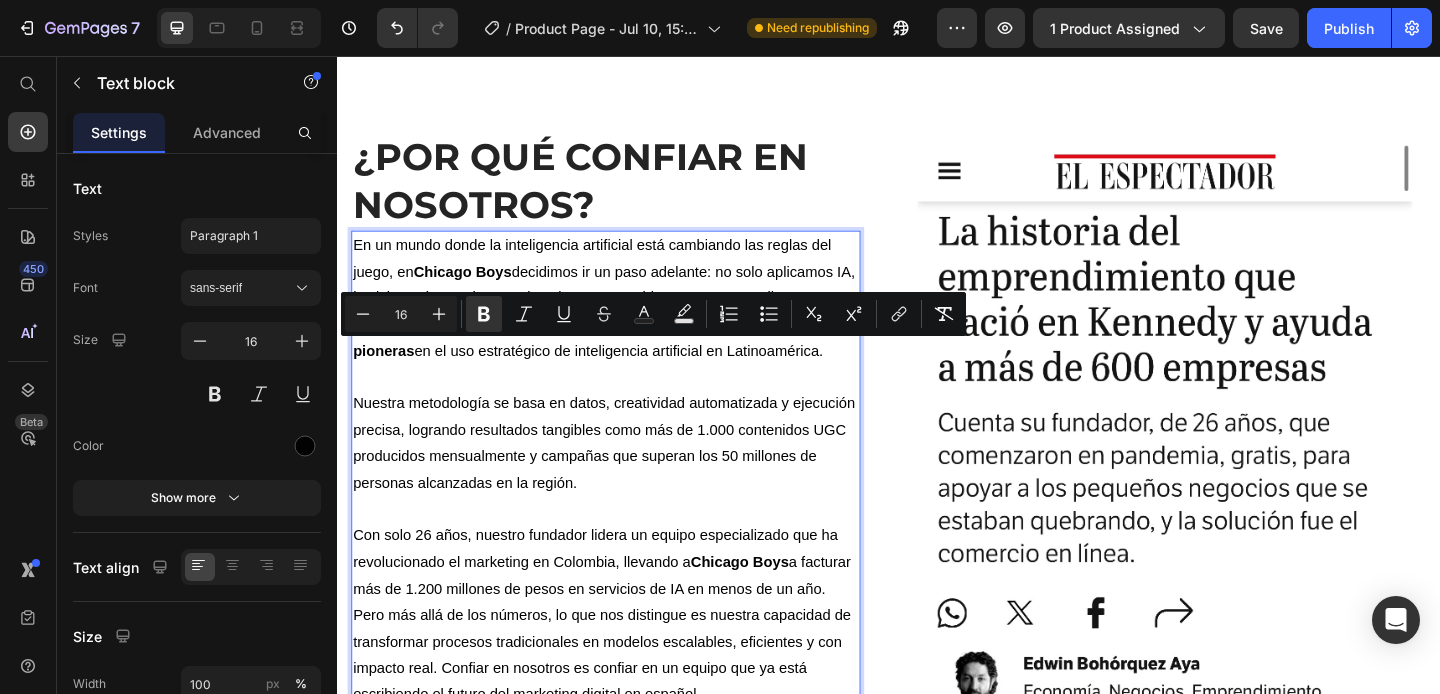 click on "En un mundo donde la inteligencia artificial está cambiando las reglas del juego, en Chicago Boys decidimos ir un paso adelante: no solo aplicamos IA, la vivimos, la escalamos y la volvemos rentable para nuestros clientes. Fuimos reconocidos por El Espectador y Blu Radio como una de las agencias pioneras en el uso estratégico de inteligencia artificial en Latinoamérica." at bounding box center (629, 320) 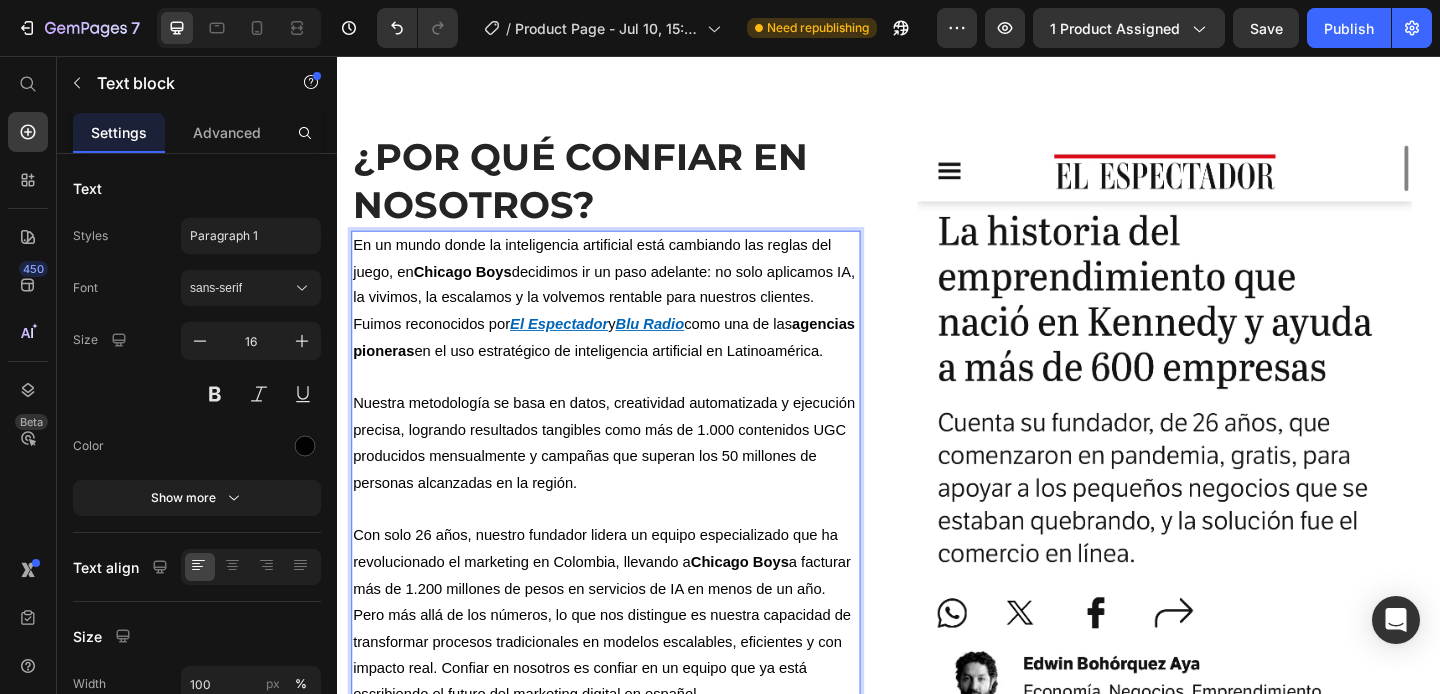 drag, startPoint x: 672, startPoint y: 376, endPoint x: 680, endPoint y: 401, distance: 26.24881 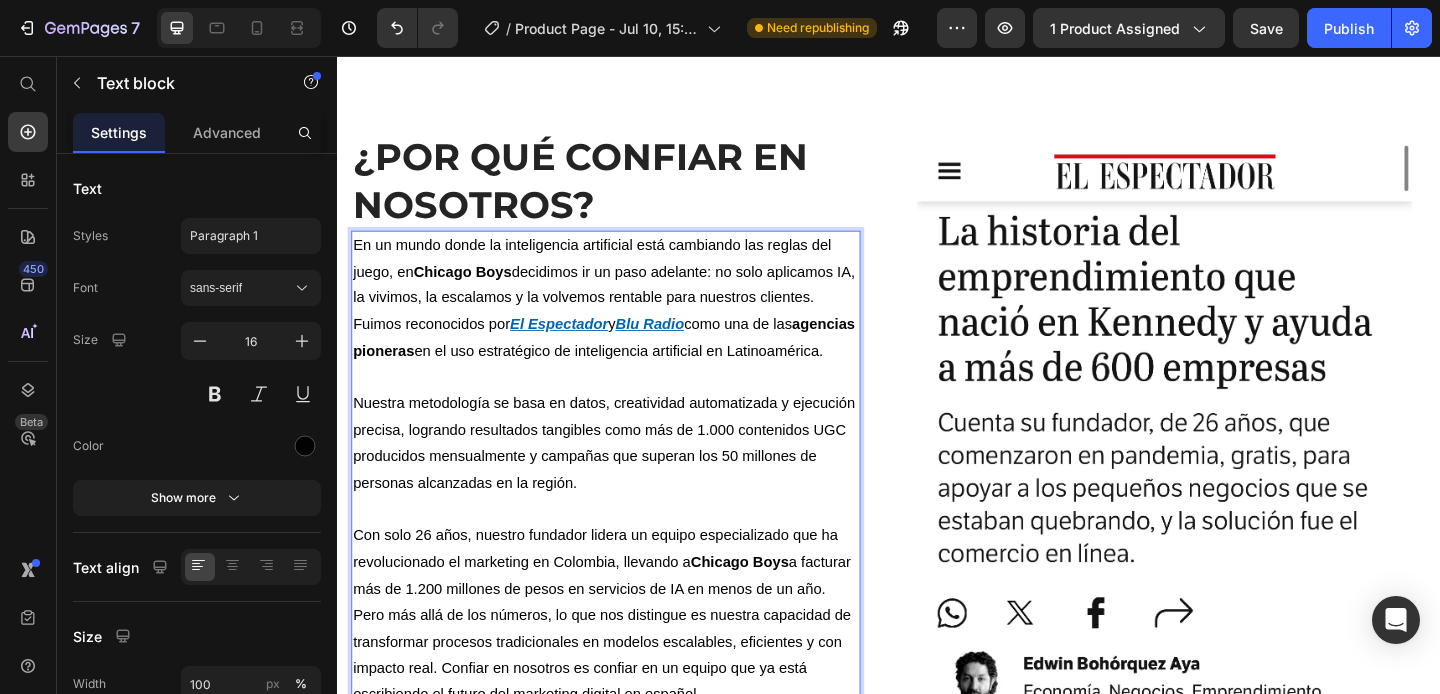 click on "En un mundo donde la inteligencia artificial está cambiando las reglas del juego, en Chicago Boys decidimos ir un paso adelante: no solo aplicamos IA, la vivimos, la escalamos y la volvemos rentable para nuestros clientes. Fuimos reconocidos por El Espectador y Blu Radio como una de las agencias pioneras en el uso estratégico de inteligencia artificial en Latinoamérica." at bounding box center [629, 320] 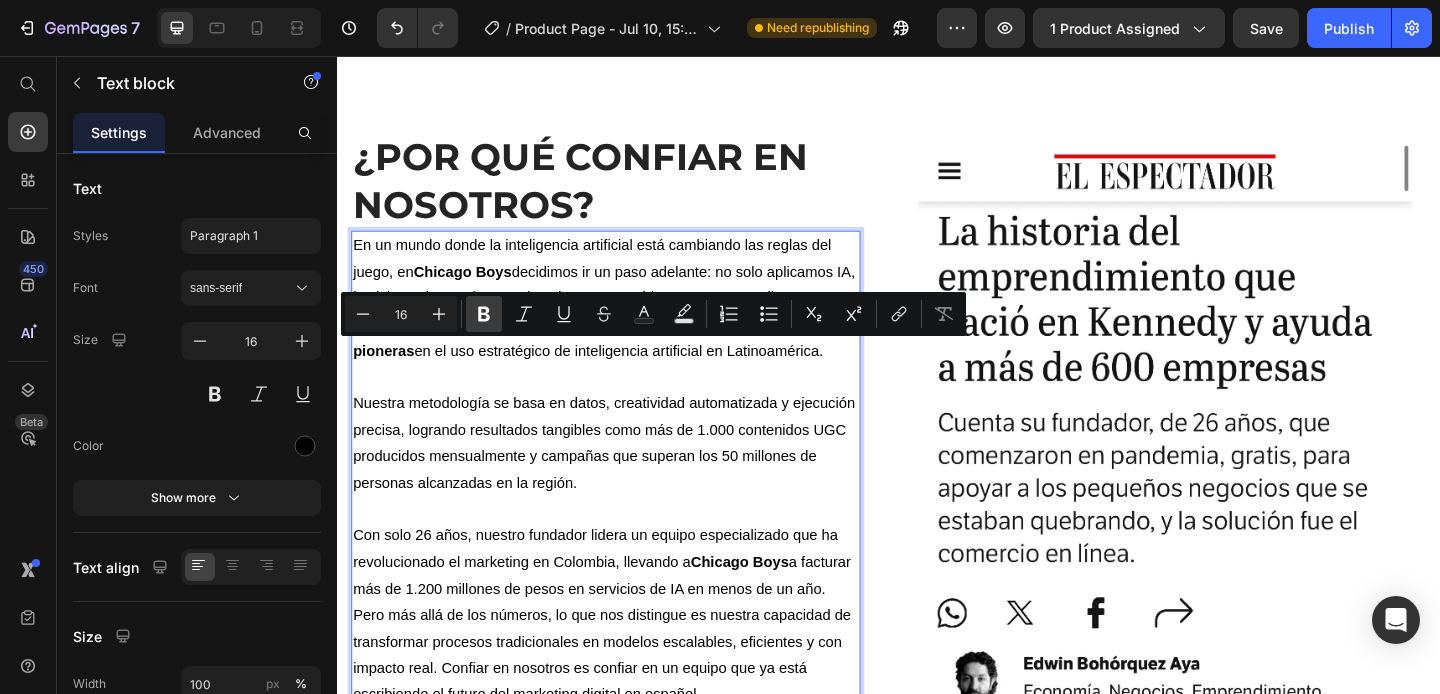 click 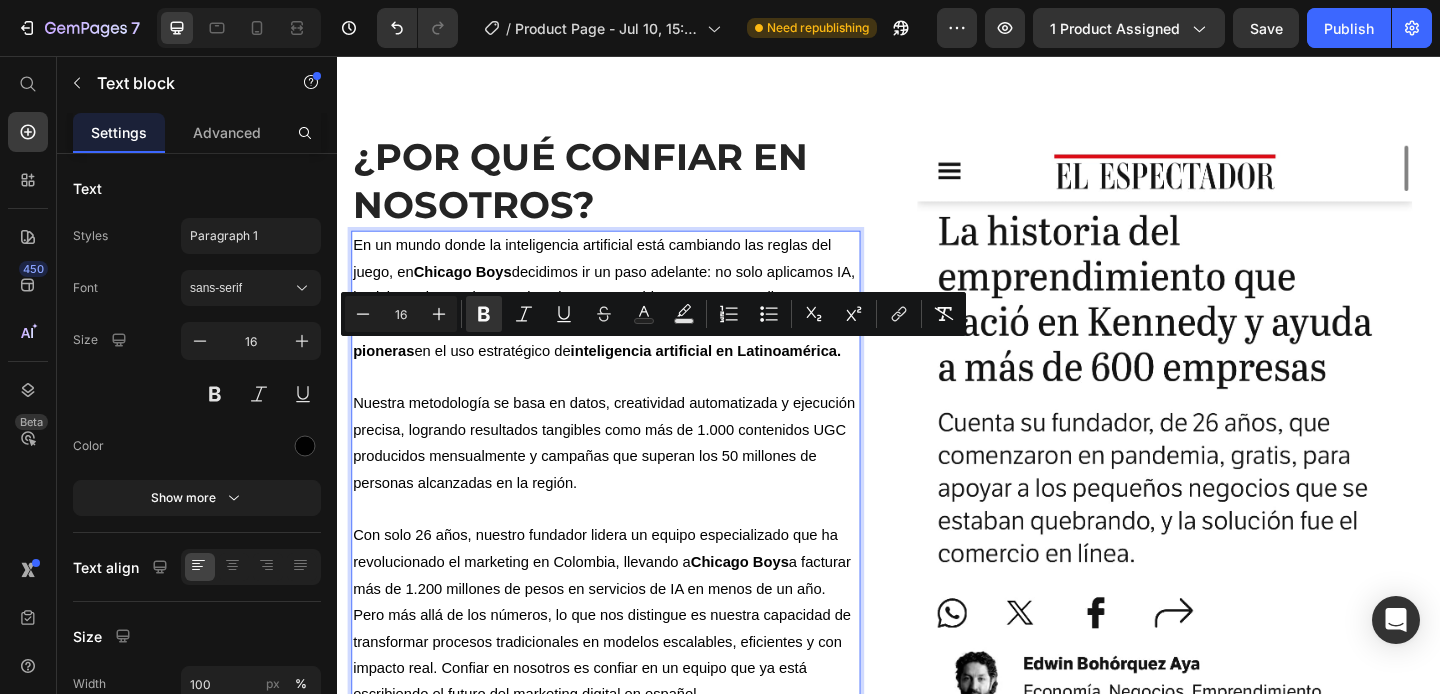 click at bounding box center [629, 406] 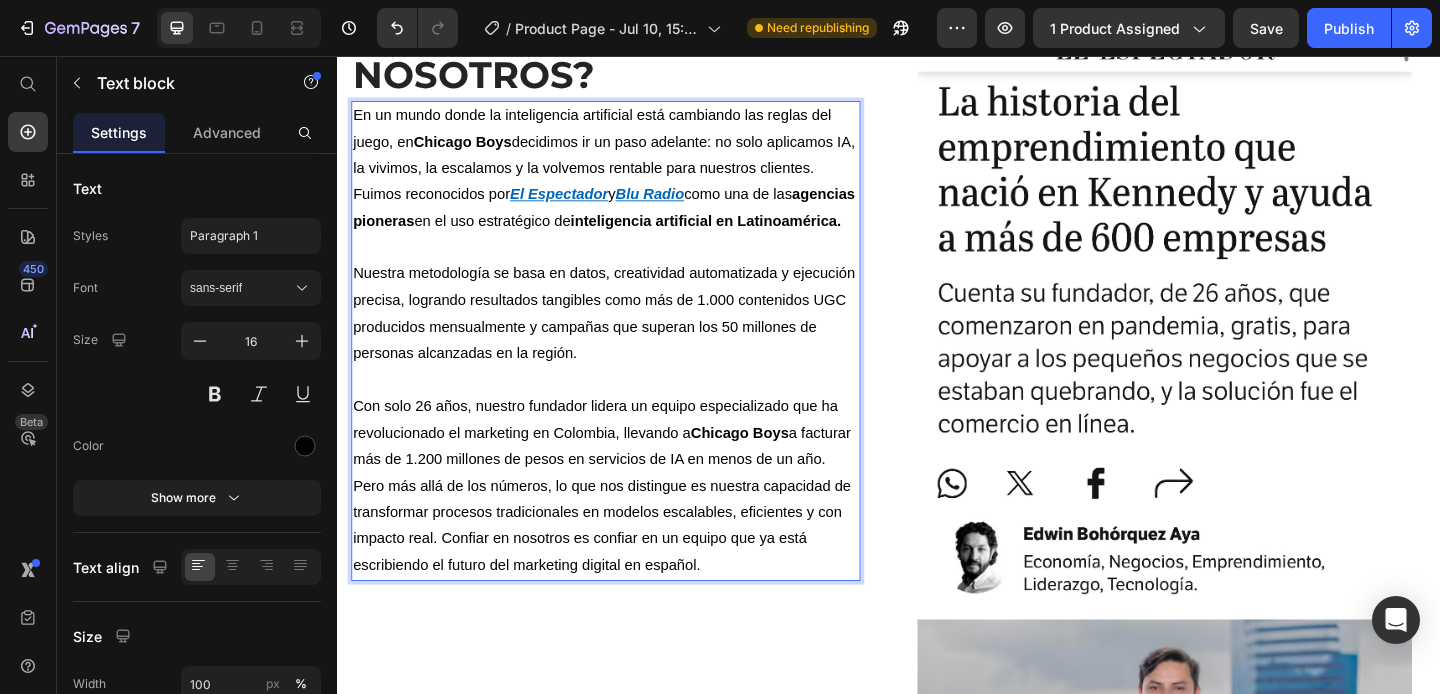 scroll, scrollTop: 2630, scrollLeft: 0, axis: vertical 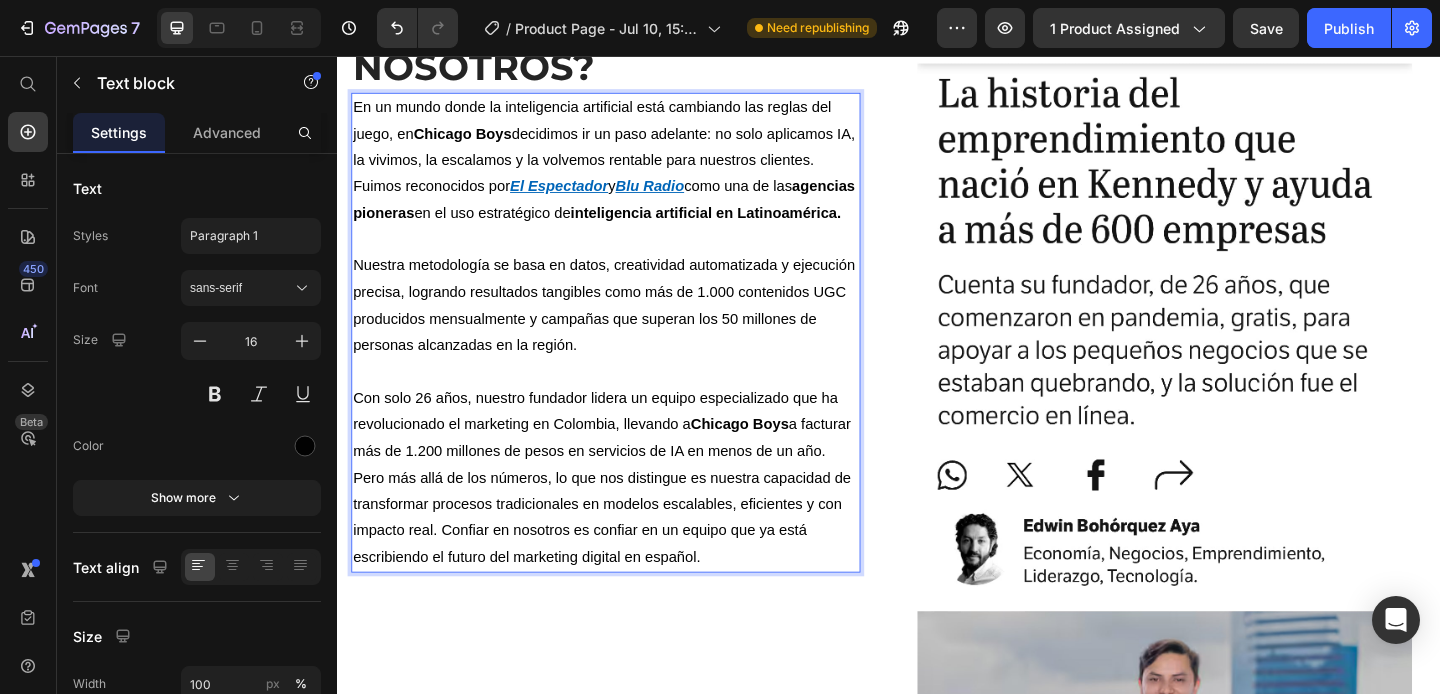 click on "Con solo 26 años, nuestro fundador lidera un equipo especializado que ha revolucionado el marketing en Colombia, llevando a Chicago Boys a facturar más de 1.200 millones de pesos en servicios de IA en menos de un año. Pero más allá de los números, lo que nos distingue es nuestra capacidad de transformar procesos tradicionales en modelos escalables, eficientes y con impacto real. Confiar en nosotros es confiar en un equipo que ya está escribiendo el futuro del marketing digital en español." at bounding box center (629, 515) 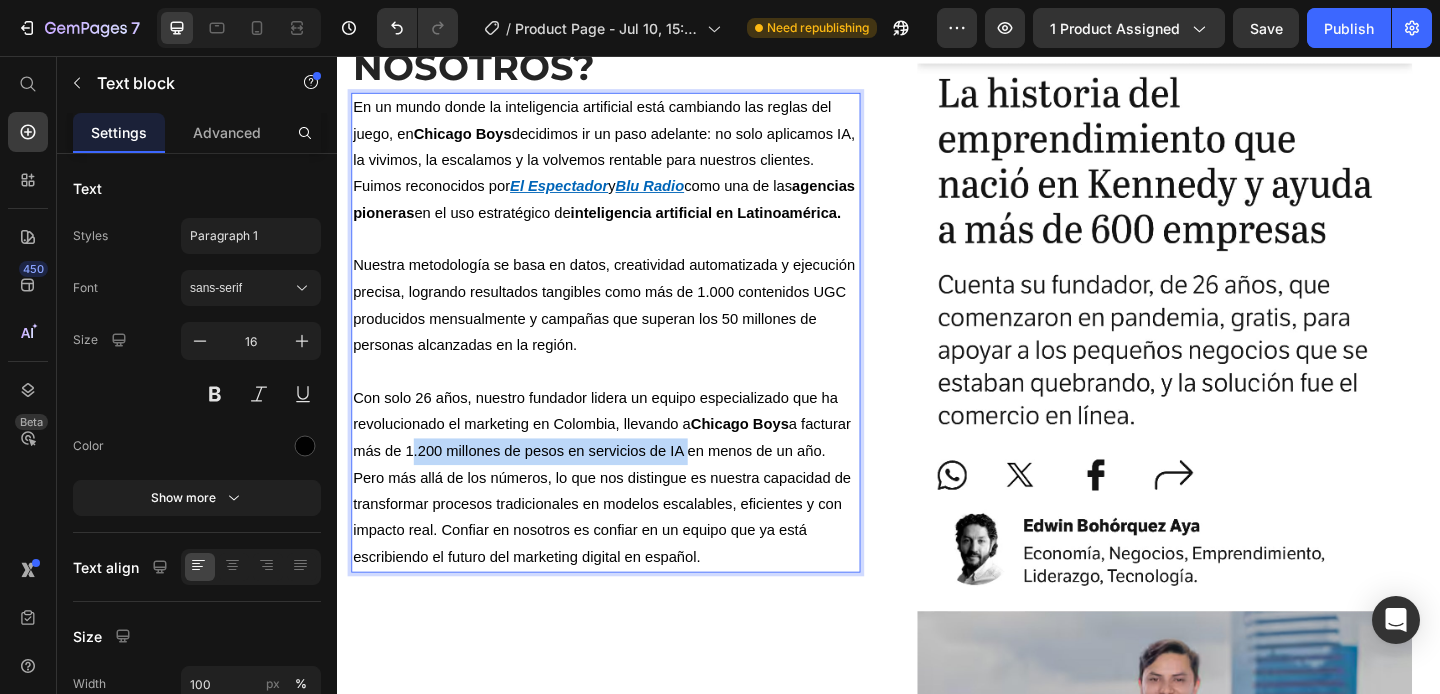 drag, startPoint x: 471, startPoint y: 513, endPoint x: 769, endPoint y: 514, distance: 298.00168 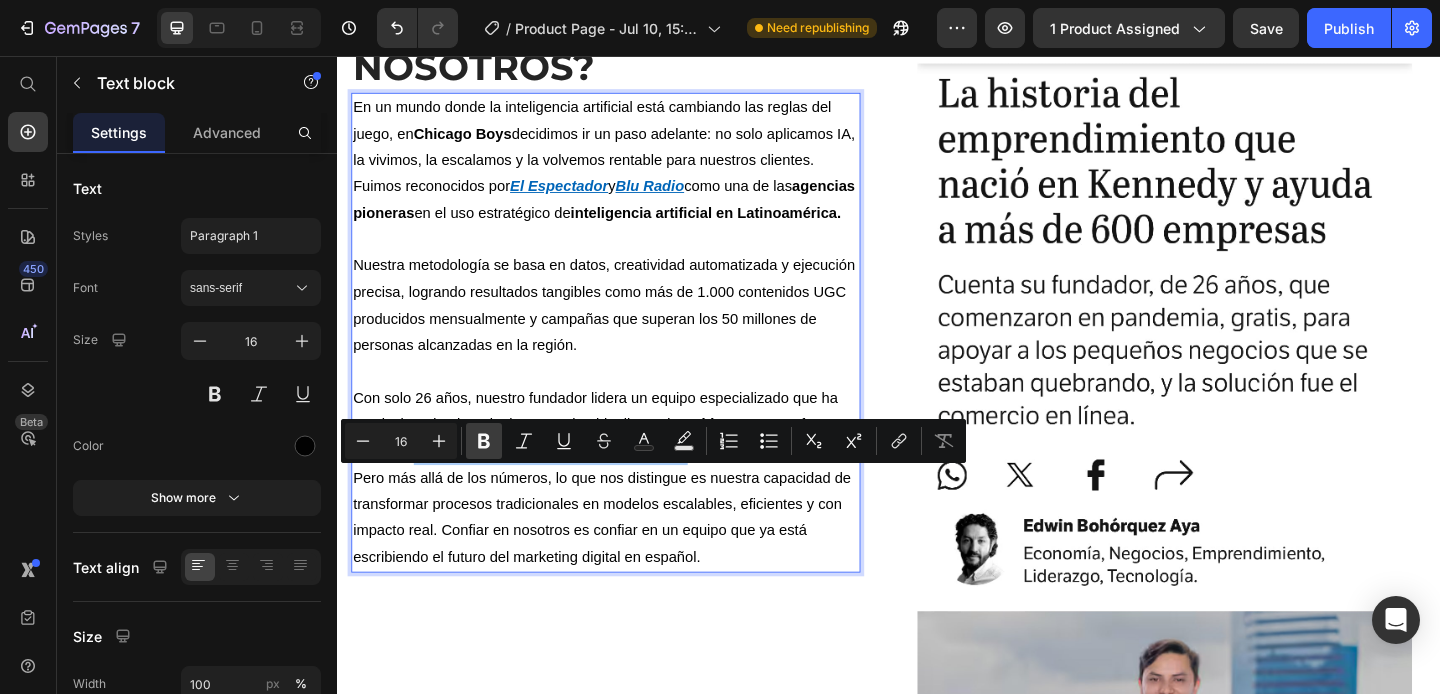 click 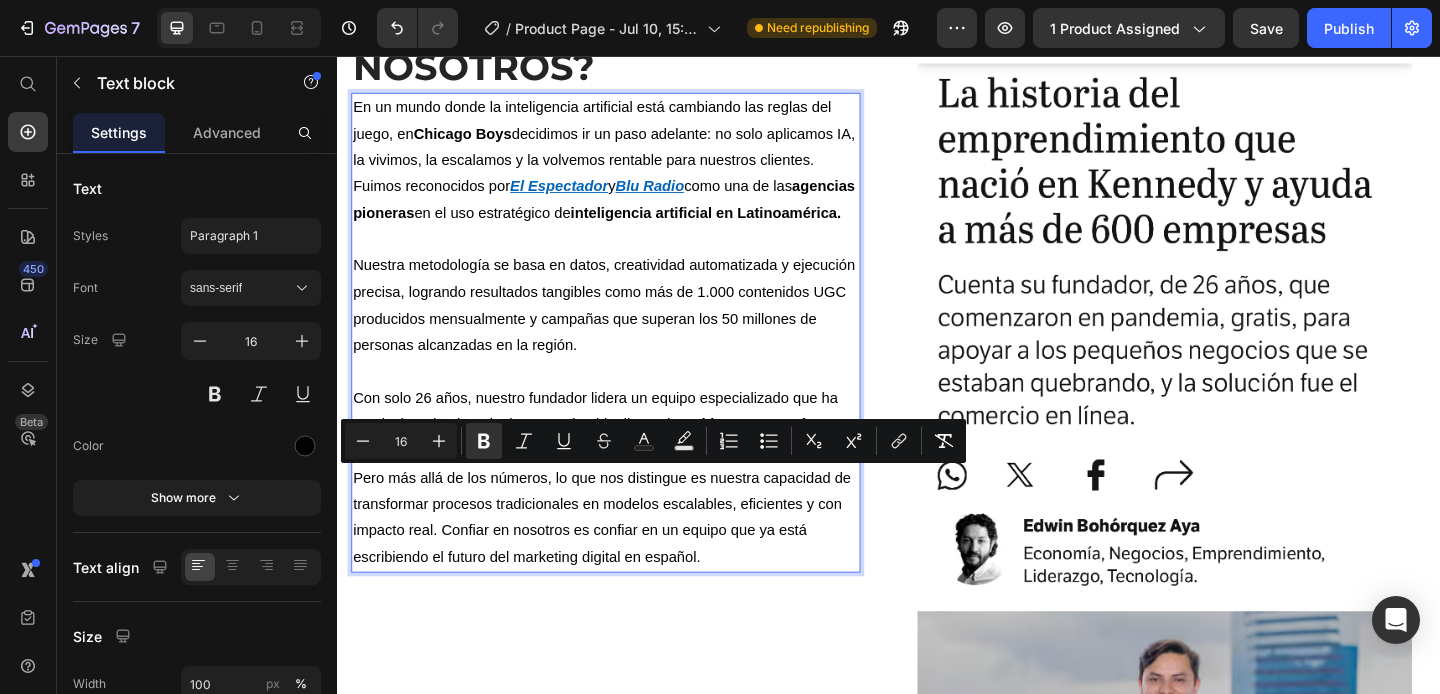 click on "Con solo 26 años, nuestro fundador lidera un equipo especializado que ha revolucionado el marketing en Colombia, llevando a Chicago Boys a facturar más de 1.200 millones de pesos en servicios de IA  en menos de un año. Pero más allá de los números, lo que nos distingue es nuestra capacidad de transformar procesos tradicionales en modelos escalables, eficientes y con impacto real. Confiar en nosotros es confiar en un equipo que ya está escribiendo el futuro del marketing digital en español." at bounding box center [629, 515] 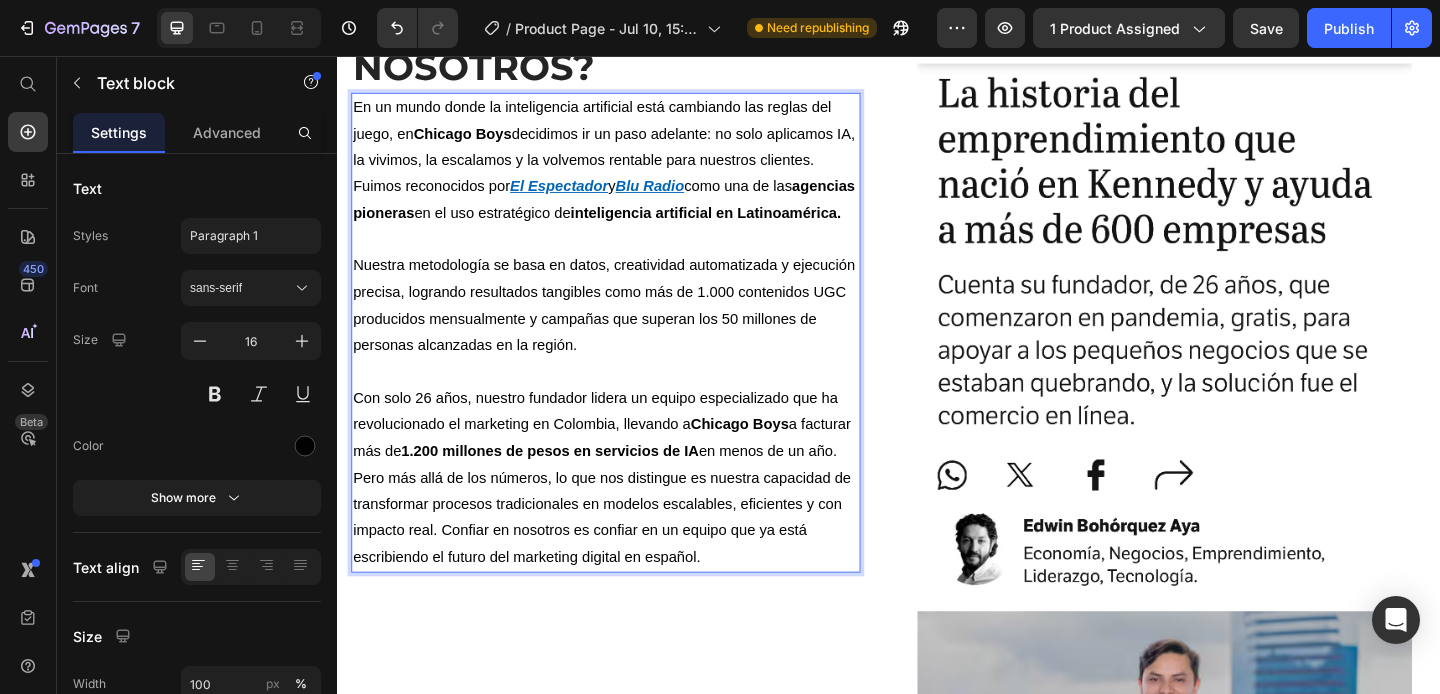 scroll, scrollTop: 2654, scrollLeft: 0, axis: vertical 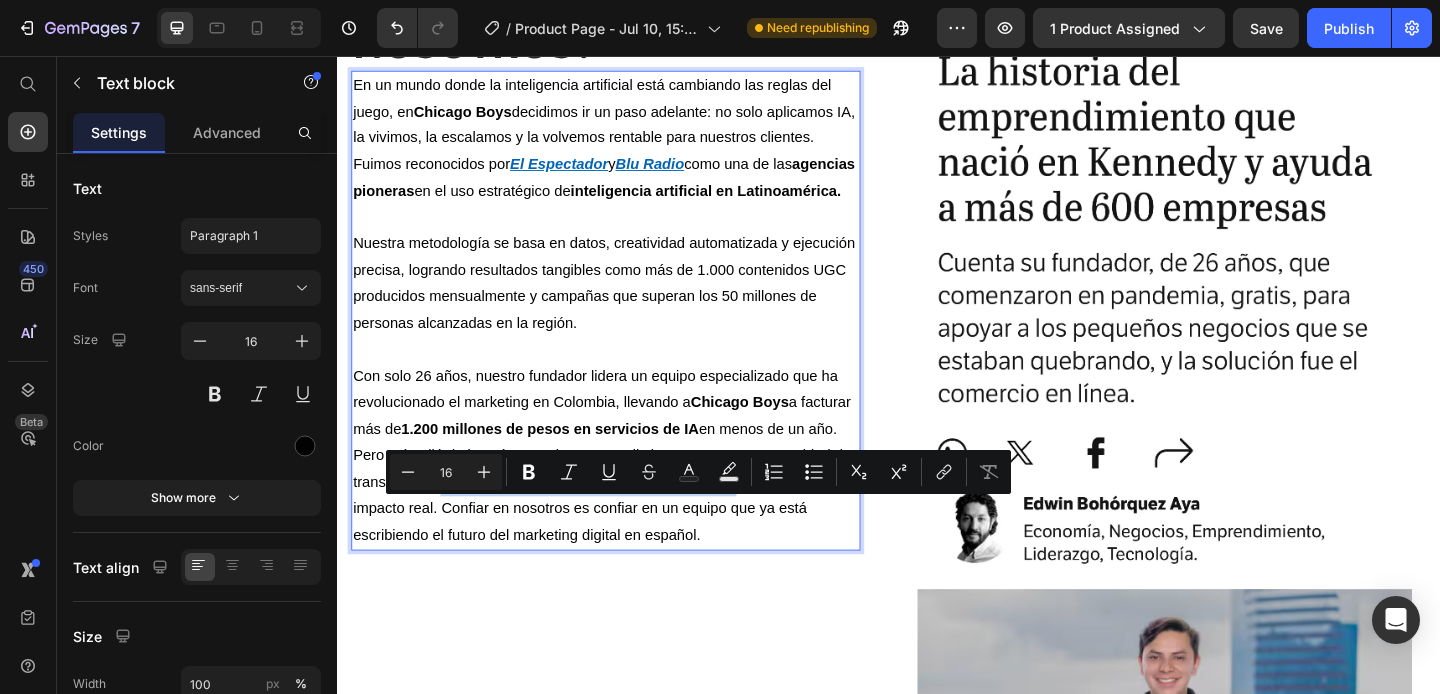 drag, startPoint x: 538, startPoint y: 551, endPoint x: 863, endPoint y: 557, distance: 325.0554 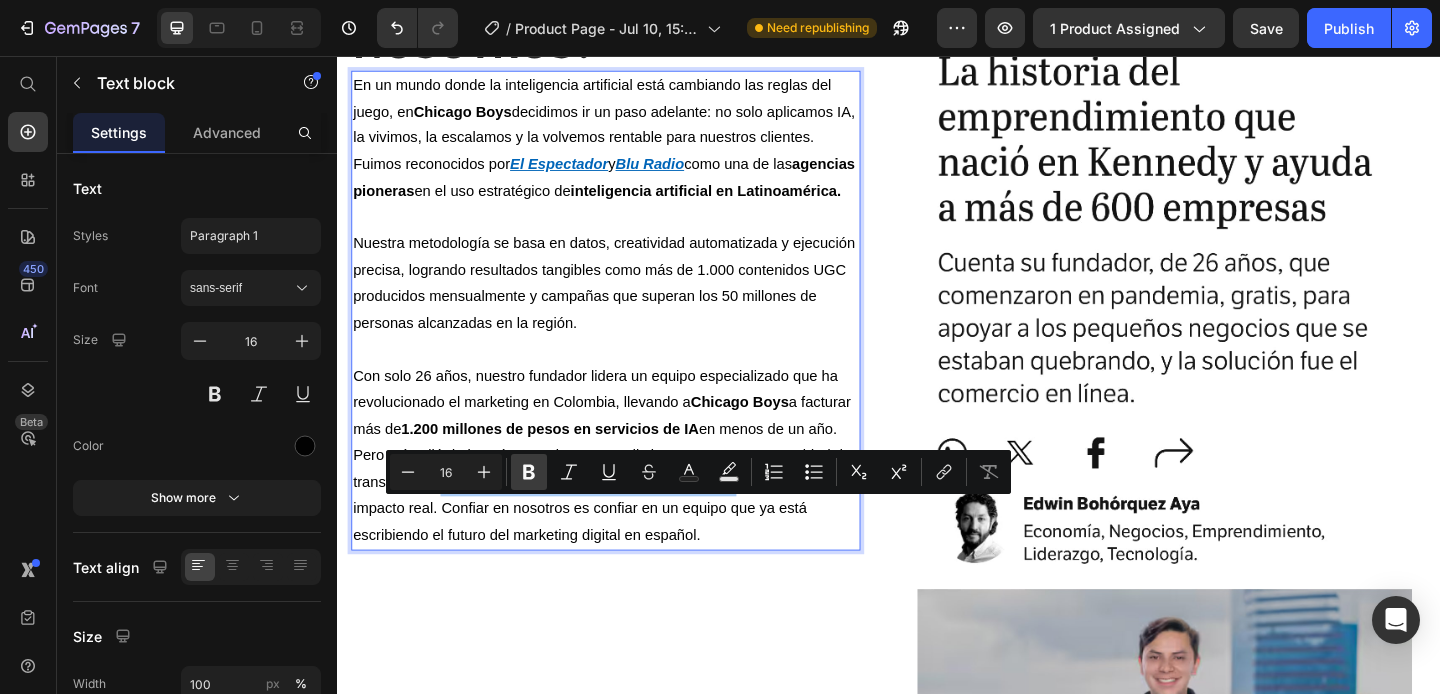 click 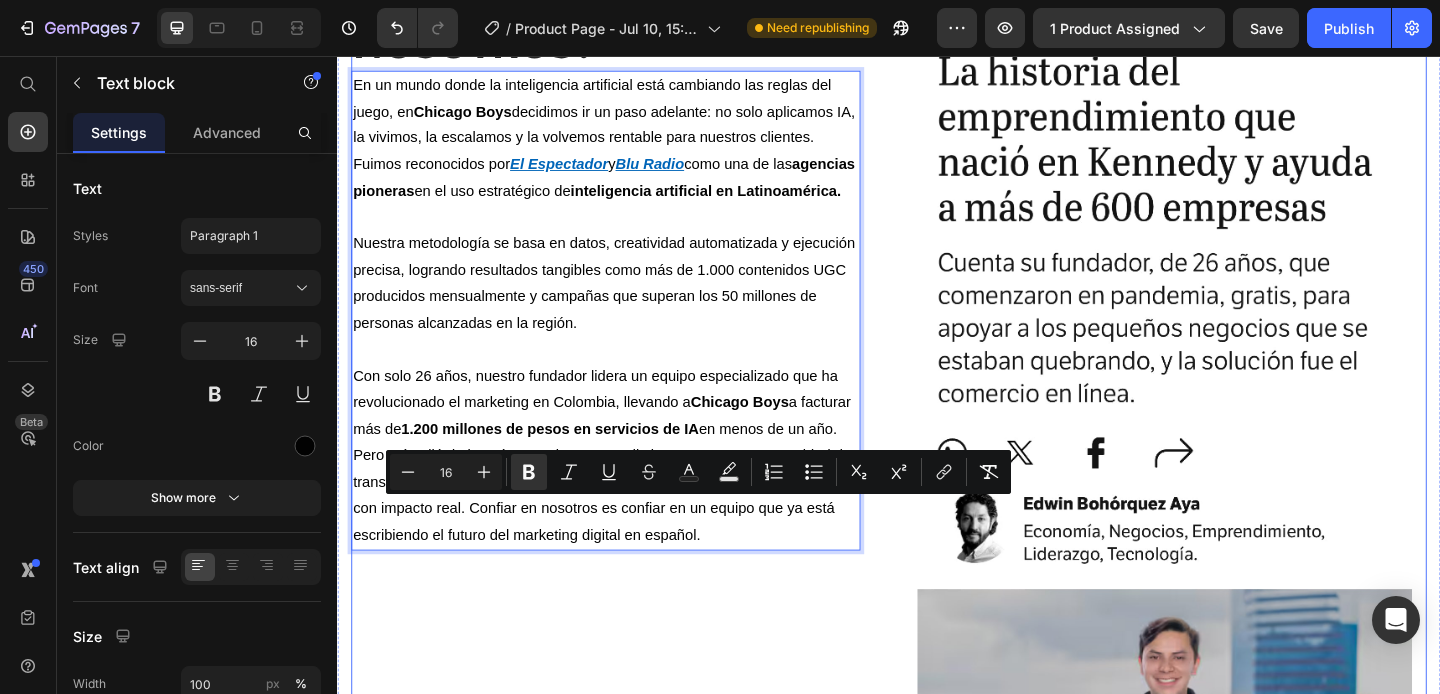 click on "“¿Por qué confiar en nosotros? Heading En un mundo donde la inteligencia artificial está cambiando las reglas del juego, en [COMPANY] decidimos ir un paso adelante: no solo aplicamos IA, la vivimos, la escalamos y la volvemos rentable para nuestros clientes. Fuimos reconocidos por [PUBLICATION] y [PUBLICATION] como una de las agencias pioneras en el uso estratégico de inteligencia artificial en Latinoamérica. Nuestra metodología se basa en datos, creatividad automatizada y ejecución precisa, logrando resultados tangibles como más de 1.000 contenidos UGC producidos mensualmente y campañas que superan los 50 millones de personas alcanzadas en la región. Con solo [AGE] años, nuestro fundador lidera un equipo especializado que ha revolucionado el marketing en Colombia, llevando a [COMPANY] a facturar más de 1.200 millones de pesos en servicios de IA en menos de un año. Pero más allá de los números, lo que nos distingue es nuestra capacidad de transformar Text block 32”" at bounding box center [629, 512] 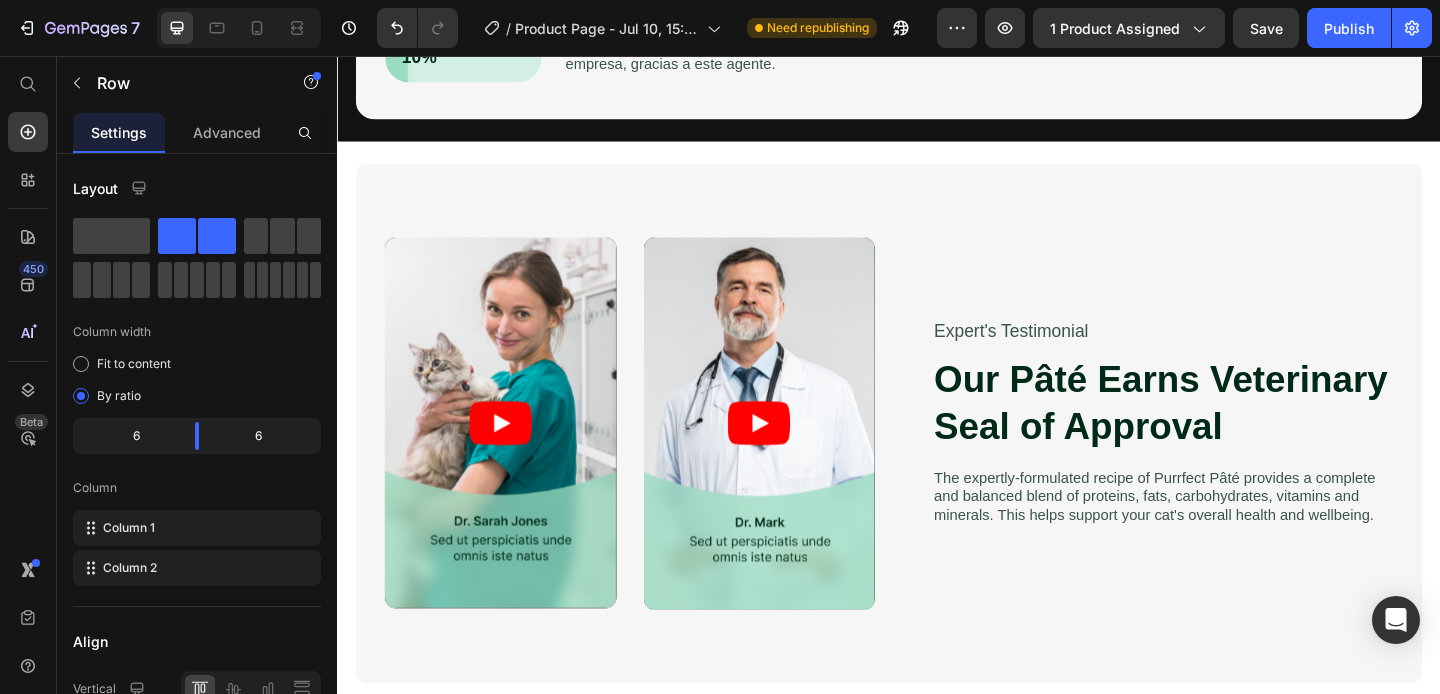 scroll, scrollTop: 1774, scrollLeft: 0, axis: vertical 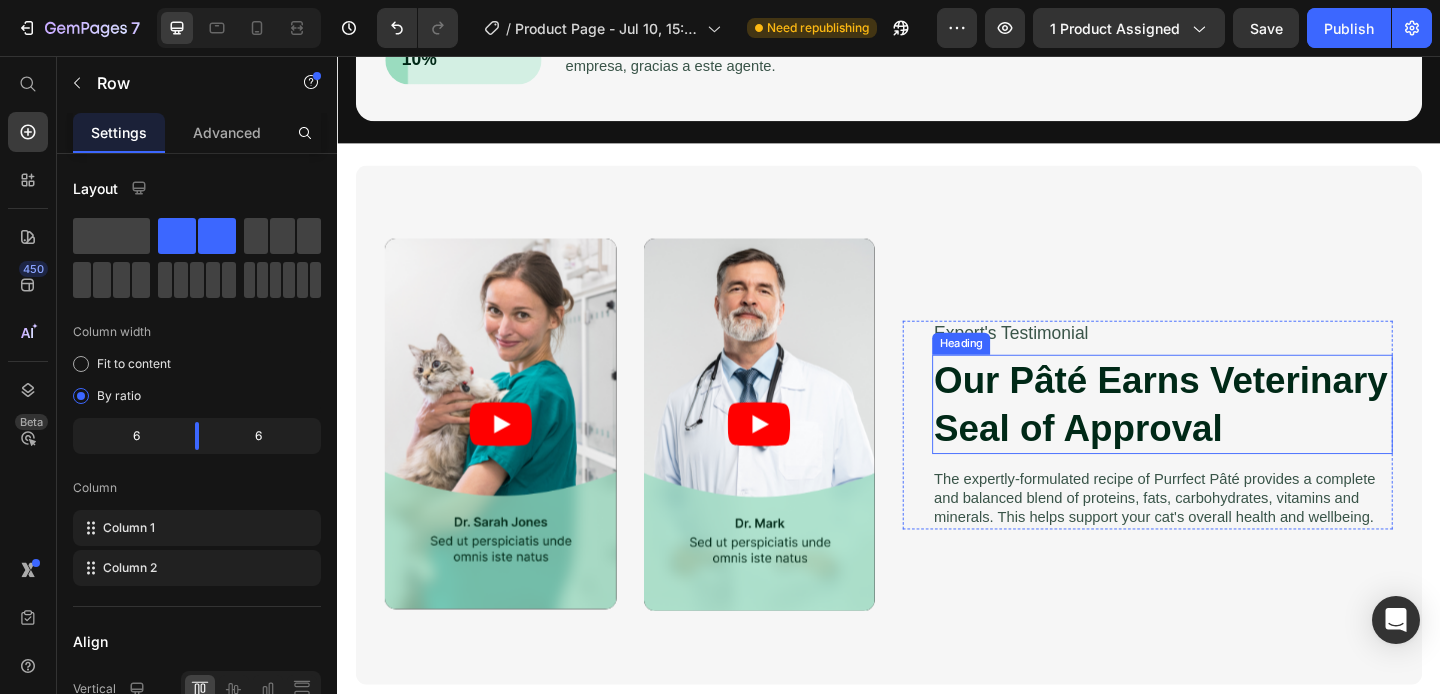 click on "Our Pâté Earns Veterinary Seal of Approval" at bounding box center [1234, 435] 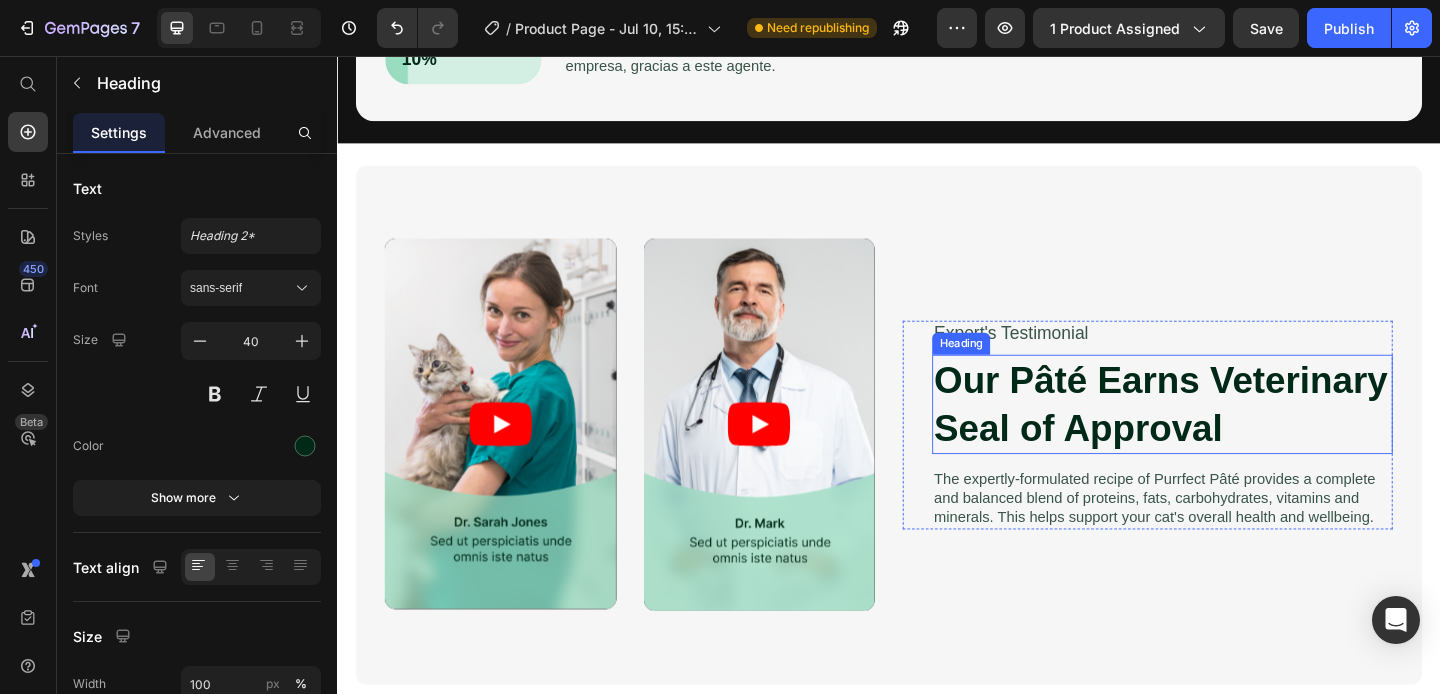 click on "Our Pâté Earns Veterinary Seal of Approval" at bounding box center (1234, 435) 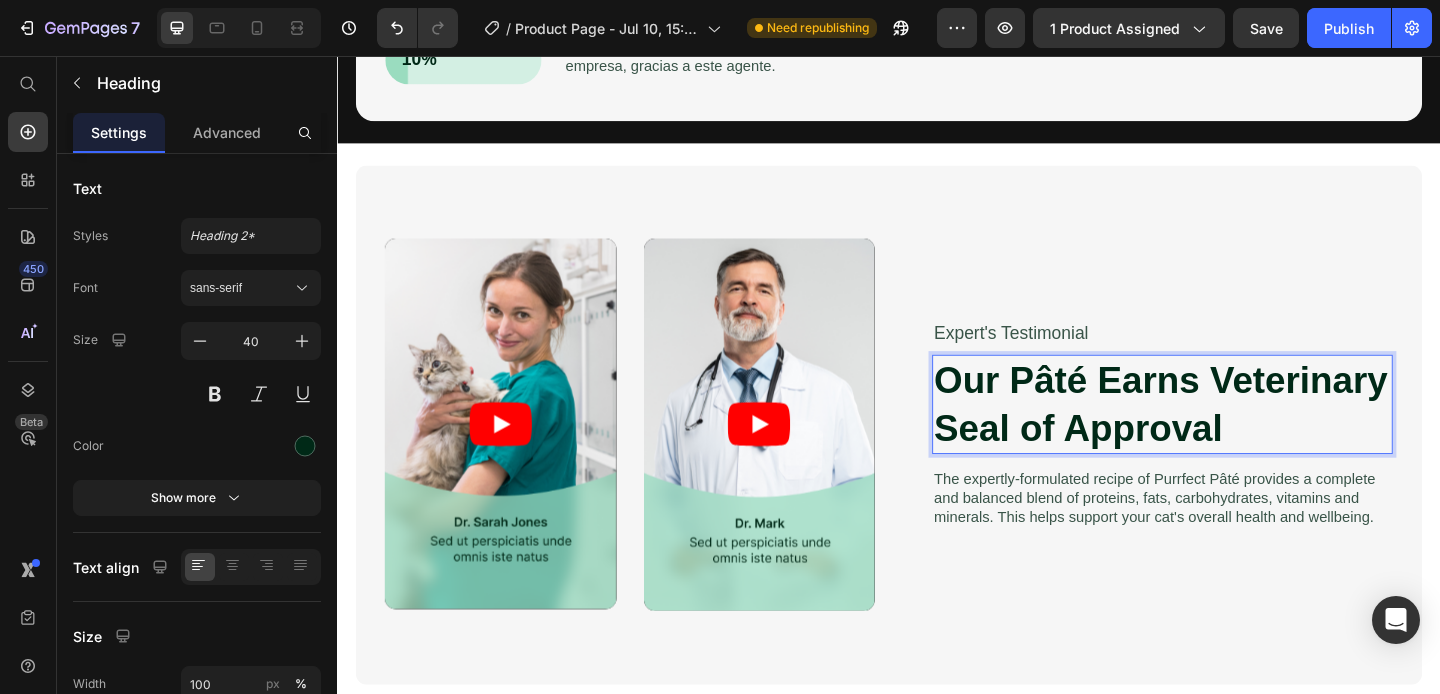 click on "Our Pâté Earns Veterinary Seal of Approval" at bounding box center [1234, 435] 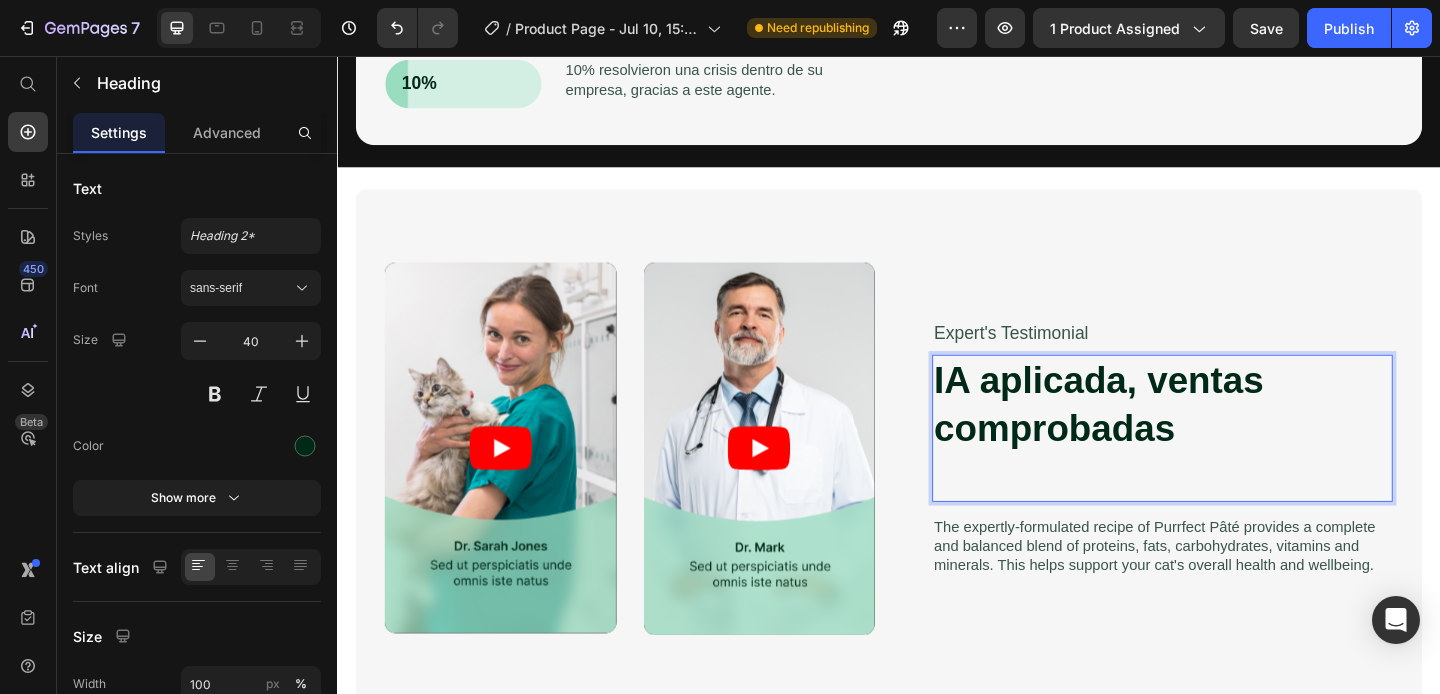 scroll, scrollTop: 1774, scrollLeft: 0, axis: vertical 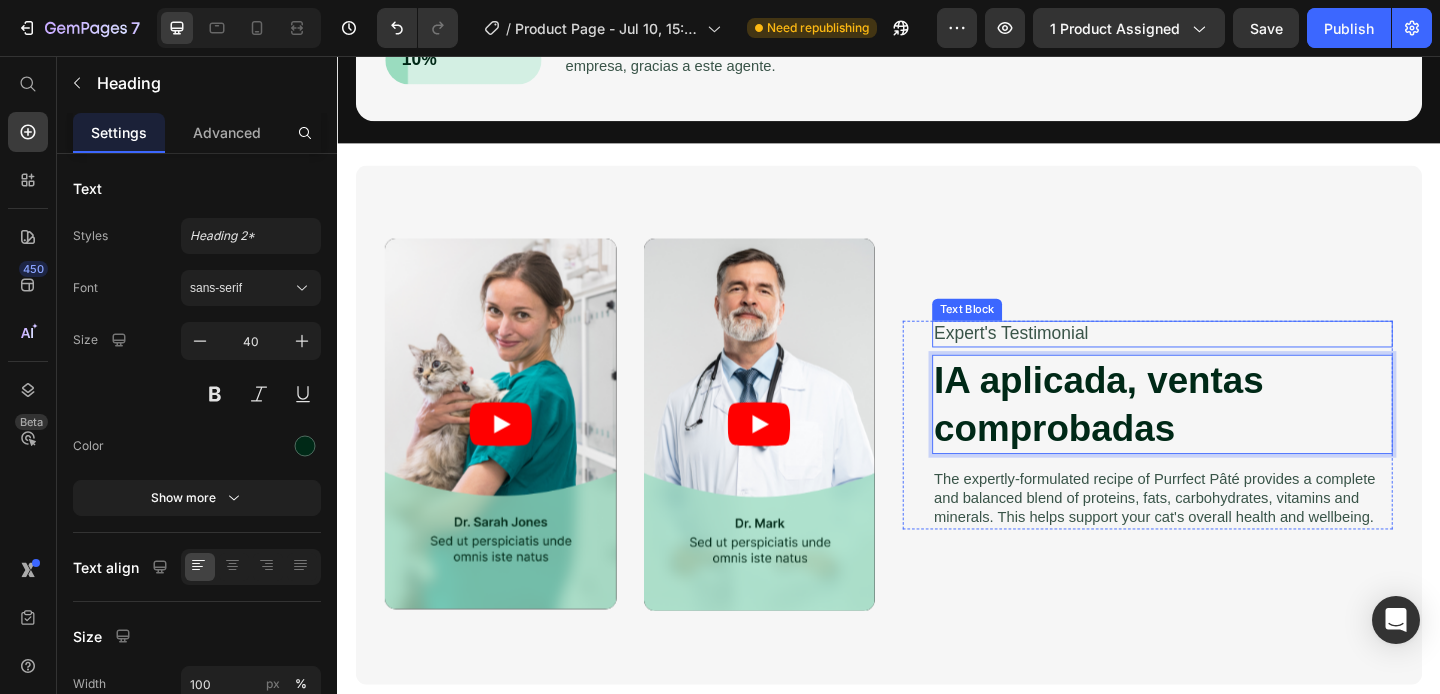 click on "Expert's Testimonial" at bounding box center [1234, 358] 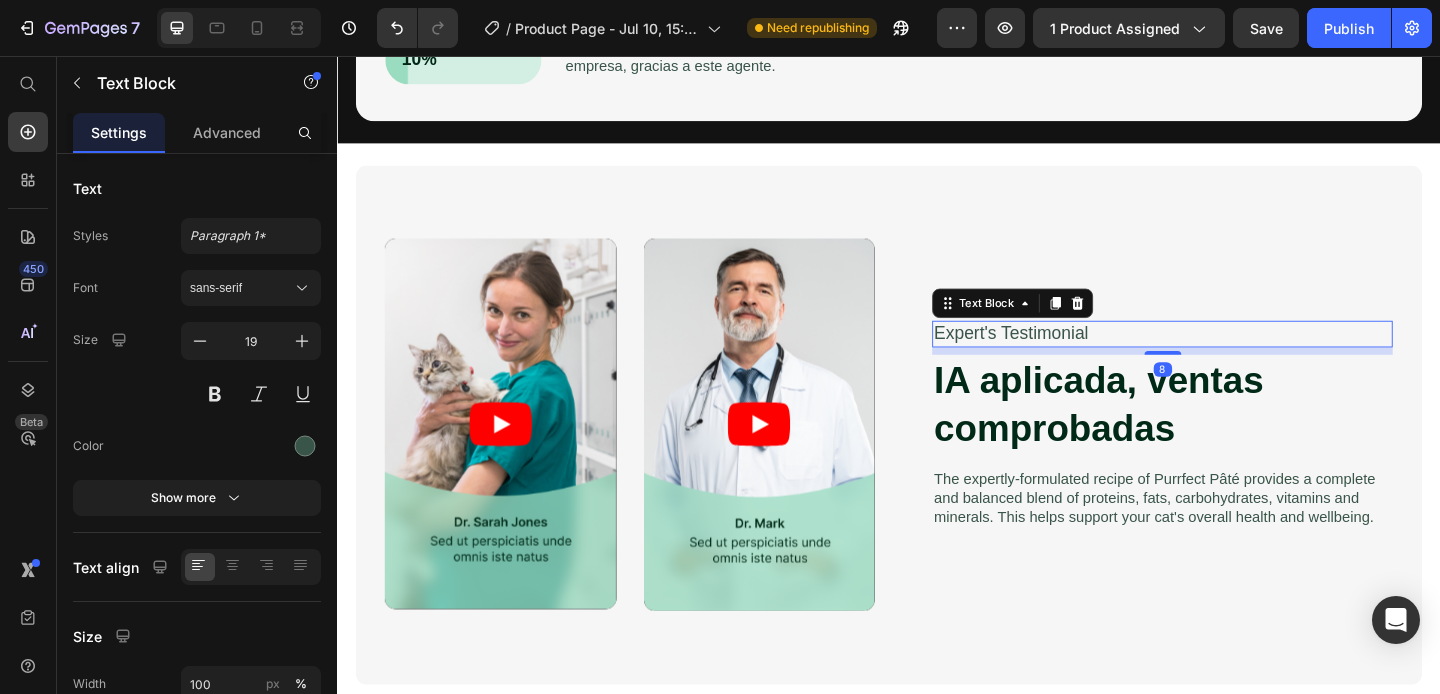 click on "Expert's Testimonial" at bounding box center (1234, 358) 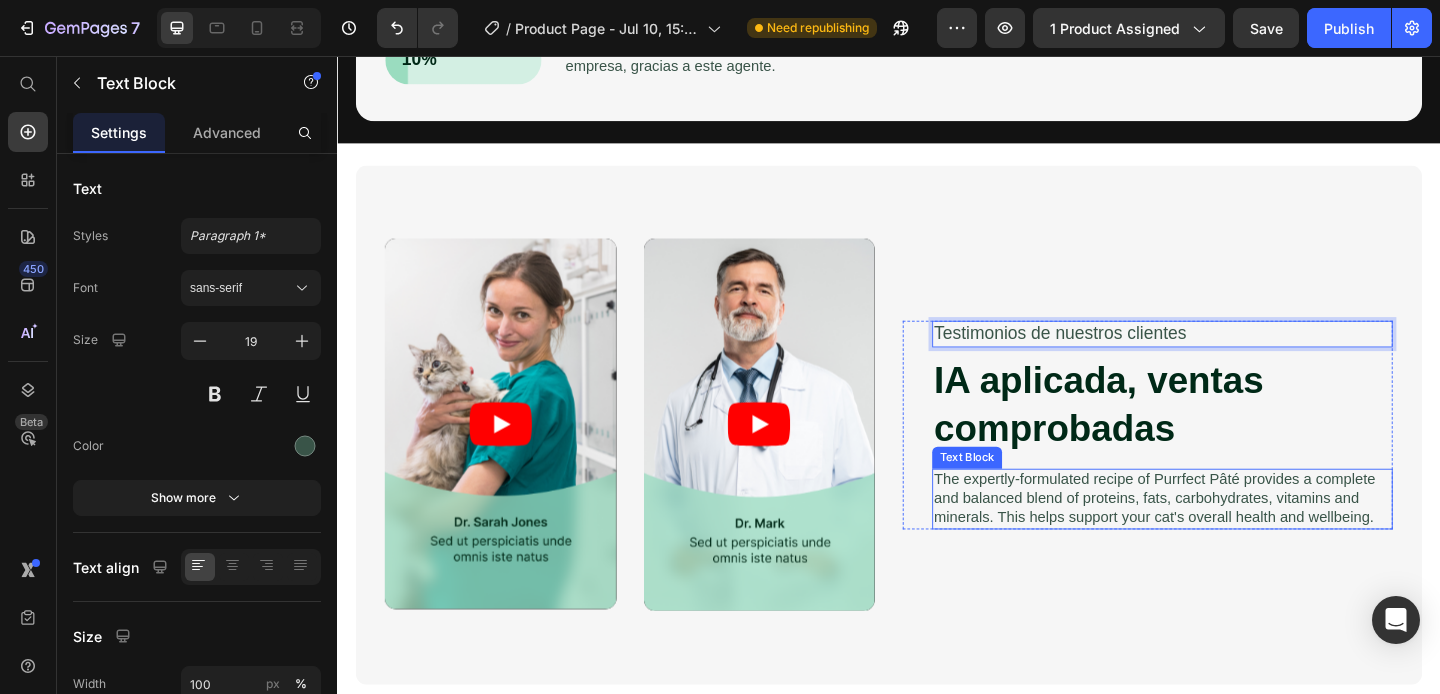 click on "The expertly-formulated recipe of Purrfect Pâté provides a complete and balanced blend of proteins, fats, carbohydrates, vitamins and minerals. This helps support your cat's overall health and wellbeing." at bounding box center [1234, 538] 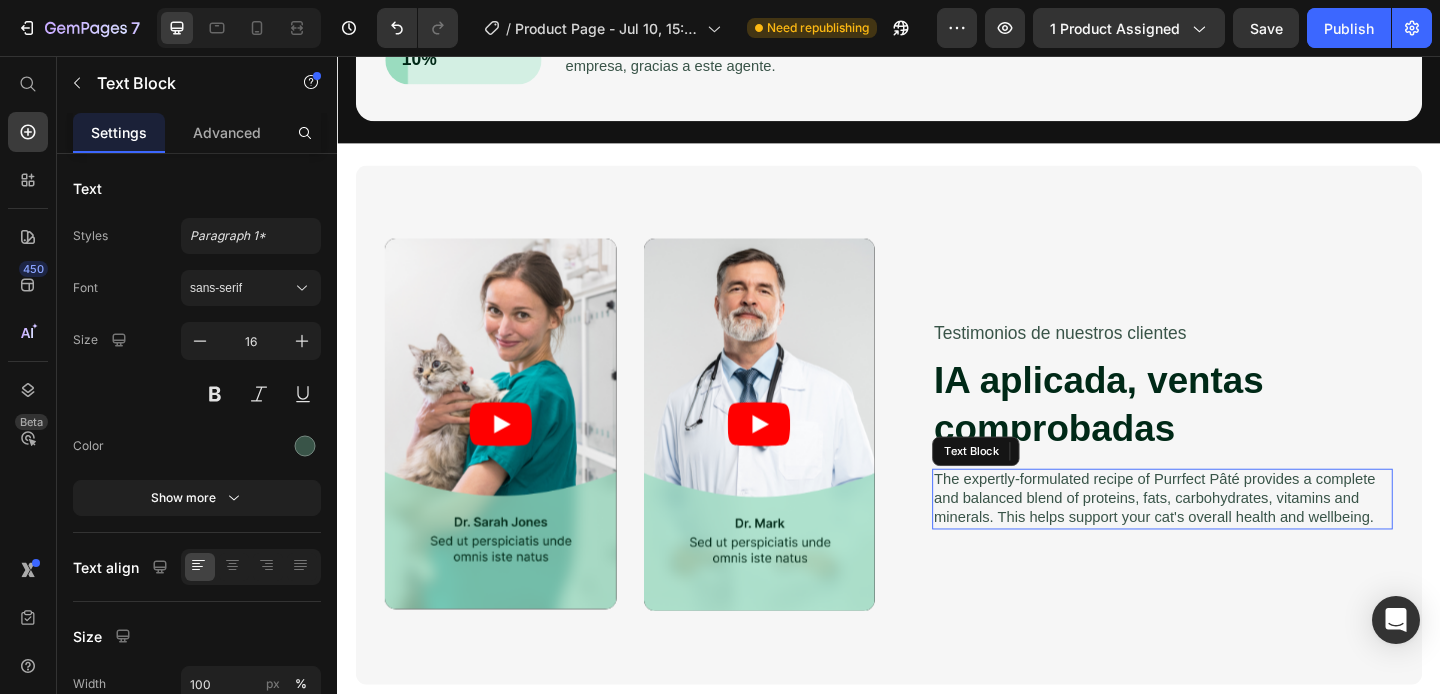 click on "The expertly-formulated recipe of Purrfect Pâté provides a complete and balanced blend of proteins, fats, carbohydrates, vitamins and minerals. This helps support your cat's overall health and wellbeing." at bounding box center (1234, 538) 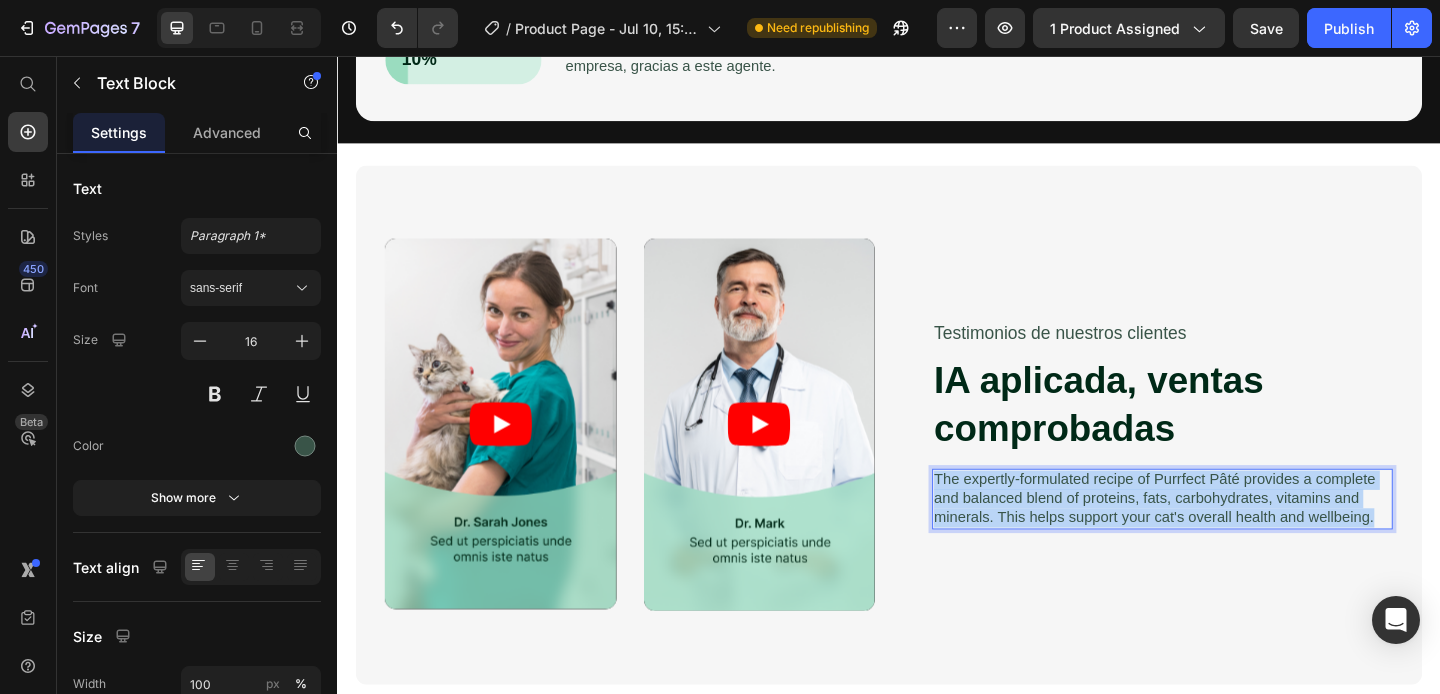 click on "The expertly-formulated recipe of Purrfect Pâté provides a complete and balanced blend of proteins, fats, carbohydrates, vitamins and minerals. This helps support your cat's overall health and wellbeing." at bounding box center (1234, 538) 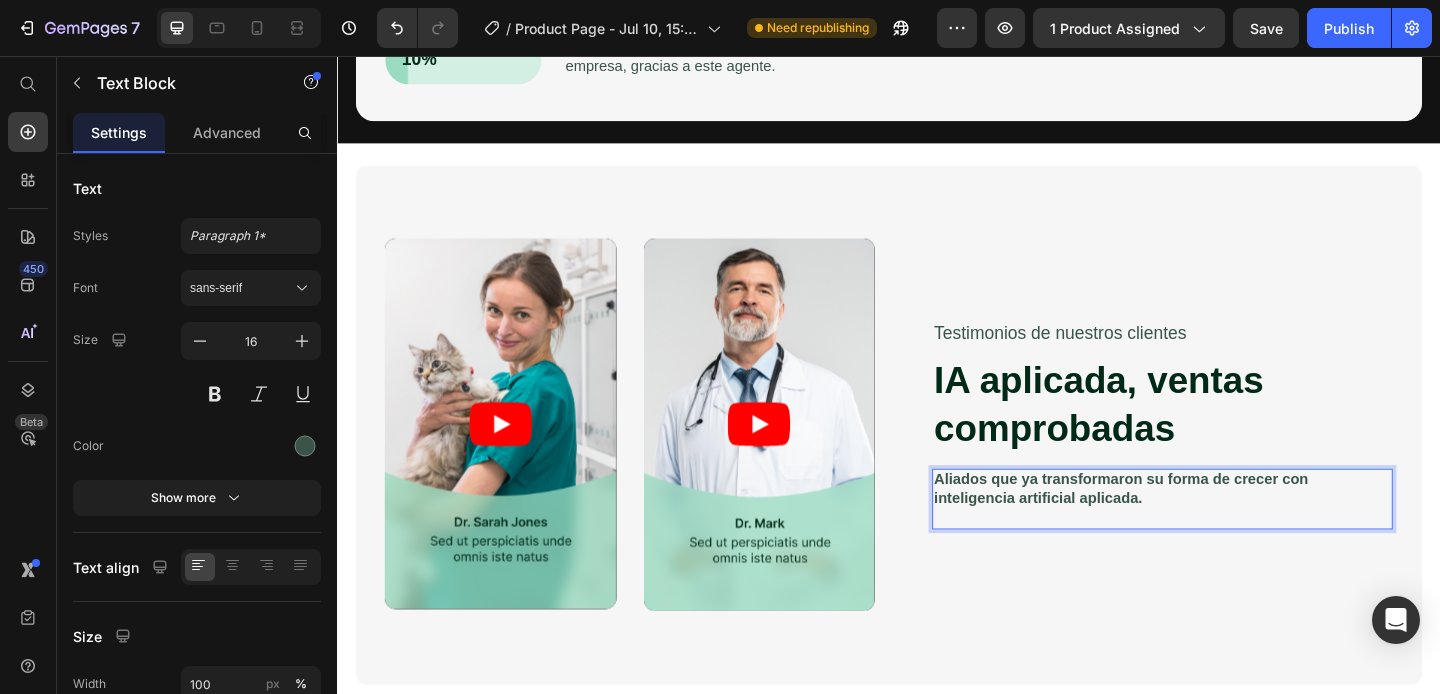 scroll, scrollTop: 1784, scrollLeft: 0, axis: vertical 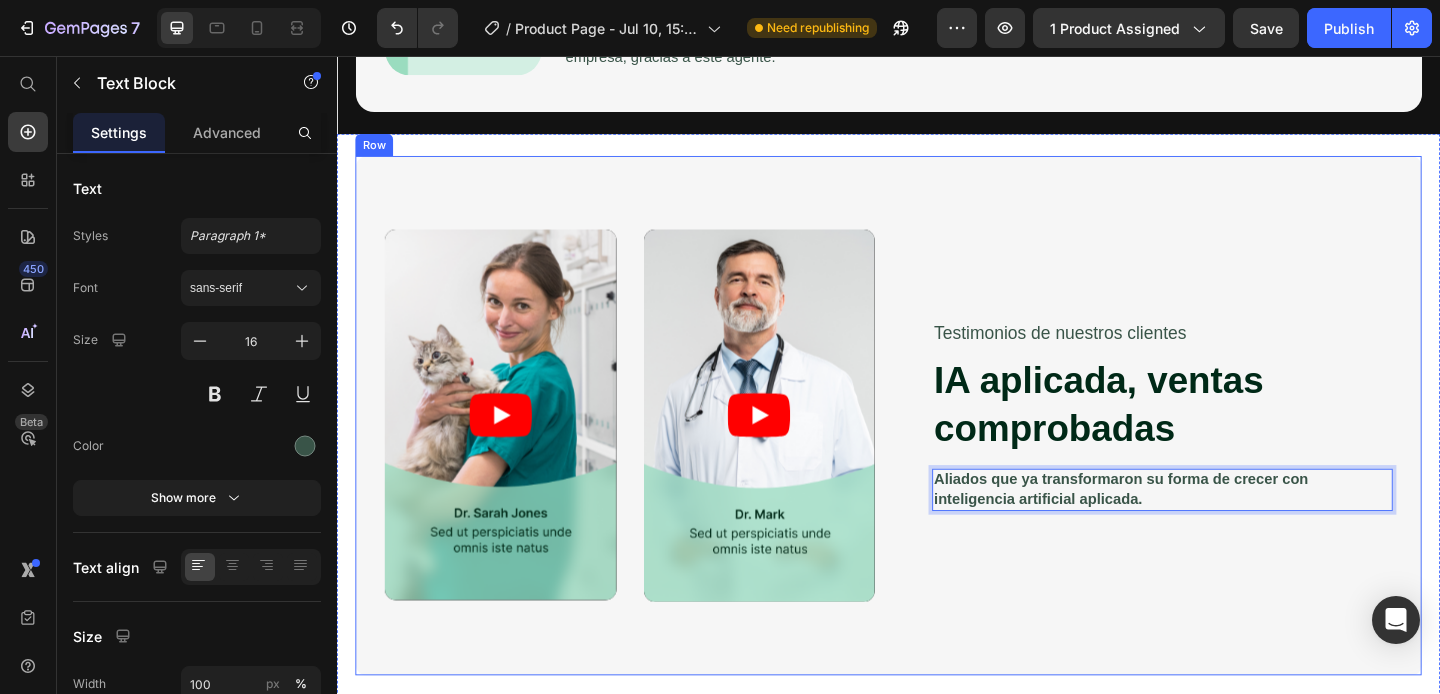 click on "Testimonios de nuestros clientes Text Block ⁠⁠⁠⁠⁠⁠⁠ IA aplicada, ventas comprobadas Heading Aliados que ya transformaron su forma de crecer con inteligencia artificial aplicada. Text Block   0 Row" at bounding box center [1218, 447] 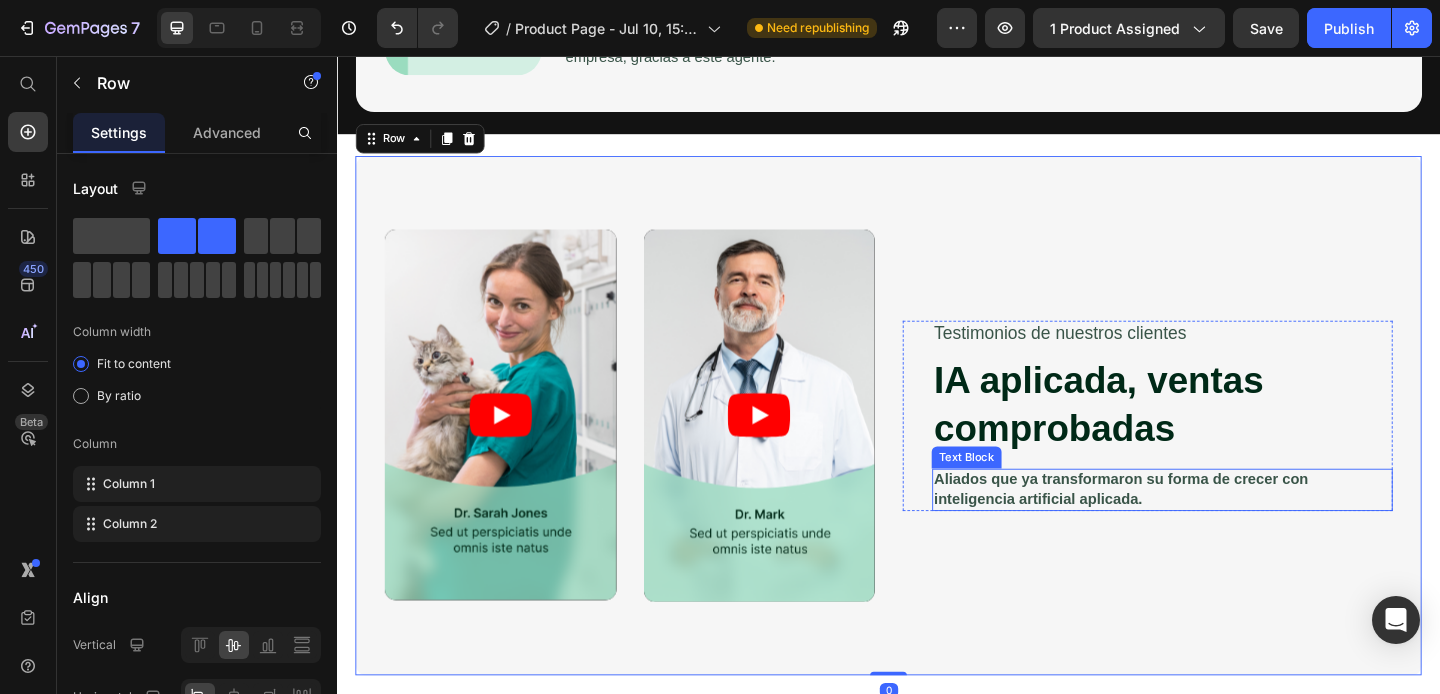 click on "Aliados que ya transformaron su forma de crecer con inteligencia artificial aplicada." at bounding box center [1189, 527] 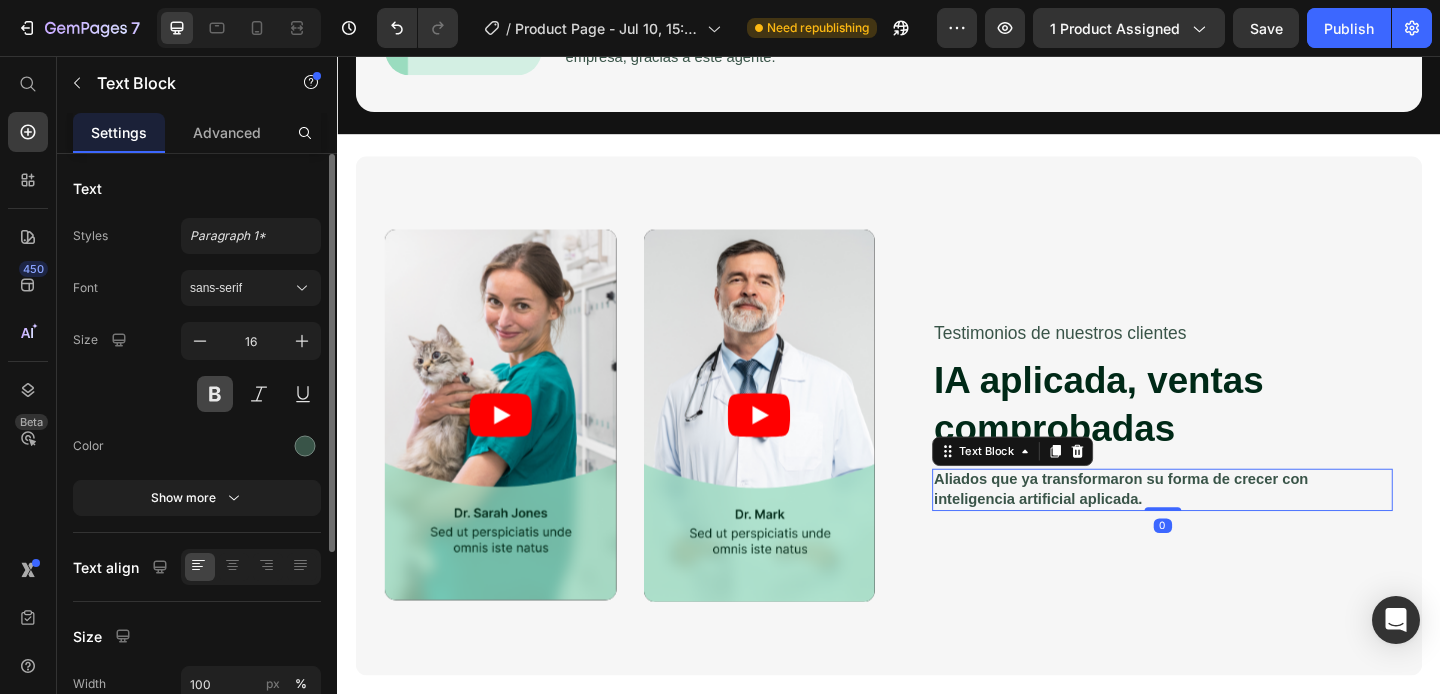 click at bounding box center [215, 394] 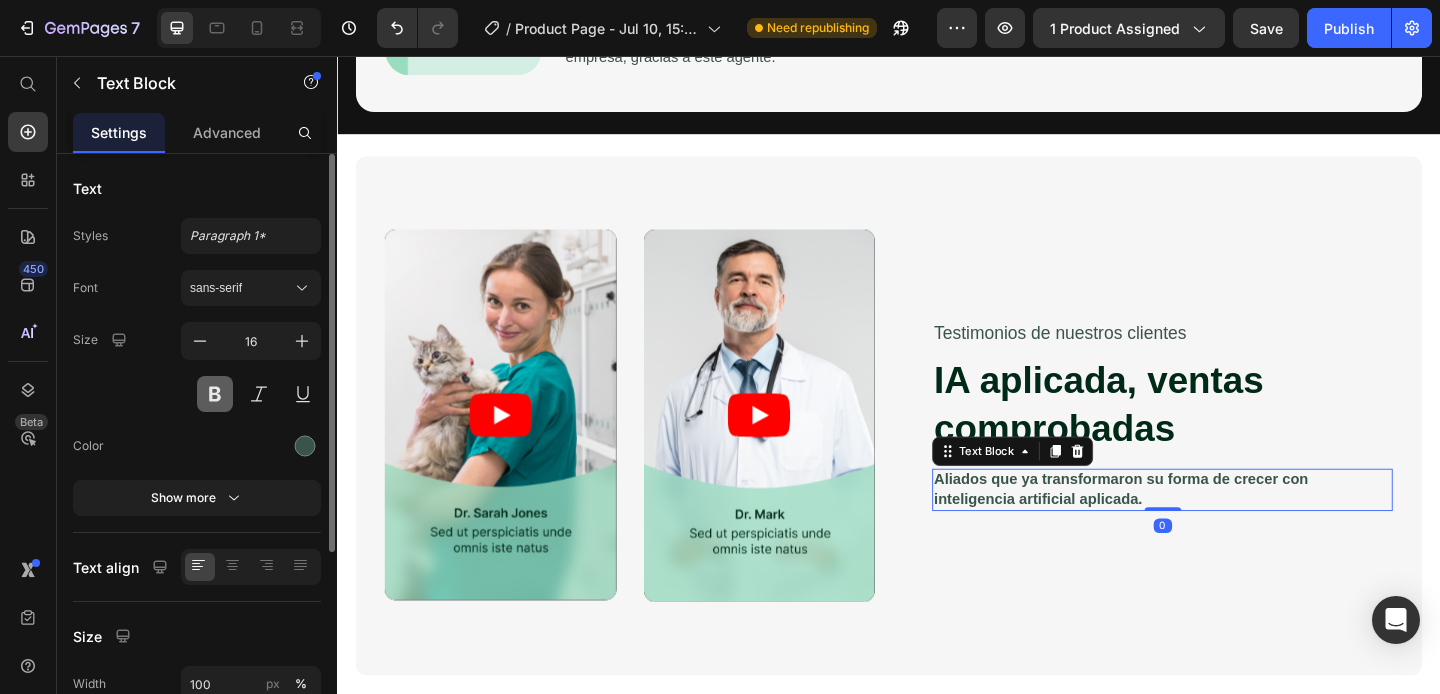 click at bounding box center (215, 394) 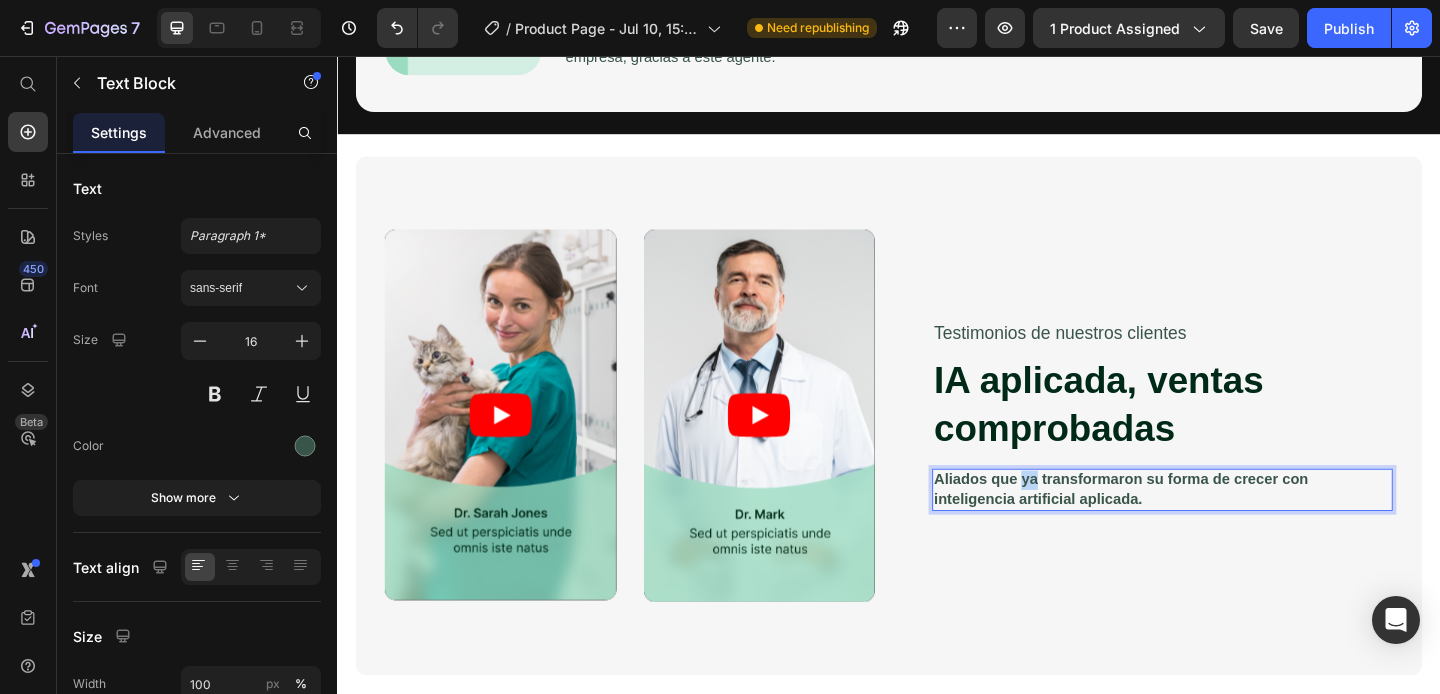 click on "Aliados que ya transformaron su forma de crecer con inteligencia artificial aplicada." at bounding box center [1234, 528] 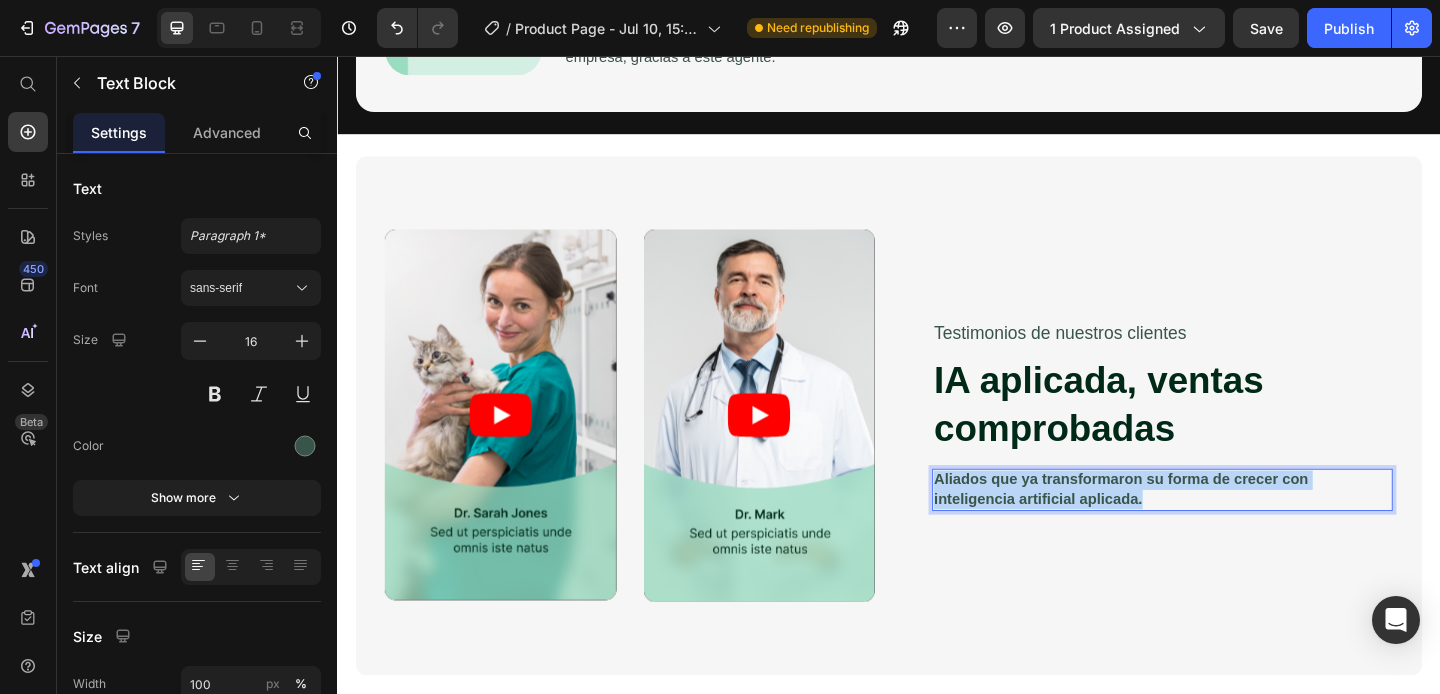 click on "Aliados que ya transformaron su forma de crecer con inteligencia artificial aplicada." at bounding box center (1234, 528) 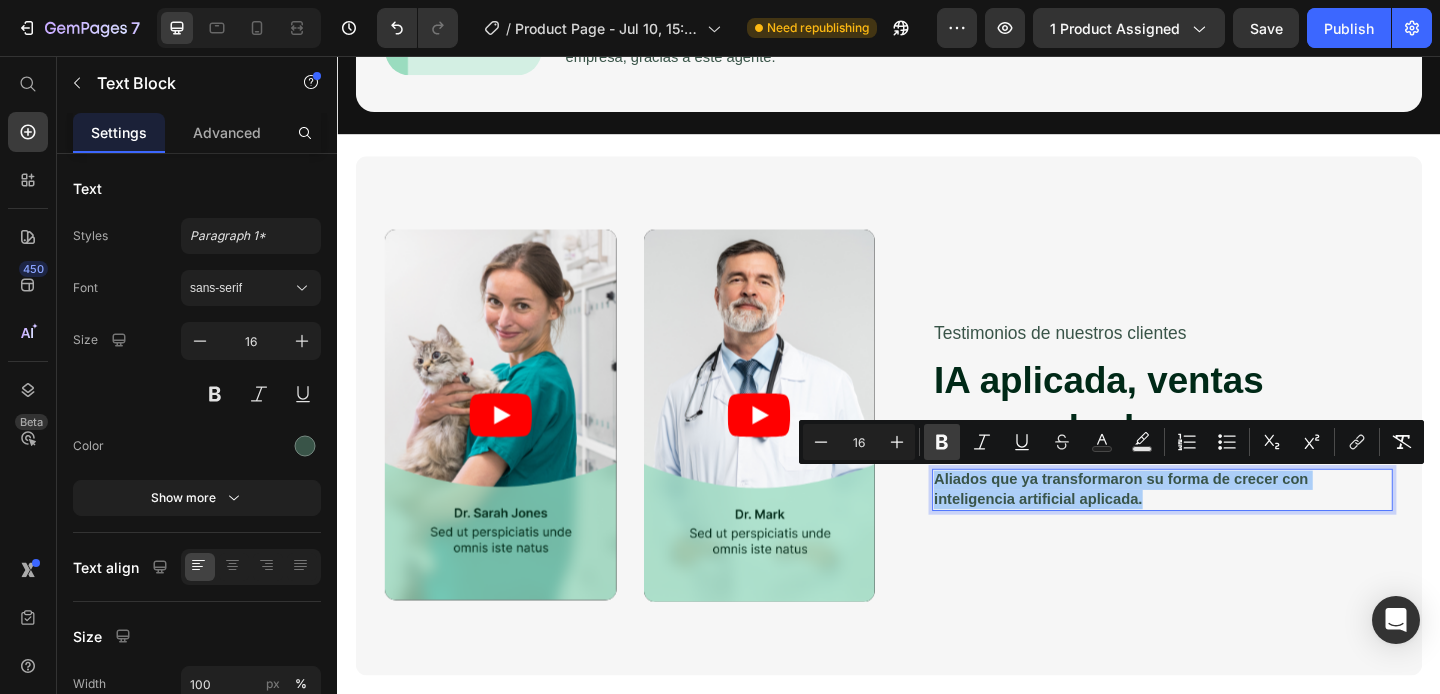 click 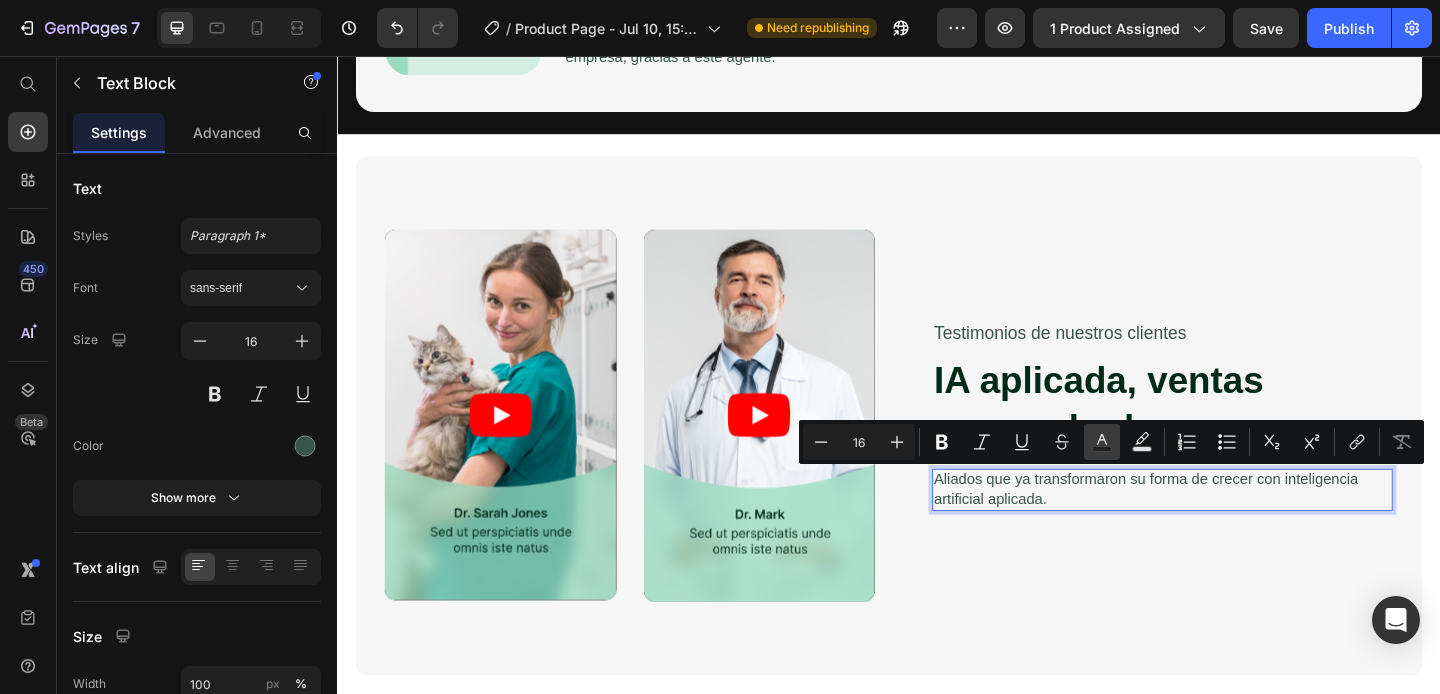 click 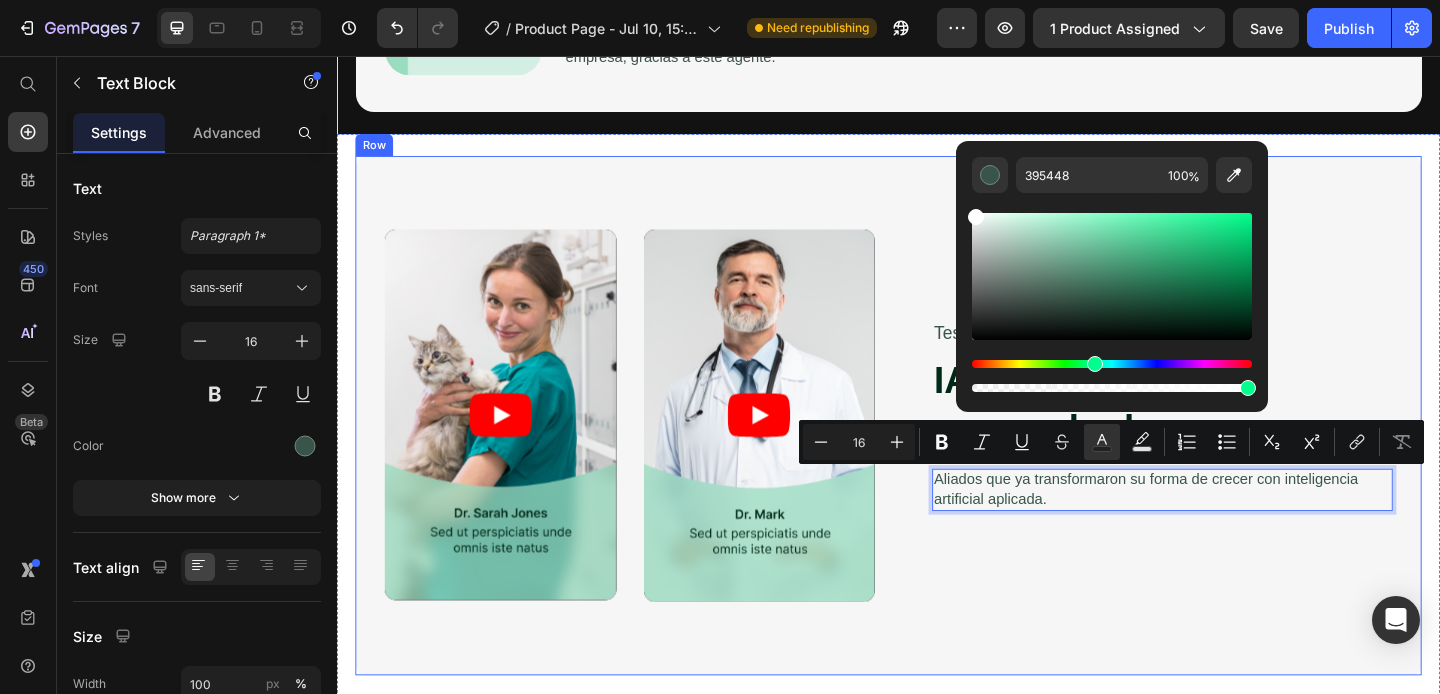 drag, startPoint x: 1319, startPoint y: 283, endPoint x: 1006, endPoint y: 203, distance: 323.06192 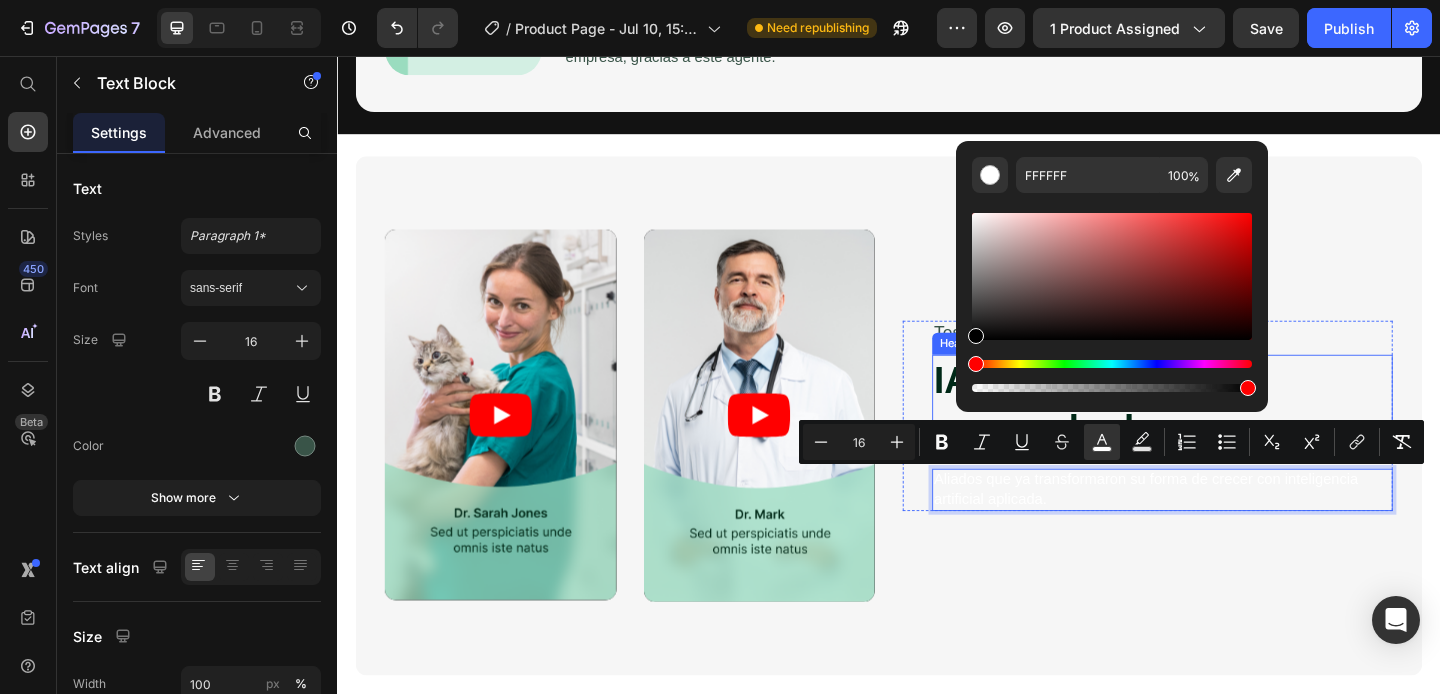 type on "000000" 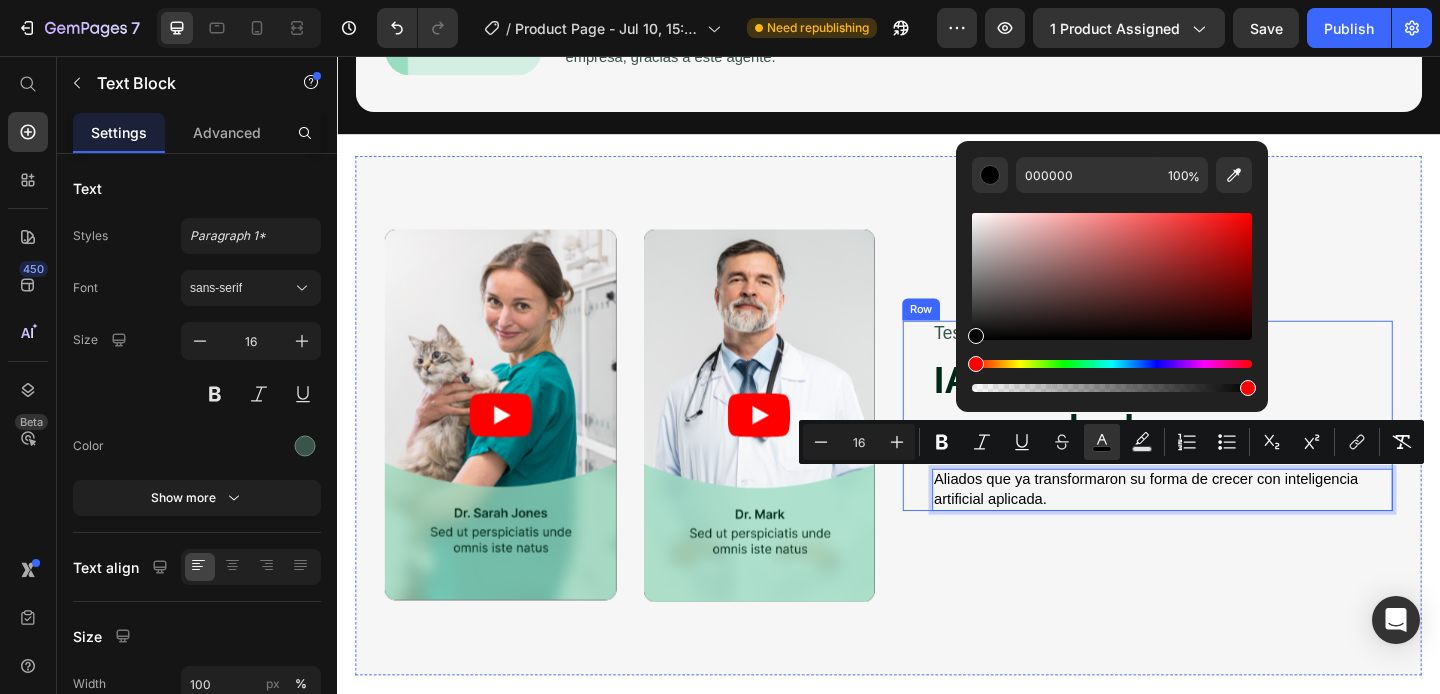 drag, startPoint x: 1342, startPoint y: 327, endPoint x: 970, endPoint y: 428, distance: 385.46725 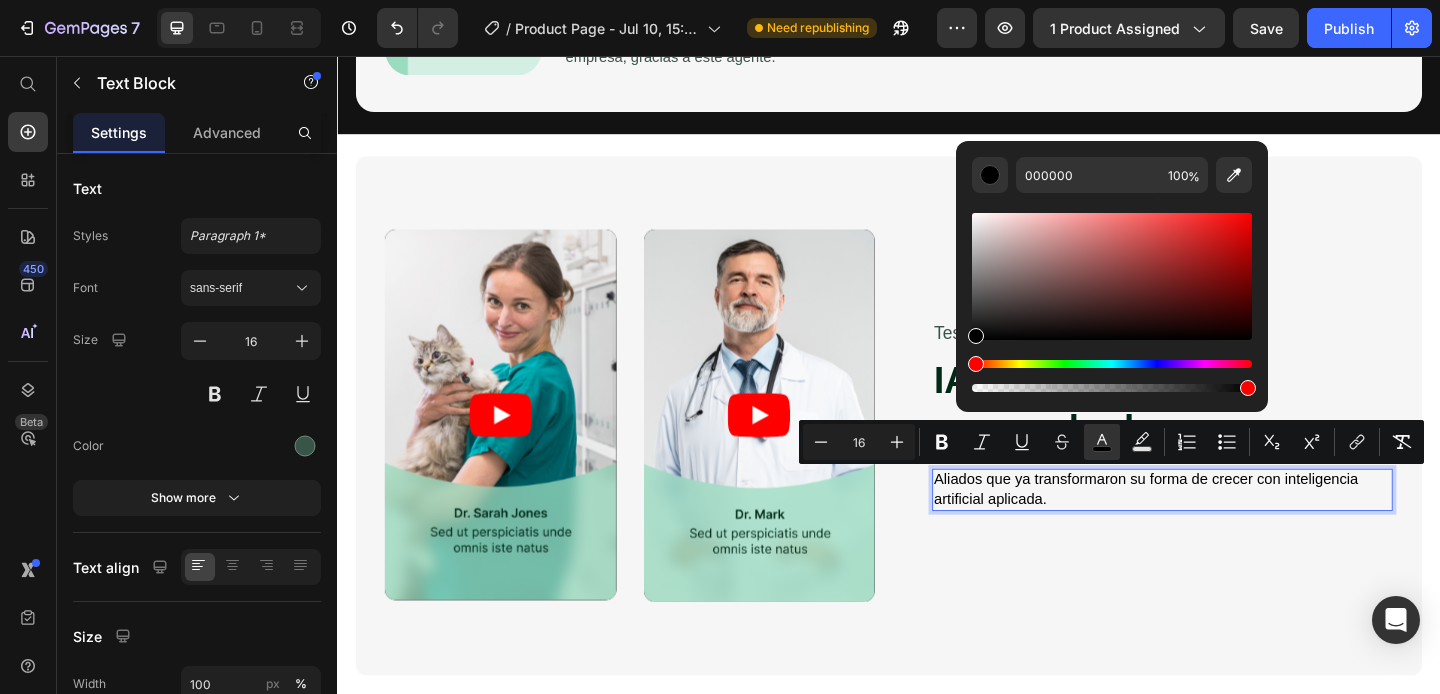 click on "Testimonios de nuestros clientes Text Block ⁠⁠⁠⁠⁠⁠⁠ IA aplicada, ventas comprobadas Heading Aliados que ya transformaron su forma de crecer con inteligencia artificial aplicada. Text Block   0 Row" at bounding box center [1218, 447] 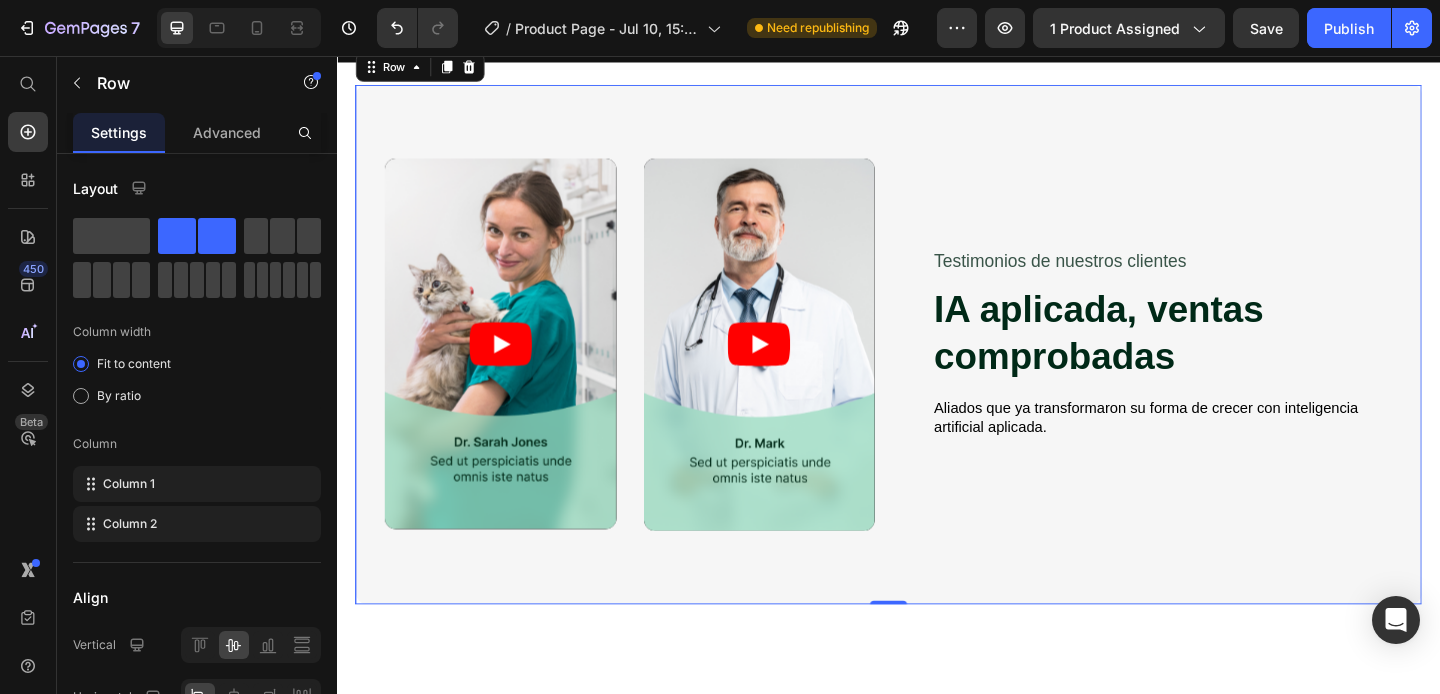 scroll, scrollTop: 1776, scrollLeft: 0, axis: vertical 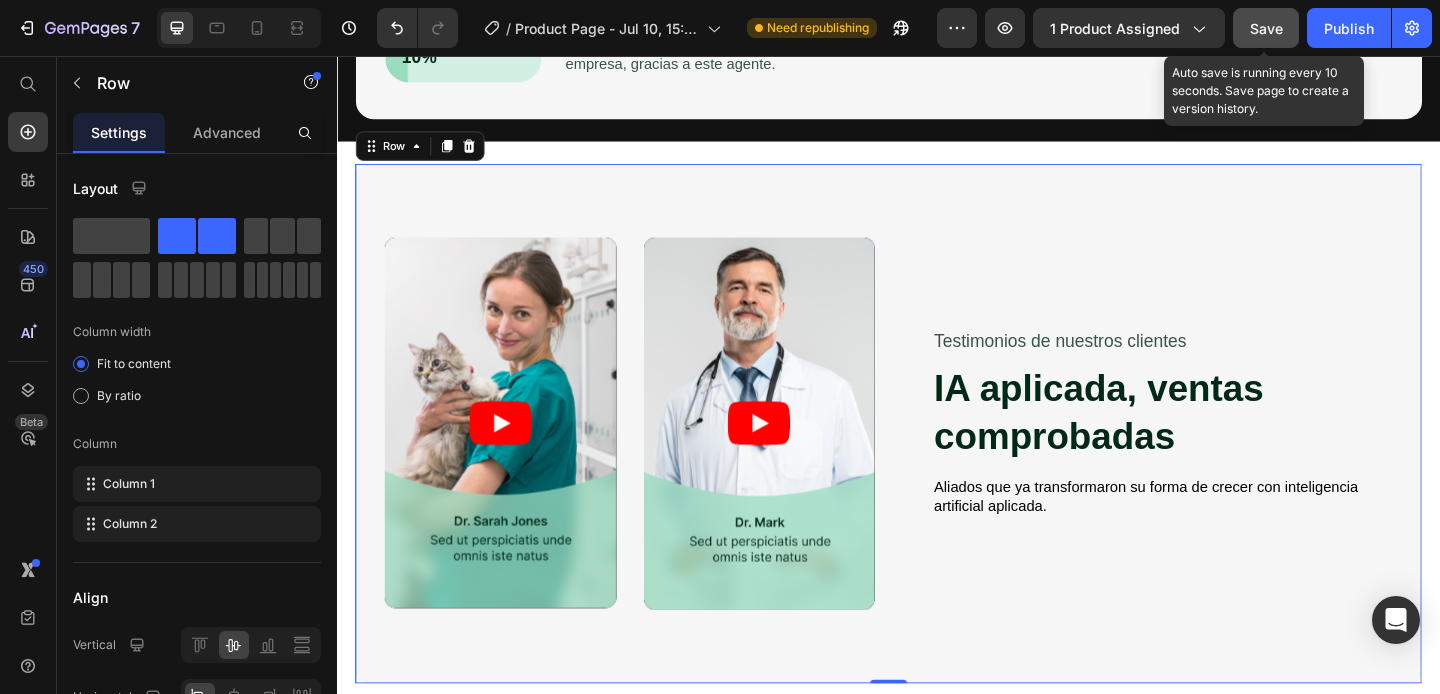 click on "Save" 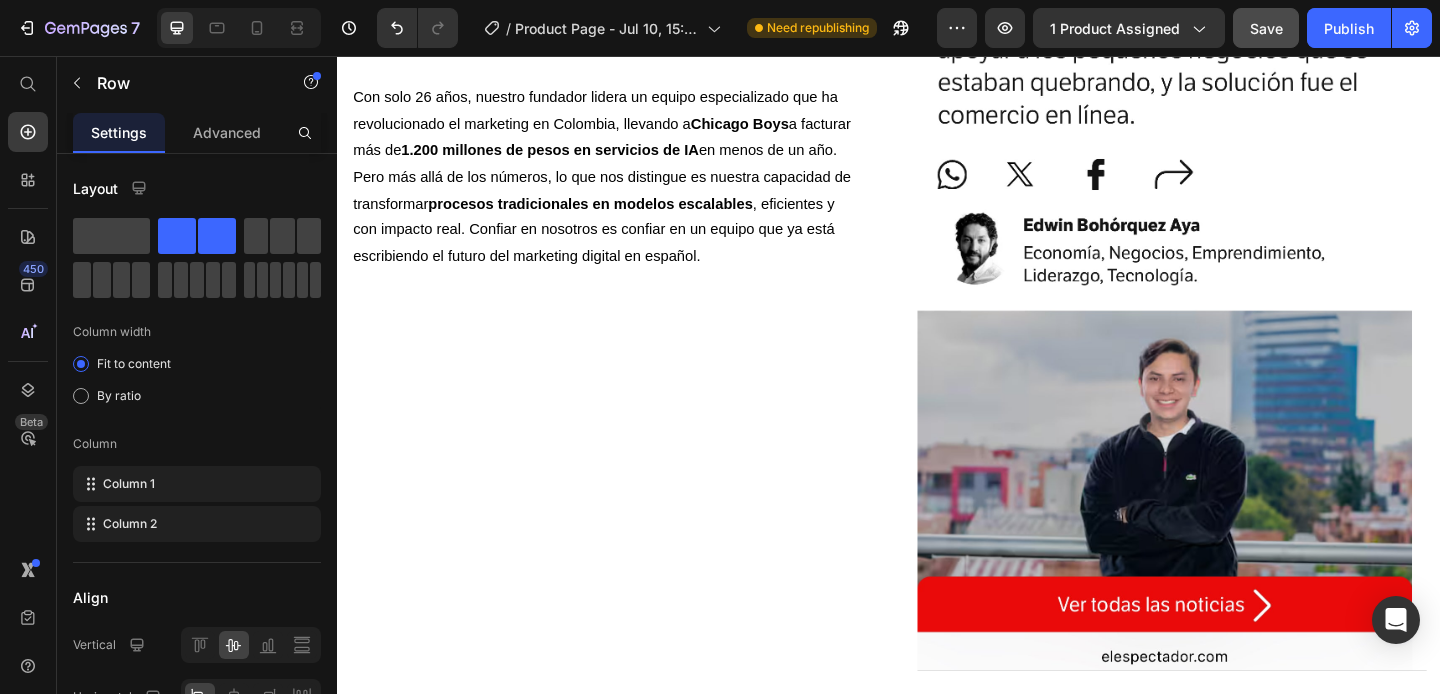 scroll, scrollTop: 2964, scrollLeft: 0, axis: vertical 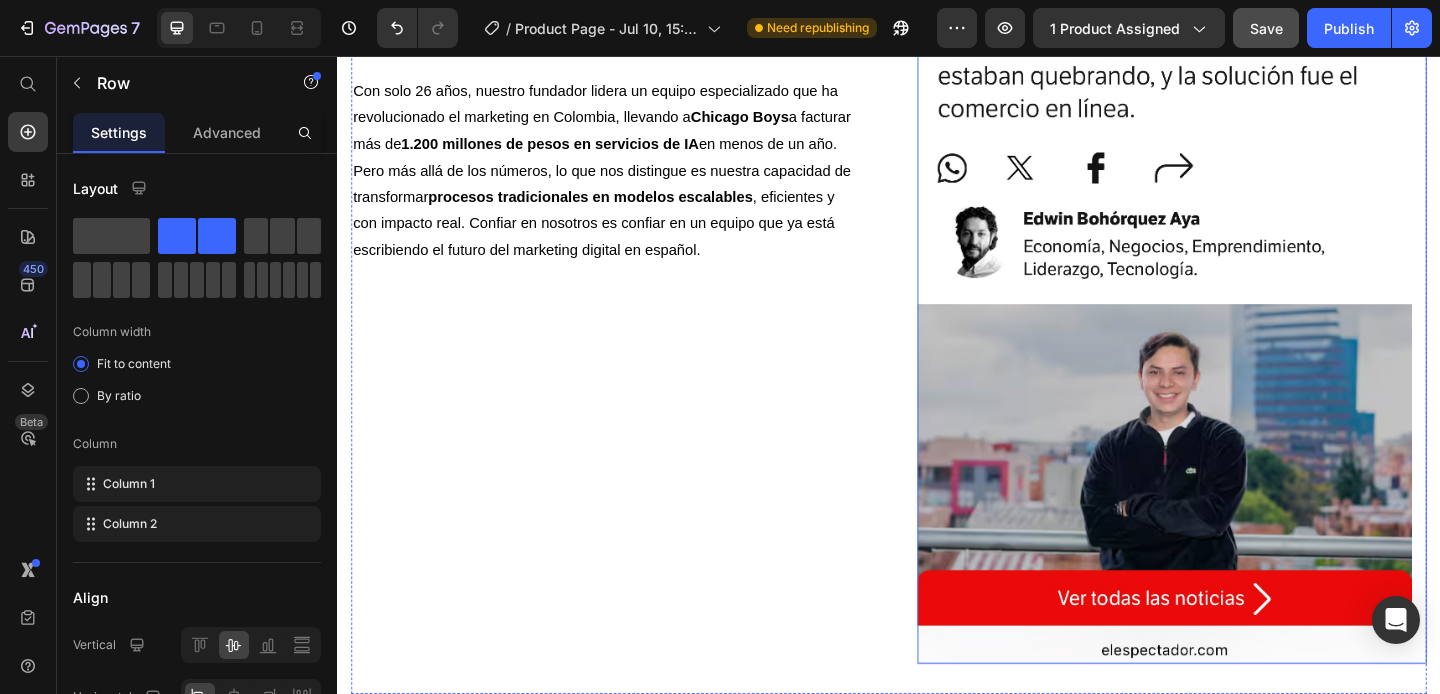 click at bounding box center [1245, 186] 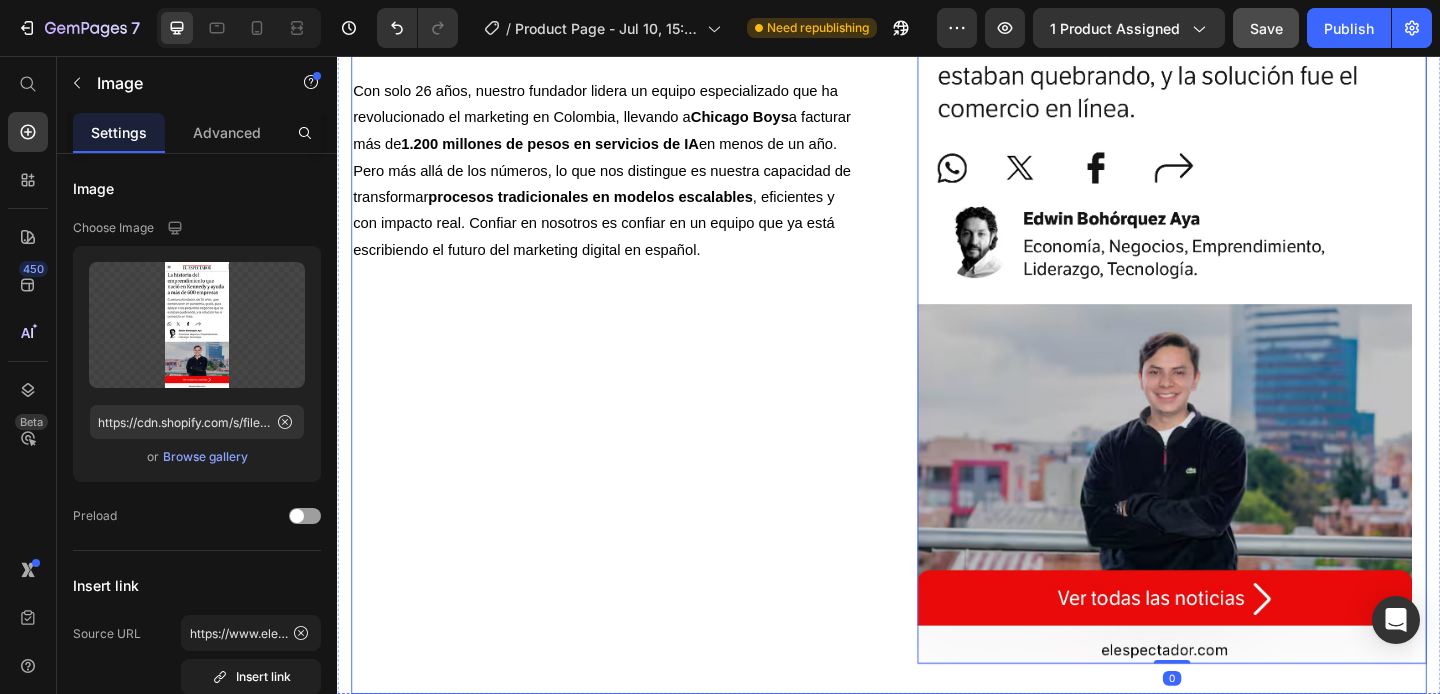 click on "¿Por qué confiar en nosotros? Heading En un mundo donde la inteligencia artificial está cambiando las reglas del juego, en Chicago Boys decidimos ir un paso adelante: no solo aplicamos IA, la vivimos, la escalamos y la volvemos rentable para nuestros clientes. Fuimos reconocidos por El Espectador y Blu Radio como una de las  agencias pioneras  en el uso estratégico de  inteligencia artificial en Latinoamérica.    Nuestra metodología se basa en datos, creatividad automatizada y ejecución precisa, logrando resultados tangibles como más de 1.000 contenidos UGC producidos mensualmente y campañas que superan los 50 millones de personas alcanzadas en la región.   Con solo 26 años, nuestro fundador lidera un equipo especializado que ha revolucionado el marketing en Colombia, llevando a Chicago Boys a facturar más de  1.200 millones de pesos en servicios de IA  en menos de un año. Pero más allá de los números, lo que nos distingue es nuestra capacidad de transformar Text block" at bounding box center [629, 202] 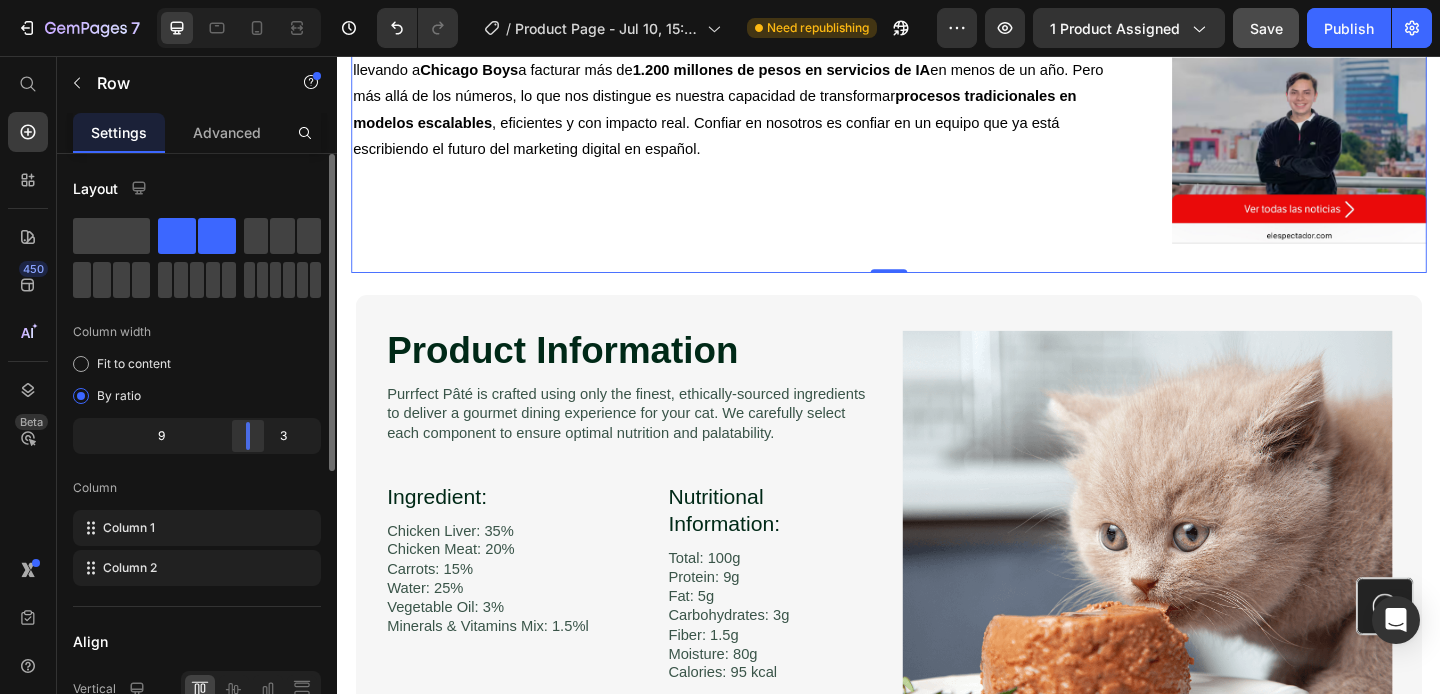 scroll, scrollTop: 2854, scrollLeft: 0, axis: vertical 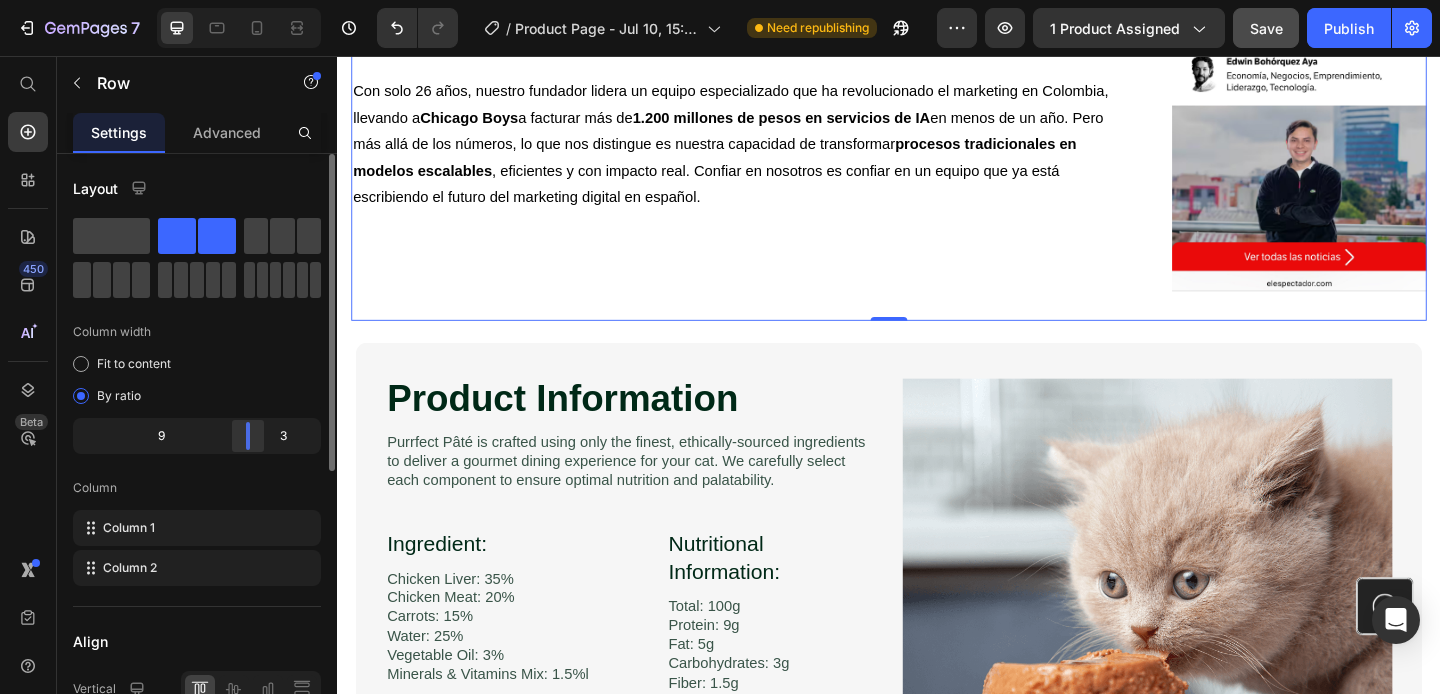 drag, startPoint x: 198, startPoint y: 431, endPoint x: 258, endPoint y: 438, distance: 60.40695 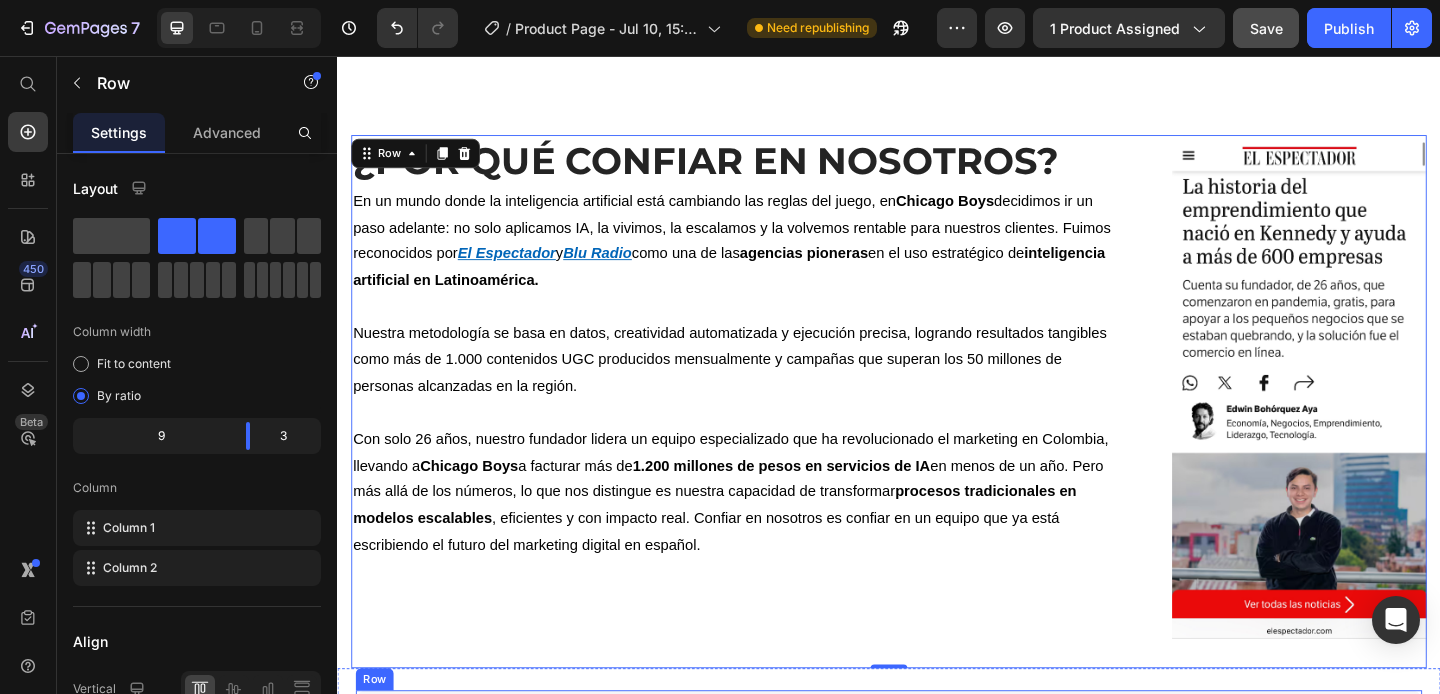 scroll, scrollTop: 2475, scrollLeft: 0, axis: vertical 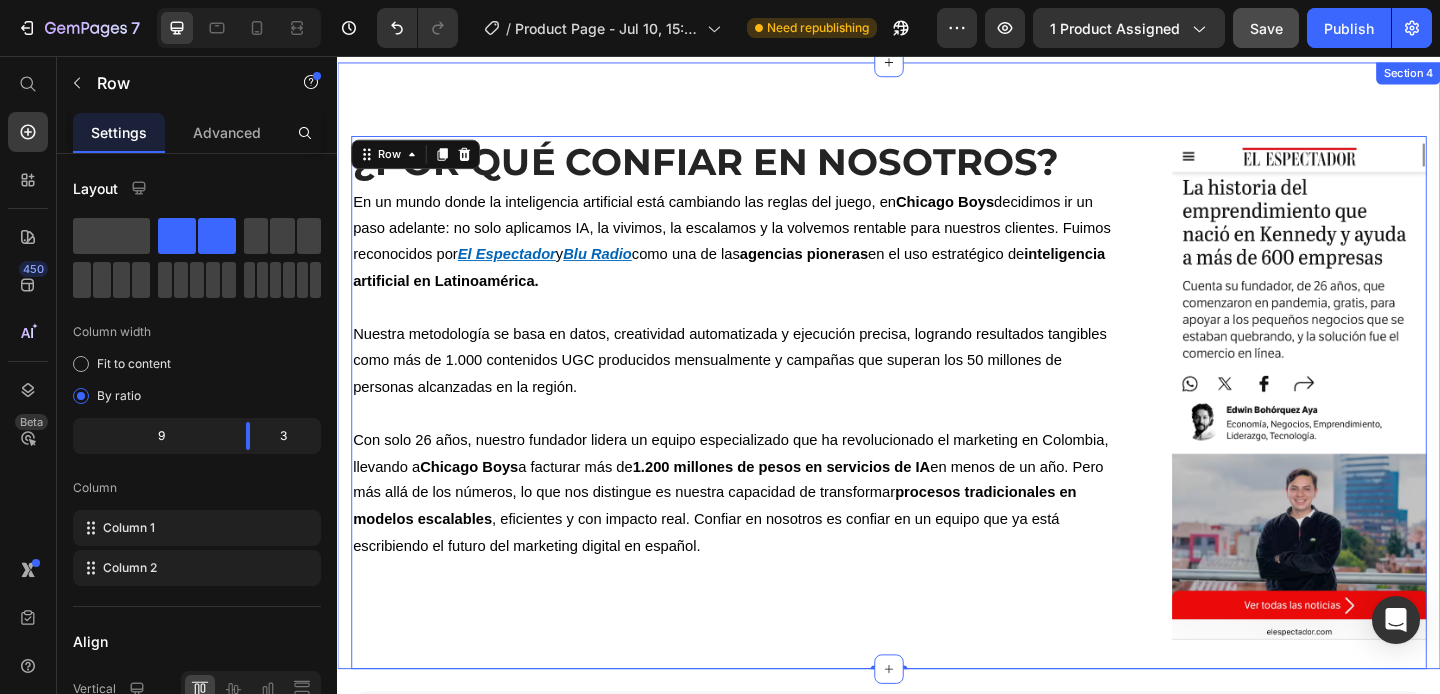 click on "“¿Por qué confiar en nosotros? Heading En un mundo donde la inteligencia artificial está cambiando las reglas del juego, en [COMPANY] decidimos ir un paso adelante: no solo aplicamos IA, la vivimos, la escalamos y la volvemos rentable para nuestros clientes. Fuimos reconocidos por [PUBLICATION] y [PUBLICATION] como una de las agencias pioneras en el uso estratégico de inteligencia artificial en Latinoamérica. Nuestra metodología se basa en datos, creatividad automatizada y ejecución precisa, logrando resultados tangibles como más de 1.000 contenidos UGC producidos mensualmente y campañas que superan los 50 millones de personas alcanzadas en la región. Con solo [AGE] años, nuestro fundador lidera un equipo especializado que ha revolucionado el marketing en Colombia, llevando a [COMPANY] a facturar más de 1.200 millones de pesos en servicios de IA en menos de un año. Pero más allá de los números, lo que nos distingue es nuestra capacidad de transformar Text block Image Title”" at bounding box center (937, 393) 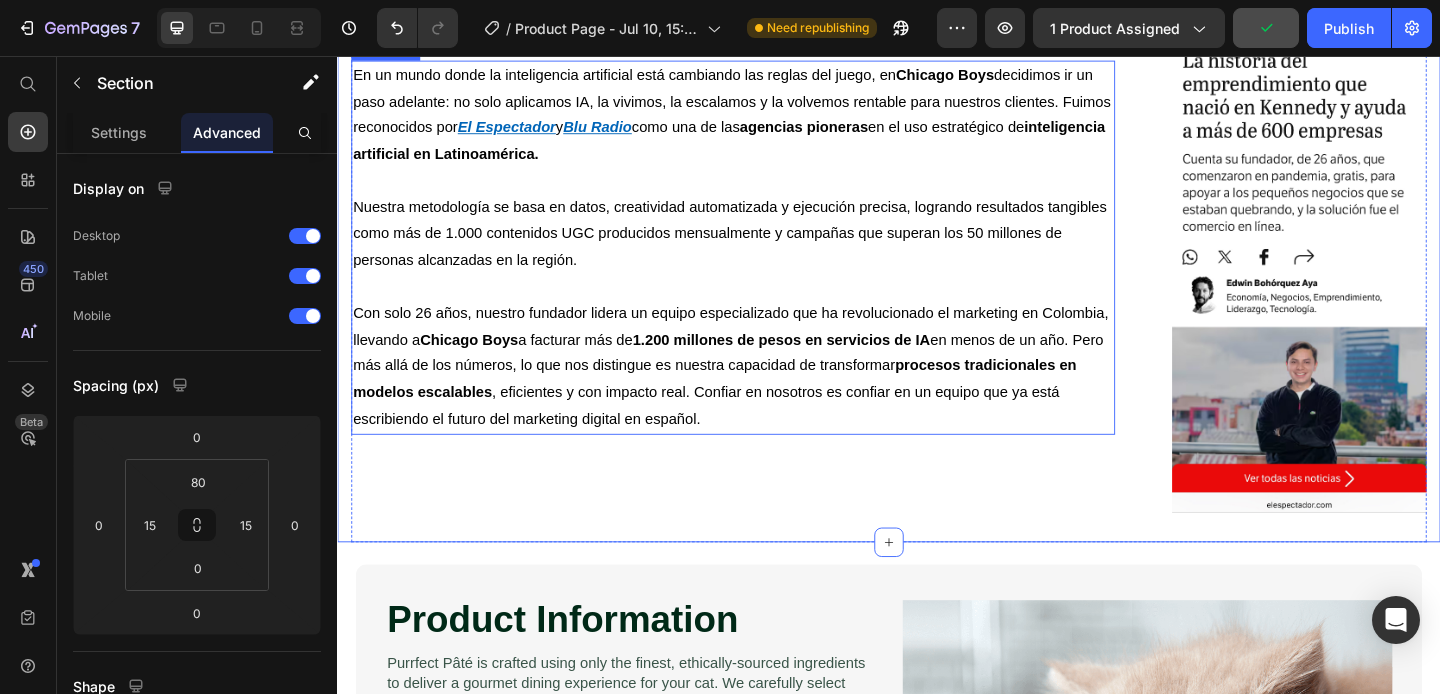 scroll, scrollTop: 2620, scrollLeft: 0, axis: vertical 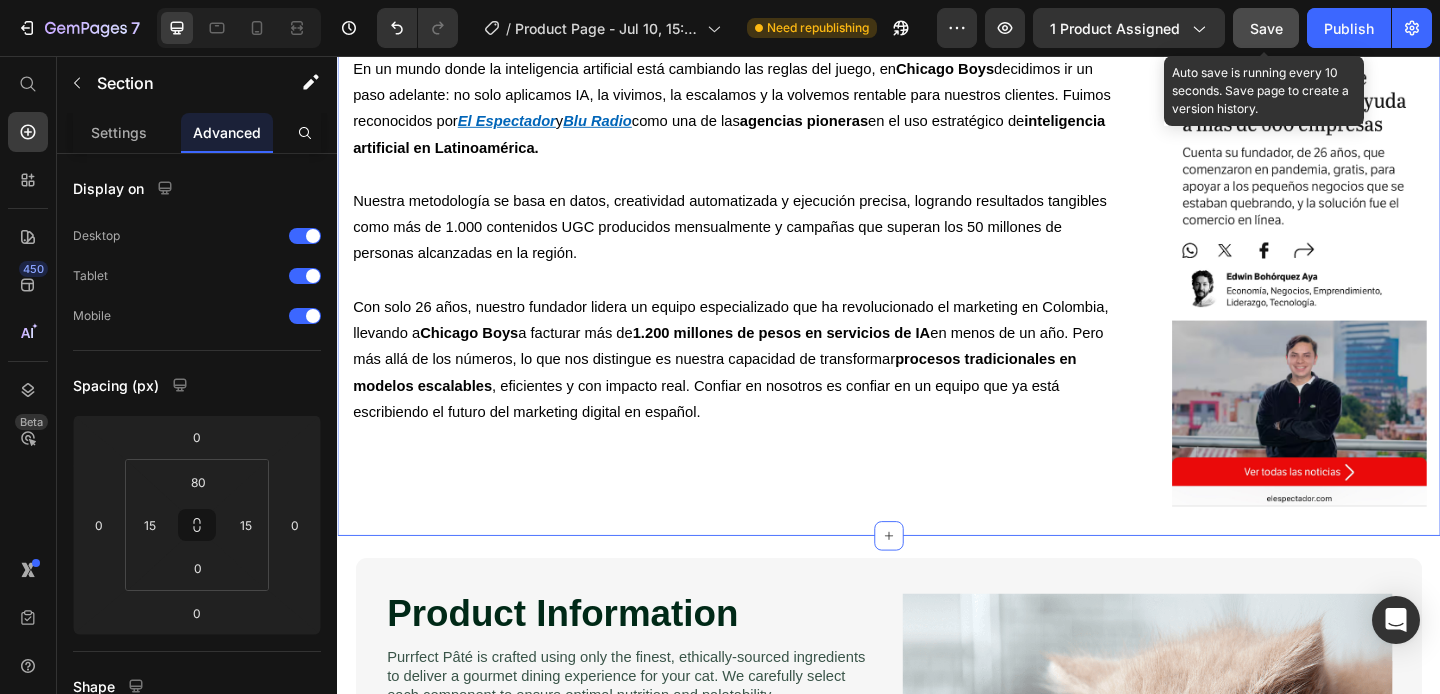 click on "Save" at bounding box center [1266, 28] 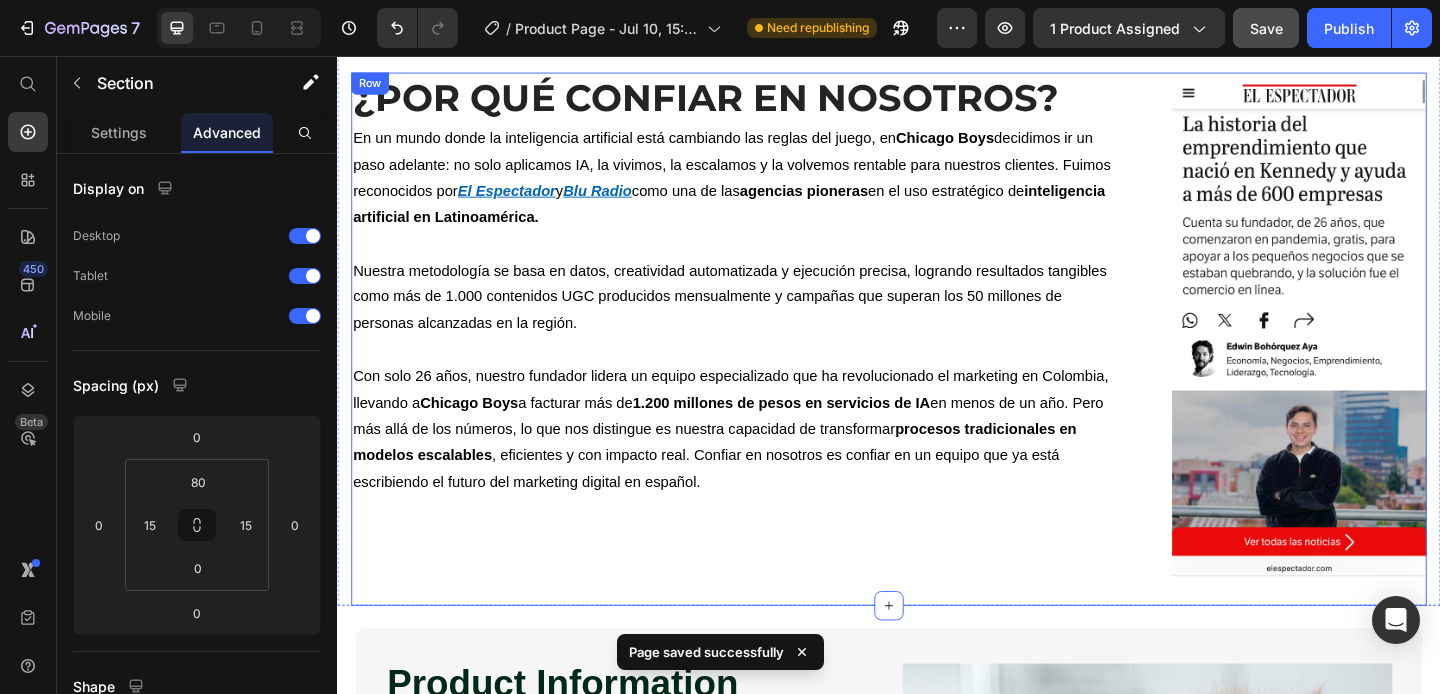 scroll, scrollTop: 2547, scrollLeft: 0, axis: vertical 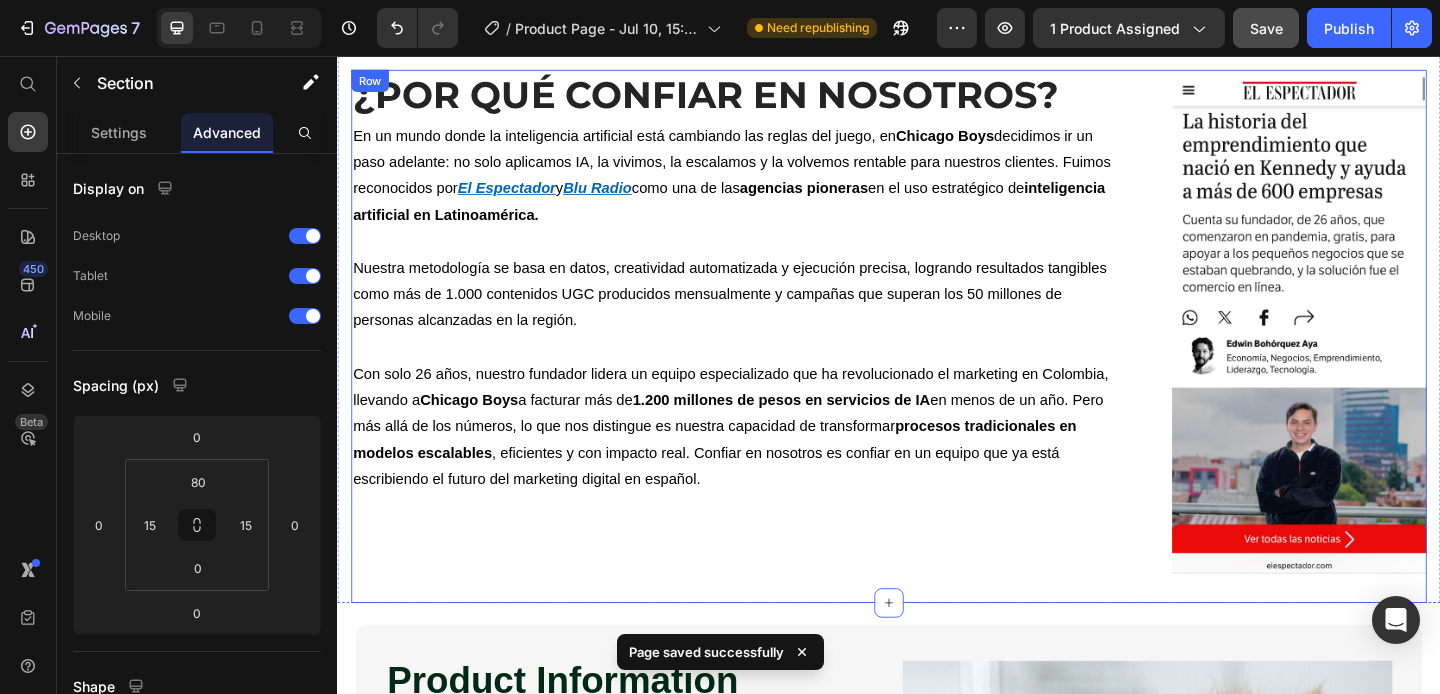 click on "“¿Por qué confiar en nosotros? Heading En un mundo donde la inteligencia artificial está cambiando las reglas del juego, en [COMPANY] decidimos ir un paso adelante: no solo aplicamos IA, la vivimos, la escalamos y la volvemos rentable para nuestros clientes. Fuimos reconocidos por [PUBLICATION] y [PUBLICATION] como una de las agencias pioneras en el uso estratégico de inteligencia artificial en Latinoamérica. Nuestra metodología se basa en datos, creatividad automatizada y ejecución precisa, logrando resultados tangibles como más de 1.000 contenidos UGC producidos mensualmente y campañas que superan los 50 millones de personas alcanzadas en la región. Con solo [AGE] años, nuestro fundador lidera un equipo especializado que ha revolucionado el marketing en Colombia, llevando a [COMPANY] a facturar más de 1.200 millones de pesos en servicios de IA en menos de un año. Pero más allá de los números, lo que nos distingue es nuestra capacidad de transformar Text block Image Title”" at bounding box center (937, 361) 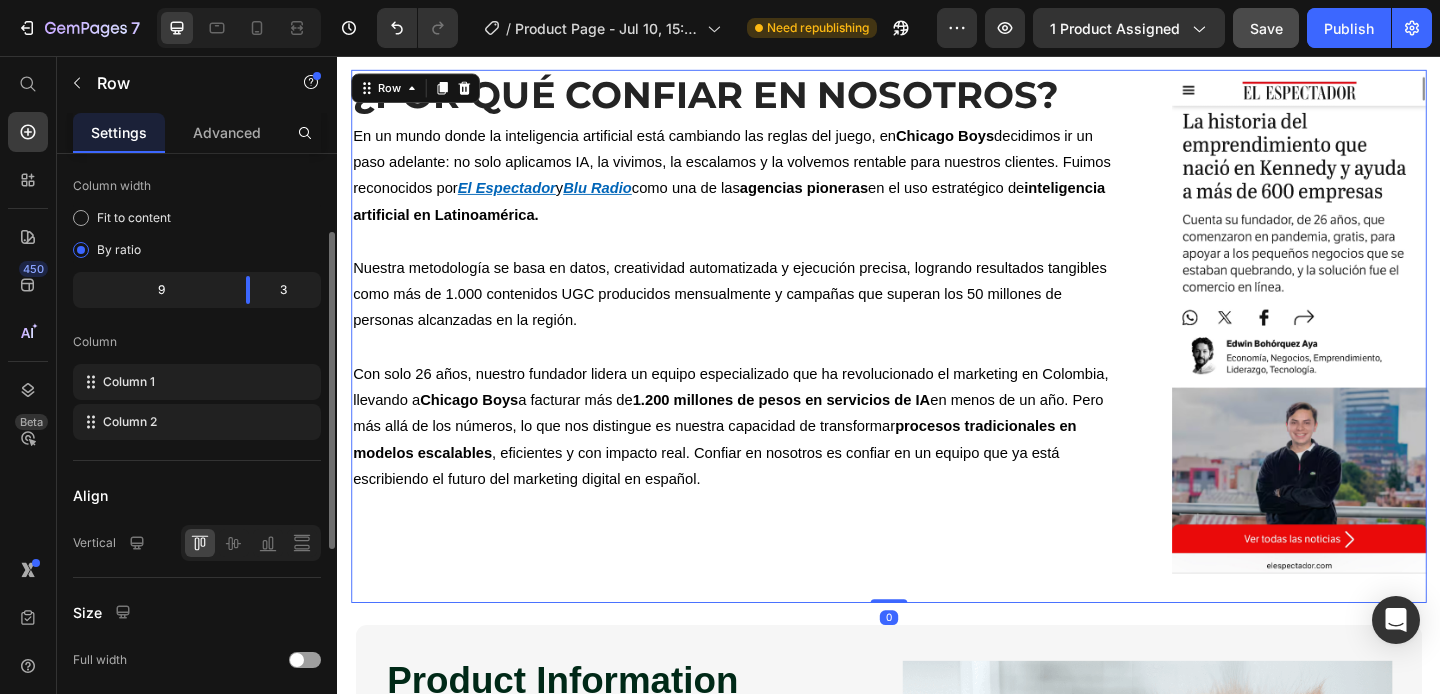 scroll, scrollTop: 185, scrollLeft: 0, axis: vertical 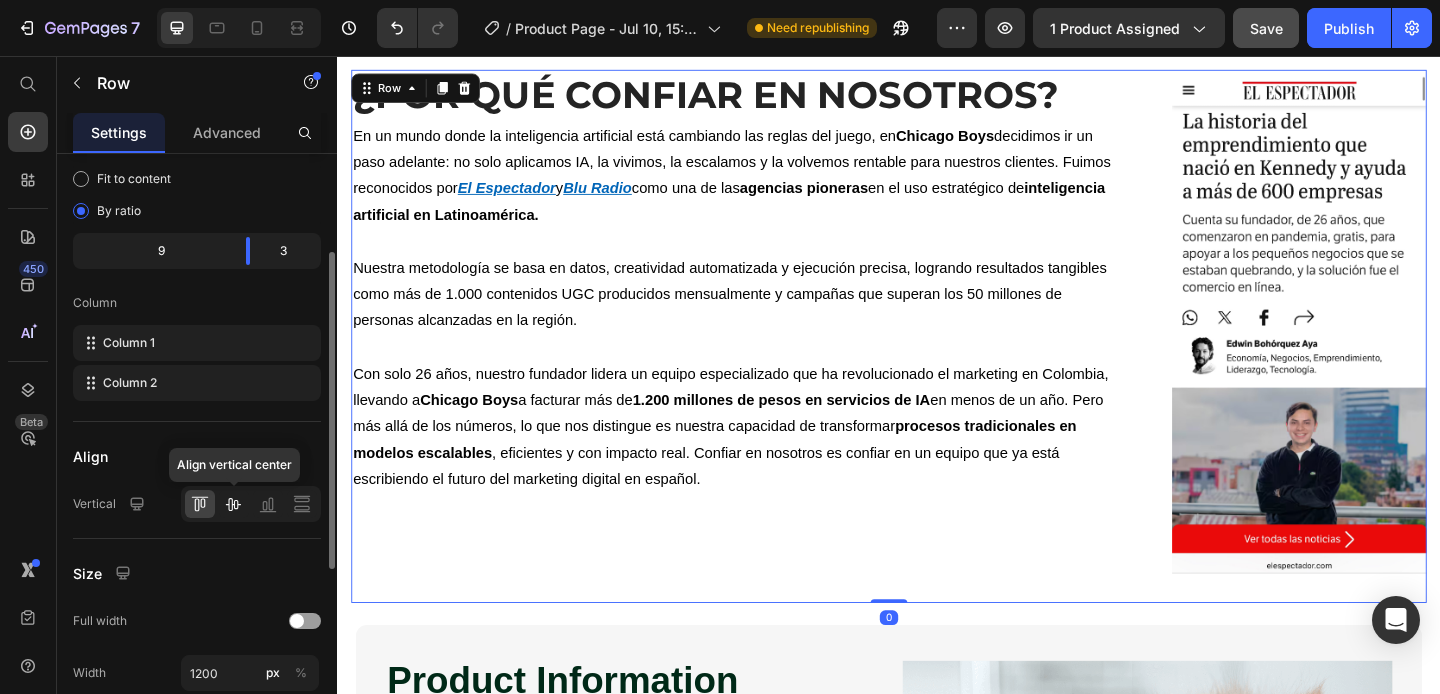 click 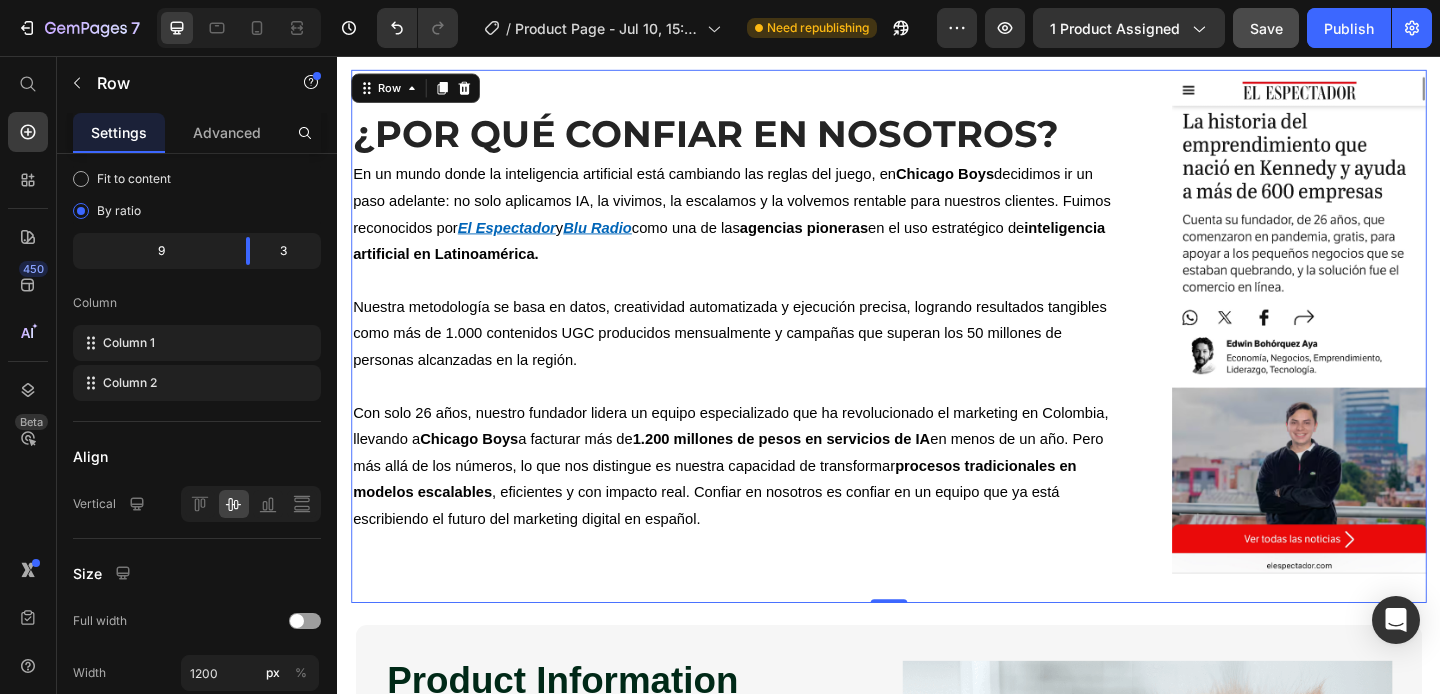 click on "¿Por qué confiar en nosotros? Heading En un mundo donde la inteligencia artificial está cambiando las reglas del juego, en Chicago Boys decidimos ir un paso adelante: no solo aplicamos IA, la vivimos, la escalamos y la volvemos rentable para nuestros clientes. Fuimos reconocidos por El Espectador y Blu Radio como una de las  agencias pioneras  en el uso estratégico de  inteligencia artificial en Latinoamérica.    Nuestra metodología se basa en datos, creatividad automatizada y ejecución precisa, logrando resultados tangibles como más de 1.000 contenidos UGC producidos mensualmente y campañas que superan los 50 millones de personas alcanzadas en la región.   Con solo 26 años, nuestro fundador lidera un equipo especializado que ha revolucionado el marketing en Colombia, llevando a Chicago Boys a facturar más de  1.200 millones de pesos en servicios de IA  en menos de un año. Pero más allá de los números, lo que nos distingue es nuestra capacidad de transformar Text block" at bounding box center [767, 361] 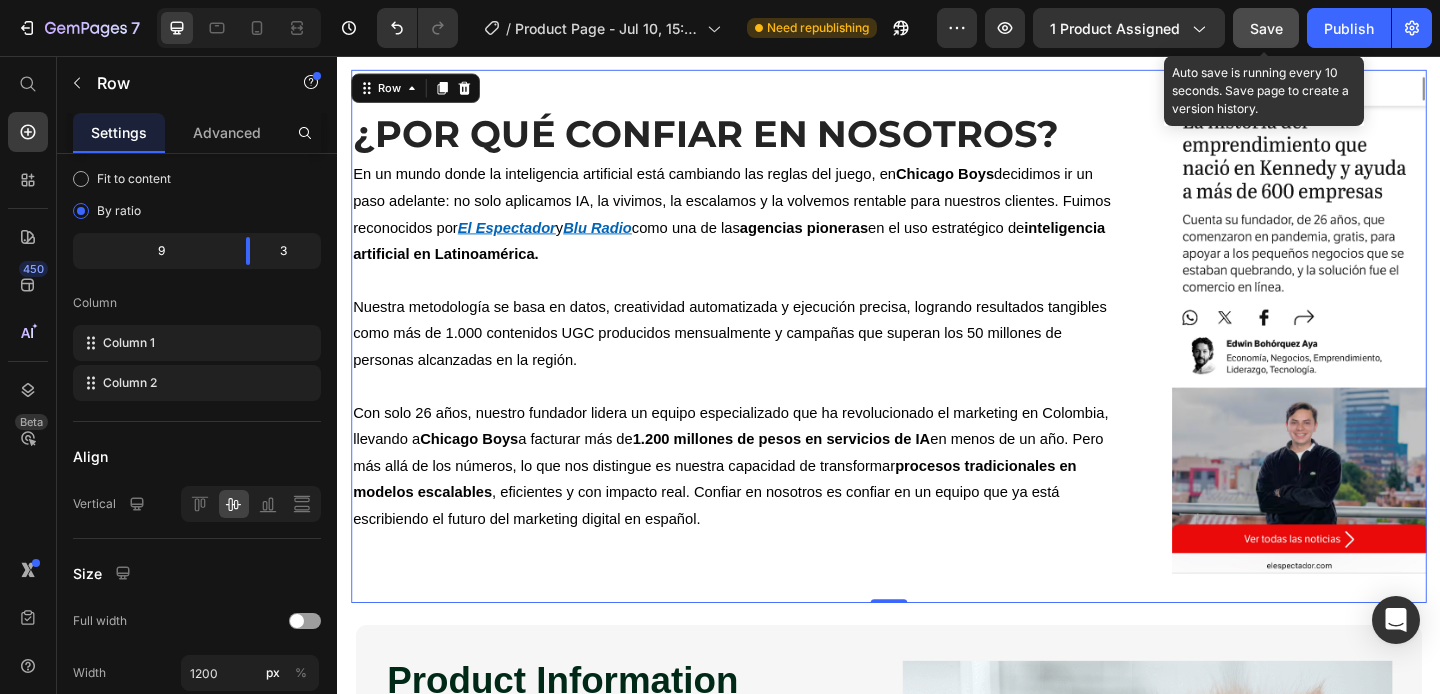 click on "Save" at bounding box center (1266, 28) 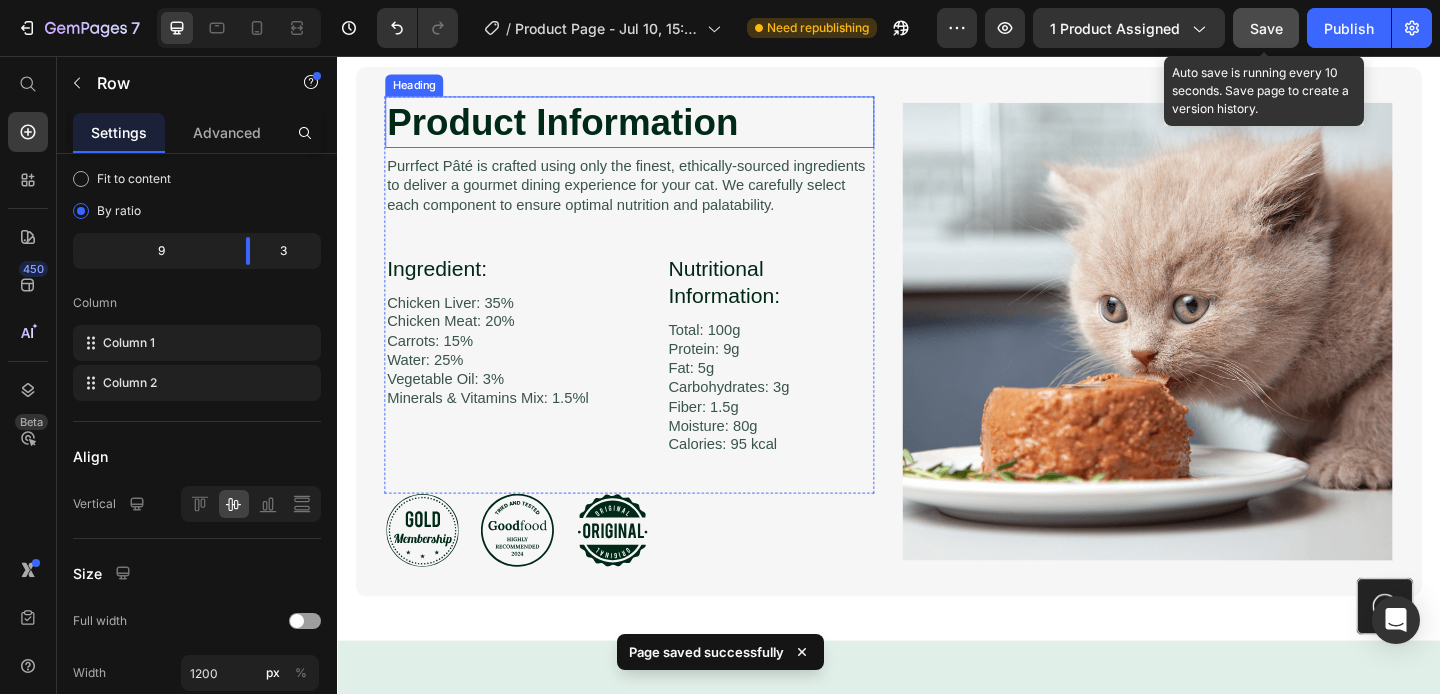 scroll, scrollTop: 3166, scrollLeft: 0, axis: vertical 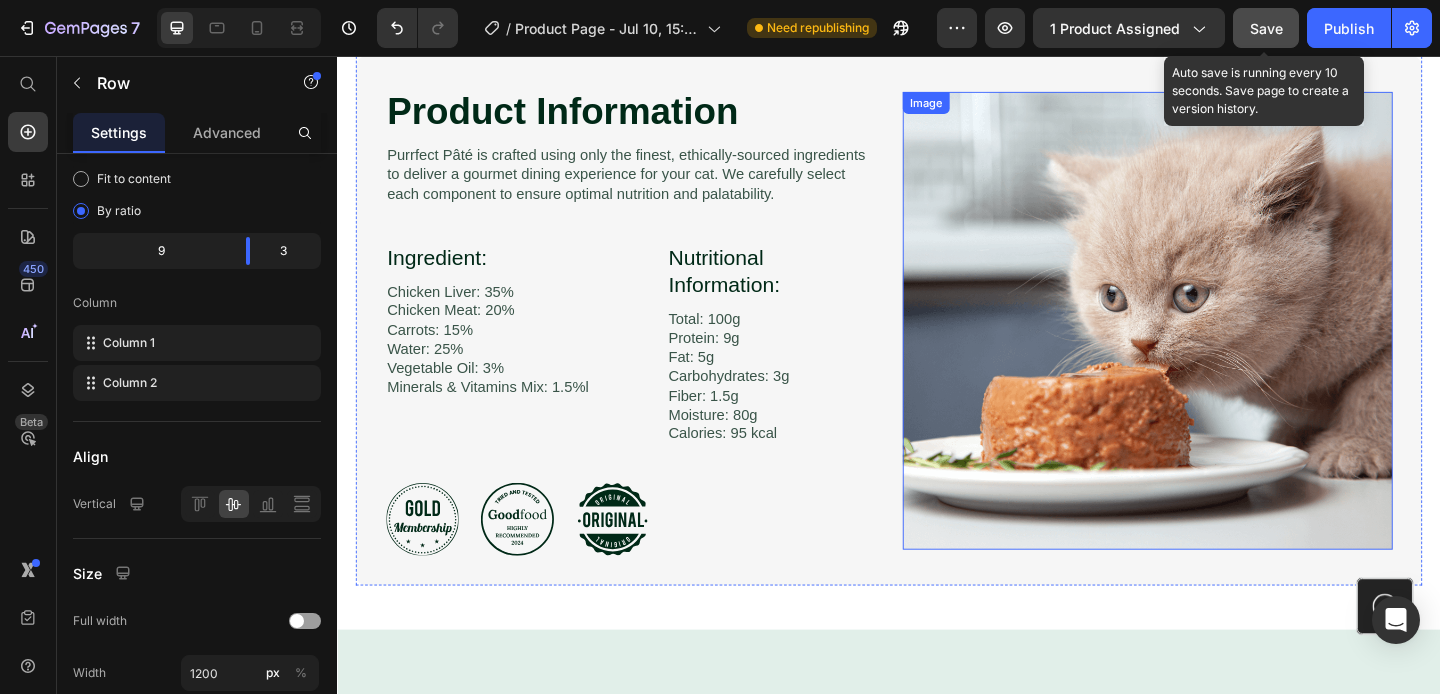 click at bounding box center (1218, 344) 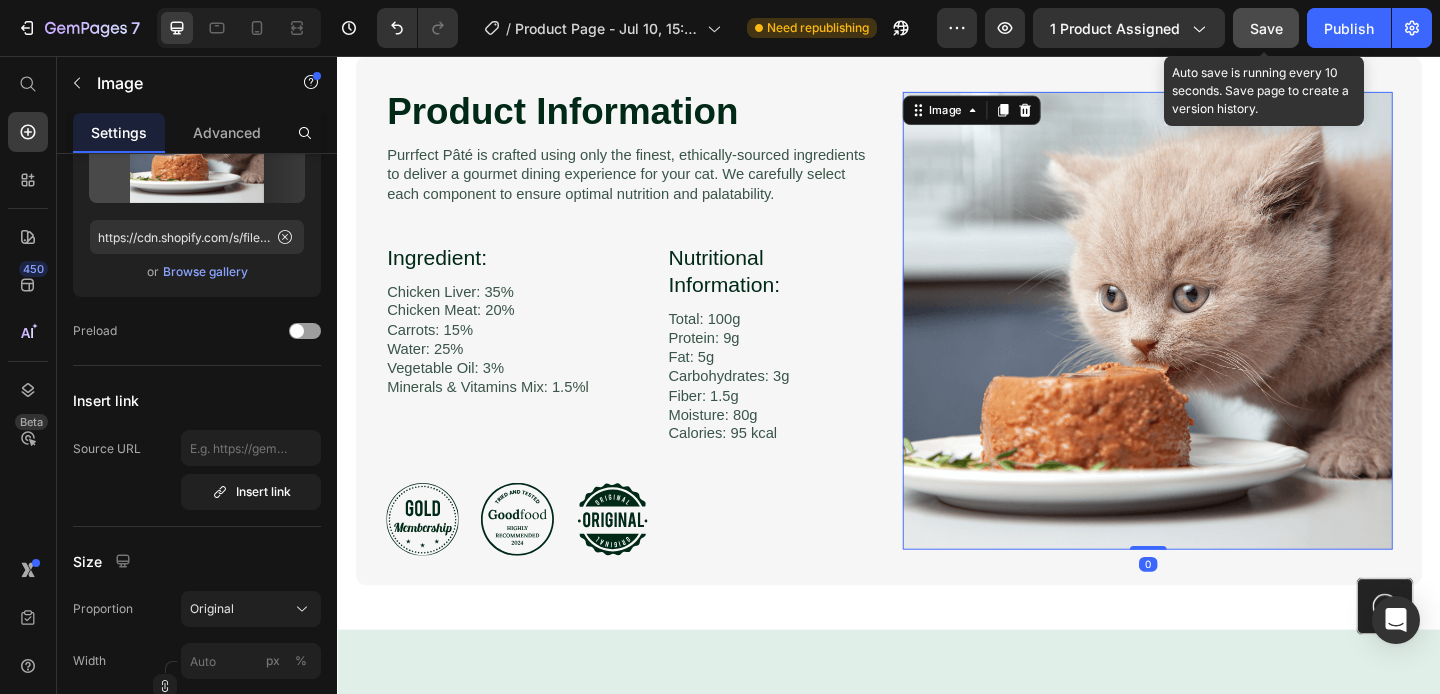 scroll, scrollTop: 0, scrollLeft: 0, axis: both 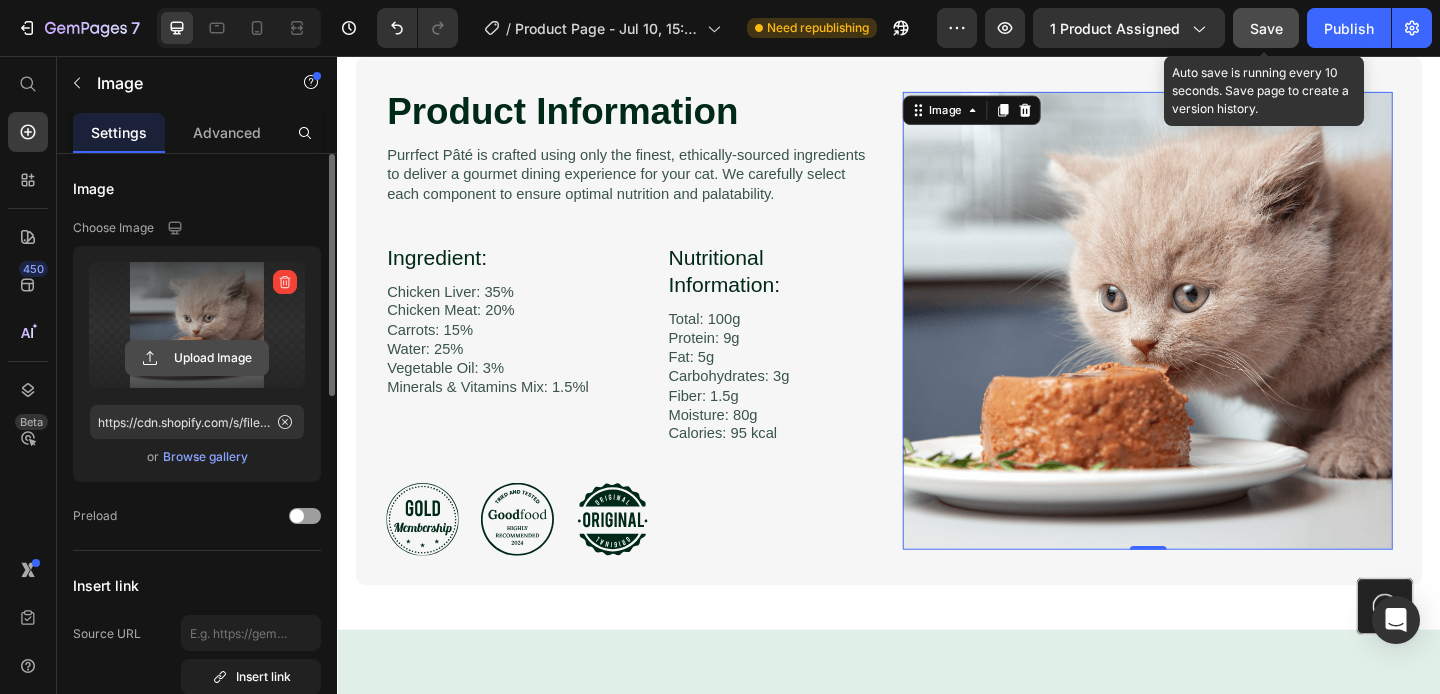 click 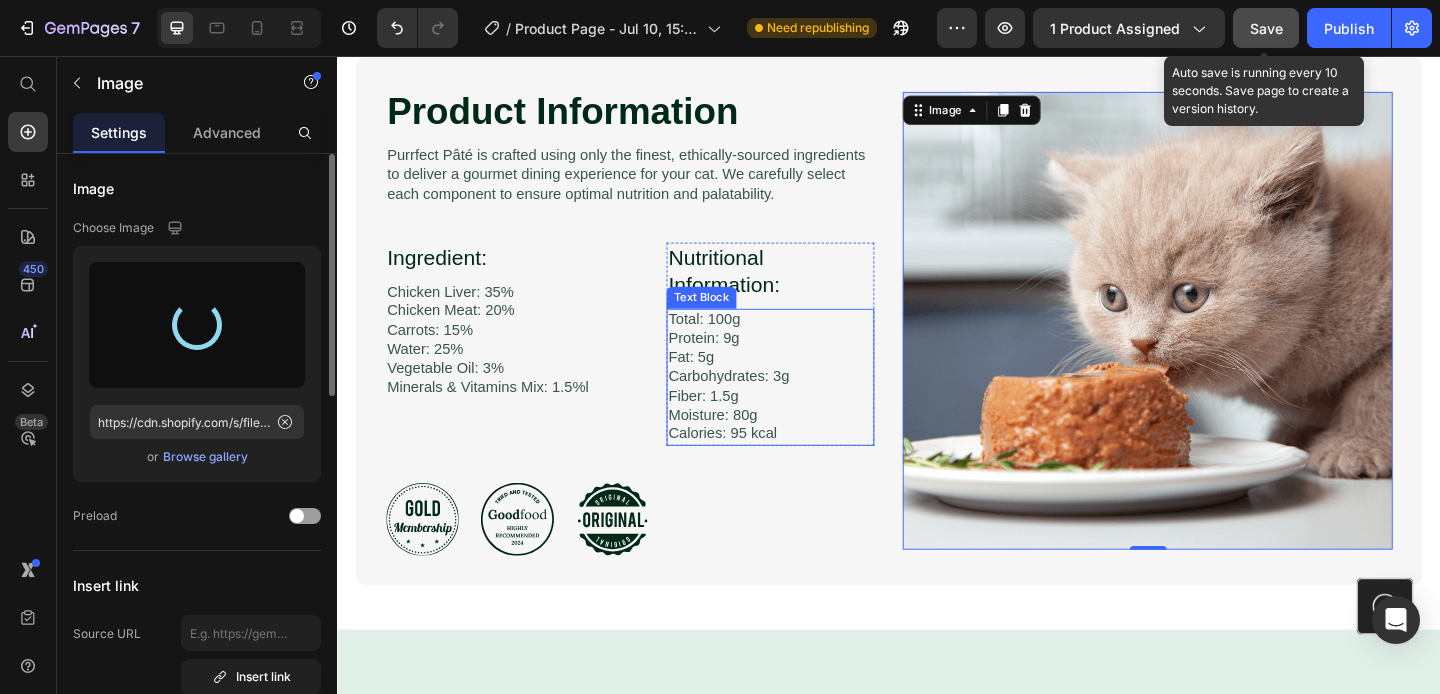 type on "https://cdn.shopify.com/s/files/1/0707/8946/4219/files/gempages_574858711567172383-39eb91c3-6aba-4761-8797-be59b3065766.png" 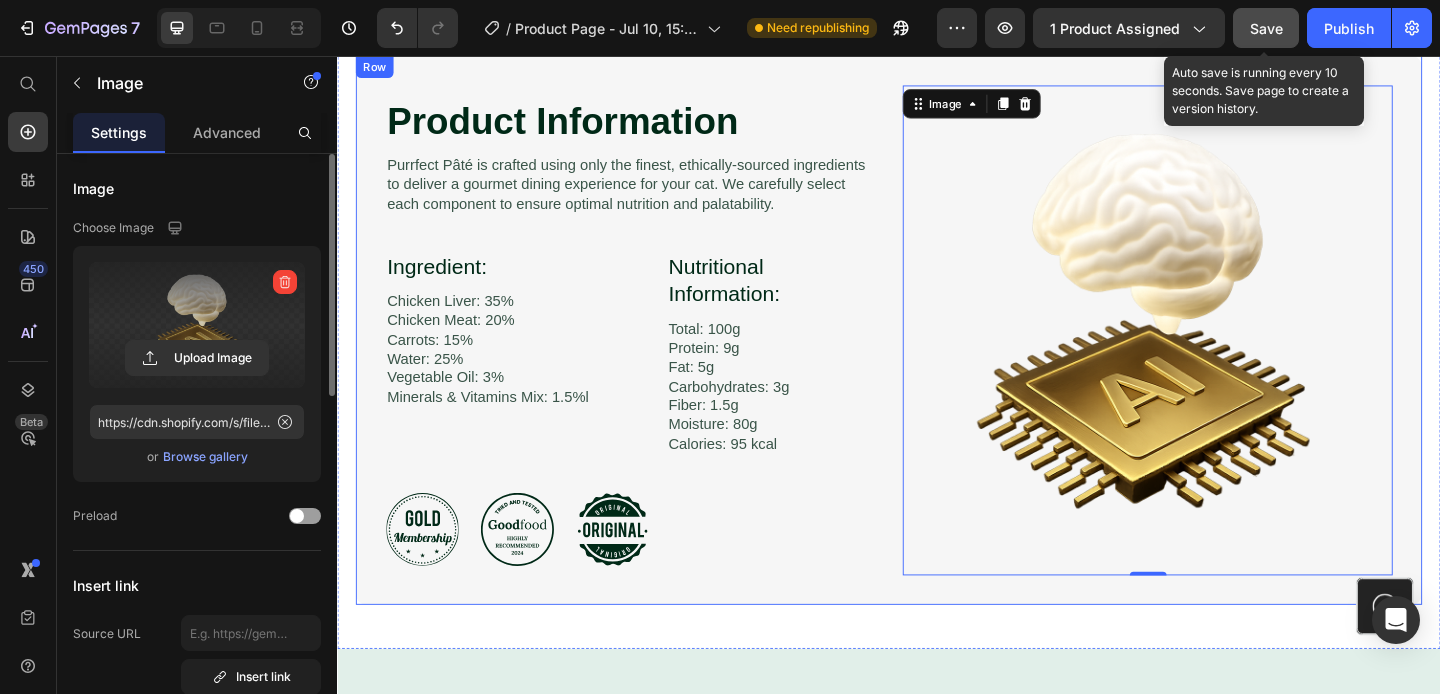 click on "Product Information Heading Image Purrfect Pâté is crafted using only the finest, ethically-sourced ingredients to deliver a gourmet dining experience for your cat. We carefully select each component to ensure optimal nutrition and palatability. Text Block Ingredient: Heading Chicken Liver: 35% Chicken Meat: 20% Carrots: 15% Water: 25% Vegetable Oil: 3% Minerals & Vitamins Mix: 1.5%l Text Block Row Nutritional Information: Heading Total: 100g Protein: 9g Fat: 5g Carbohydrates: 3g Fiber: 1.5g Moisture: 80g Calories: 95 kcal Text Block Row Row Row
Icon
Icon
Icon Row Image   0 Row" at bounding box center (937, 354) 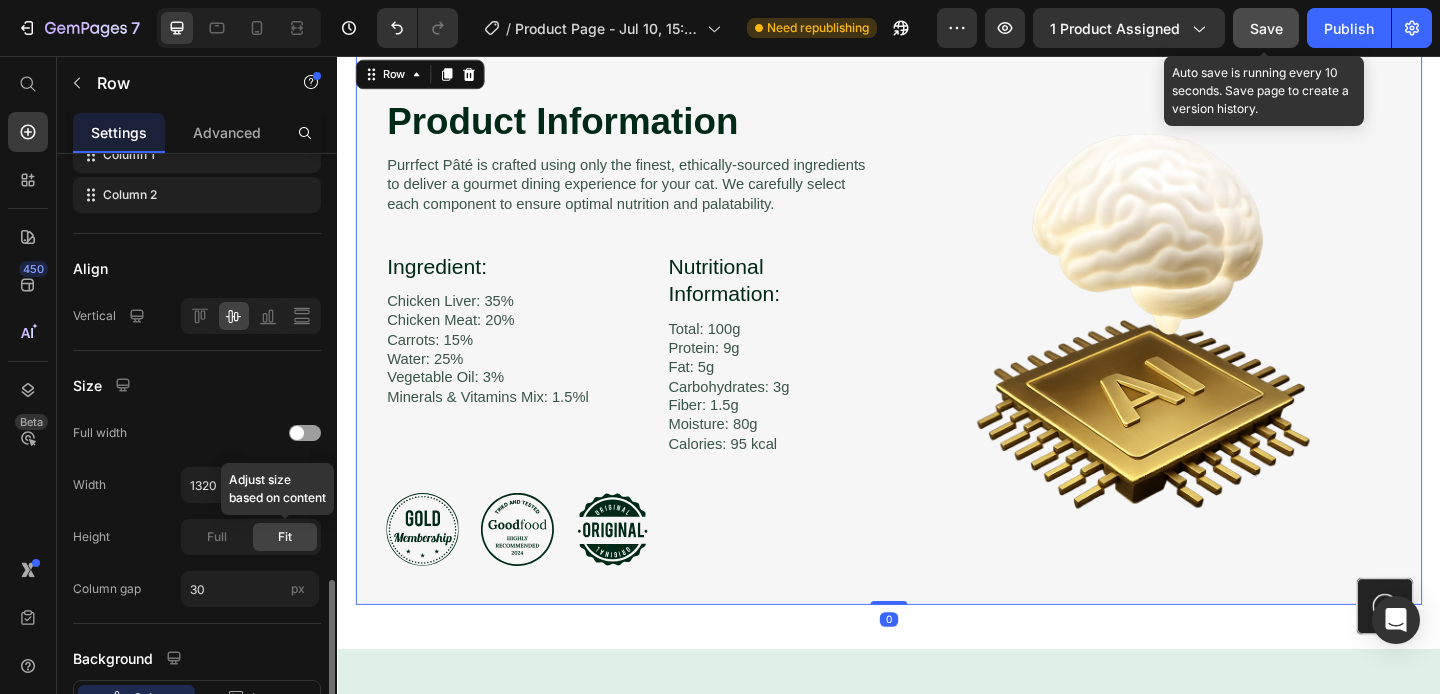 scroll, scrollTop: 524, scrollLeft: 0, axis: vertical 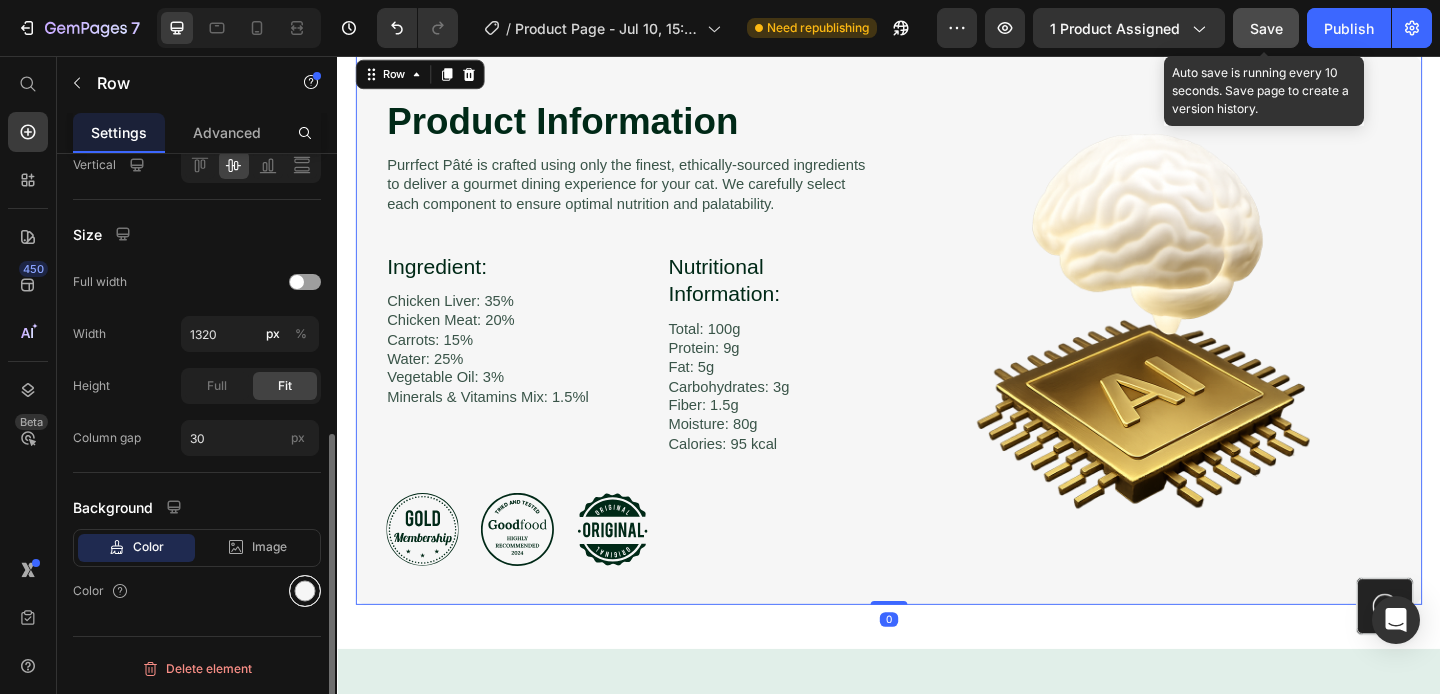 click at bounding box center (305, 591) 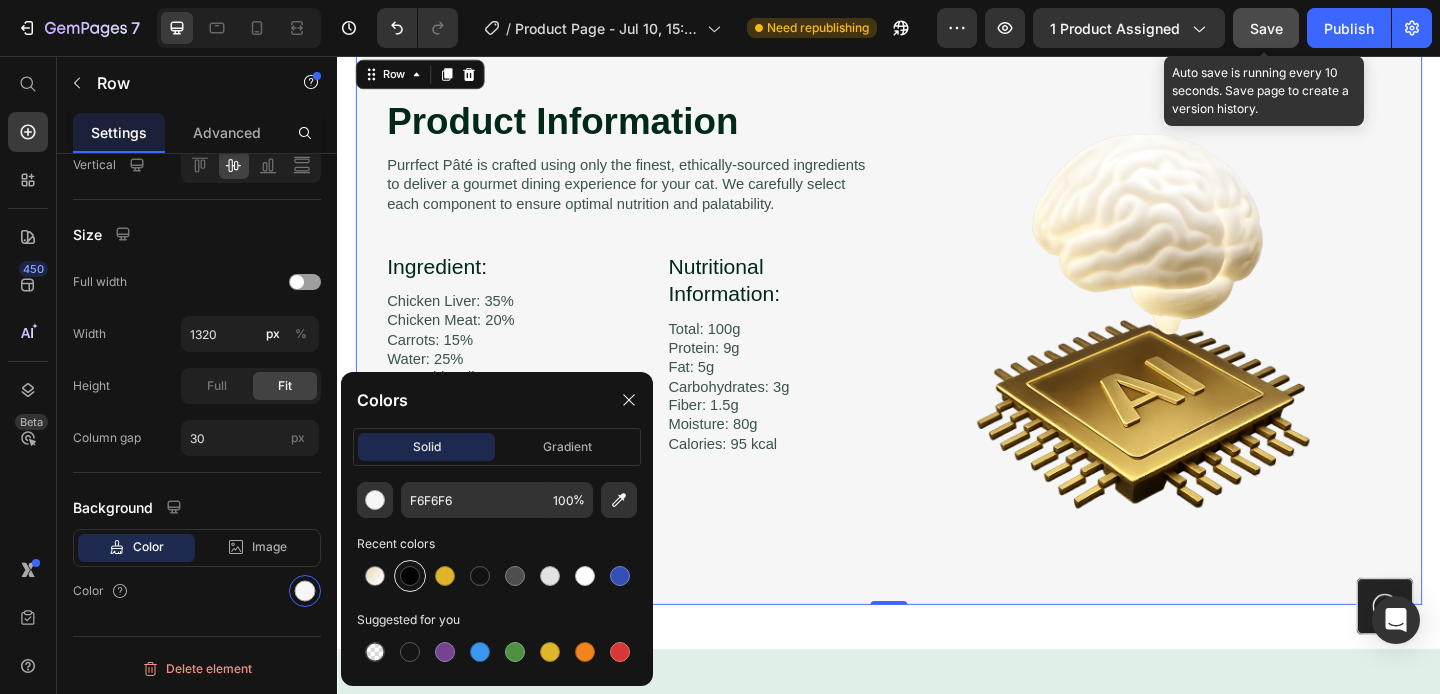click at bounding box center (410, 576) 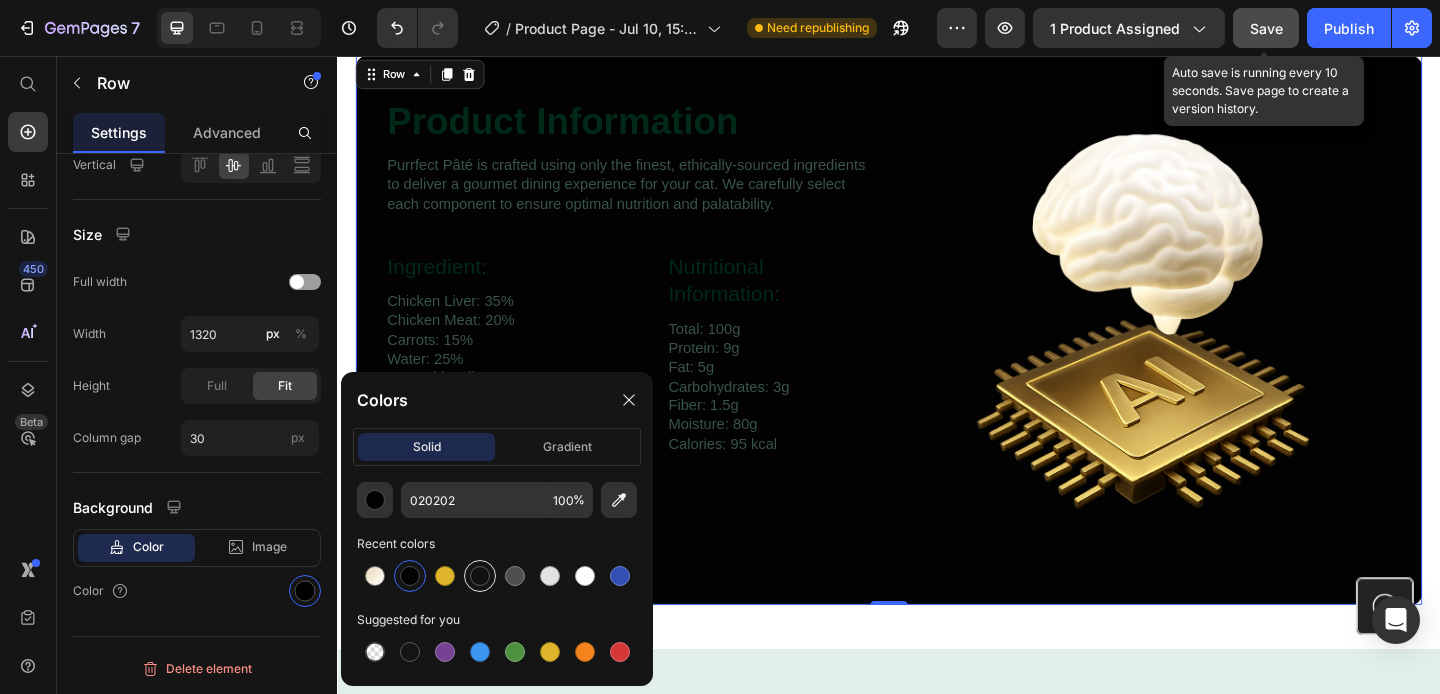 click at bounding box center (480, 576) 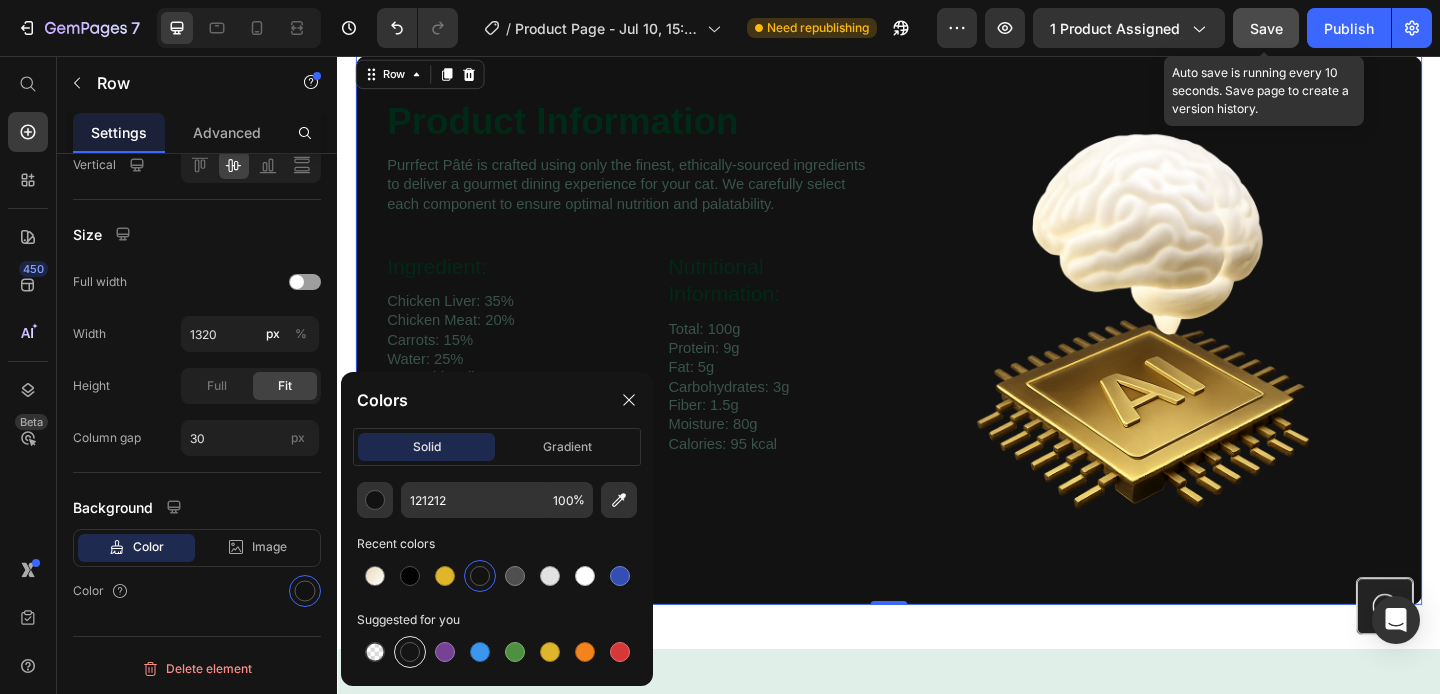 click at bounding box center (410, 652) 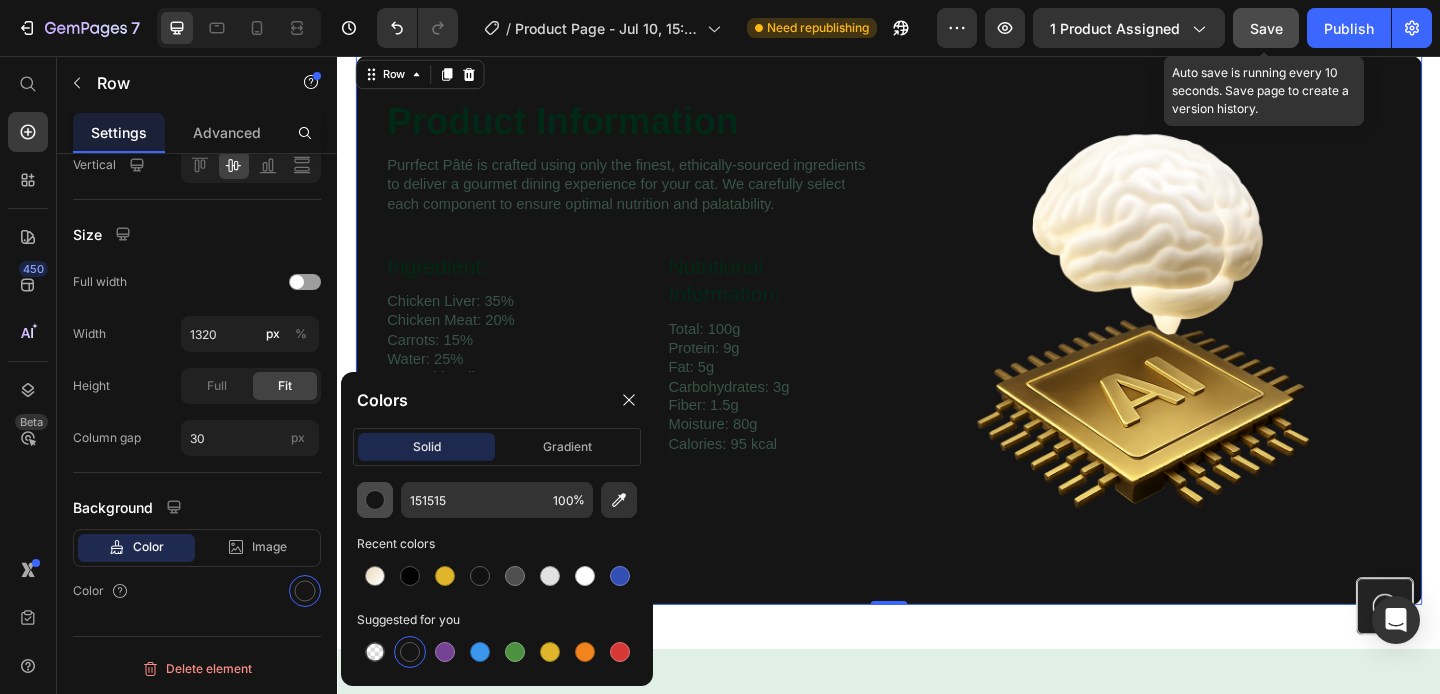 click at bounding box center [375, 500] 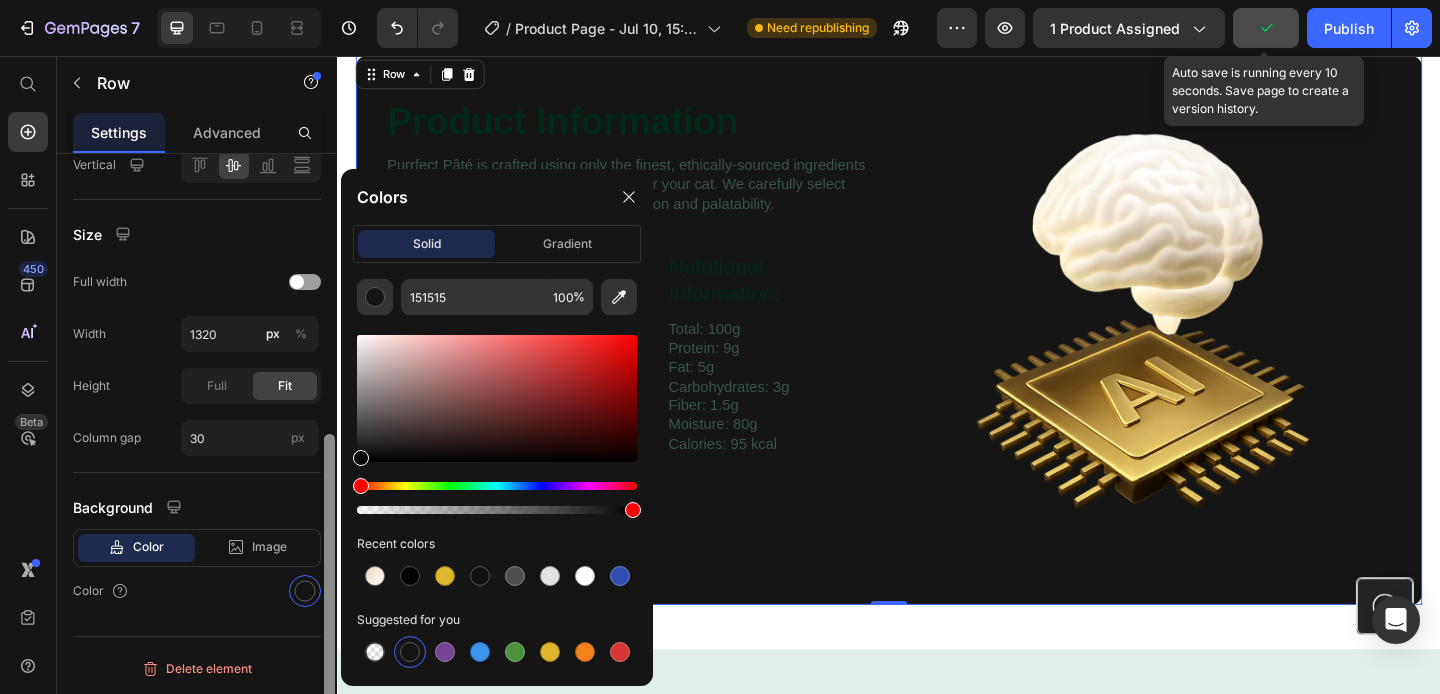 drag, startPoint x: 357, startPoint y: 456, endPoint x: 326, endPoint y: 489, distance: 45.276924 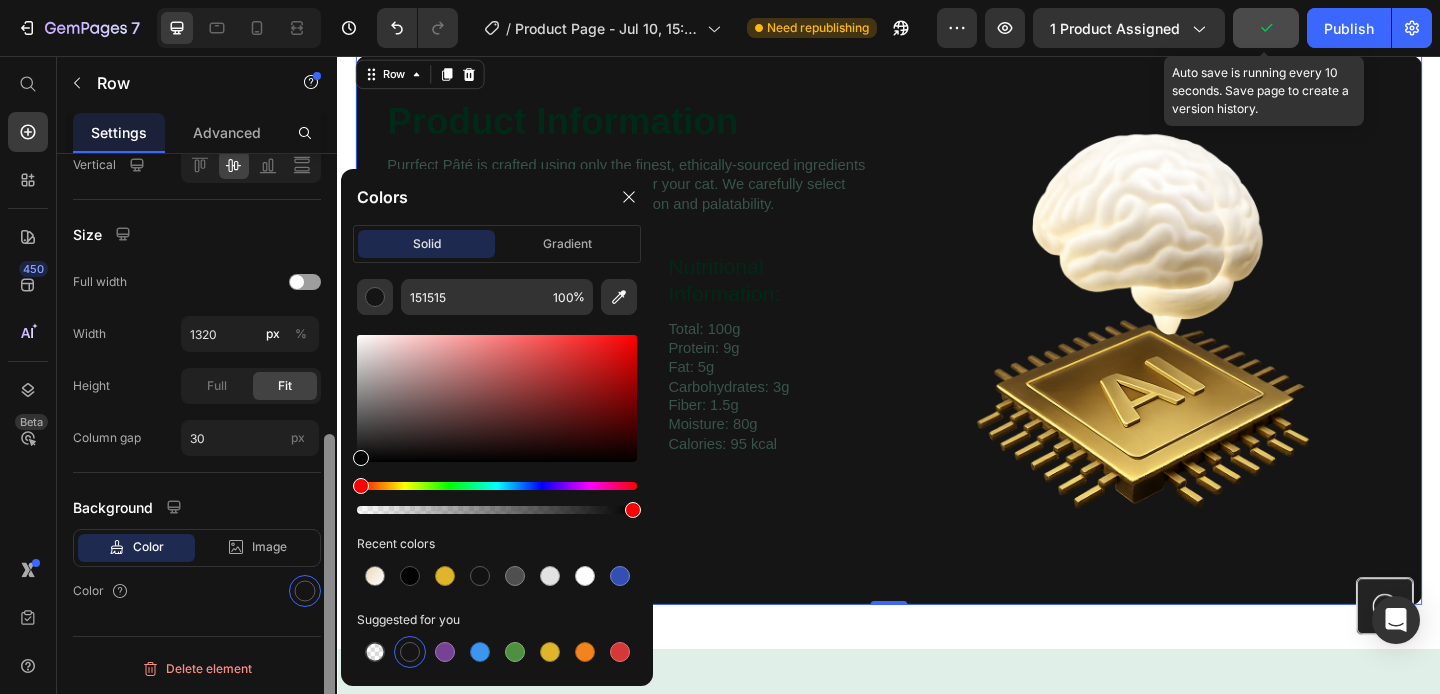 click on "7   /  Product Page - Jul 10, 15:52:06 Need republishing Preview 1 product assigned Auto save is running every 10 seconds. Save page to create a version history.  Publish  450 Beta Start with Sections Elements Hero Section Product Detail Brands Trusted Badges Guarantee Product Breakdown How to use Testimonials Compare Bundle FAQs Social Proof Brand Story Product List Collection Blog List Contact Sticky Add to Cart Custom Footer Browse Library 450 Layout
Row
Row
Row
Row Text
Heading
Text Block Button
Button
Button
Sticky Back to top Media" at bounding box center [720, 0] 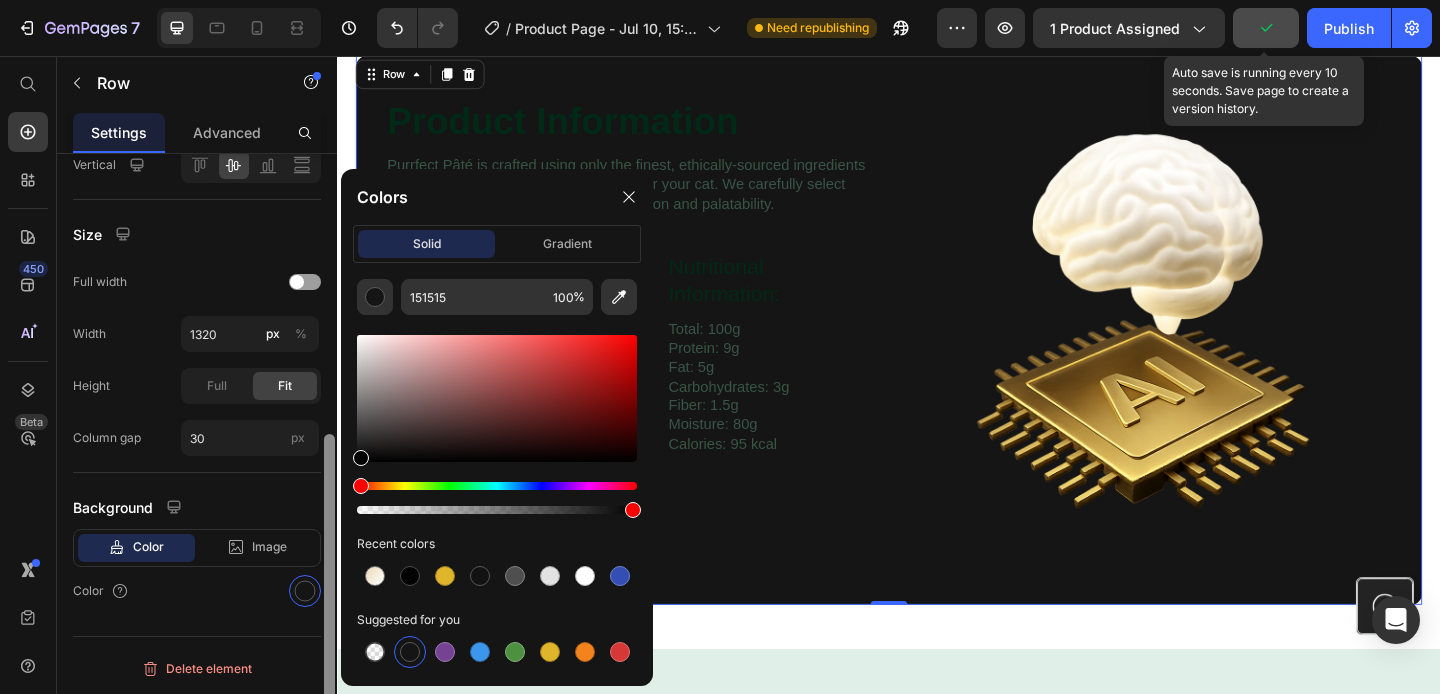 type on "000000" 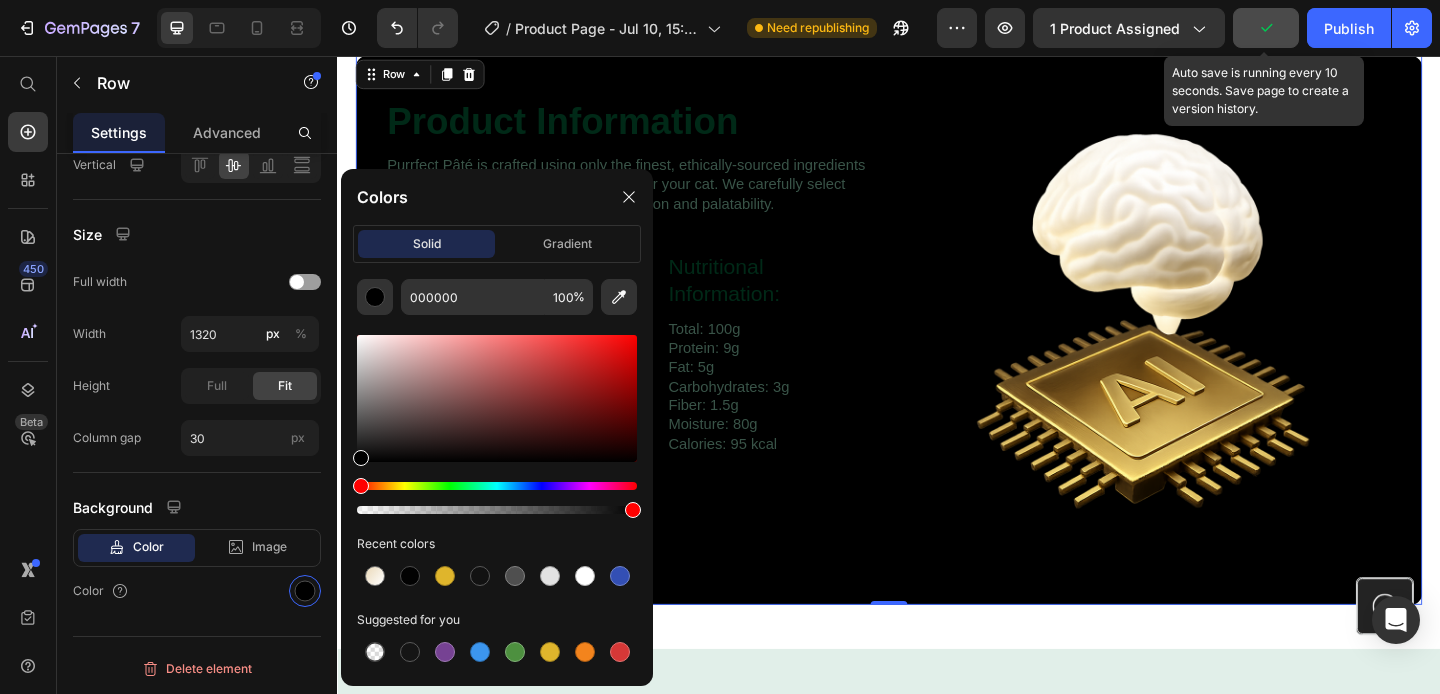 click on "Product Information Heading Image Purrfect Pâté is crafted using only the finest, ethically-sourced ingredients to deliver a gourmet dining experience for your cat. We carefully select each component to ensure optimal nutrition and palatability. Text Block Ingredient: Heading Chicken Liver: 35% Chicken Meat: 20% Carrots: 15% Water: 25% Vegetable Oil: 3% Minerals & Vitamins Mix: 1.5%l Text Block Row Nutritional Information: Heading Total: 100g Protein: 9g Fat: 5g Carbohydrates: 3g Fiber: 1.5g Moisture: 80g Calories: 95 kcal Text Block Row Row Row
Icon
Icon
Icon Row" at bounding box center [655, 354] 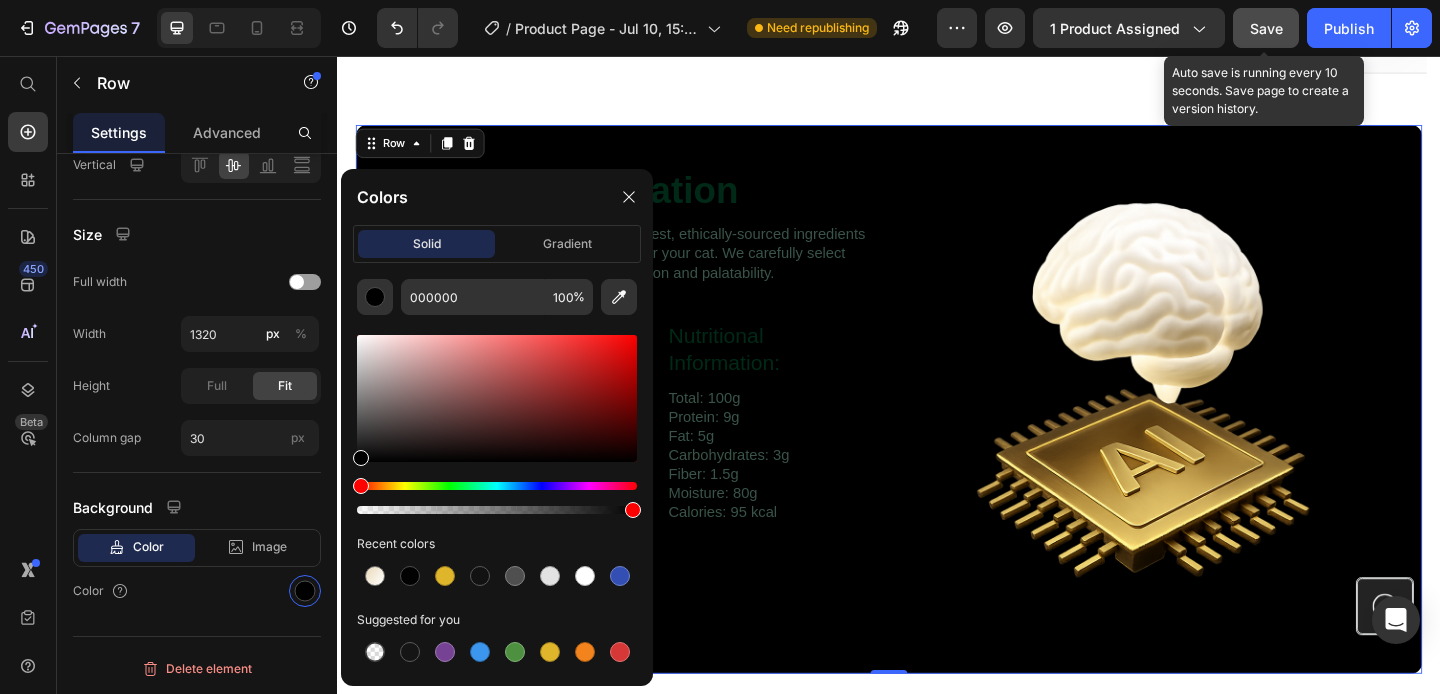 scroll, scrollTop: 3079, scrollLeft: 0, axis: vertical 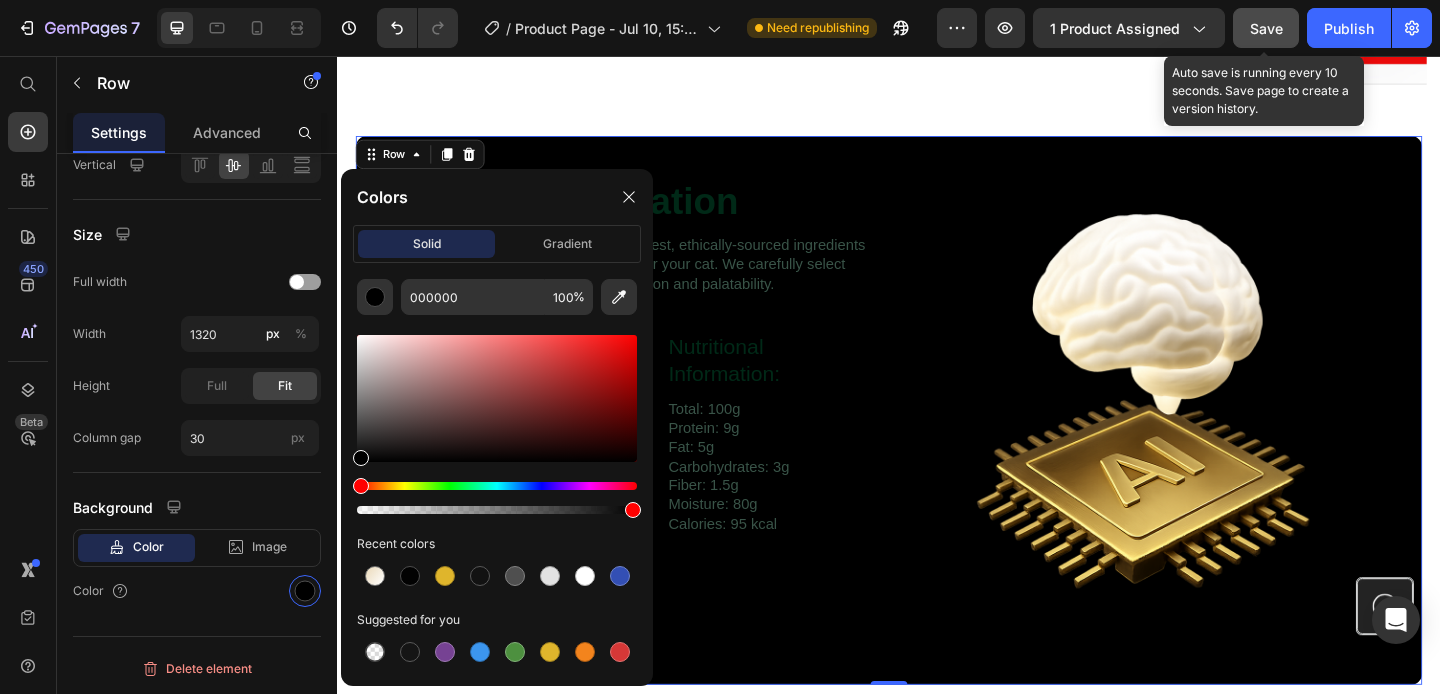 click on "Product Information Heading Image Purrfect Pâté is crafted using only the finest, ethically-sourced ingredients to deliver a gourmet dining experience for your cat. We carefully select each component to ensure optimal nutrition and palatability. Text Block Ingredient: Heading Chicken Liver: 35% Chicken Meat: 20% Carrots: 15% Water: 25% Vegetable Oil: 3% Minerals & Vitamins Mix: 1.5%l Text Block Row Nutritional Information: Heading Total: 100g Protein: 9g Fat: 5g Carbohydrates: 3g Fiber: 1.5g Moisture: 80g Calories: 95 kcal Text Block Row Row Row
Icon
Icon
Icon Row Image Row   0" at bounding box center [937, 441] 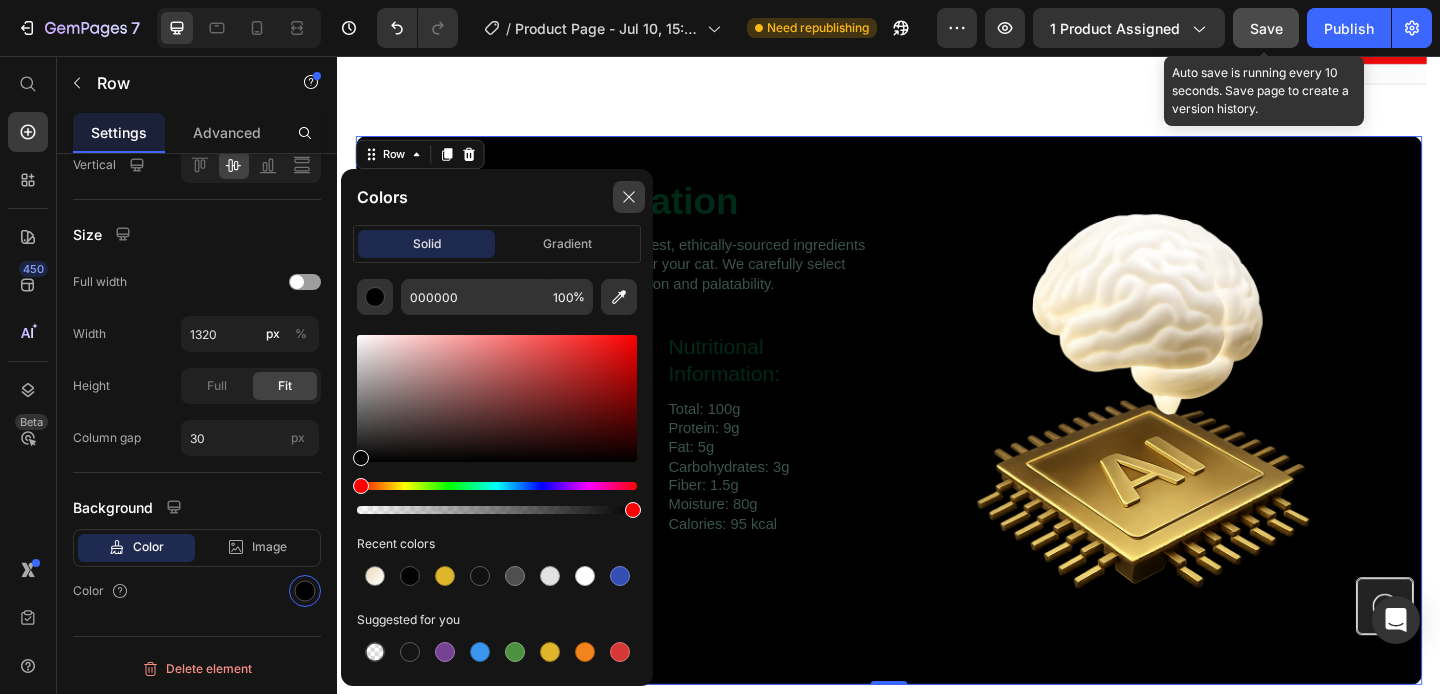 click 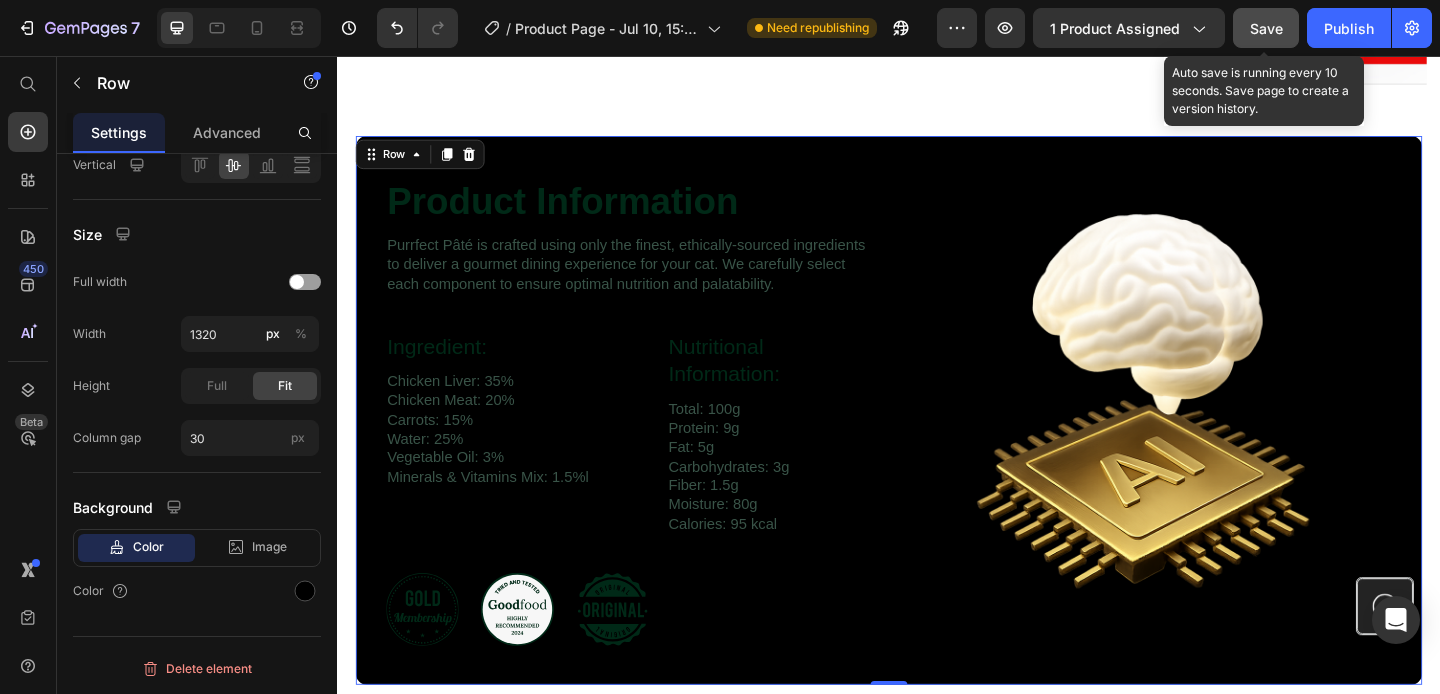 click on "Product Information" at bounding box center [655, 214] 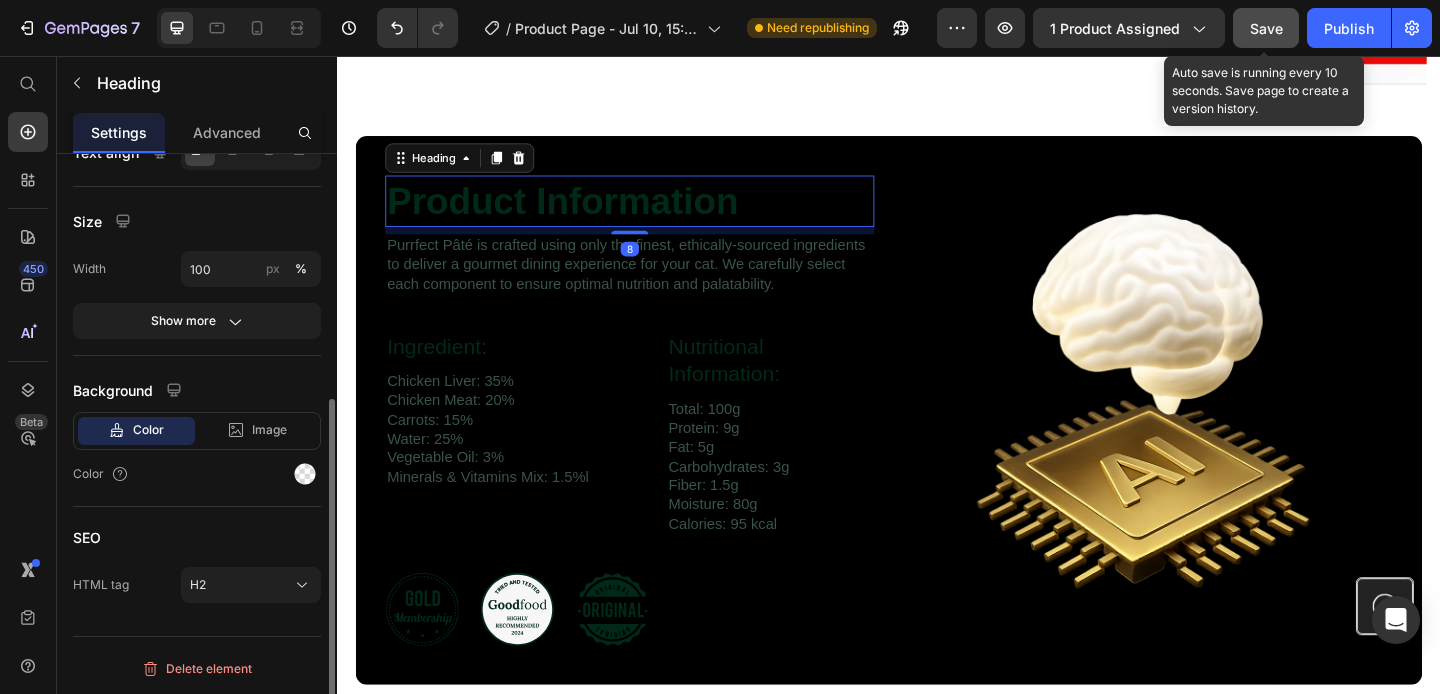 scroll, scrollTop: 0, scrollLeft: 0, axis: both 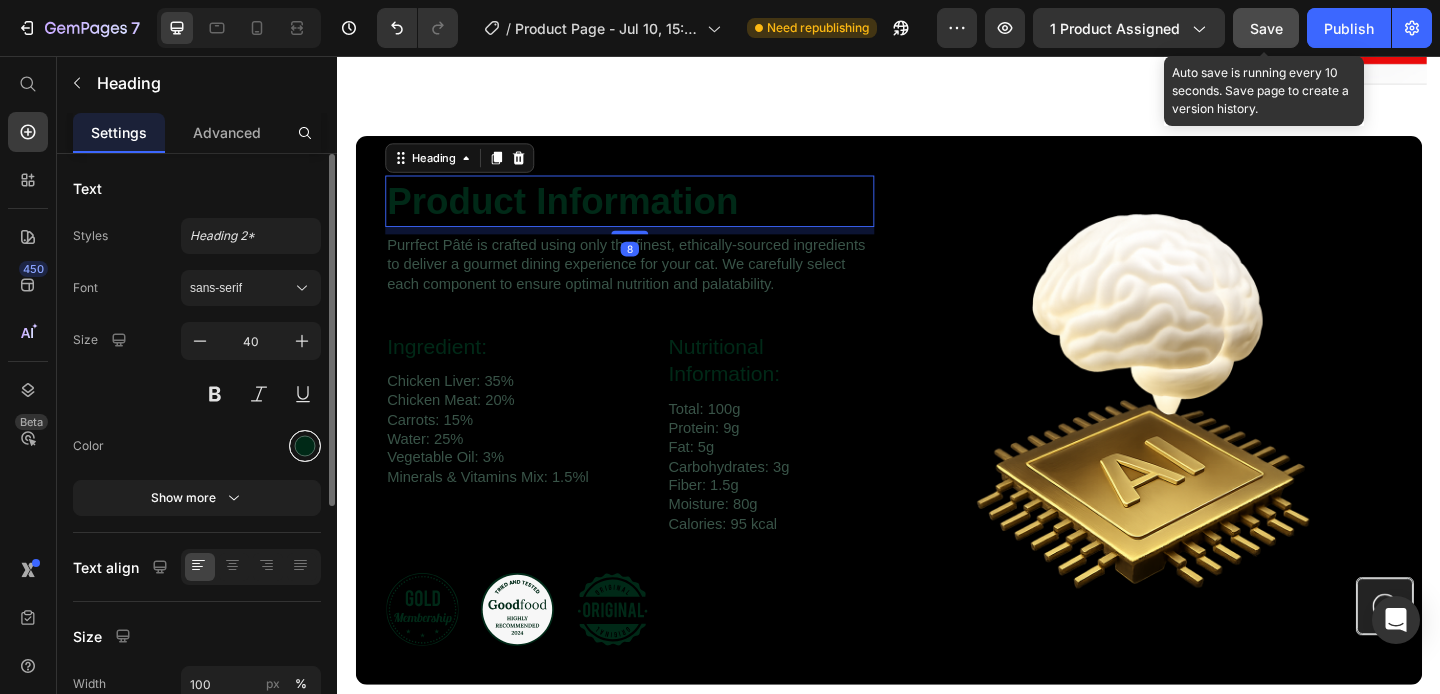 click at bounding box center (305, 446) 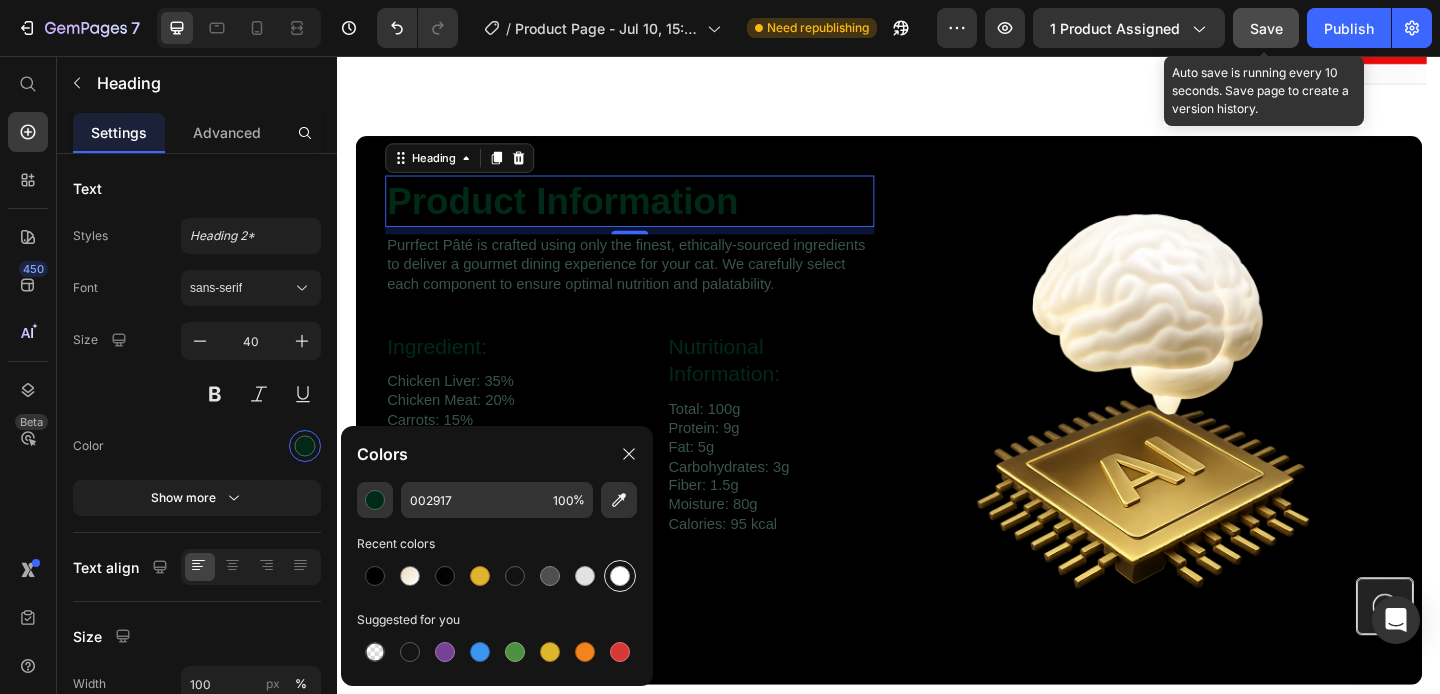 click at bounding box center (620, 576) 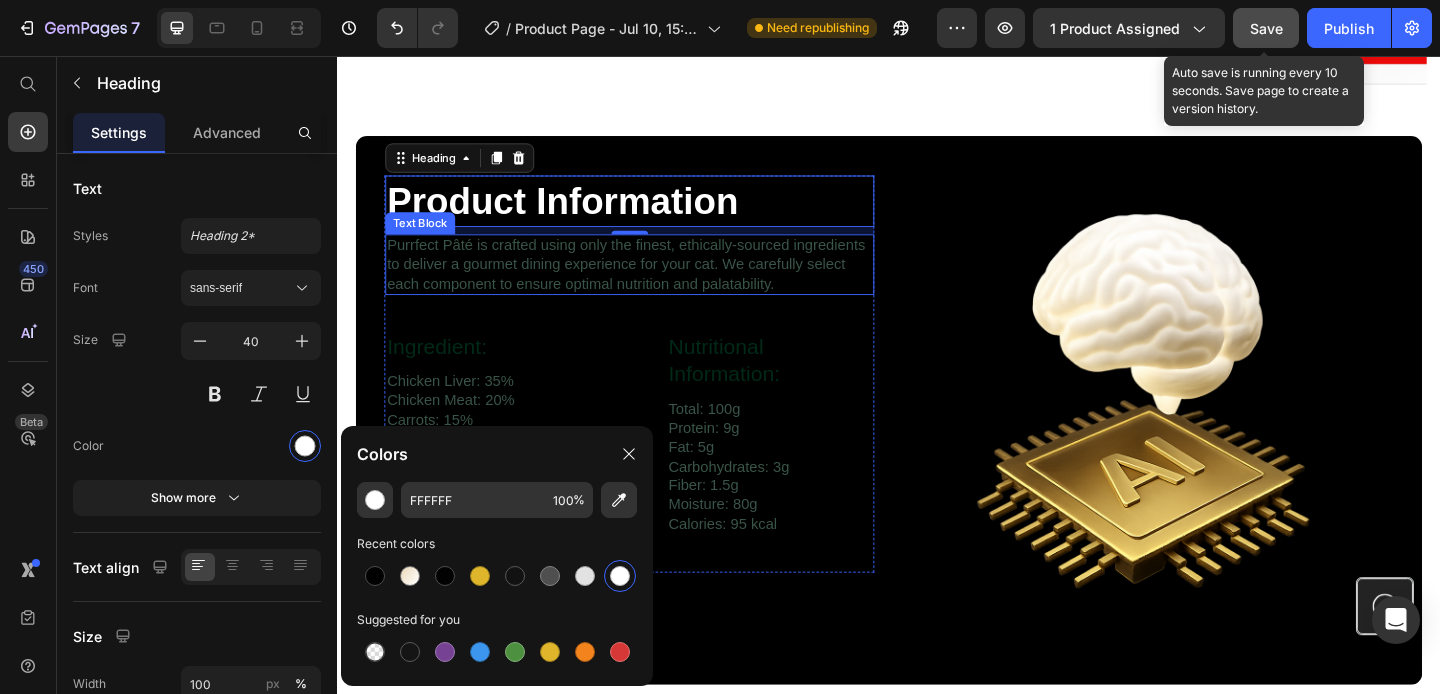 click on "Purrfect Pâté is crafted using only the finest, ethically-sourced ingredients to deliver a gourmet dining experience for your cat. We carefully select each component to ensure optimal nutrition and palatability." at bounding box center [655, 283] 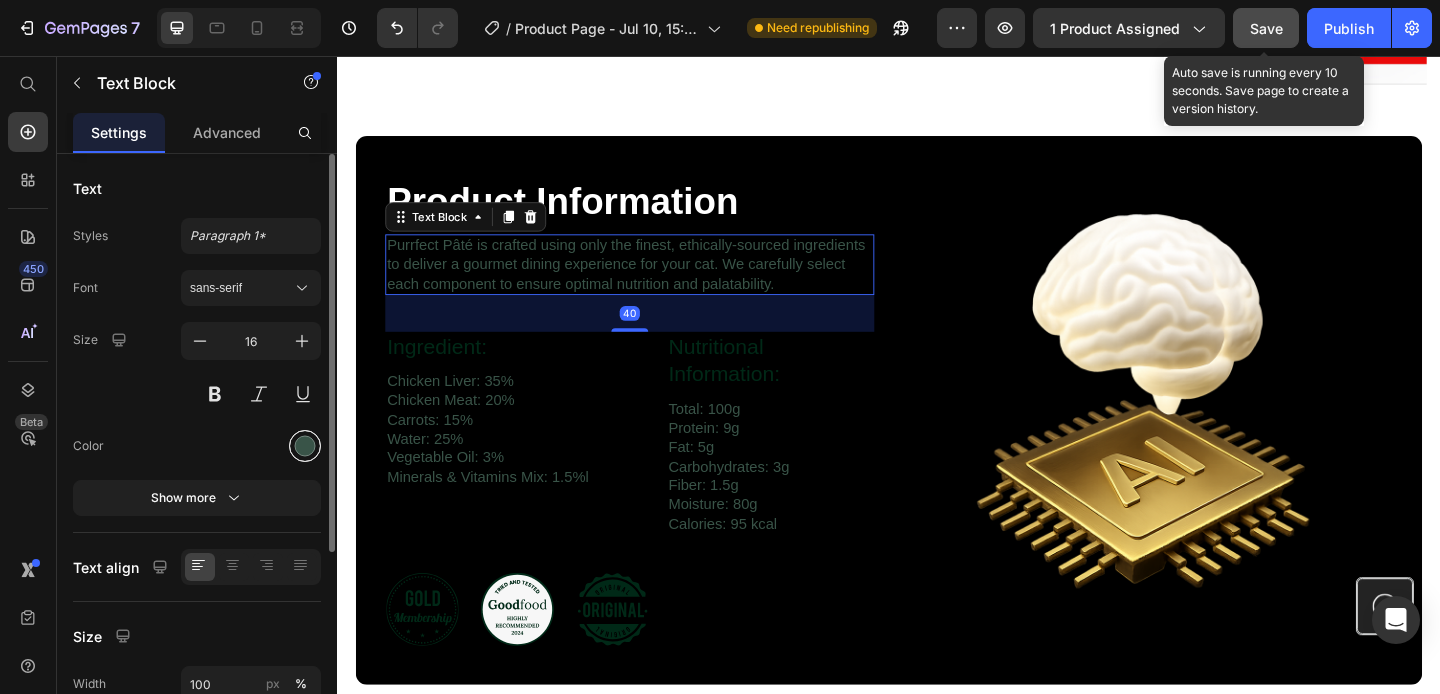 click at bounding box center (305, 446) 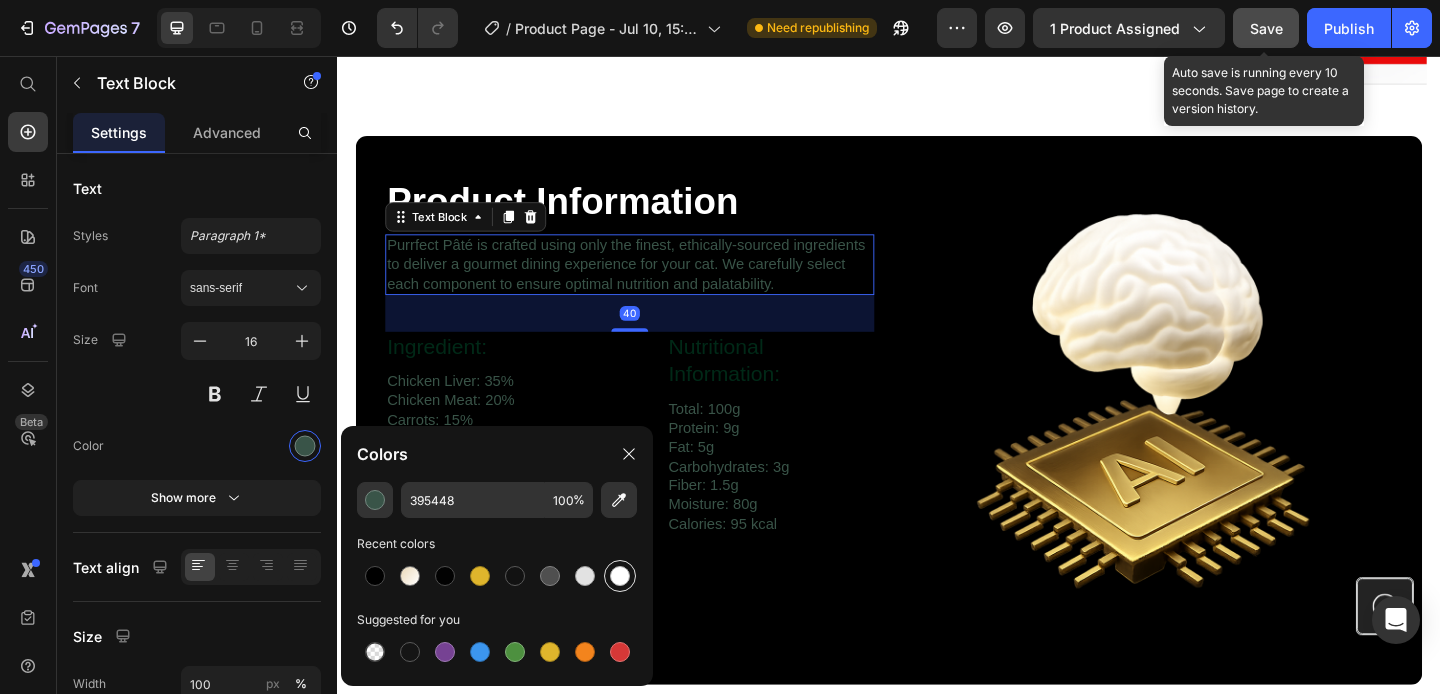 click at bounding box center [620, 576] 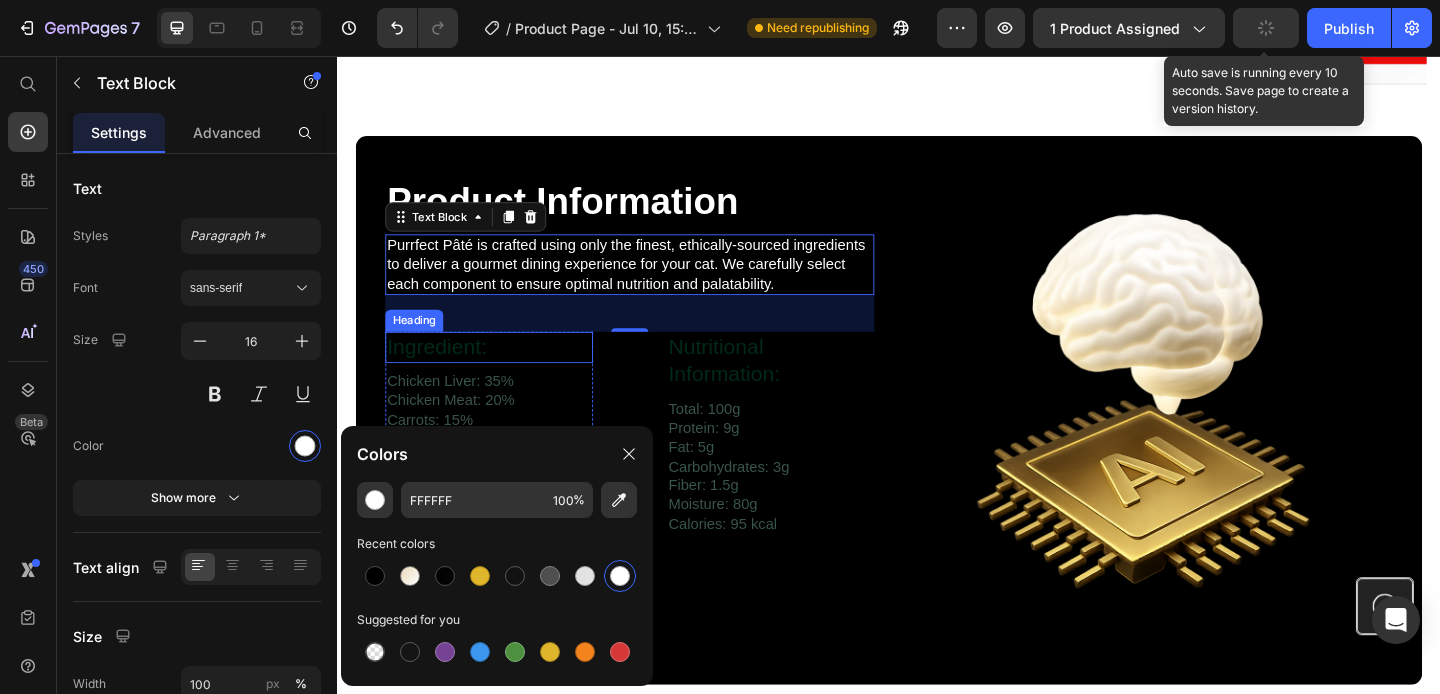 click on "Ingredient:" at bounding box center (502, 373) 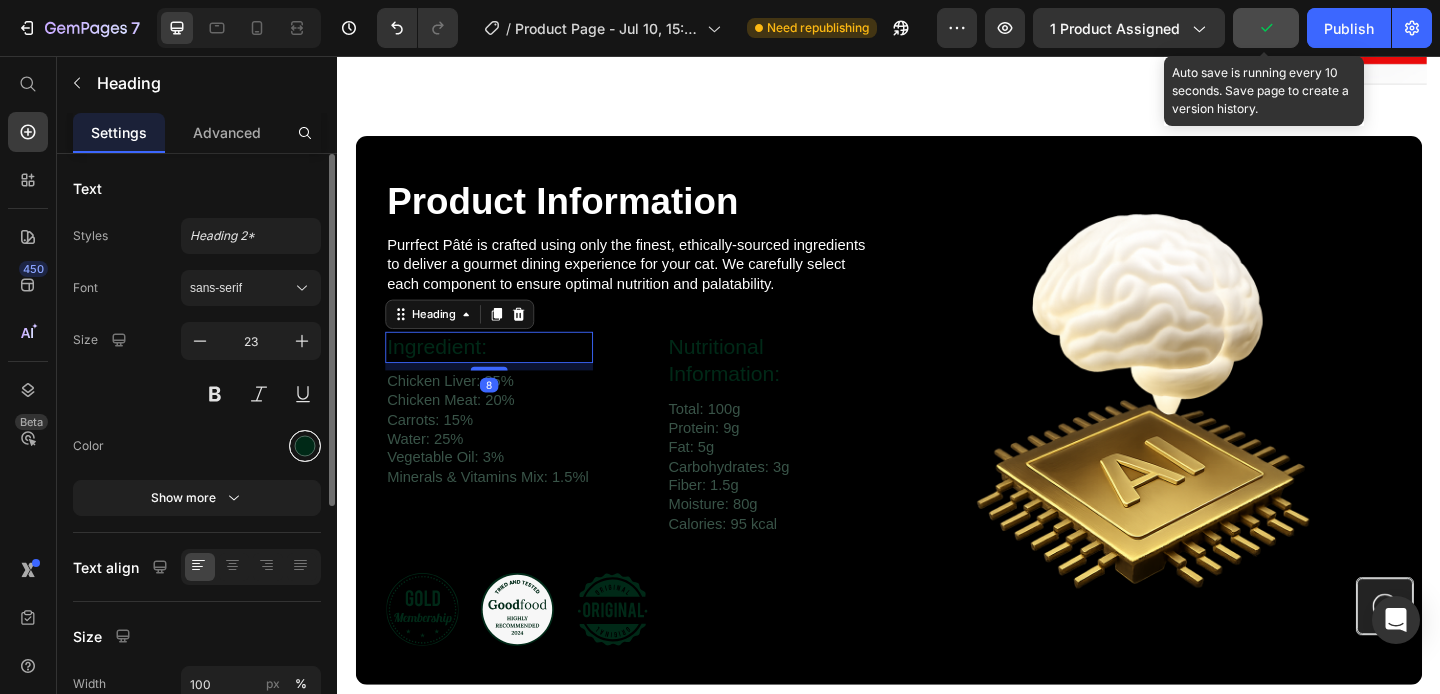 click at bounding box center (305, 446) 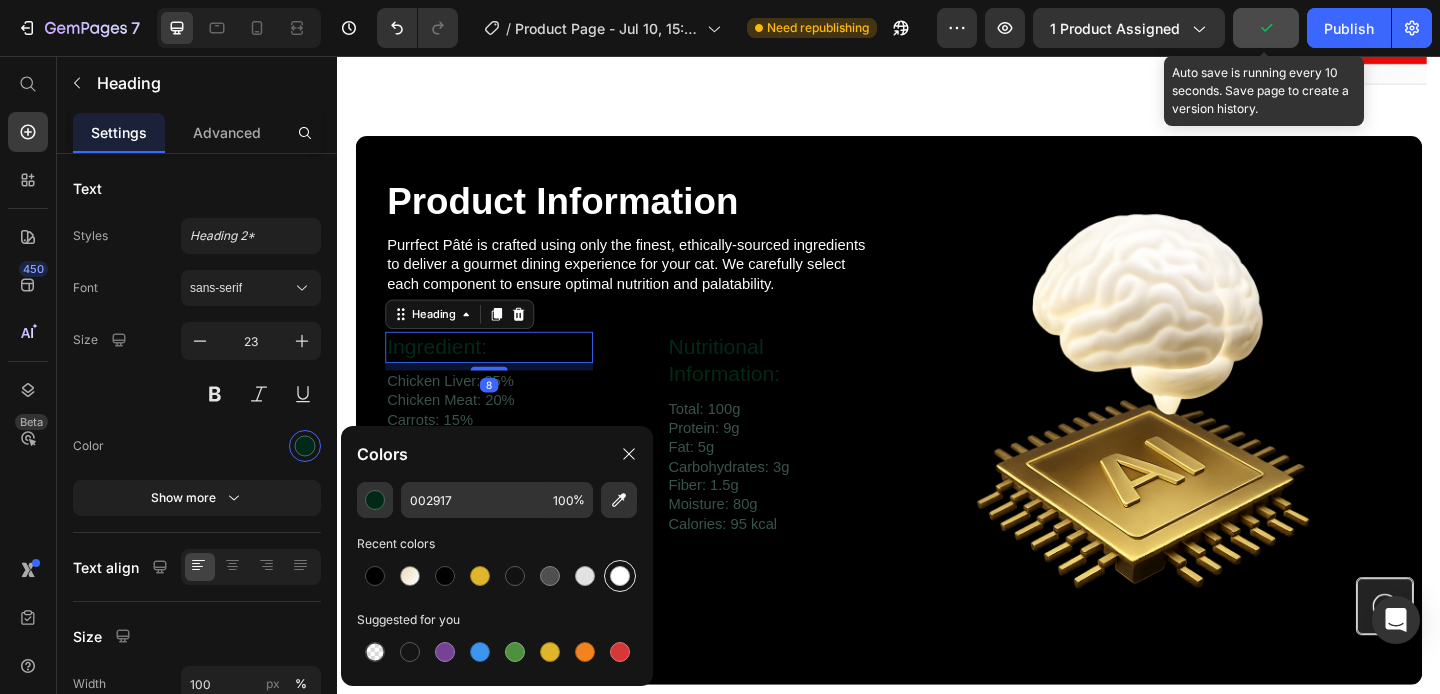 click at bounding box center (620, 576) 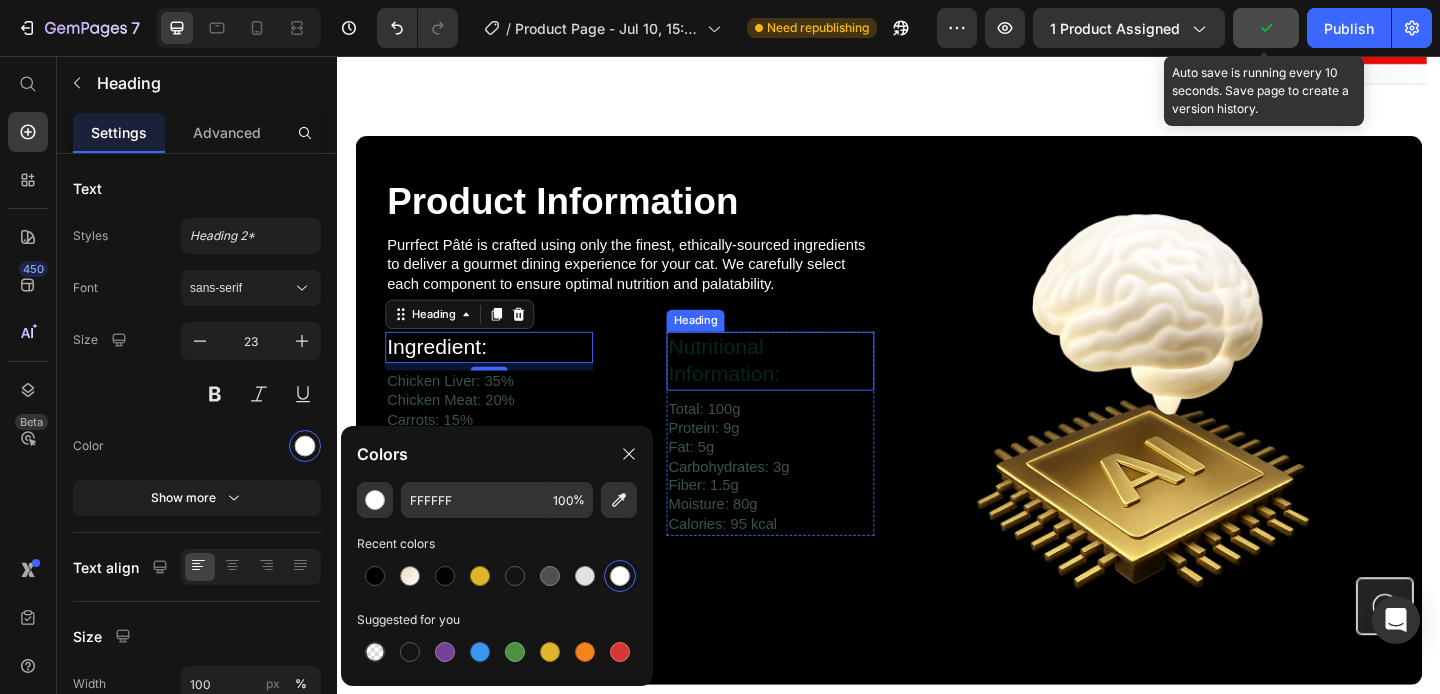 click on "Nutritional Information:" at bounding box center (808, 388) 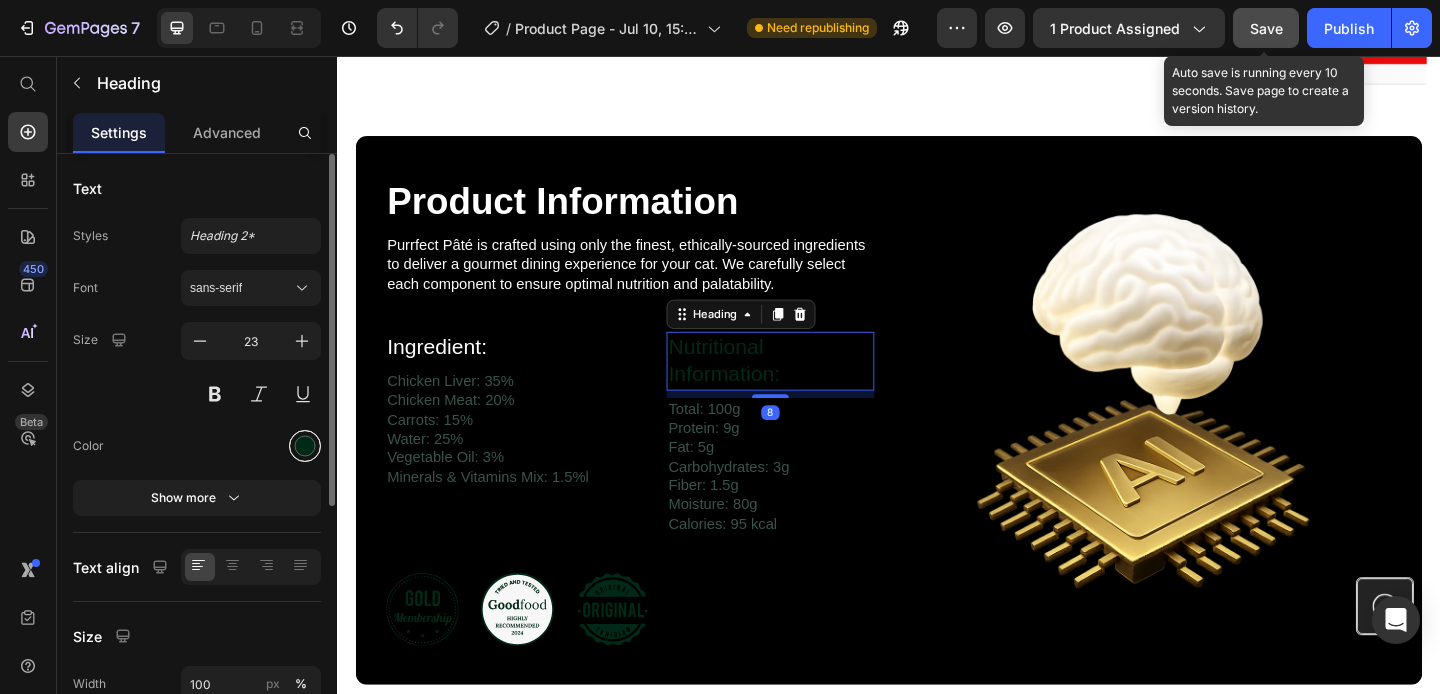 click at bounding box center (305, 446) 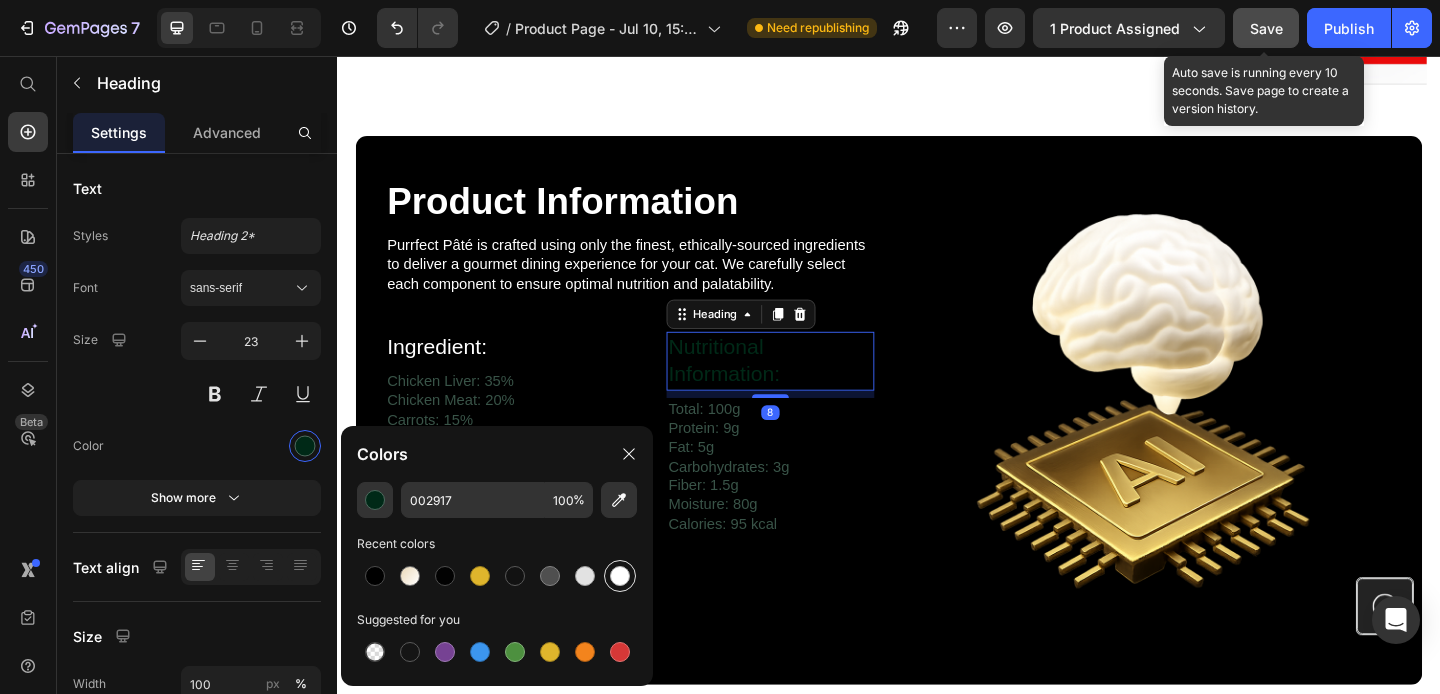 click at bounding box center (620, 576) 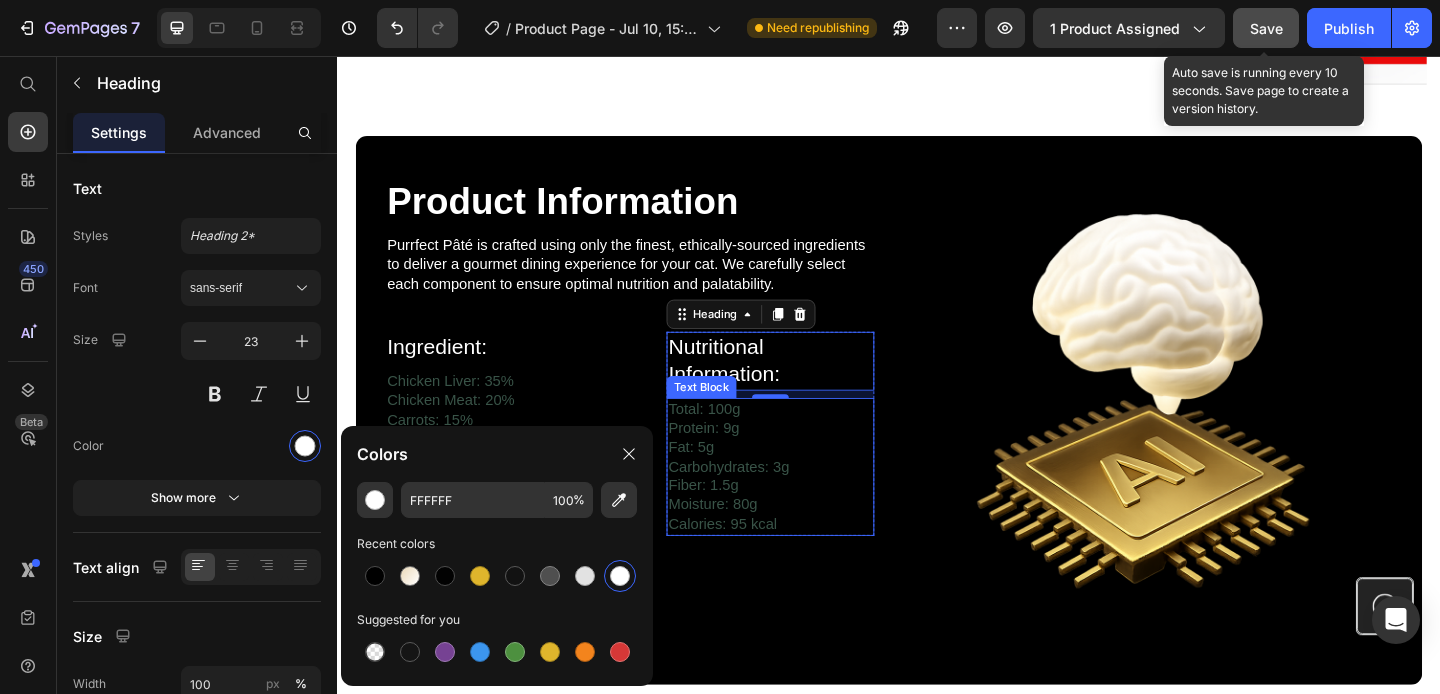 click on "Total: 100g Protein: 9g Fat: 5g Carbohydrates: 3g Fiber: 1.5g Moisture: 80g Calories: 95 kcal" at bounding box center [808, 503] 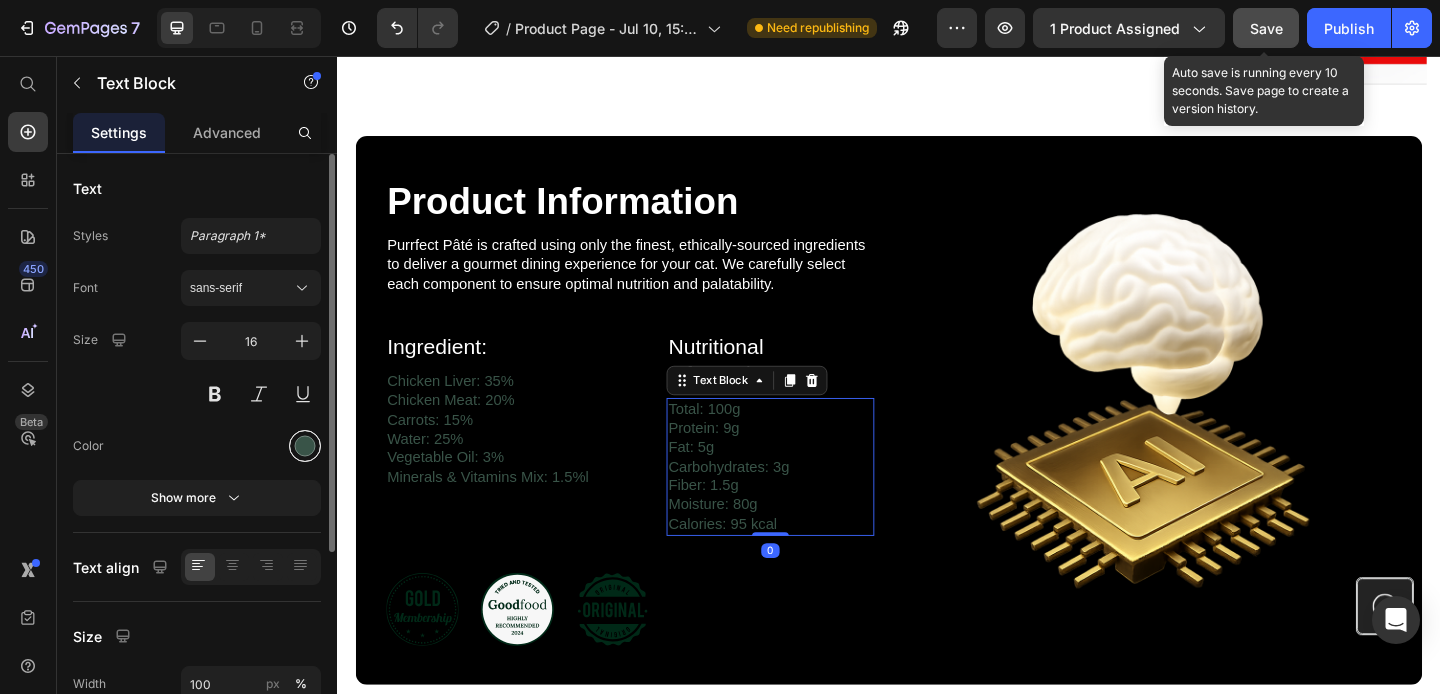 click at bounding box center (305, 446) 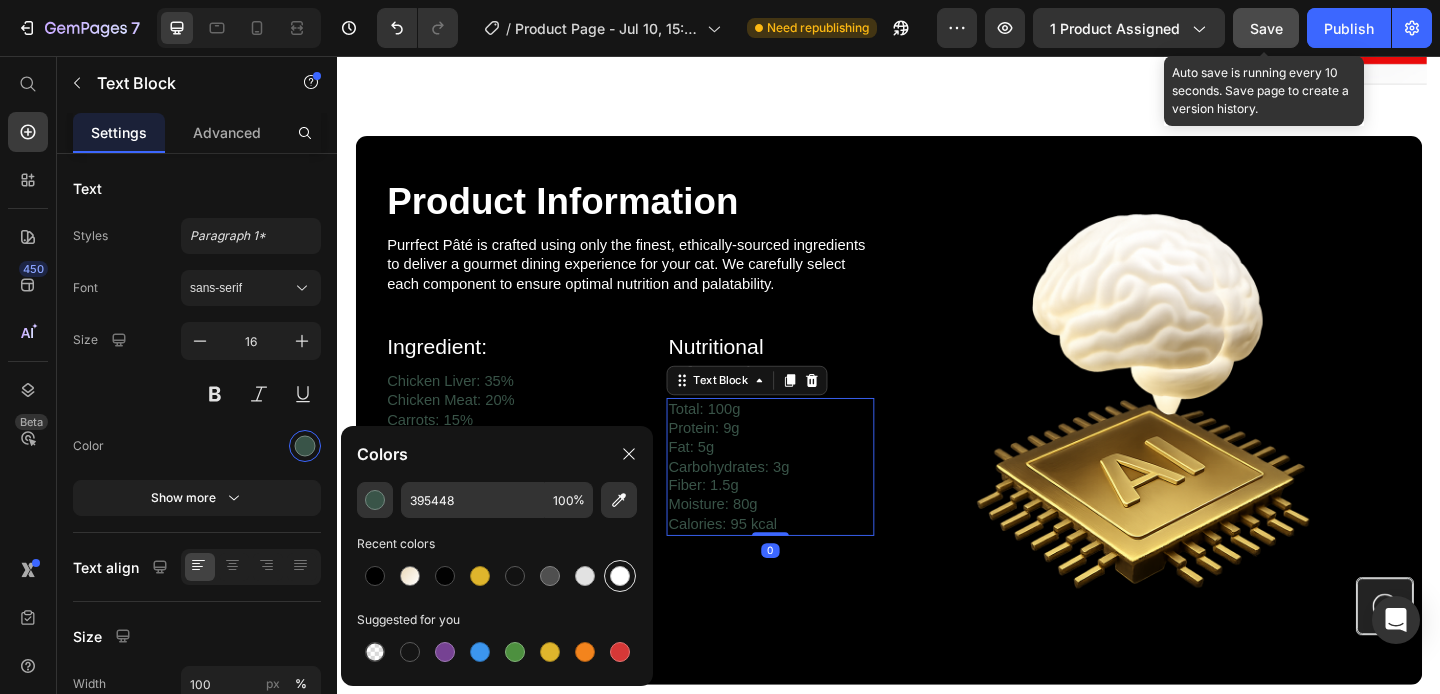 click at bounding box center [620, 576] 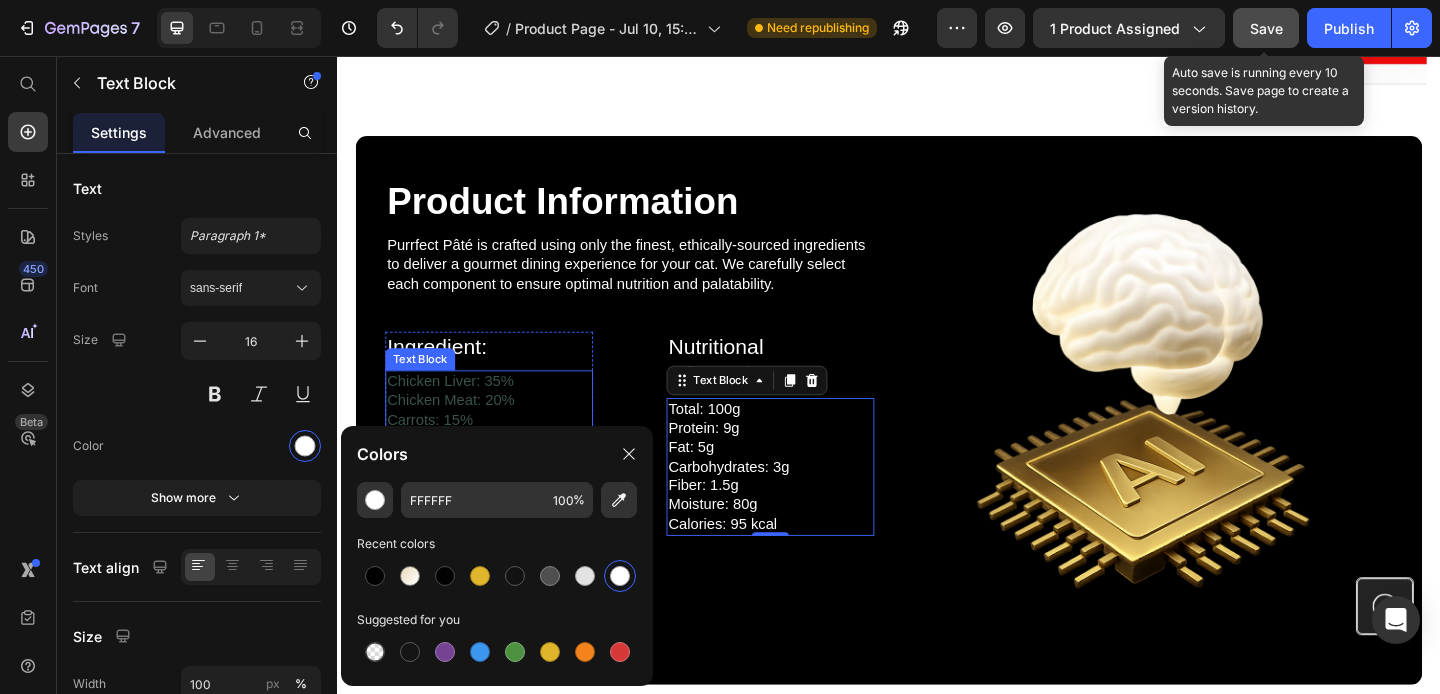 click on "Ingredient: Heading Chicken Liver: 35% Chicken Meat: 20% Carrots: 15% Water: 25% Vegetable Oil: 3% Minerals & Vitamins Mix: 1.5%l Text Block" at bounding box center [502, 441] 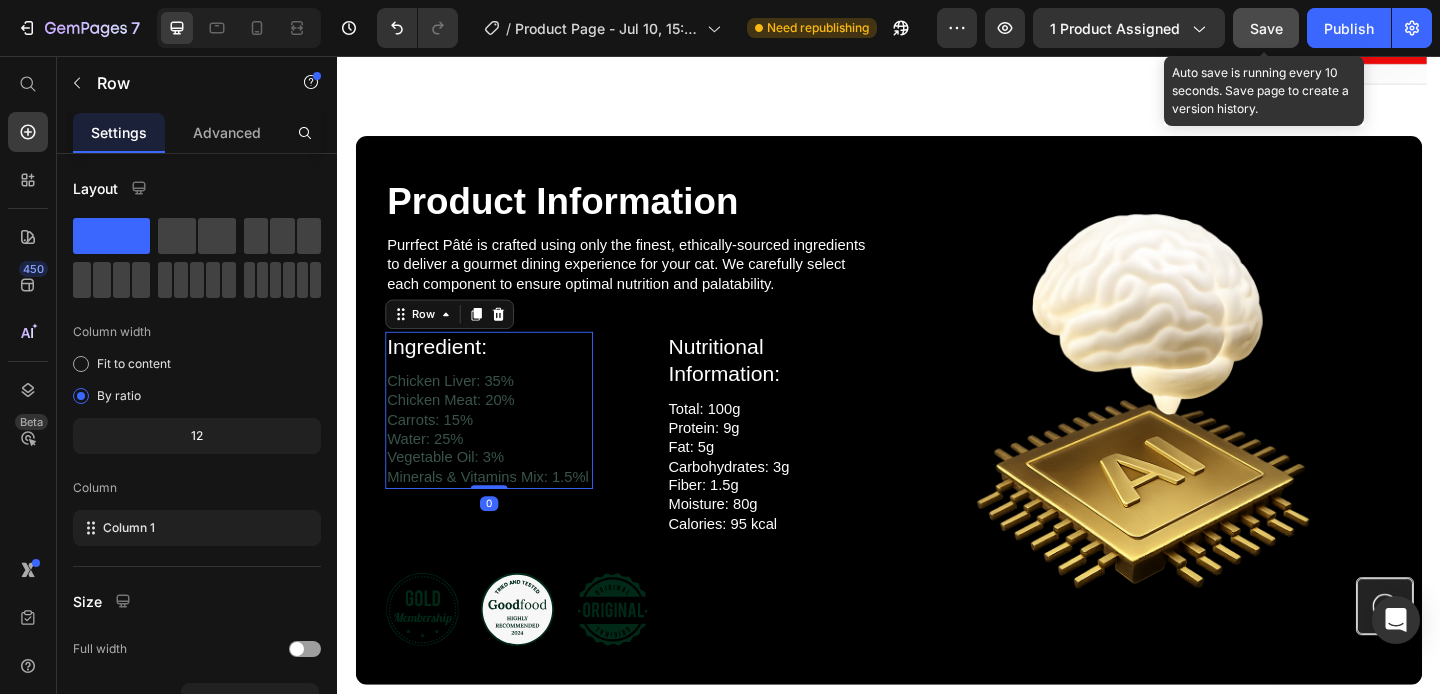 click on "Chicken Liver: 35% Chicken Meat: 20% Carrots: 15% Water: 25% Vegetable Oil: 3% Minerals & Vitamins Mix: 1.5%l" at bounding box center (502, 462) 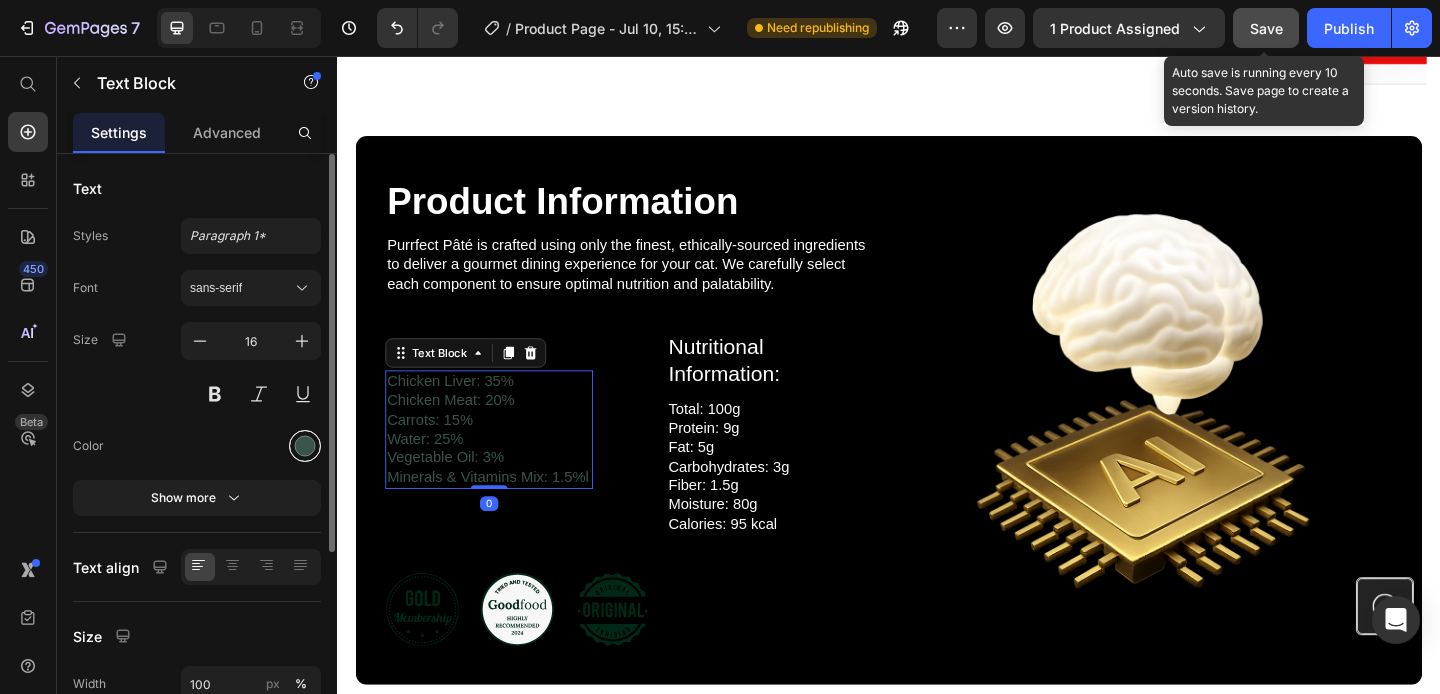 click at bounding box center (305, 446) 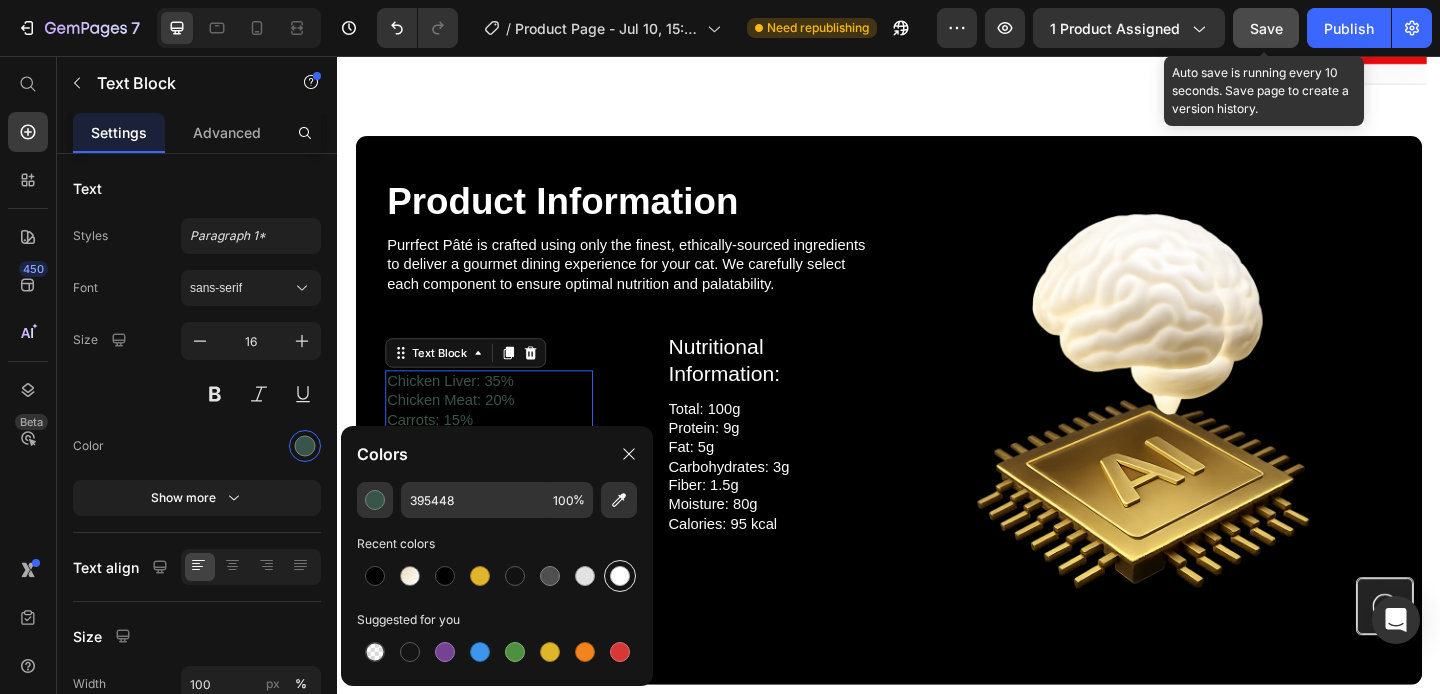 click at bounding box center (620, 576) 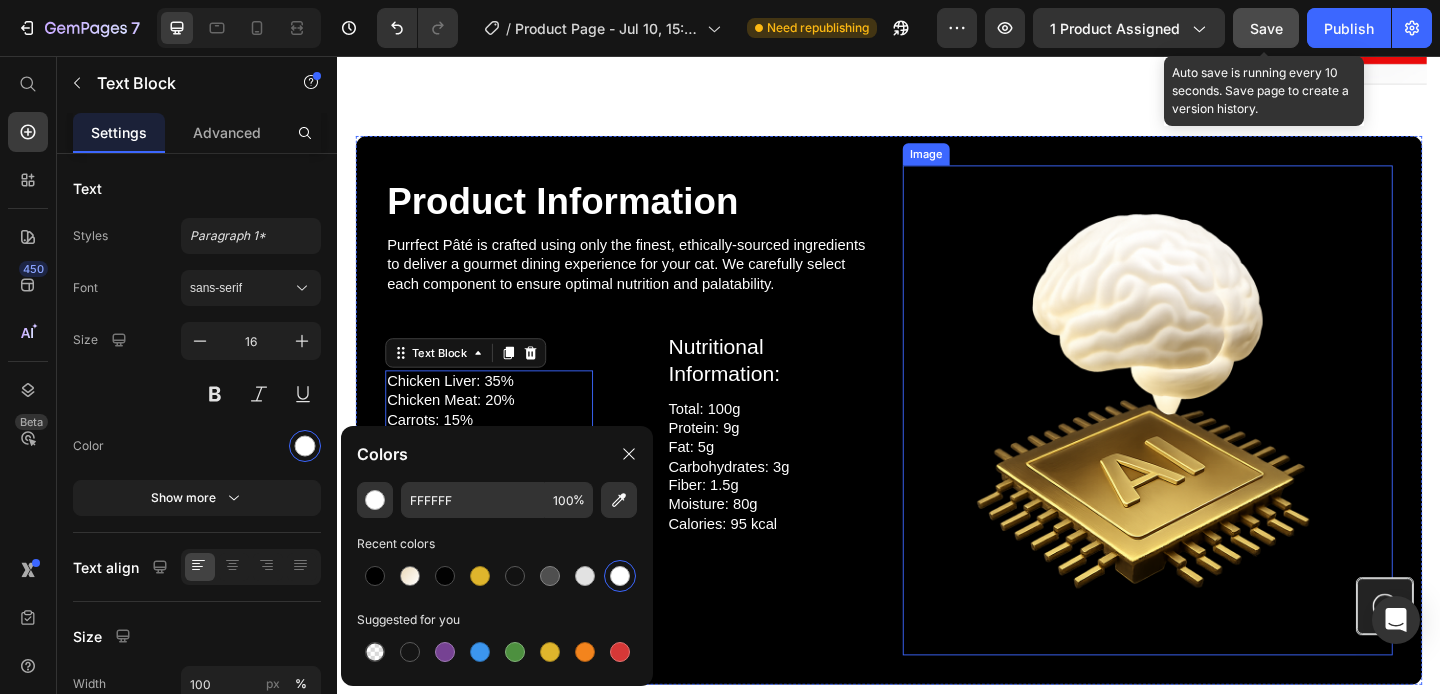 click at bounding box center (1218, 441) 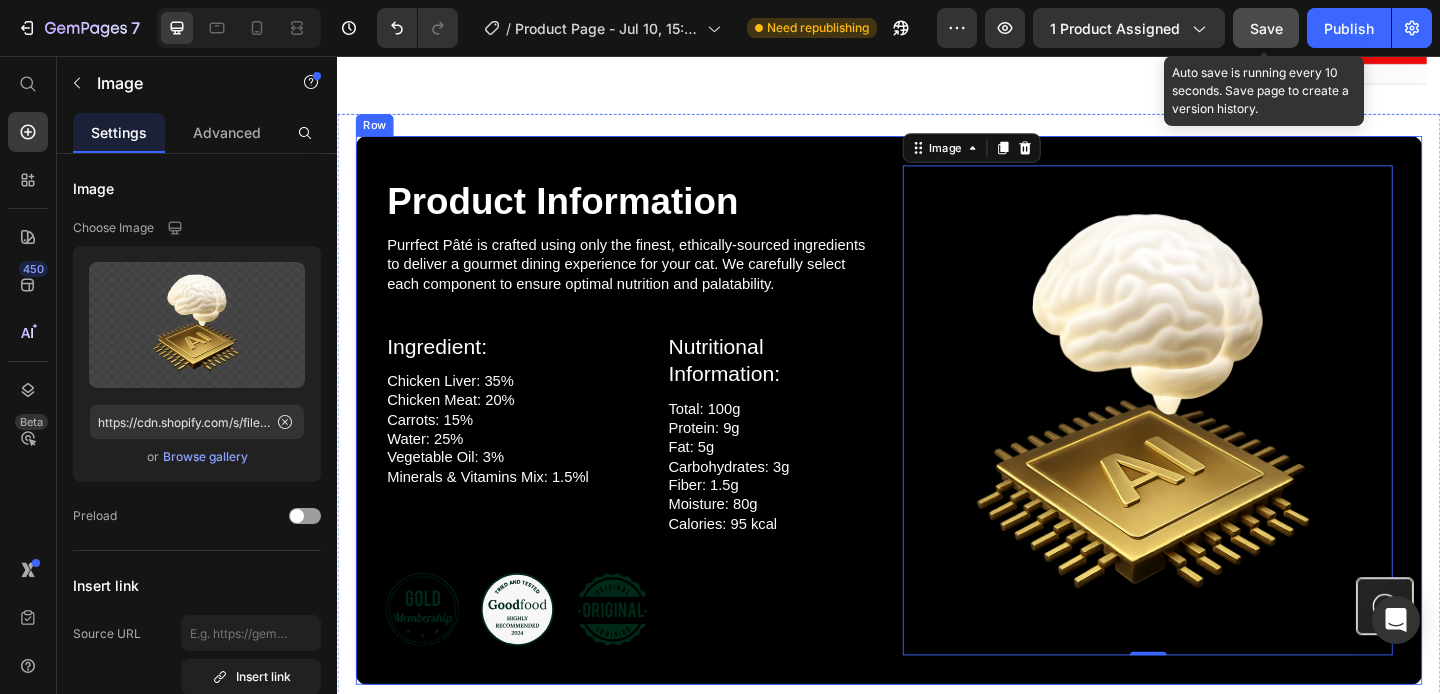 click on "Product Information Heading Image Purrfect Pâté is crafted using only the finest, ethically-sourced ingredients to deliver a gourmet dining experience for your cat. We carefully select each component to ensure optimal nutrition and palatability. Text Block Ingredient: Heading Chicken Liver: 35% Chicken Meat: 20% Carrots: 15% Water: 25% Vegetable Oil: 3% Minerals & Vitamins Mix: 1.5%l Text Block Row Nutritional Information: Heading Total: 100g Protein: 9g Fat: 5g Carbohydrates: 3g Fiber: 1.5g Moisture: 80g Calories: 95 kcal Text Block Row Row Row
Icon
Icon
Icon Row Image   0 Row" at bounding box center (937, 441) 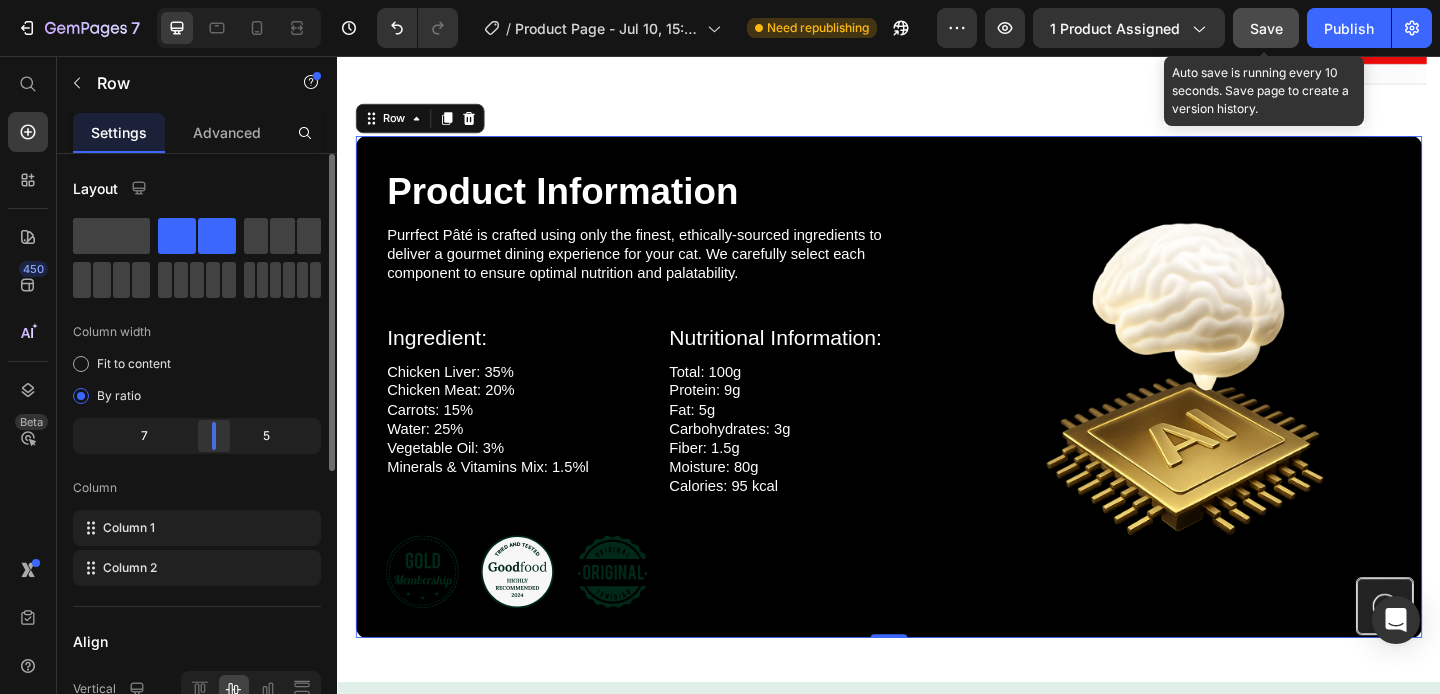drag, startPoint x: 193, startPoint y: 435, endPoint x: 216, endPoint y: 438, distance: 23.194826 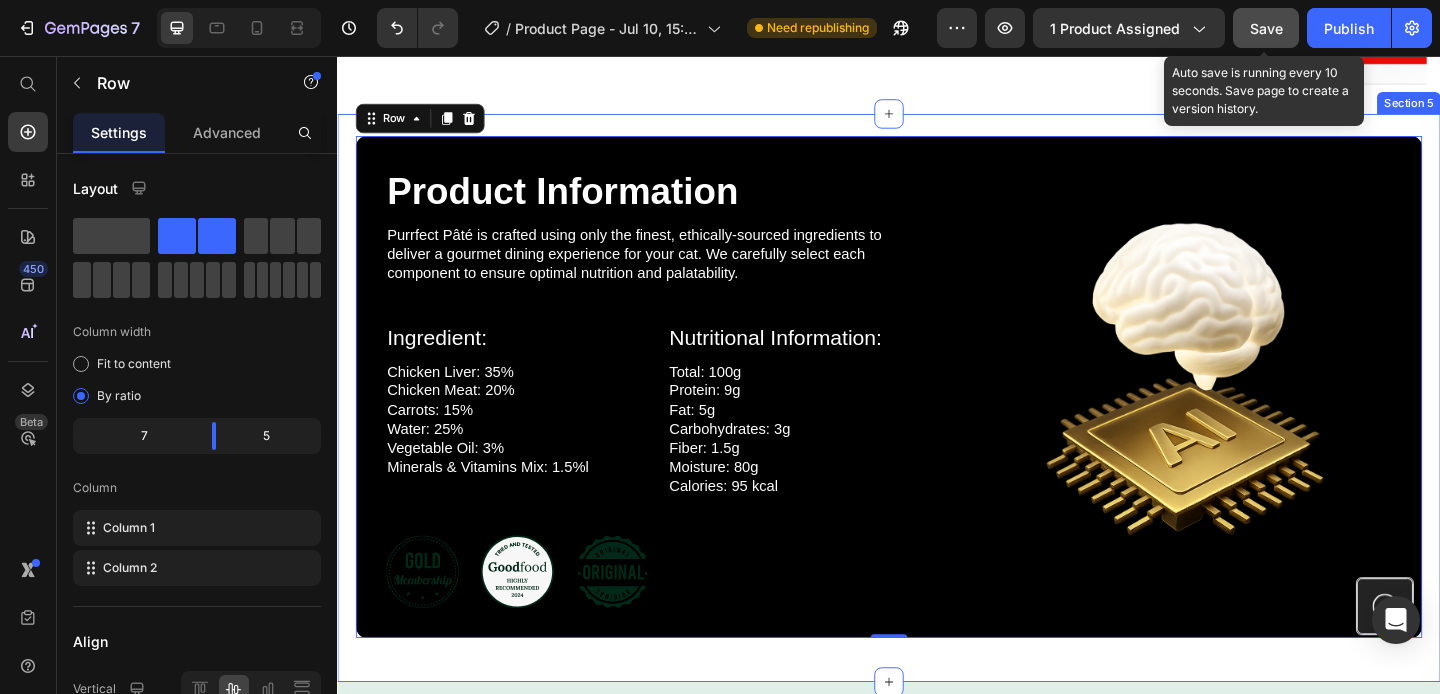 click 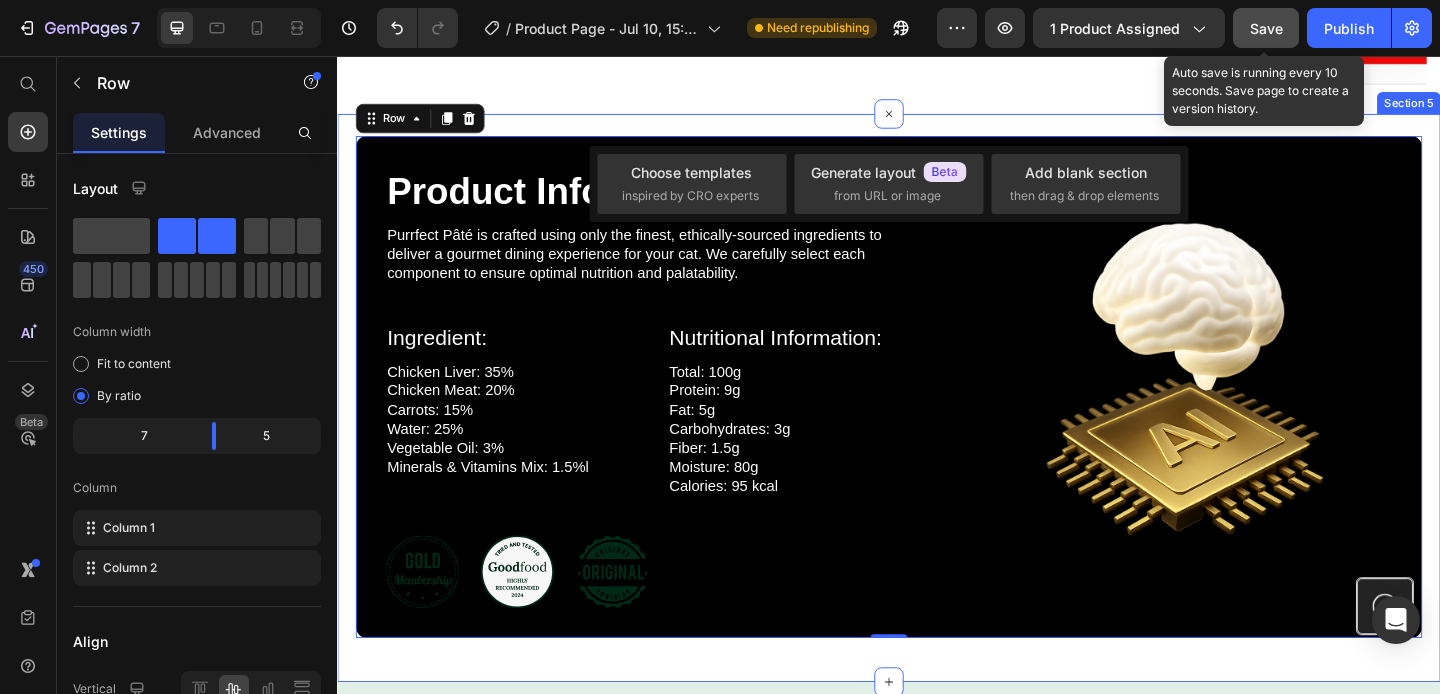 click on "Product Information Heading Image Purrfect Pâté is crafted using only the finest, ethically-sourced ingredients to deliver a gourmet dining experience for your cat. We carefully select each component to ensure optimal nutrition and palatability. Text Block Ingredient: Heading Chicken Liver: 35% Chicken Meat: 20% Carrots: 15% Water: 25% Vegetable Oil: 3% Minerals & Vitamins Mix: 1.5%l Text Block Row Nutritional Information: Heading Total: 100g Protein: 9g Fat: 5g Carbohydrates: 3g Fiber: 1.5g Moisture: 80g Calories: 95 kcal Text Block Row Row Row
Icon
Icon
Icon Row Image Row 0 Section 5" at bounding box center (937, 428) 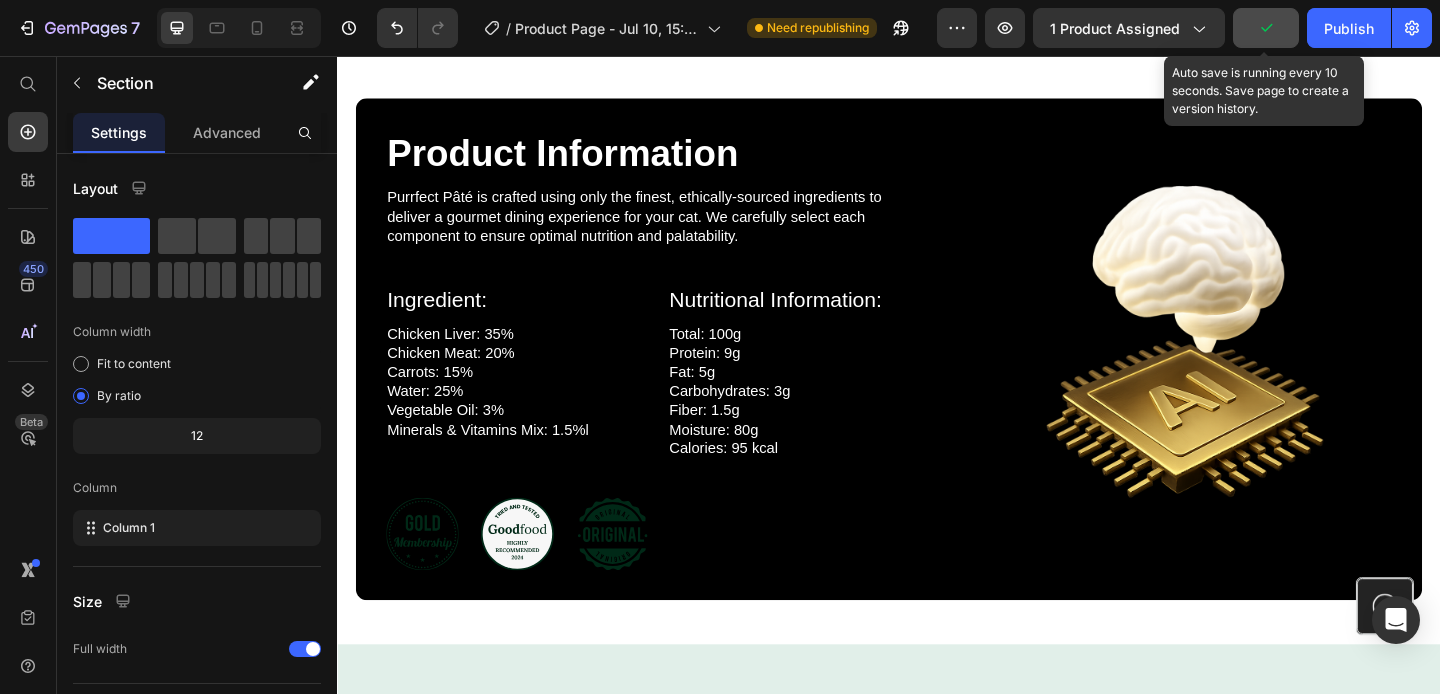 scroll, scrollTop: 3117, scrollLeft: 0, axis: vertical 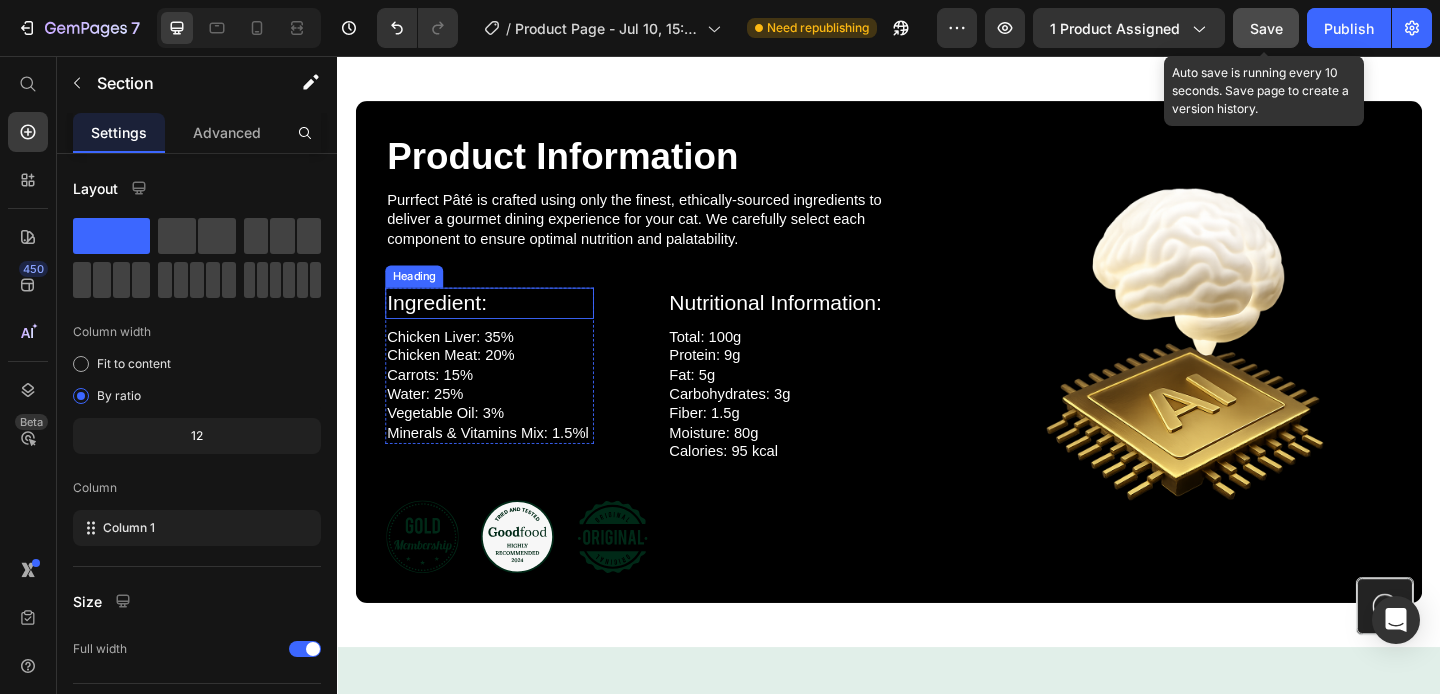 click on "Ingredient:" at bounding box center [502, 325] 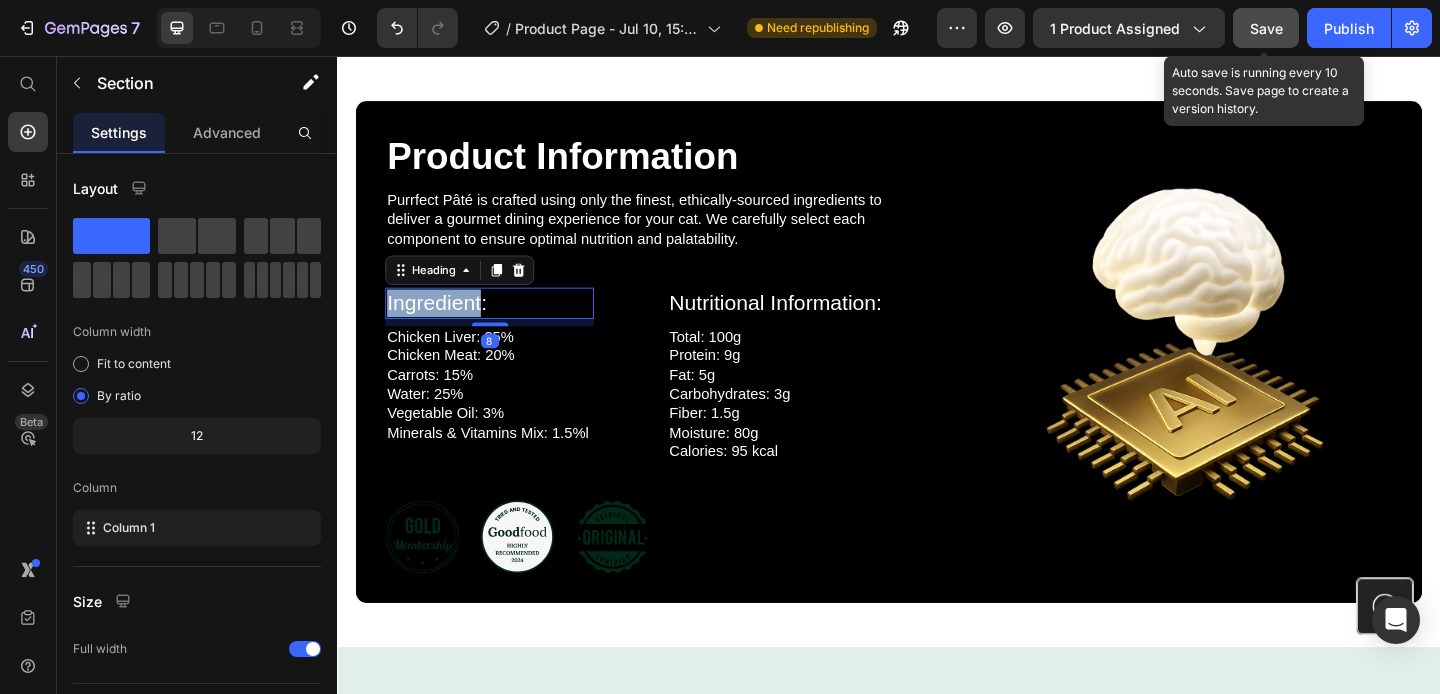 click on "Ingredient:" at bounding box center (502, 325) 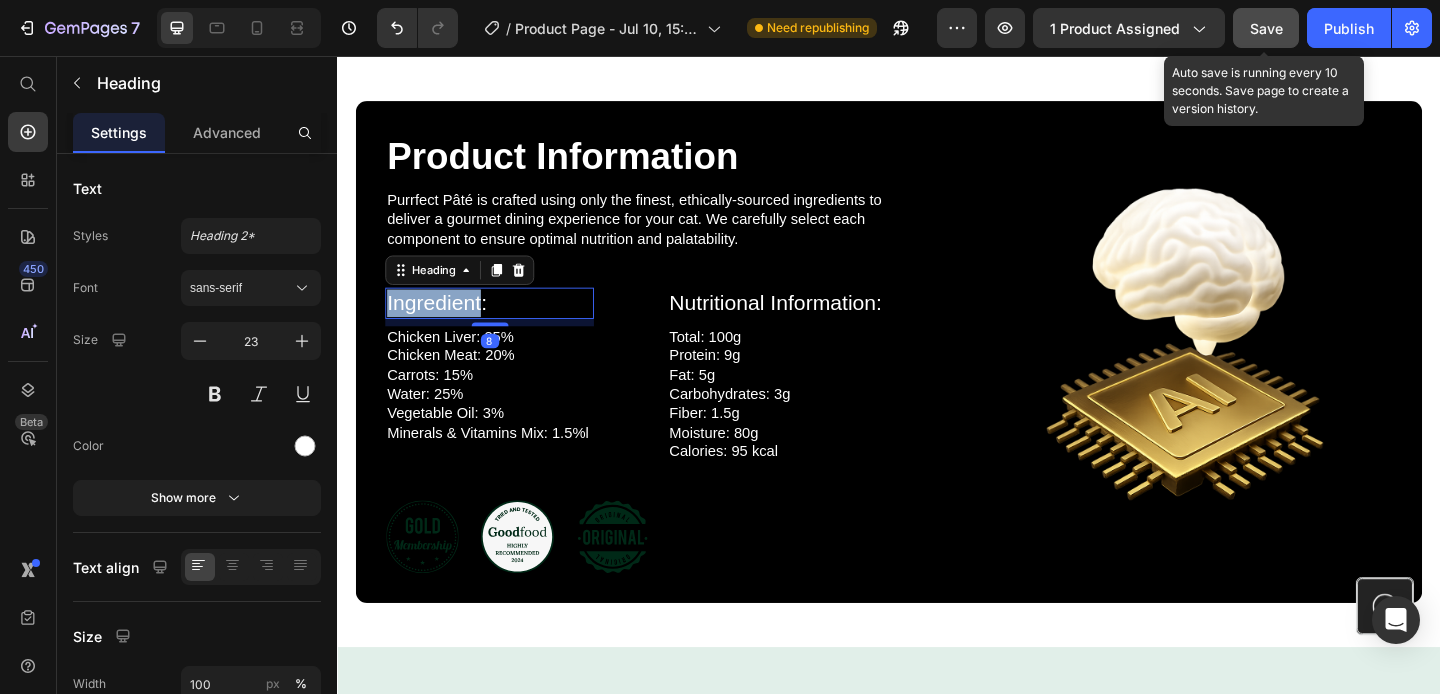 click on "Ingredient:" at bounding box center (502, 325) 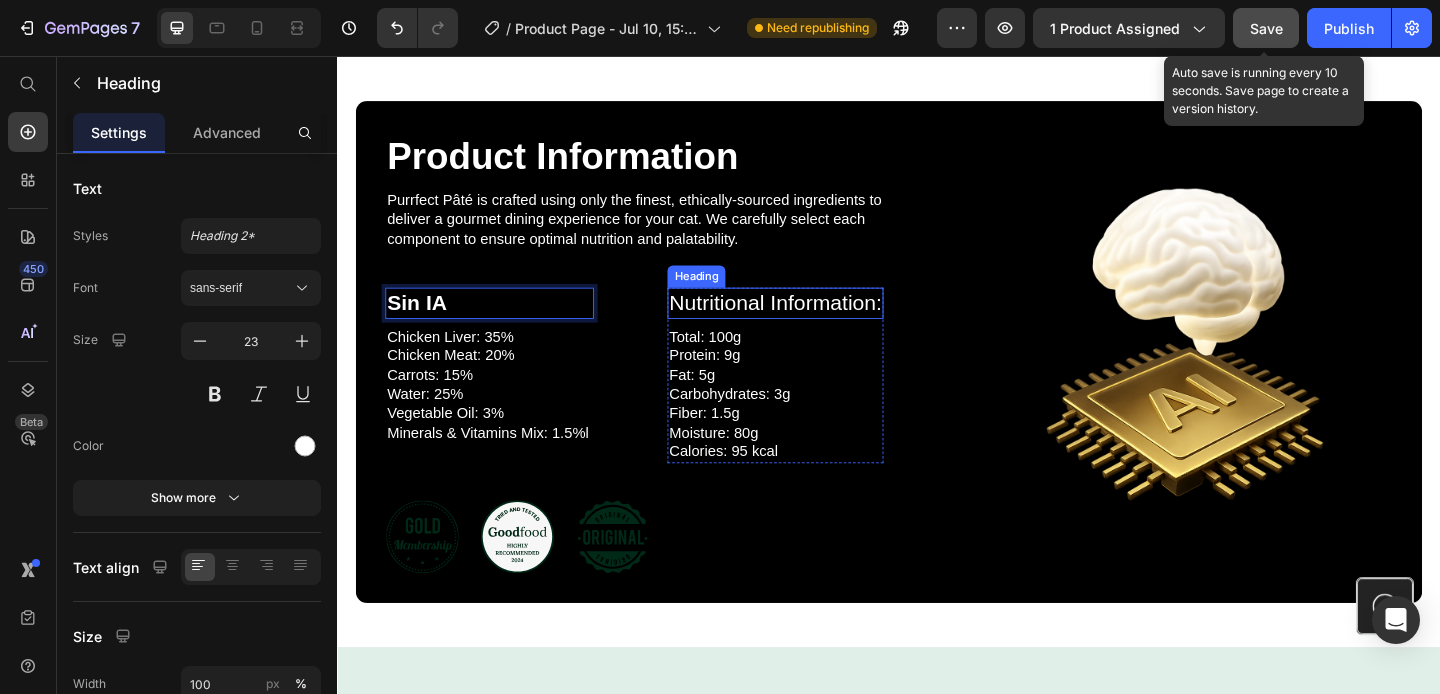 click on "Nutritional Information:" at bounding box center (813, 325) 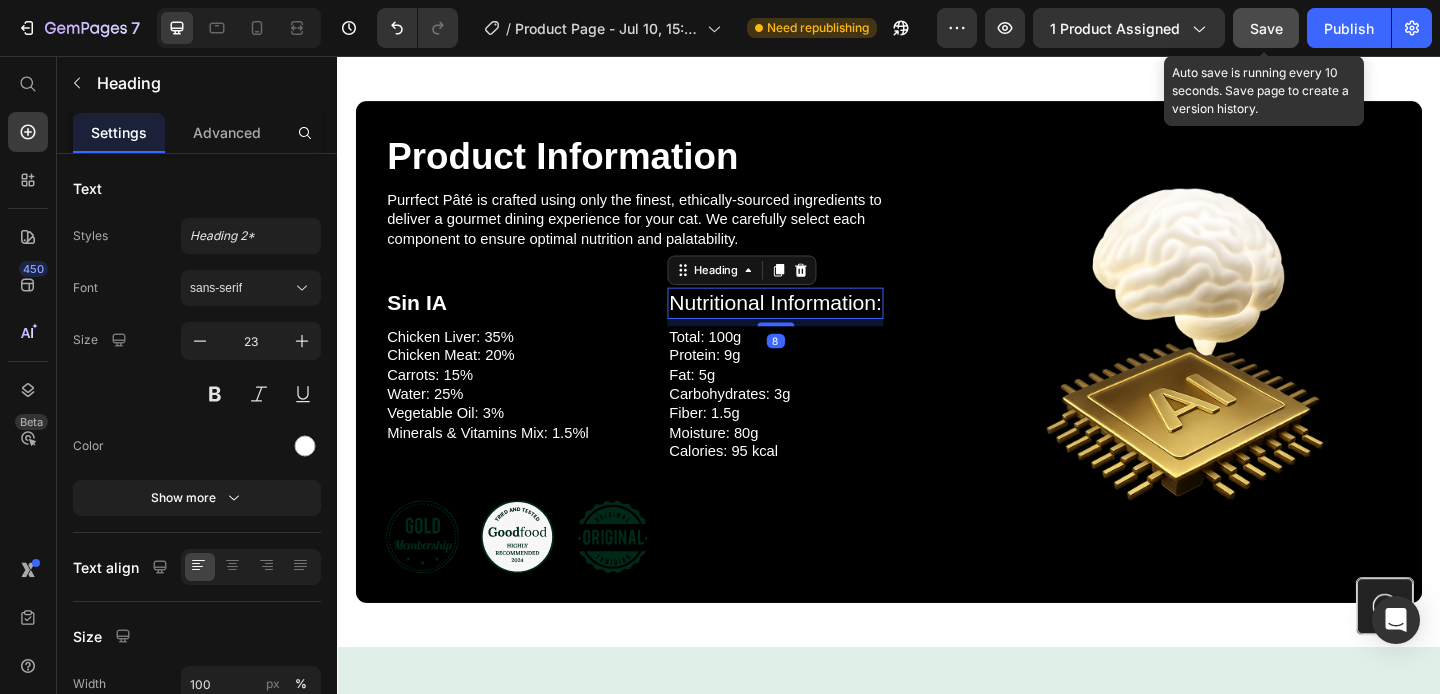 click on "Nutritional Information:" at bounding box center (813, 325) 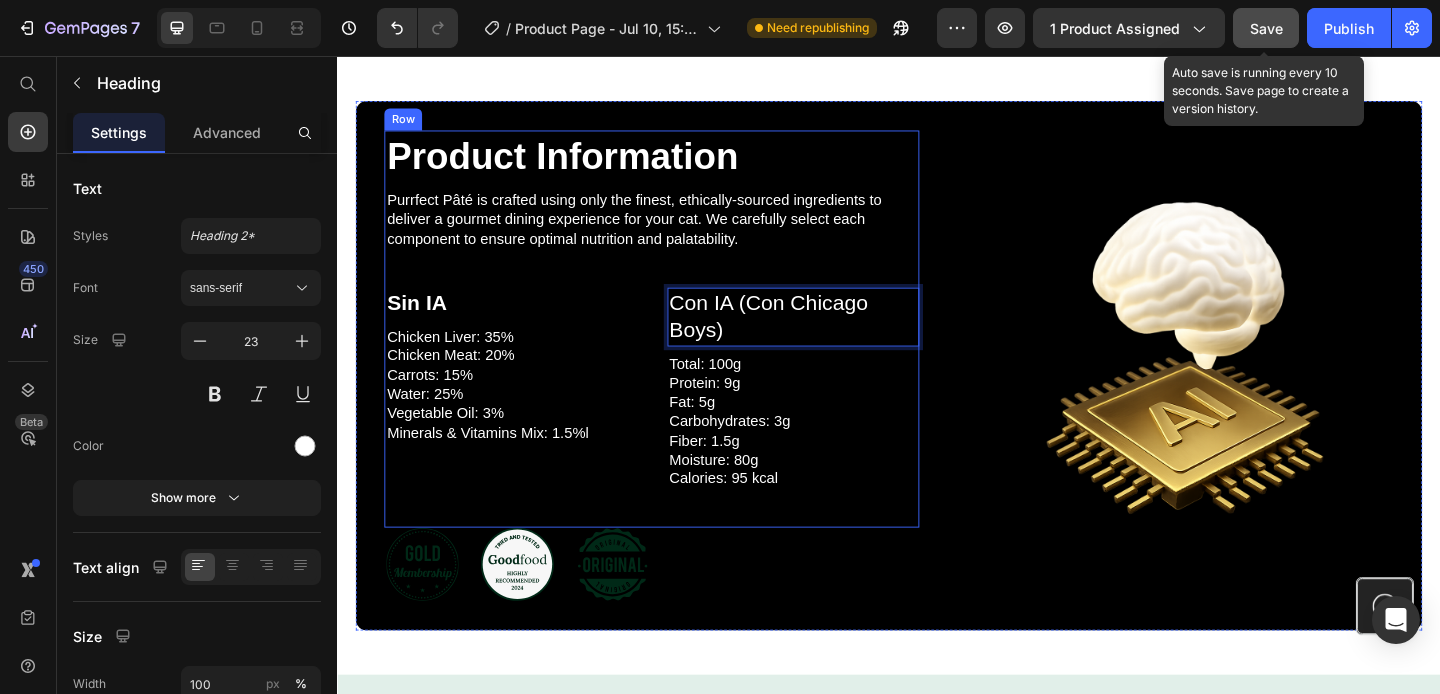 click on "Icon
Icon
Icon Row" at bounding box center [700, 609] 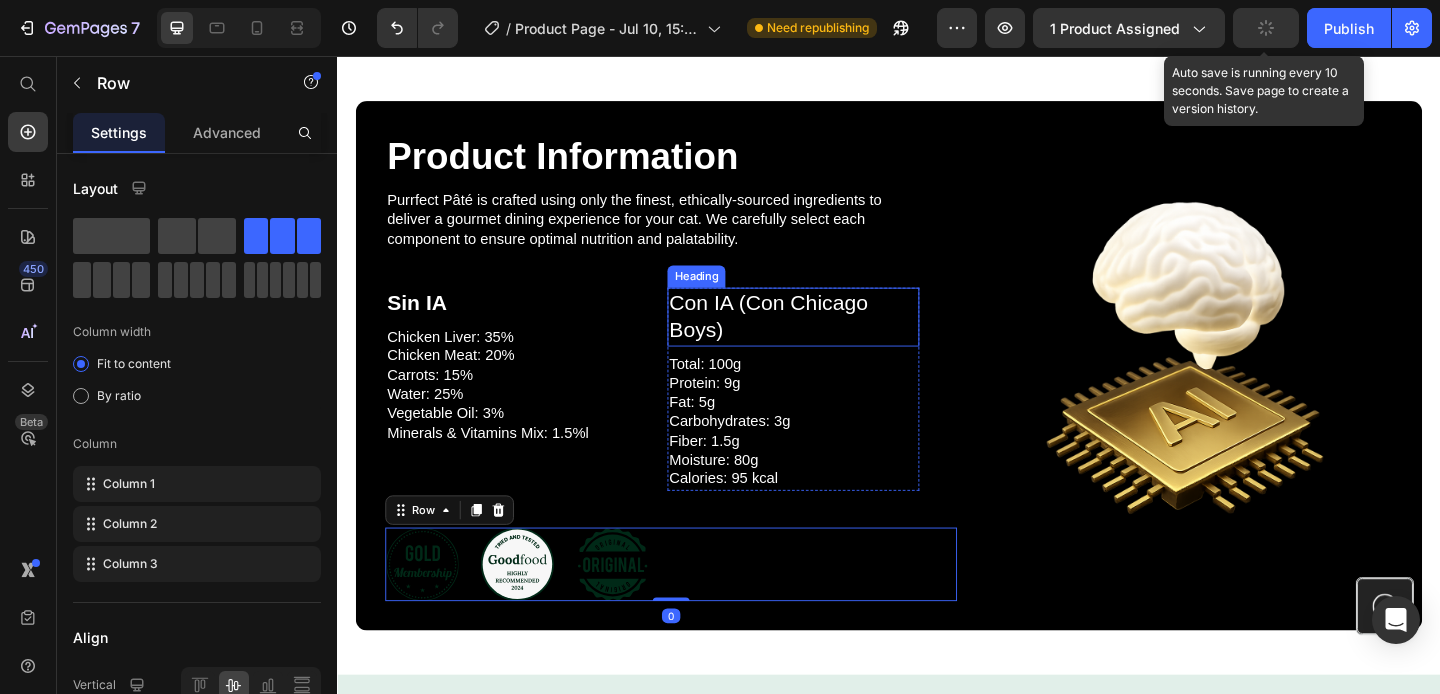 click on "Con IA (Con Chicago Boys)" at bounding box center [833, 340] 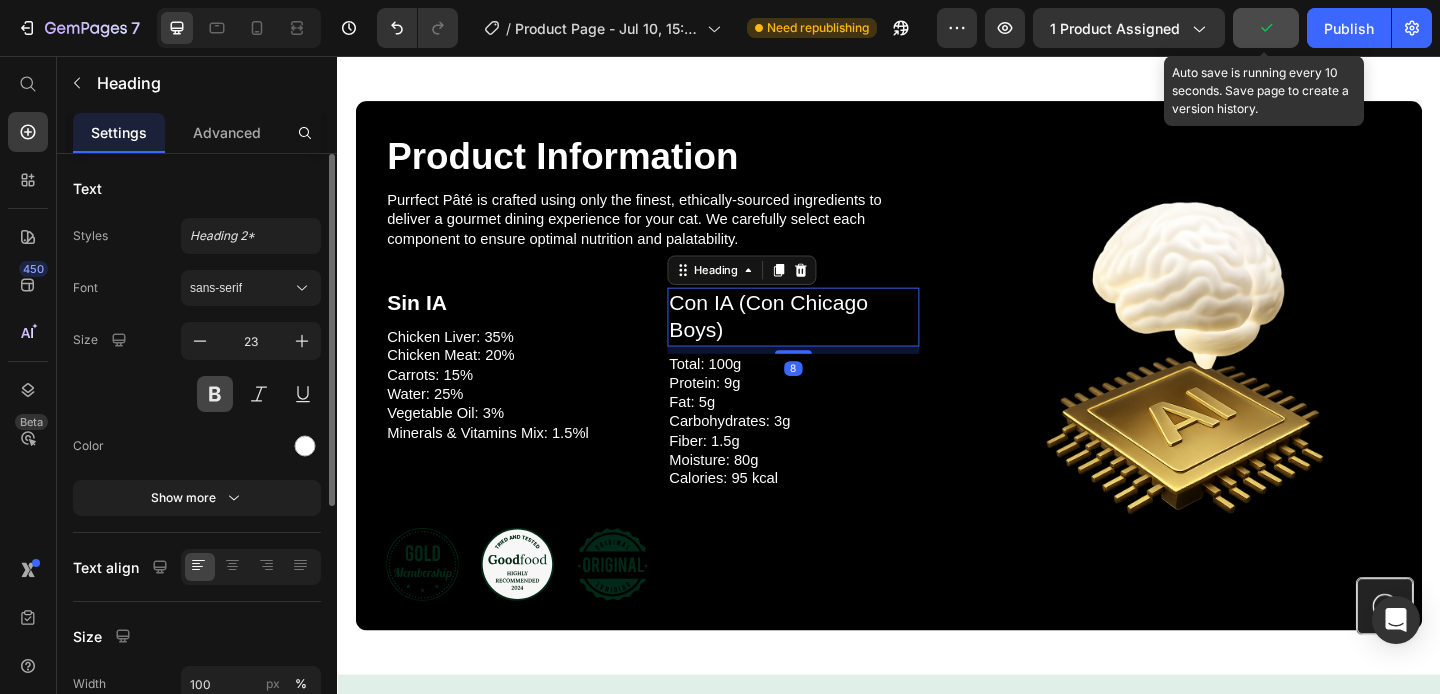 click at bounding box center (215, 394) 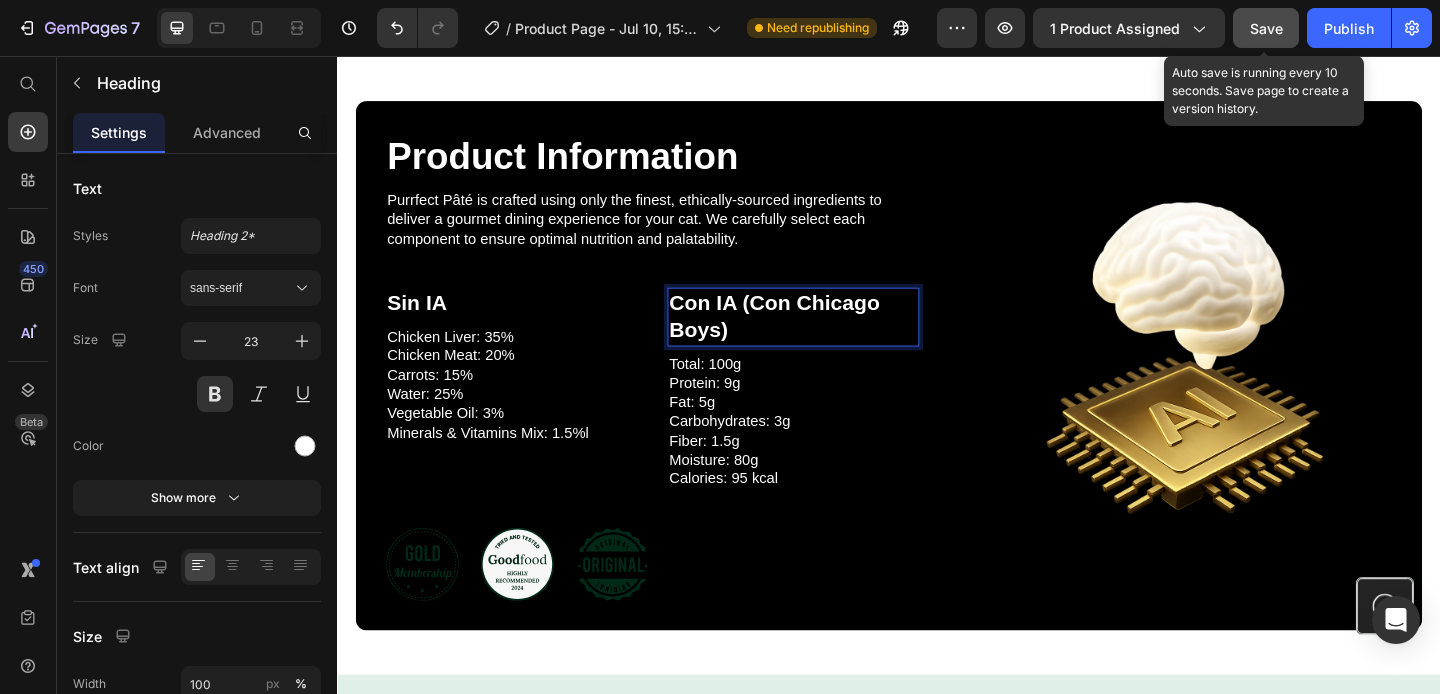 click on "Con IA (Con Chicago Boys)" at bounding box center [833, 340] 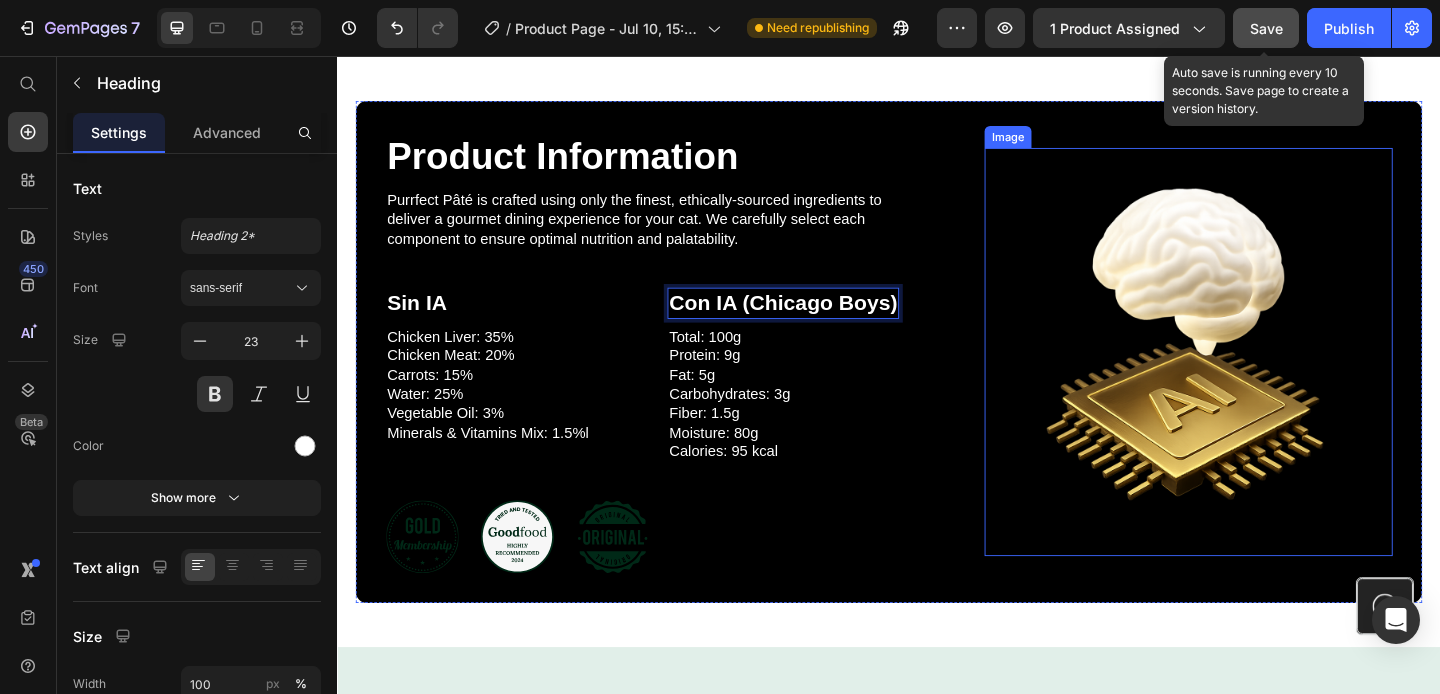 click at bounding box center [1263, 378] 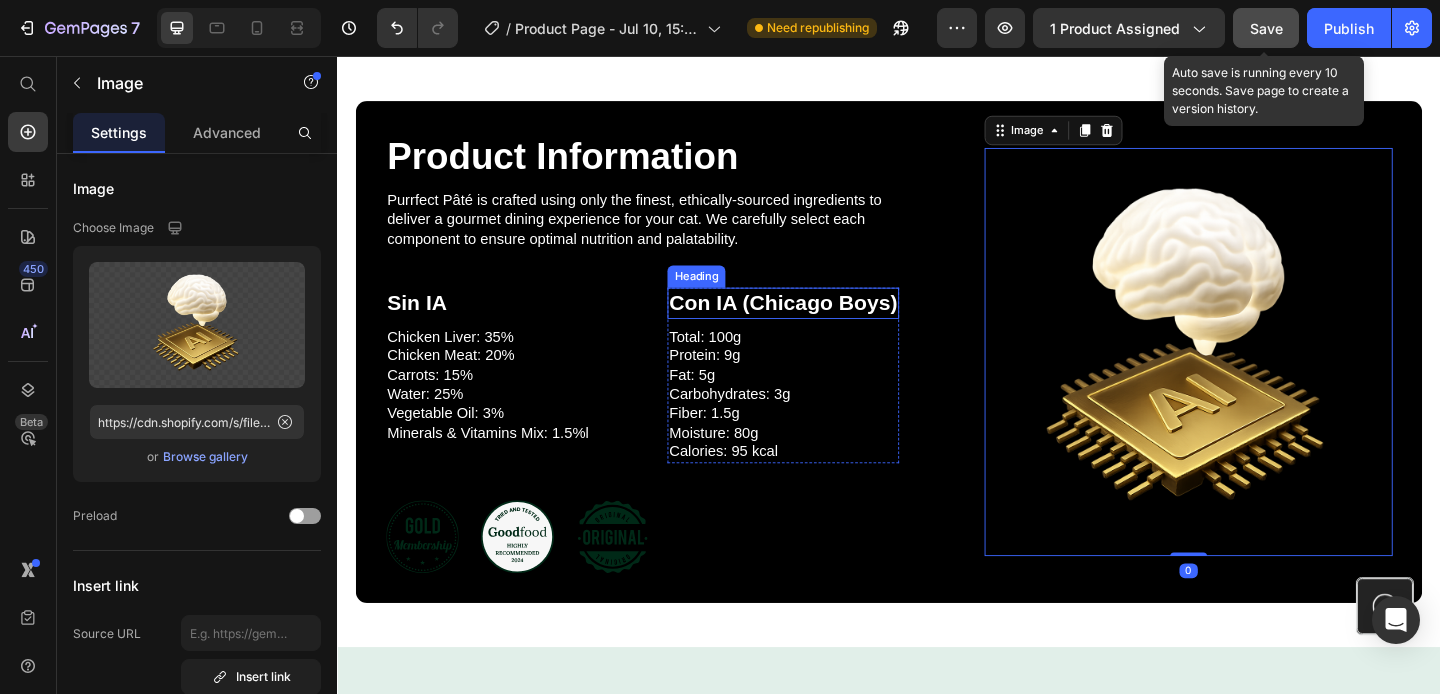 click on "Con IA (Chicago Boys)" at bounding box center [822, 325] 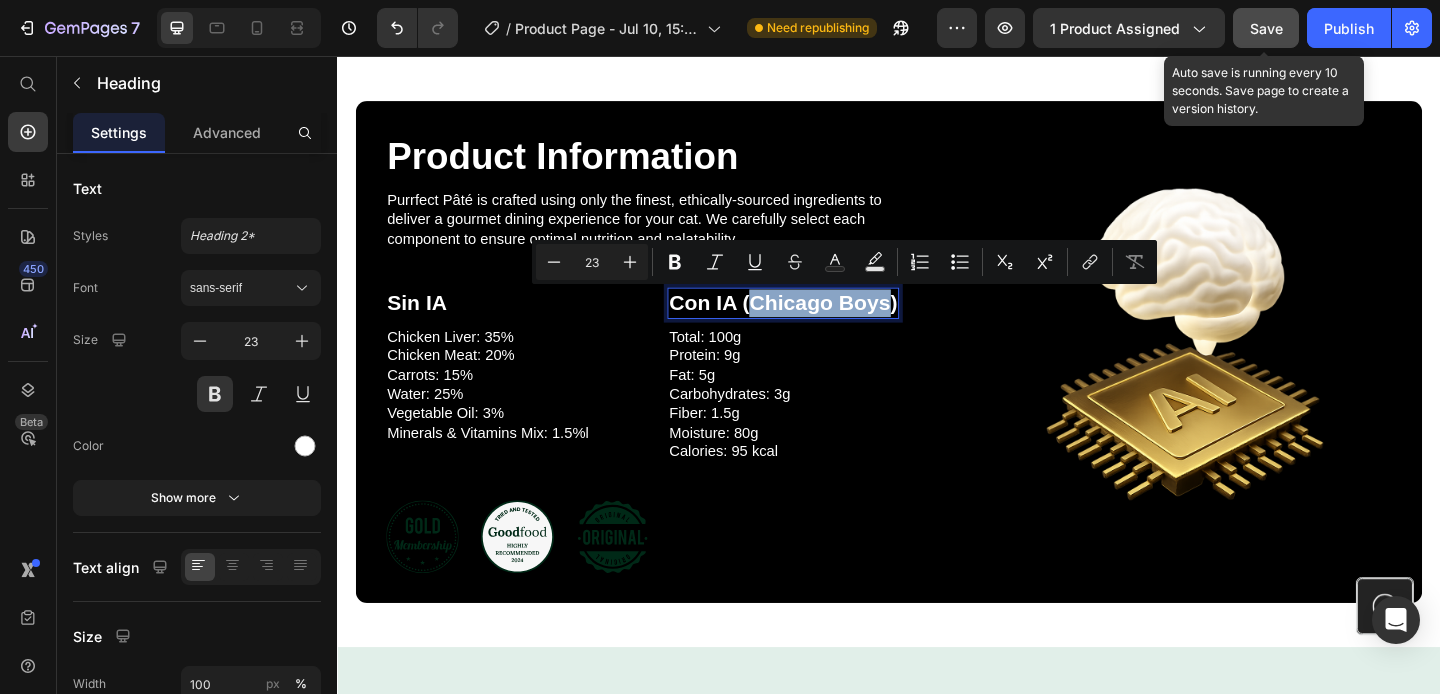drag, startPoint x: 787, startPoint y: 323, endPoint x: 935, endPoint y: 326, distance: 148.0304 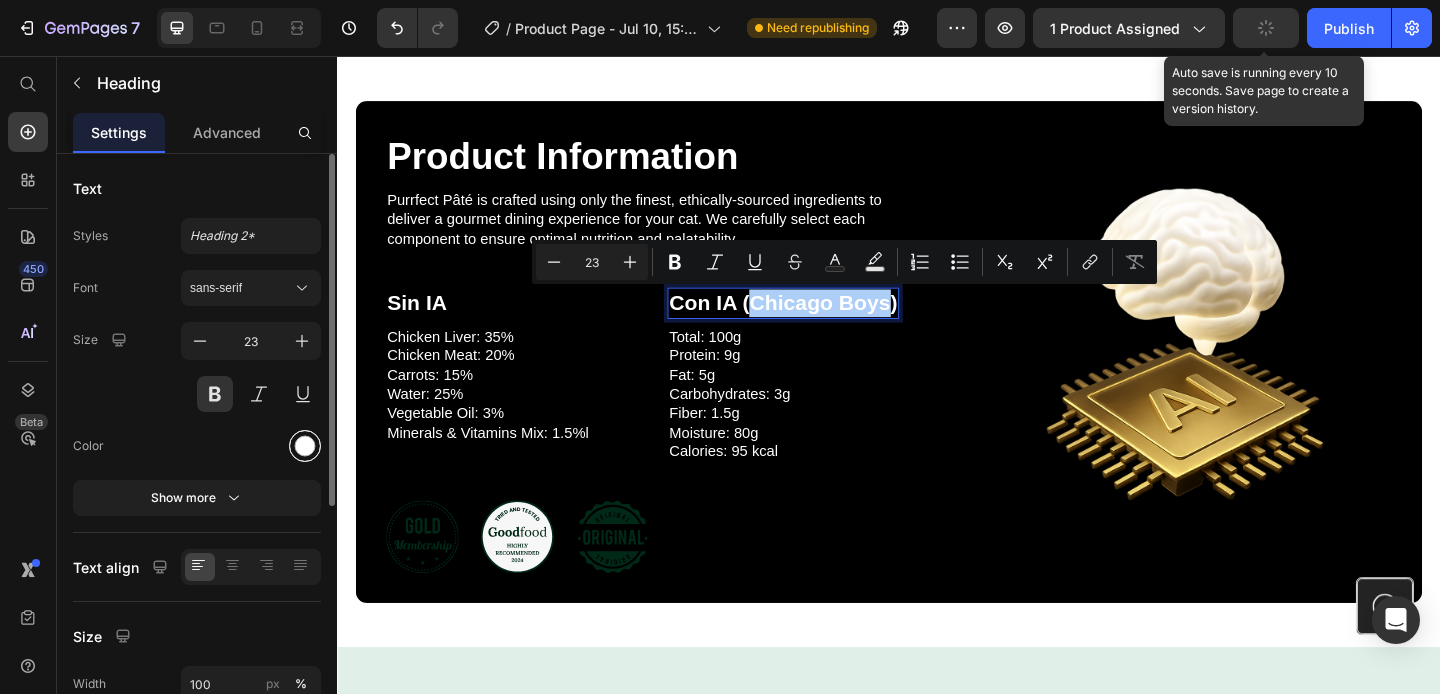 click at bounding box center [305, 446] 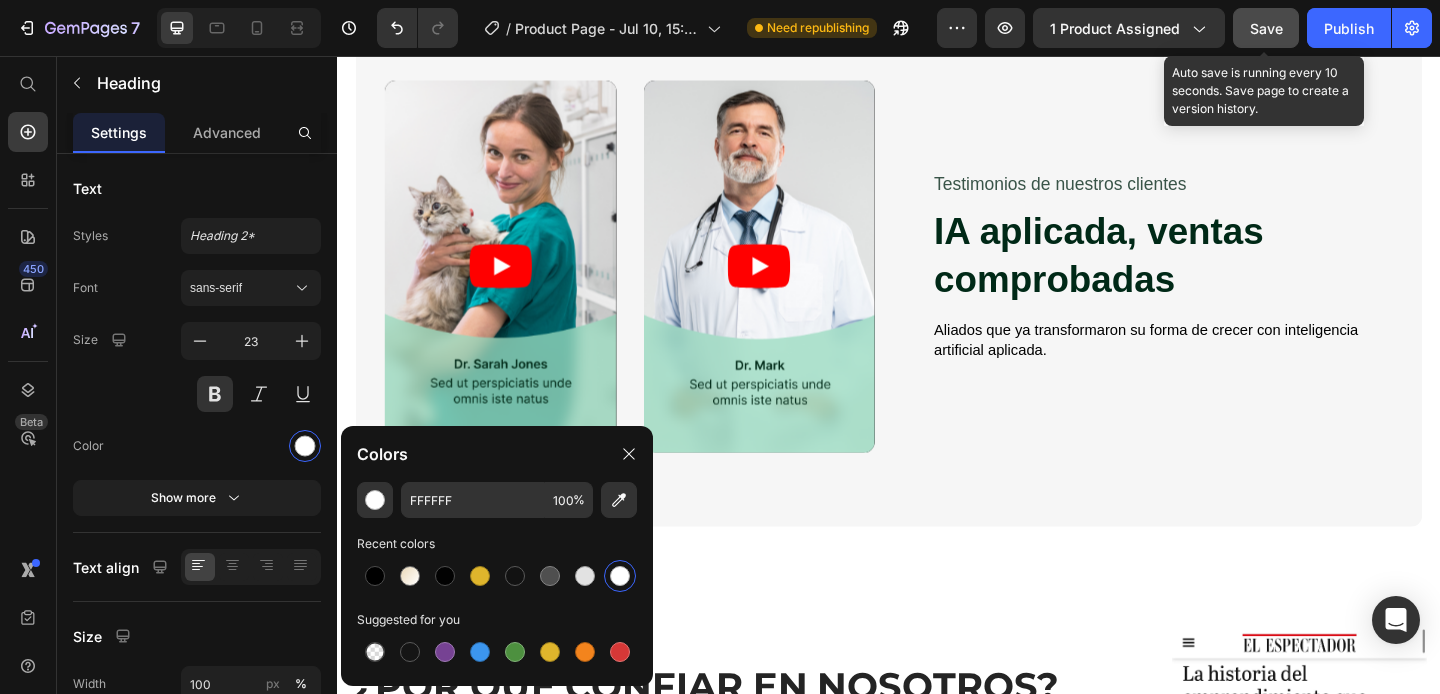 scroll, scrollTop: 2027, scrollLeft: 0, axis: vertical 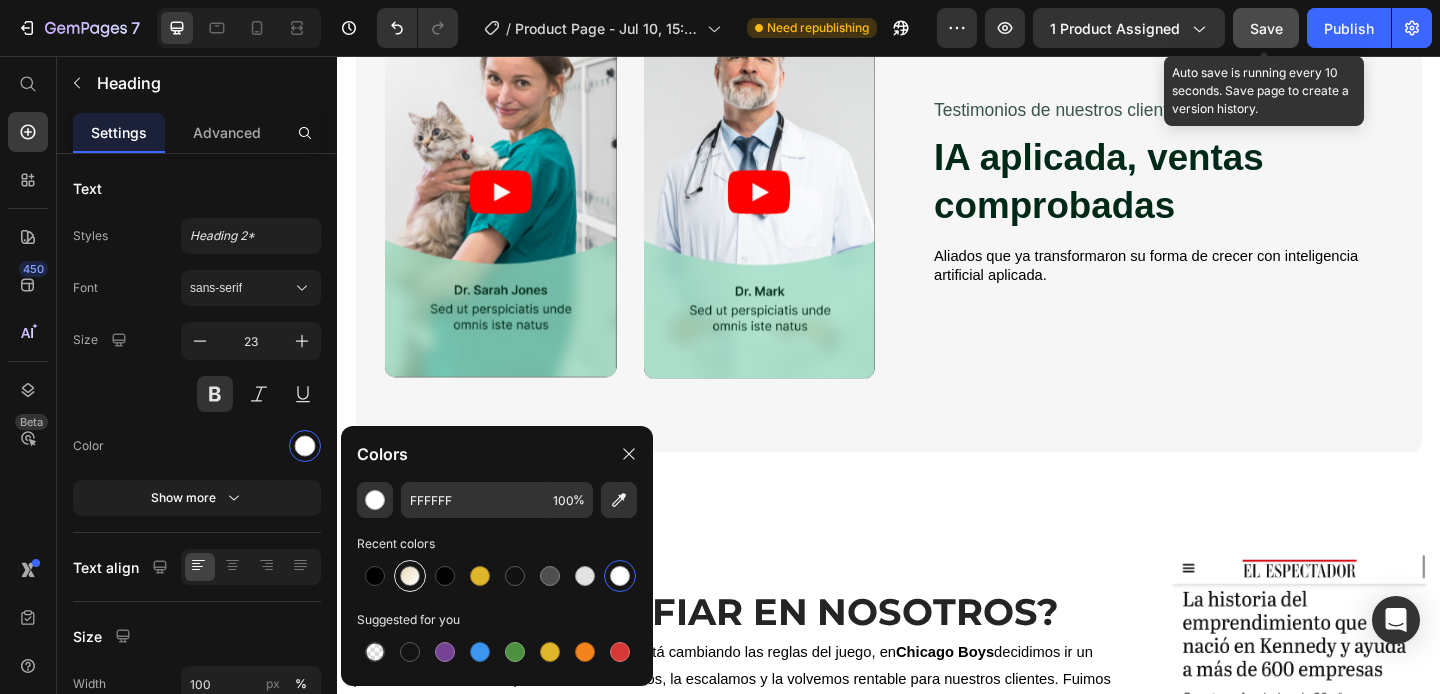 click at bounding box center (410, 576) 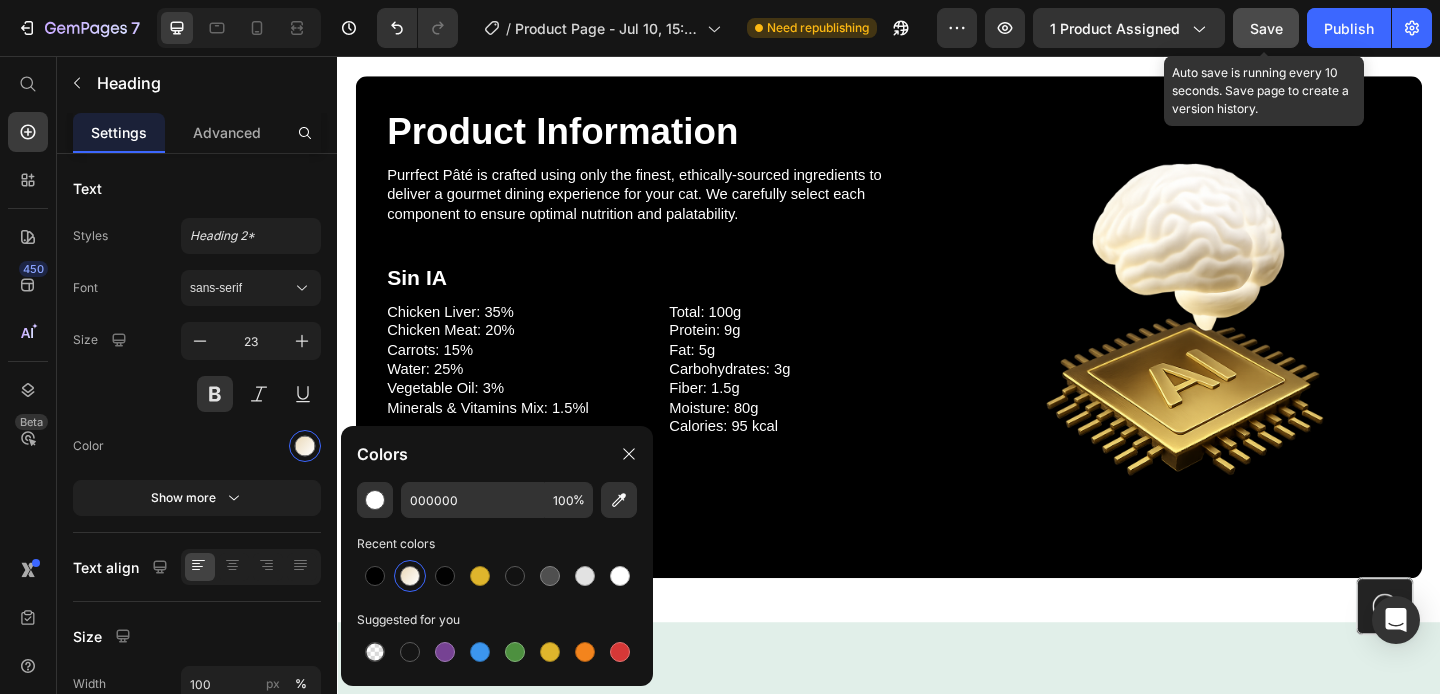 scroll, scrollTop: 3145, scrollLeft: 0, axis: vertical 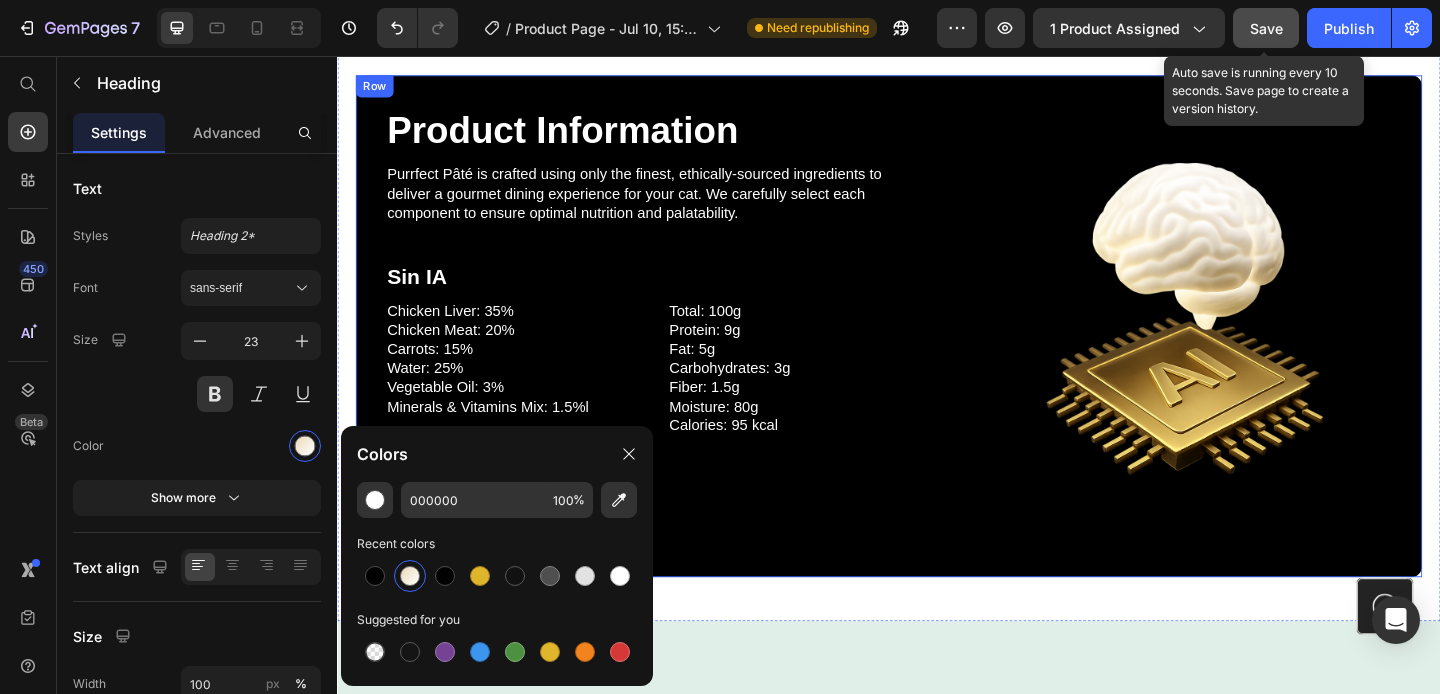 click on "Product Information Heading Image Purrfect Pâté is crafted using only the finest, ethically-sourced ingredients to deliver a gourmet dining experience for your cat. We carefully select each component to ensure optimal nutrition and palatability. Text Block Sin IA Heading Chicken Liver: 35% Chicken Meat: 20% Carrots: 15% Water: 25% Vegetable Oil: 3% Minerals & Vitamins Mix: 1.5%l Text Block Row Con IA ([COMPANY]) Heading Total: 100g Protein: 9g Fat: 5g Carbohydrates: 3g Fiber: 1.5g Moisture: 80g Calories: 95 kcal Text Block Row Row Row
Icon
Icon
Icon Row Image Row   0" at bounding box center [937, 350] 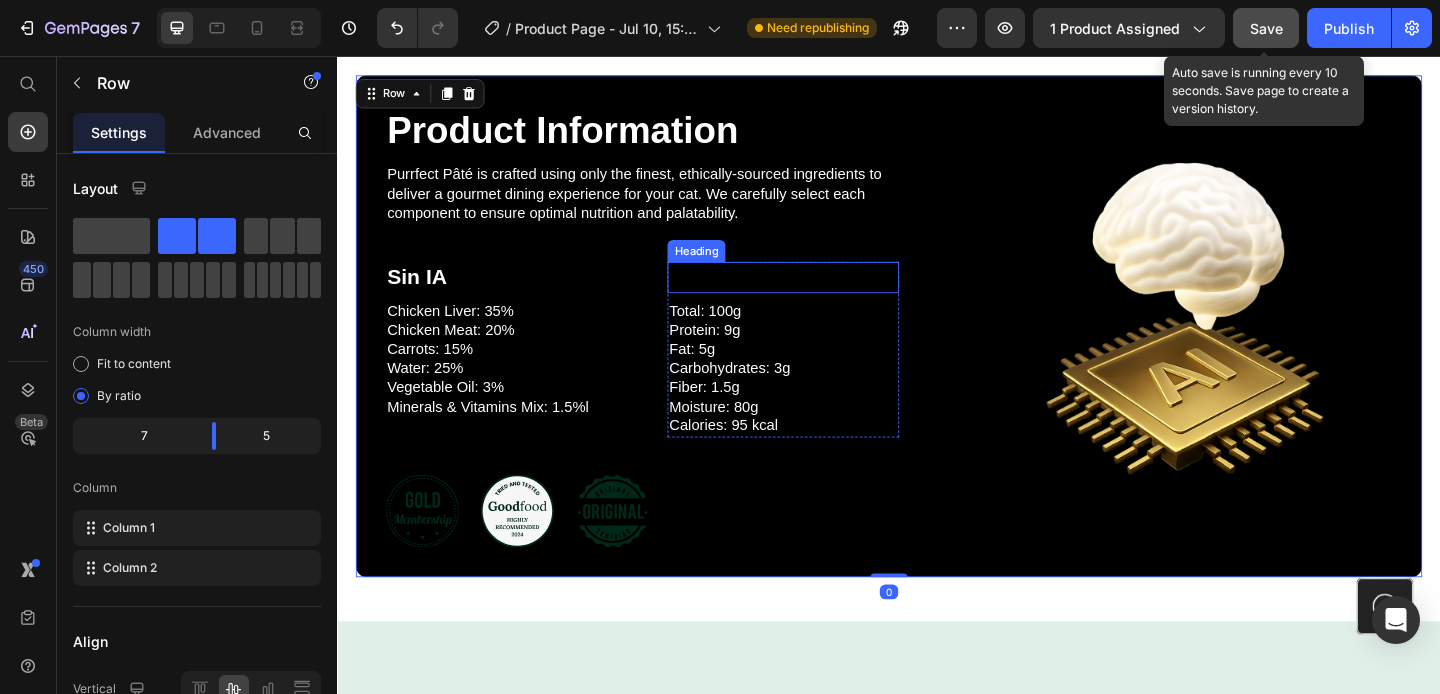 click on "Con IA (Chicago Boys)" at bounding box center (822, 297) 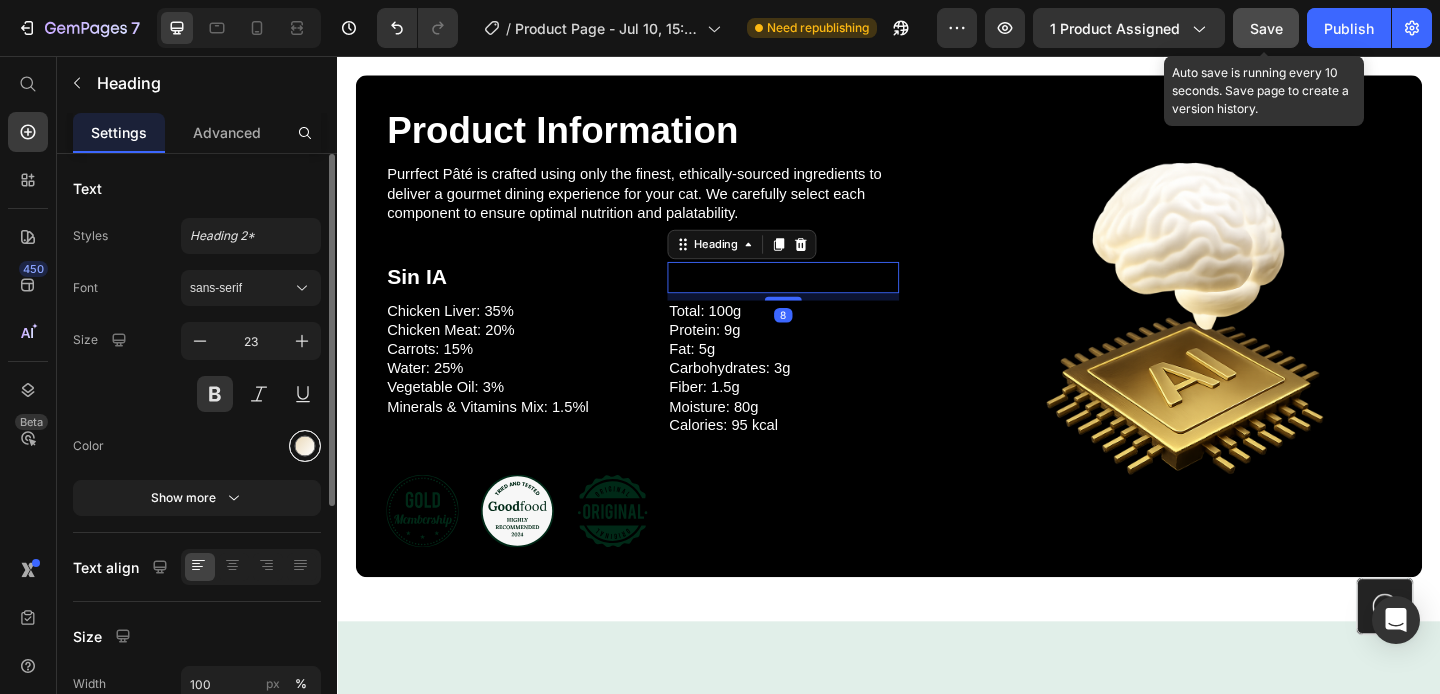 click at bounding box center [305, 446] 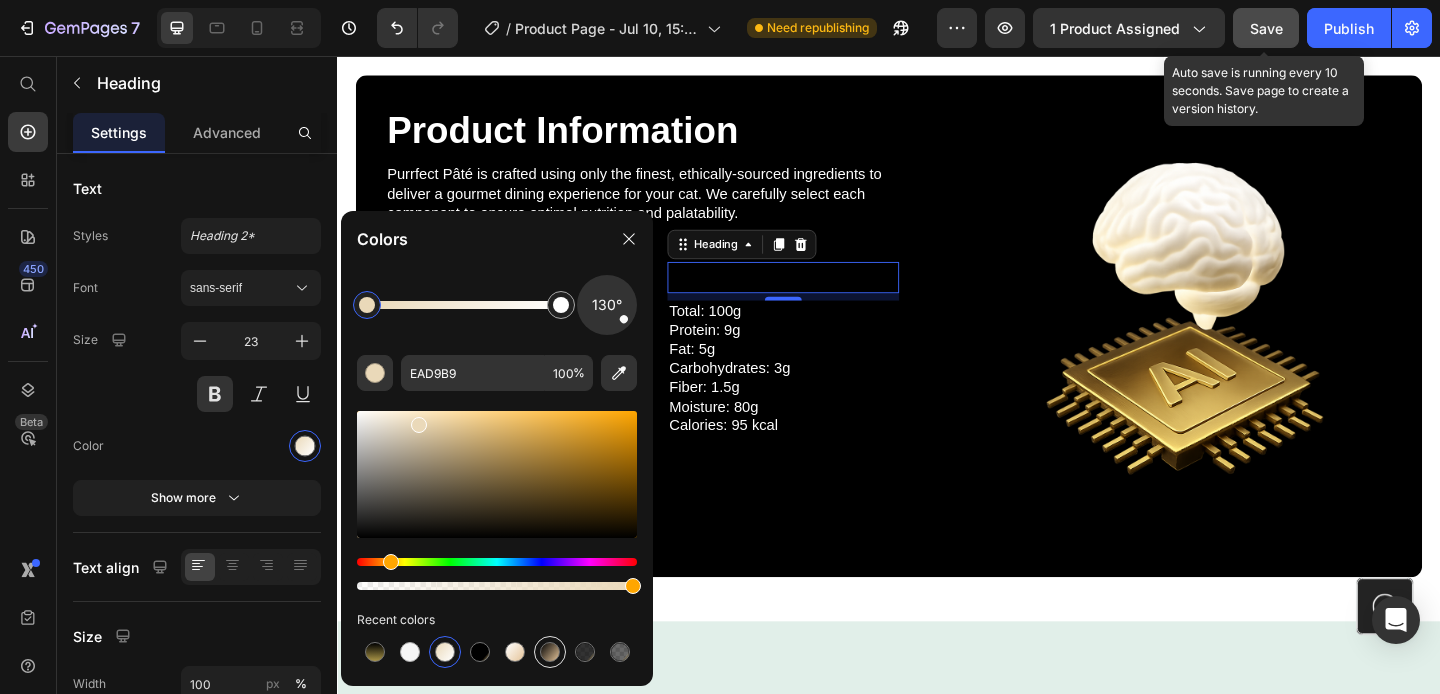 click at bounding box center [550, 652] 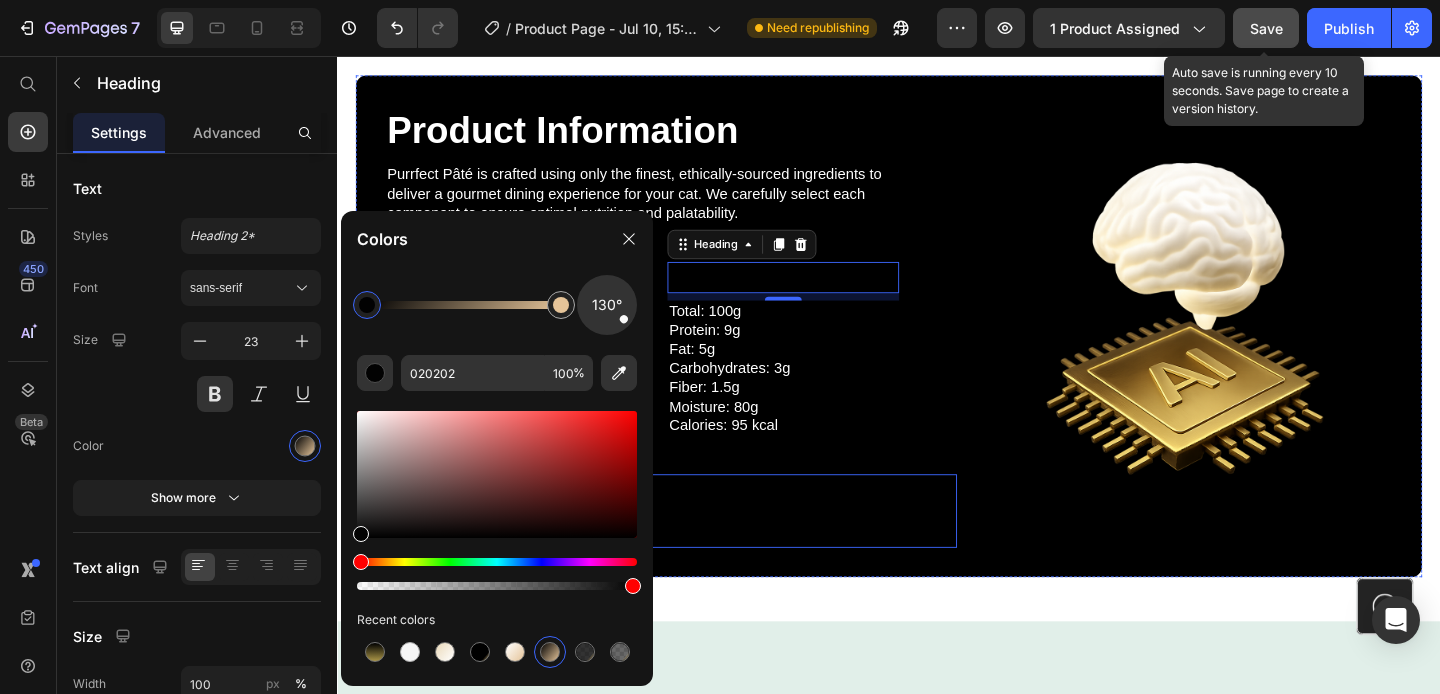 click on "Icon
Icon
Icon Row" at bounding box center [700, 551] 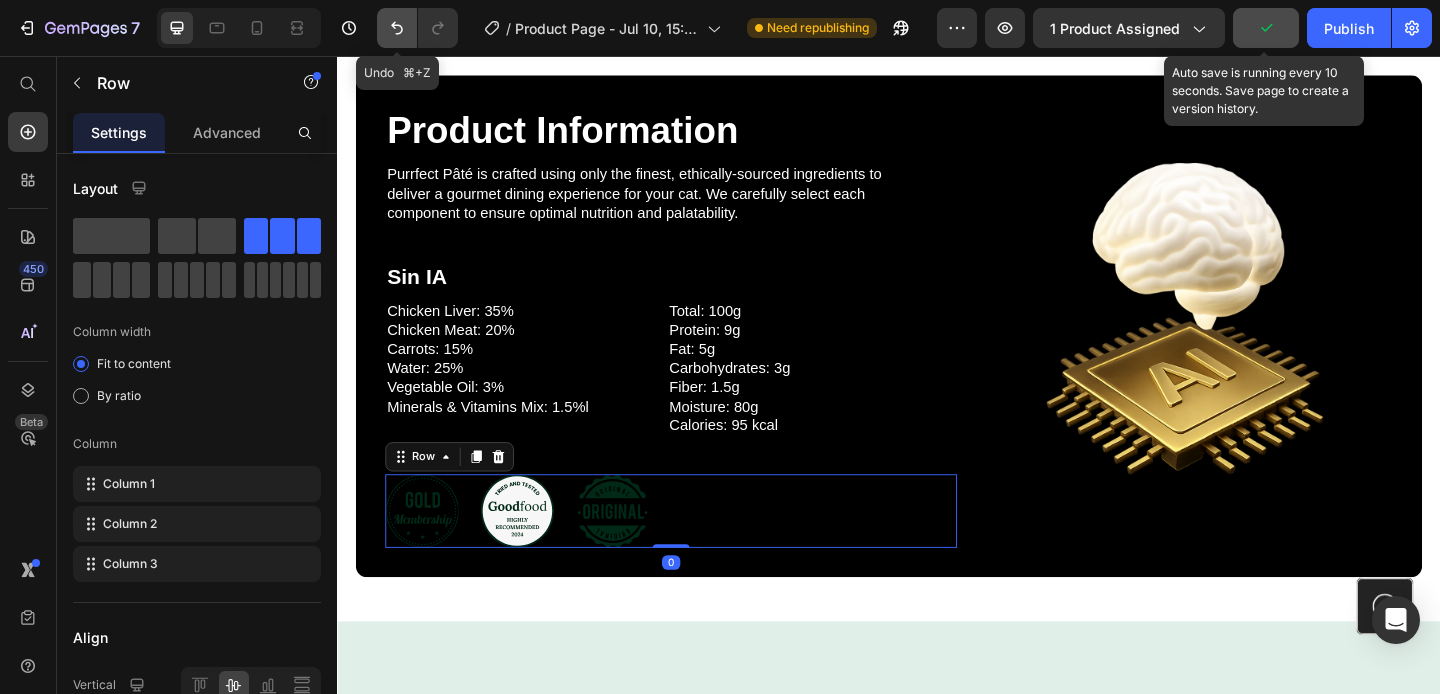 click 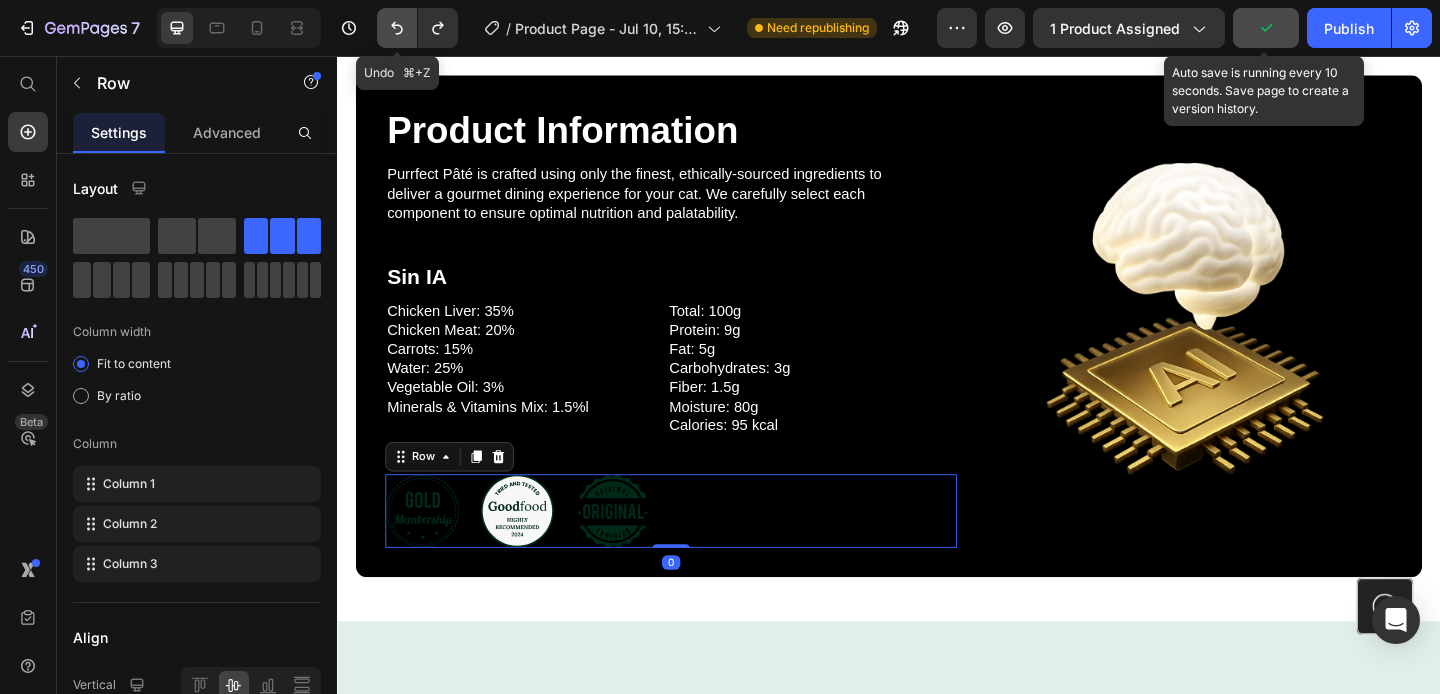 click 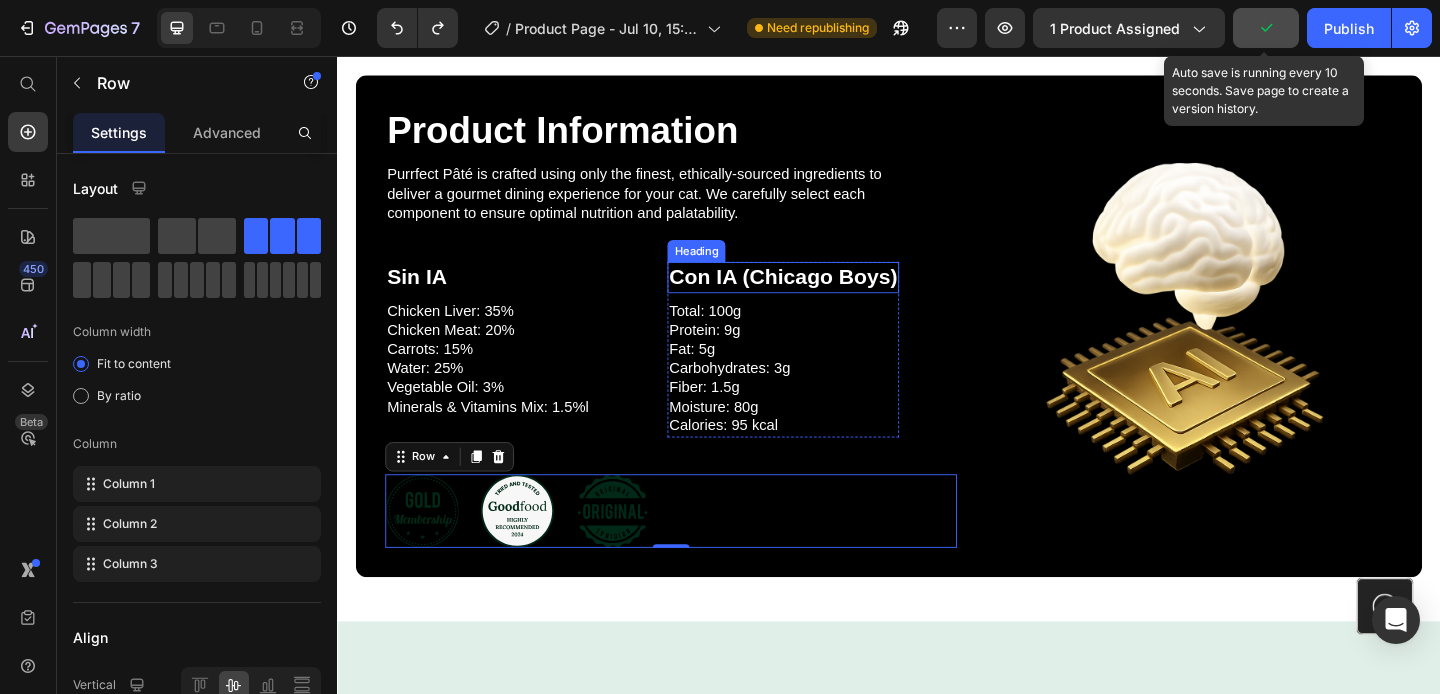 click on "Con IA (Chicago Boys)" at bounding box center (822, 297) 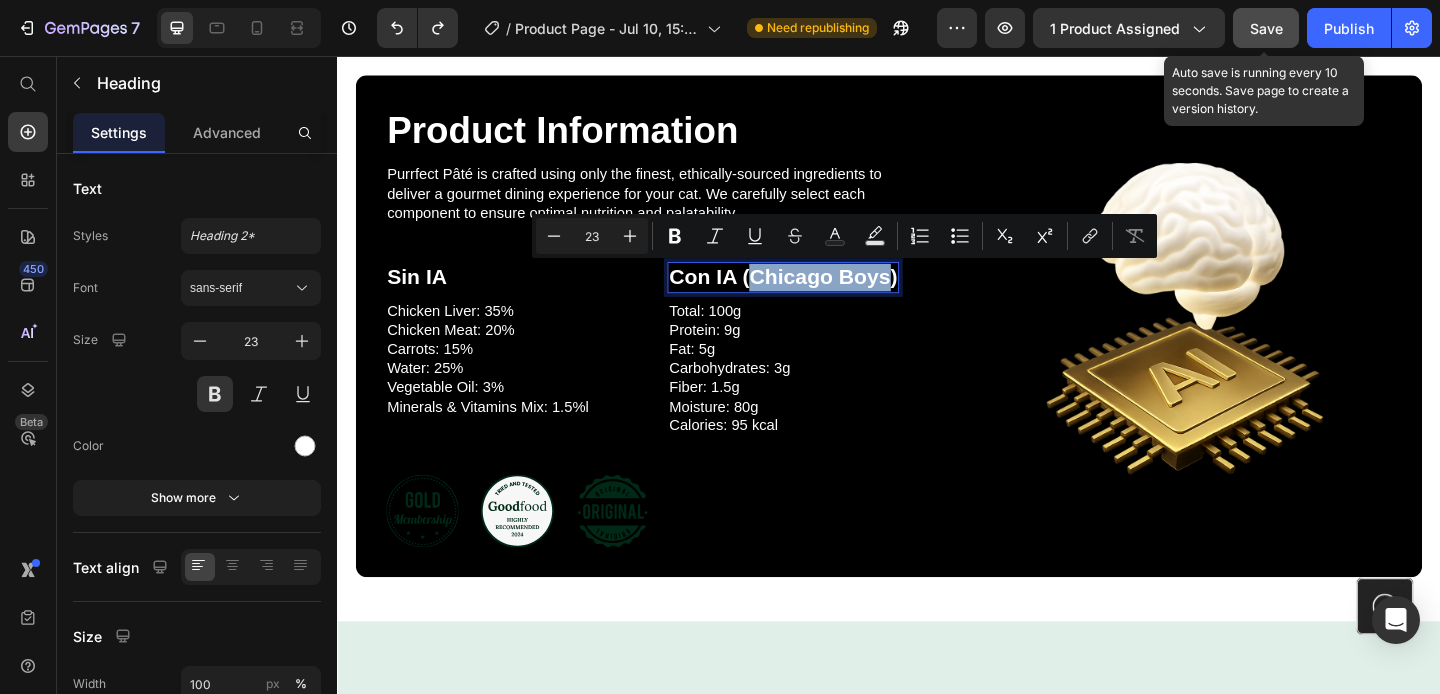 drag, startPoint x: 787, startPoint y: 296, endPoint x: 938, endPoint y: 295, distance: 151.00331 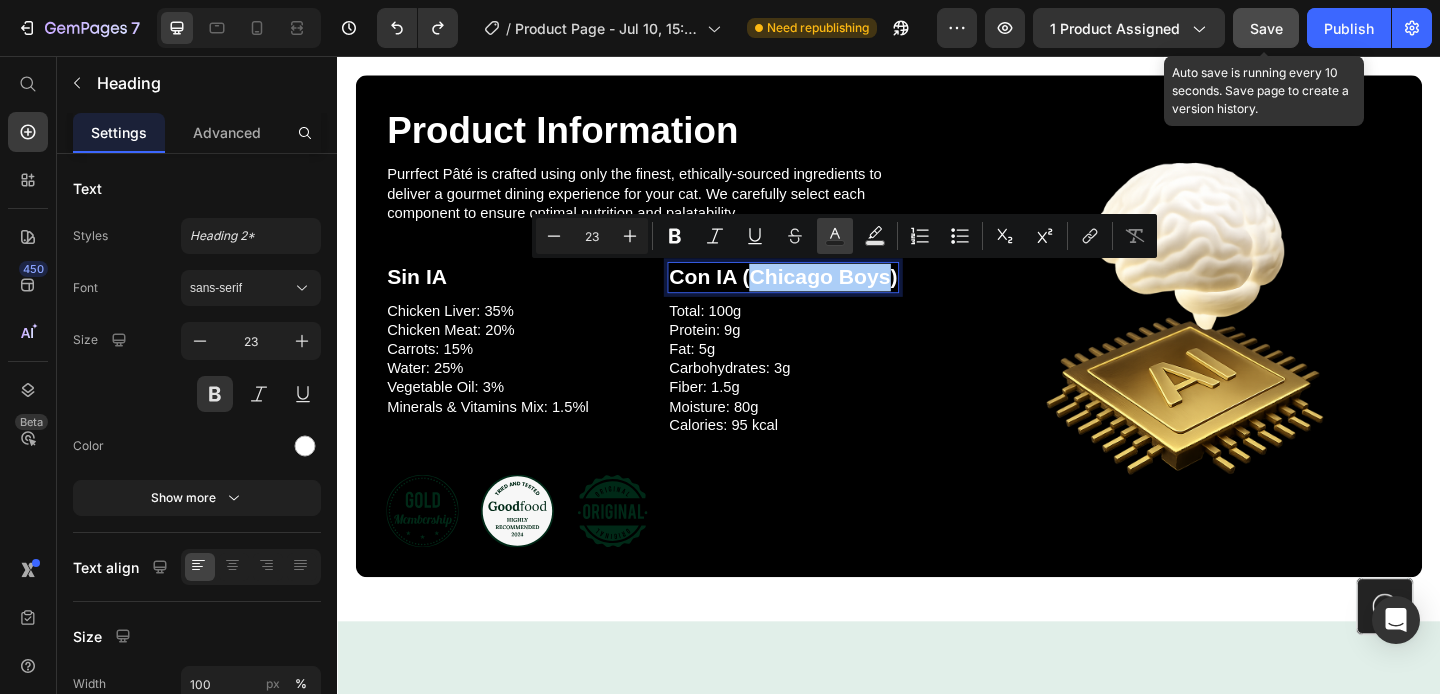 click 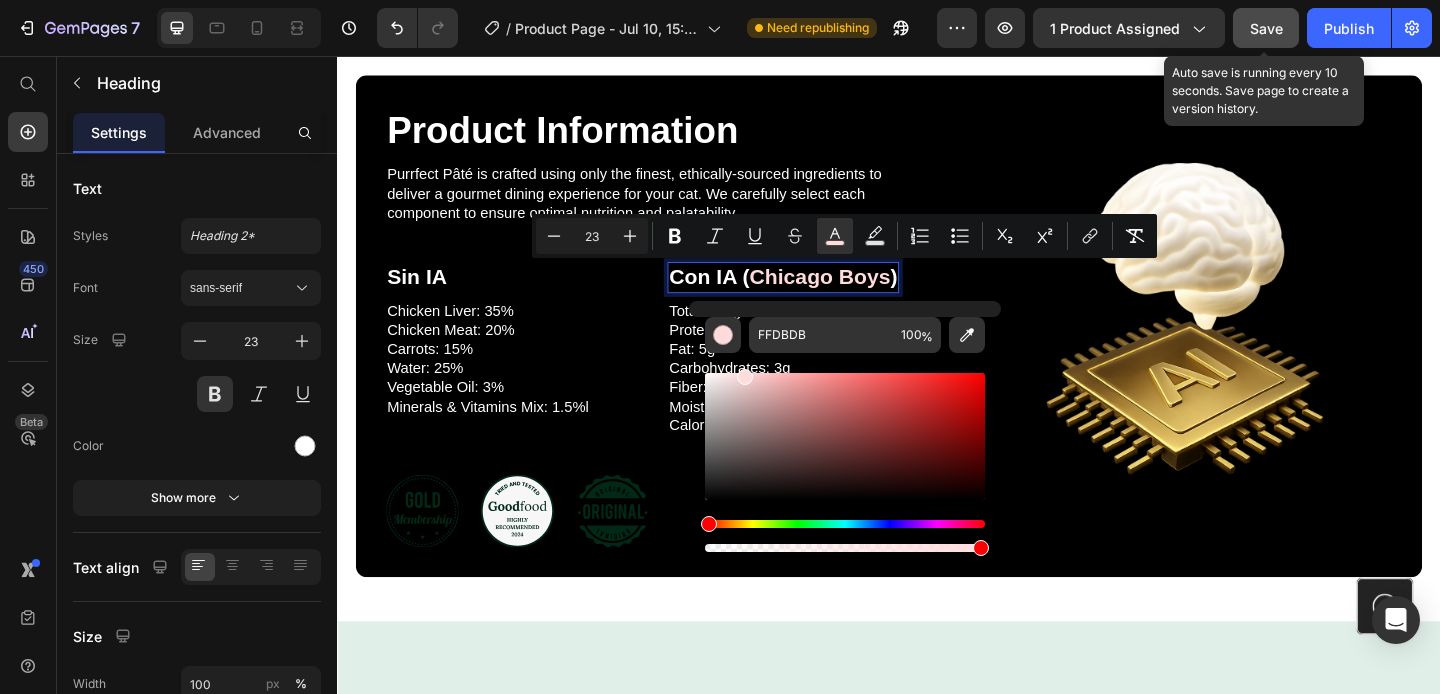 drag, startPoint x: 711, startPoint y: 379, endPoint x: 742, endPoint y: 365, distance: 34.0147 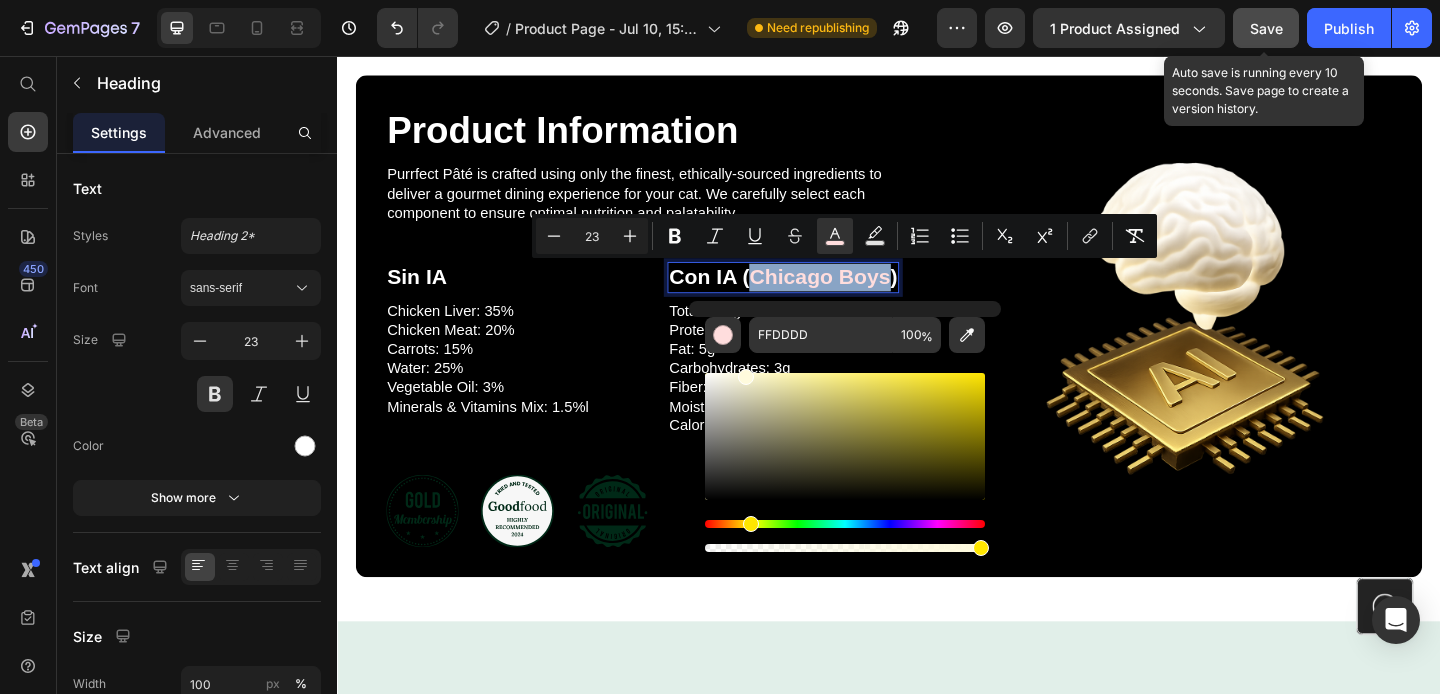 type on "FFFBDD" 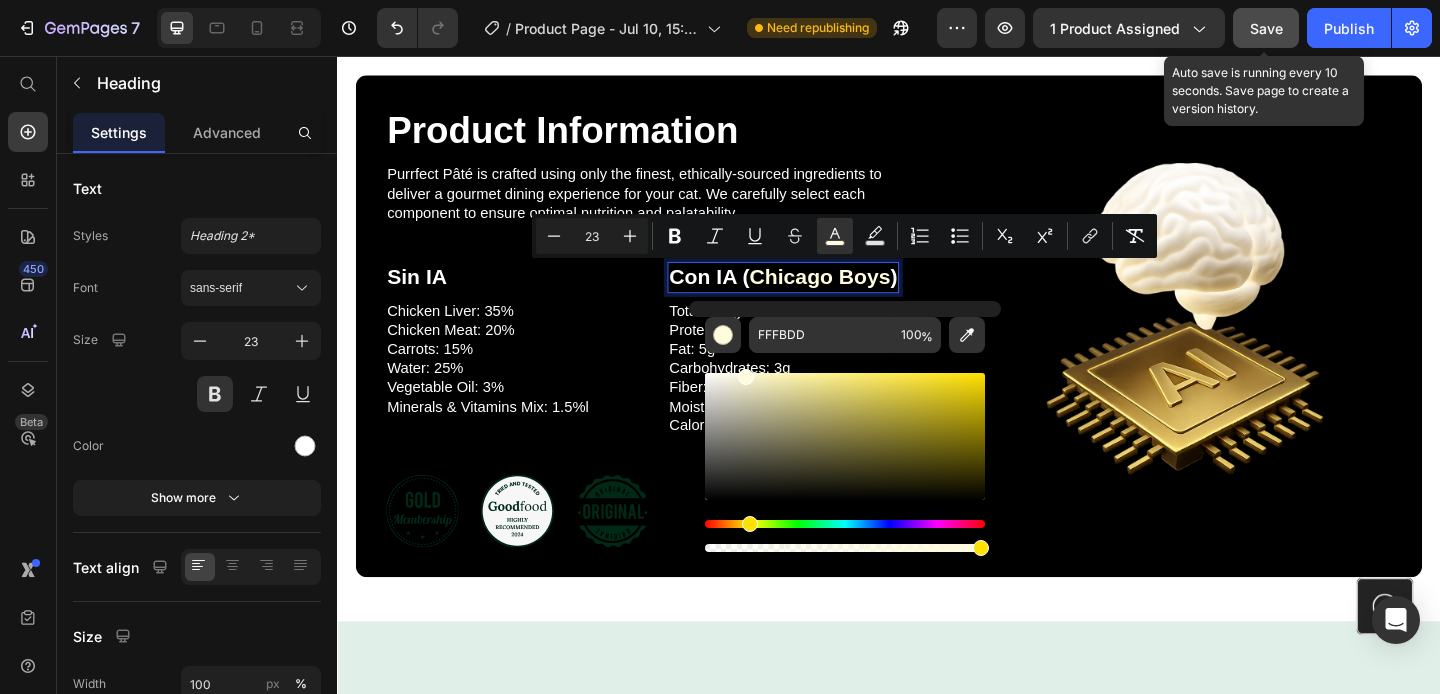 drag, startPoint x: 709, startPoint y: 525, endPoint x: 747, endPoint y: 525, distance: 38 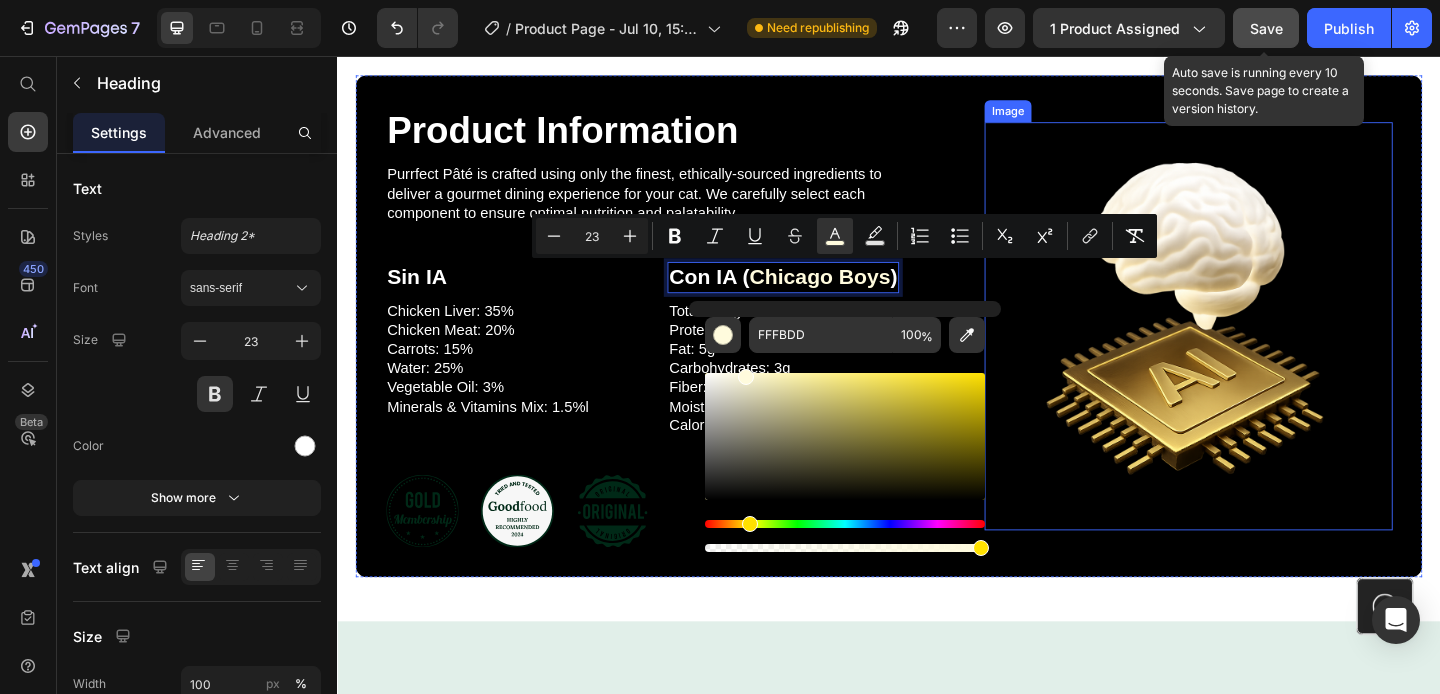 click at bounding box center (1263, 350) 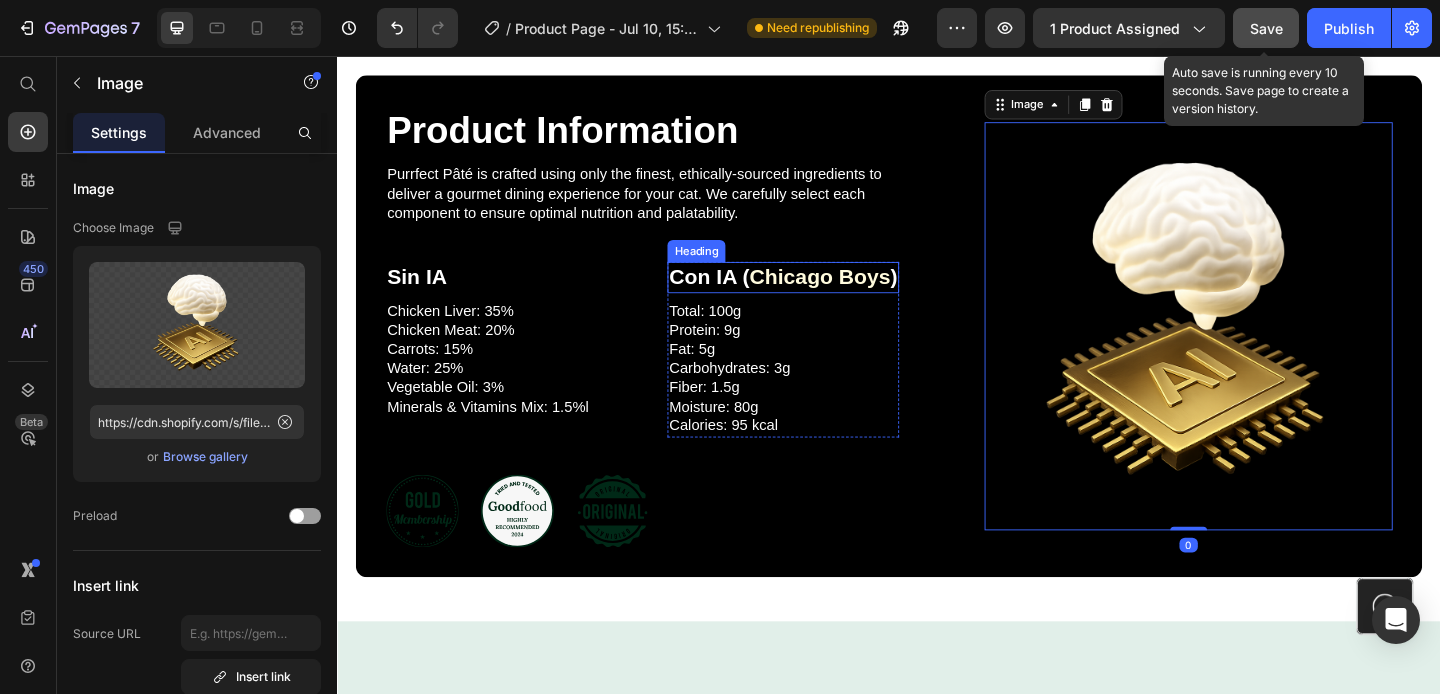click on "Chicago Boys" at bounding box center (861, 296) 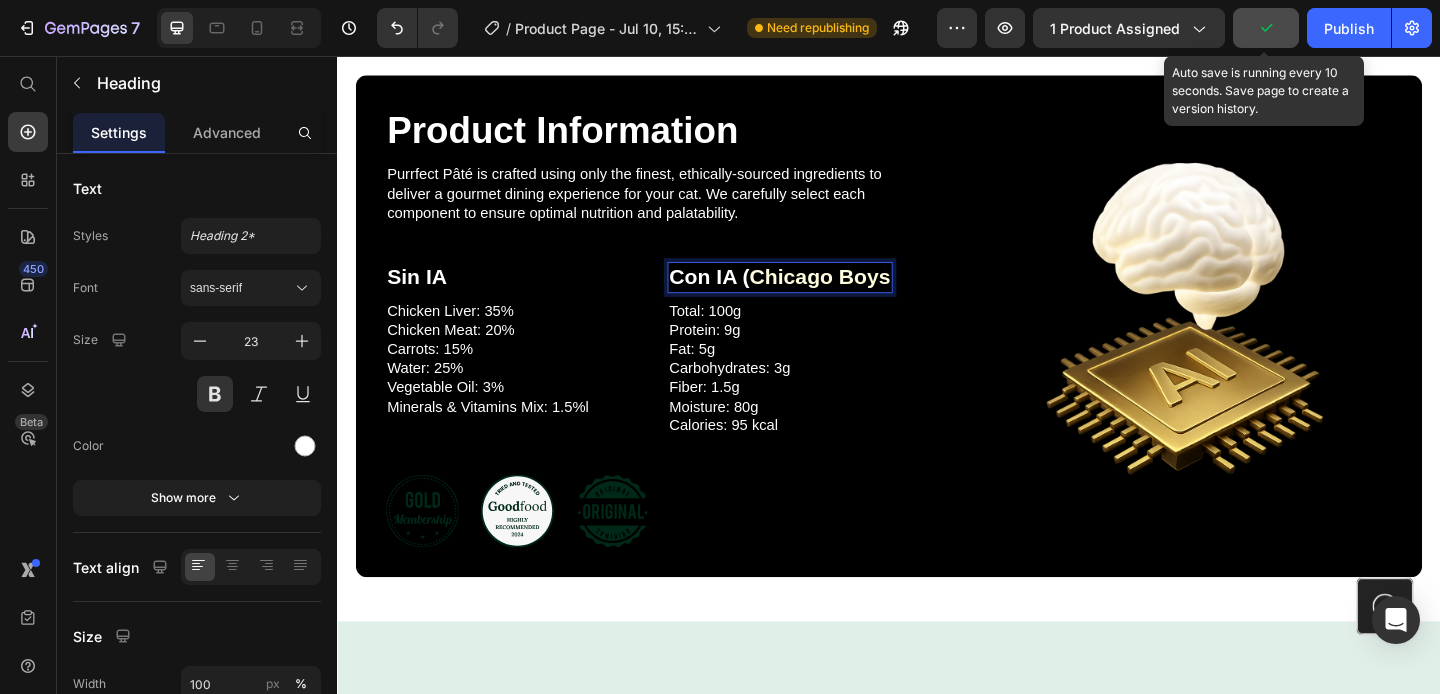 click on "Chicago Boys" at bounding box center (861, 296) 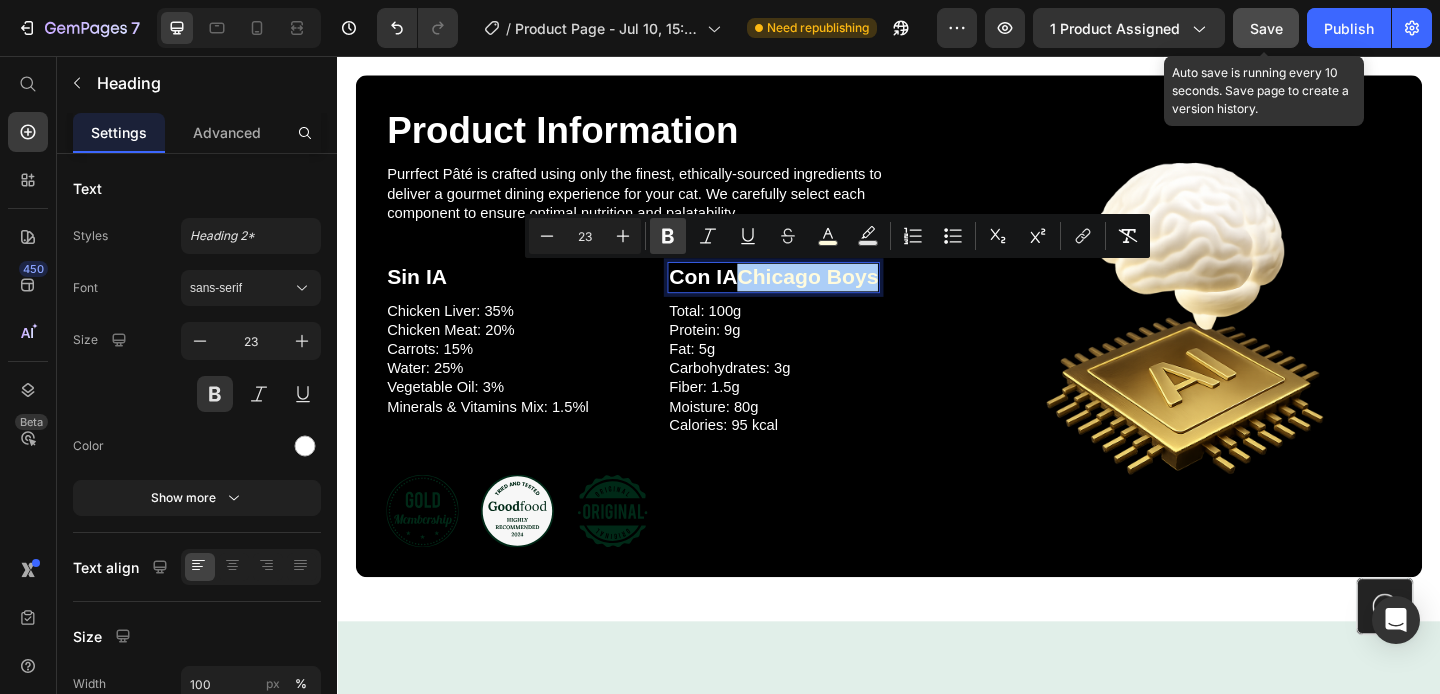 click on "Bold" at bounding box center (668, 236) 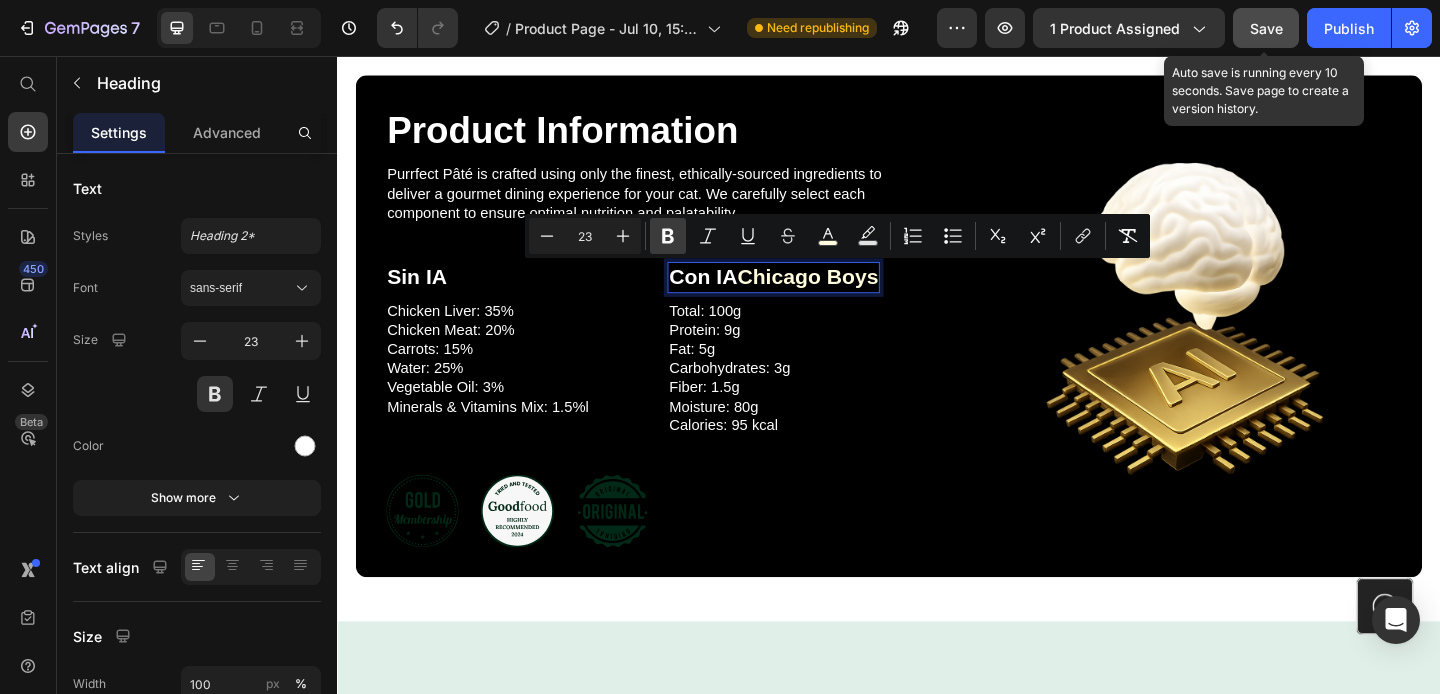 click 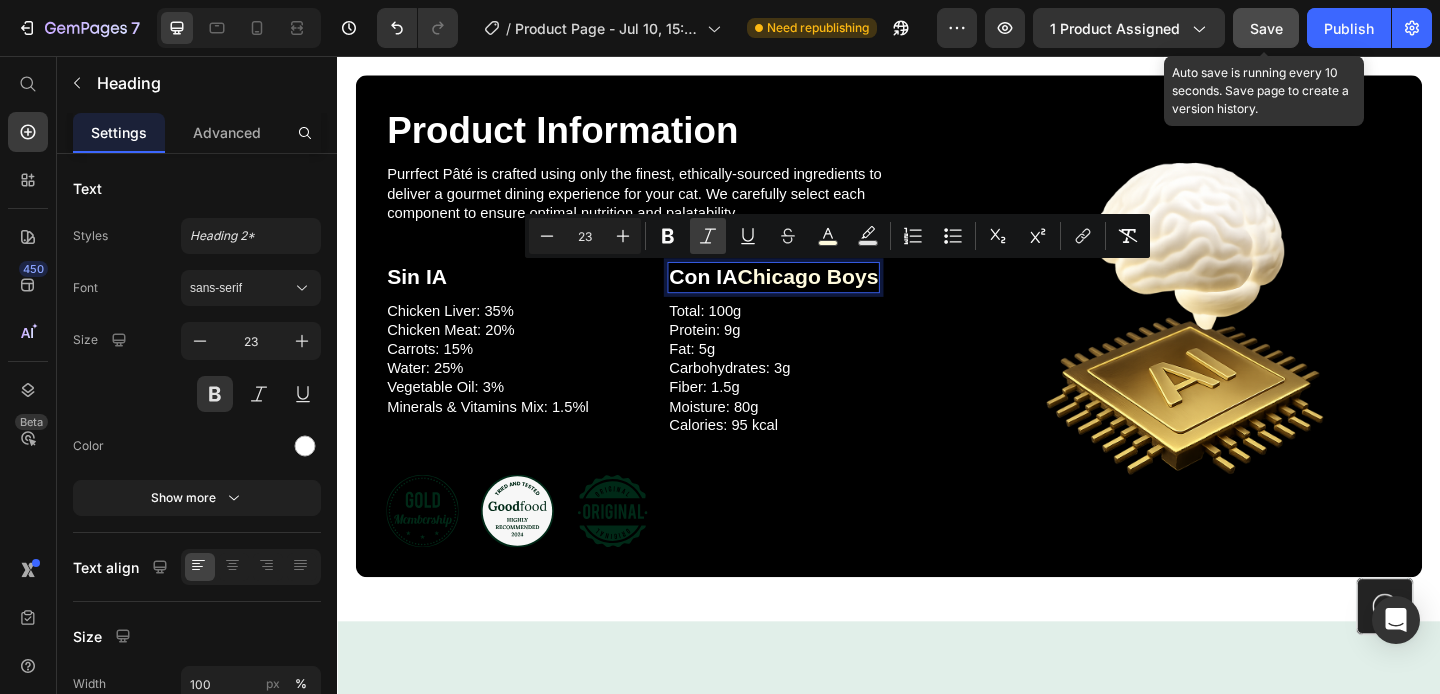 click 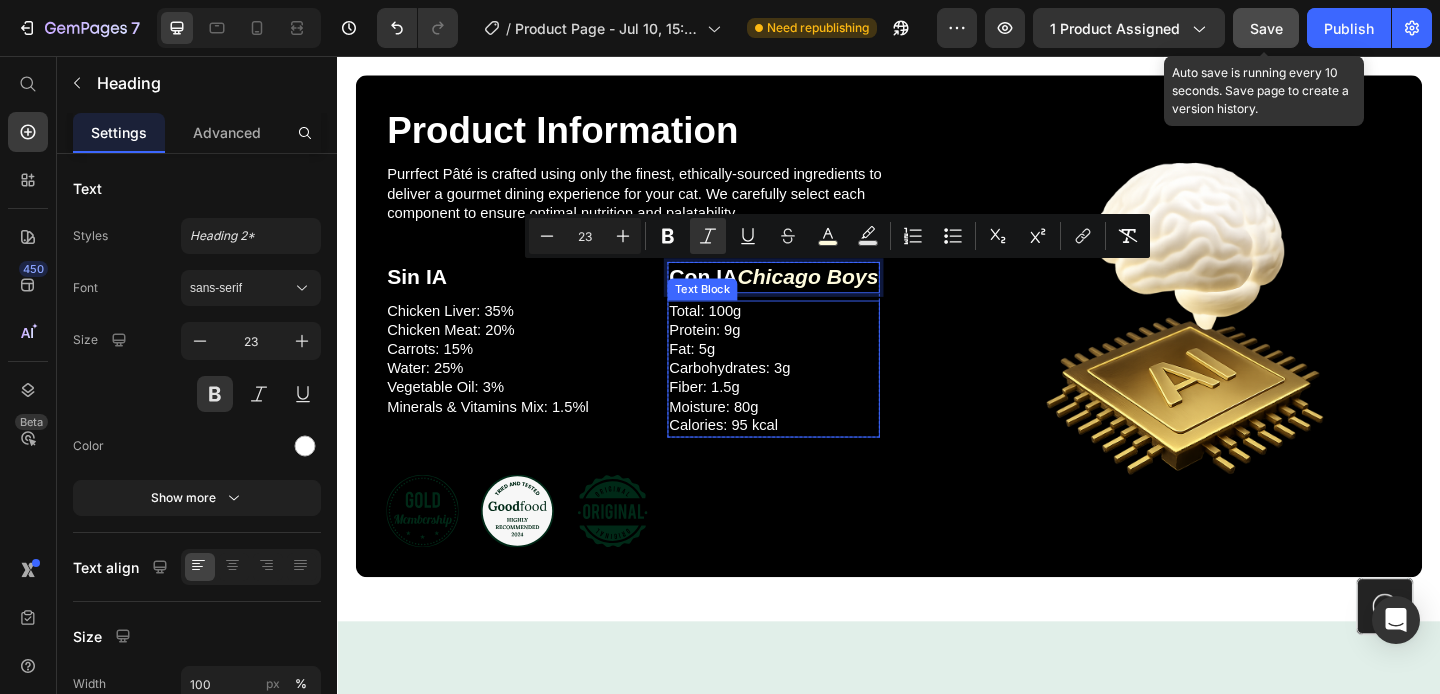 click on "Icon
Icon
Icon Row" at bounding box center [700, 551] 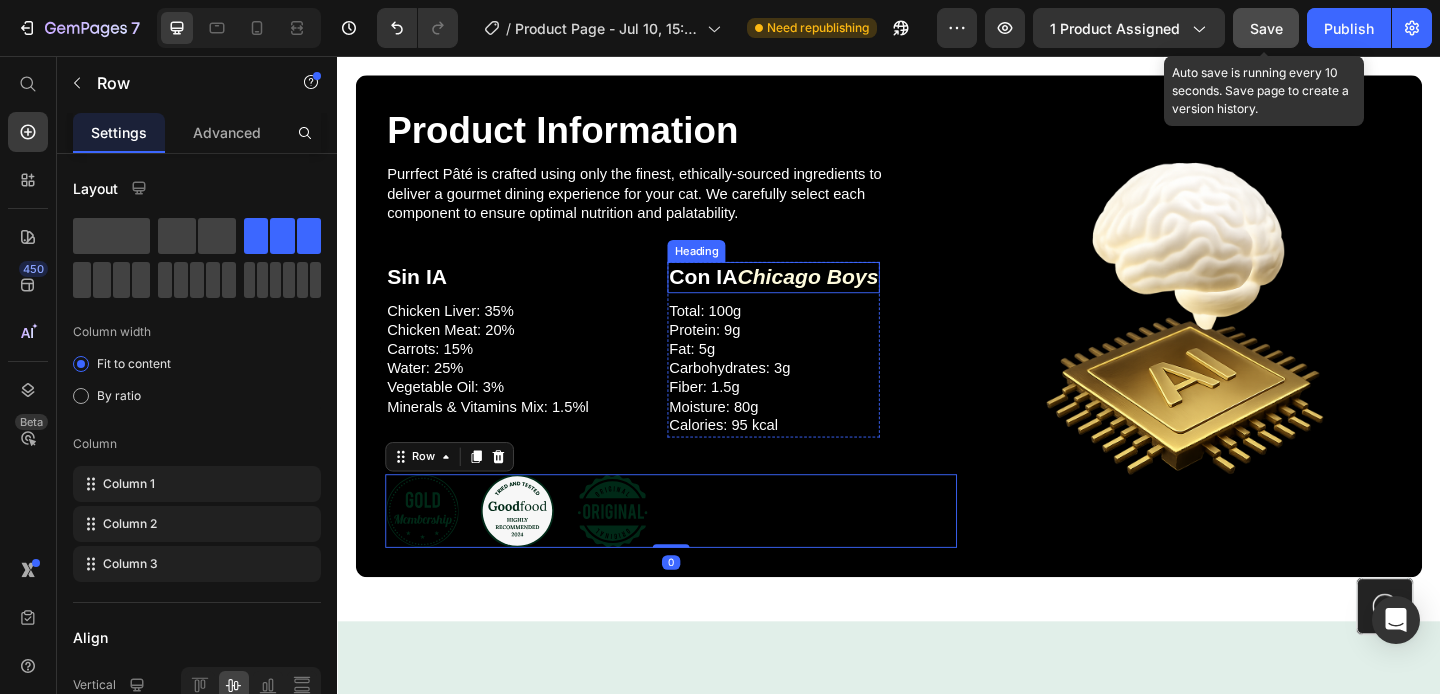 click on "Chicago Boys" at bounding box center [848, 296] 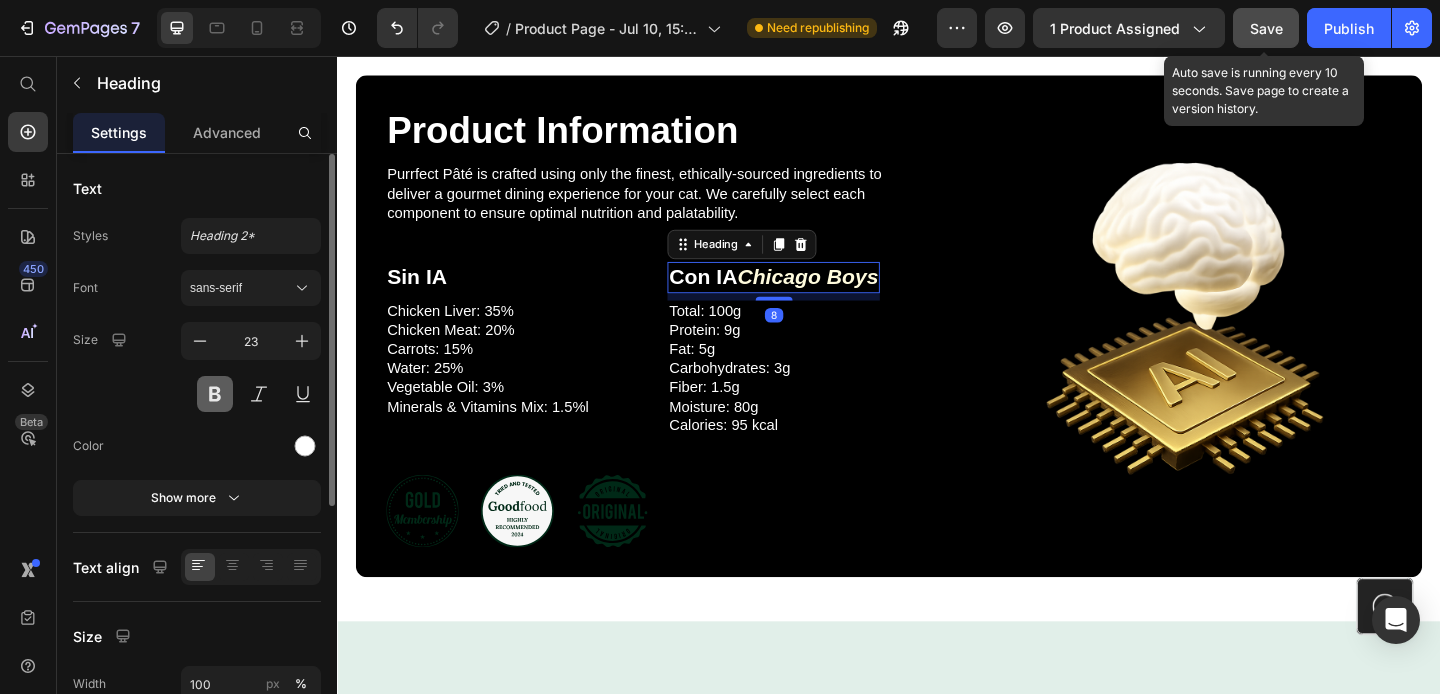 click at bounding box center [215, 394] 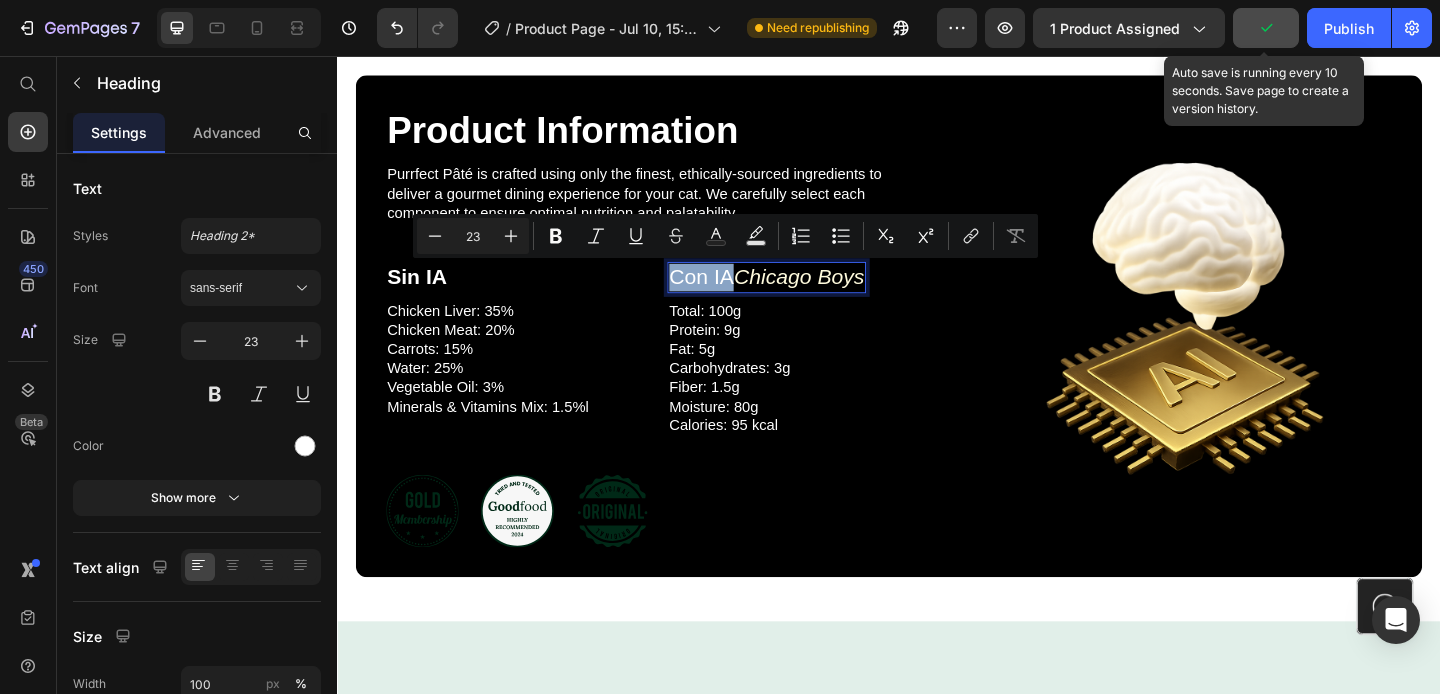 drag, startPoint x: 766, startPoint y: 300, endPoint x: 704, endPoint y: 300, distance: 62 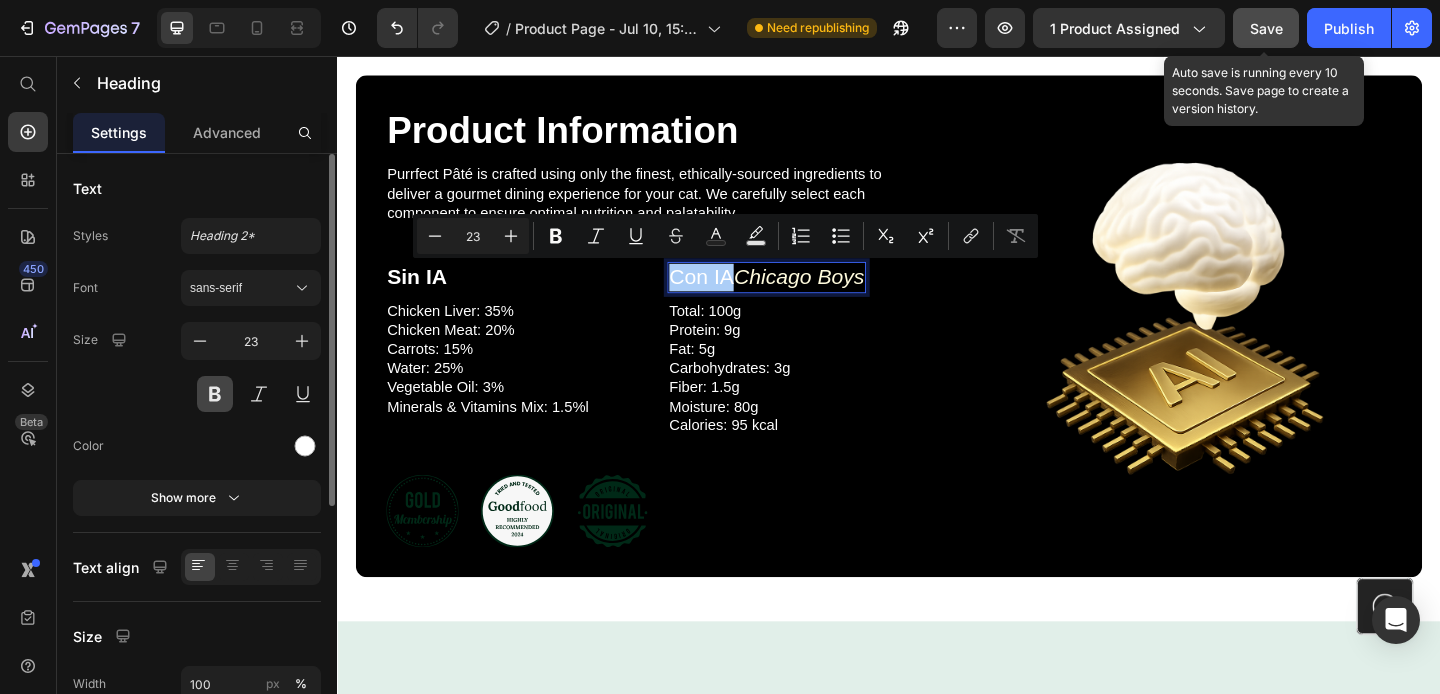 click at bounding box center (215, 394) 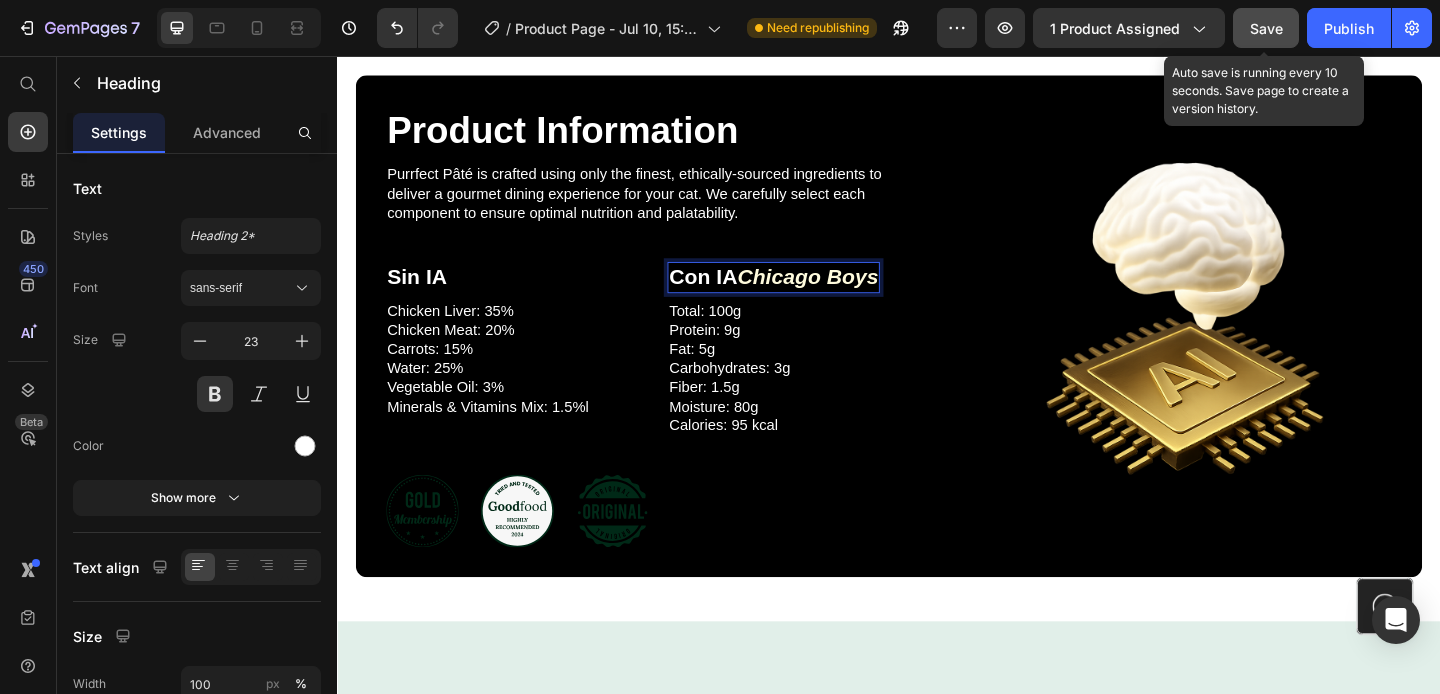 click on "Chicago Boys" at bounding box center [848, 296] 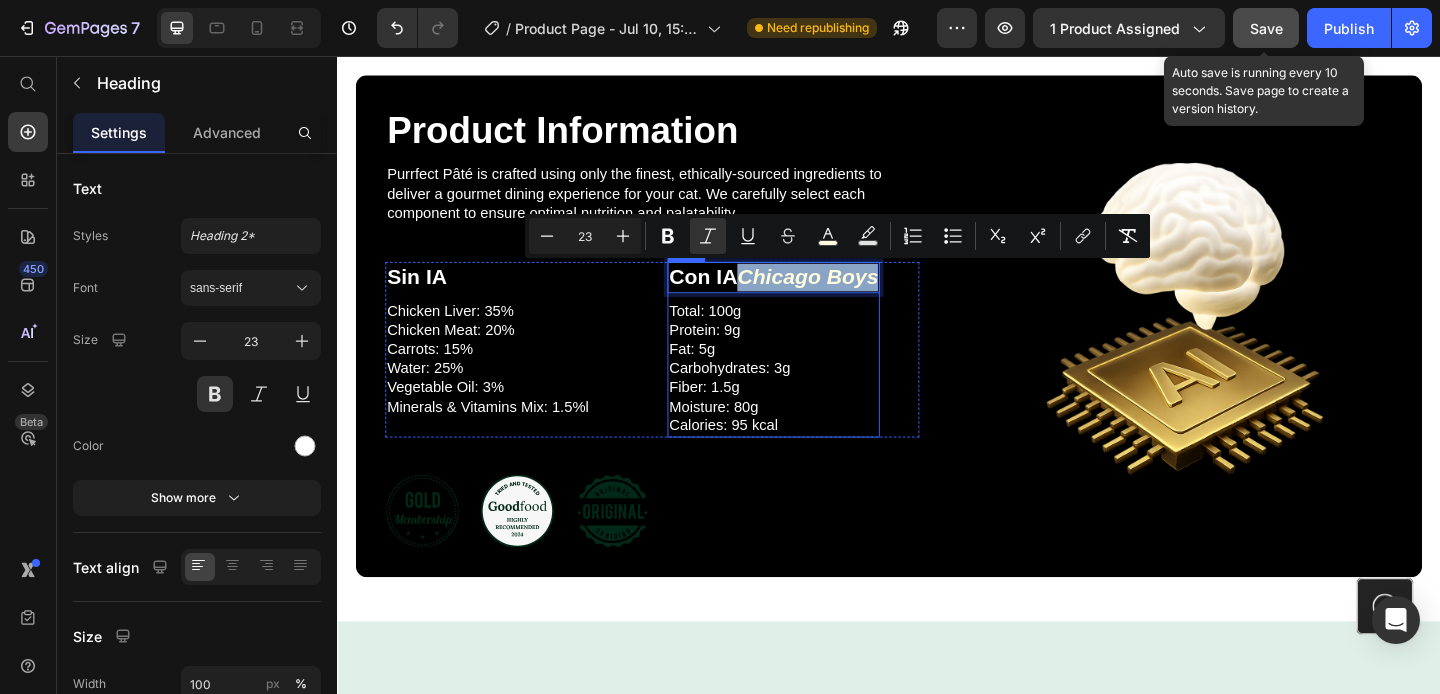 drag, startPoint x: 782, startPoint y: 300, endPoint x: 787, endPoint y: 315, distance: 15.811388 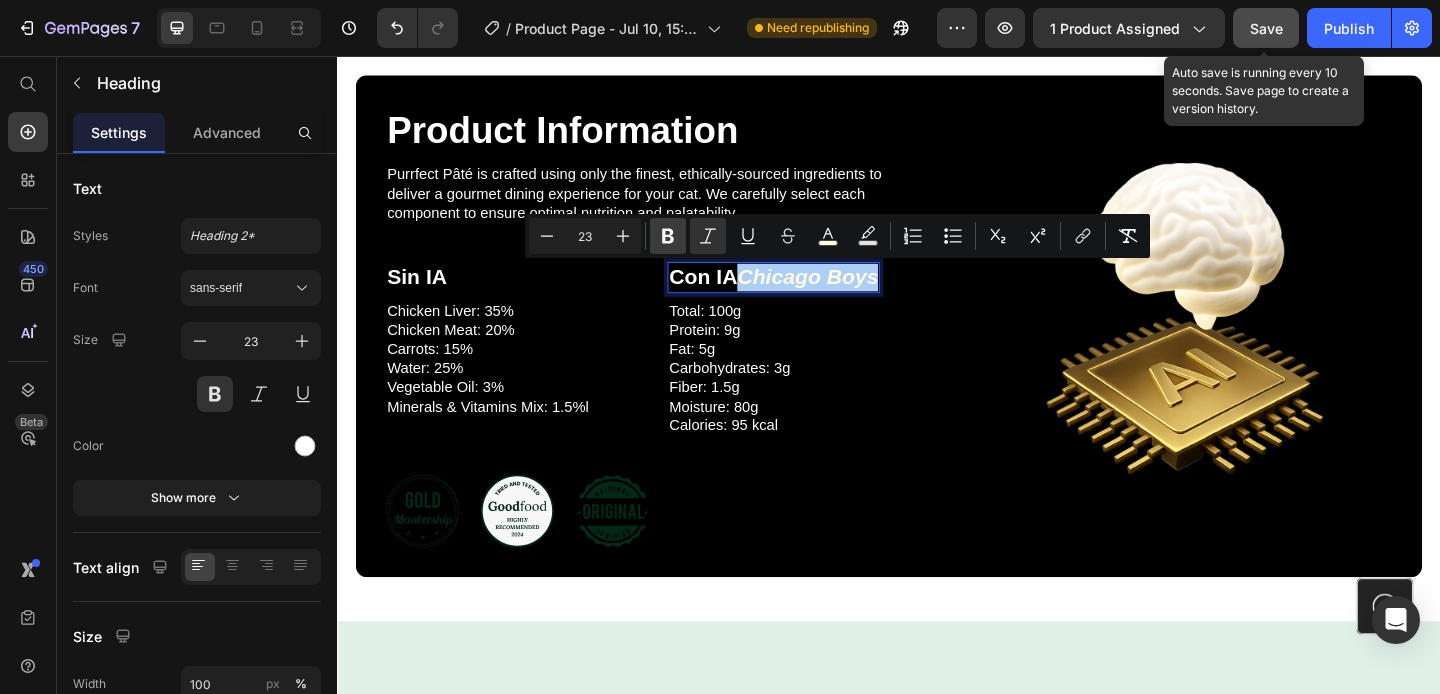 click 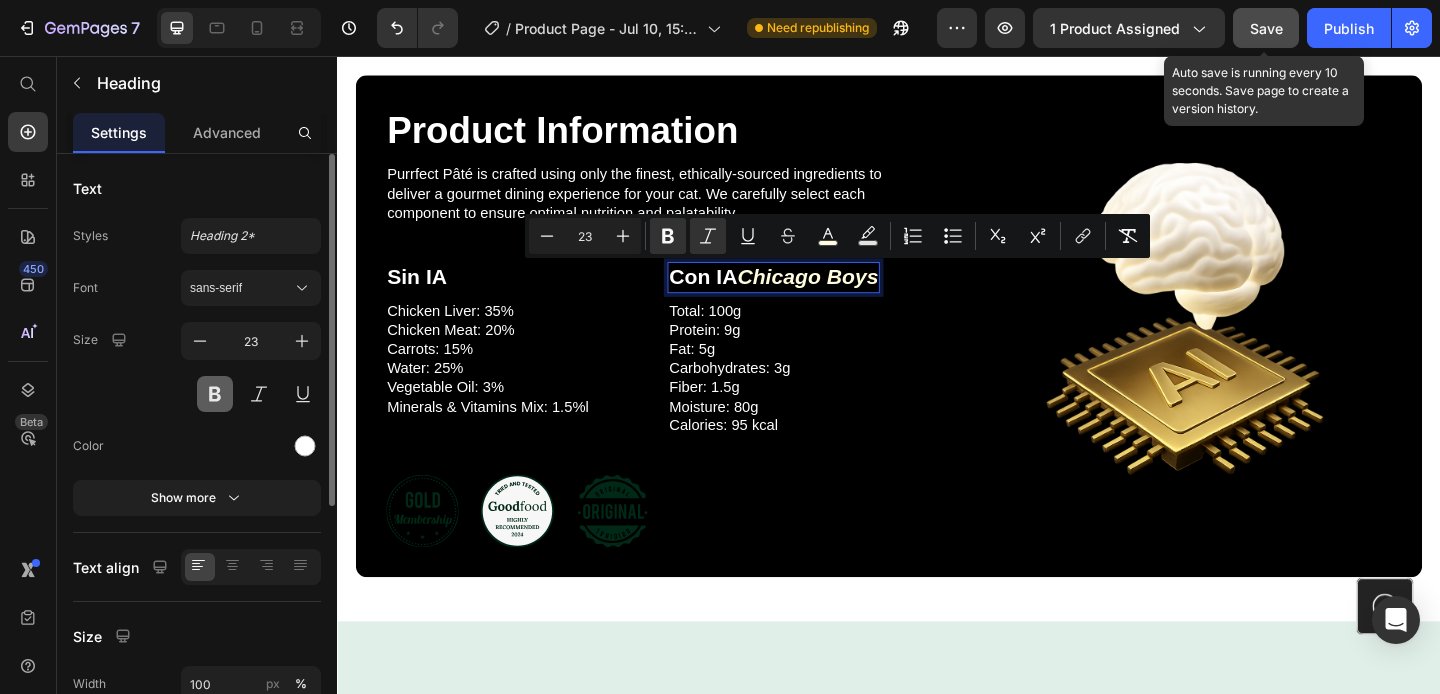 click at bounding box center (215, 394) 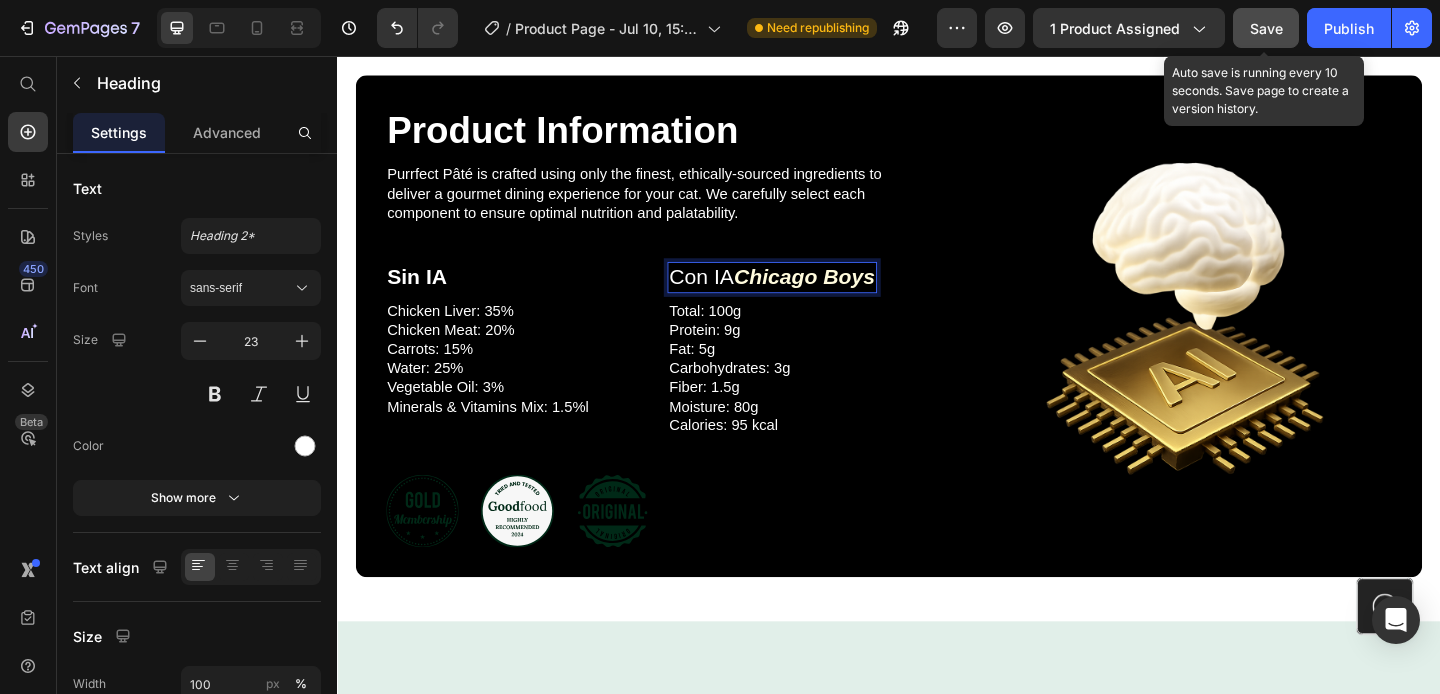 click on "Chicago Boys" at bounding box center (844, 296) 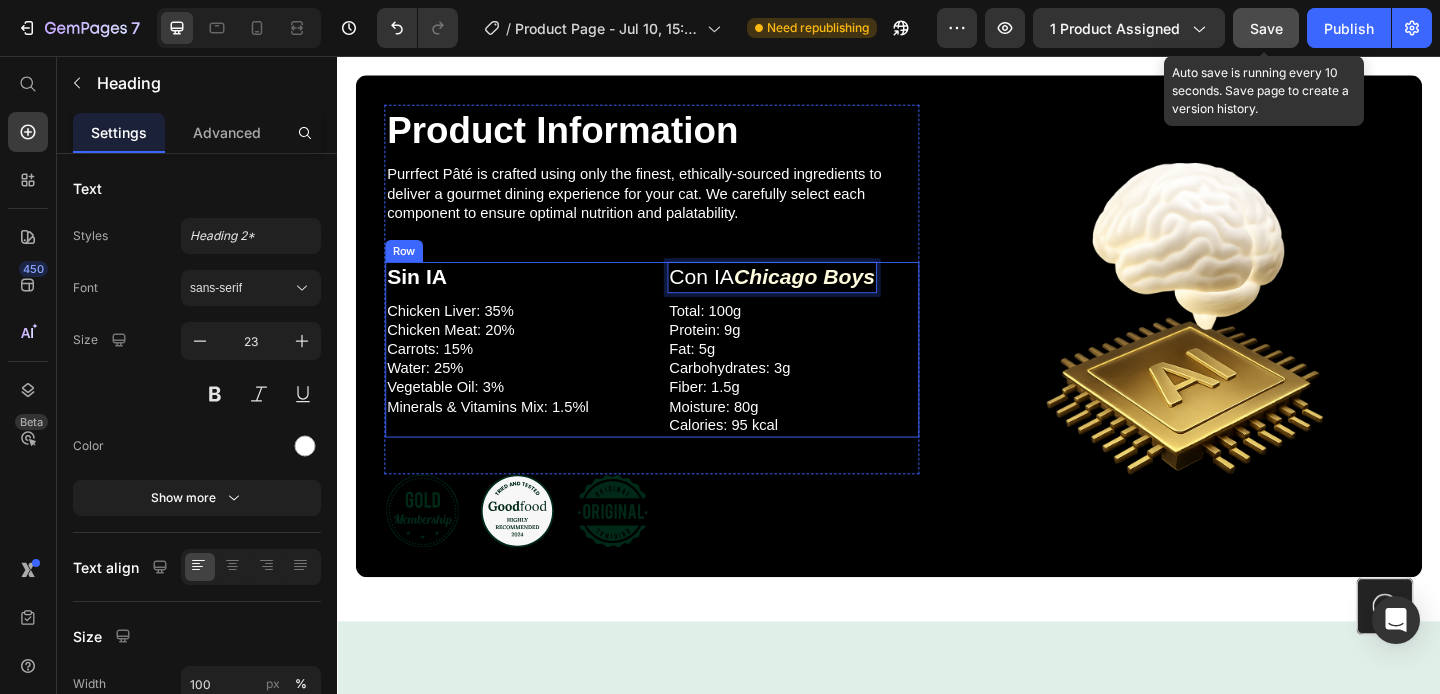 click on "Sin IA Heading Chicken Liver: 35% Chicken Meat: 20% Carrots: 15% Water: 25% Vegetable Oil: 3% Minerals & Vitamins Mix: 1.5%l Text Block Row Con IA [COMPANY] Heading 8 Total: 100g Protein: 9g Fat: 5g Carbohydrates: 3g Fiber: 1.5g Moisture: 80g Calories: 95 kcal Text Block Row Row" at bounding box center (679, 375) 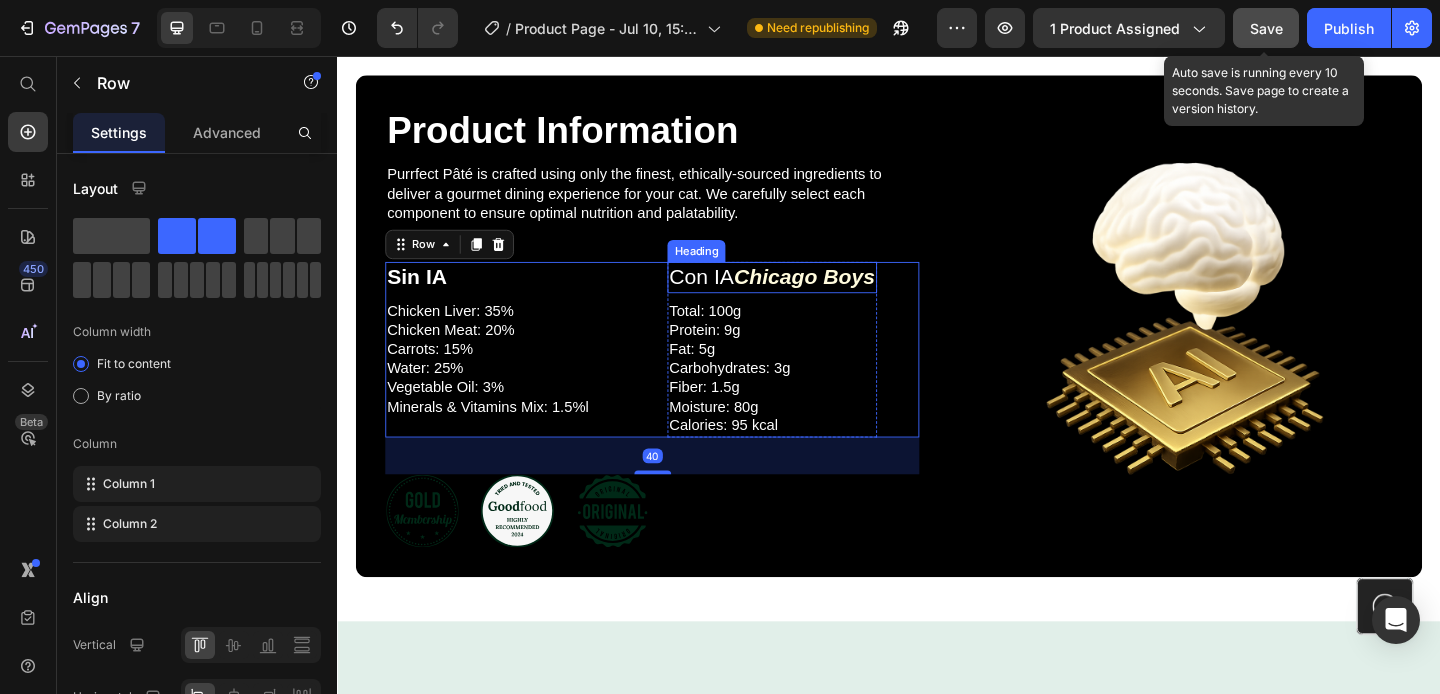 click on "Chicago Boys" at bounding box center (844, 296) 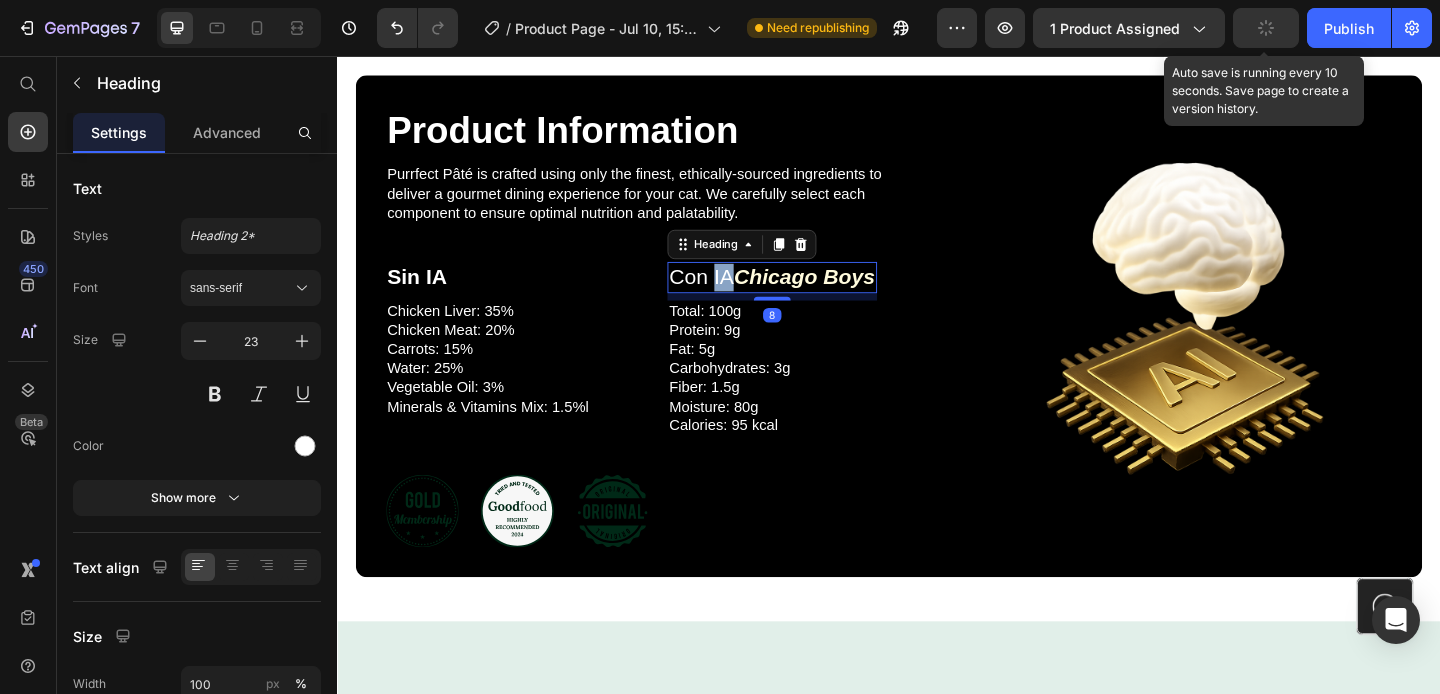click on "Con IA  Chicago Boys" at bounding box center [810, 297] 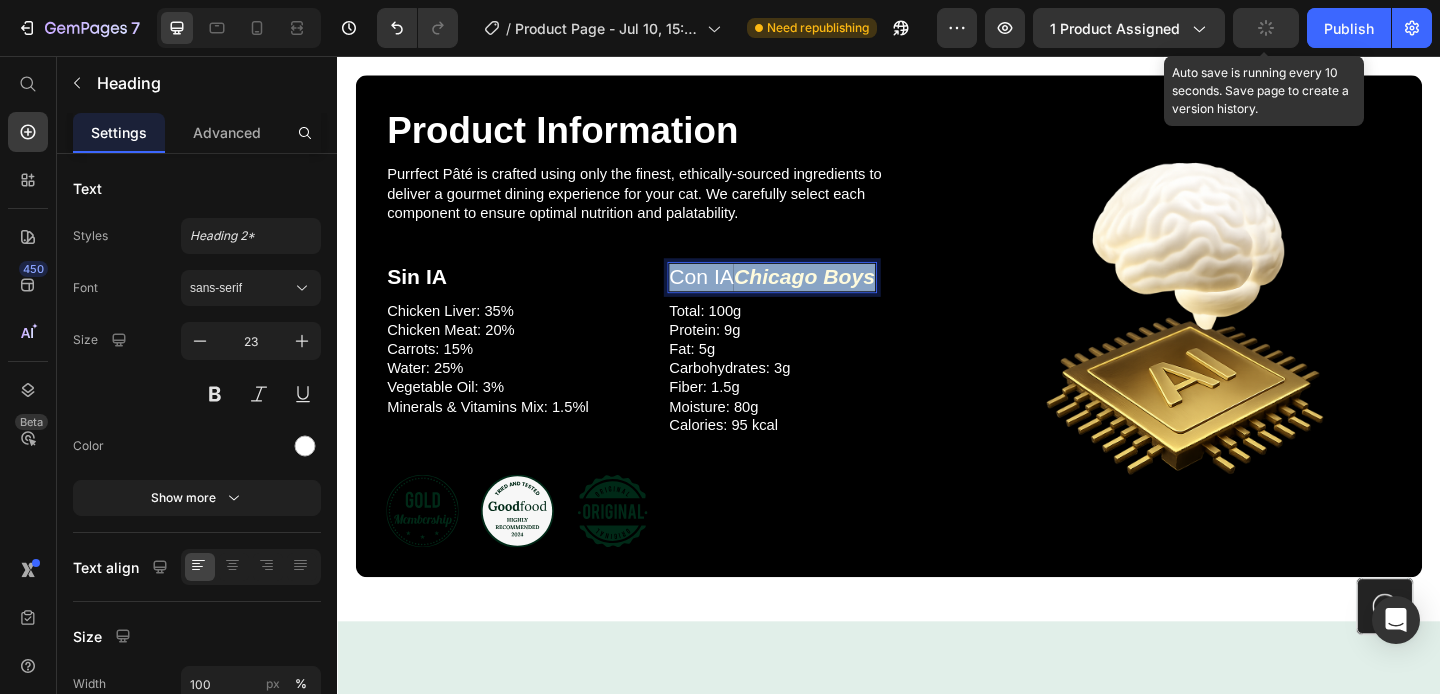 click on "Con IA  Chicago Boys" at bounding box center (810, 297) 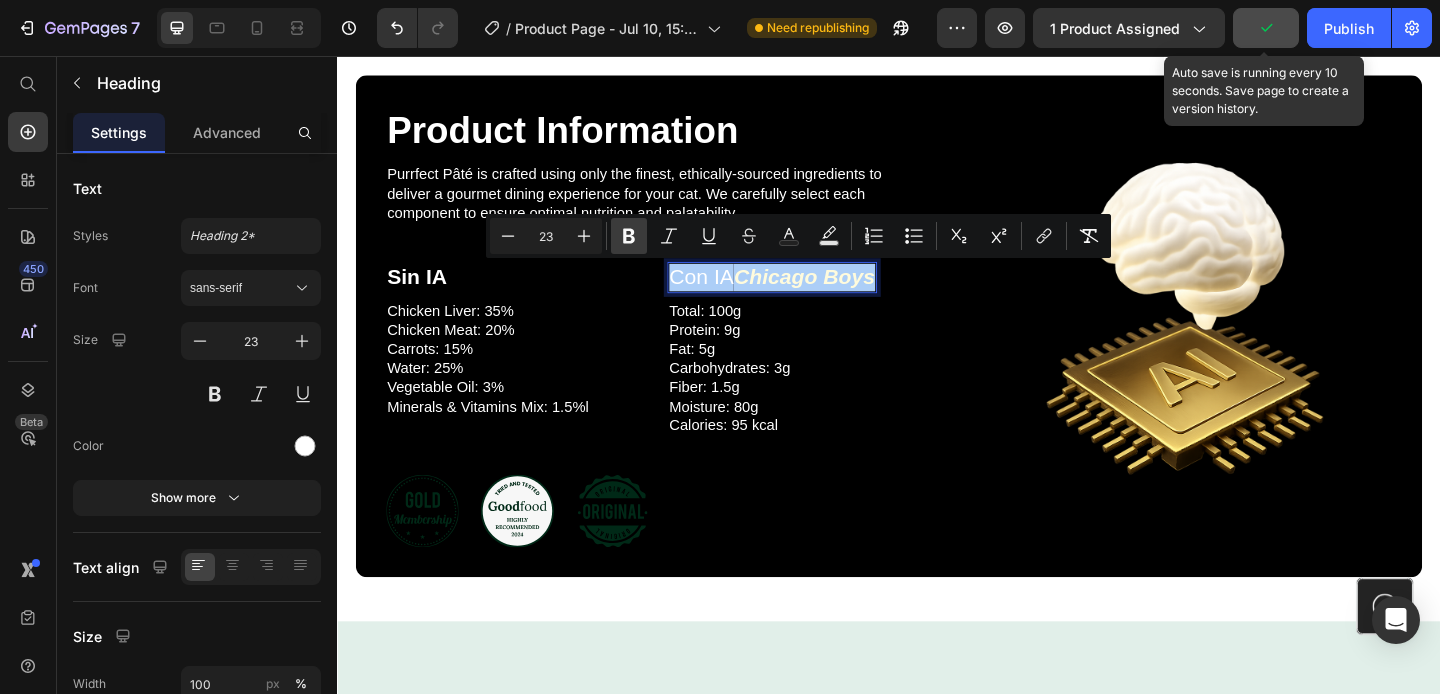 click on "Bold" at bounding box center (629, 236) 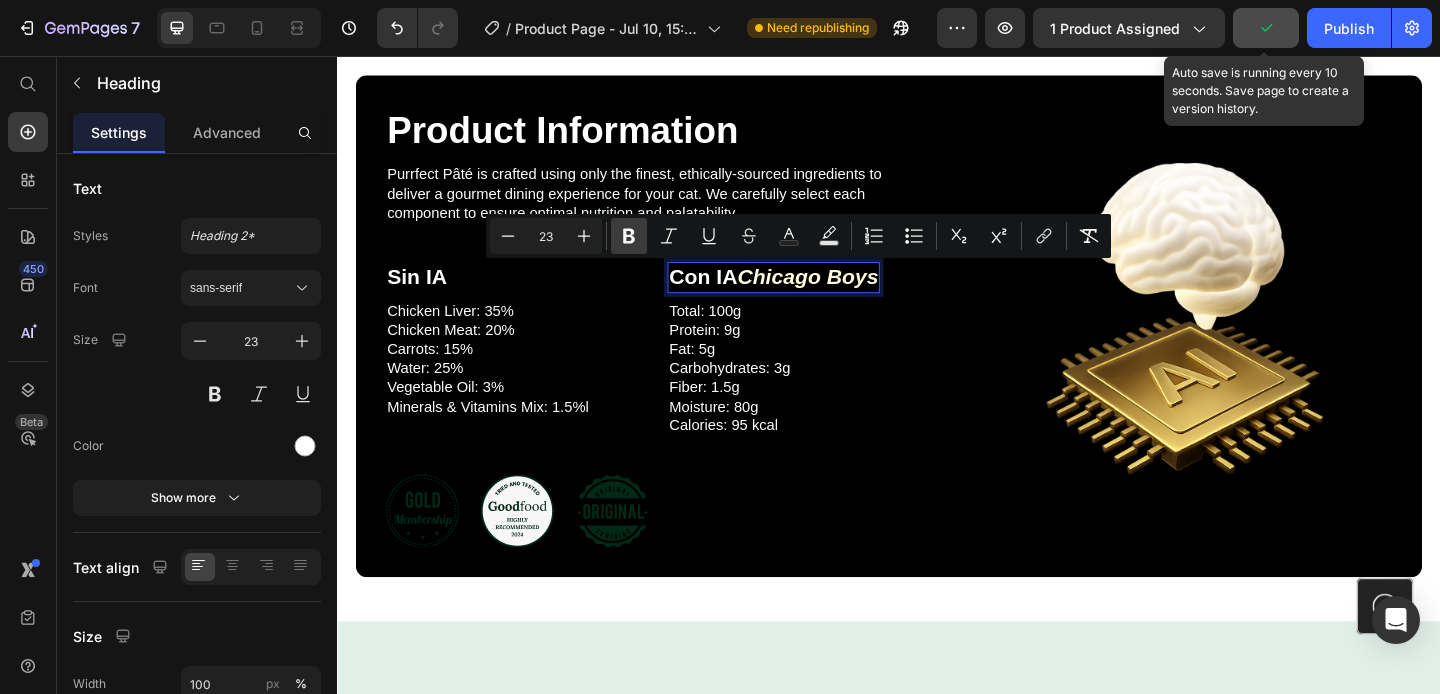 click on "Bold" at bounding box center (629, 236) 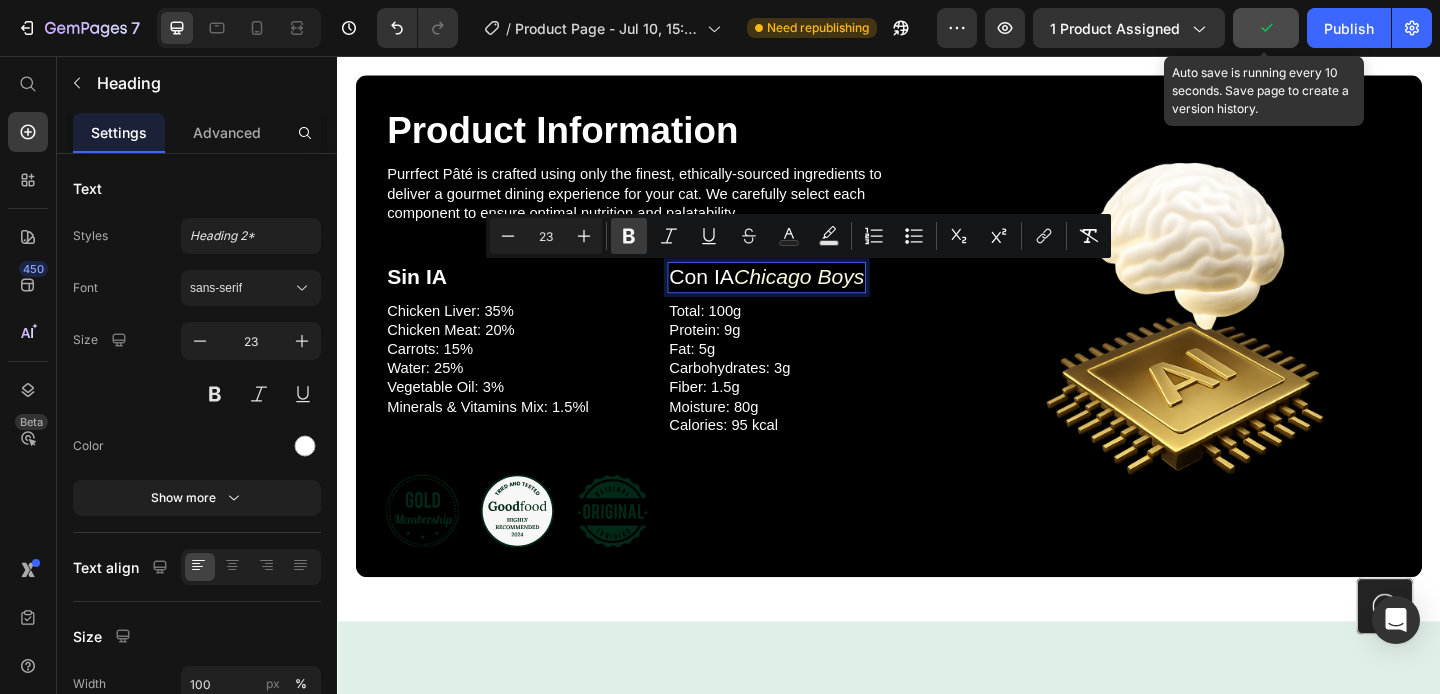 click on "Bold" at bounding box center [629, 236] 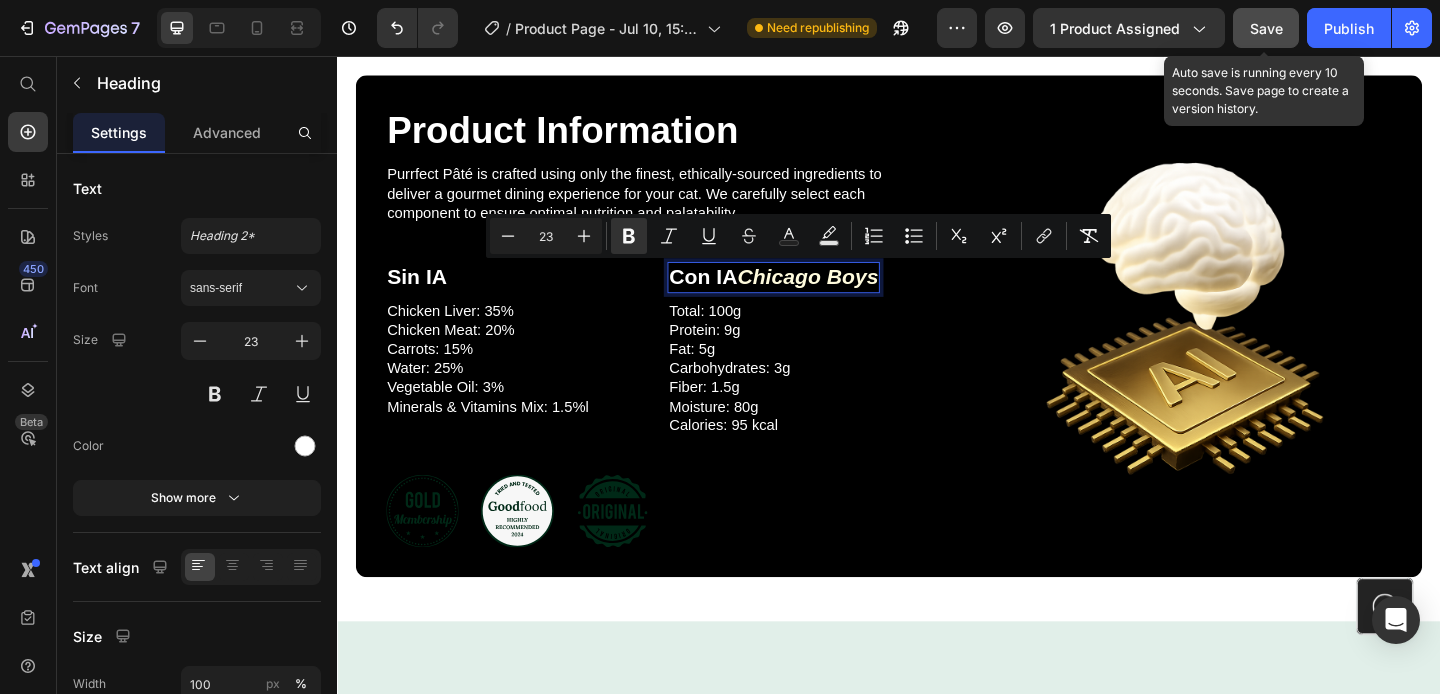 click on "Chicago Boys" at bounding box center [848, 296] 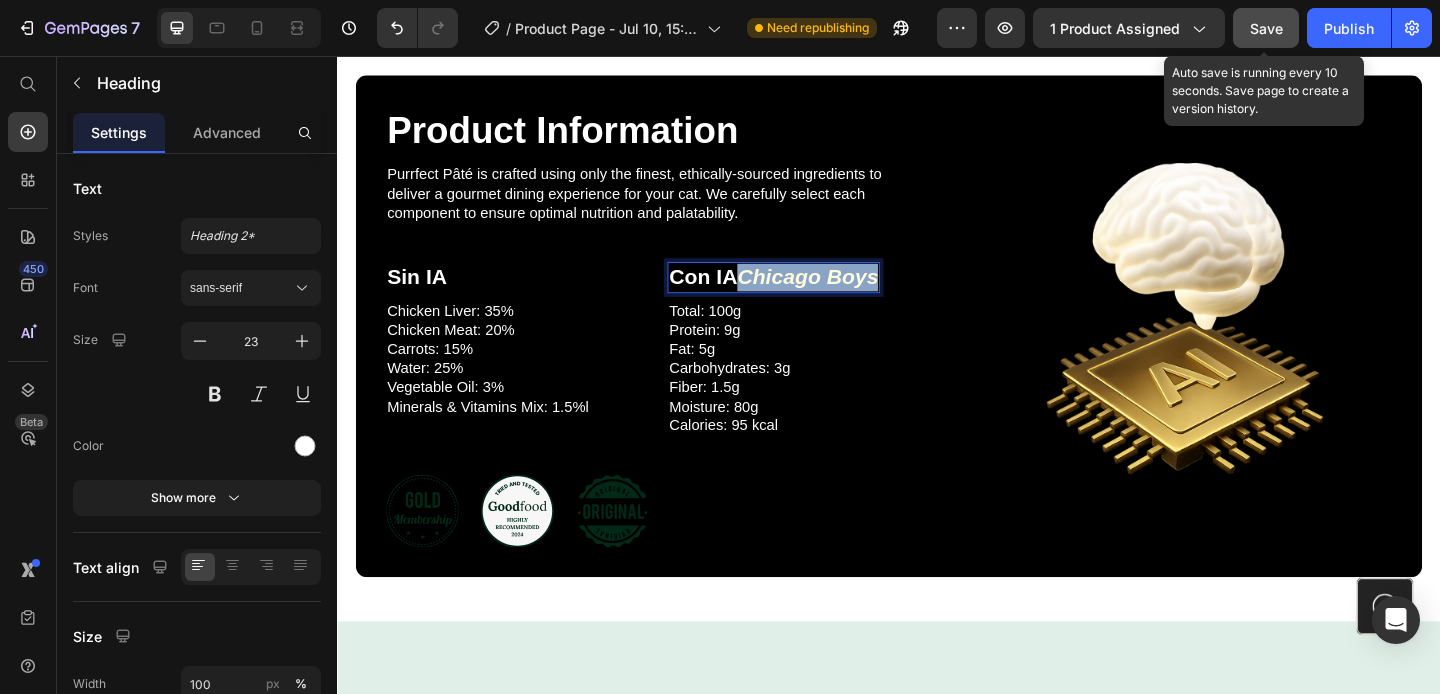 drag, startPoint x: 781, startPoint y: 298, endPoint x: 926, endPoint y: 298, distance: 145 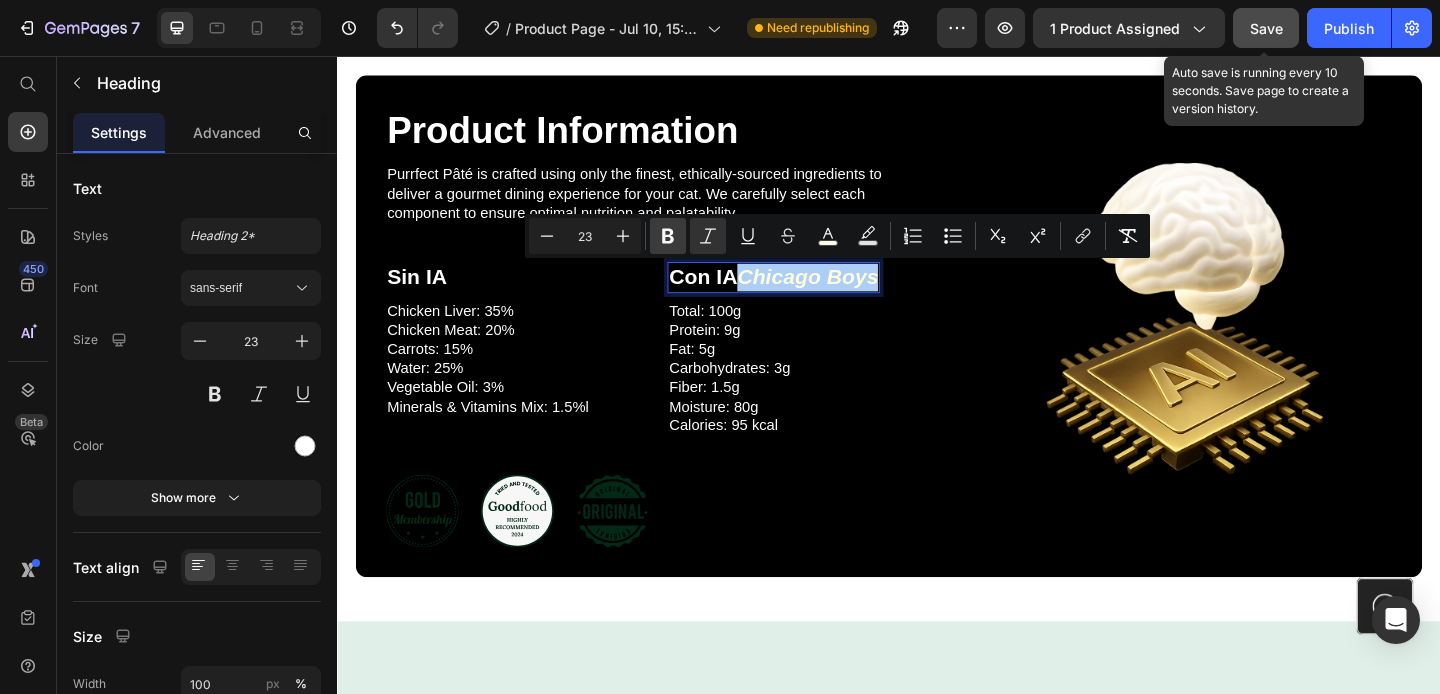 click 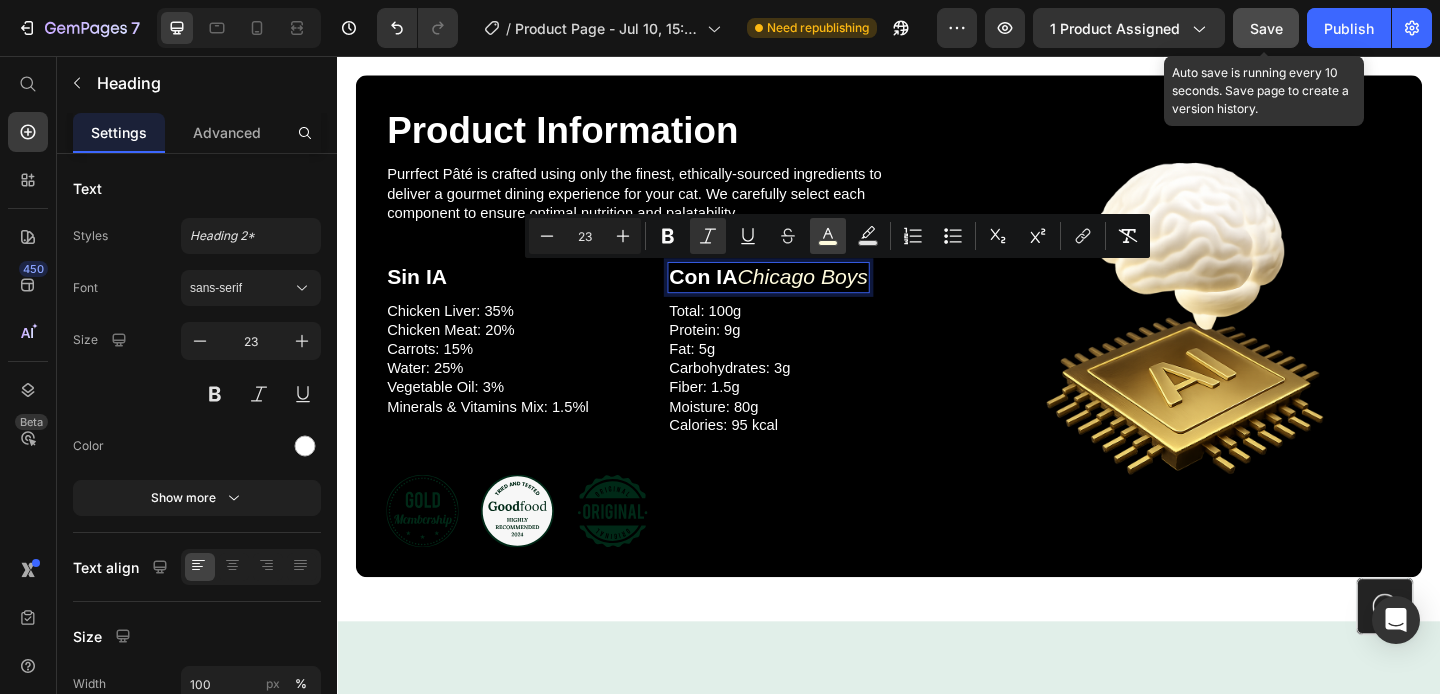 click 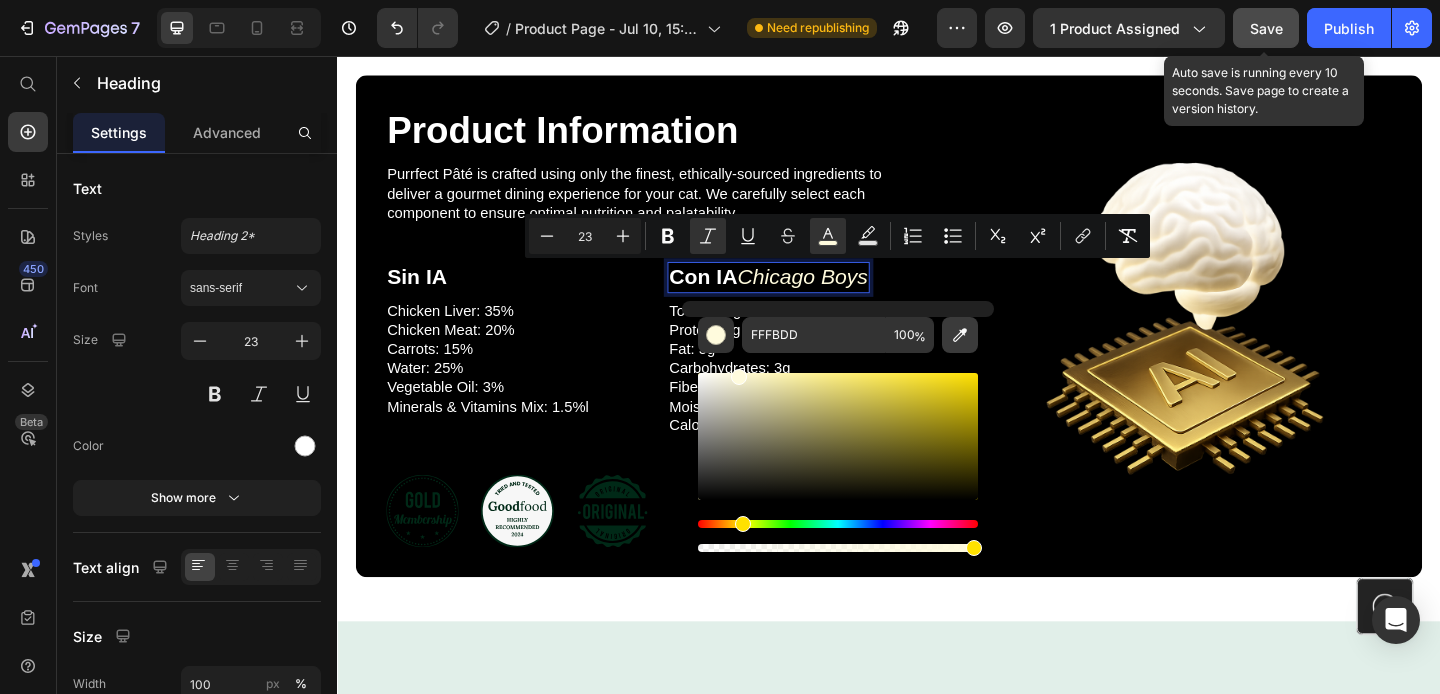 click 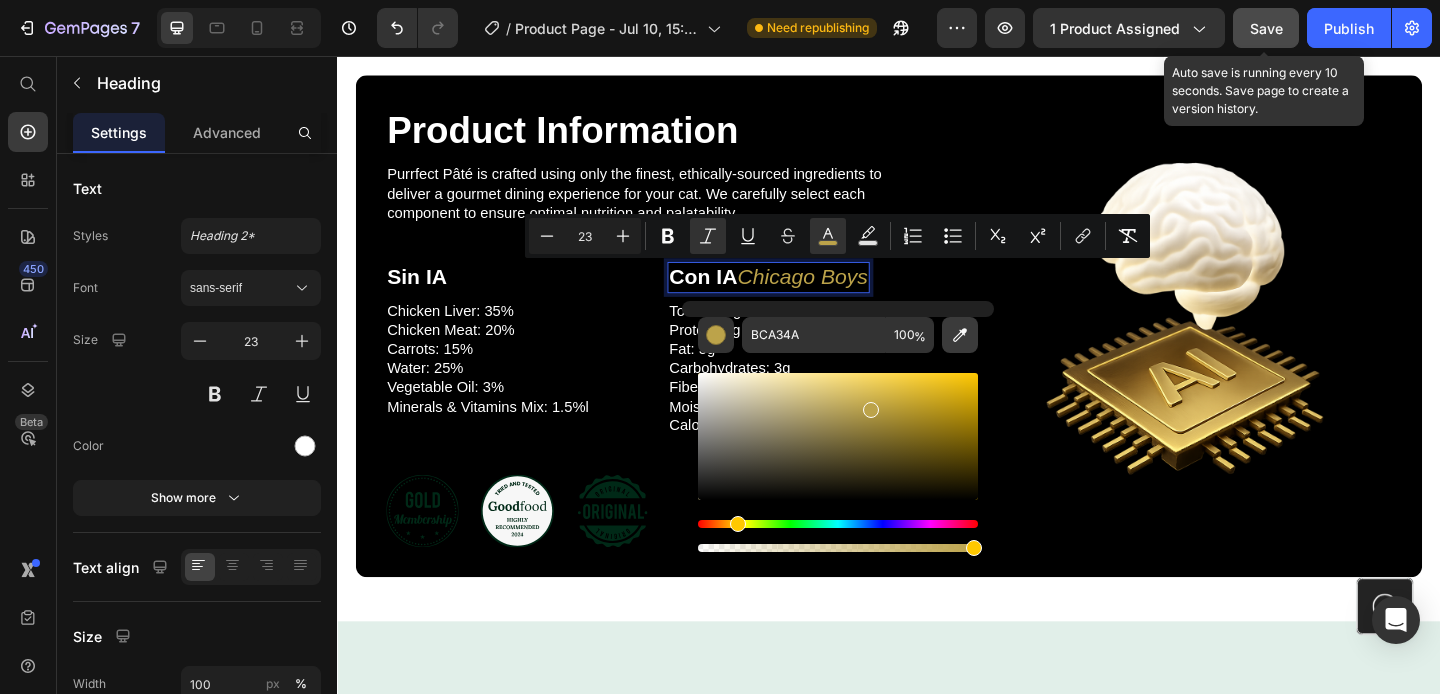 click at bounding box center (960, 335) 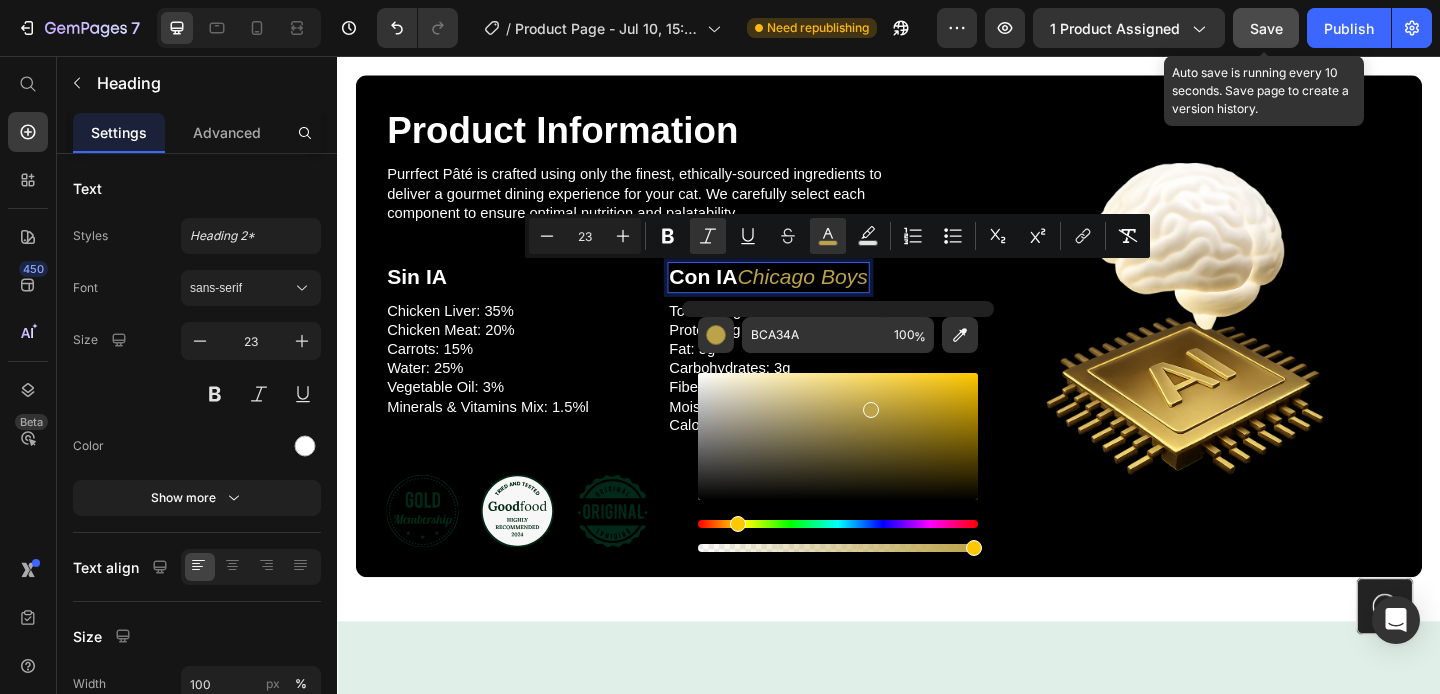 type on "FDF3A6" 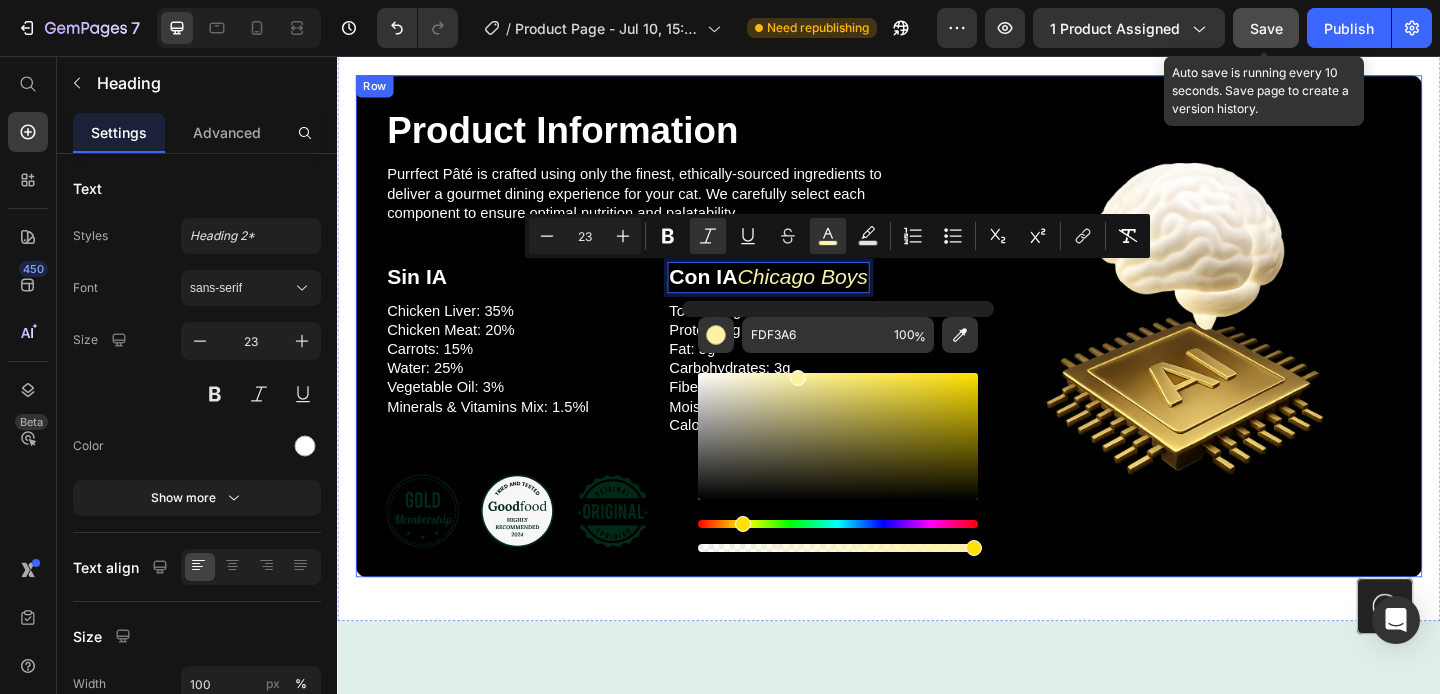 click on "Image" at bounding box center [1263, 350] 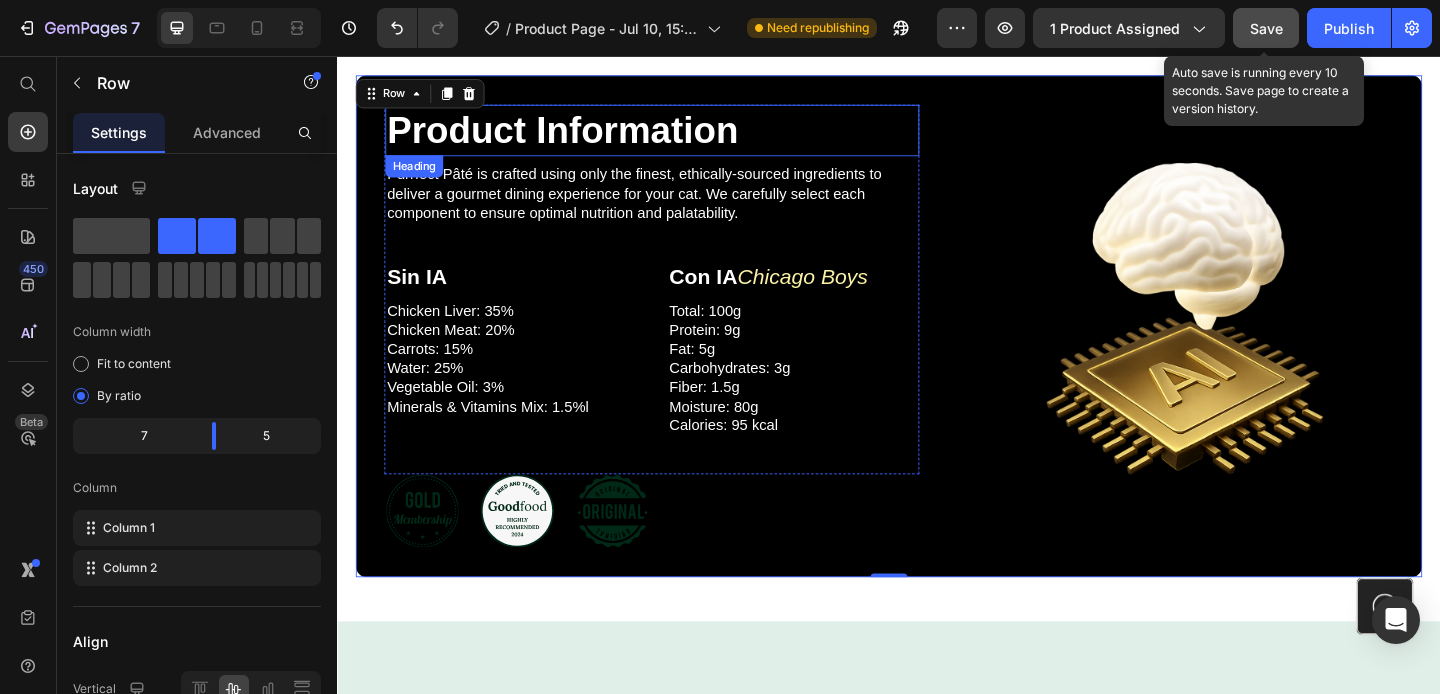 click on "Product Information" at bounding box center [679, 137] 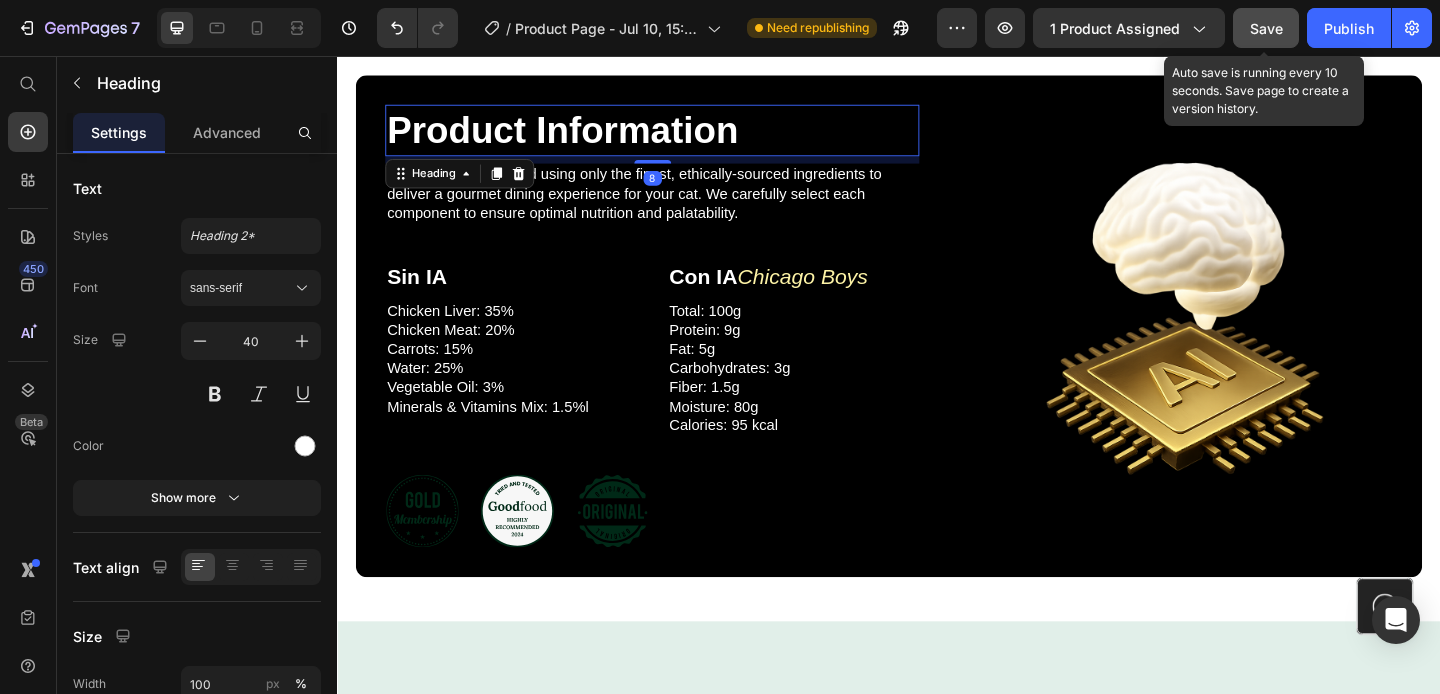 click on "Product Information" at bounding box center [679, 137] 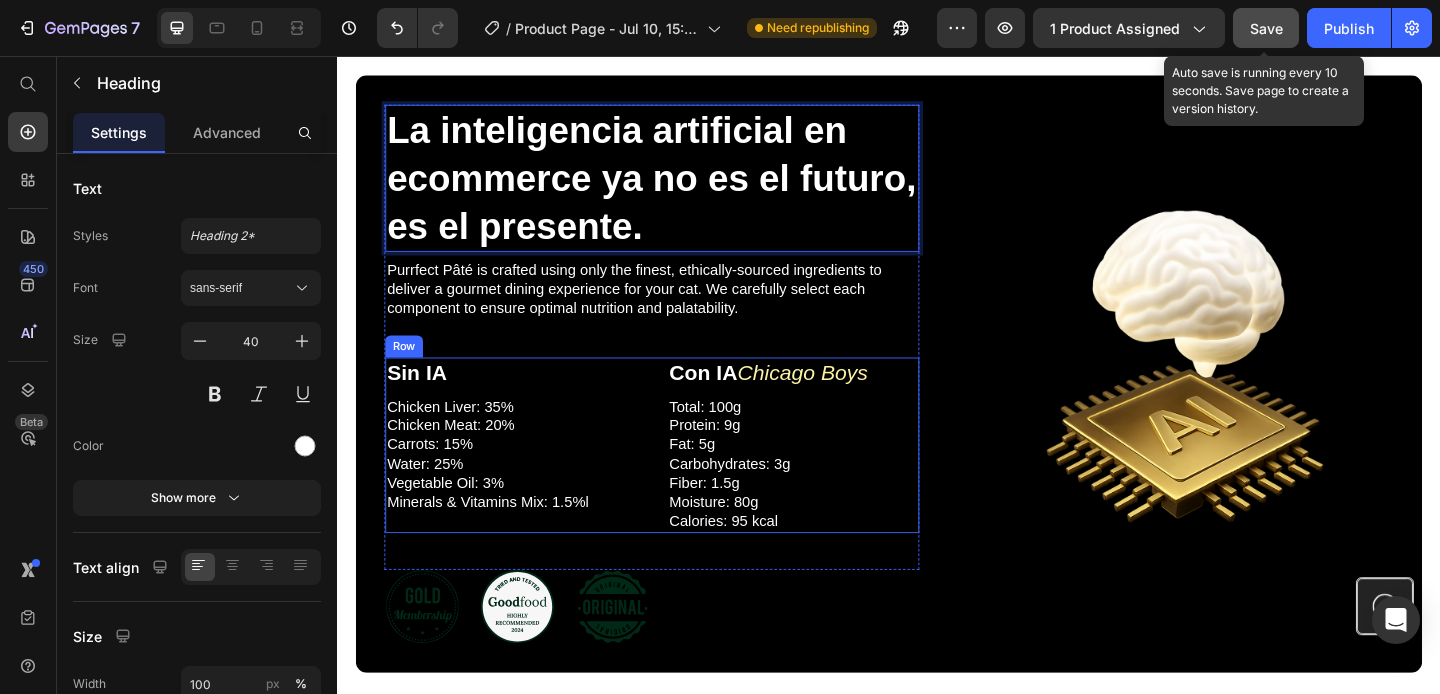 click on "Sin IA Heading Chicken Liver: 35% Chicken Meat: 20% Carrots: 15% Water: 25% Vegetable Oil: 3% Minerals & Vitamins Mix: 1.5%l Text Block Row ⁠⁠⁠⁠⁠⁠⁠ Con IA [COMPANY] Heading Total: 100g Protein: 9g Fat: 5g Carbohydrates: 3g Fiber: 1.5g Moisture: 80g Calories: 95 kcal Text Block Row Row" at bounding box center (679, 479) 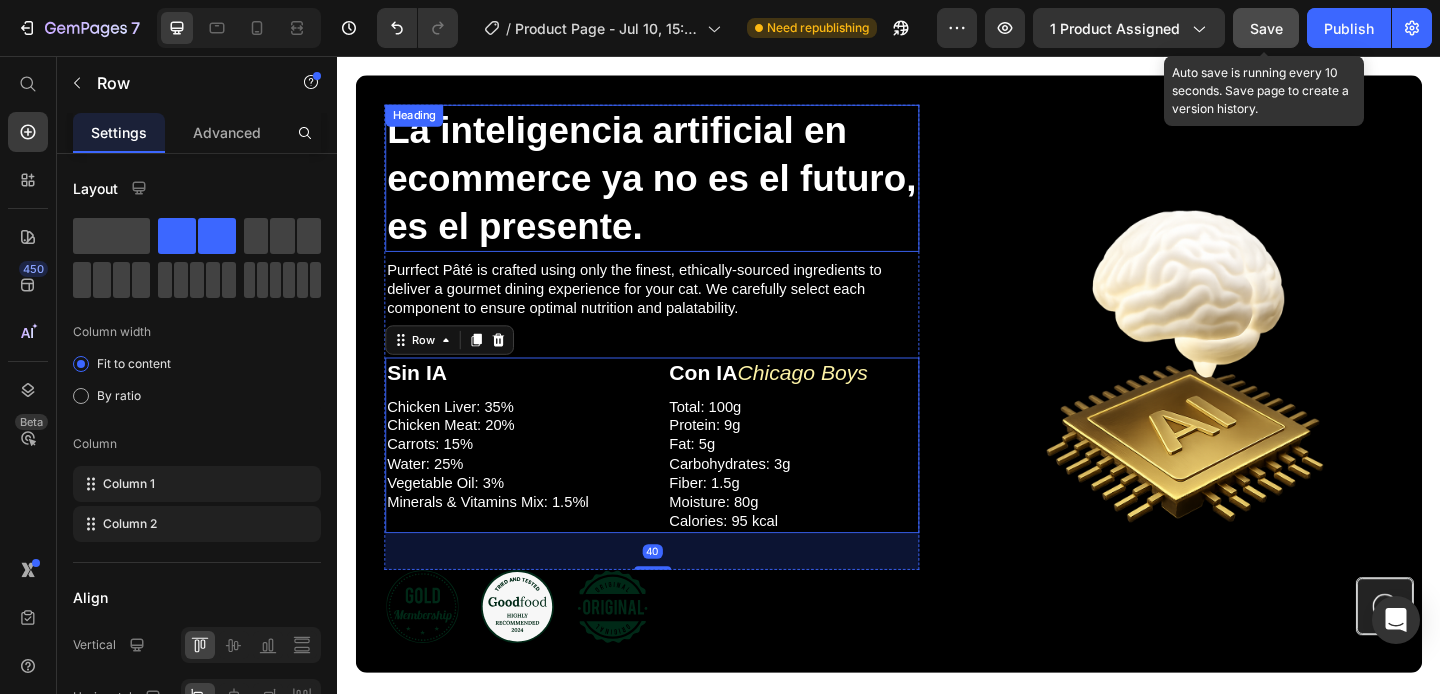 click on "La inteligencia artificial en ecommerce ya no es el futuro, es el presente." at bounding box center [679, 189] 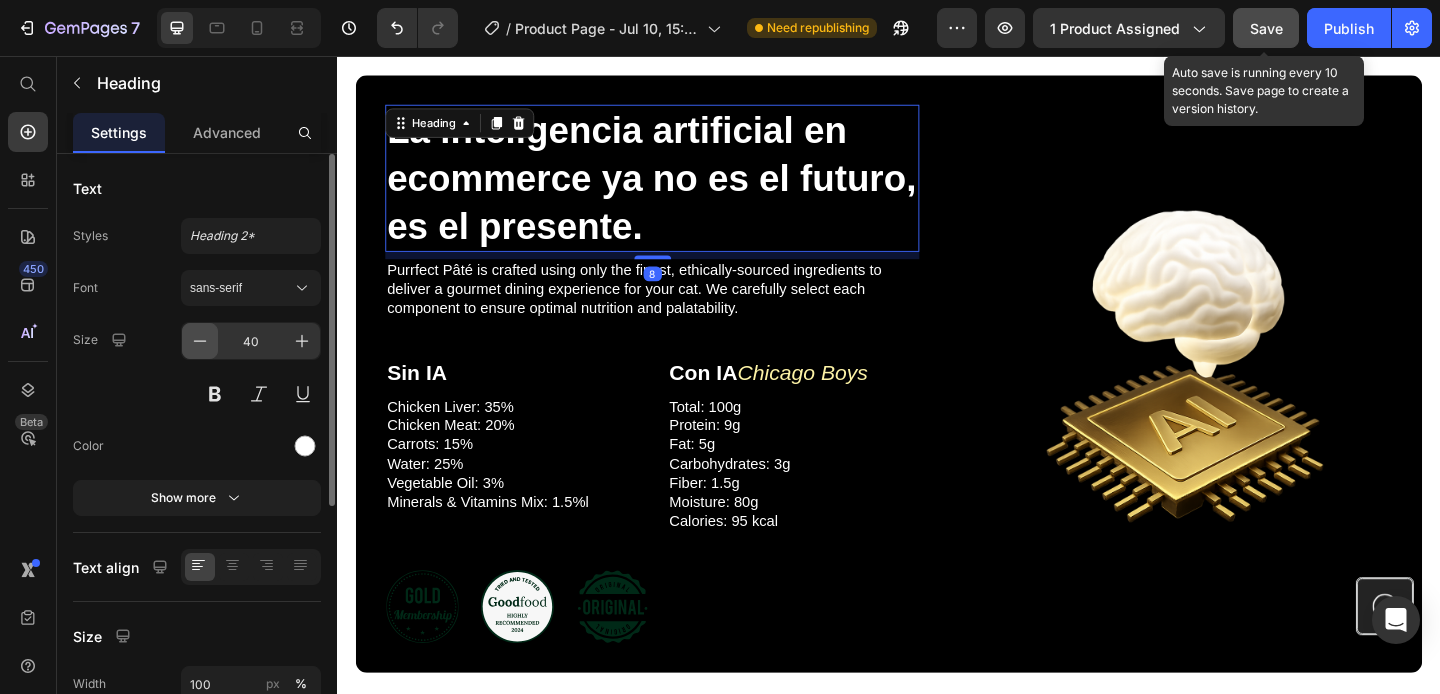 click 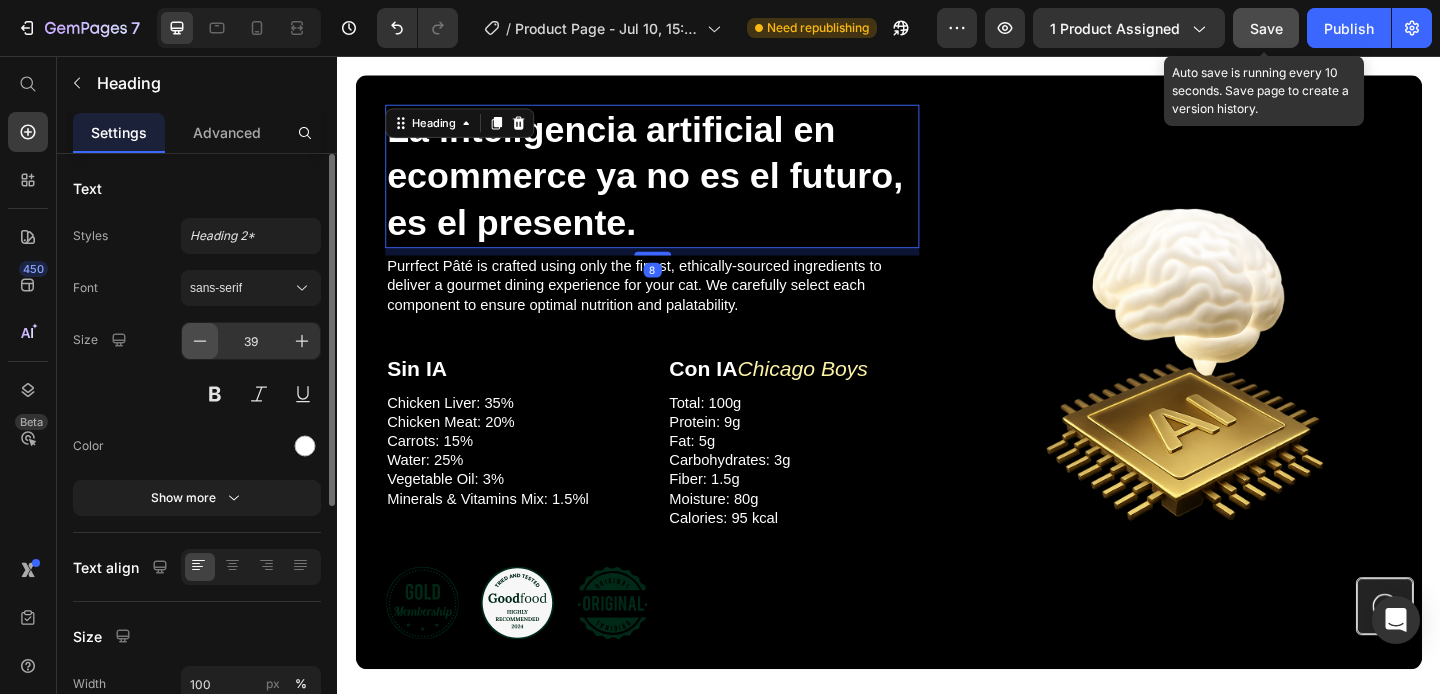 click 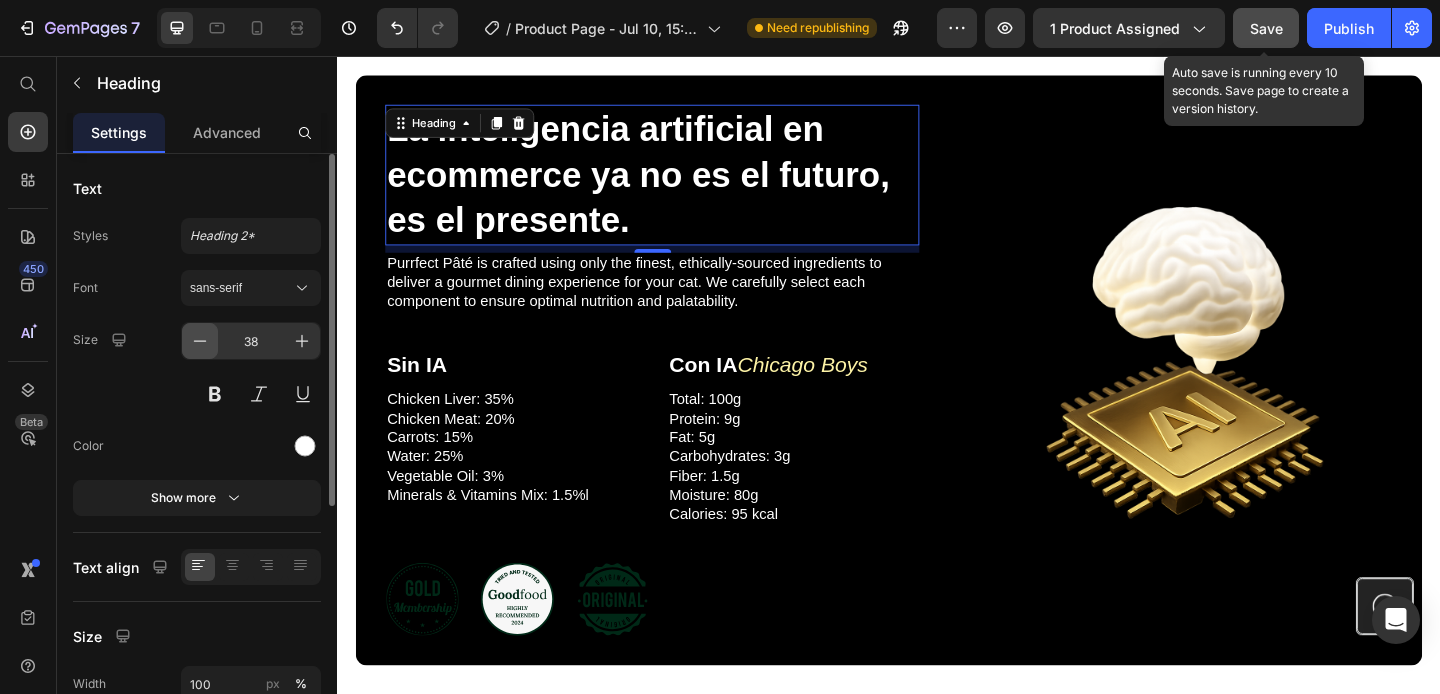 click 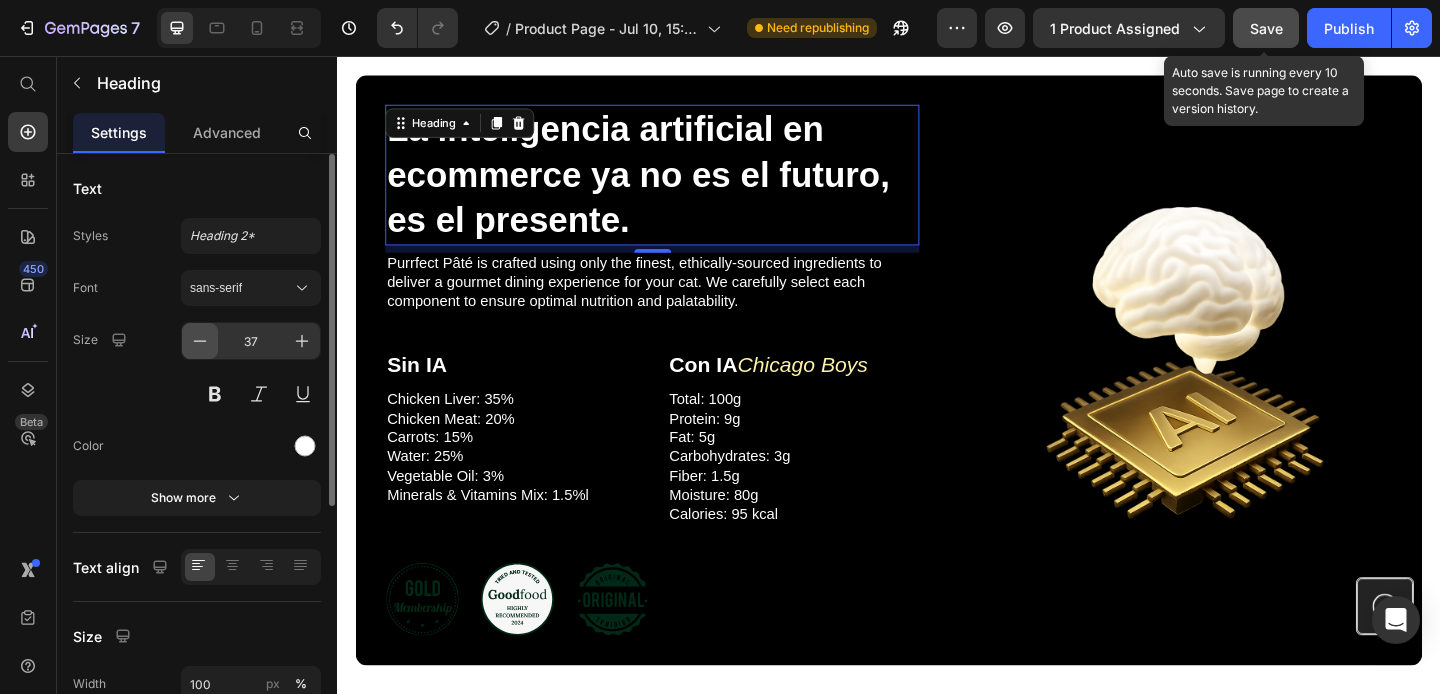 click 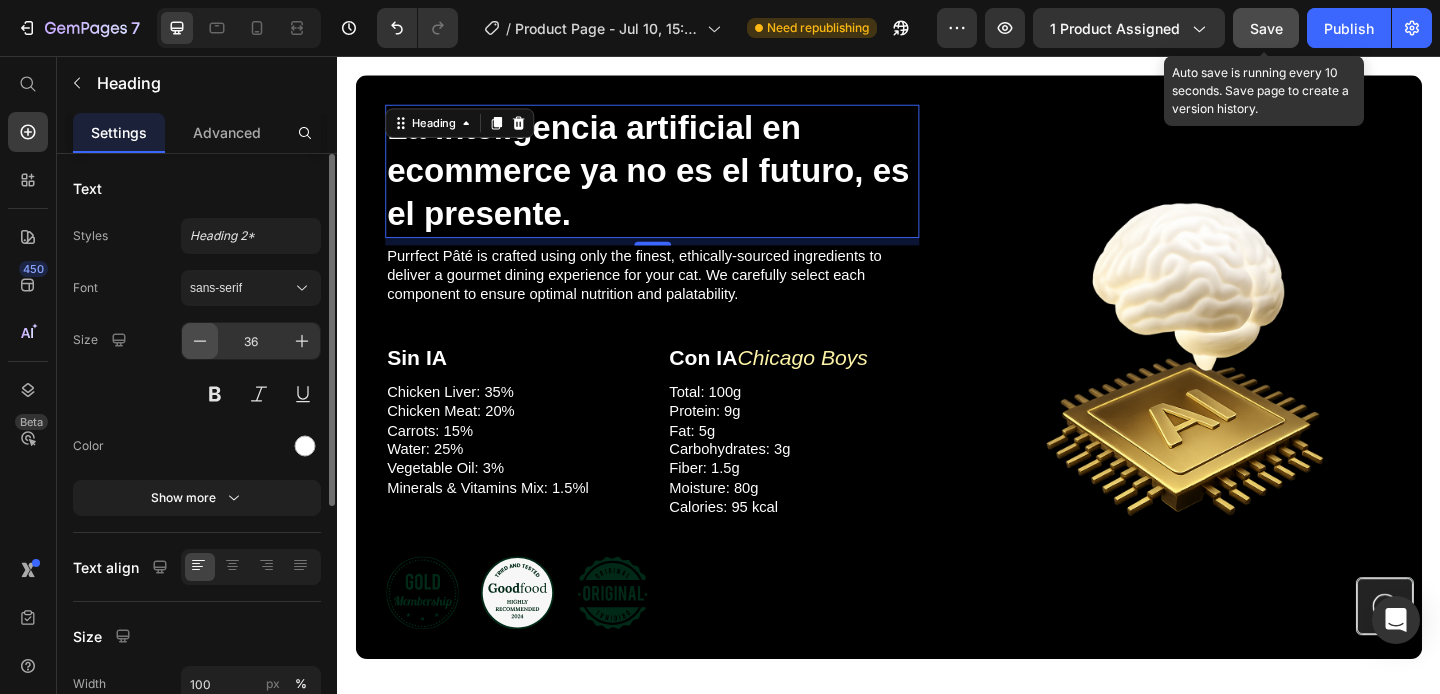 click 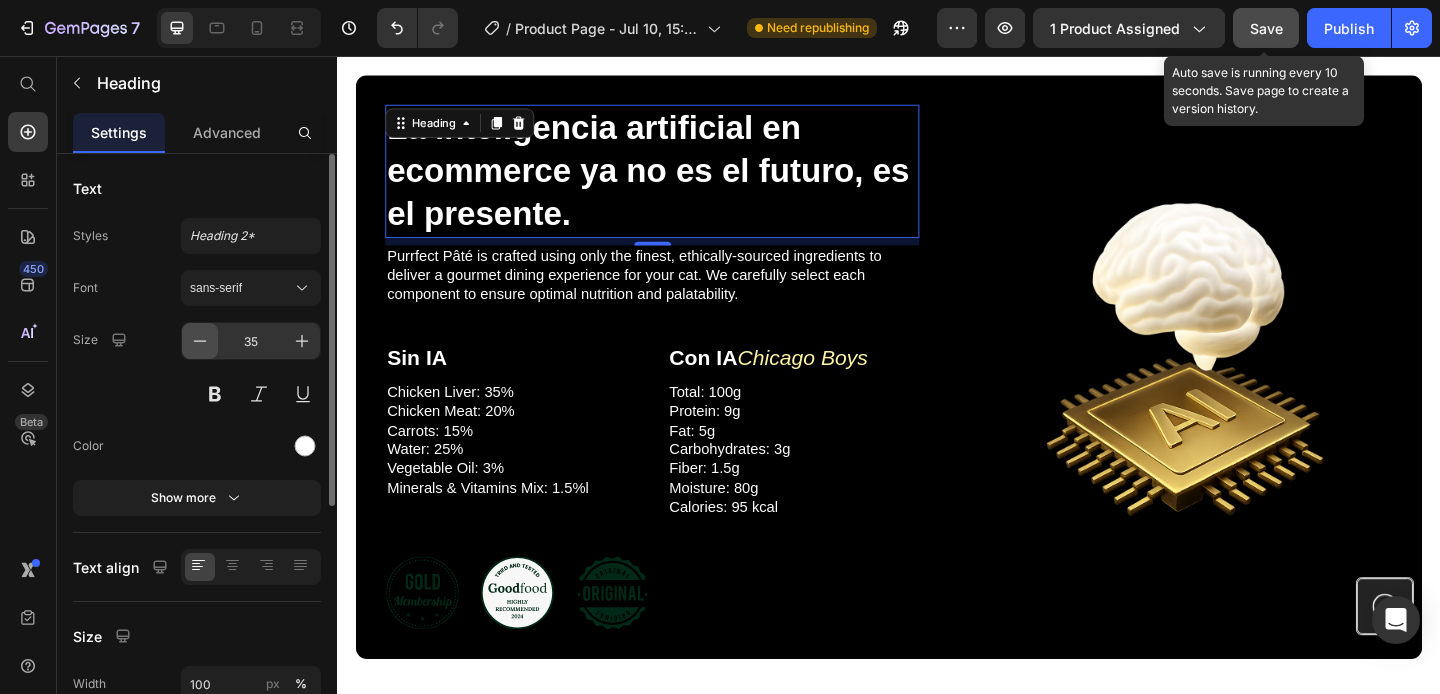 click 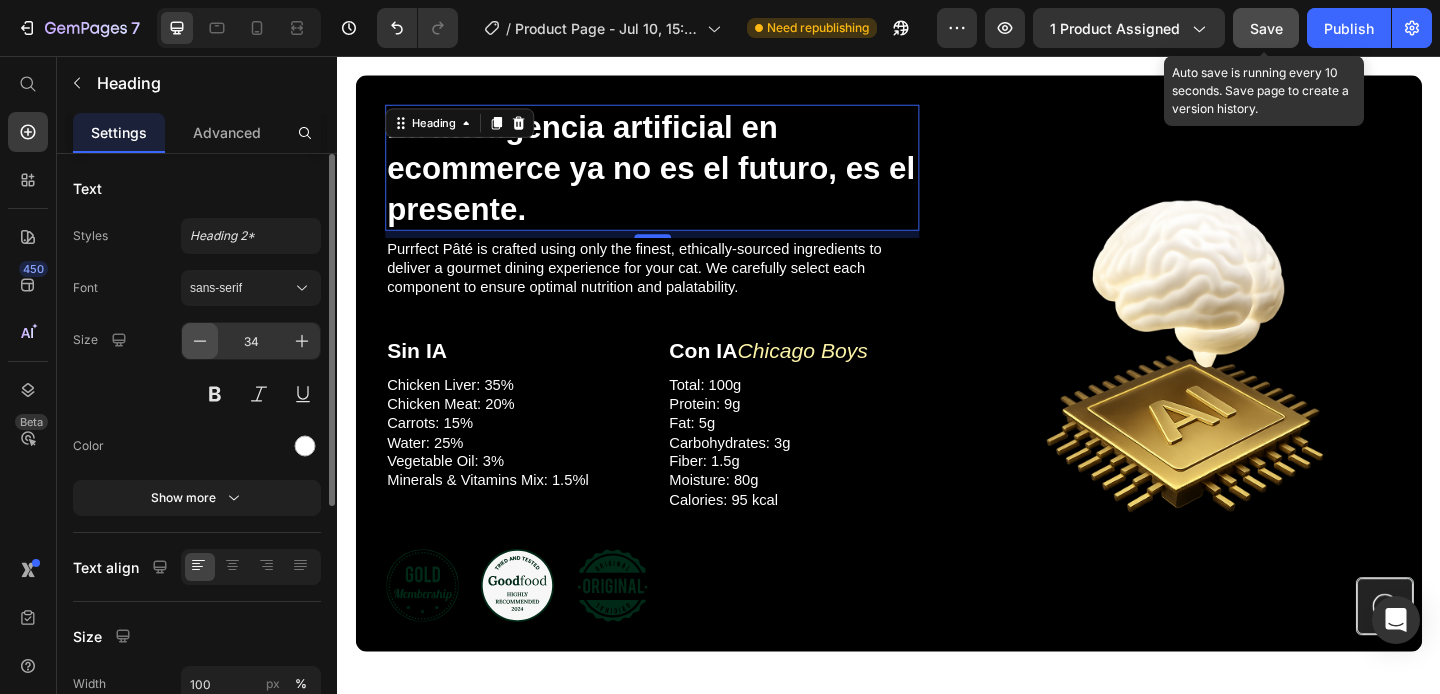 click 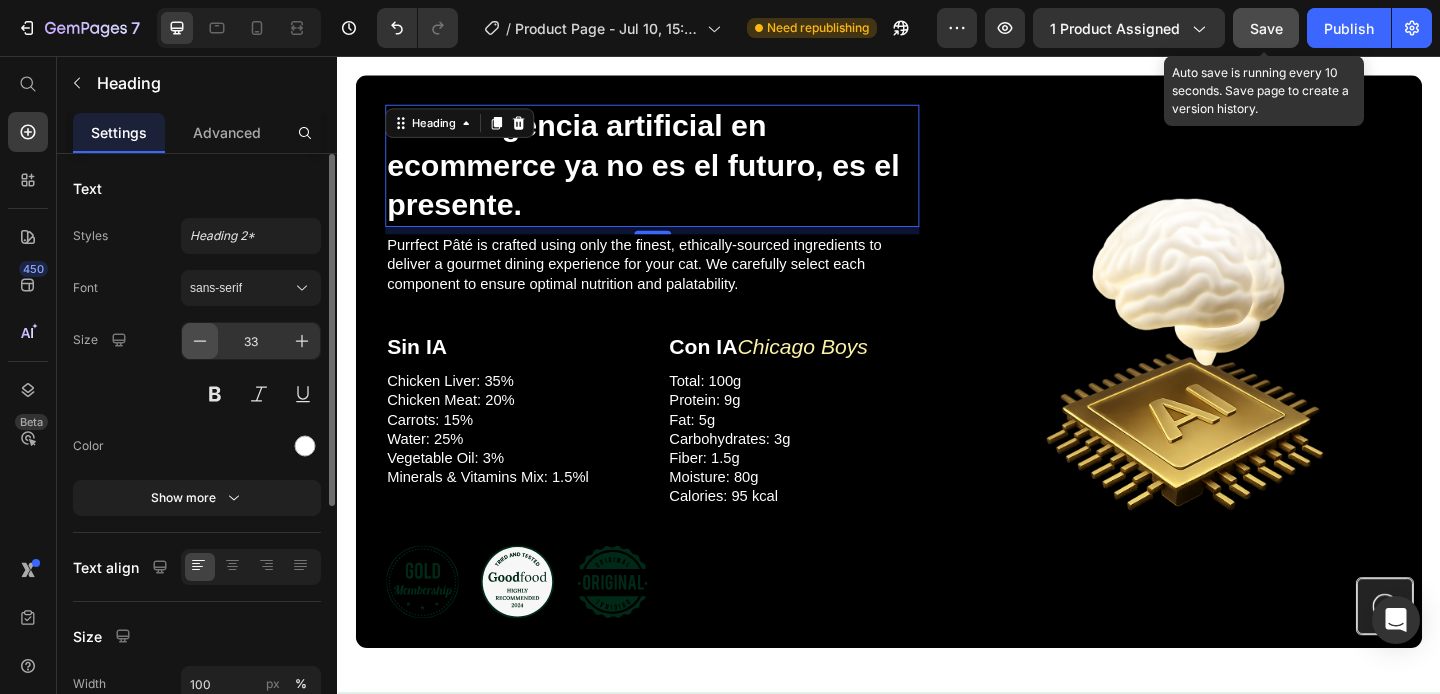 click 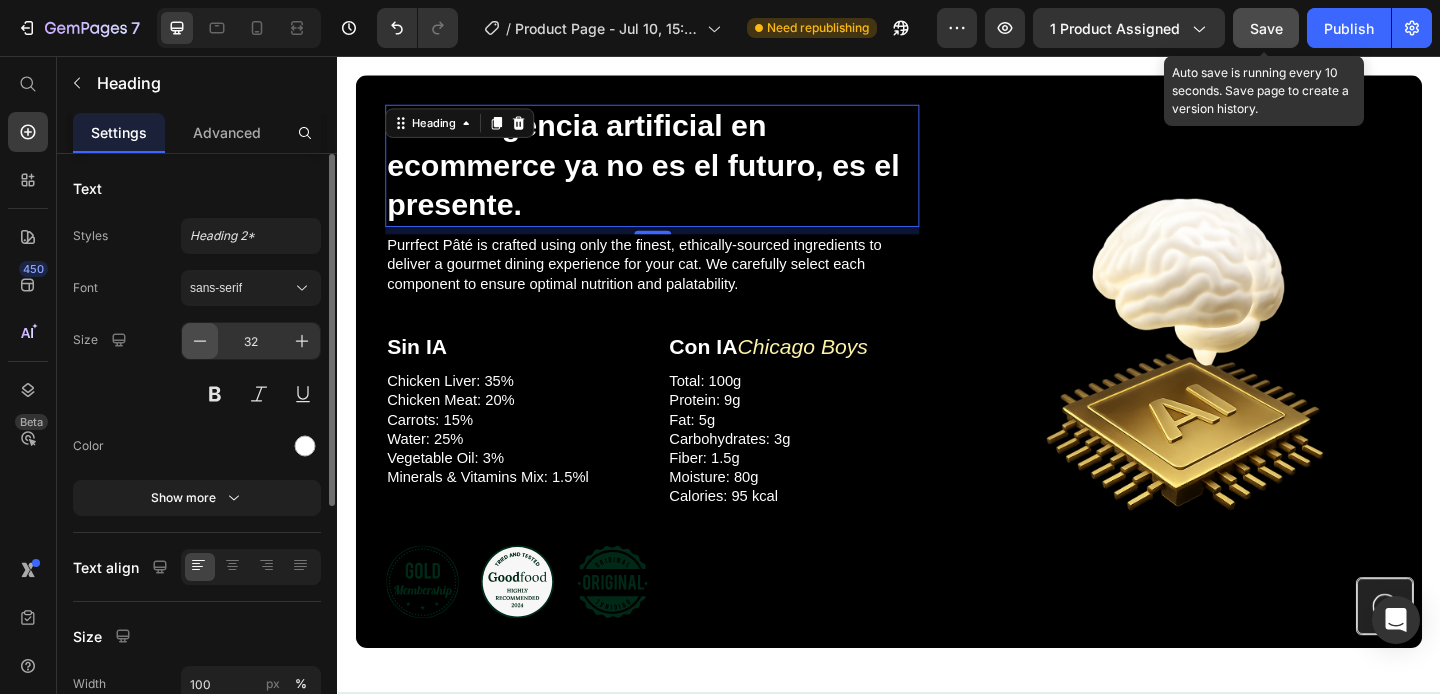 click 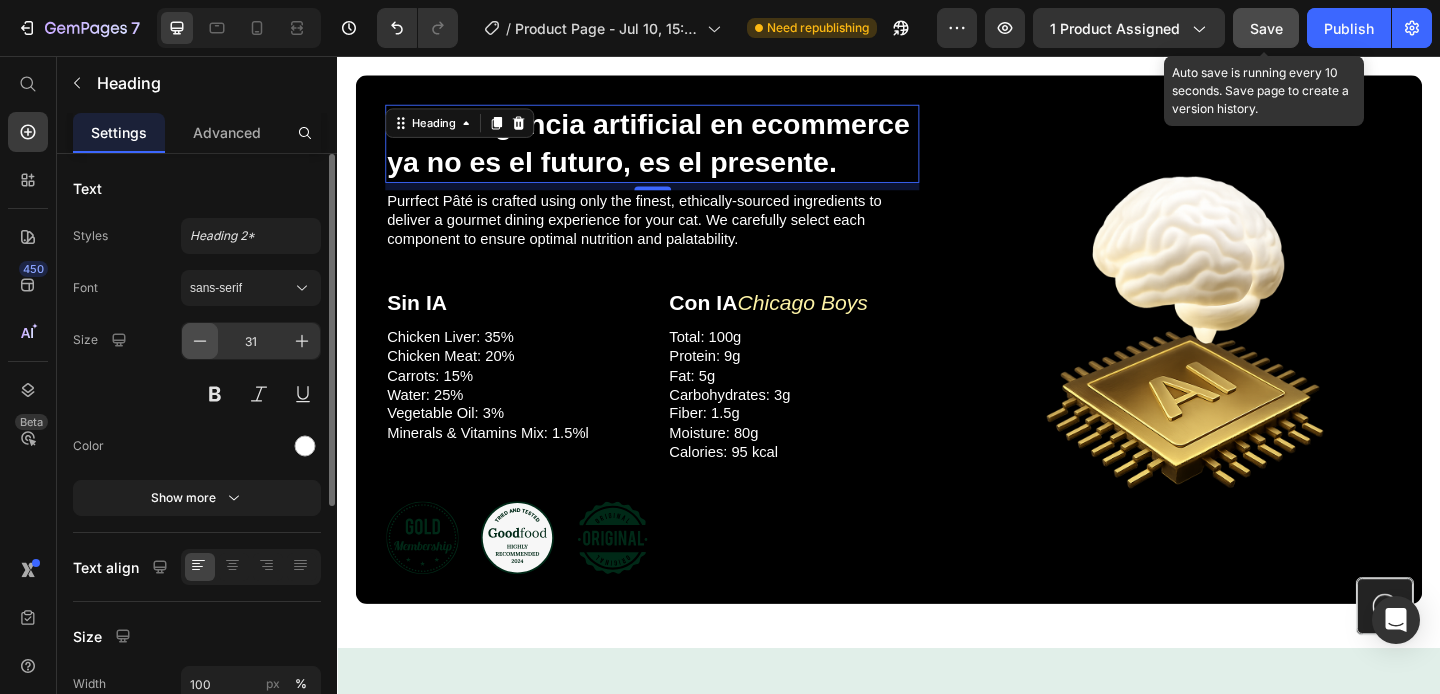 click 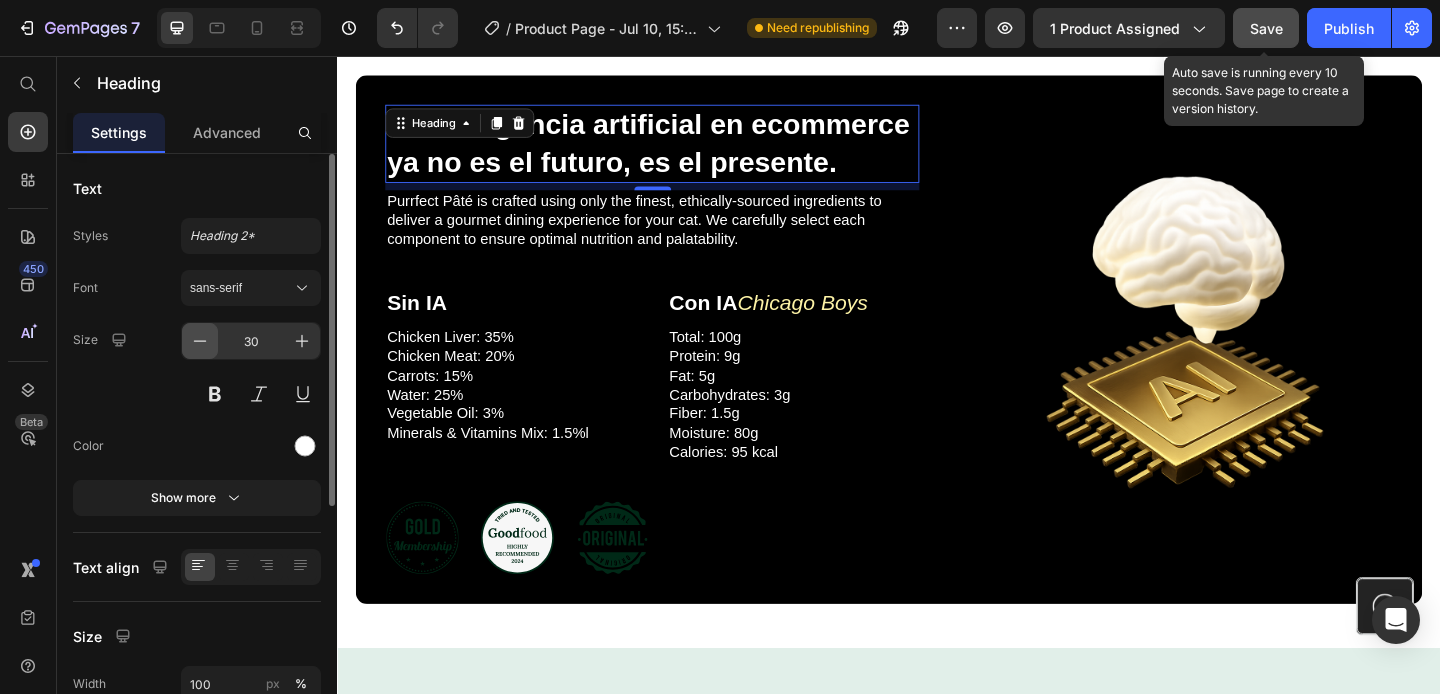 click 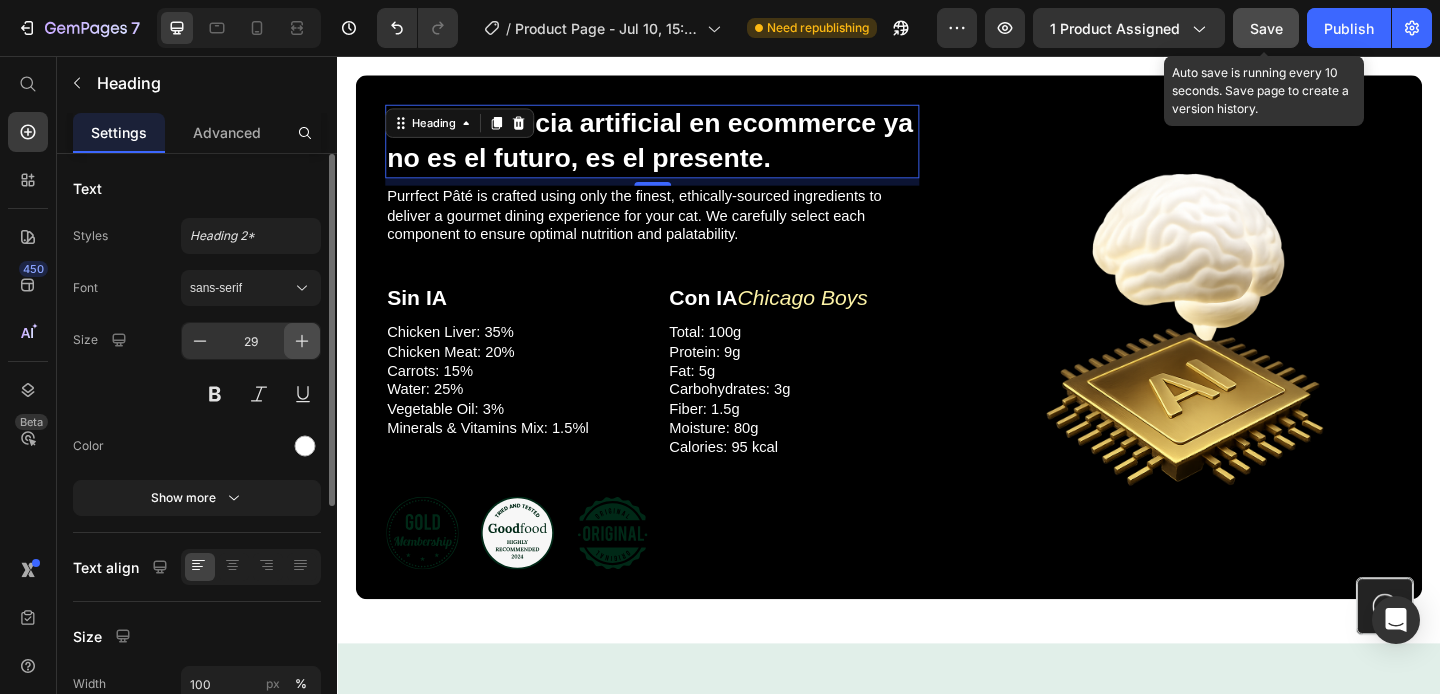 click 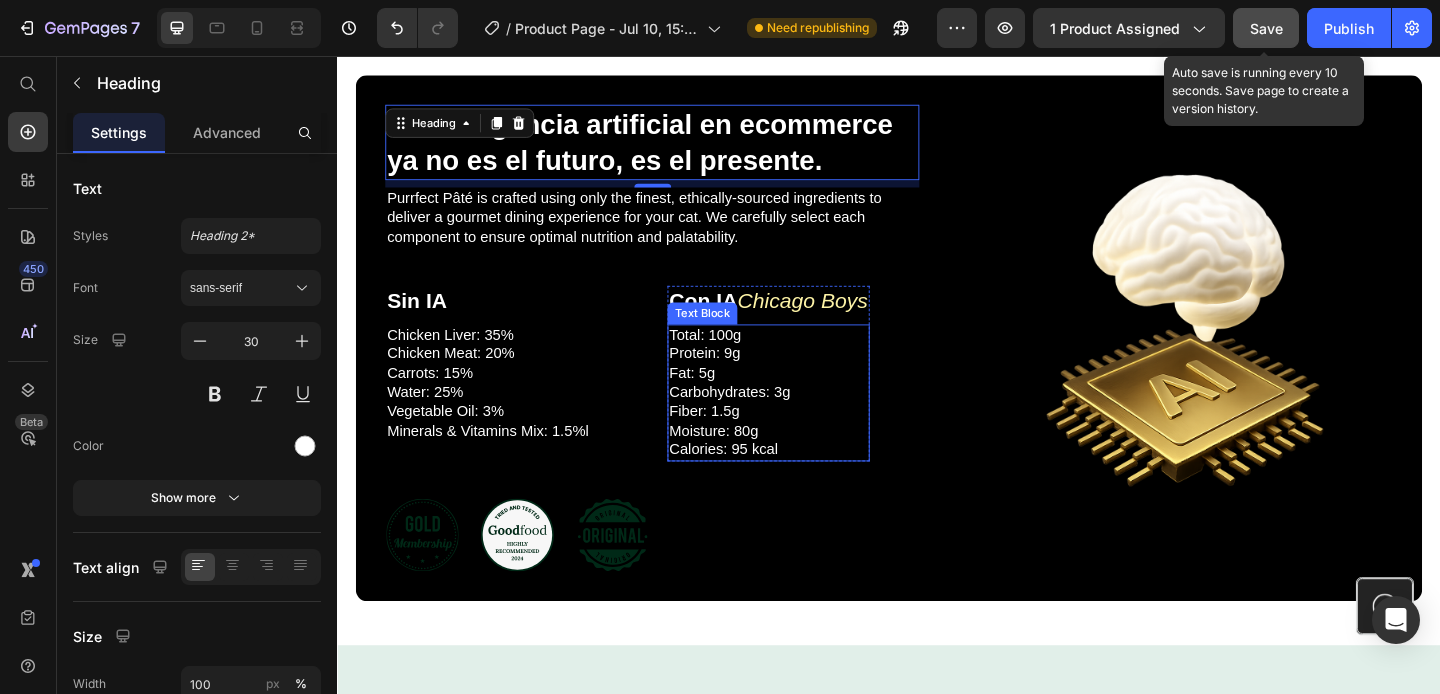 click on "Total: 100g Protein: 9g Fat: 5g Carbohydrates: 3g Fiber: 1.5g Moisture: 80g Calories: 95 kcal" at bounding box center [806, 423] 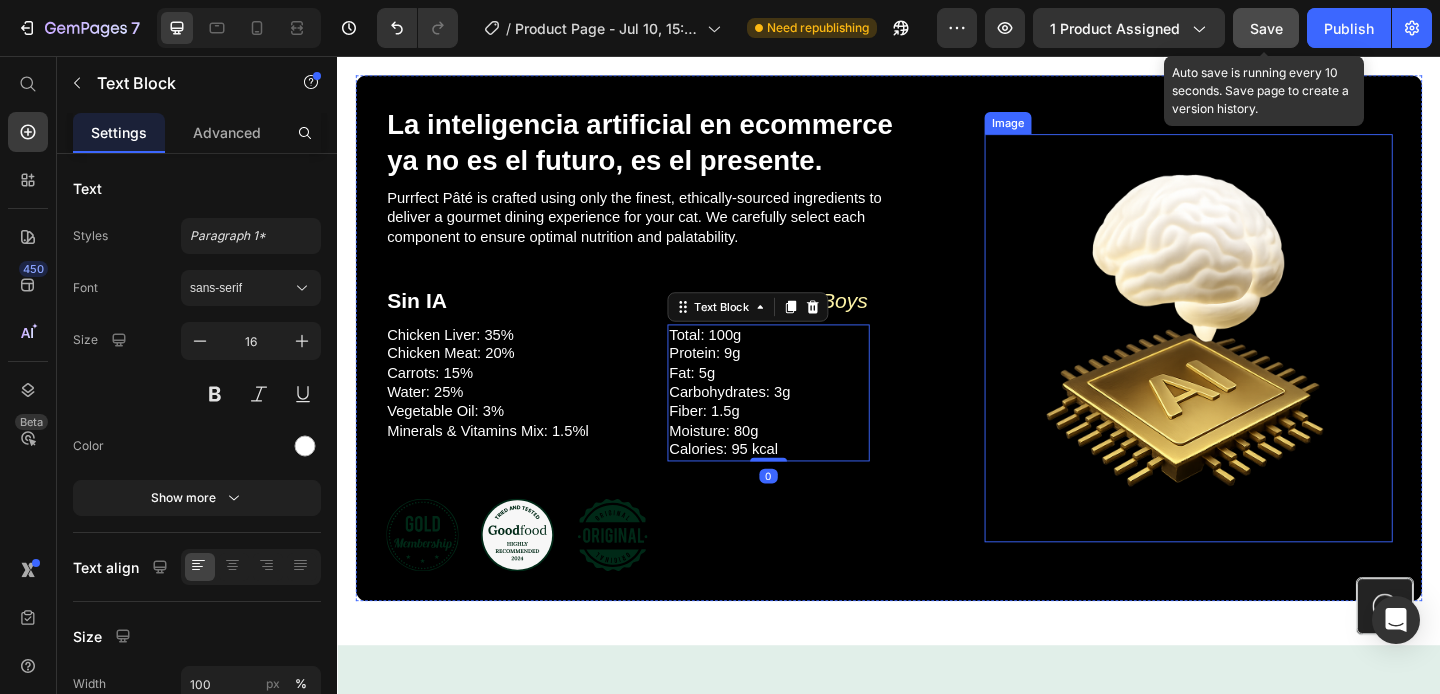 click at bounding box center (1263, 363) 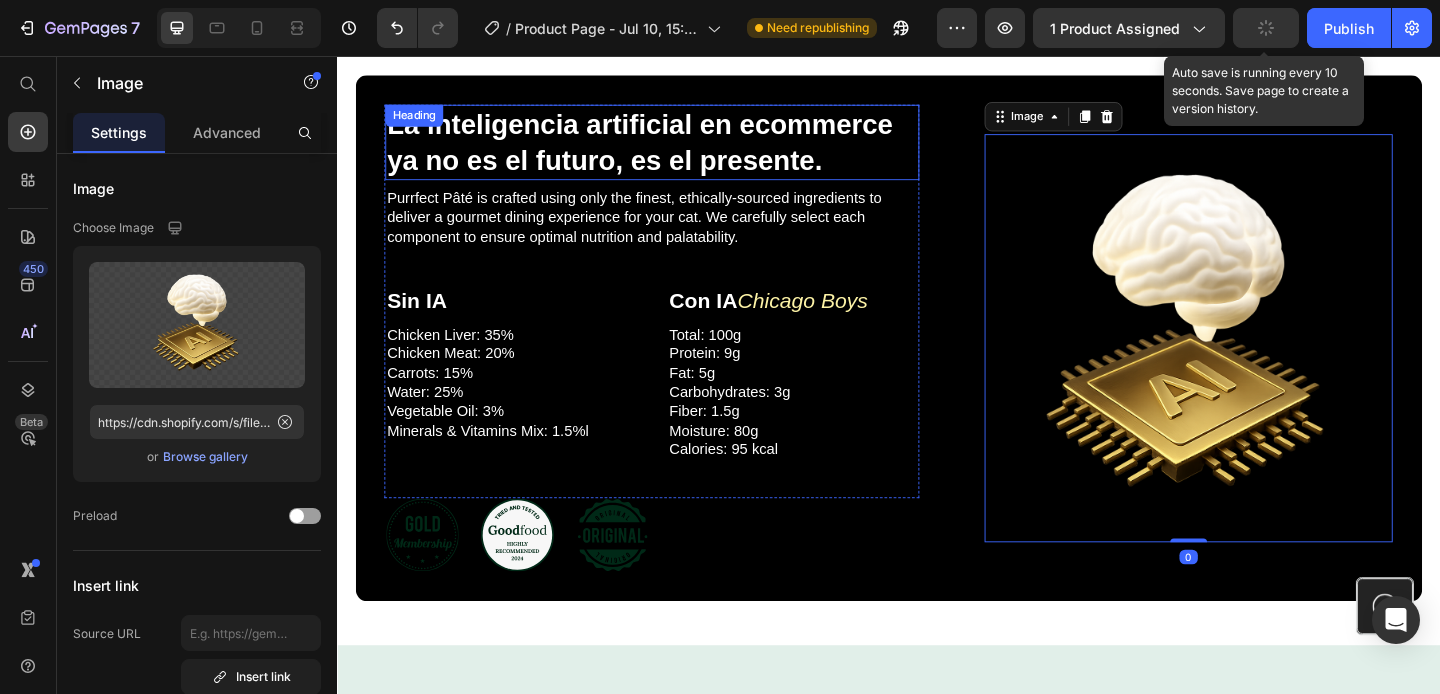 click on "La inteligencia artificial en ecommerce ya no es el futuro, es el presente." at bounding box center (666, 150) 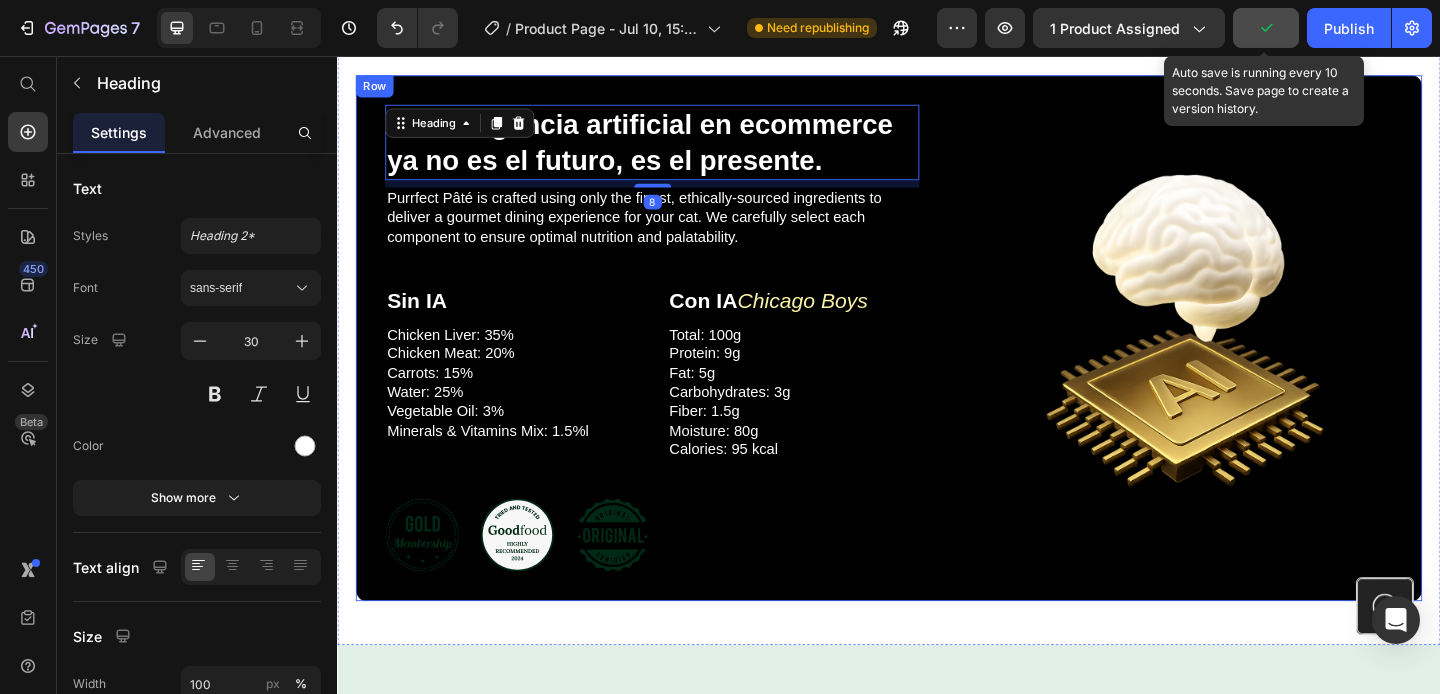 click on "Icon
Icon
Icon Row" at bounding box center (700, 577) 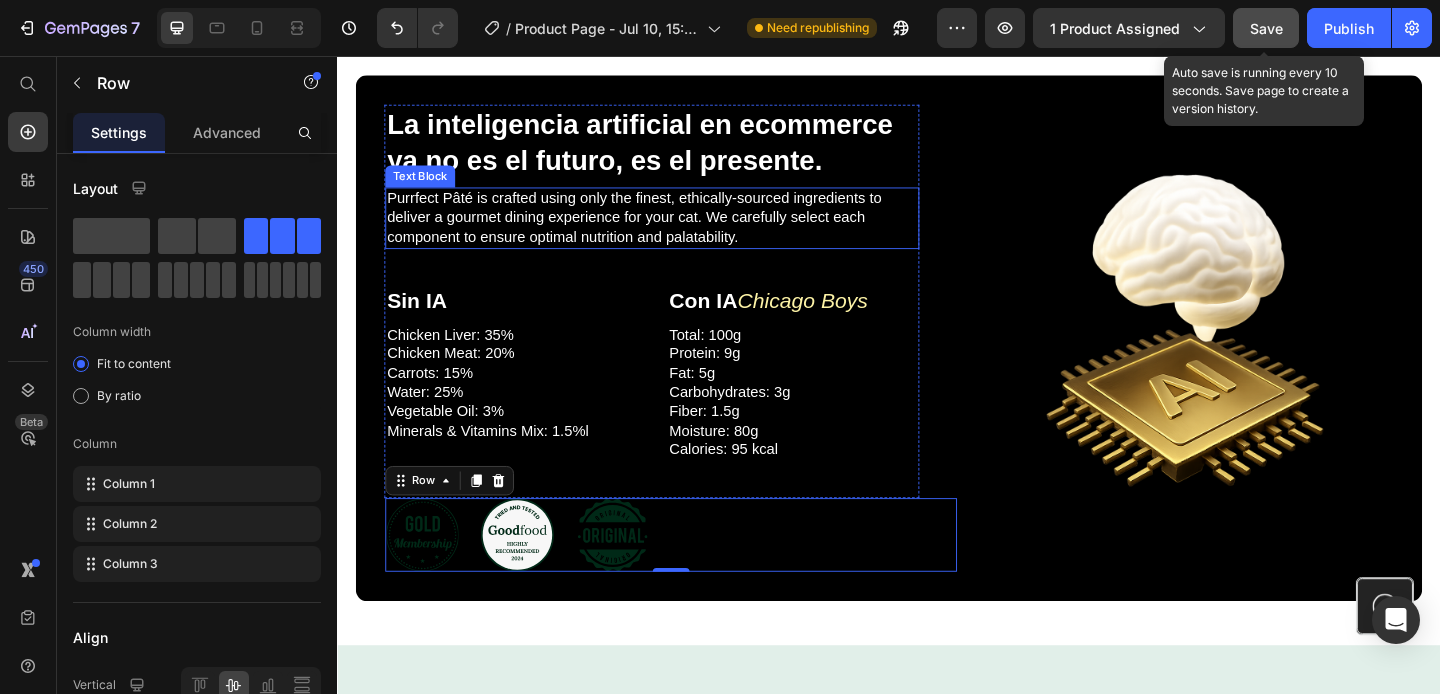 click on "Purrfect Pâté is crafted using only the finest, ethically-sourced ingredients to deliver a gourmet dining experience for your cat. We carefully select each component to ensure optimal nutrition and palatability." at bounding box center (679, 232) 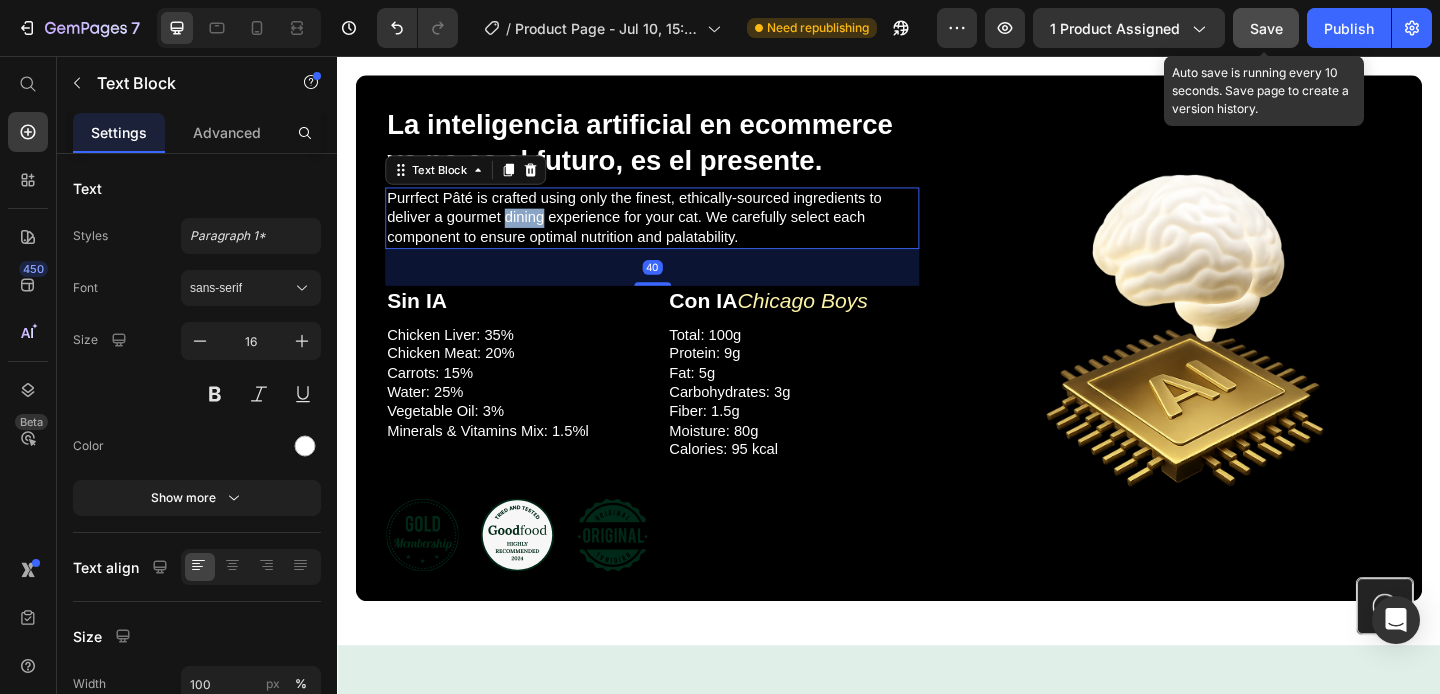 click on "Purrfect Pâté is crafted using only the finest, ethically-sourced ingredients to deliver a gourmet dining experience for your cat. We carefully select each component to ensure optimal nutrition and palatability." at bounding box center [679, 232] 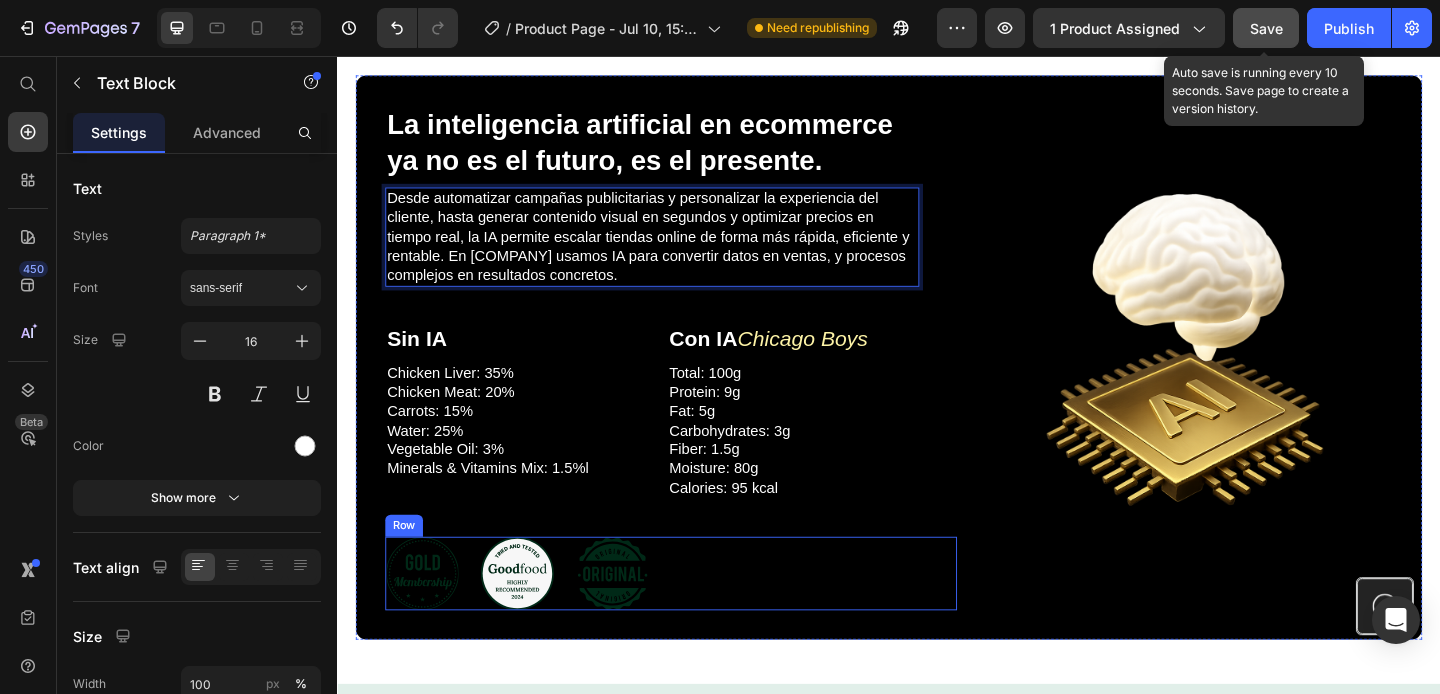 click on "Icon
Icon
Icon Row" at bounding box center [700, 619] 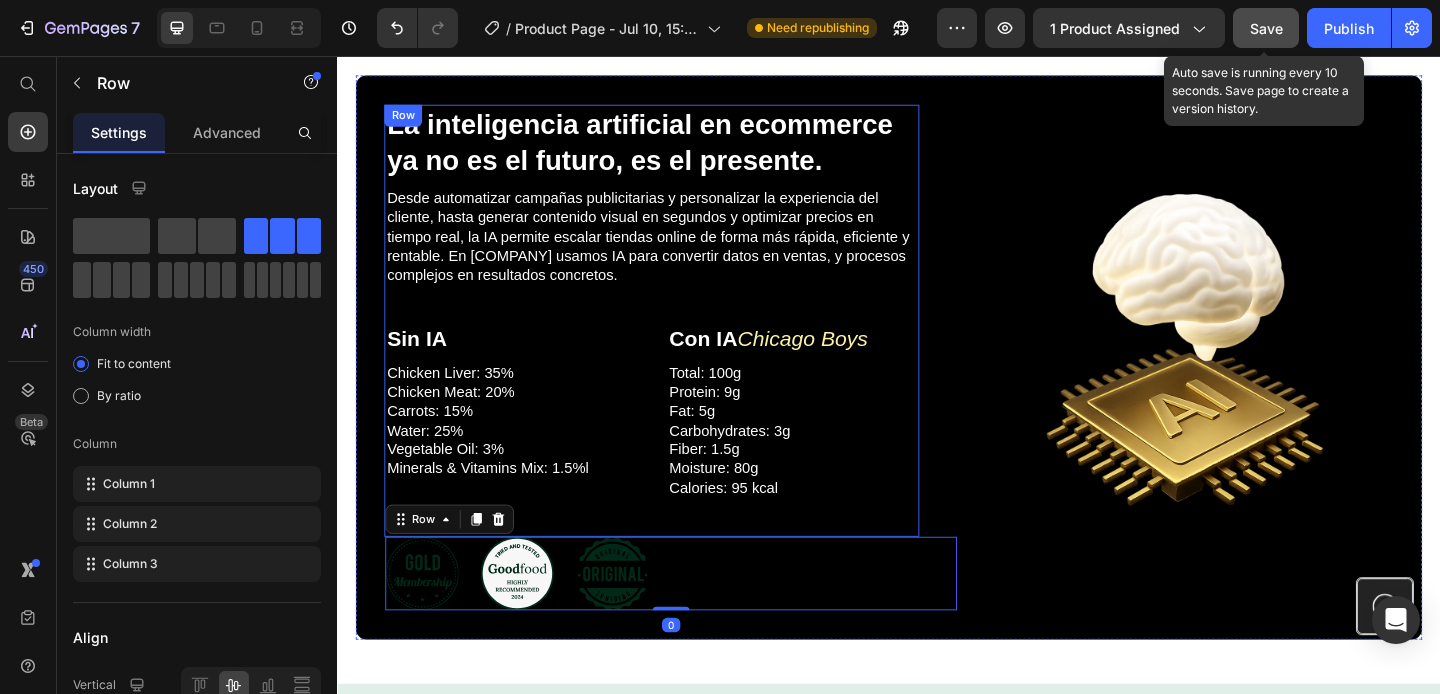 click on "“⁠⁠⁠⁠⁠⁠⁠ La inteligencia artificial en ecommerce ya no es el futuro, es el presente. Heading Image Desde automatizar campañas publicitarias y personalizar la experiencia del cliente, hasta generar contenido visual en segundos y optimizar precios en tiempo real, la IA permite escalar tiendas online de forma más rápida, eficiente y rentable. En [COMPANY] usamos IA para convertir datos en ventas, y procesos complejos en resultados concretos. Text Block Sin IA Heading Chicken Liver: 35% Chicken Meat: 20% Carrots: 15% Water: 25% Vegetable Oil: 3% Minerals & Vitamins Mix: 1.5%l Text Block Row ⁠⁠⁠⁠⁠⁠⁠ Con IA [COMPANY] Heading Total: 100g Protein: 9g Fat: 5g Carbohydrates: 3g Fiber: 1.5g Moisture: 80g Calories: 95 kcal Text Block Row Row”" at bounding box center [679, 343] 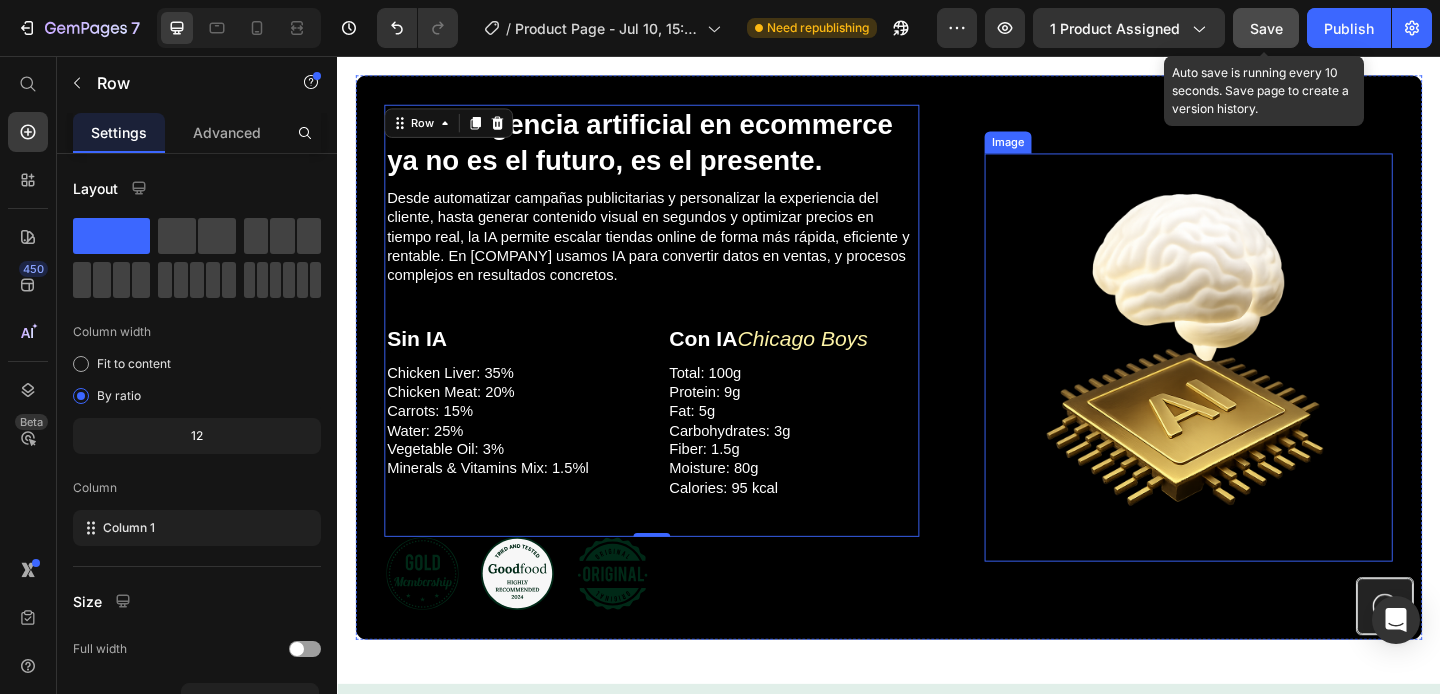 click at bounding box center [1263, 384] 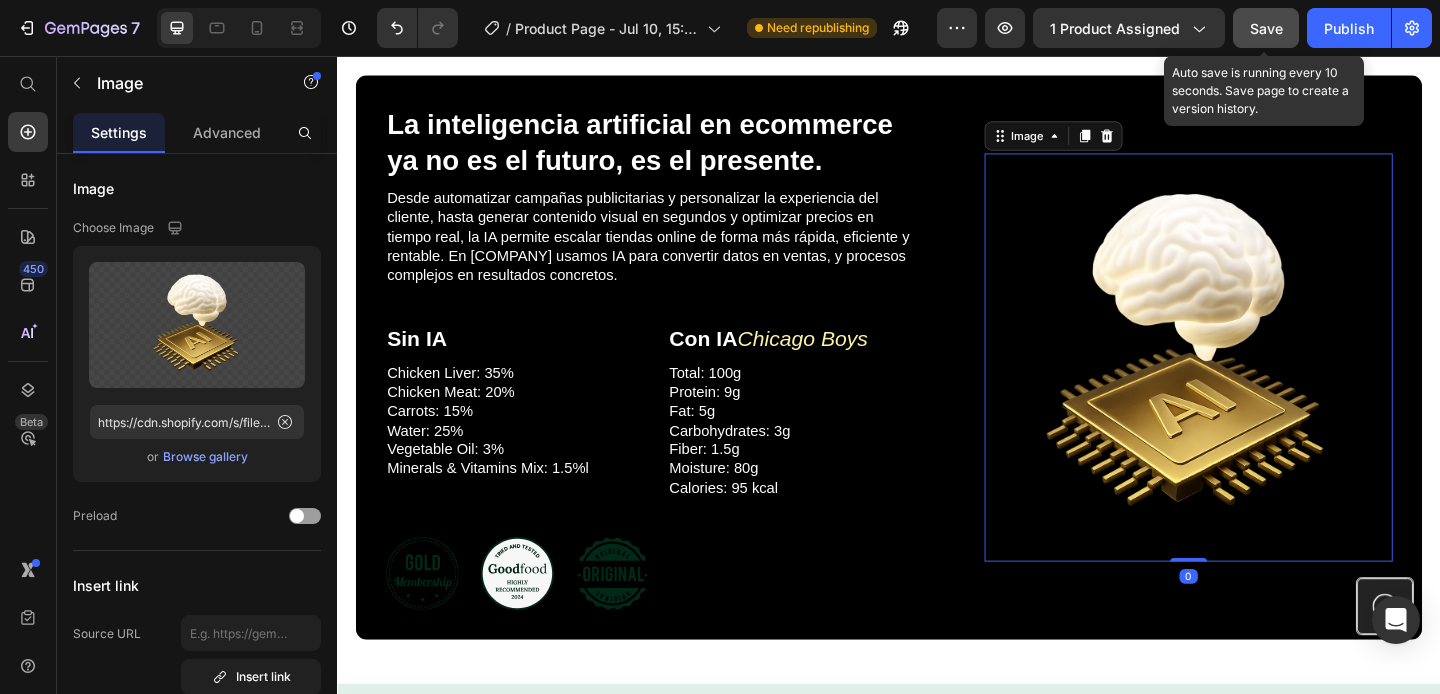 click on "Image   0" at bounding box center [1263, 383] 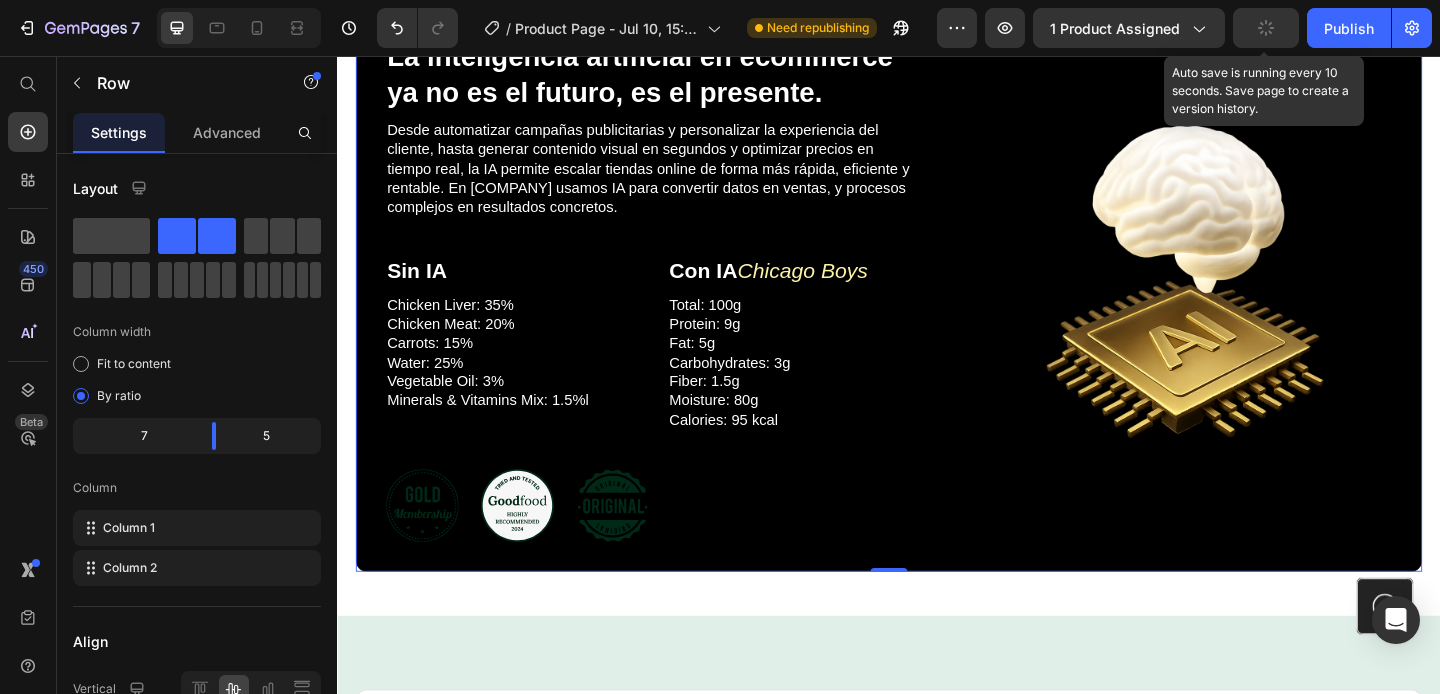scroll, scrollTop: 3184, scrollLeft: 0, axis: vertical 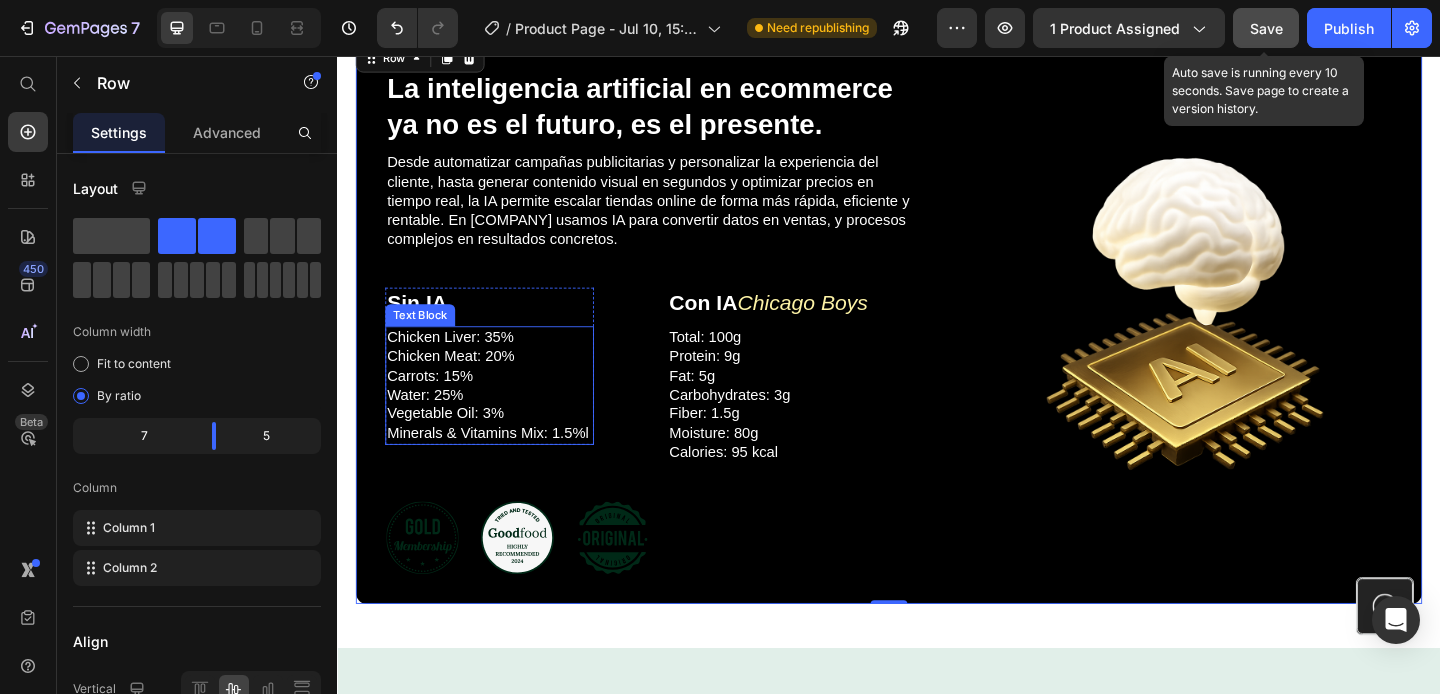 click on "Chicken Liver: 35% Chicken Meat: 20% Carrots: 15% Water: 25% Vegetable Oil: 3% Minerals & Vitamins Mix: 1.5%l" at bounding box center [502, 414] 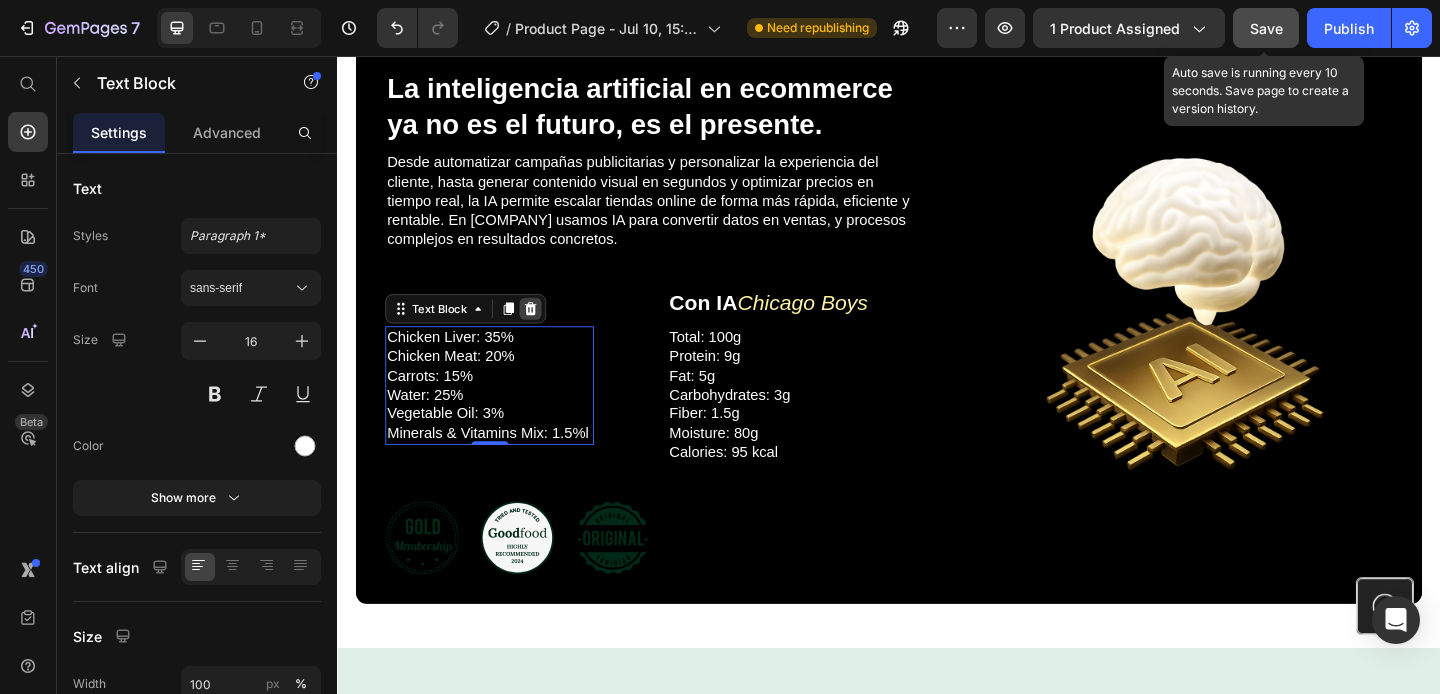 click at bounding box center (547, 331) 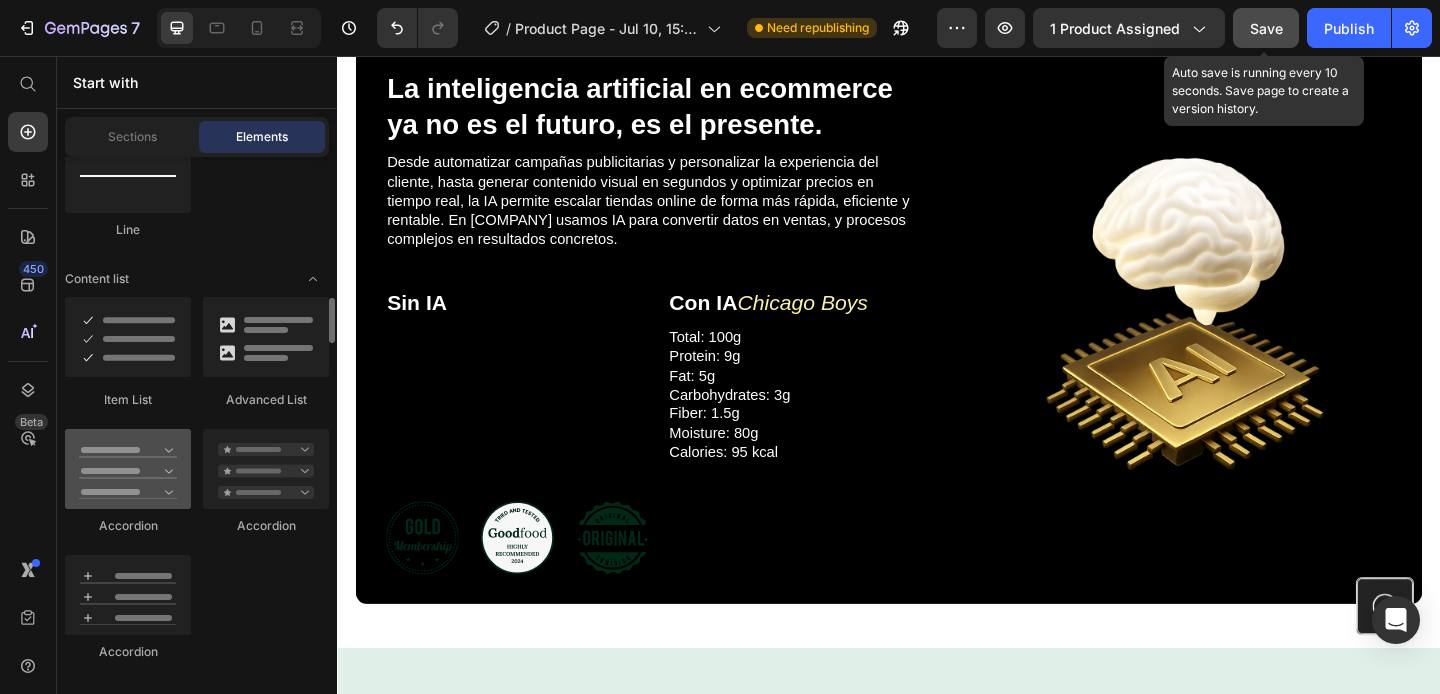 scroll, scrollTop: 1618, scrollLeft: 0, axis: vertical 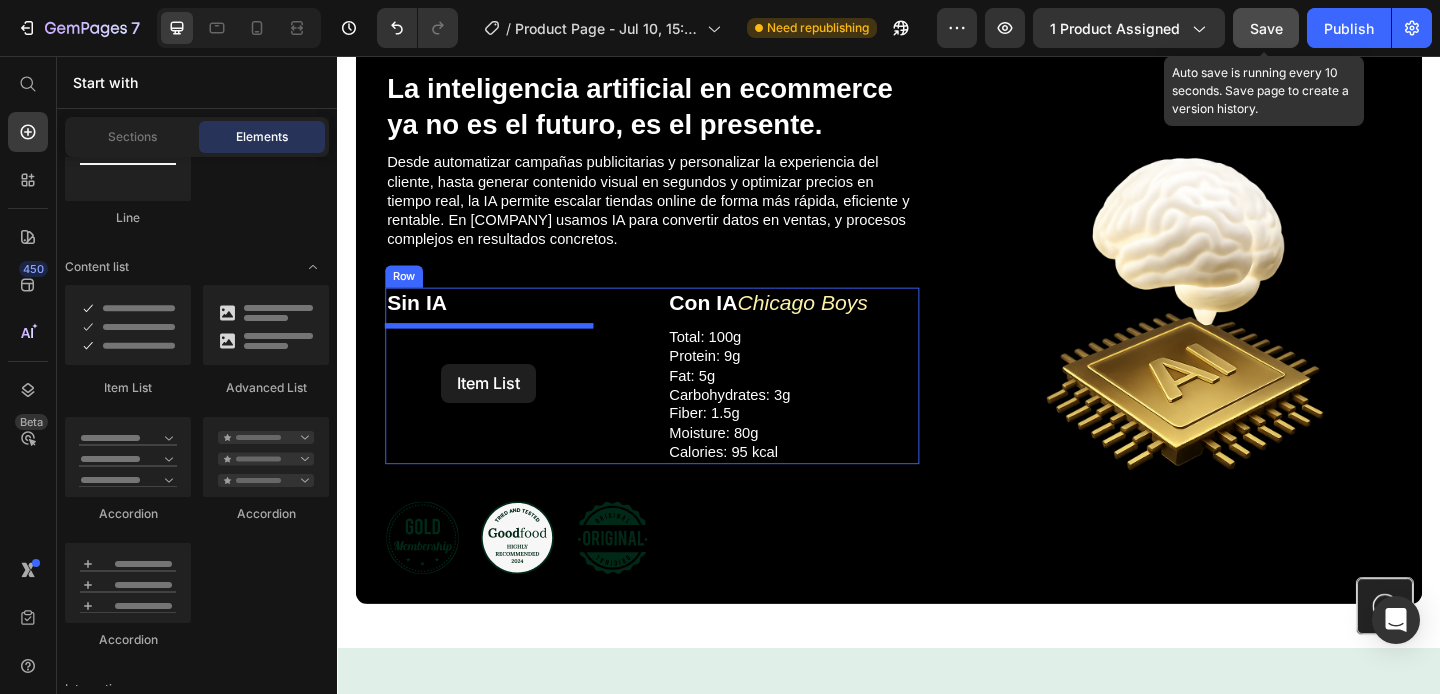 drag, startPoint x: 476, startPoint y: 420, endPoint x: 450, endPoint y: 391, distance: 38.948685 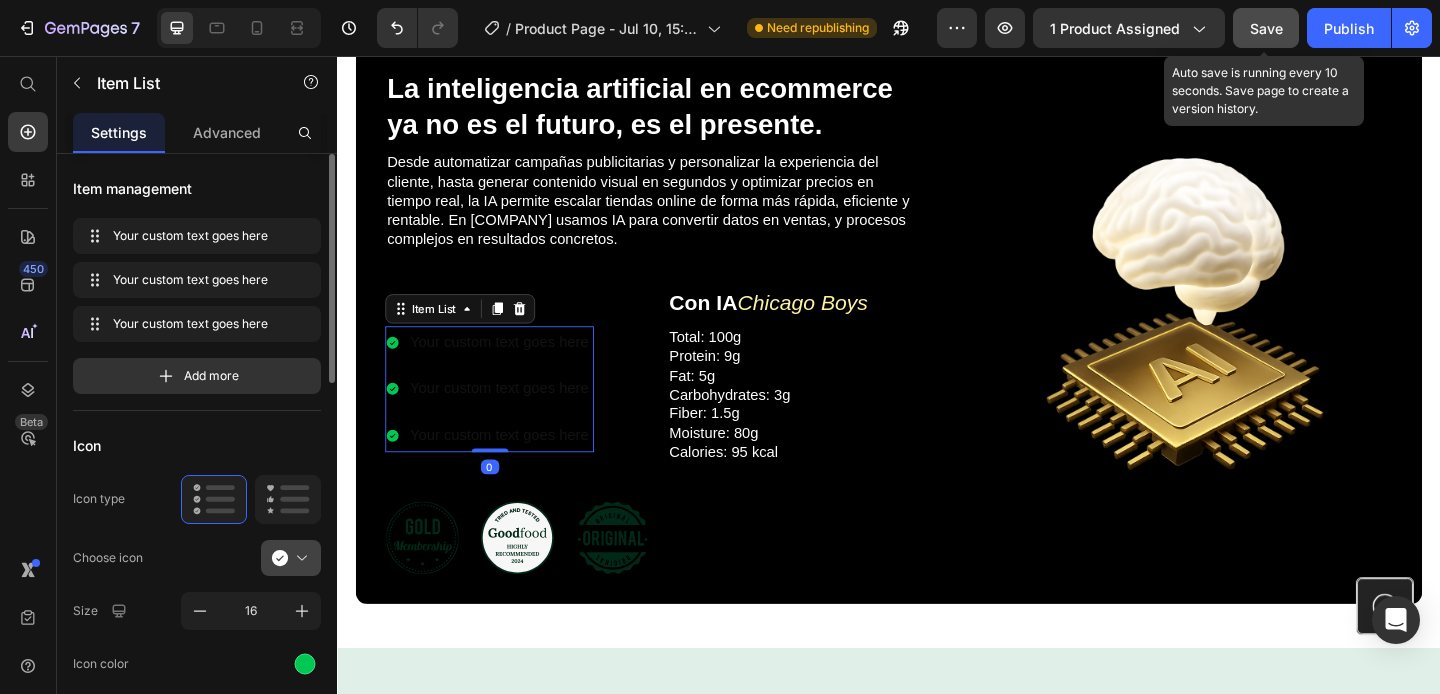 click at bounding box center [299, 558] 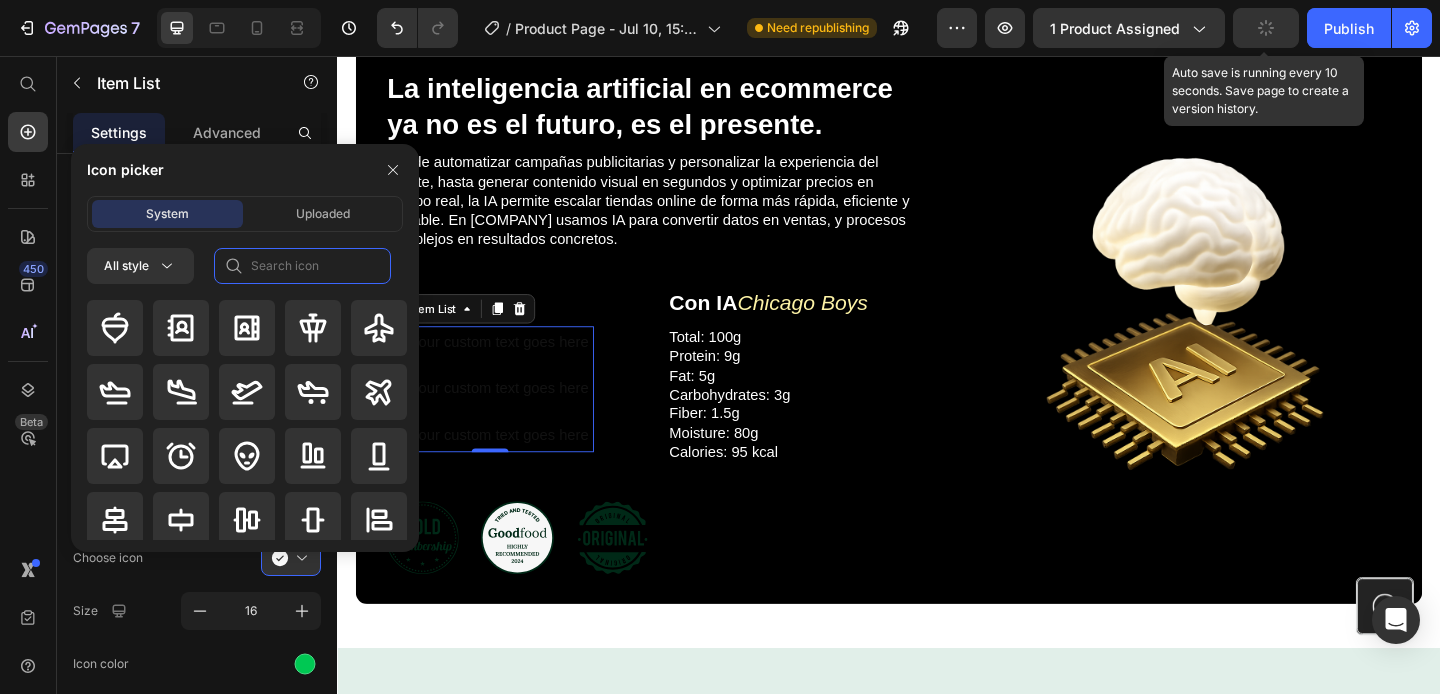 click 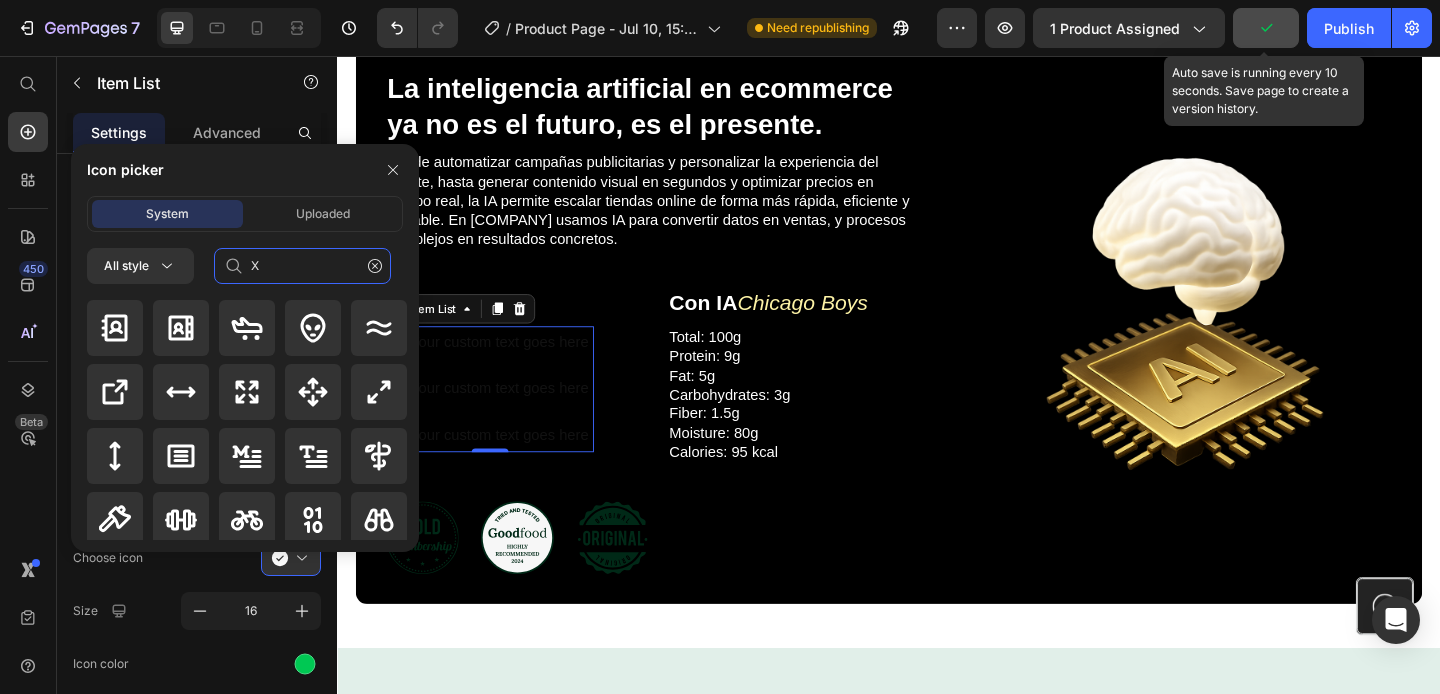 type on "X" 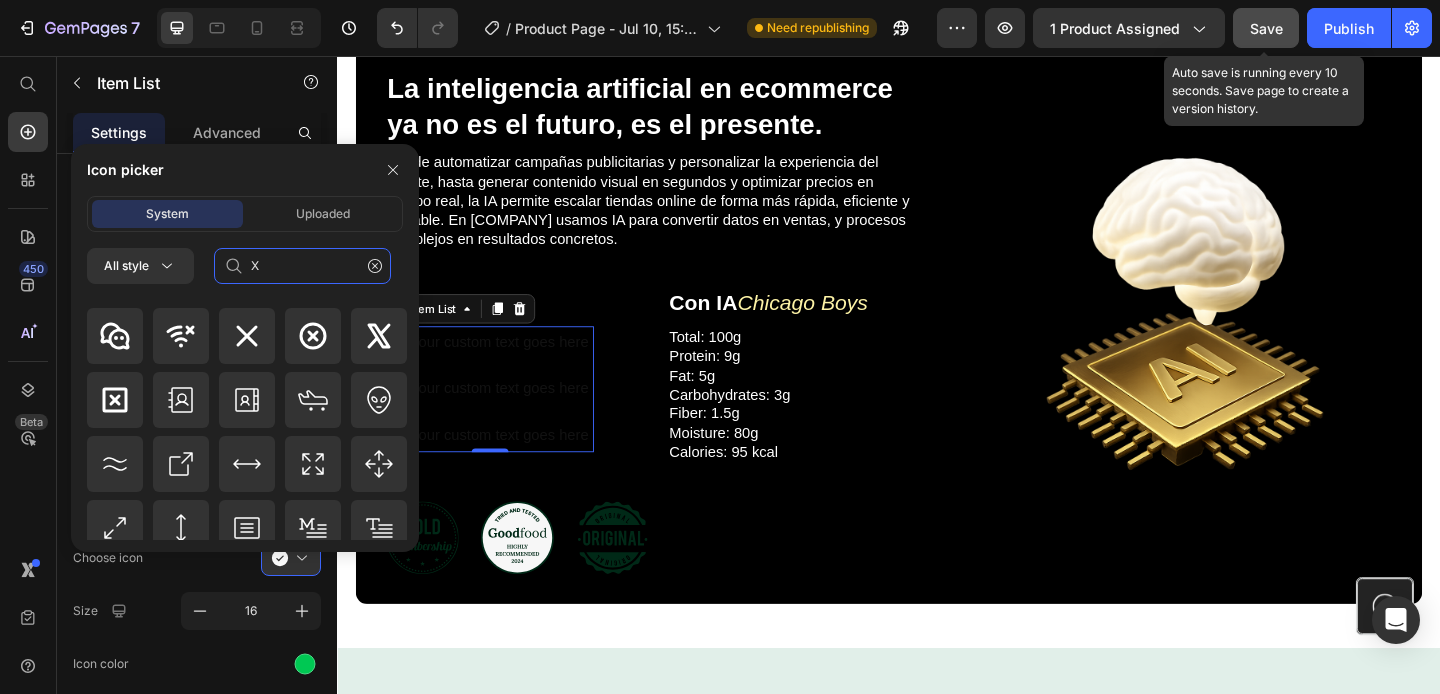 scroll, scrollTop: 2302, scrollLeft: 0, axis: vertical 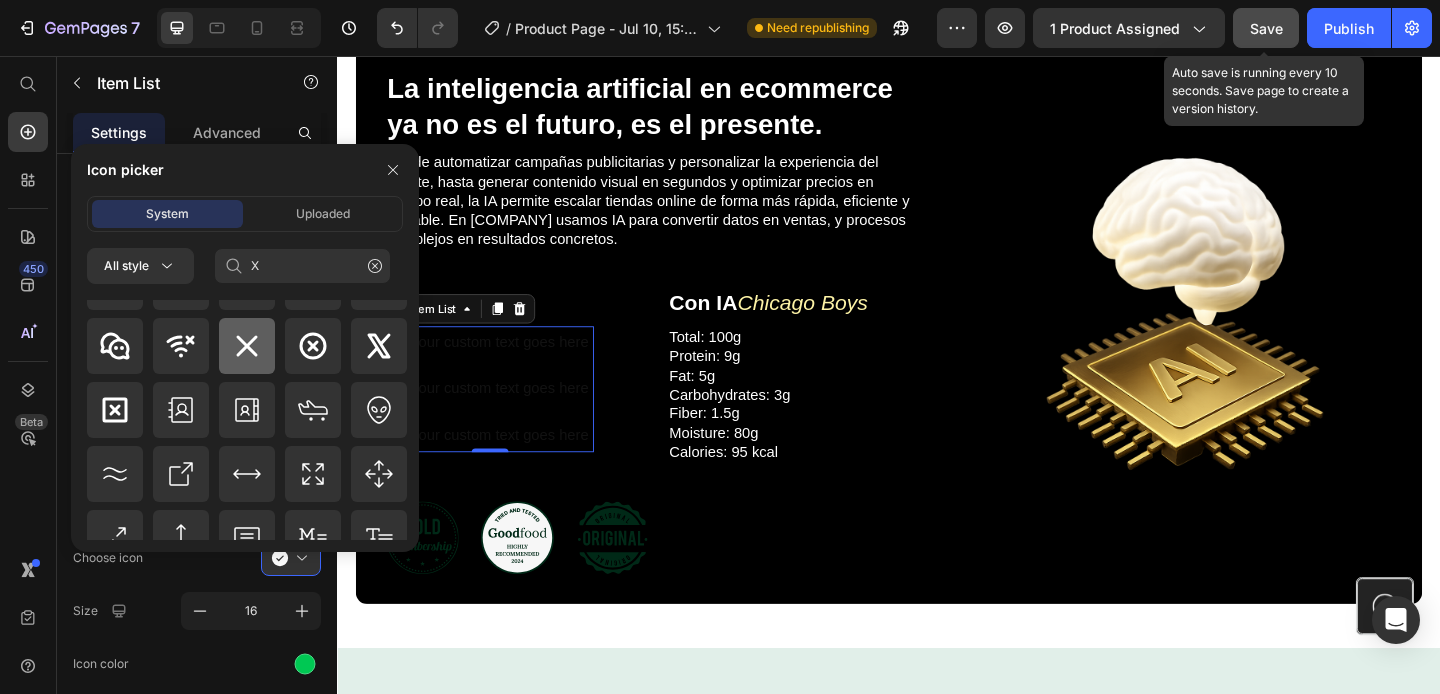 click 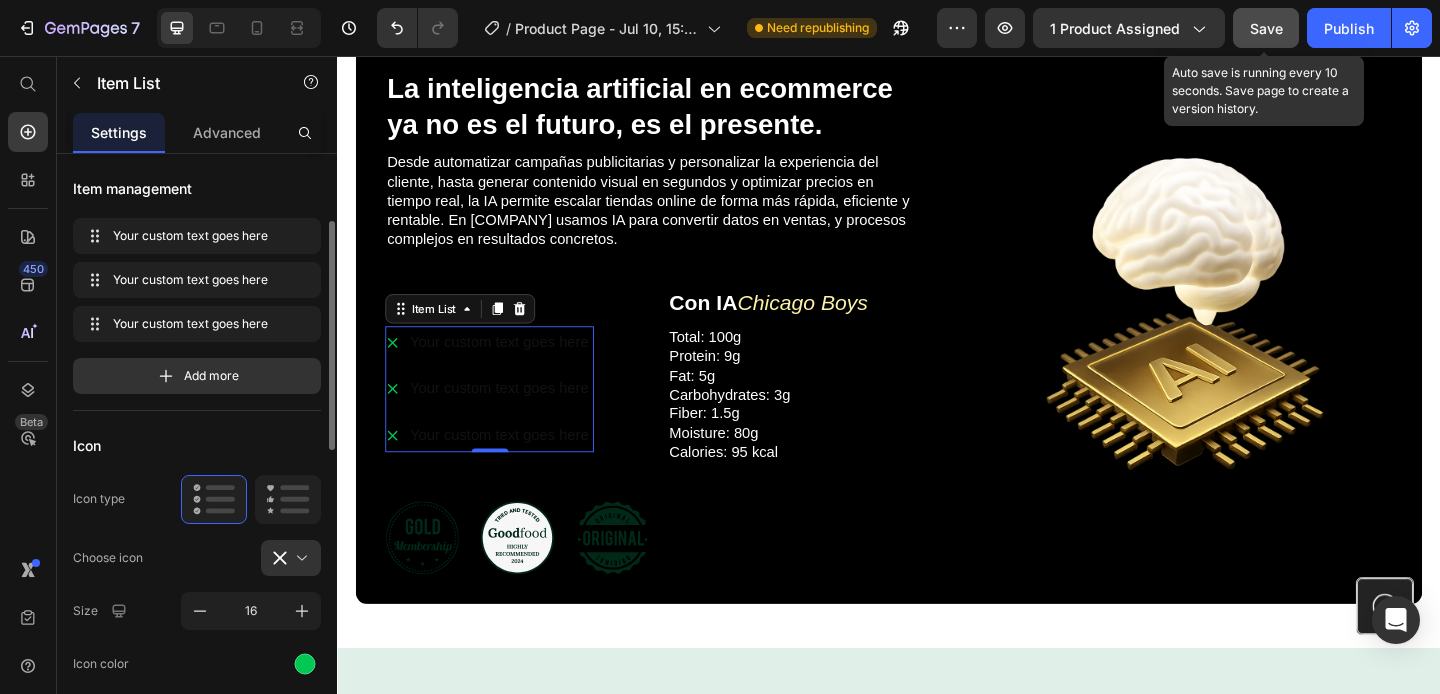 scroll, scrollTop: 89, scrollLeft: 0, axis: vertical 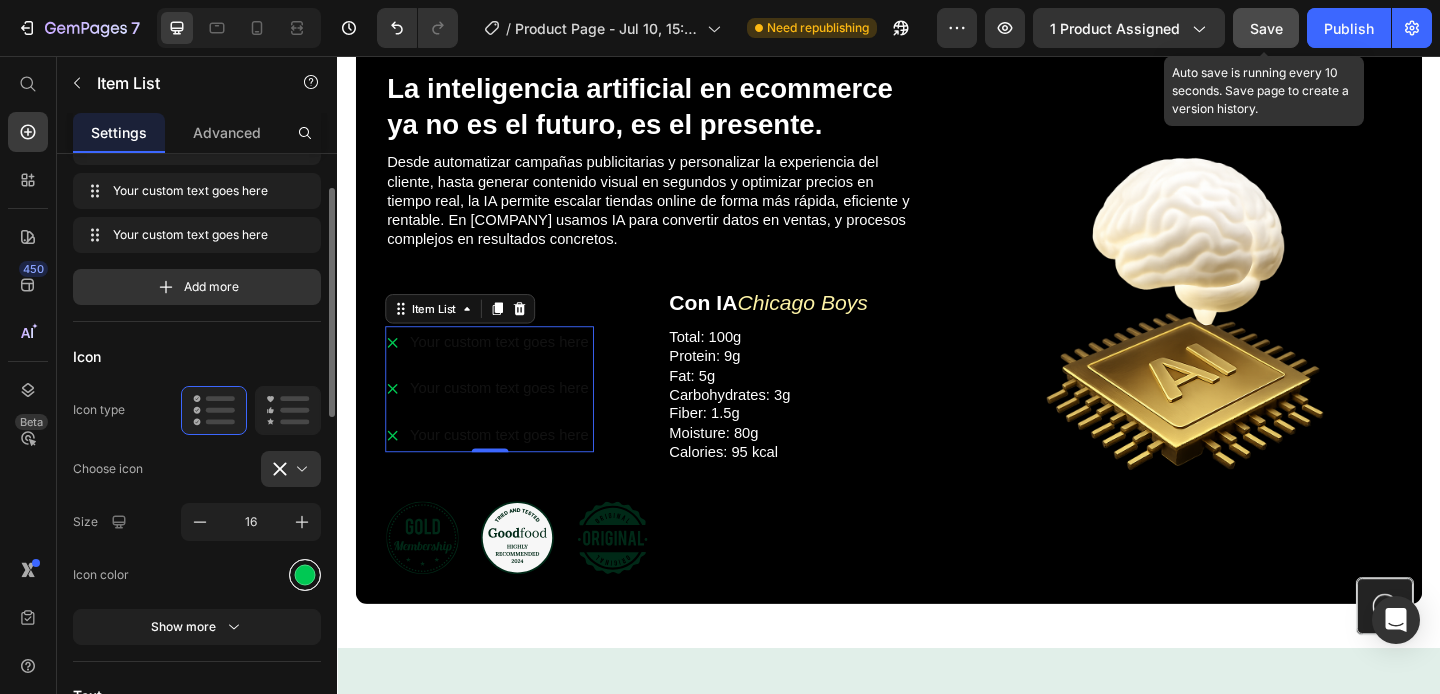 click at bounding box center (305, 575) 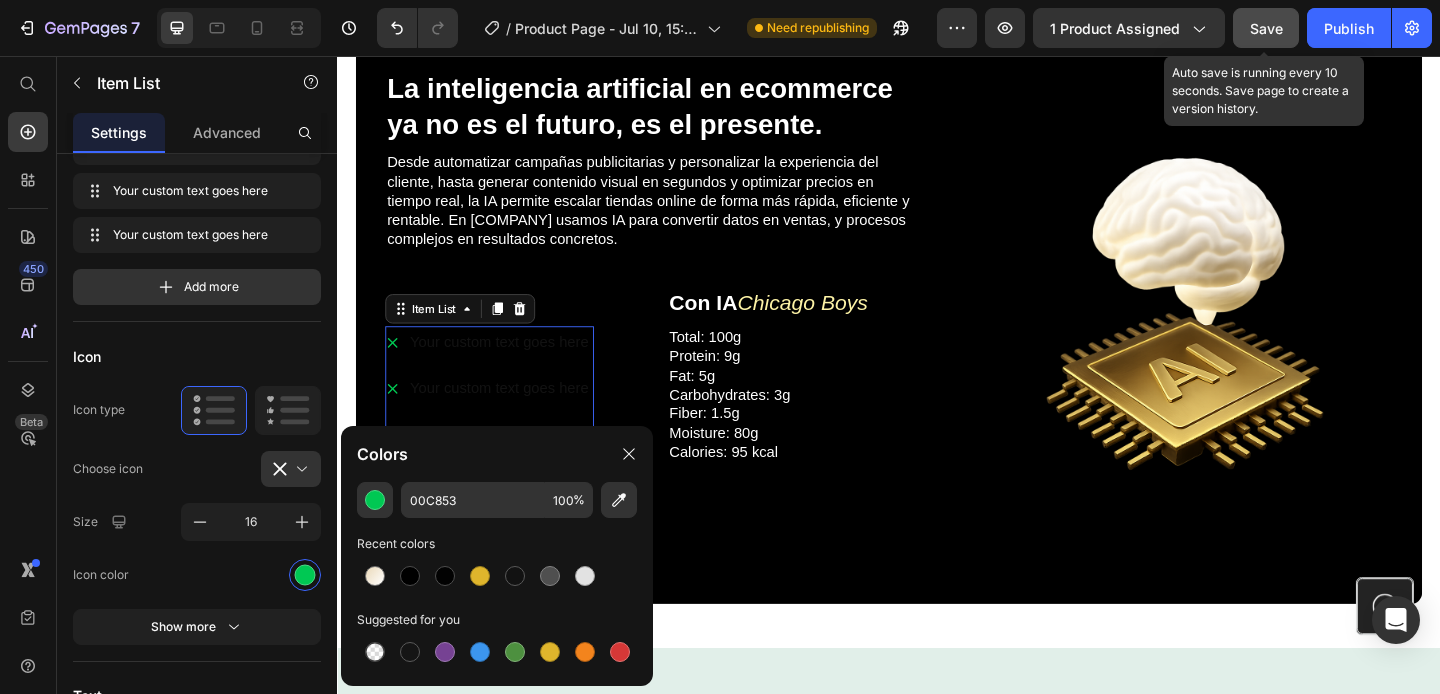 click on "00C853 100 %" 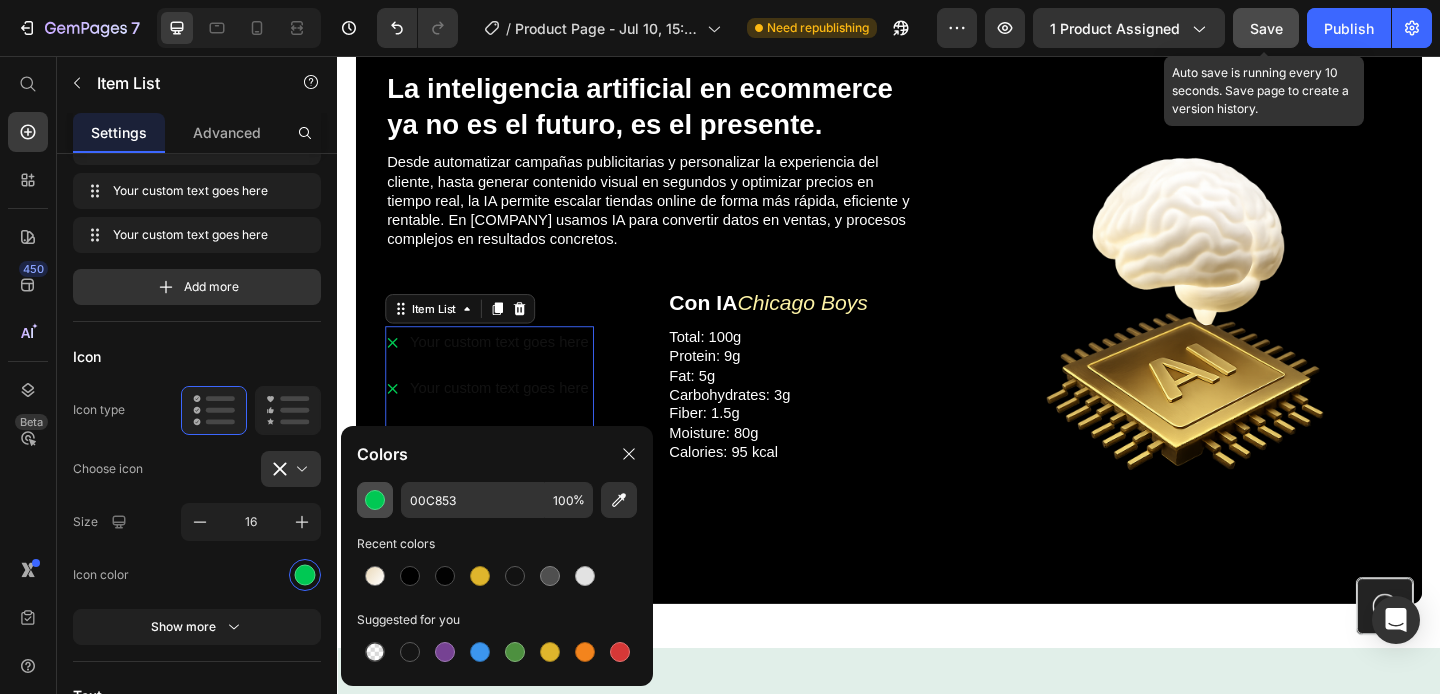 click at bounding box center (375, 500) 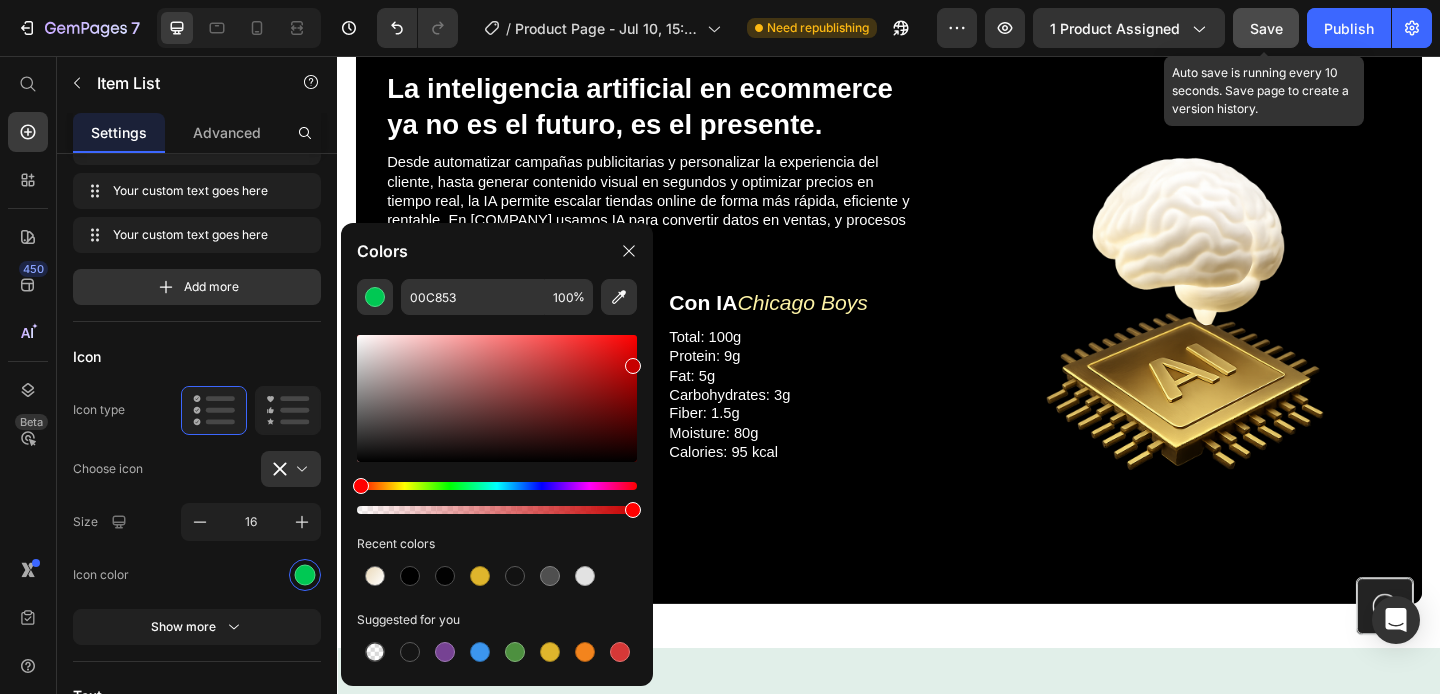 drag, startPoint x: 468, startPoint y: 489, endPoint x: 341, endPoint y: 494, distance: 127.09839 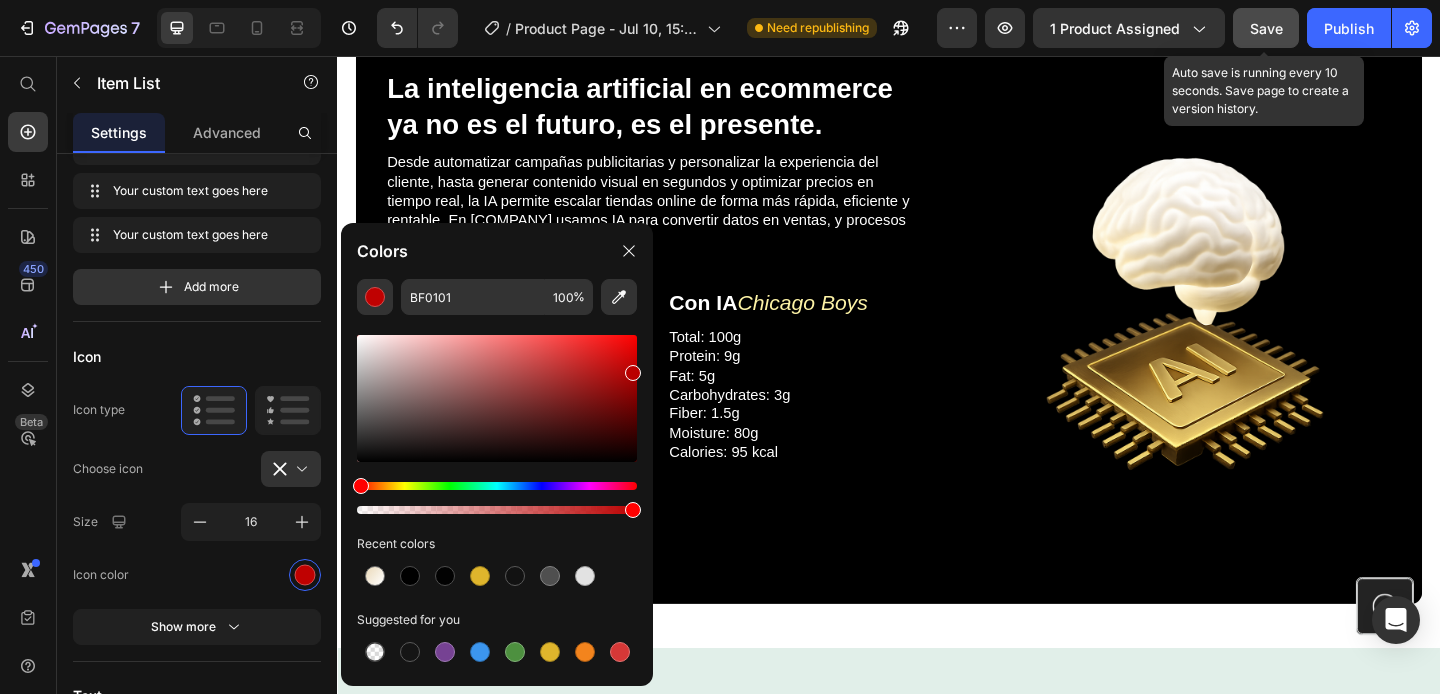 click at bounding box center (633, 373) 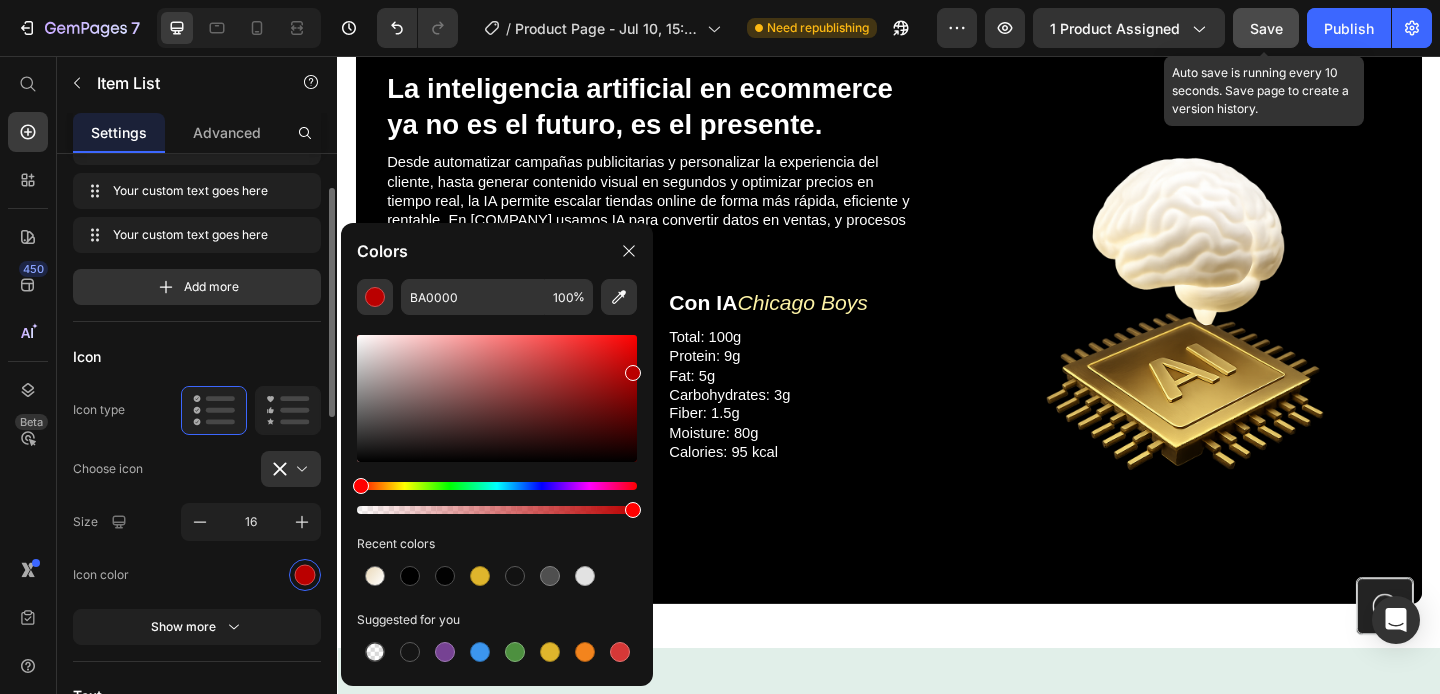 click on "Icon" at bounding box center [197, 356] 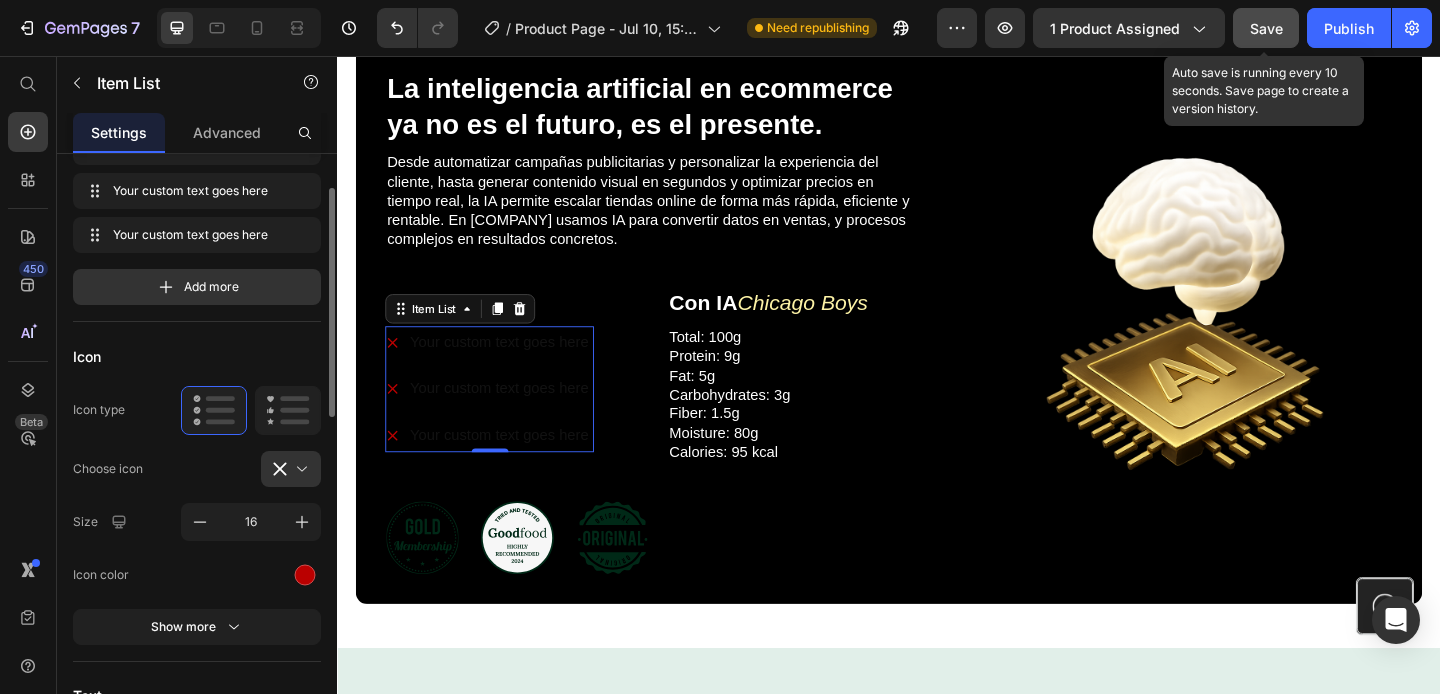 click on "Icon" at bounding box center (197, 356) 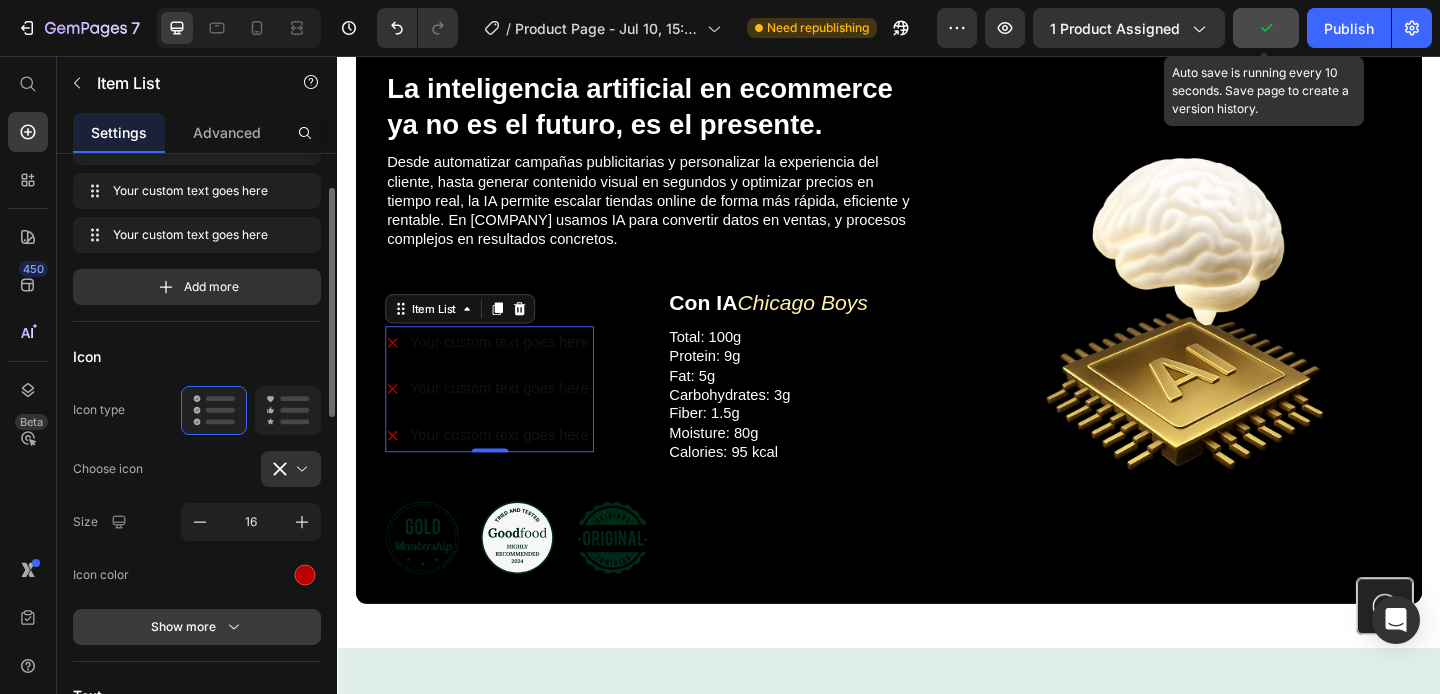click on "Show more" at bounding box center (197, 627) 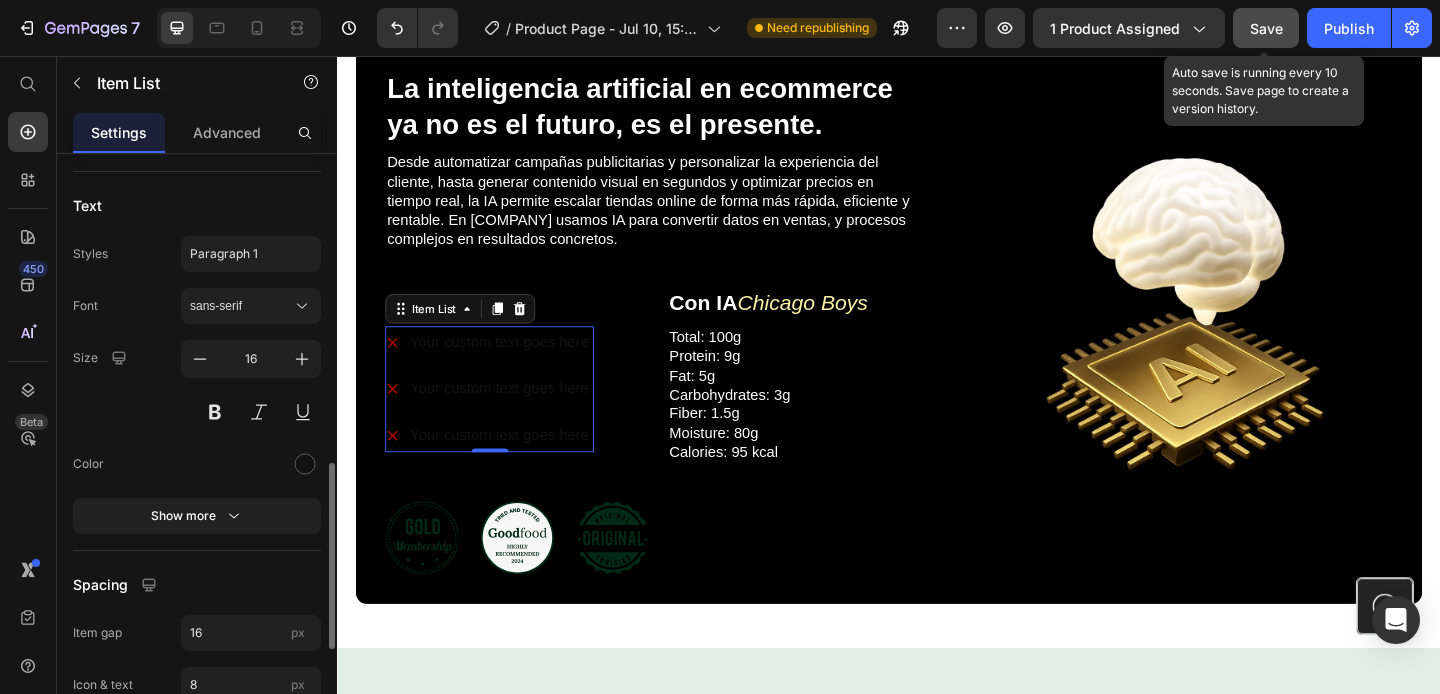 scroll, scrollTop: 979, scrollLeft: 0, axis: vertical 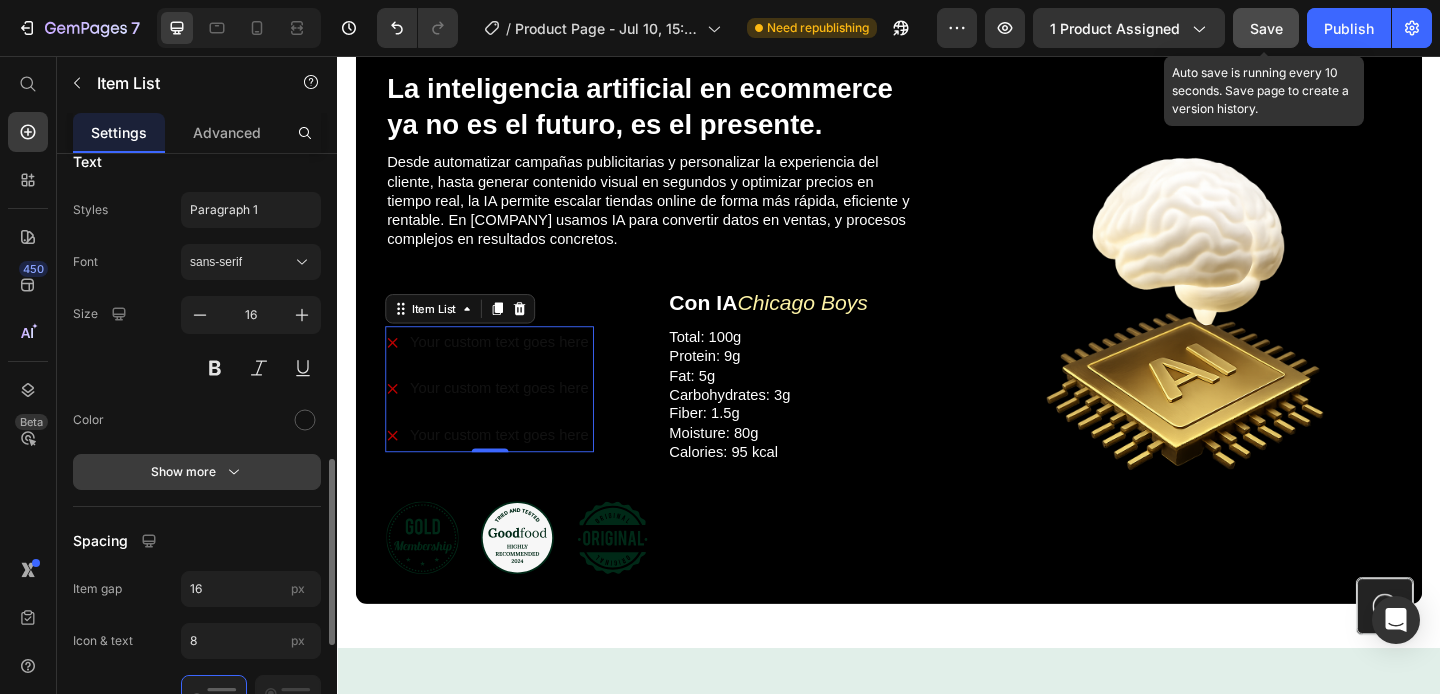 click on "Show more" at bounding box center [197, 472] 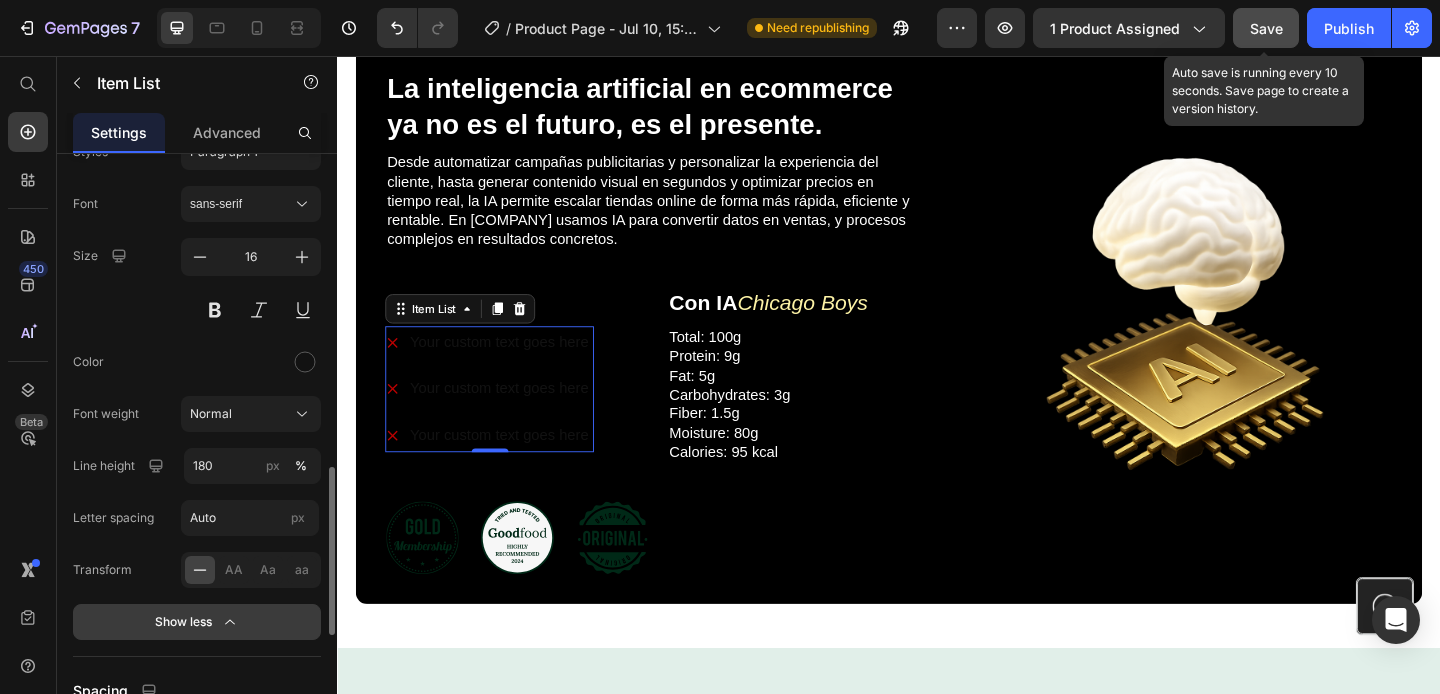 scroll, scrollTop: 1054, scrollLeft: 0, axis: vertical 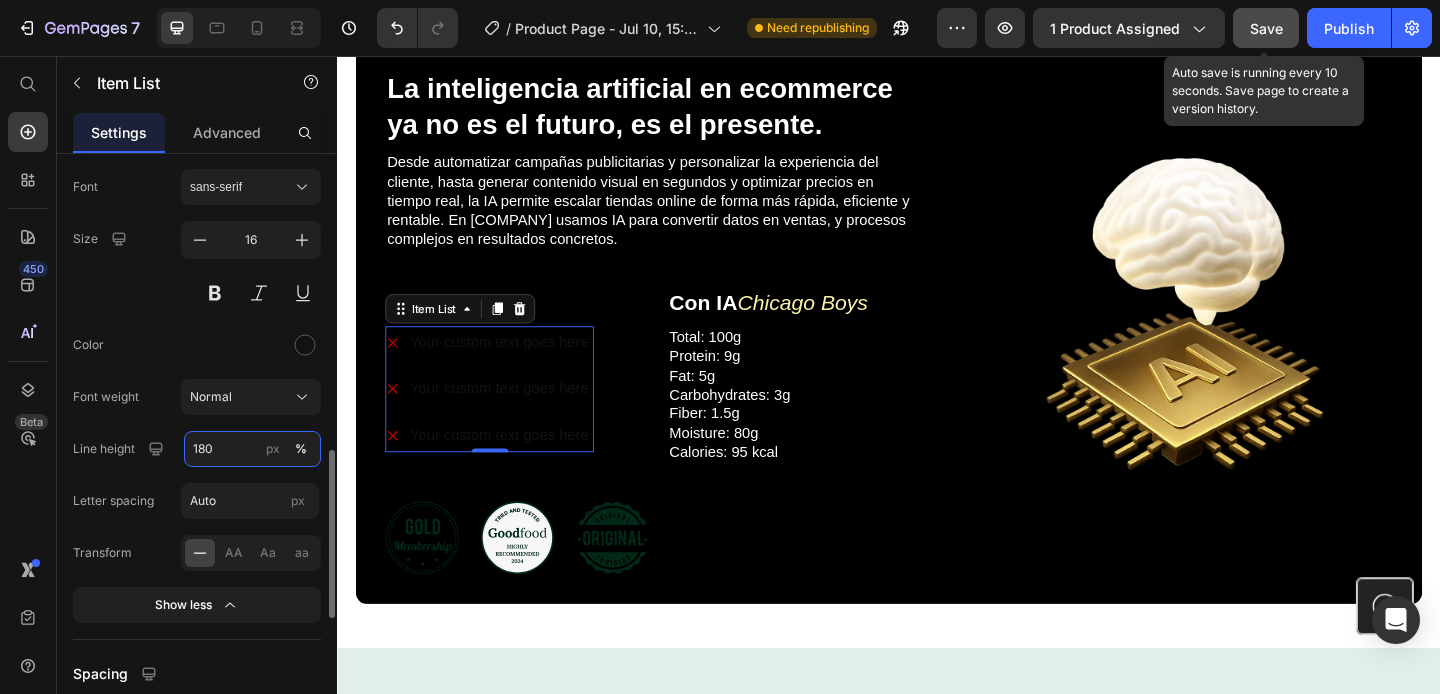 click on "180" at bounding box center (252, 449) 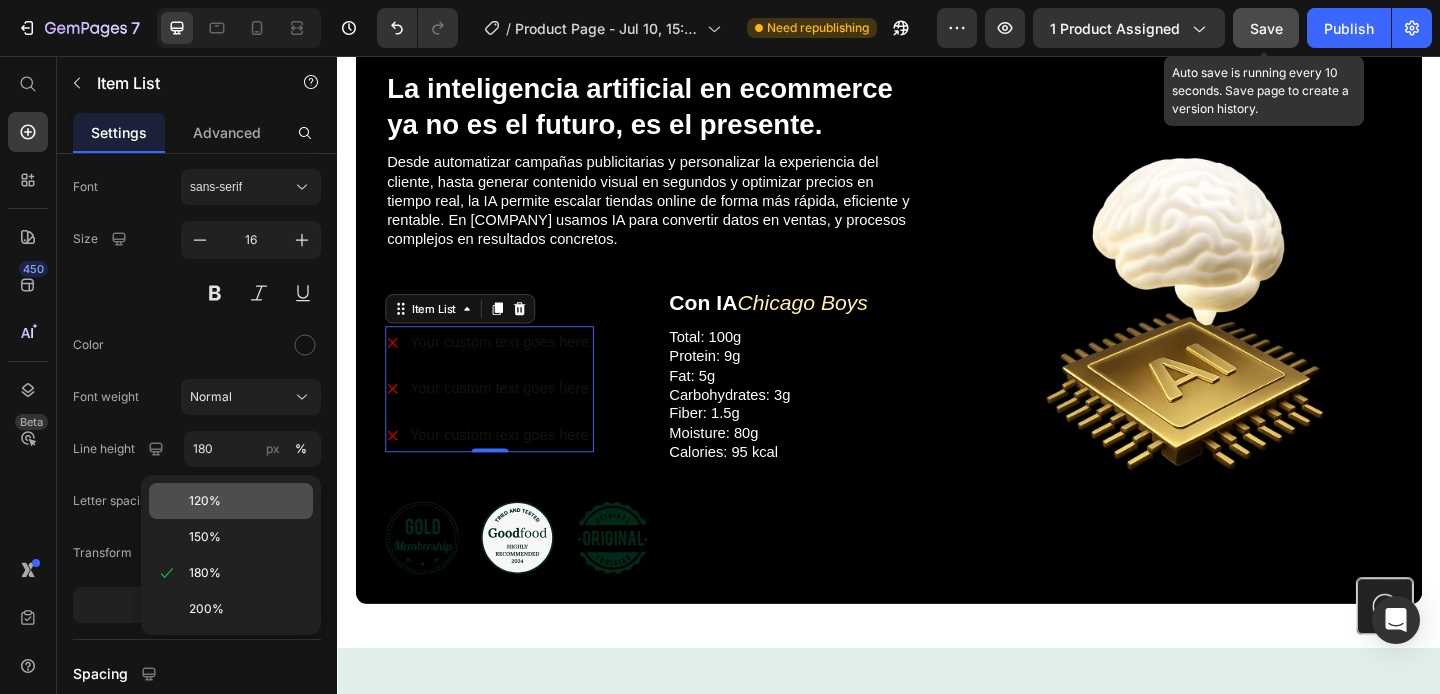 click on "120%" at bounding box center (247, 501) 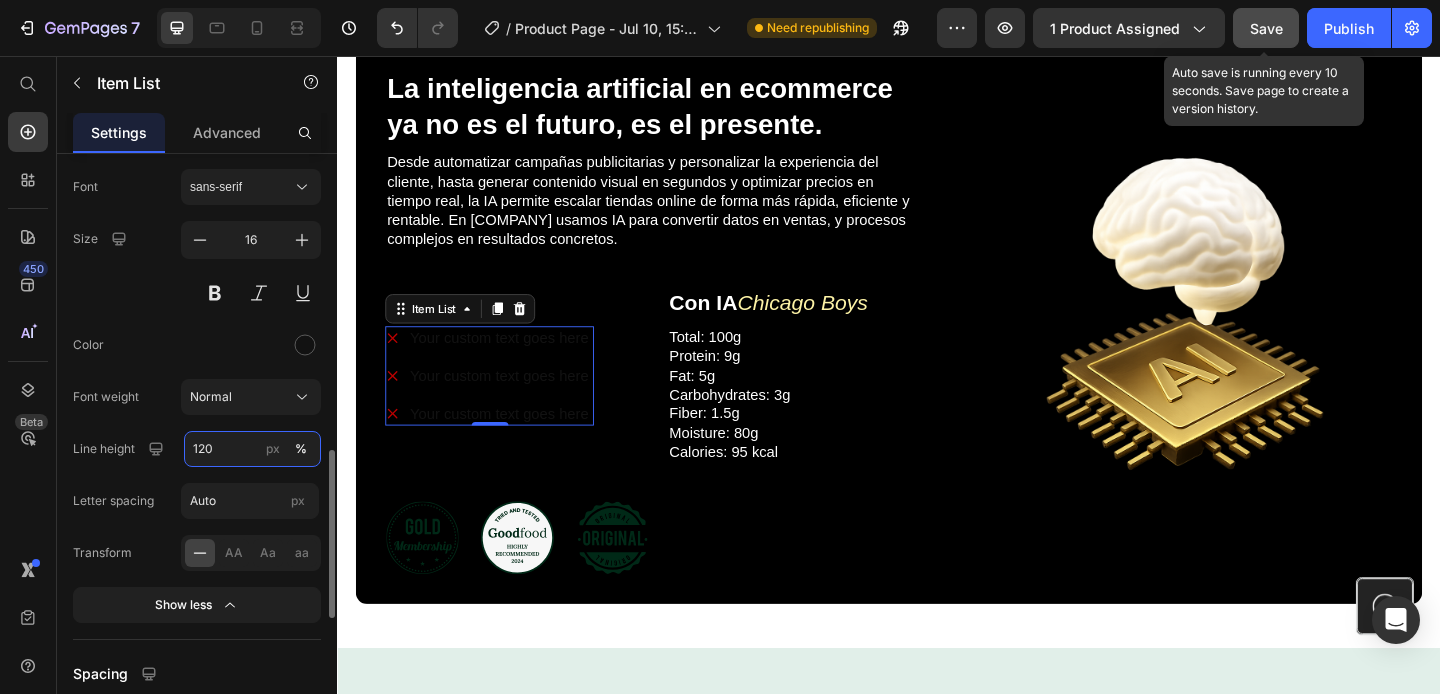 click on "120" at bounding box center [252, 449] 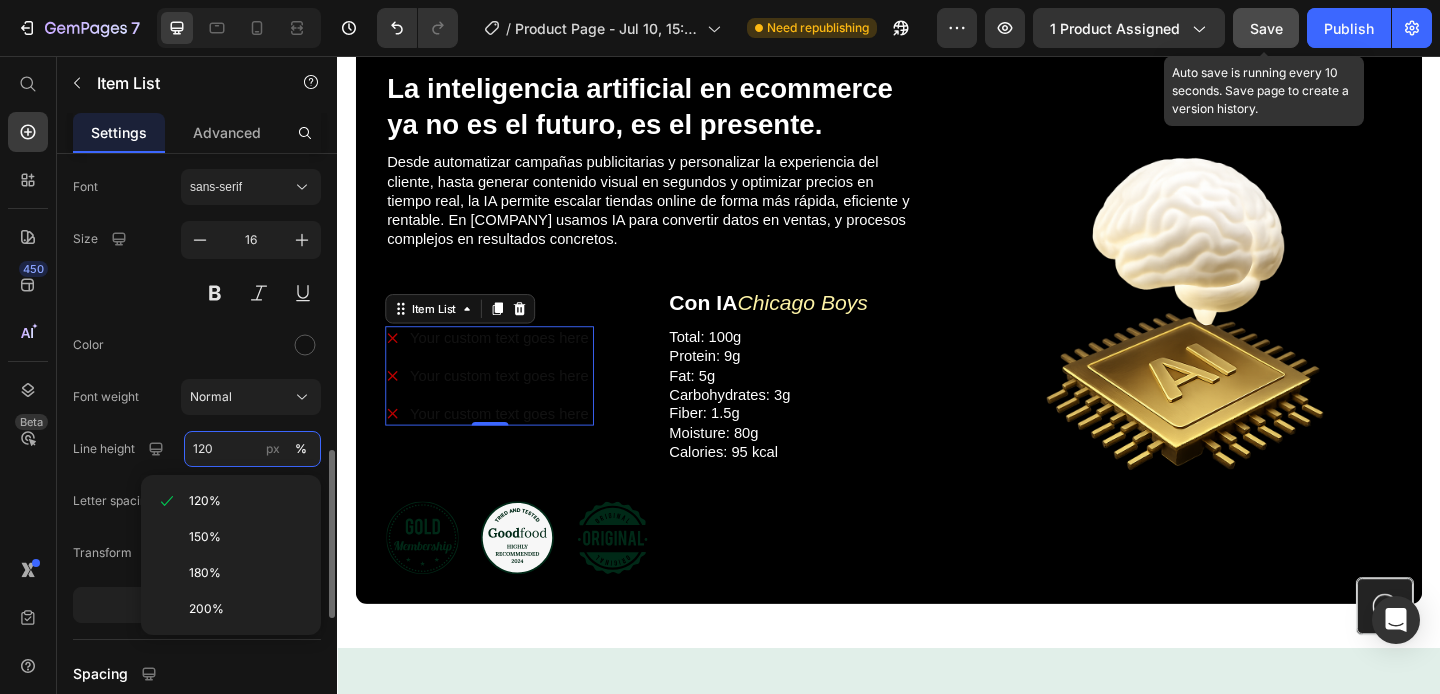 click on "120" at bounding box center (252, 449) 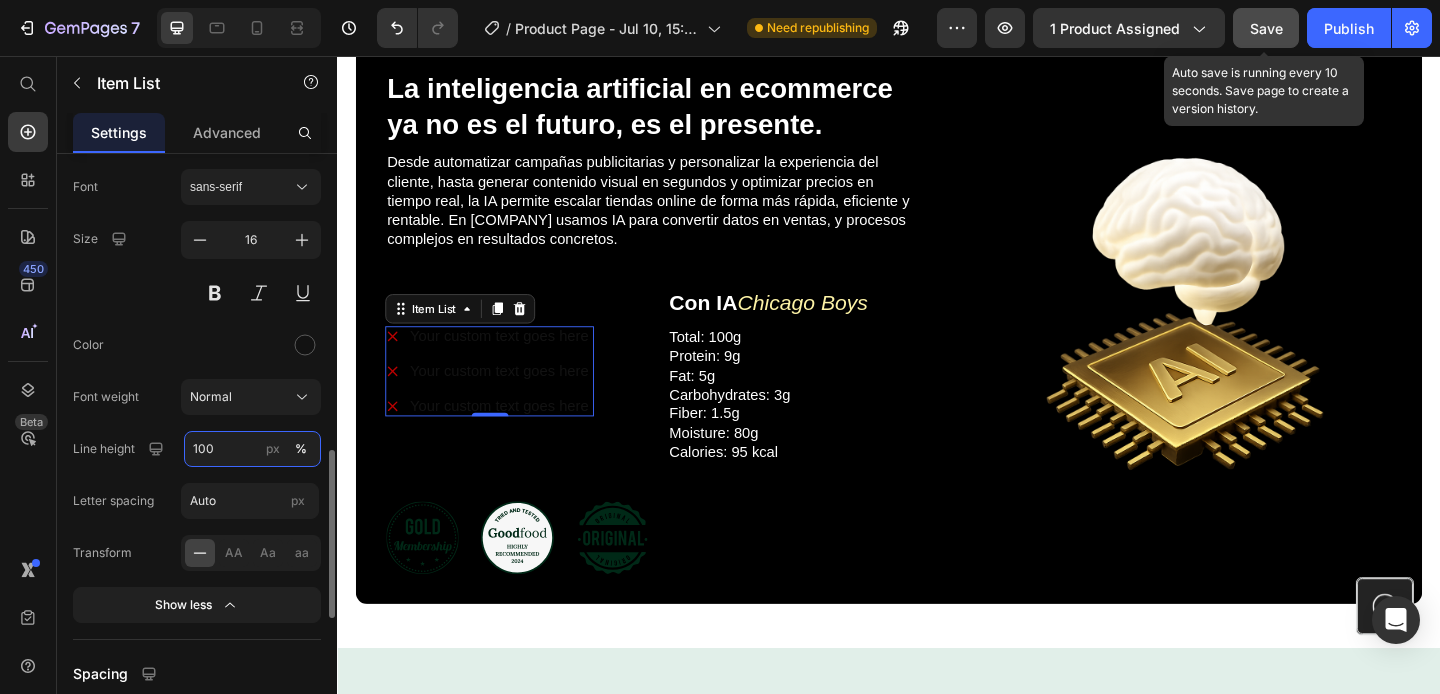 type on "100" 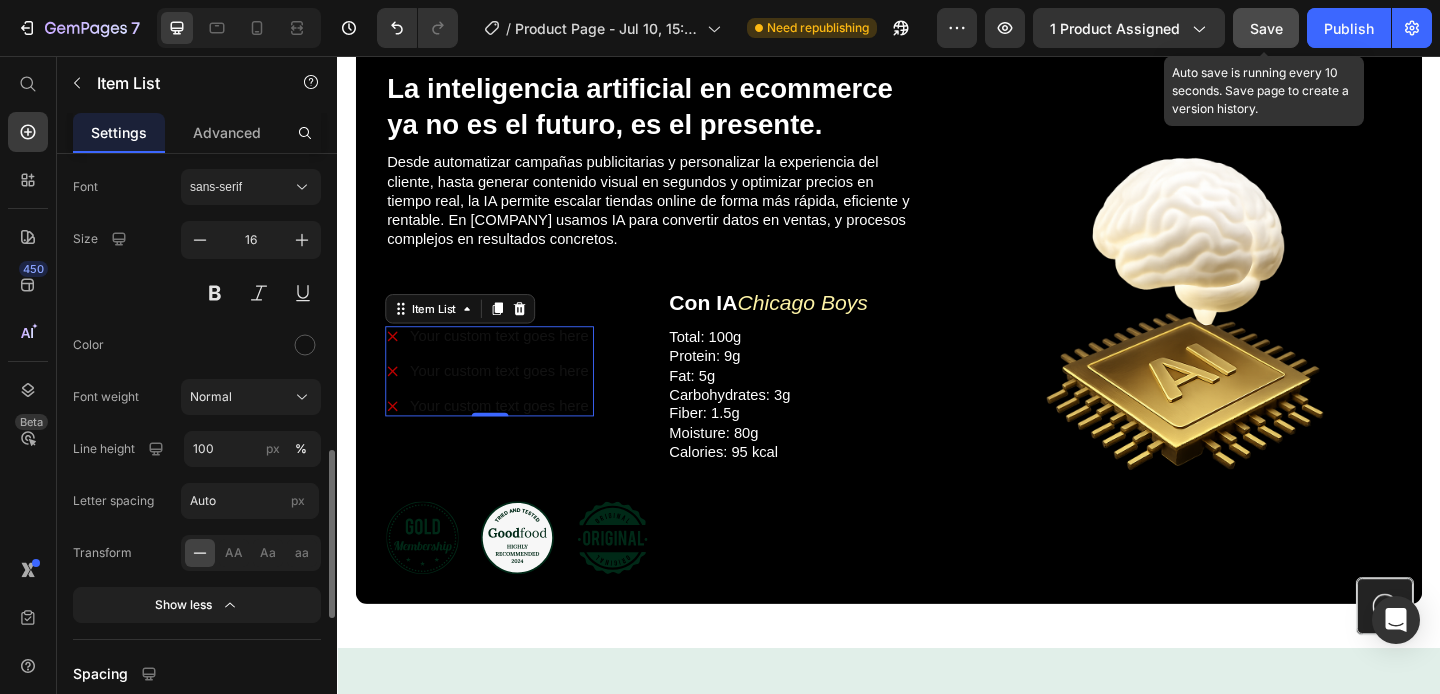 click at bounding box center (251, 345) 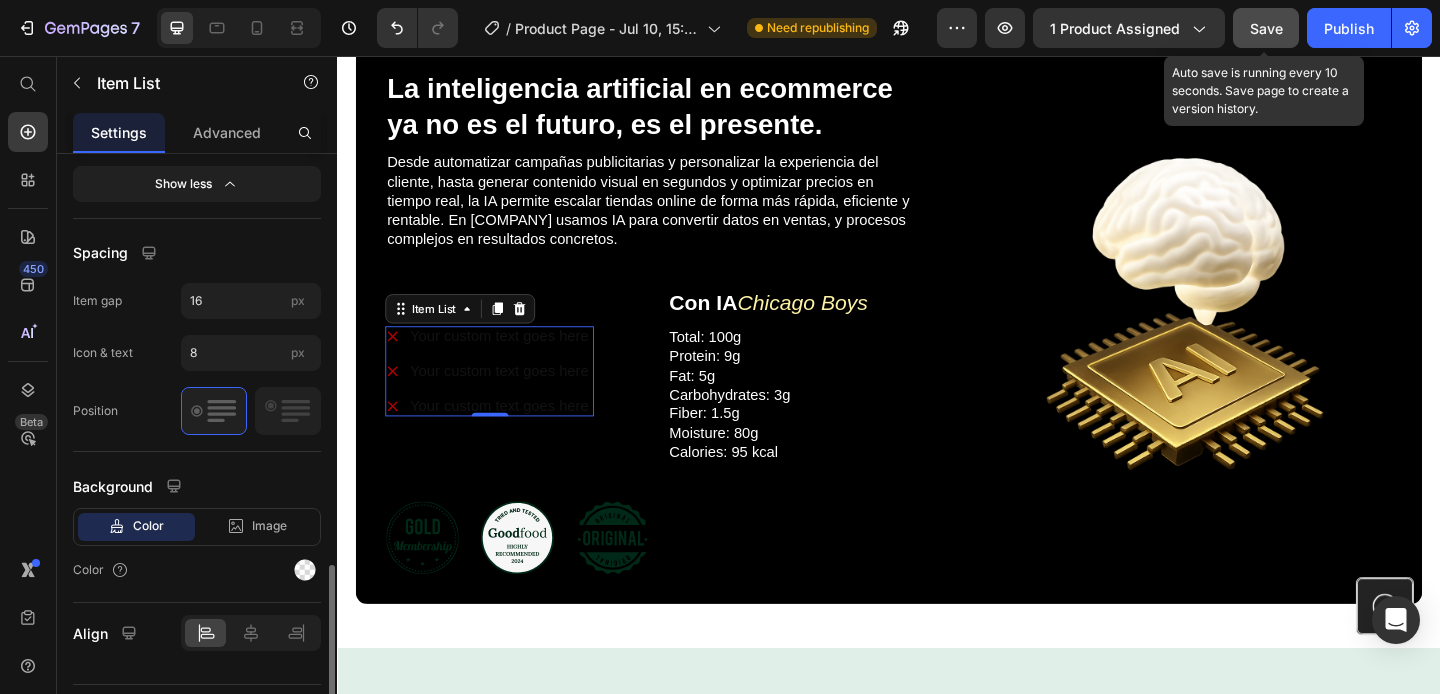 scroll, scrollTop: 1478, scrollLeft: 0, axis: vertical 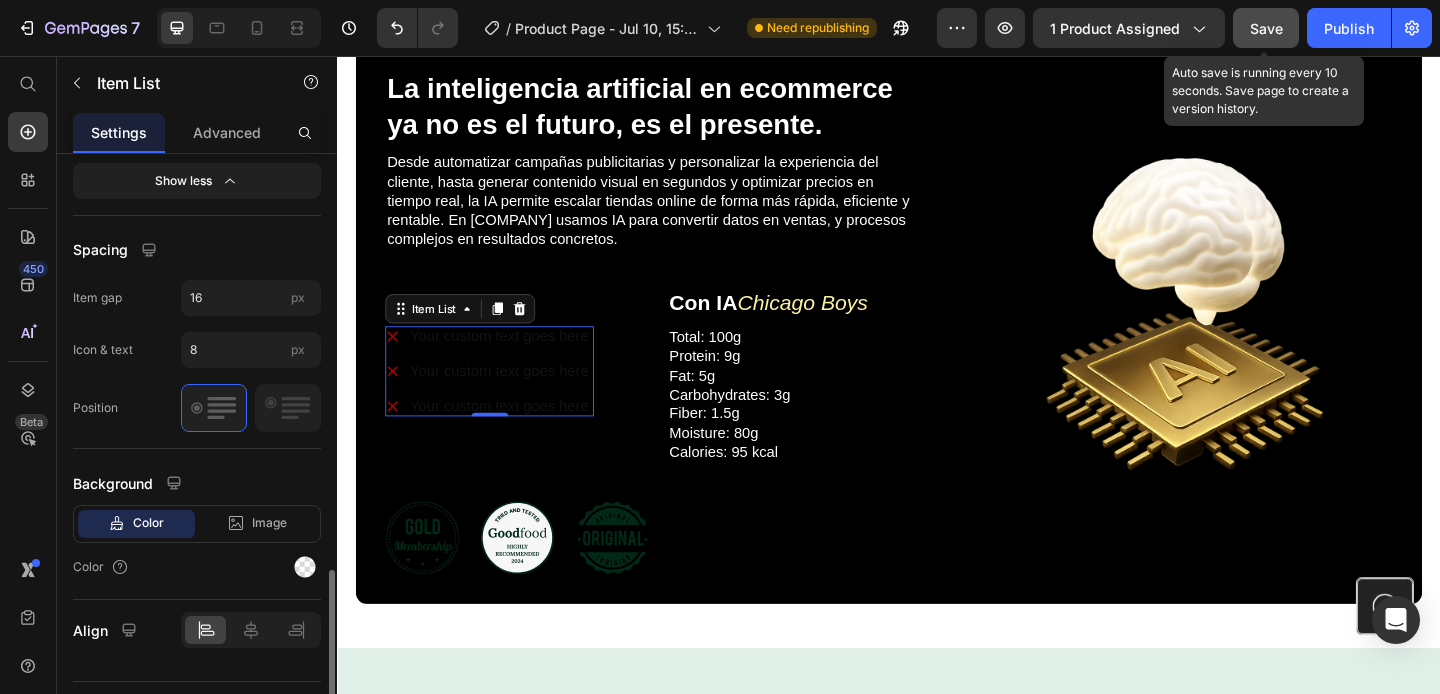 click on "Spacing Item gap 16 px Icon & text 8 px Position" 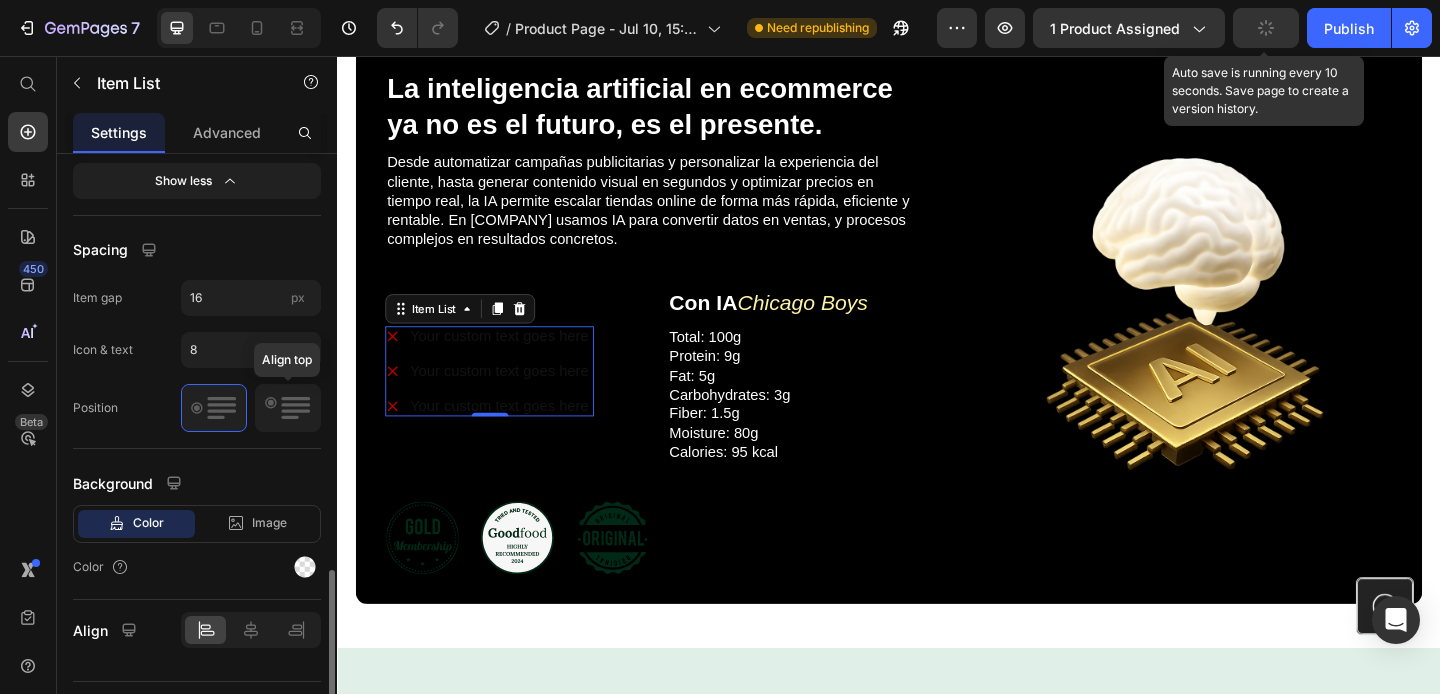 click 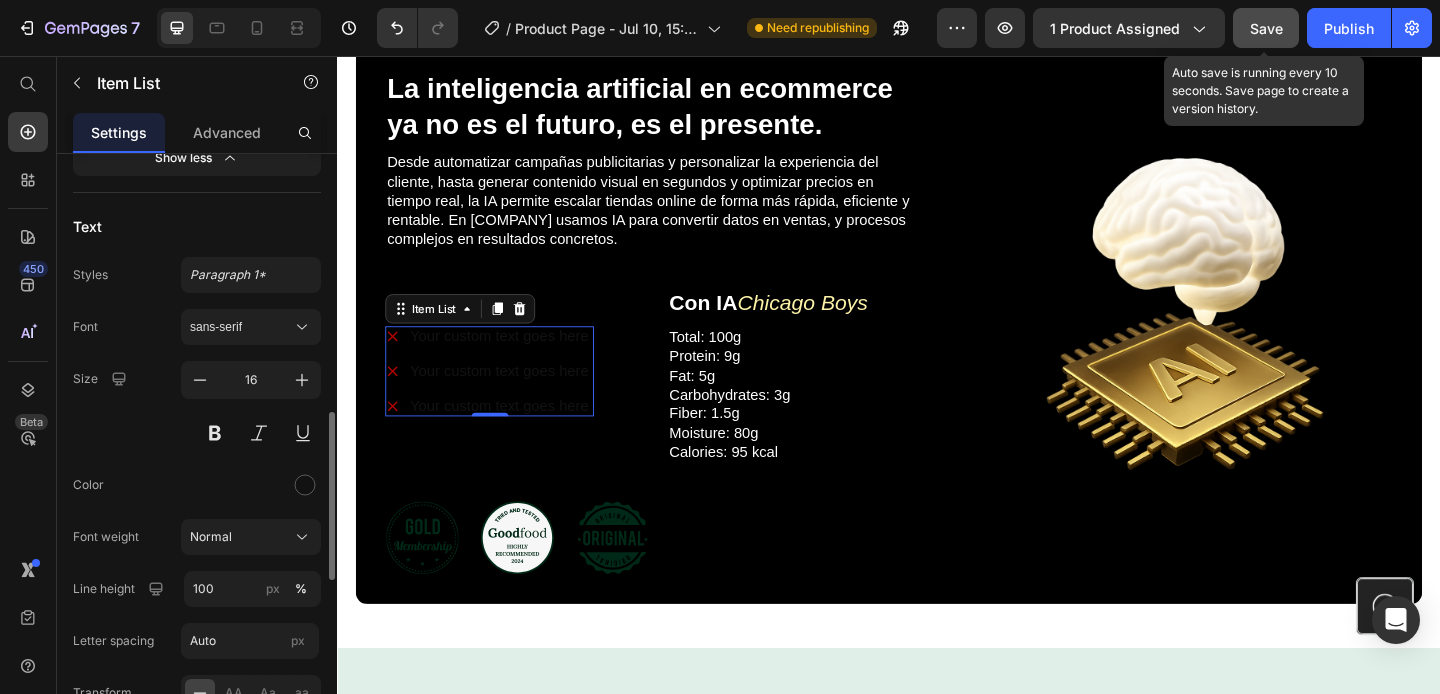 scroll, scrollTop: 915, scrollLeft: 0, axis: vertical 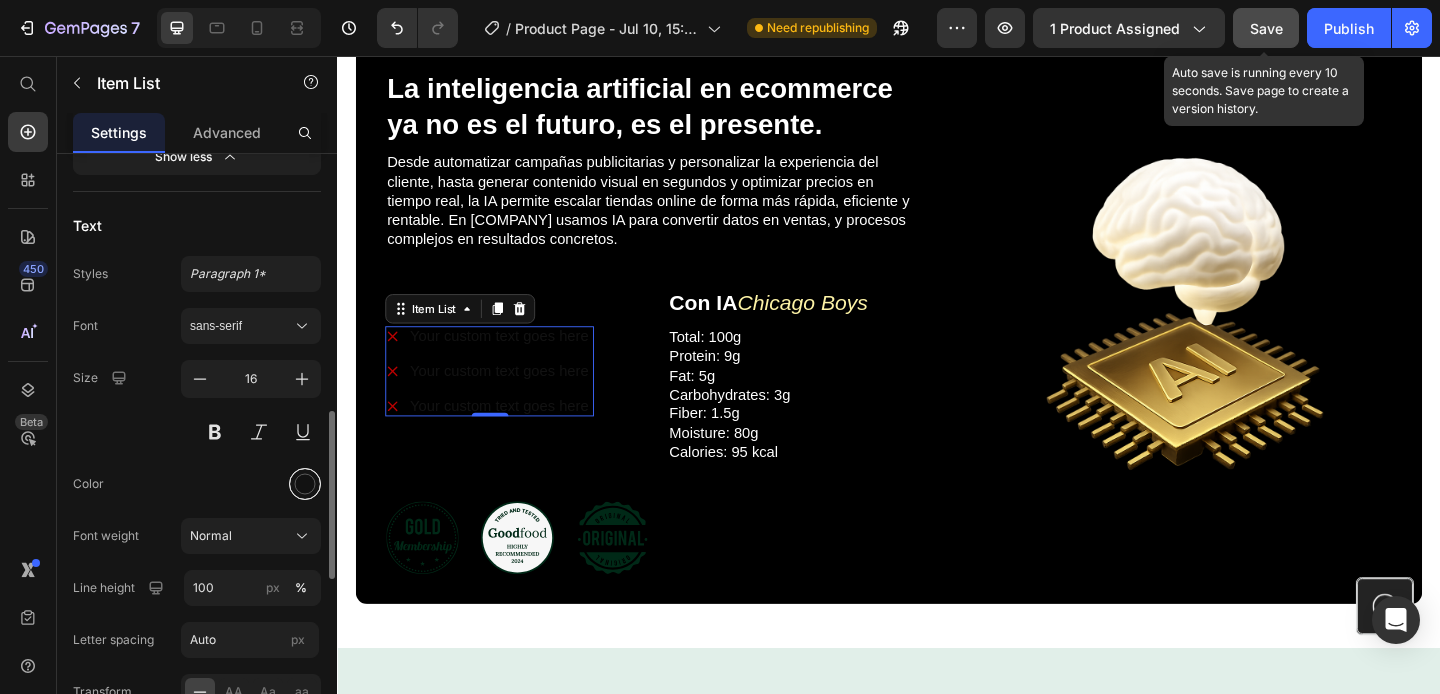click at bounding box center [305, 483] 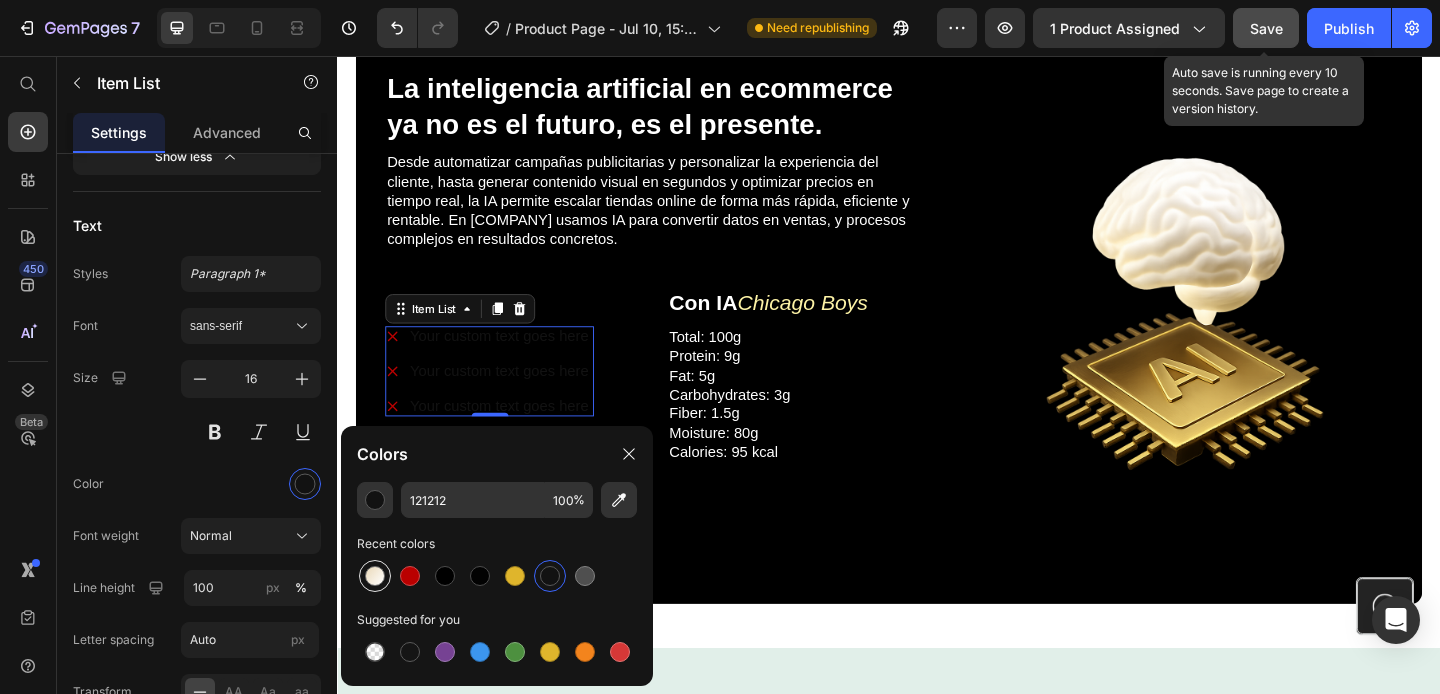 click at bounding box center (375, 576) 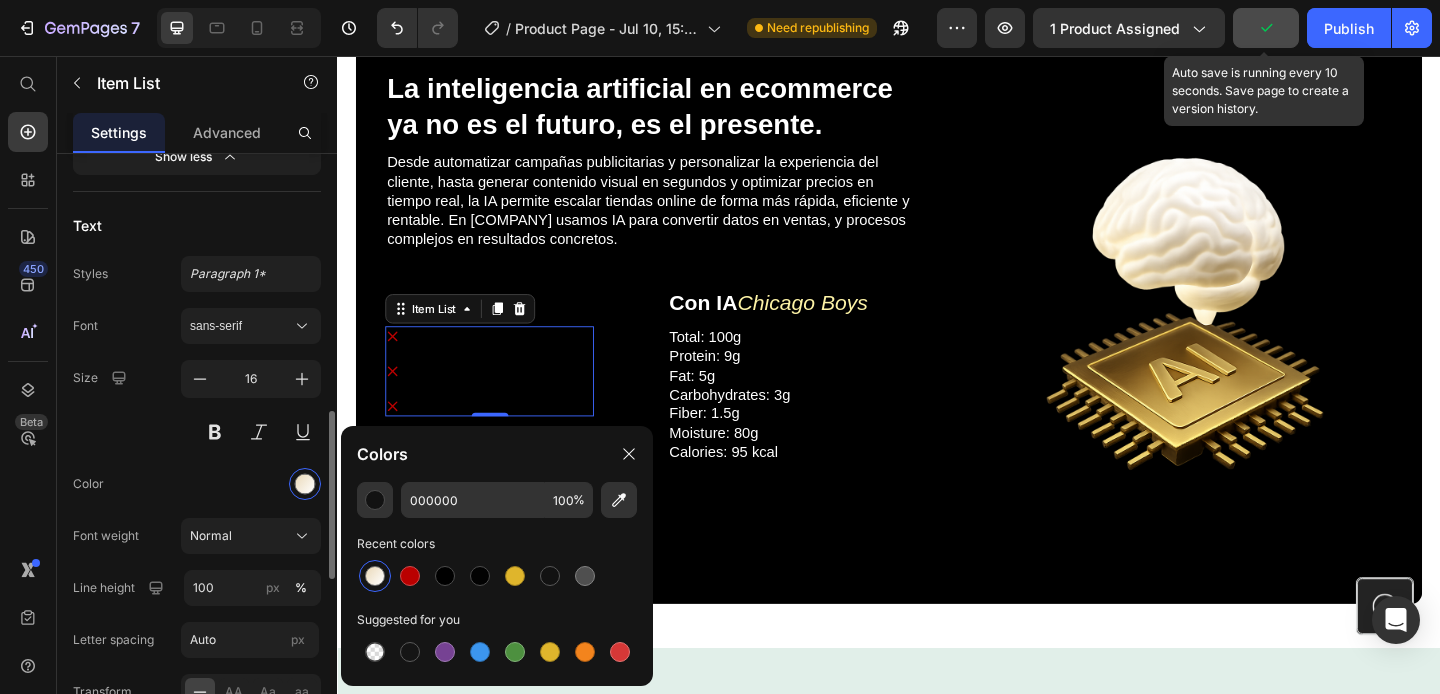 click at bounding box center [251, 484] 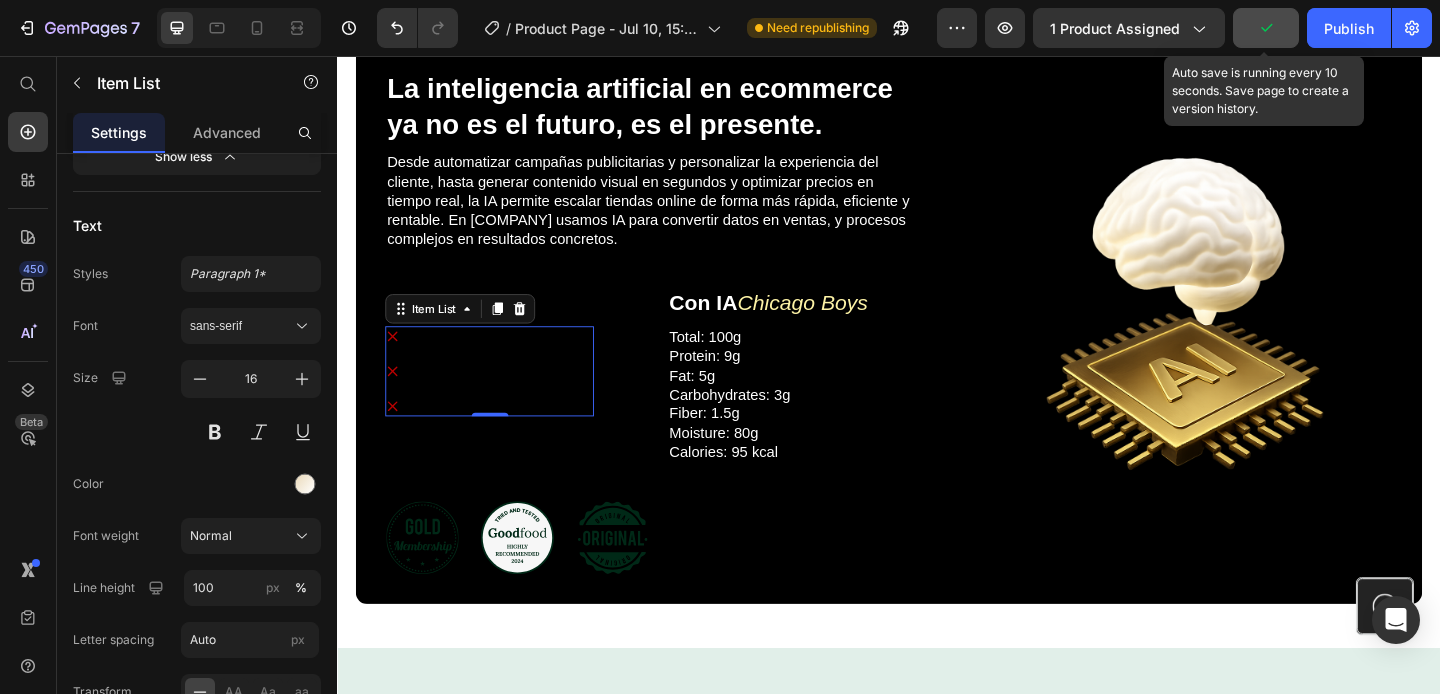 click on "Your custom text goes here" at bounding box center [513, 361] 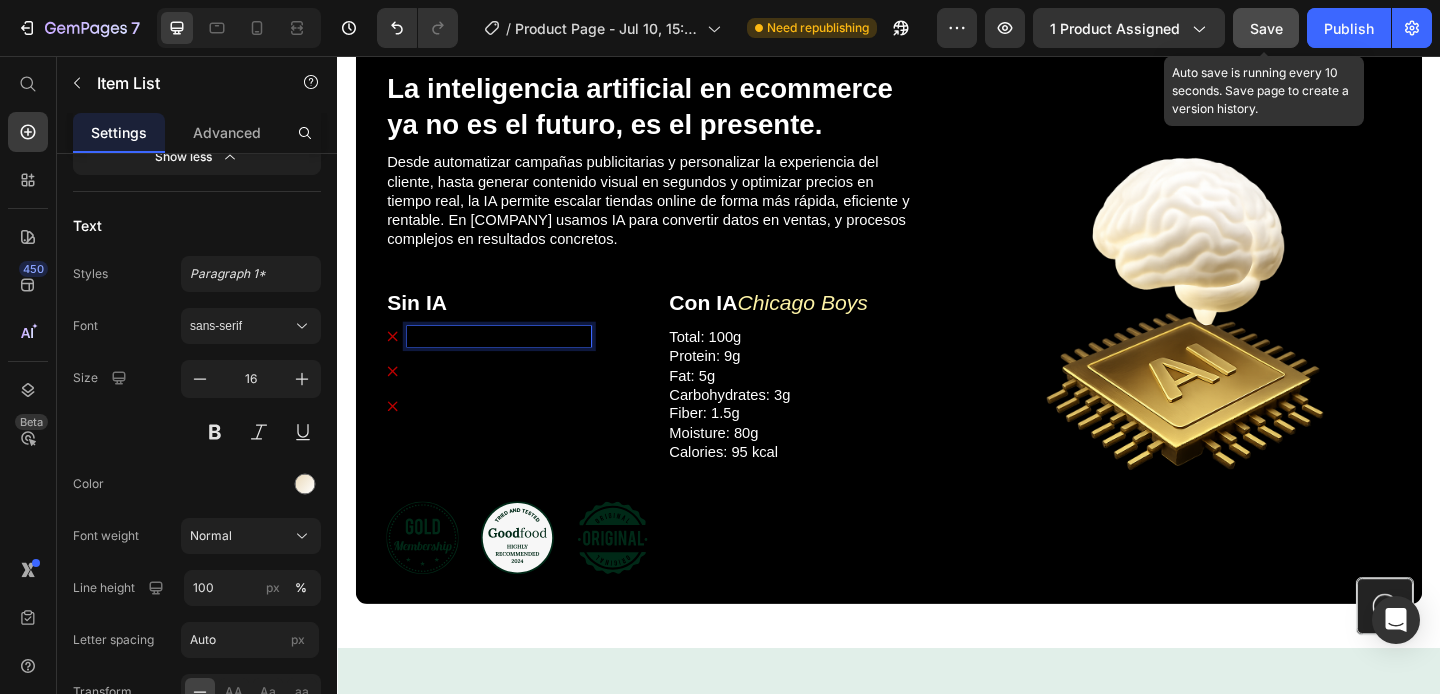 click on "Your custom text goes here" at bounding box center [513, 399] 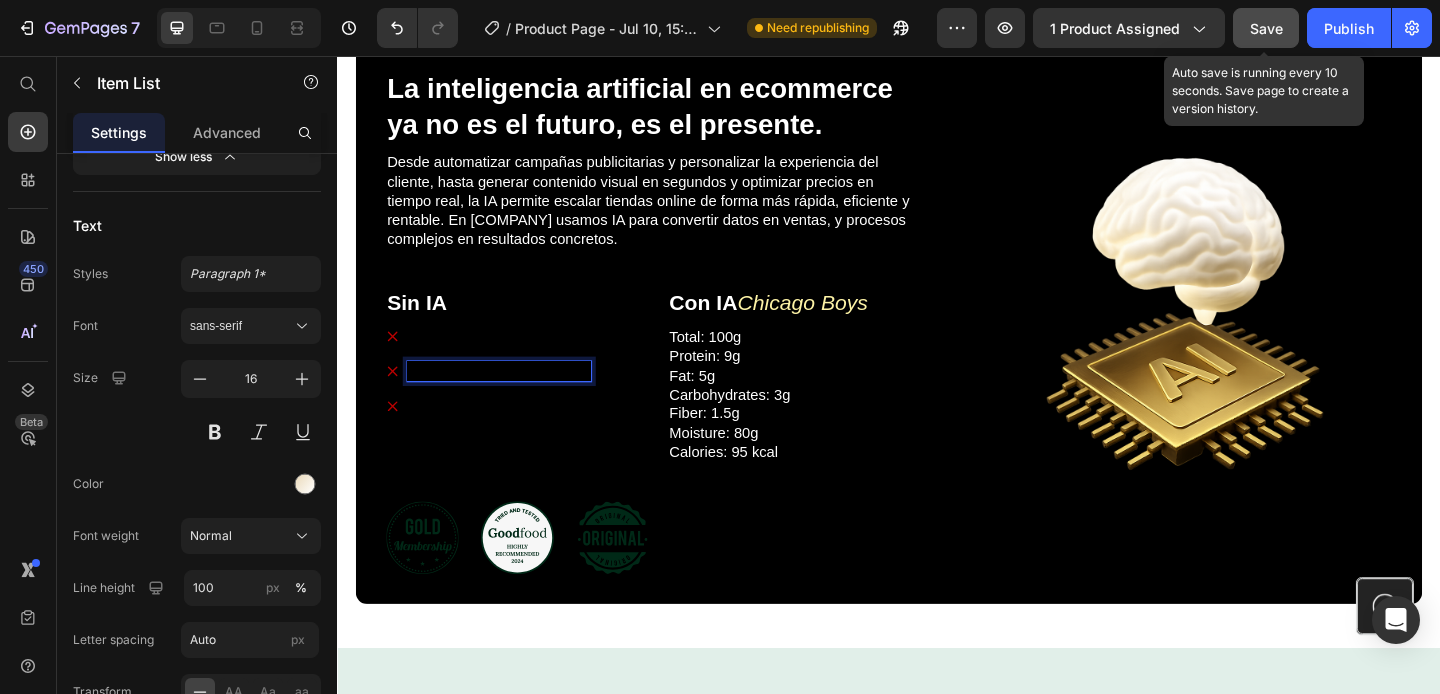 click on "Your custom text goes here" at bounding box center [513, 361] 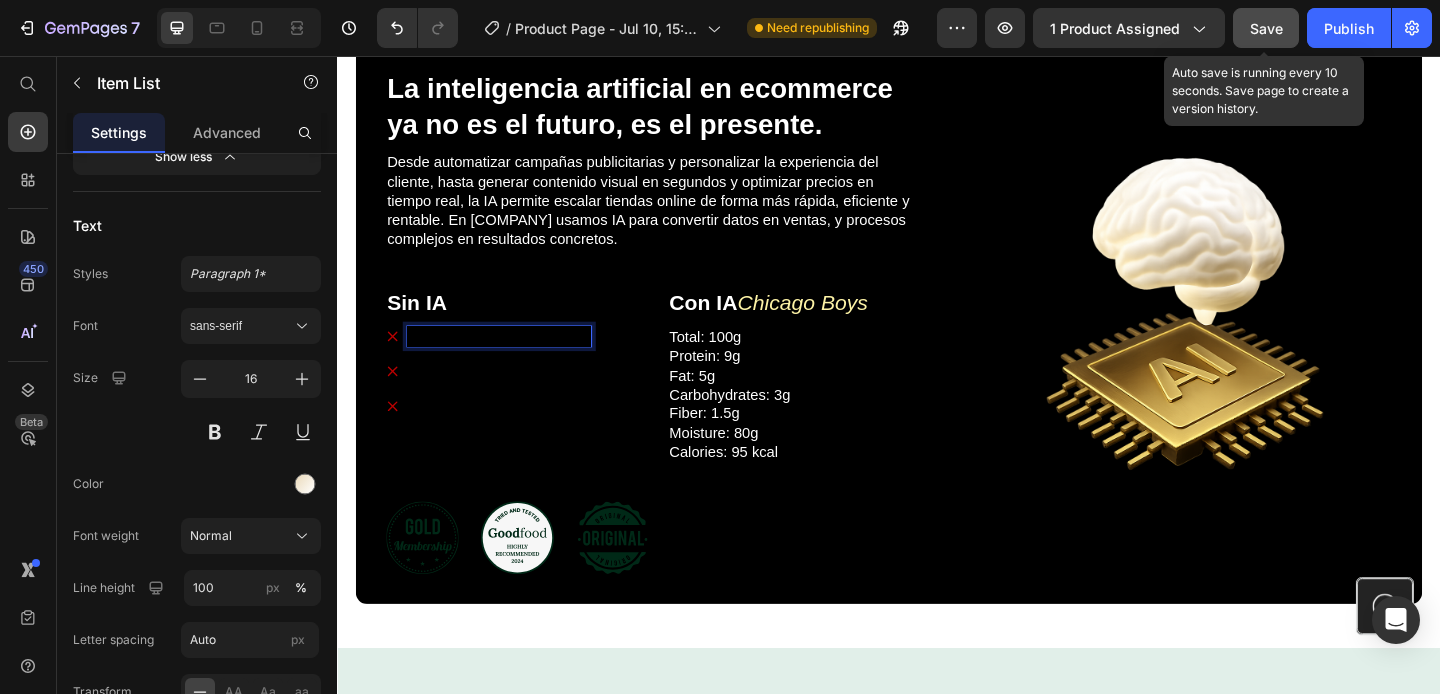 click on "Your custom text goes here" at bounding box center [513, 361] 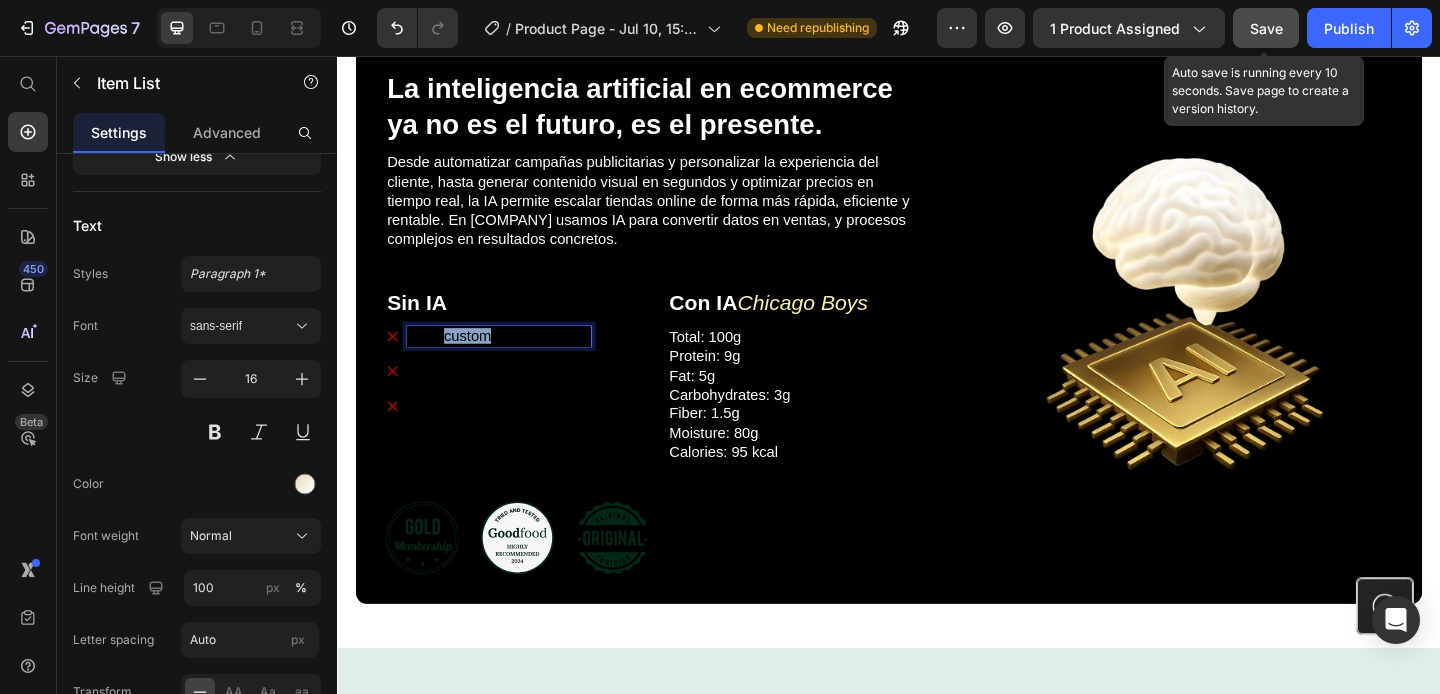 click on "Your custom text goes here" at bounding box center [513, 361] 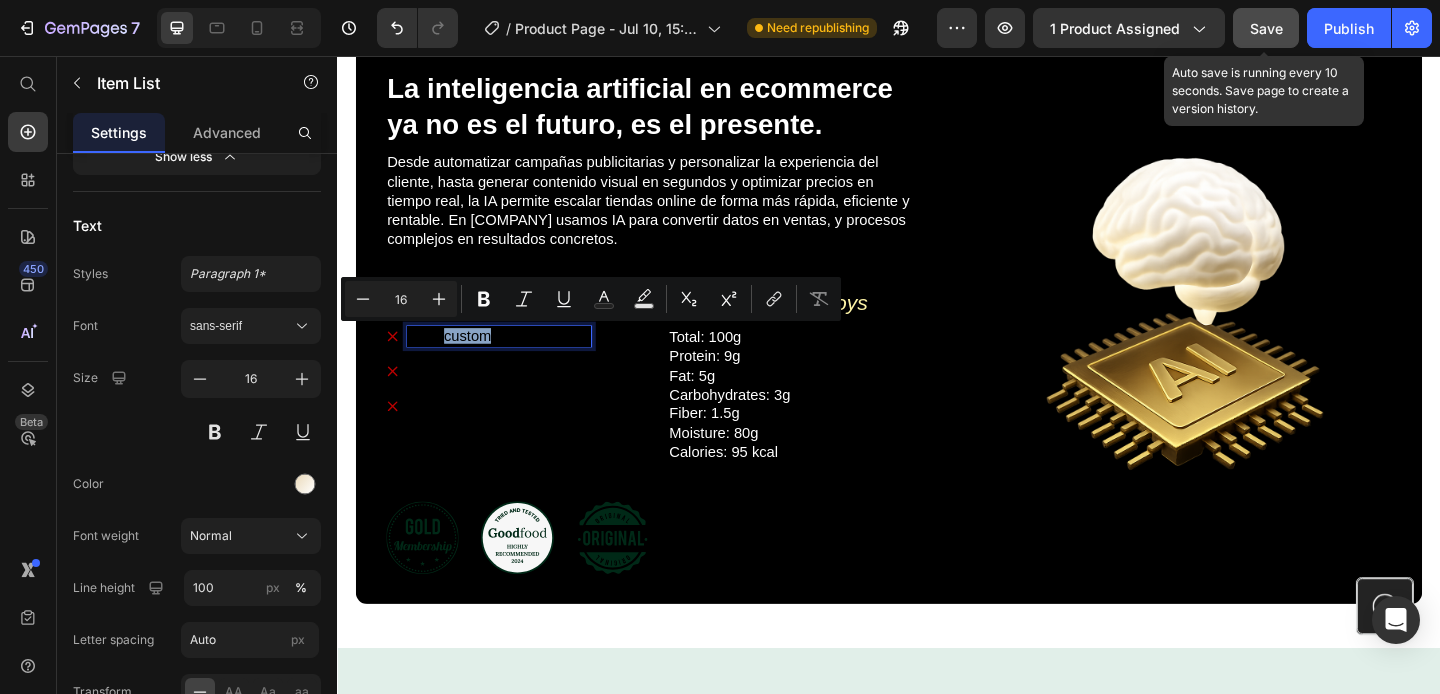 click on "Your custom text goes here" at bounding box center (513, 361) 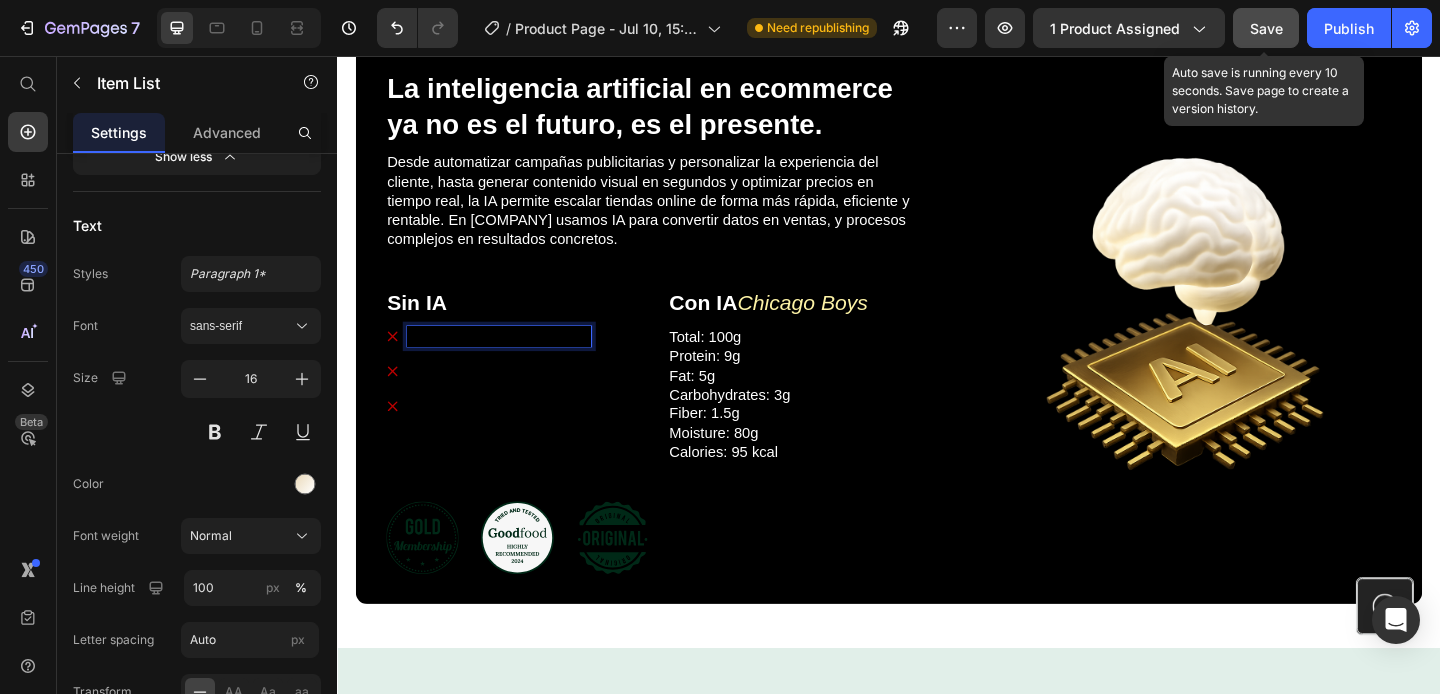 click on "Your custom text goes here" at bounding box center [513, 361] 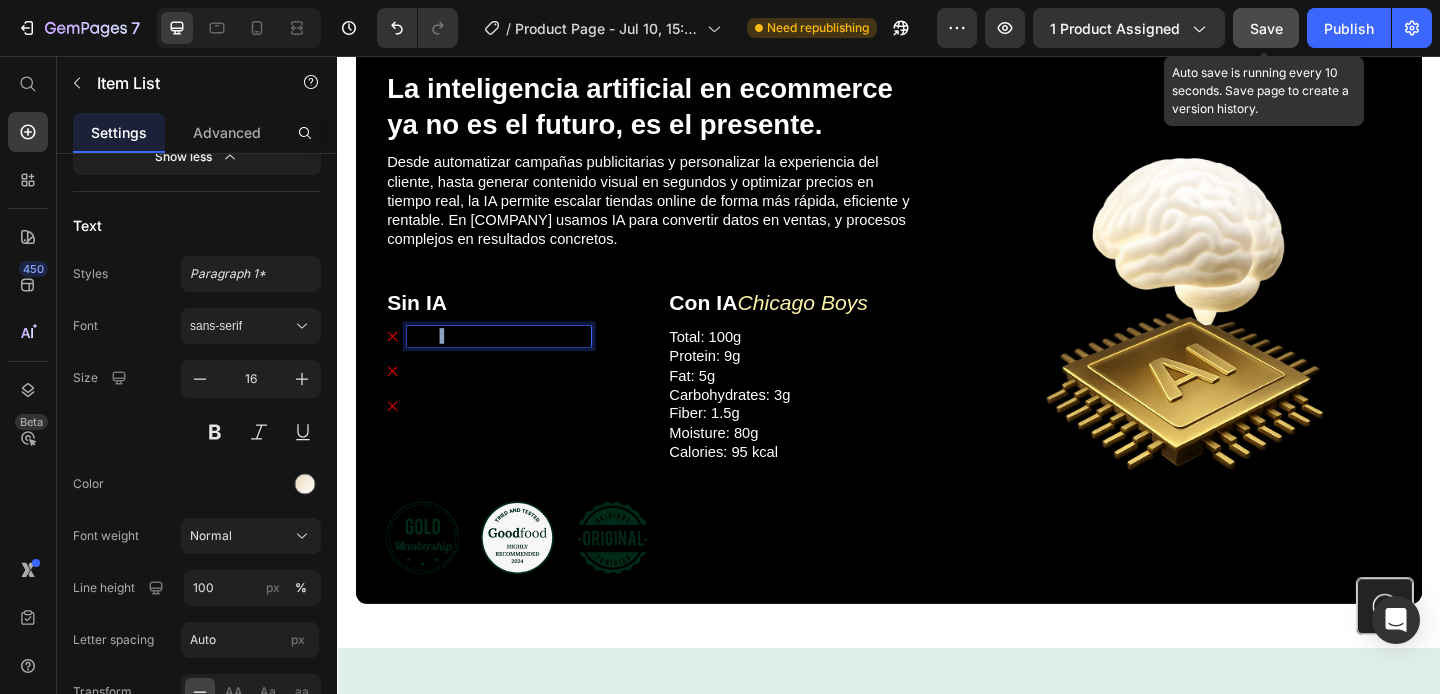 click on "Your custom text goes here" at bounding box center (513, 361) 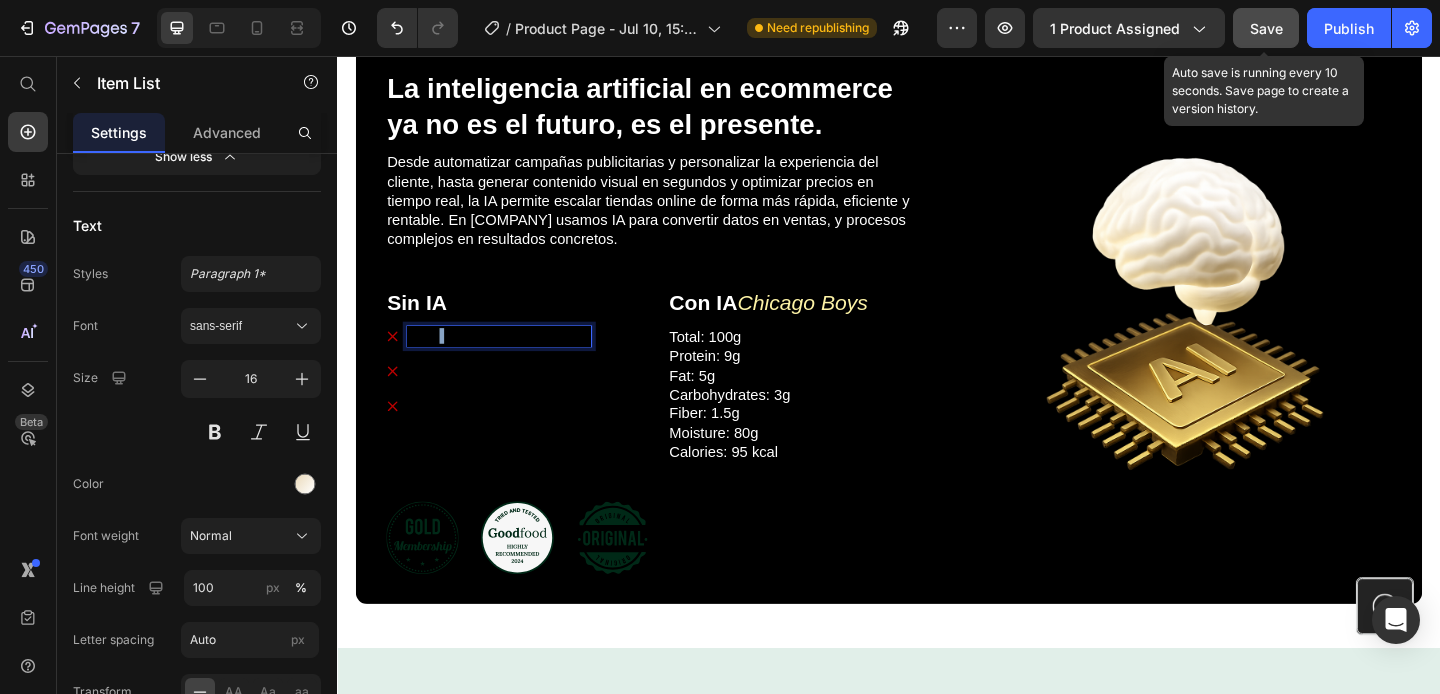 click on "Your custom text goes here" at bounding box center (513, 361) 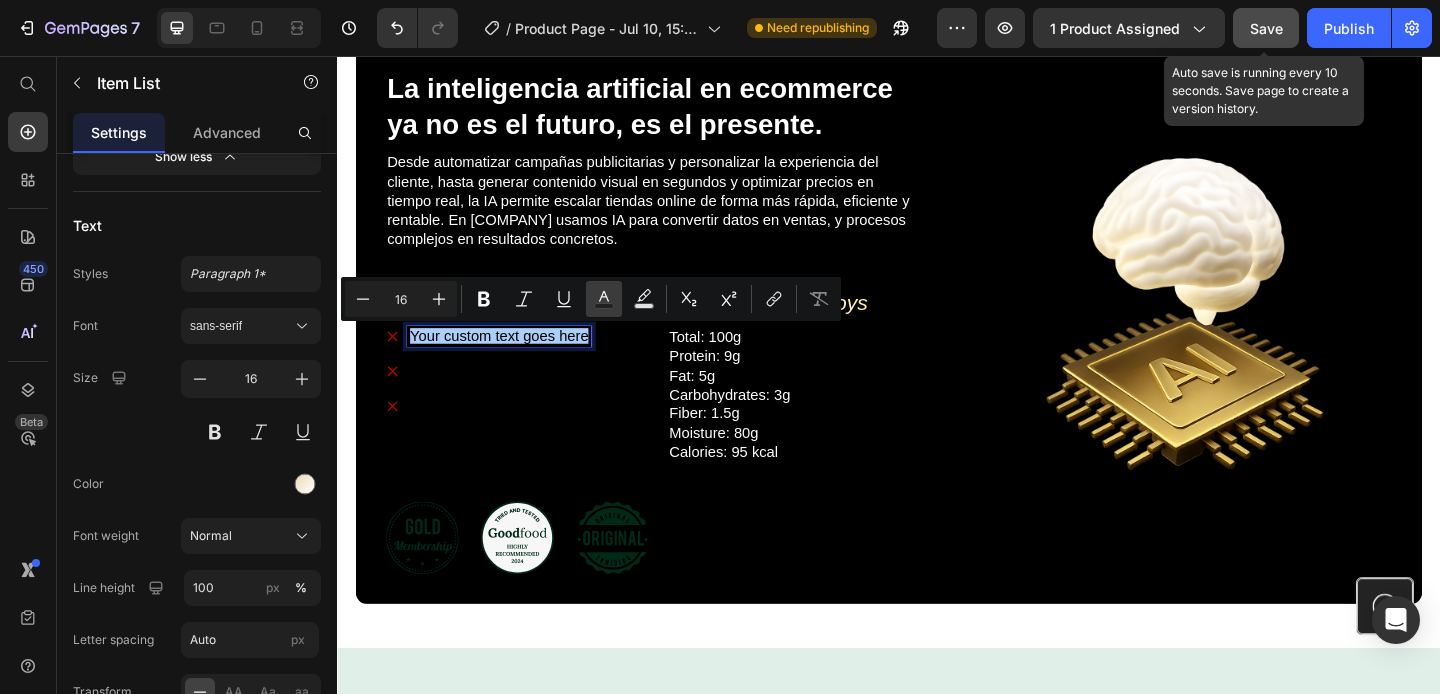 click on "Text Color" at bounding box center (604, 299) 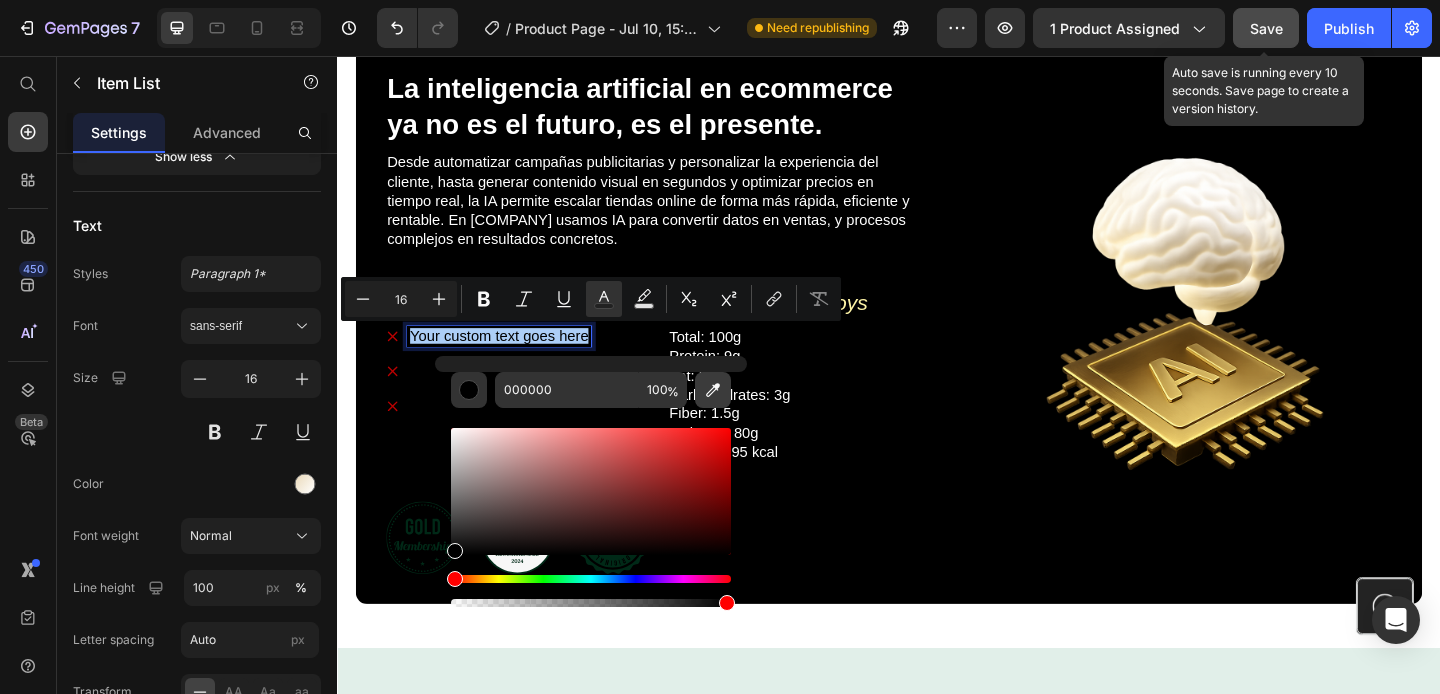 click 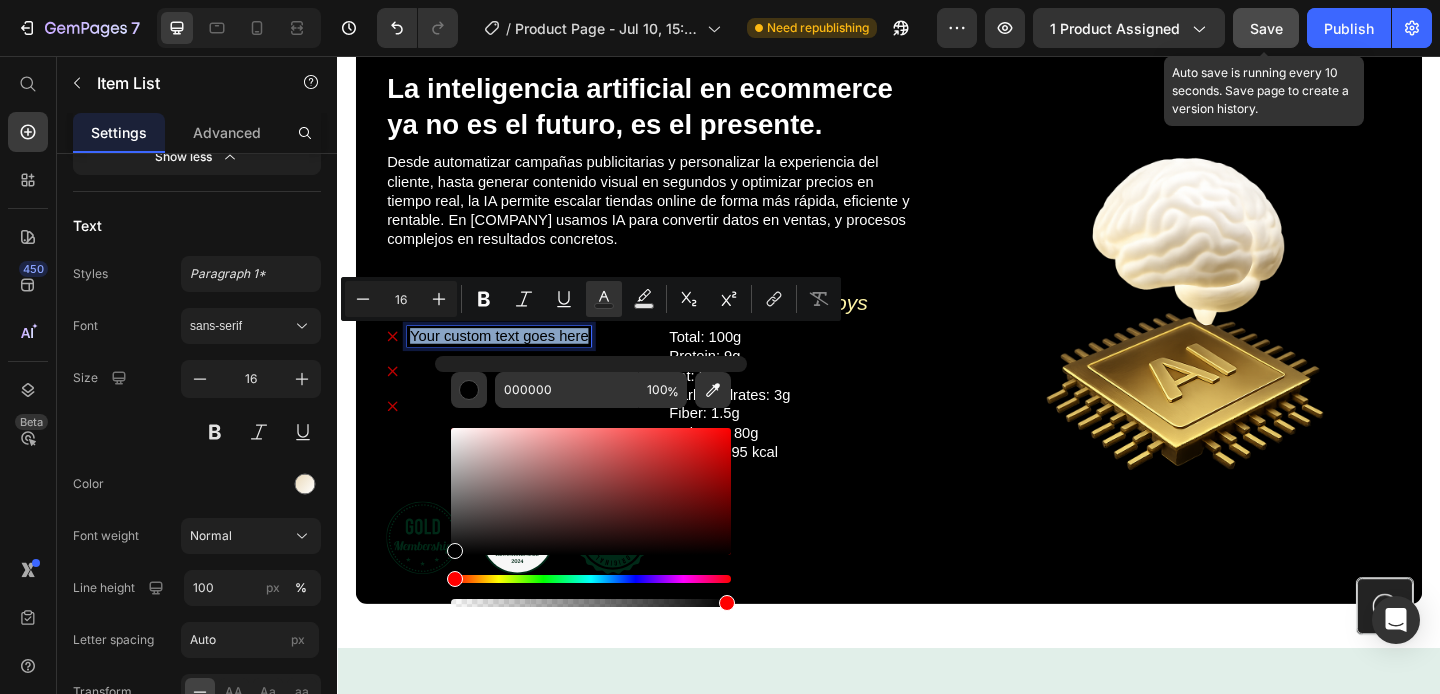 type on "FDF3A6" 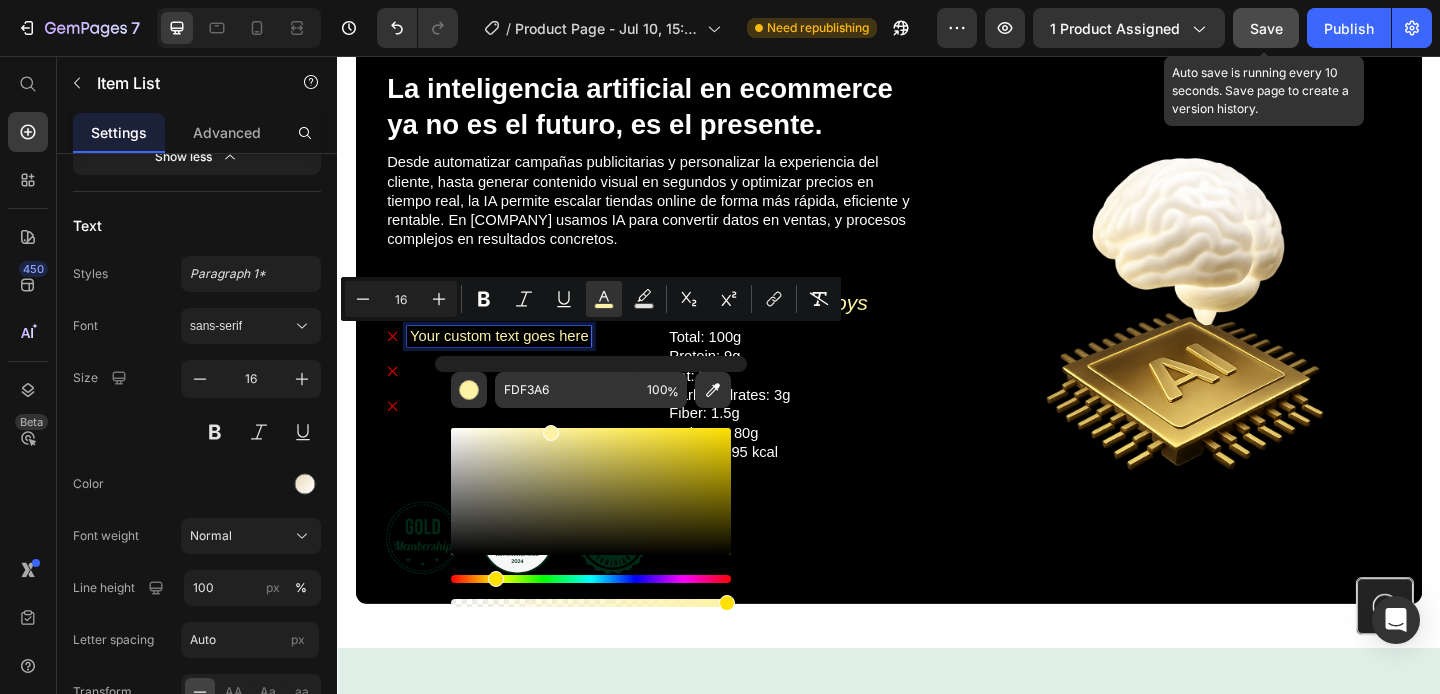click on "Your custom text goes here" at bounding box center (513, 360) 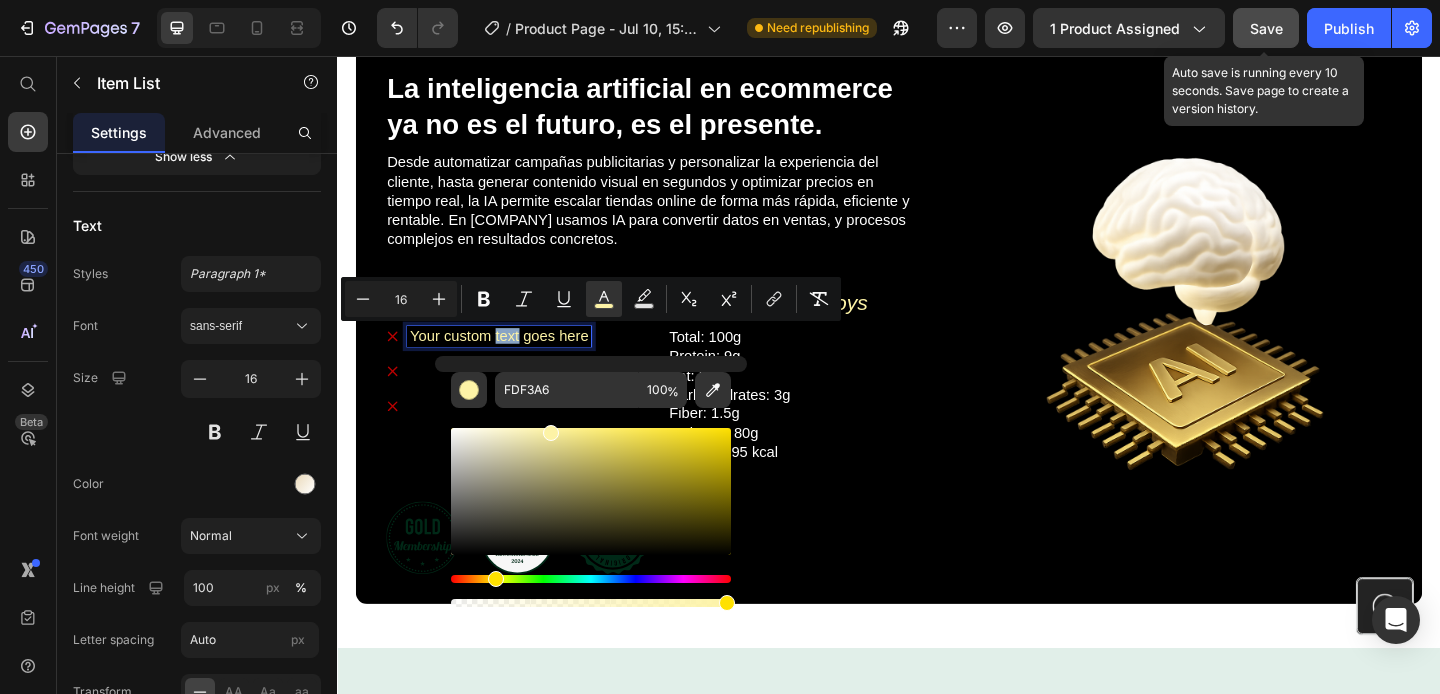 click on "Your custom text goes here" at bounding box center (513, 360) 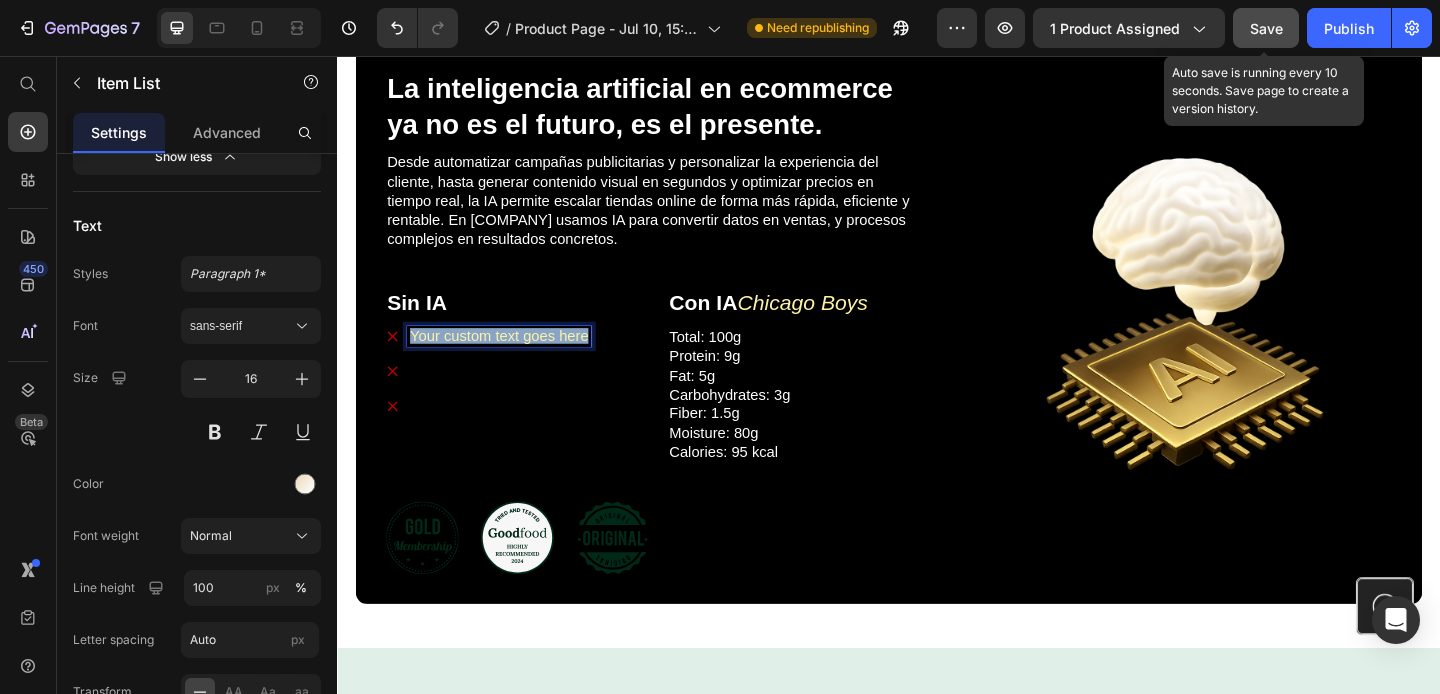click on "Your custom text goes here" at bounding box center [513, 360] 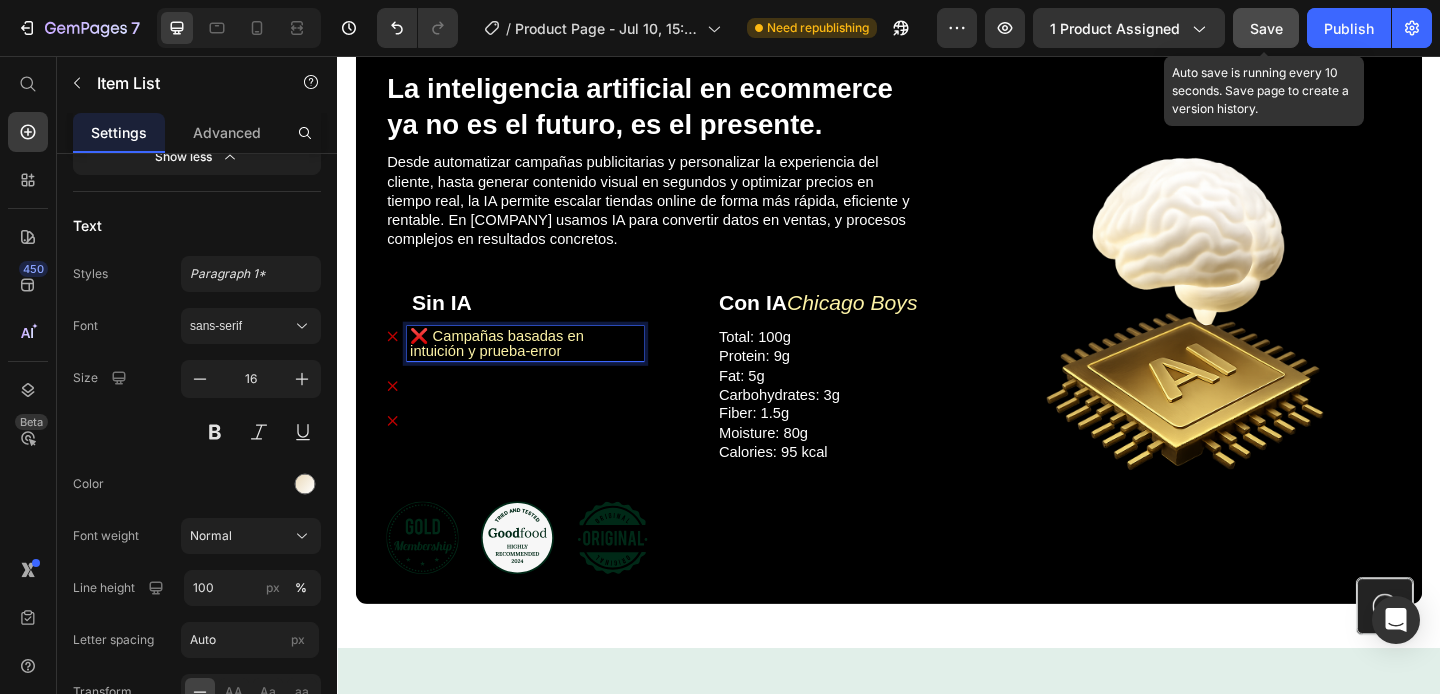 click on "❌ Campañas basadas en intuición y prueba-error" at bounding box center (510, 368) 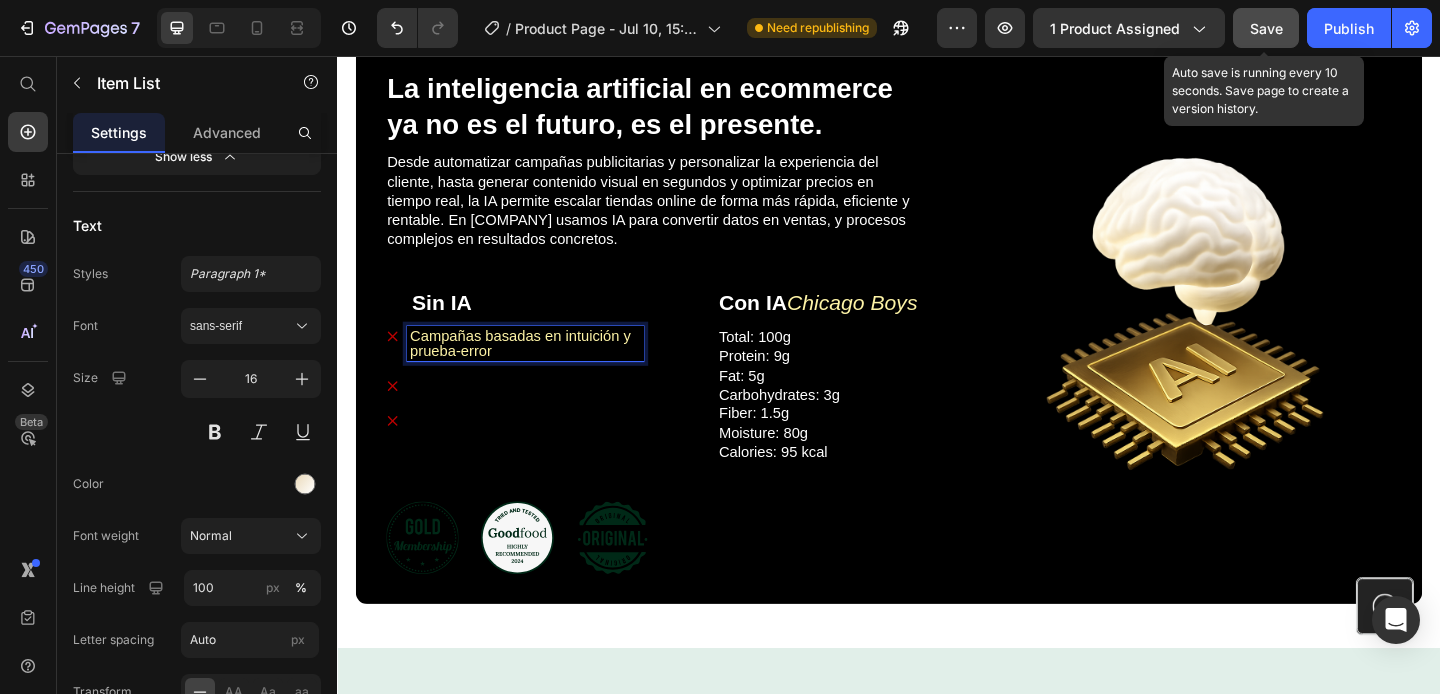 click on "Your custom text goes here" at bounding box center (541, 453) 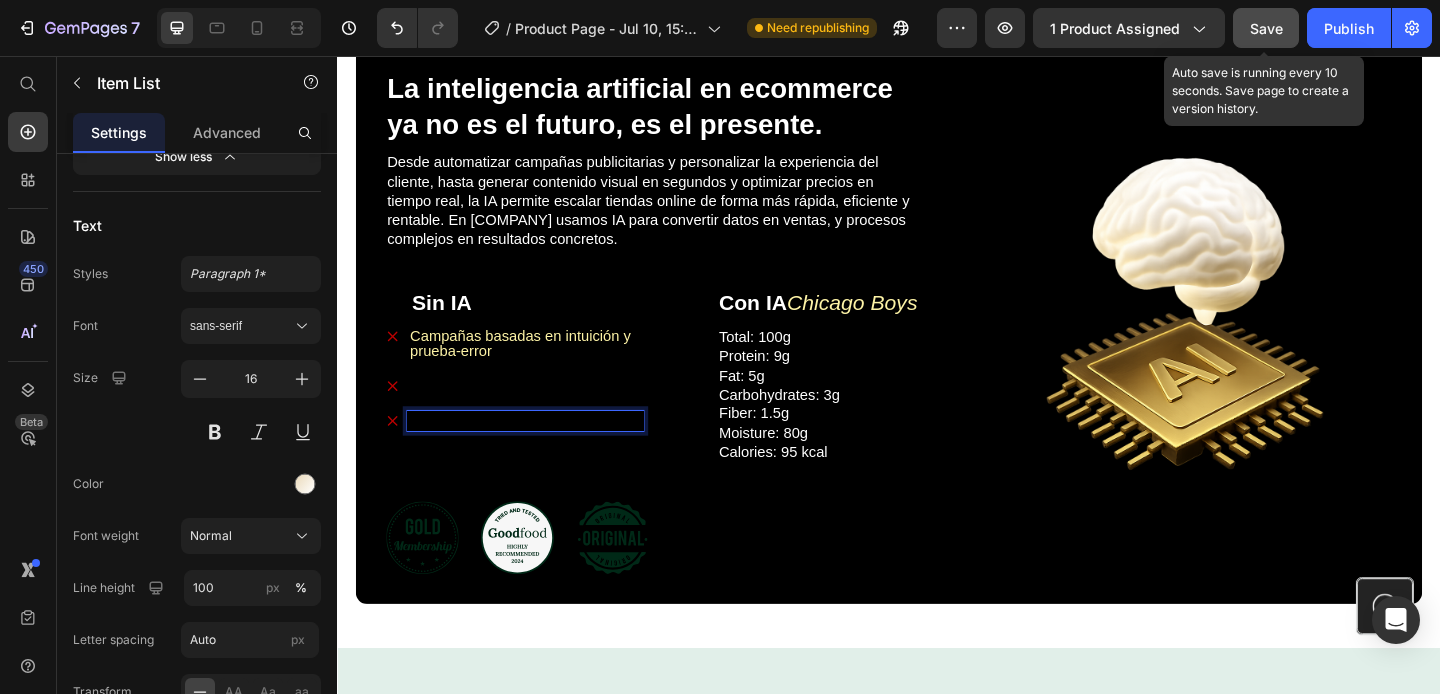 click on "Campañas basadas en intuición y prueba-error" at bounding box center [536, 368] 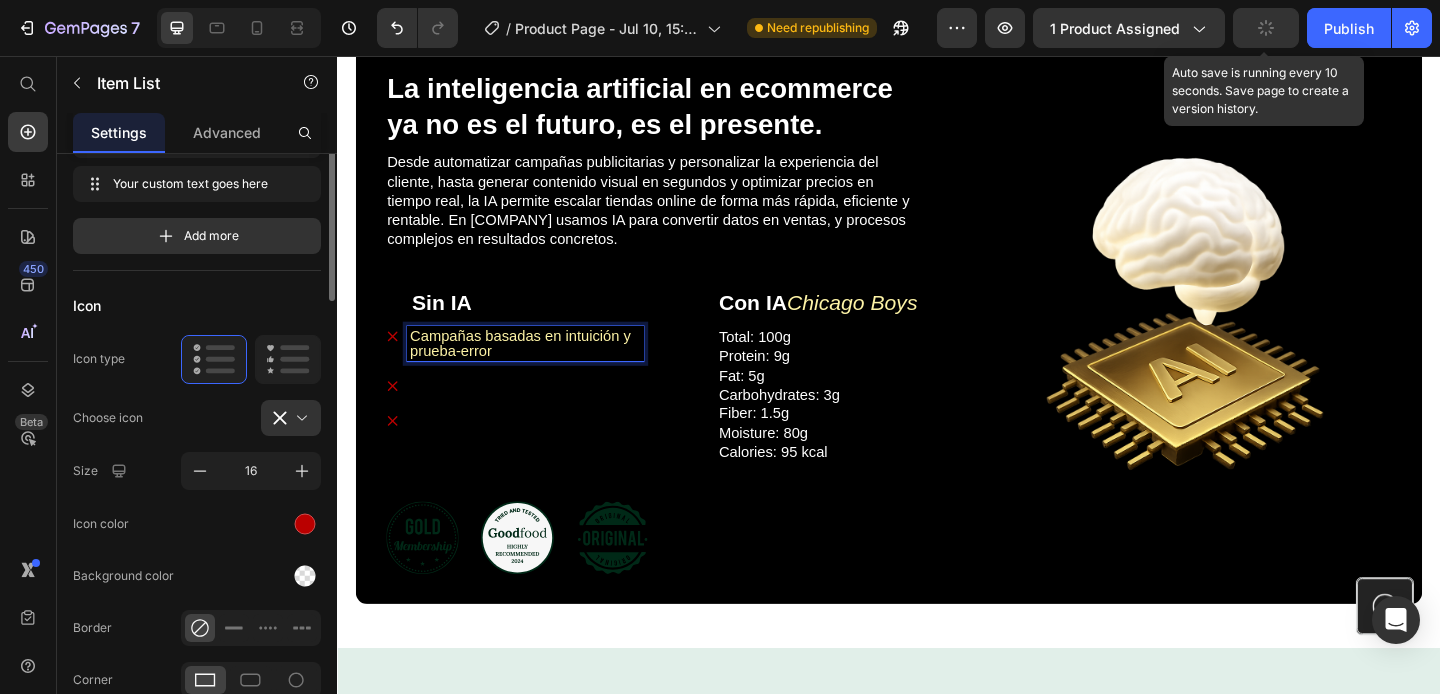 scroll, scrollTop: 0, scrollLeft: 0, axis: both 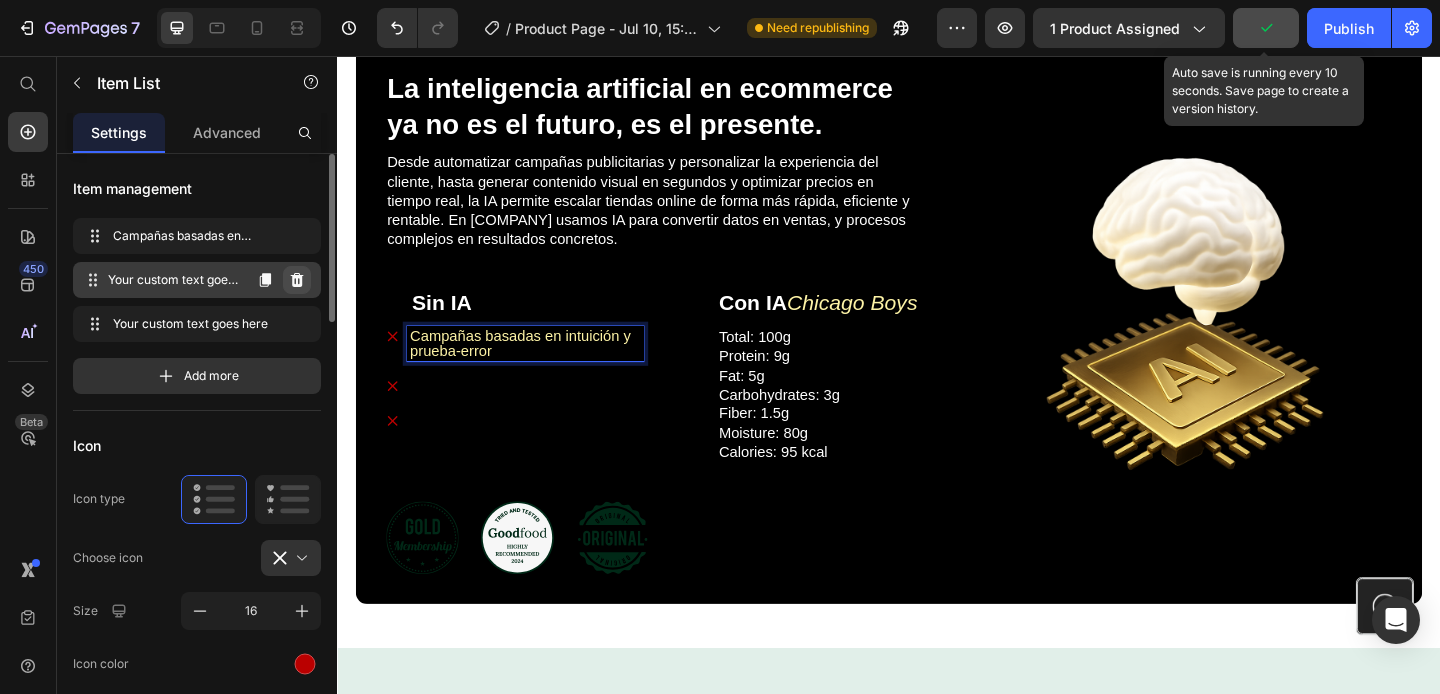 click 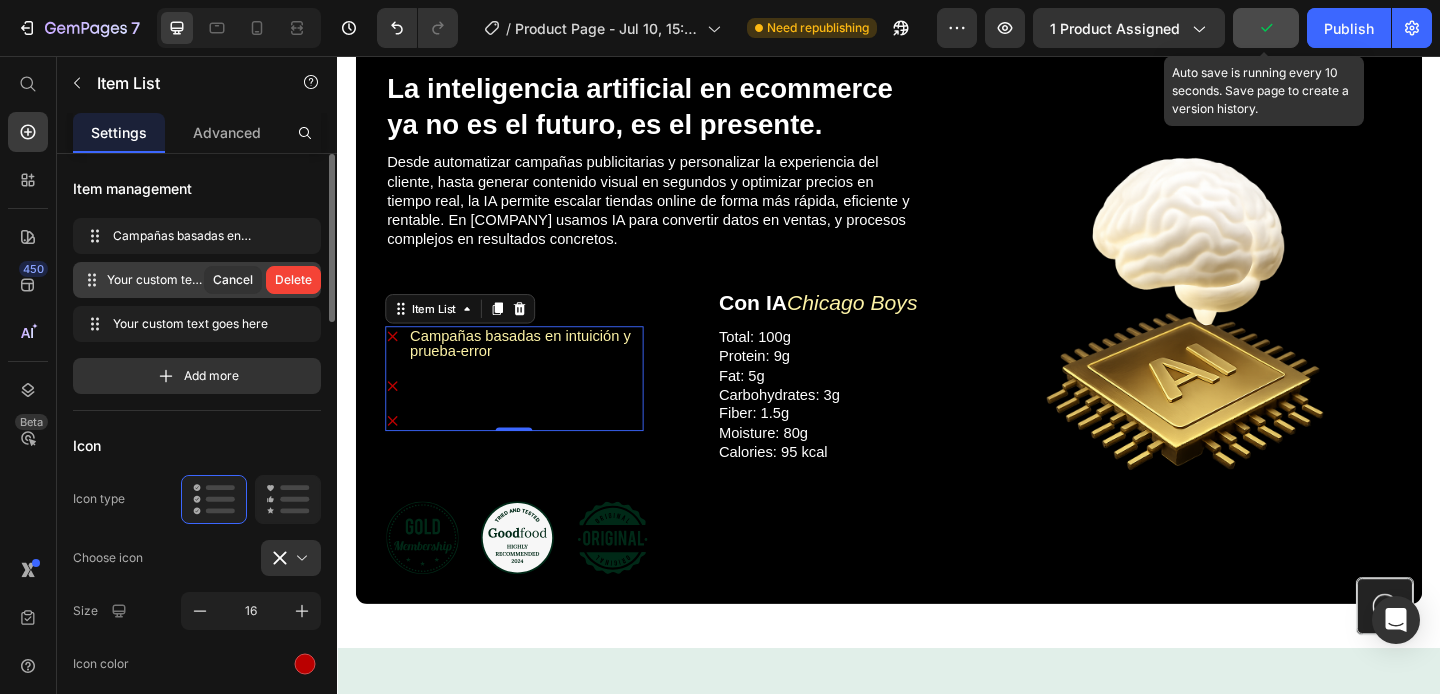 click on "Delete" at bounding box center (293, 280) 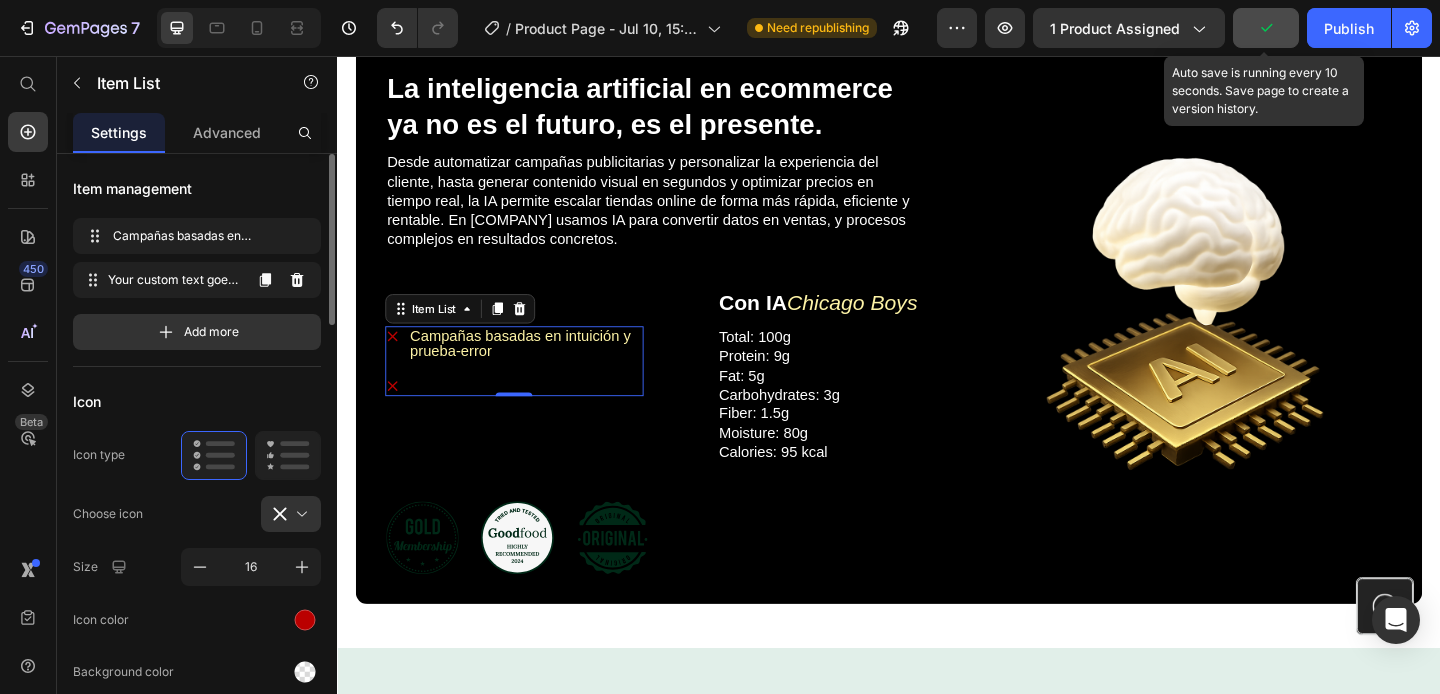 click 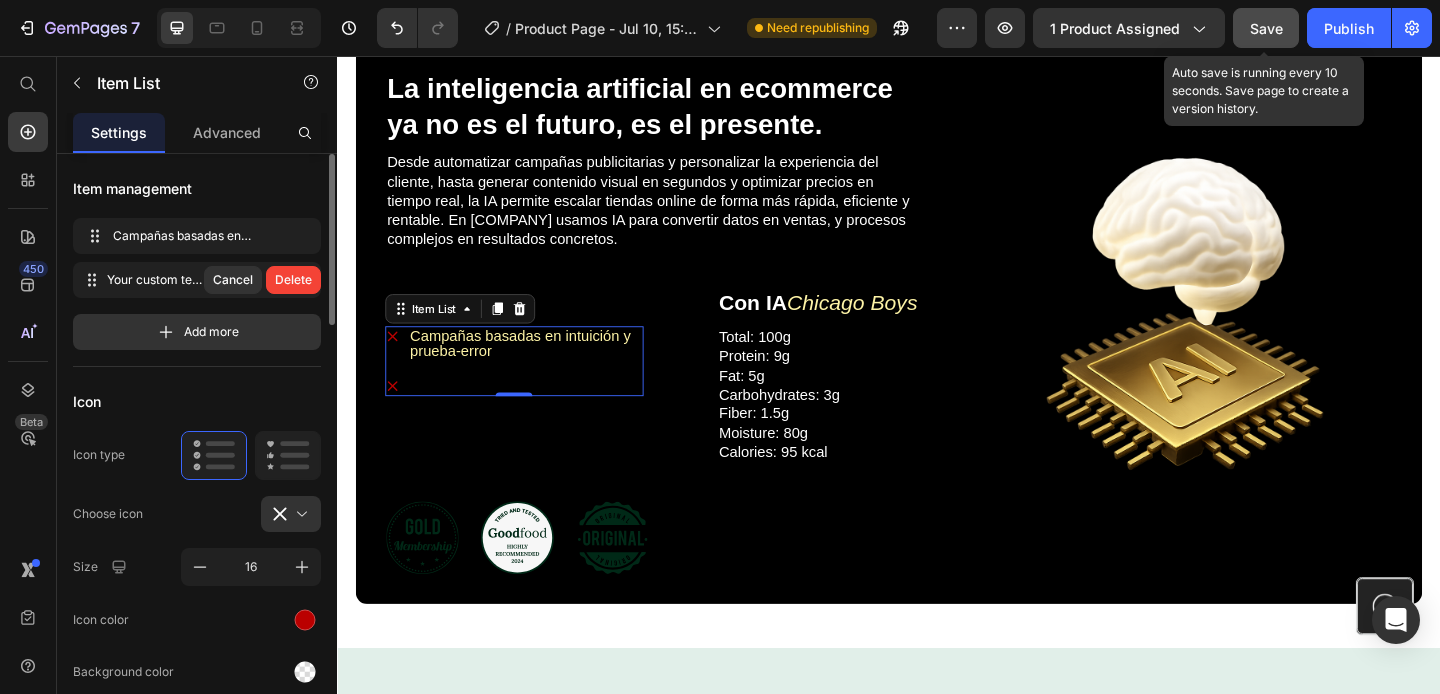 click on "Delete" at bounding box center (293, 280) 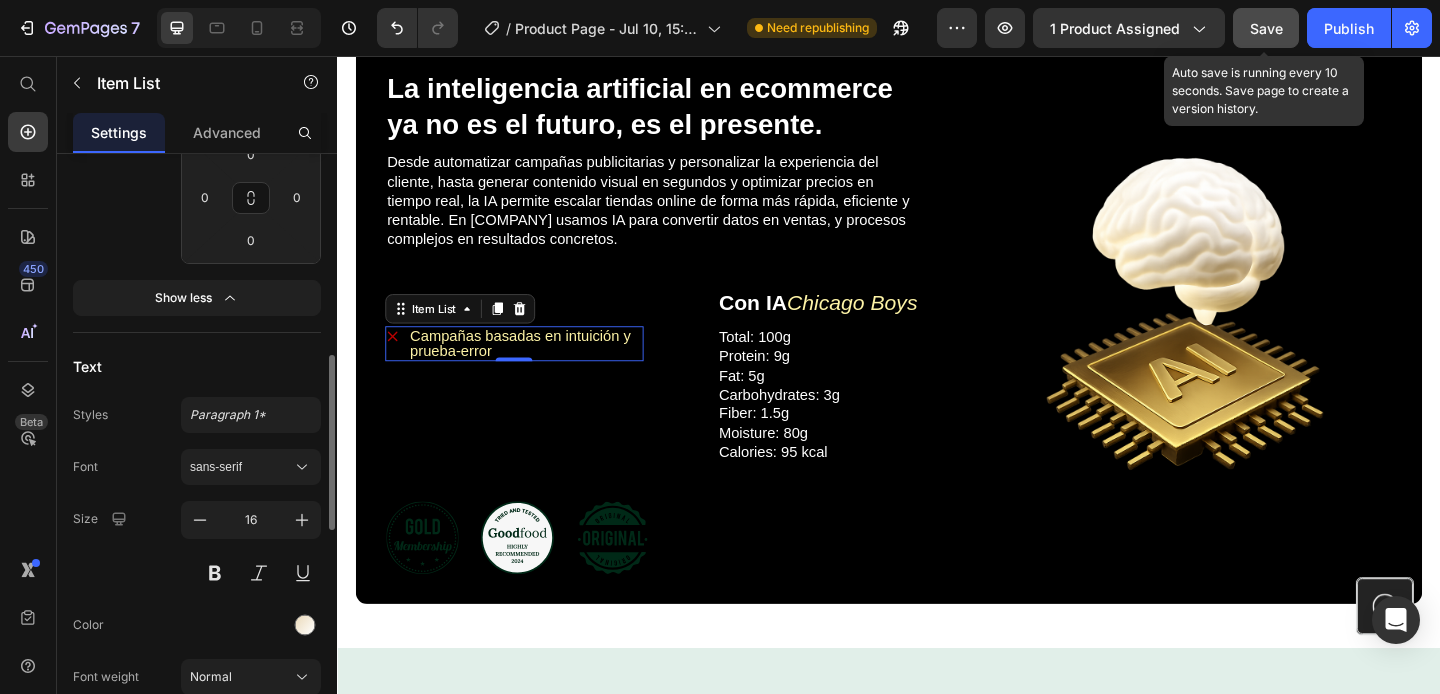 scroll, scrollTop: 687, scrollLeft: 0, axis: vertical 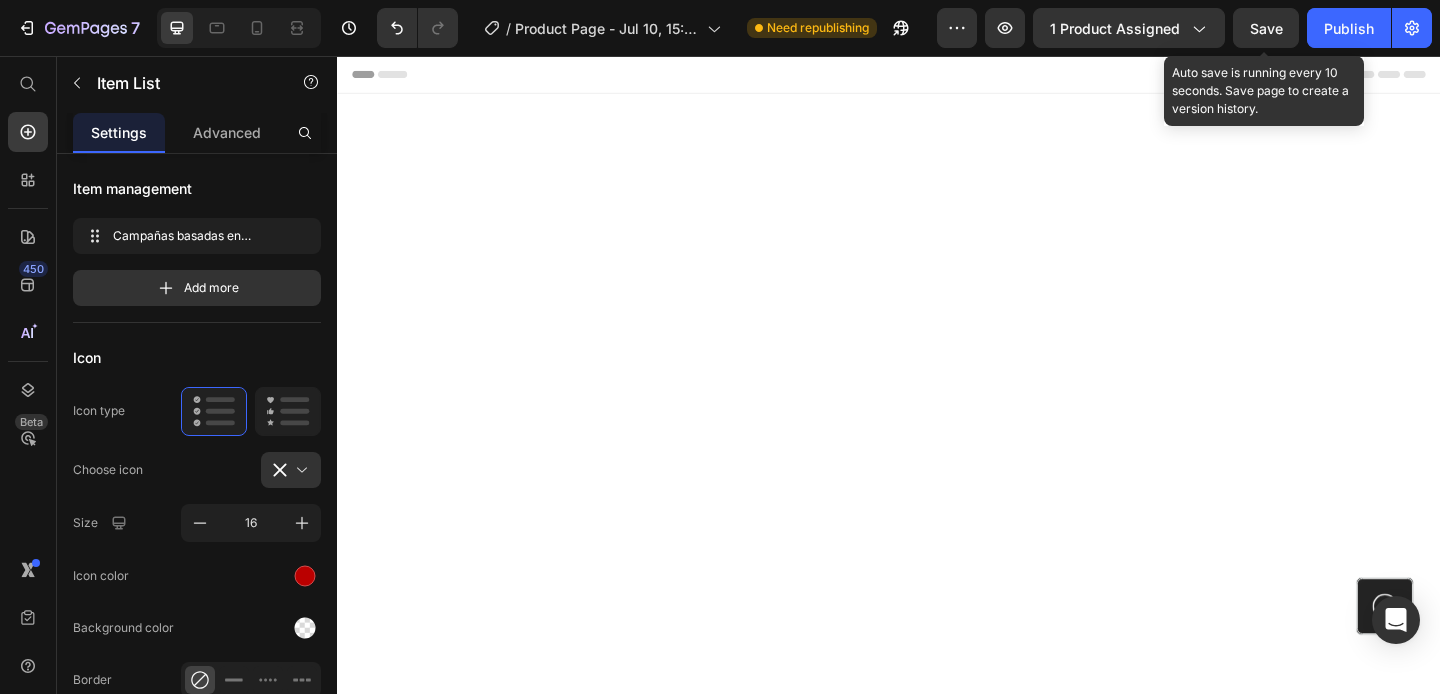 click 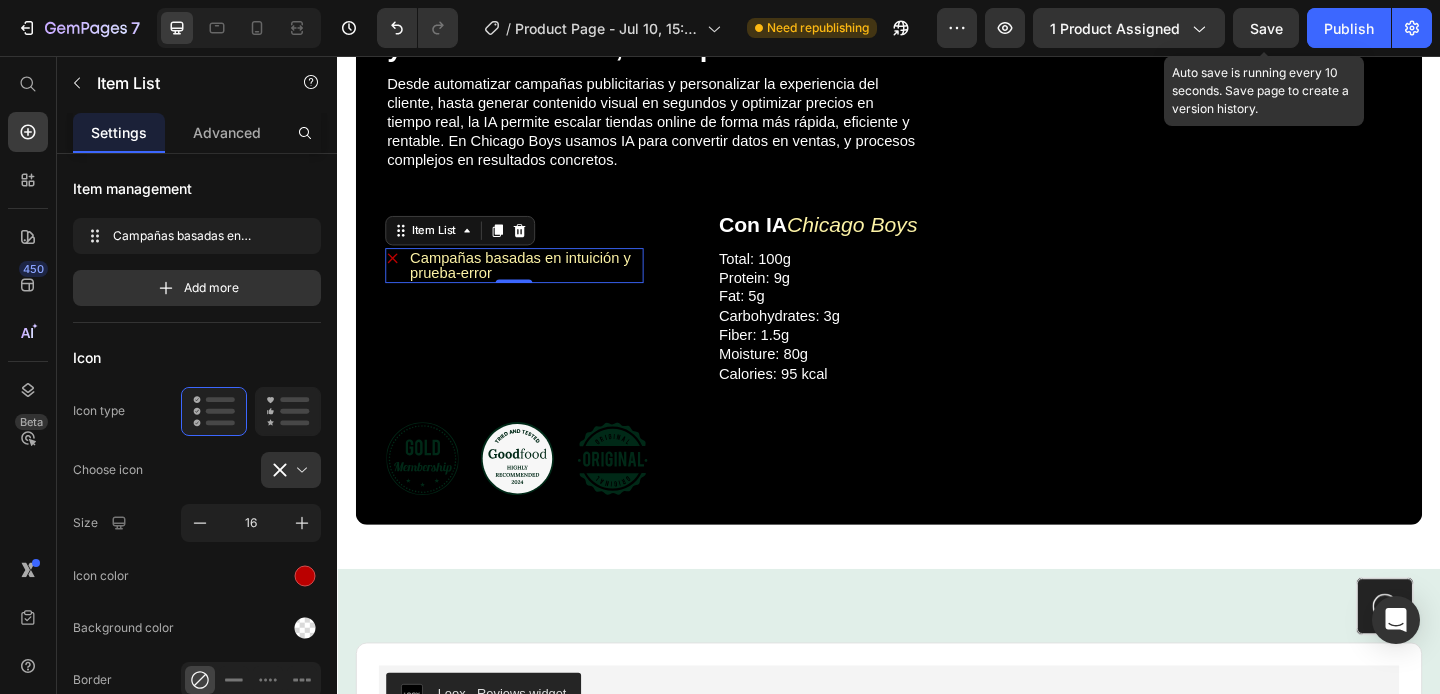 scroll, scrollTop: 687, scrollLeft: 0, axis: vertical 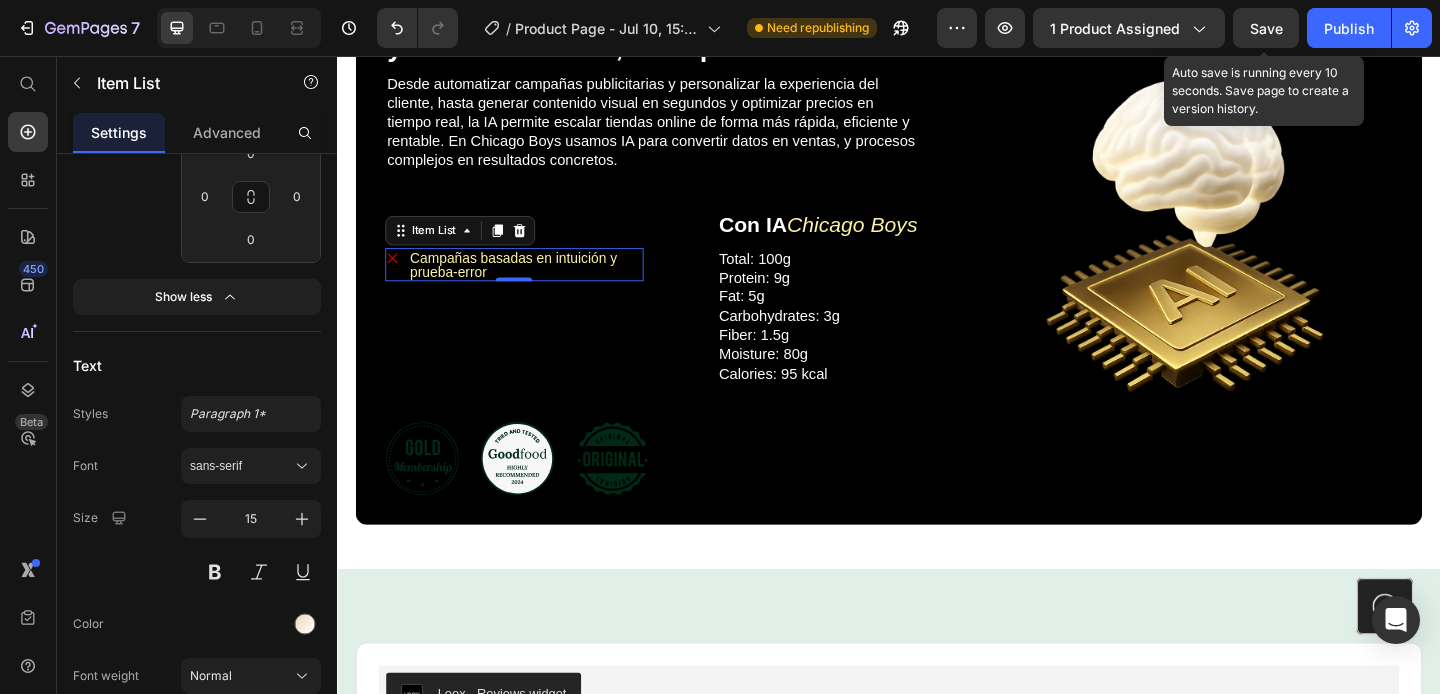 click 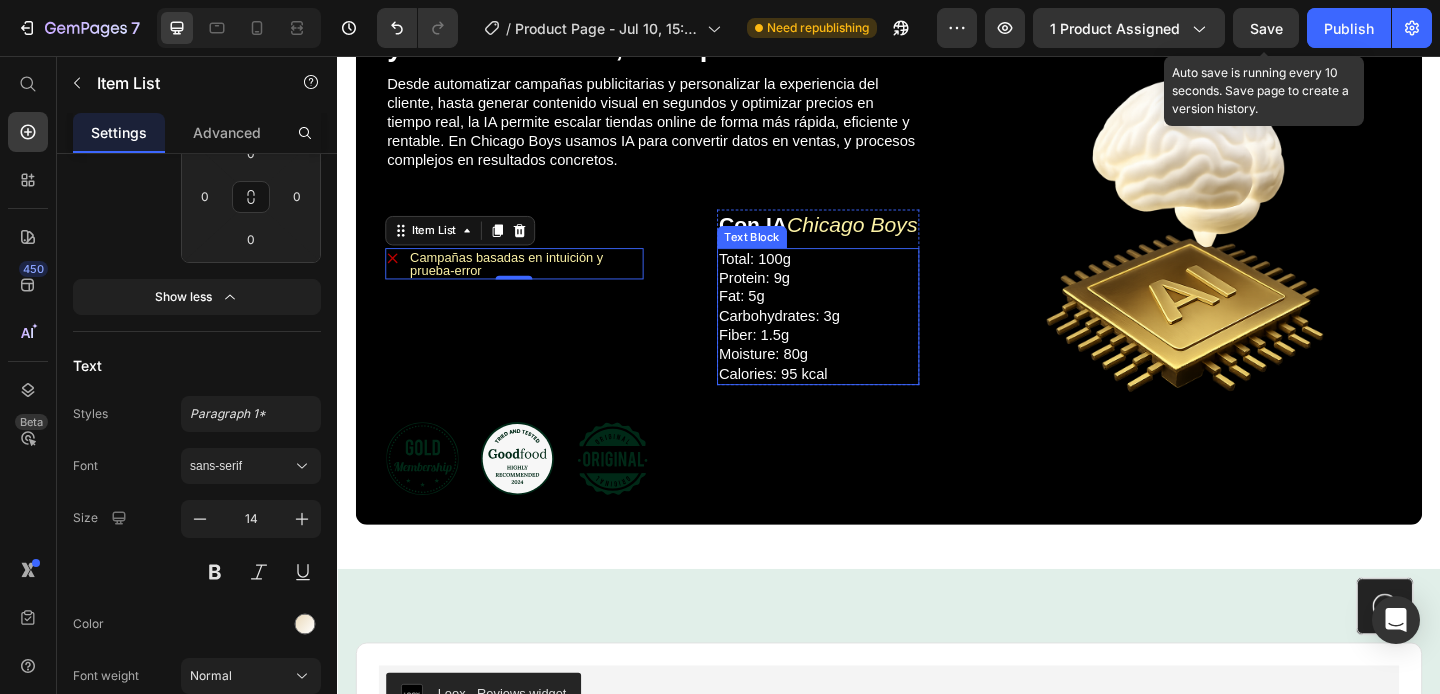 click on "Total: 100g Protein: 9g Fat: 5g Carbohydrates: 3g Fiber: 1.5g Moisture: 80g Calories: 95 kcal" at bounding box center (860, 340) 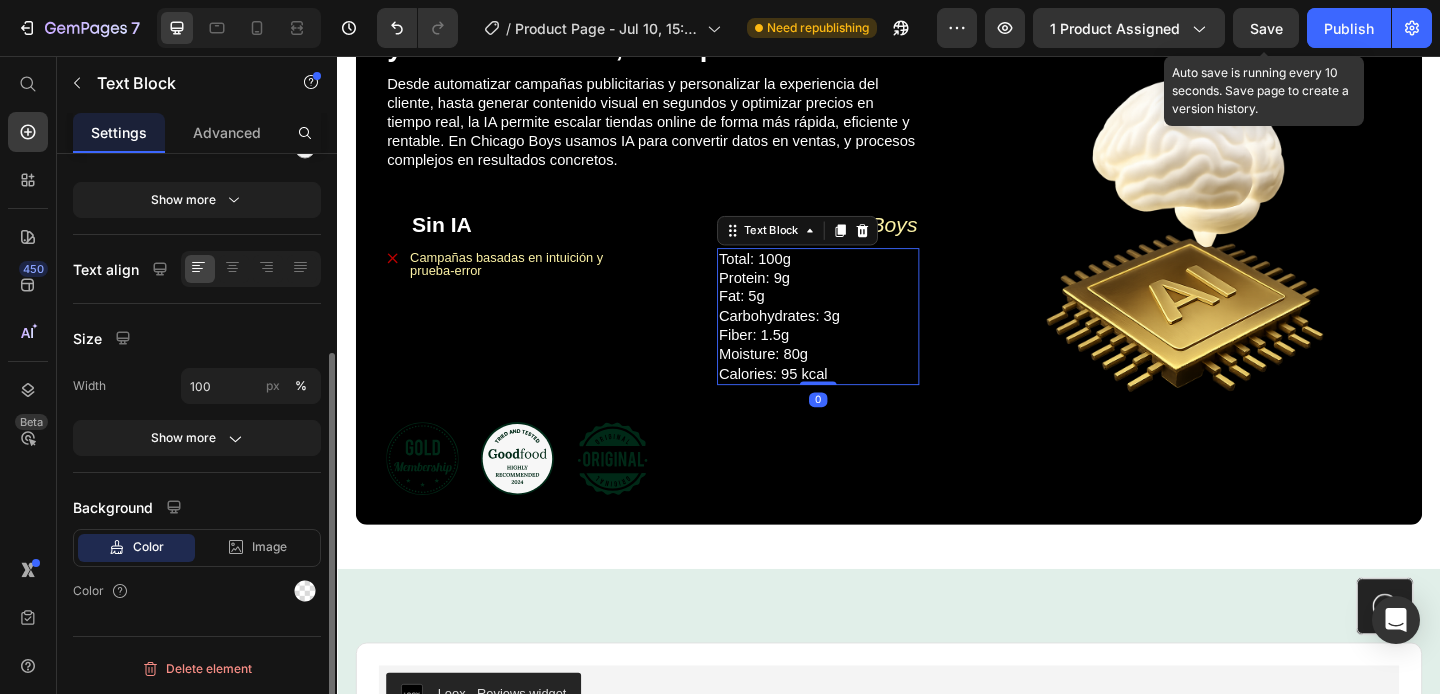 scroll, scrollTop: 0, scrollLeft: 0, axis: both 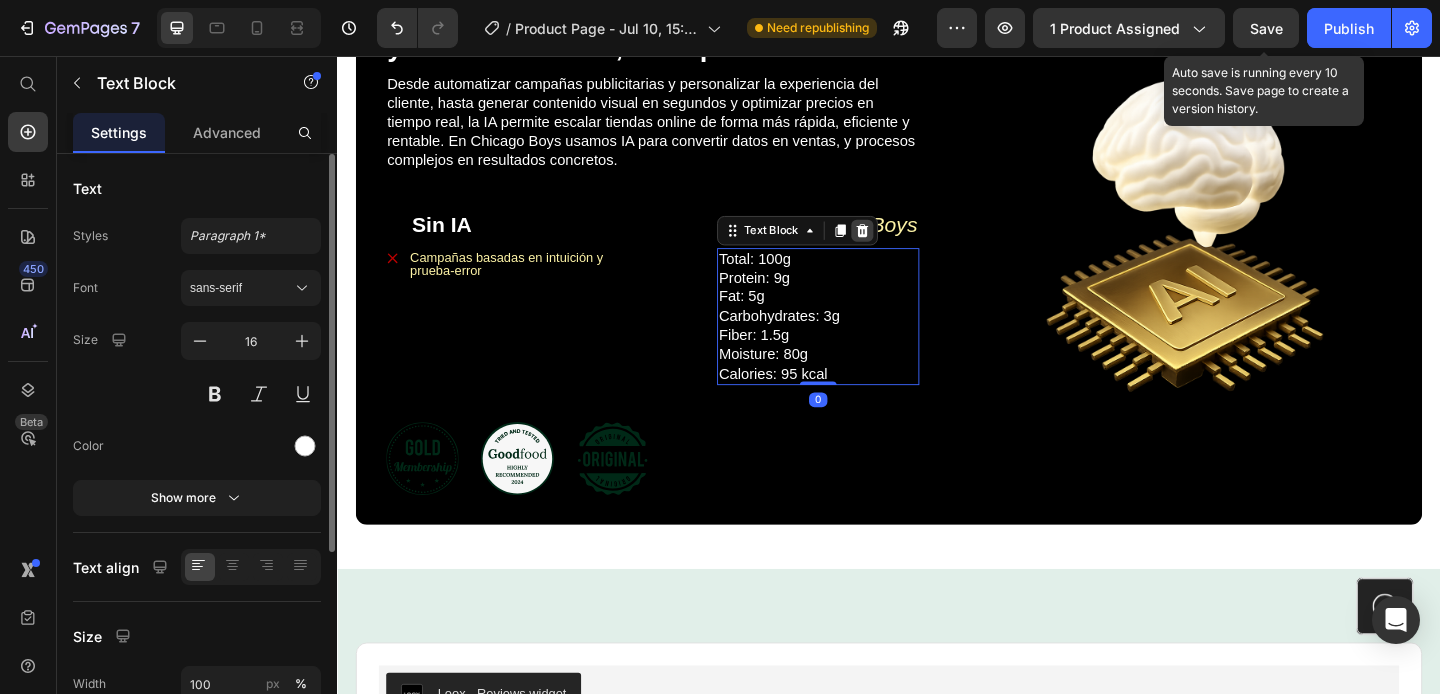click 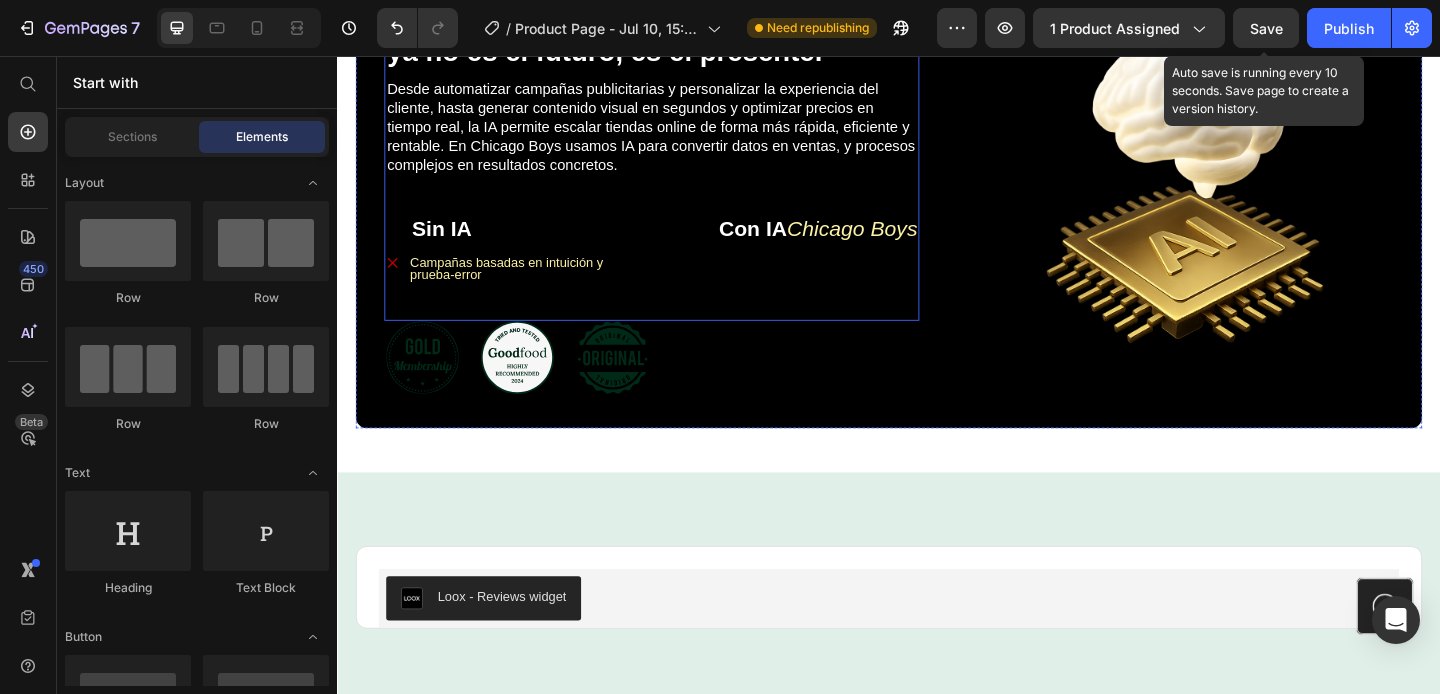 click on "Campañas basadas en intuición y prueba-error" at bounding box center [521, 287] 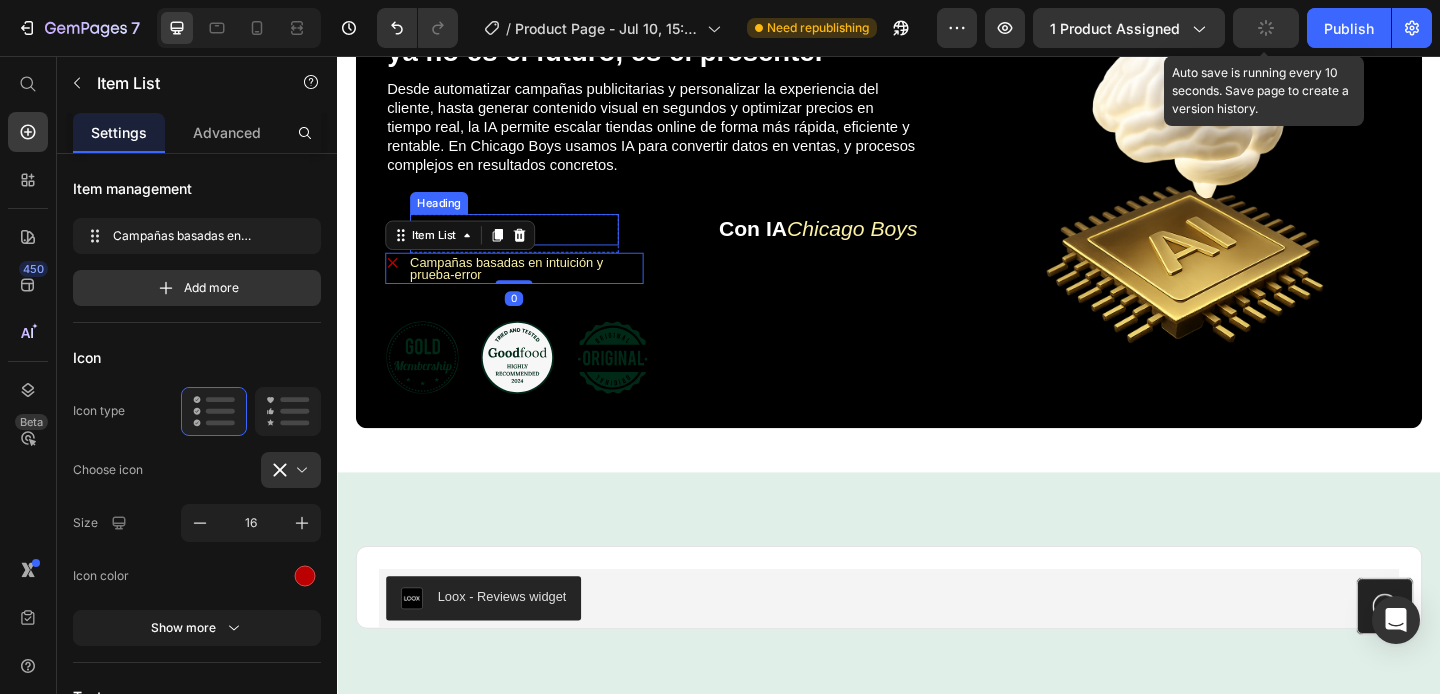 click on "Sin IA" at bounding box center (529, 245) 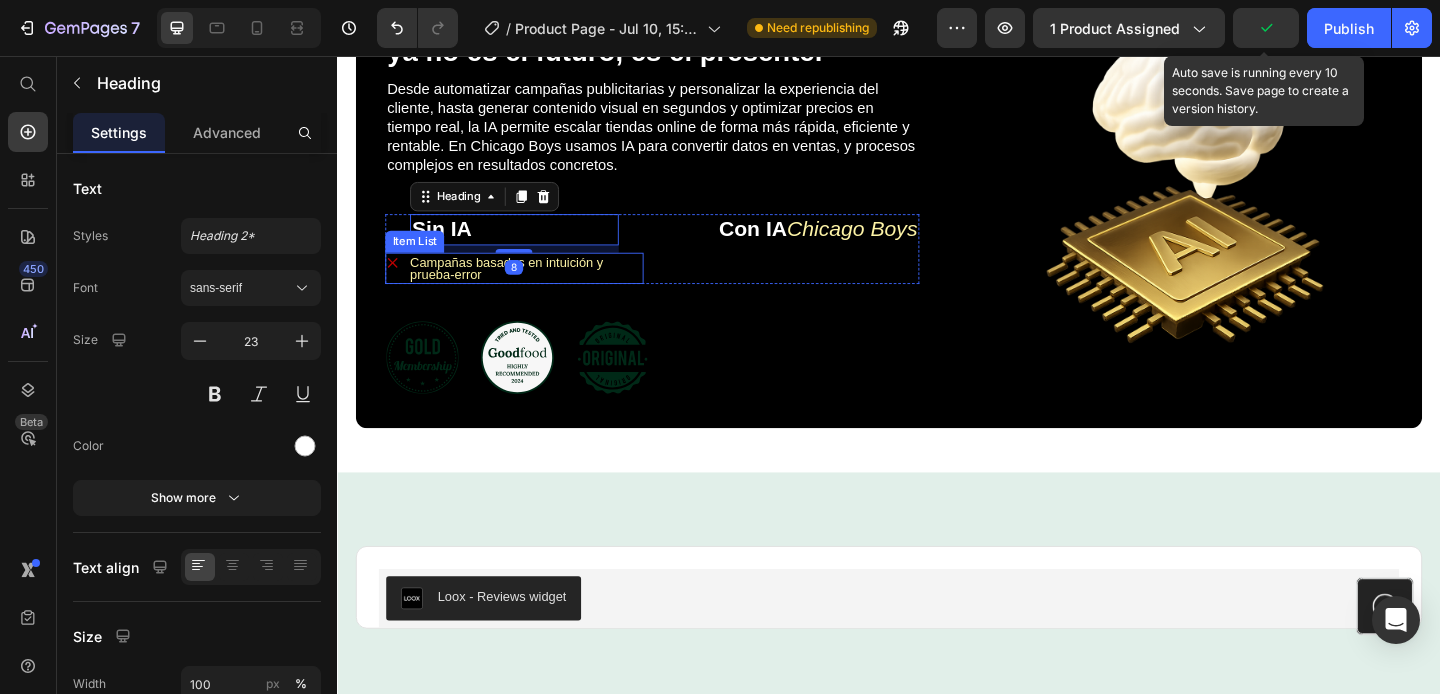 click on "Campañas basadas en intuición y prueba-error" at bounding box center (521, 287) 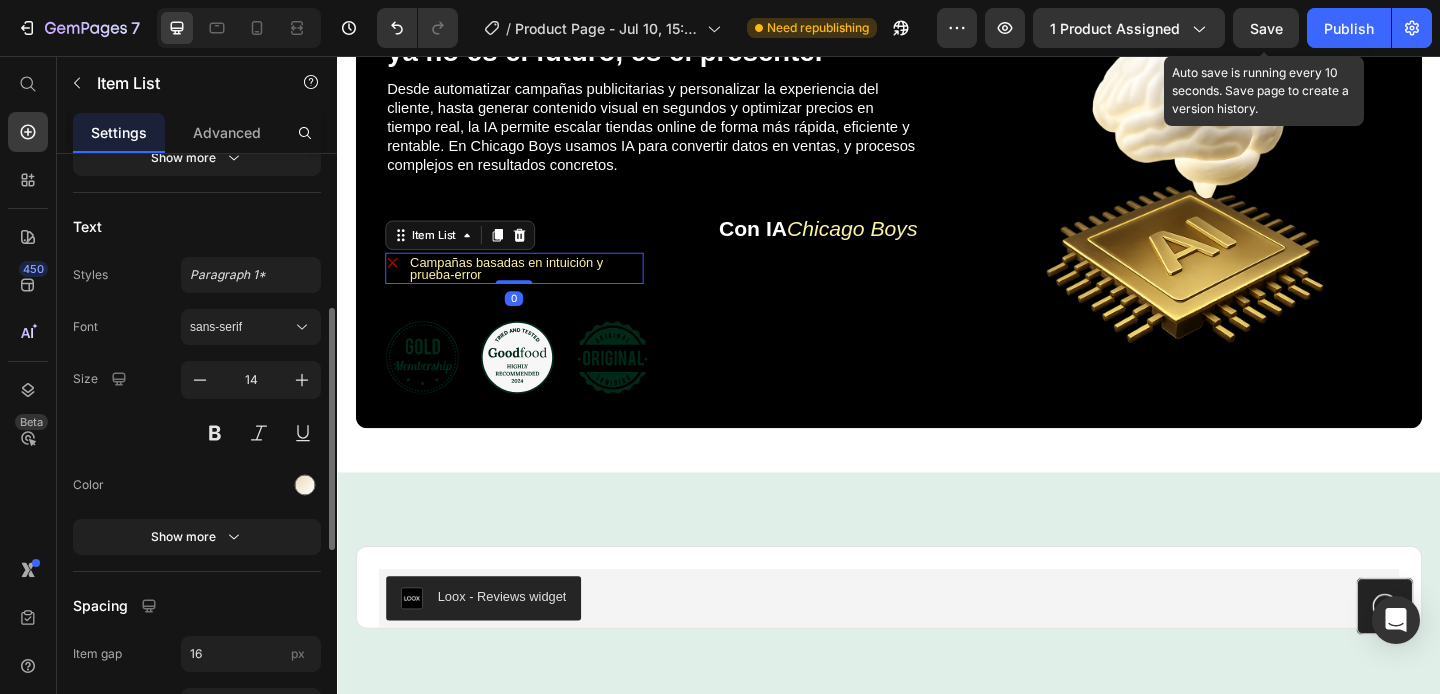 scroll, scrollTop: 502, scrollLeft: 0, axis: vertical 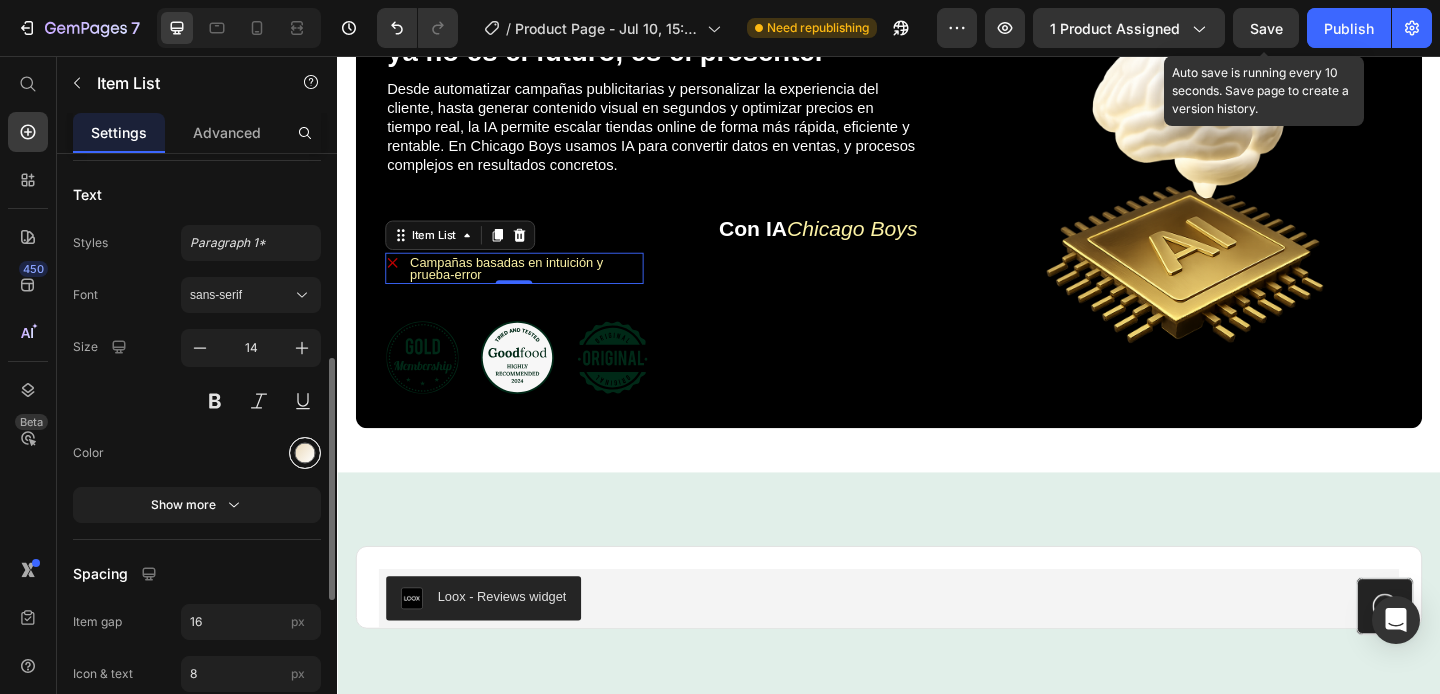 click at bounding box center (305, 453) 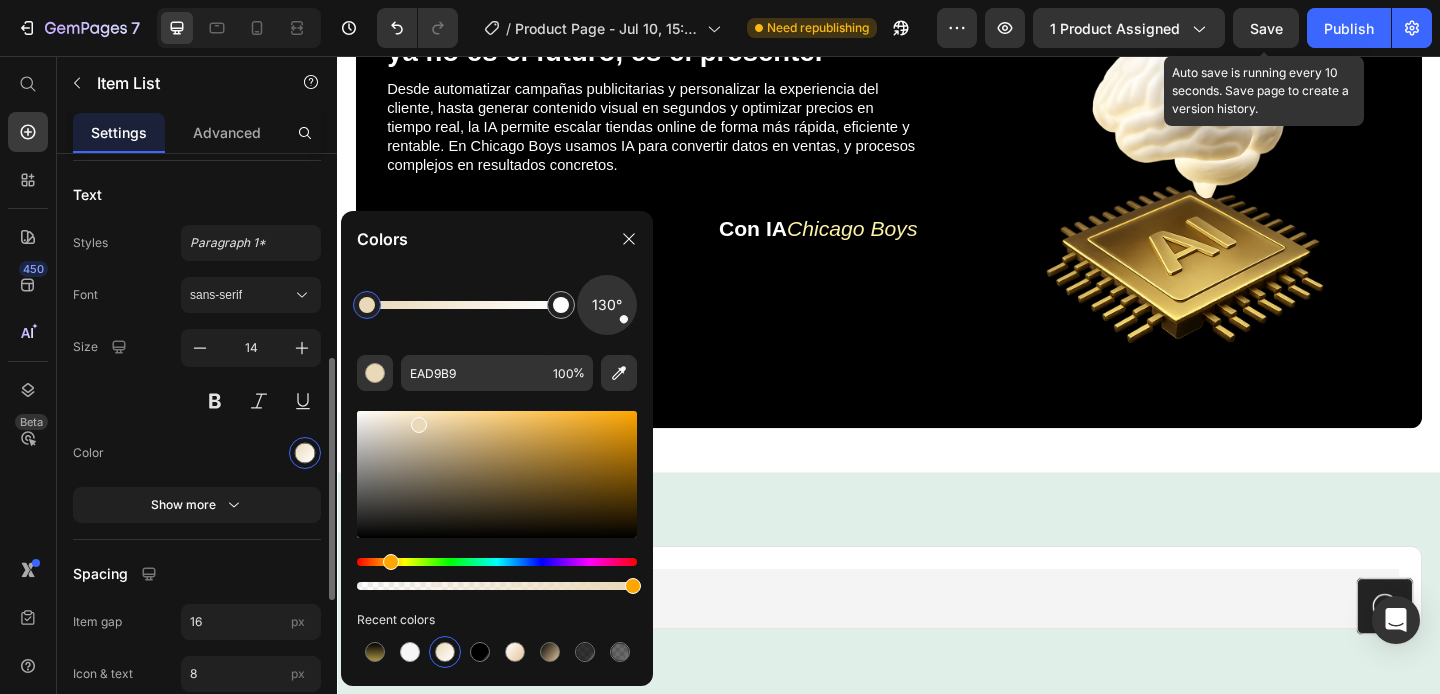 click at bounding box center (251, 453) 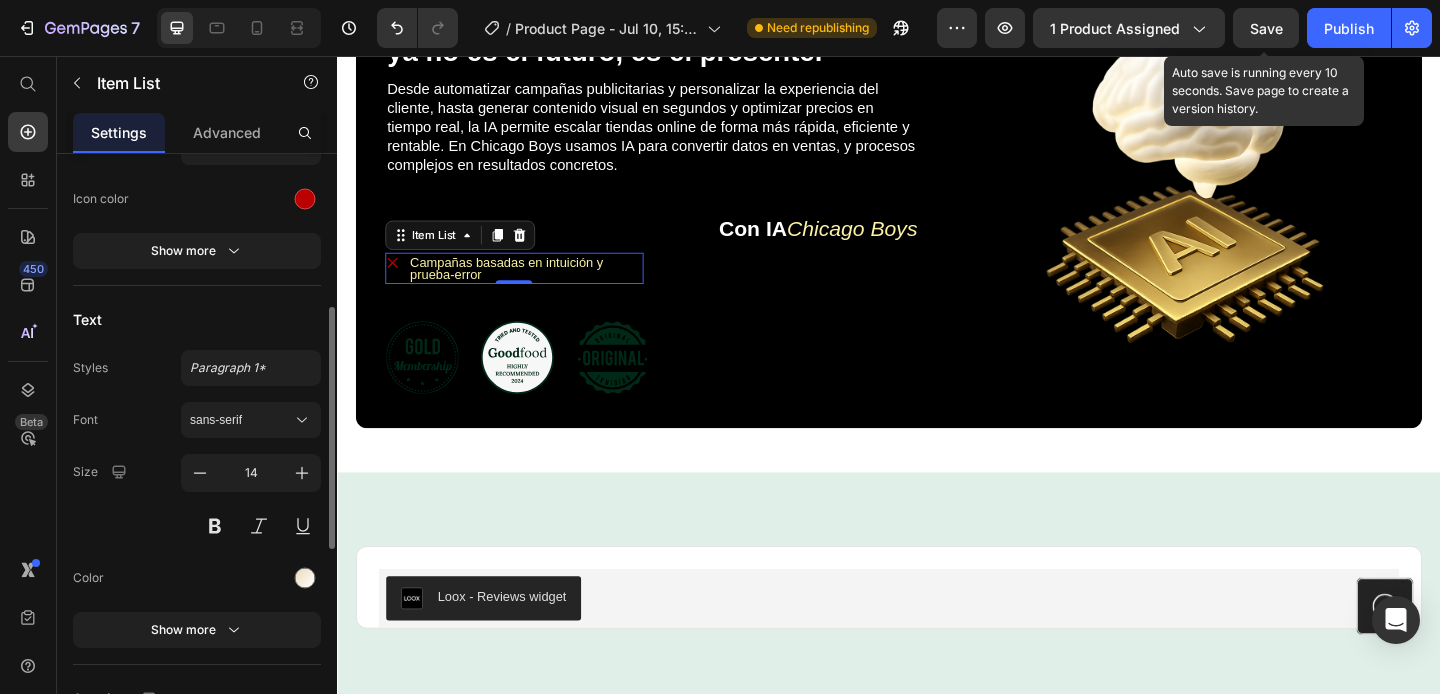 scroll, scrollTop: 480, scrollLeft: 0, axis: vertical 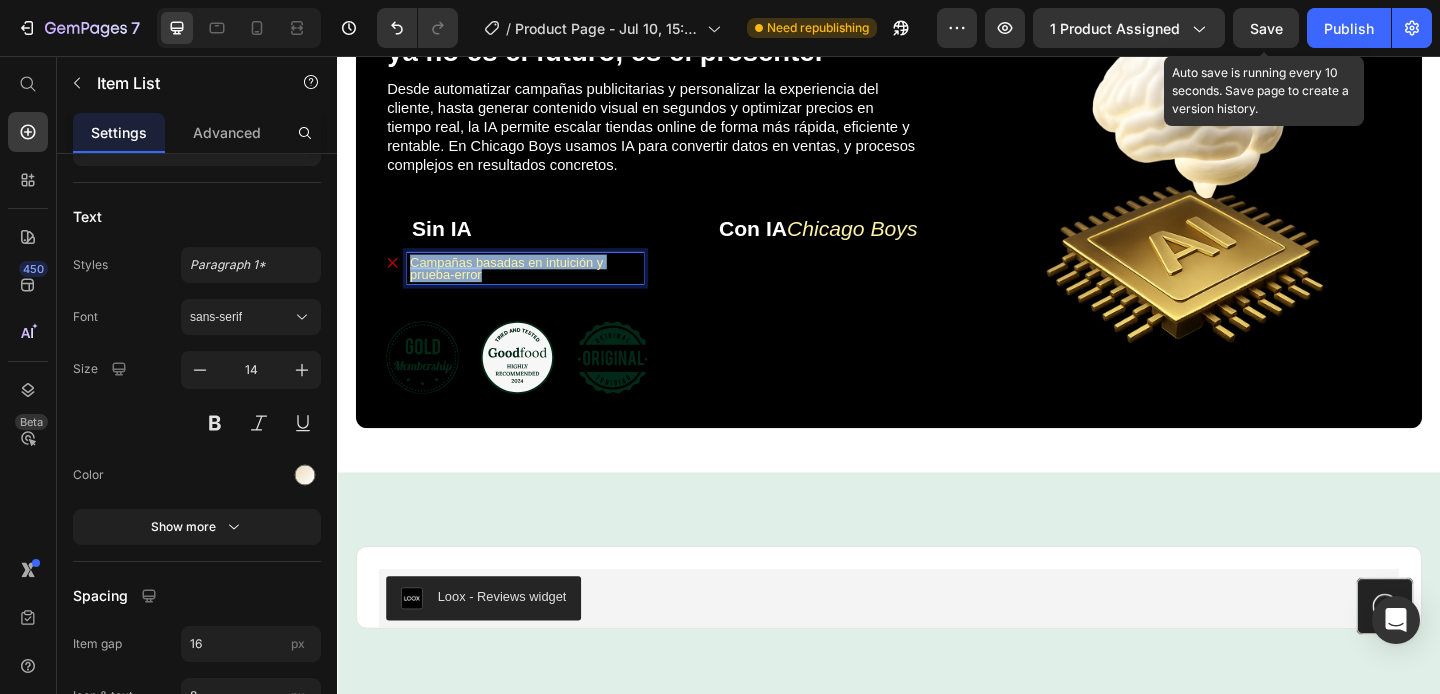 click on "Campañas basadas en intuición y prueba-error" at bounding box center (521, 287) 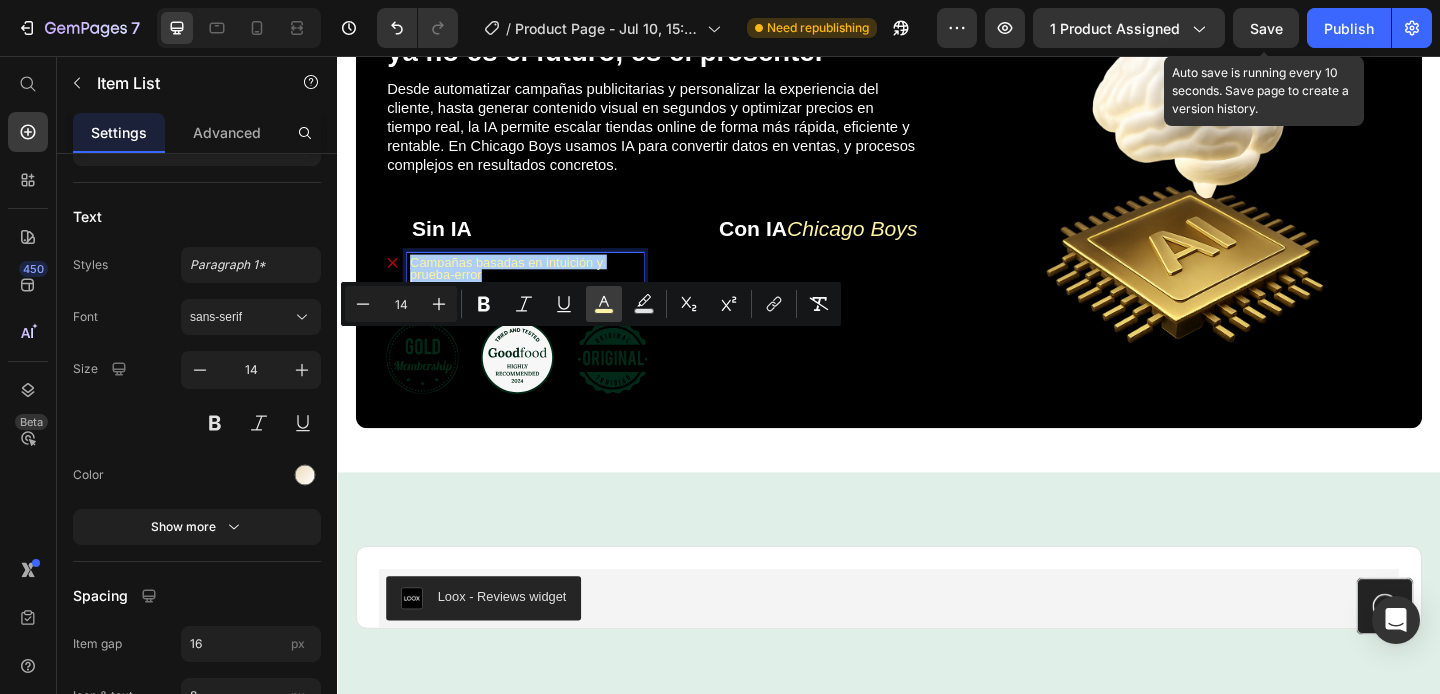click 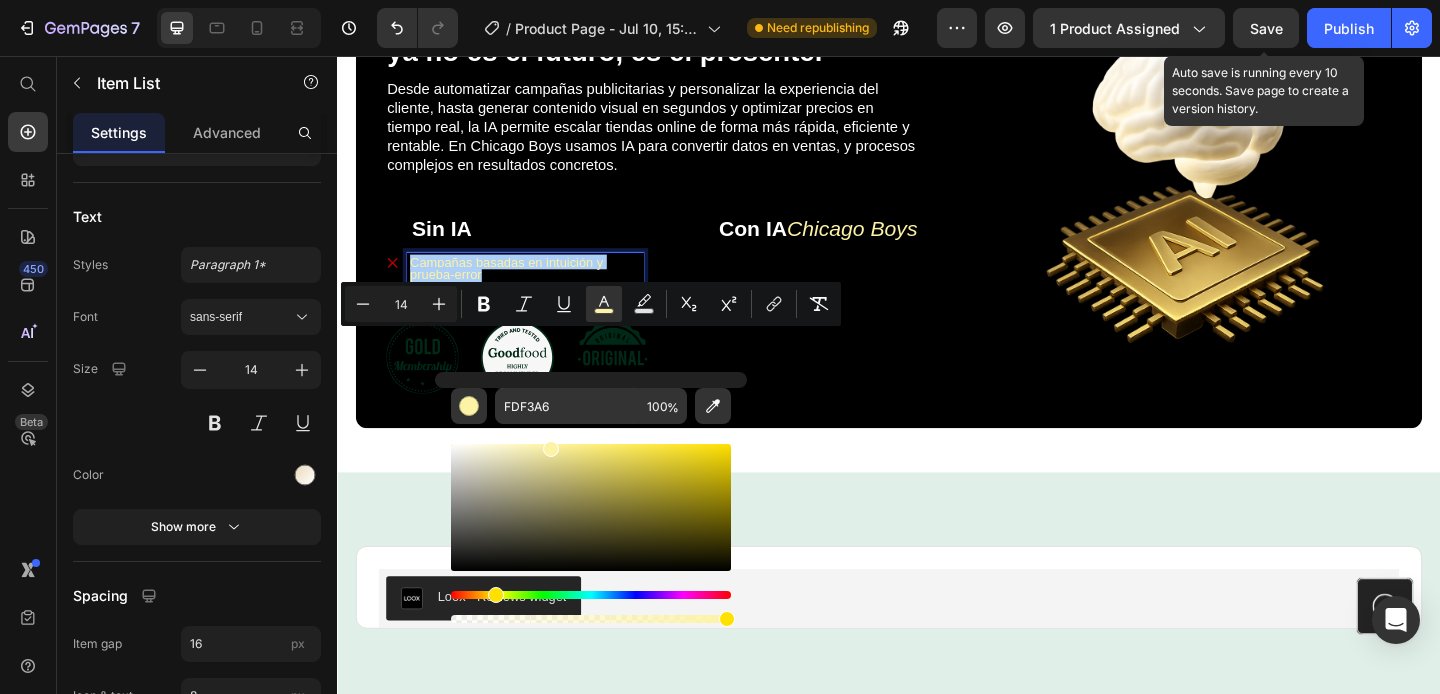 click at bounding box center [591, 507] 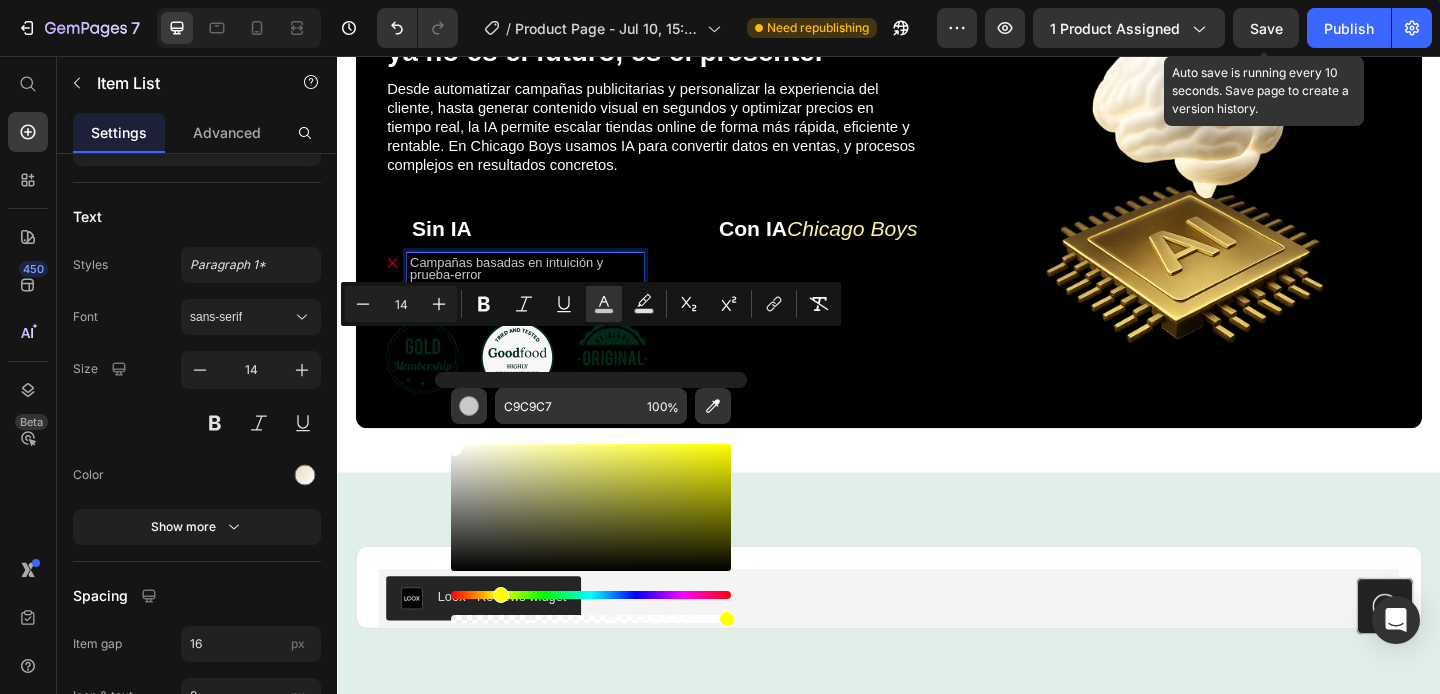 drag, startPoint x: 456, startPoint y: 470, endPoint x: 442, endPoint y: 433, distance: 39.56008 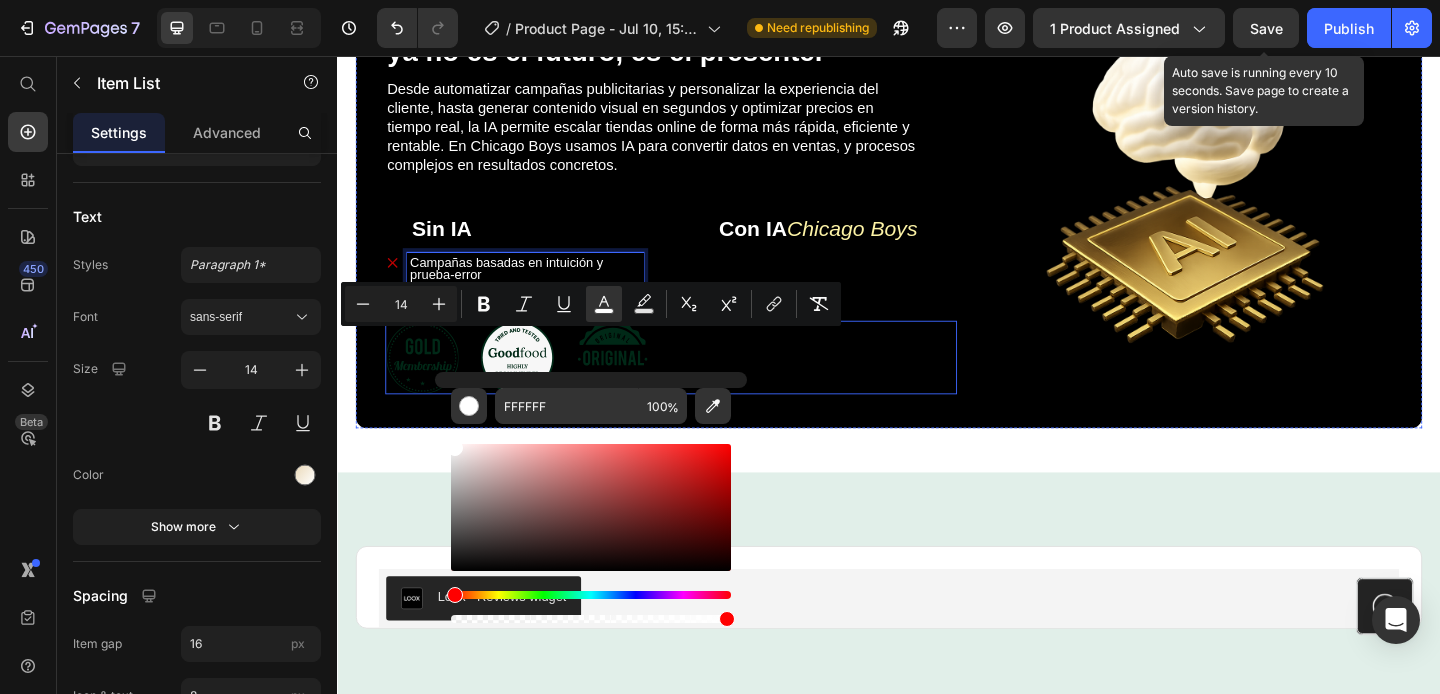 click on "Icon
Icon
Icon Row" at bounding box center (700, 384) 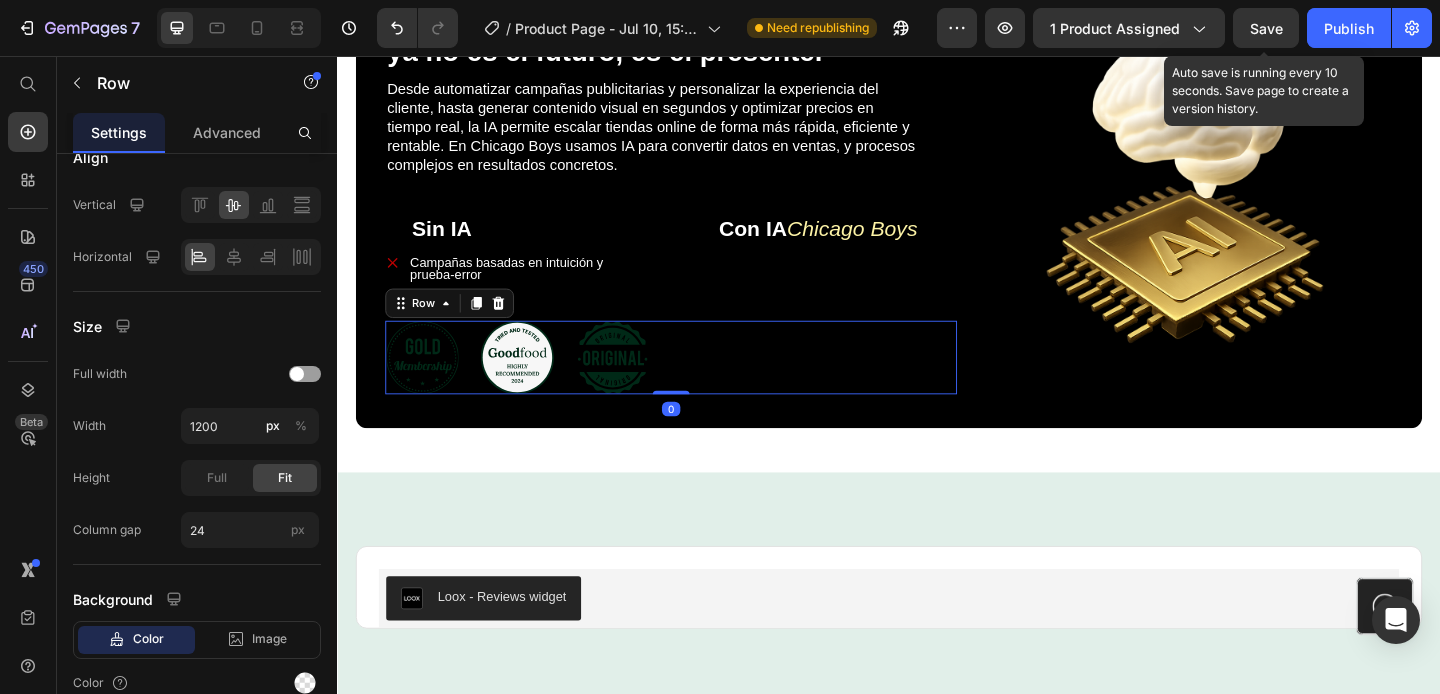 scroll, scrollTop: 0, scrollLeft: 0, axis: both 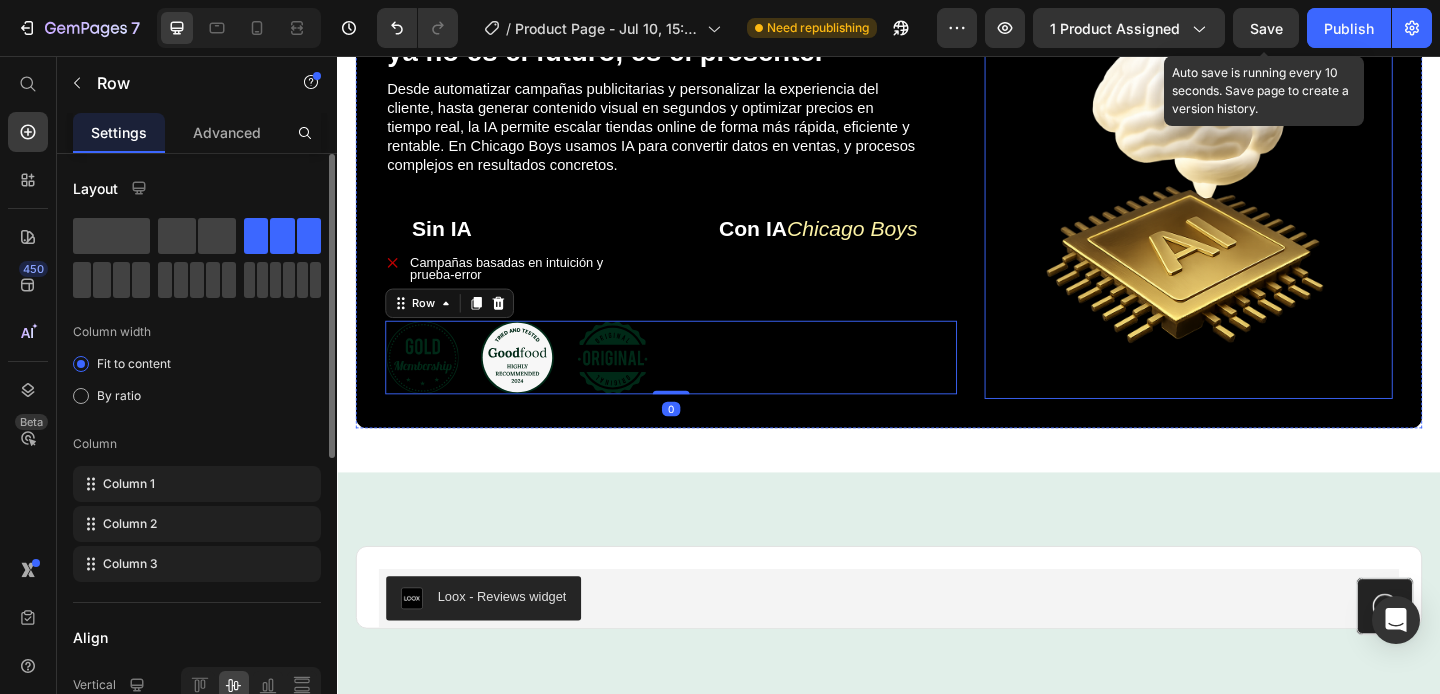 click at bounding box center [1263, 207] 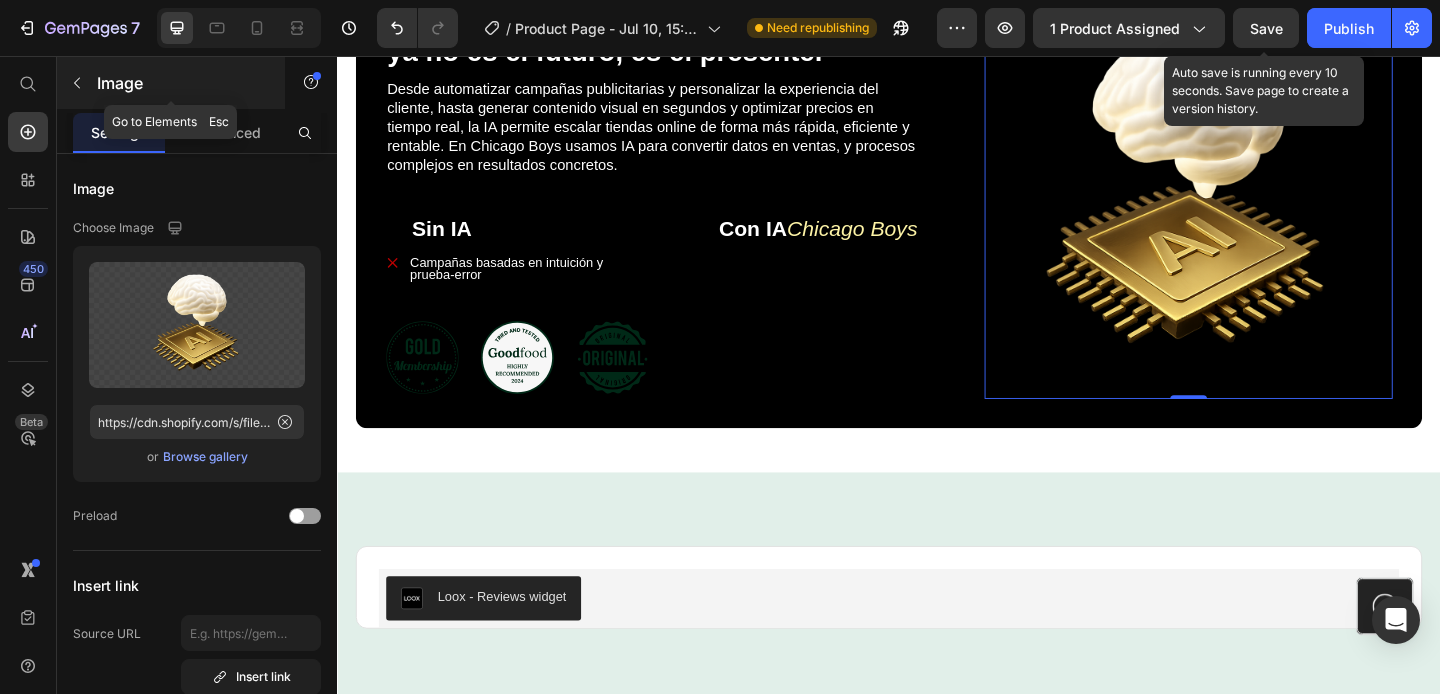 click 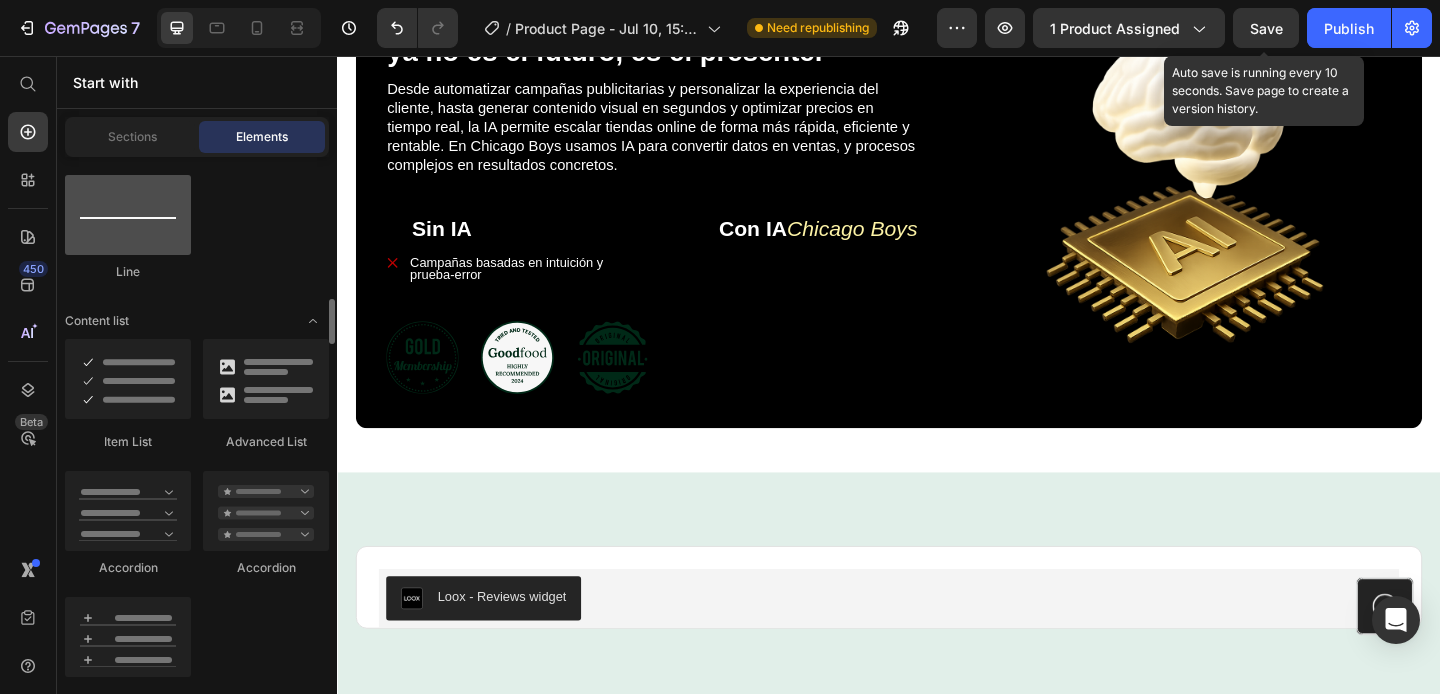 scroll, scrollTop: 1554, scrollLeft: 0, axis: vertical 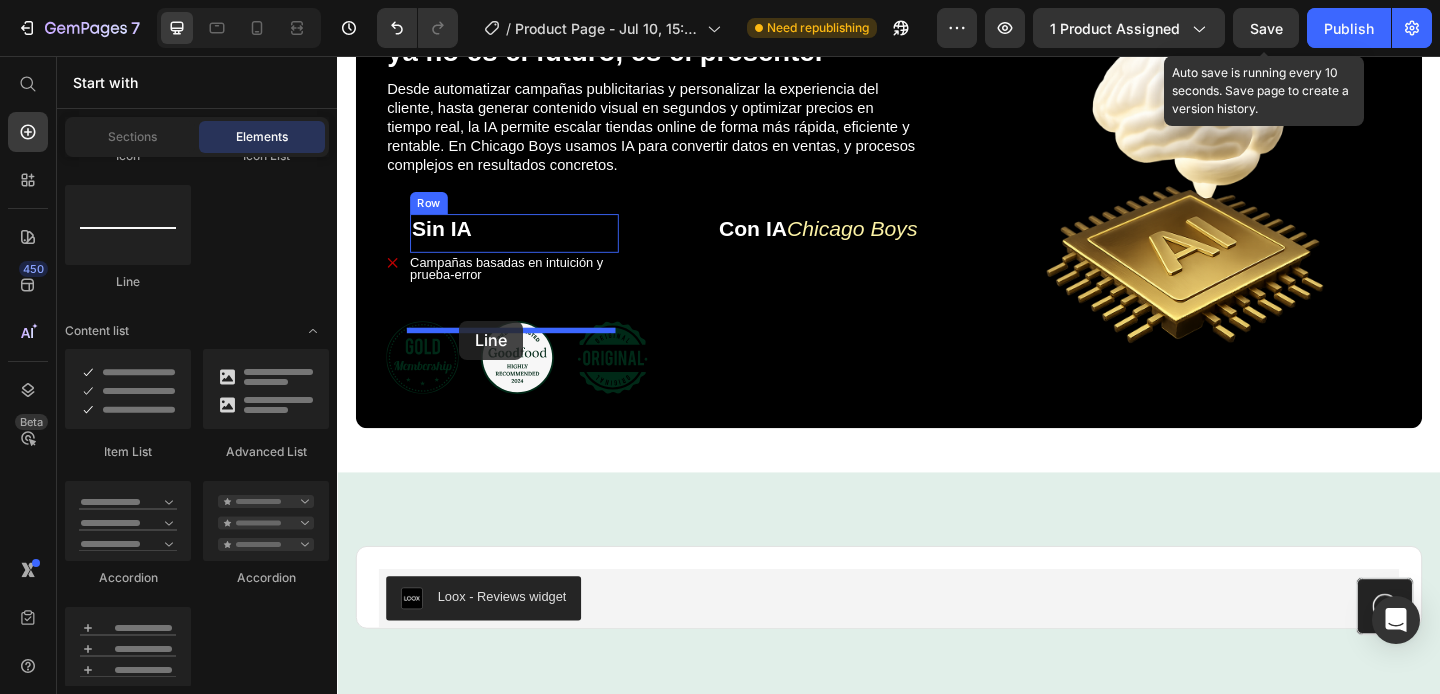drag, startPoint x: 464, startPoint y: 271, endPoint x: 470, endPoint y: 344, distance: 73.24616 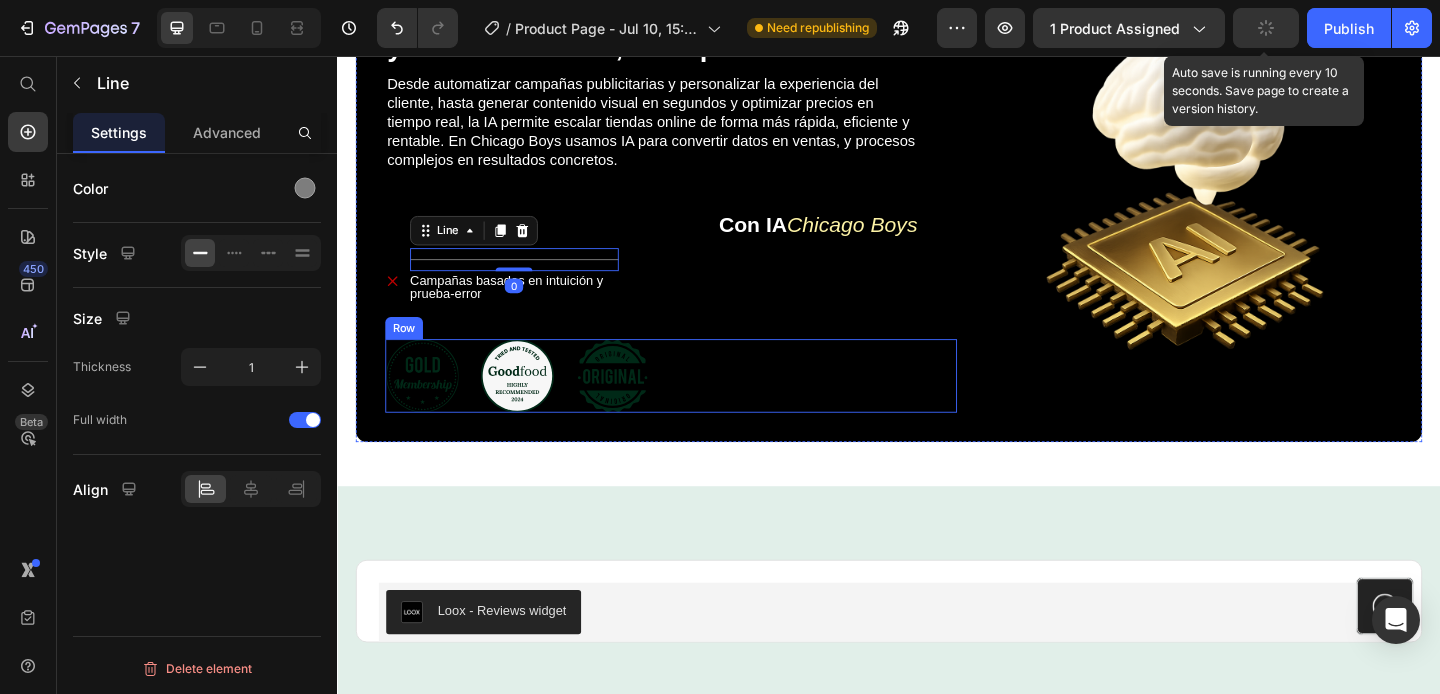 click on "Icon
Icon
Icon Row" at bounding box center [700, 404] 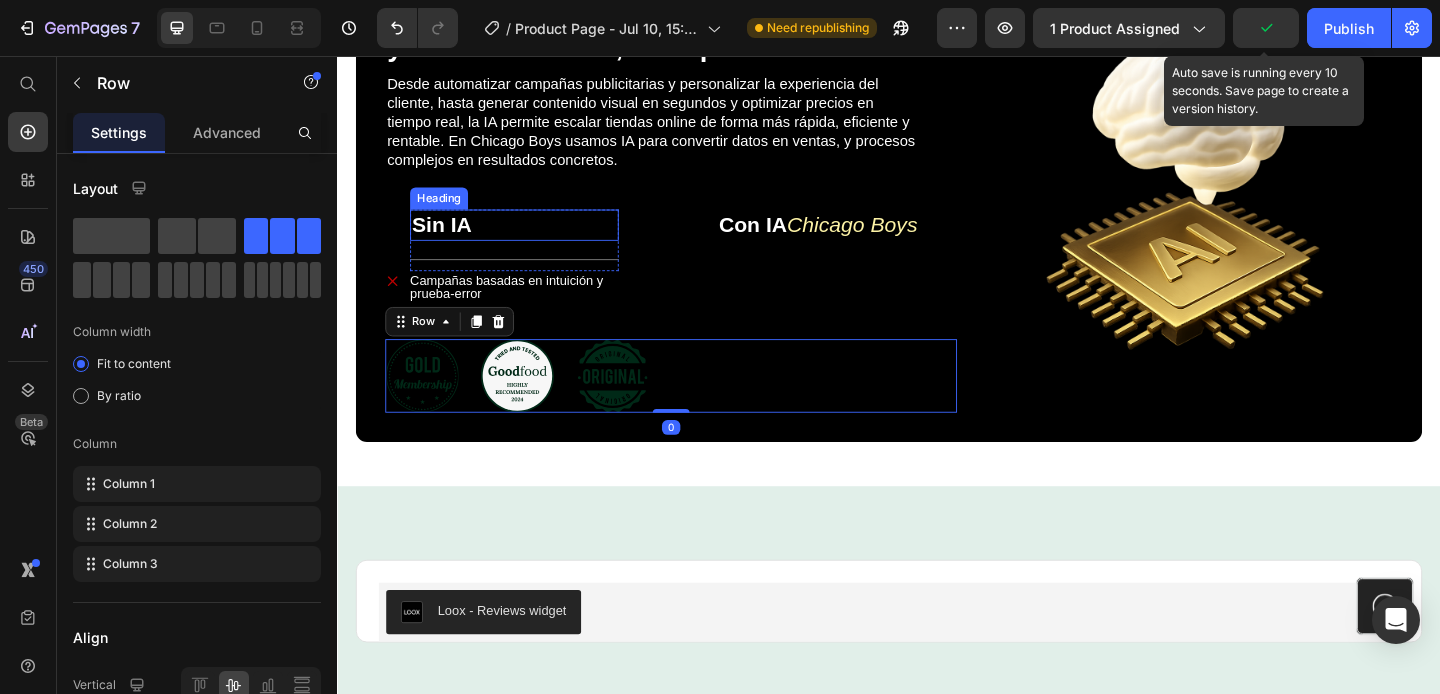 click on "Sin IA" at bounding box center [529, 240] 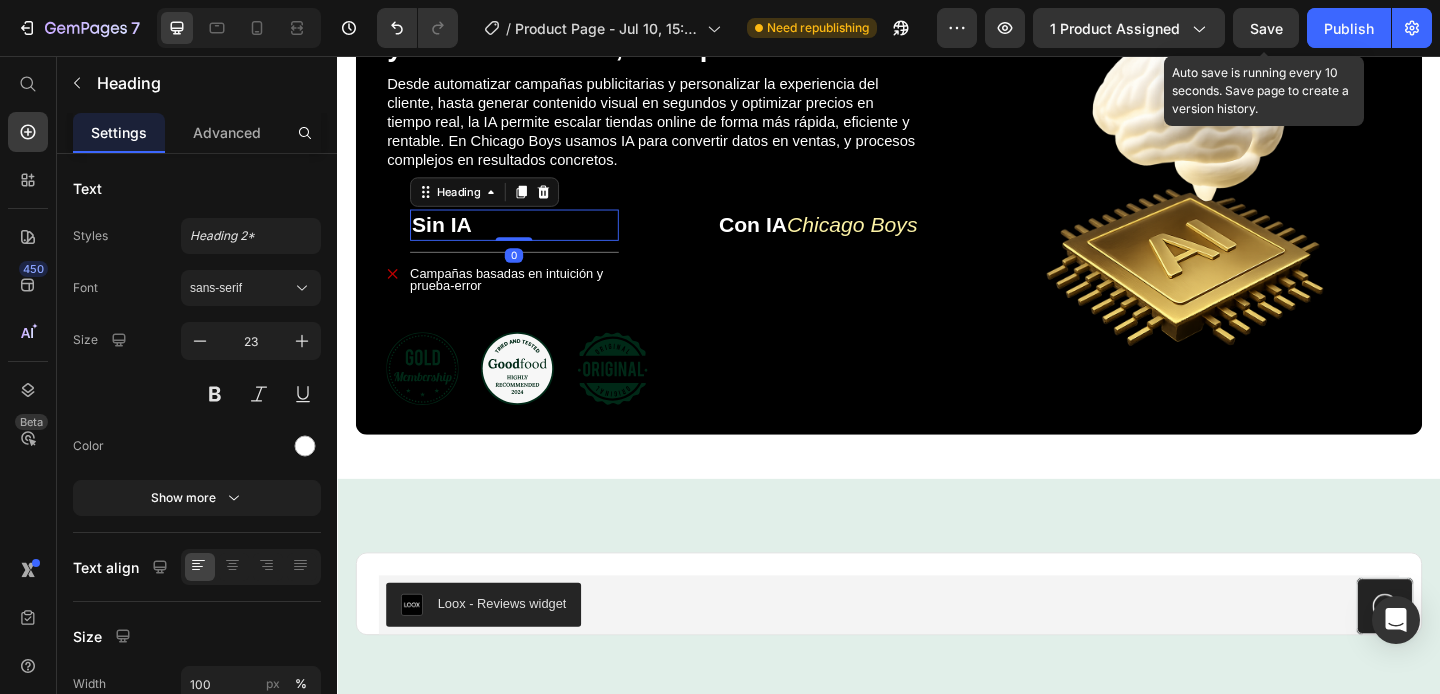 drag, startPoint x: 524, startPoint y: 347, endPoint x: 524, endPoint y: 327, distance: 20 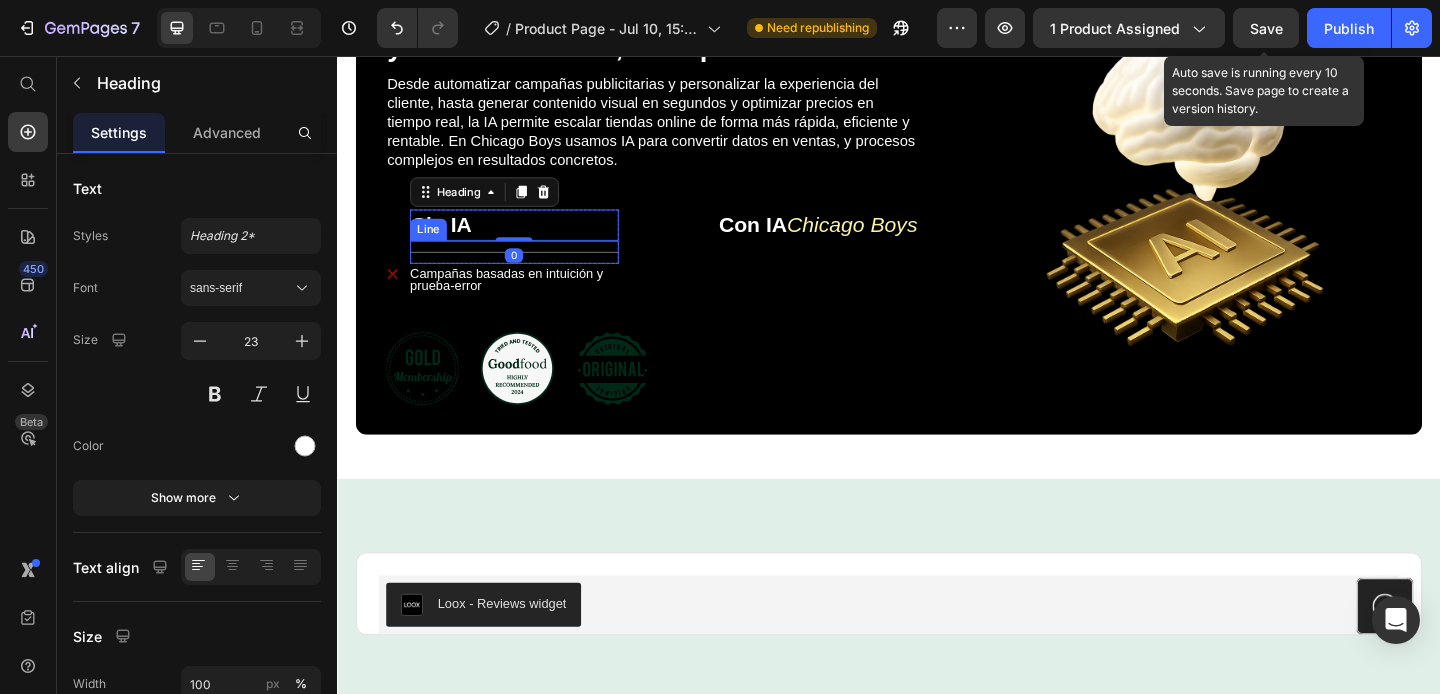 click on "Title Line" at bounding box center [529, 269] 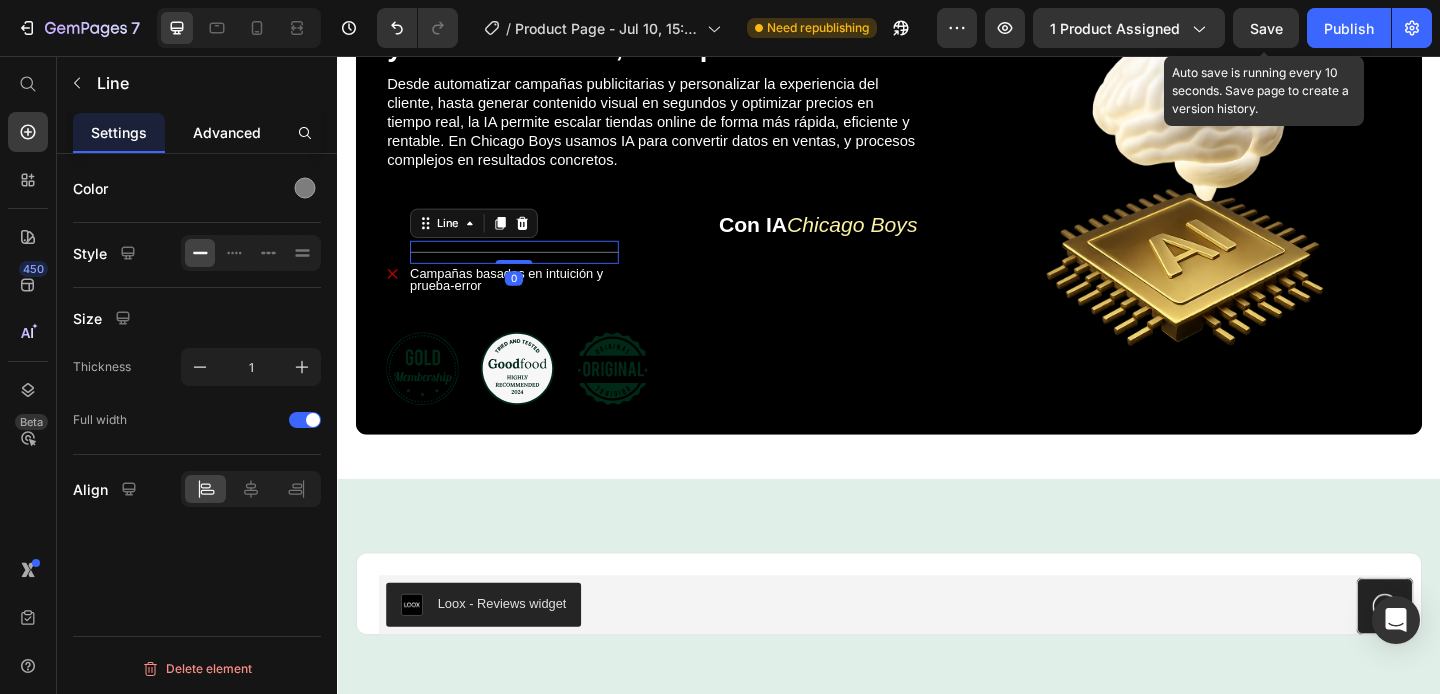 click on "Advanced" 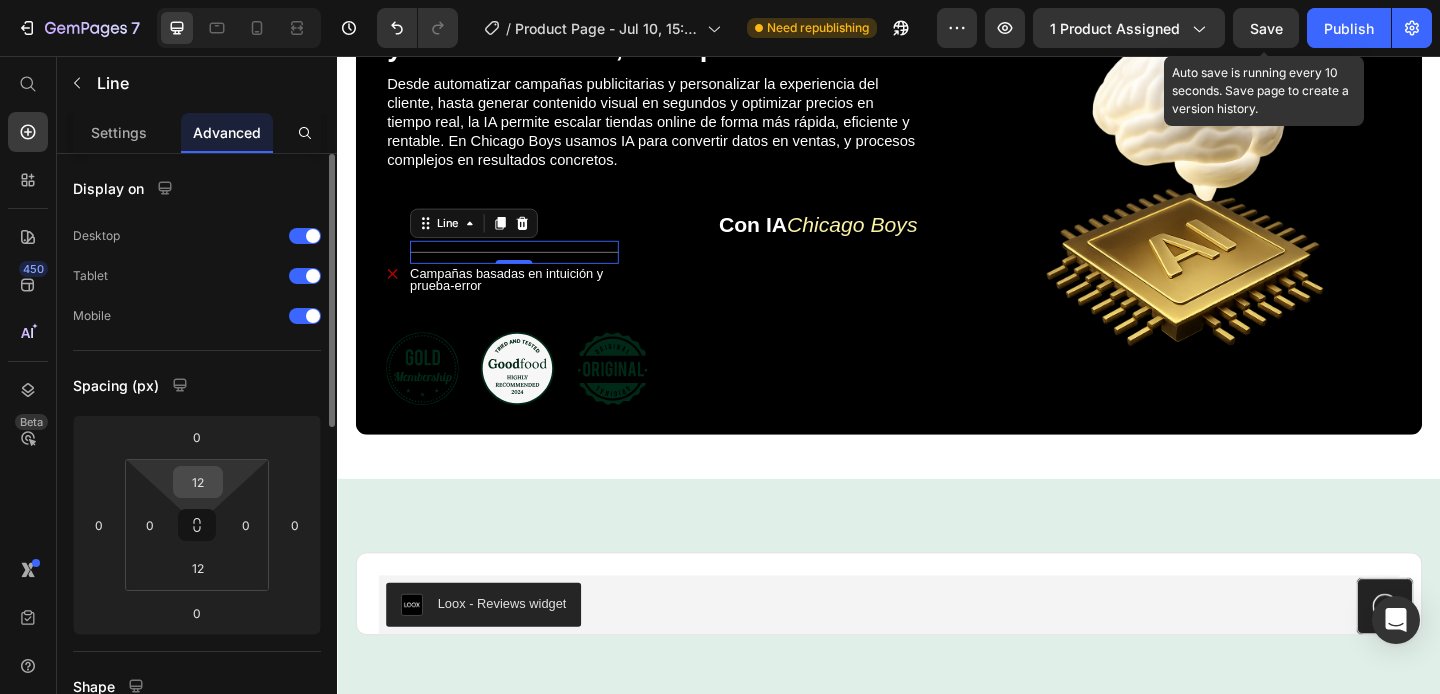 click on "12" at bounding box center [198, 482] 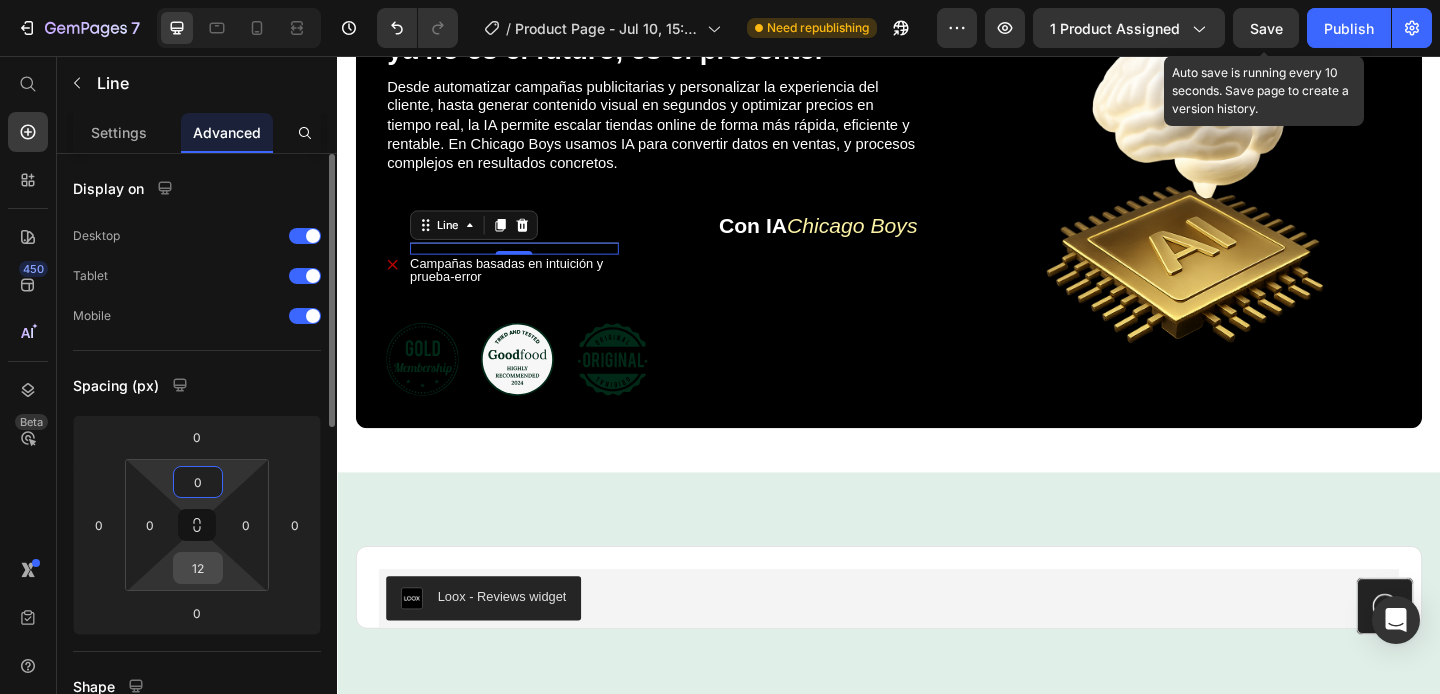 type on "0" 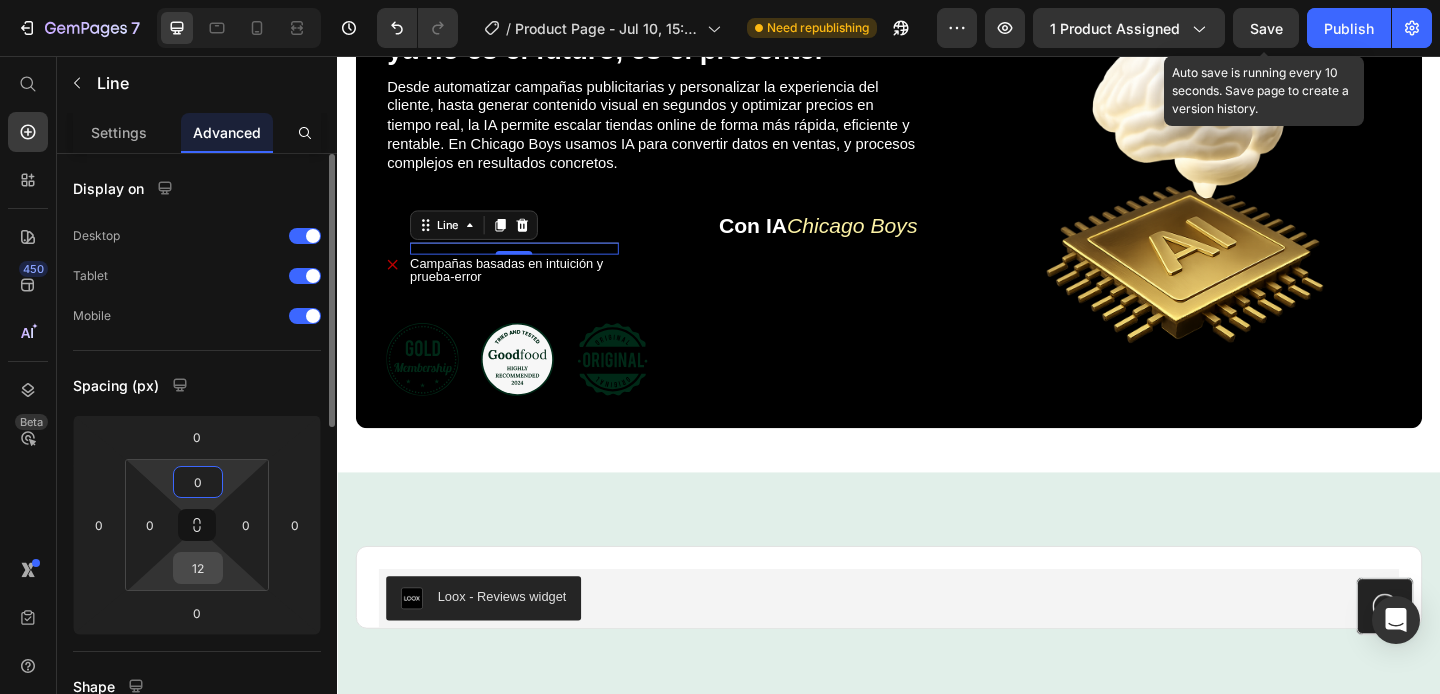 click on "12" at bounding box center [198, 568] 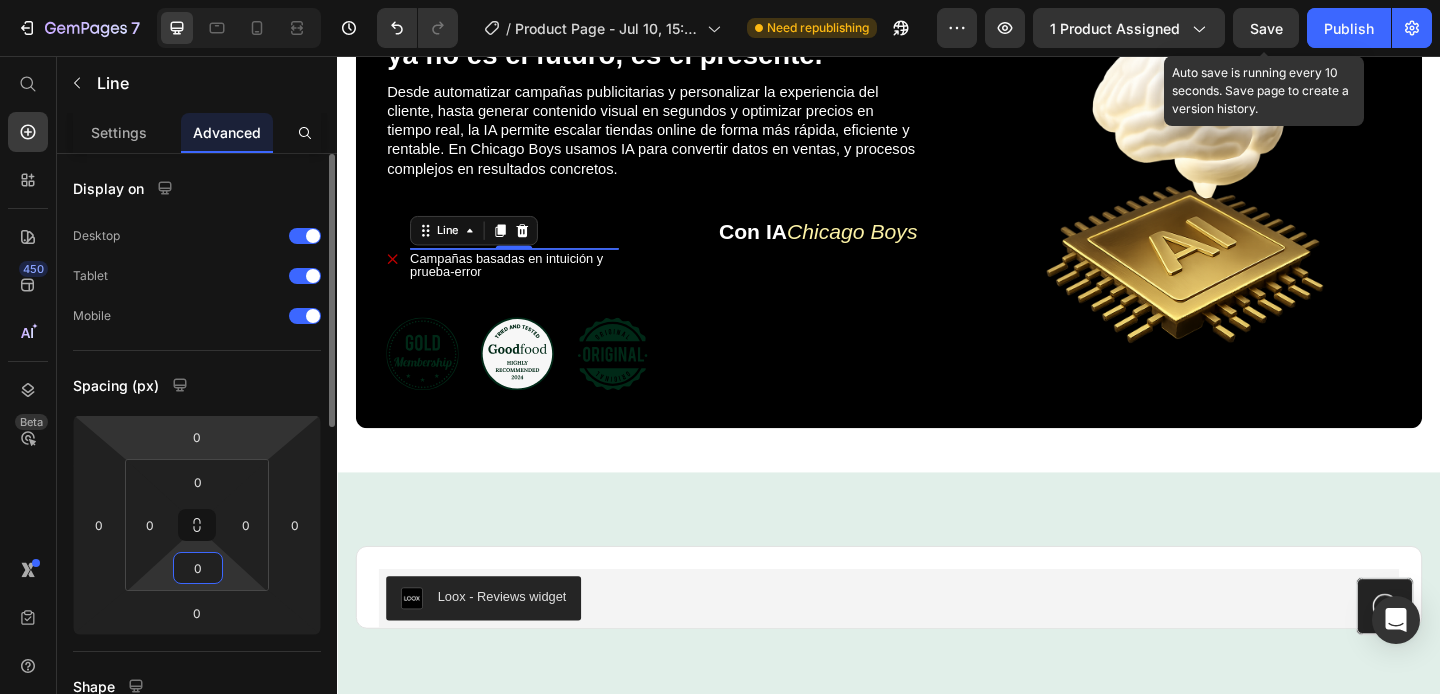 type on "0" 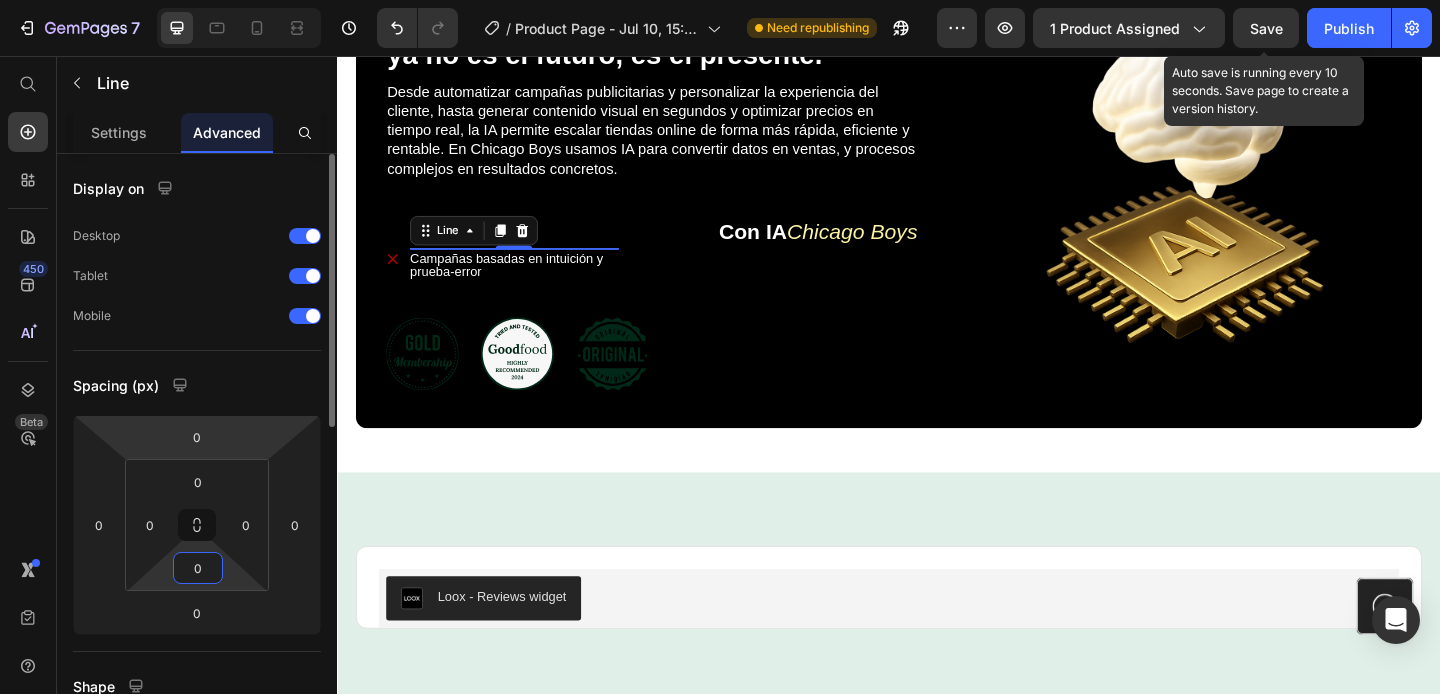 click on "Spacing (px)" at bounding box center [197, 385] 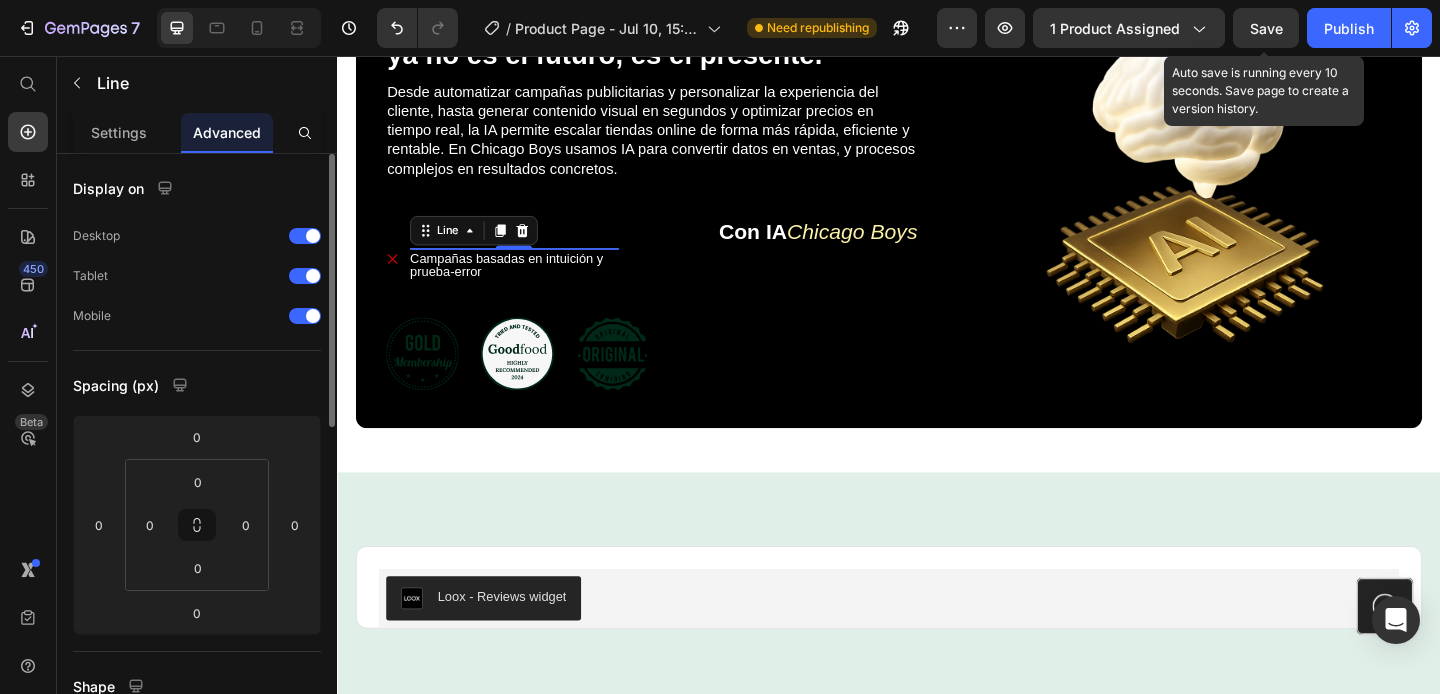 click on "Spacing (px)" at bounding box center (197, 385) 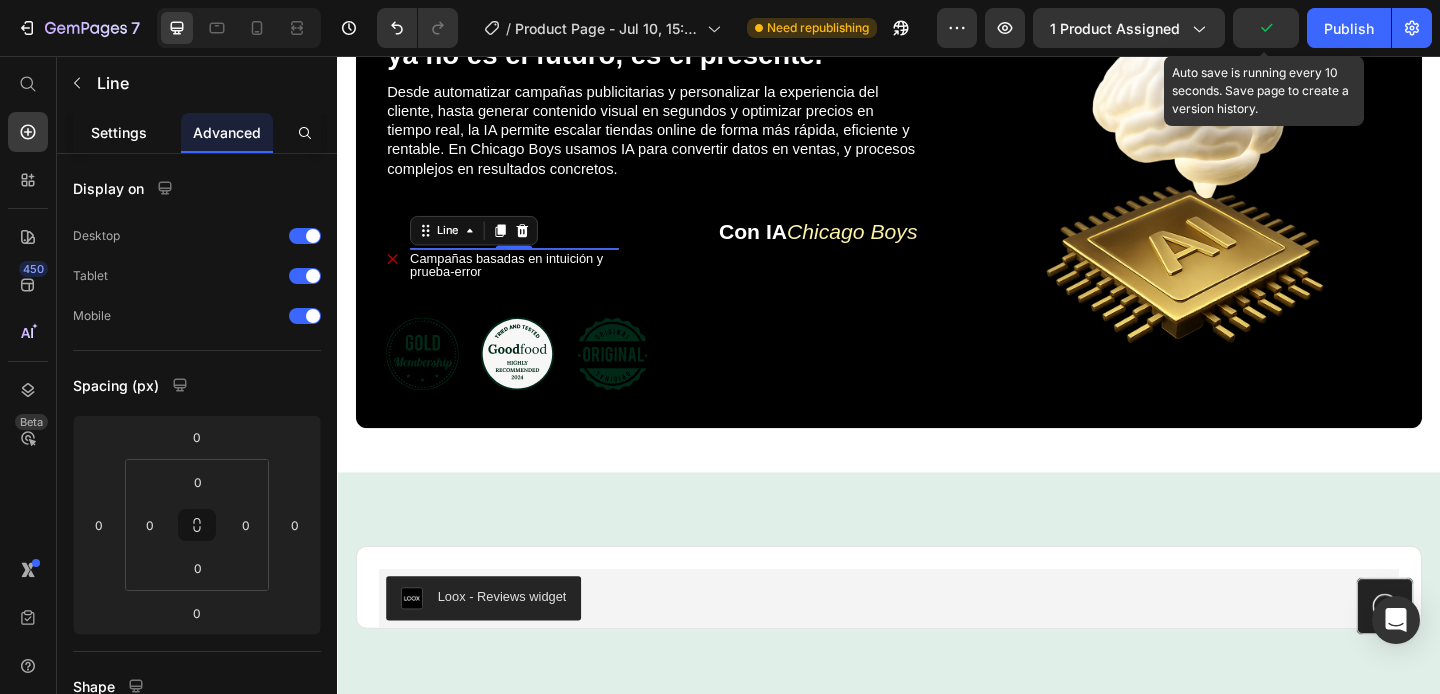 click on "Settings" at bounding box center [119, 132] 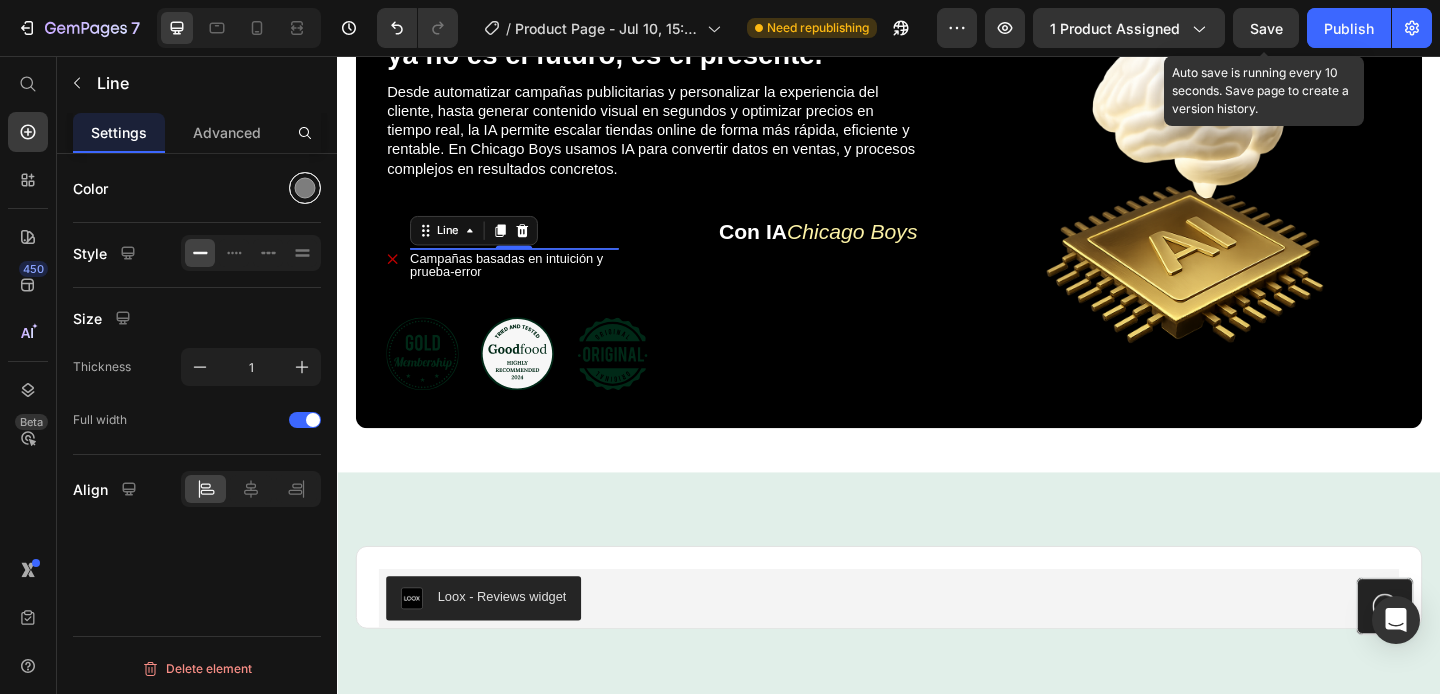 click at bounding box center (305, 188) 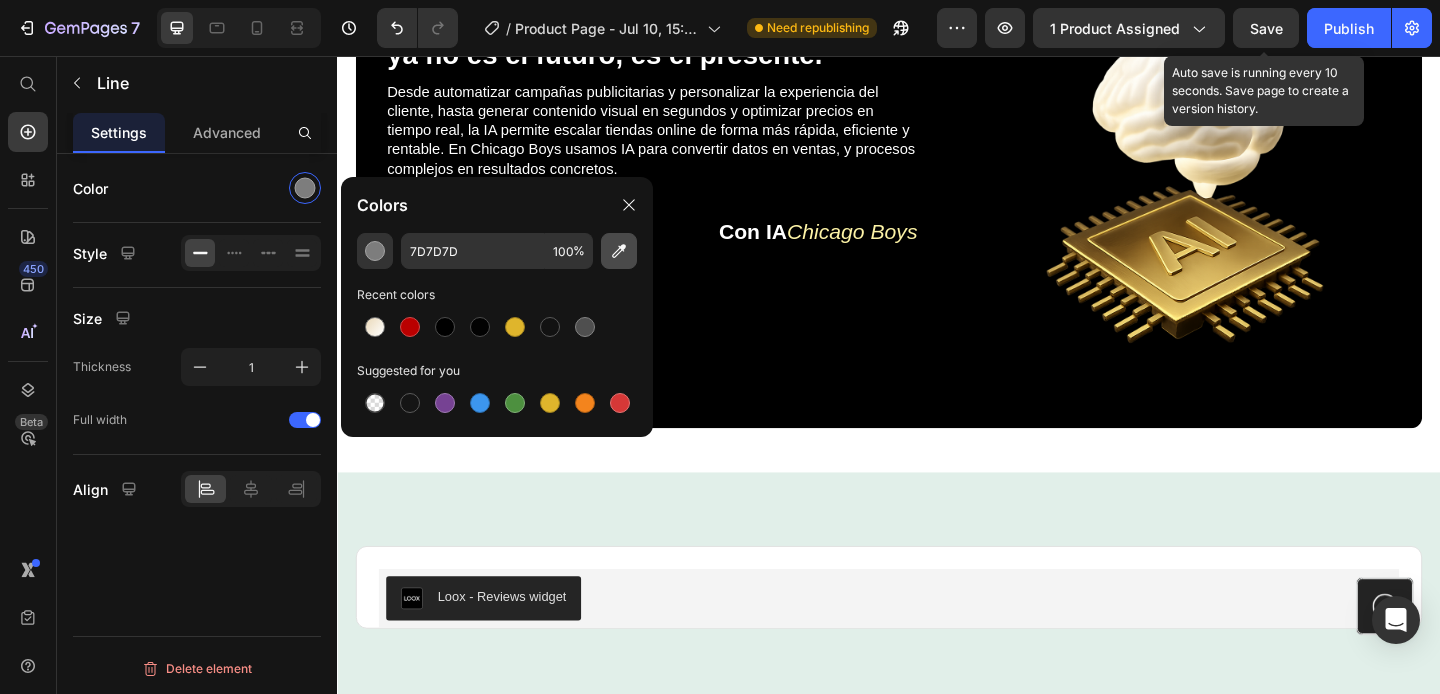 click 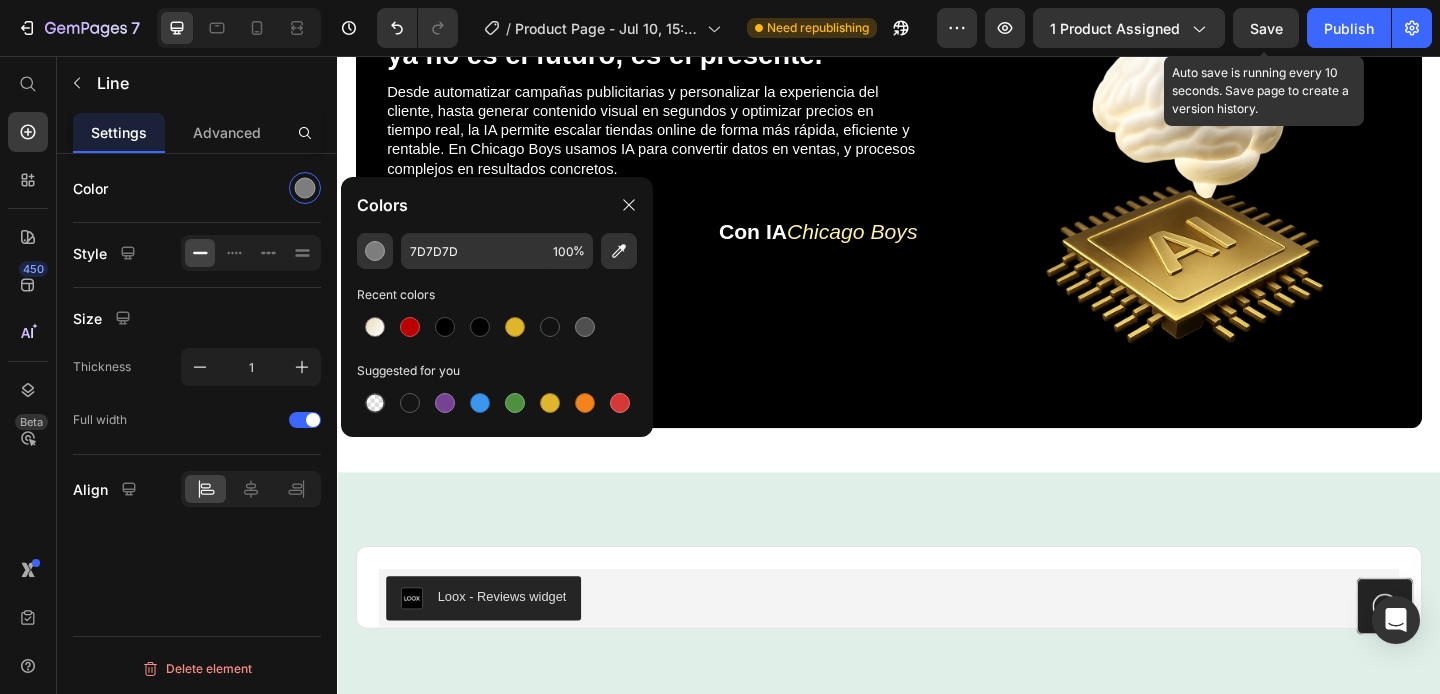 type on "FDF3A6" 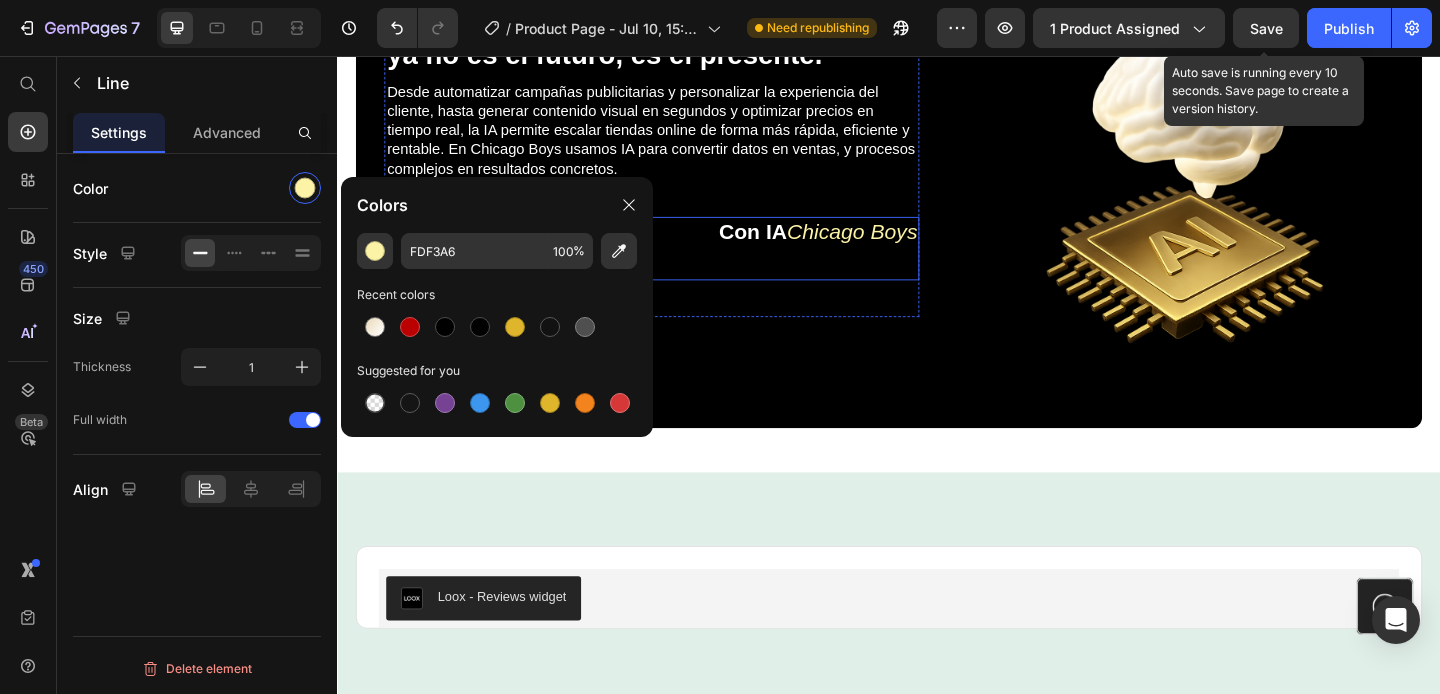 click on "Icon
Icon
Icon Row" at bounding box center [700, 380] 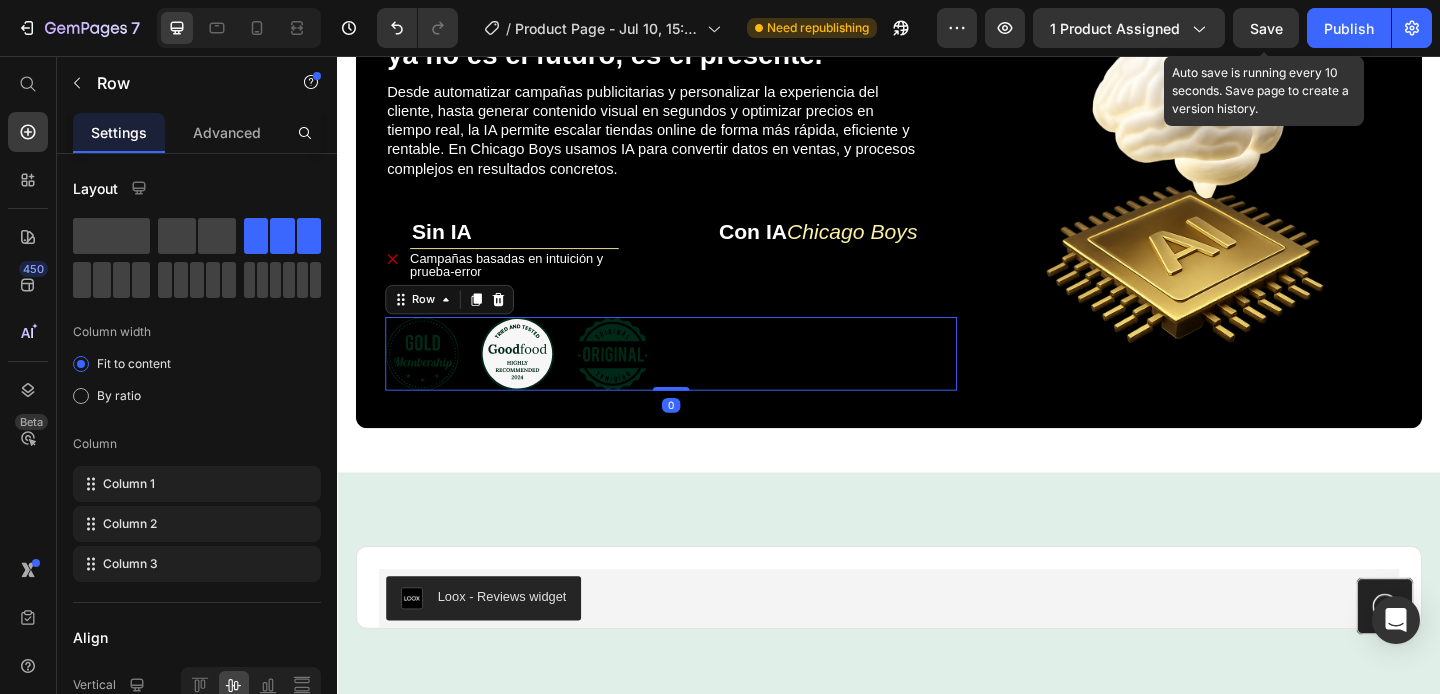 click on "⁠⁠⁠⁠⁠⁠⁠ La inteligencia artificial en ecommerce ya no es el futuro, es el presente. Heading Image Desde automatizar campañas publicitarias y personalizar la experiencia del cliente, hasta generar contenido visual en segundos y optimizar precios en tiempo real, la IA permite escalar tiendas online de forma más rápida, eficiente y rentable. En Chicago Boys usamos IA para convertir datos en ventas, y procesos complejos en resultados concretos. Text Block Sin IA Heading                Title Line Row
Campañas basadas en intuición y prueba-error Item List ⁠⁠⁠⁠⁠⁠⁠ Con IA  Chicago Boys Heading Row Row Row
Icon
Icon
Icon Row   0 Image Row Section 5" at bounding box center (937, 219) 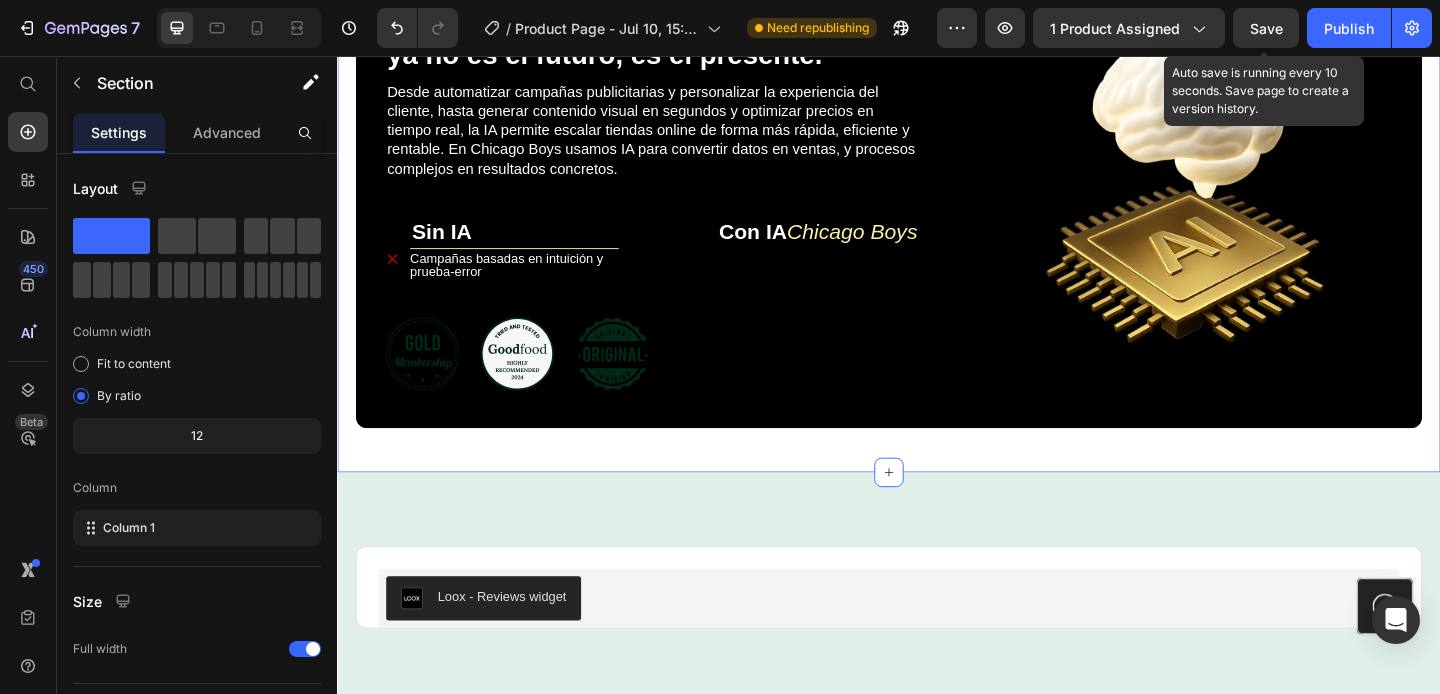 click on "⁠⁠⁠⁠⁠⁠⁠ La inteligencia artificial en ecommerce ya no es el futuro, es el presente. Heading Image Desde automatizar campañas publicitarias y personalizar la experiencia del cliente, hasta generar contenido visual en segundos y optimizar precios en tiempo real, la IA permite escalar tiendas online de forma más rápida, eficiente y rentable. En Chicago Boys usamos IA para convertir datos en ventas, y procesos complejos en resultados concretos. Text Block Sin IA Heading                Title Line Row
Campañas basadas en intuición y prueba-error Item List ⁠⁠⁠⁠⁠⁠⁠ Con IA  Chicago Boys Heading Row Row Row
Icon
Icon
Icon Row Image Row Section 5   You can create reusable sections Create Theme Section AI Content Write with GemAI What would you like to describe here? Tone and Voice Persuasive Product Show more" at bounding box center (937, 219) 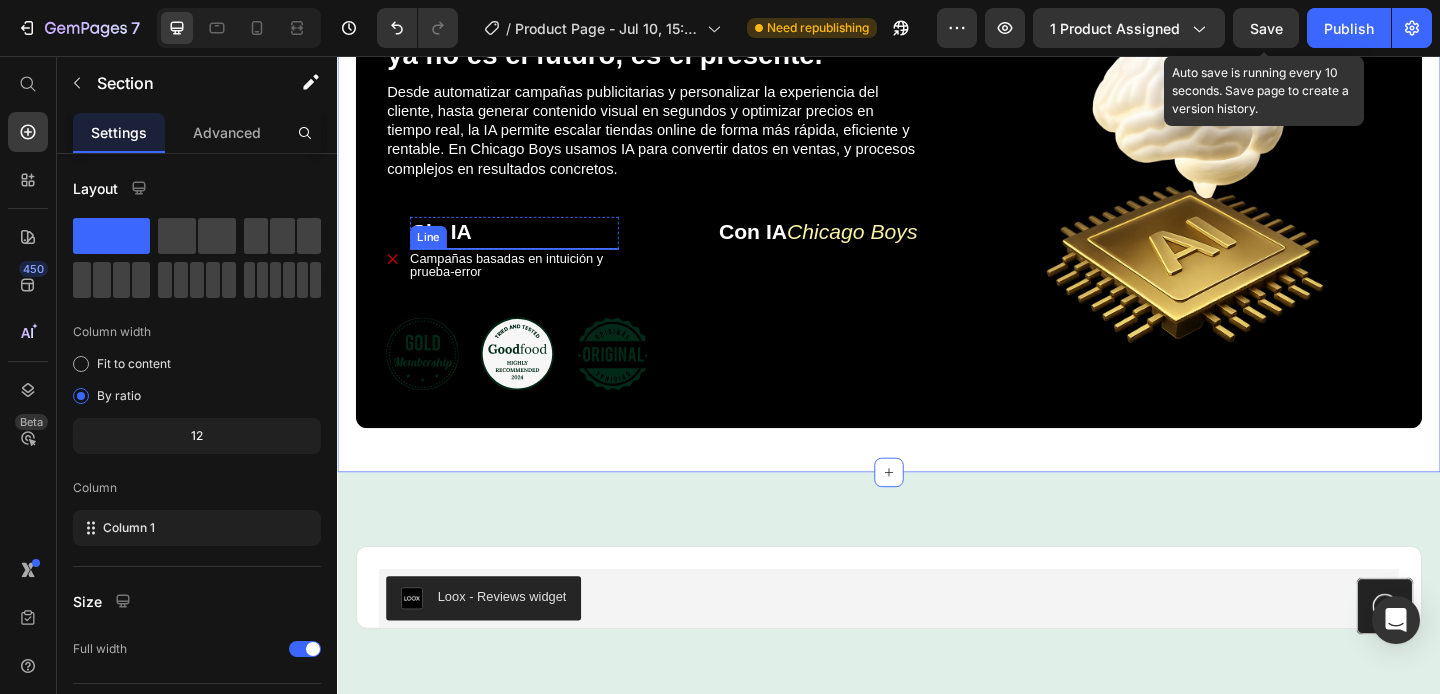click at bounding box center (529, 265) 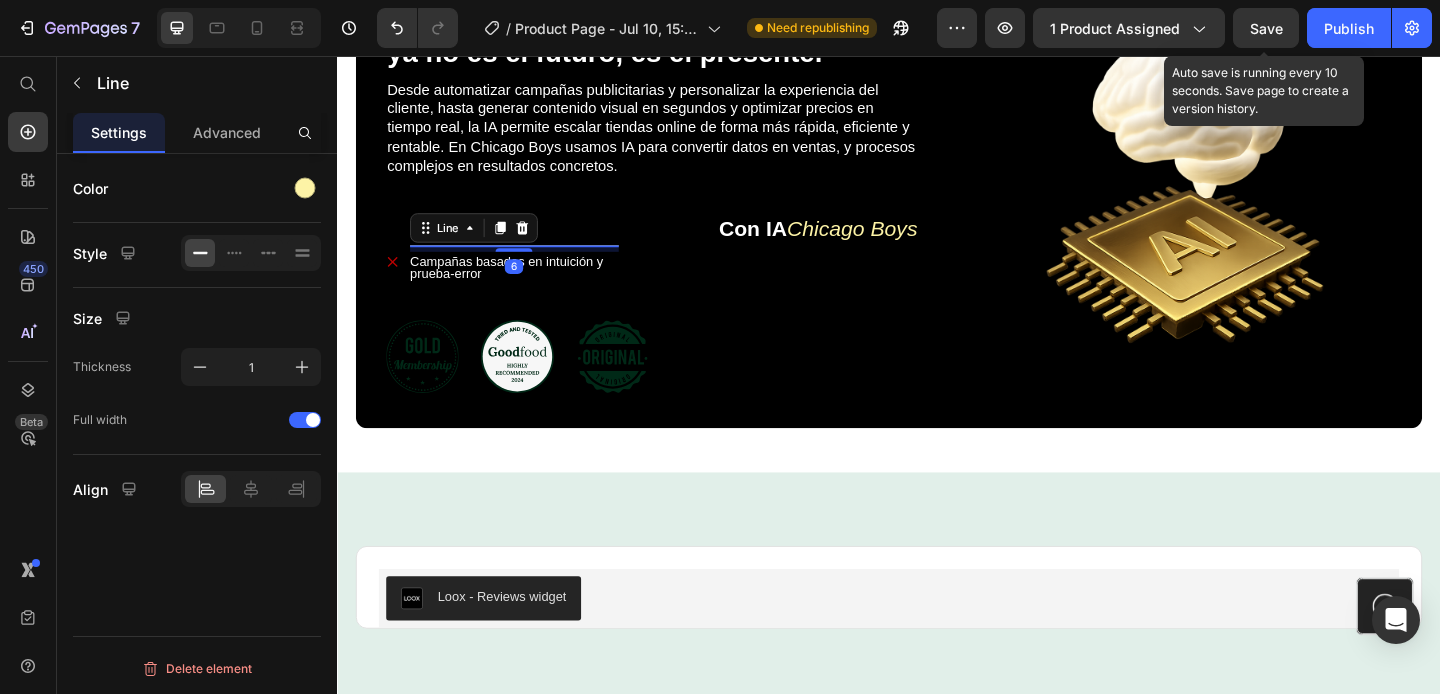 click on "Sin IA Heading                Title Line   6 Row
Campañas basadas en intuición y prueba-error Item List" at bounding box center [529, 265] 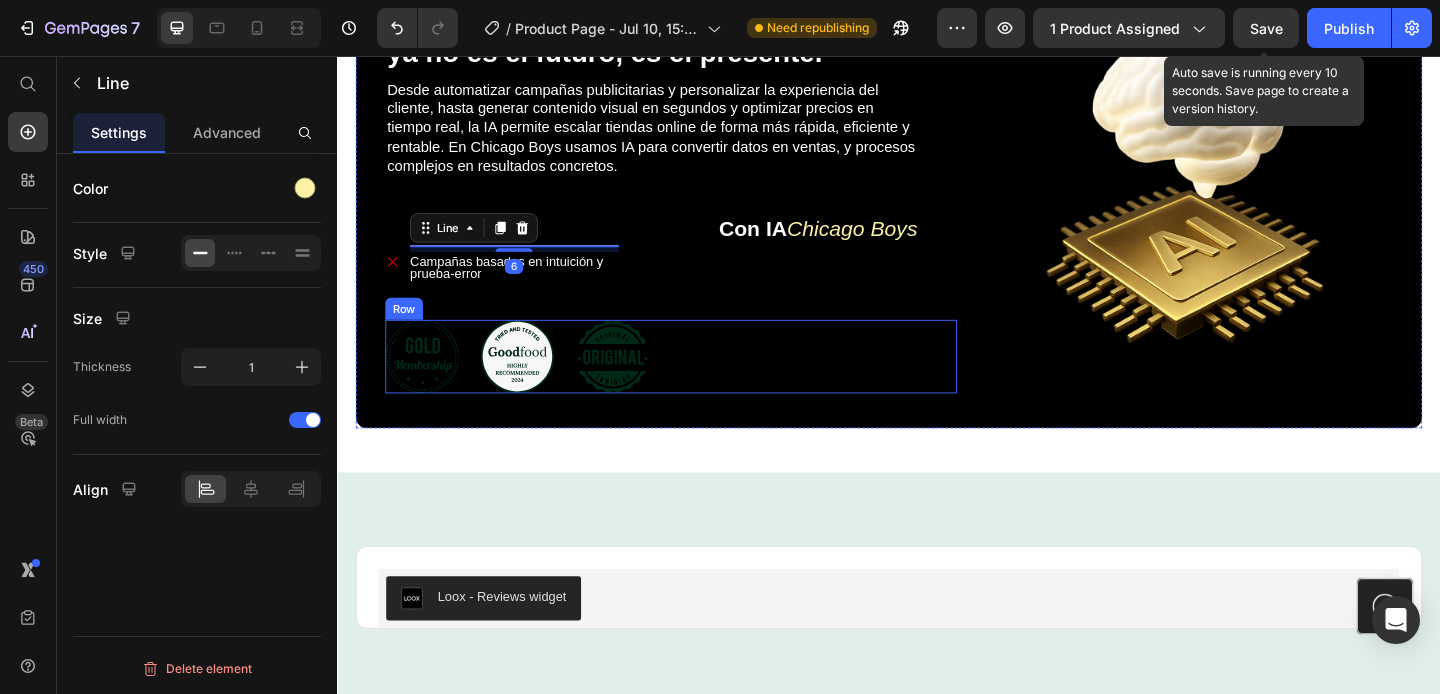 click on "Icon
Icon
Icon Row" at bounding box center [700, 383] 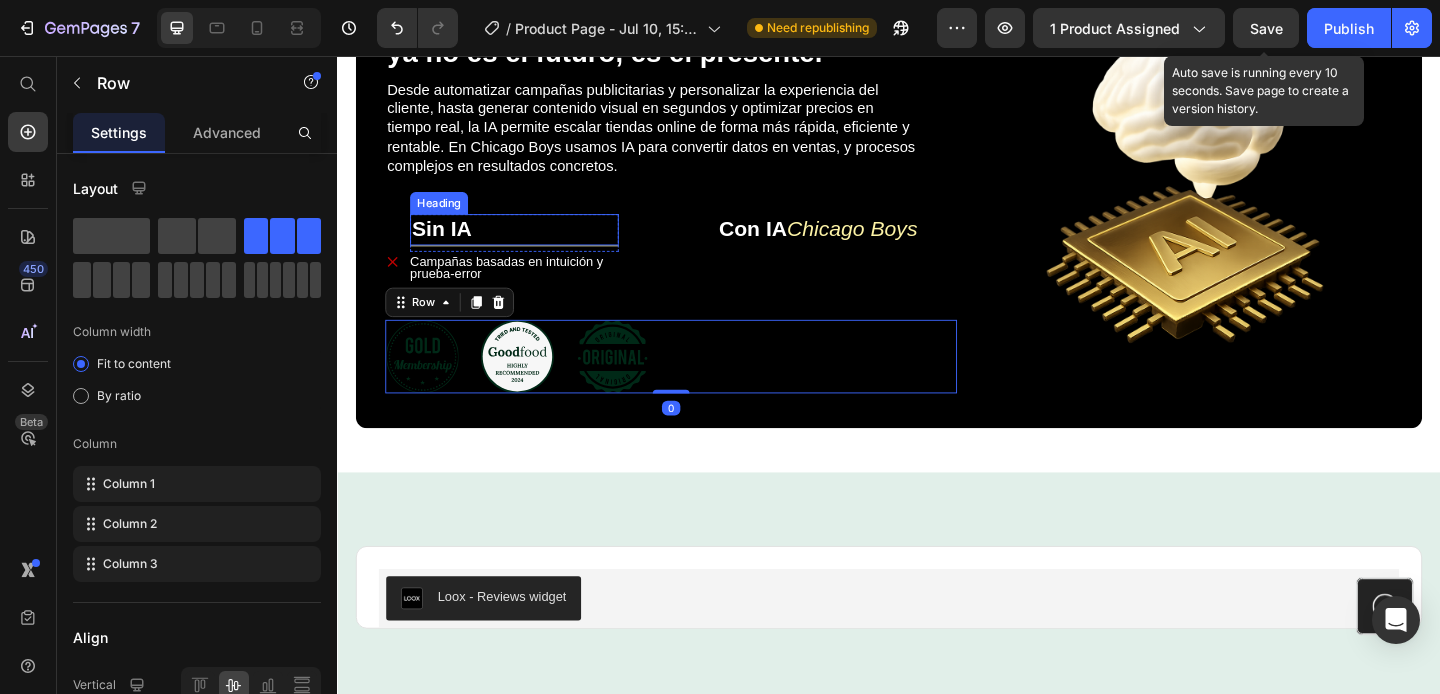click on "Sin IA" at bounding box center [529, 245] 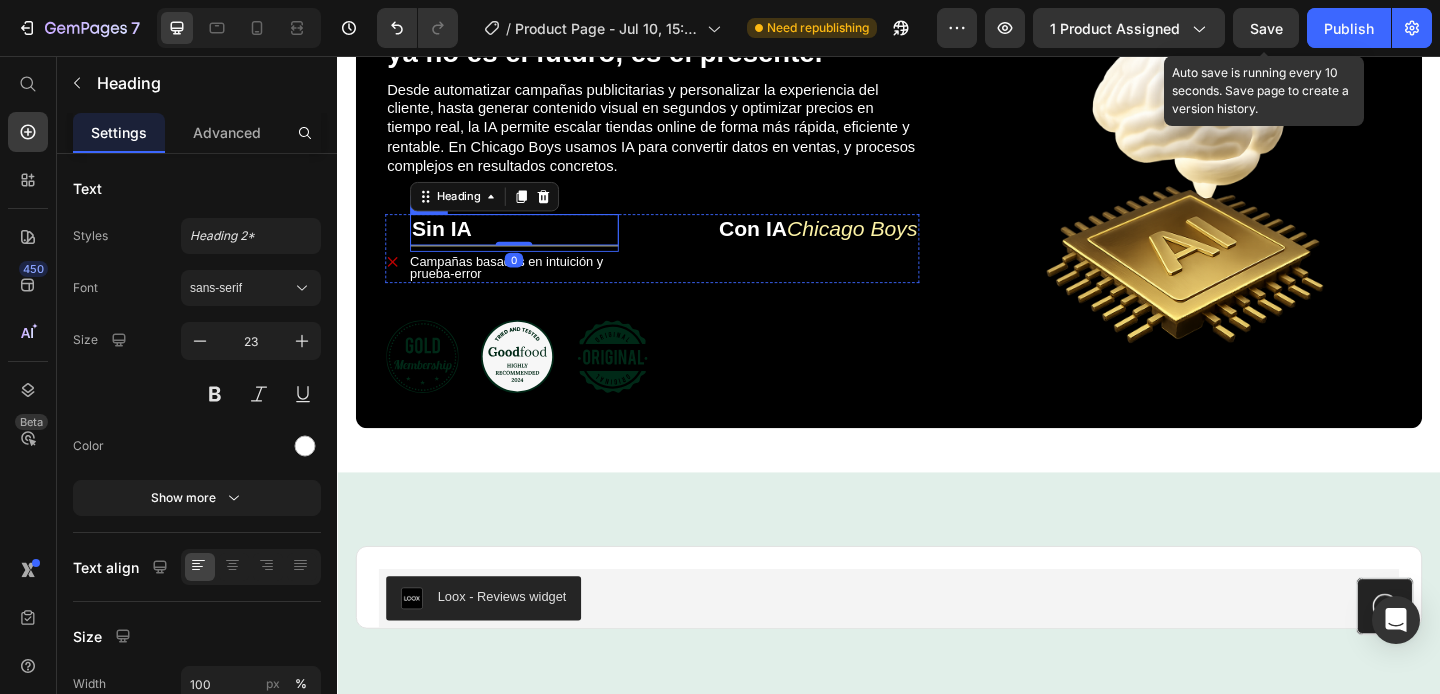 click on "Sin IA Heading   0                Title Line" at bounding box center (529, 248) 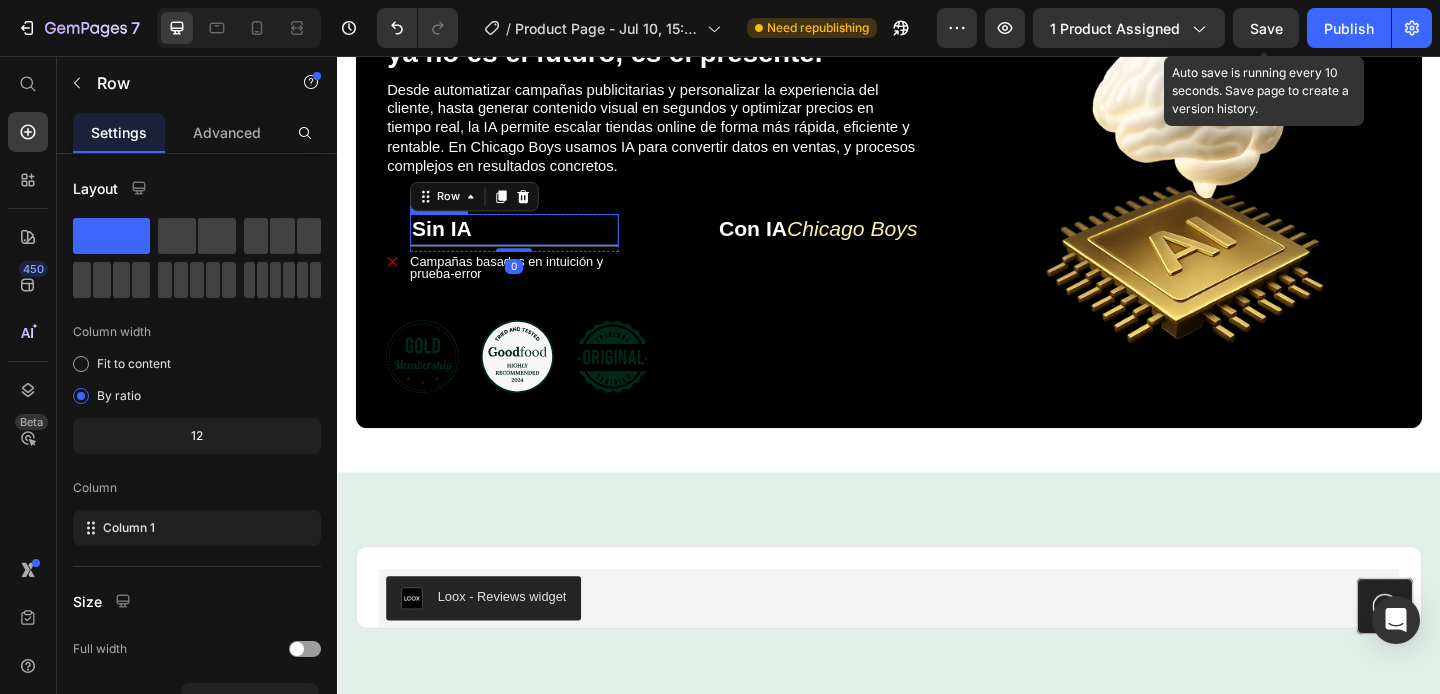 click on "Sin IA" at bounding box center (529, 245) 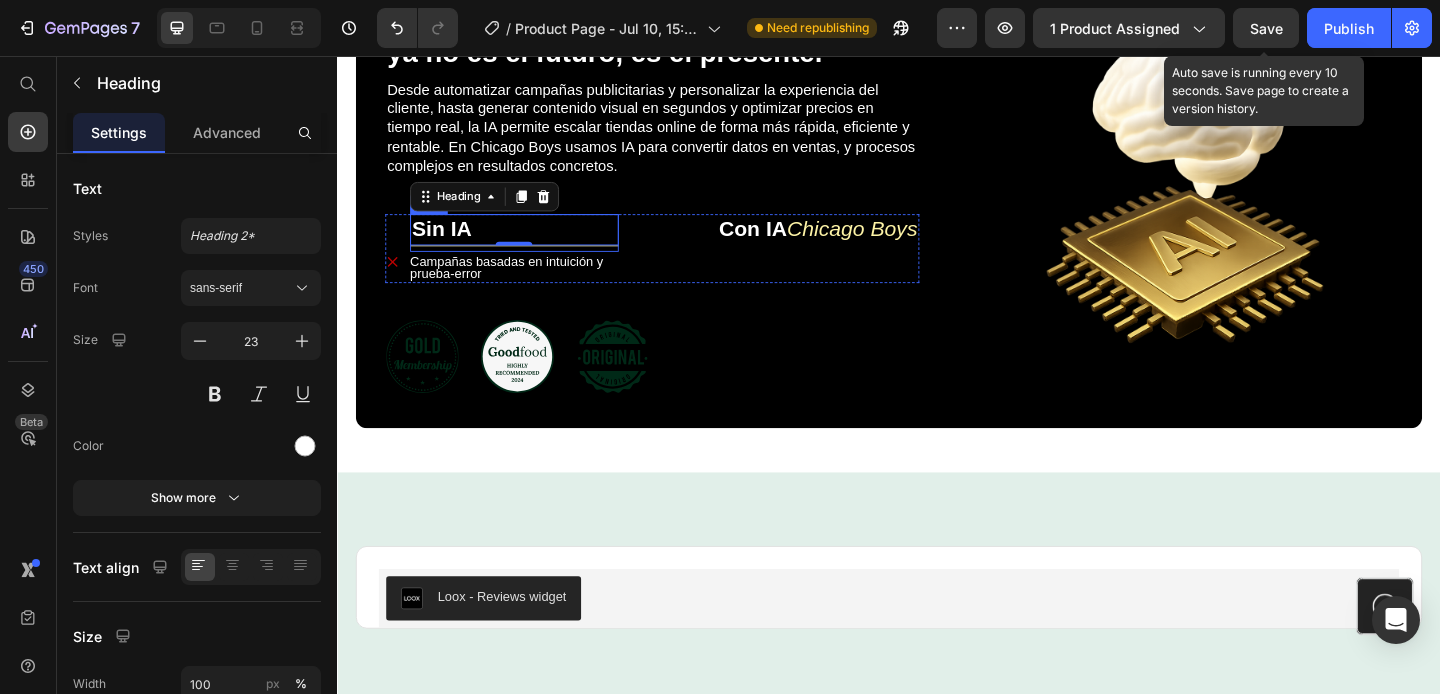 click on "Sin IA Heading   0                Title Line" at bounding box center [529, 248] 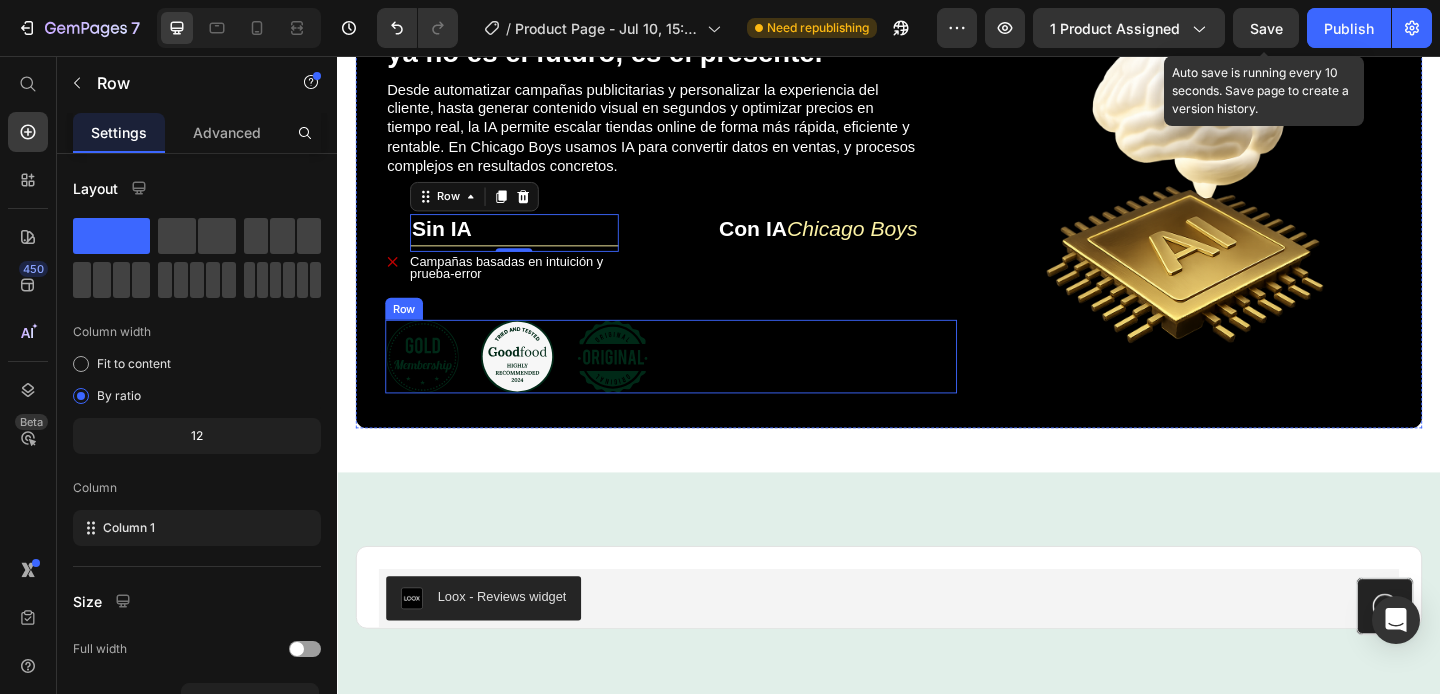 click on "Icon
Icon
Icon Row" at bounding box center (700, 383) 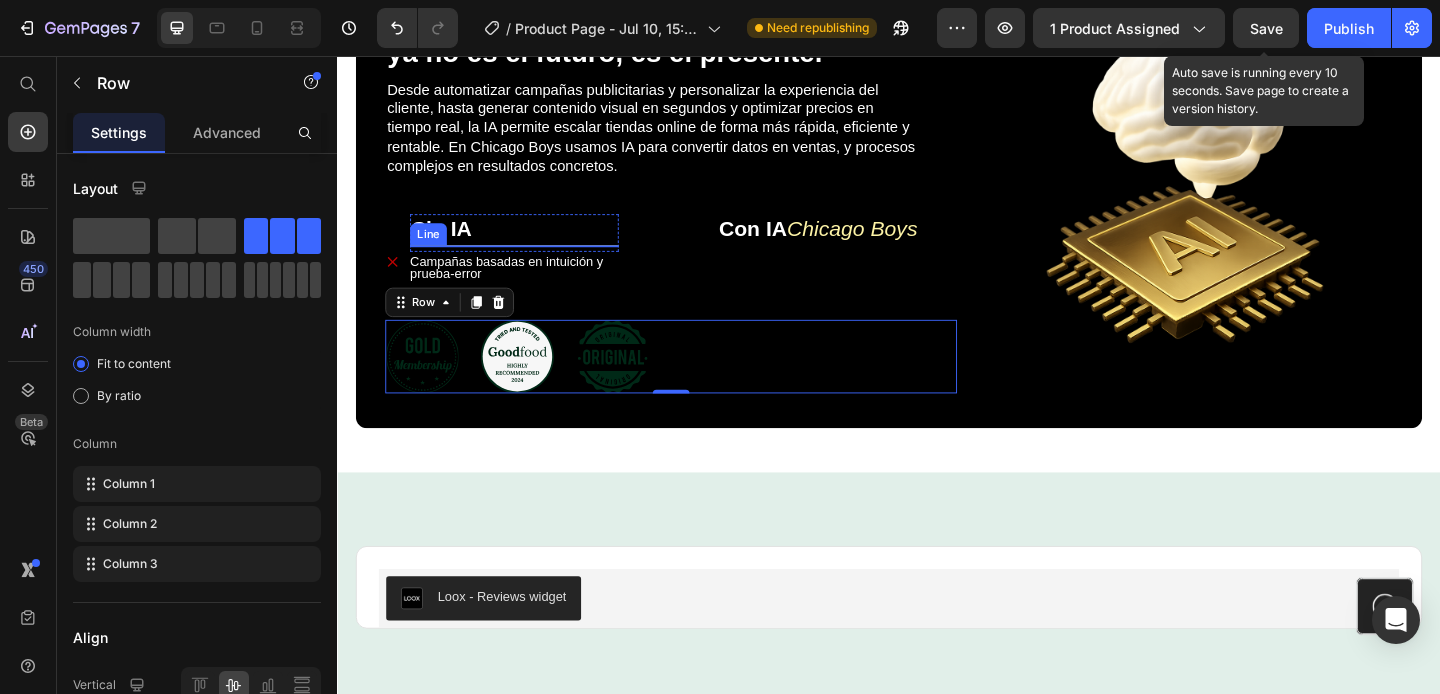 click at bounding box center [529, 262] 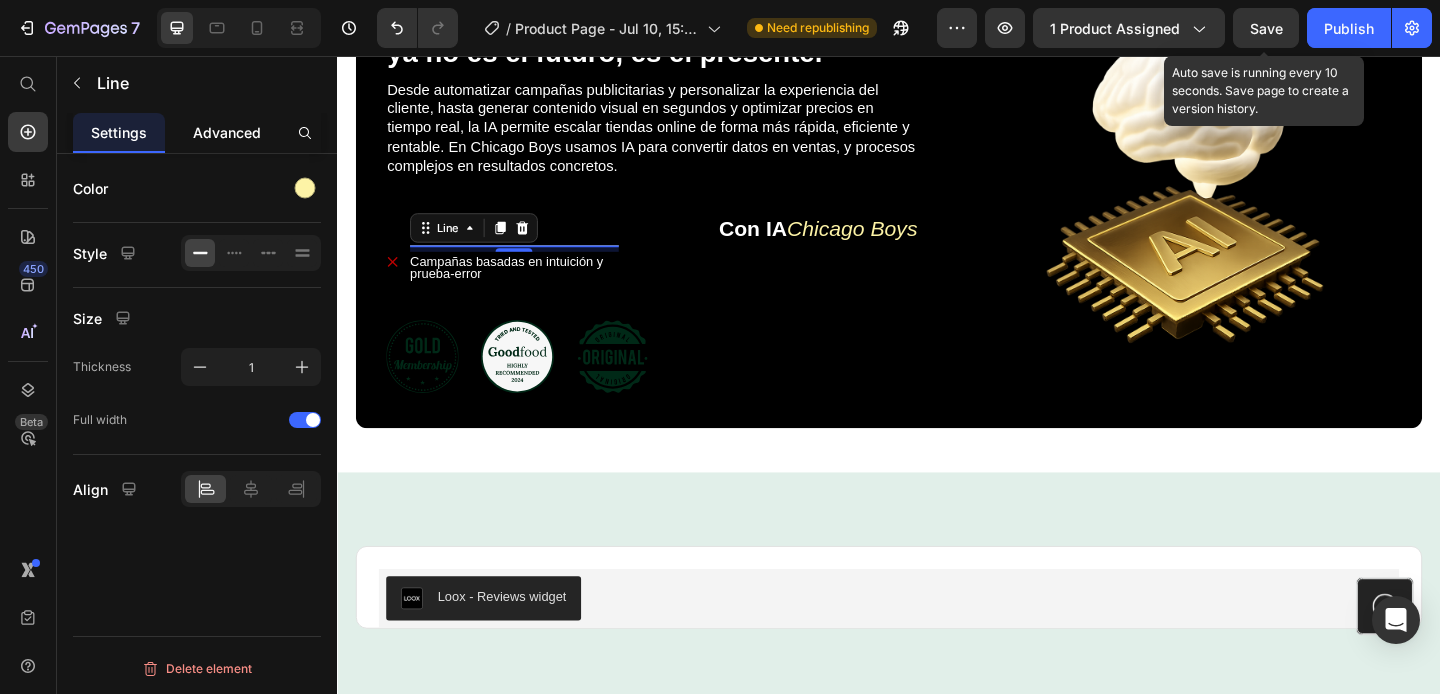 click on "Advanced" at bounding box center (227, 132) 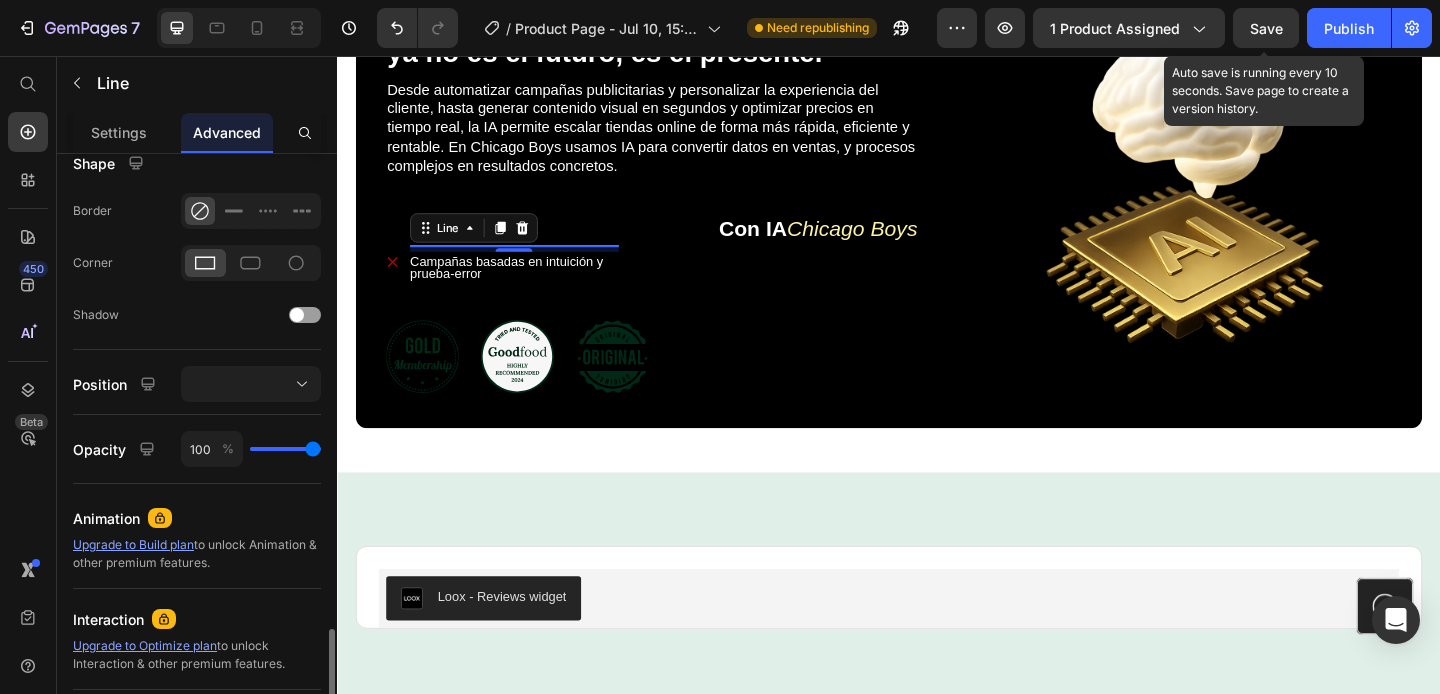 scroll, scrollTop: 0, scrollLeft: 0, axis: both 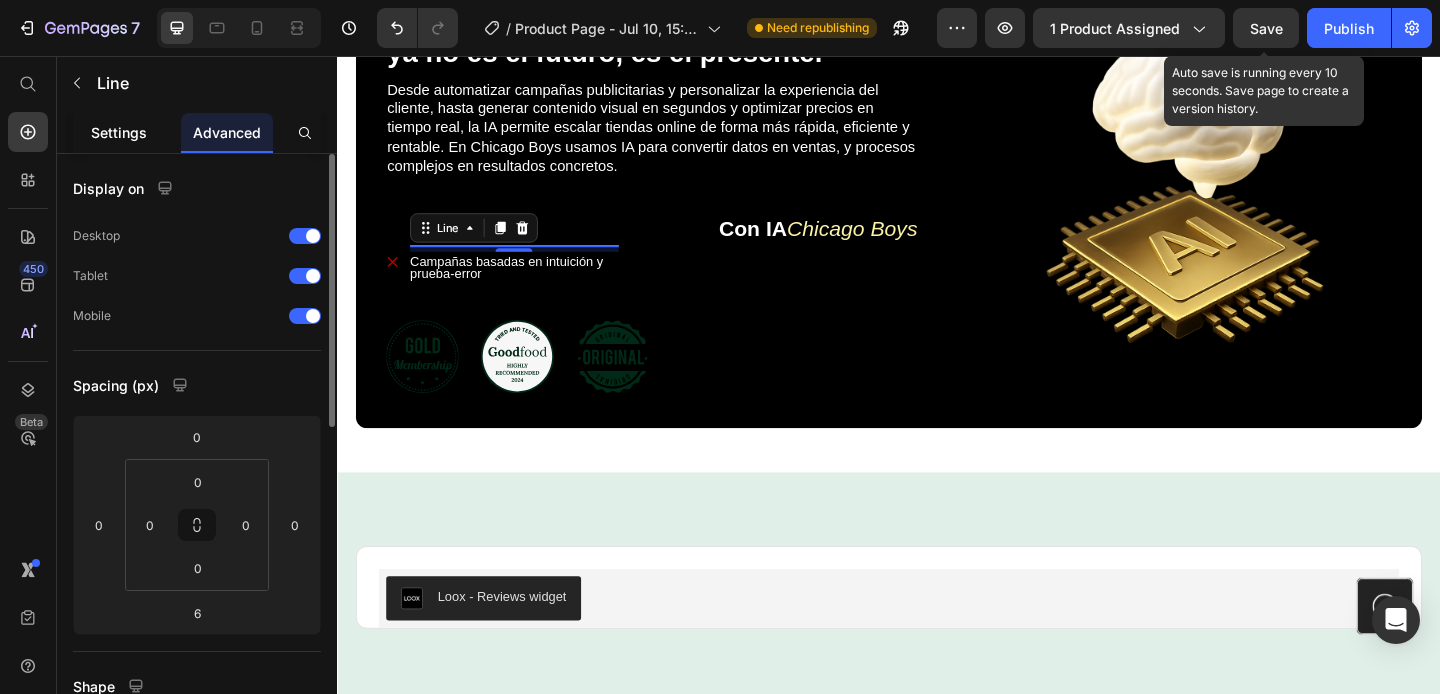 click on "Settings" at bounding box center [119, 132] 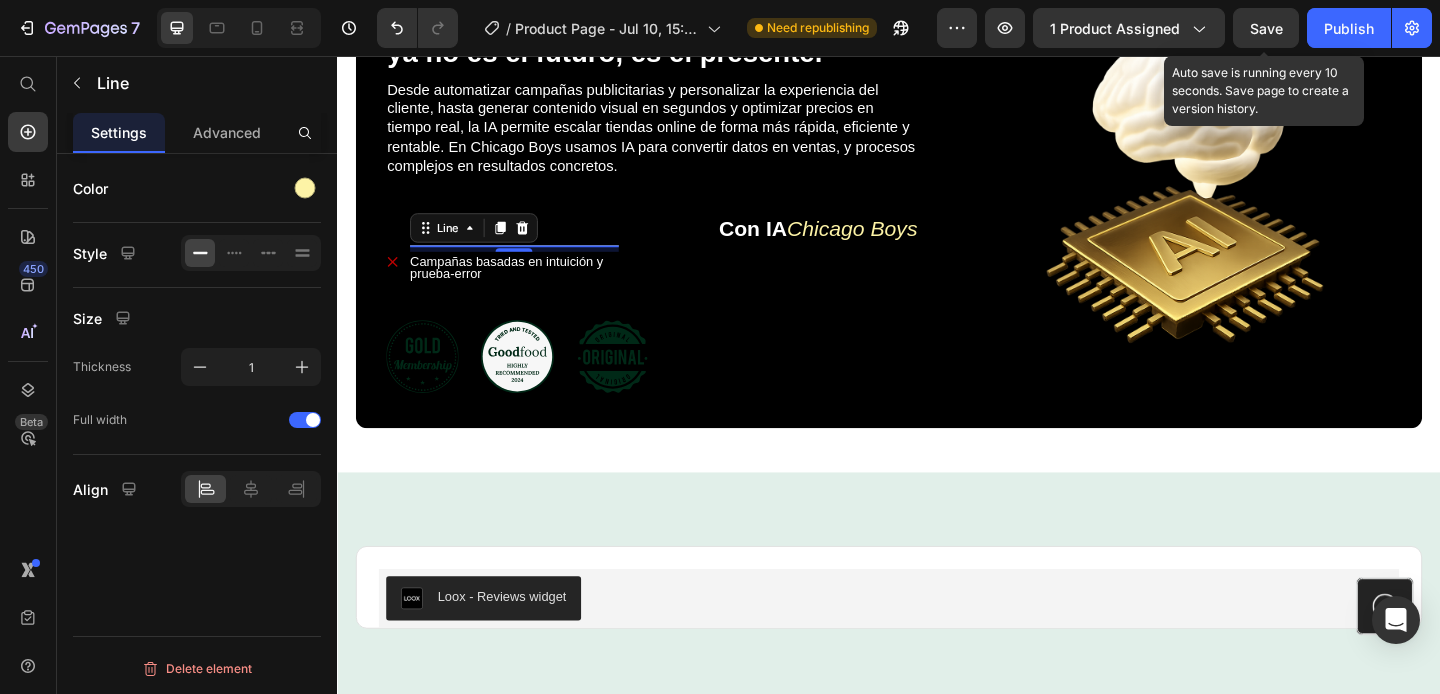 click on "Color Style                             Size Thickness 1 Full width Align  Delete element" at bounding box center [197, 452] 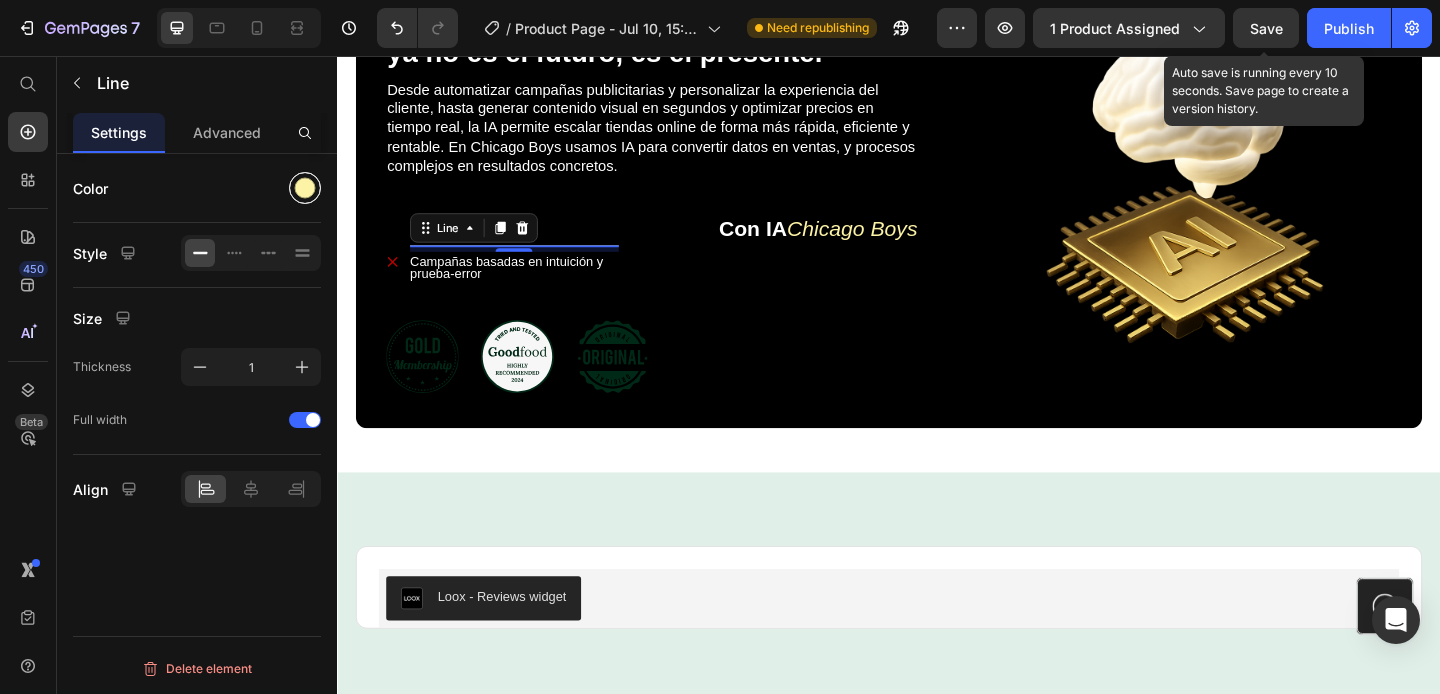 click at bounding box center (305, 188) 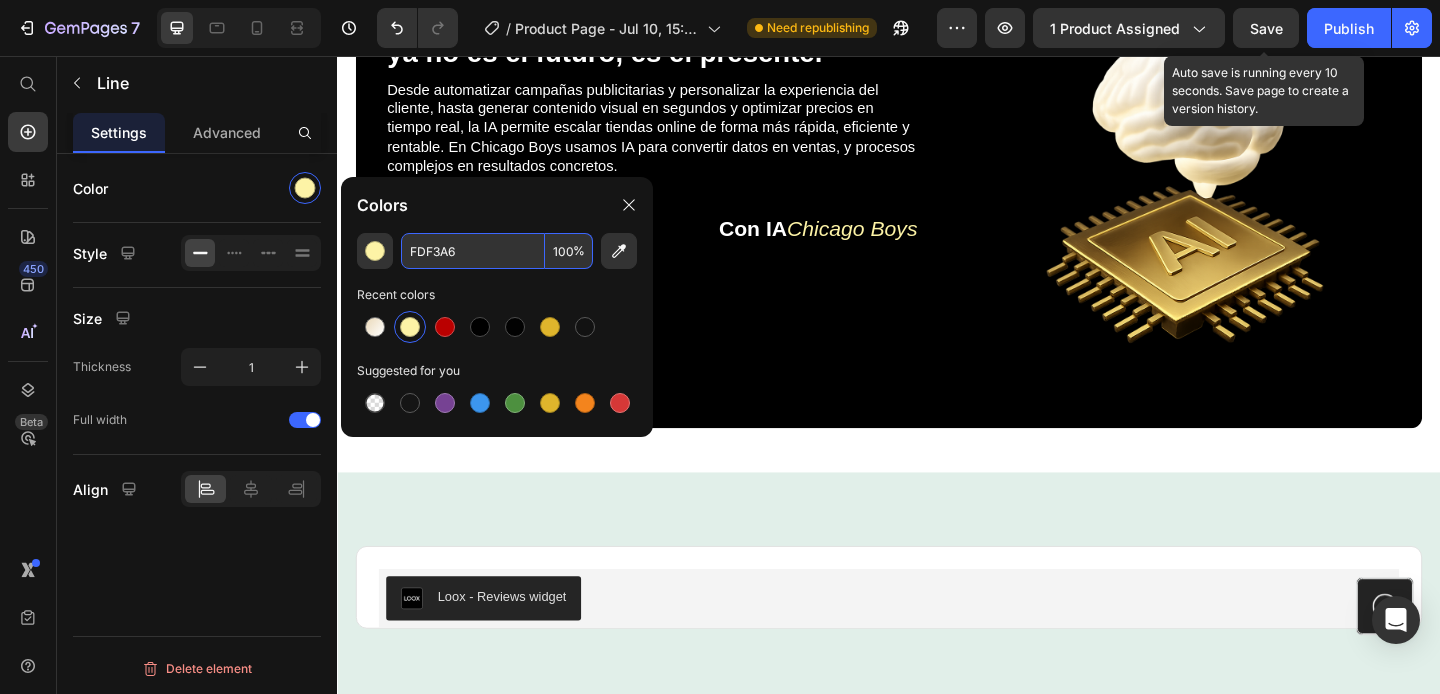 click on "100" at bounding box center (569, 251) 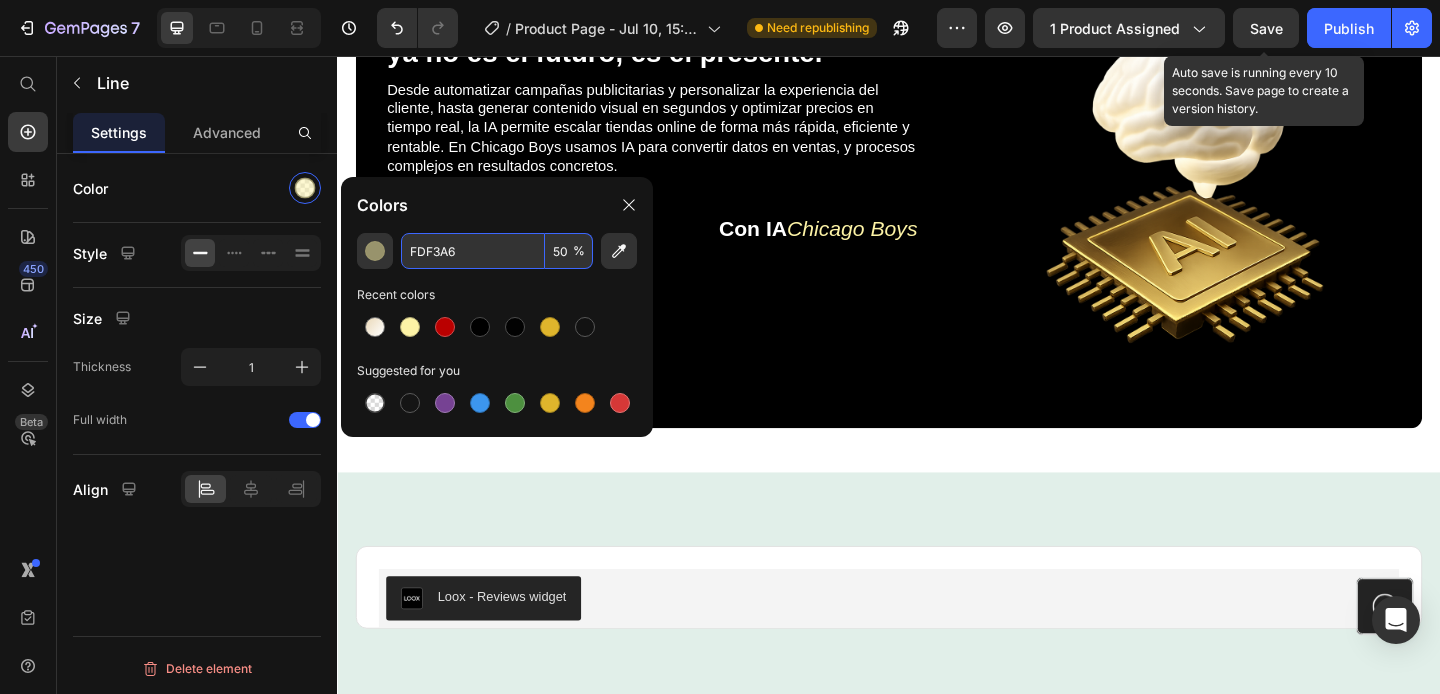 type on "50" 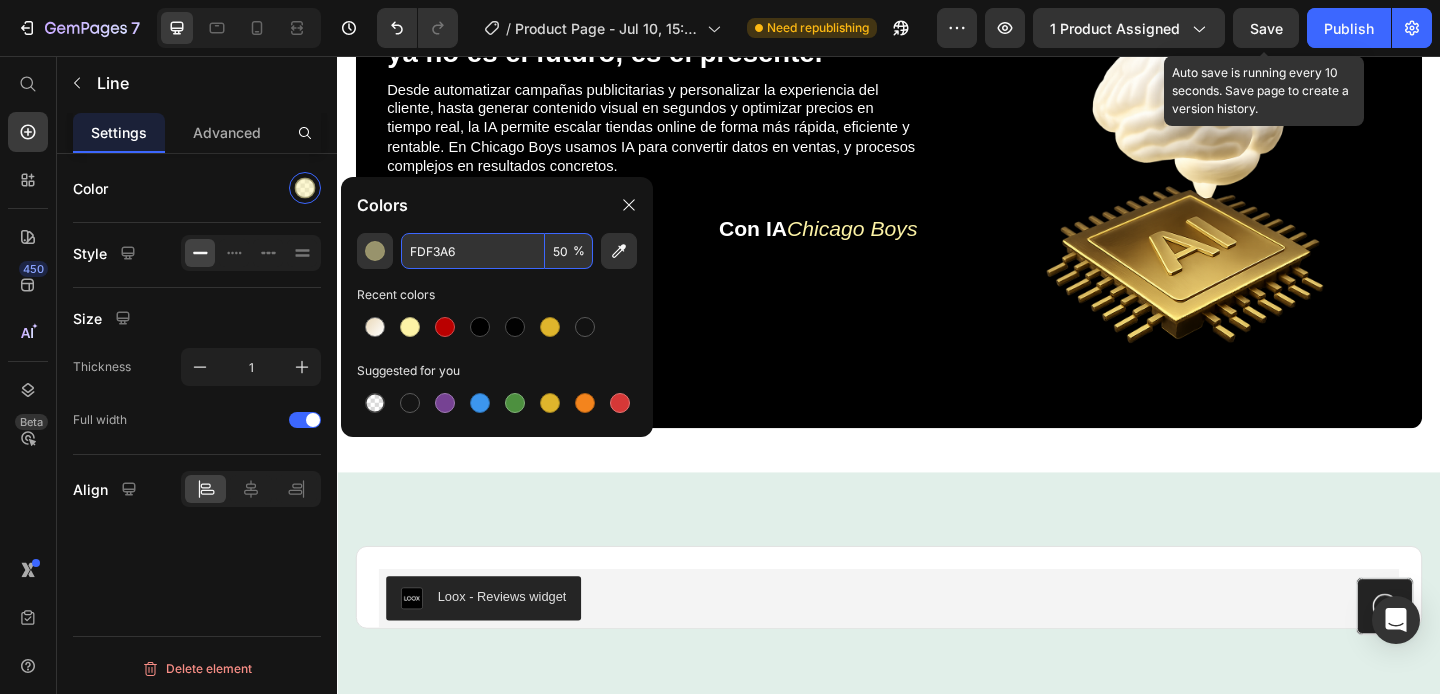 click on "Color" 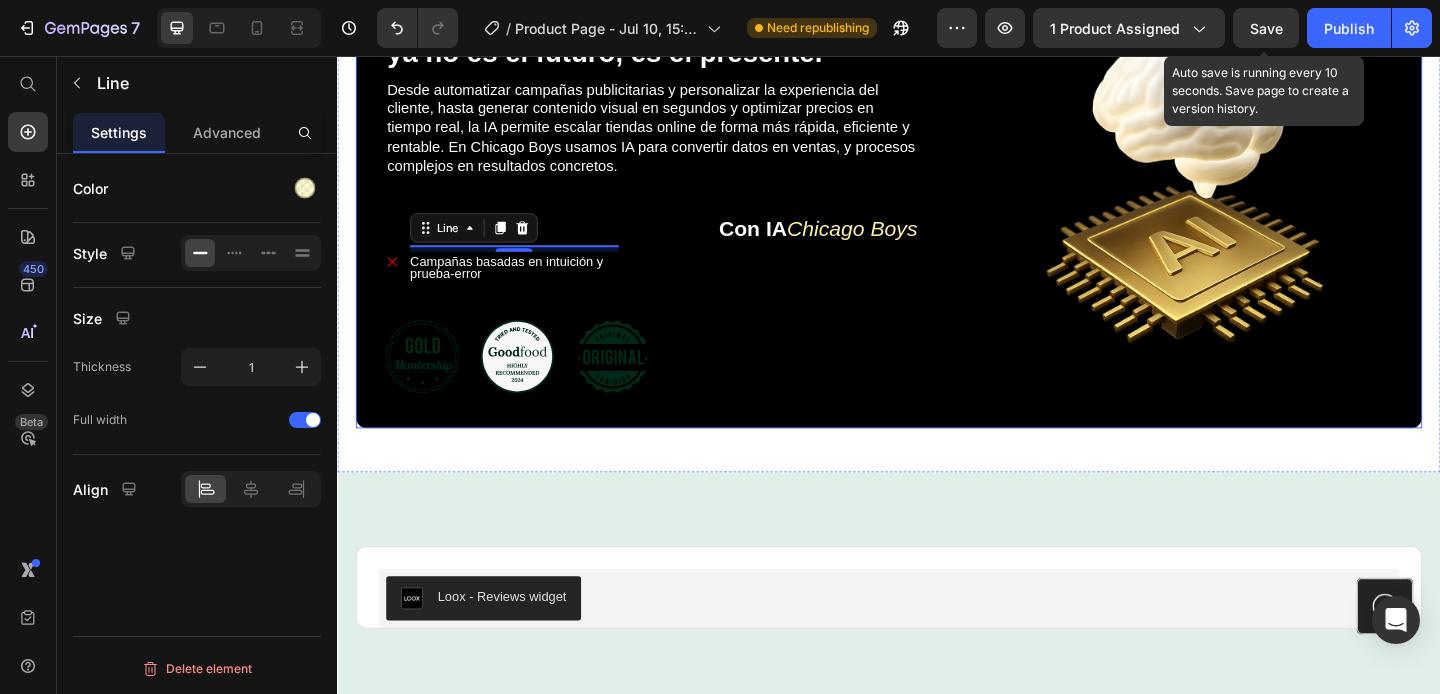 click on "⁠⁠⁠⁠⁠⁠⁠ La inteligencia artificial en ecommerce ya no es el futuro, es el presente. Heading Image Desde automatizar campañas publicitarias y personalizar la experiencia del cliente, hasta generar contenido visual en segundos y optimizar precios en tiempo real, la IA permite escalar tiendas online de forma más rápida, eficiente y rentable. En Chicago Boys usamos IA para convertir datos en ventas, y procesos complejos en resultados concretos. Text Block Sin IA Heading                Title Line   6 Row
Campañas basadas en intuición y prueba-error Item List ⁠⁠⁠⁠⁠⁠⁠ Con IA  Chicago Boys Heading Row Row Row
Icon
Icon
Icon Row" at bounding box center (700, 207) 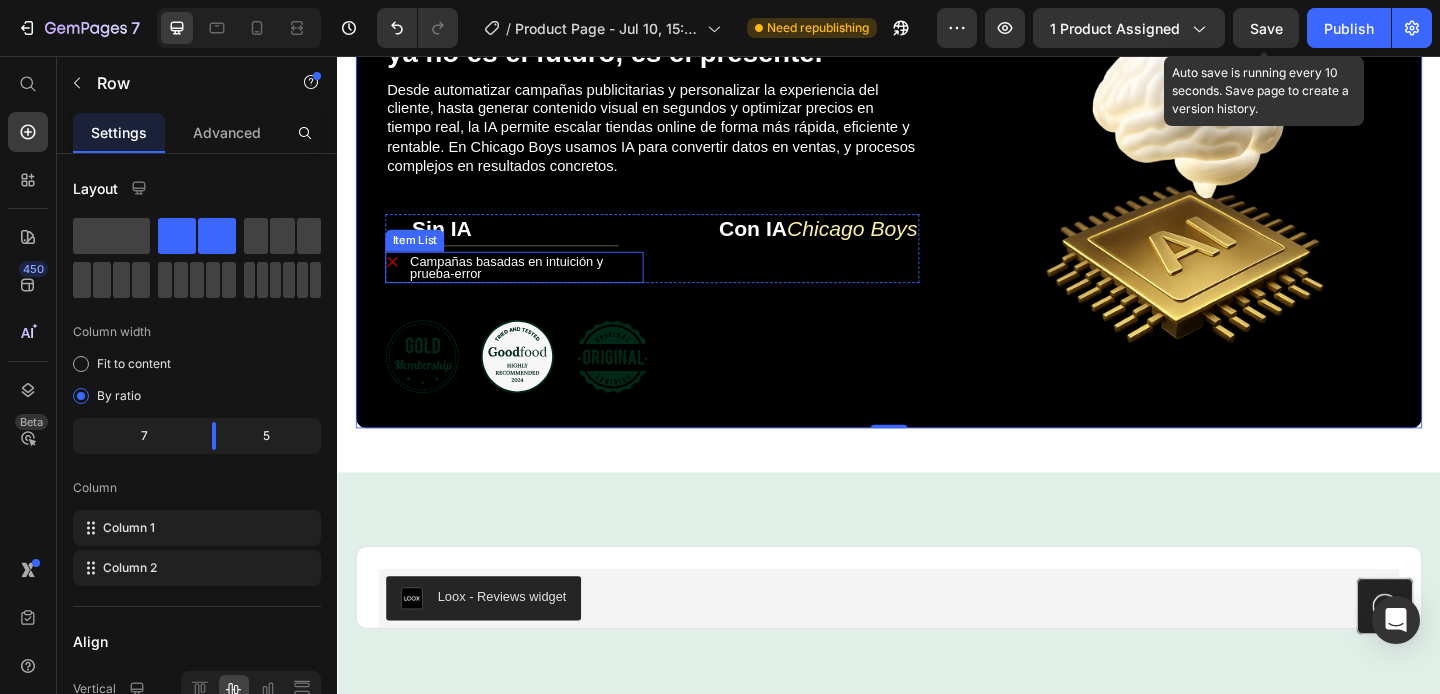 click on "Campañas basadas en intuición y prueba-error" at bounding box center [541, 286] 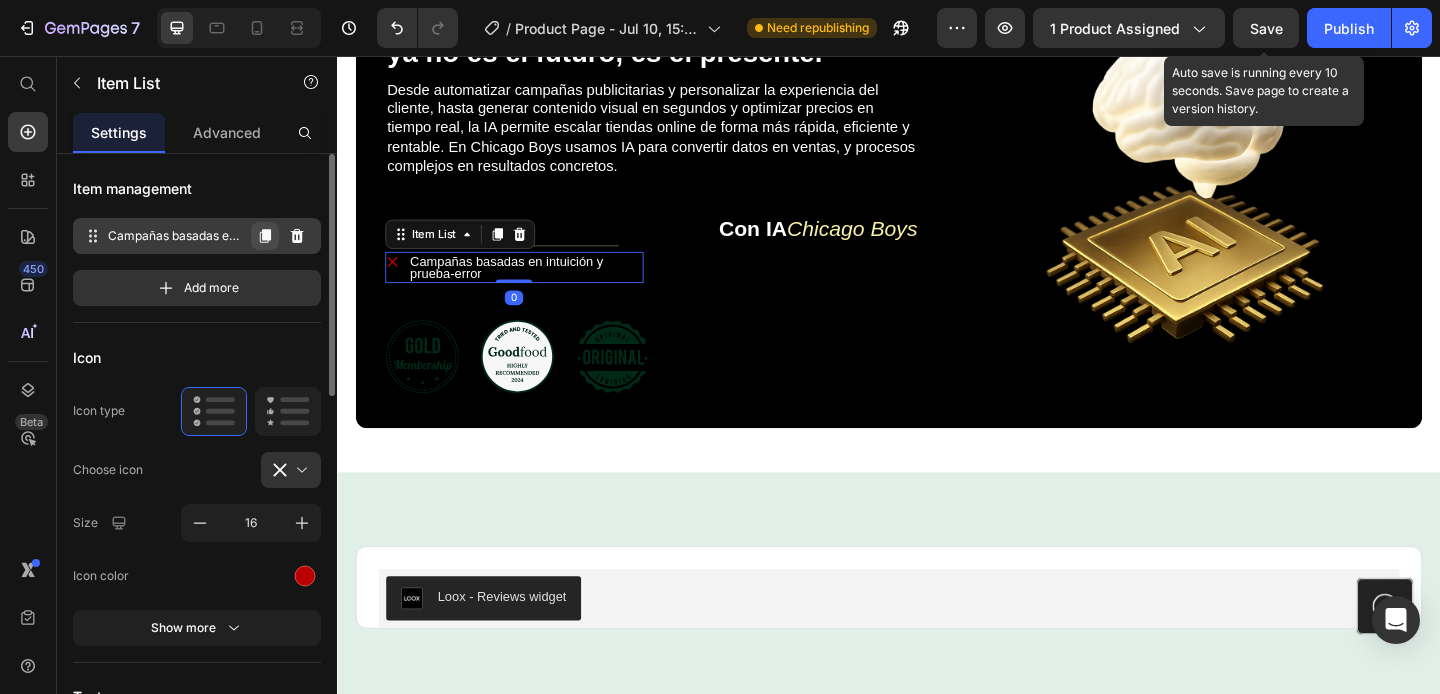 click 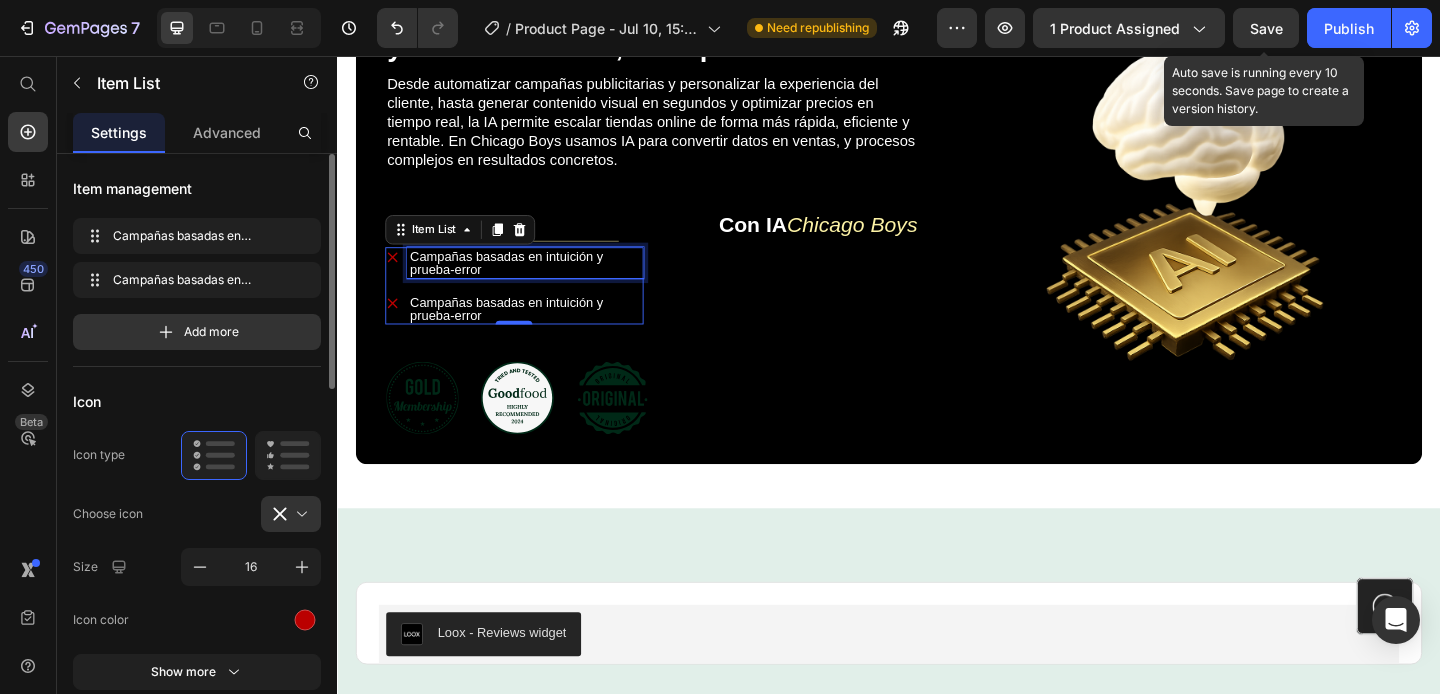 click on "Campañas basadas en intuición y prueba-error" at bounding box center [541, 281] 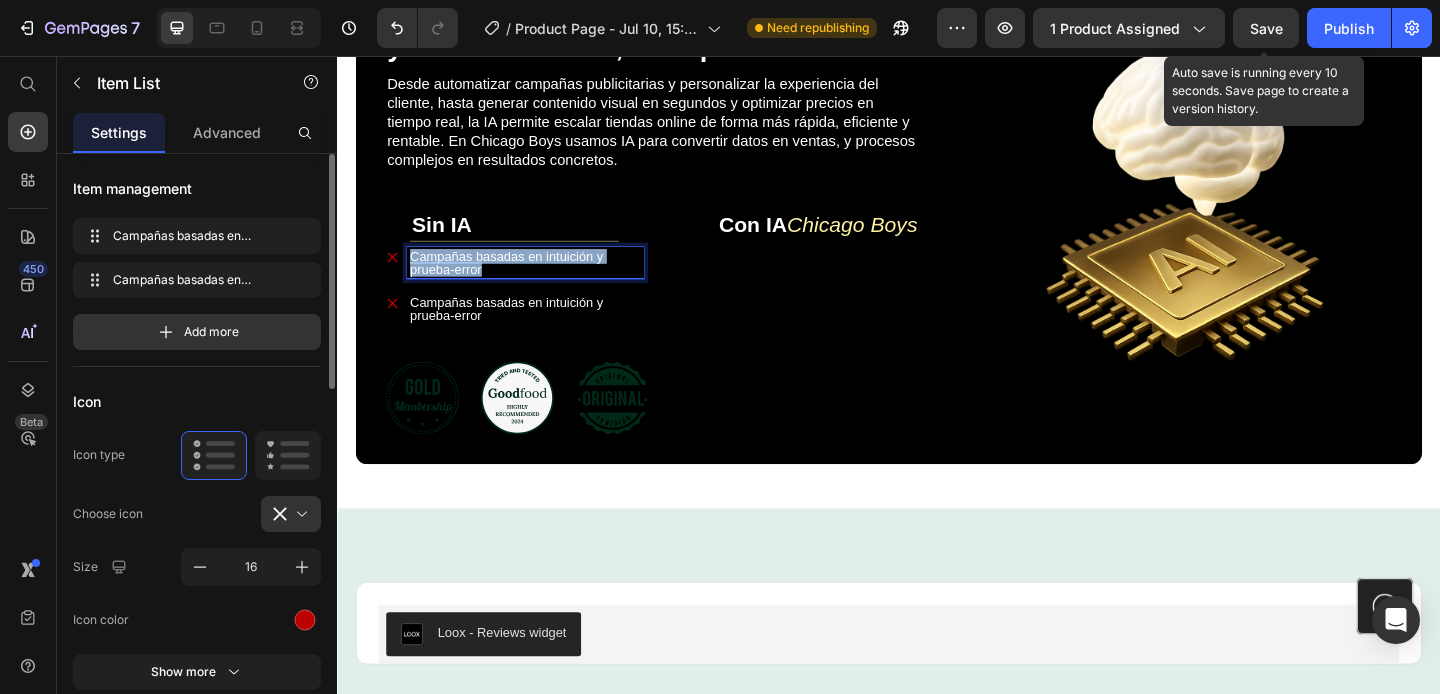 click on "Campañas basadas en intuición y prueba-error" at bounding box center [541, 281] 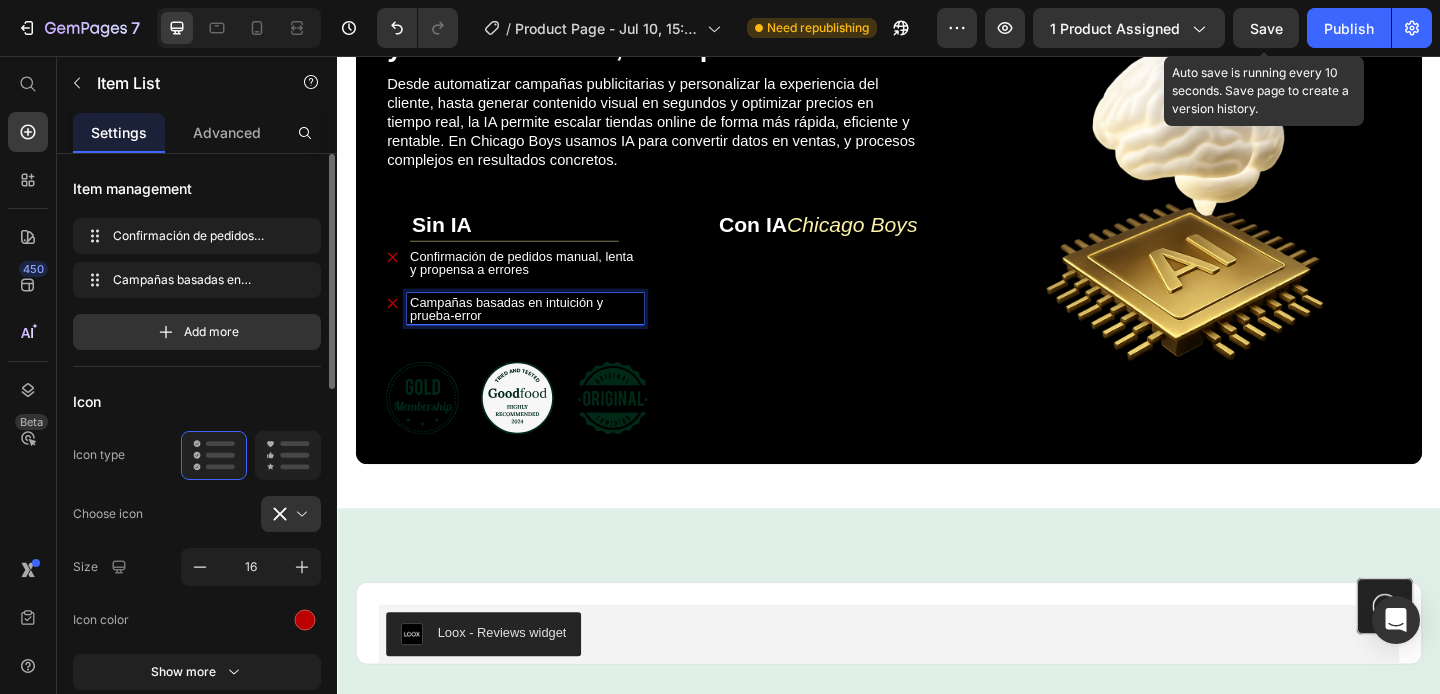 click on "Campañas basadas en intuición y prueba-error" at bounding box center [521, 331] 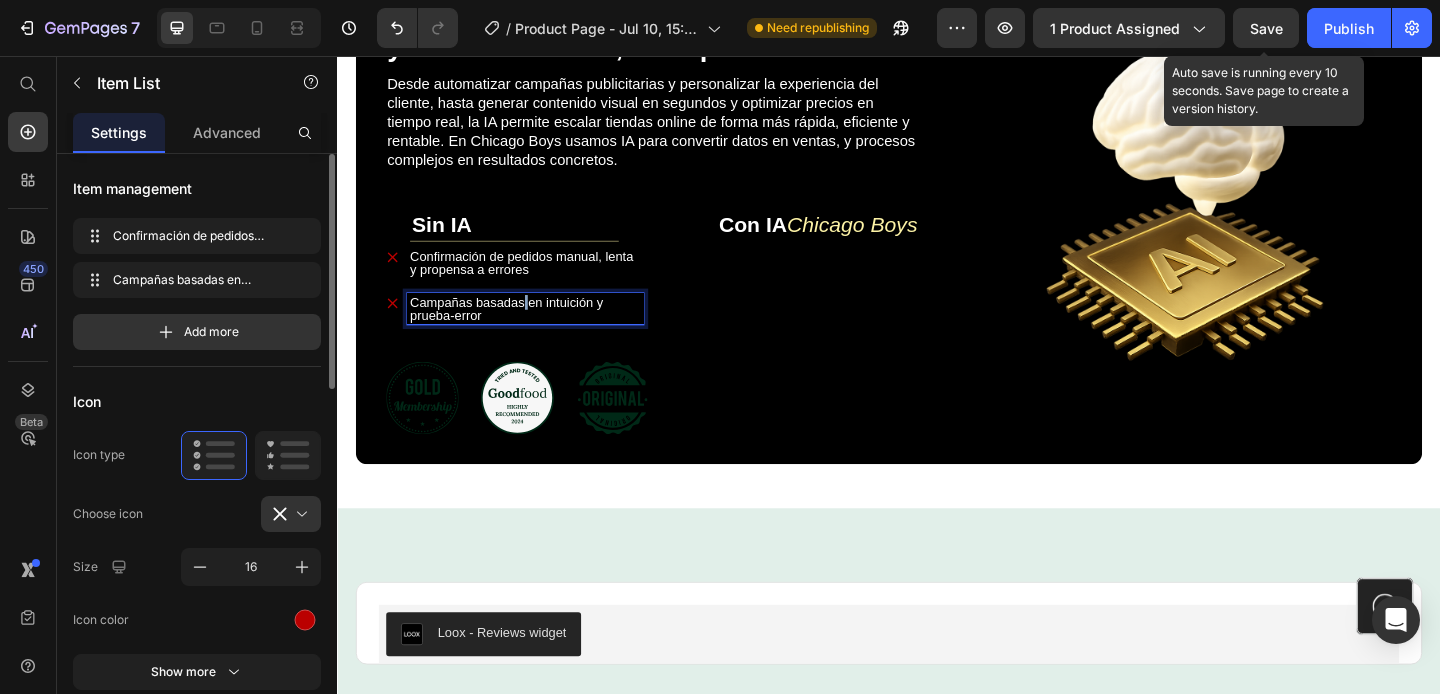 click on "Campañas basadas en intuición y prueba-error" at bounding box center (521, 331) 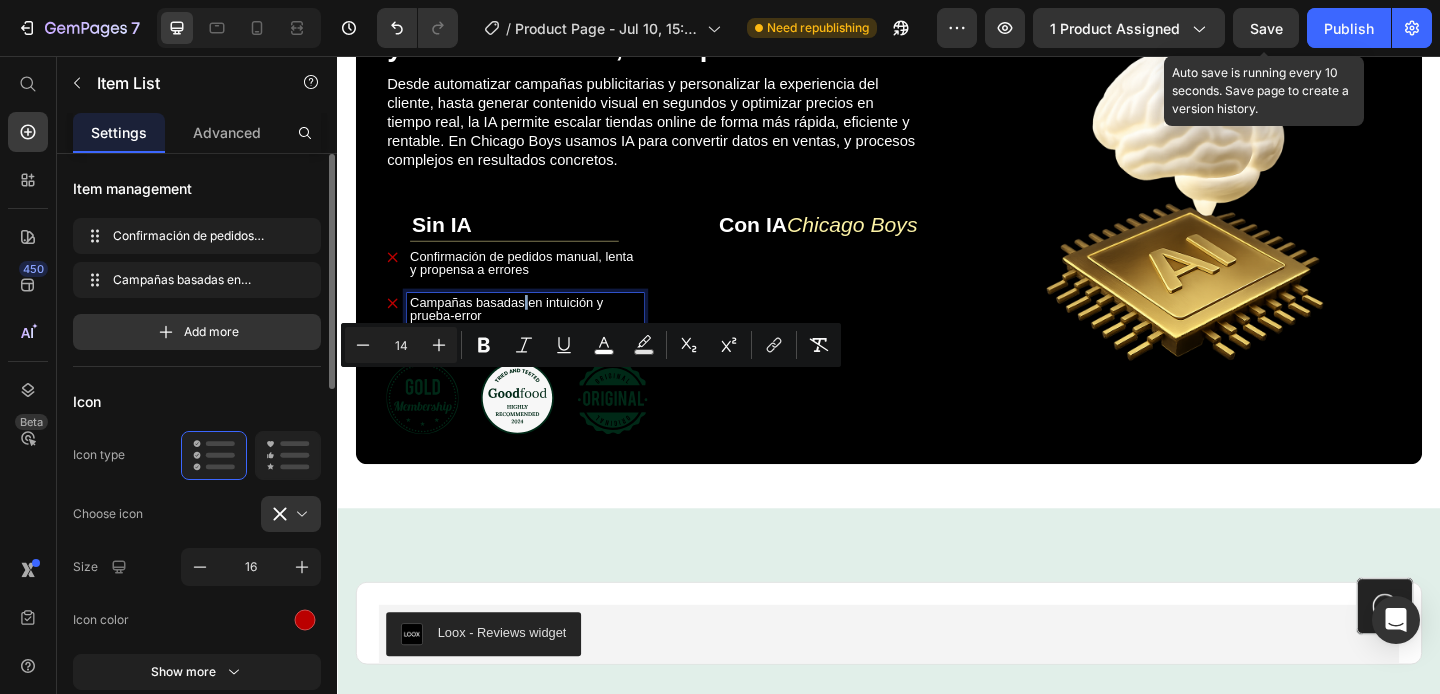 click on "Campañas basadas en intuición y prueba-error" at bounding box center (521, 331) 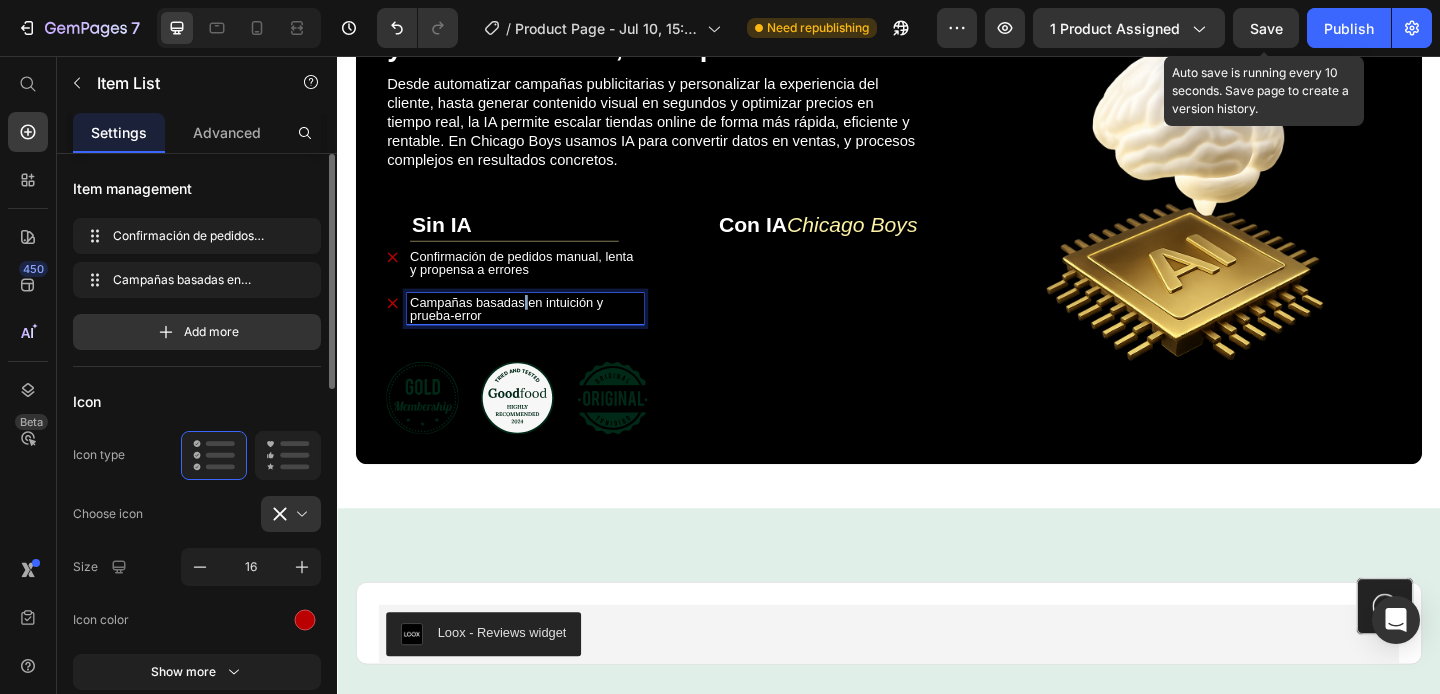 click on "Campañas basadas en intuición y prueba-error" at bounding box center (521, 331) 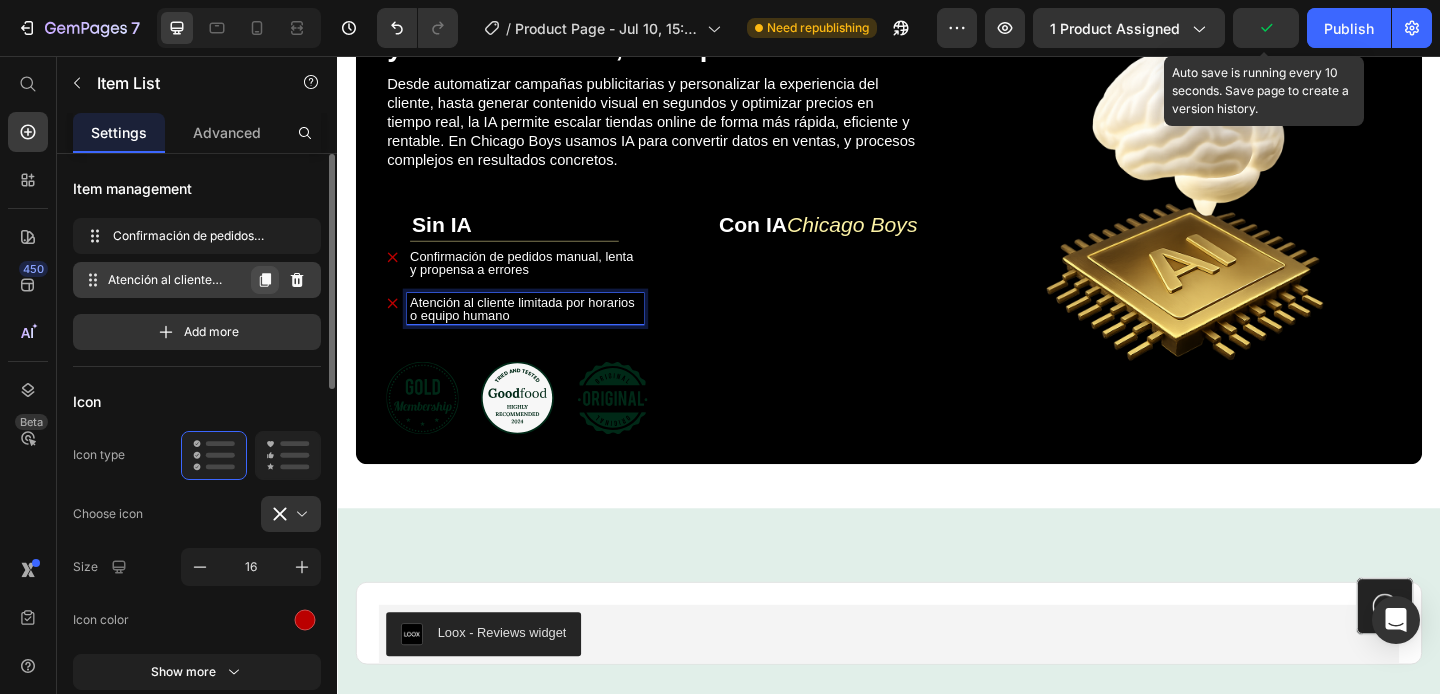 click 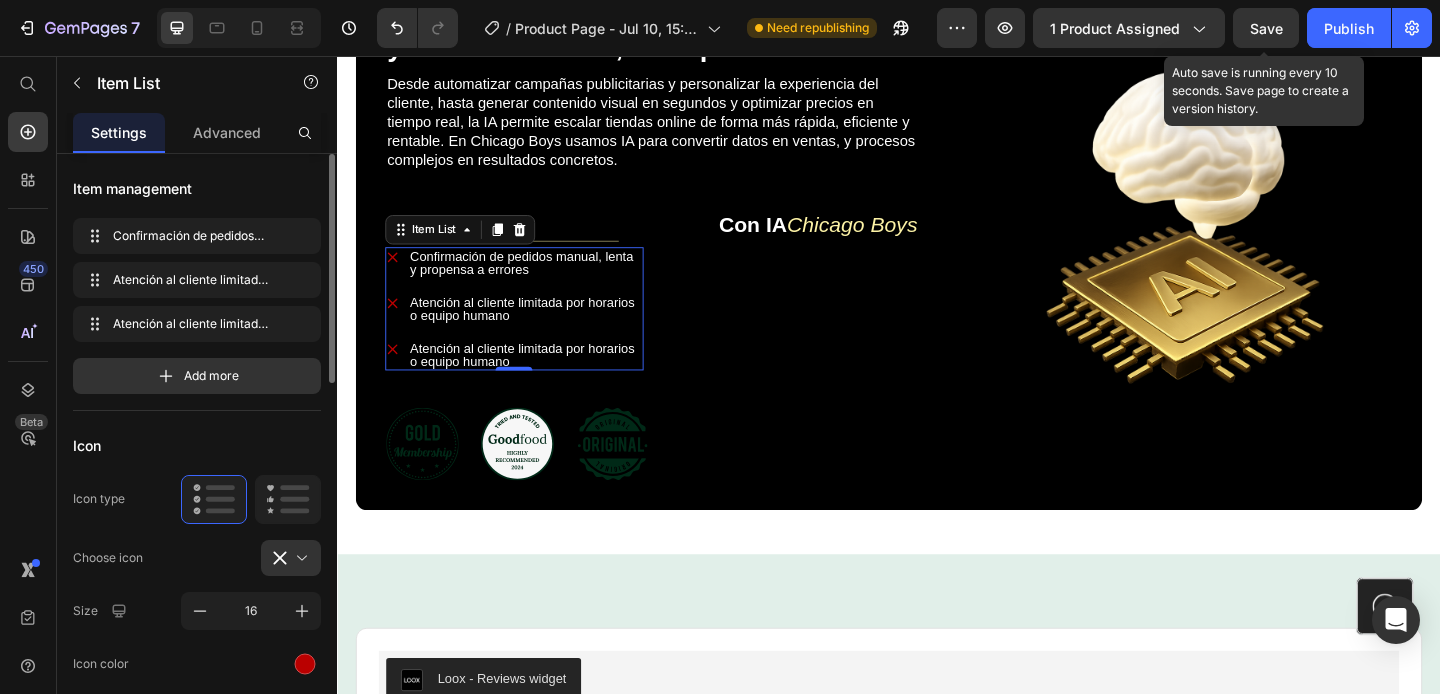 click on "Atención al cliente limitada por horarios o equipo humano" at bounding box center [538, 381] 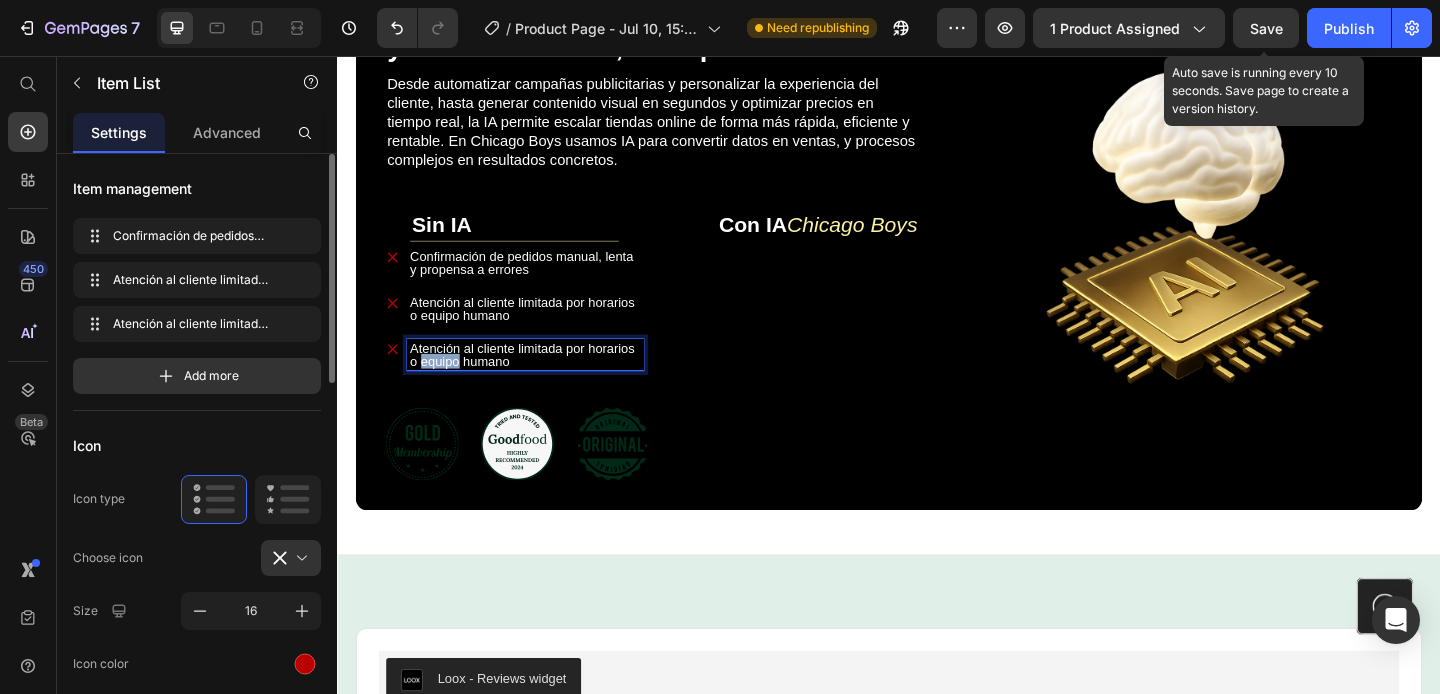 click on "Atención al cliente limitada por horarios o equipo humano" at bounding box center [538, 381] 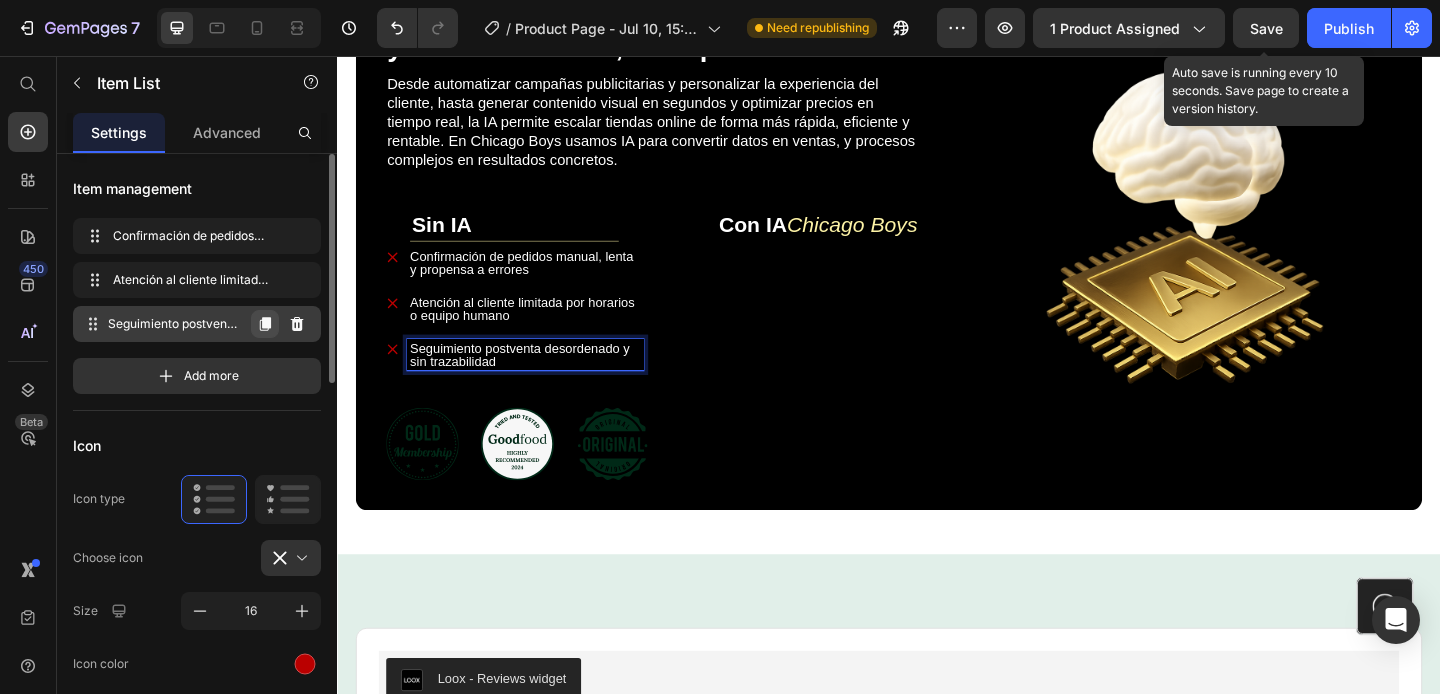 click 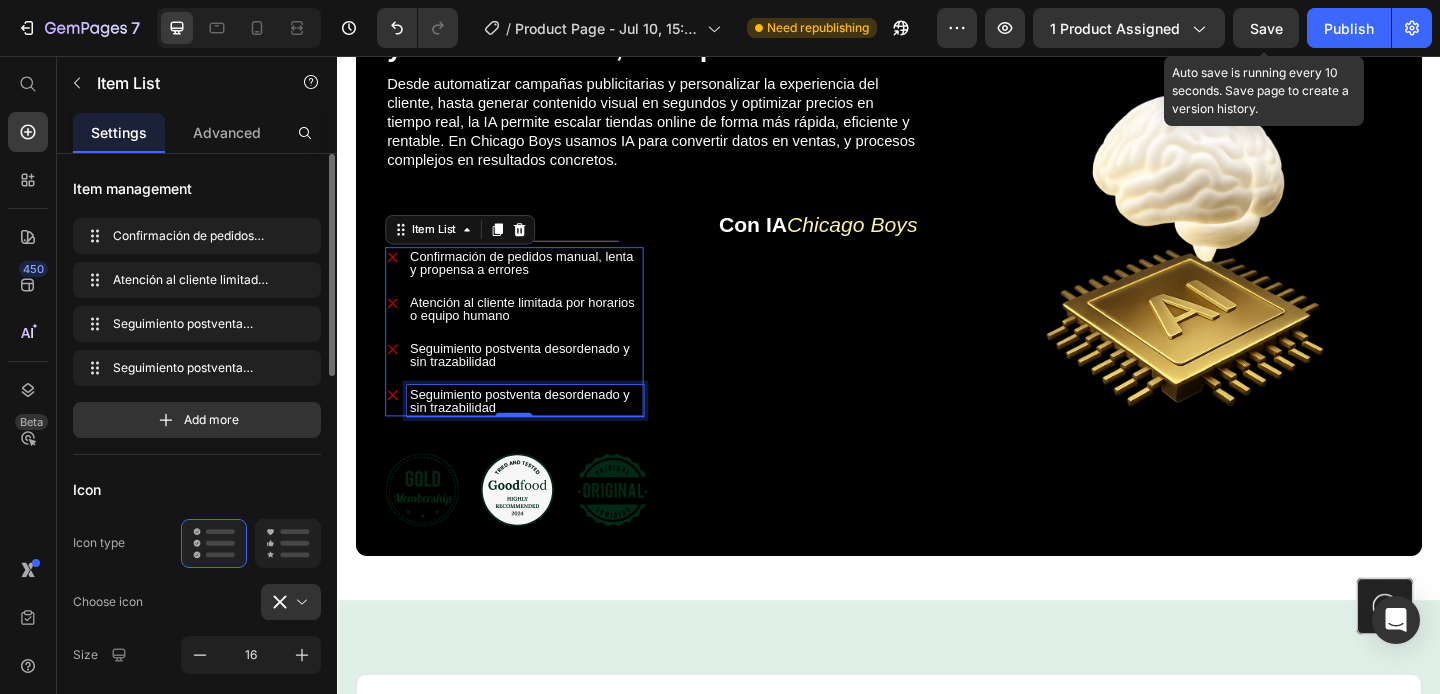 click on "Seguimiento postventa desordenado y sin trazabilidad" at bounding box center [535, 431] 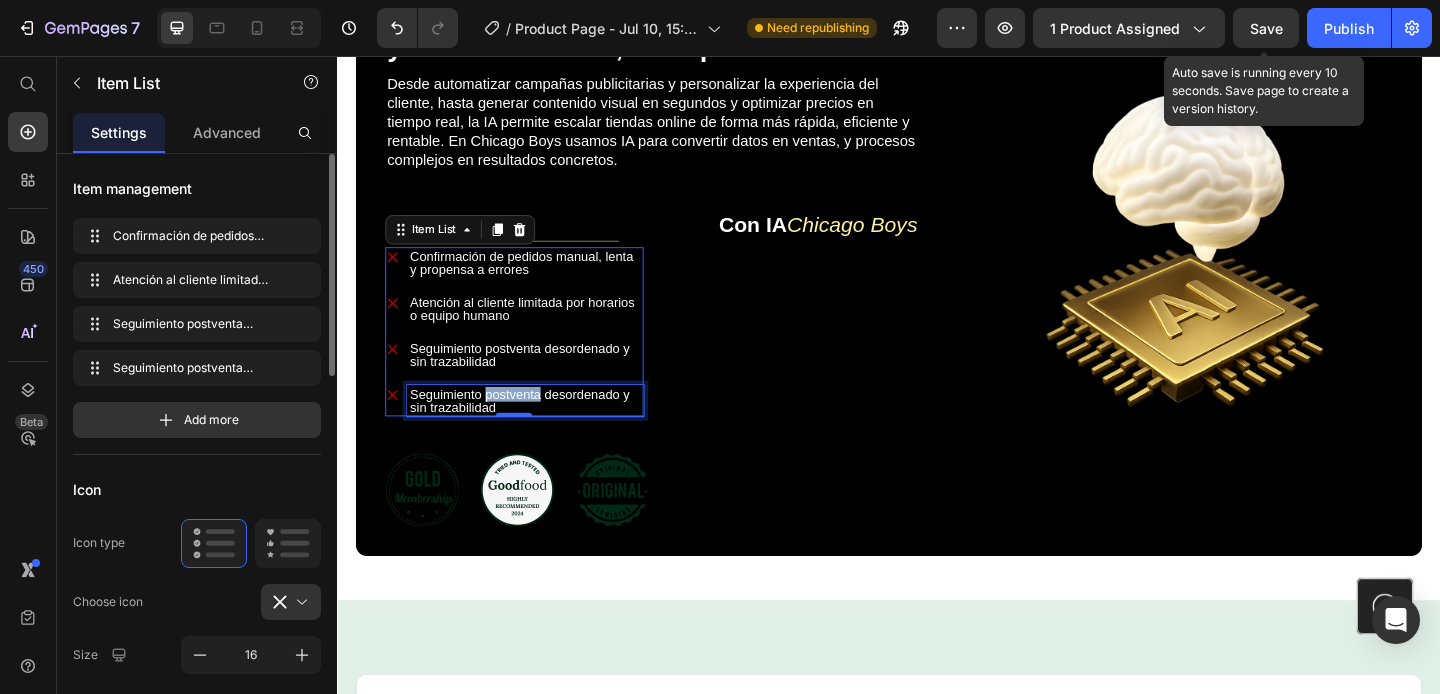 click on "Seguimiento postventa desordenado y sin trazabilidad" at bounding box center [535, 431] 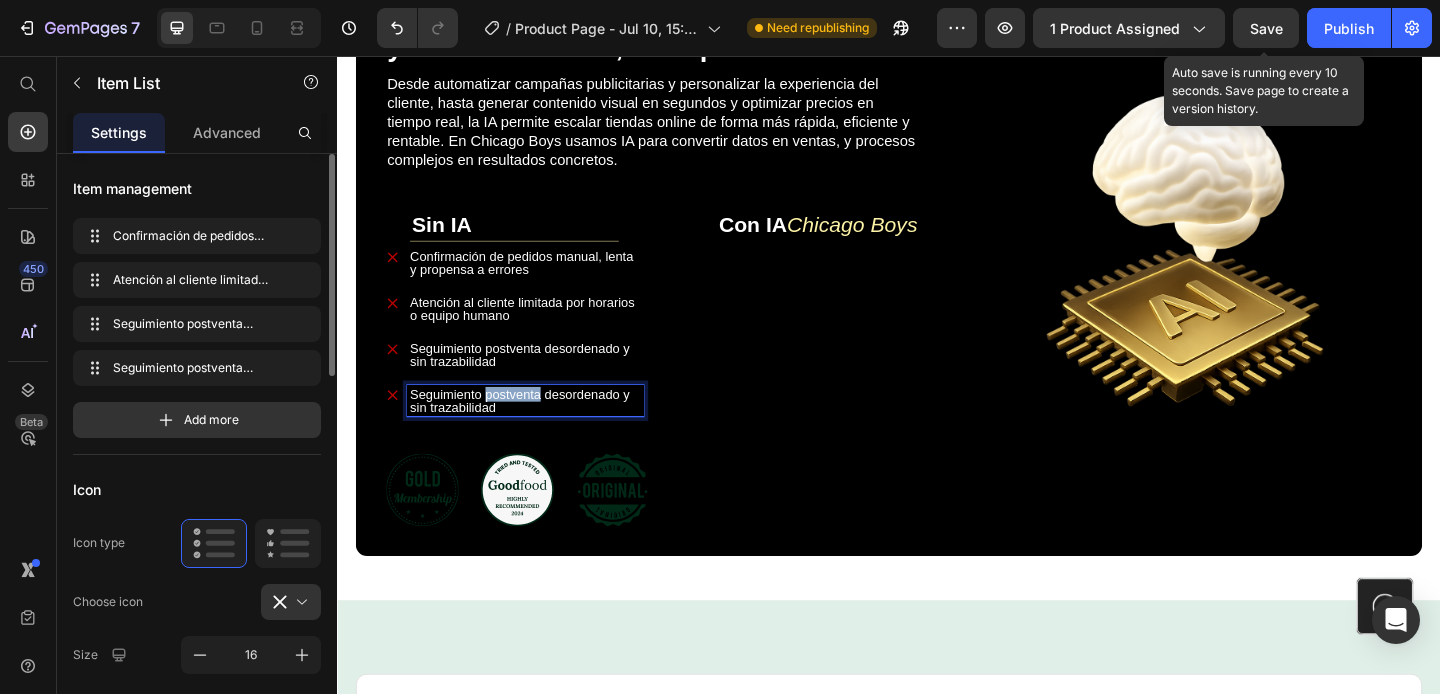 click on "Seguimiento postventa desordenado y sin trazabilidad" at bounding box center [535, 431] 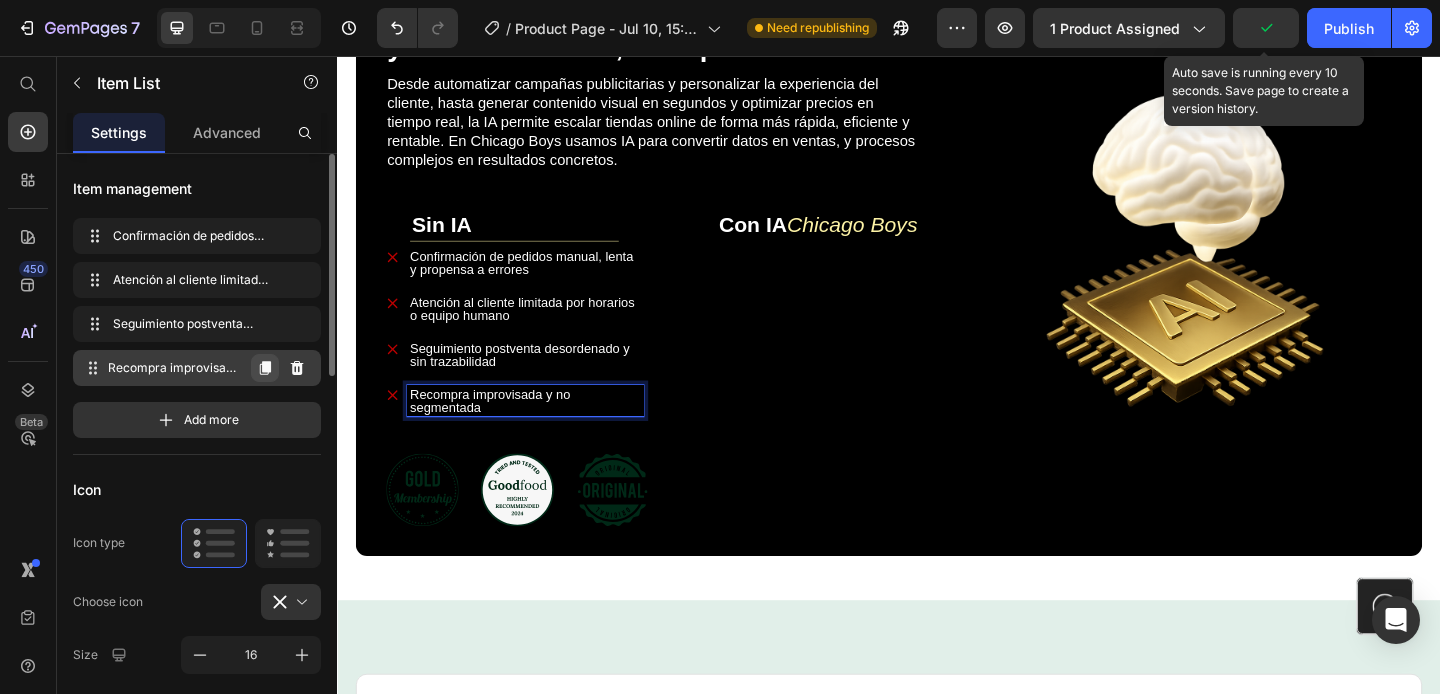 click 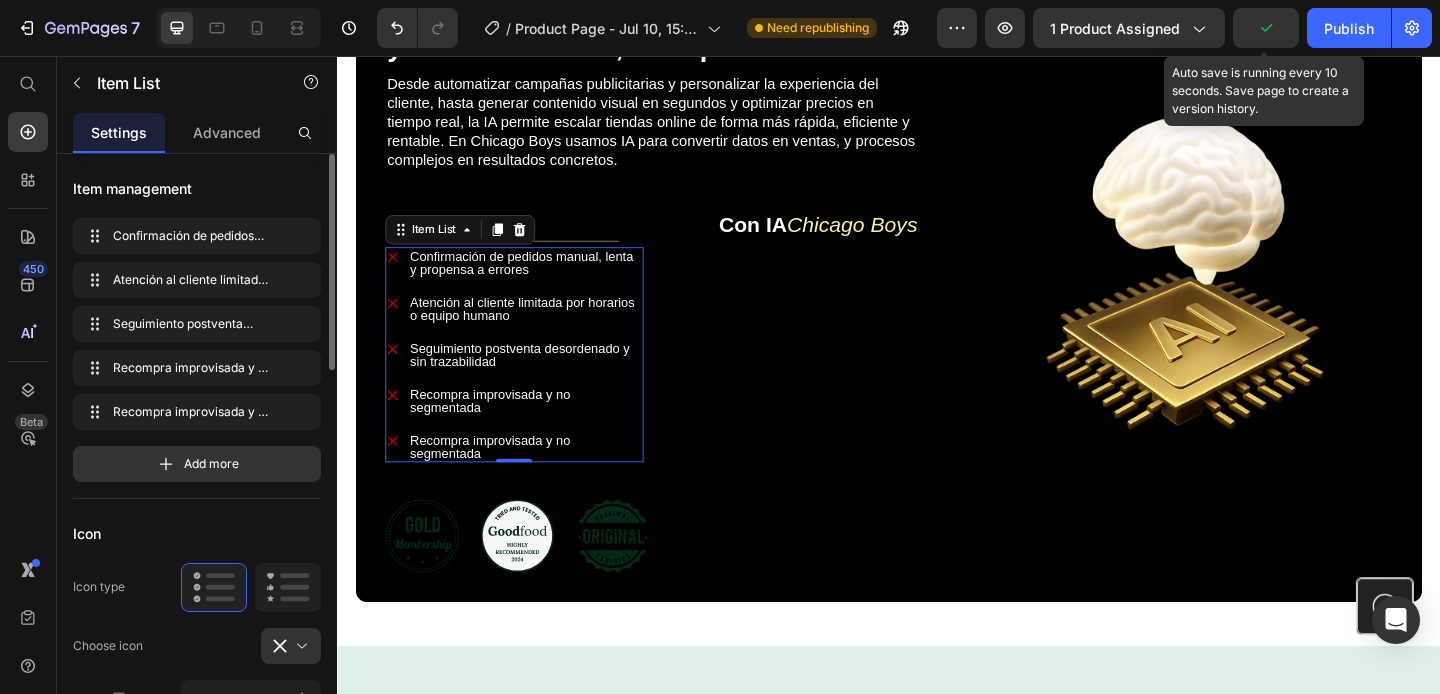 click on "Recompra improvisada y no segmentada" at bounding box center (503, 481) 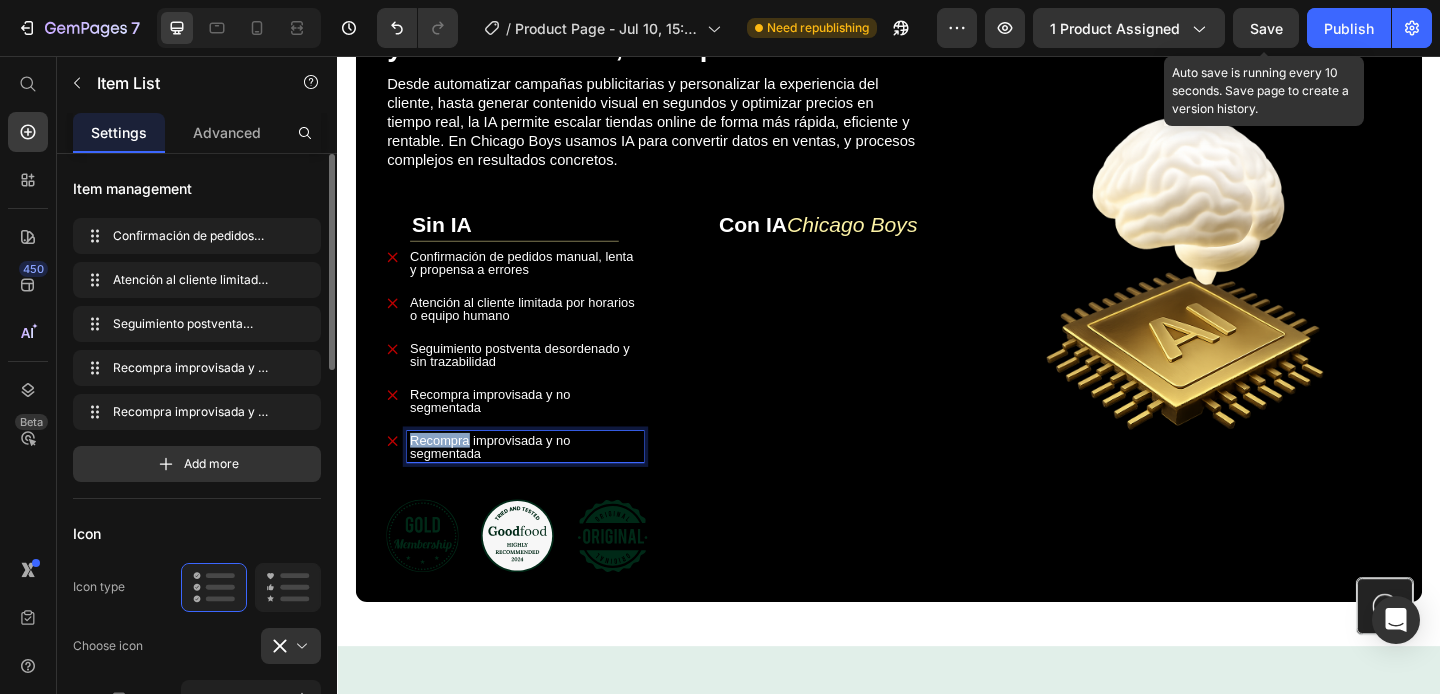 click on "Recompra improvisada y no segmentada" at bounding box center [503, 481] 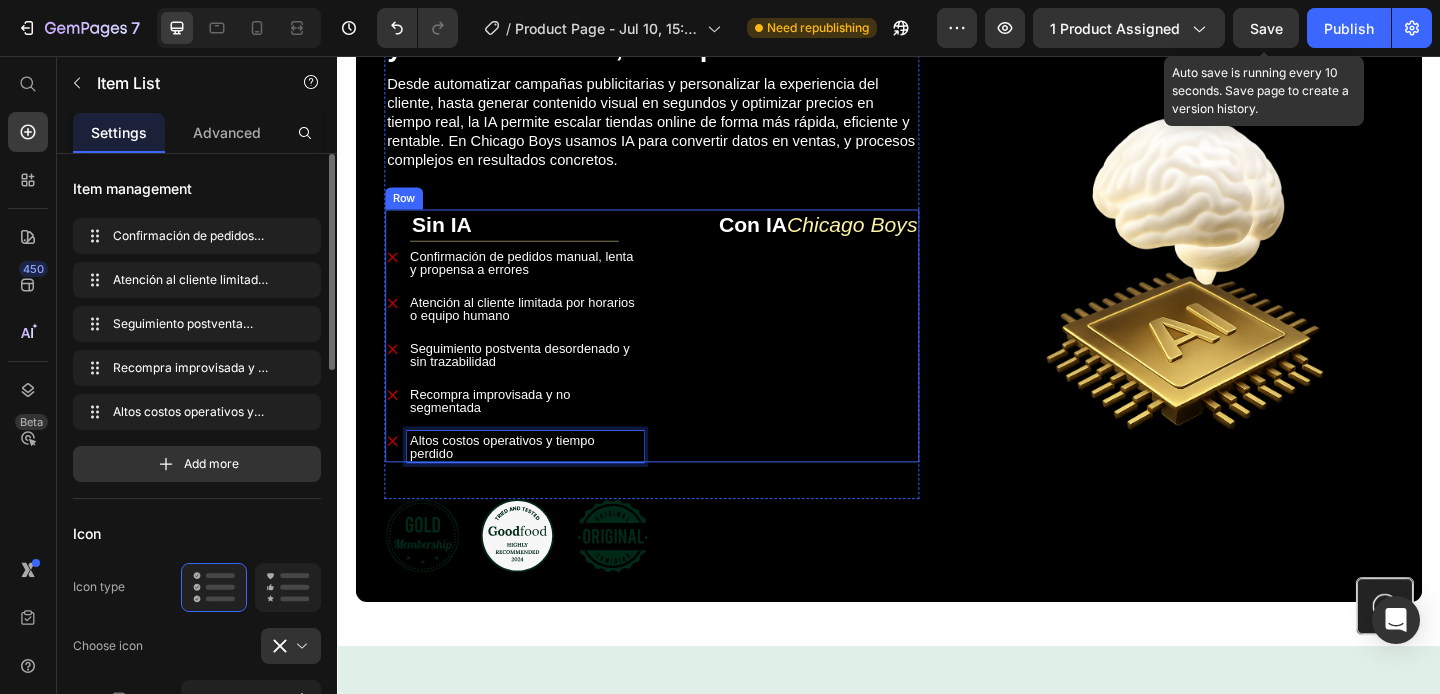 click on "⁠⁠⁠⁠⁠⁠⁠ Con IA  Chicago Boys Heading Row" at bounding box center [860, 360] 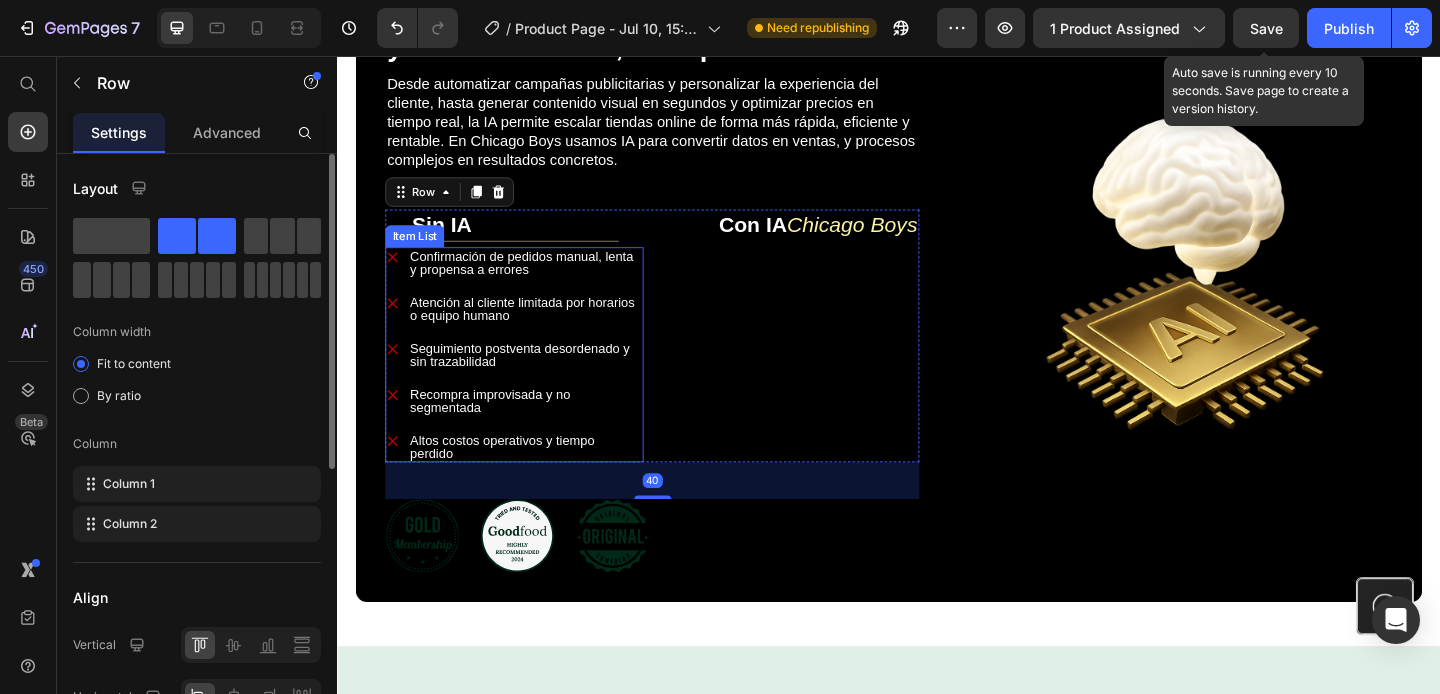 click on "Confirmación de pedidos manual, lenta y propensa a errores
Atención al cliente limitada por horarios o equipo humano
Seguimiento postventa desordenado y sin trazabilidad
Recompra improvisada y no segmentada
Altos costos operativos y tiempo perdido" at bounding box center [529, 381] 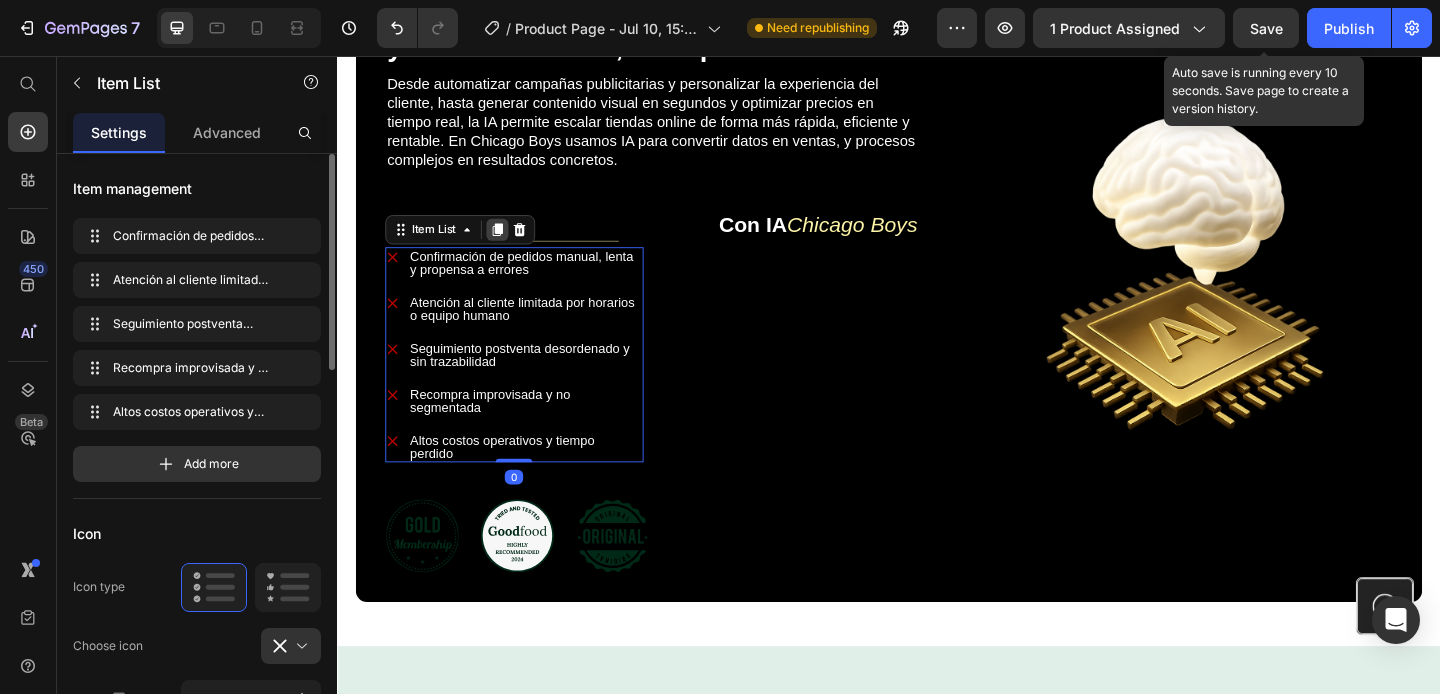 click 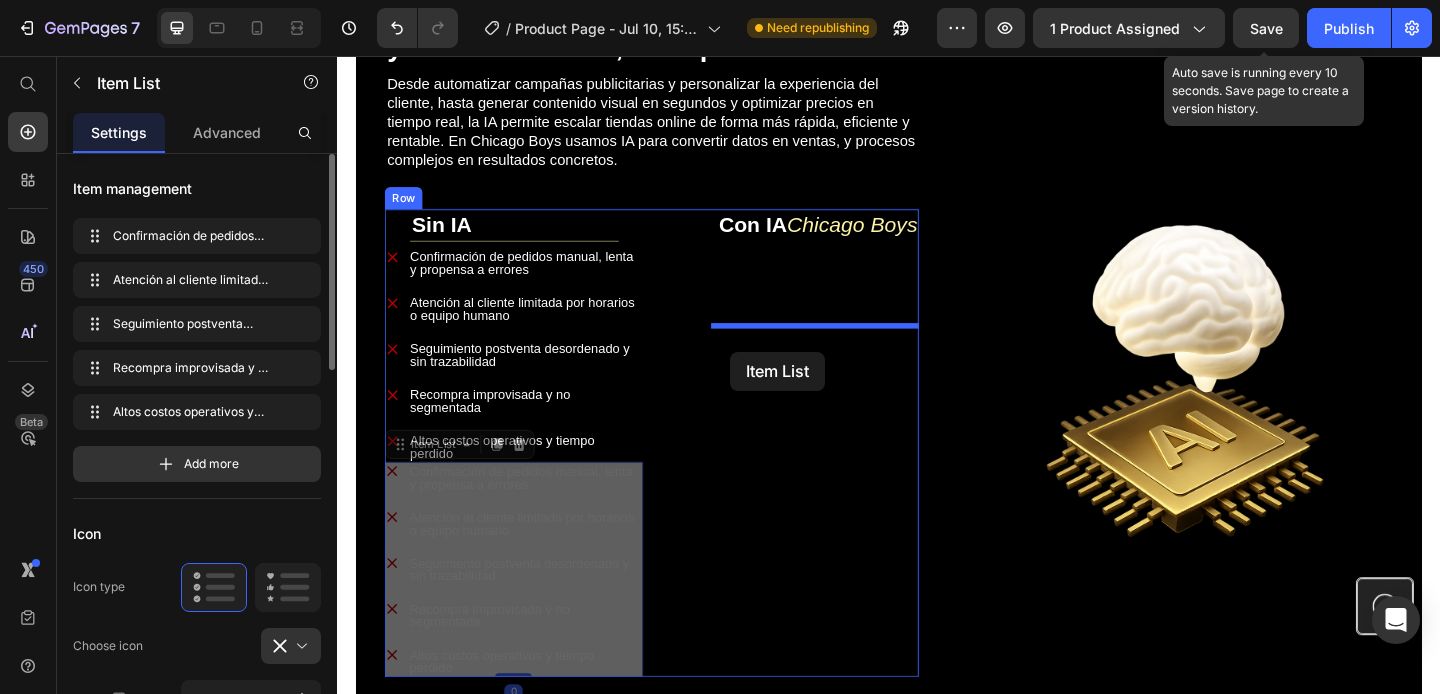 drag, startPoint x: 428, startPoint y: 568, endPoint x: 765, endPoint y: 378, distance: 386.8708 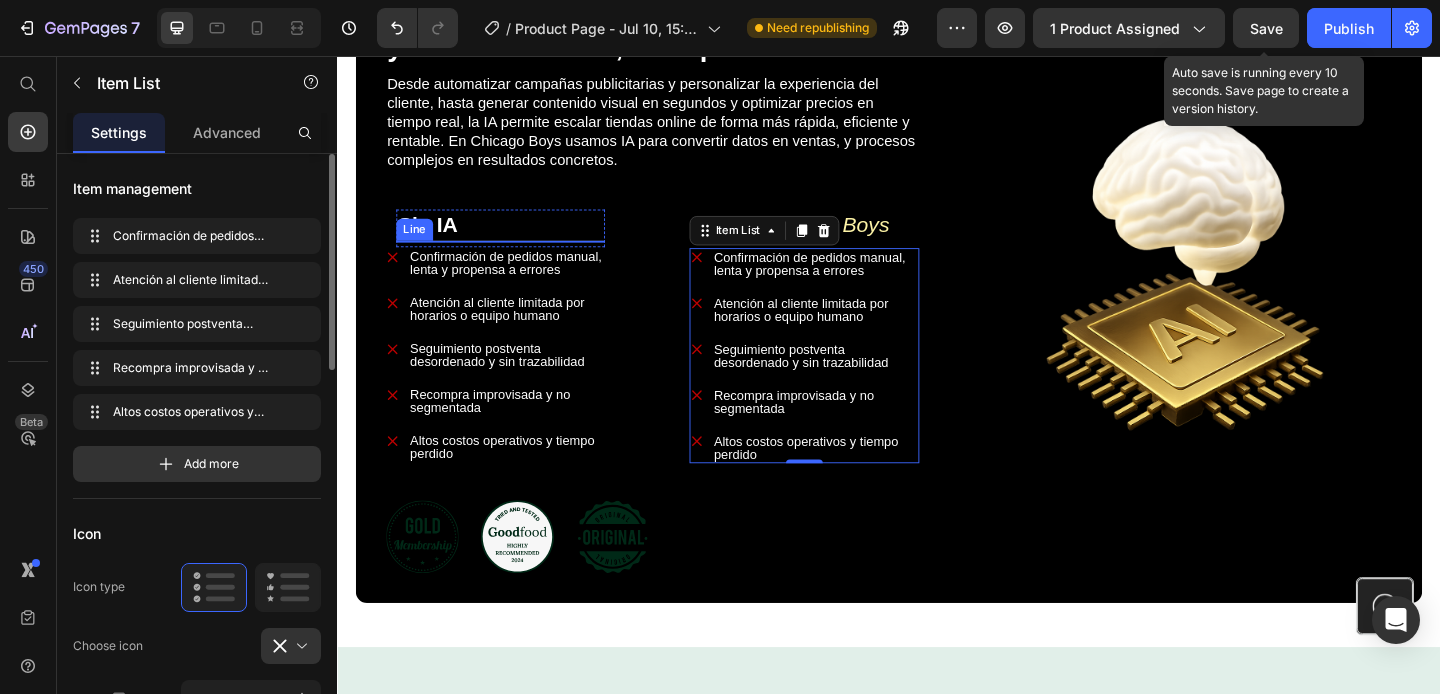 click at bounding box center [514, 257] 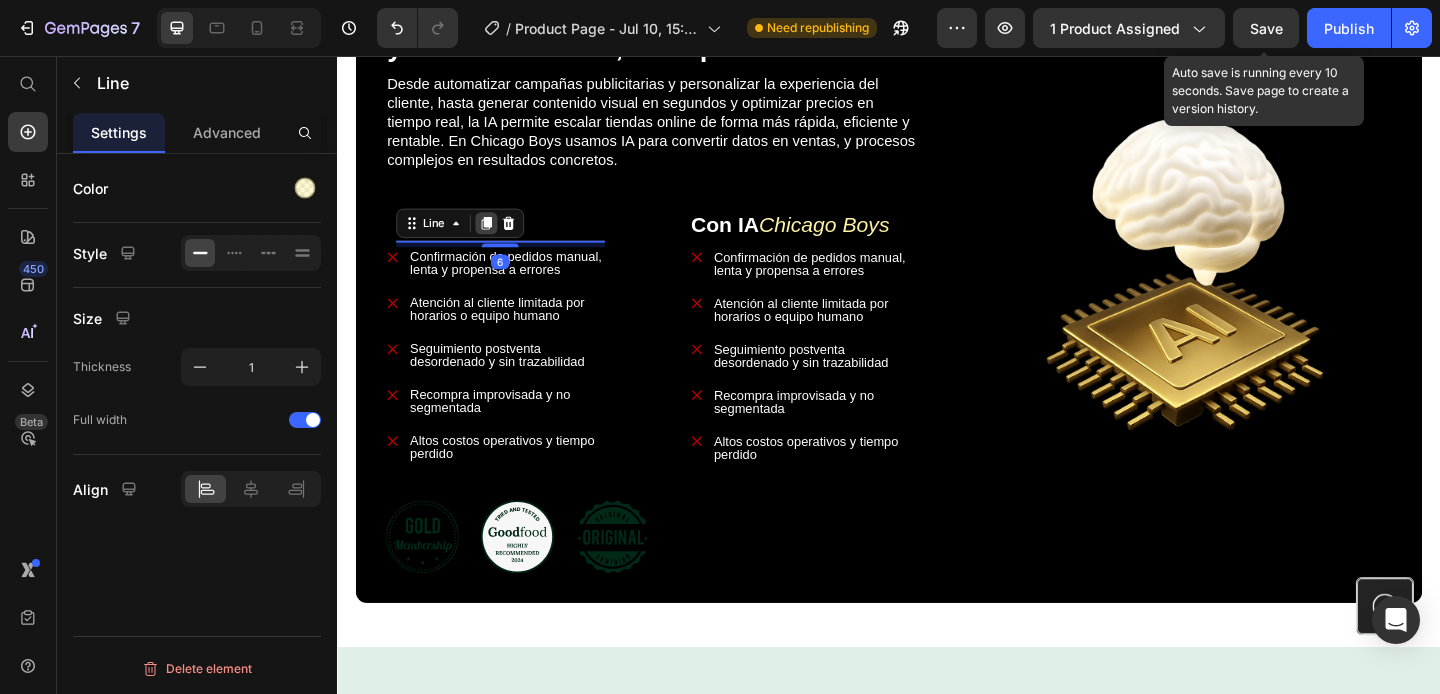 click 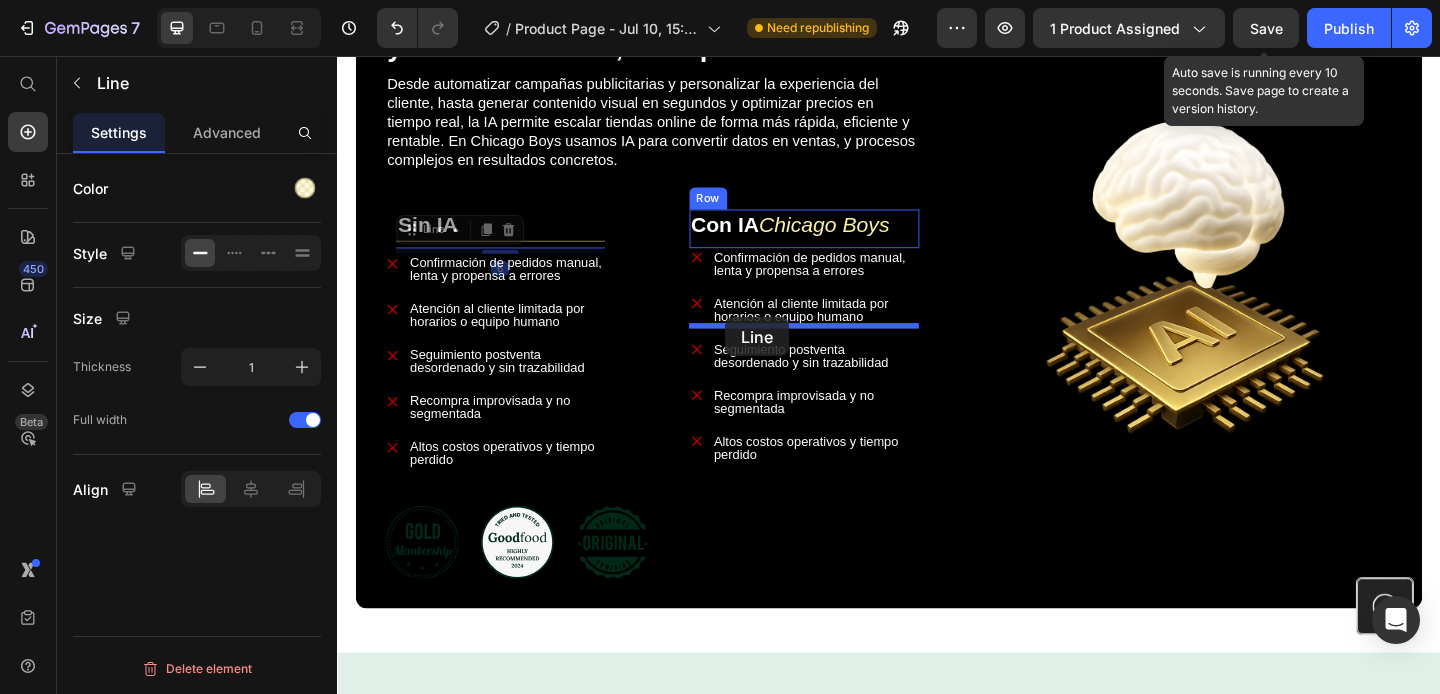 drag, startPoint x: 429, startPoint y: 329, endPoint x: 759, endPoint y: 340, distance: 330.1833 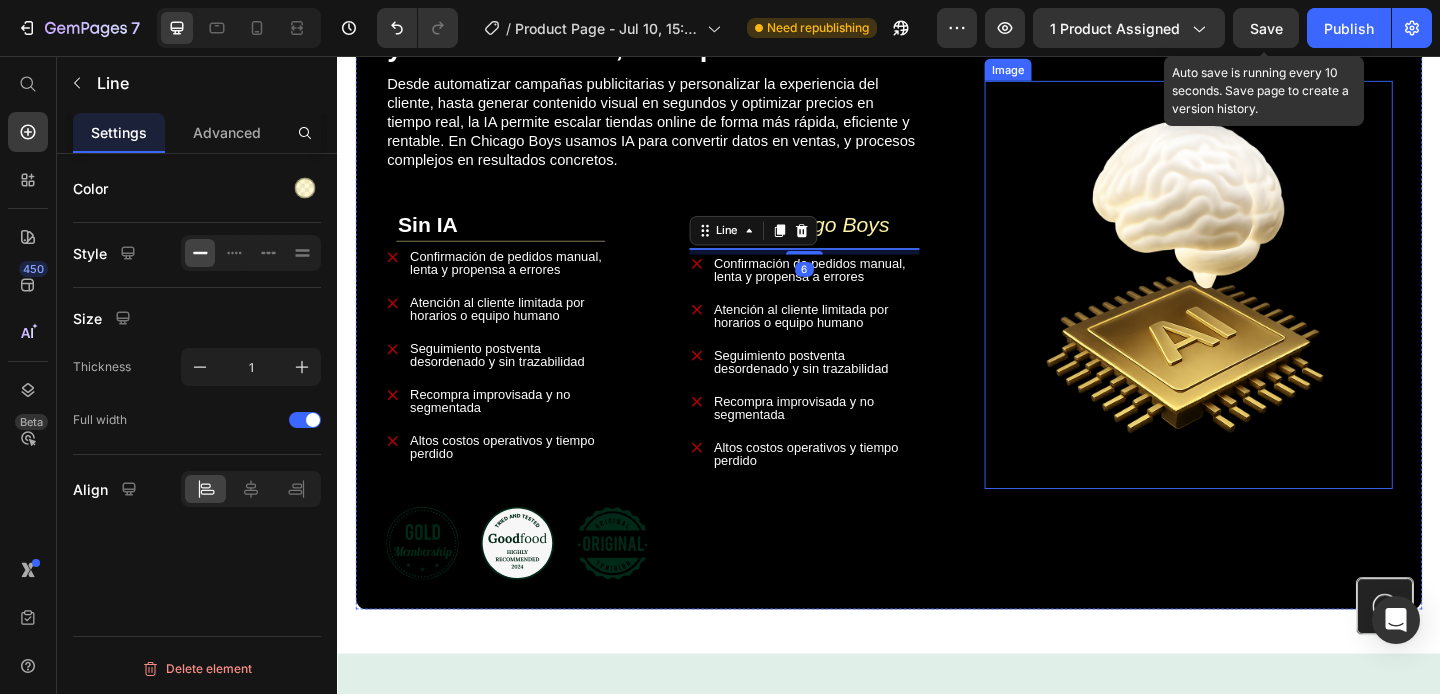 click at bounding box center (1263, 305) 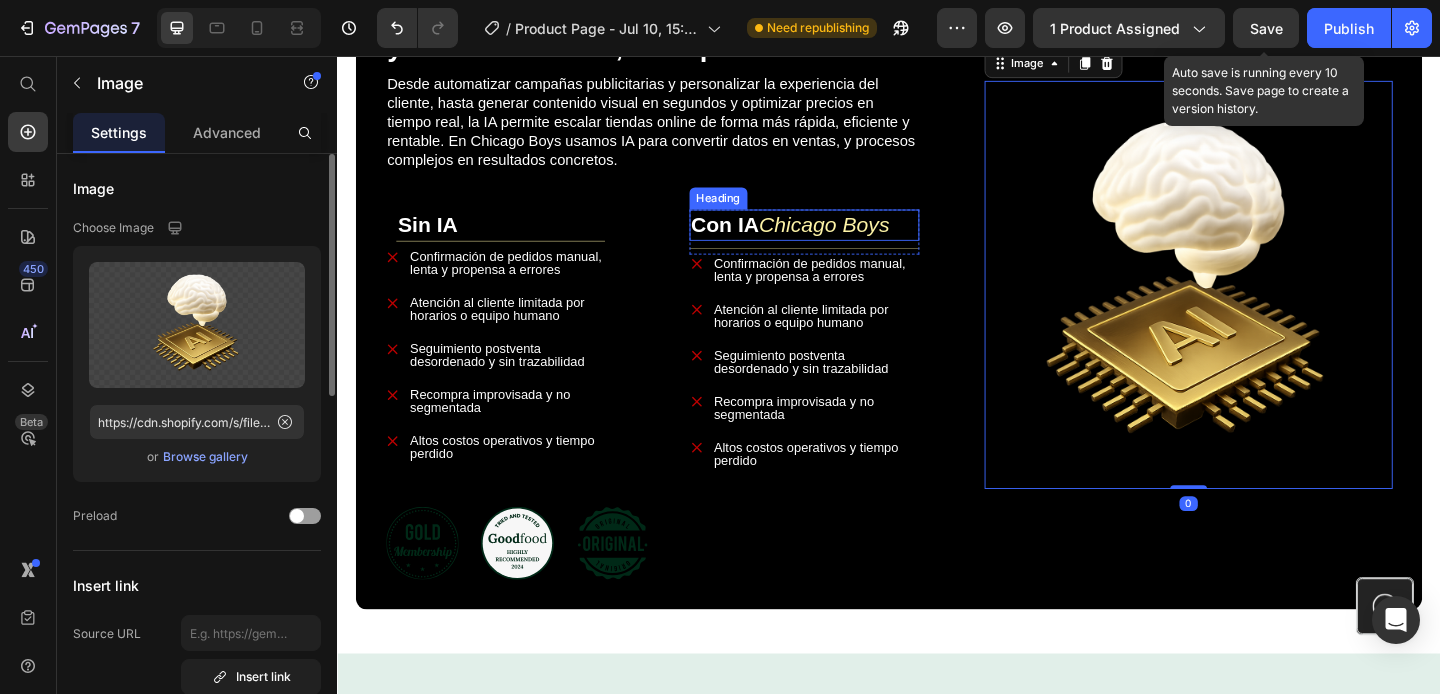 click on "Chicago Boys" at bounding box center (867, 239) 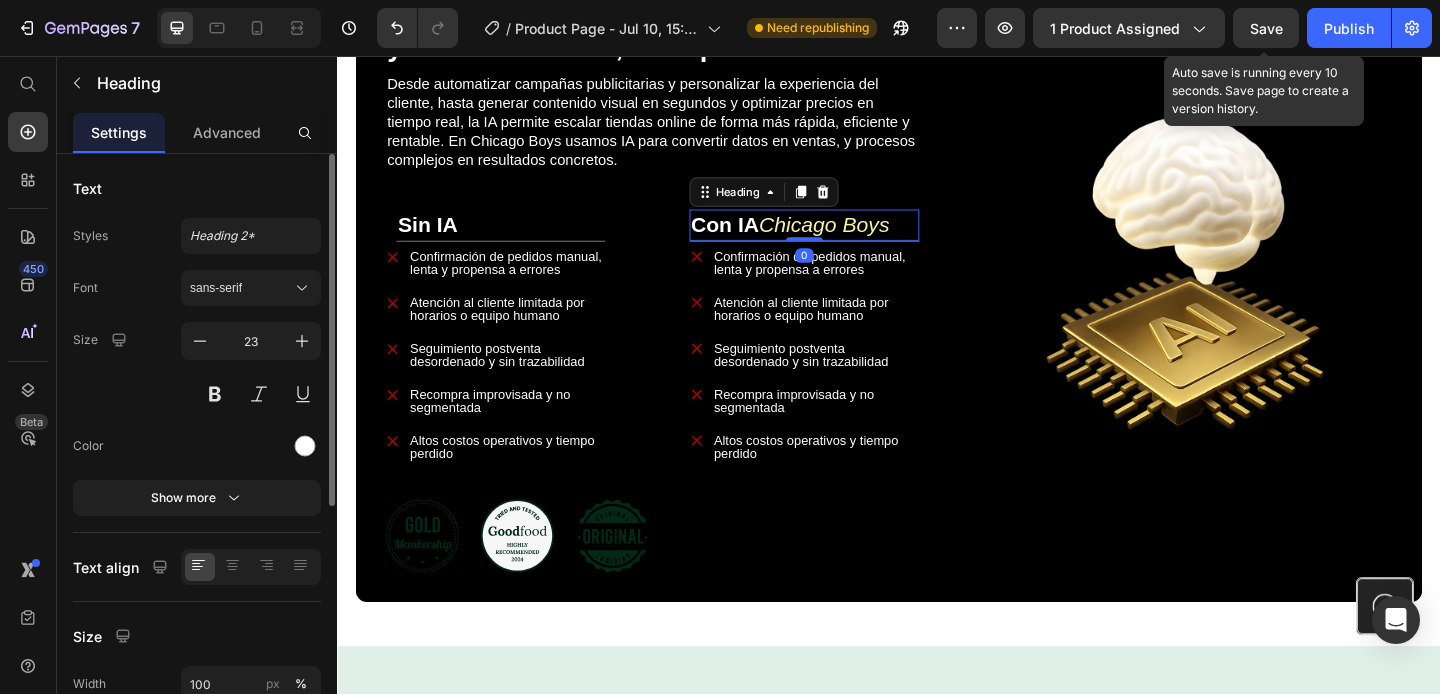 drag, startPoint x: 844, startPoint y: 349, endPoint x: 845, endPoint y: 328, distance: 21.023796 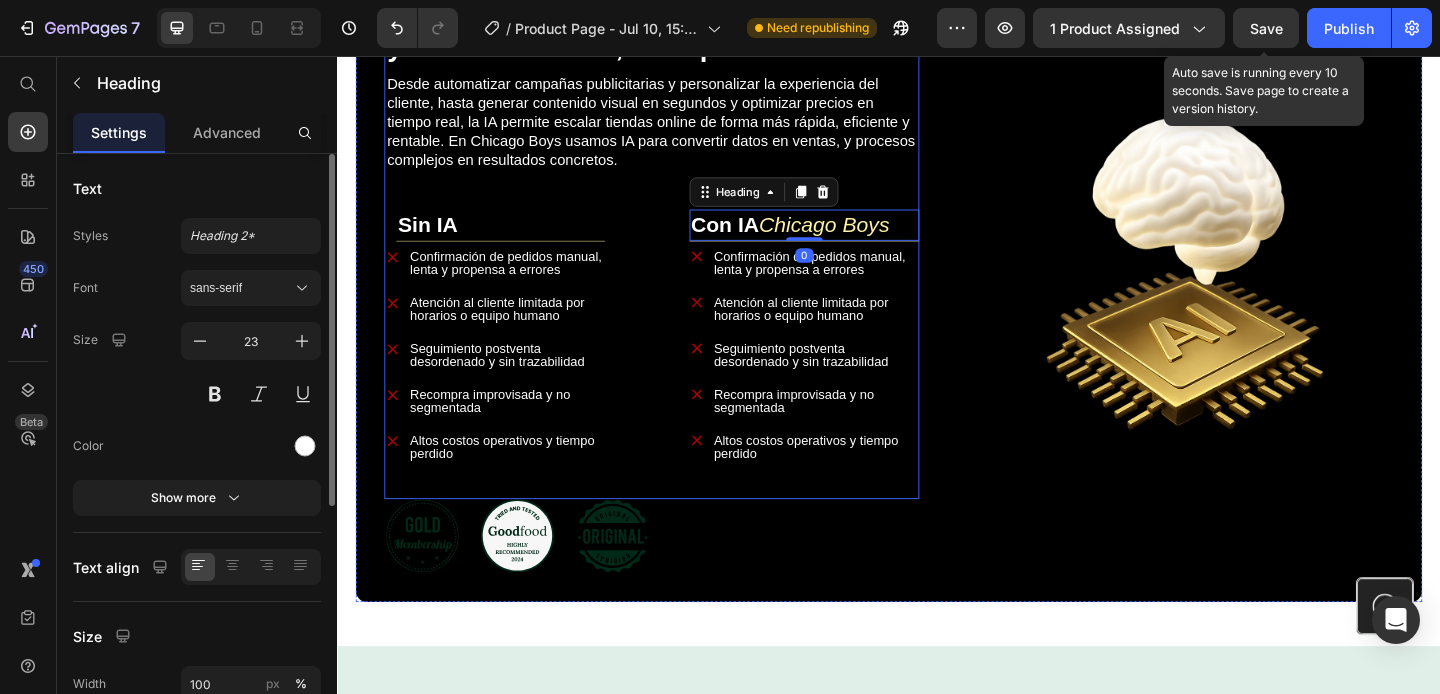 click on "Icon
Icon
Icon Row" at bounding box center (700, 578) 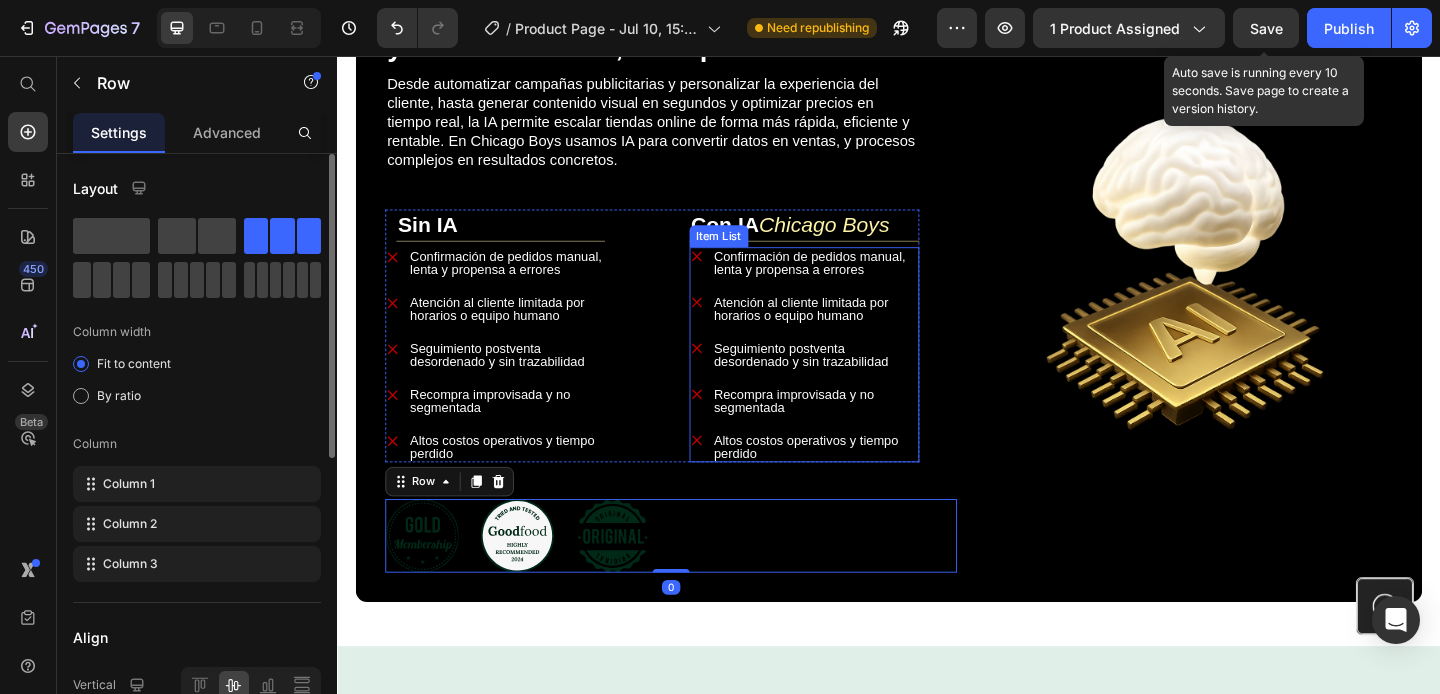 click on "Atención al cliente limitada por horarios o equipo humano" at bounding box center (857, 331) 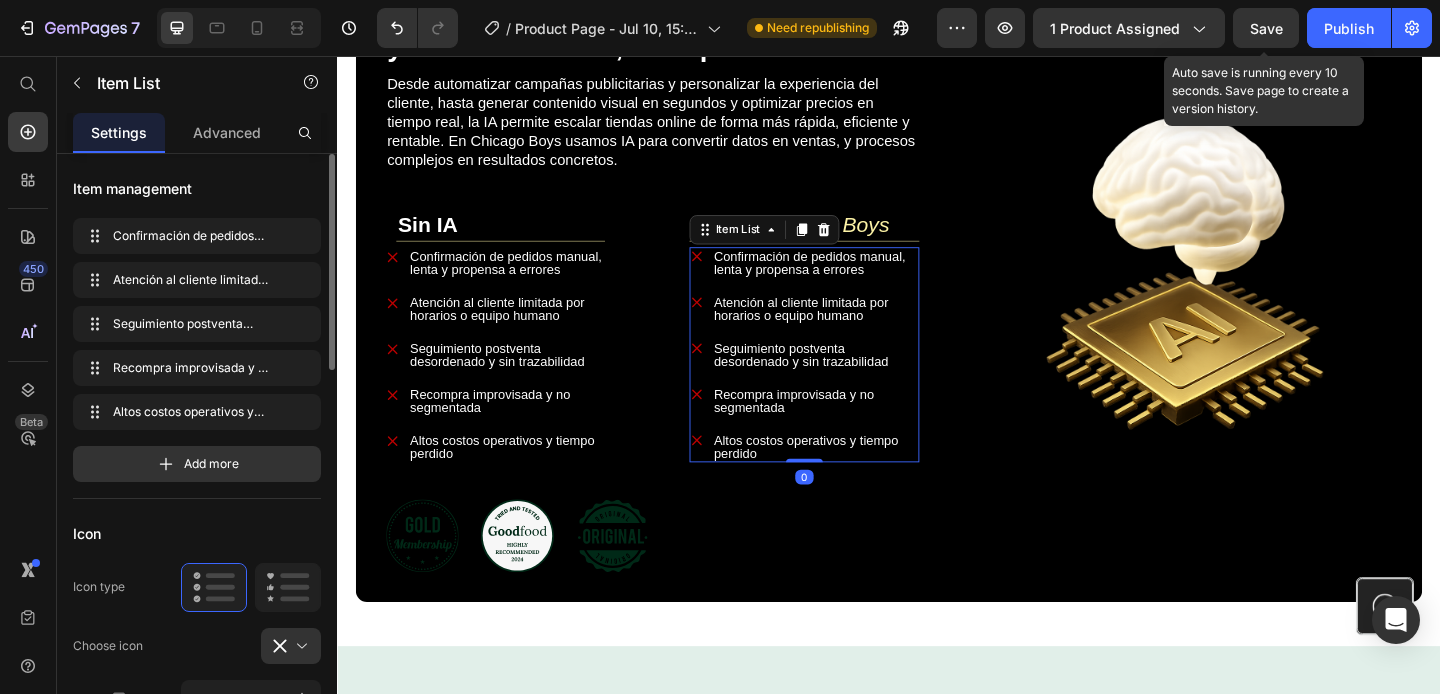 click on "Confirmación de pedidos manual, lenta y propensa a errores
Atención al cliente limitada por horarios o equipo humano
Seguimiento postventa desordenado y sin trazabilidad
Recompra improvisada y no segmentada
Altos costos operativos y tiempo perdido" at bounding box center (845, 381) 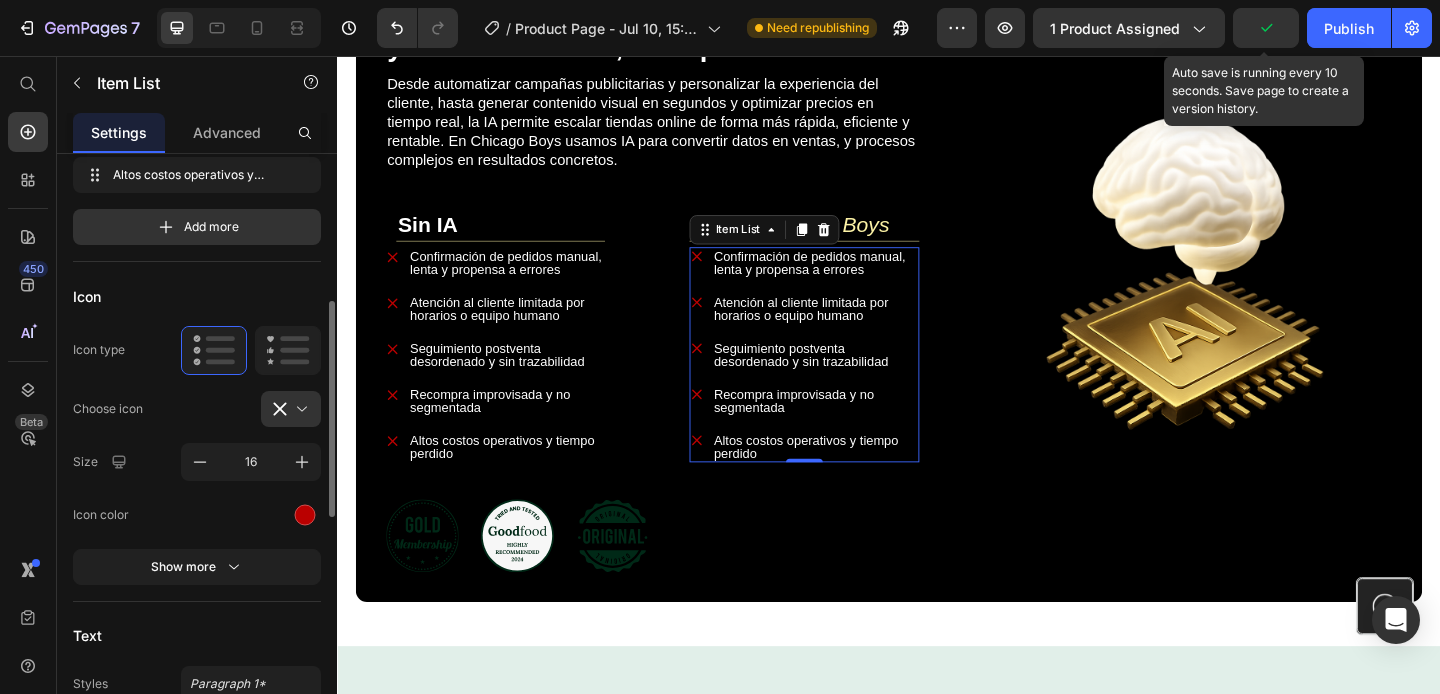 scroll, scrollTop: 311, scrollLeft: 0, axis: vertical 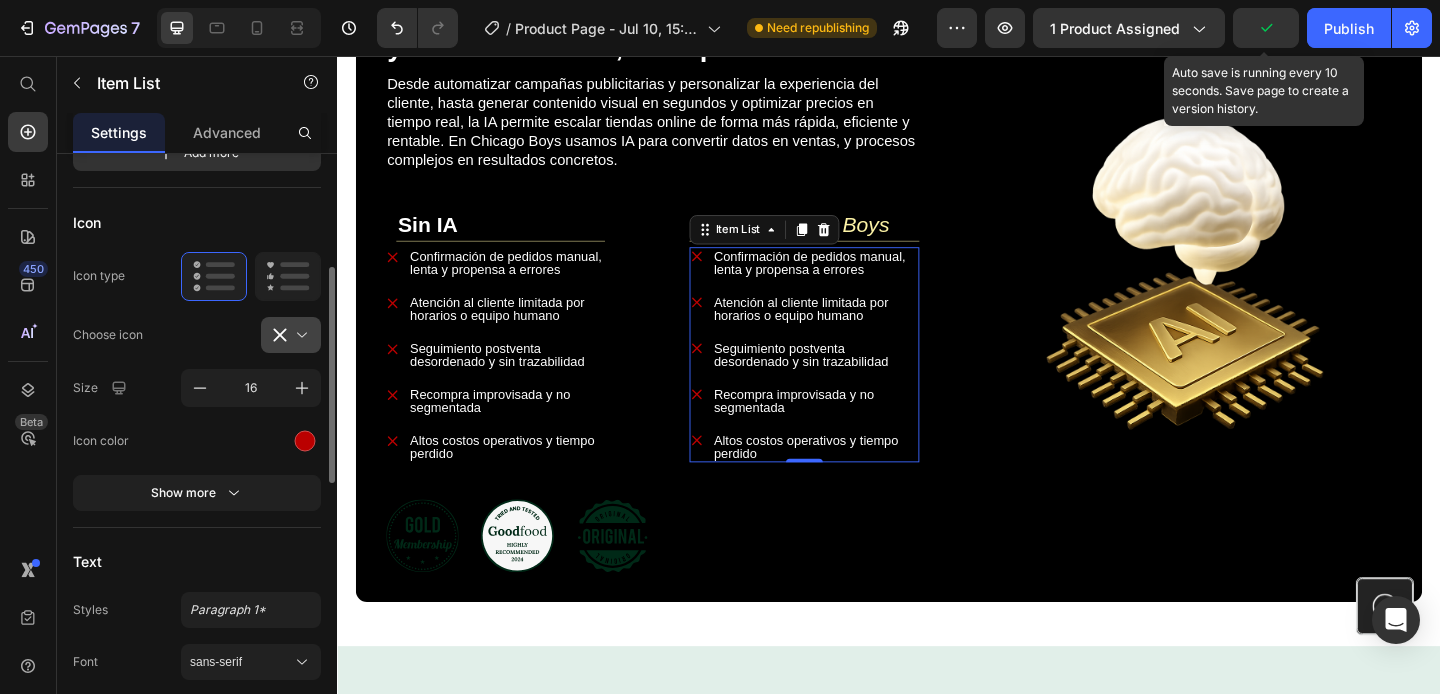 click at bounding box center [299, 335] 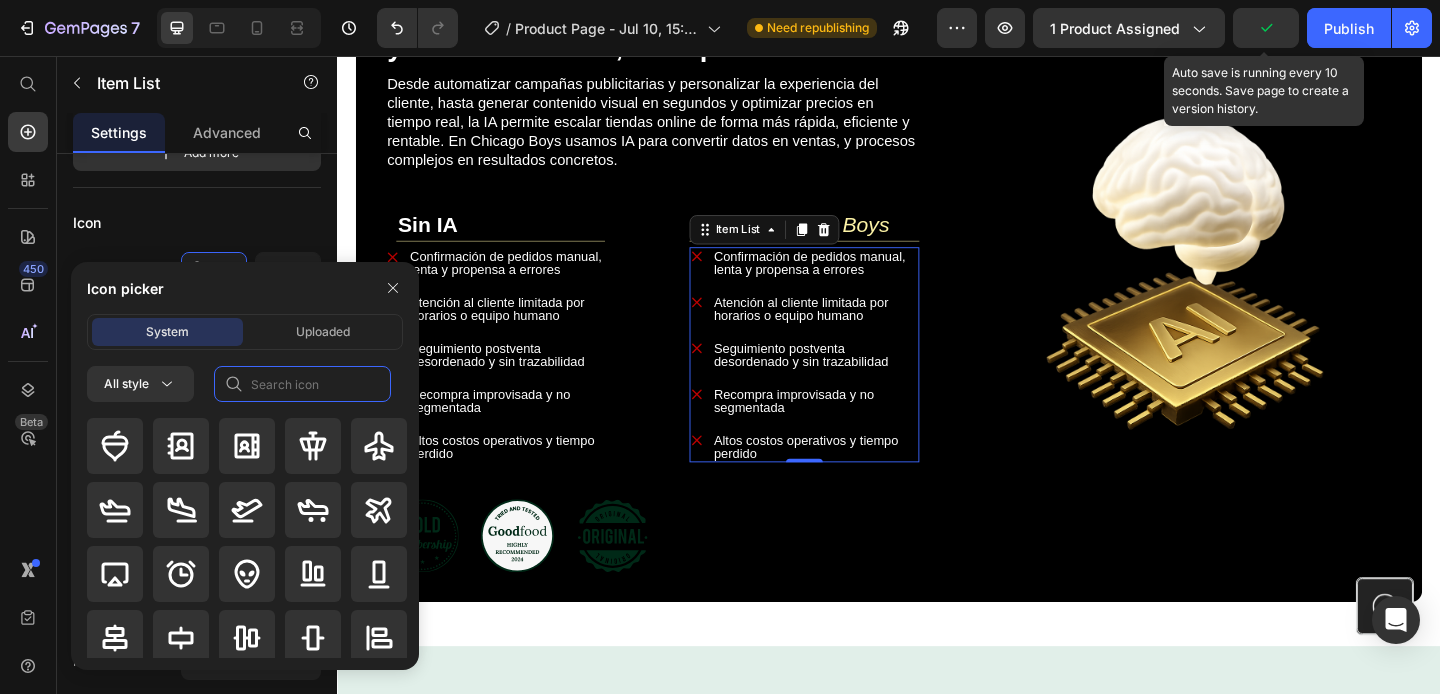 click 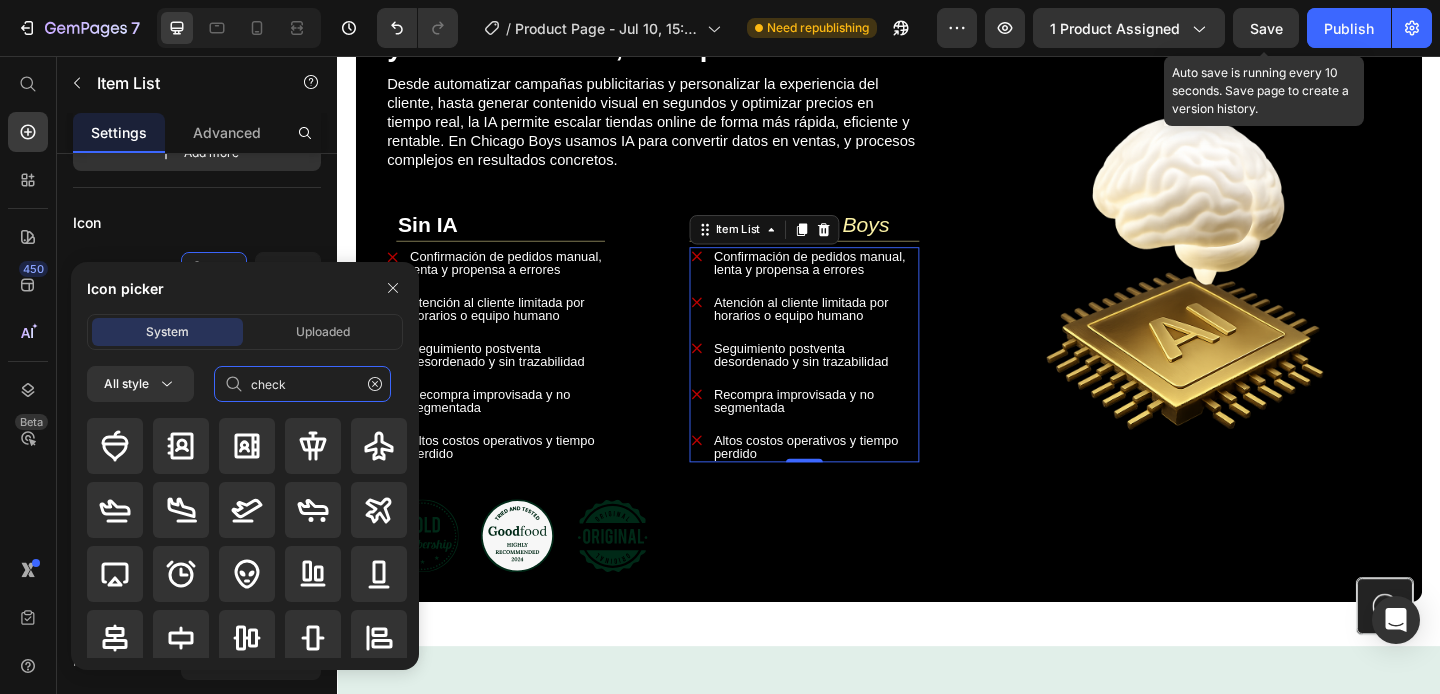 type on "check" 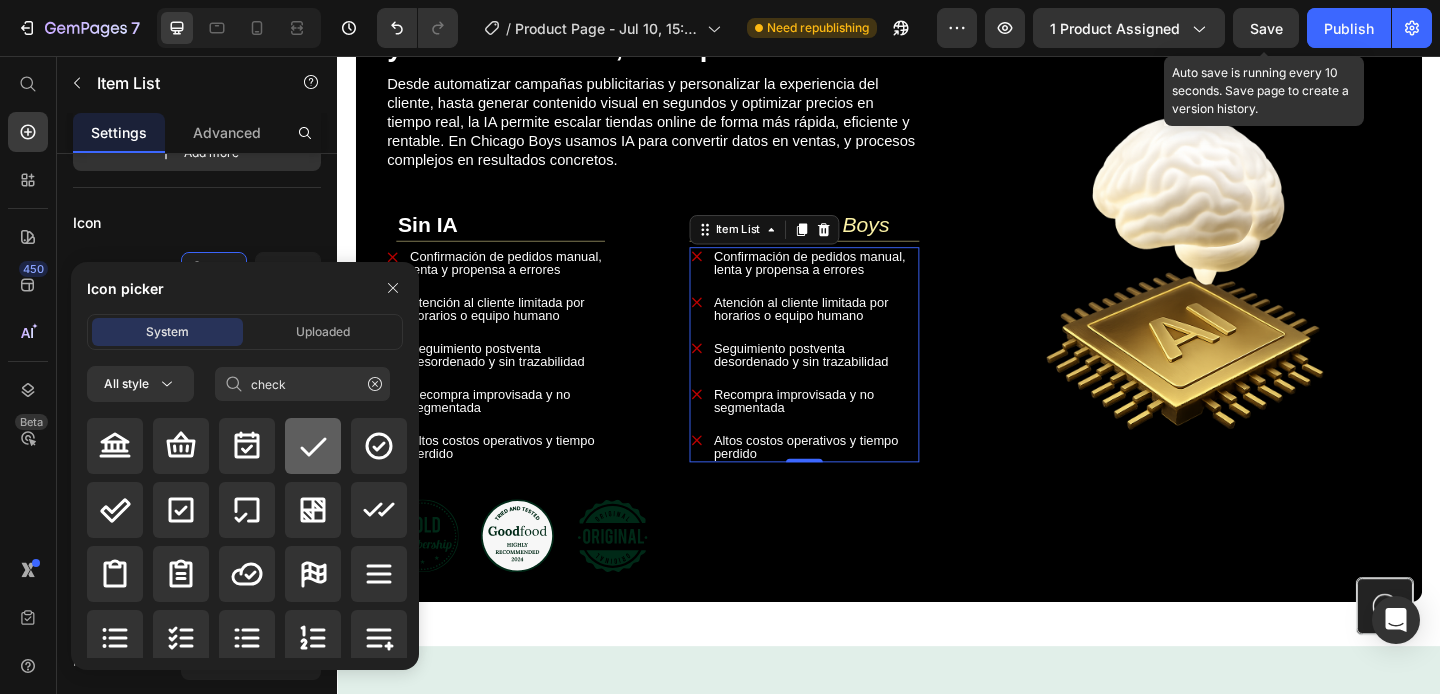 click 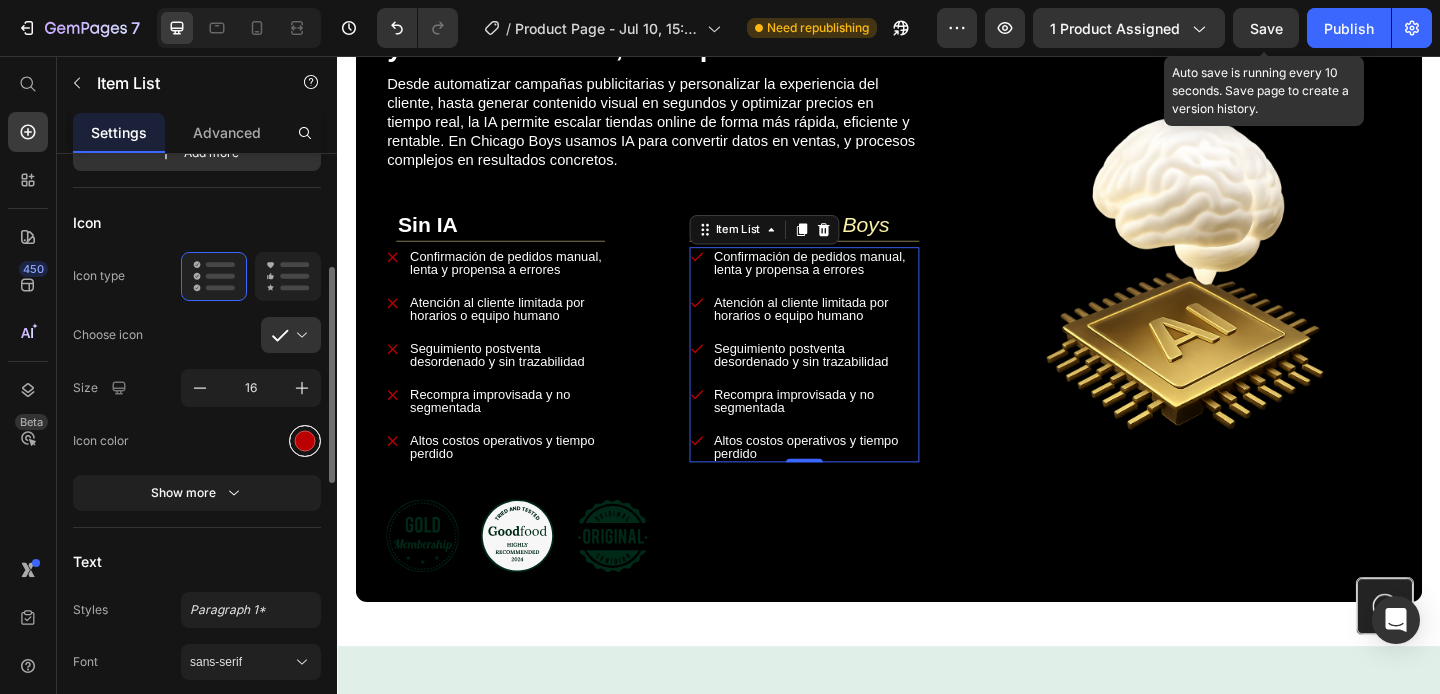 click at bounding box center (305, 440) 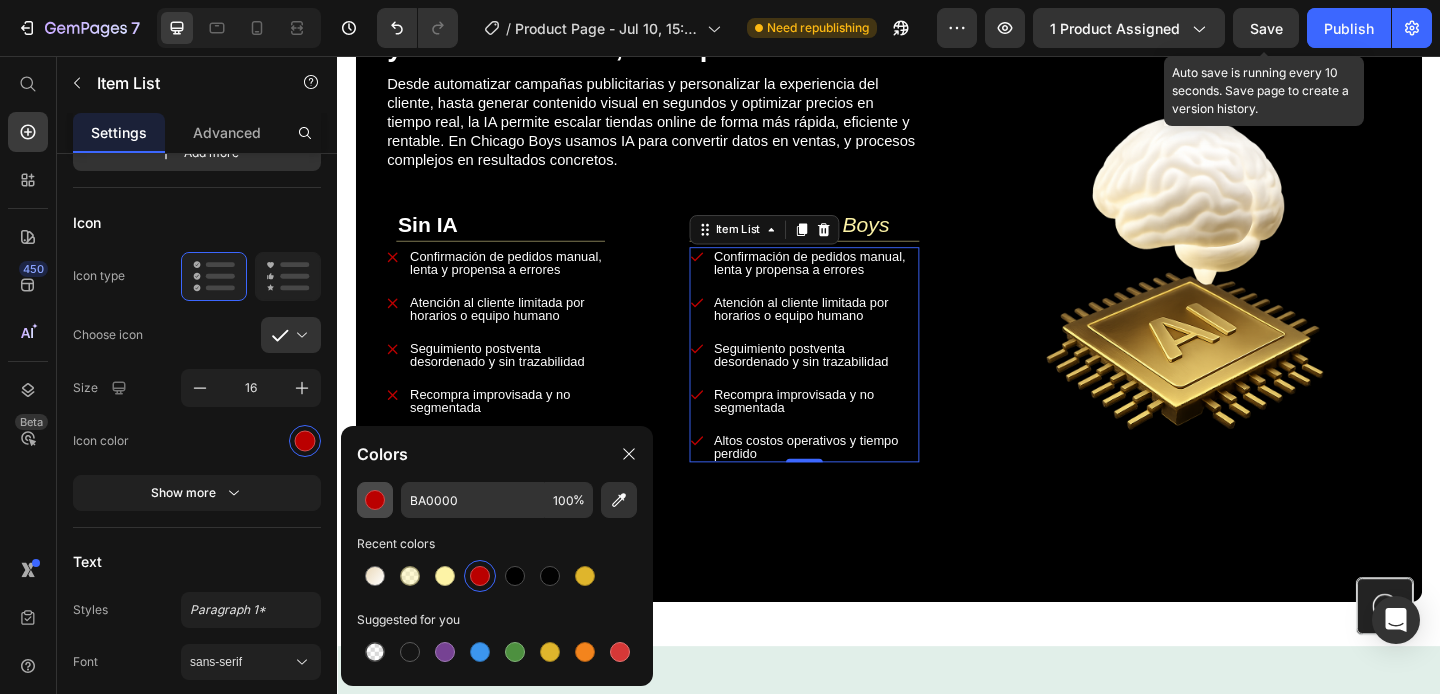 click at bounding box center (375, 500) 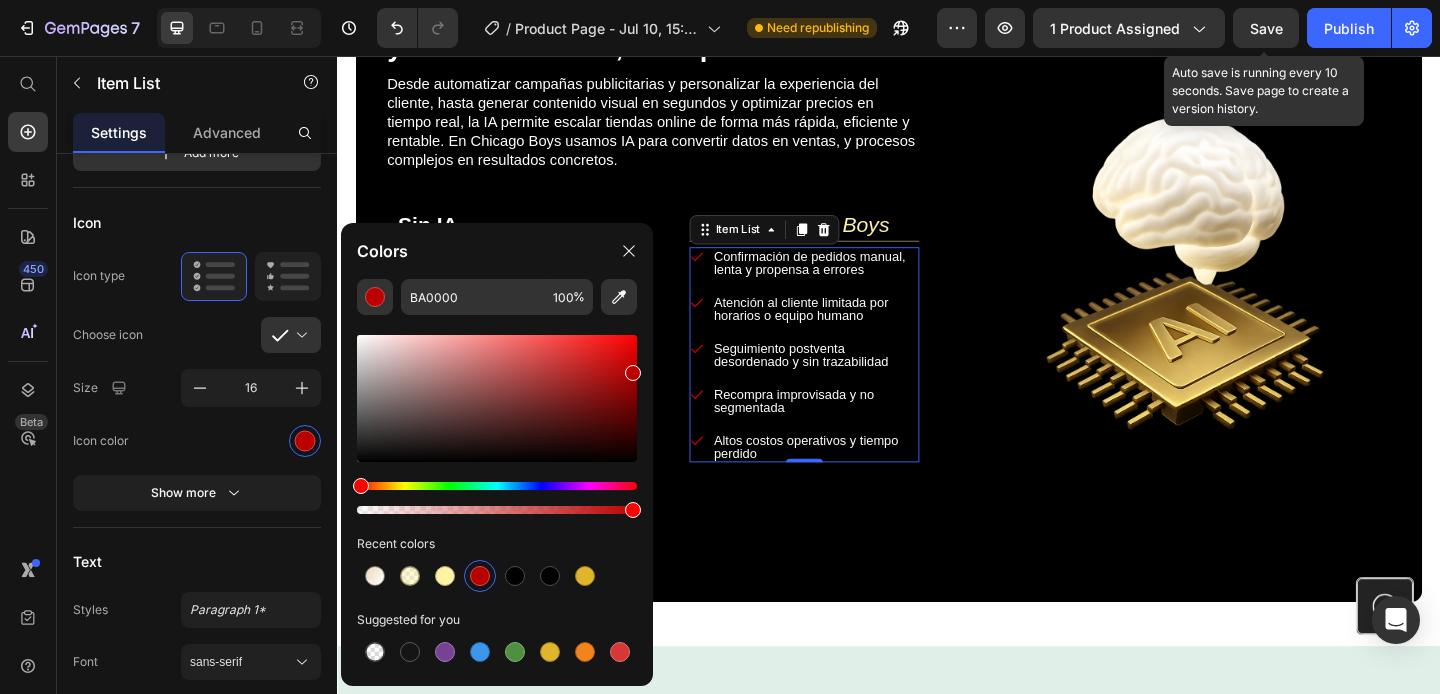 click at bounding box center [497, 486] 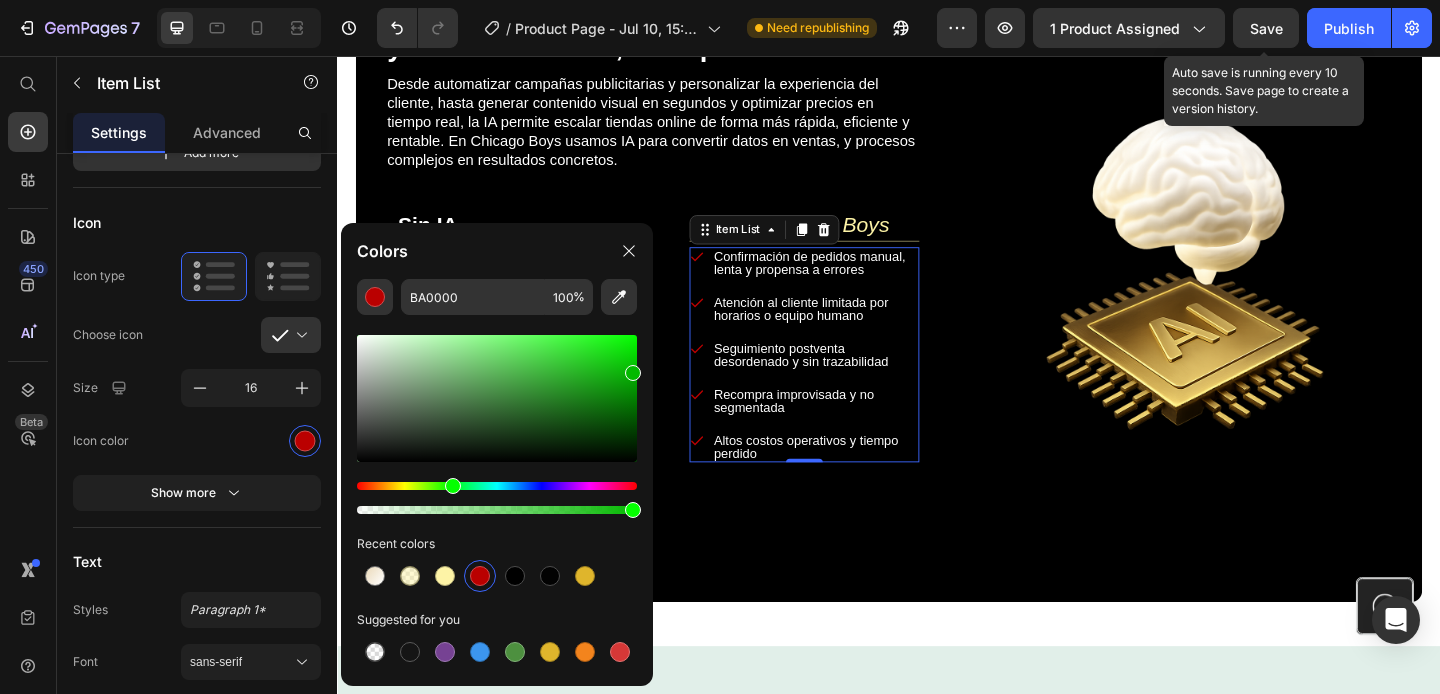 type on "03B900" 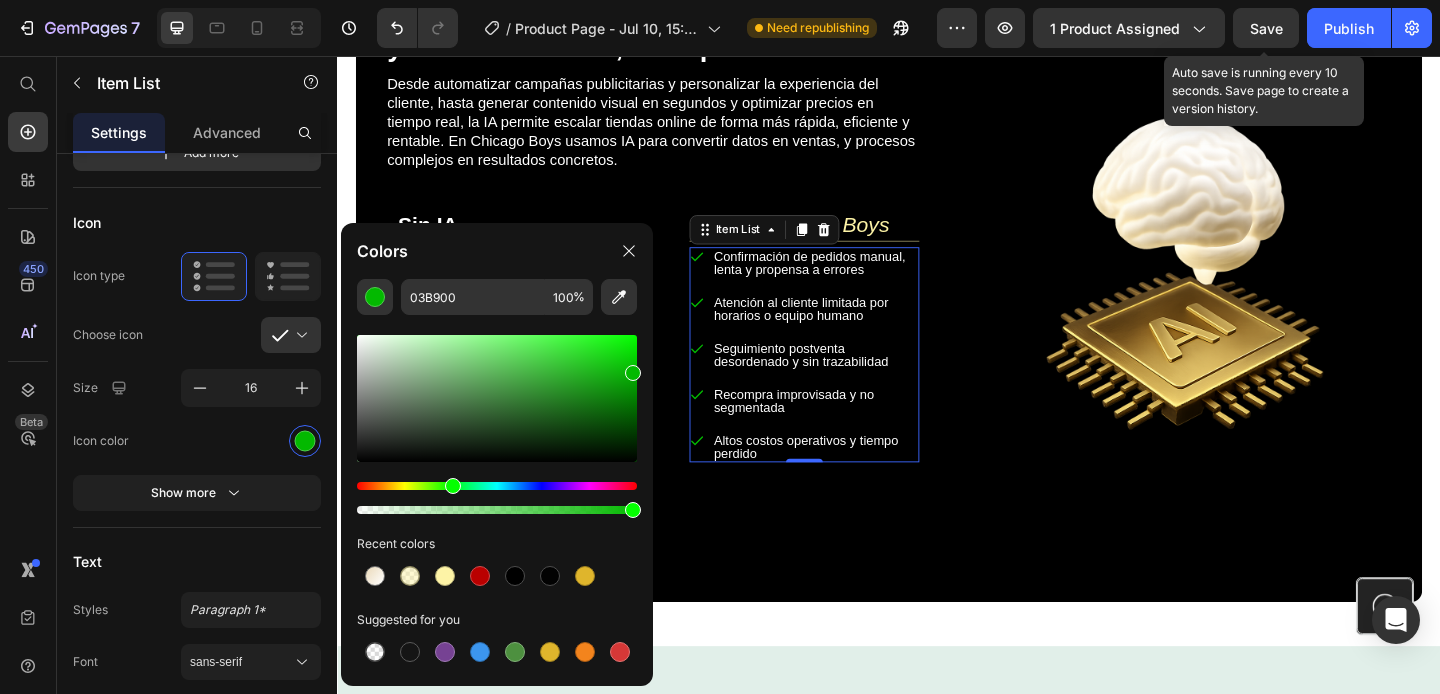 click on "Icon
Icon
Icon Row" at bounding box center (700, 578) 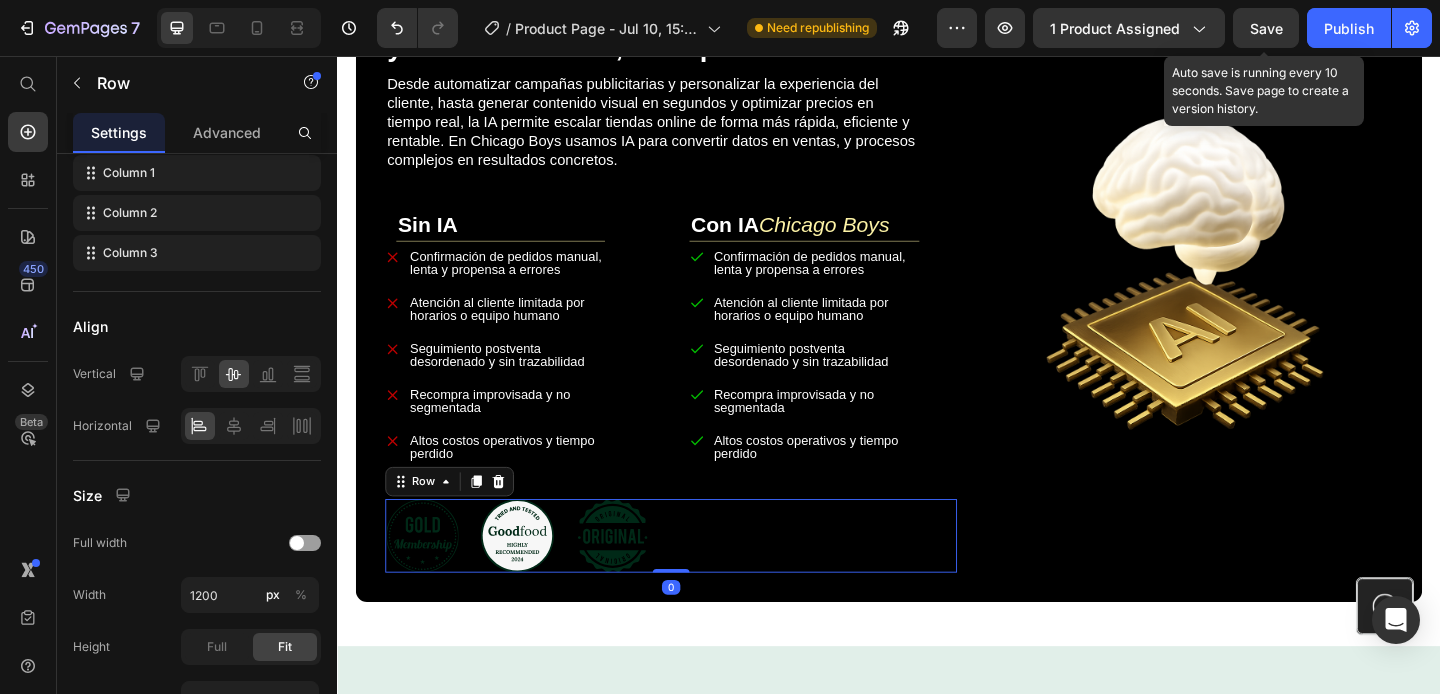 scroll, scrollTop: 0, scrollLeft: 0, axis: both 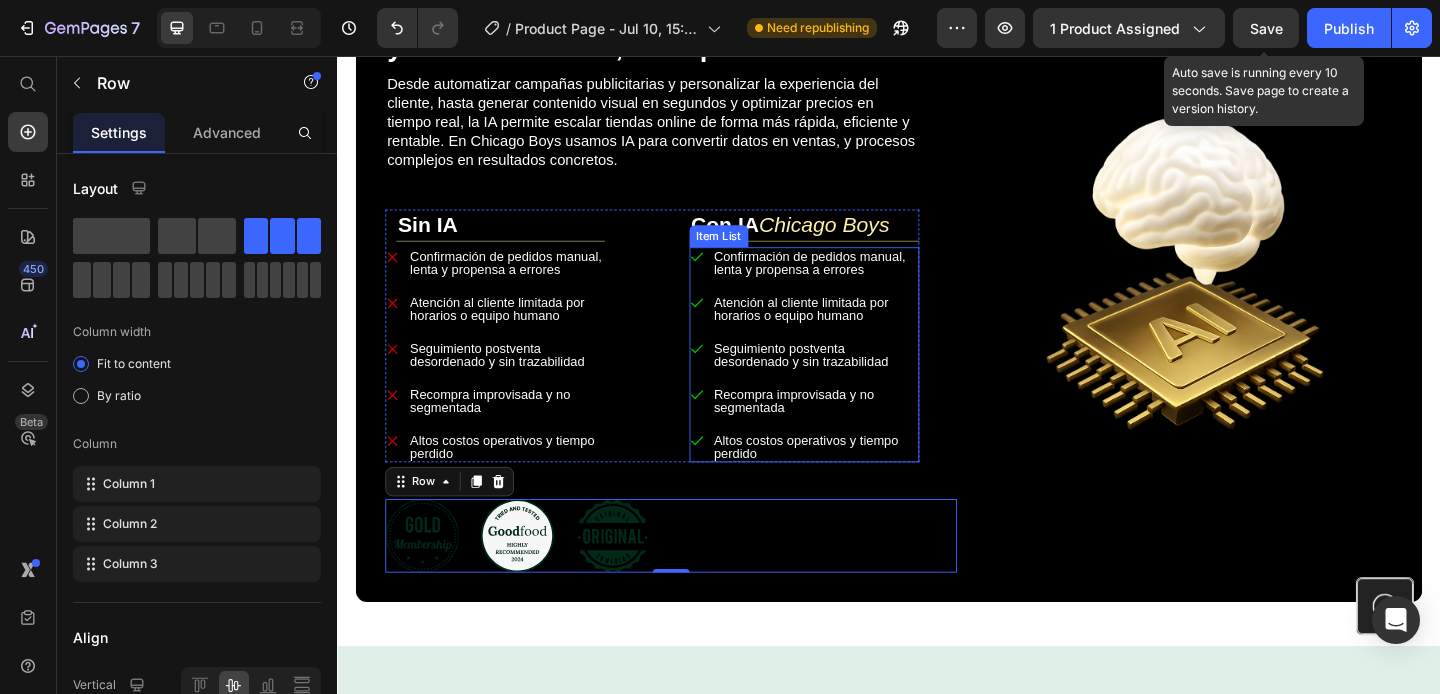 click on "Confirmación de pedidos manual, lenta y propensa a errores" at bounding box center [851, 281] 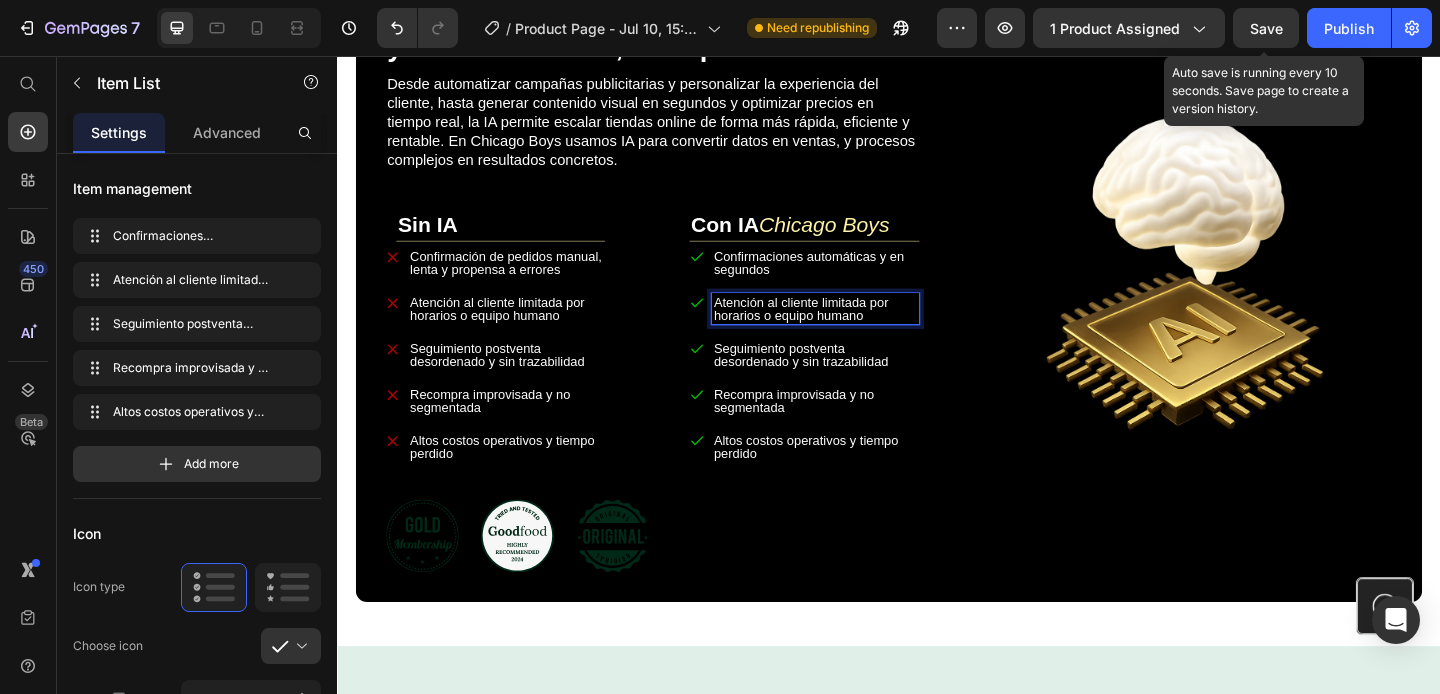 click on "Atención al cliente limitada por horarios o equipo humano" at bounding box center [842, 331] 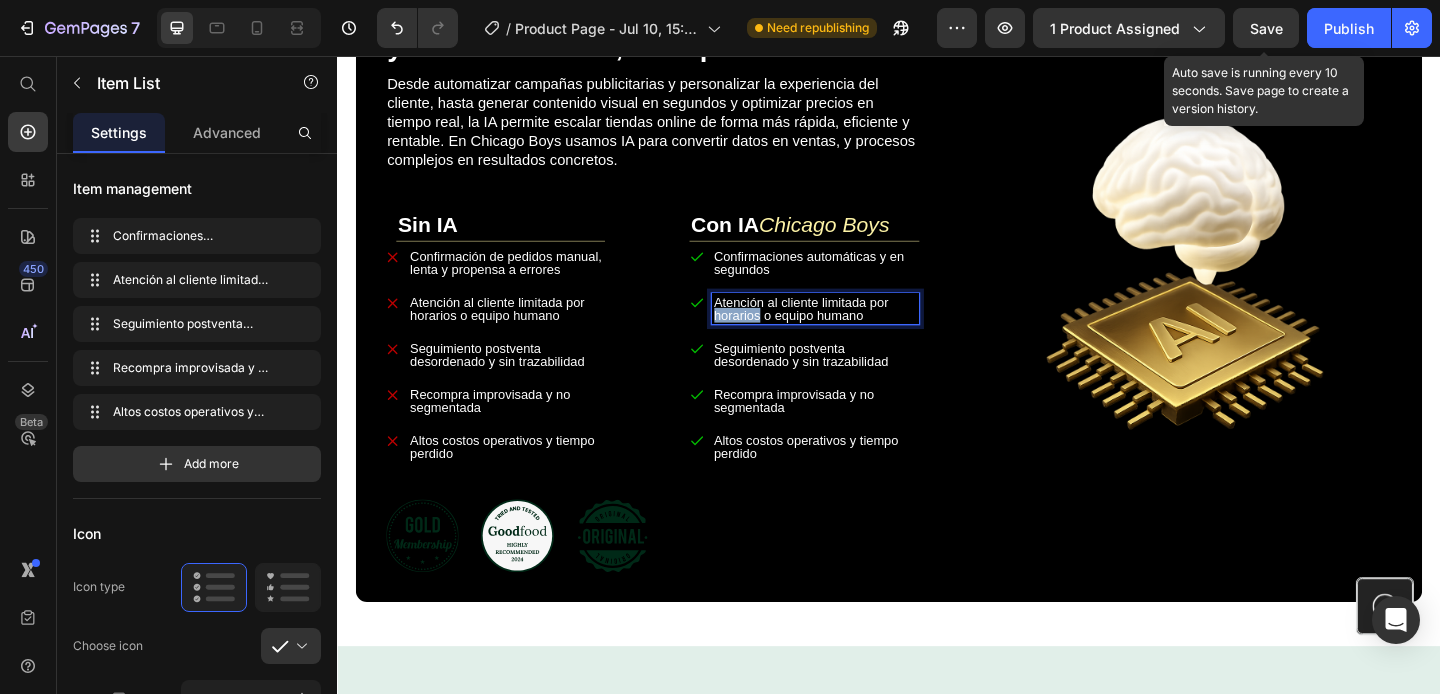 click on "Atención al cliente limitada por horarios o equipo humano" at bounding box center (842, 331) 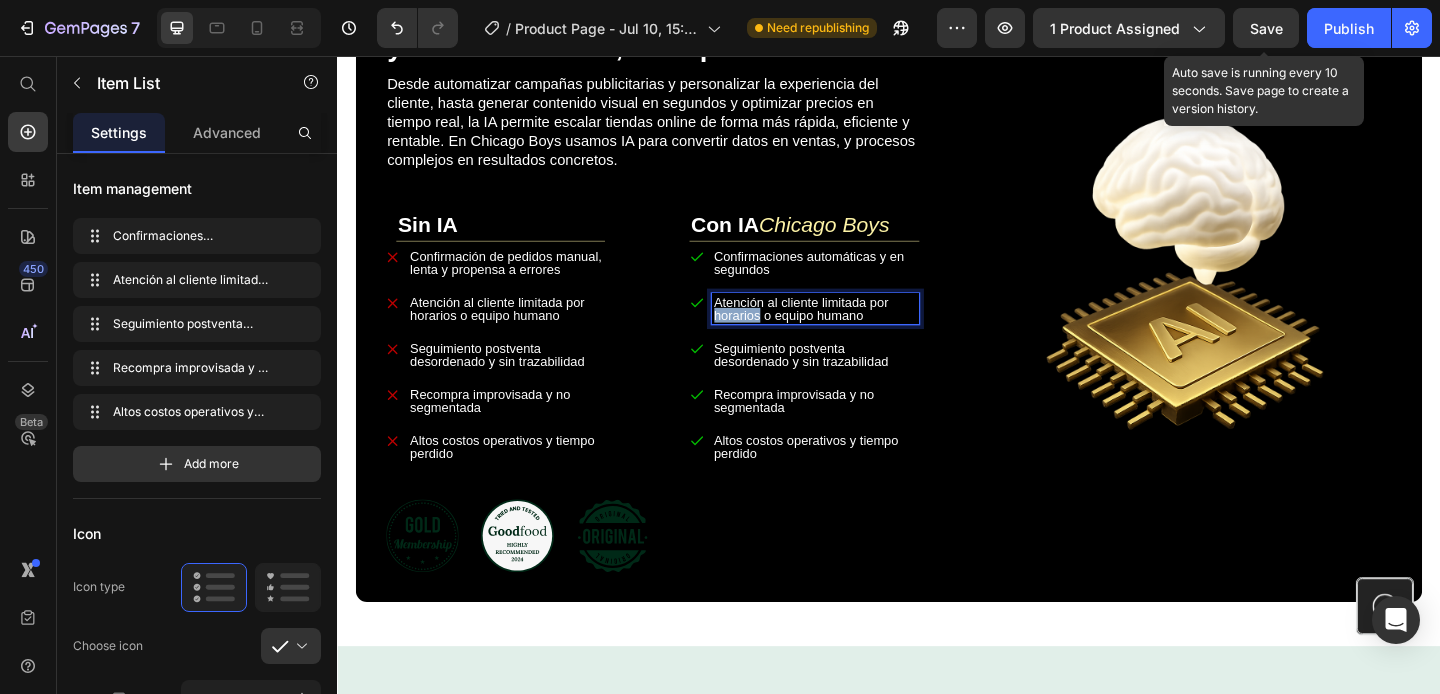 click on "Atención al cliente limitada por horarios o equipo humano" at bounding box center (842, 331) 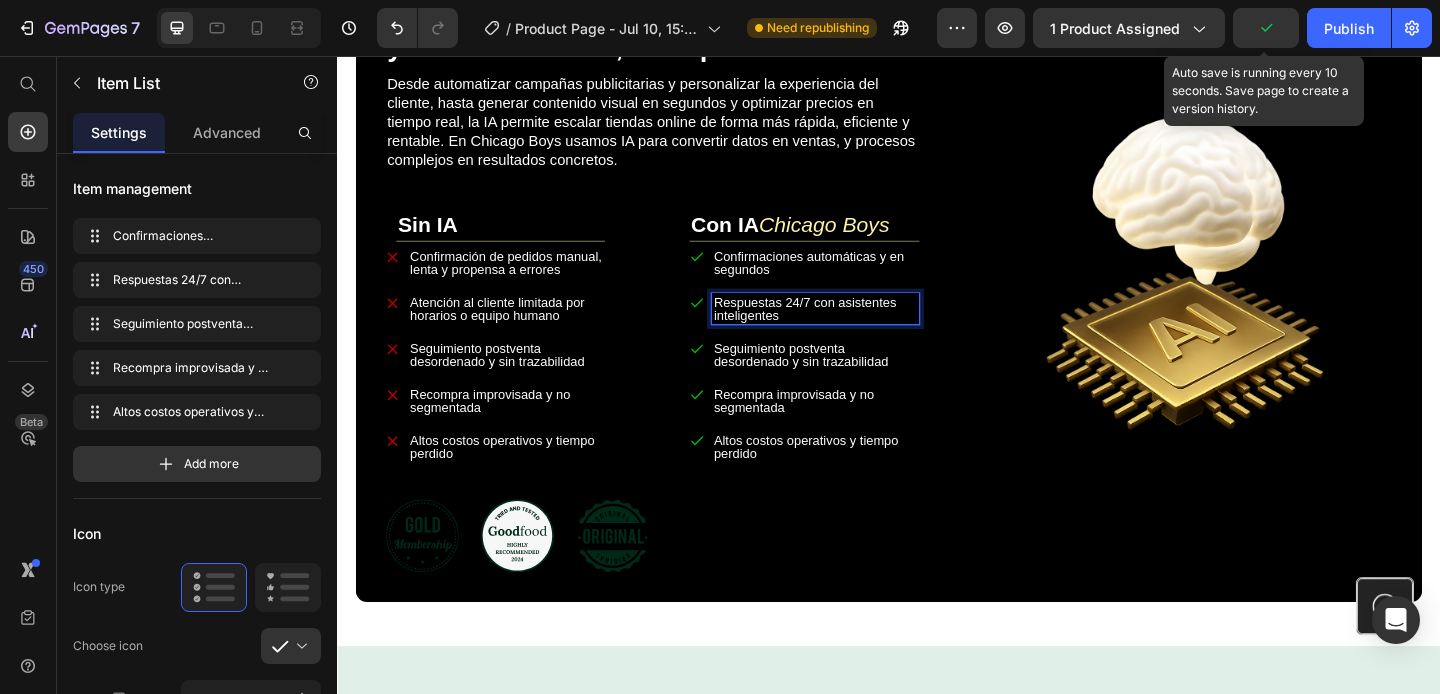 click on "Confirmaciones automáticas y en segundos
Respuestas 24/7 con asistentes inteligentes
Seguimiento postventa desordenado y sin trazabilidad
Recompra improvisada y no segmentada
Altos costos operativos y tiempo perdido" at bounding box center (845, 381) 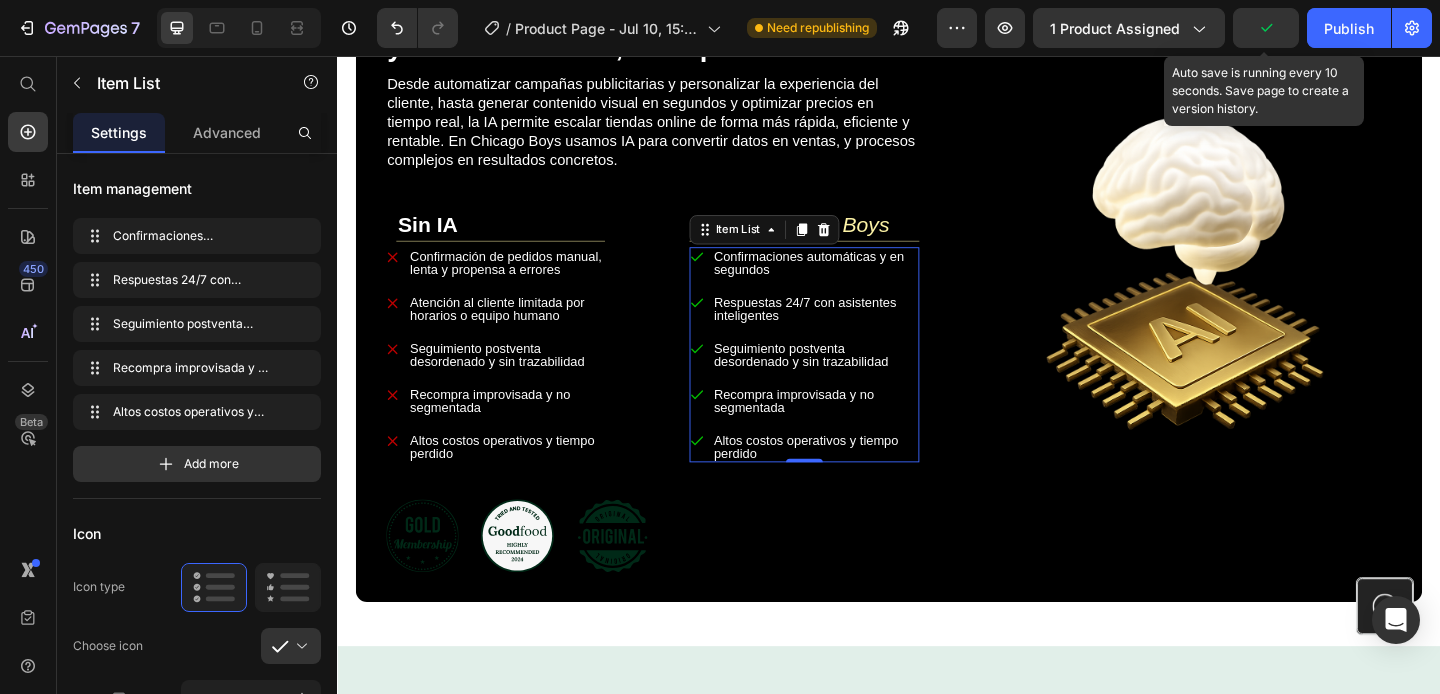 click on "Confirmaciones automáticas y en segundos
Respuestas 24/7 con asistentes inteligentes
Seguimiento postventa desordenado y sin trazabilidad
Recompra improvisada y no segmentada
Altos costos operativos y tiempo perdido" at bounding box center (845, 381) 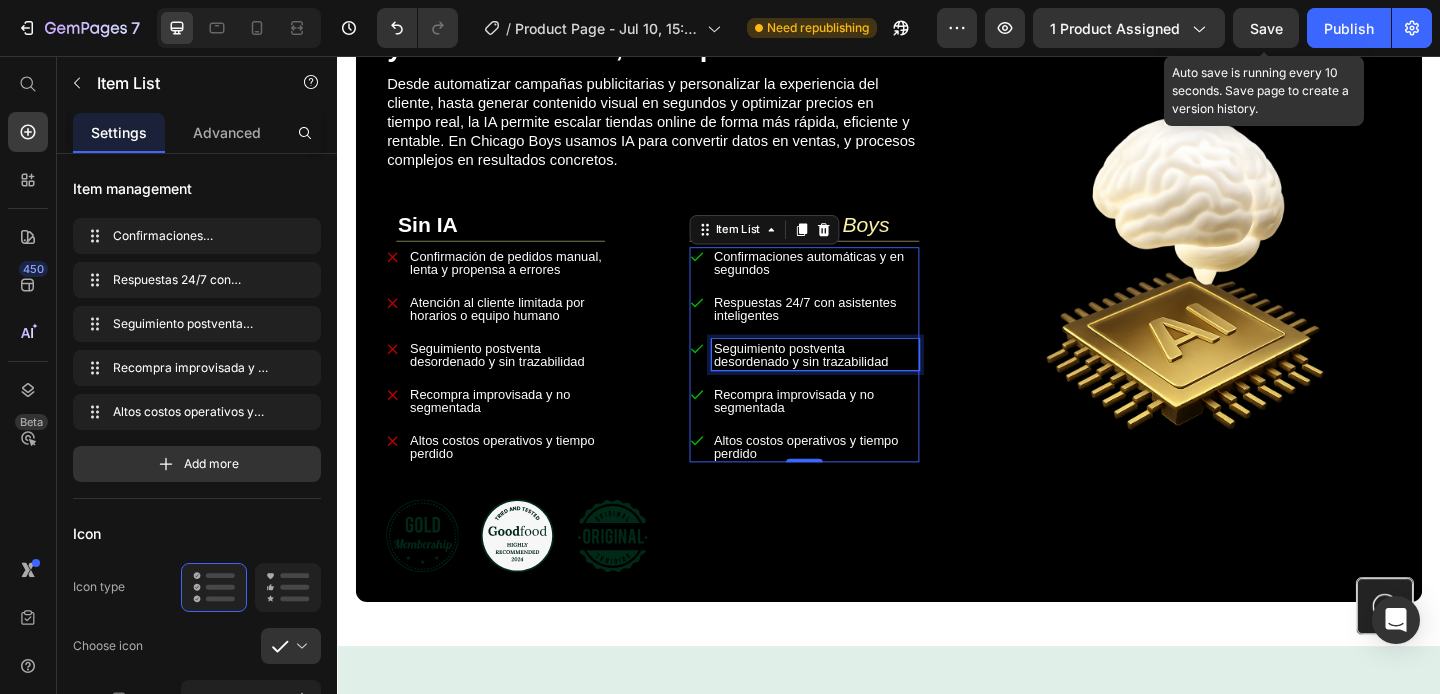 click on "Seguimiento postventa desordenado y sin trazabilidad" at bounding box center (842, 381) 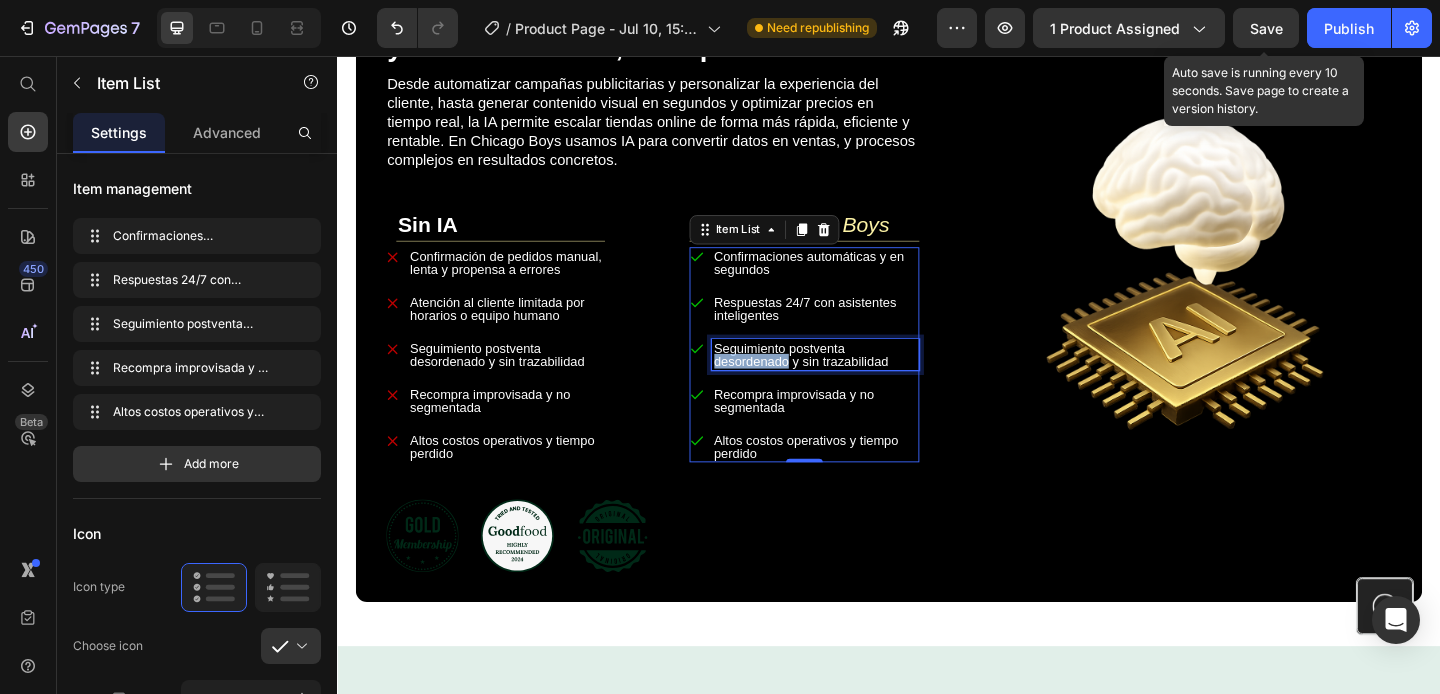 click on "Seguimiento postventa desordenado y sin trazabilidad" at bounding box center (842, 381) 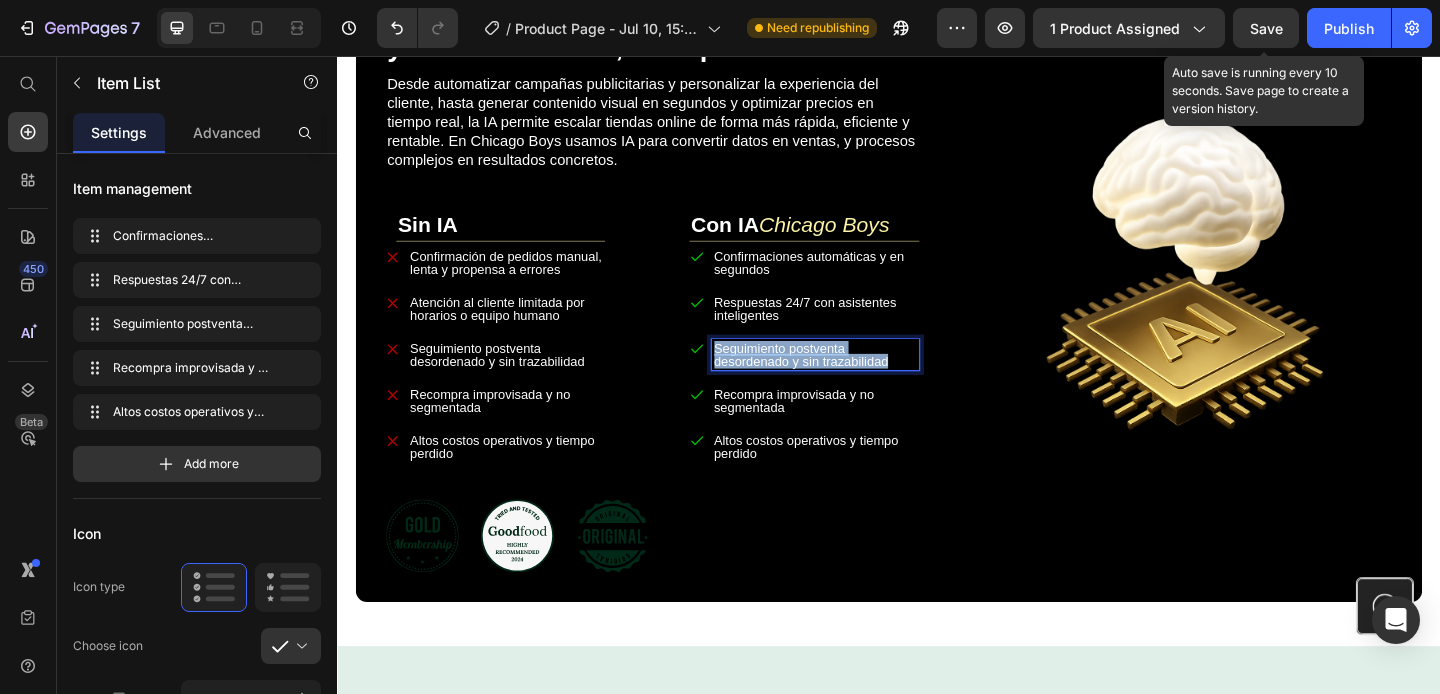 click on "Seguimiento postventa desordenado y sin trazabilidad" at bounding box center (842, 381) 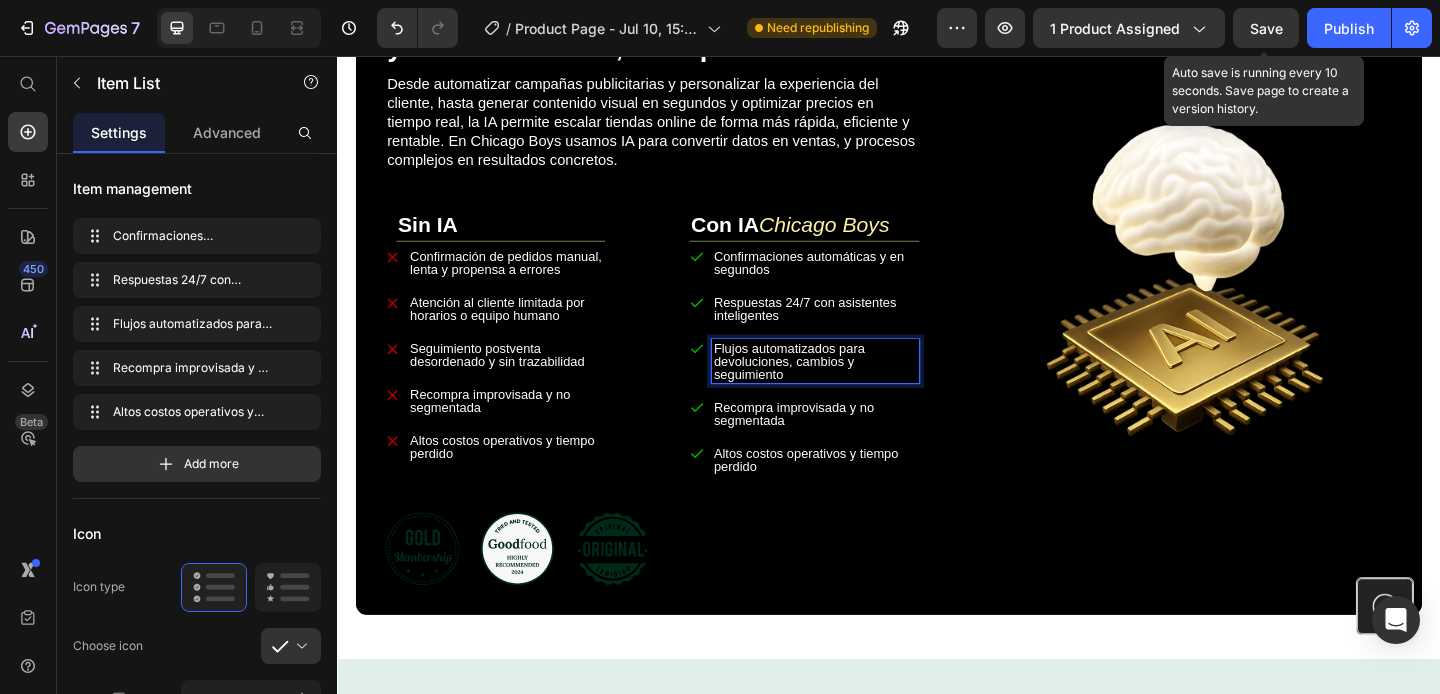 click on "Recompra improvisada y no segmentada" at bounding box center (834, 445) 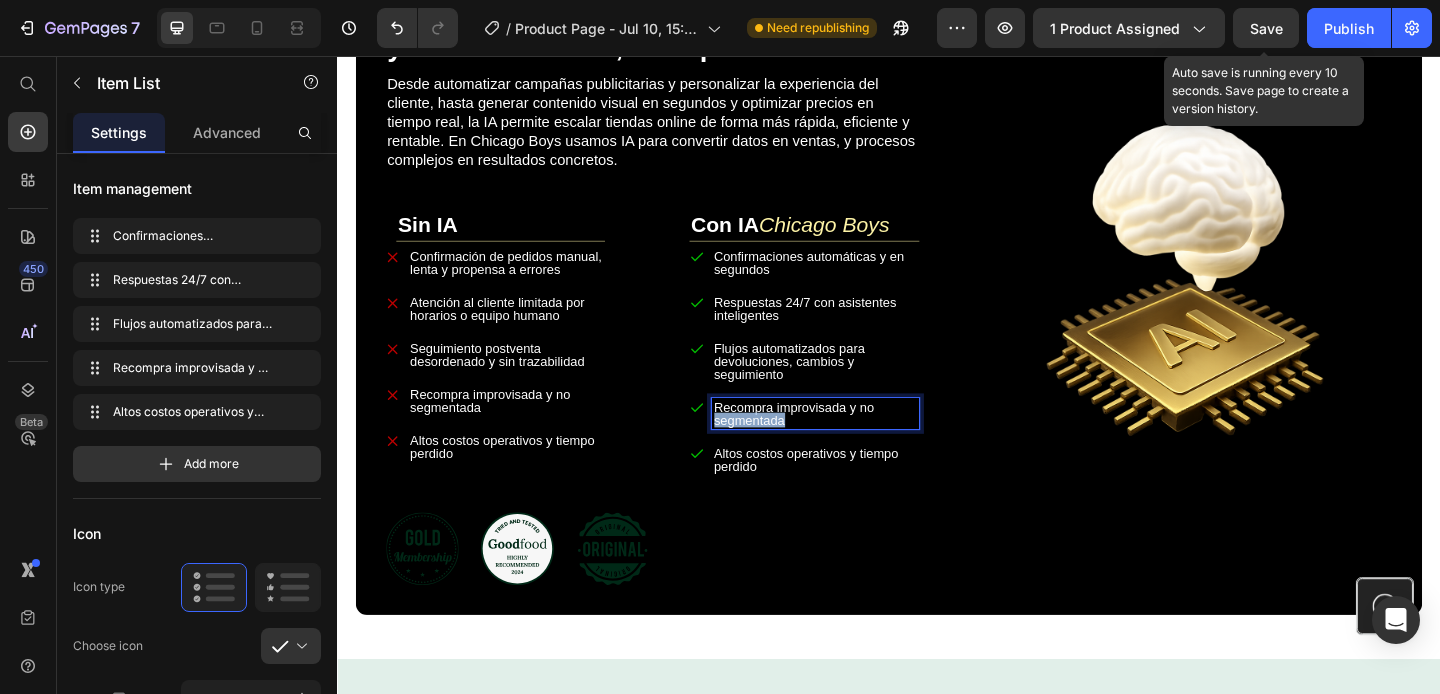 click on "Recompra improvisada y no segmentada" at bounding box center [834, 445] 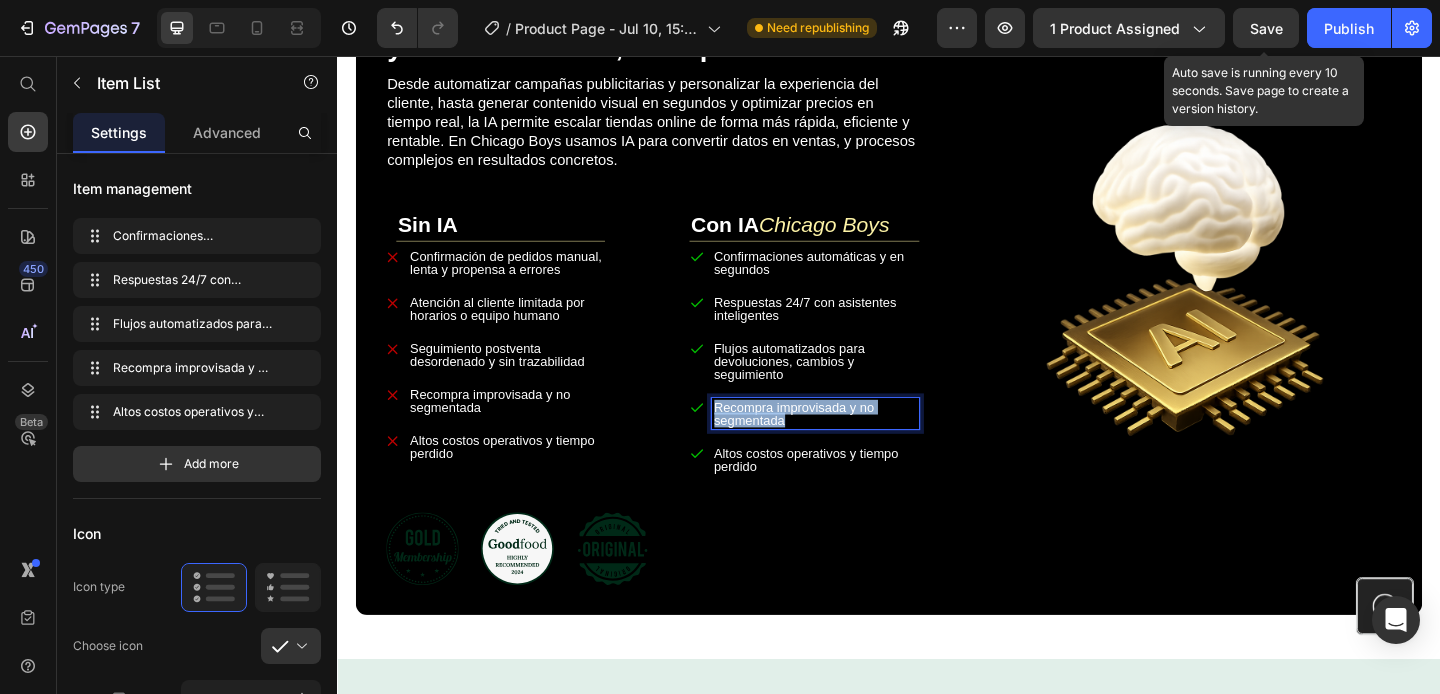 click on "Recompra improvisada y no segmentada" at bounding box center [834, 445] 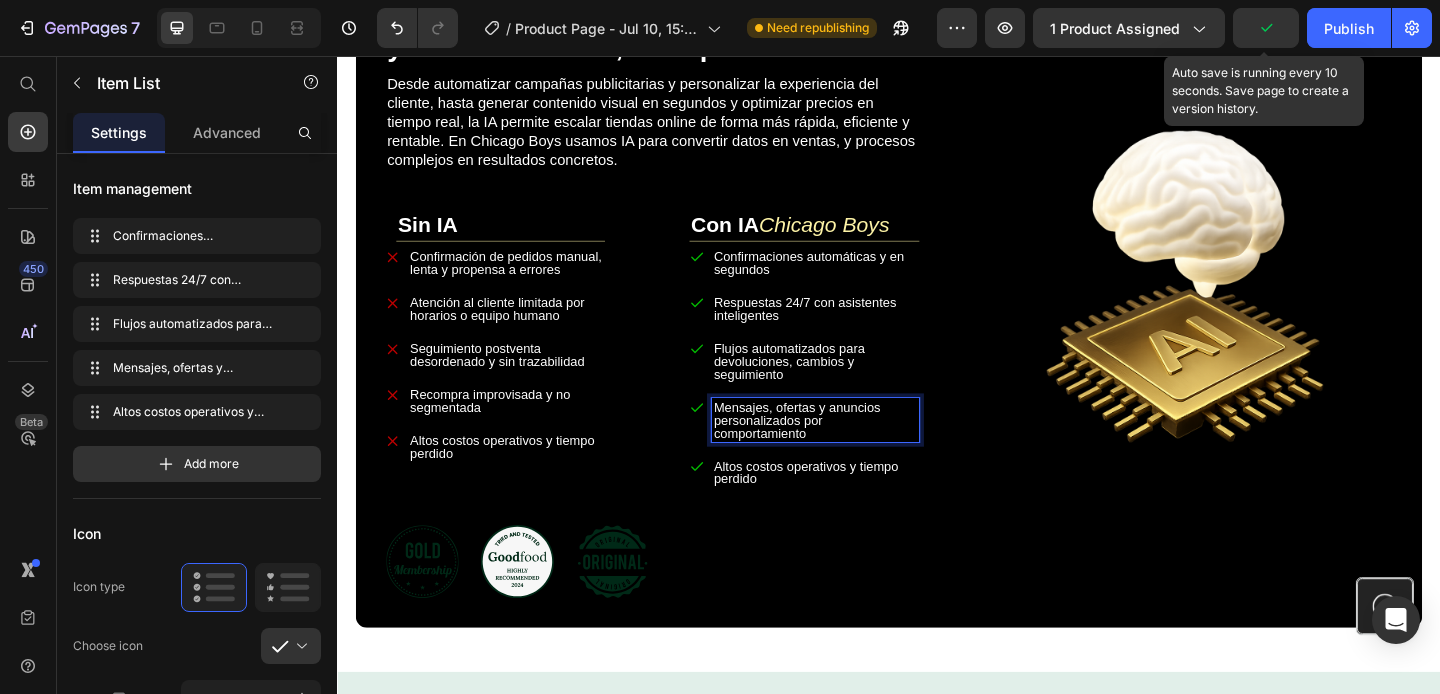 click on "Altos costos operativos y tiempo perdido" at bounding box center [847, 509] 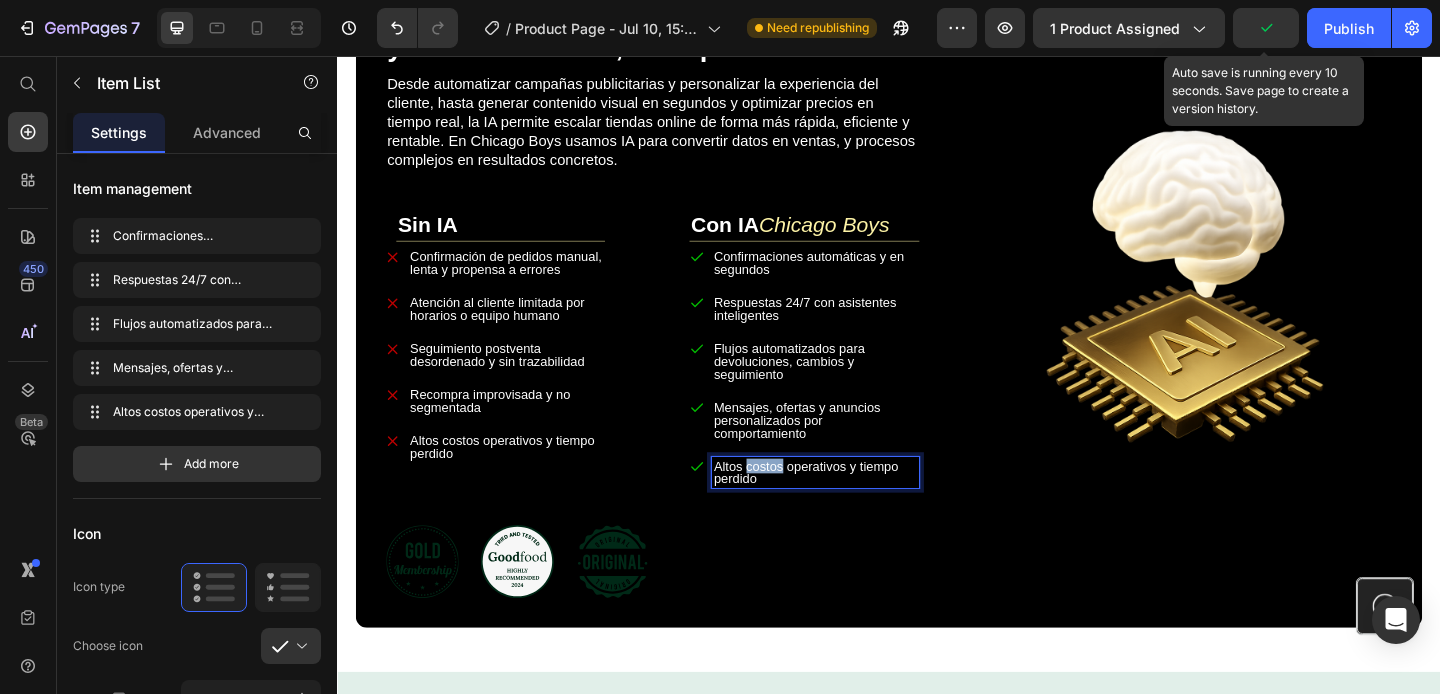 click on "Altos costos operativos y tiempo perdido" at bounding box center (847, 509) 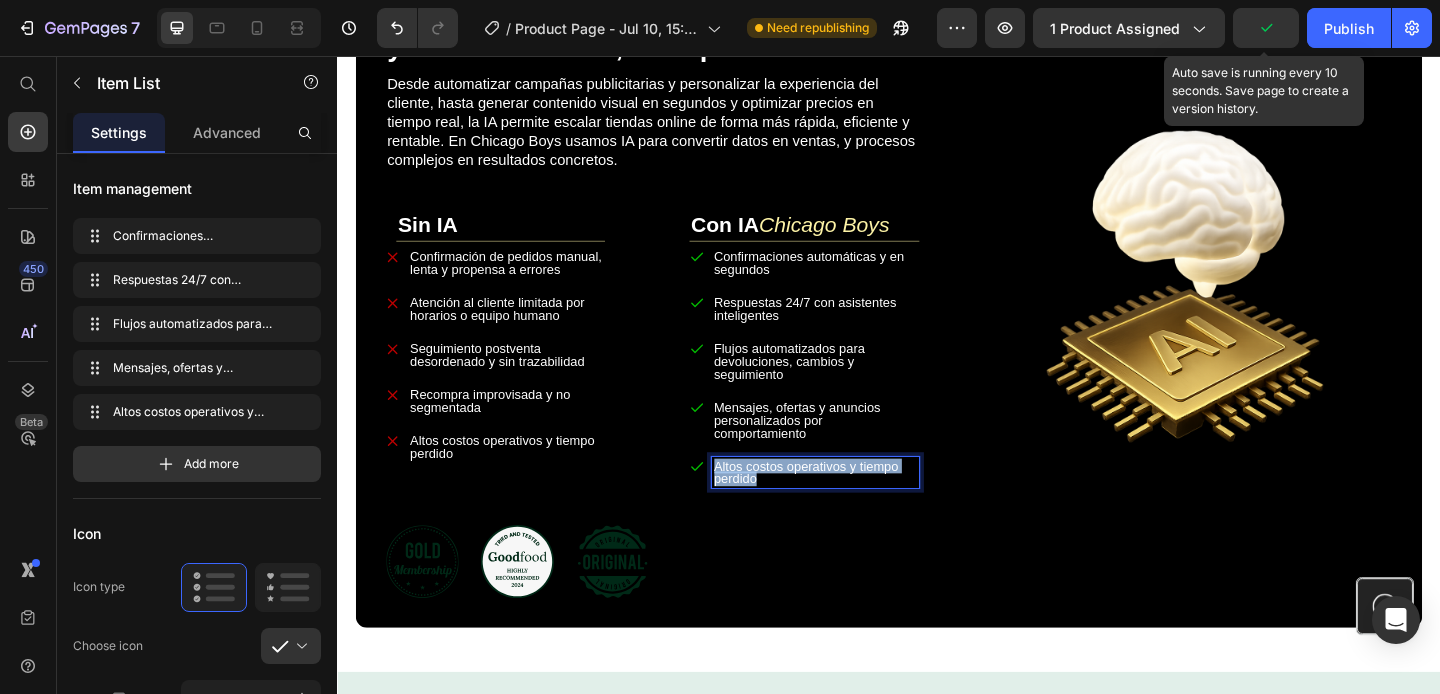 click on "Altos costos operativos y tiempo perdido" at bounding box center [847, 509] 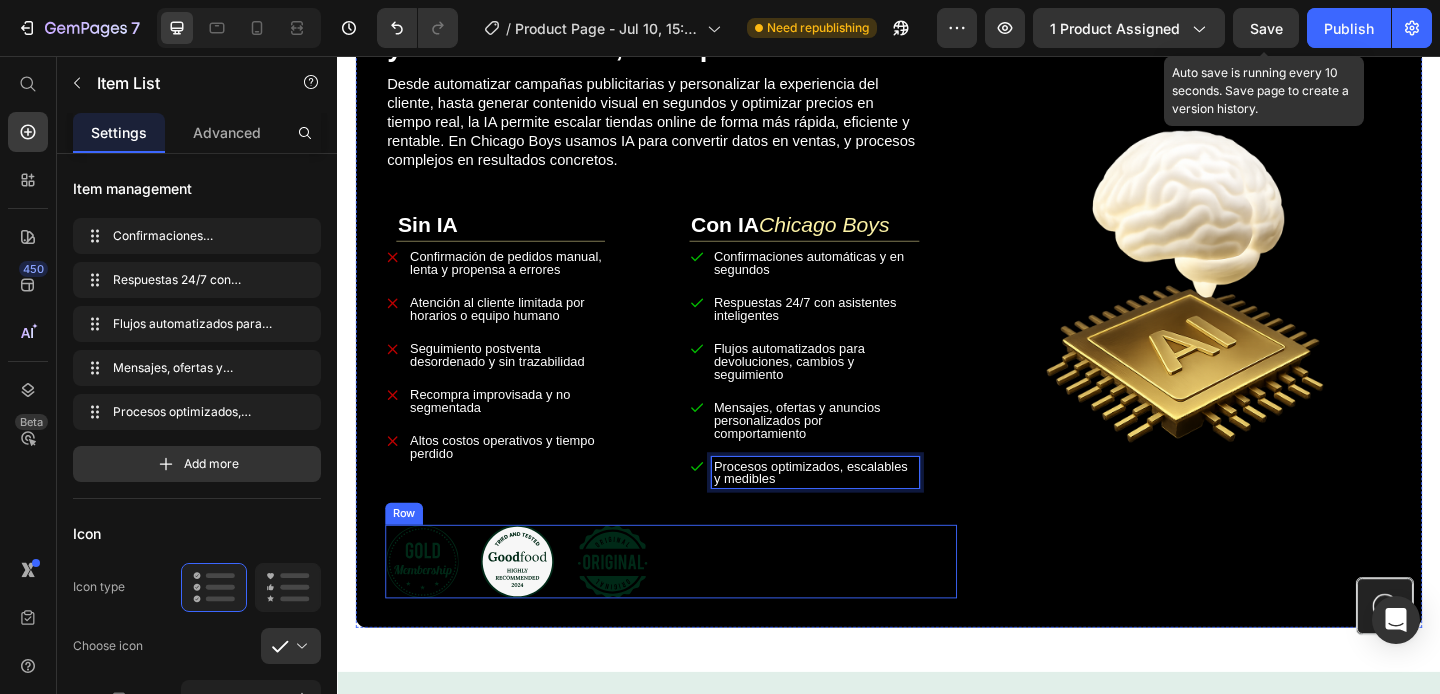 click on "⁠⁠⁠⁠⁠⁠⁠ La inteligencia artificial en ecommerce ya no es el futuro, es el presente. Heading Image Desde automatizar campañas publicitarias y personalizar la experiencia del cliente, hasta generar contenido visual en segundos y optimizar precios en tiempo real, la IA permite escalar tiendas online de forma más rápida, eficiente y rentable. En Chicago Boys usamos IA para convertir datos en ventas, y procesos complejos en resultados concretos. Text Block Sin IA Heading                Title Line Row
Confirmación de pedidos manual, lenta y propensa a errores
Atención al cliente limitada por horarios o equipo humano
Seguimiento postventa desordenado y sin trazabilidad
Recompra improvisada y no segmentada
Altos costos operativos y tiempo perdido Item List ⁠⁠⁠⁠⁠⁠⁠ Con IA  Chicago Boys Heading                Title Line Row
Confirmaciones automáticas y en segundos
Item List" at bounding box center (937, 315) 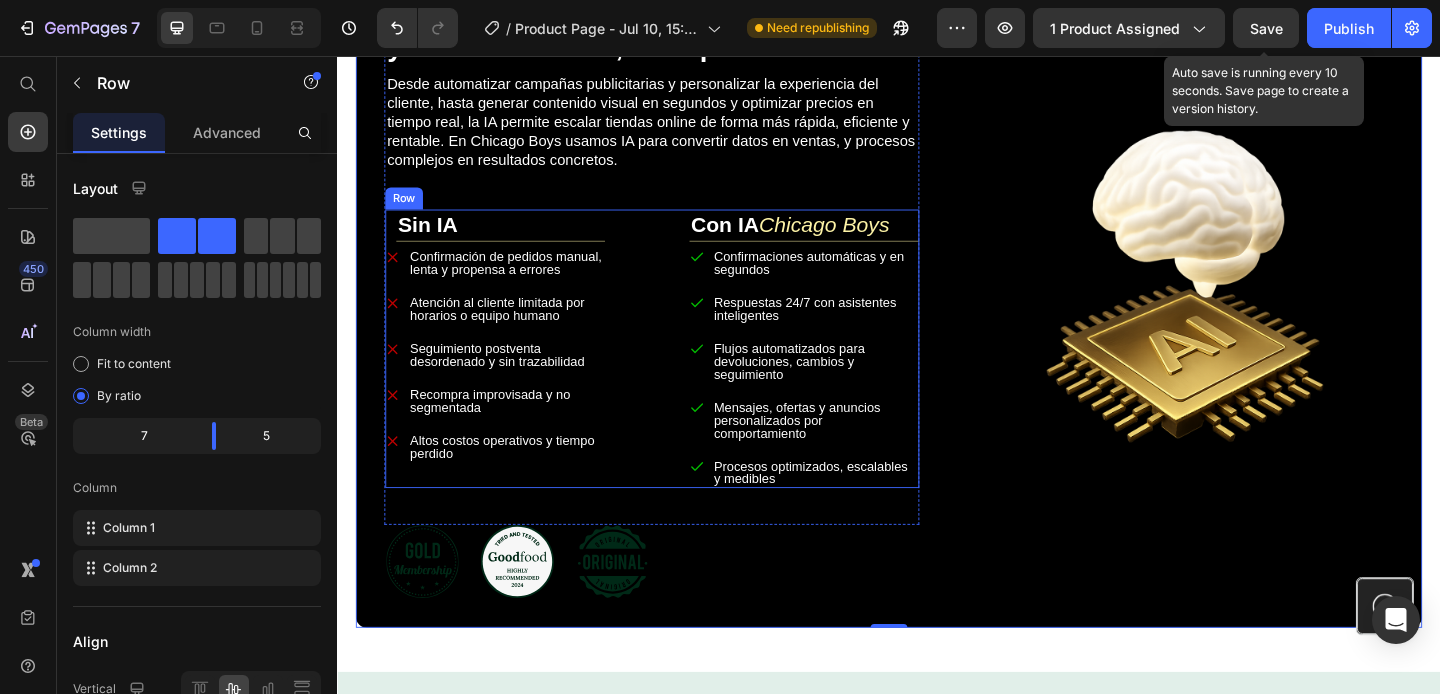 click on "Sin IA Heading                Title Line Row
Confirmación de pedidos manual, lenta y propensa a errores
Atención al cliente limitada por horarios o equipo humano
Seguimiento postventa desordenado y sin trazabilidad
Recompra improvisada y no segmentada
Altos costos operativos y tiempo perdido Item List ⁠⁠⁠⁠⁠⁠⁠ Con IA  Chicago Boys Heading                Title Line Row
Confirmaciones automáticas y en segundos
Respuestas 24/7 con asistentes inteligentes
Flujos automatizados para devoluciones, cambios y seguimiento
Mensajes, ofertas y anuncios personalizados por comportamiento
Procesos optimizados, escalables y medibles Item List Row" at bounding box center (679, 374) 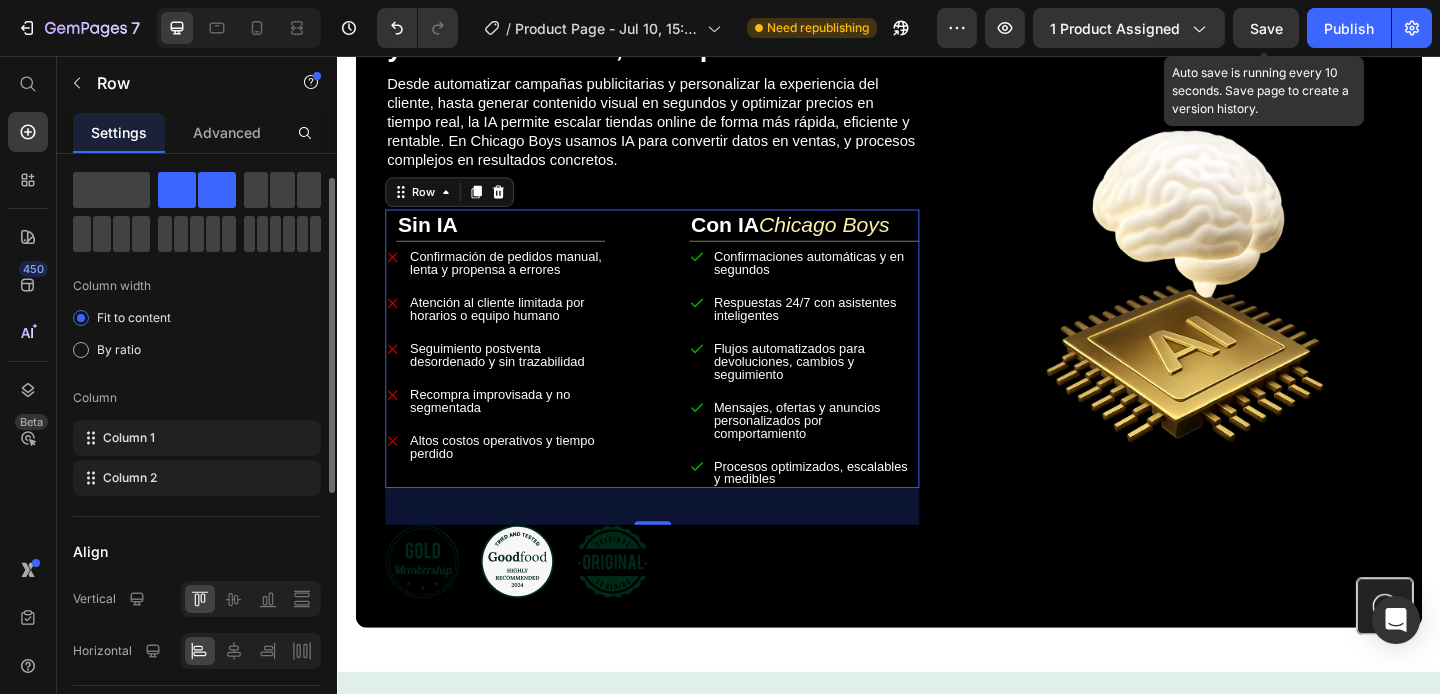 scroll, scrollTop: 0, scrollLeft: 0, axis: both 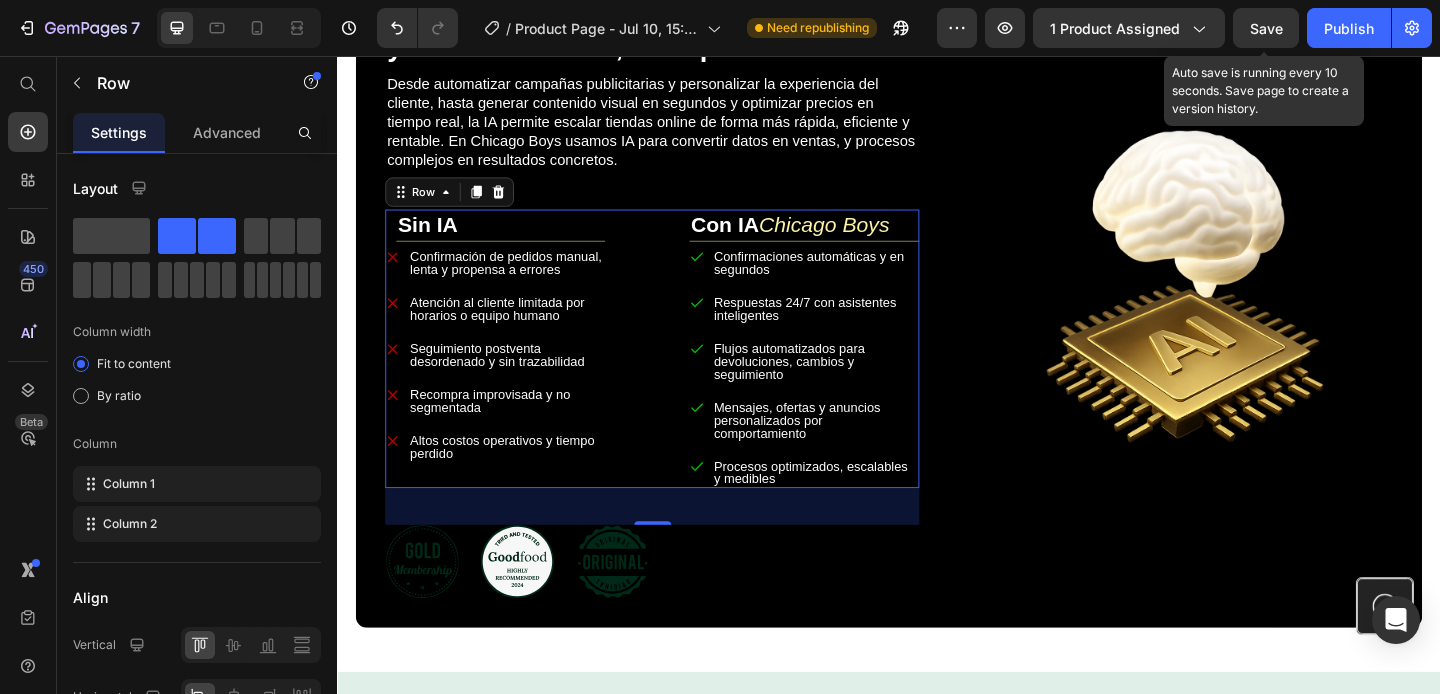 click on "Sin IA Heading                Title Line Row
Confirmación de pedidos manual, lenta y propensa a errores
Atención al cliente limitada por horarios o equipo humano
Seguimiento postventa desordenado y sin trazabilidad
Recompra improvisada y no segmentada
Altos costos operativos y tiempo perdido Item List ⁠⁠⁠⁠⁠⁠⁠ Con IA  Chicago Boys Heading                Title Line Row
Confirmaciones automáticas y en segundos
Respuestas 24/7 con asistentes inteligentes
Flujos automatizados para devoluciones, cambios y seguimiento
Mensajes, ofertas y anuncios personalizados por comportamiento
Procesos optimizados, escalables y medibles Item List Row   40" at bounding box center (679, 374) 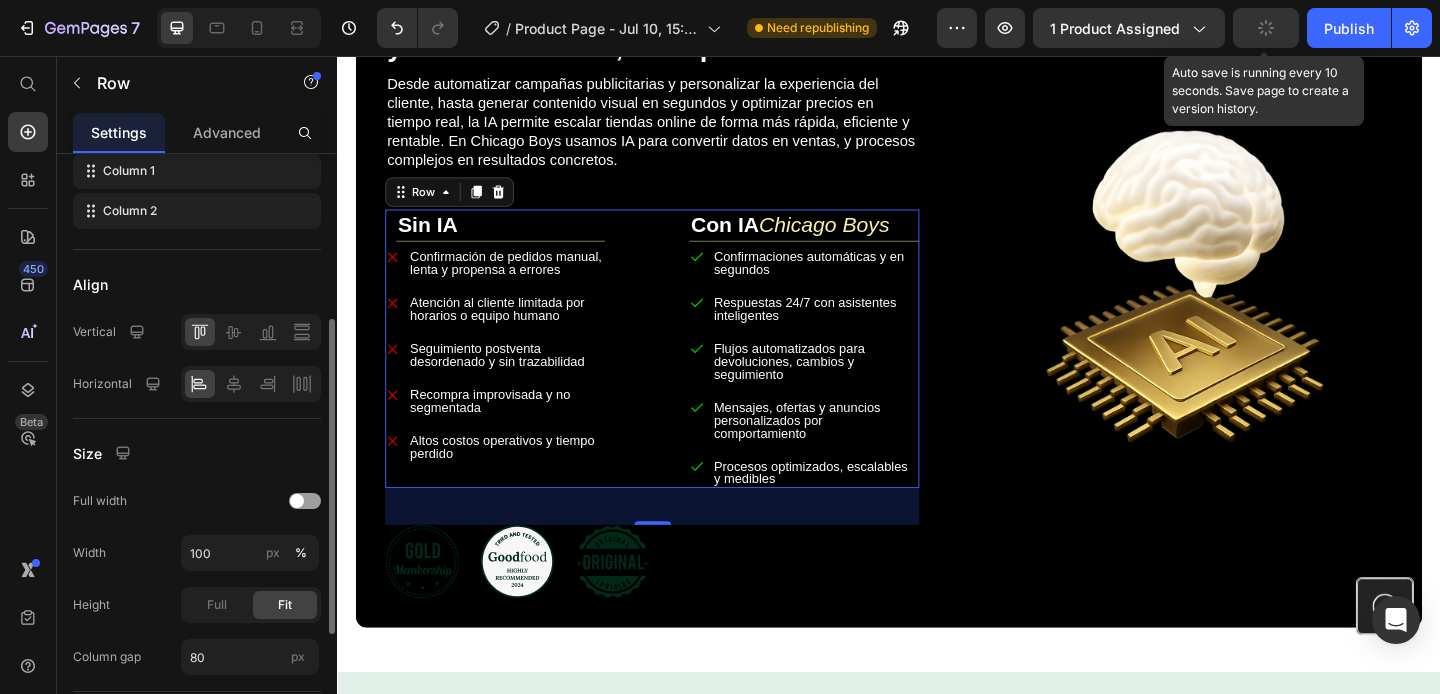 scroll, scrollTop: 314, scrollLeft: 0, axis: vertical 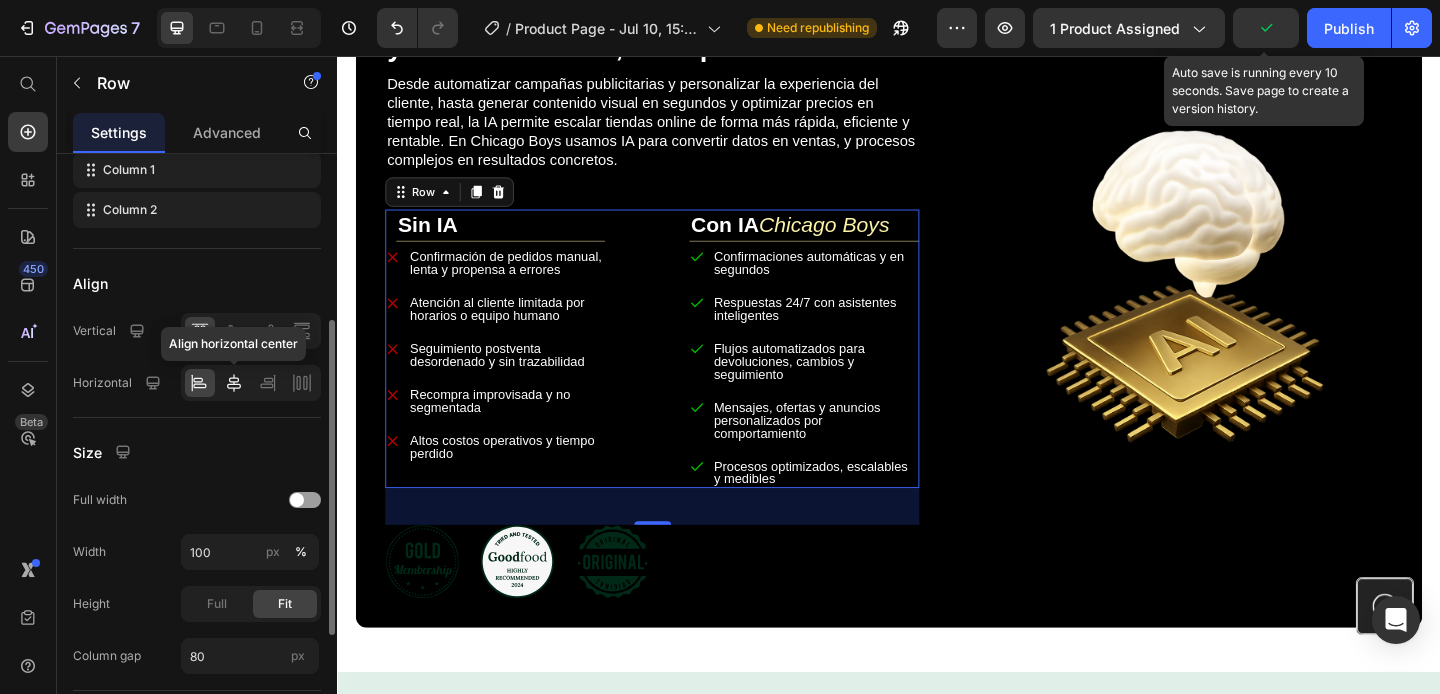 click 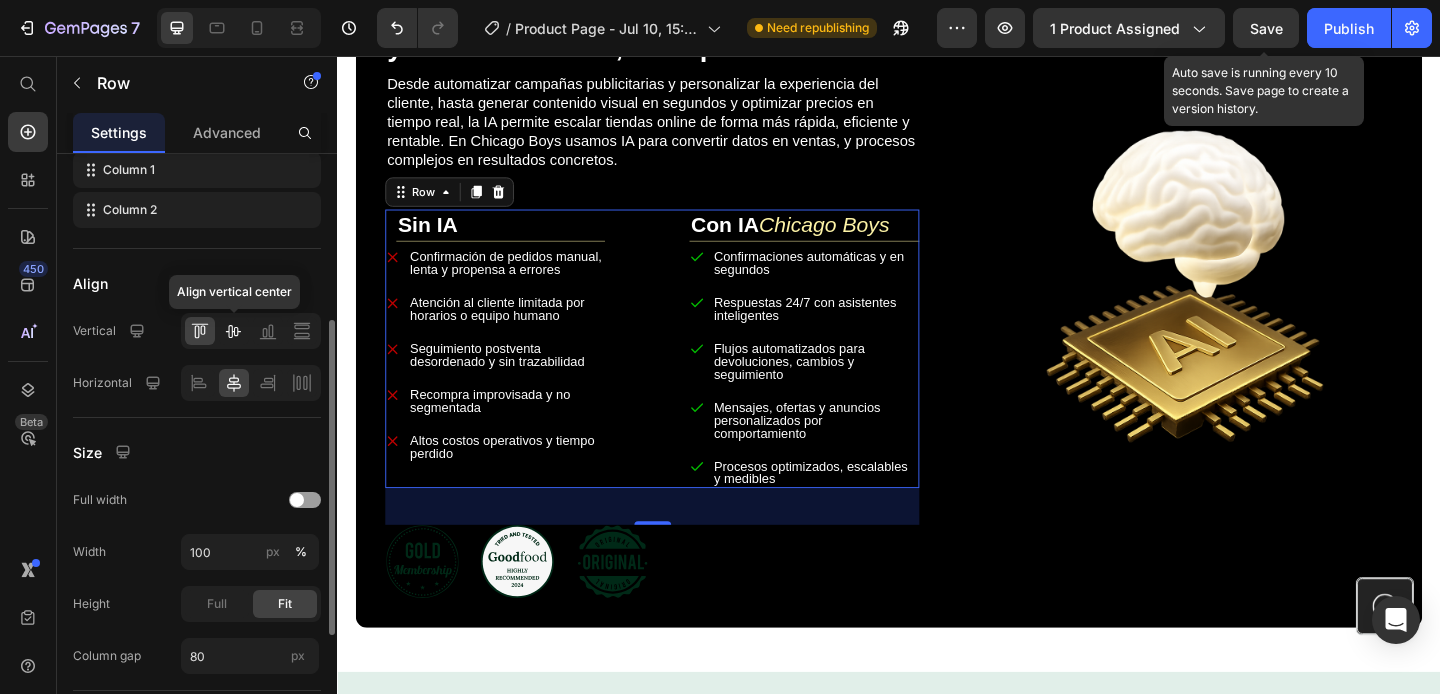 click 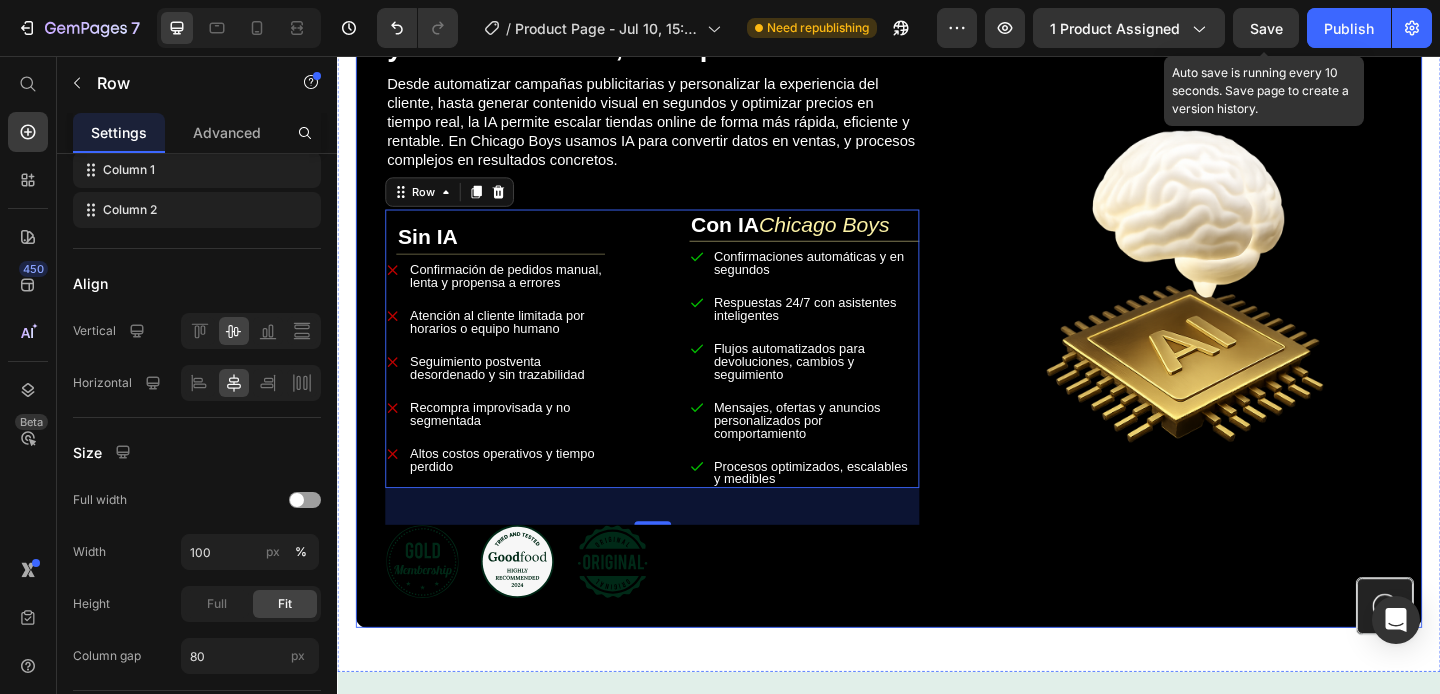 click on "⁠⁠⁠⁠⁠⁠⁠ La inteligencia artificial en ecommerce ya no es el futuro, es el presente. Heading Image Desde automatizar campañas publicitarias y personalizar la experiencia del cliente, hasta generar contenido visual en segundos y optimizar precios en tiempo real, la IA permite escalar tiendas online de forma más rápida, eficiente y rentable. En Chicago Boys usamos IA para convertir datos en ventas, y procesos complejos en resultados concretos. Text Block Sin IA Heading                Title Line Row
Confirmación de pedidos manual, lenta y propensa a errores
Atención al cliente limitada por horarios o equipo humano
Seguimiento postventa desordenado y sin trazabilidad
Recompra improvisada y no segmentada
Altos costos operativos y tiempo perdido Item List ⁠⁠⁠⁠⁠⁠⁠ Con IA  Chicago Boys Heading                Title Line Row
Confirmaciones automáticas y en segundos
Item List" at bounding box center [937, 315] 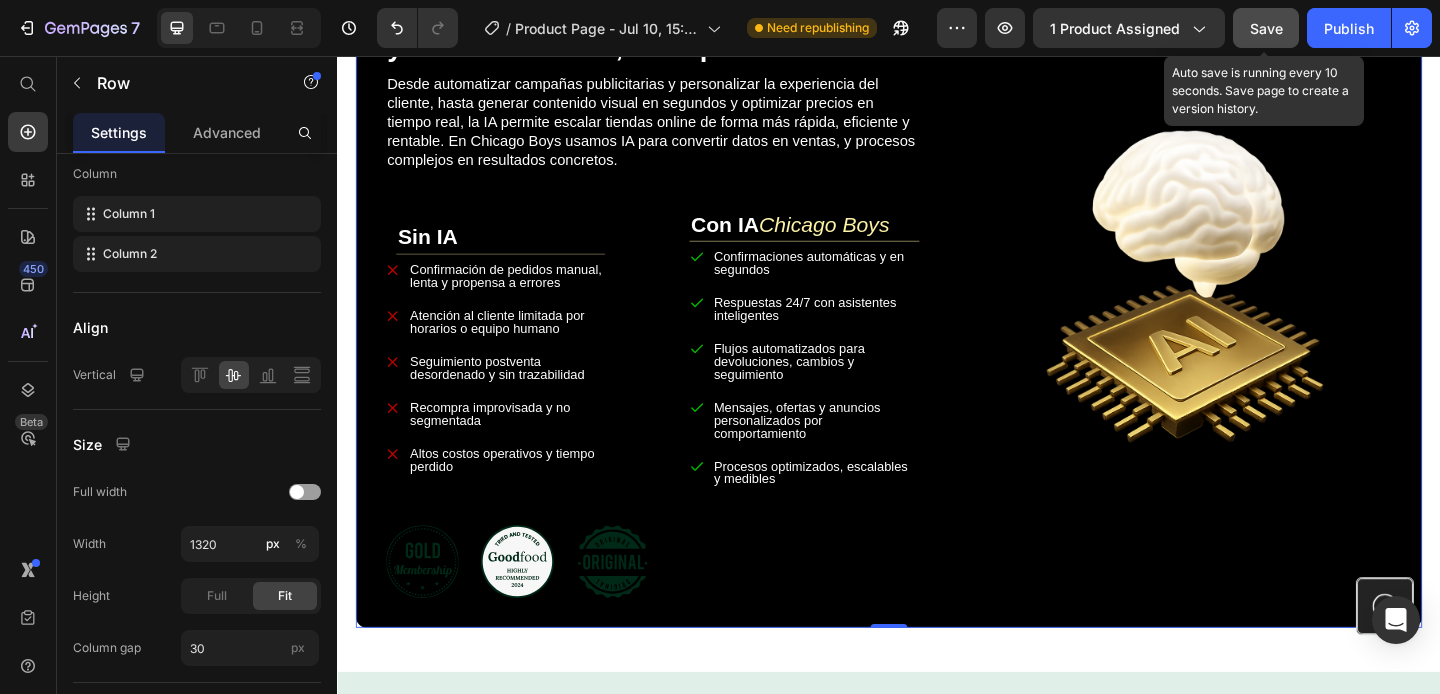 click on "Save" 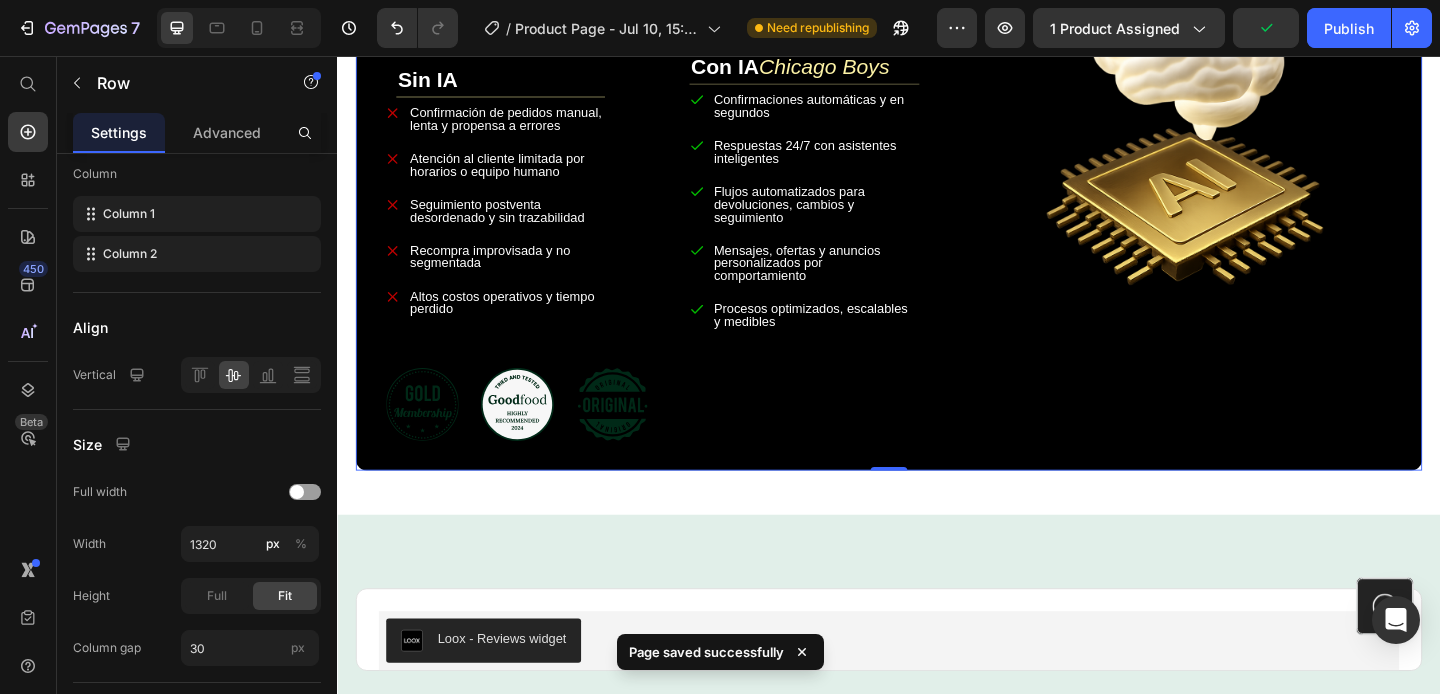 scroll, scrollTop: 3364, scrollLeft: 0, axis: vertical 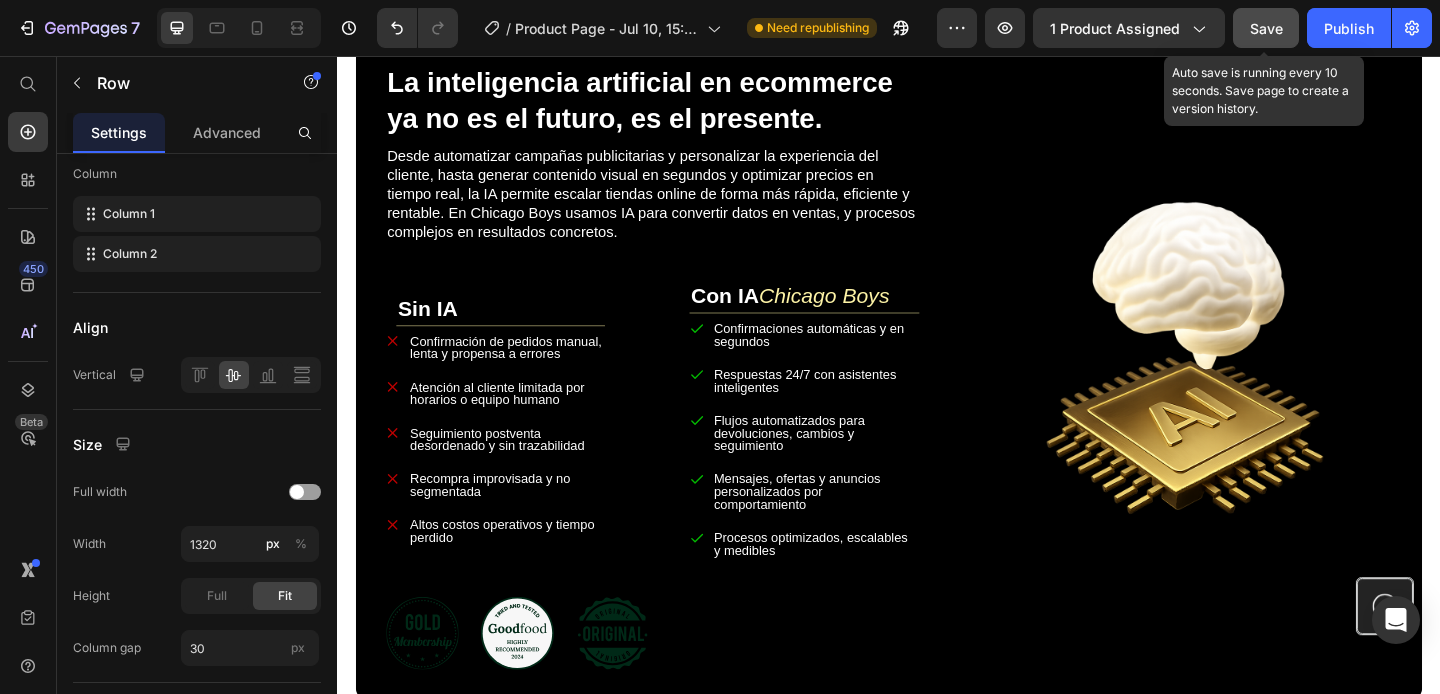 click on "Save" 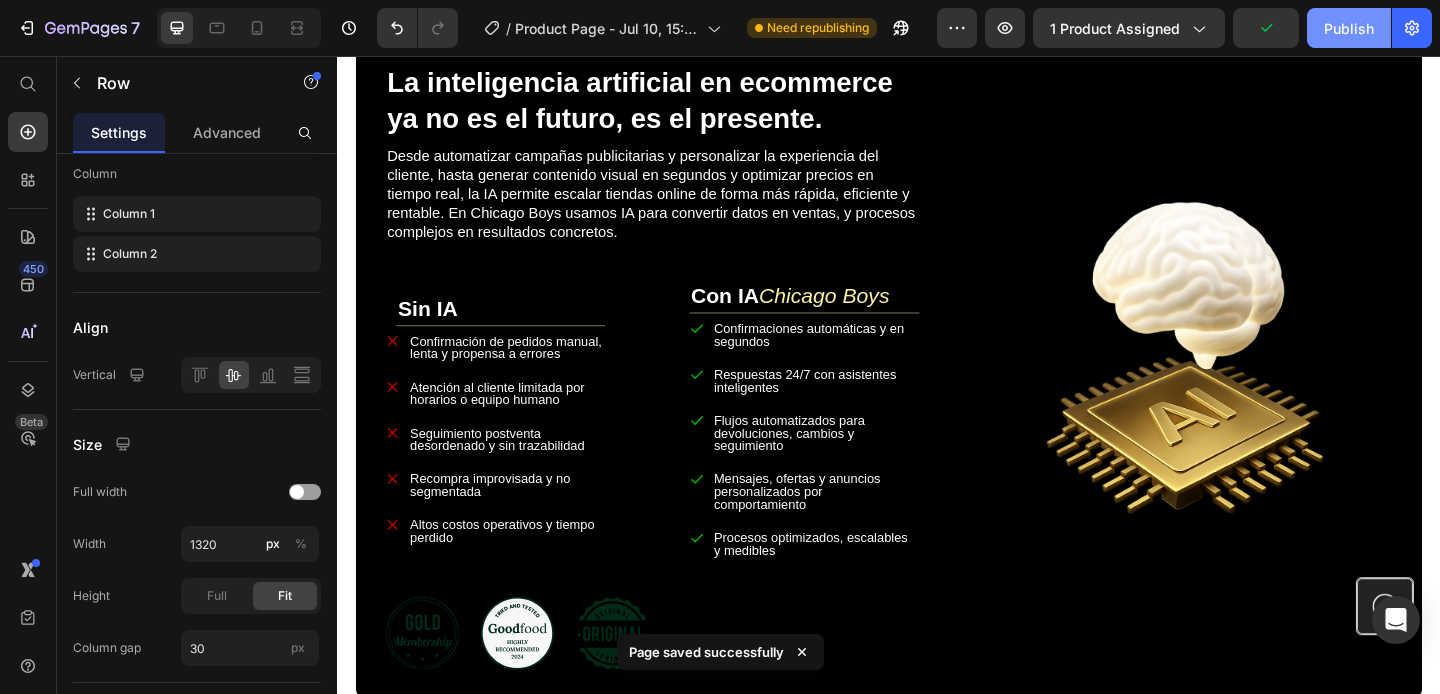 click on "Publish" 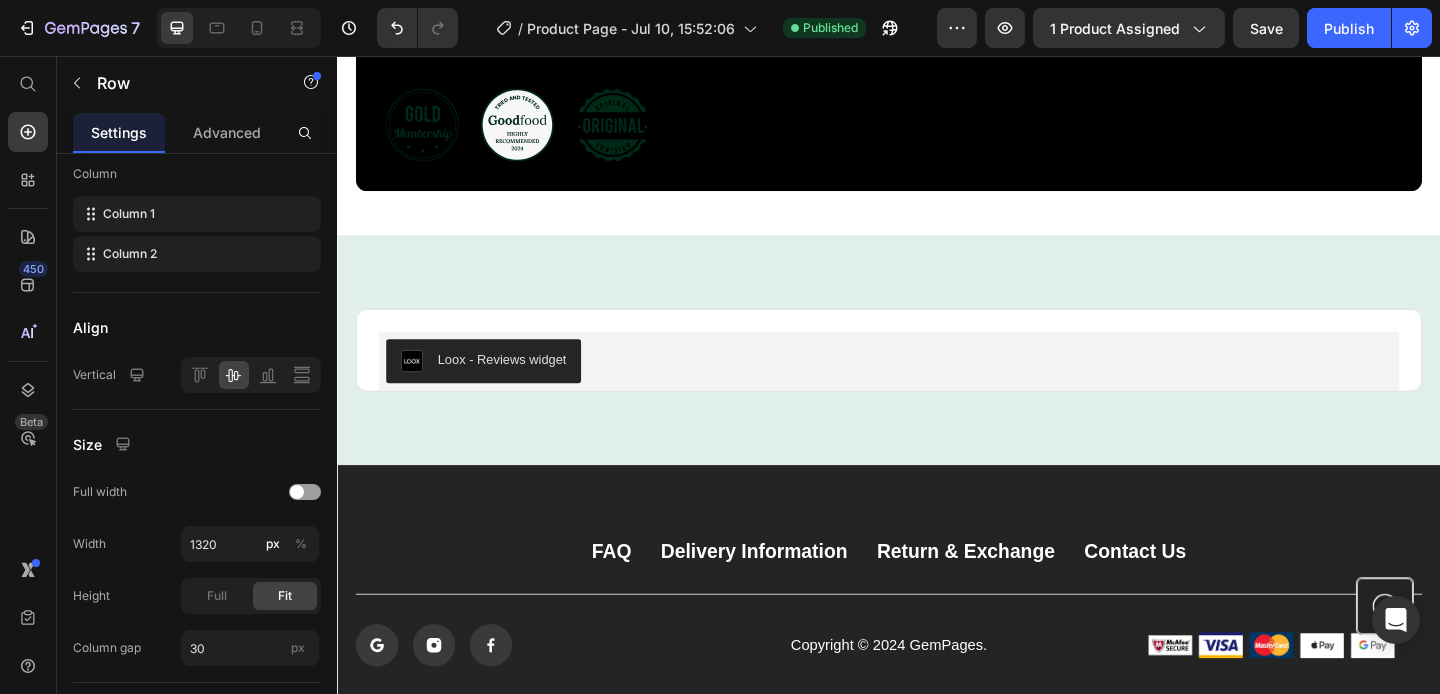 scroll, scrollTop: 3751, scrollLeft: 0, axis: vertical 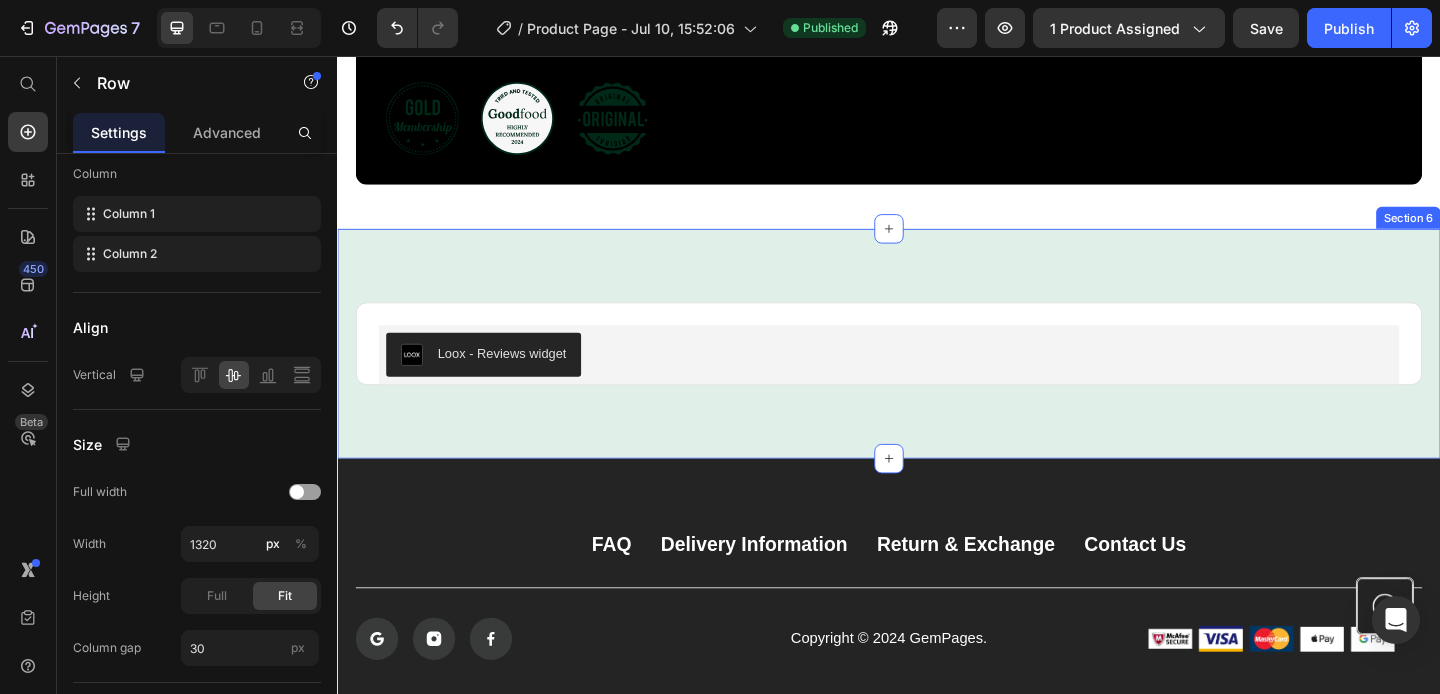 click on "Loox - Reviews widget Loox Product Row Section 6" at bounding box center (937, 369) 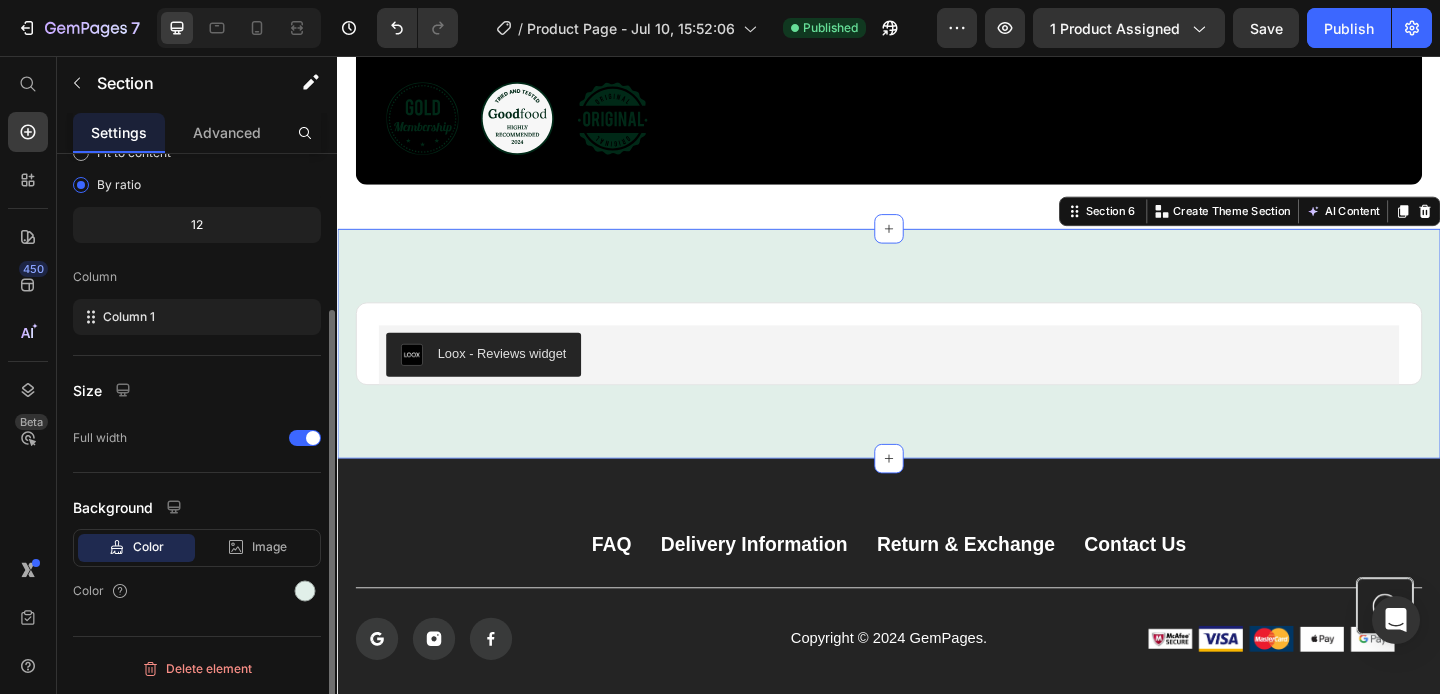 scroll, scrollTop: 0, scrollLeft: 0, axis: both 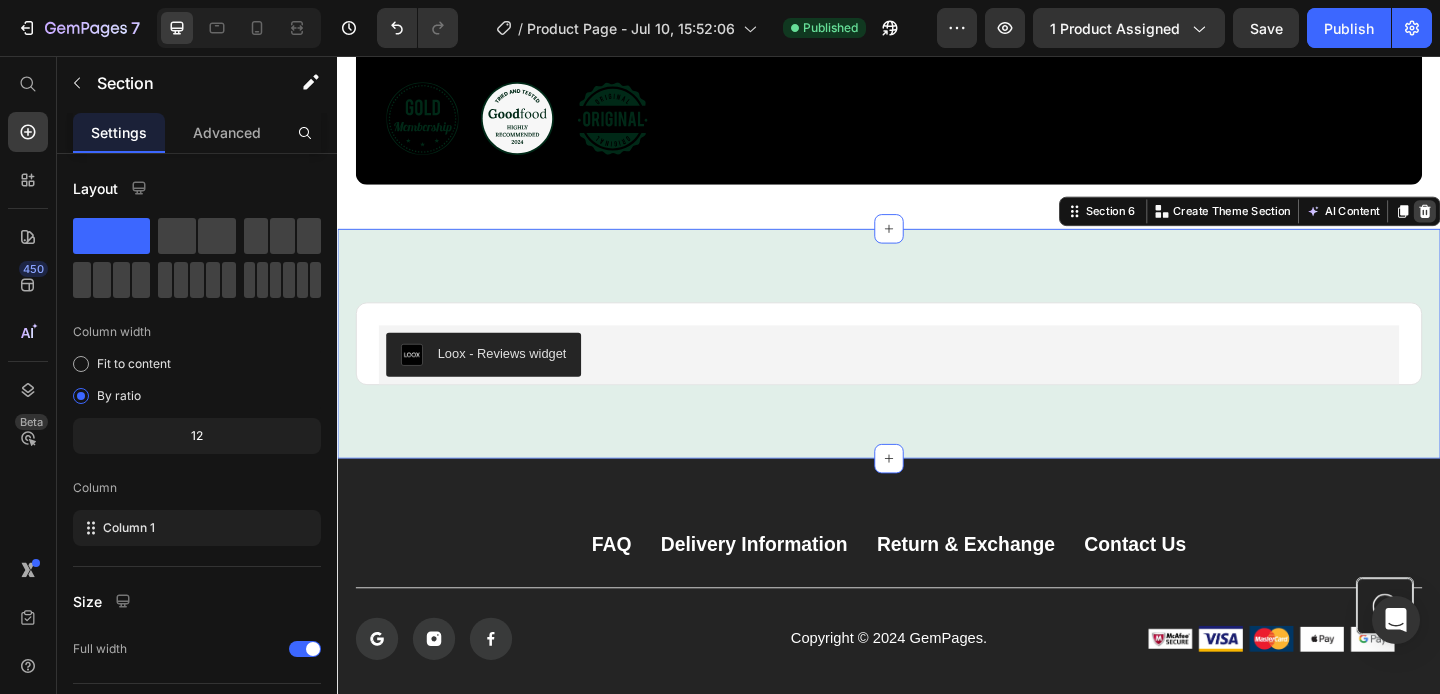 click 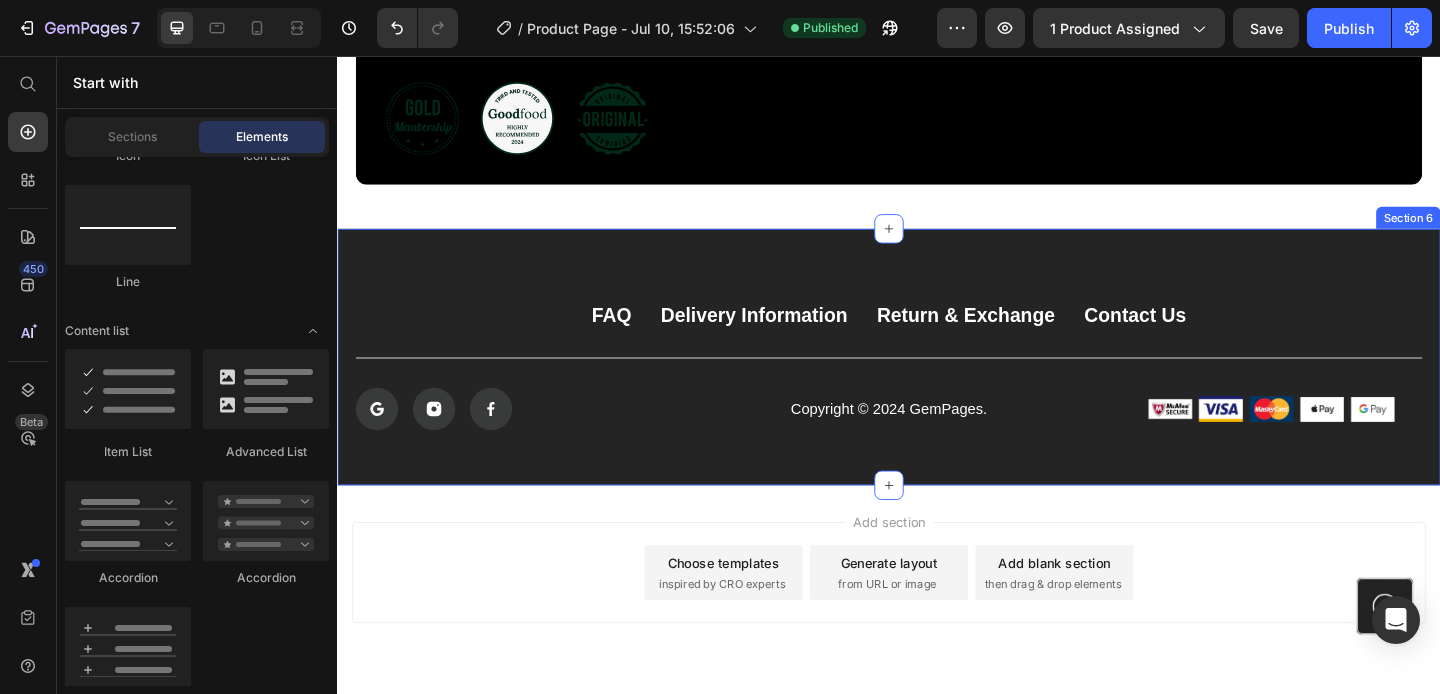 click on "FAQ   Button Delivery Information Button Return & Exchange   Button Contact Us Button Row
Icon
Icon
Icon Row Copyright © 2024 GemPages.  Text Block Image Image Image Image Image Row Row
Icon Section 6" at bounding box center [937, 383] 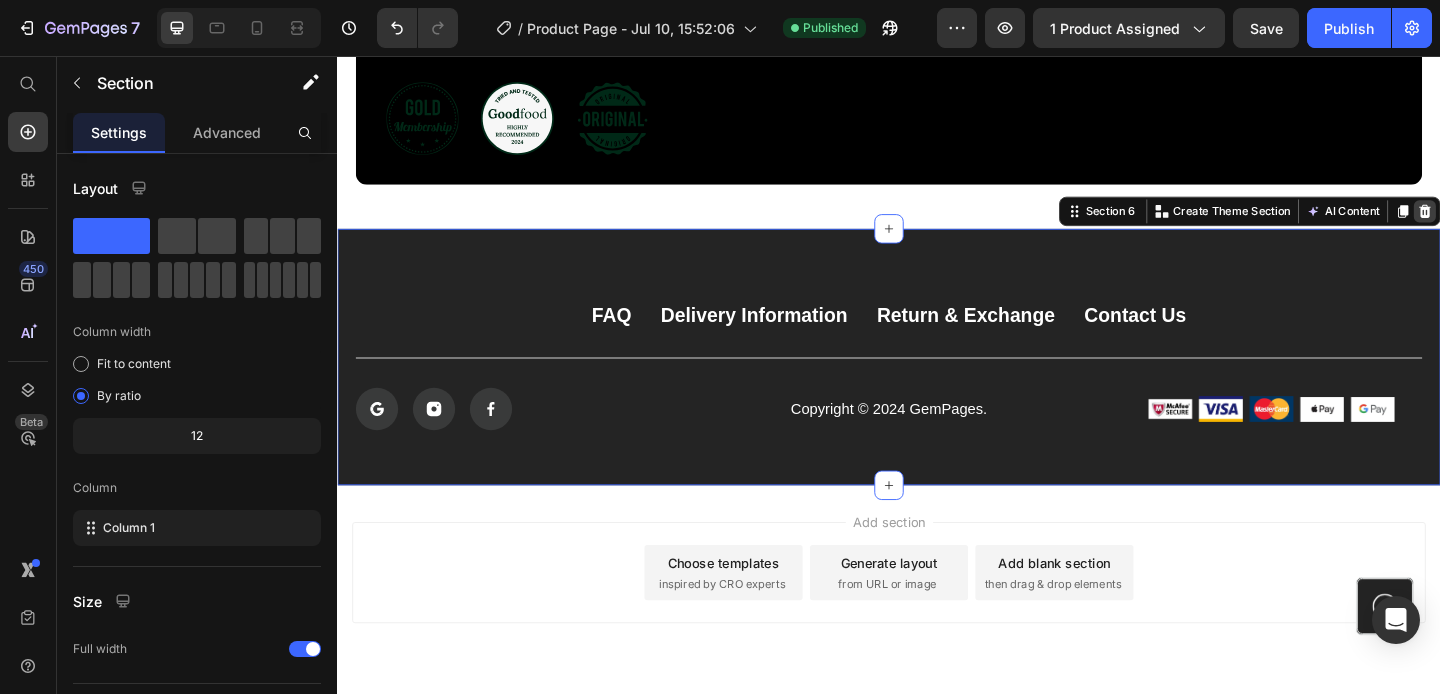 click 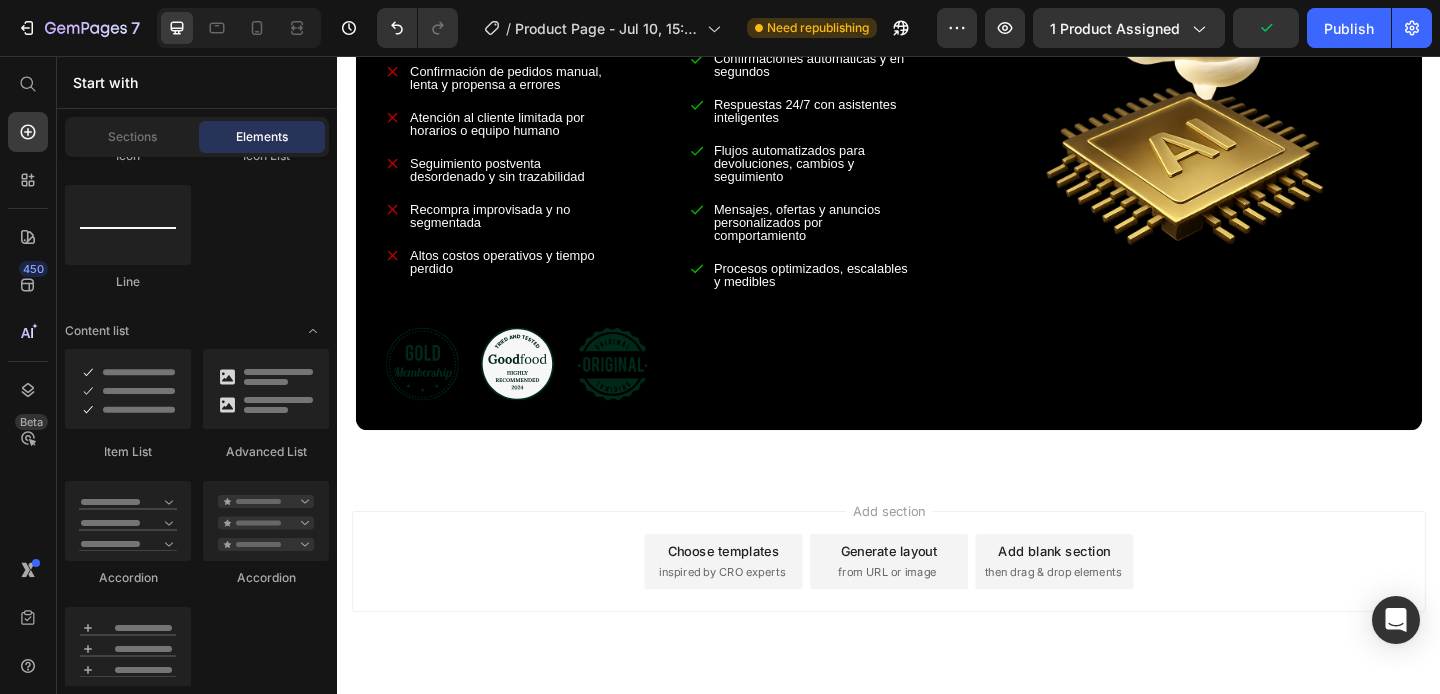 scroll, scrollTop: 3533, scrollLeft: 0, axis: vertical 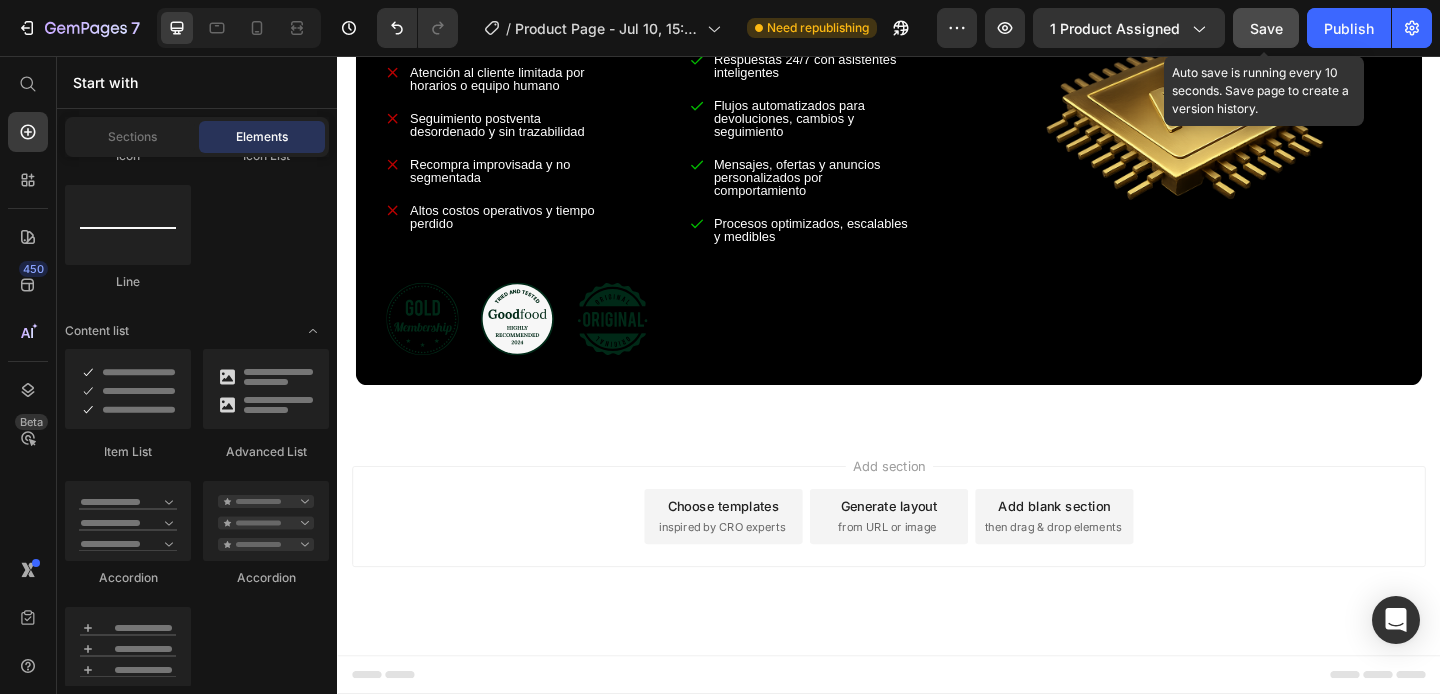 click on "Save" 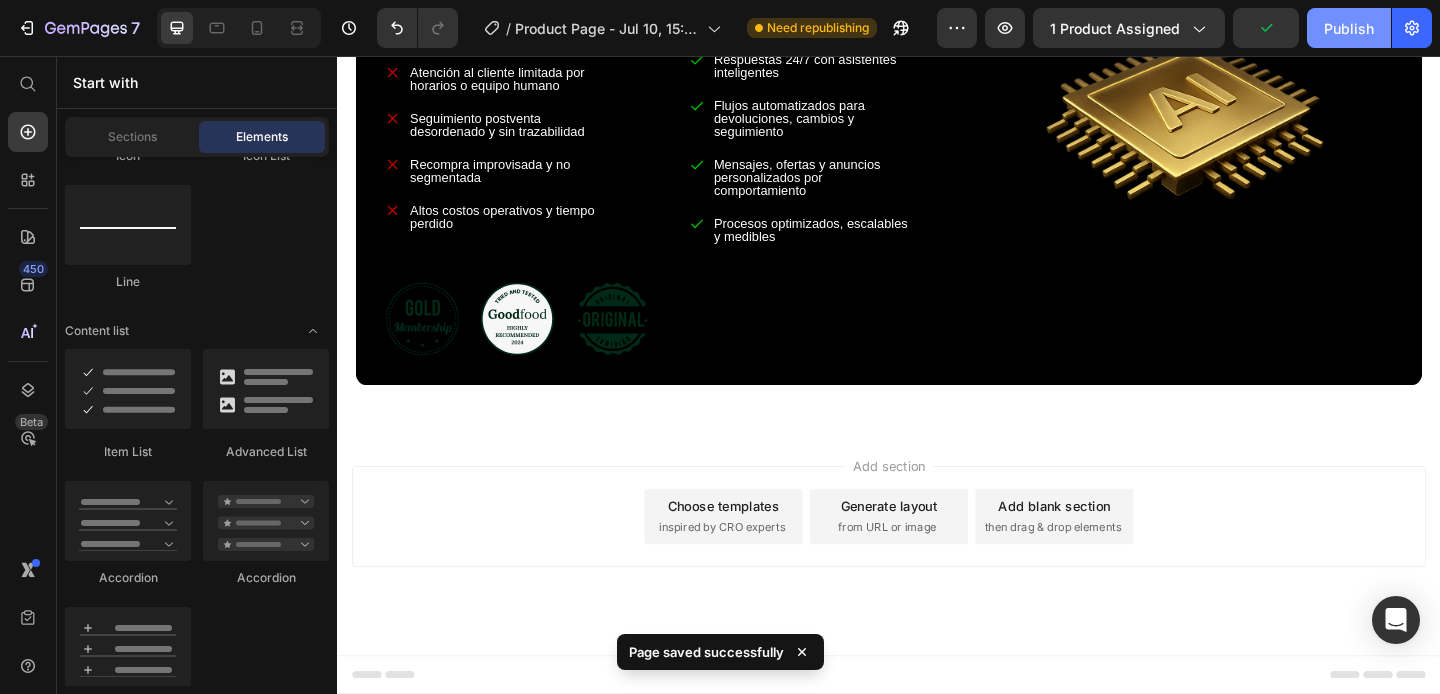 click on "Publish" 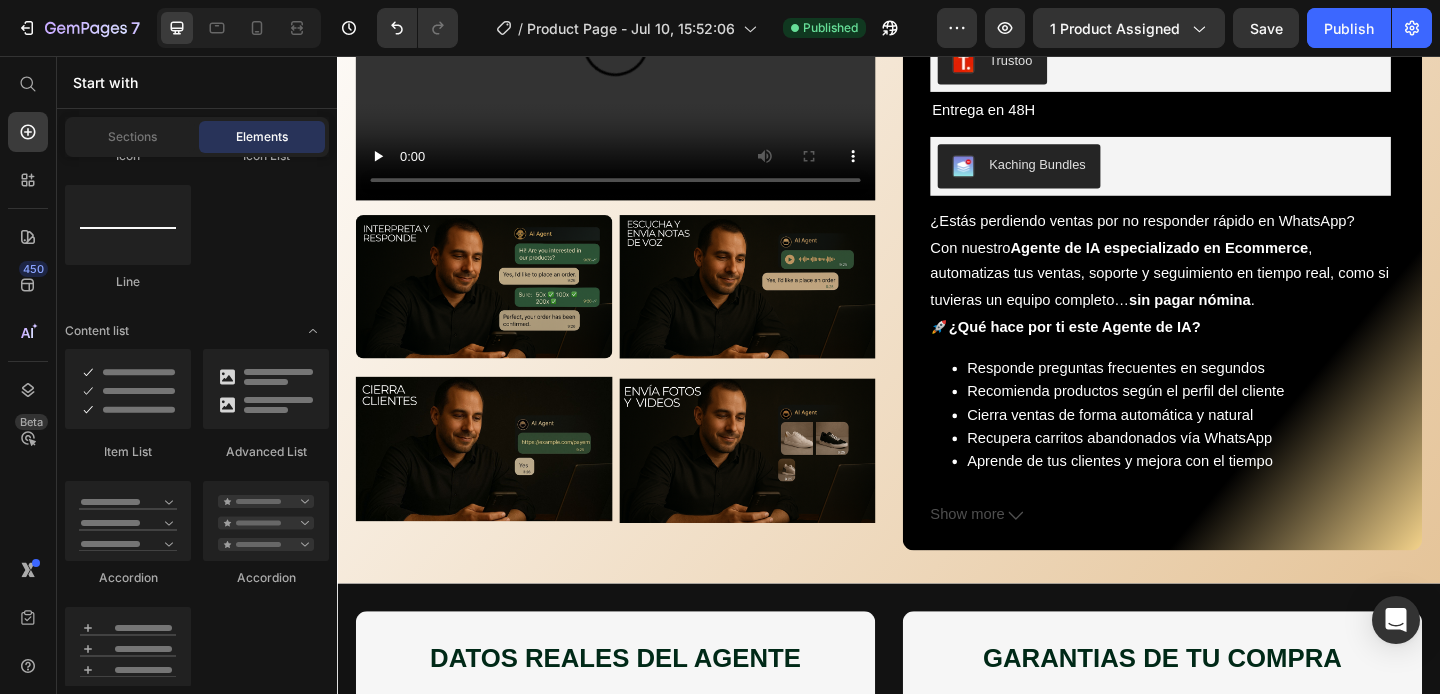 scroll, scrollTop: 0, scrollLeft: 0, axis: both 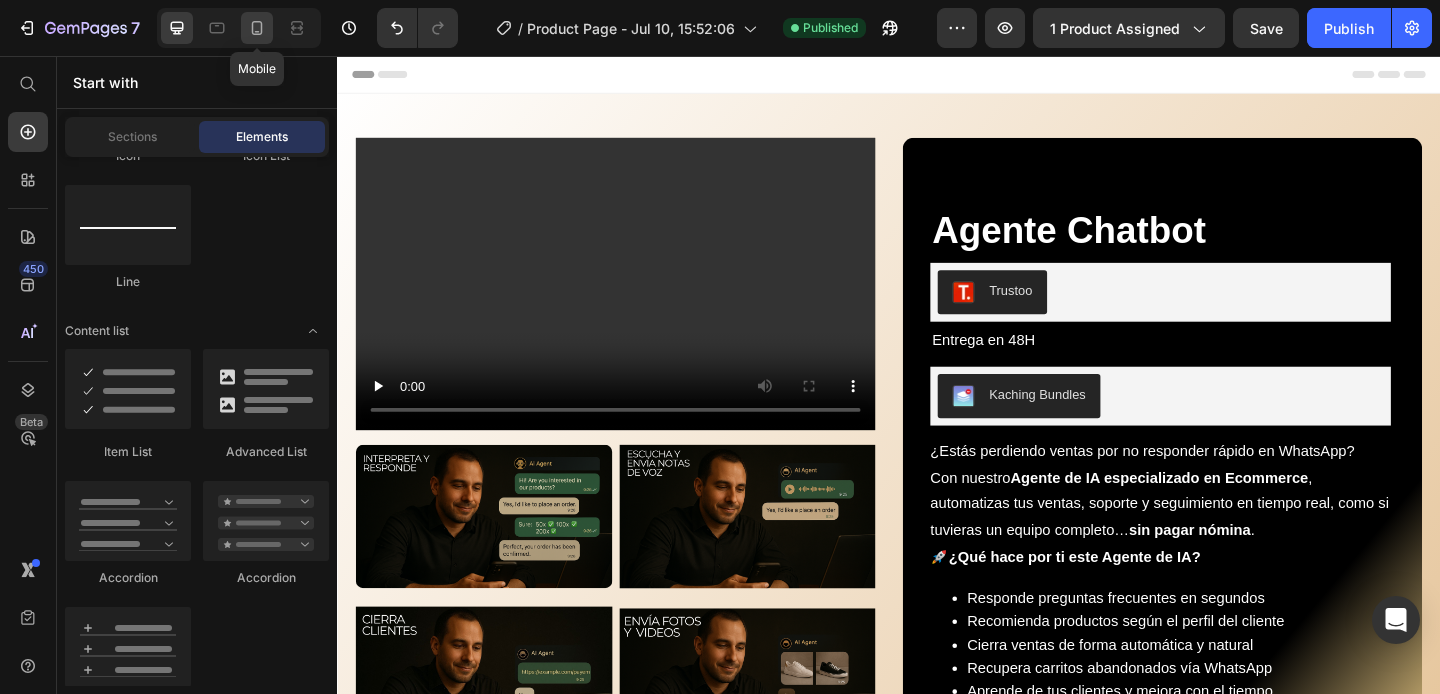 click 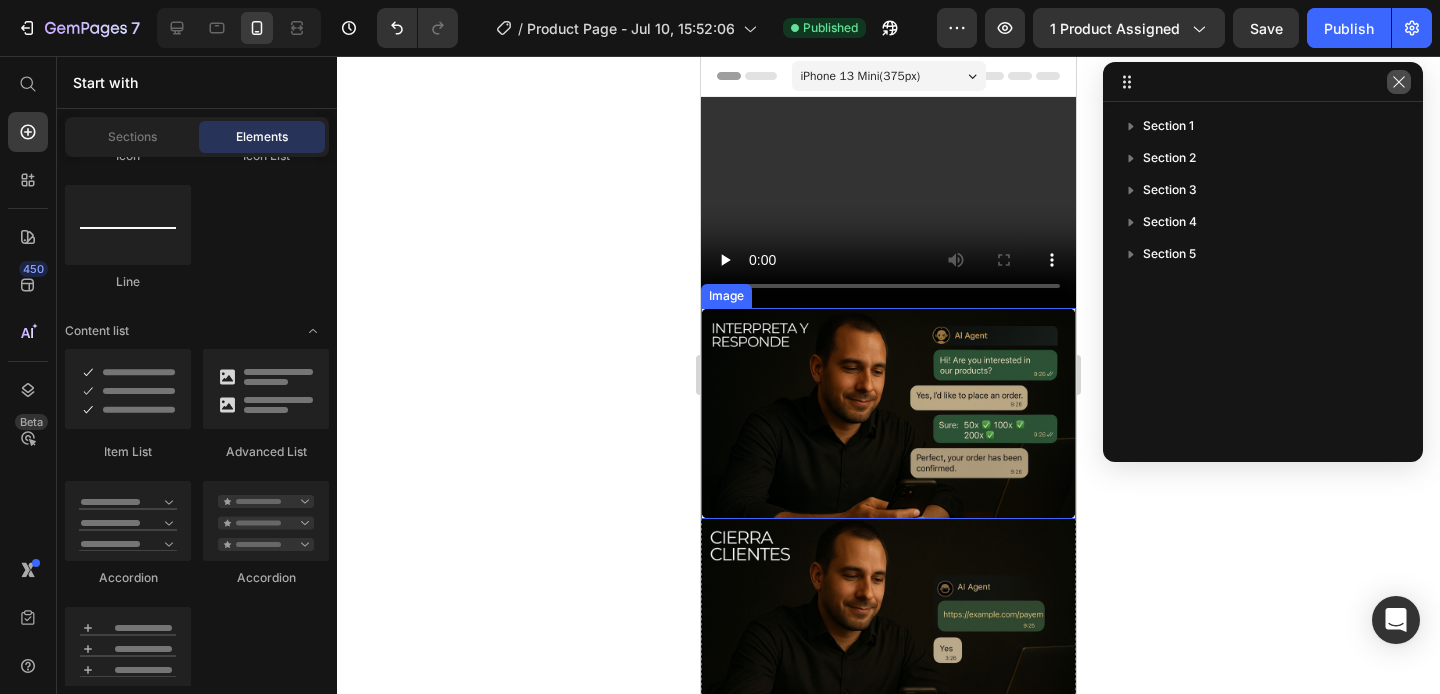click 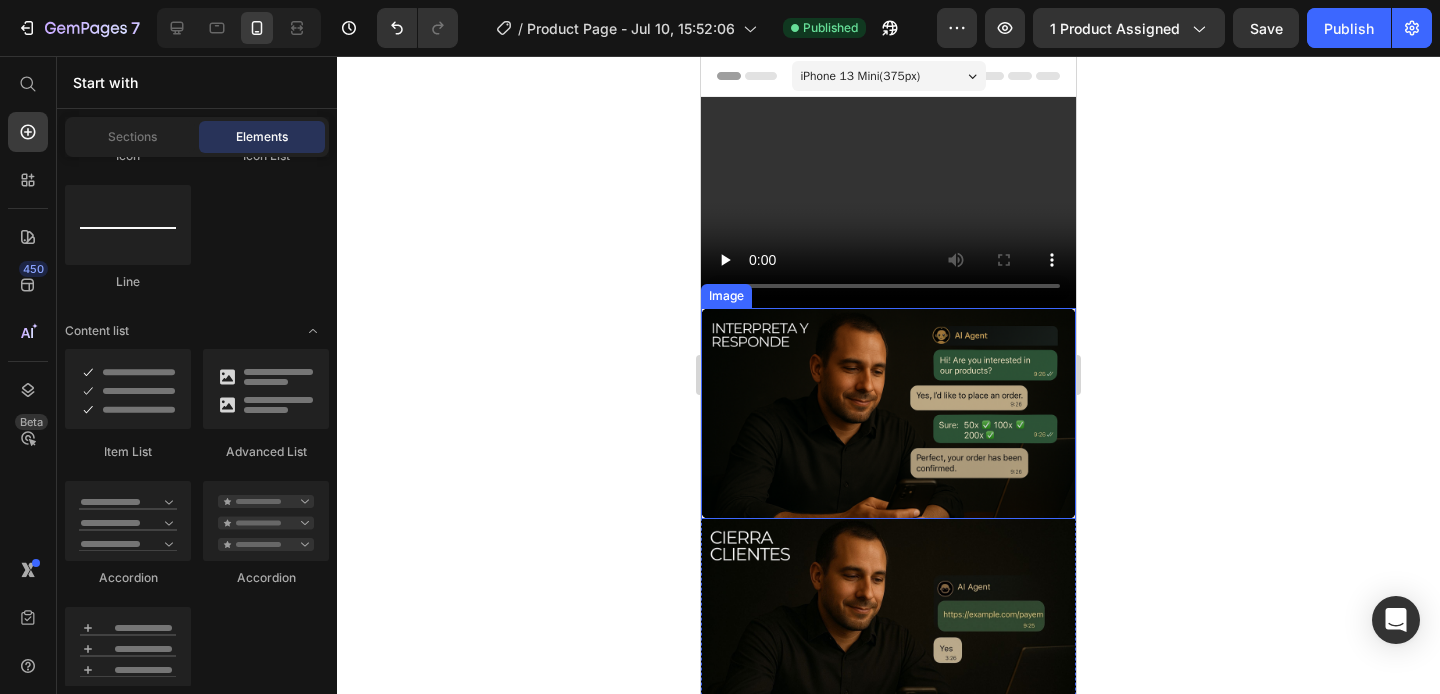 click 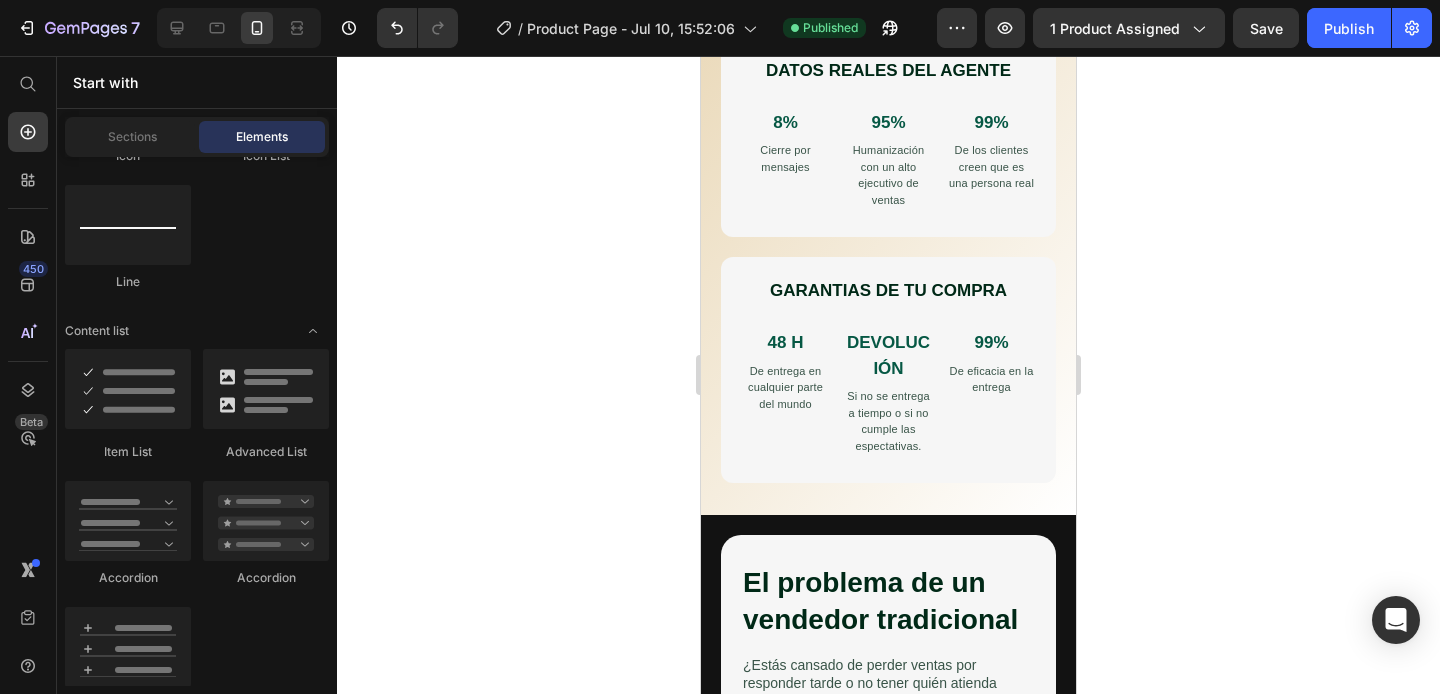 scroll, scrollTop: 1157, scrollLeft: 0, axis: vertical 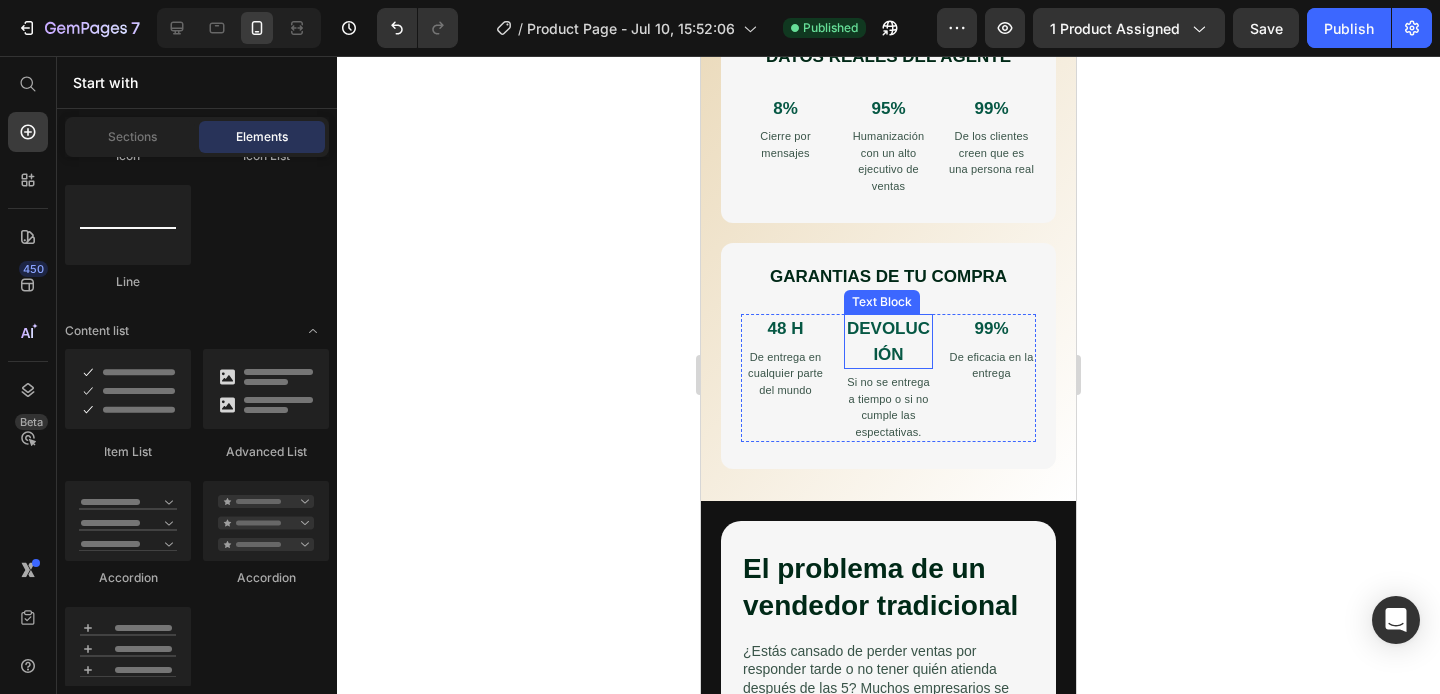 click on "DEVOLUCIÓN" at bounding box center (888, 341) 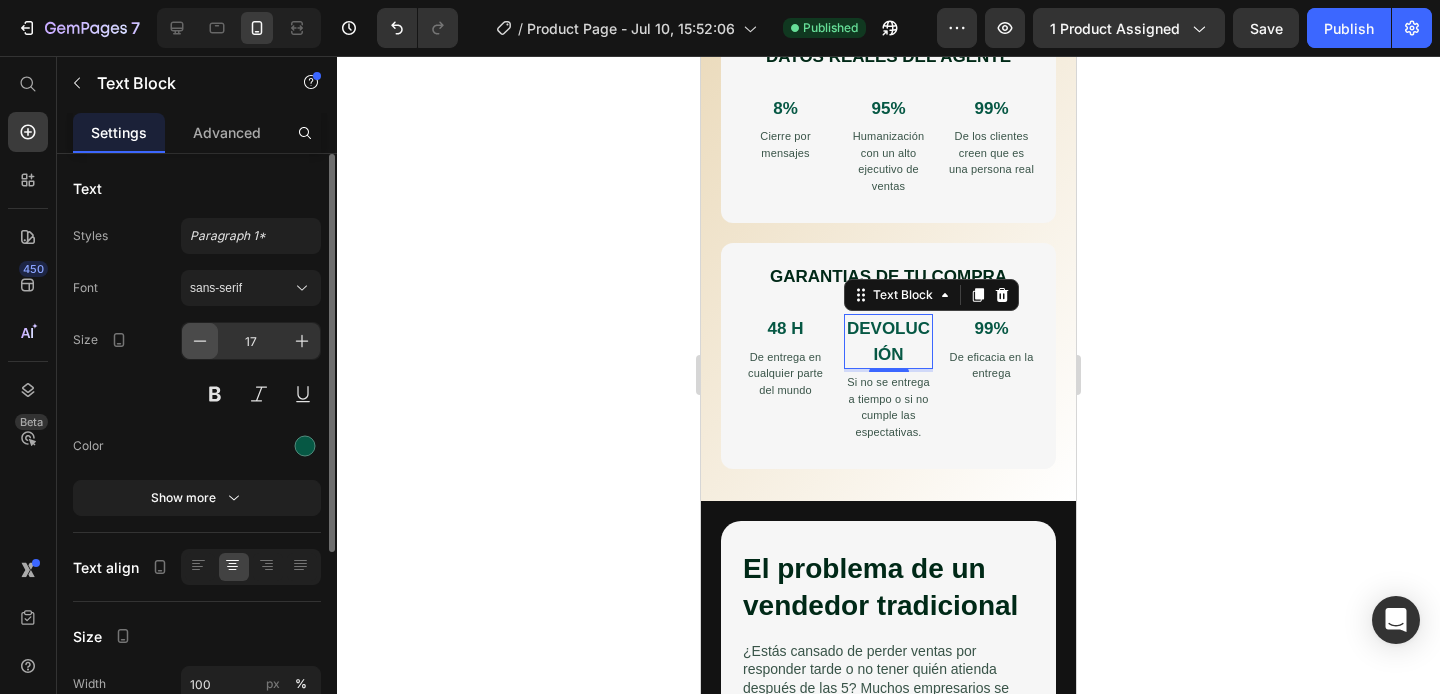 click 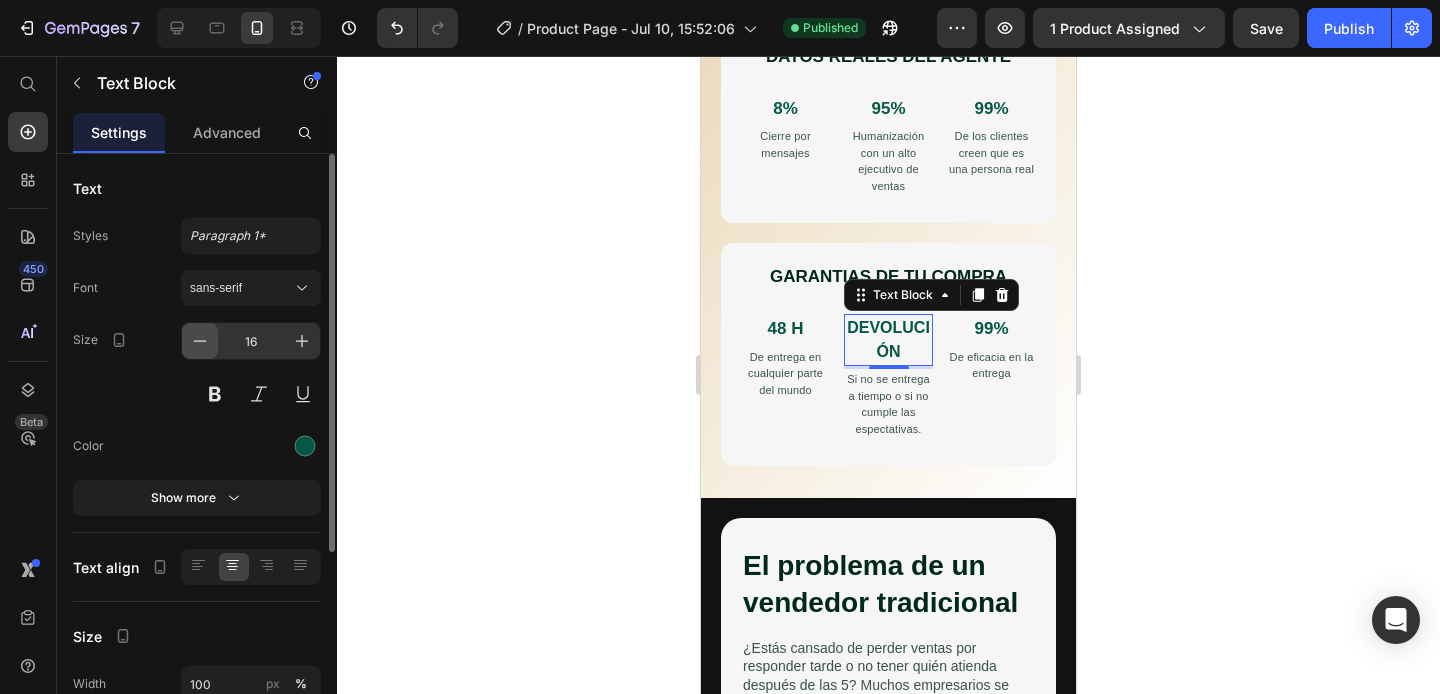 click 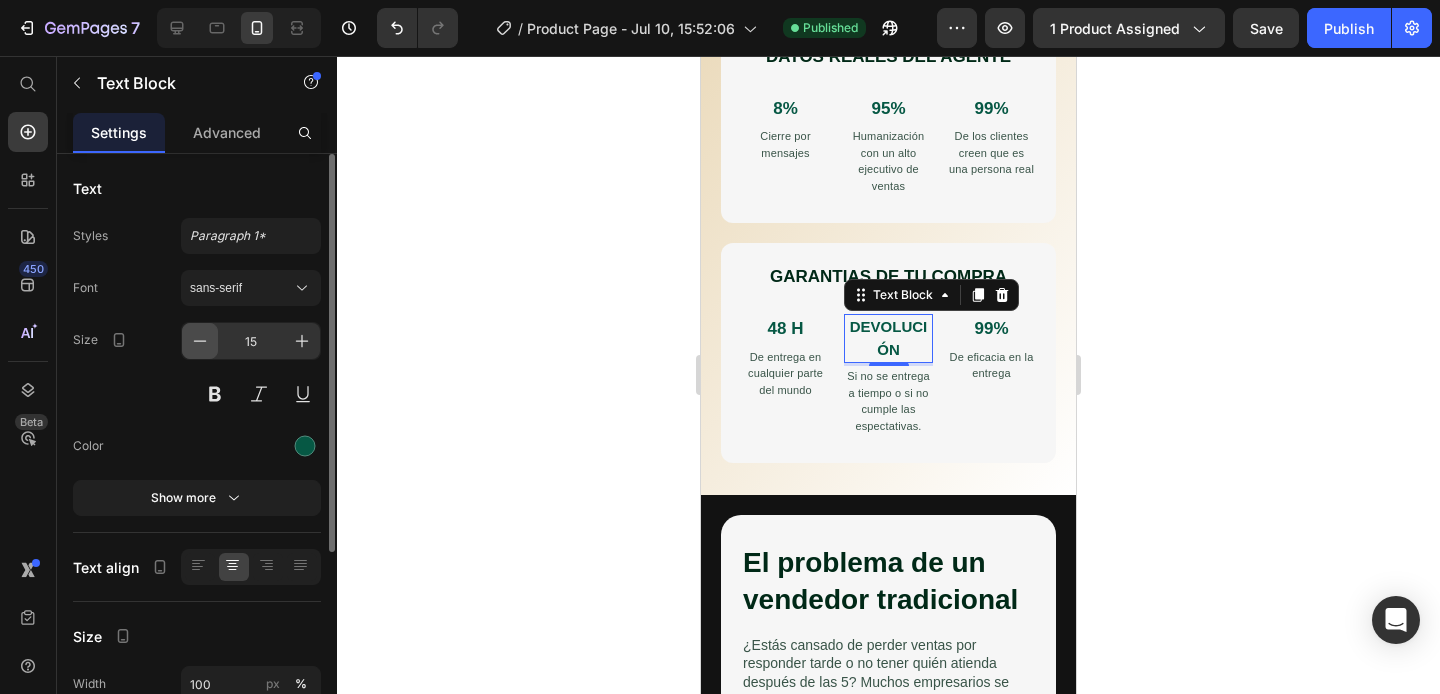 click 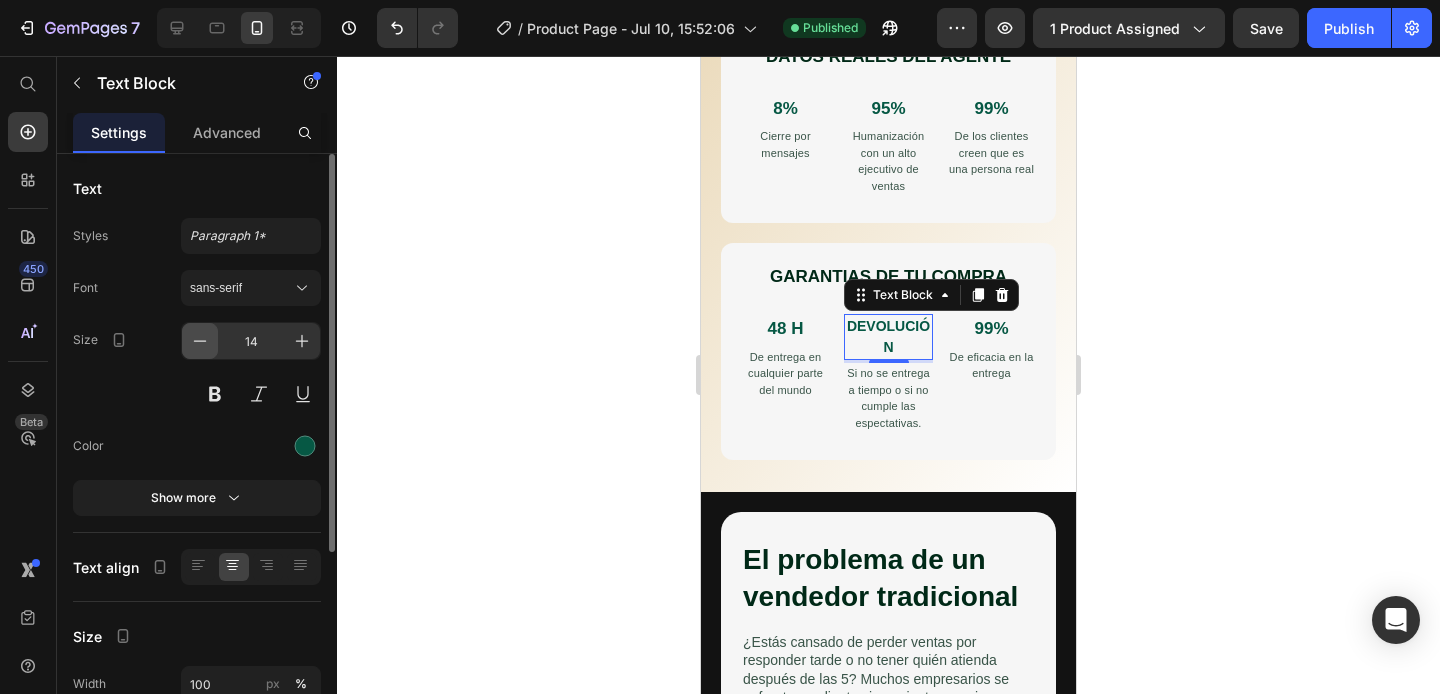 click 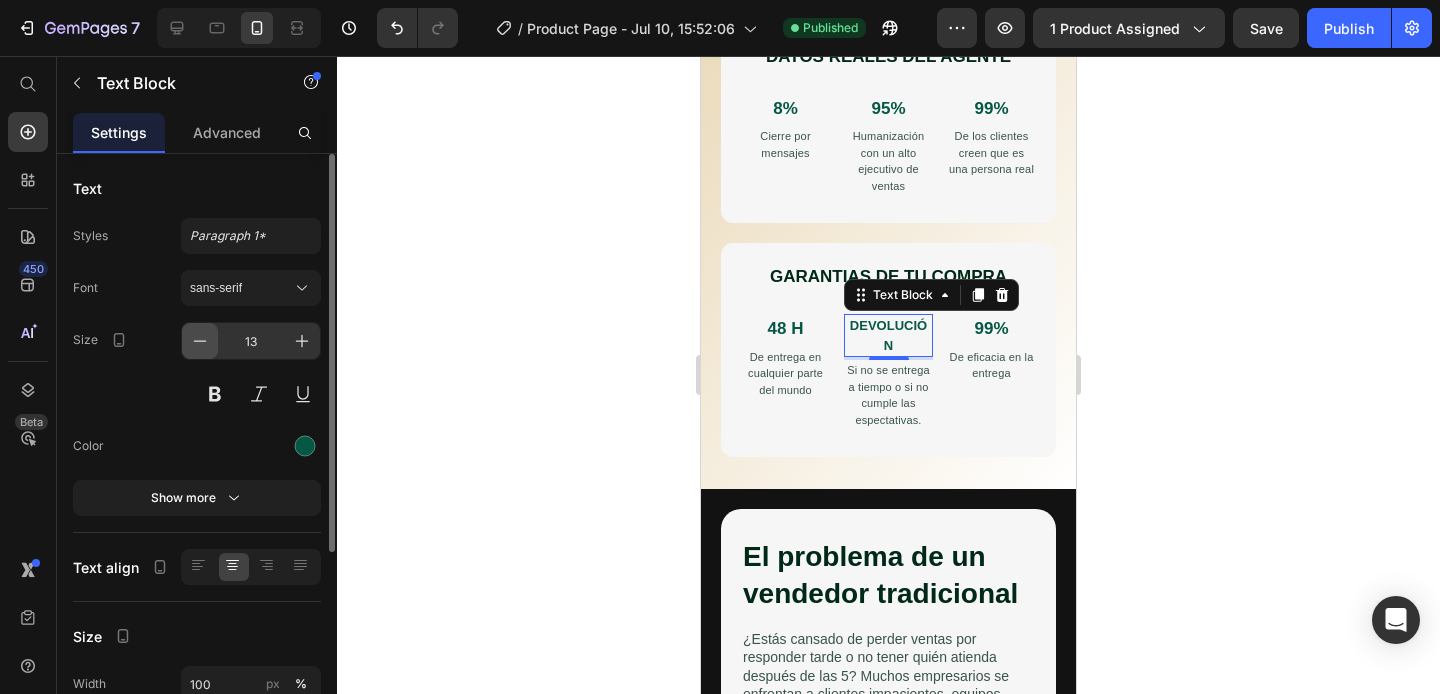 click 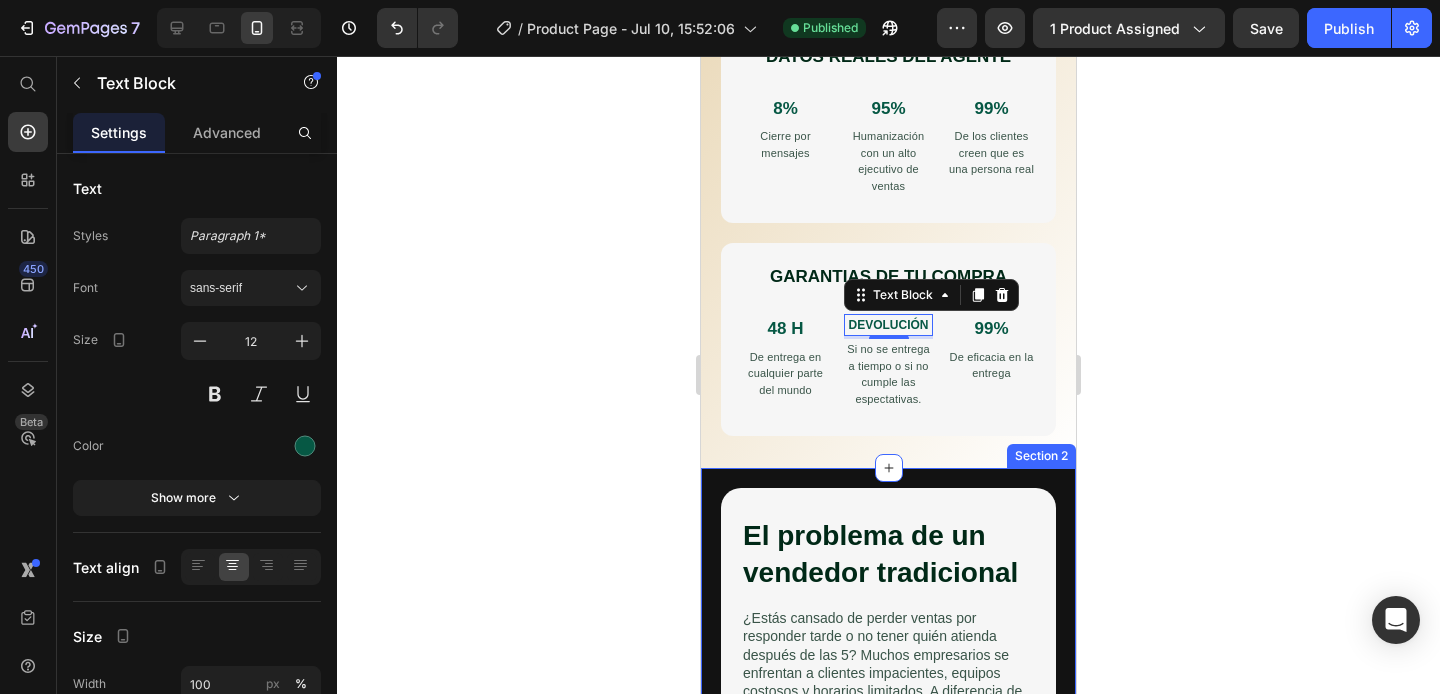 click 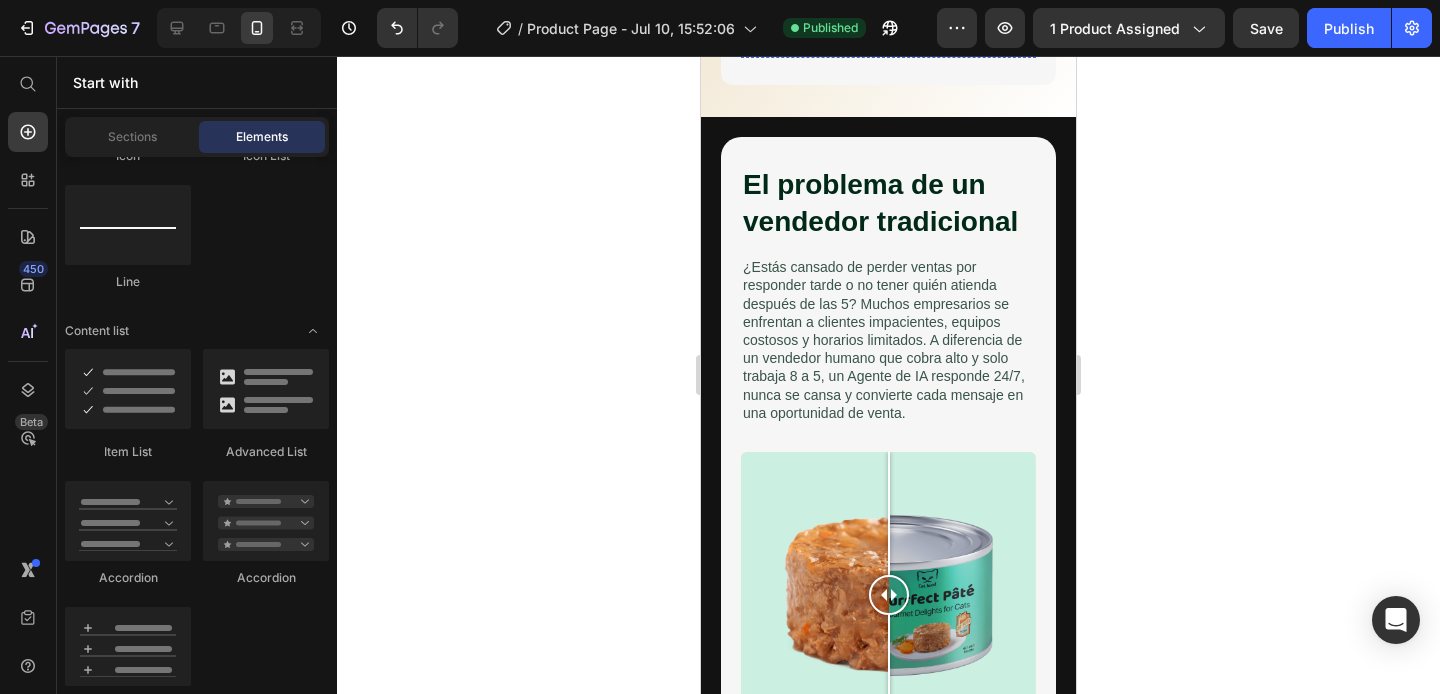 scroll, scrollTop: 1502, scrollLeft: 0, axis: vertical 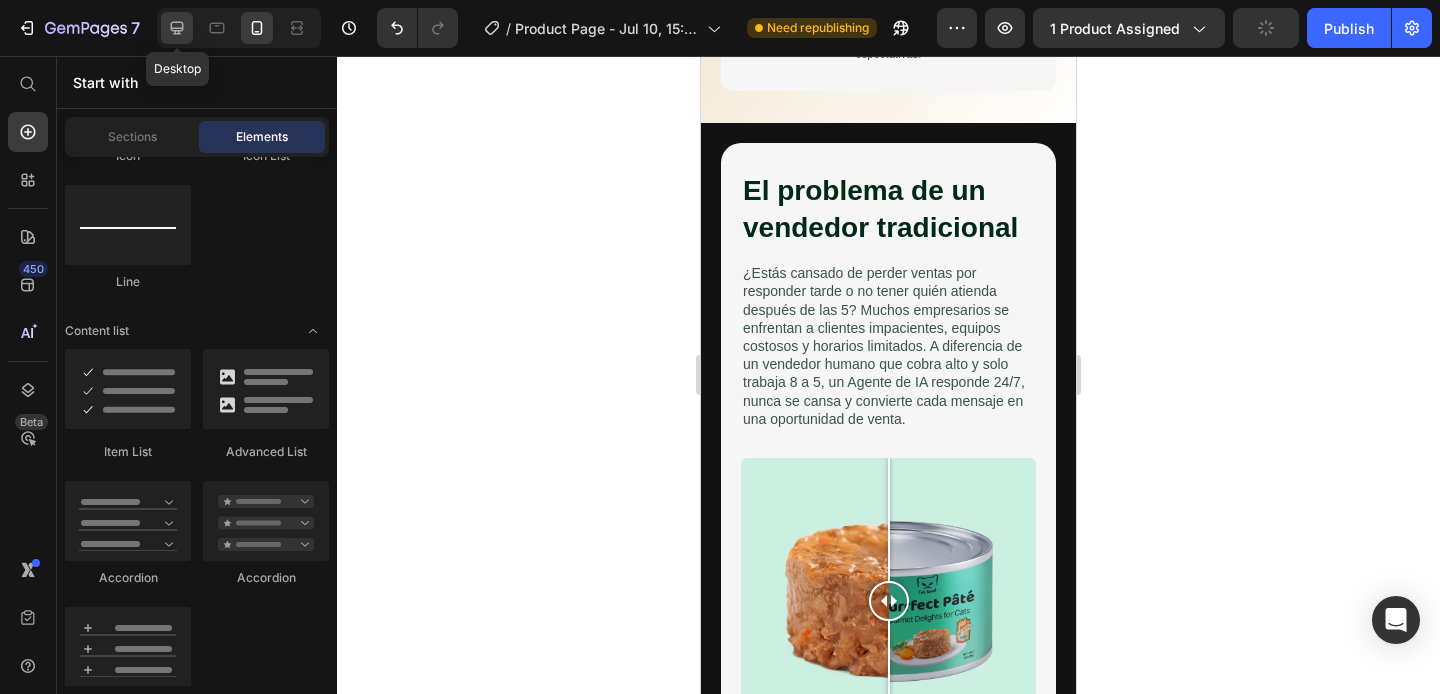 click 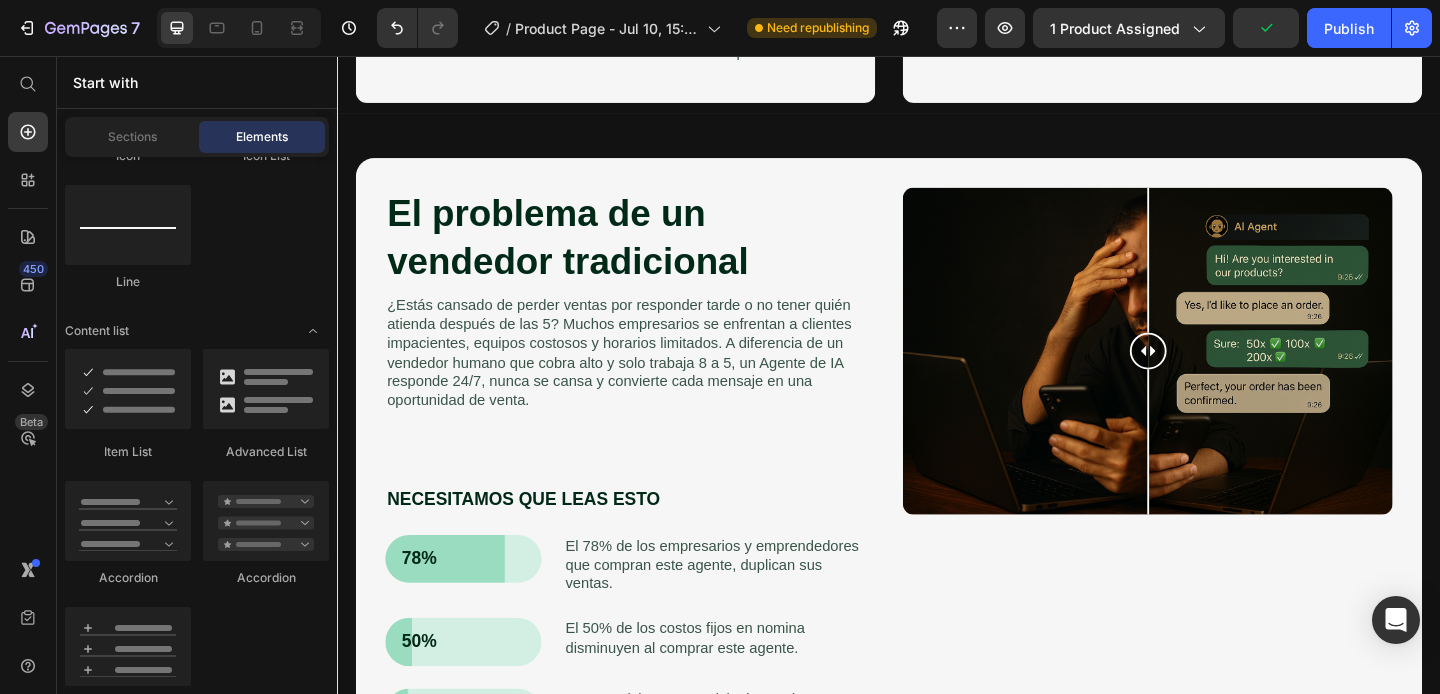 scroll, scrollTop: 1056, scrollLeft: 0, axis: vertical 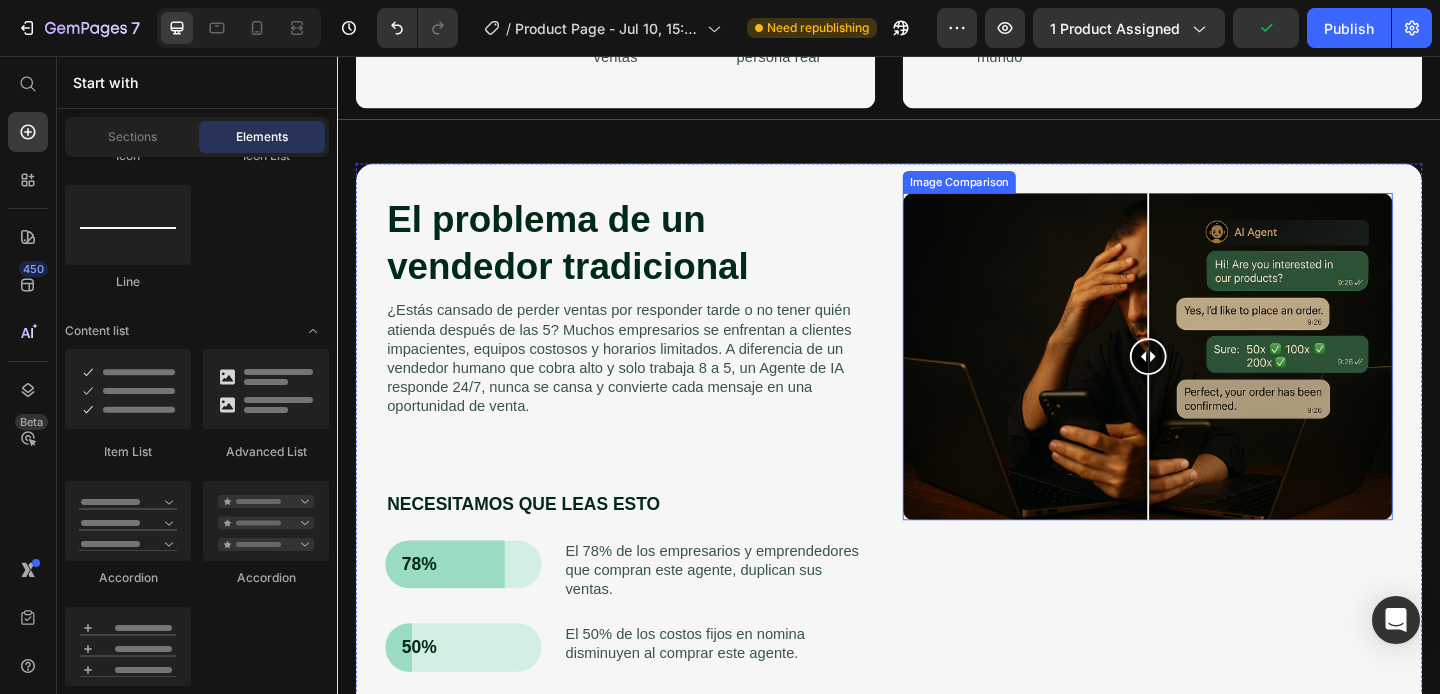 click at bounding box center (1218, 382) 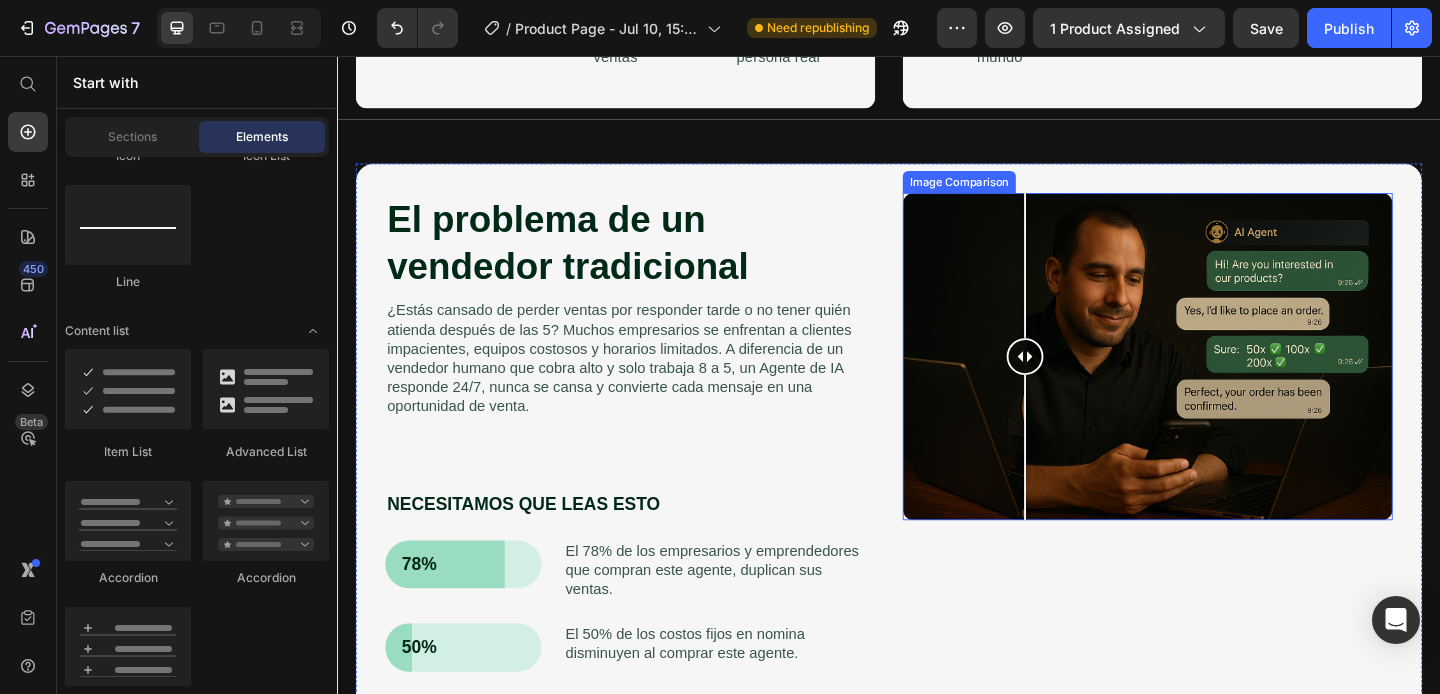 click at bounding box center [1218, 382] 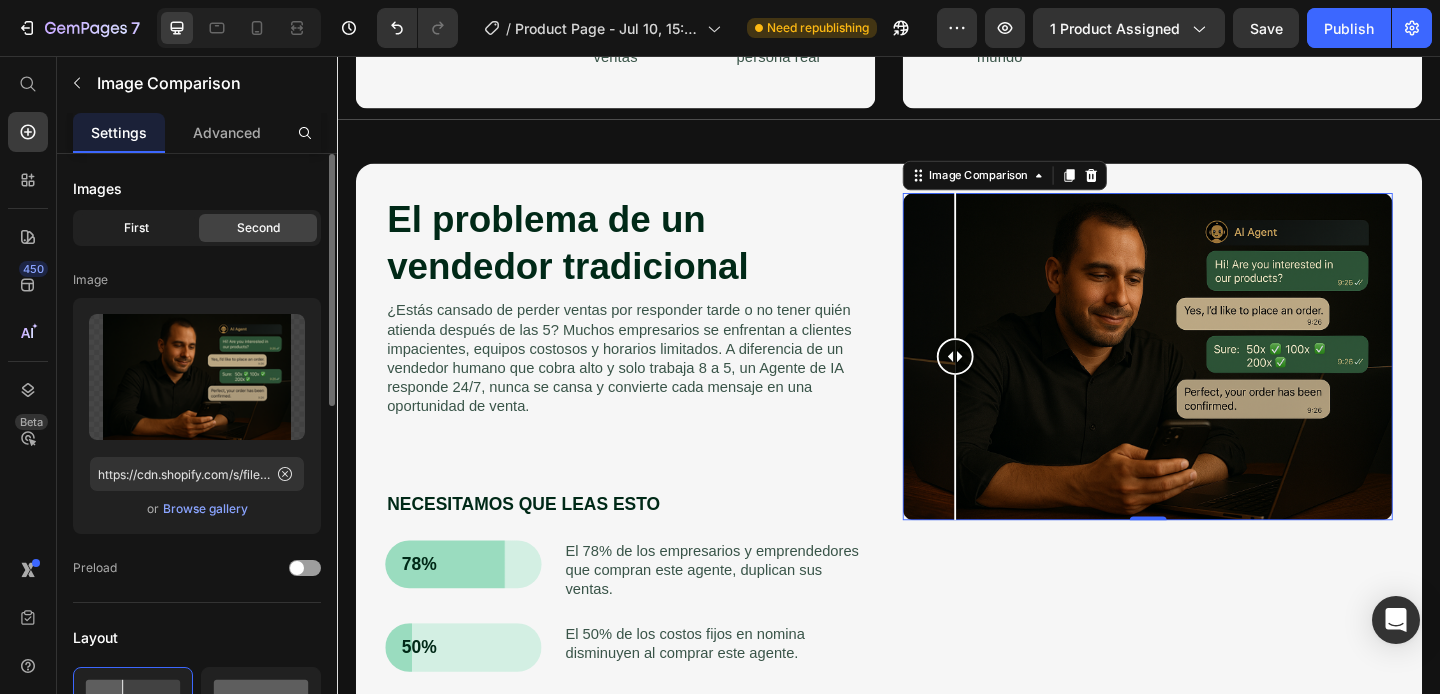 click on "First" 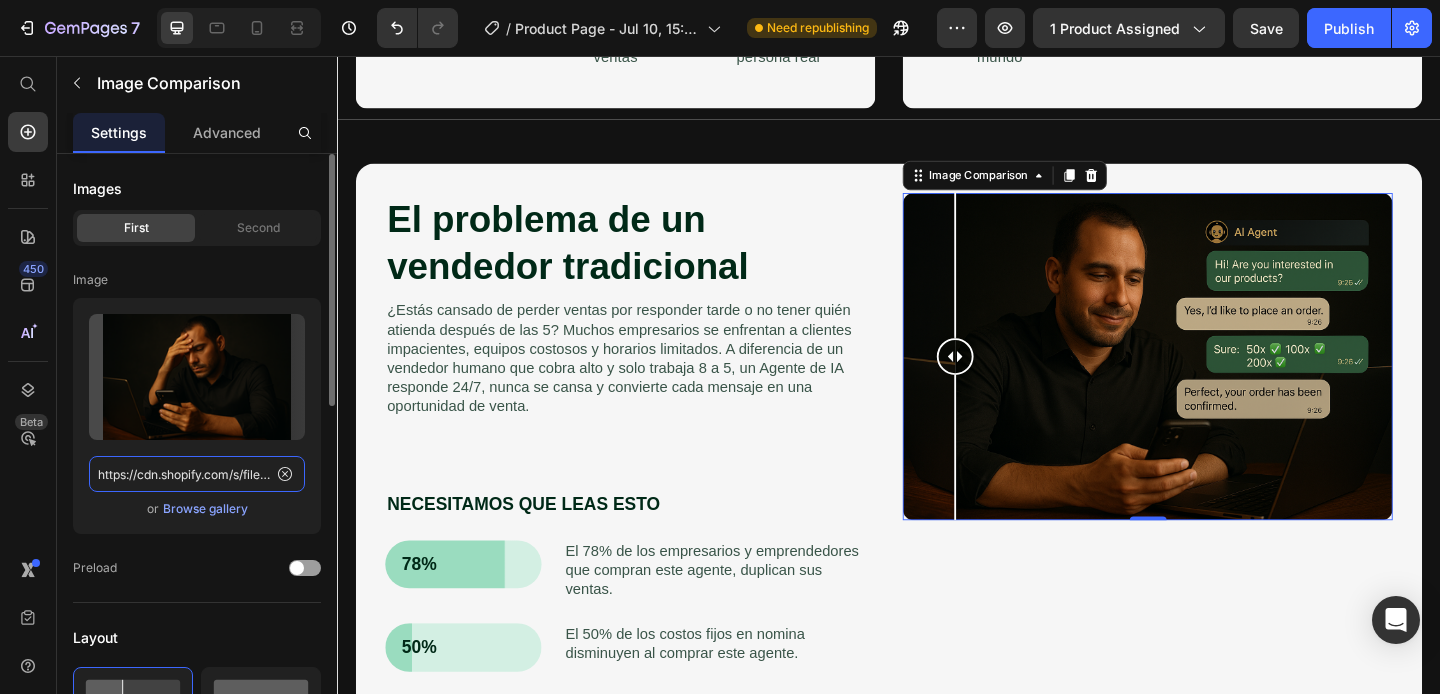 click on "https://cdn.shopify.com/s/files/1/0707/8946/4219/files/gempages_574858711567172383-f228a764-e189-442a-a7a9-7271e4ed4d23.png" 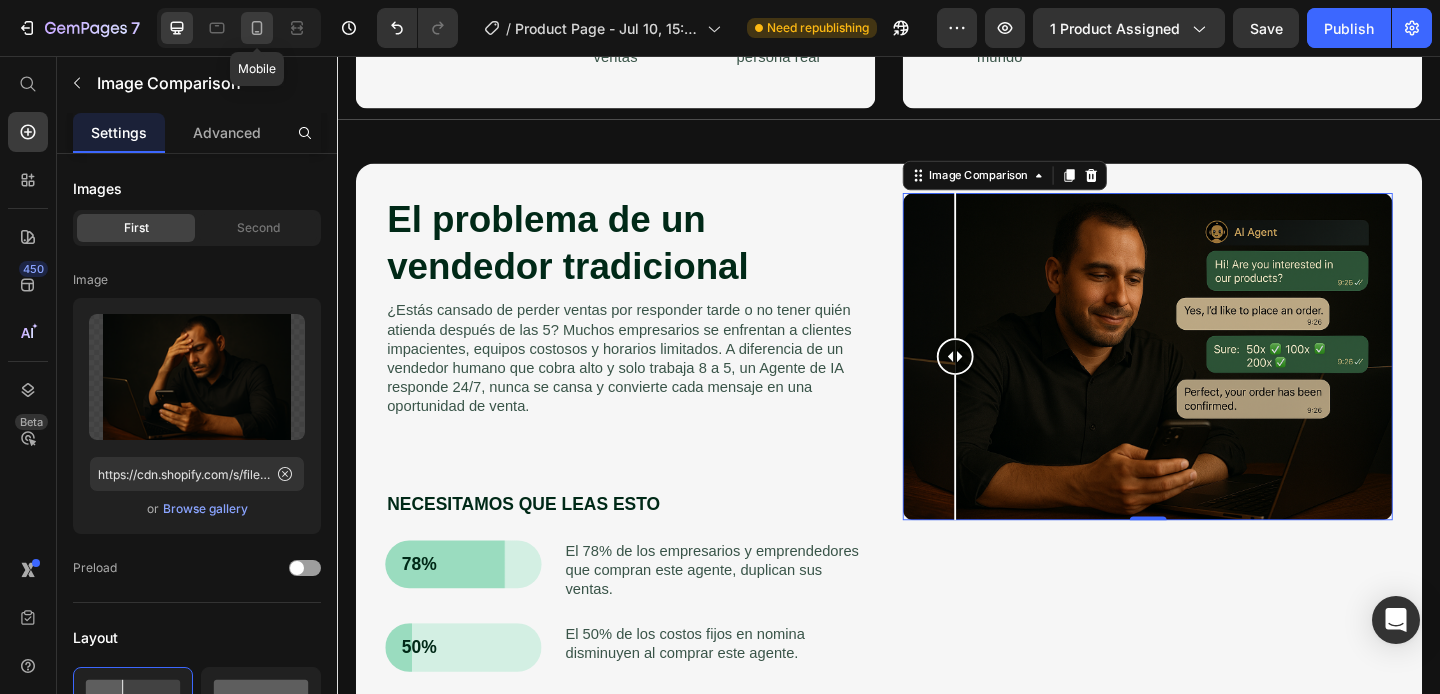 click 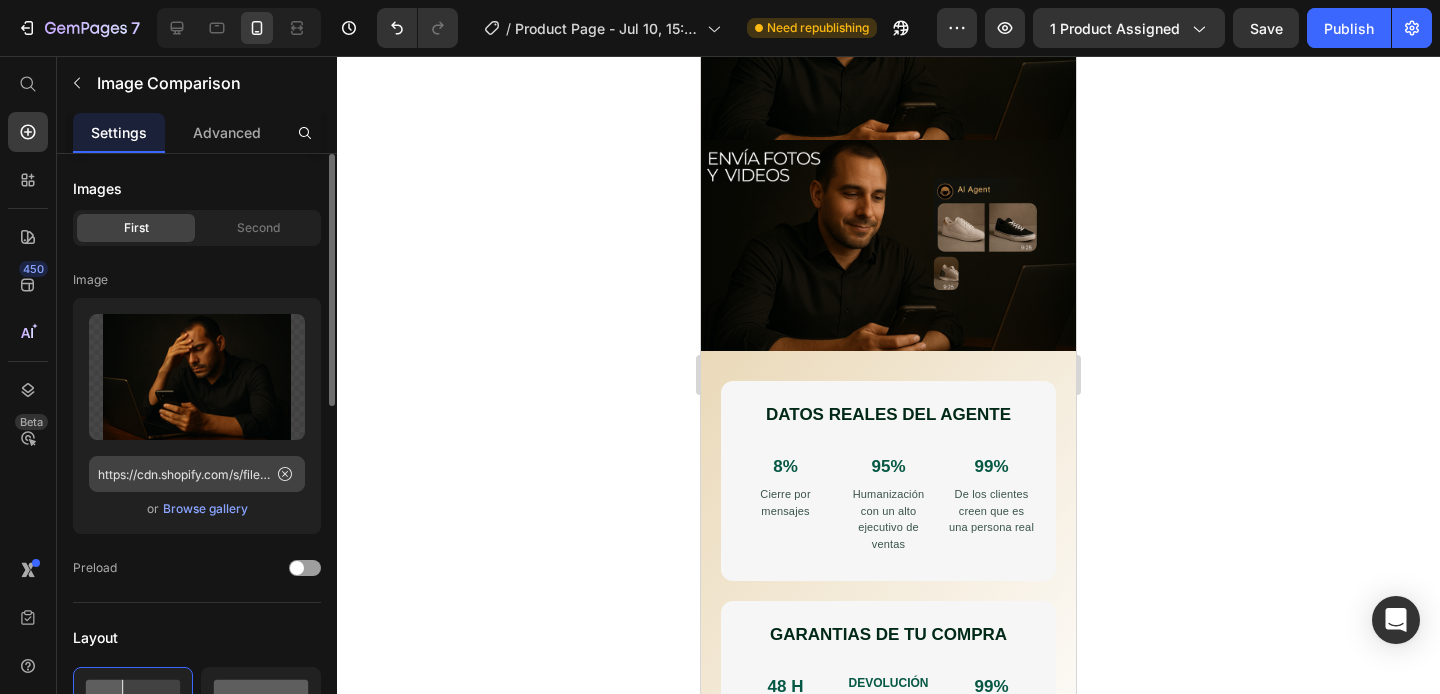 scroll, scrollTop: 729, scrollLeft: 0, axis: vertical 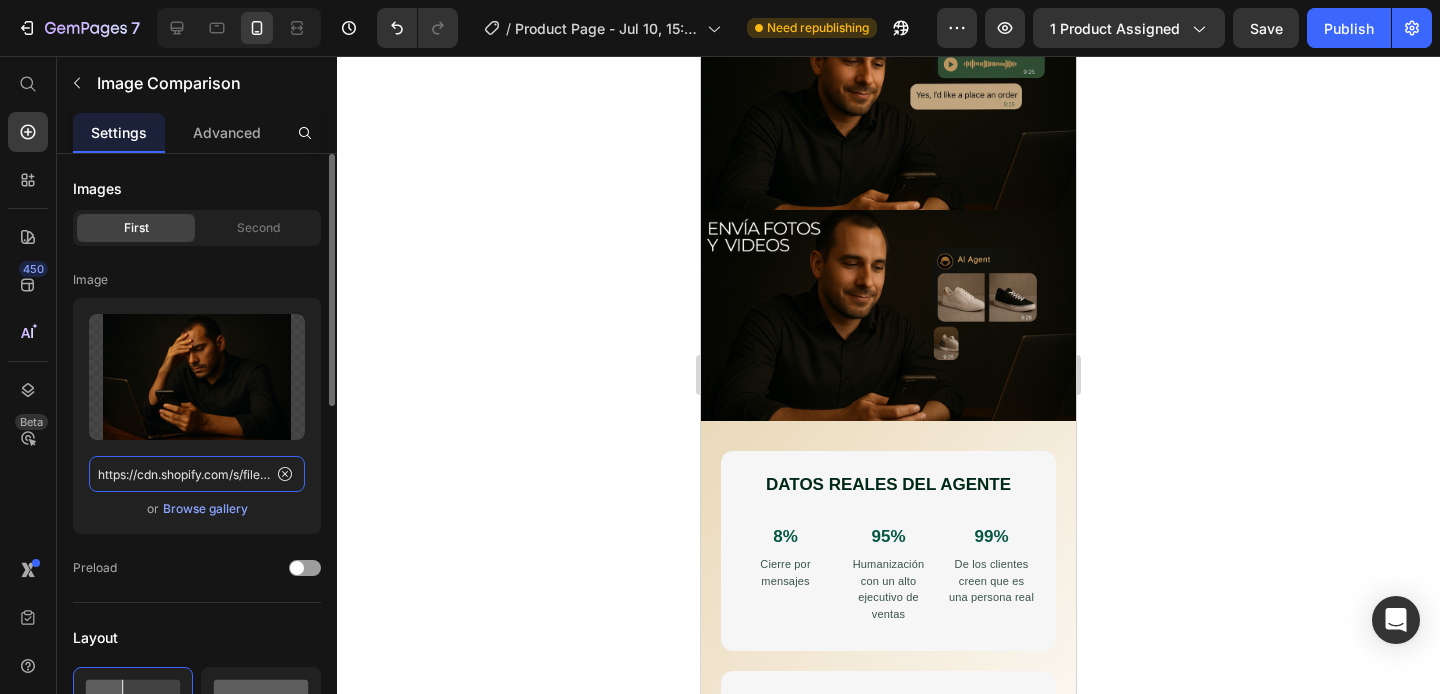 click on "https://cdn.shopify.com/s/files/1/0707/8946/4219/files/gempages_574858711567172383-f228a764-e189-442a-a7a9-7271e4ed4d23.png" 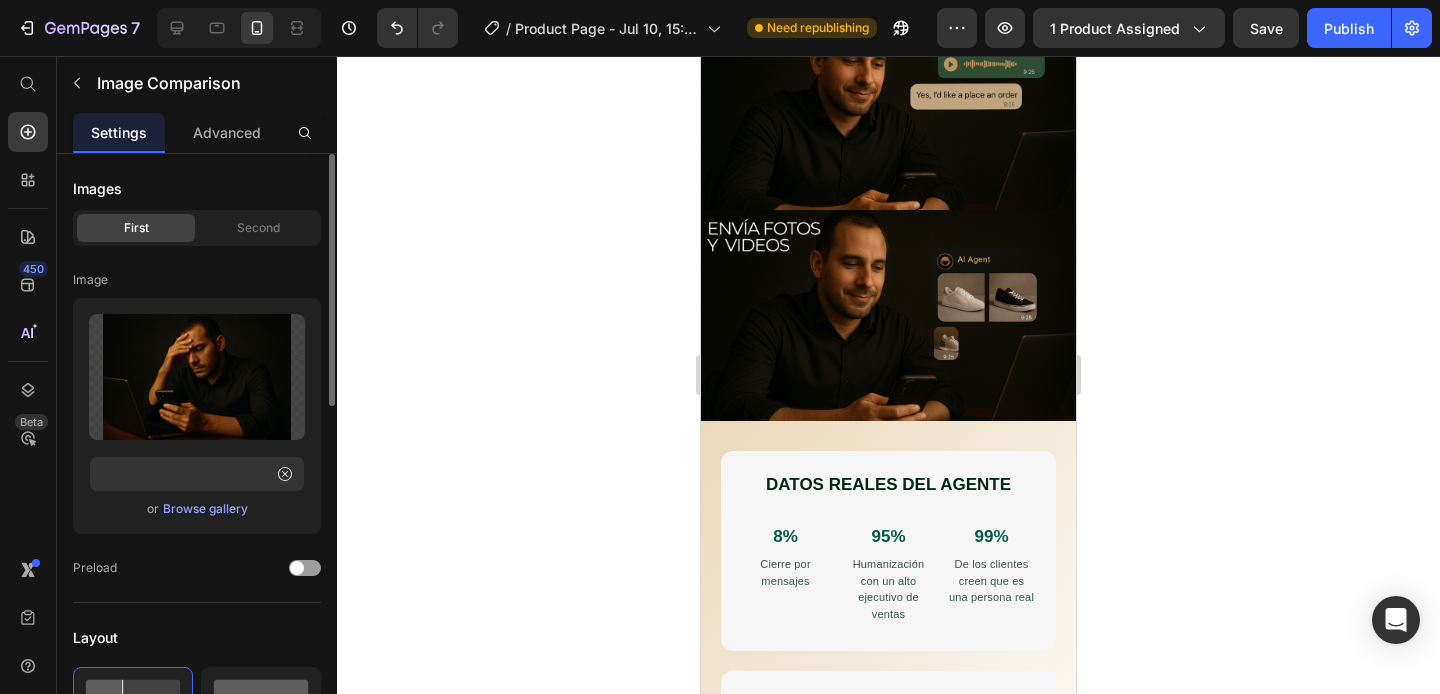 click on "Image" at bounding box center (197, 280) 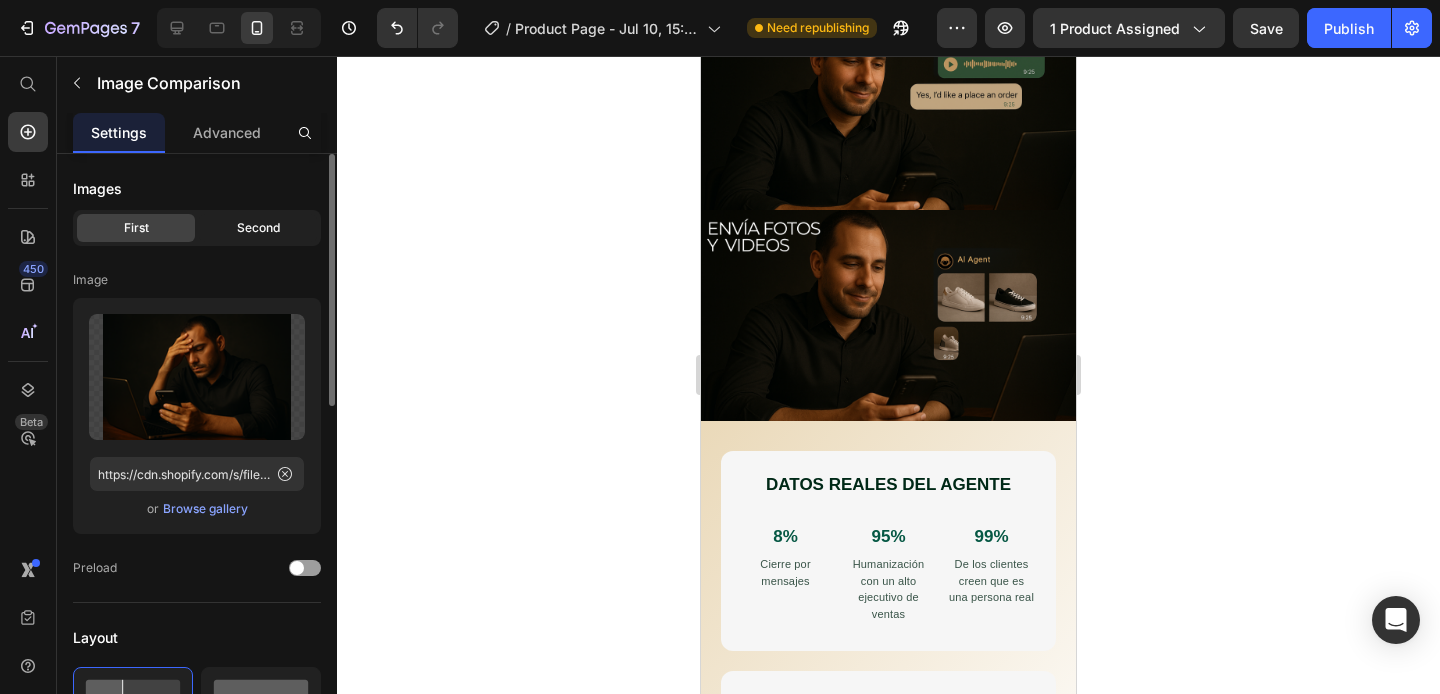 click on "Second" 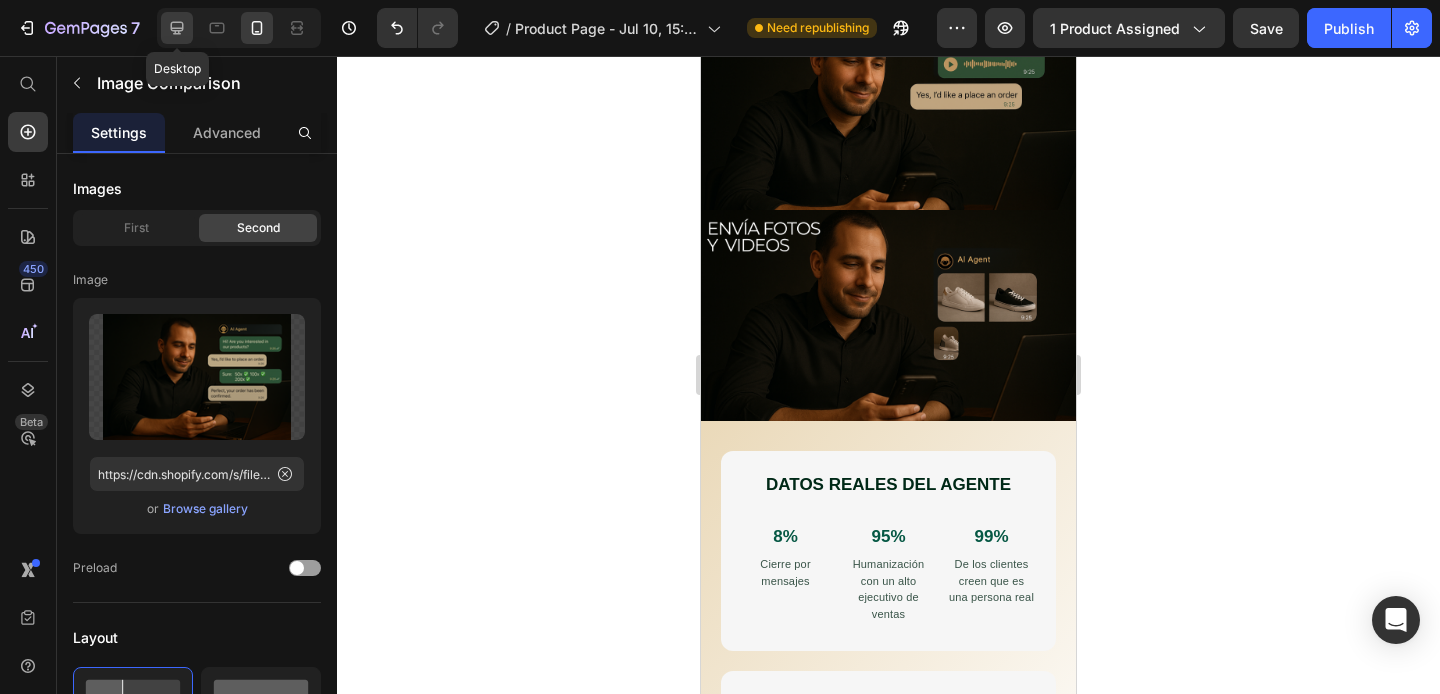 click 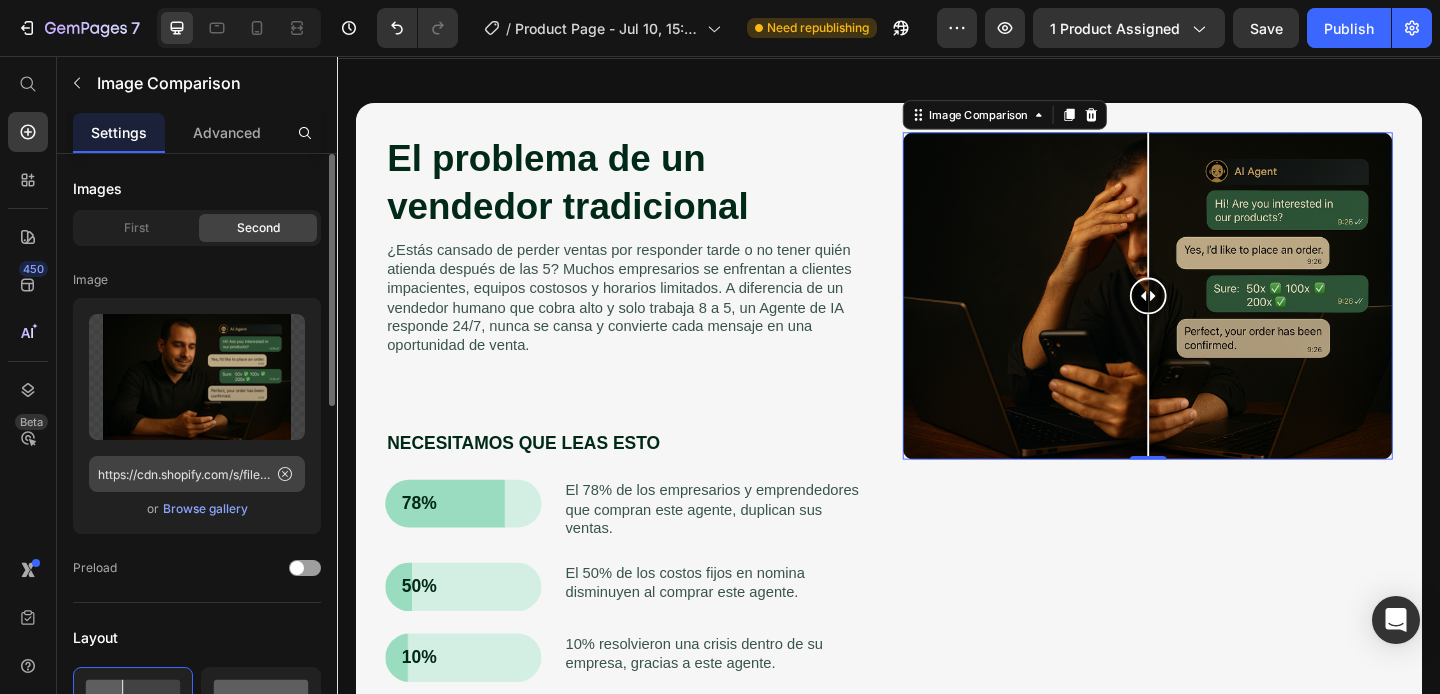 scroll, scrollTop: 1138, scrollLeft: 0, axis: vertical 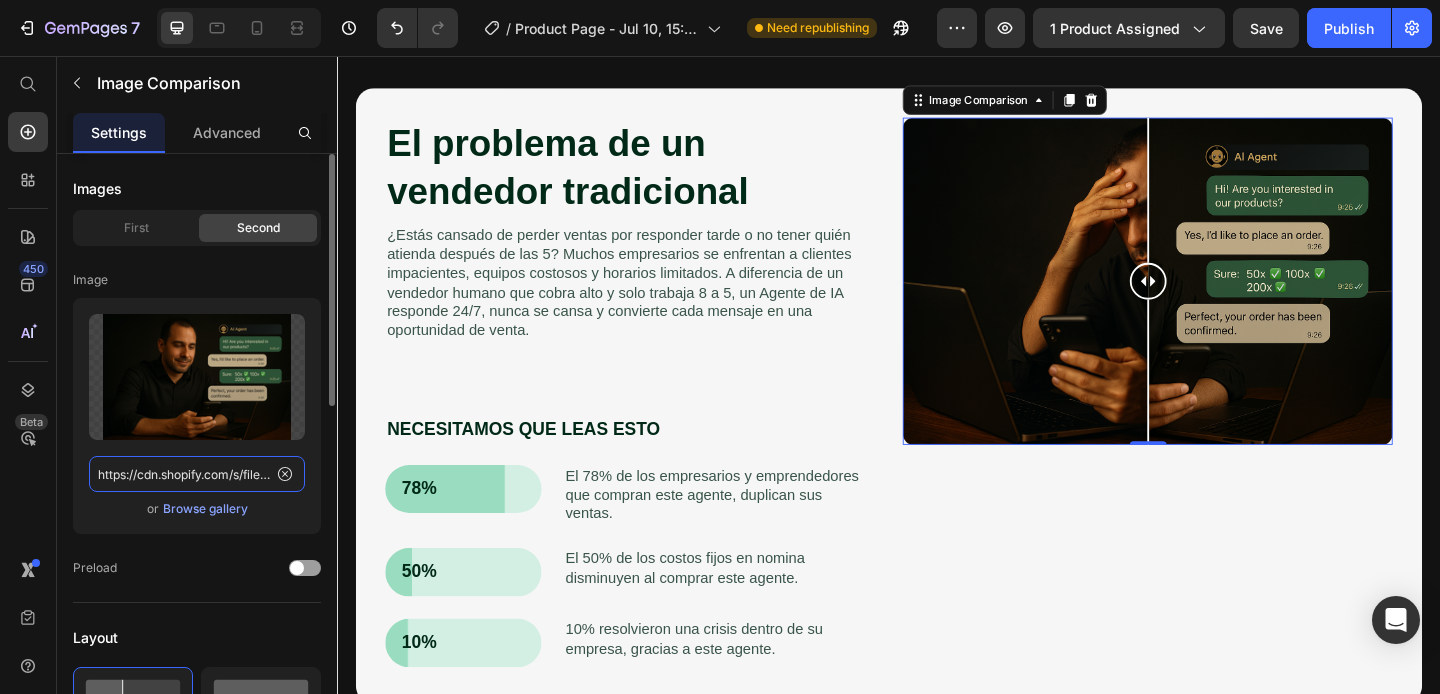 click on "https://cdn.shopify.com/s/files/1/0707/8946/4219/files/gempages_574858711567172383-1782af1e-83da-4304-9ad6-cf46109291a8.png" 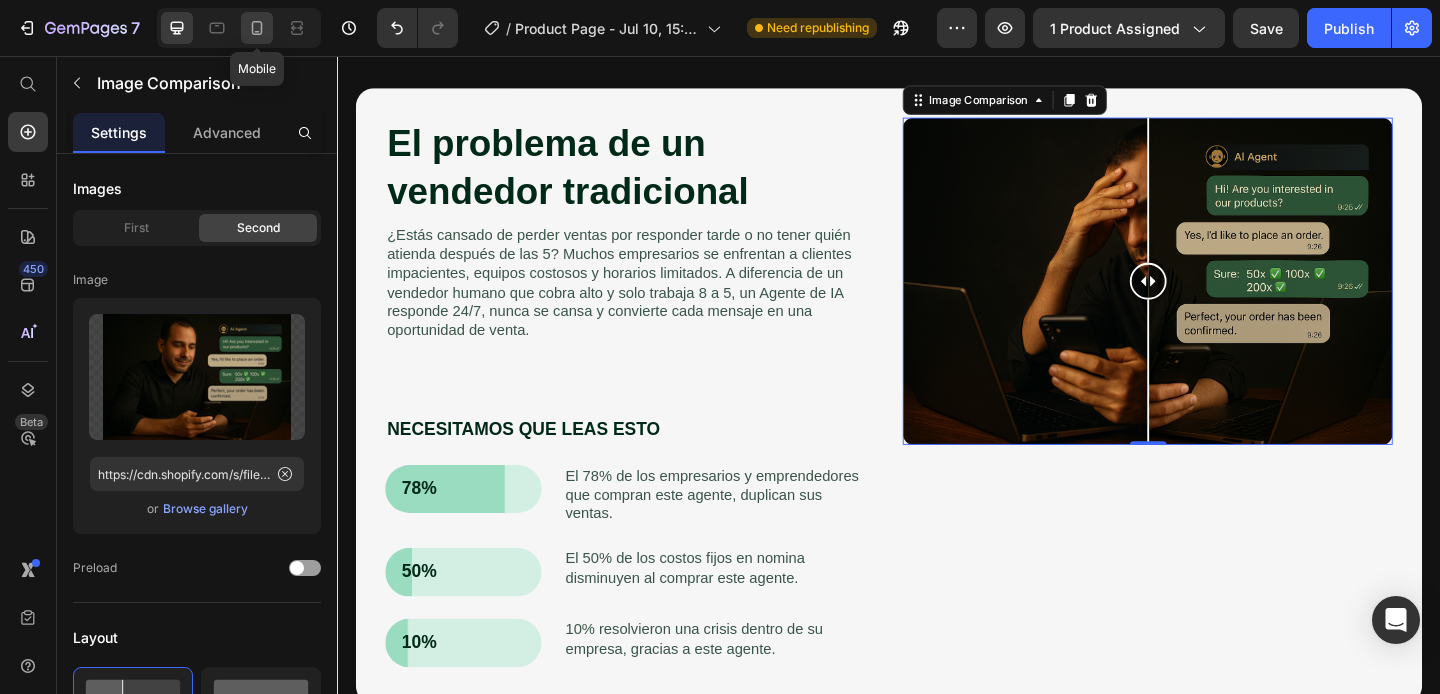 click 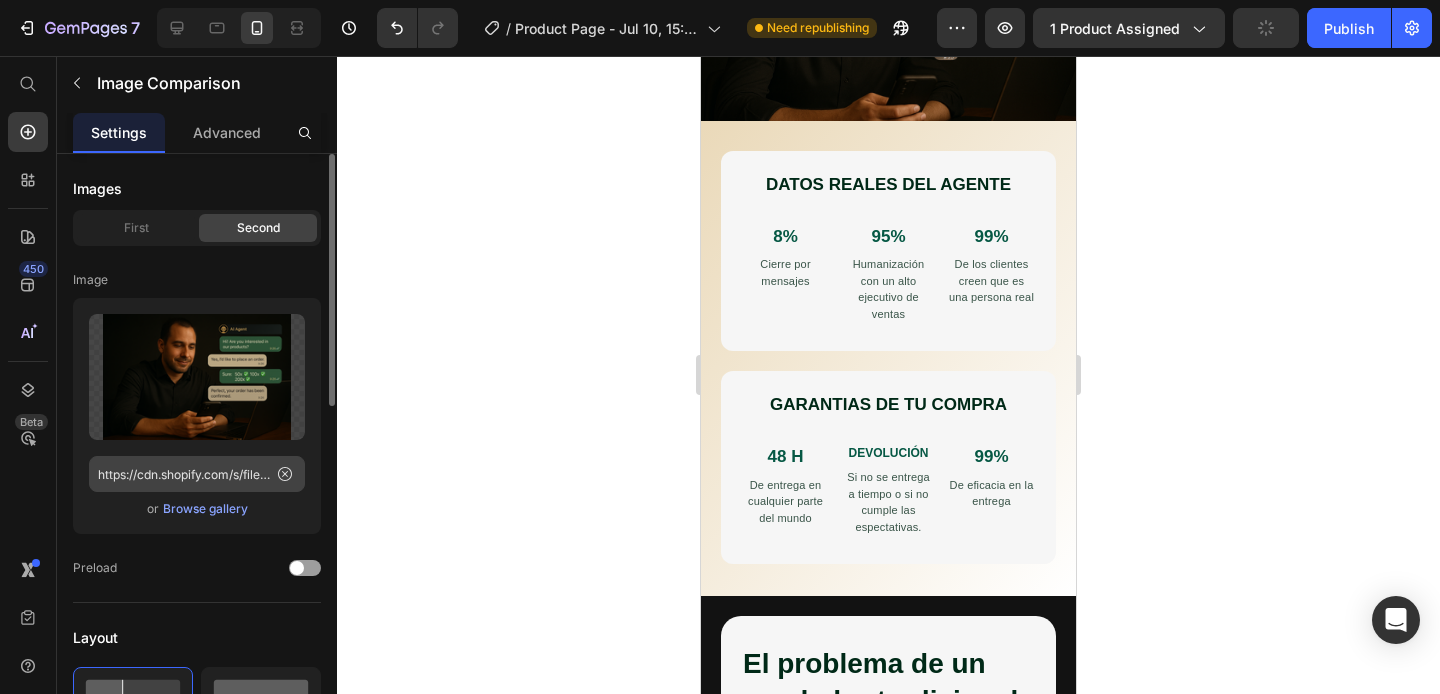 scroll, scrollTop: 995, scrollLeft: 0, axis: vertical 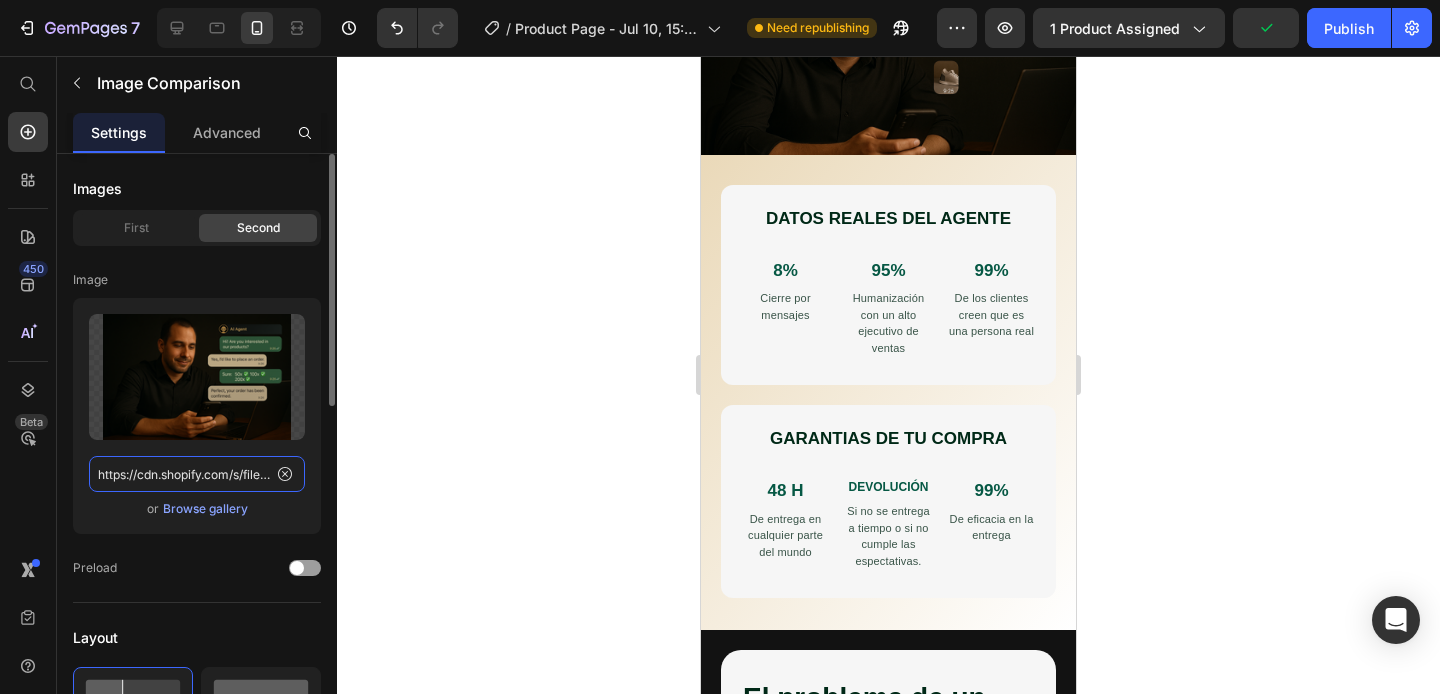 click on "https://cdn.shopify.com/s/files/1/0707/8946/4219/files/gempages_574858711567172383-1782af1e-83da-4304-9ad6-cf46109291a8.png" 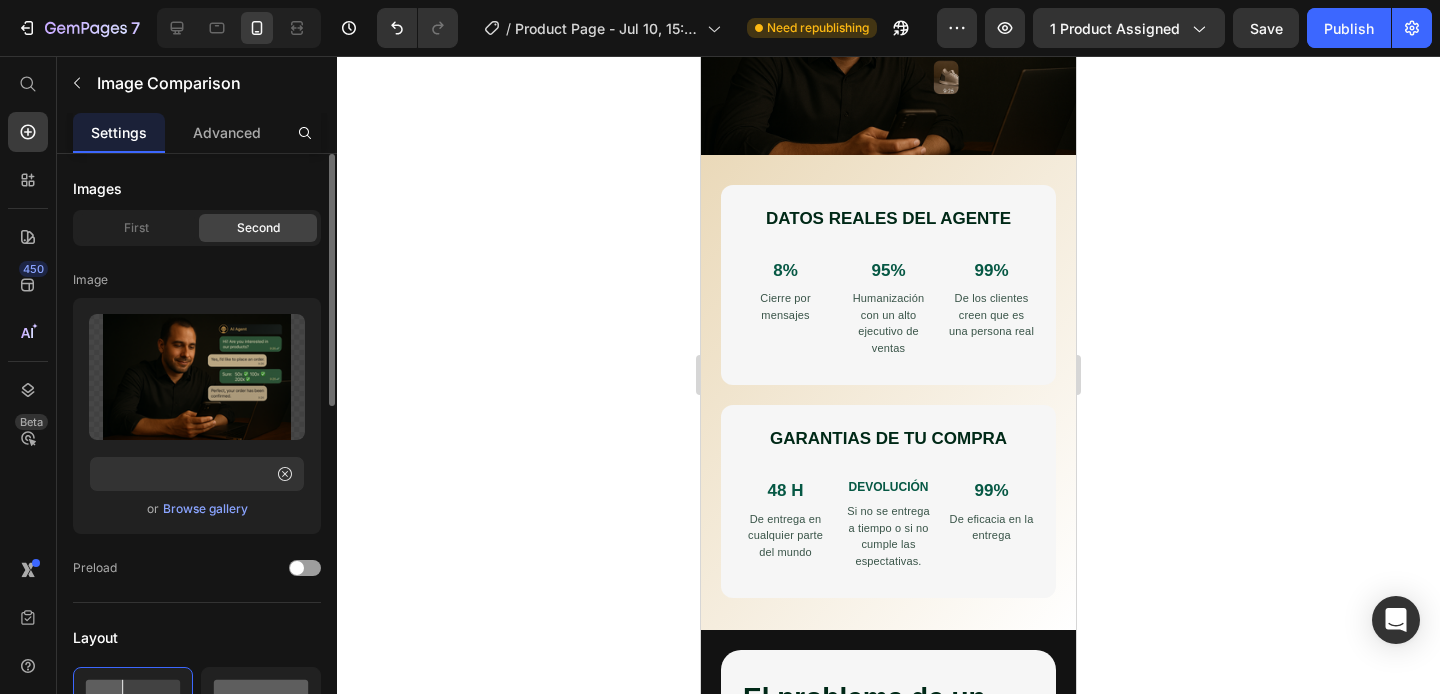 click on "Image" at bounding box center [197, 280] 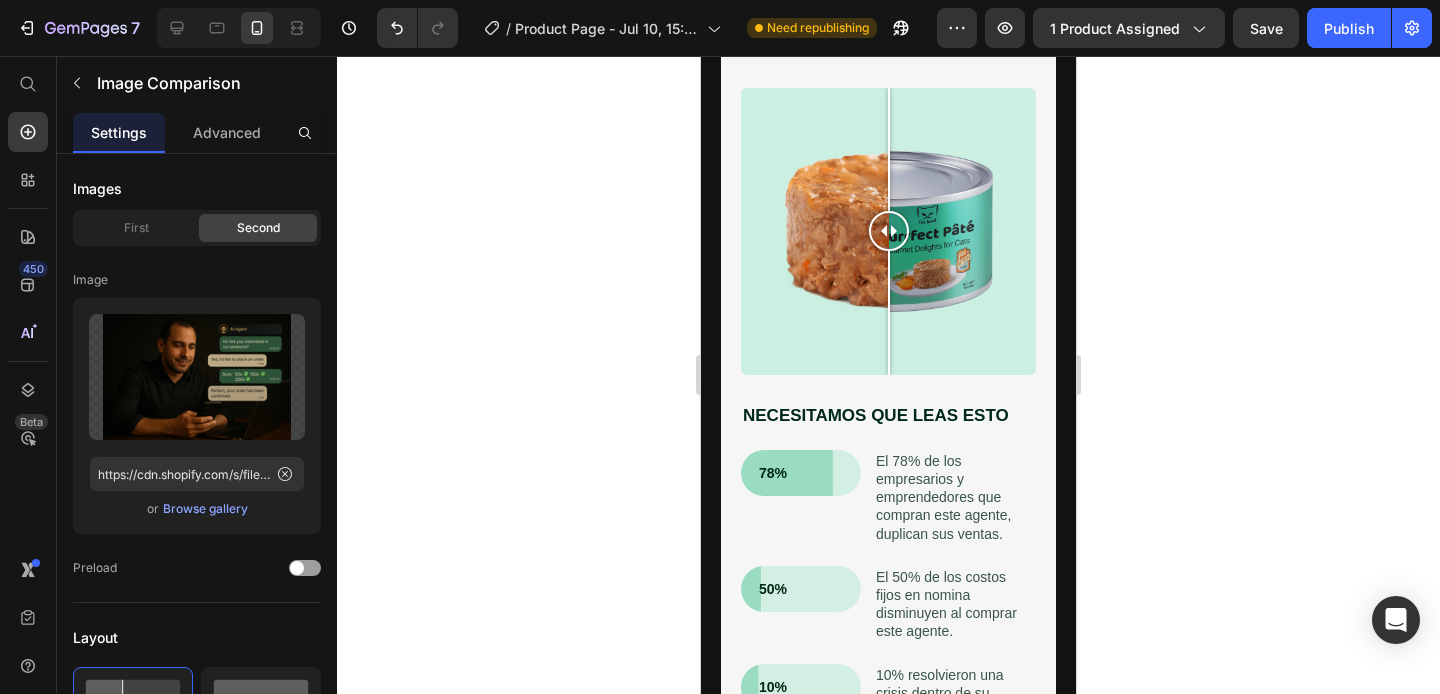 scroll, scrollTop: 1857, scrollLeft: 0, axis: vertical 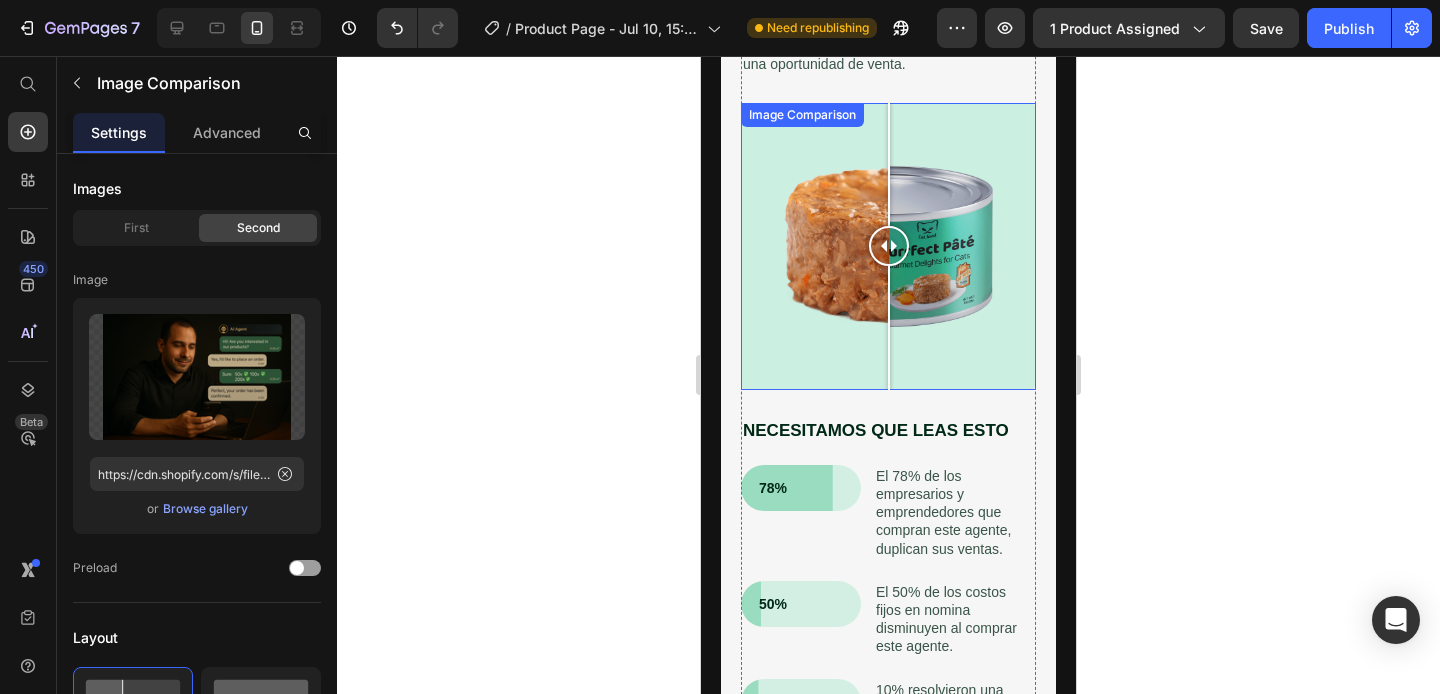 click at bounding box center (888, 246) 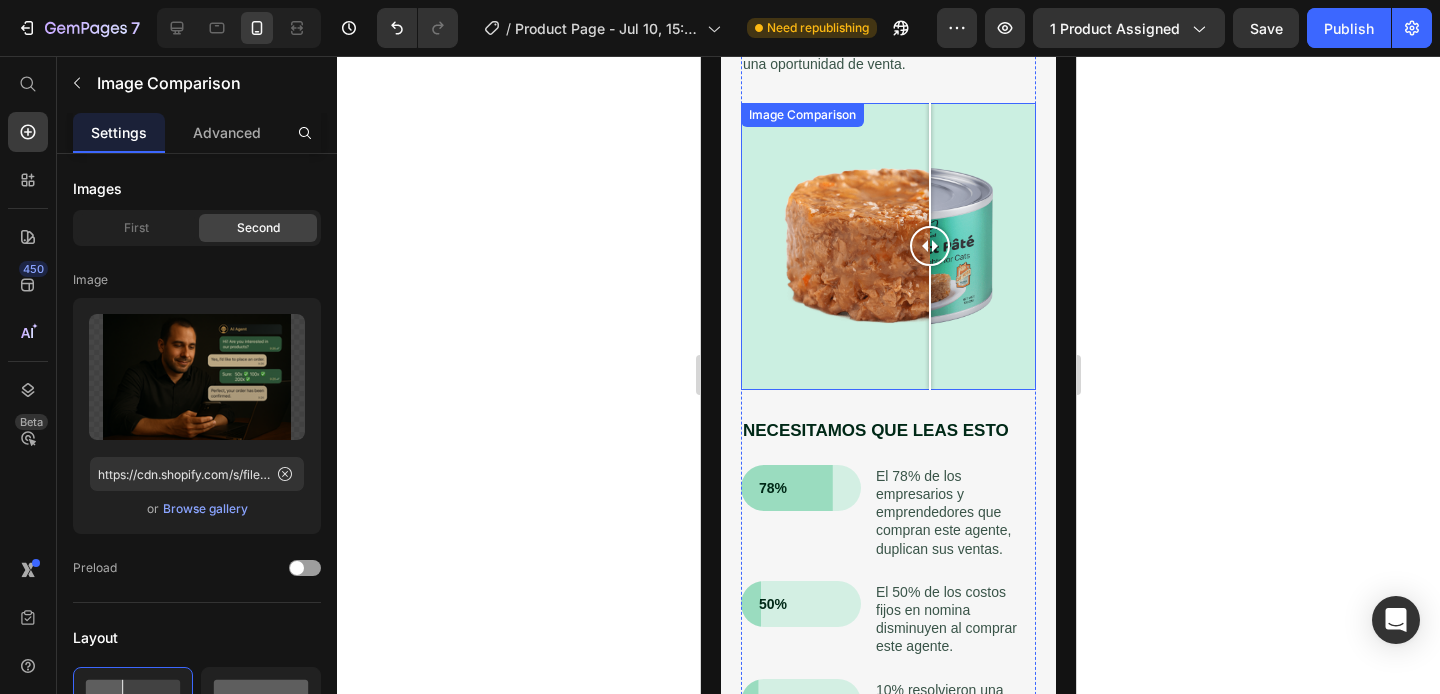 click at bounding box center (888, 246) 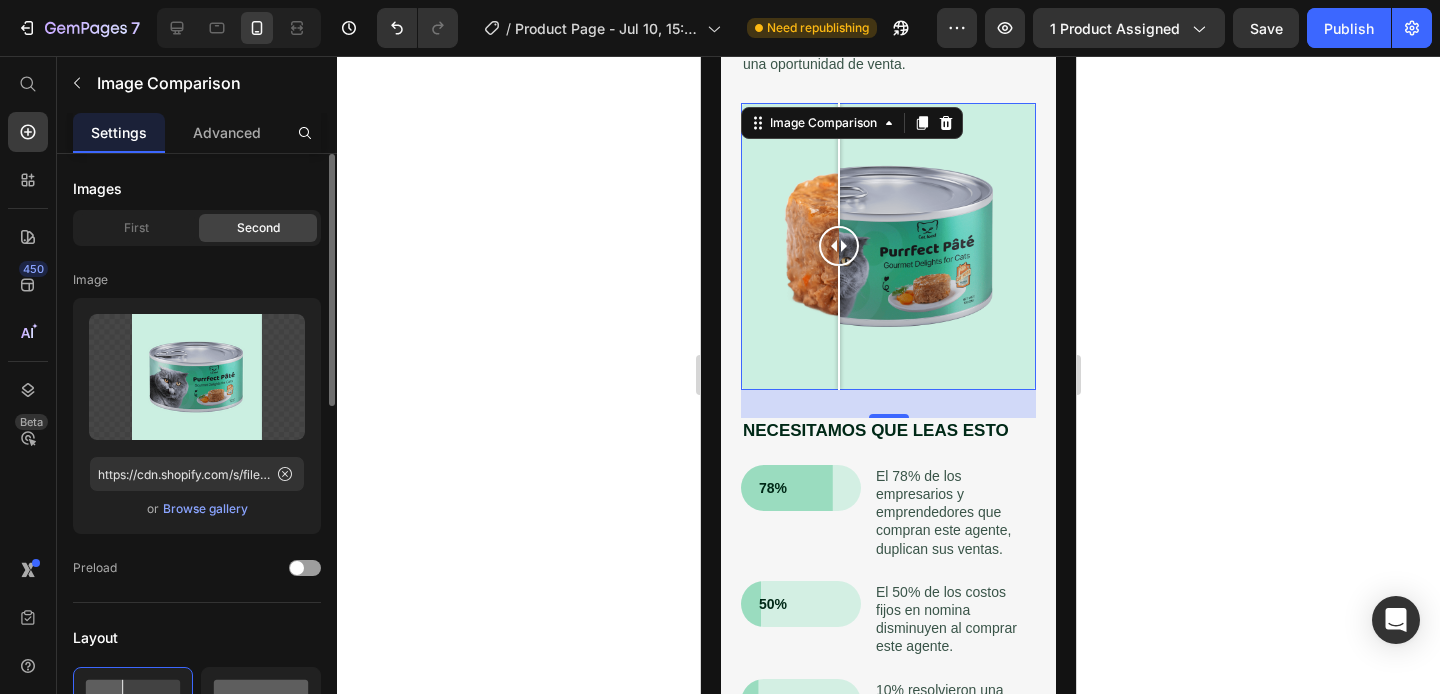 click on "First Second" 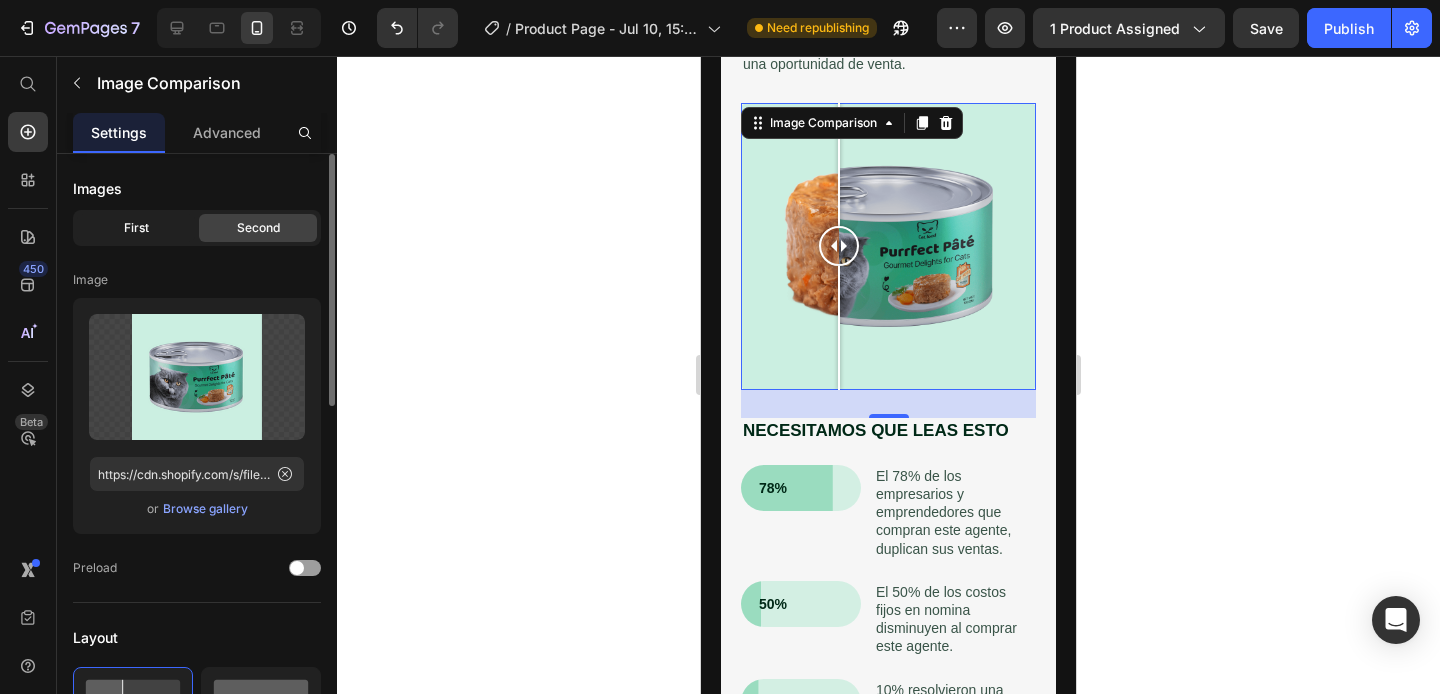 click on "First" 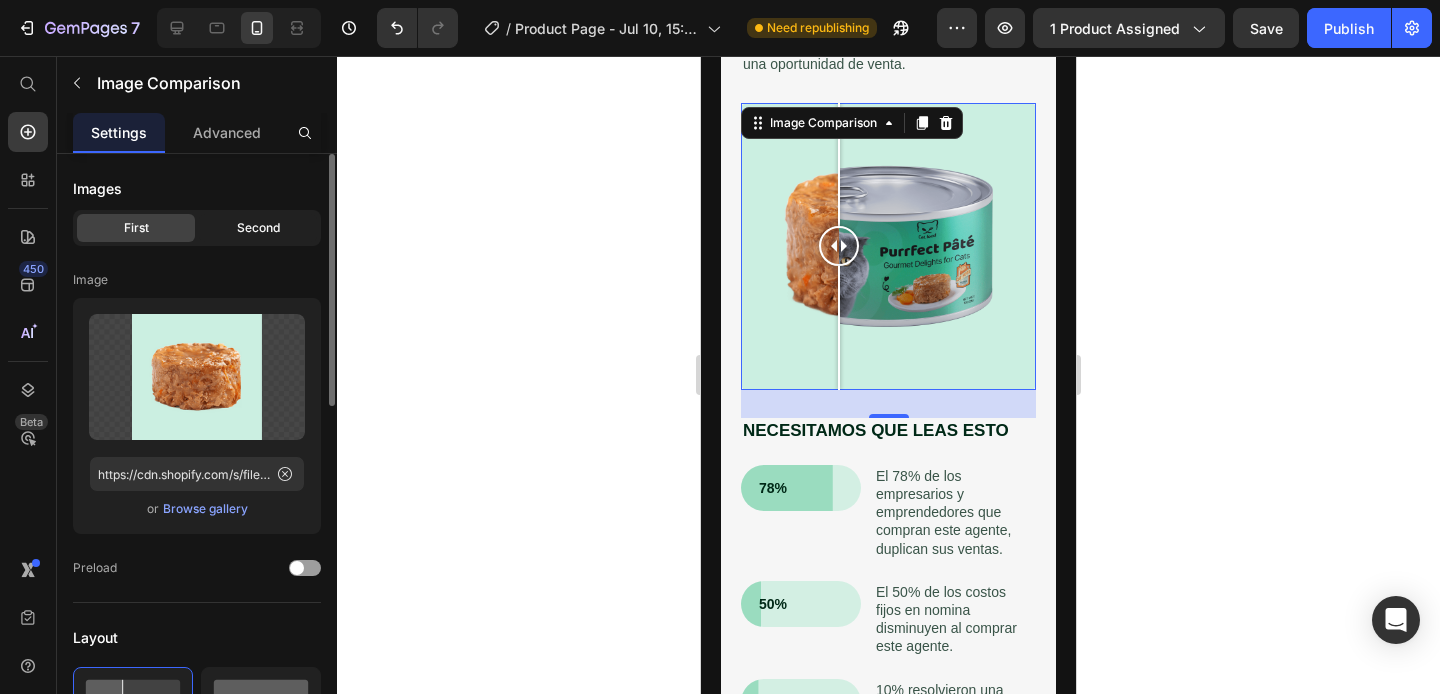 click on "Second" 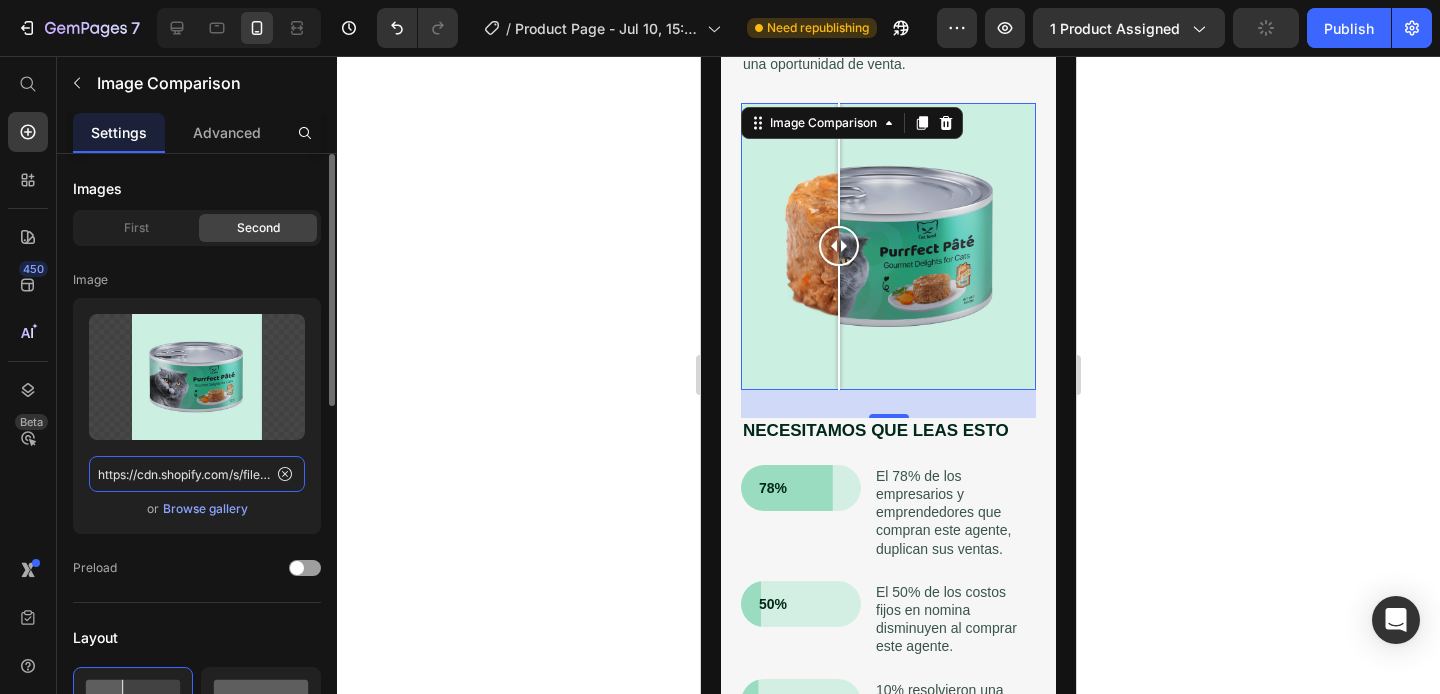 click on "https://cdn.shopify.com/s/files/1/0707/8946/4219/files/gempages_574858711567172383-d71296ff-b094-4a9f-a69d-cc9c06fd883a.png" 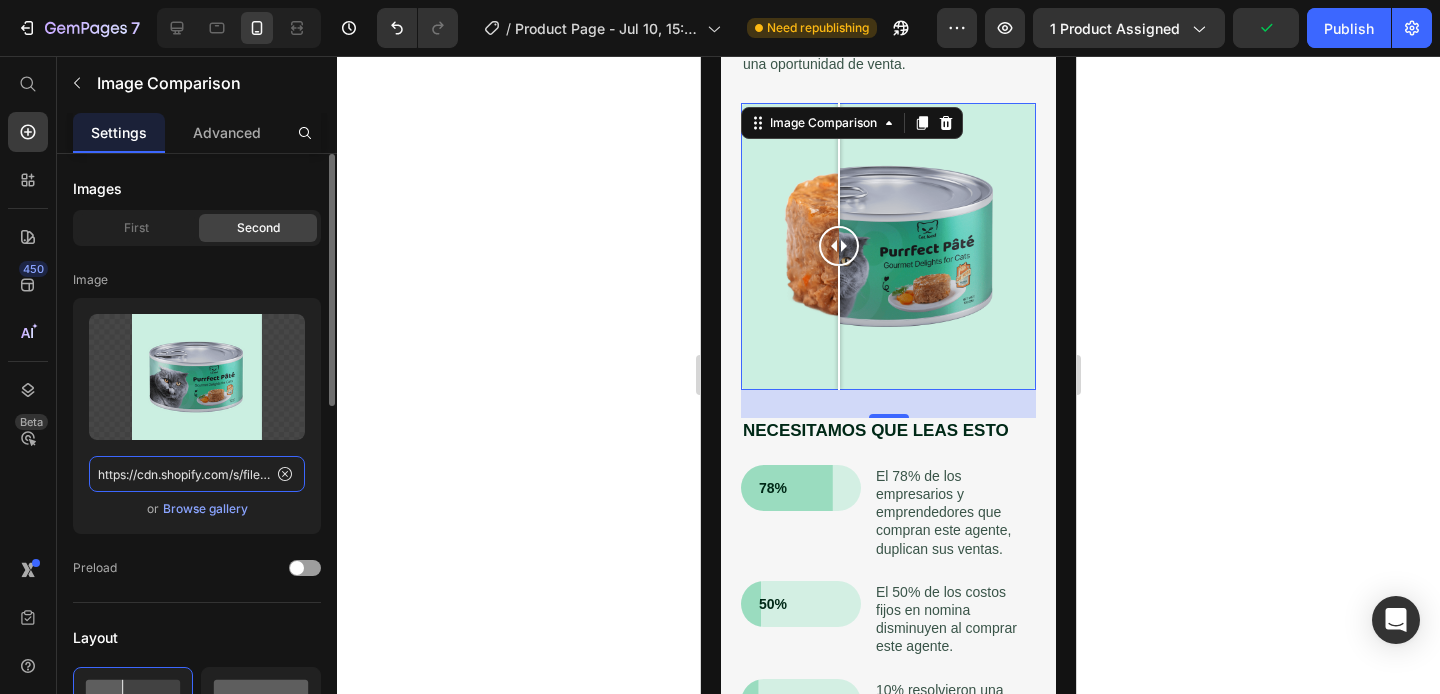 paste on "1782af1e-83da-4304-9ad6-cf46109291a8" 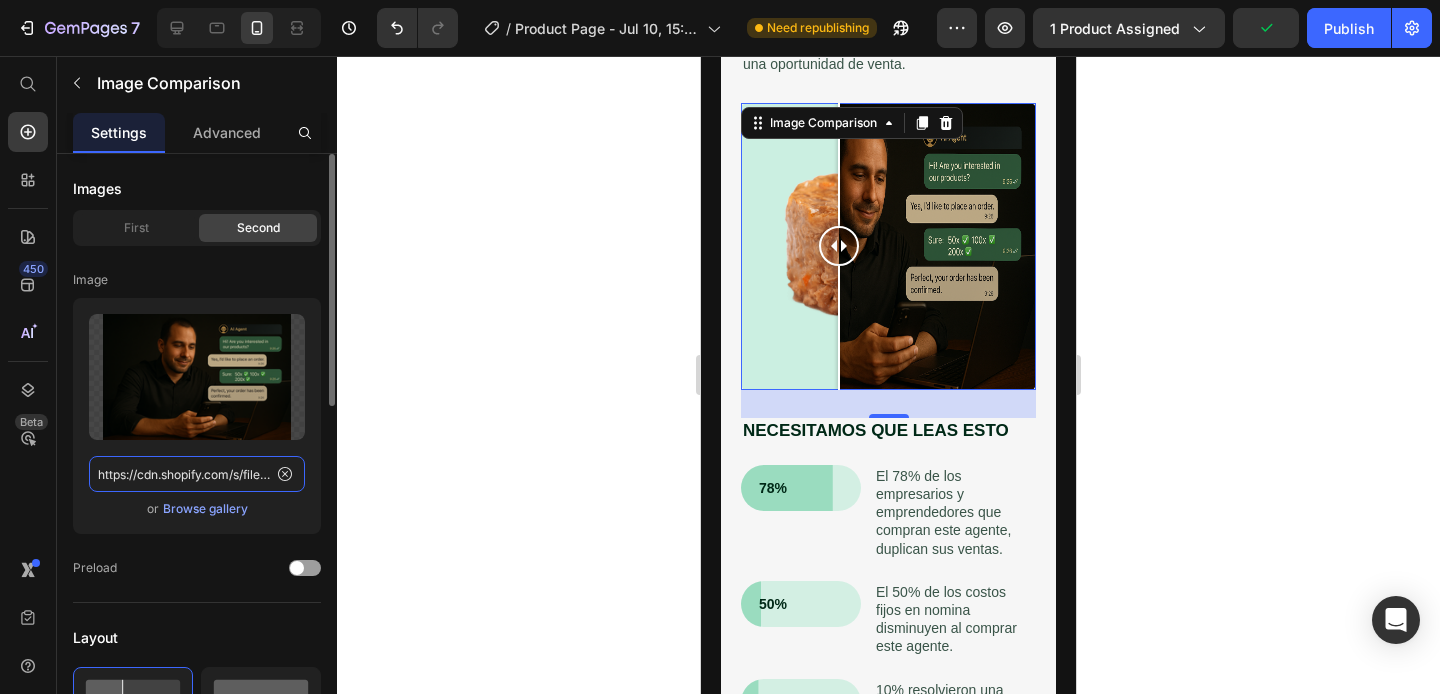 scroll, scrollTop: 0, scrollLeft: 595, axis: horizontal 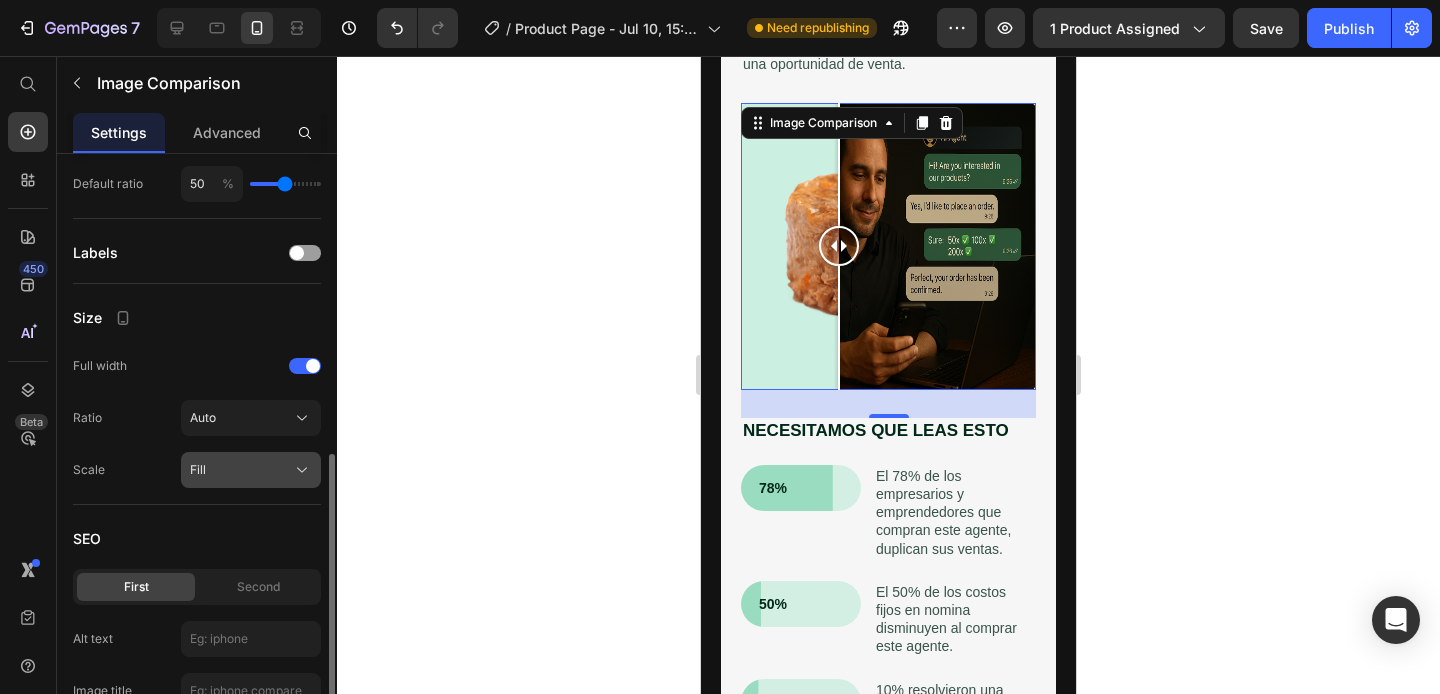 type on "https://cdn.shopify.com/s/files/1/0707/8946/4219/files/gempages_574858711567172383-1782af1e-83da-4304-9ad6-cf46109291a8.png" 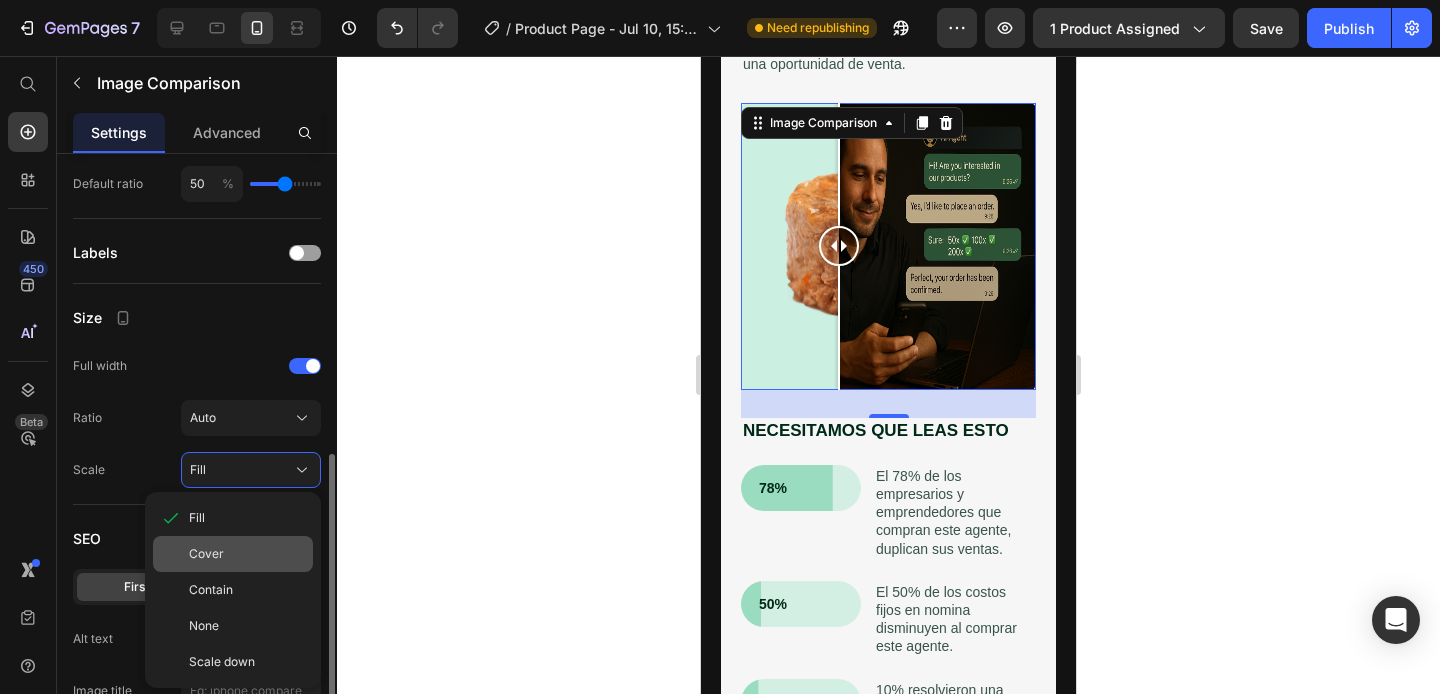 click on "Cover" at bounding box center (247, 554) 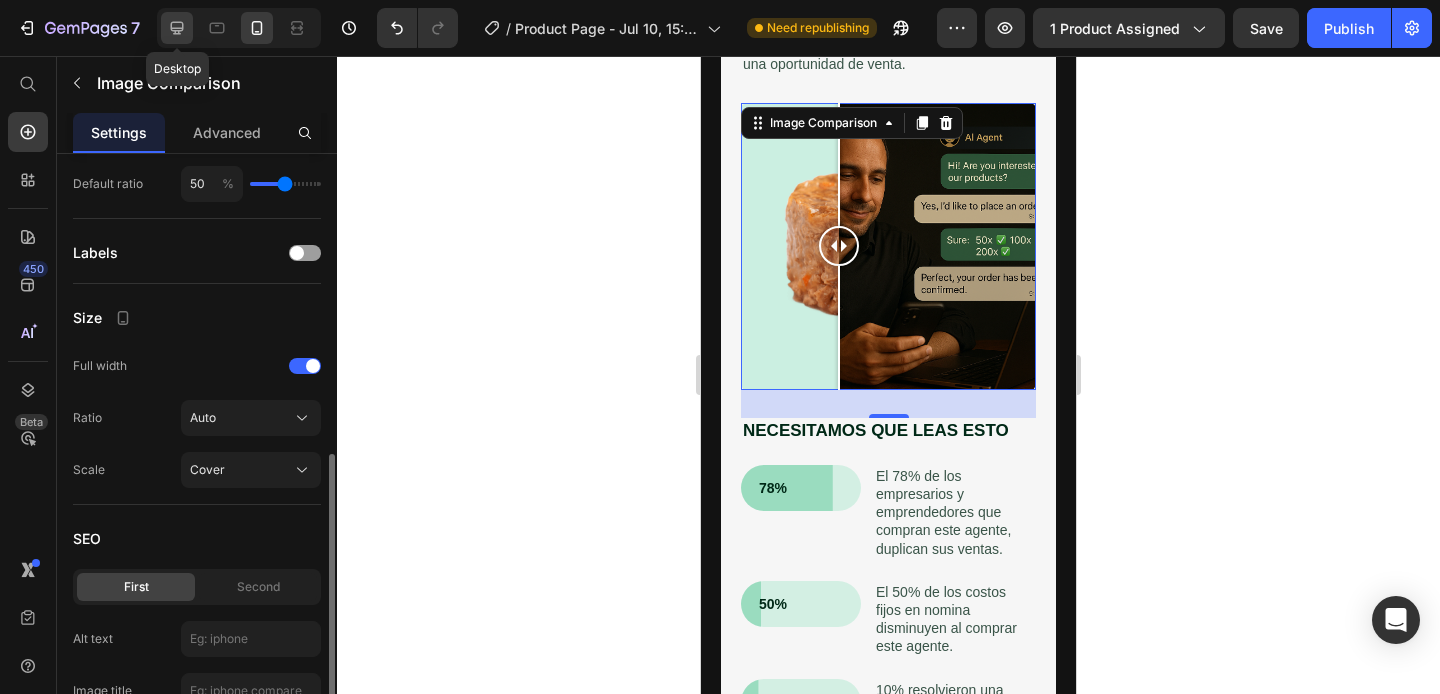 click 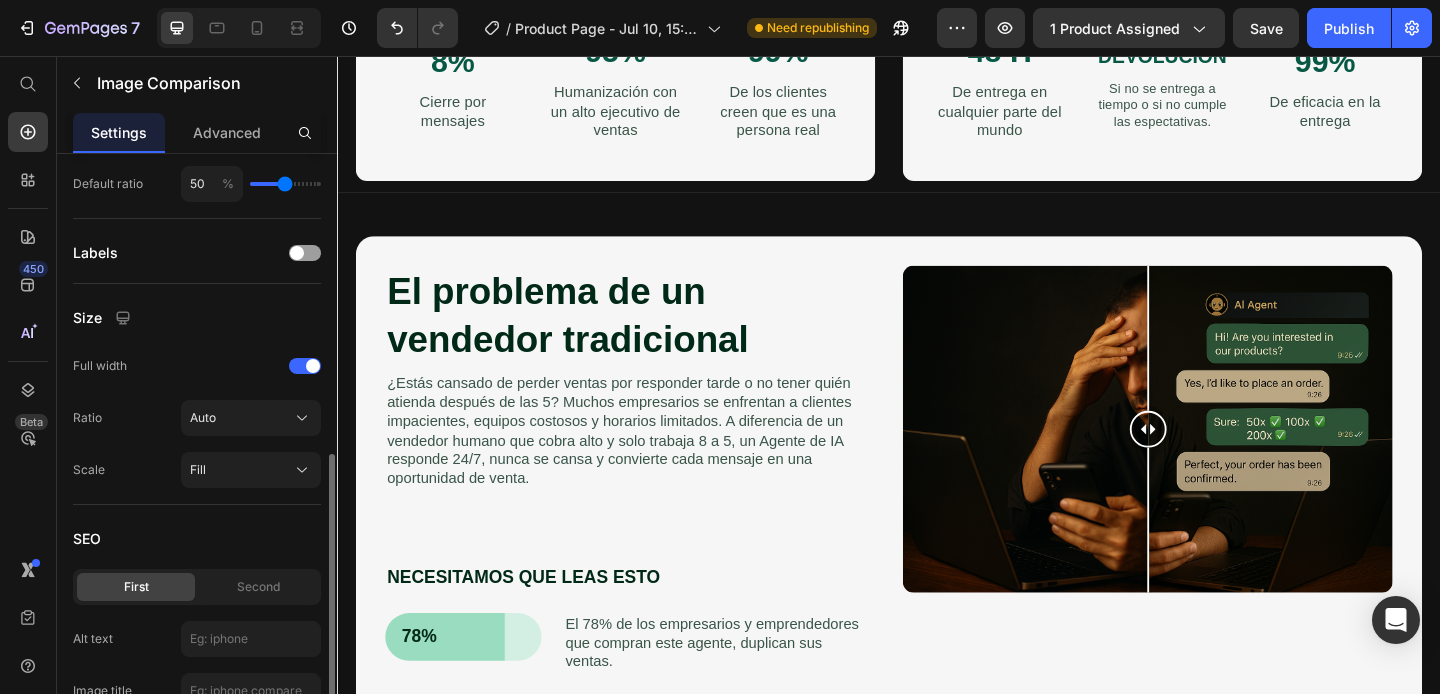 scroll, scrollTop: 971, scrollLeft: 0, axis: vertical 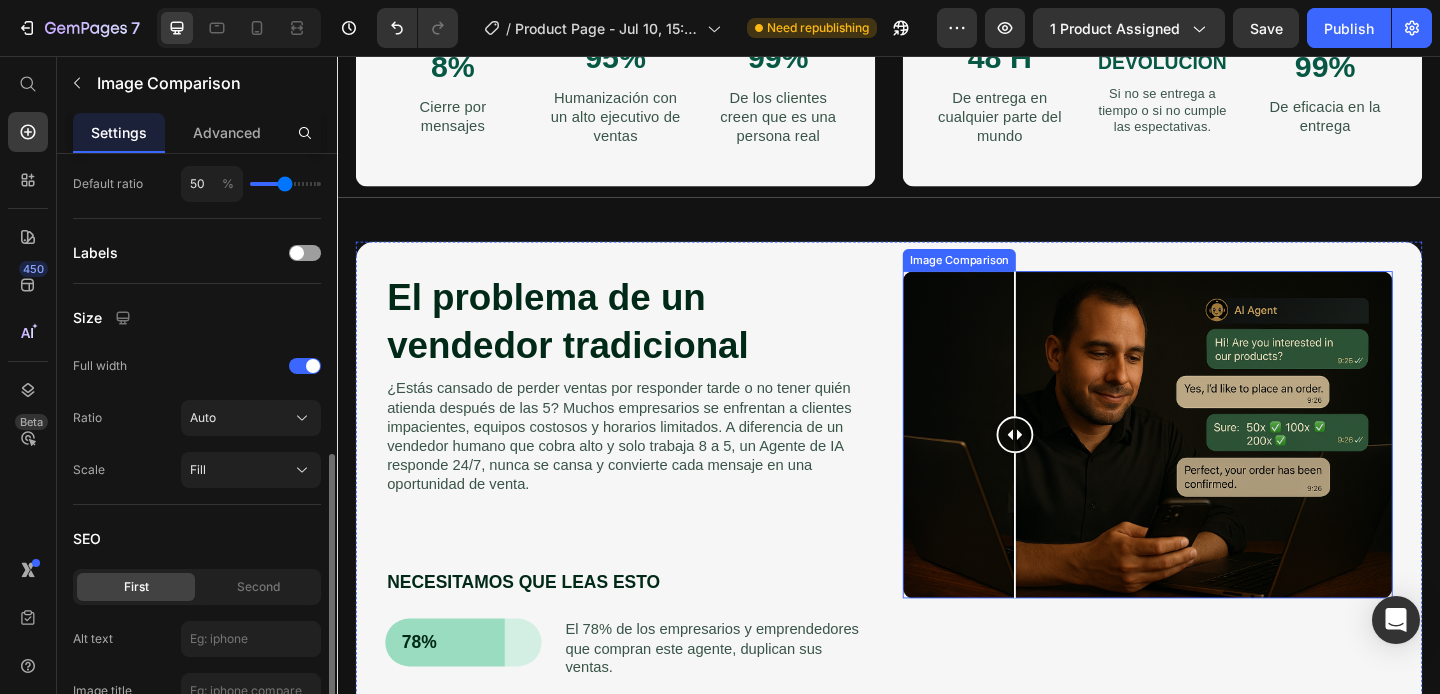 click at bounding box center [1218, 467] 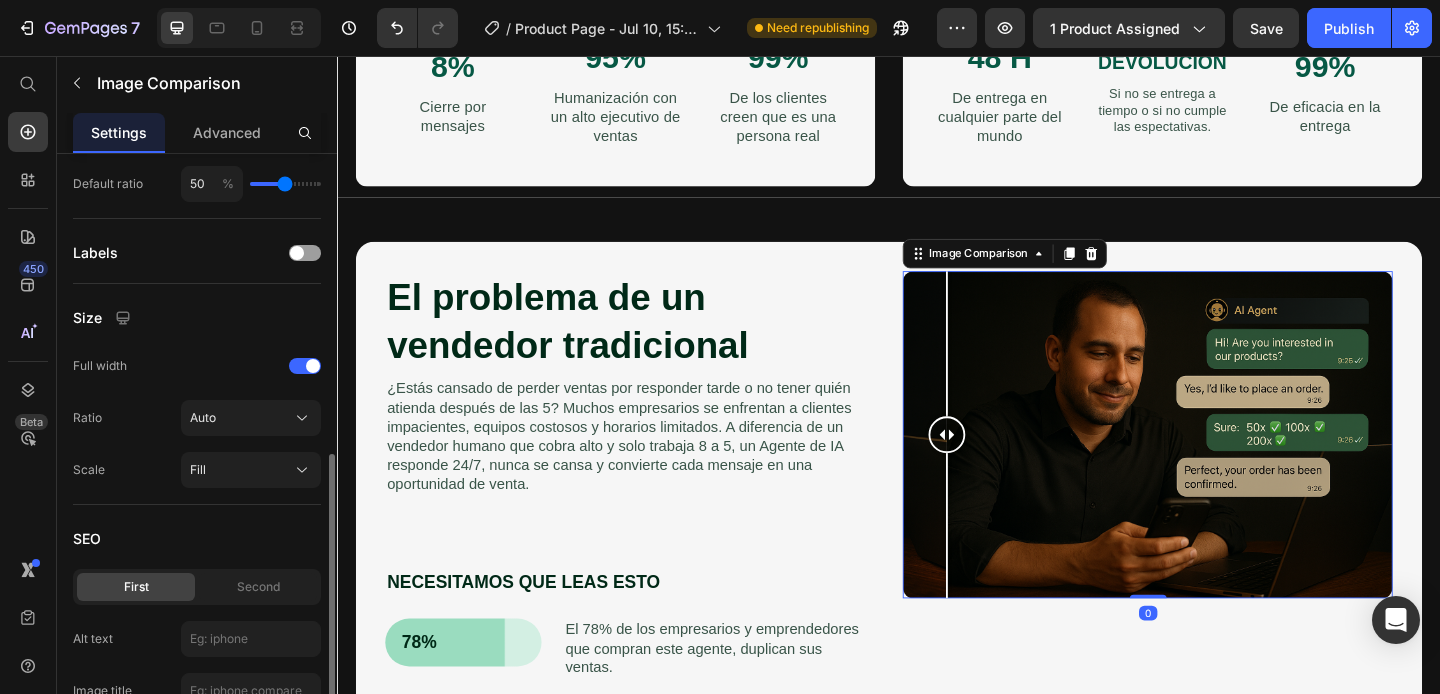 click at bounding box center [1218, 467] 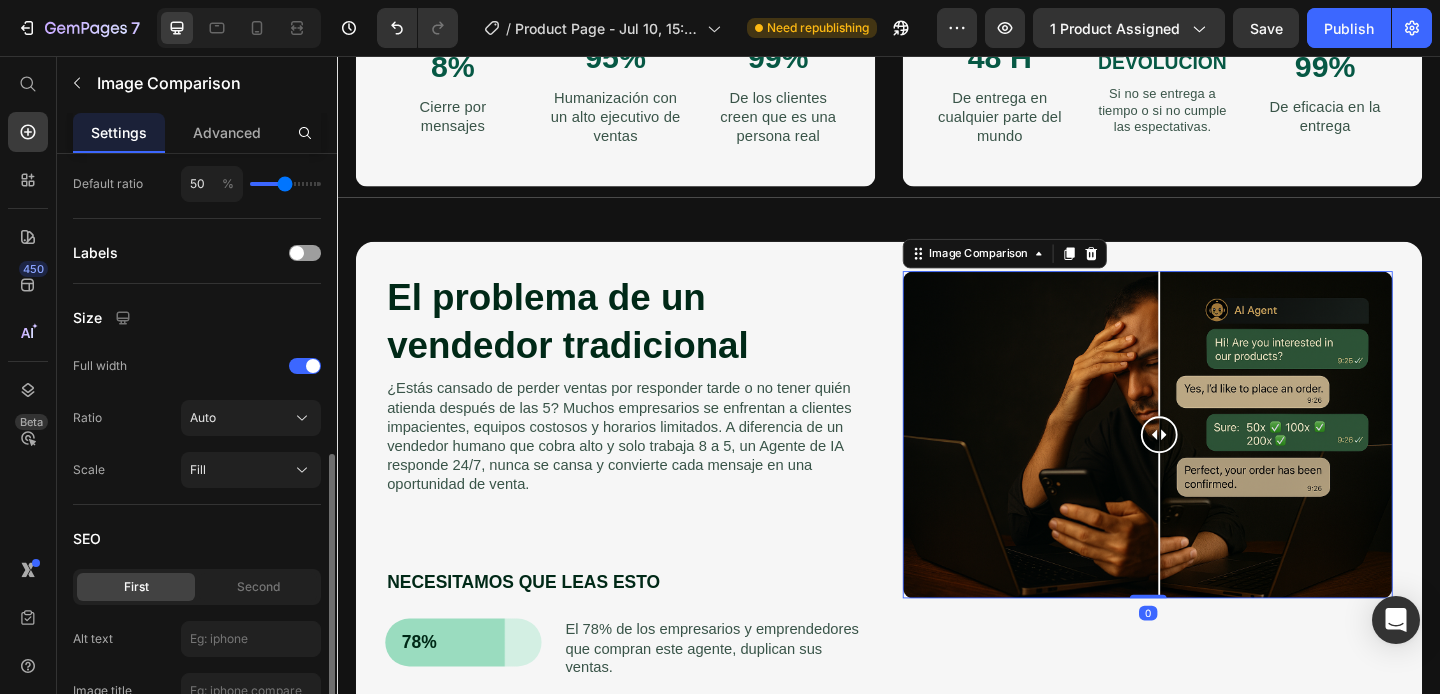 click at bounding box center [1231, 567] 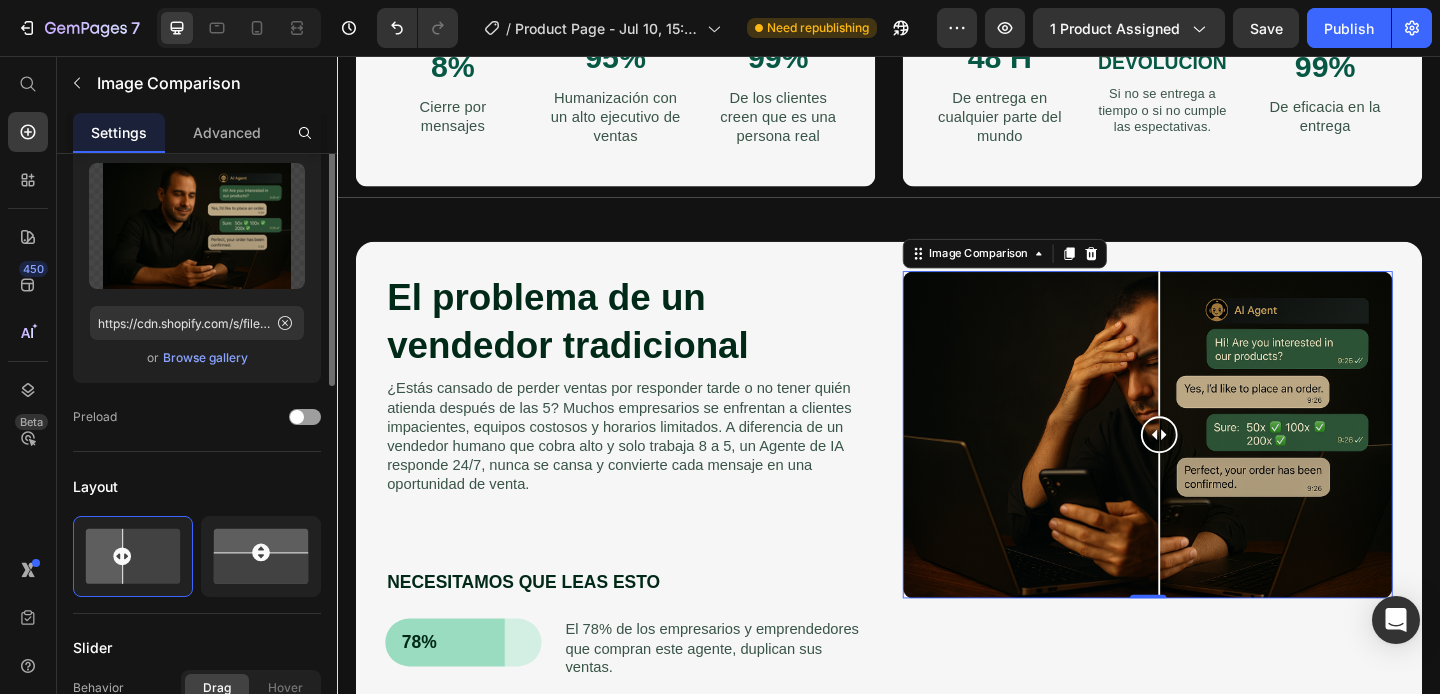 scroll, scrollTop: 0, scrollLeft: 0, axis: both 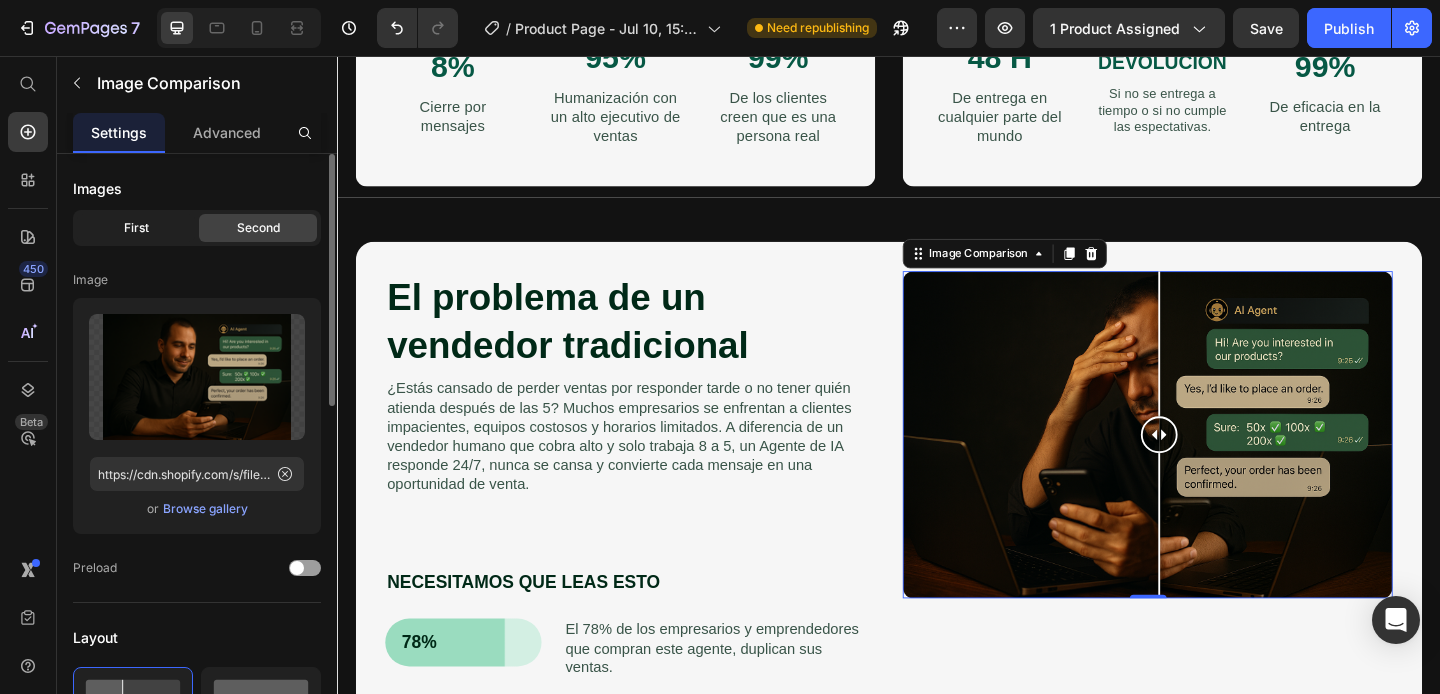 click on "First" 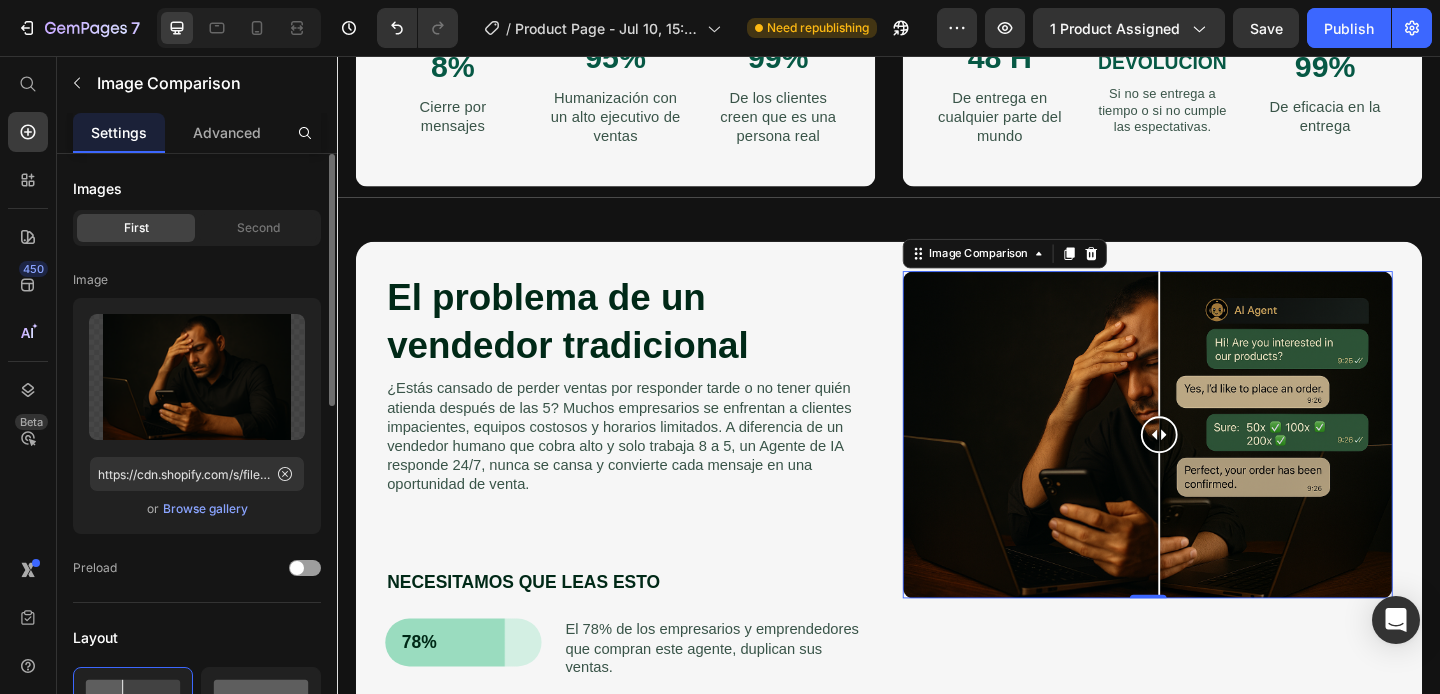 click on "Upload Image https://cdn.shopify.com/s/files/1/0707/8946/4219/files/gempages_574858711567172383-f228a764-e189-442a-a7a9-7271e4ed4d23.png  or   Browse gallery" at bounding box center (197, 416) 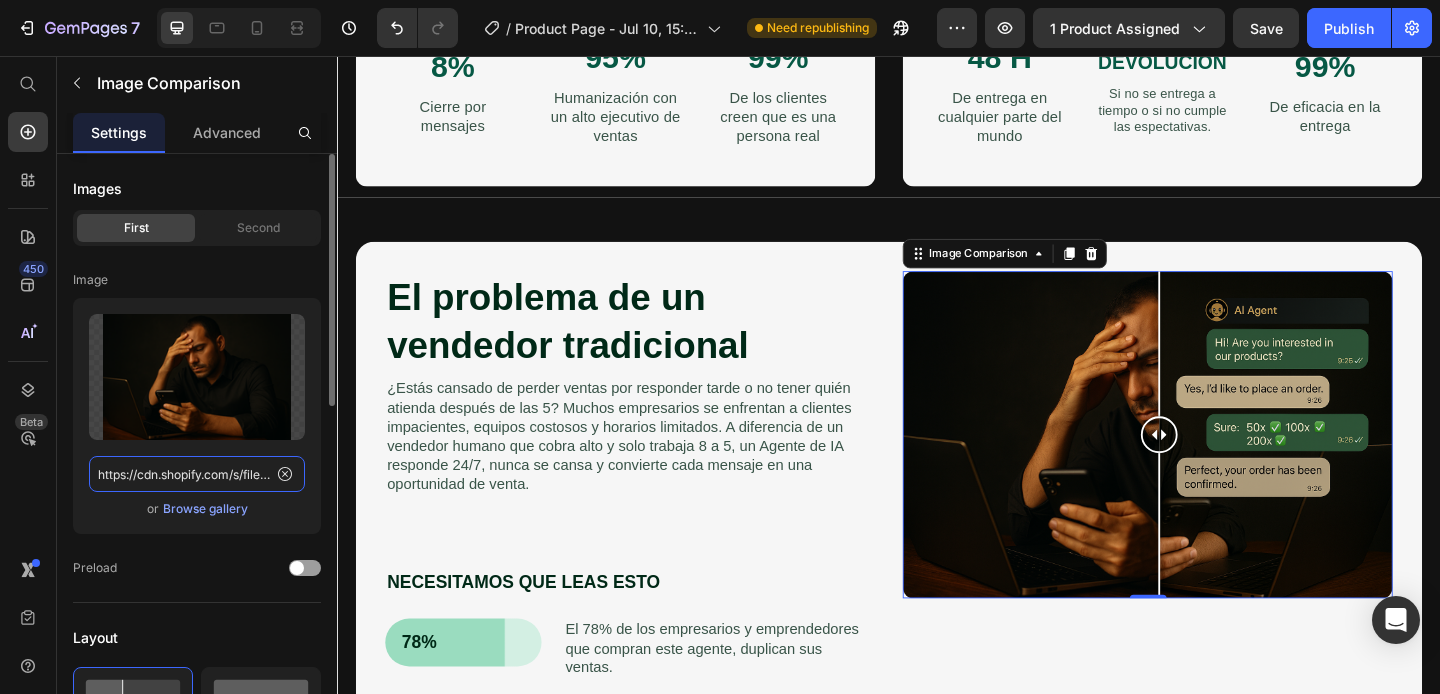 click on "https://cdn.shopify.com/s/files/1/0707/8946/4219/files/gempages_574858711567172383-f228a764-e189-442a-a7a9-7271e4ed4d23.png" 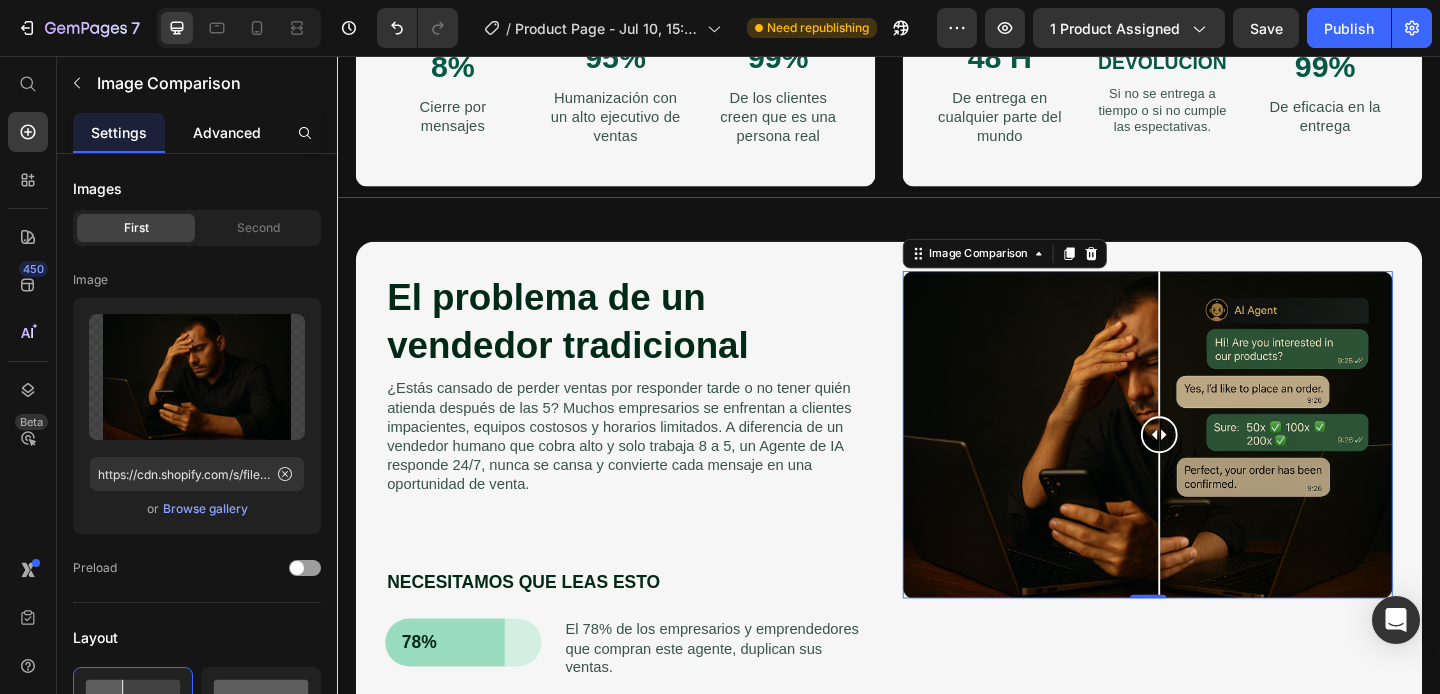 click on "Advanced" at bounding box center (227, 132) 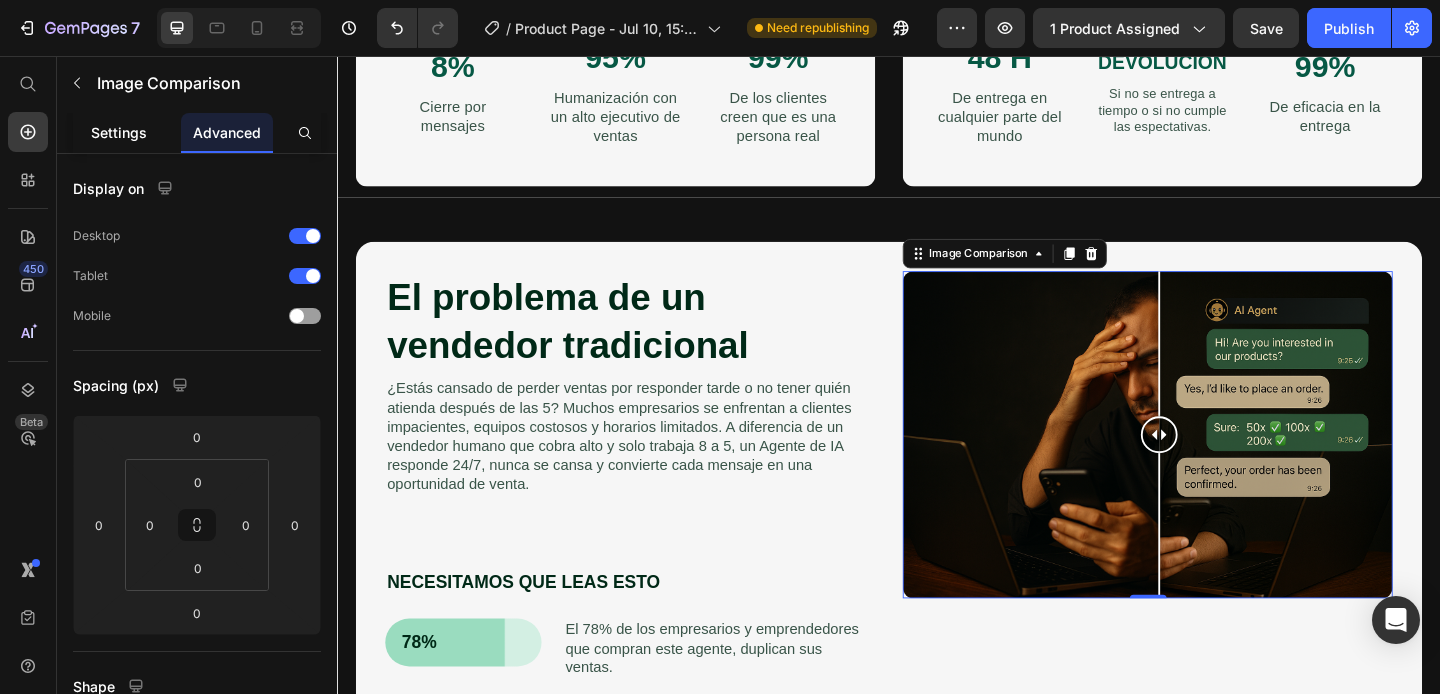 click on "Settings" at bounding box center (119, 132) 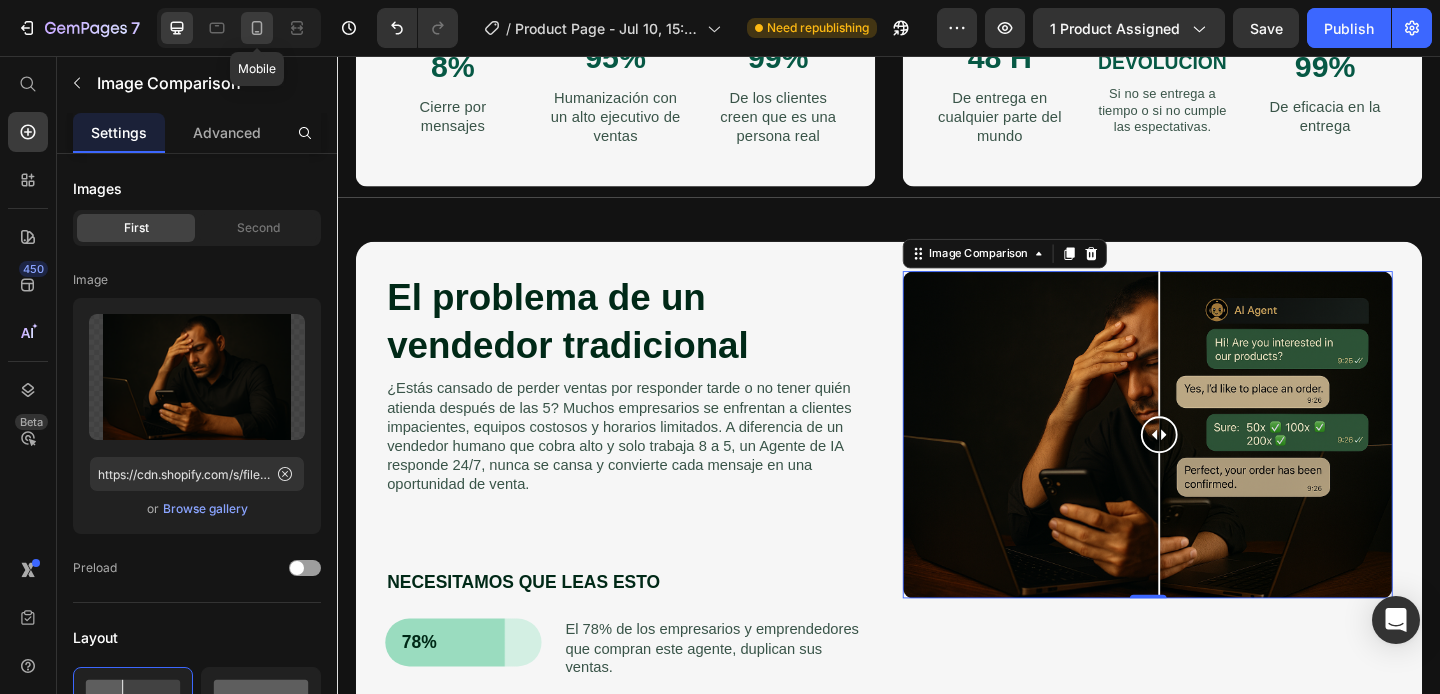 click 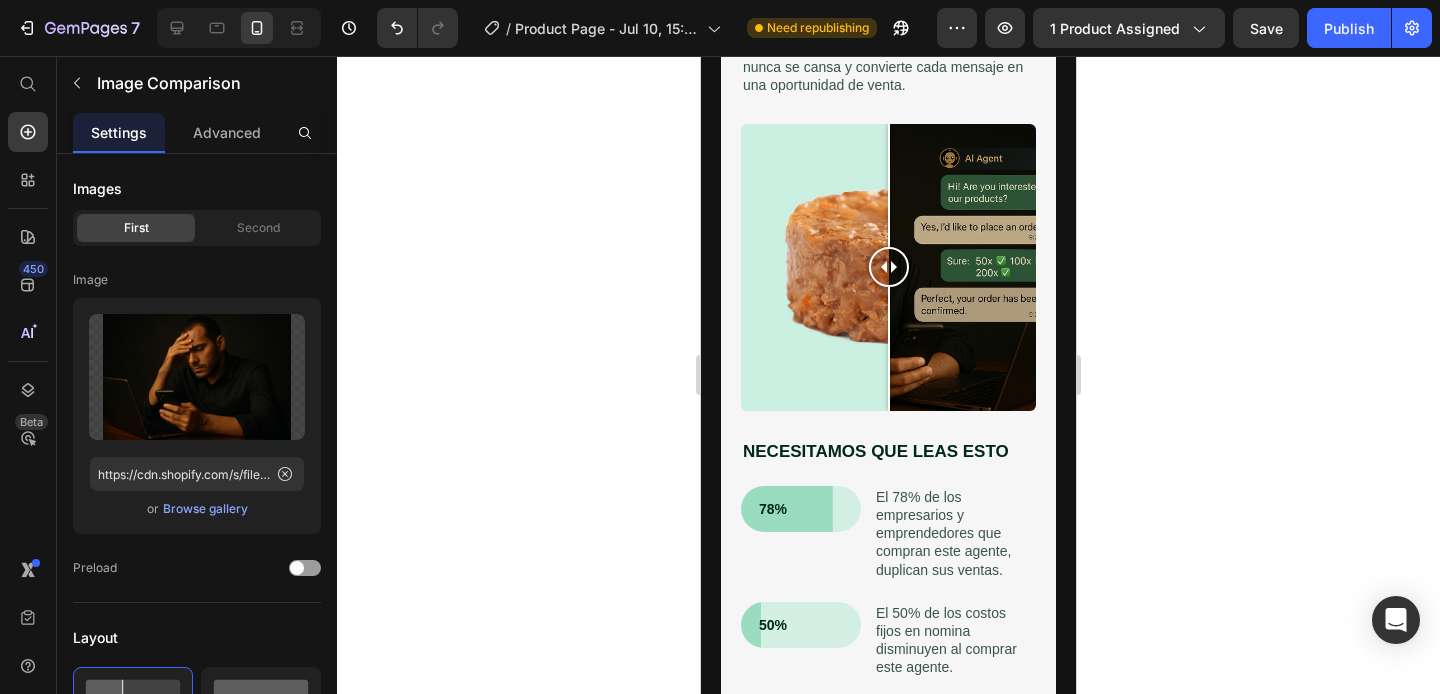 scroll, scrollTop: 1844, scrollLeft: 0, axis: vertical 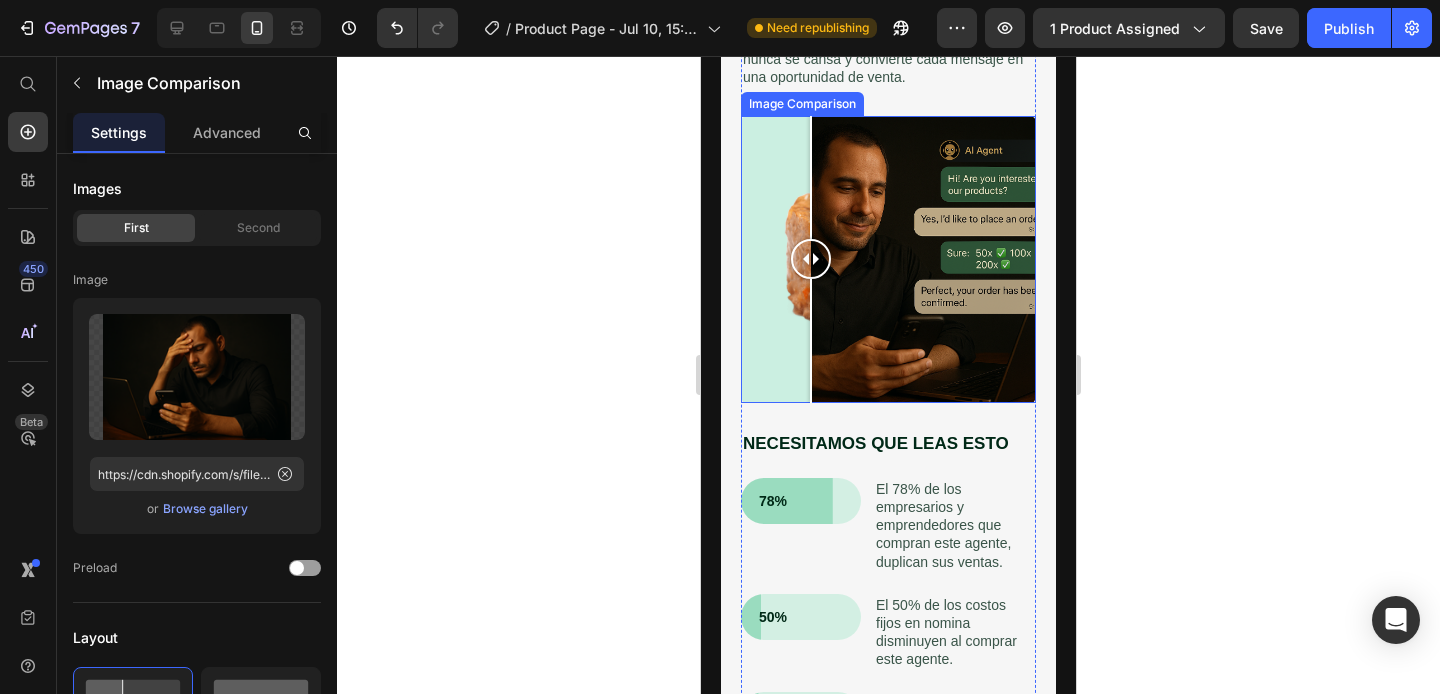 click at bounding box center [888, 259] 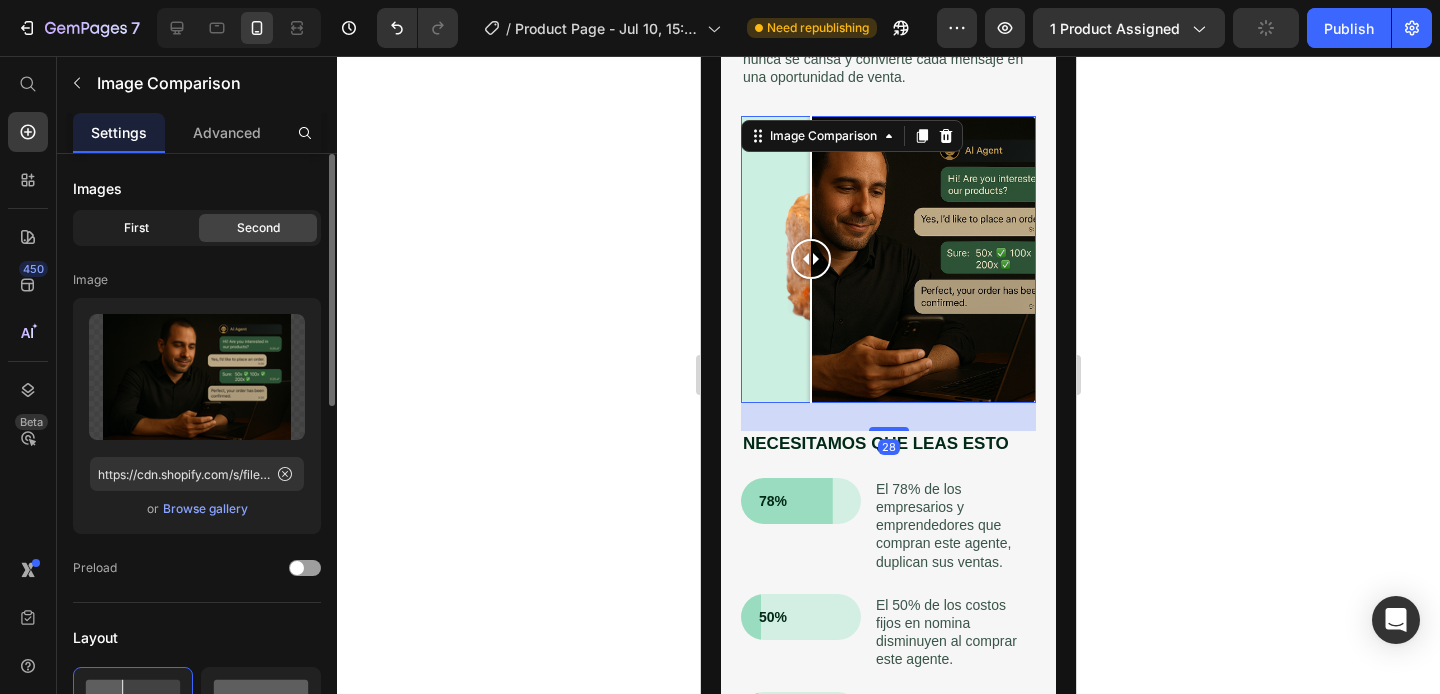 click on "First" 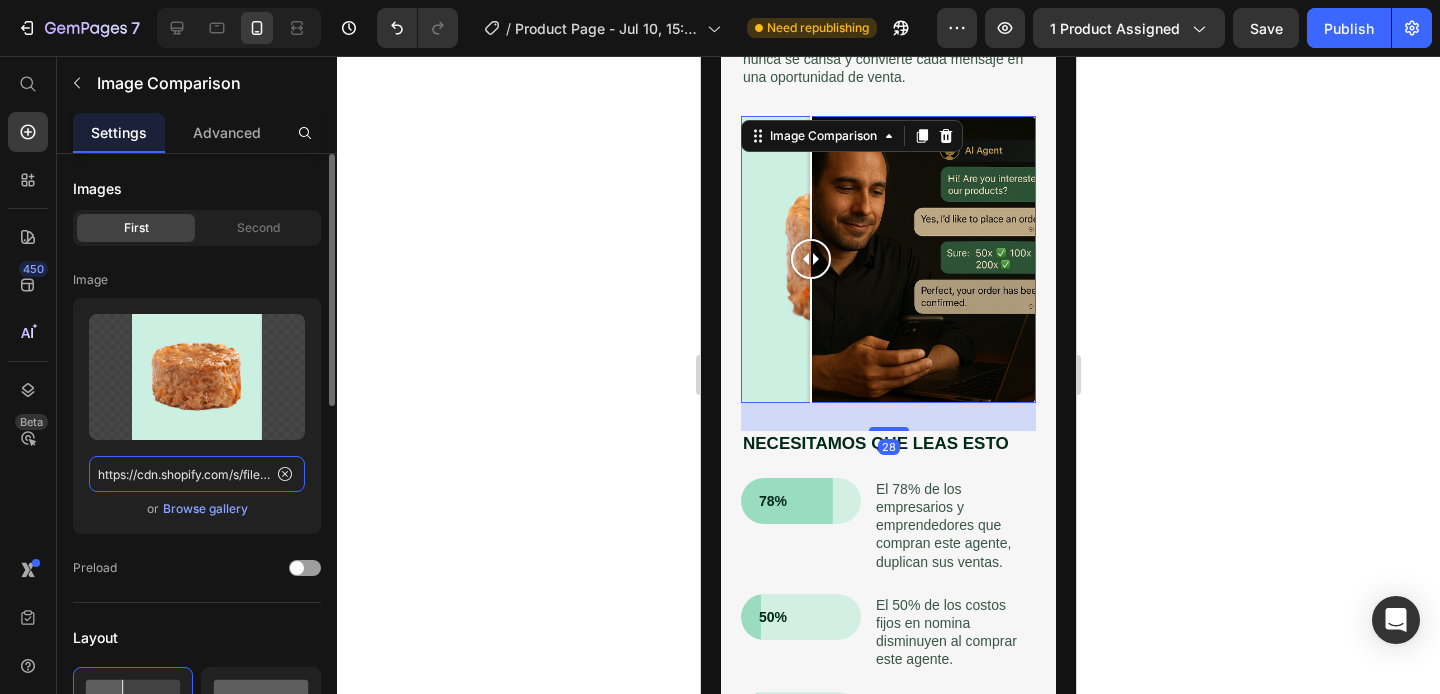 click on "https://cdn.shopify.com/s/files/1/0707/8946/4219/files/gempages_574858711567172383-58f170b6-ab1f-4d2a-baff-70fc9f2f37fe.png" 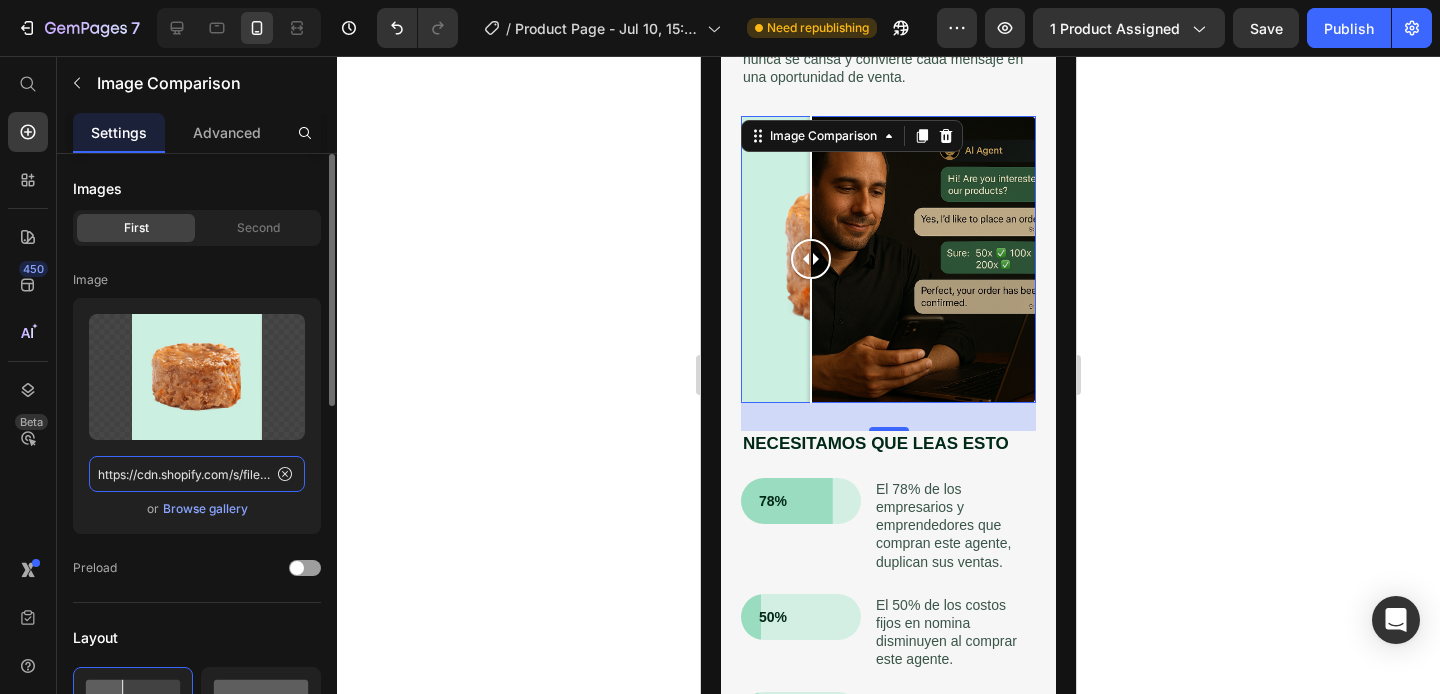 paste on "f228a764-e189-442a-a7a9-7271e4ed4d23" 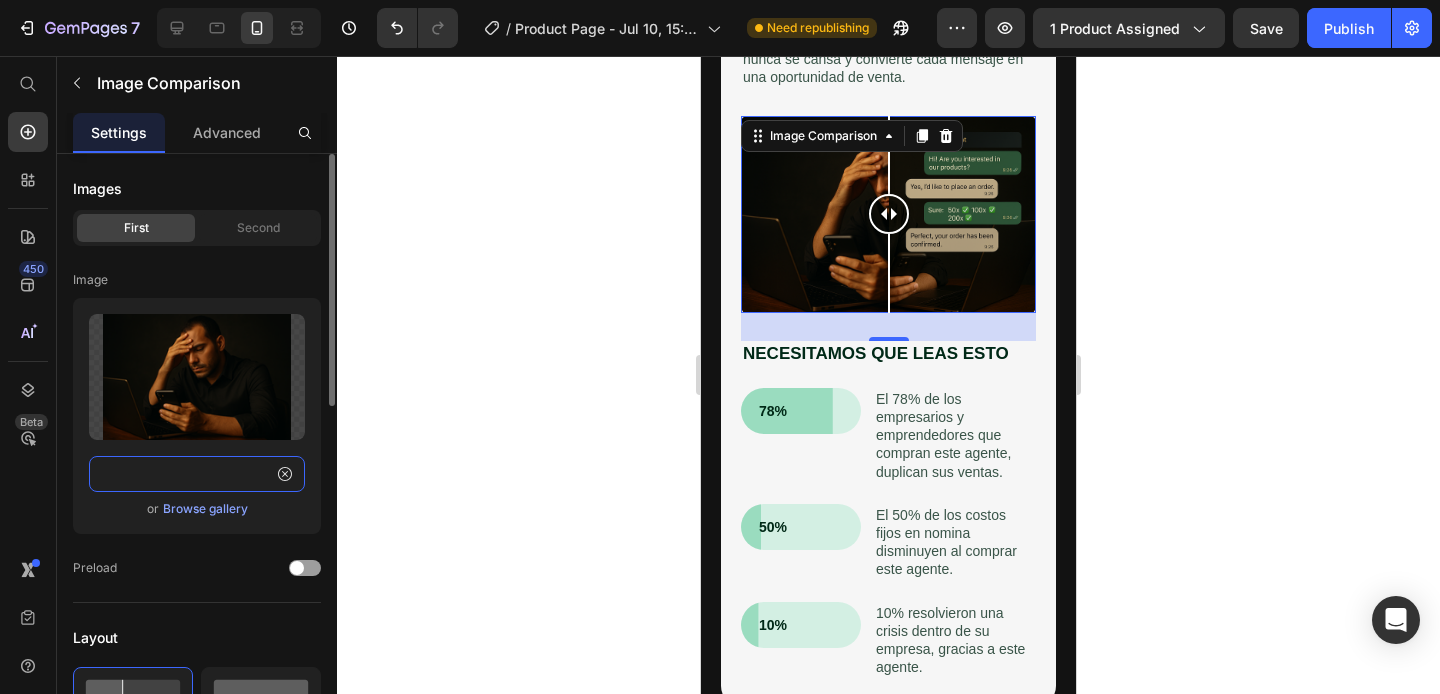 type on "https://cdn.shopify.com/s/files/1/0707/8946/4219/files/gempages_574858711567172383-f228a764-e189-442a-a7a9-7271e4ed4d23.png" 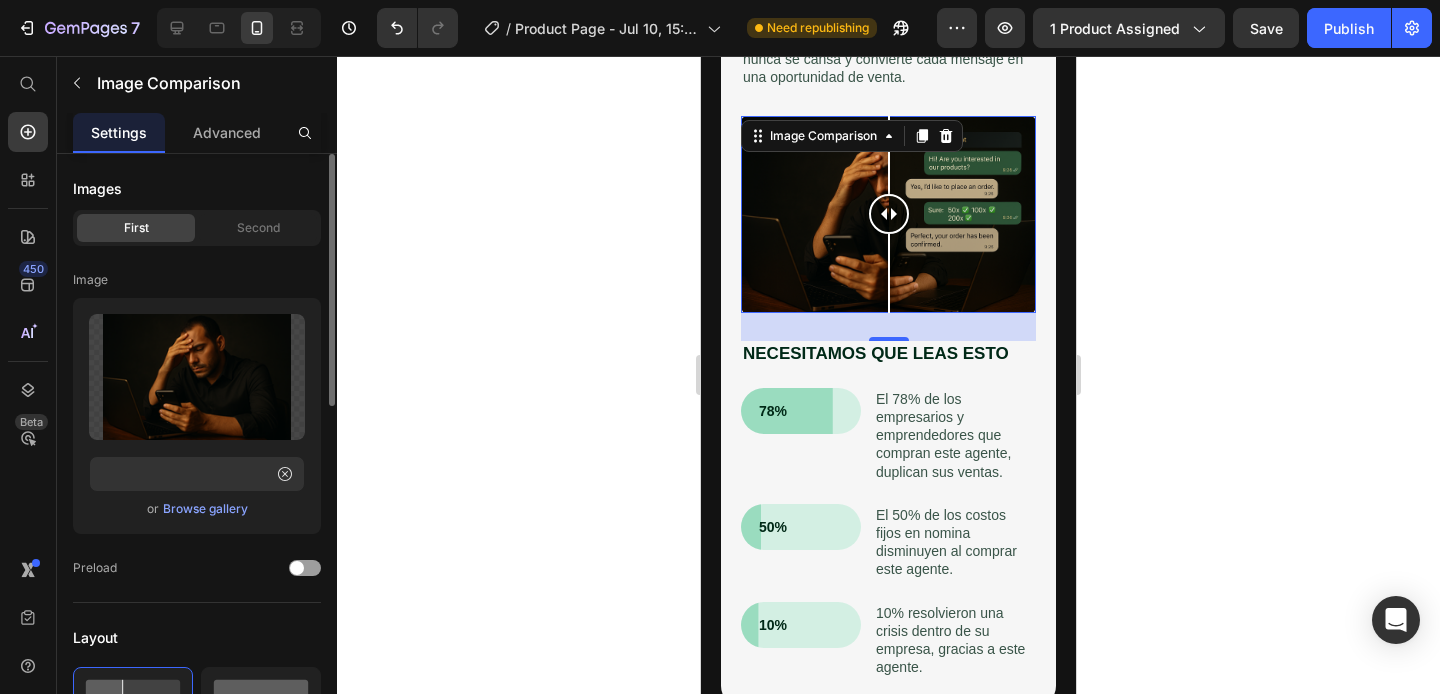 click on "Images First Second Image Upload Image https://cdn.shopify.com/s/files/1/0707/8946/4219/files/gempages_574858711567172383-f228a764-e189-442a-a7a9-7271e4ed4d23.png  or   Browse gallery  Preload" 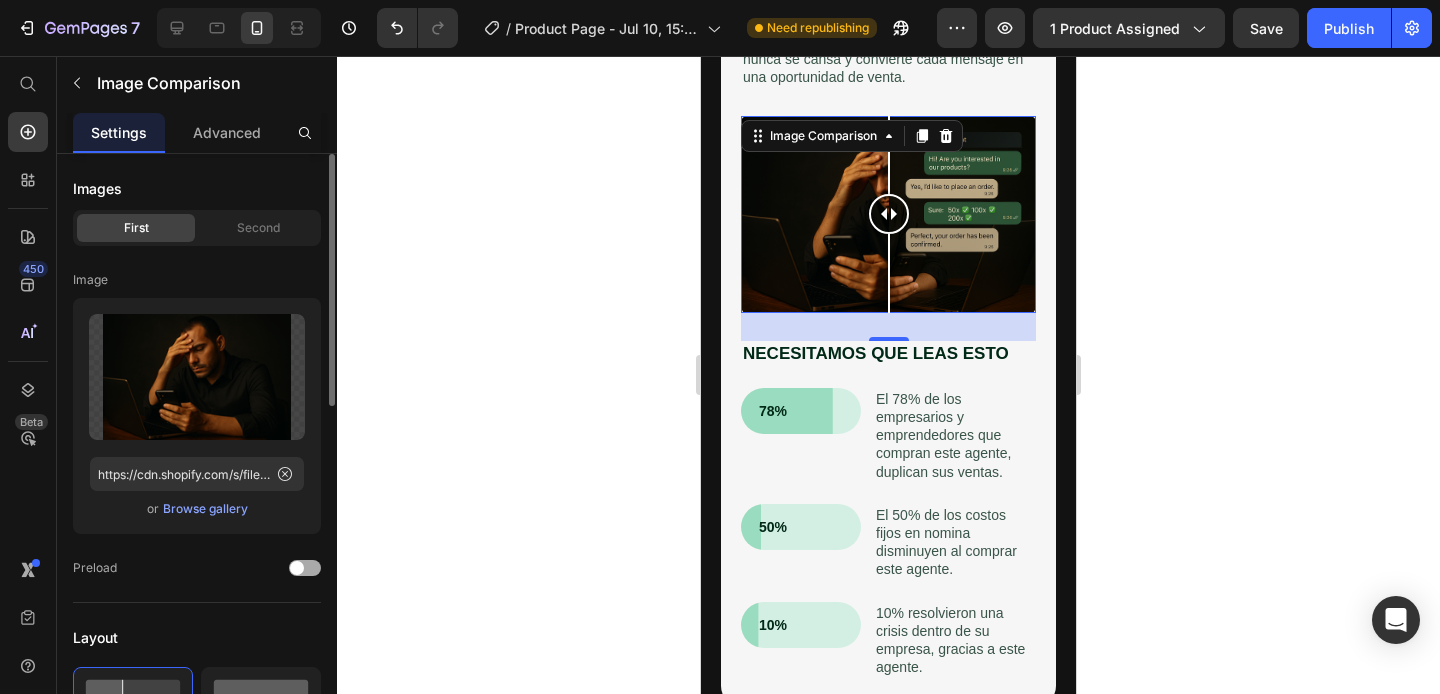 click on "Preload" 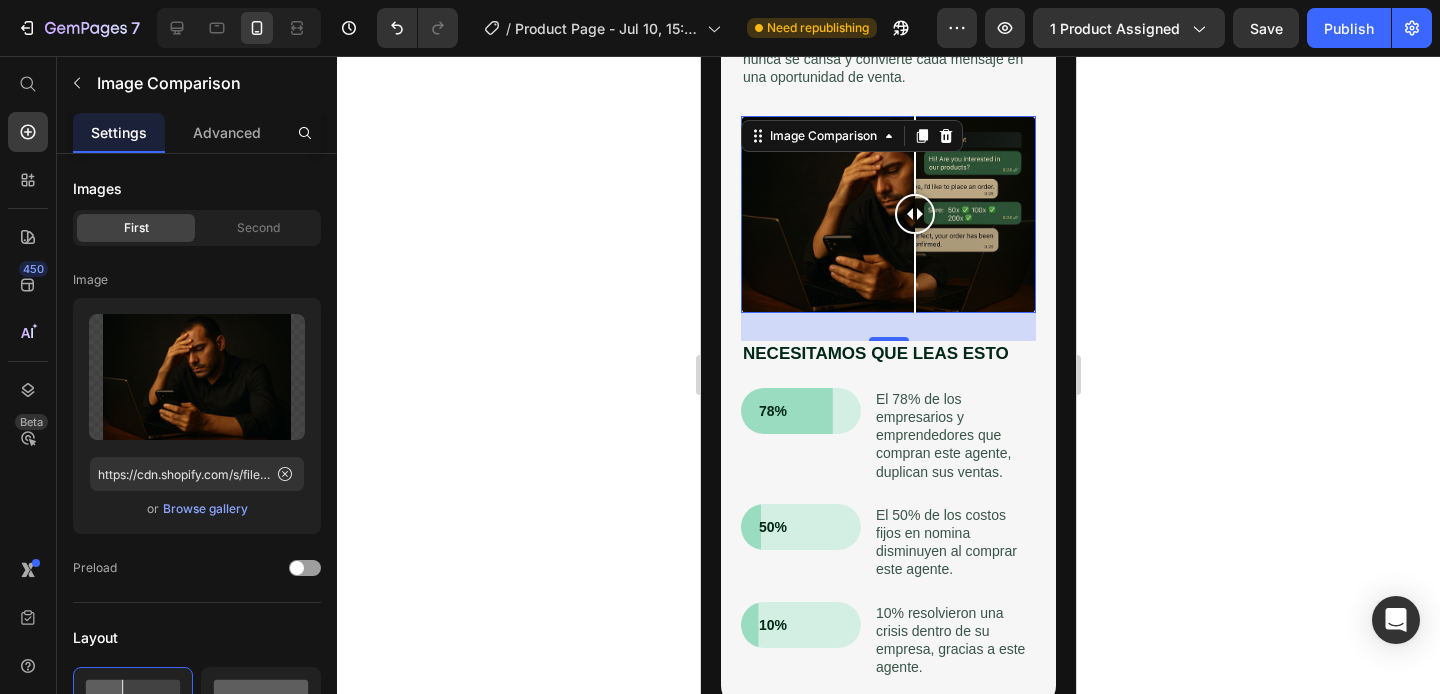 drag, startPoint x: 875, startPoint y: 210, endPoint x: 915, endPoint y: 228, distance: 43.863426 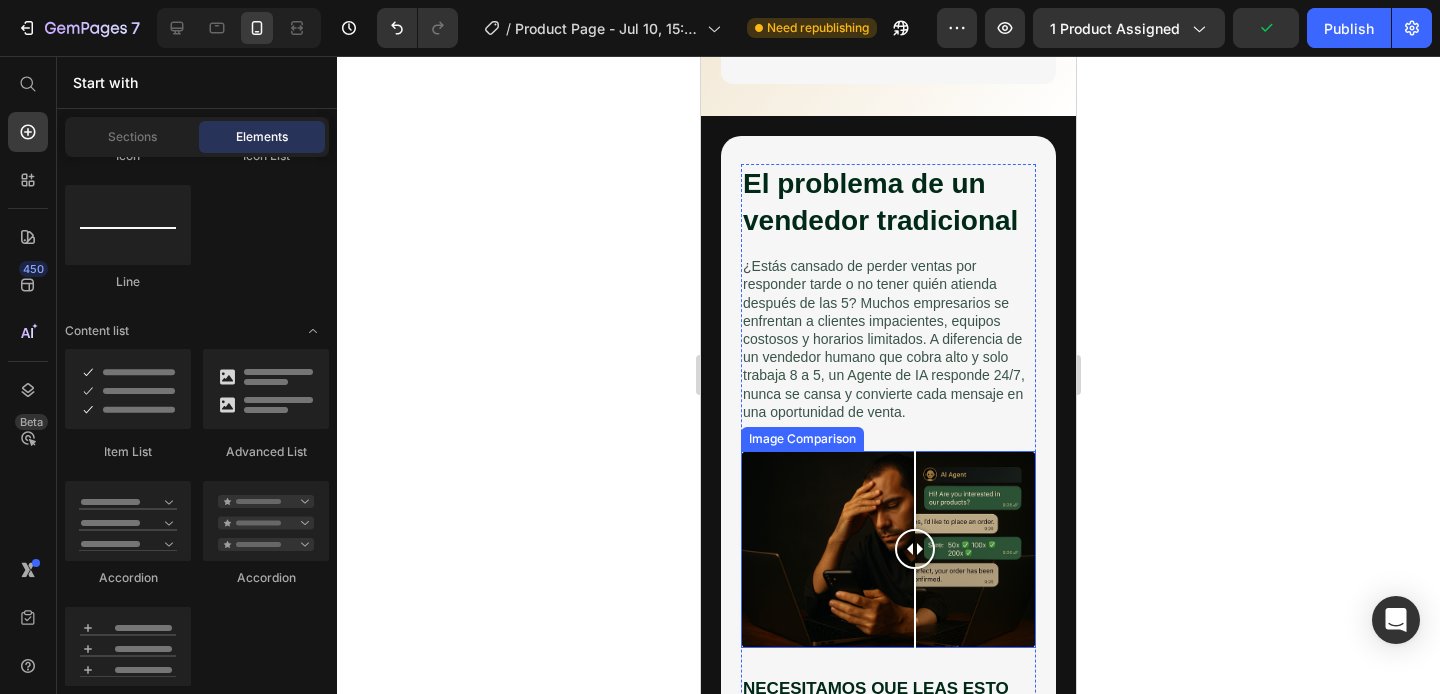 scroll, scrollTop: 1500, scrollLeft: 0, axis: vertical 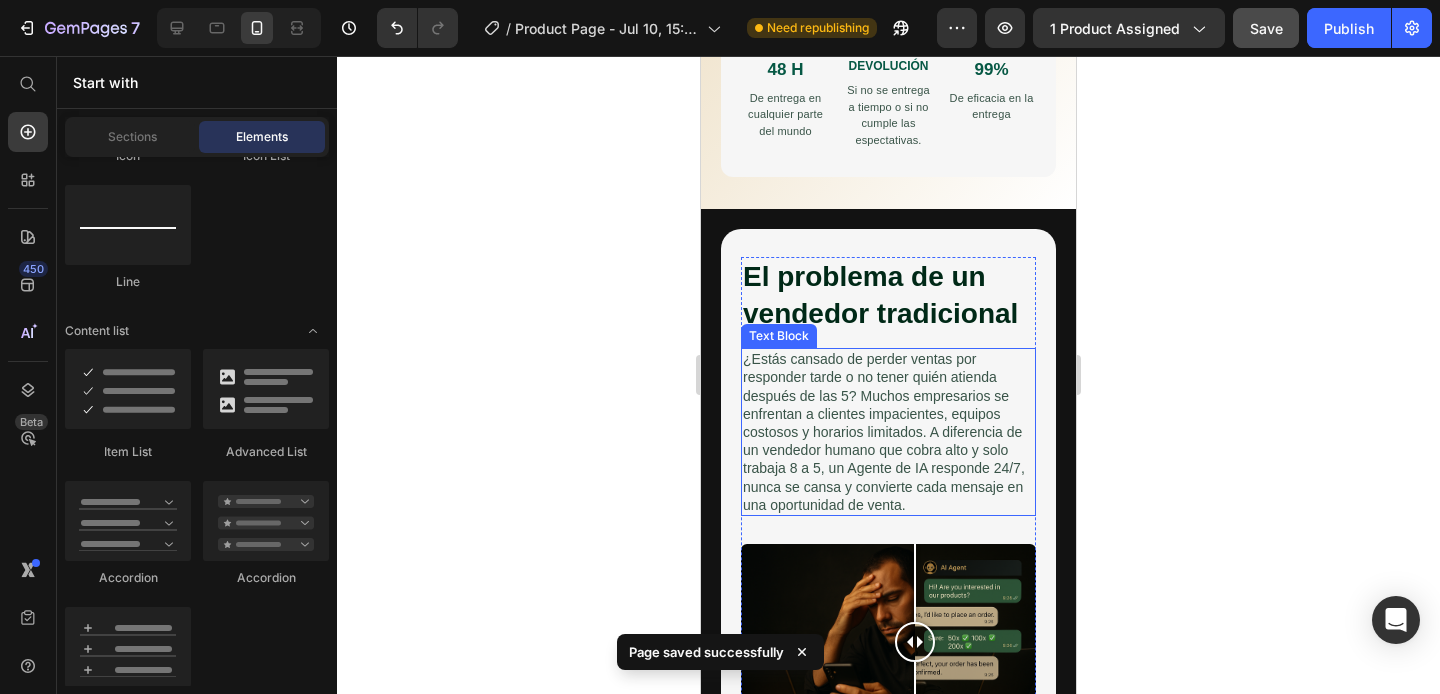click on "¿Estás cansado de perder ventas por responder tarde o no tener quién atienda después de las 5? Muchos empresarios se enfrentan a clientes impacientes, equipos costosos y horarios limitados. A diferencia de un vendedor humano que cobra alto y solo trabaja 8 a 5, un Agente de IA responde 24/7, nunca se cansa y convierte cada mensaje en una oportunidad de venta." at bounding box center [888, 432] 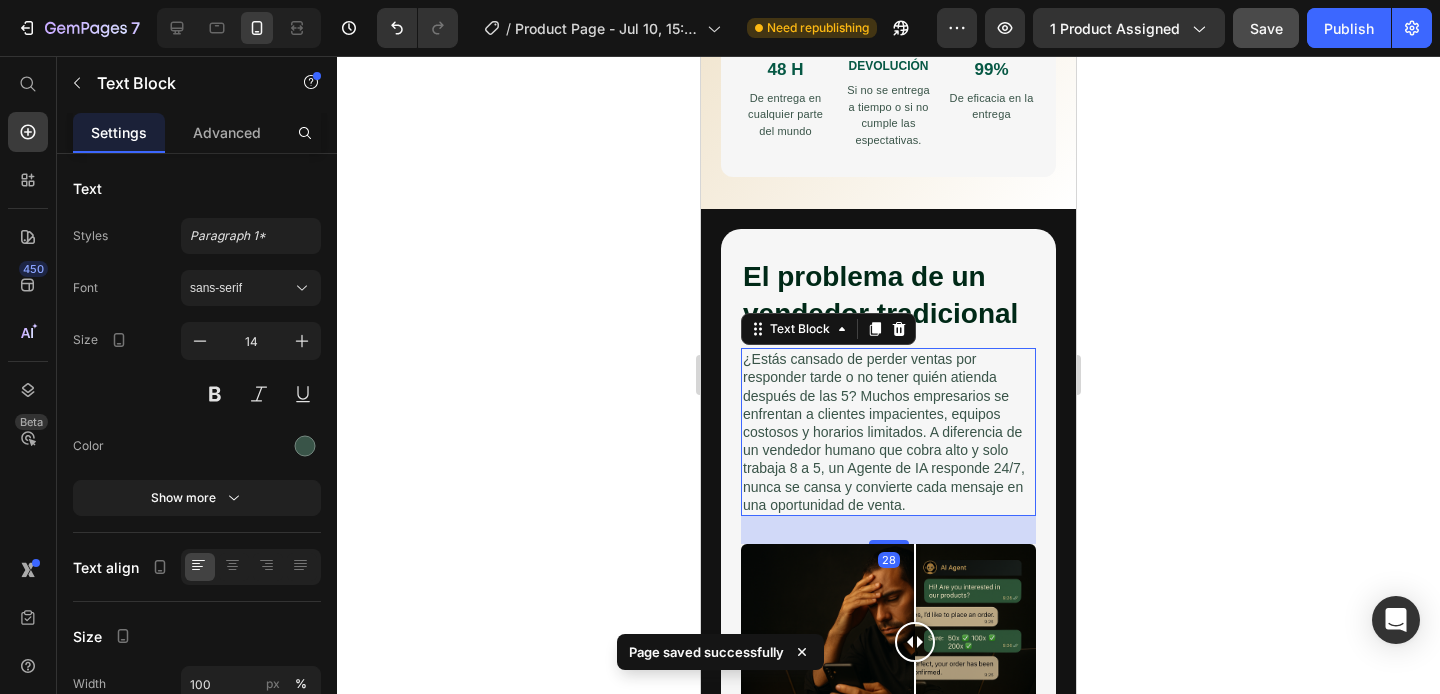 click 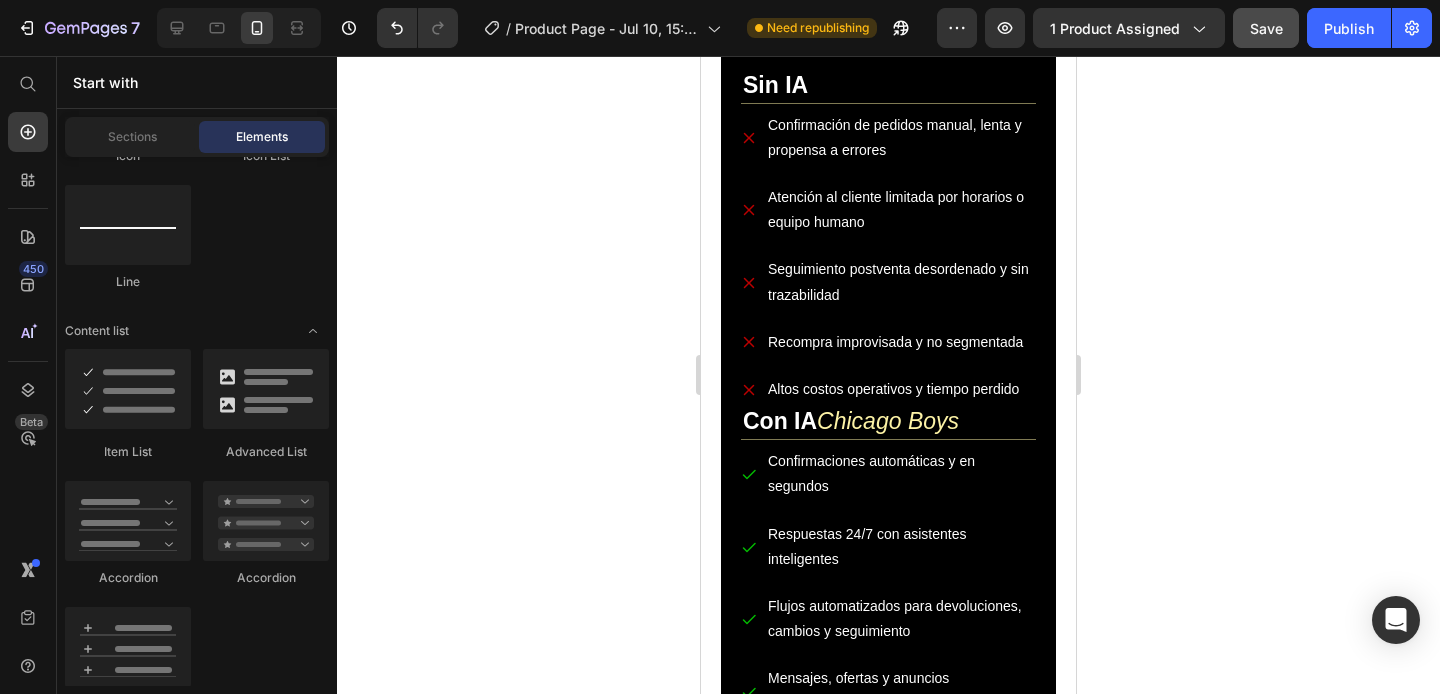 scroll, scrollTop: 4550, scrollLeft: 0, axis: vertical 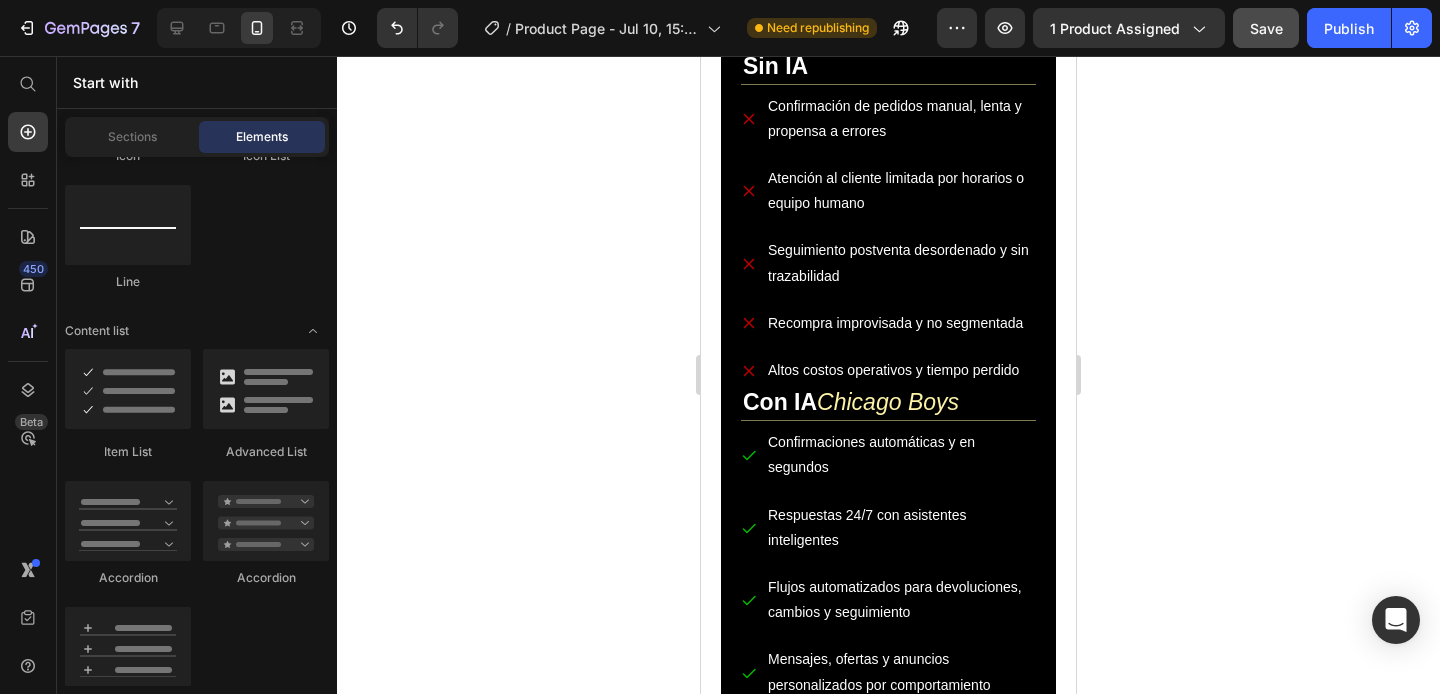 click on "“¿Por qué confiar en nosotros? Heading En un mundo donde la inteligencia artificial está cambiando las reglas del juego, en [COMPANY] decidimos ir un paso adelante: no solo aplicamos IA, la vivimos, la escalamos y la volvemos rentable para nuestros clientes. Fuimos reconocidos por [PUBLICATION] y [PUBLICATION] como una de las agencias pioneras en el uso estratégico de inteligencia artificial en Latinoamérica. Nuestra metodología se basa en datos, creatividad automatizada y ejecución precisa, logrando resultados tangibles como más de 1.000 contenidos UGC producidos mensualmente y campañas que superan los 50 millones de personas alcanzadas en la región. Con solo [AGE] años, nuestro fundador lidera un equipo especializado que ha revolucionado el marketing en Colombia, llevando a [COMPANY] a facturar más de 1.200 millones de pesos en servicios de IA en menos de un año. Pero más allá de los números, lo que nos distingue es nuestra capacidad de transformar Text block Image Title”" at bounding box center [888, -770] 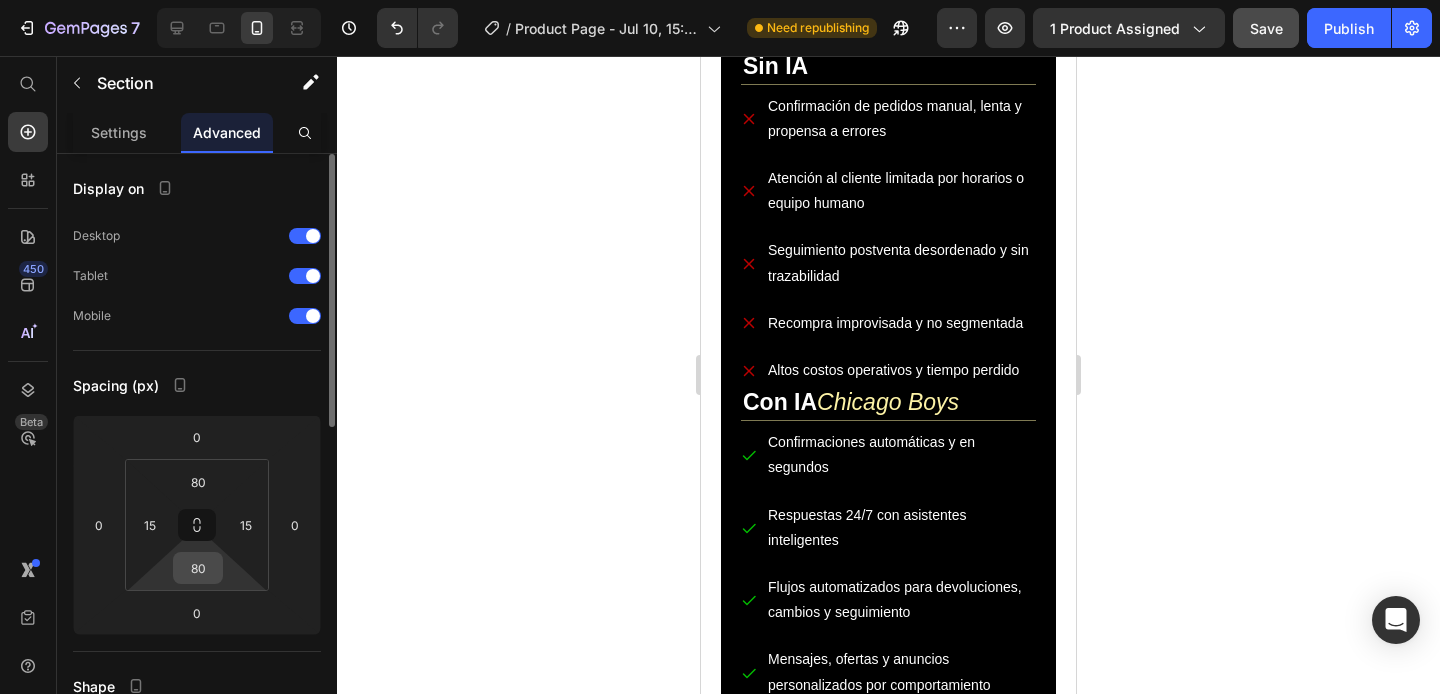 click on "80" at bounding box center [198, 568] 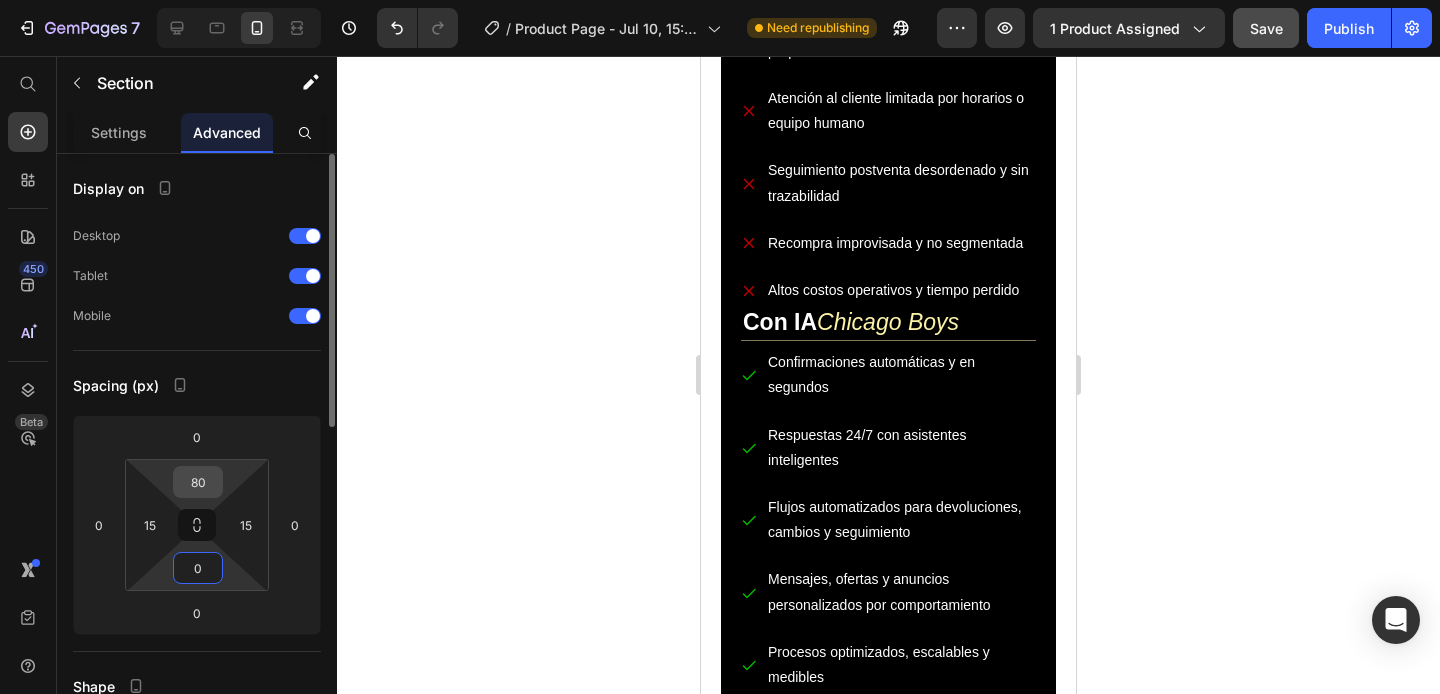 type on "0" 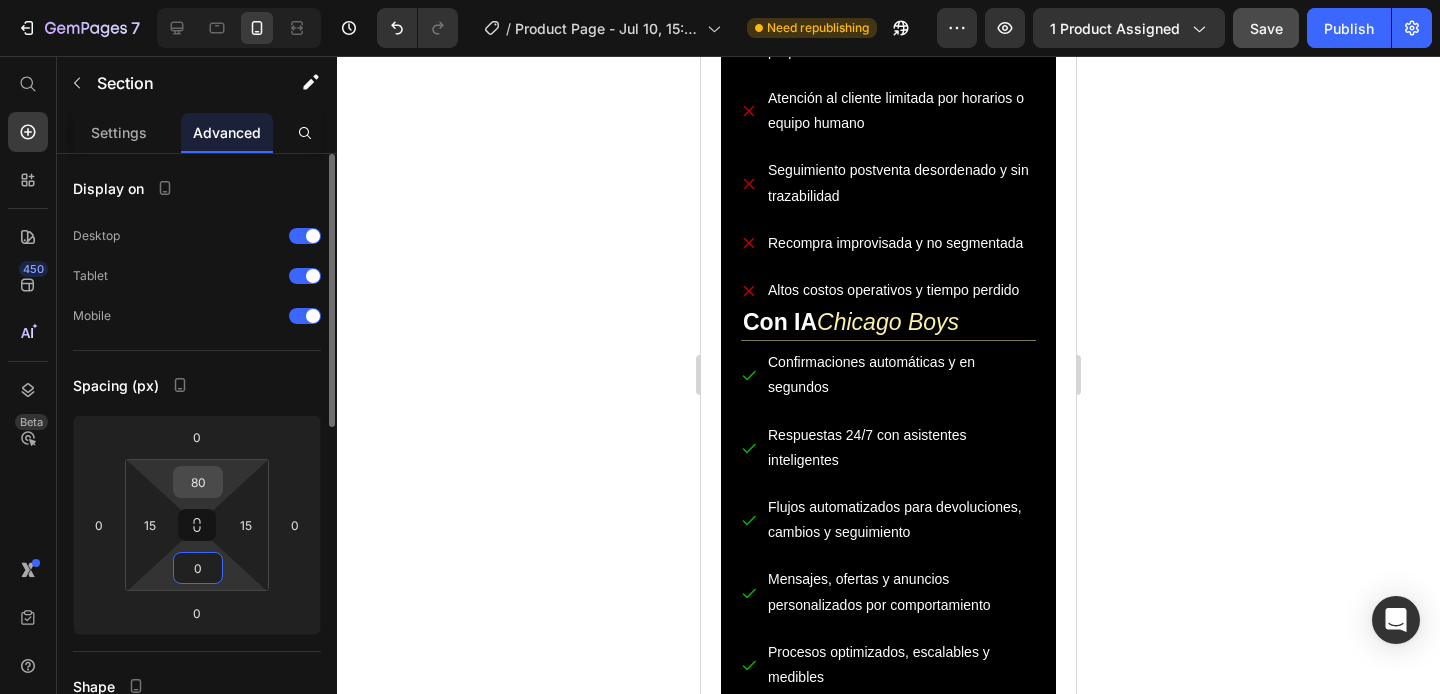 click on "80" at bounding box center (198, 482) 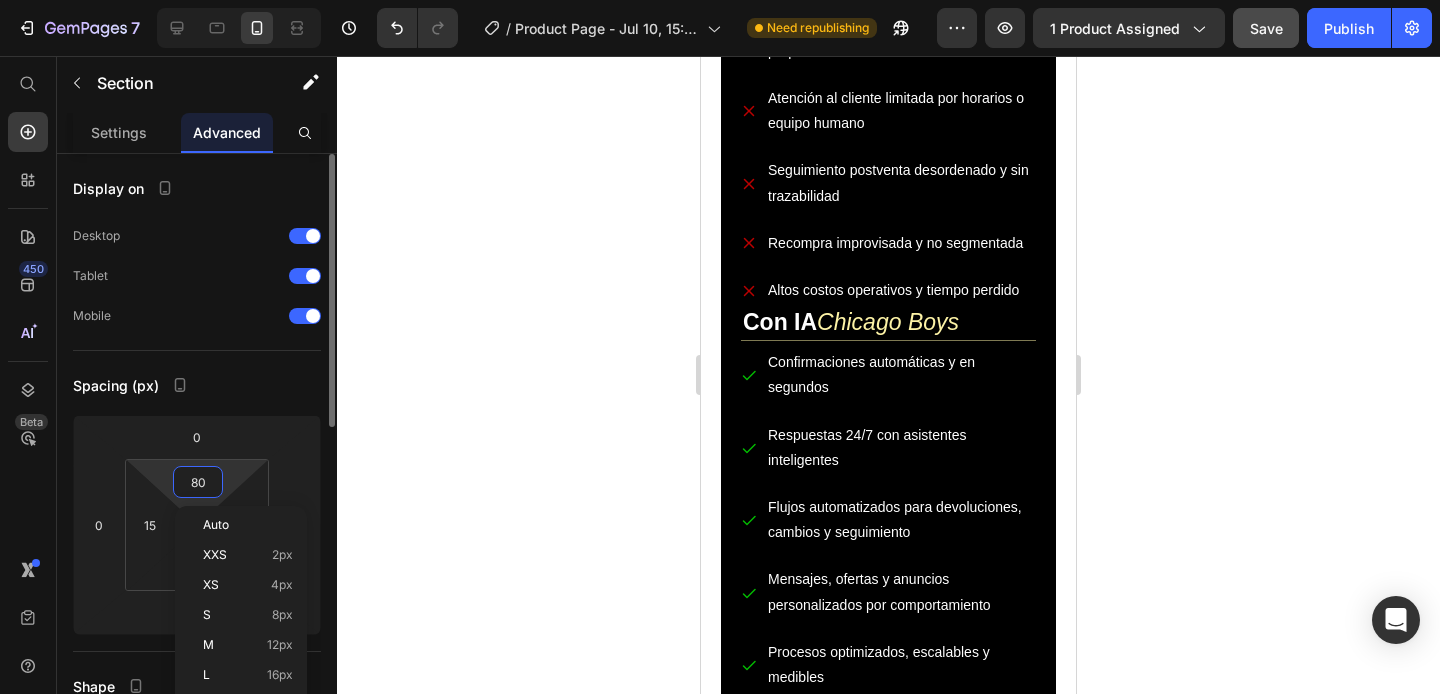 type on "0" 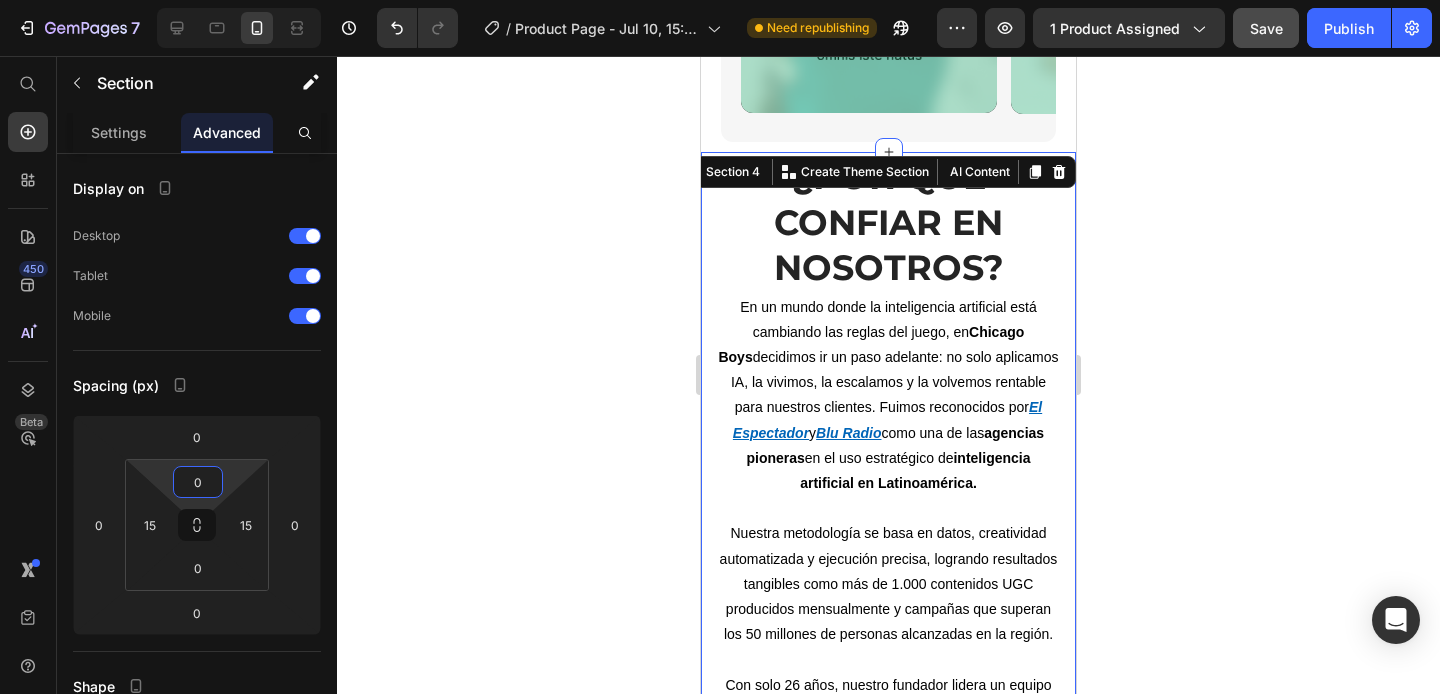 scroll, scrollTop: 3081, scrollLeft: 0, axis: vertical 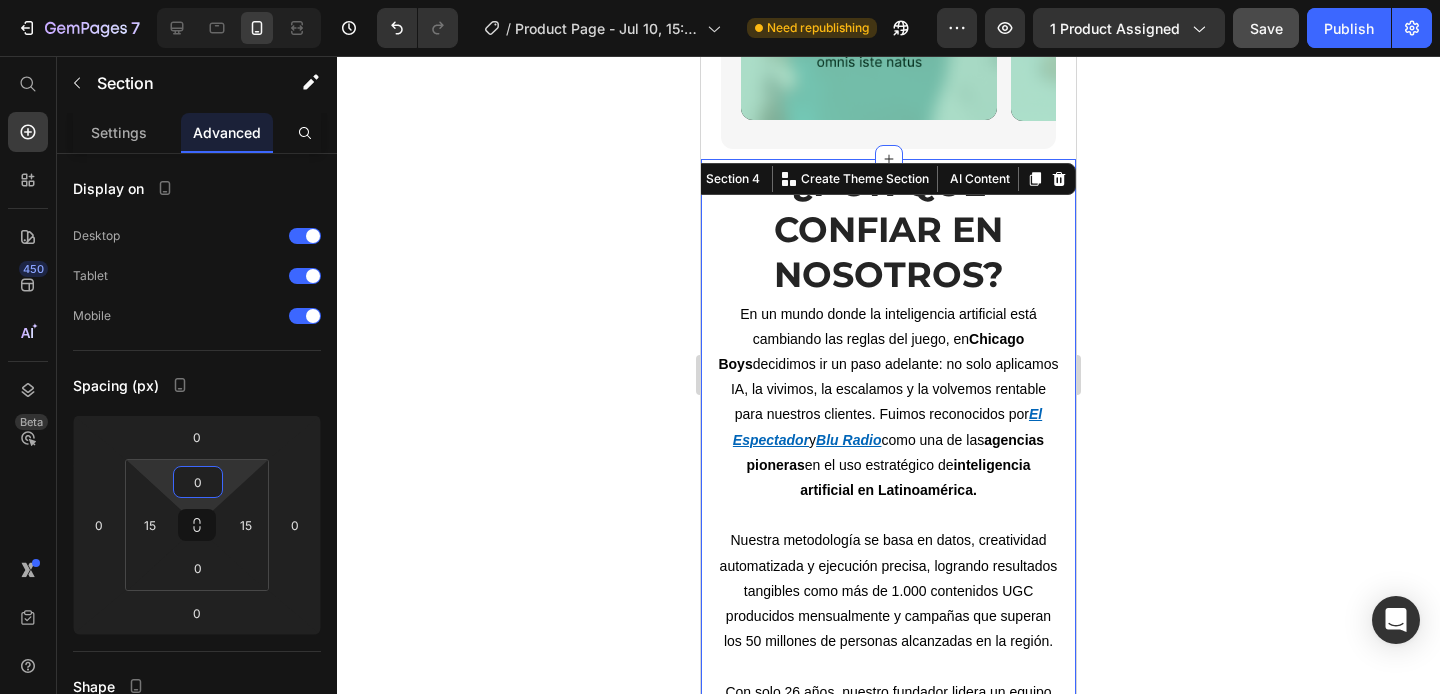click 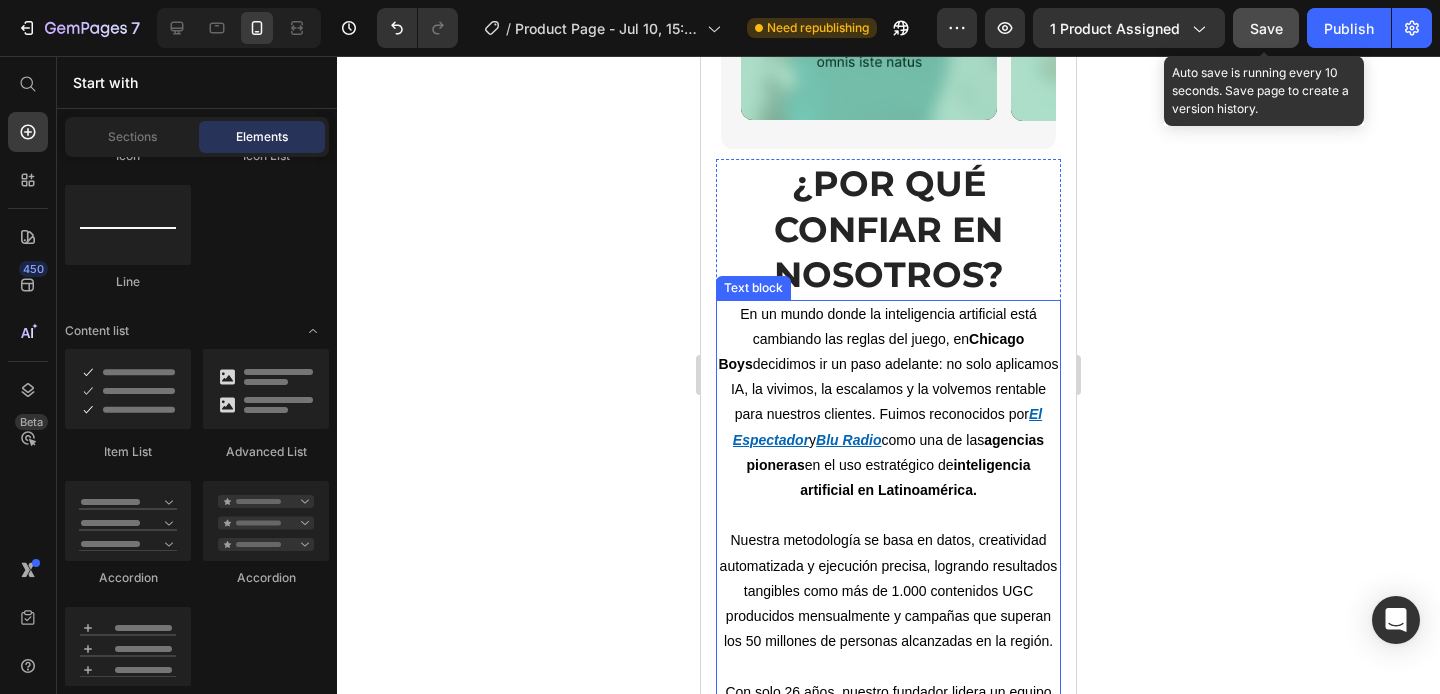 click on "Save" 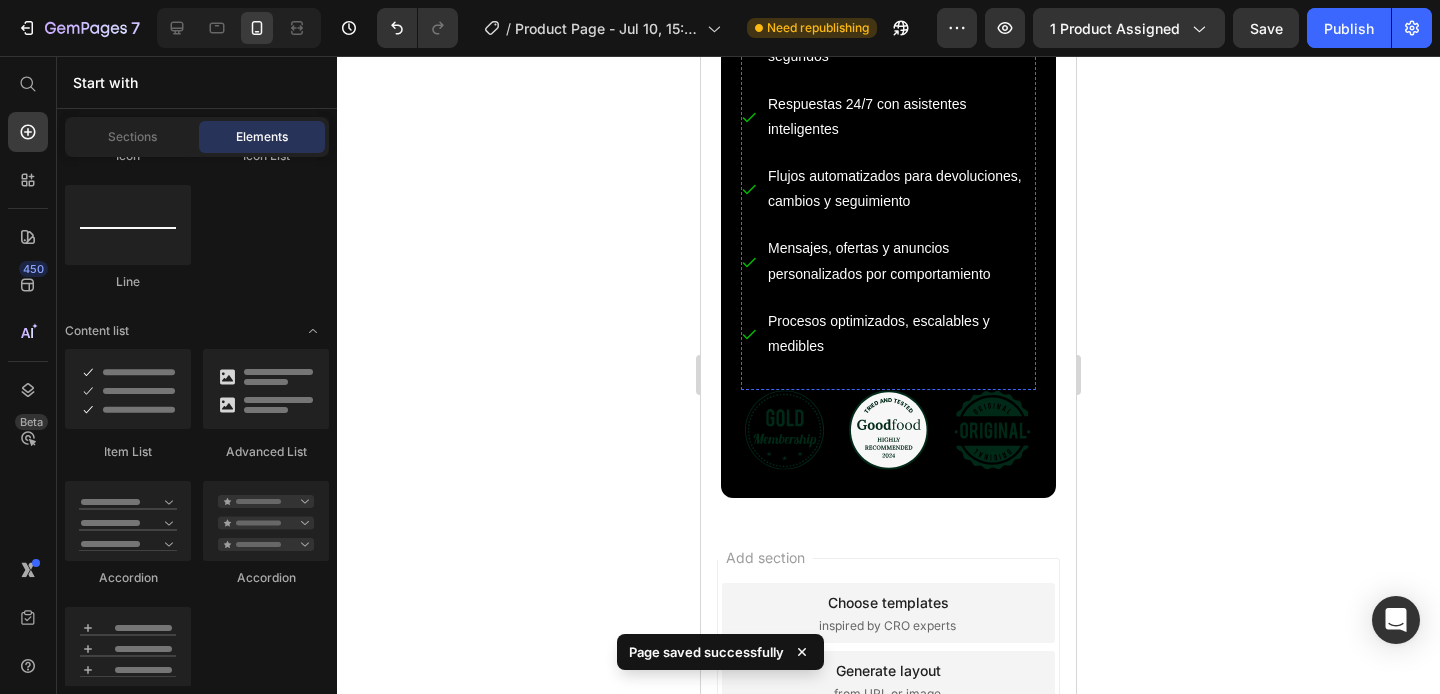 scroll, scrollTop: 4812, scrollLeft: 0, axis: vertical 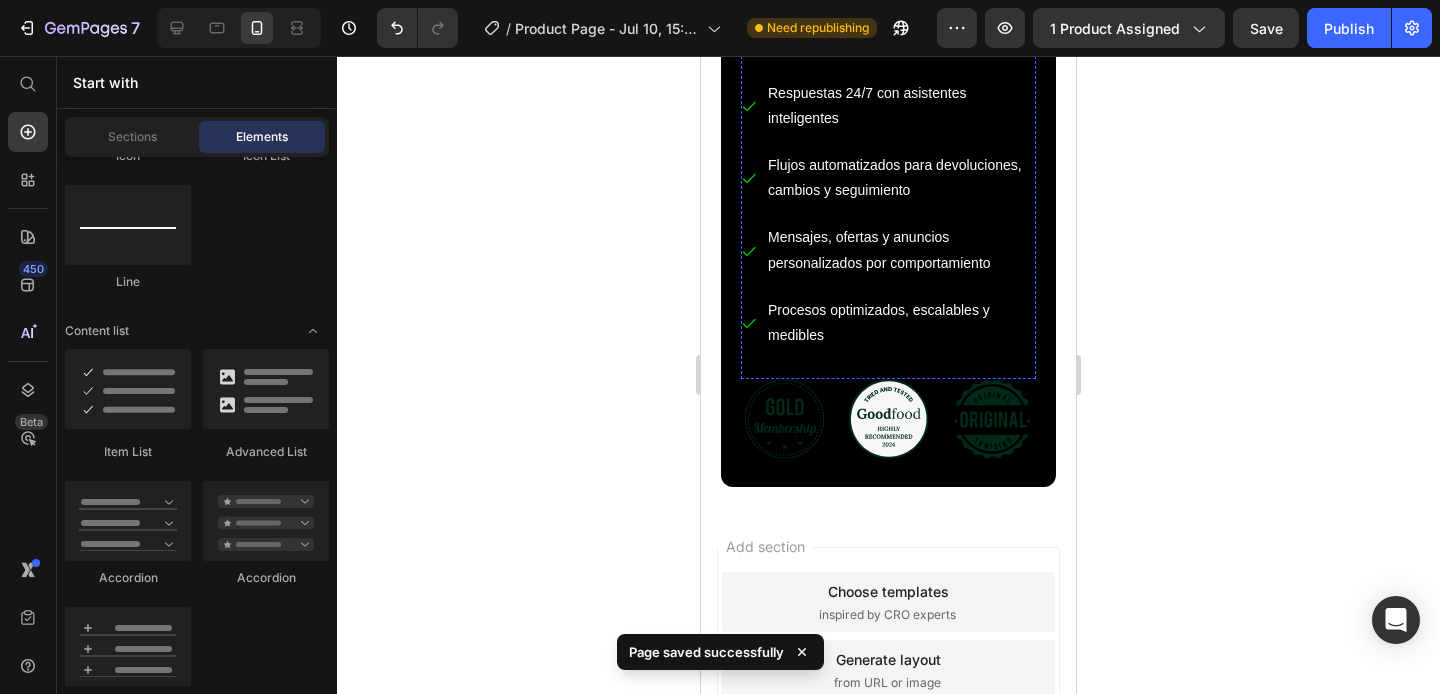 click at bounding box center [888, -400] 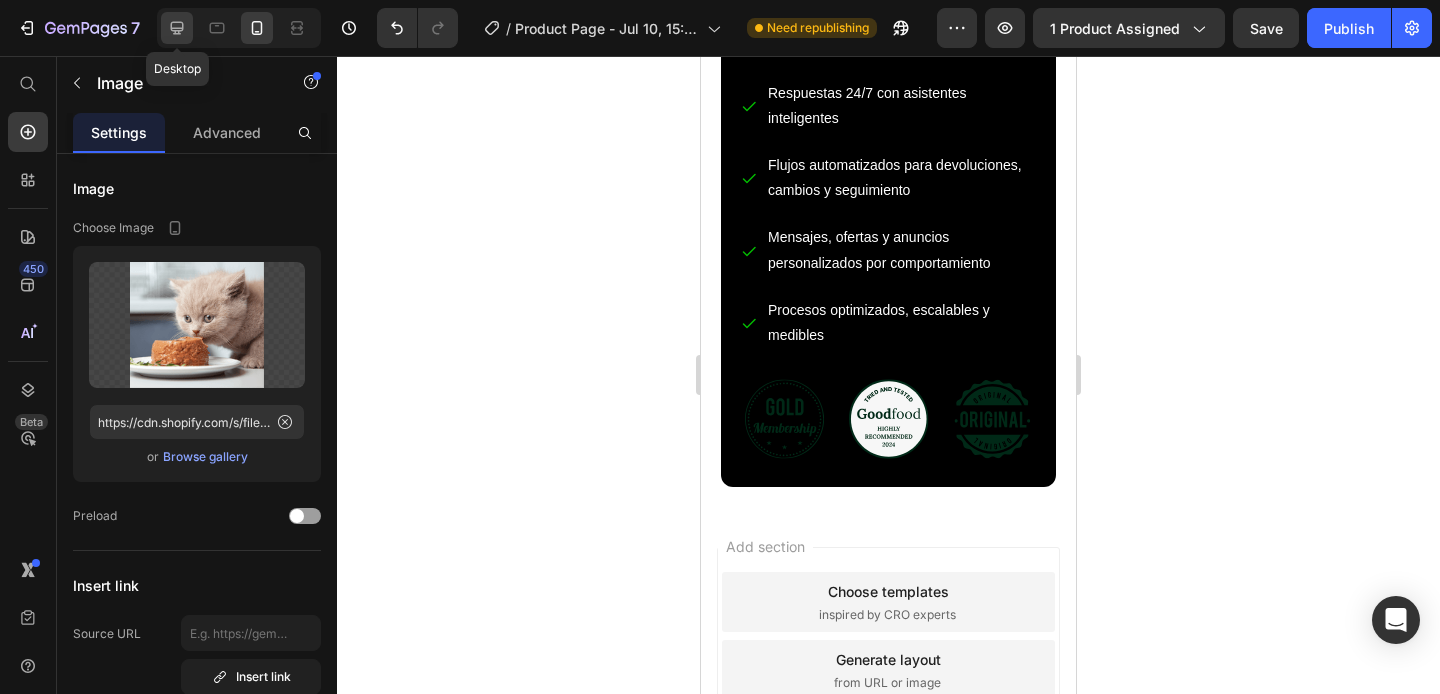 click 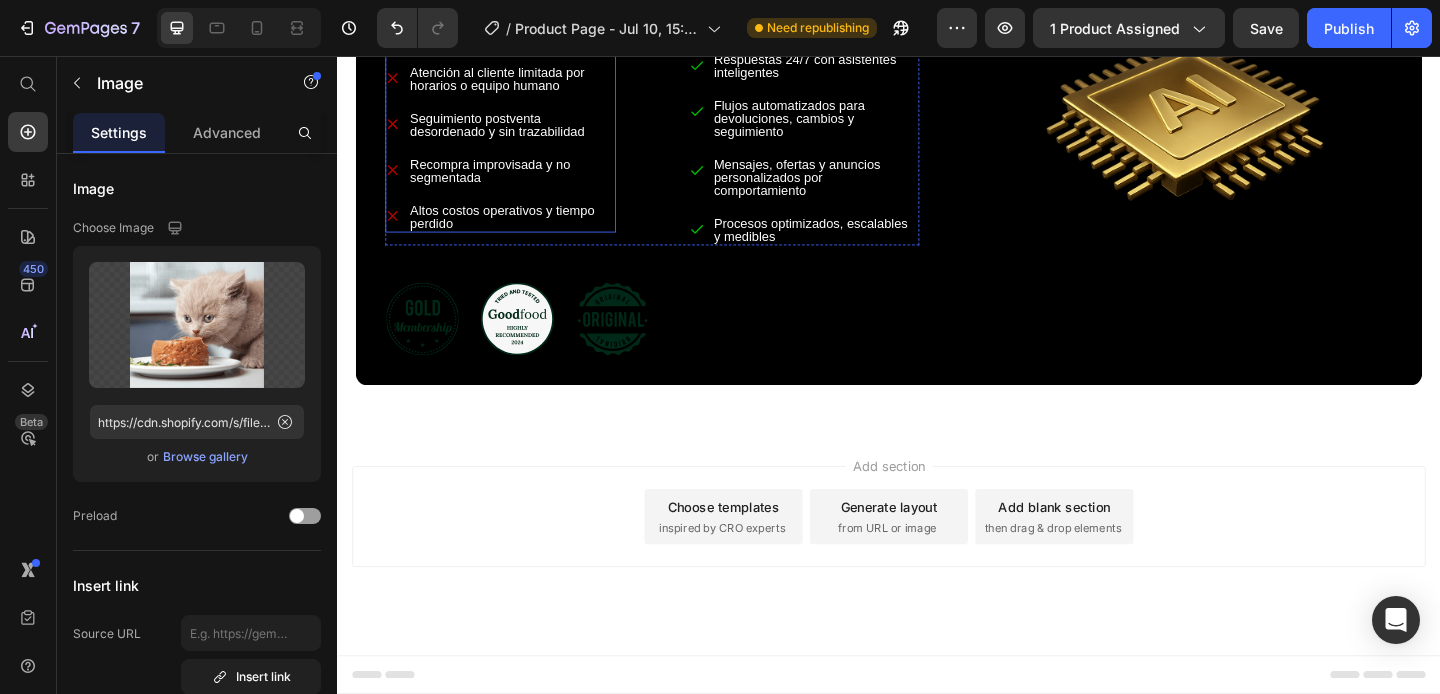 scroll, scrollTop: 4235, scrollLeft: 0, axis: vertical 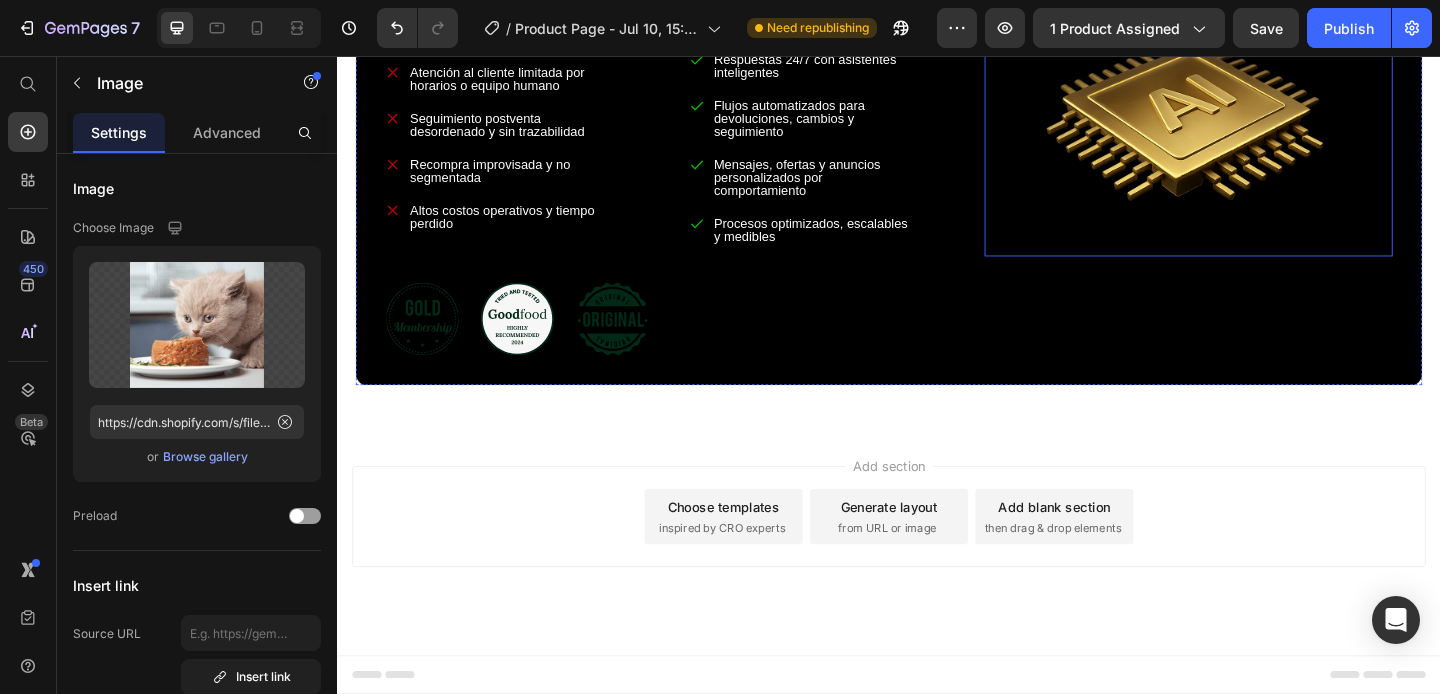 click at bounding box center [1263, 52] 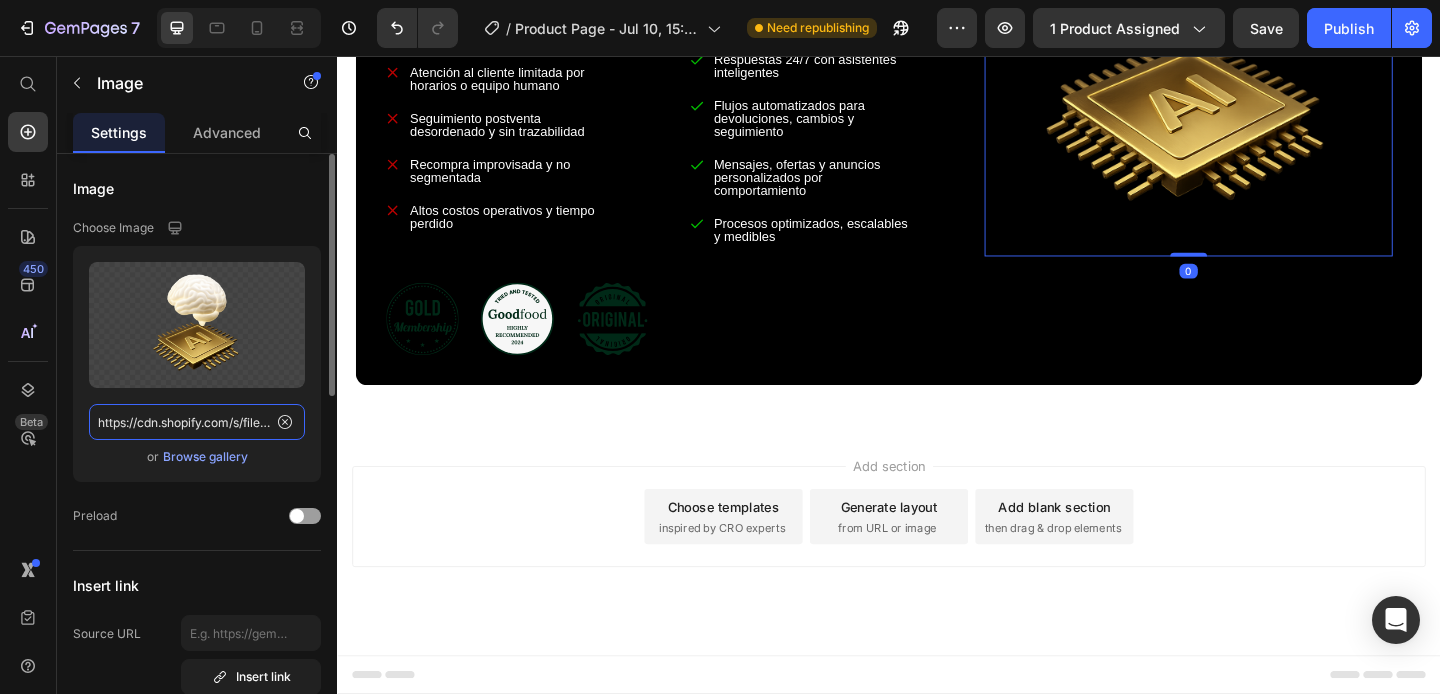 click on "https://cdn.shopify.com/s/files/1/0707/8946/4219/files/gempages_574858711567172383-39eb91c3-6aba-4761-8797-be59b3065766.png" 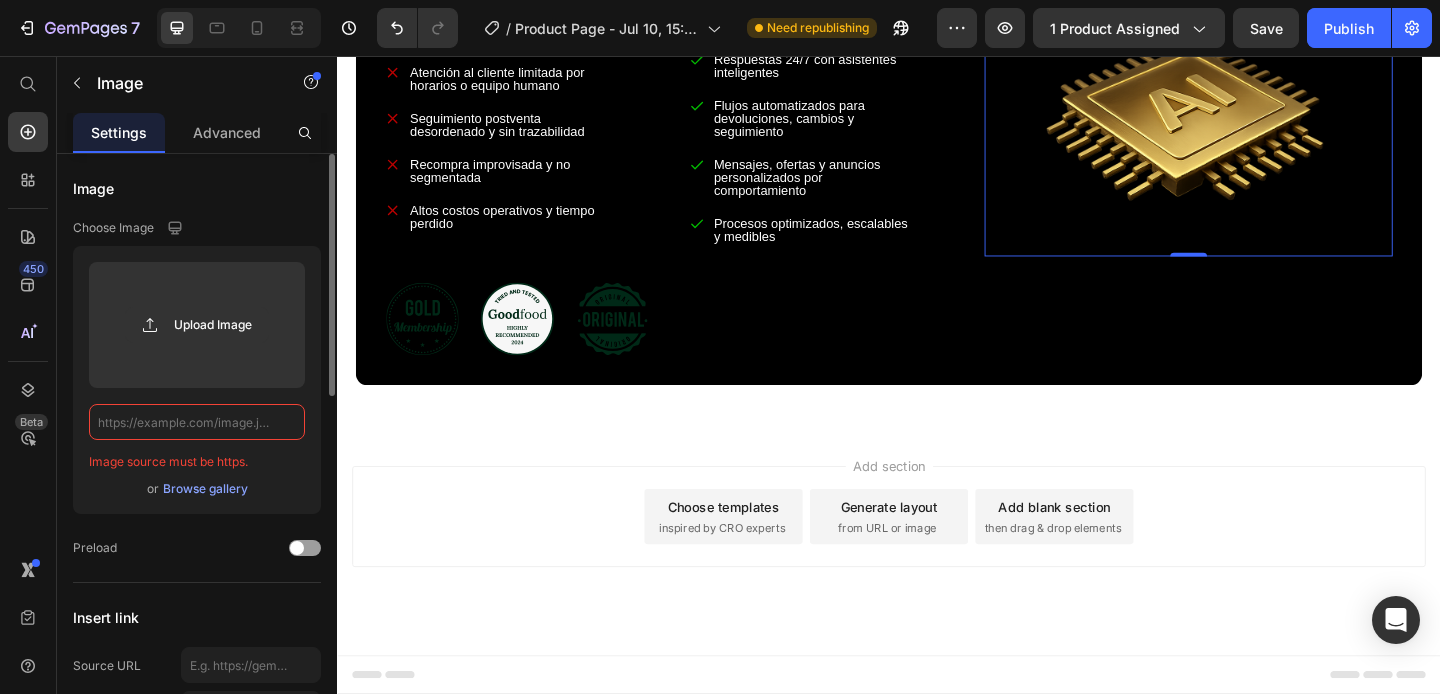 type on "https://cdn.shopify.com/s/files/1/0707/8946/4219/files/gempages_574858711567172383-39eb91c3-6aba-4761-8797-be59b3065766.png" 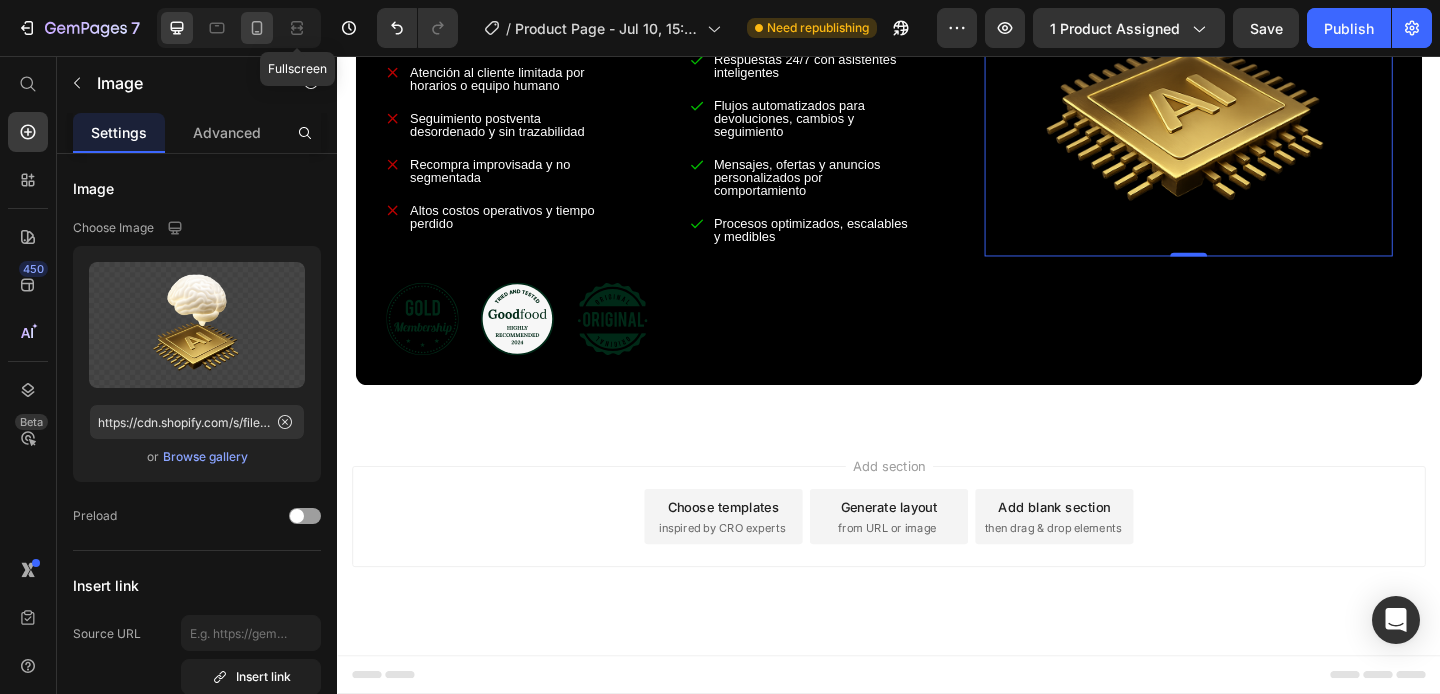 click 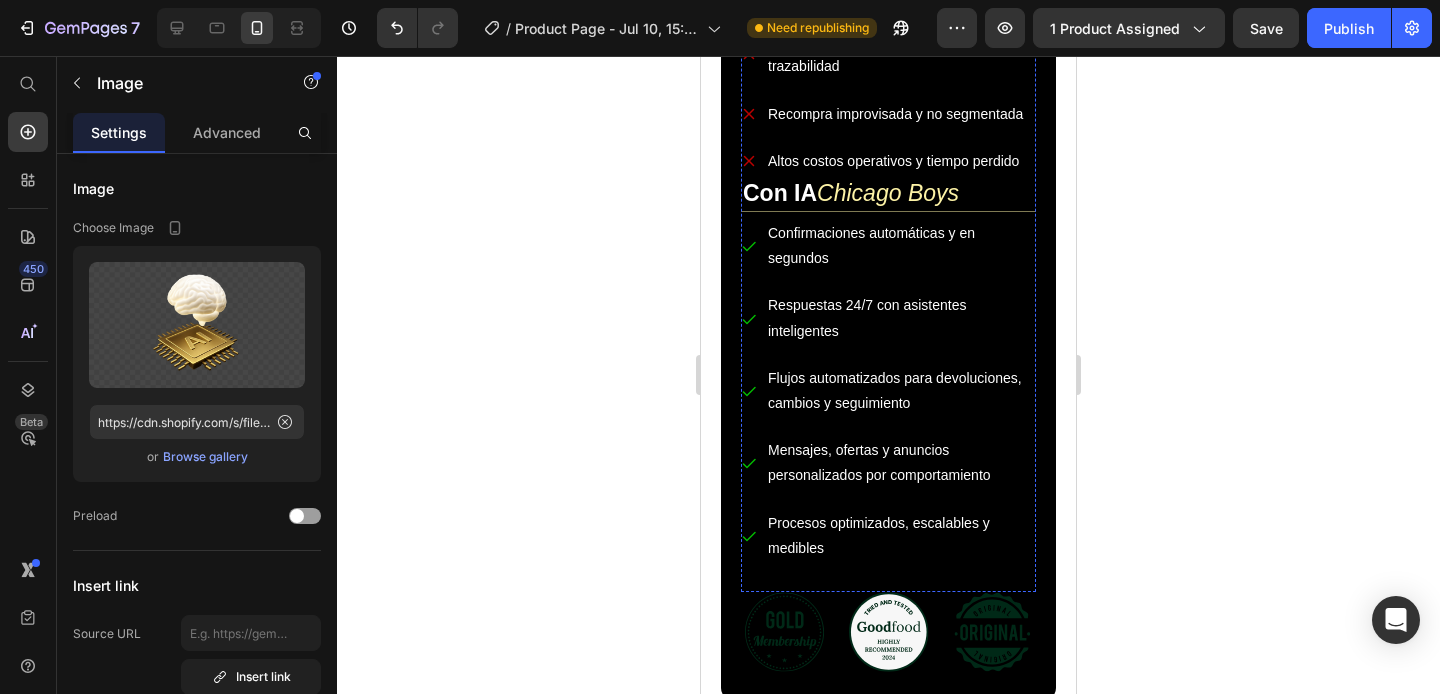scroll, scrollTop: 4938, scrollLeft: 0, axis: vertical 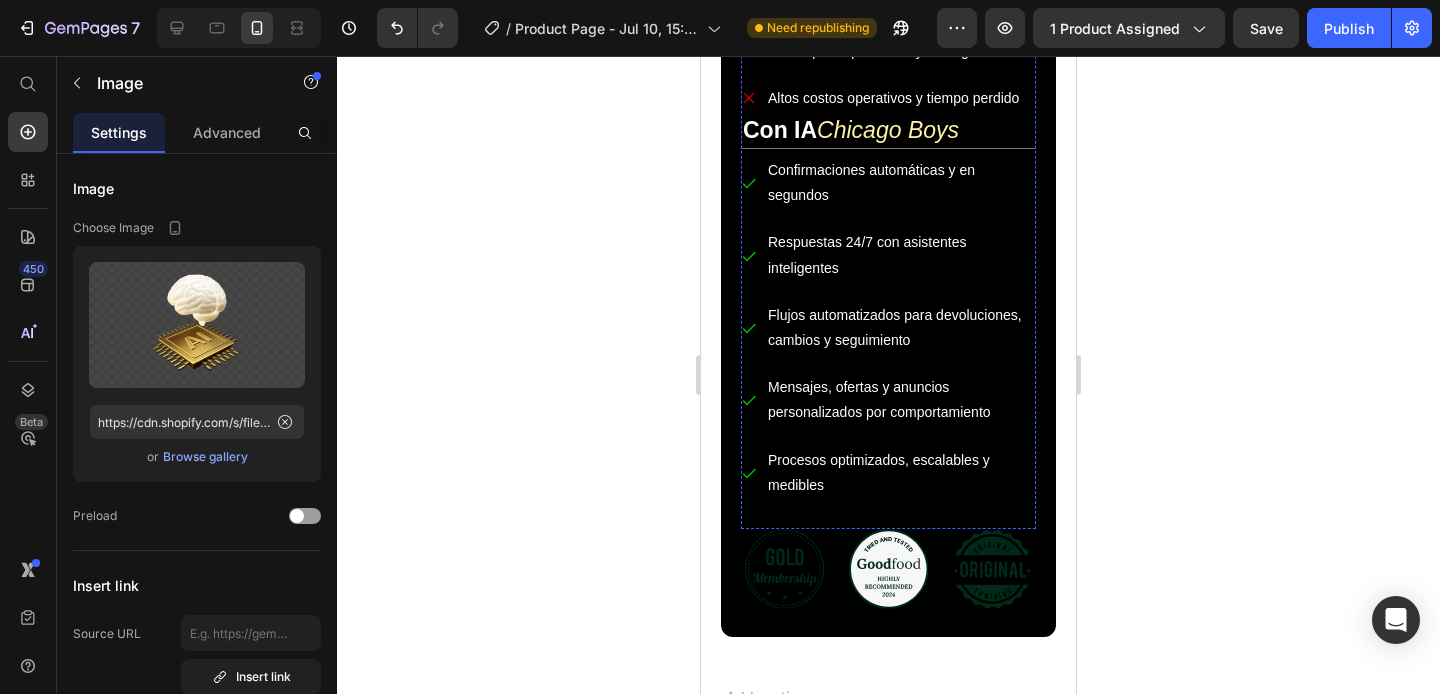 click at bounding box center [888, -388] 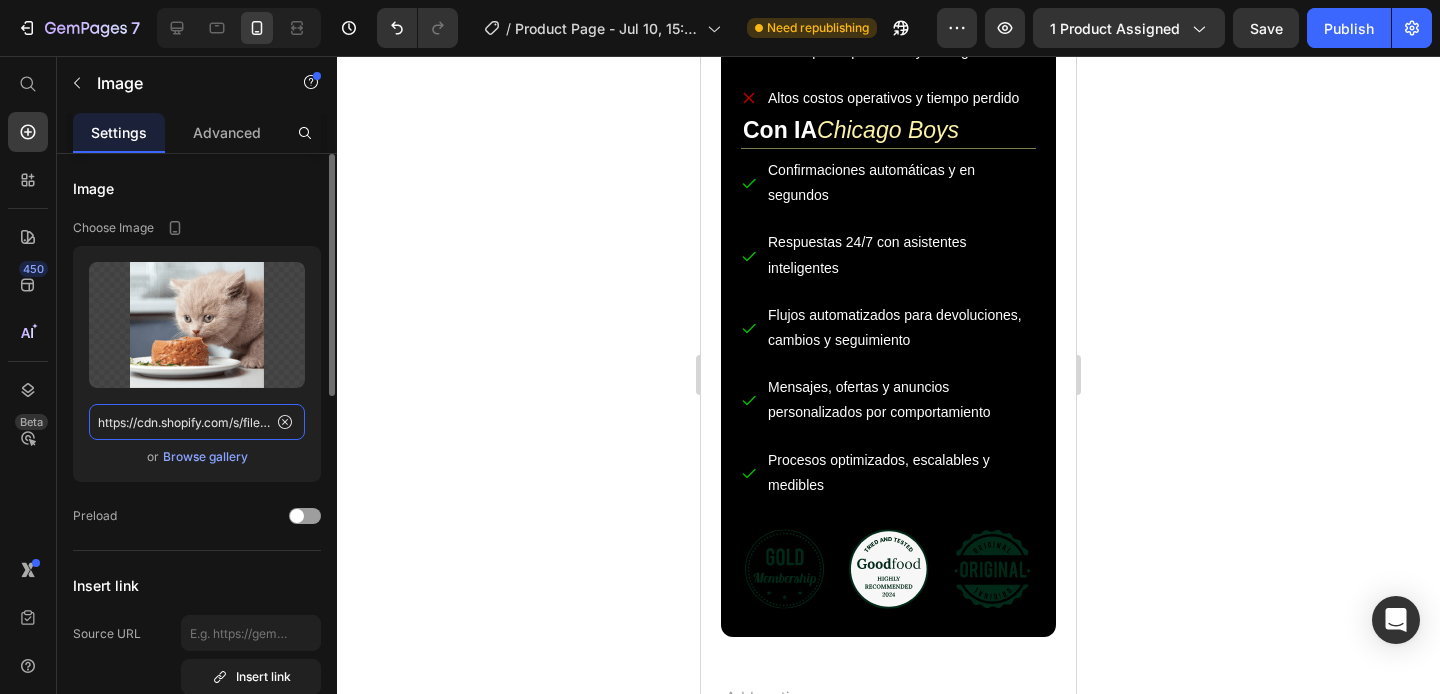 click on "https://cdn.shopify.com/s/files/1/0707/8946/4219/files/gempages_574858711567172383-95440a7b-fc30-4019-af48-4c7e314e521e.png" 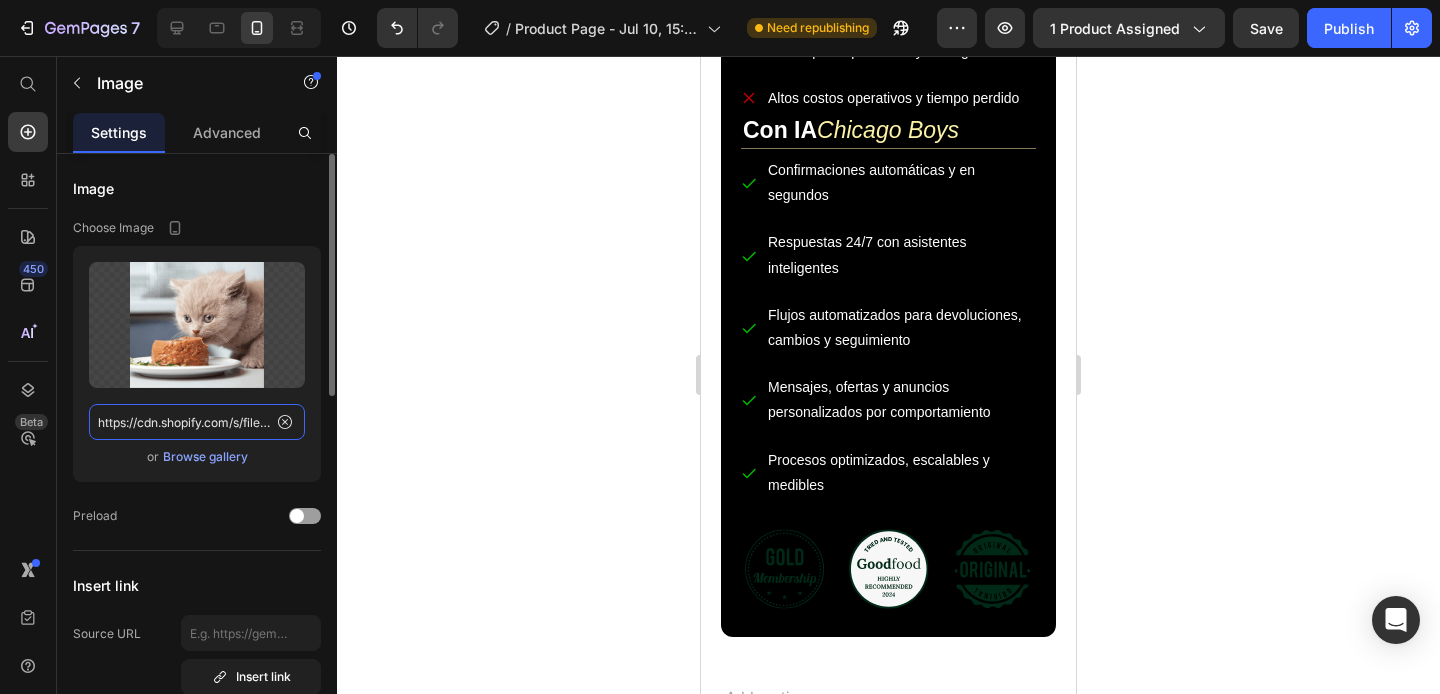 scroll, scrollTop: 0, scrollLeft: 604, axis: horizontal 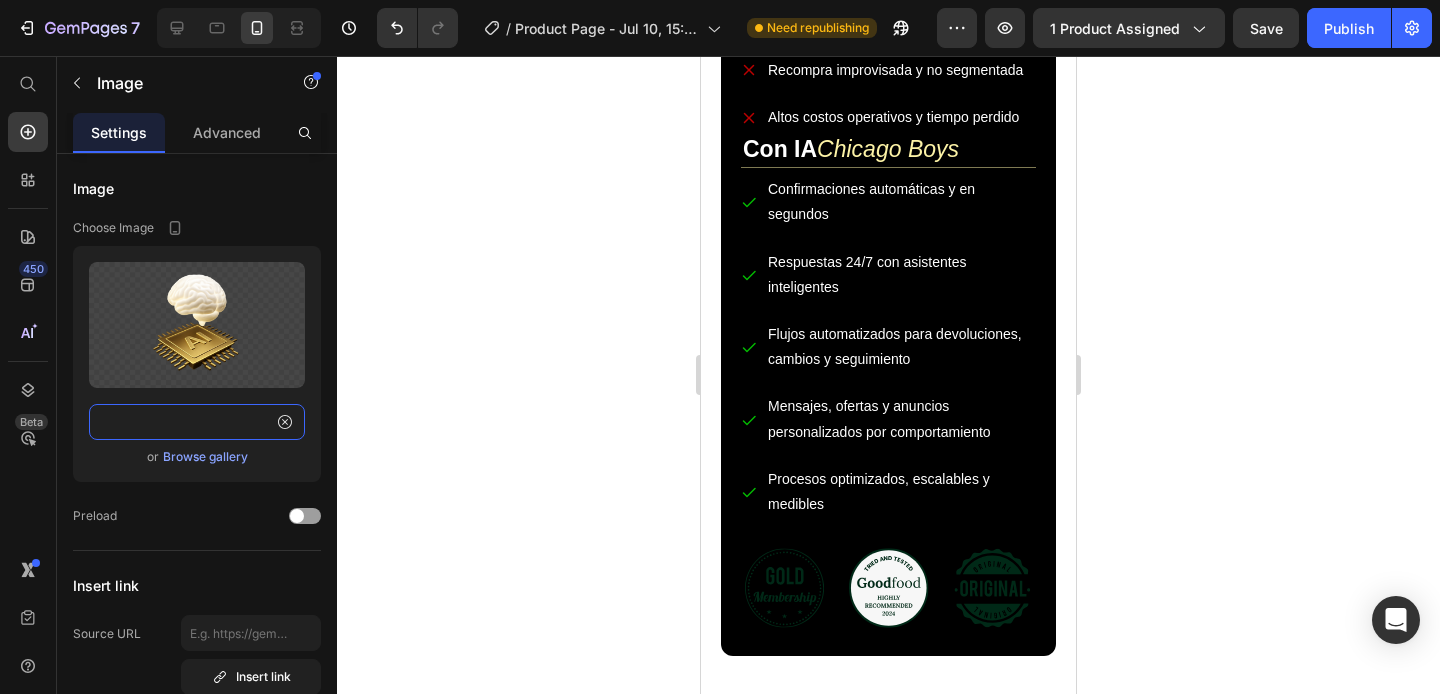 type on "https://cdn.shopify.com/s/files/1/0707/8946/4219/files/gempages_574858711567172383-39eb91c3-6aba-4761-8797-be59b3065766.png" 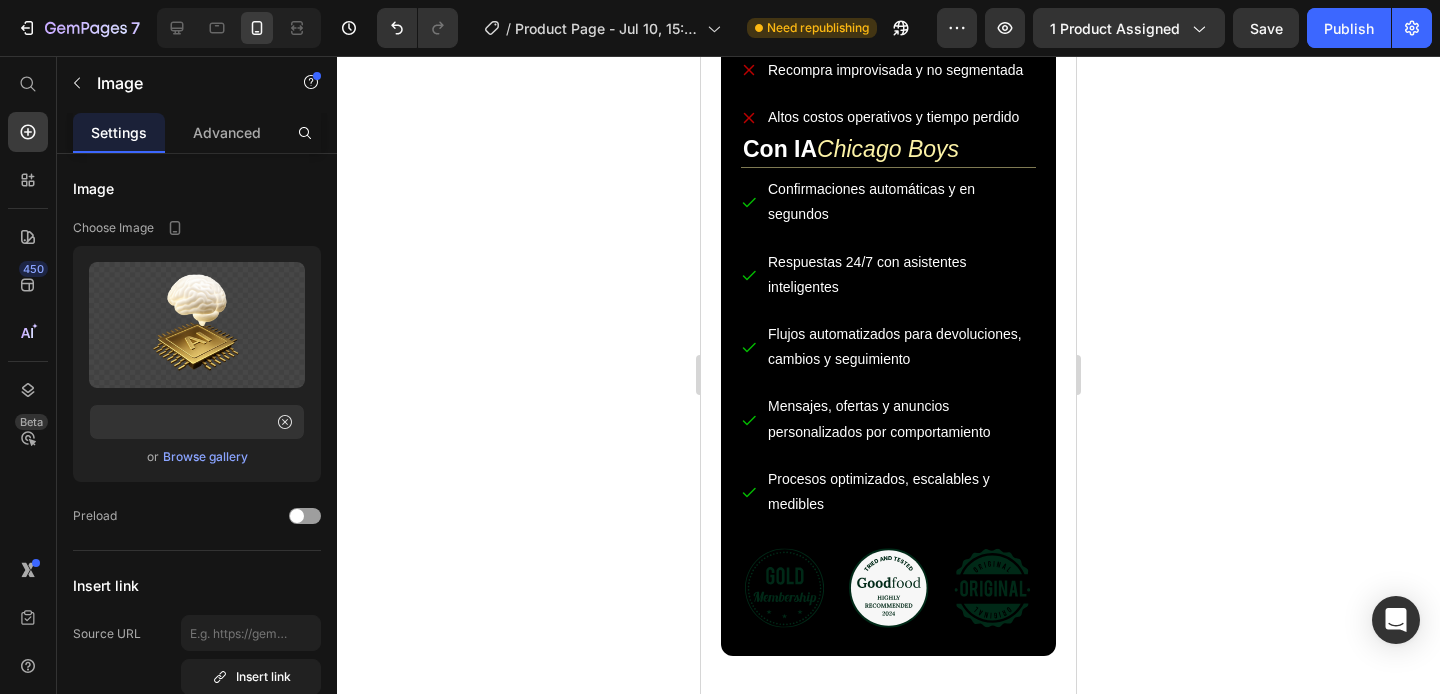 click 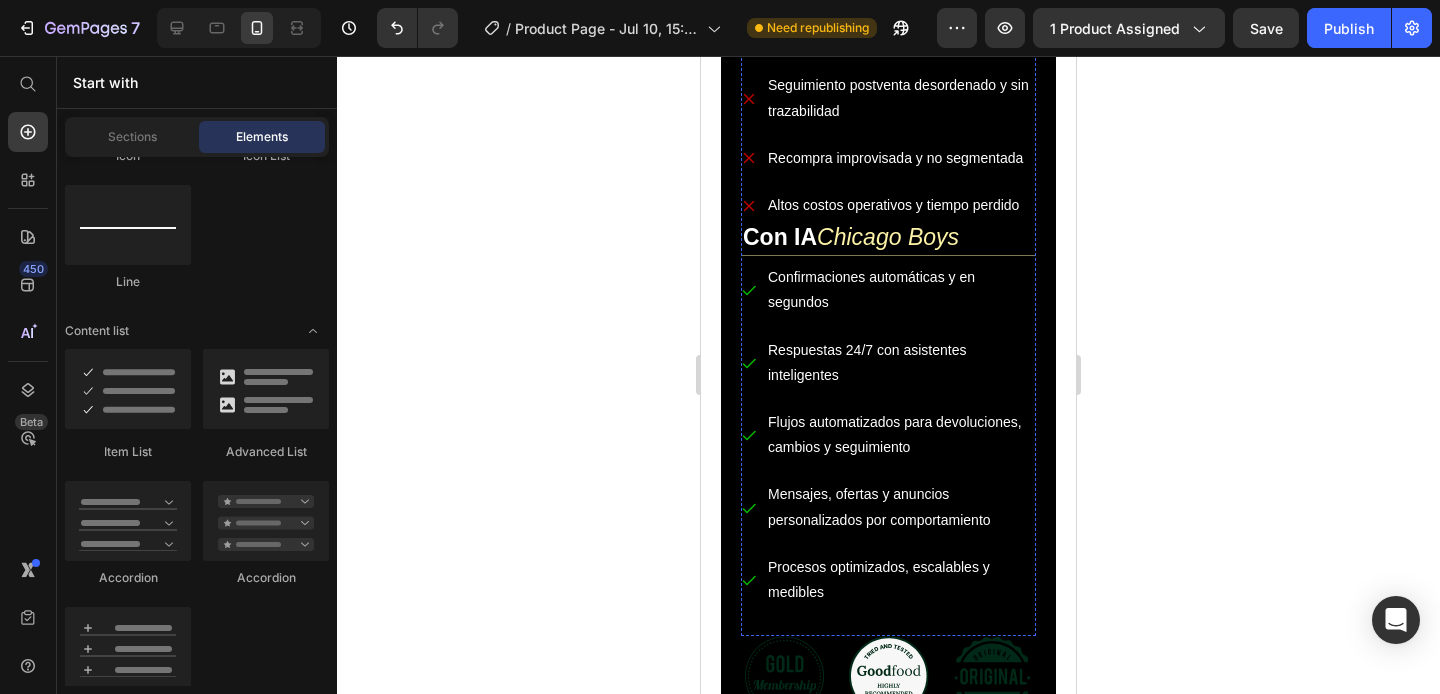scroll, scrollTop: 4746, scrollLeft: 0, axis: vertical 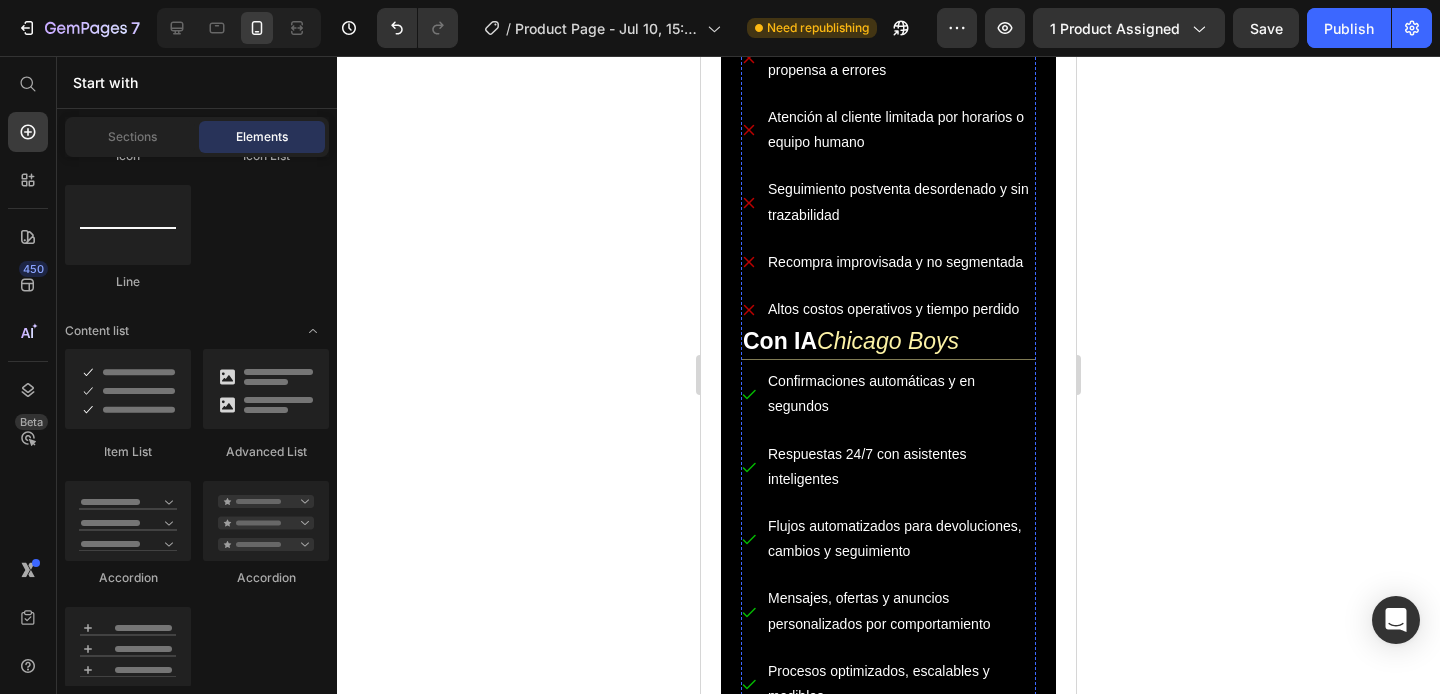 click 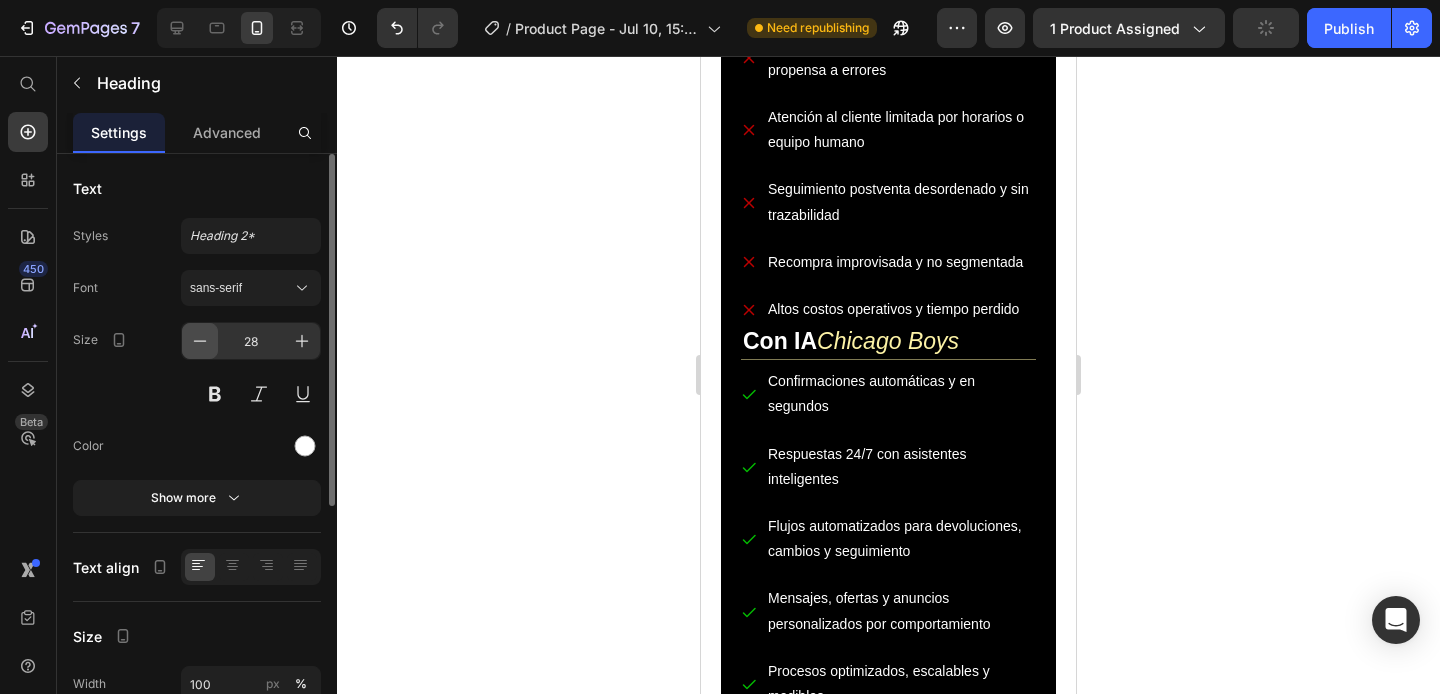 click 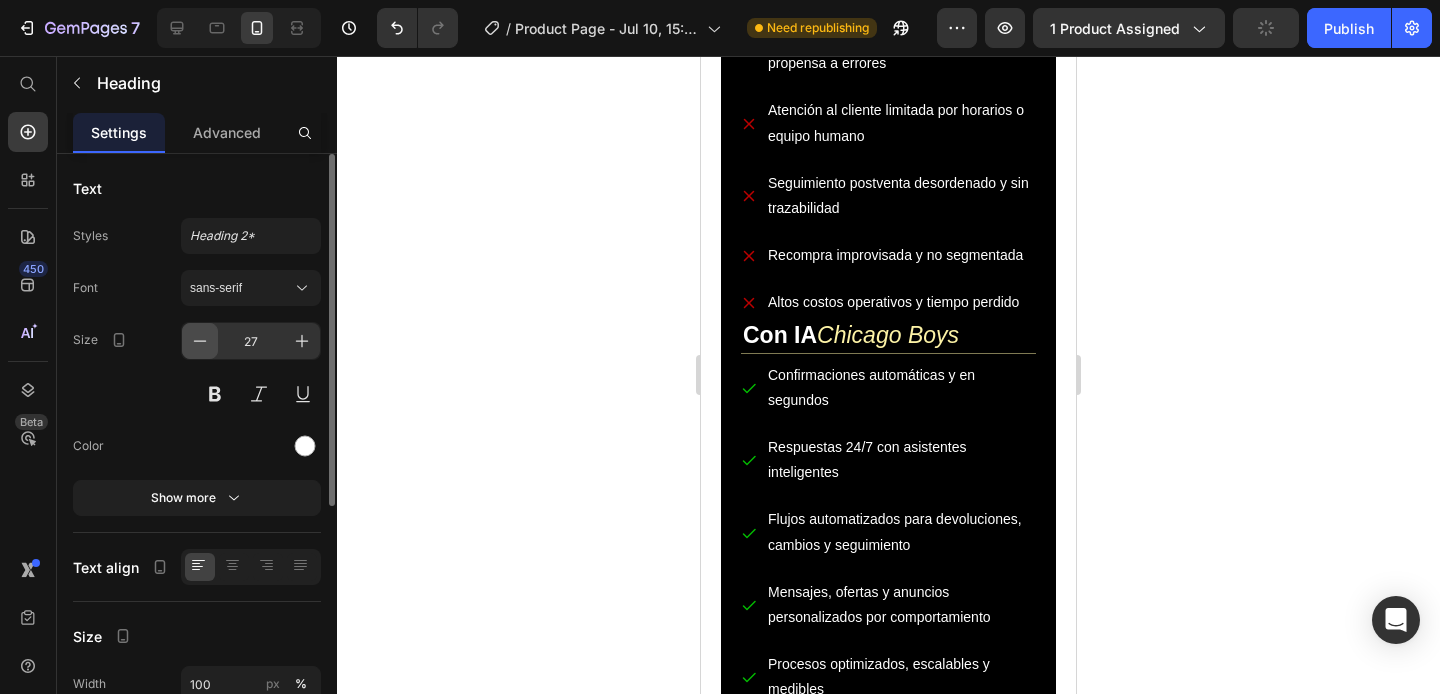 click 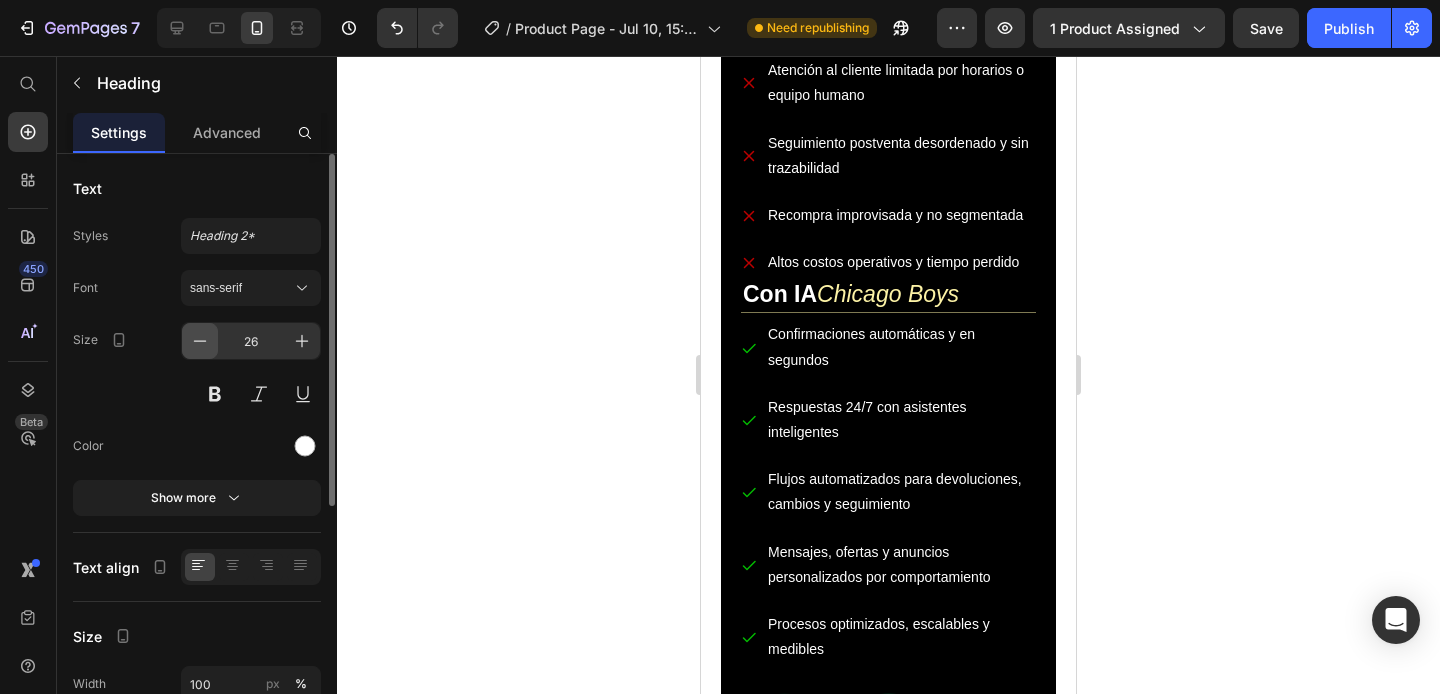 click 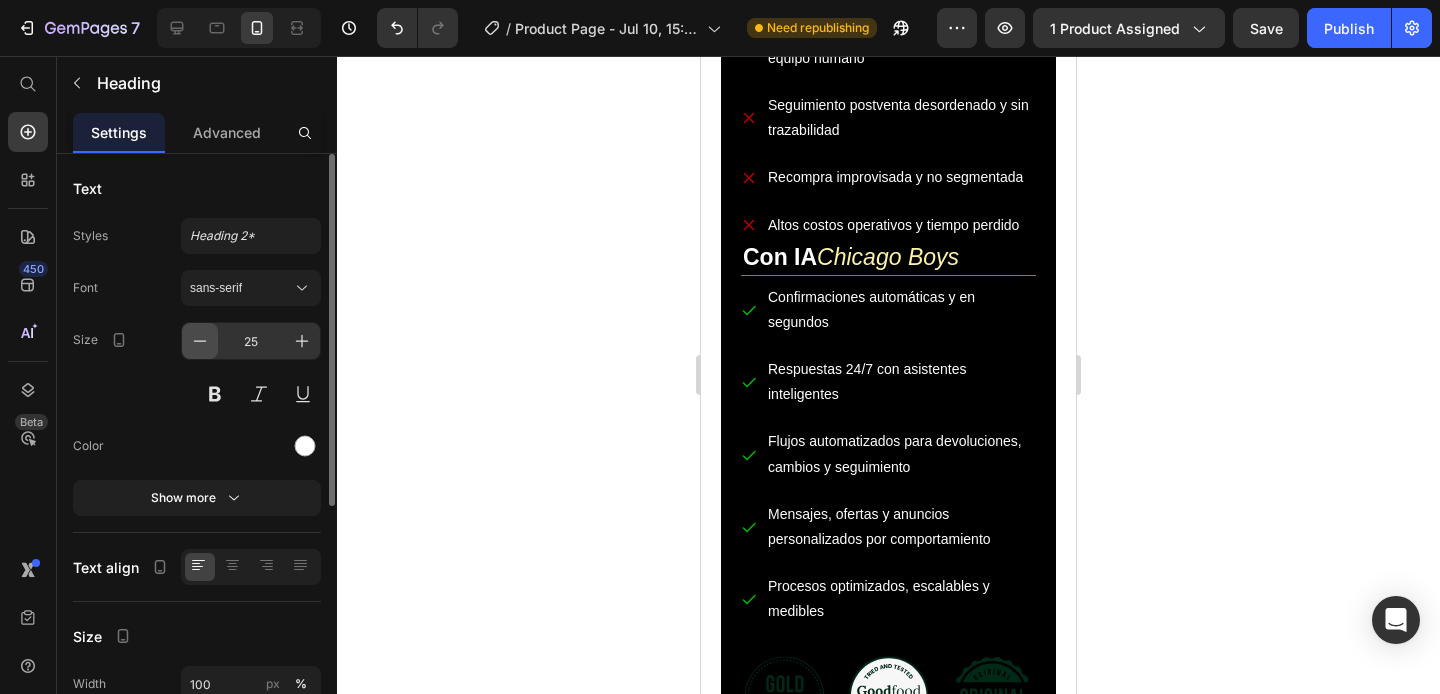 click 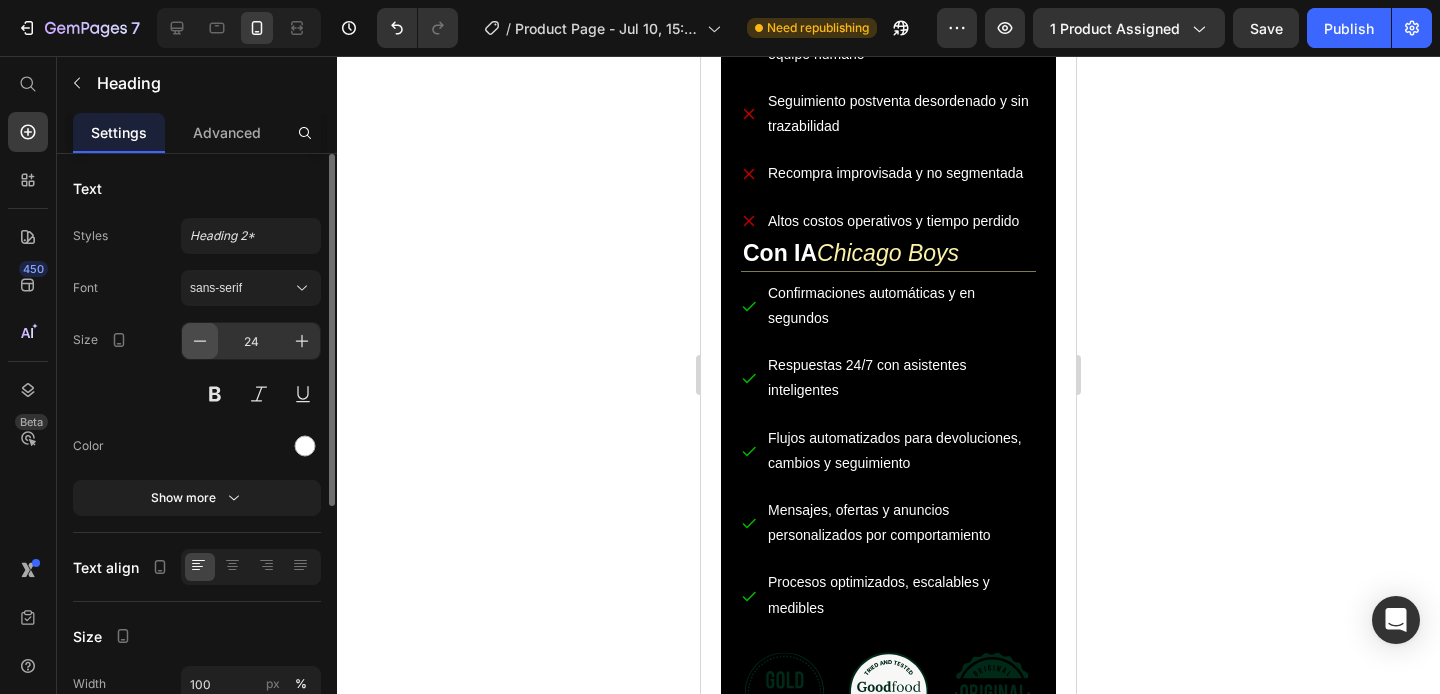 click 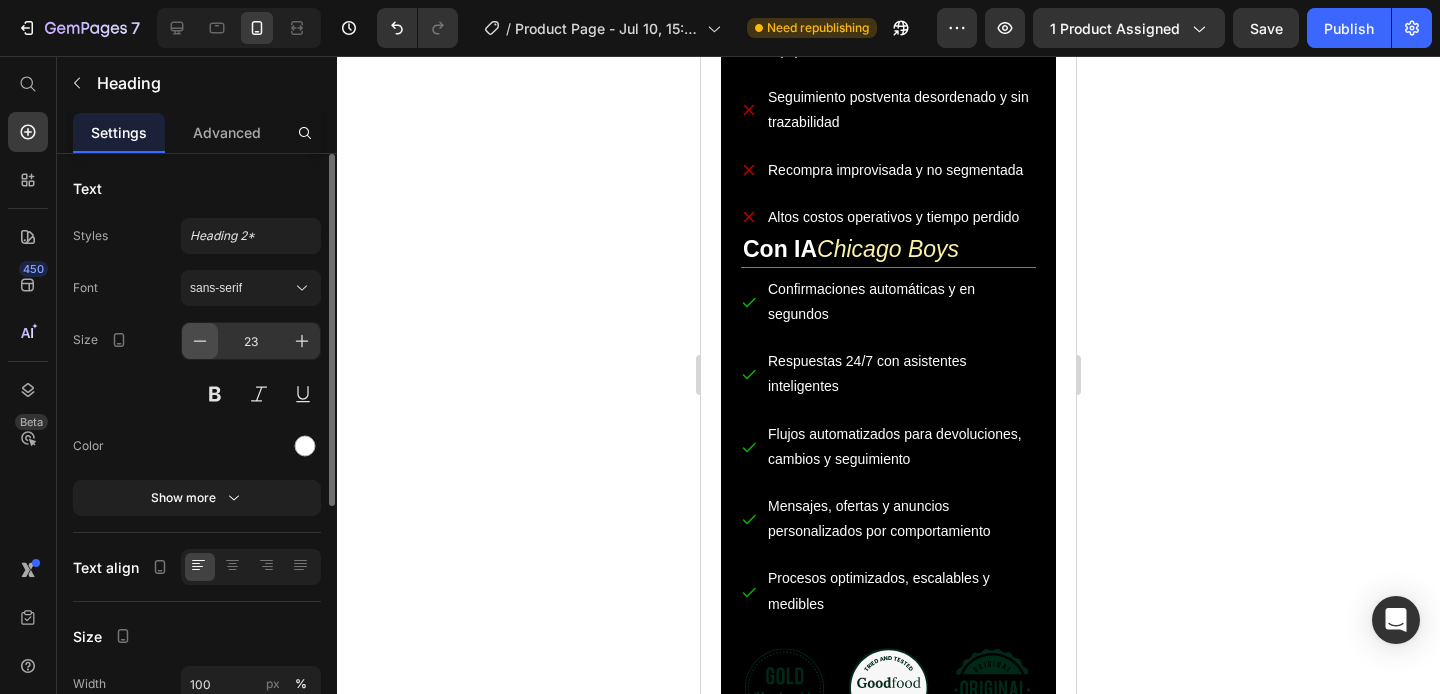 click 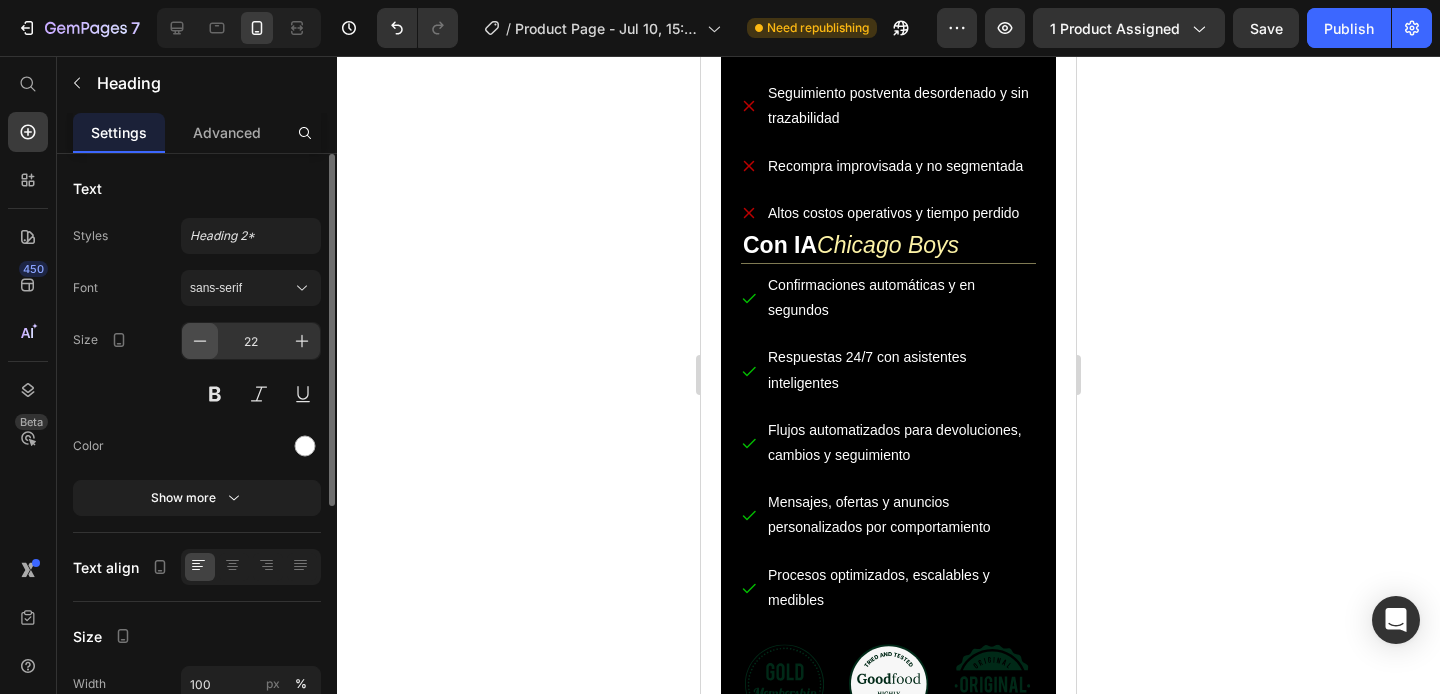 click 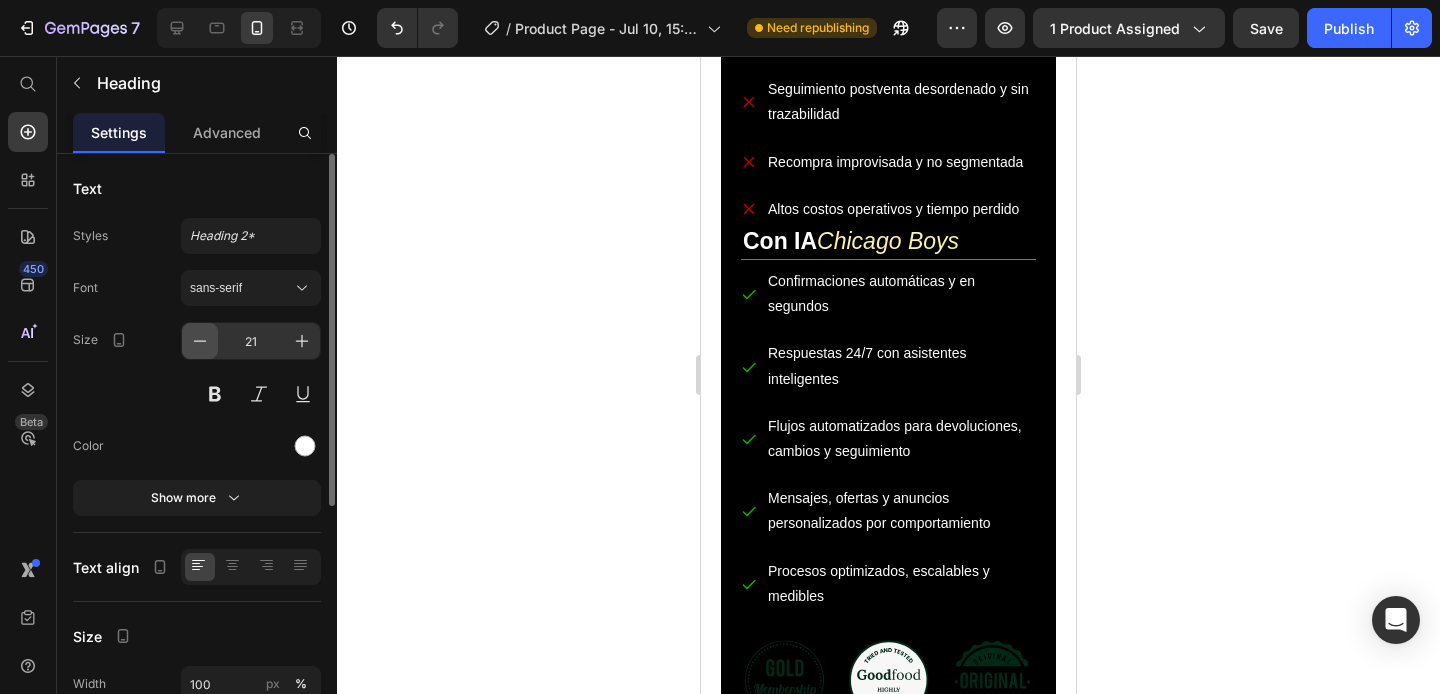 click 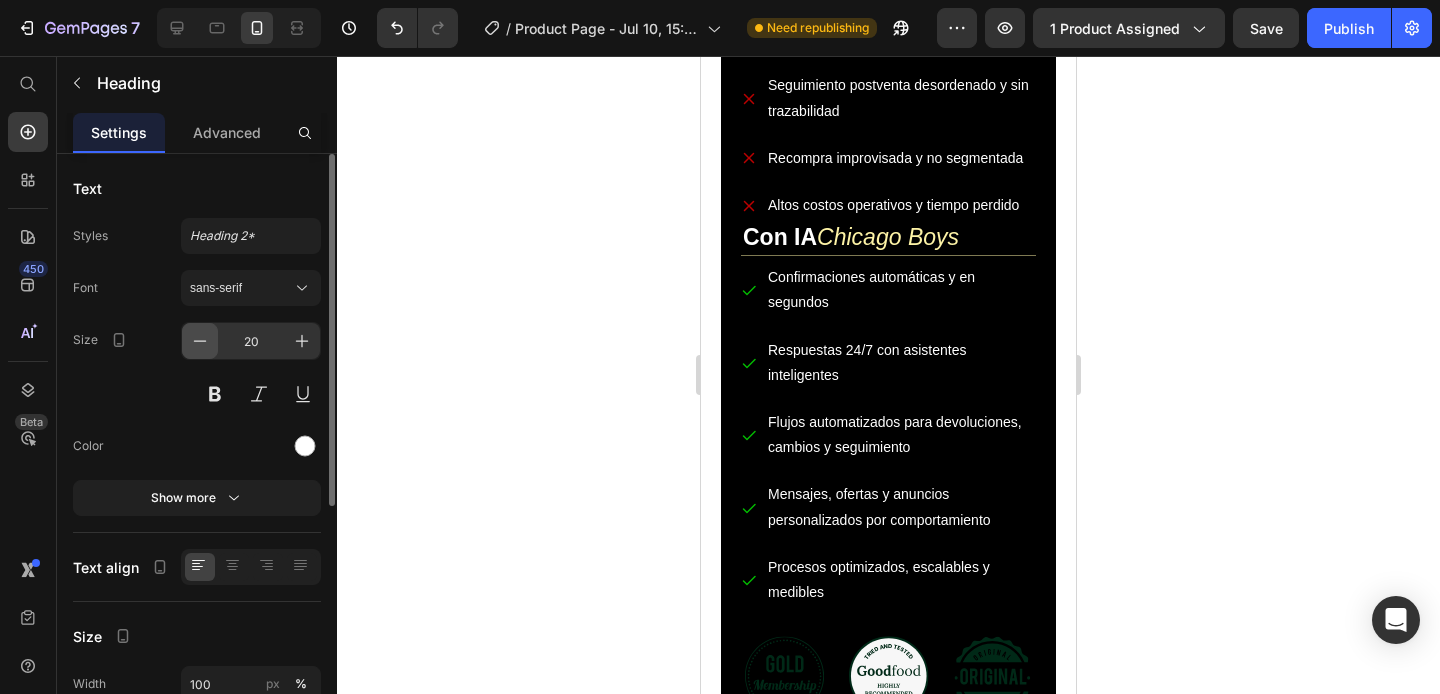 click 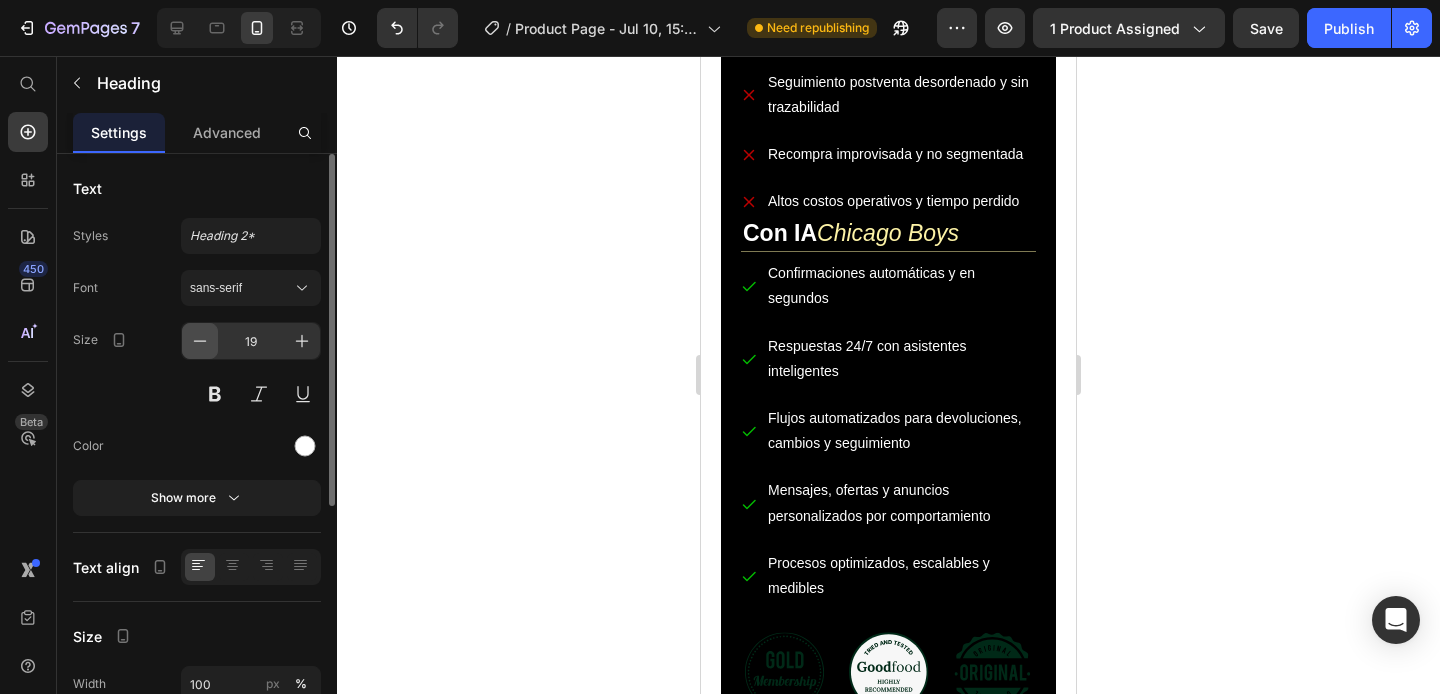 click 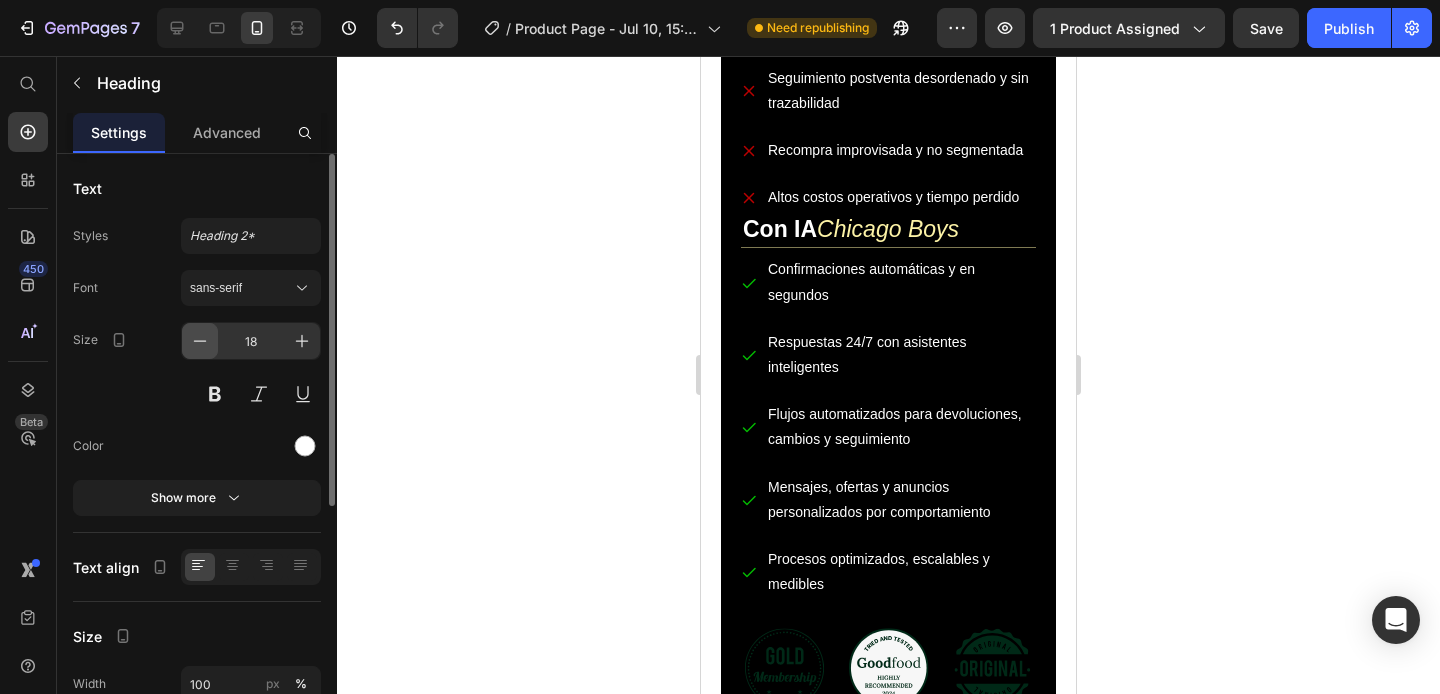 click 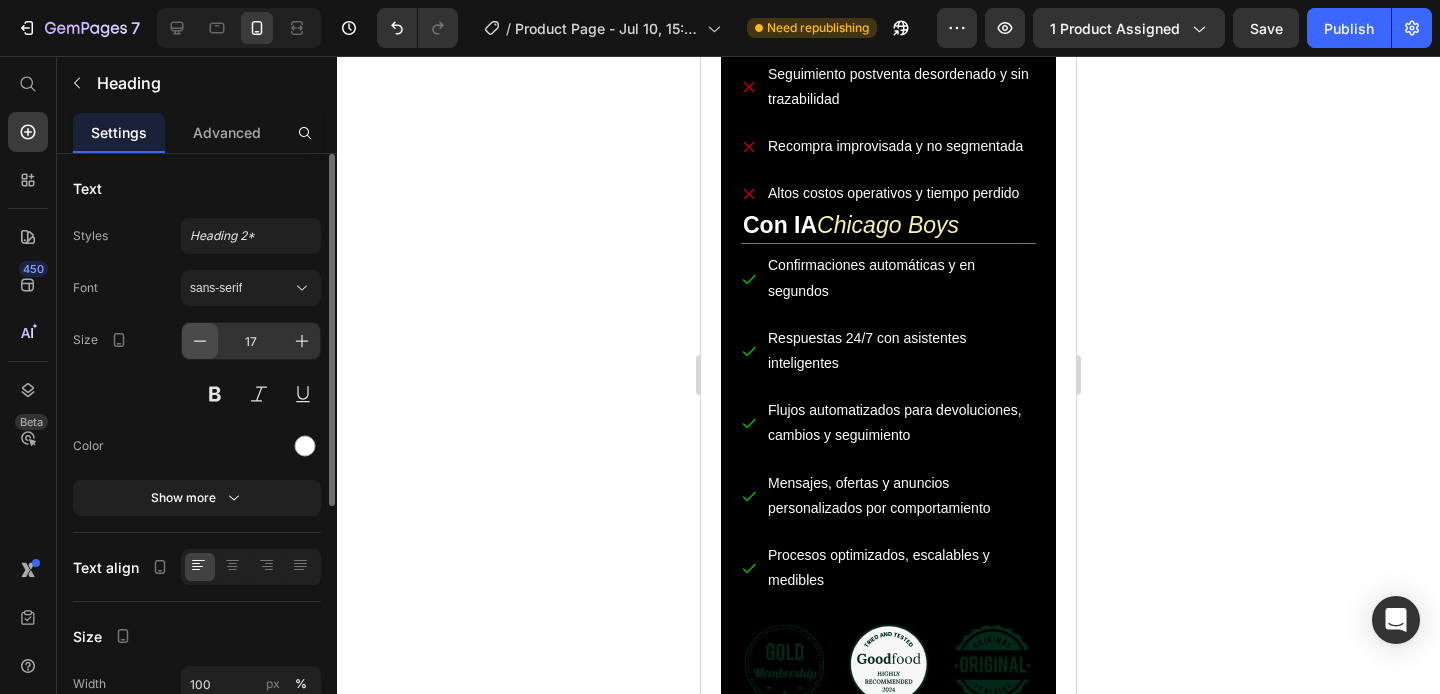 click 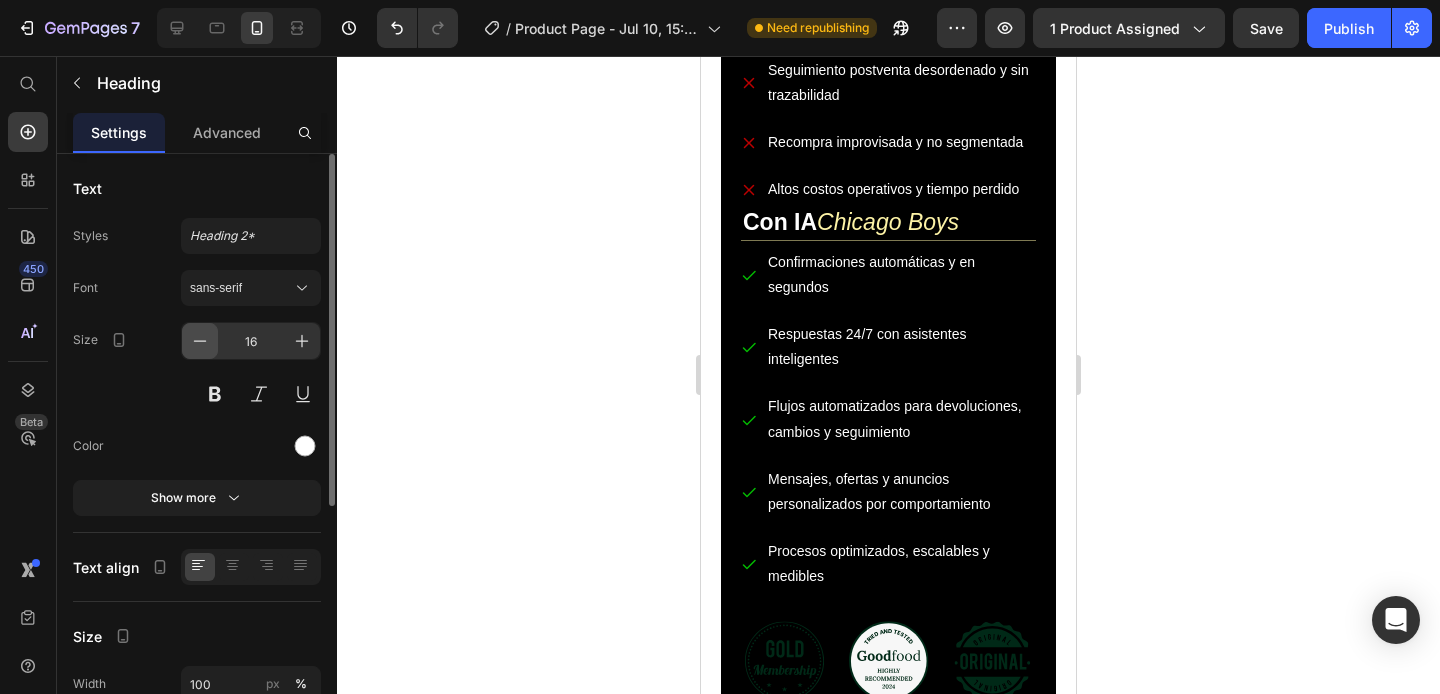 click 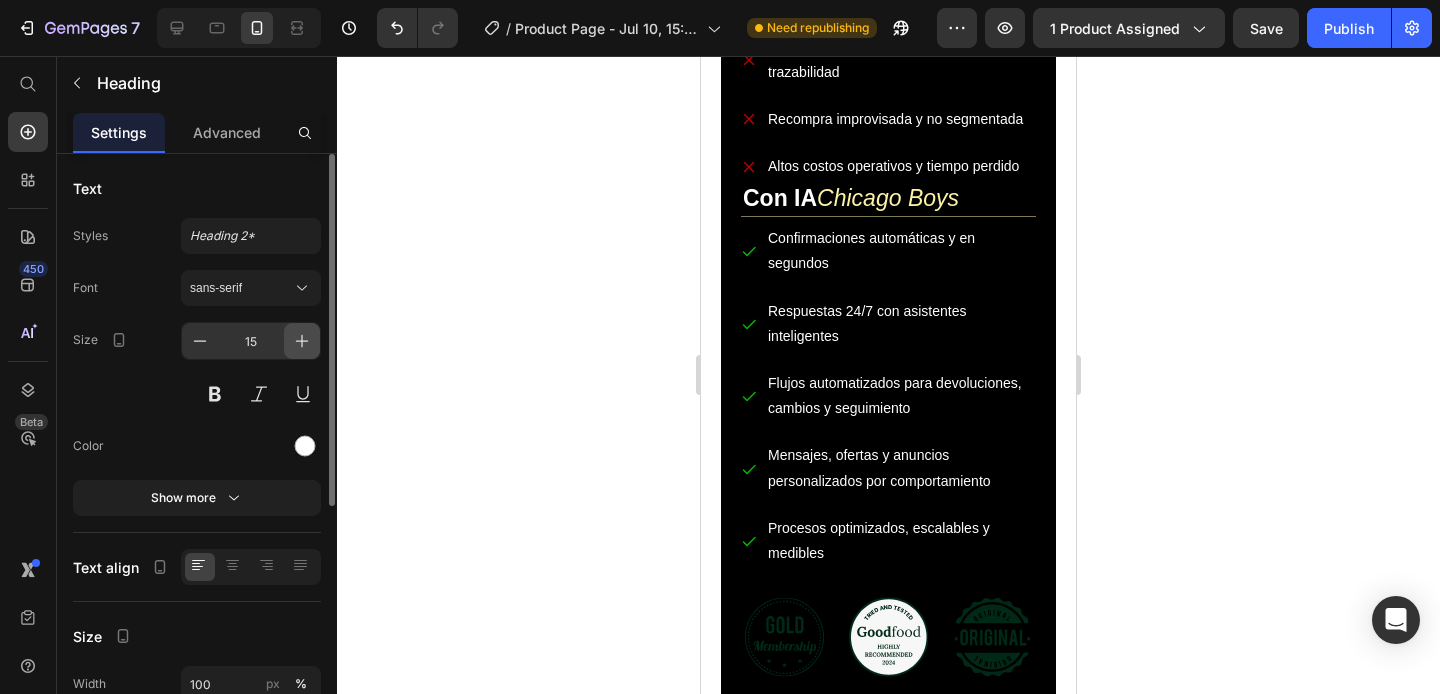 click 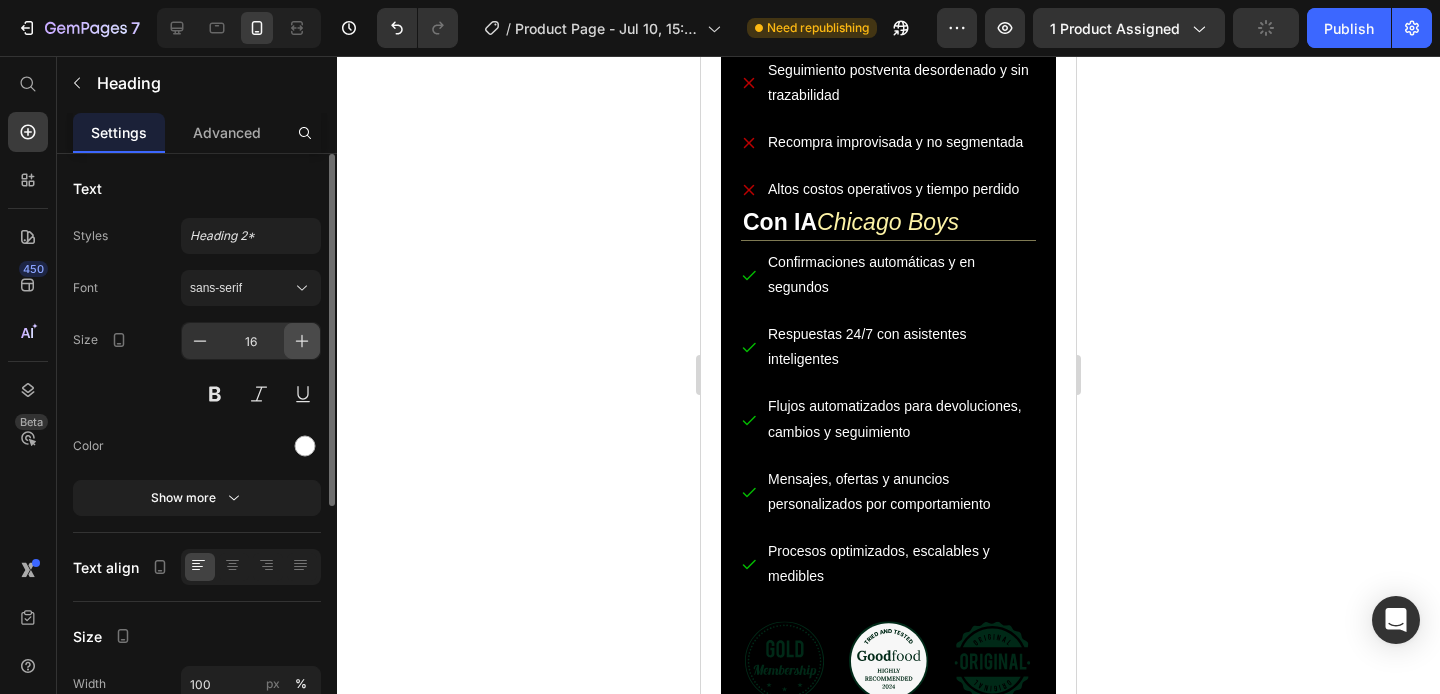 click at bounding box center (302, 341) 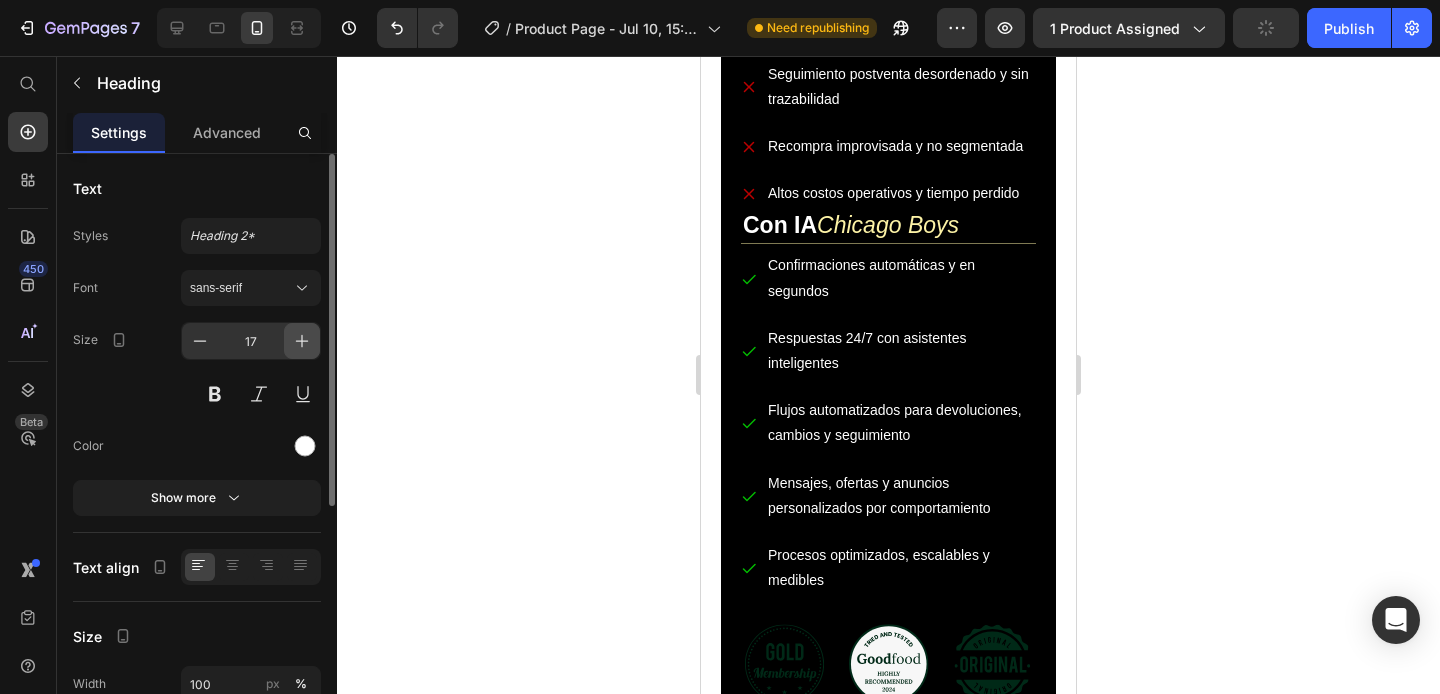 click at bounding box center (302, 341) 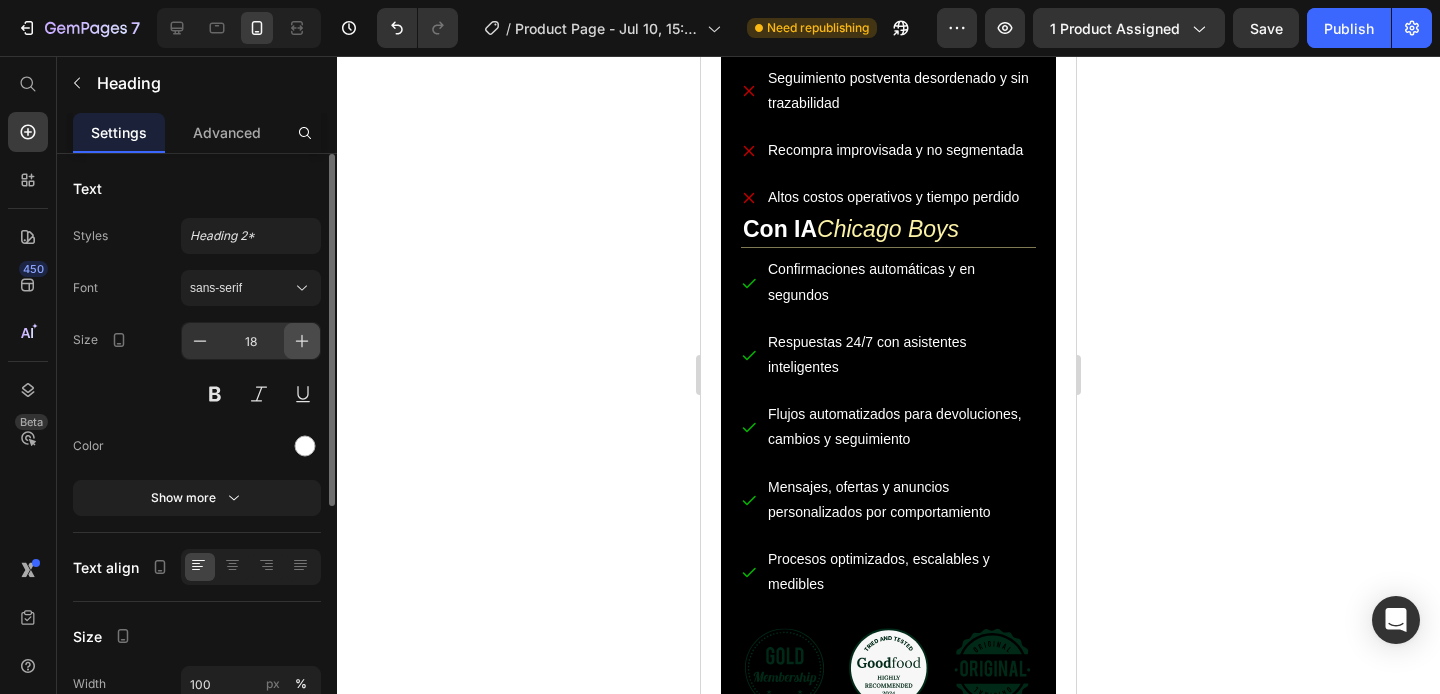 click at bounding box center [302, 341] 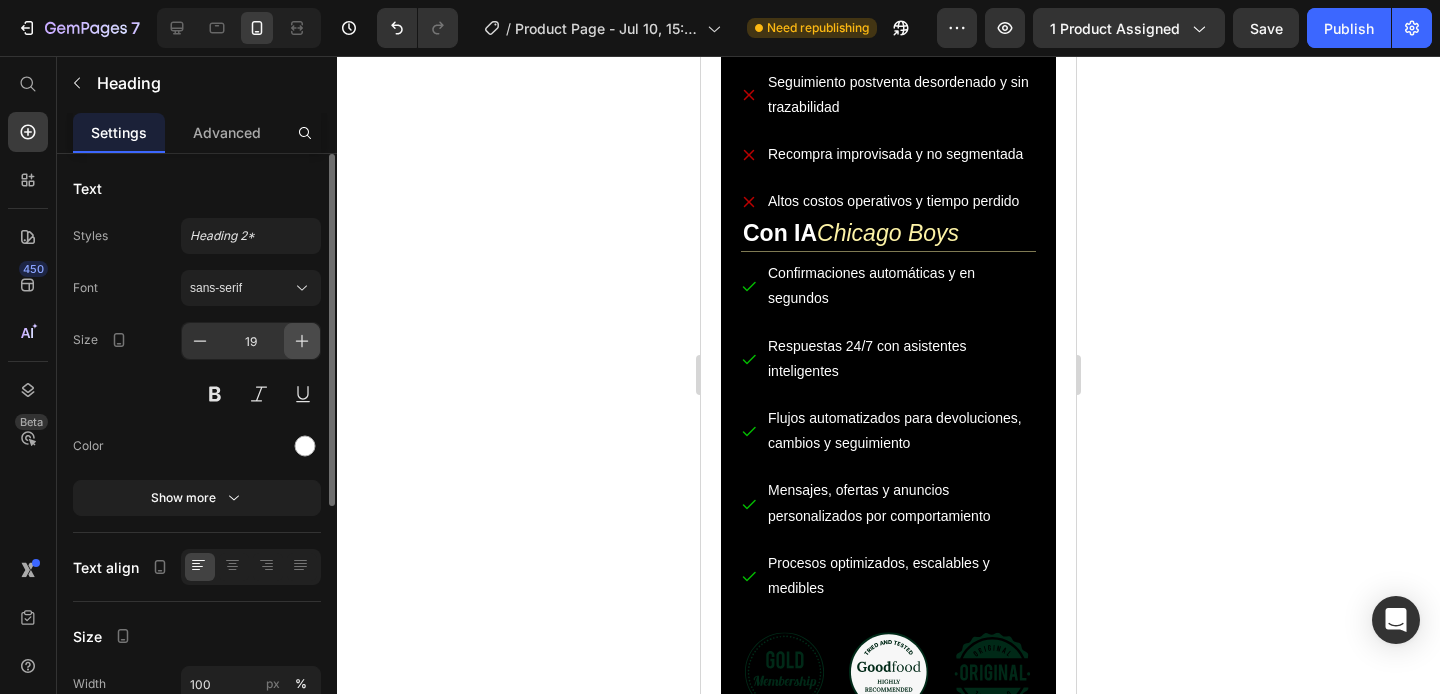 click at bounding box center [302, 341] 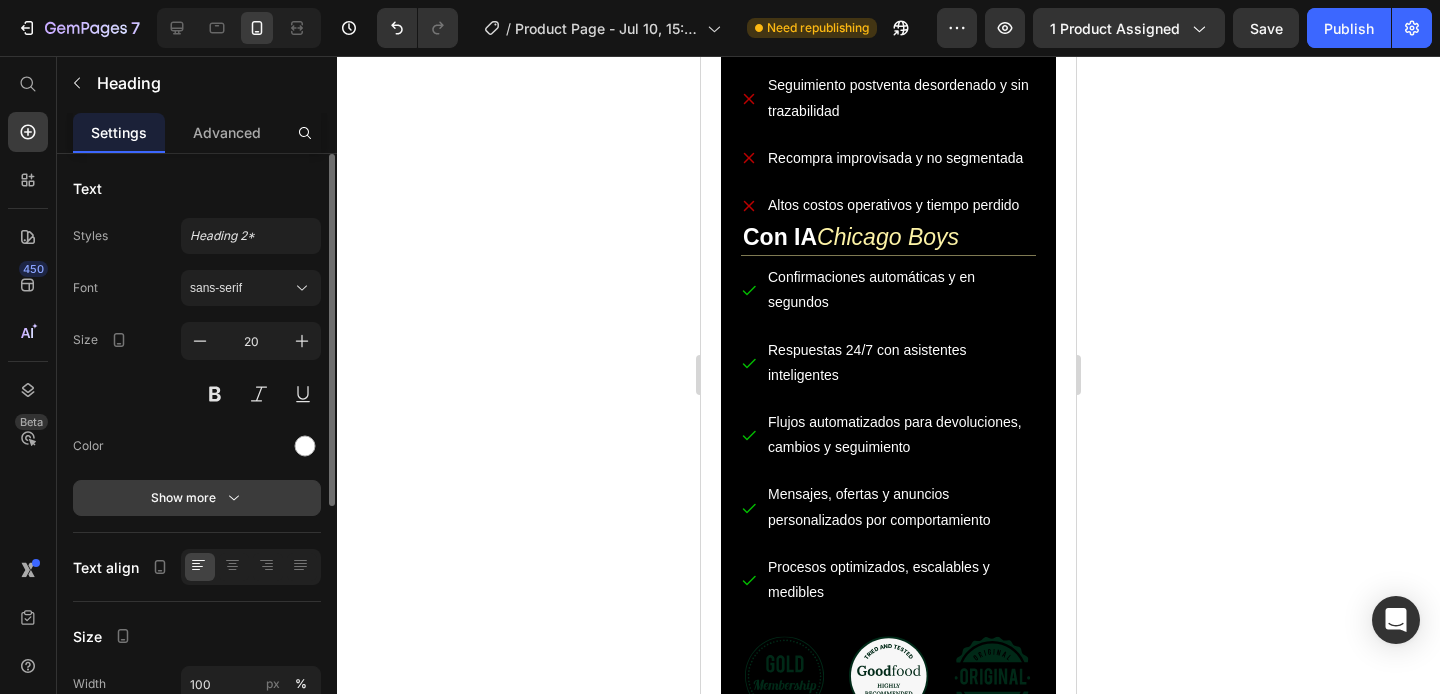 click on "Show more" at bounding box center [197, 498] 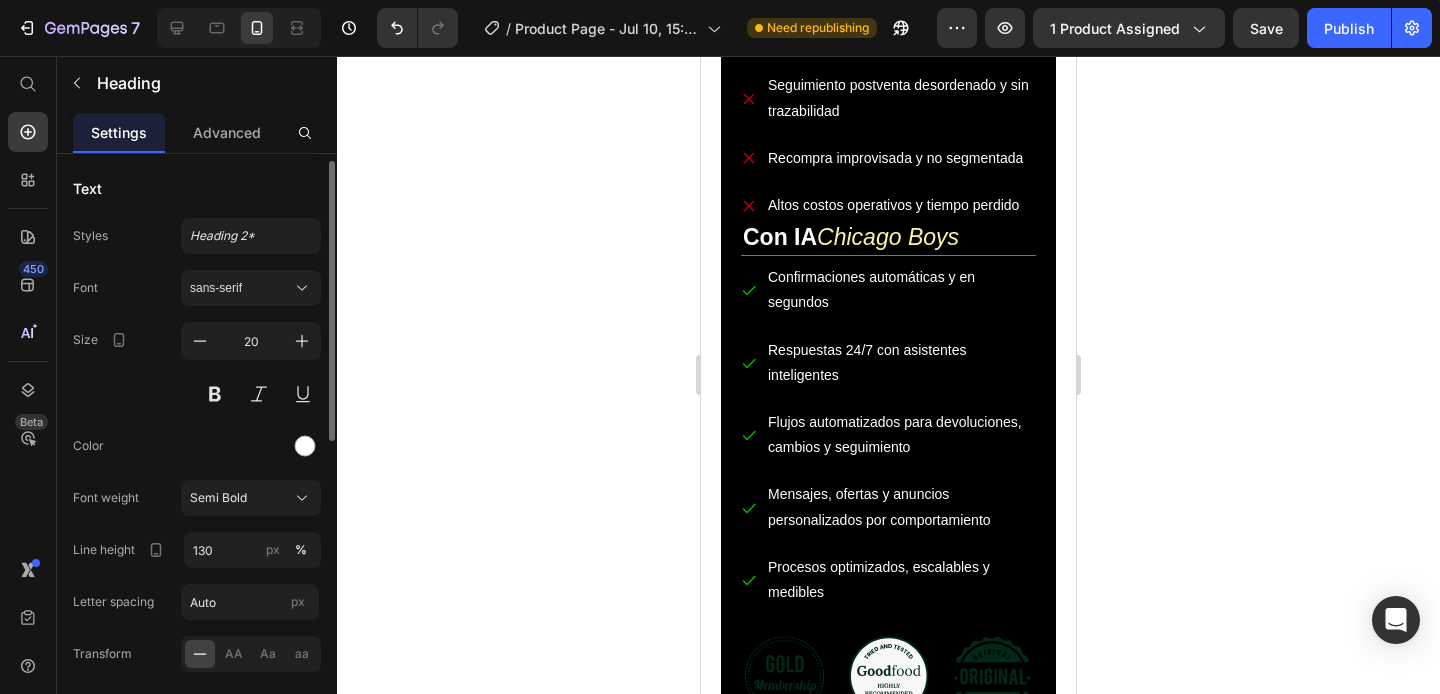 scroll, scrollTop: 61, scrollLeft: 0, axis: vertical 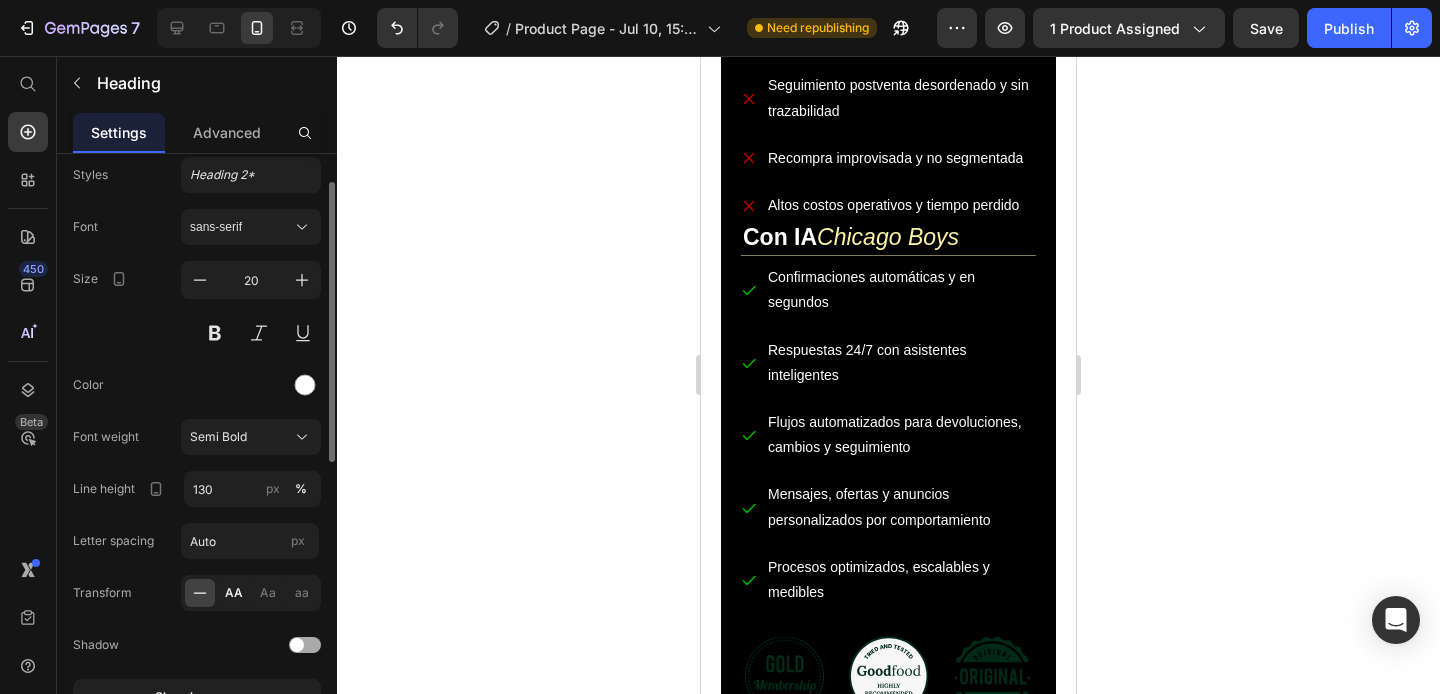 click on "AA" 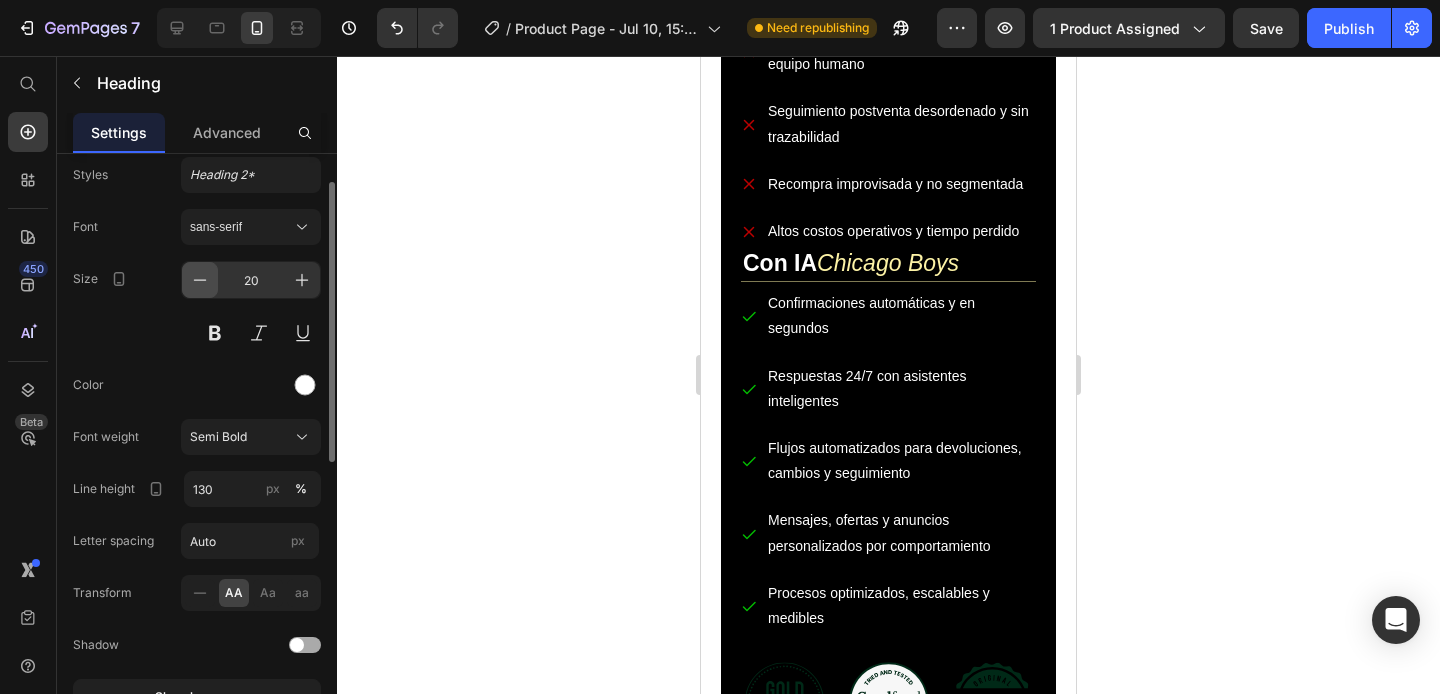 click 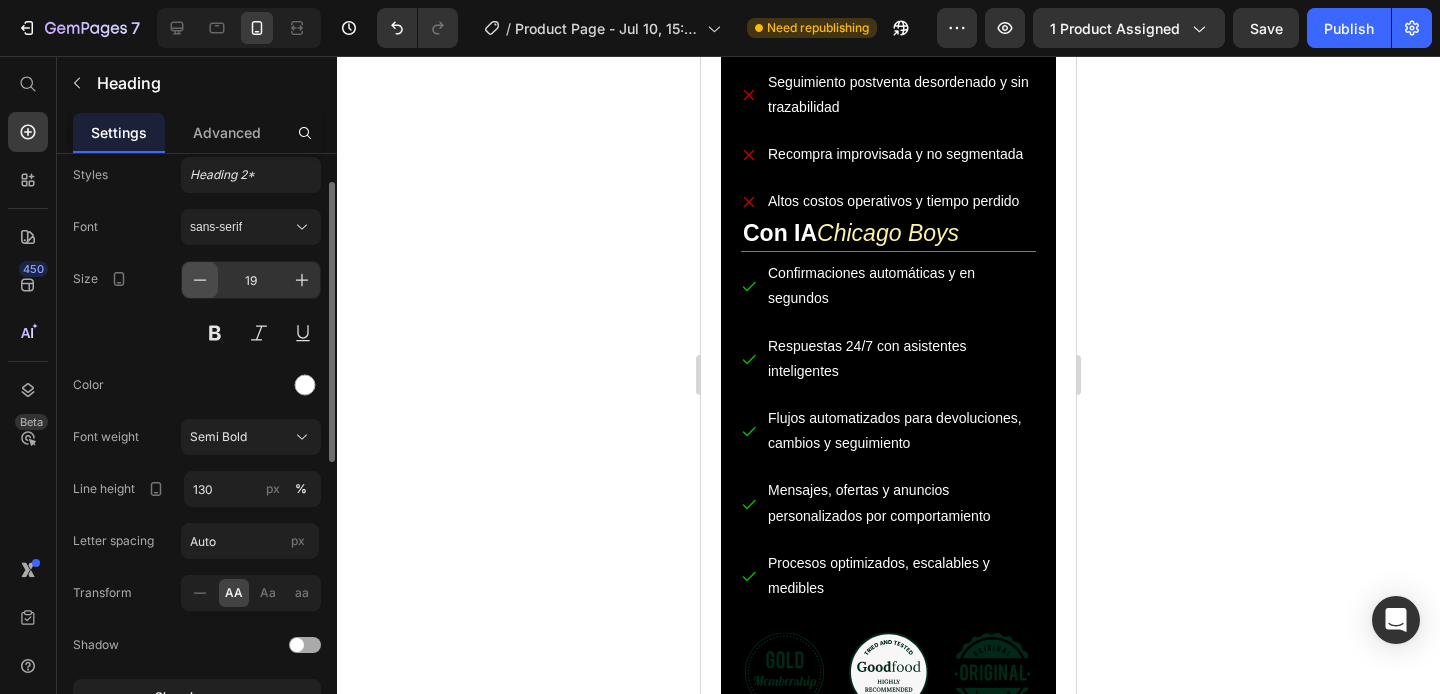 click 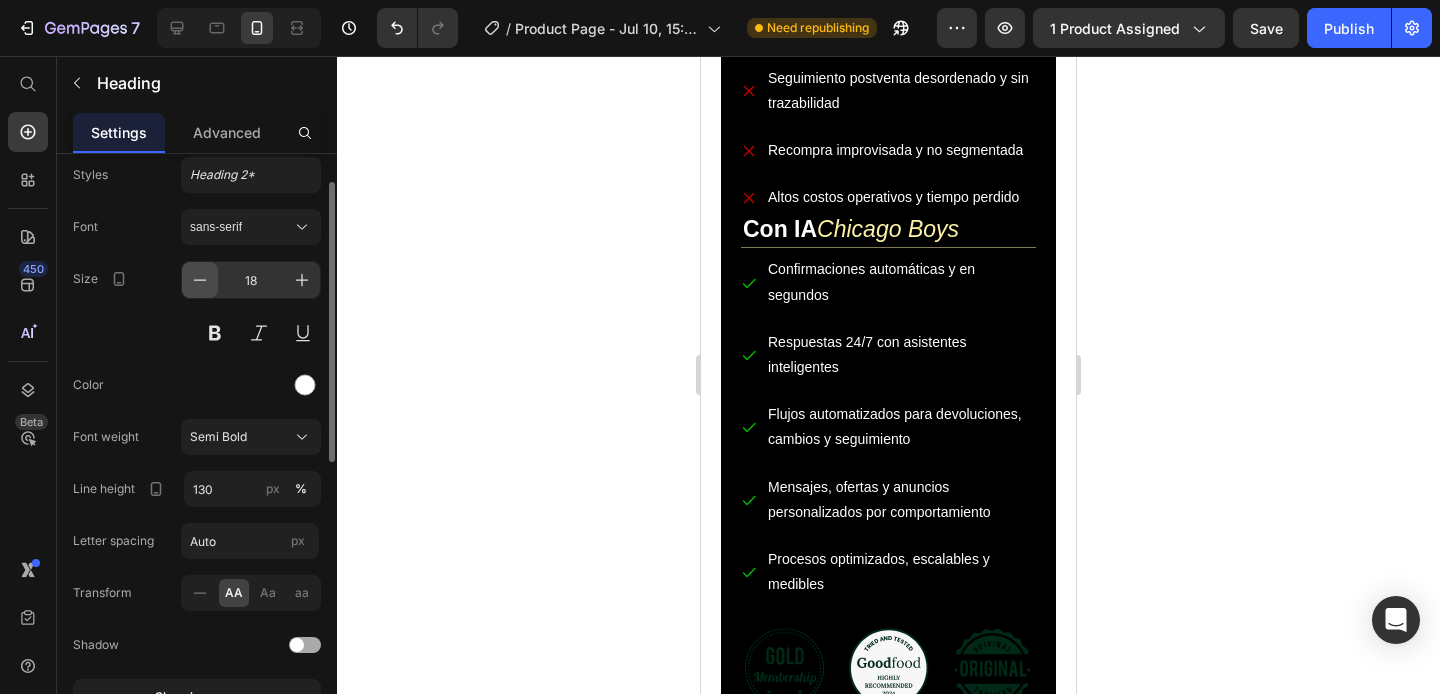 click 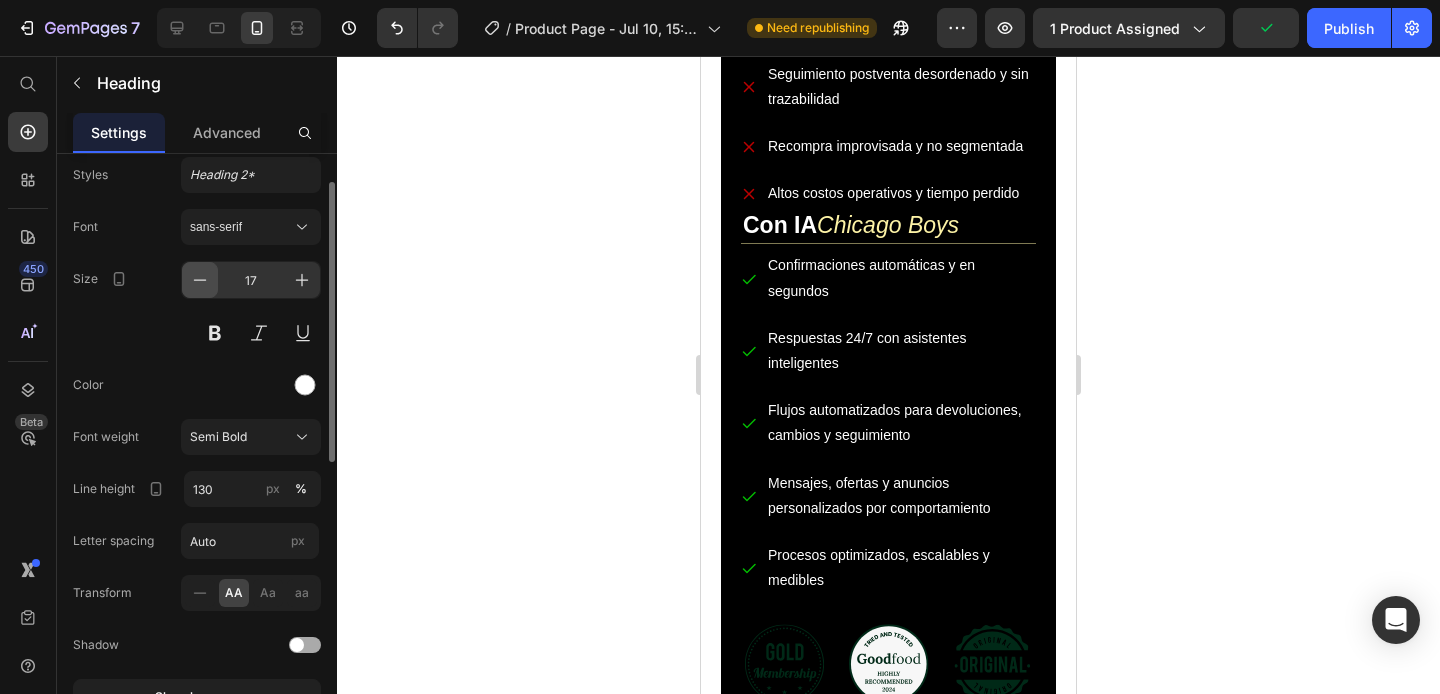 click at bounding box center [200, 280] 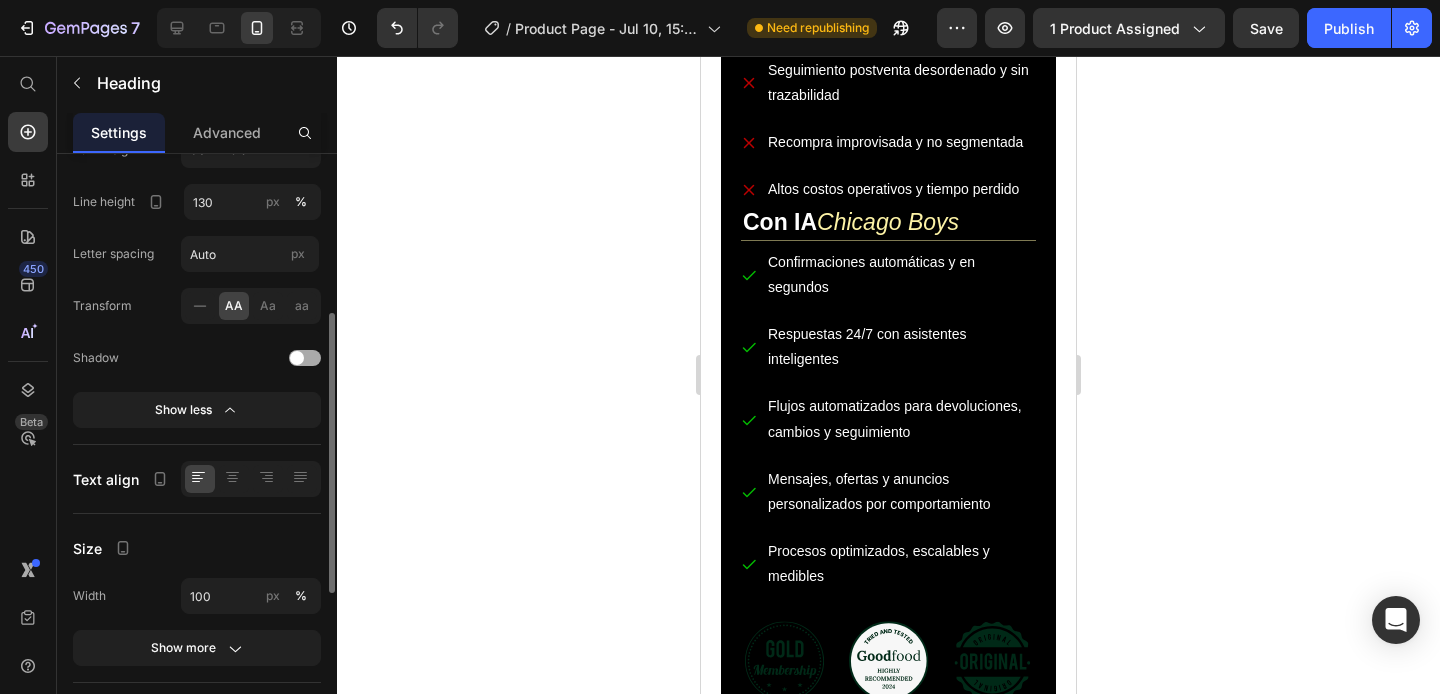 scroll, scrollTop: 344, scrollLeft: 0, axis: vertical 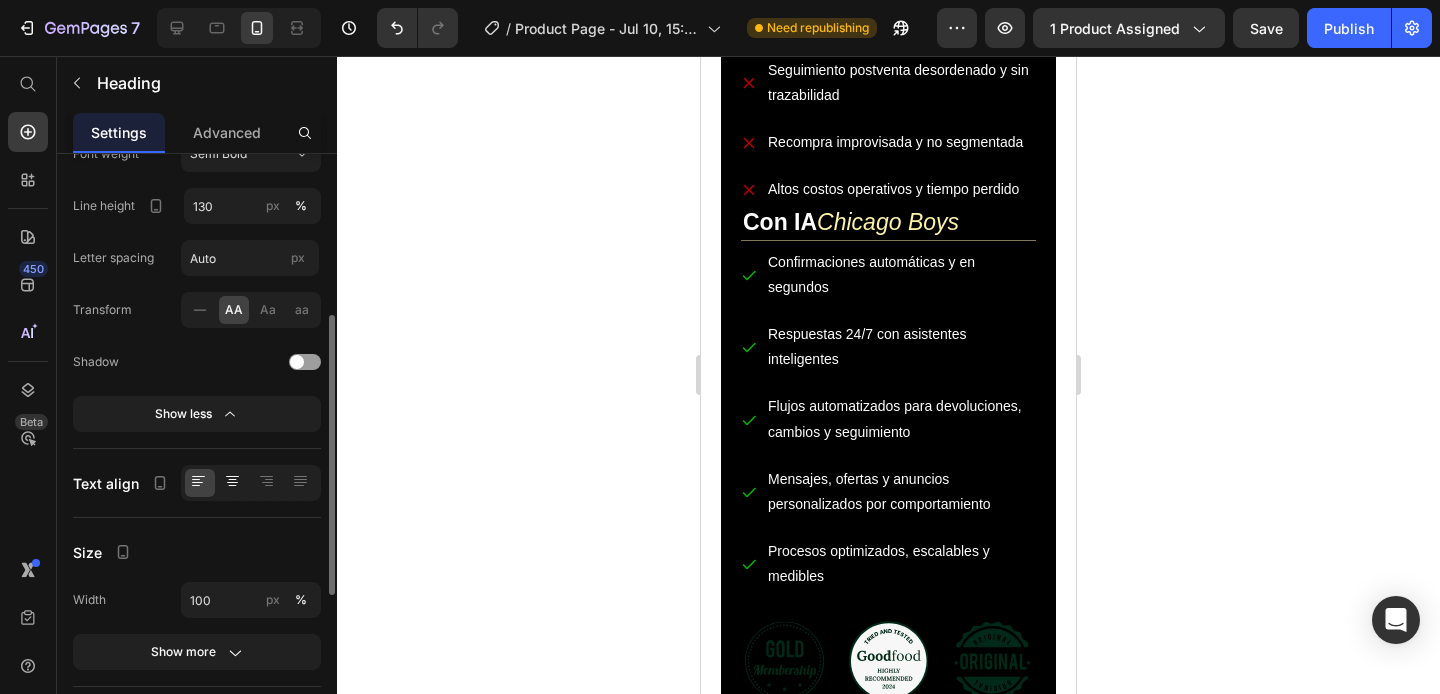 click 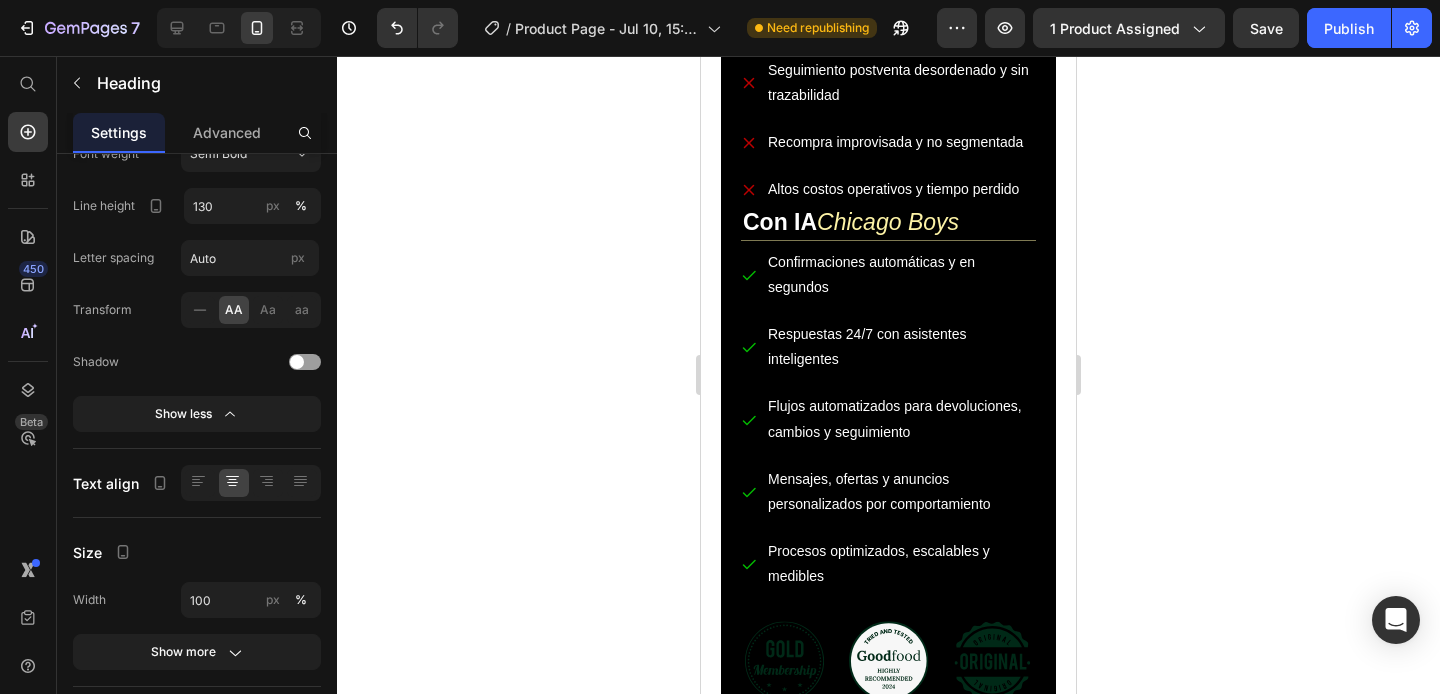click 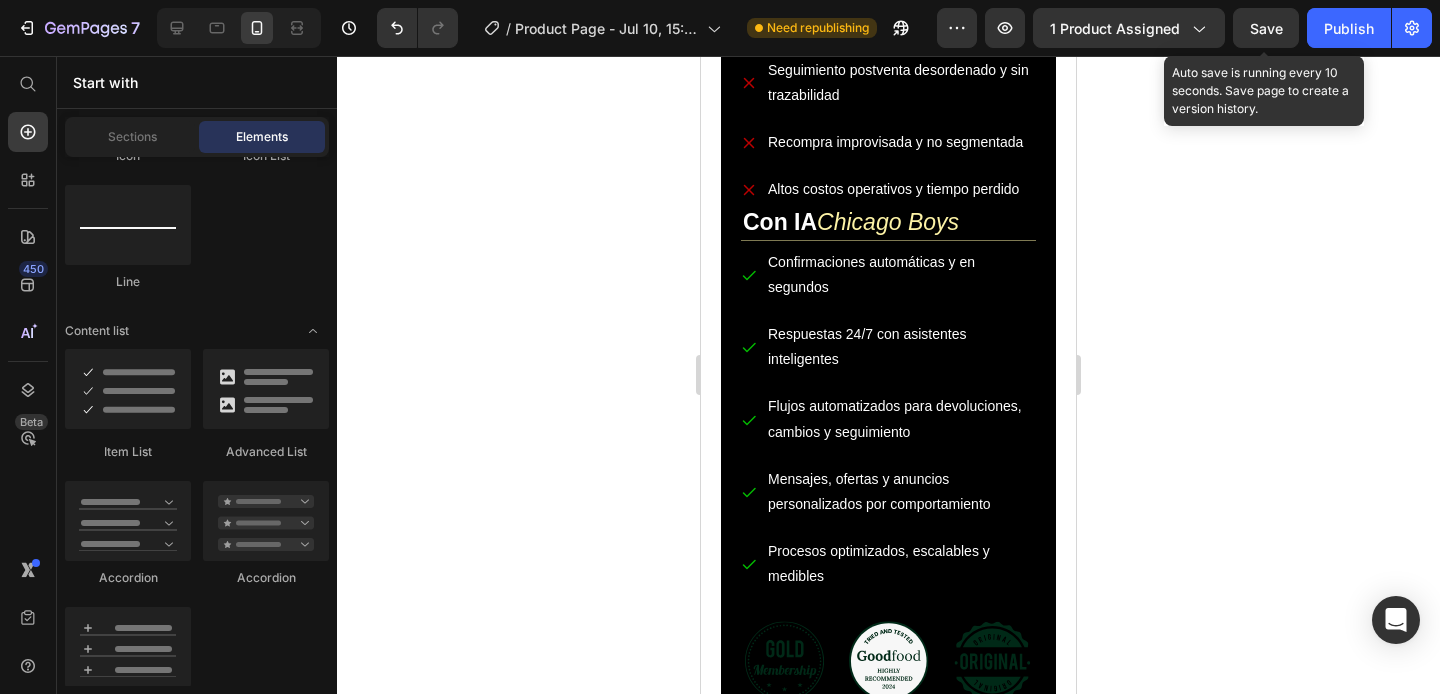 click on "Save" at bounding box center (1266, 28) 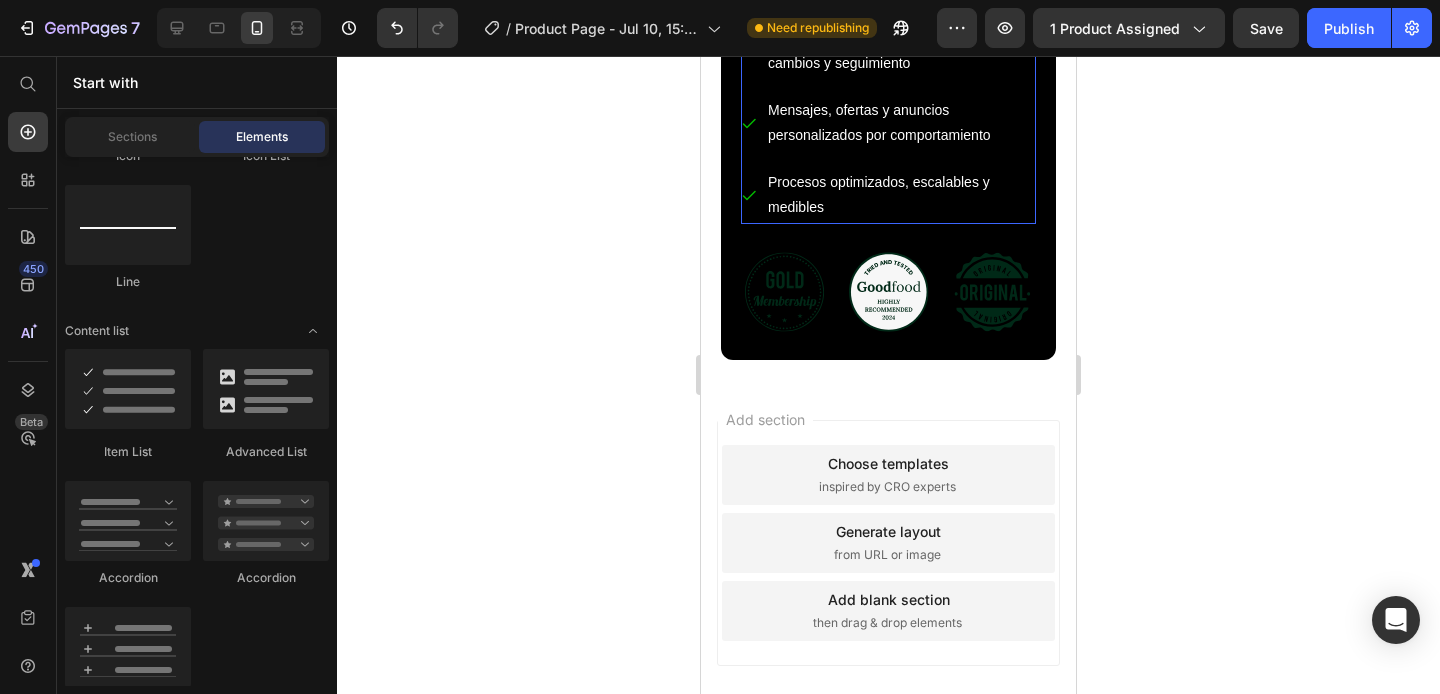 scroll, scrollTop: 5106, scrollLeft: 0, axis: vertical 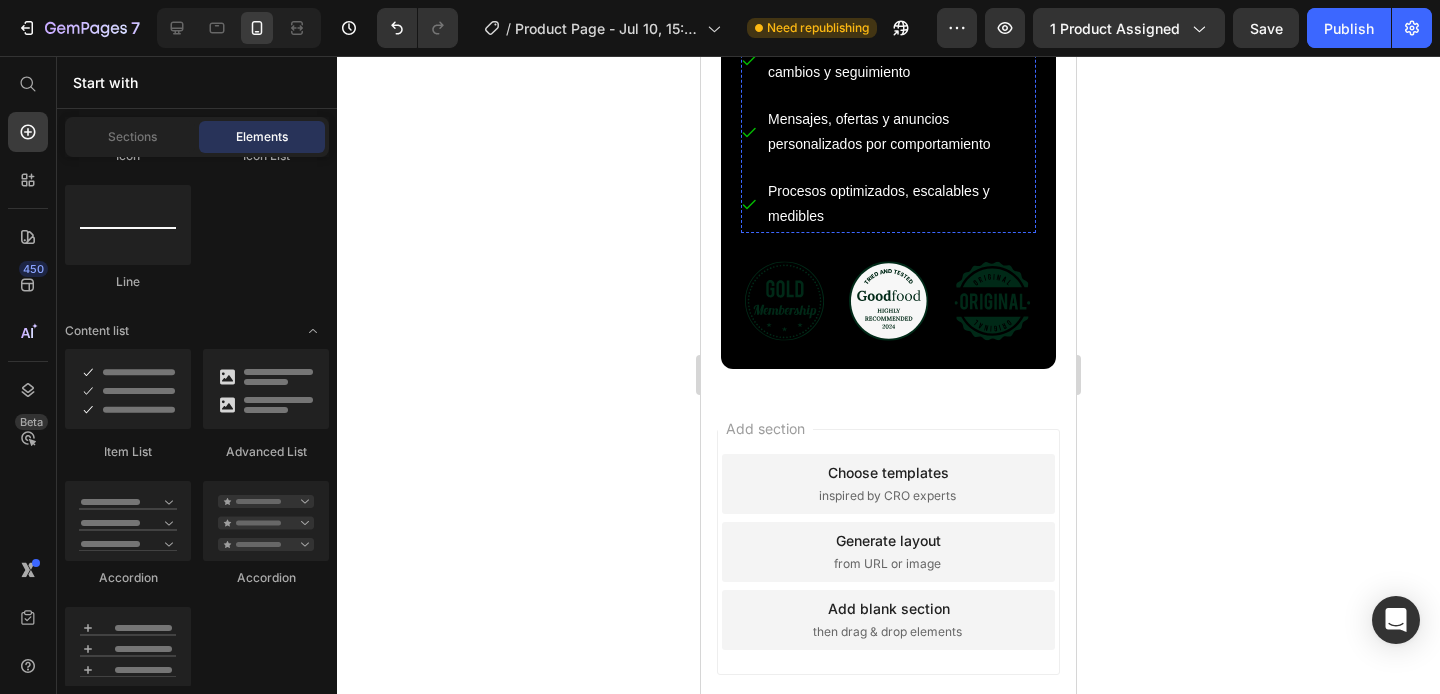 click on "Confirmación de pedidos manual, lenta y propensa a errores
Atención al cliente limitada por horarios o equipo humano
Seguimiento postventa desordenado y sin trazabilidad
Recompra improvisada y no segmentada
Altos costos operativos y tiempo perdido" at bounding box center [888, -302] 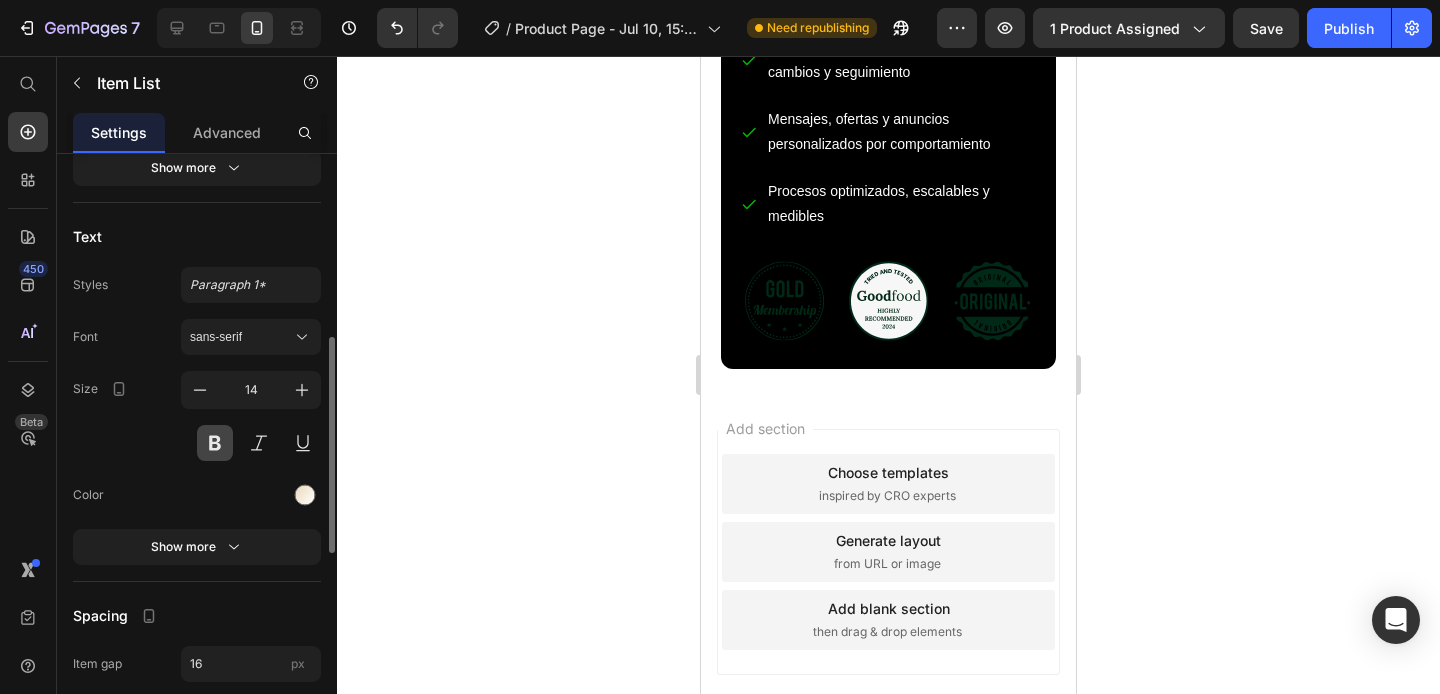 scroll, scrollTop: 695, scrollLeft: 0, axis: vertical 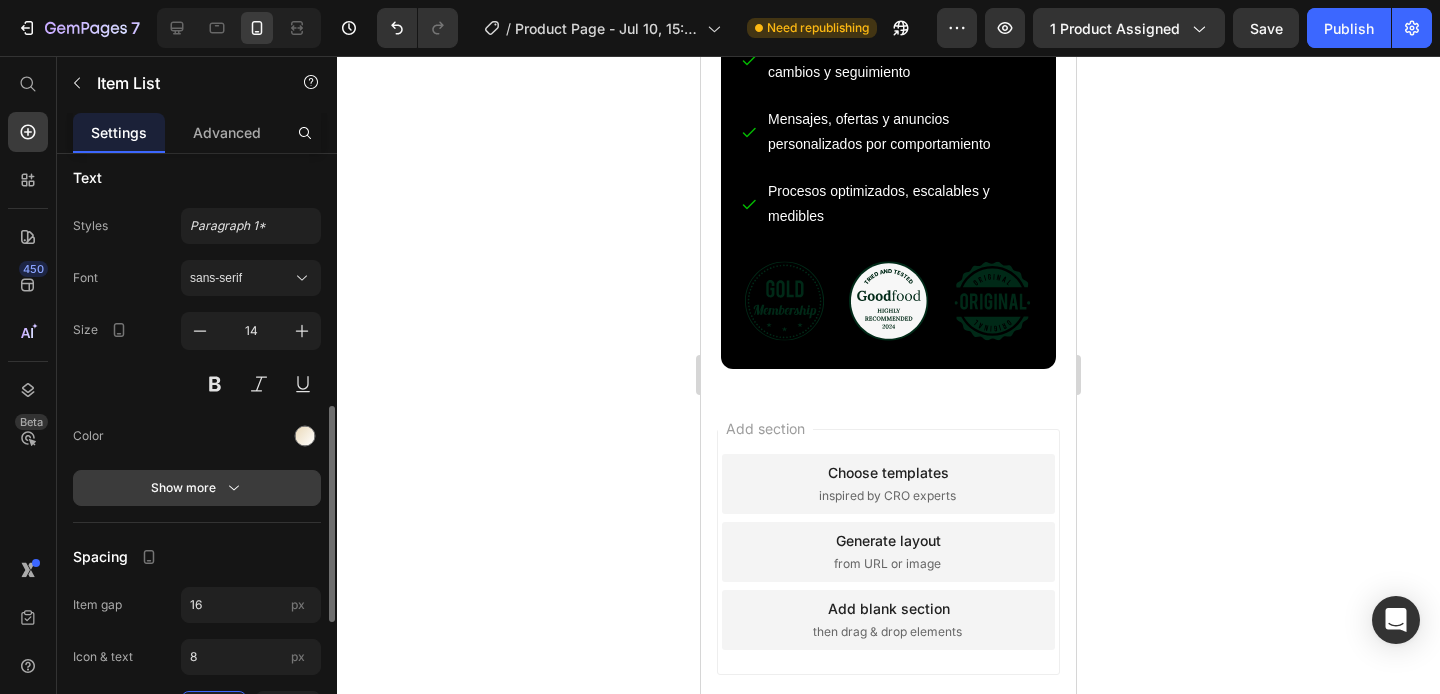 click on "Show more" at bounding box center [197, 488] 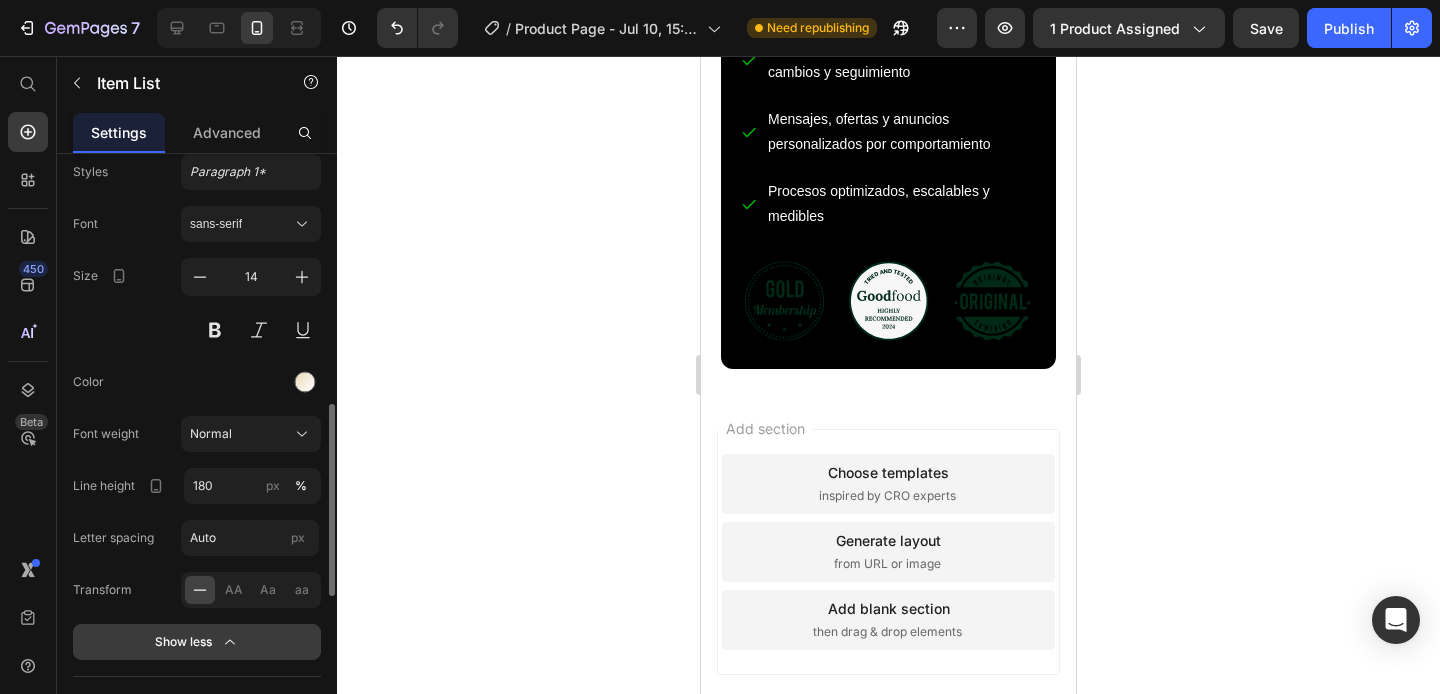 scroll, scrollTop: 767, scrollLeft: 0, axis: vertical 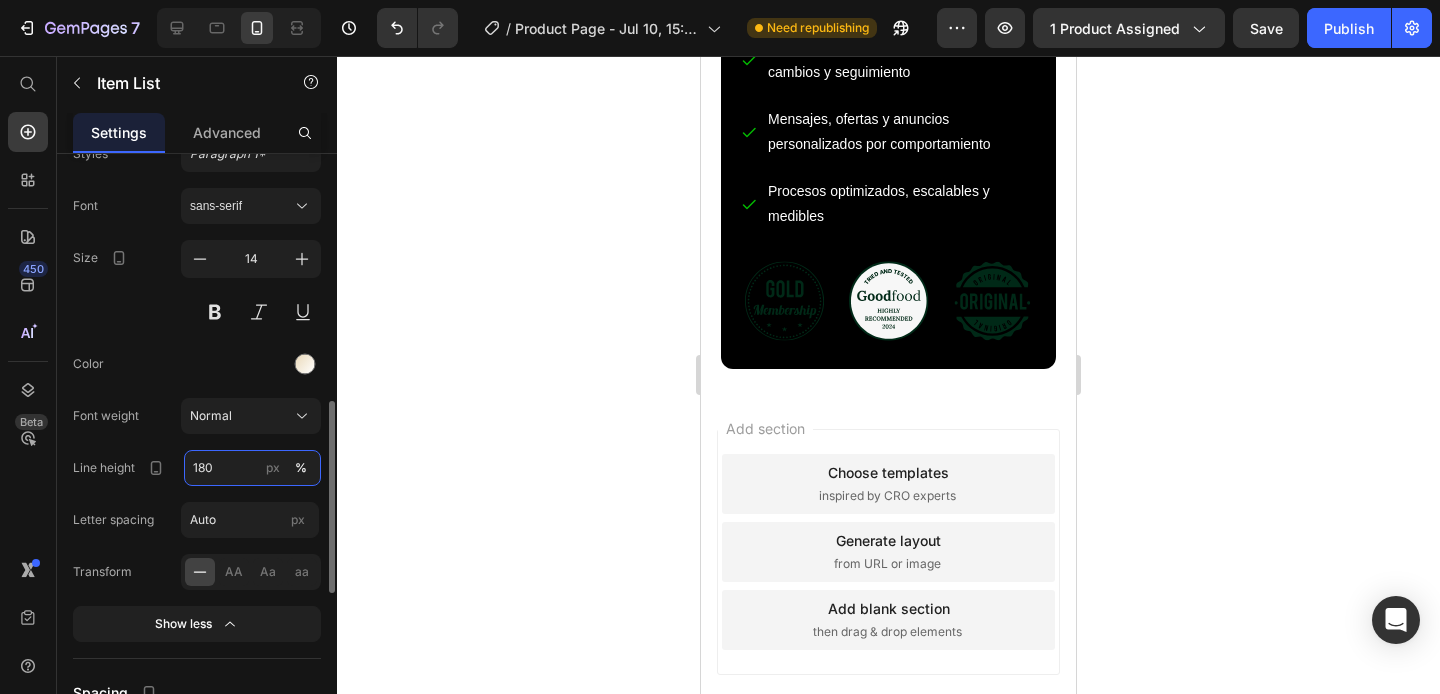 click on "180" at bounding box center (252, 468) 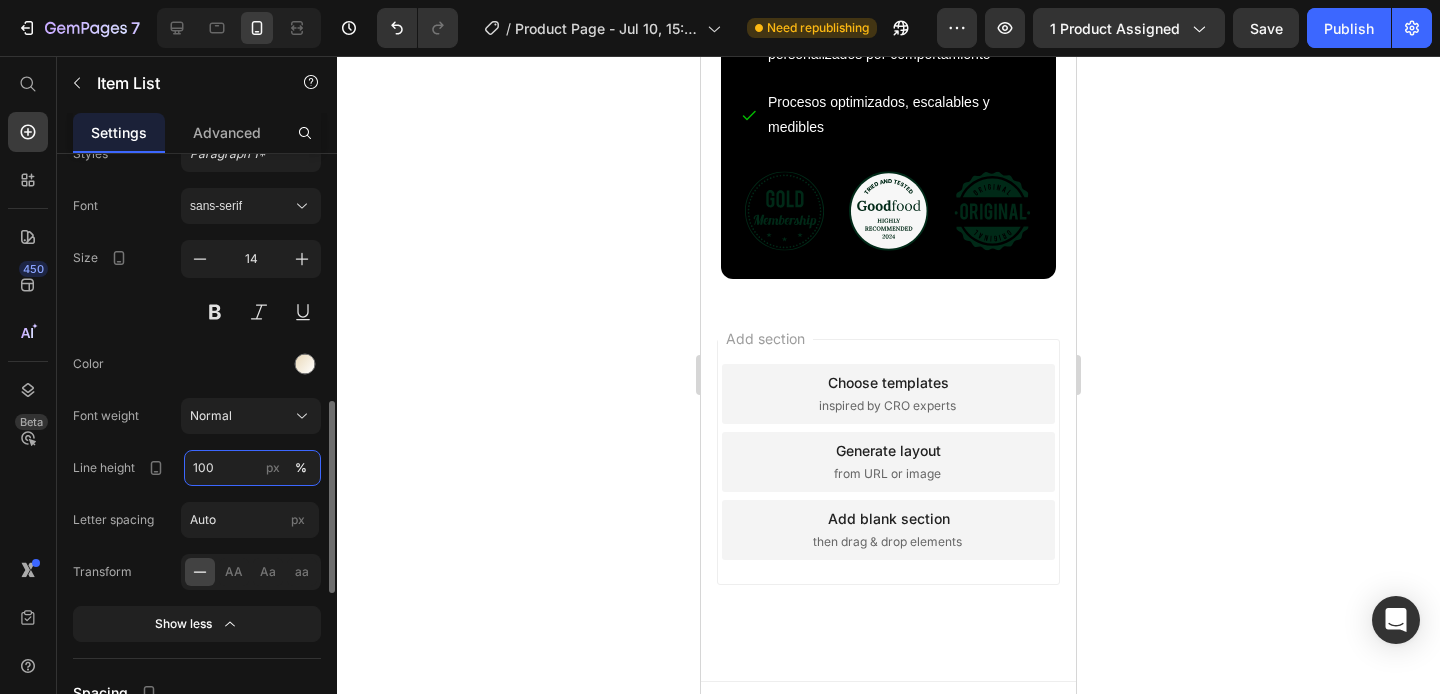 type on "100" 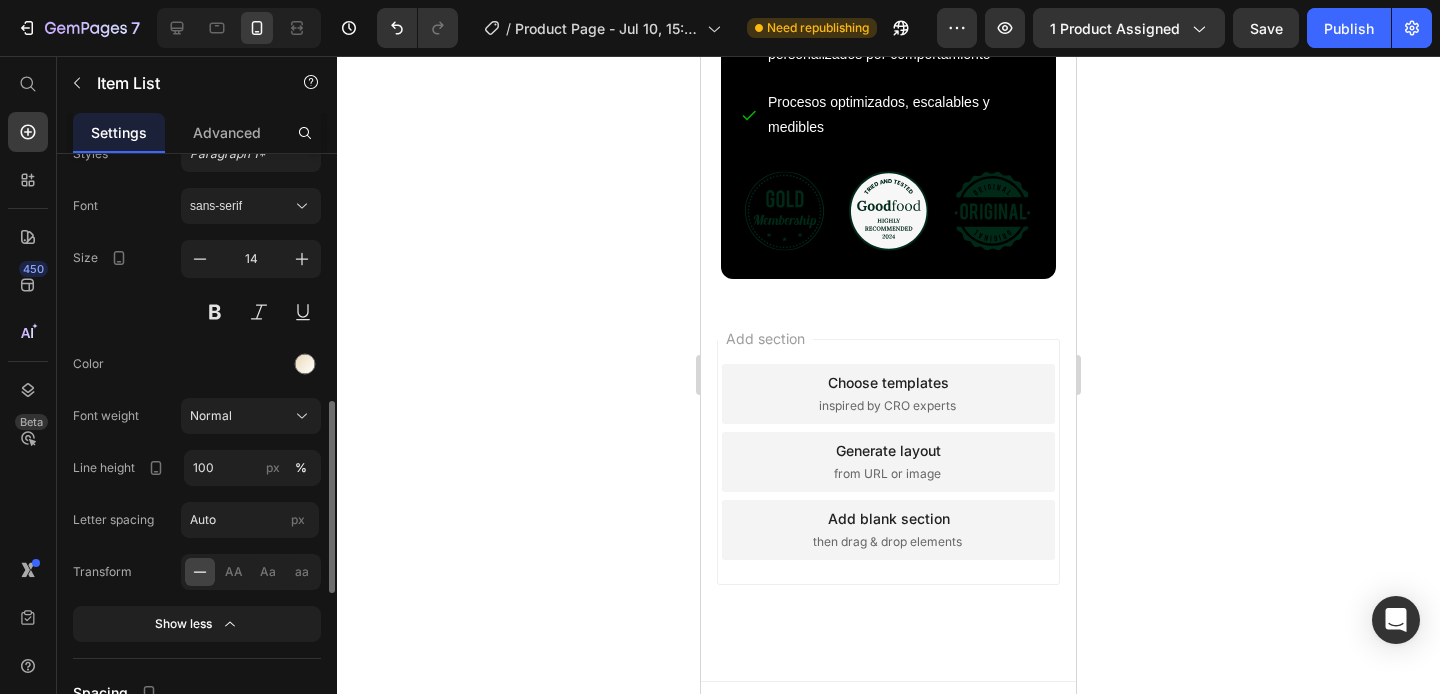 click at bounding box center (251, 364) 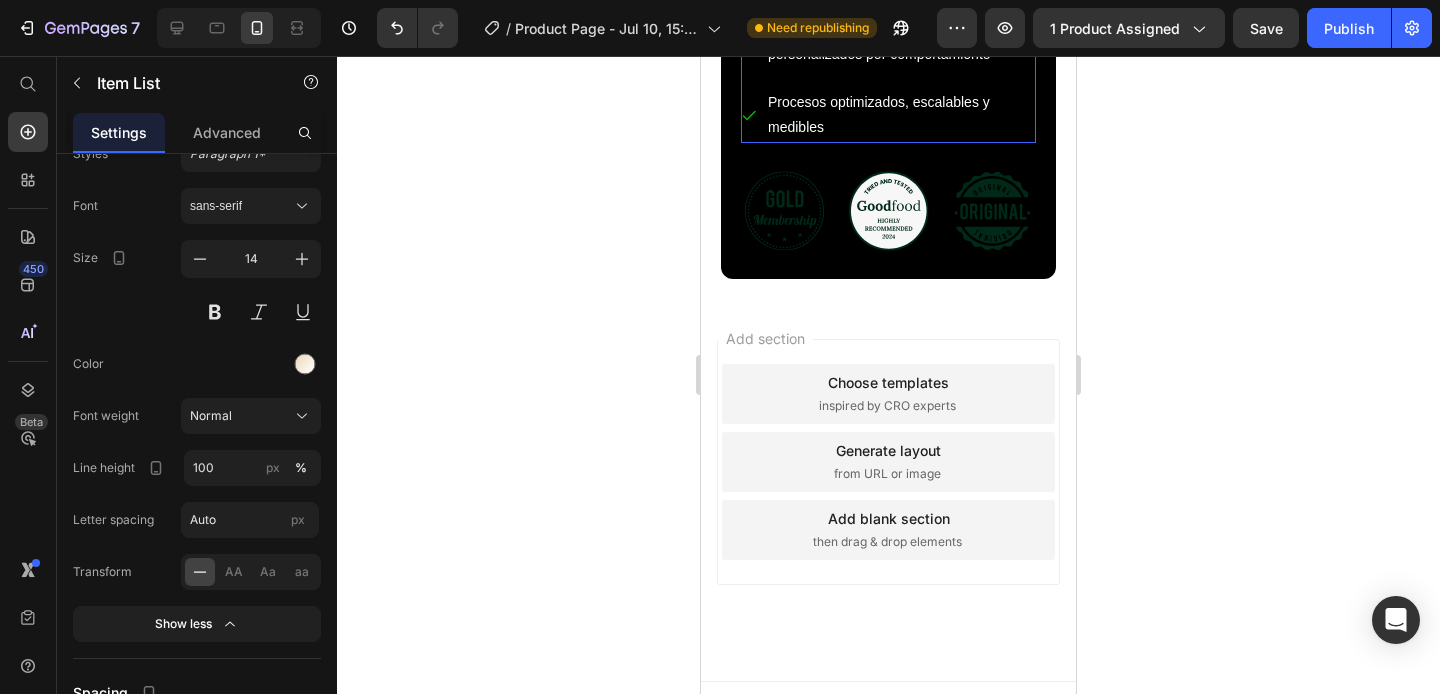 click on "Confirmaciones automáticas y en segundos
Respuestas 24/7 con asistentes inteligentes
Flujos automatizados para devoluciones, cambios y seguimiento
Mensajes, ofertas y anuncios personalizados por comportamiento
Procesos optimizados, escalables y medibles" at bounding box center [888, -30] 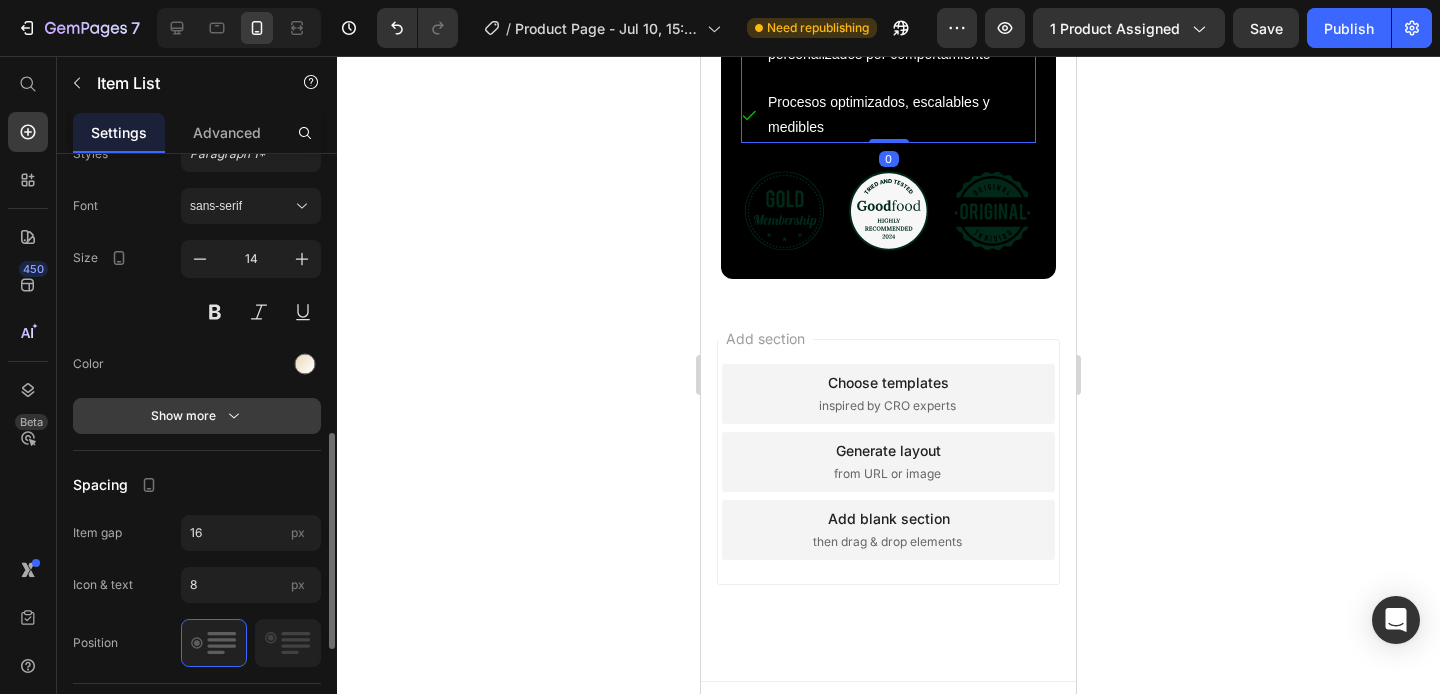 click 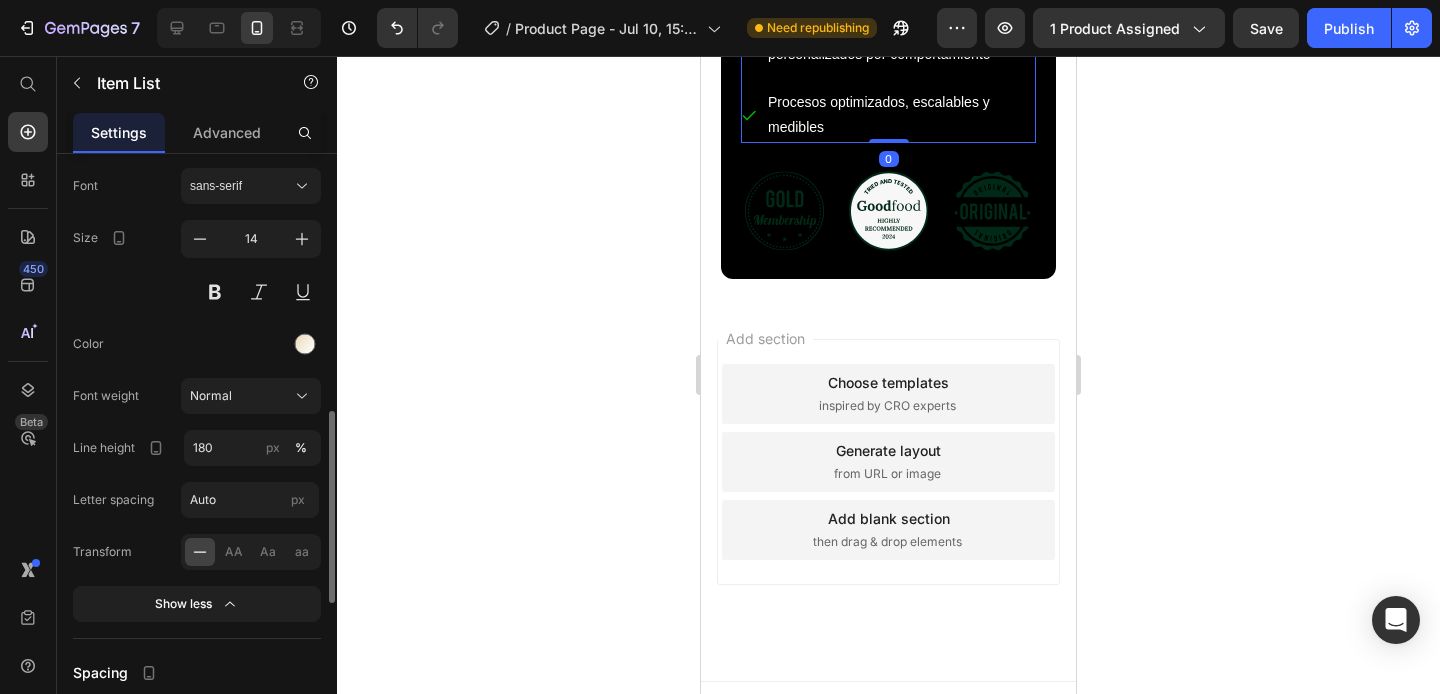 scroll, scrollTop: 791, scrollLeft: 0, axis: vertical 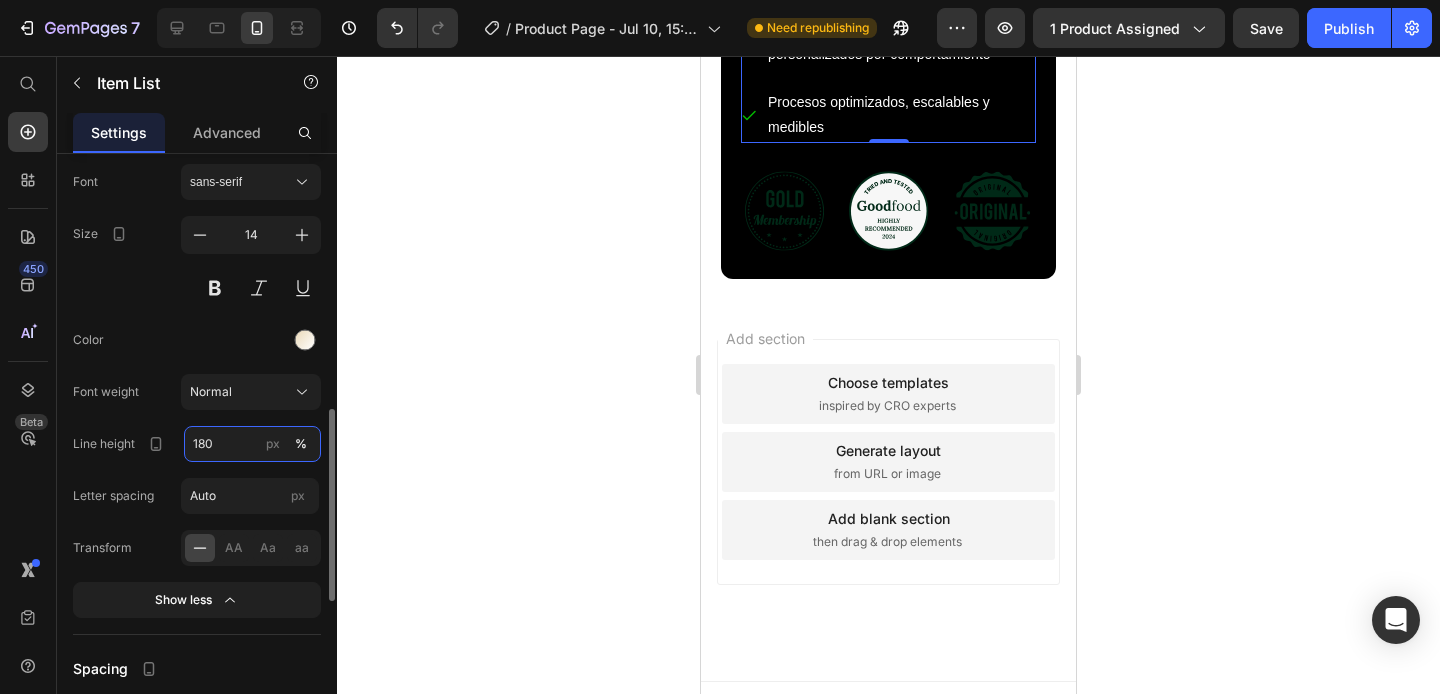 click on "180" at bounding box center (252, 444) 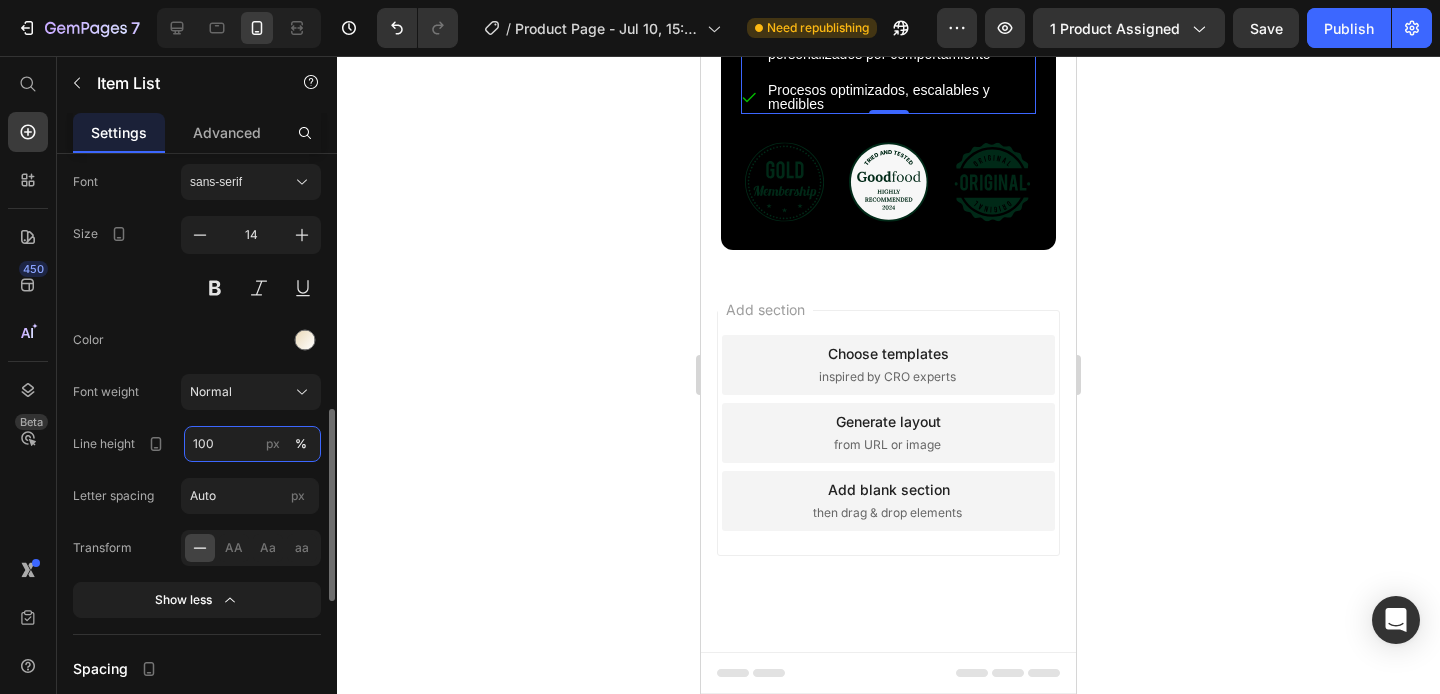 type on "100" 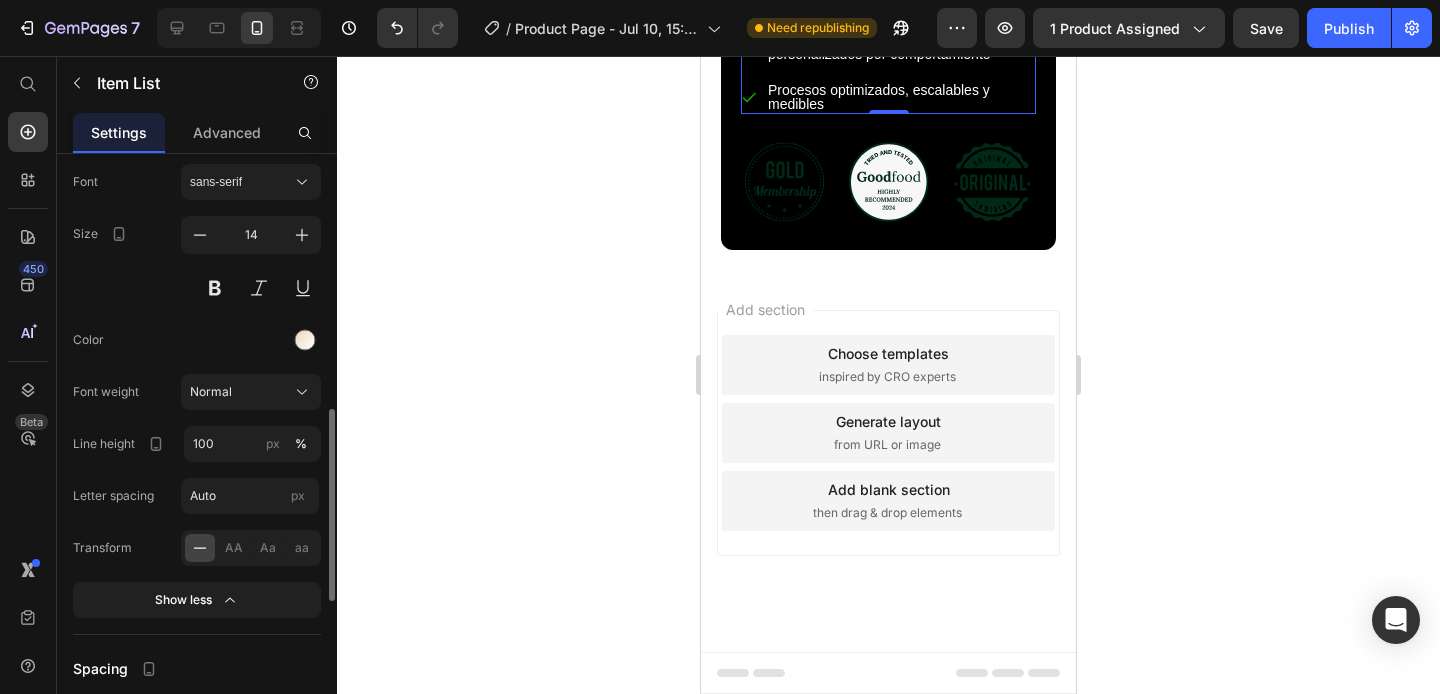 click at bounding box center (251, 340) 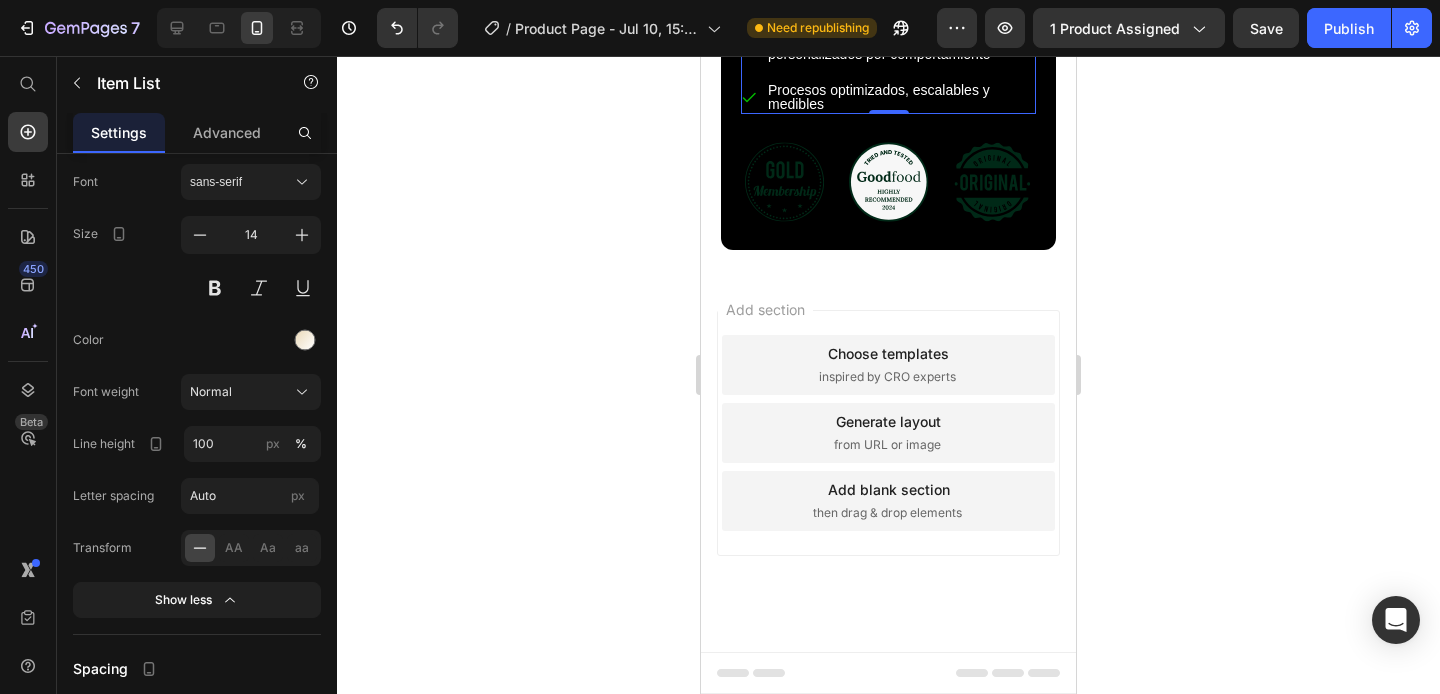 click 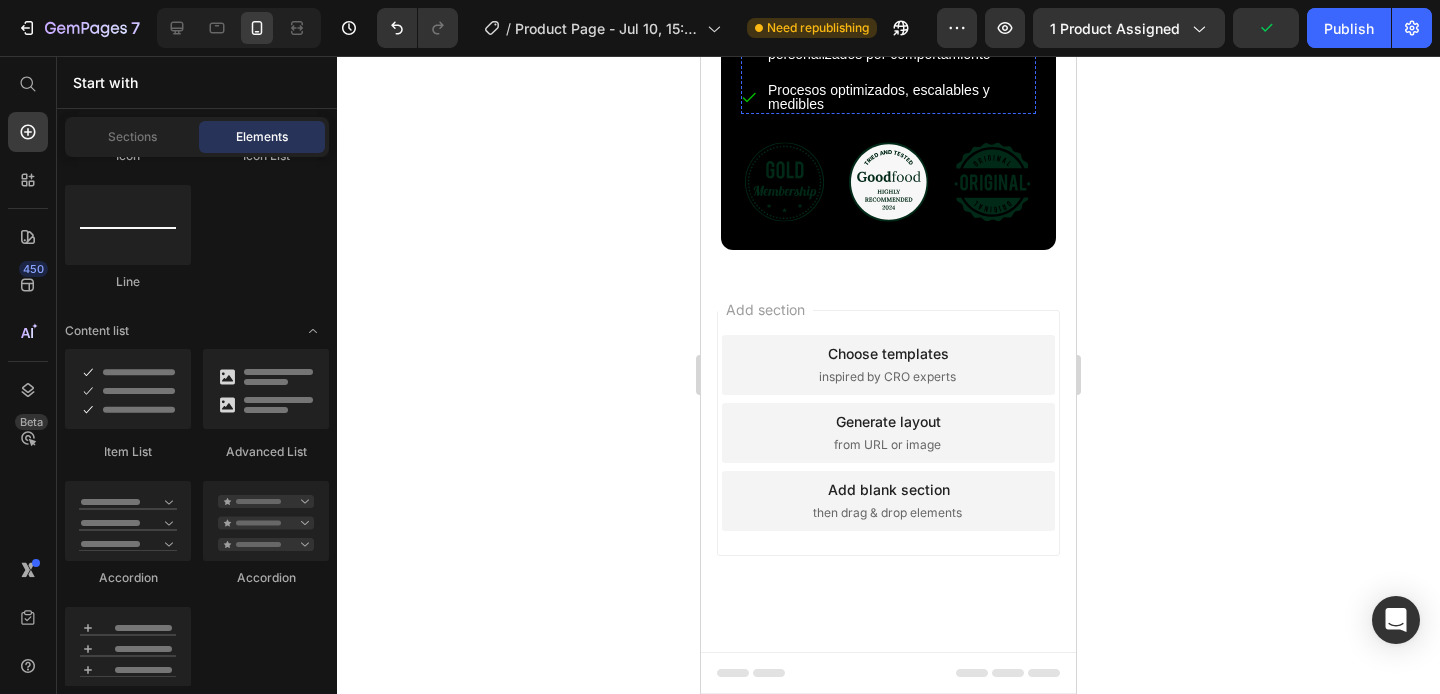click on "Confirmación de pedidos manual, lenta y propensa a errores
Atención al cliente limitada por horarios o equipo humano
Seguimiento postventa desordenado y sin trazabilidad
Recompra improvisada y no segmentada
Altos costos operativos y tiempo perdido" at bounding box center [888, -264] 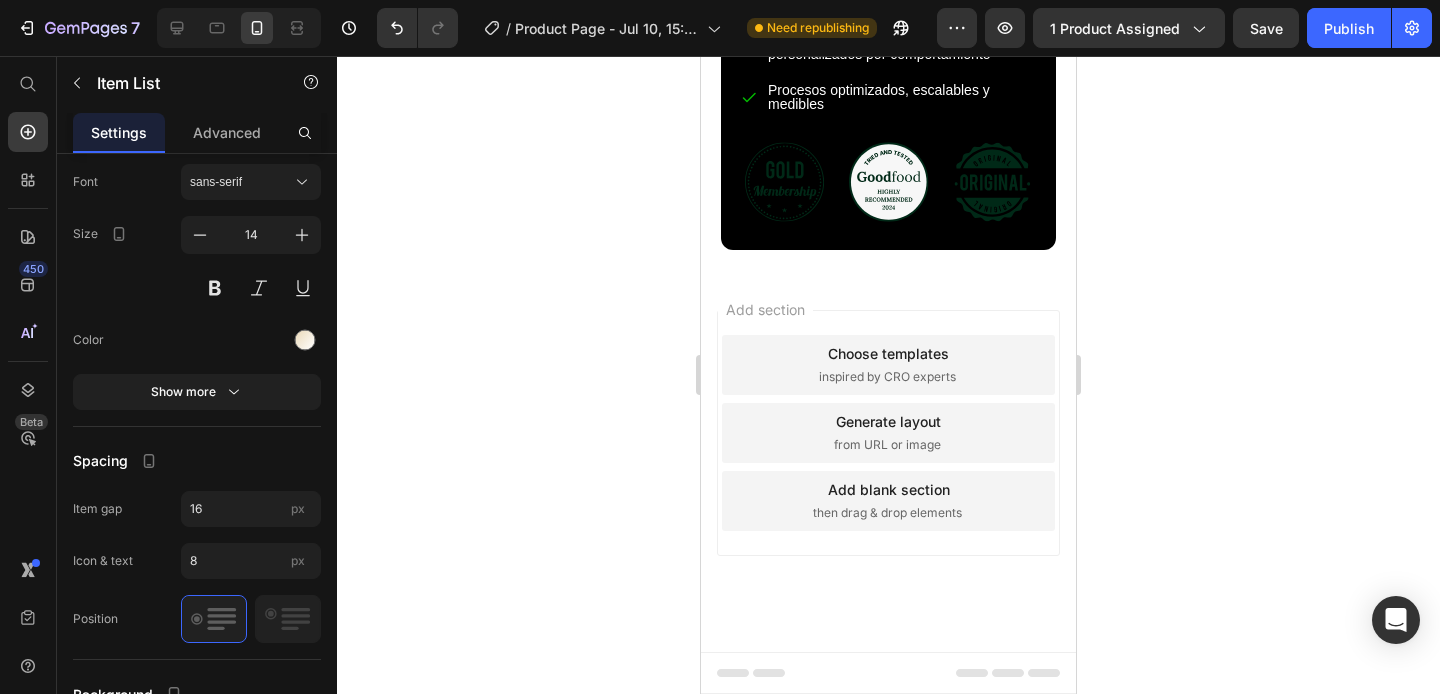 scroll, scrollTop: 0, scrollLeft: 0, axis: both 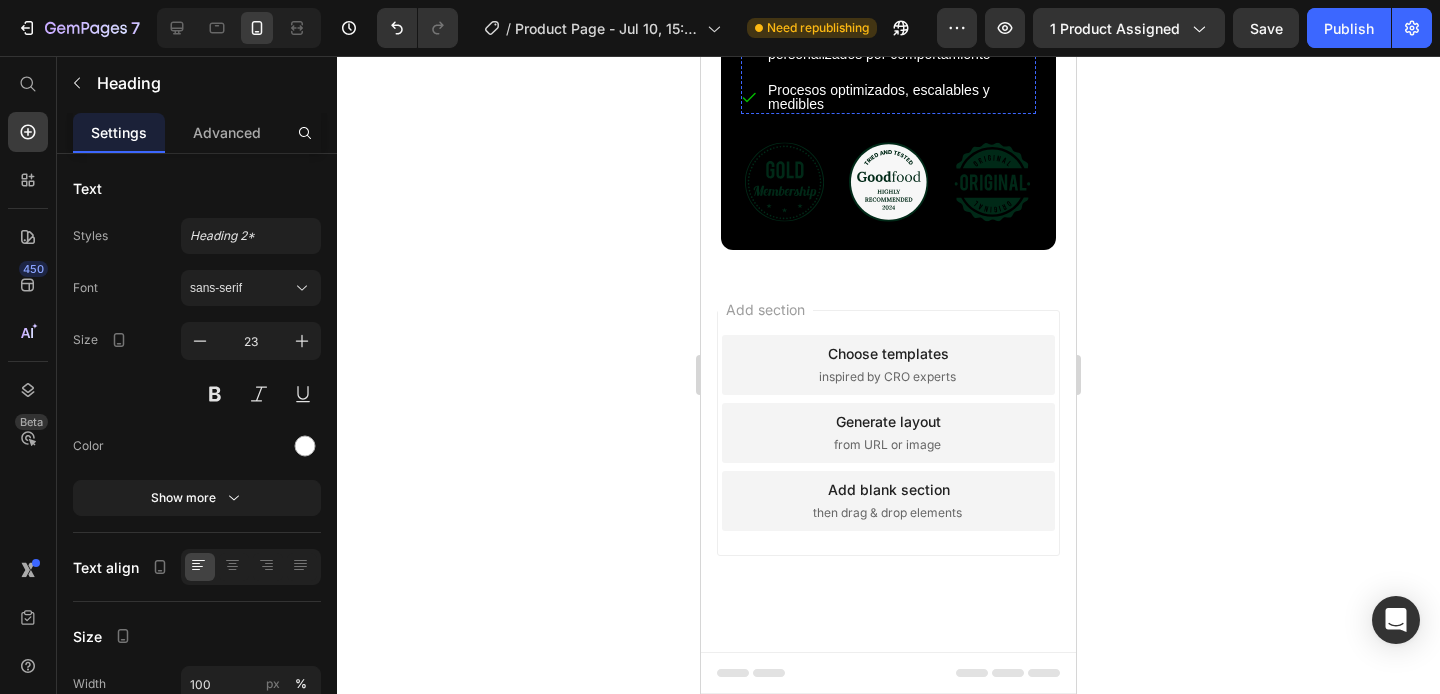 click on "Confirmación de pedidos manual, lenta y propensa a errores
Atención al cliente limitada por horarios o equipo humano
Seguimiento postventa desordenado y sin trazabilidad
Recompra improvisada y no segmentada
Altos costos operativos y tiempo perdido" at bounding box center [888, -264] 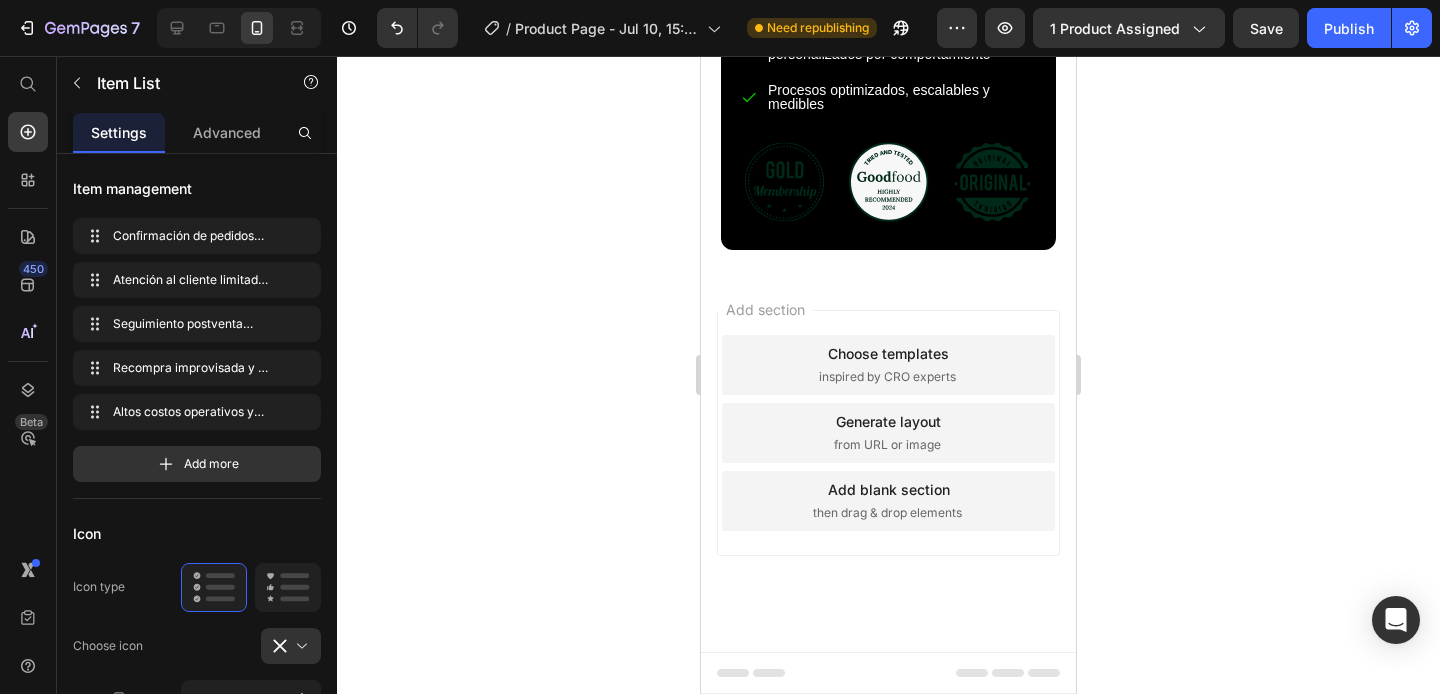 drag, startPoint x: 894, startPoint y: 435, endPoint x: 893, endPoint y: 452, distance: 17.029387 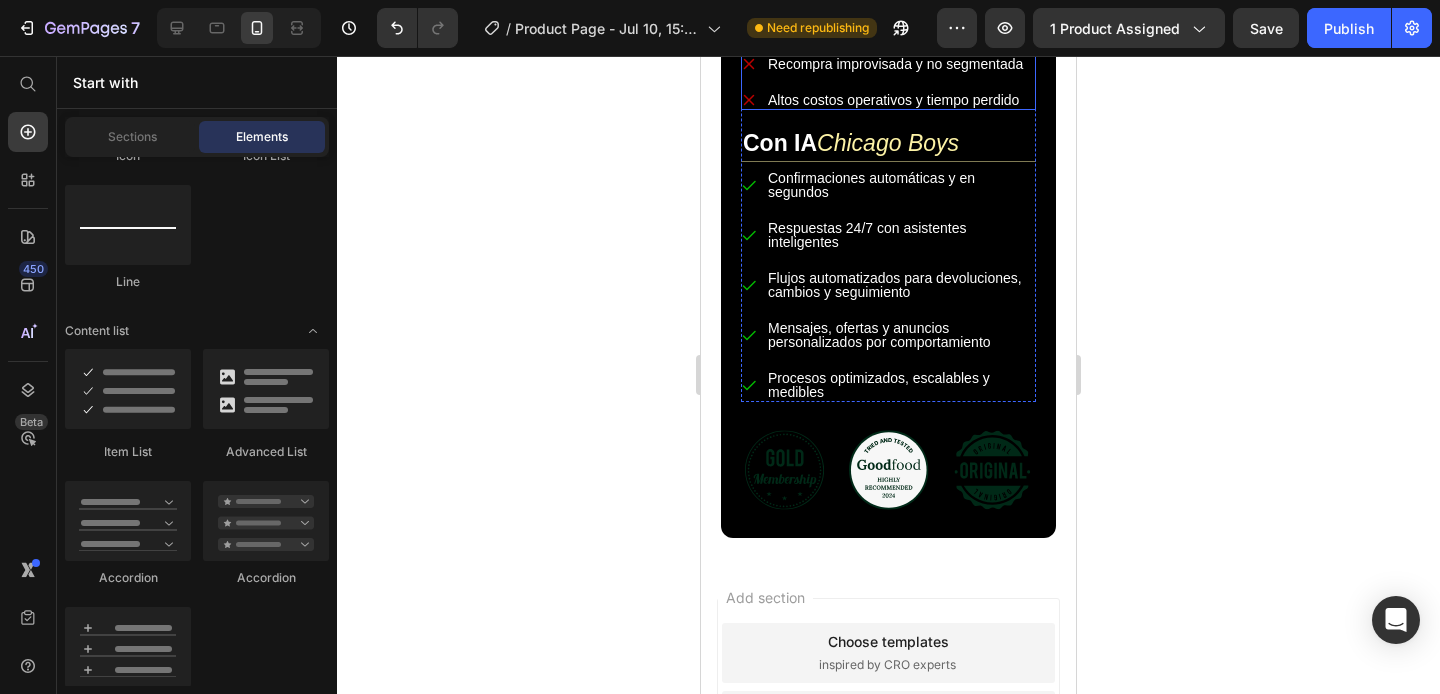 scroll, scrollTop: 4717, scrollLeft: 0, axis: vertical 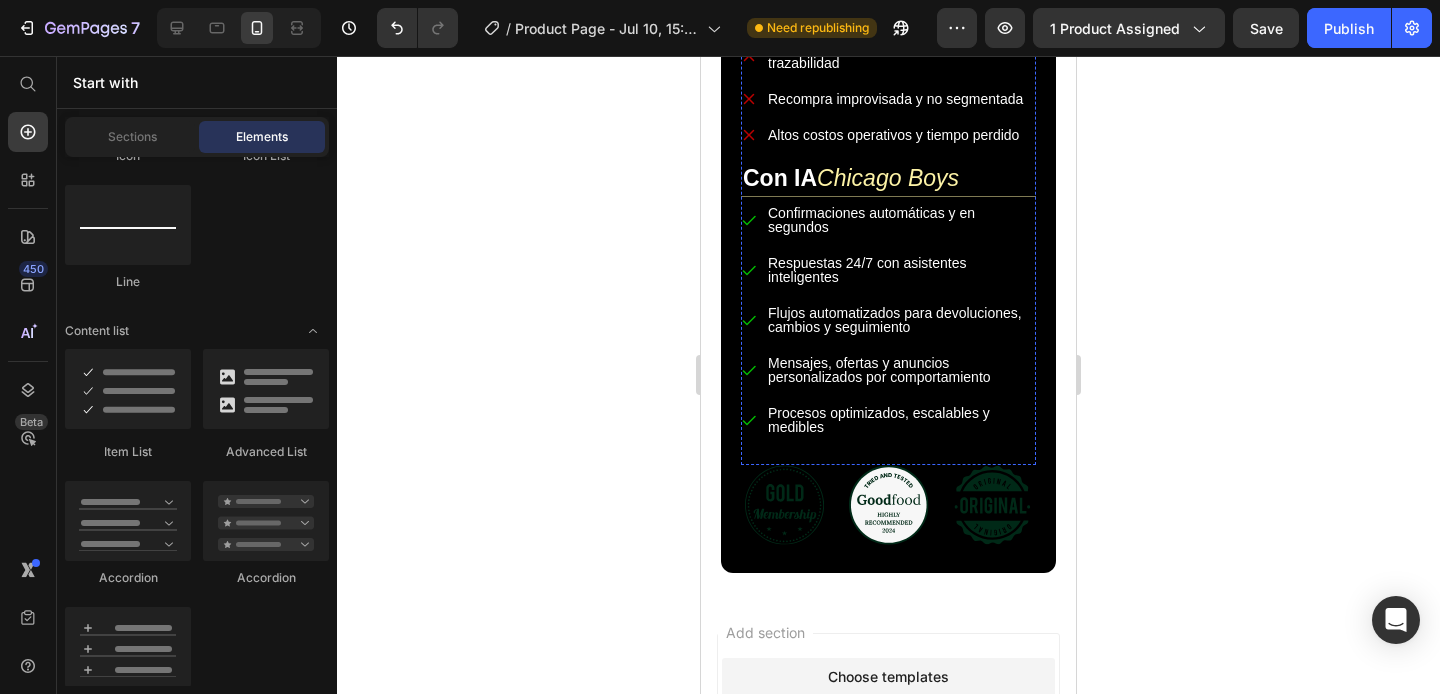click at bounding box center (888, -278) 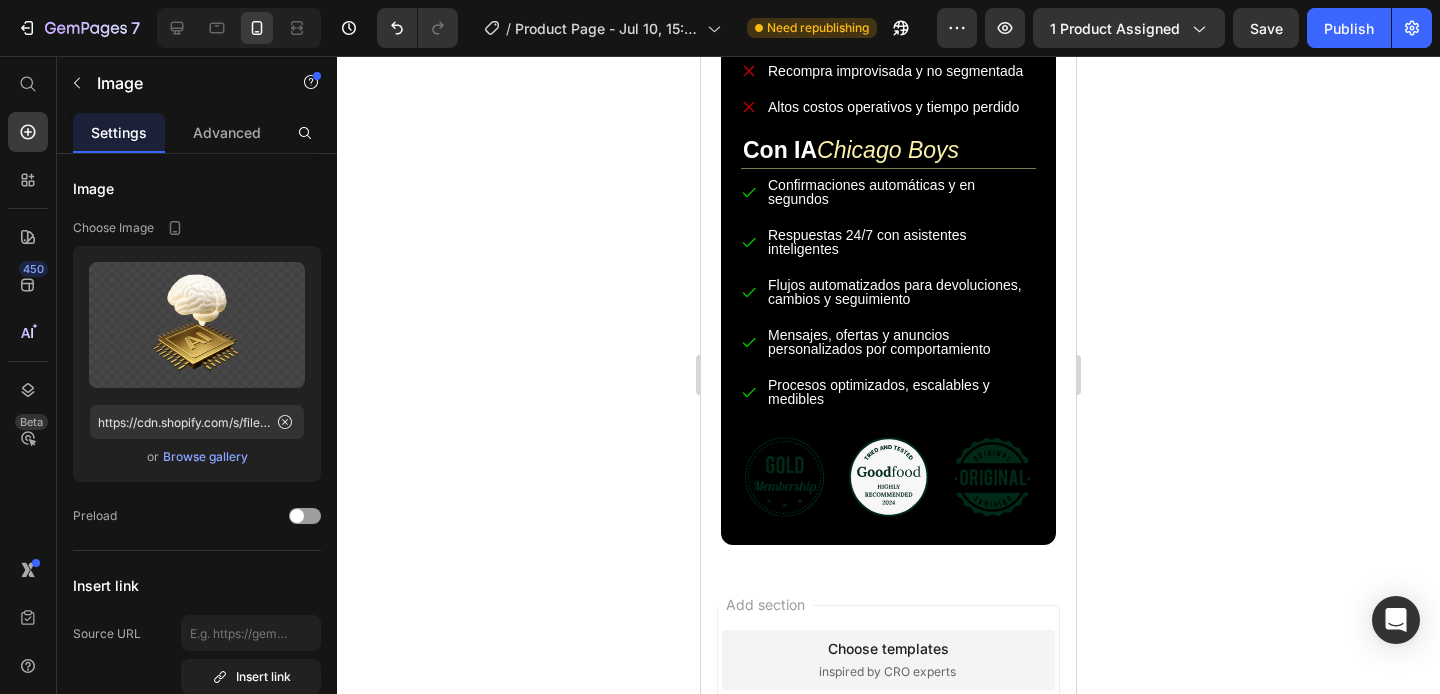 drag, startPoint x: 887, startPoint y: 578, endPoint x: 889, endPoint y: 549, distance: 29.068884 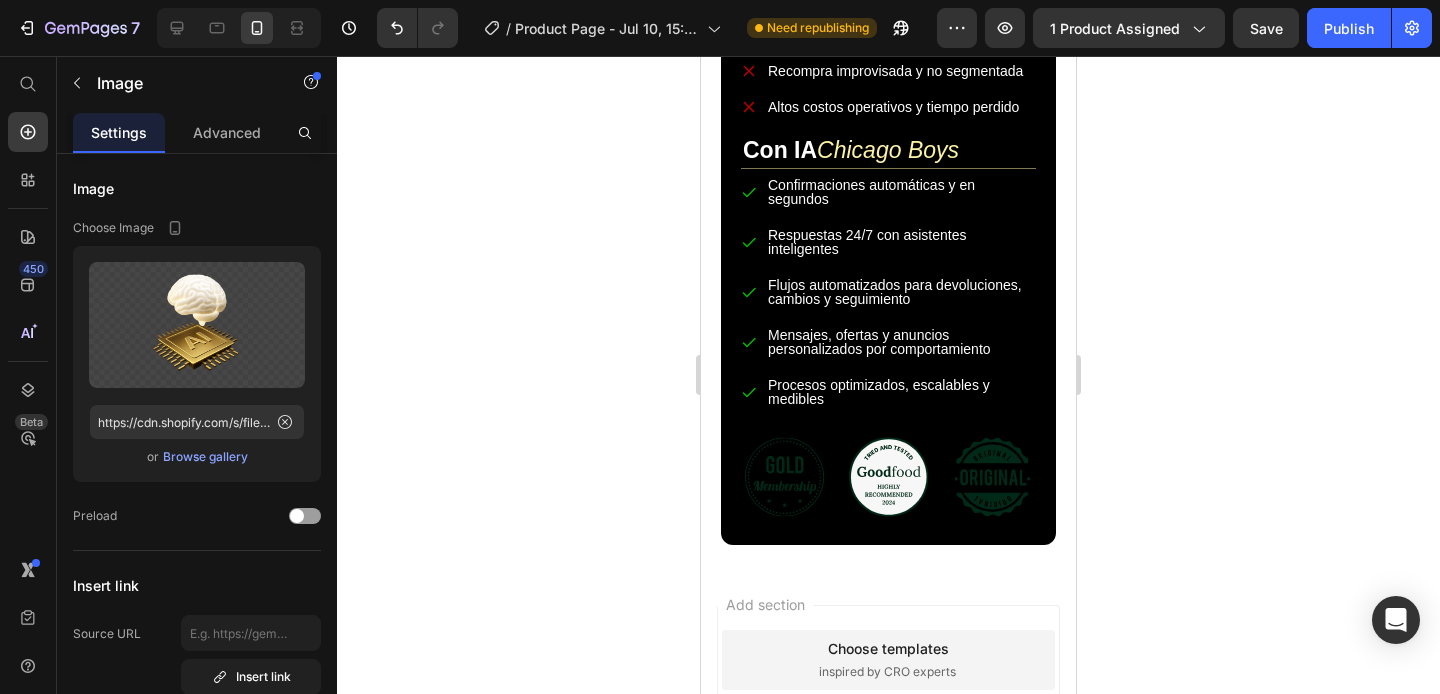 click 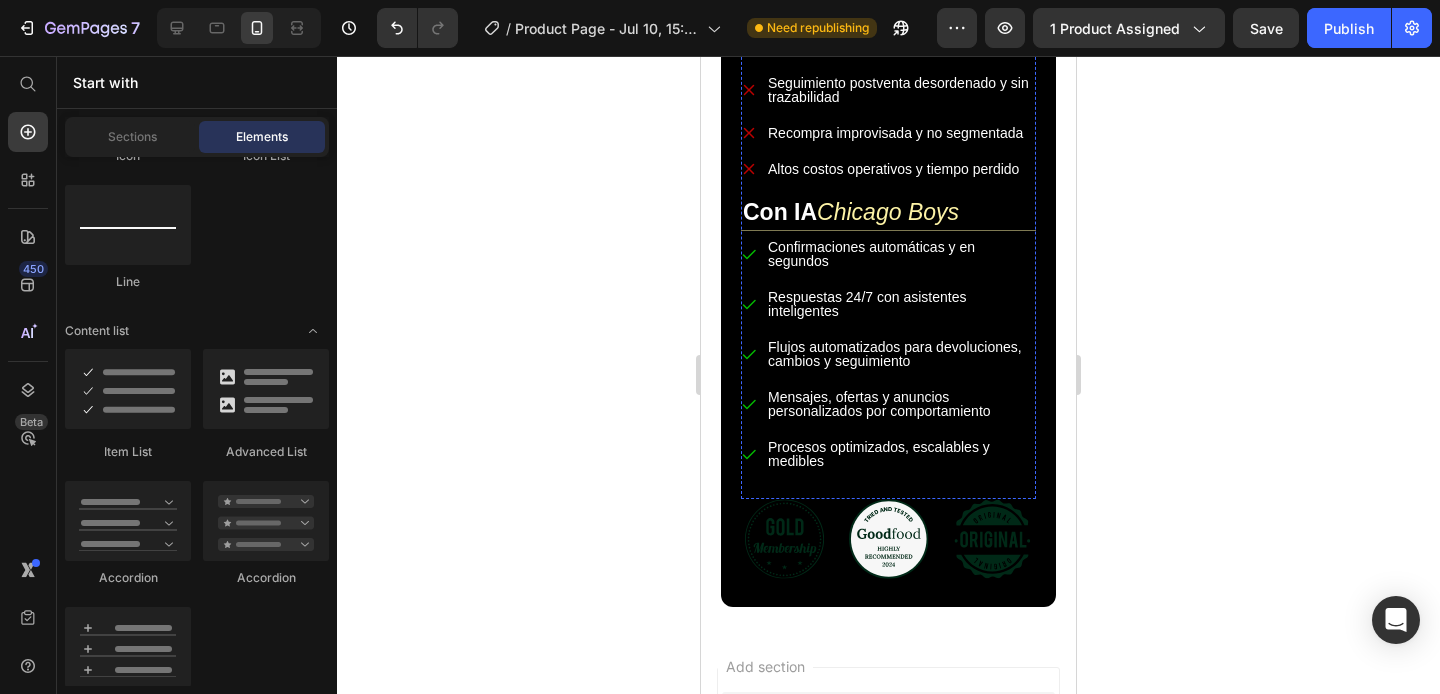 scroll, scrollTop: 4651, scrollLeft: 0, axis: vertical 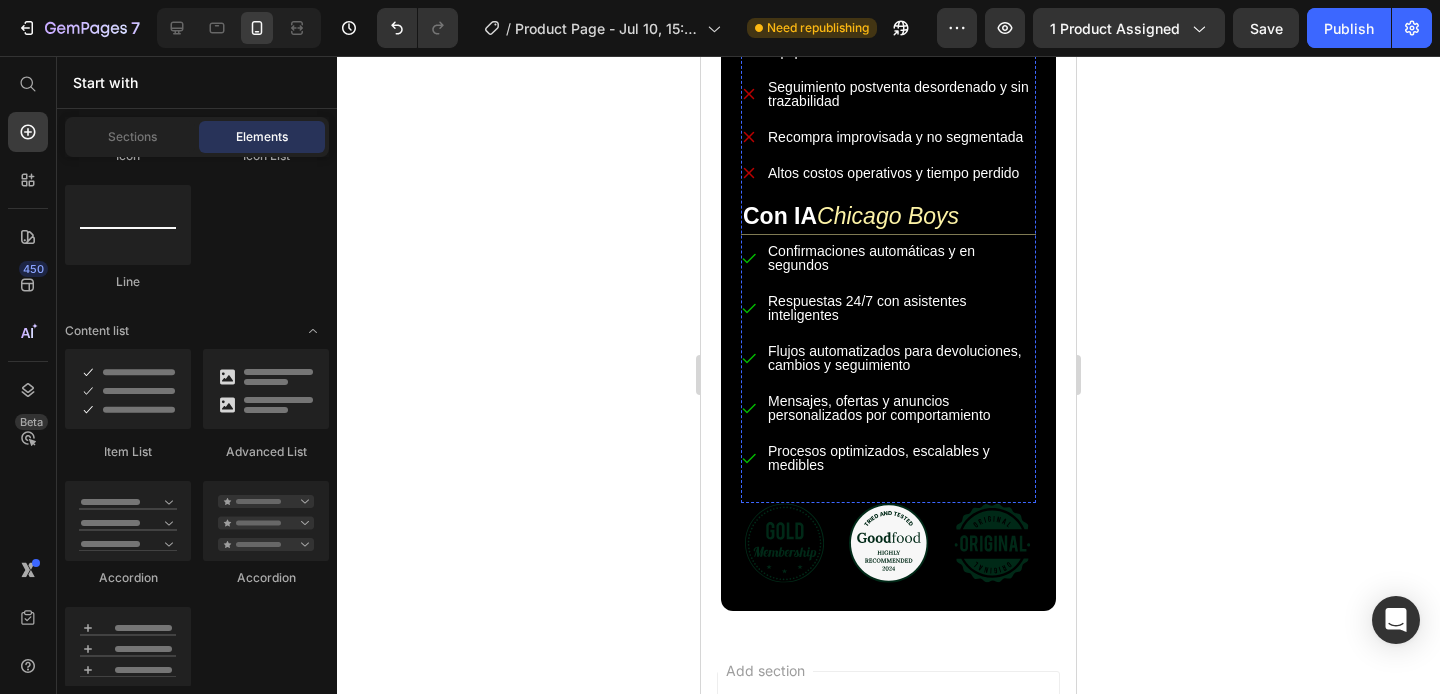 click on "La inteligencia artificial en ecommerce ya no es el futuro, es el presente." at bounding box center (888, -421) 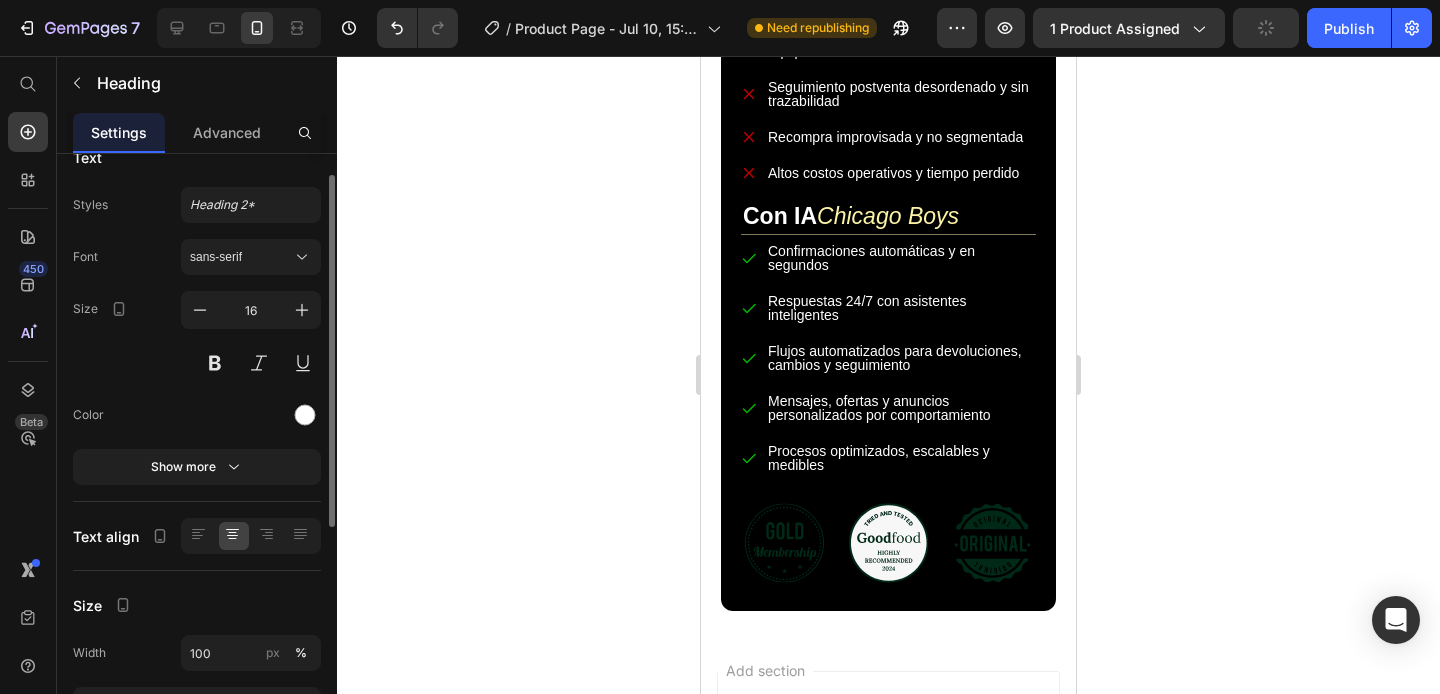 scroll, scrollTop: 33, scrollLeft: 0, axis: vertical 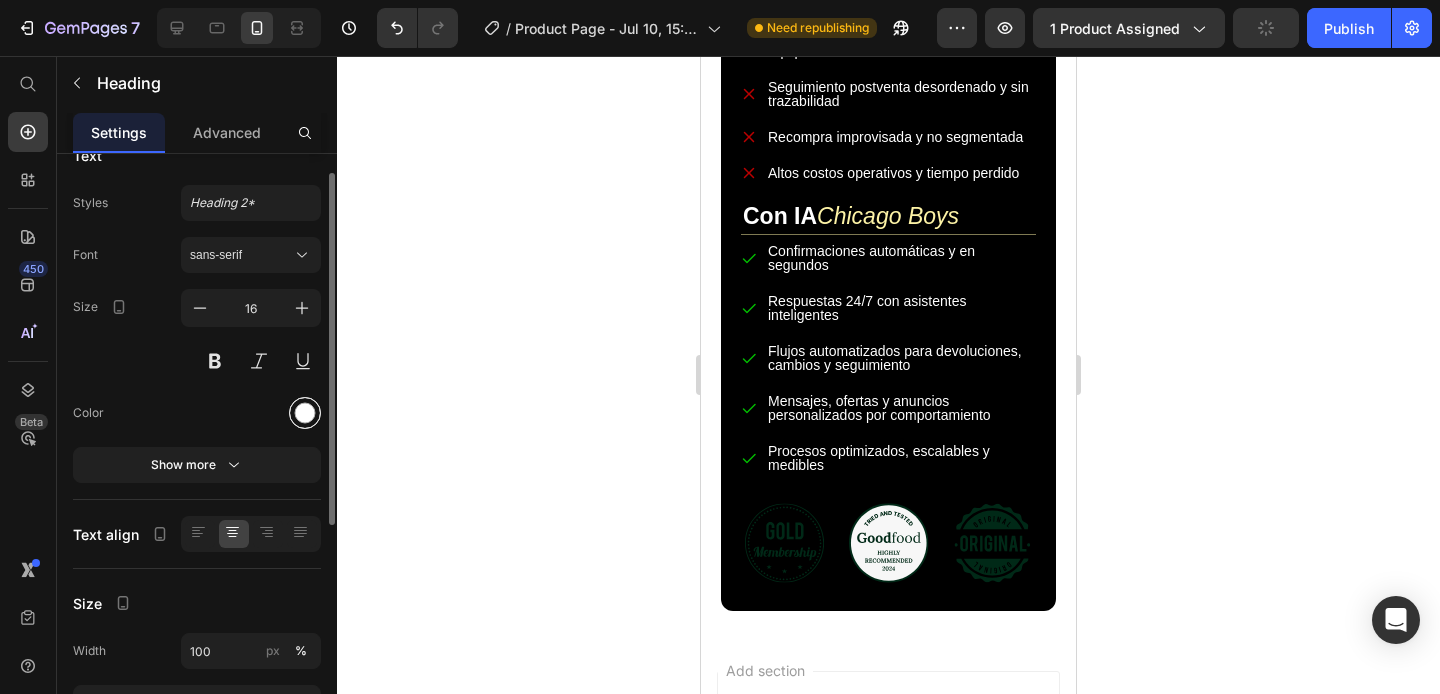 click at bounding box center [305, 413] 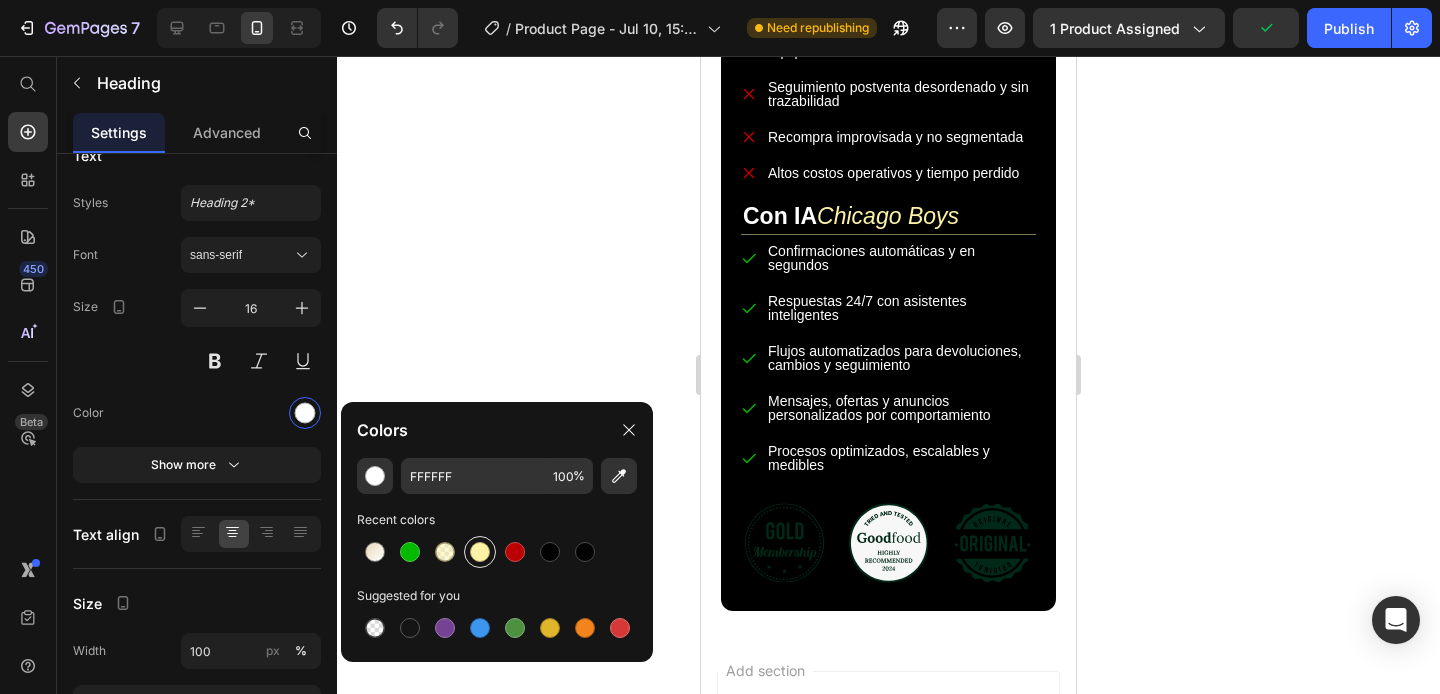 click at bounding box center [480, 552] 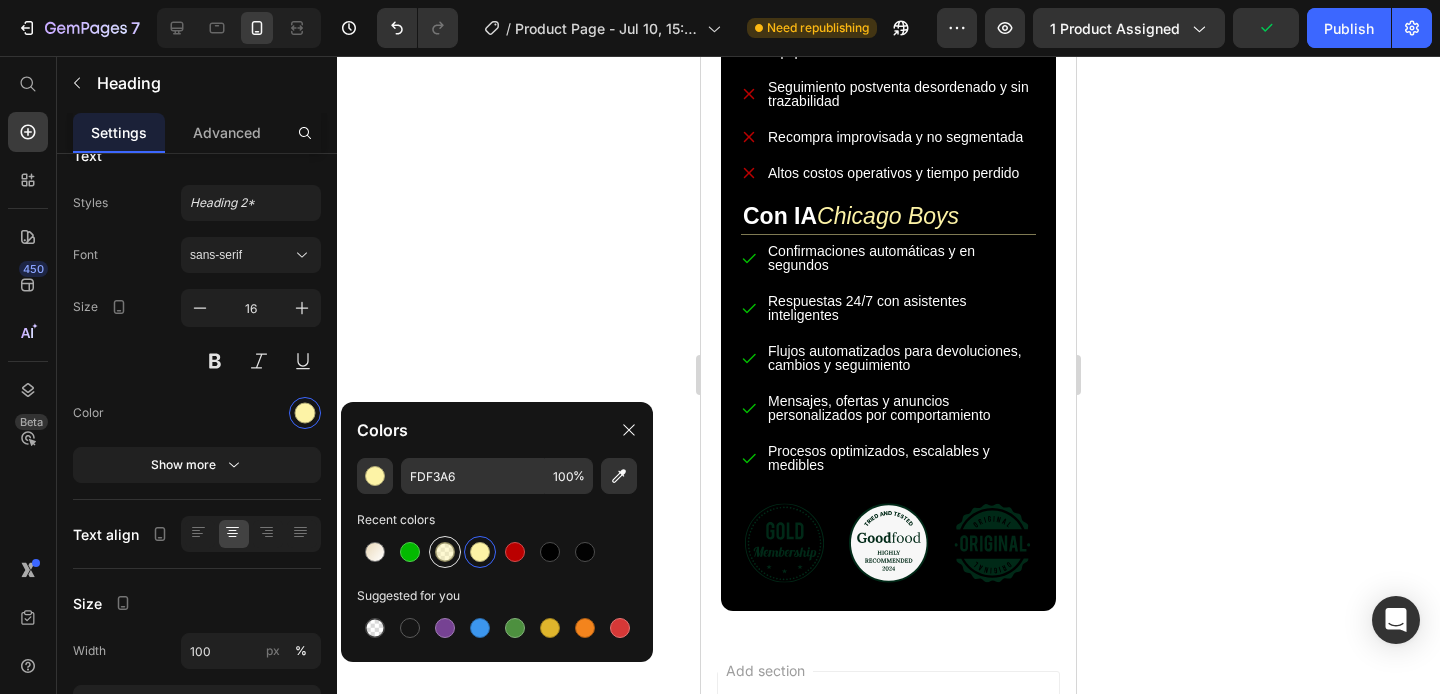 click at bounding box center [445, 552] 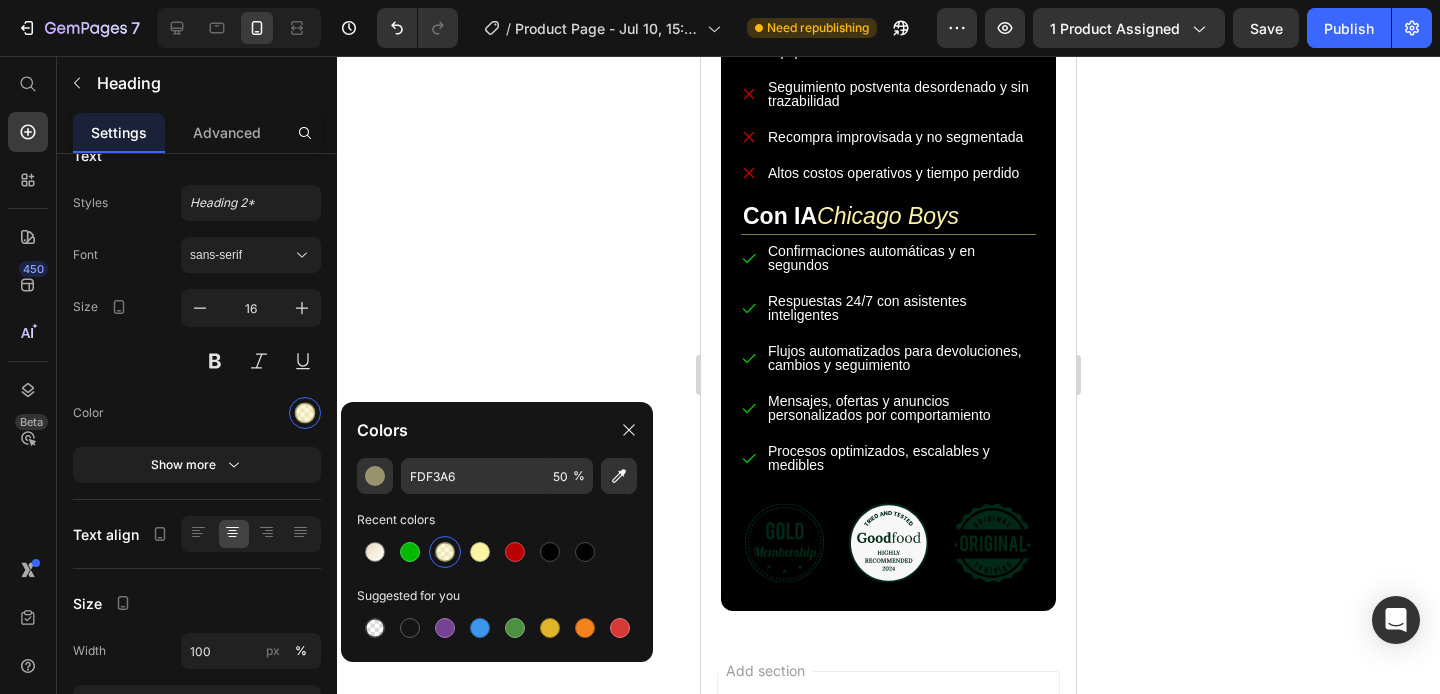 click 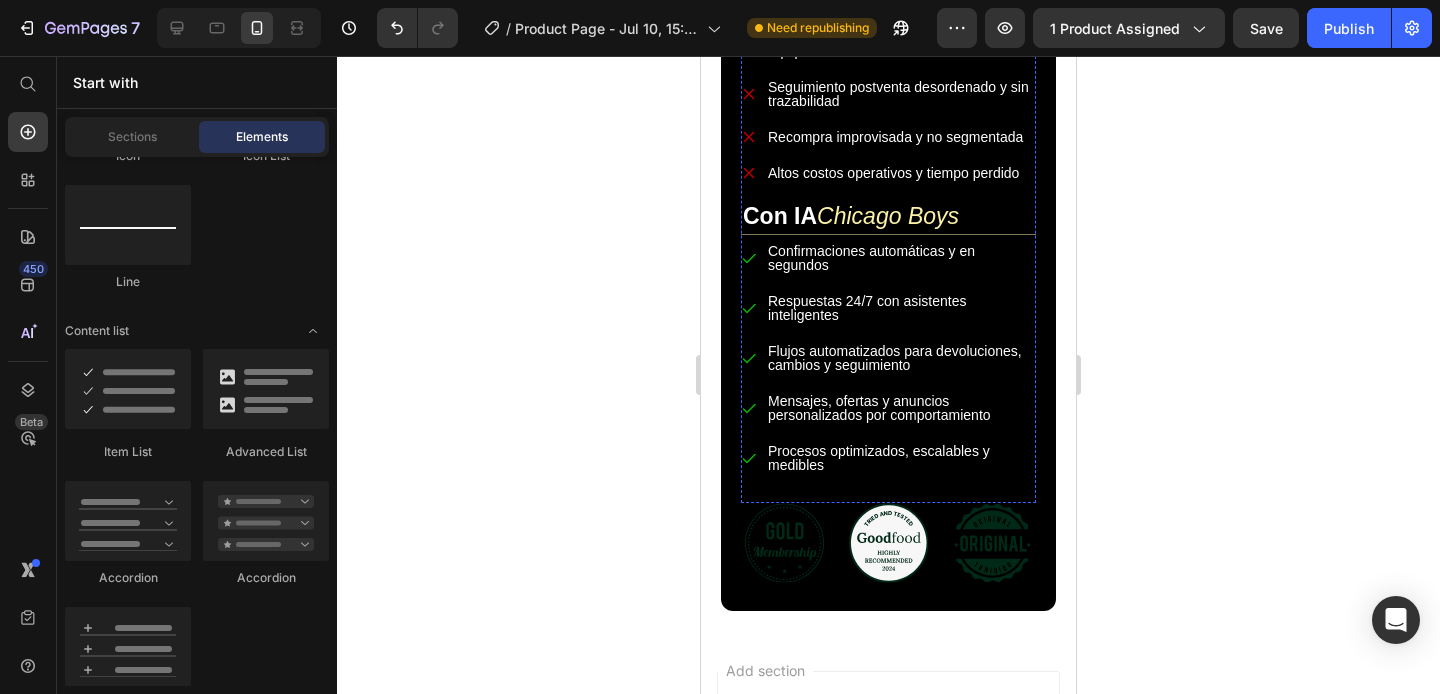 click at bounding box center (888, -212) 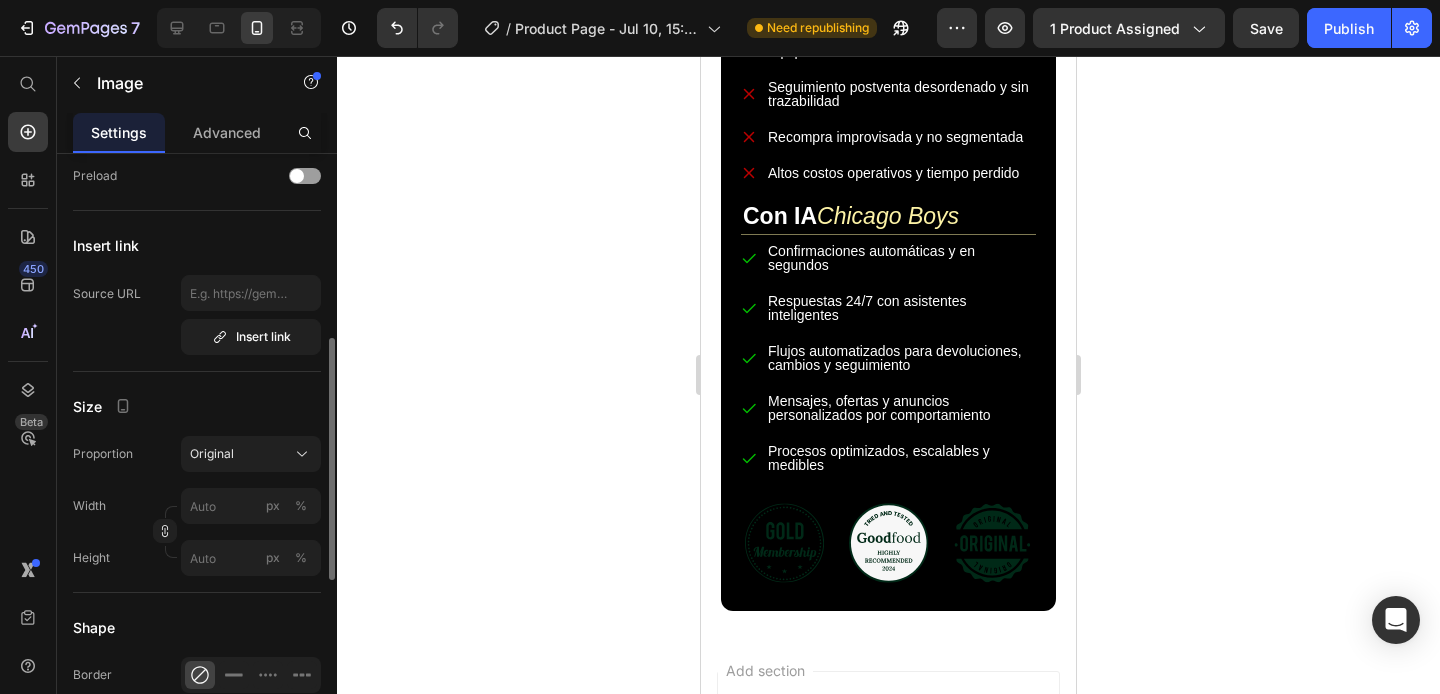 scroll, scrollTop: 393, scrollLeft: 0, axis: vertical 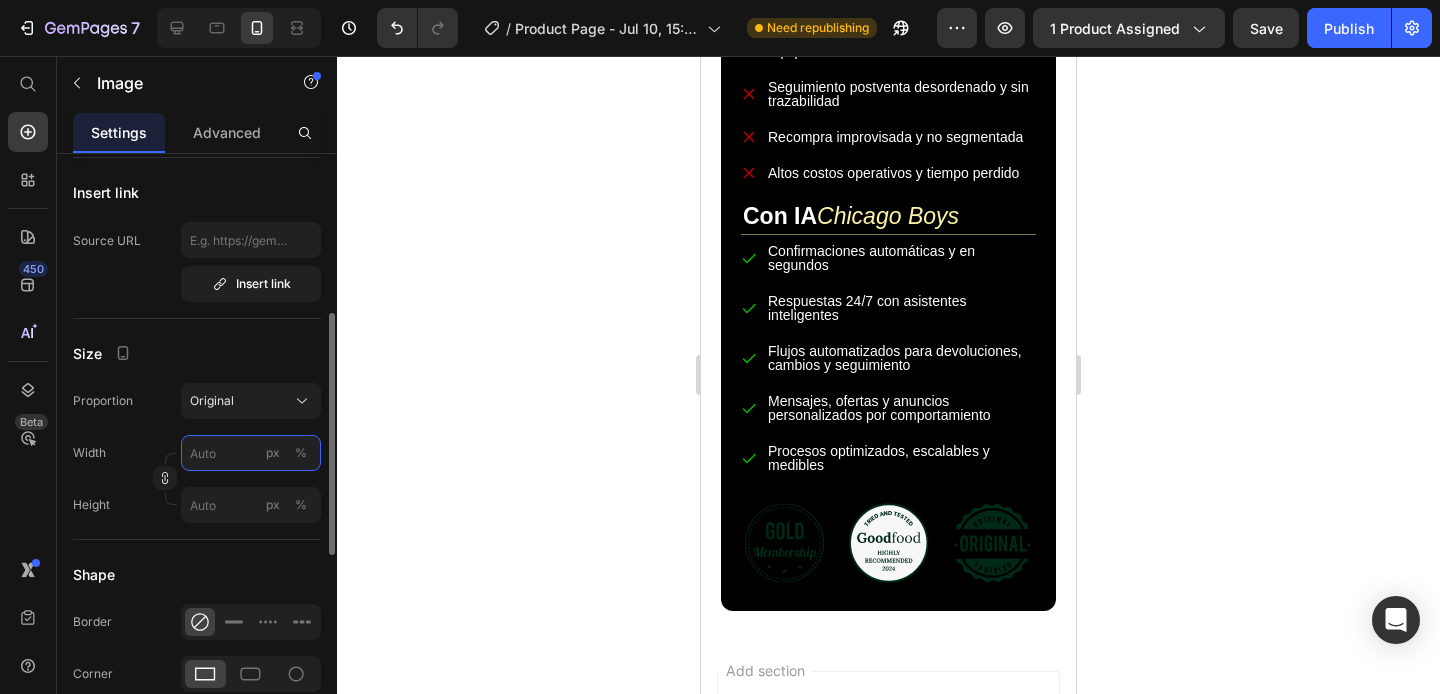 click on "px %" at bounding box center (251, 453) 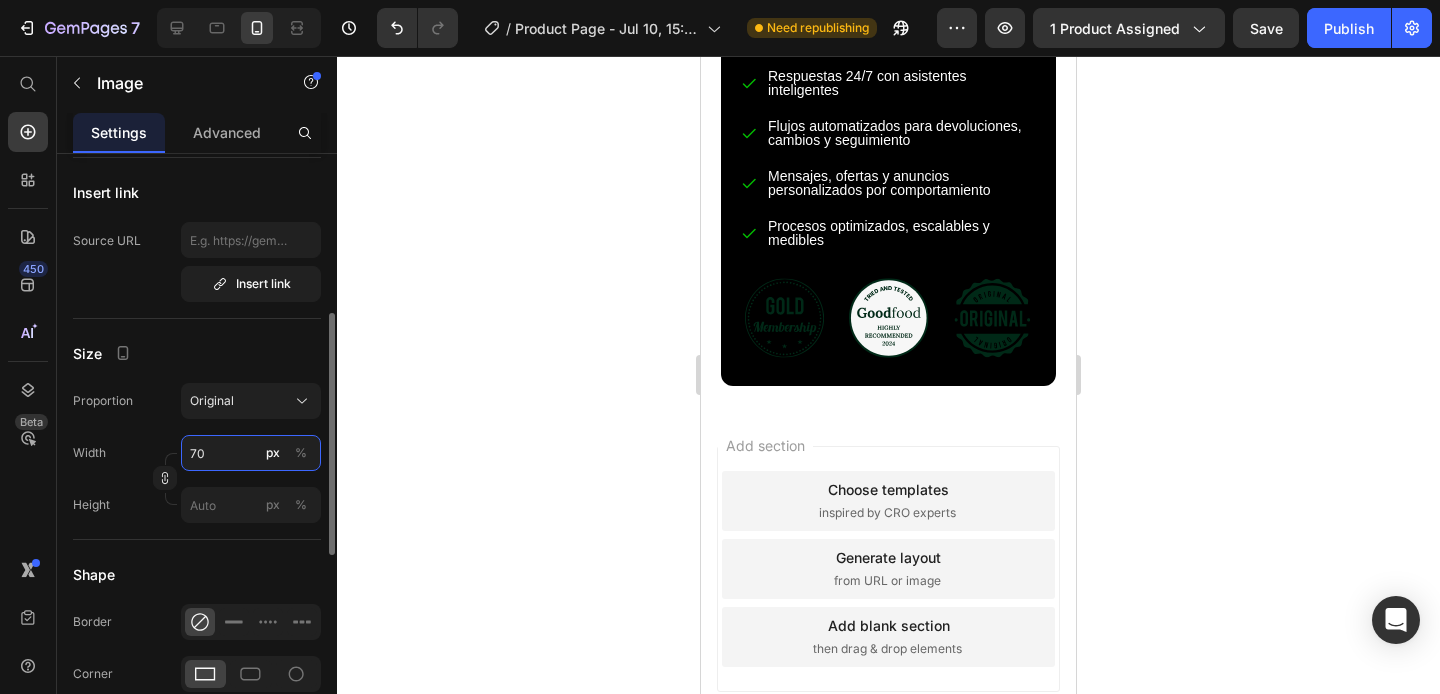 type on "70" 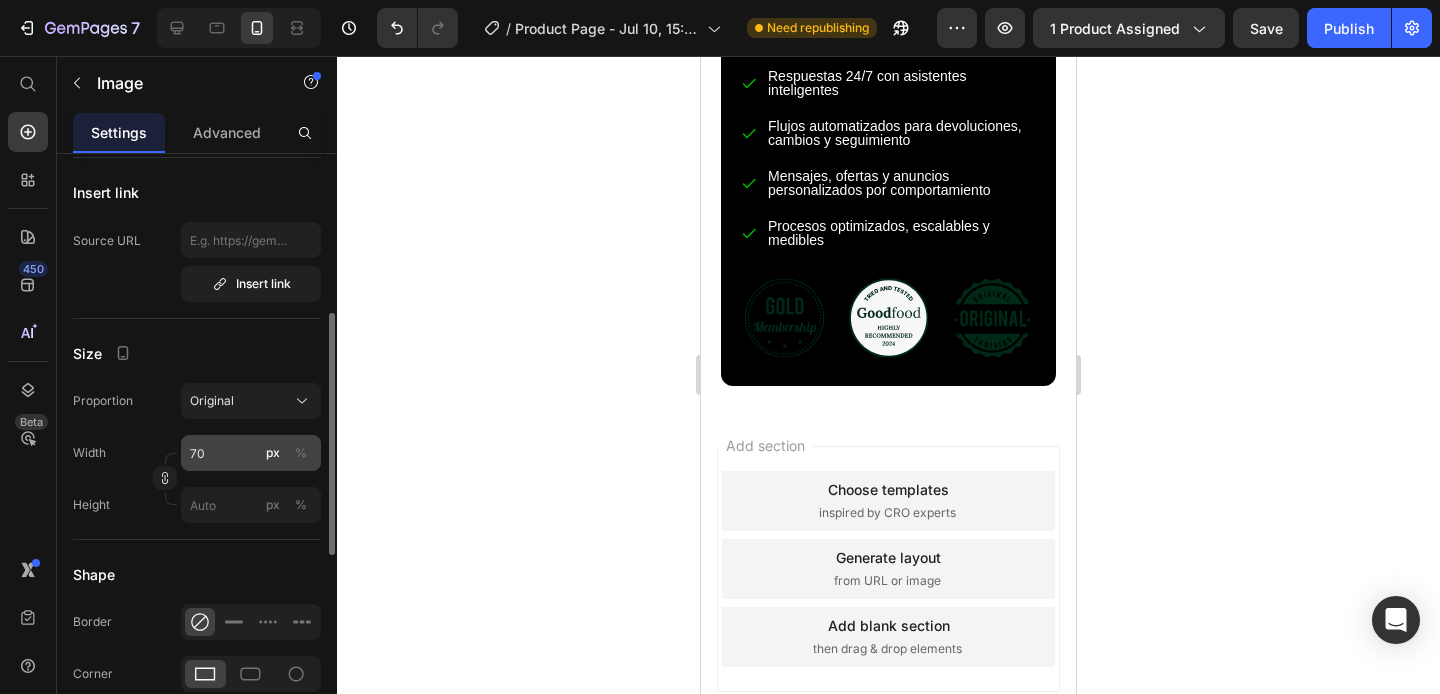 click on "%" at bounding box center [301, 453] 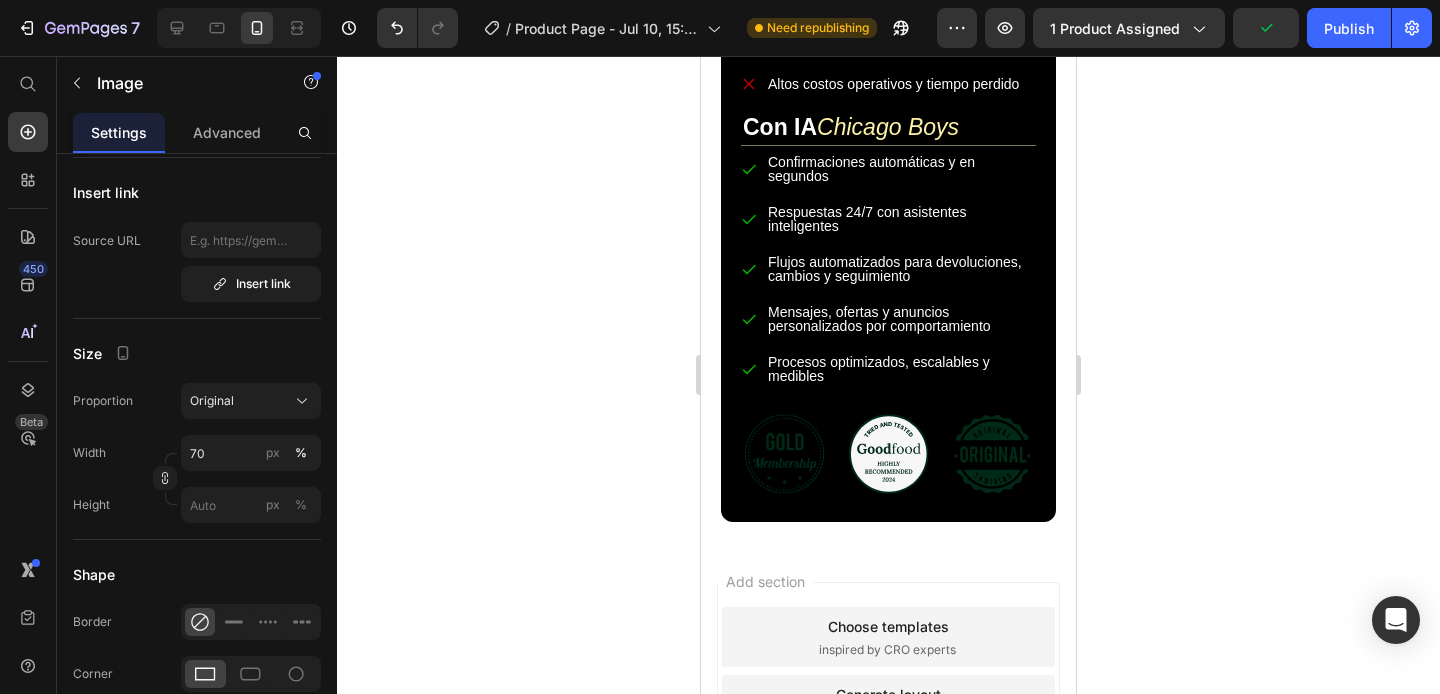 click 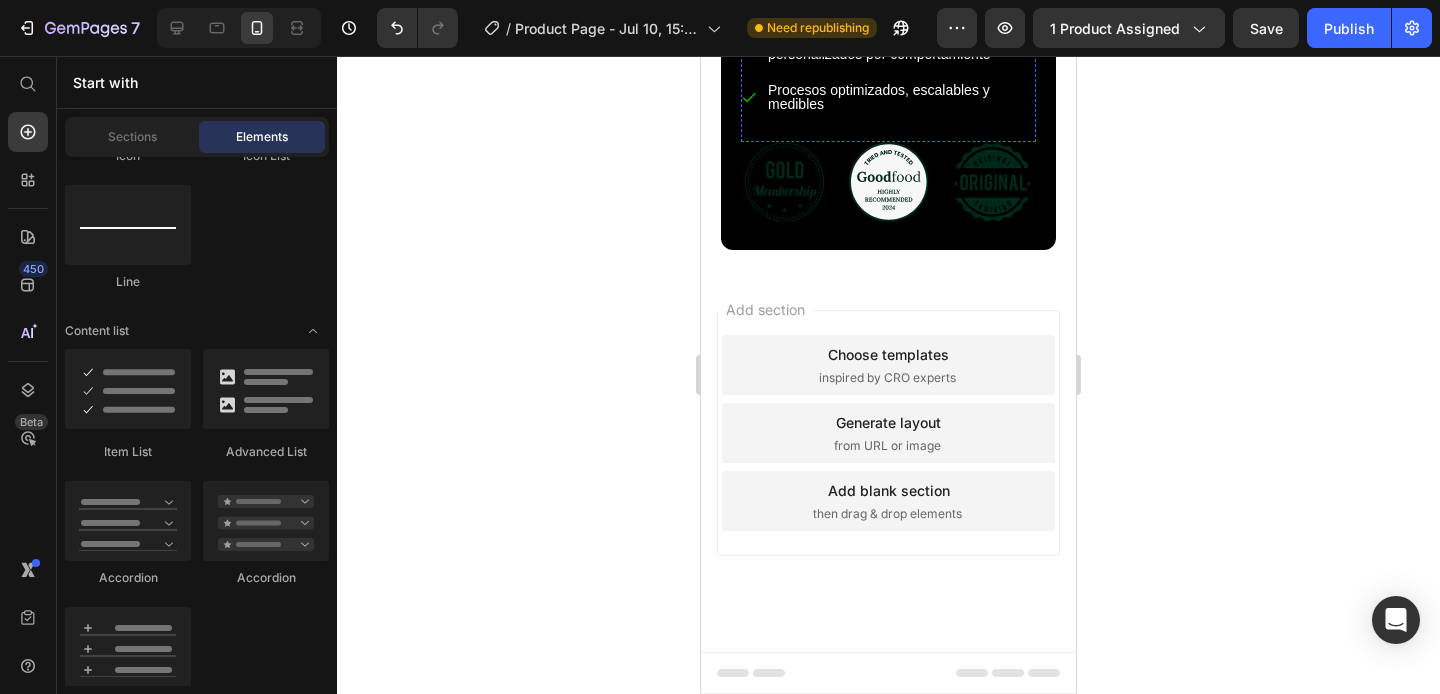 scroll, scrollTop: 5039, scrollLeft: 0, axis: vertical 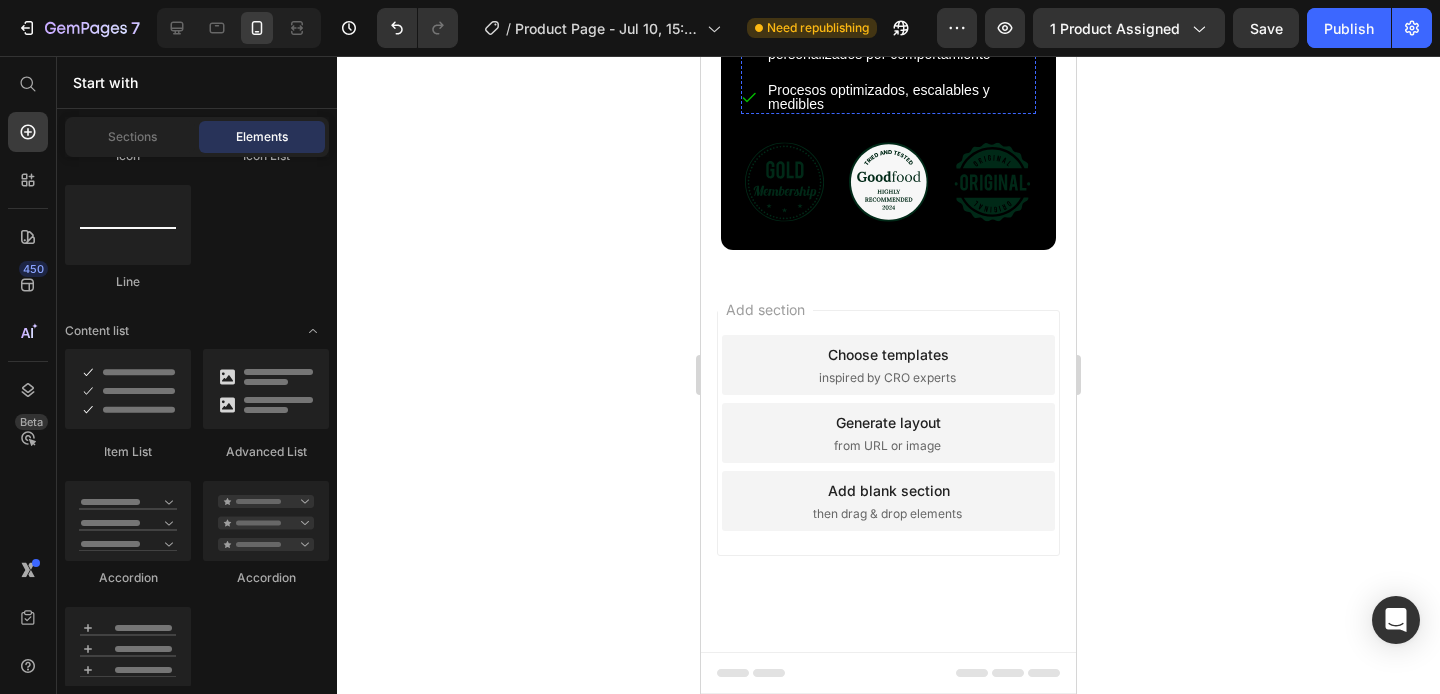 click on "Confirmación de pedidos manual, lenta y propensa a errores
Atención al cliente limitada por horarios o equipo humano
Seguimiento postventa desordenado y sin trazabilidad
Recompra improvisada y no segmentada
Altos costos operativos y tiempo perdido" at bounding box center [888, -281] 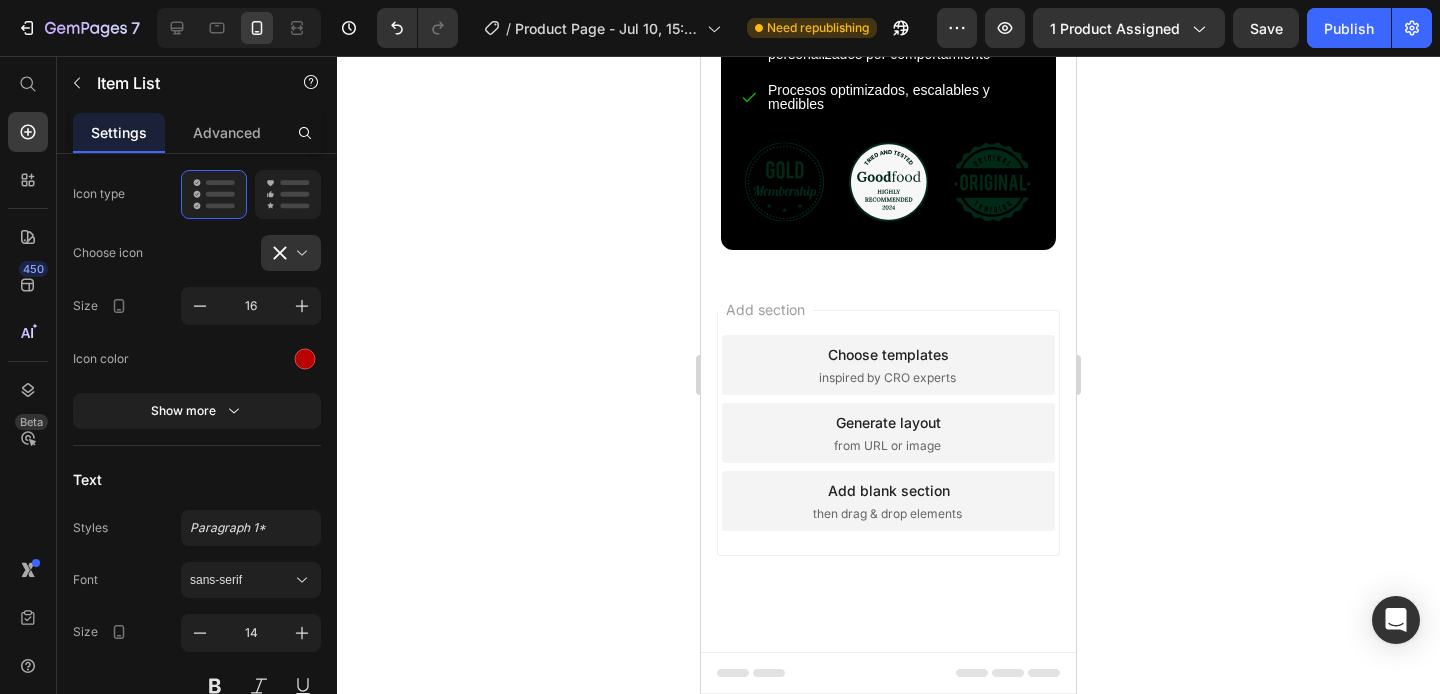 scroll, scrollTop: 0, scrollLeft: 0, axis: both 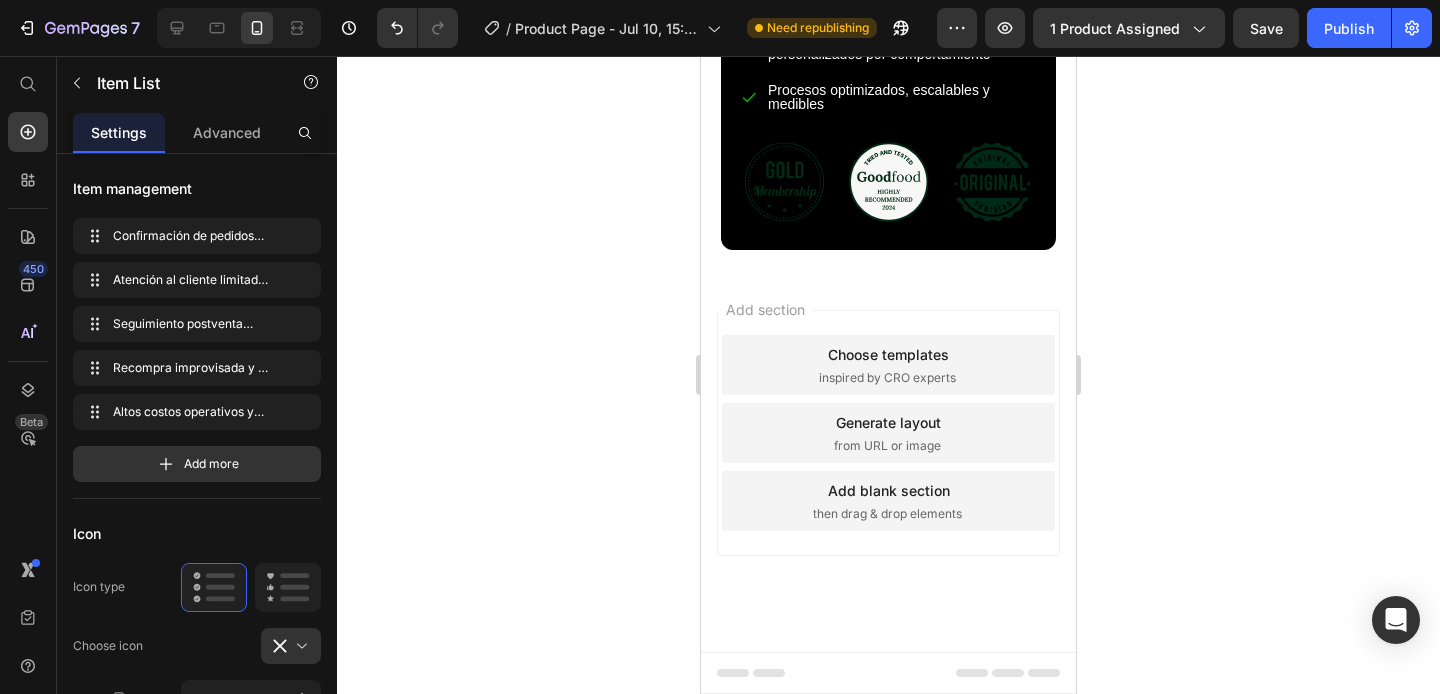 drag, startPoint x: 883, startPoint y: 401, endPoint x: 883, endPoint y: 415, distance: 14 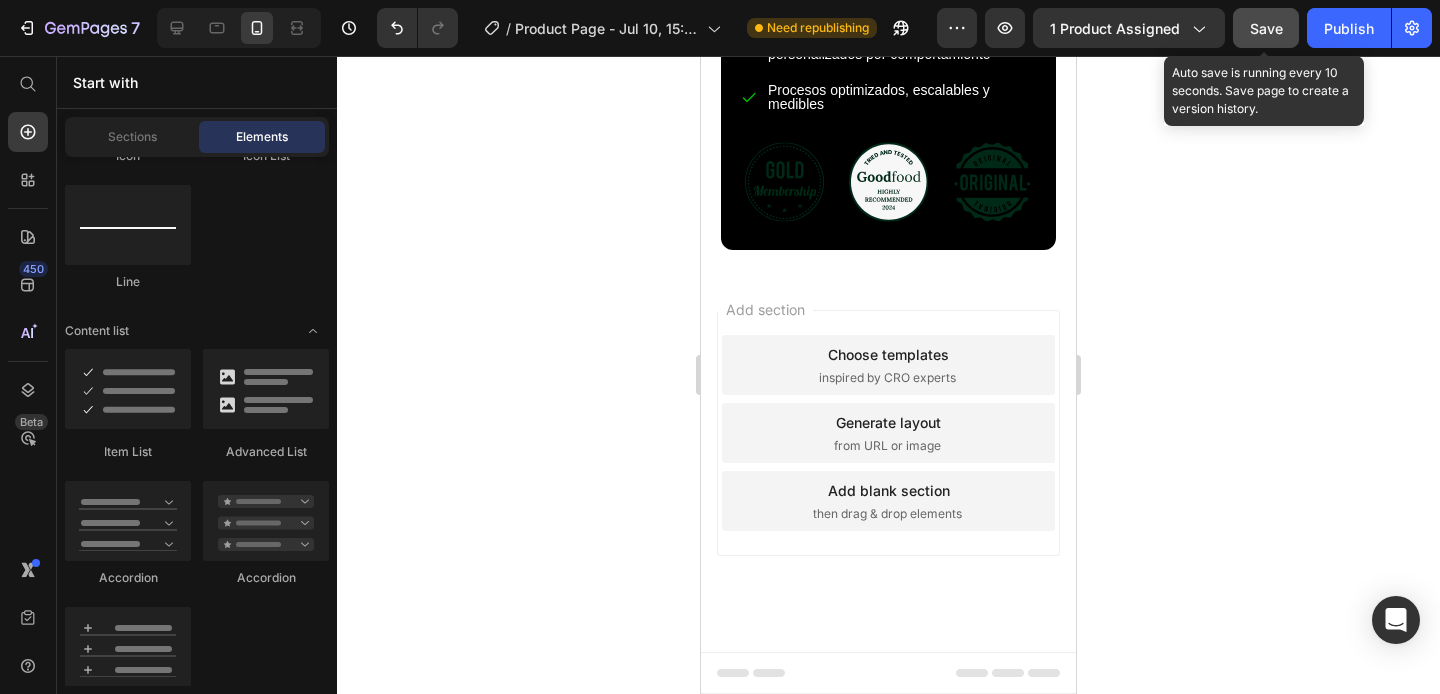 click on "Save" 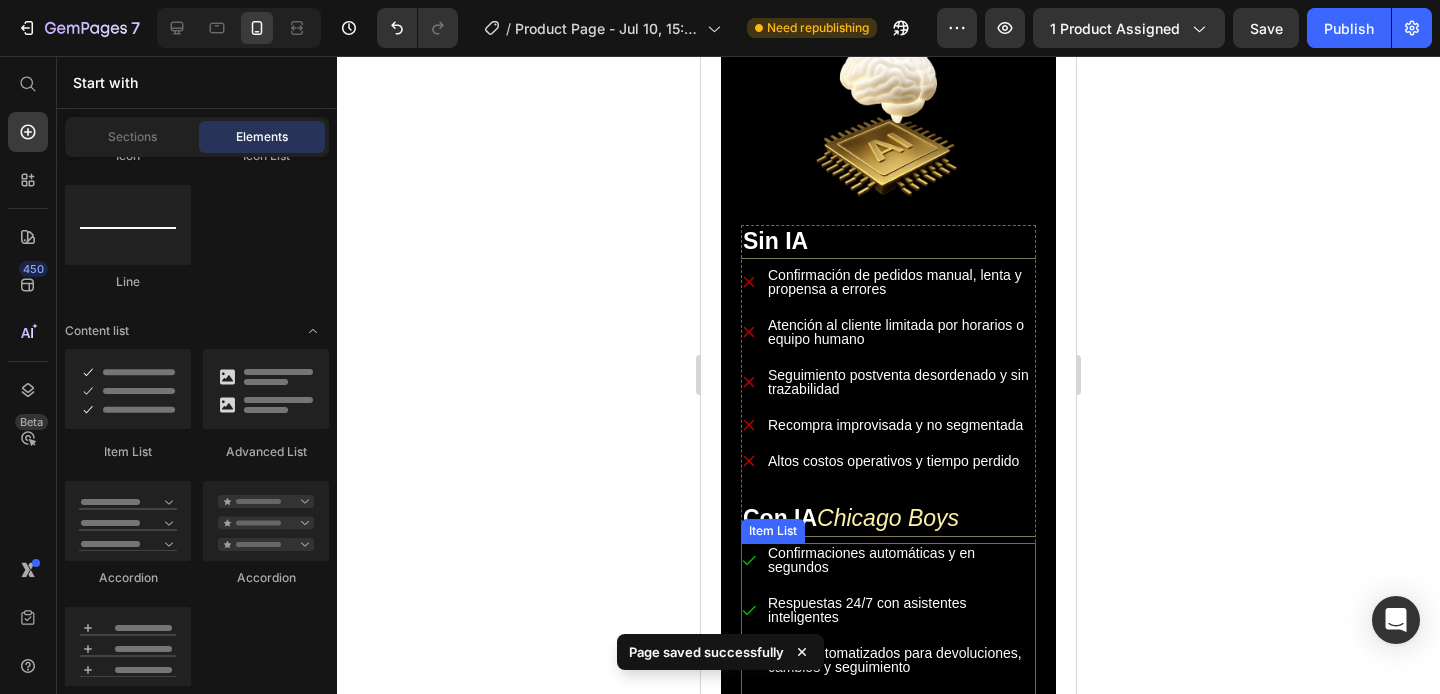 scroll, scrollTop: 4375, scrollLeft: 0, axis: vertical 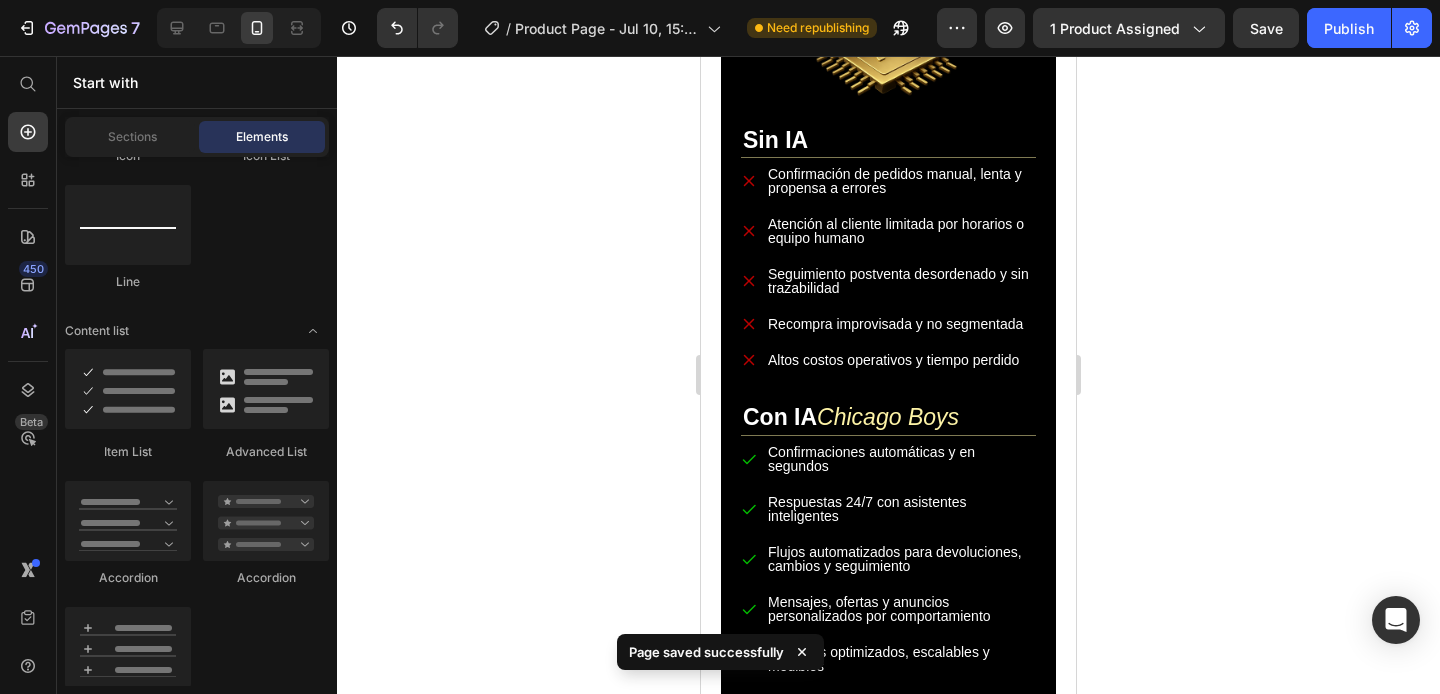 click on "Image                Title Line" at bounding box center [888, -264] 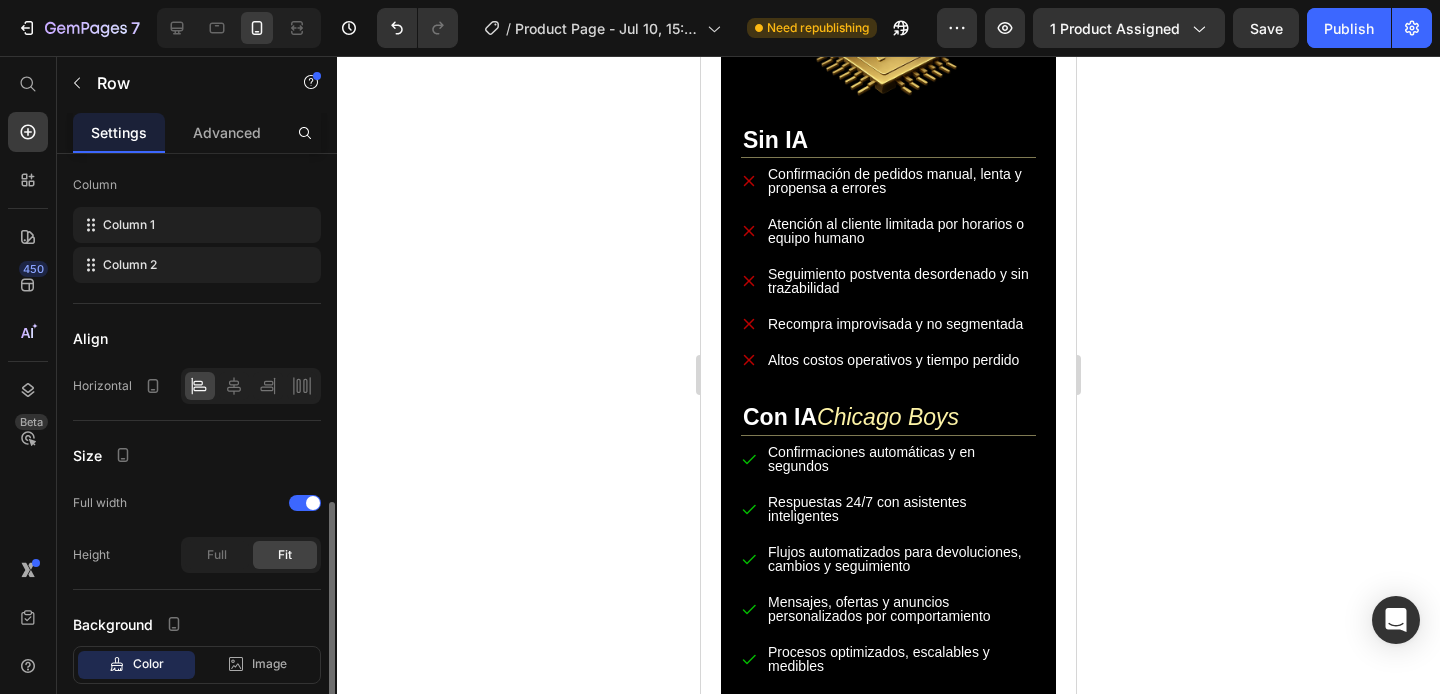 scroll, scrollTop: 376, scrollLeft: 0, axis: vertical 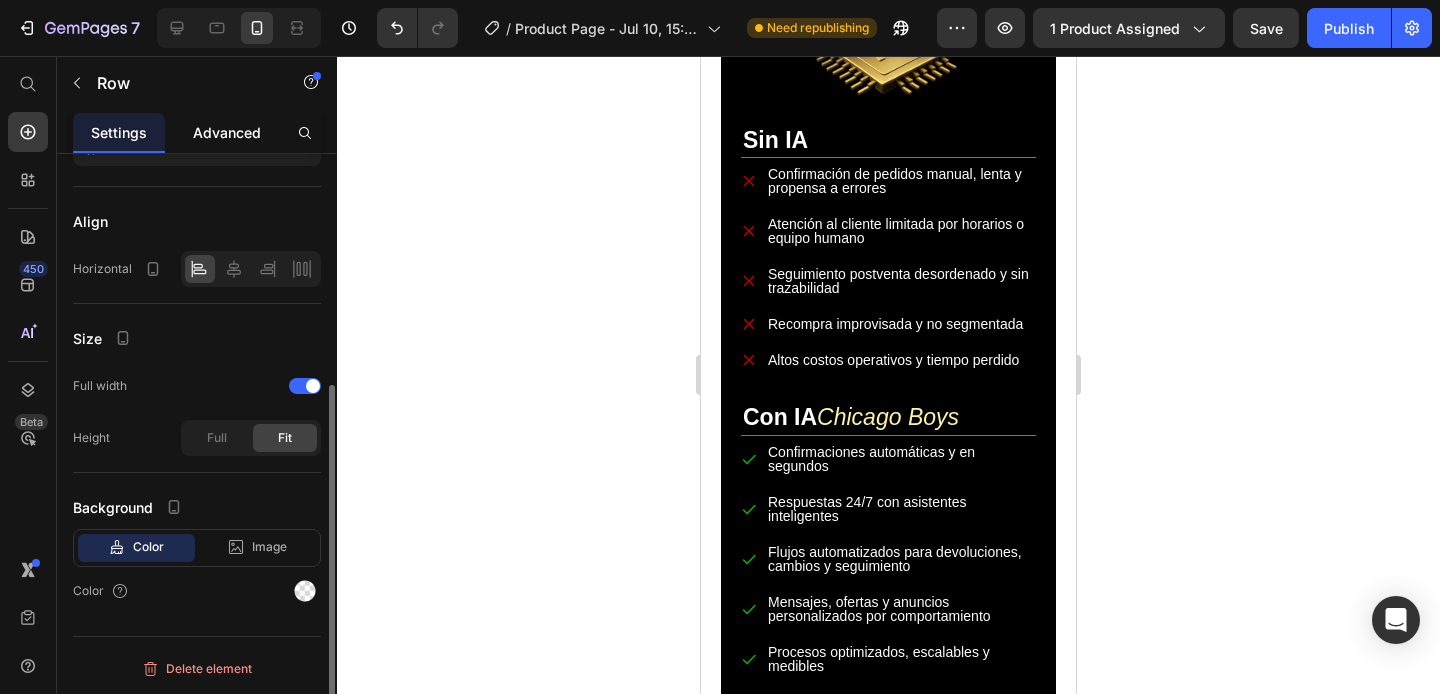 click on "Advanced" at bounding box center (227, 132) 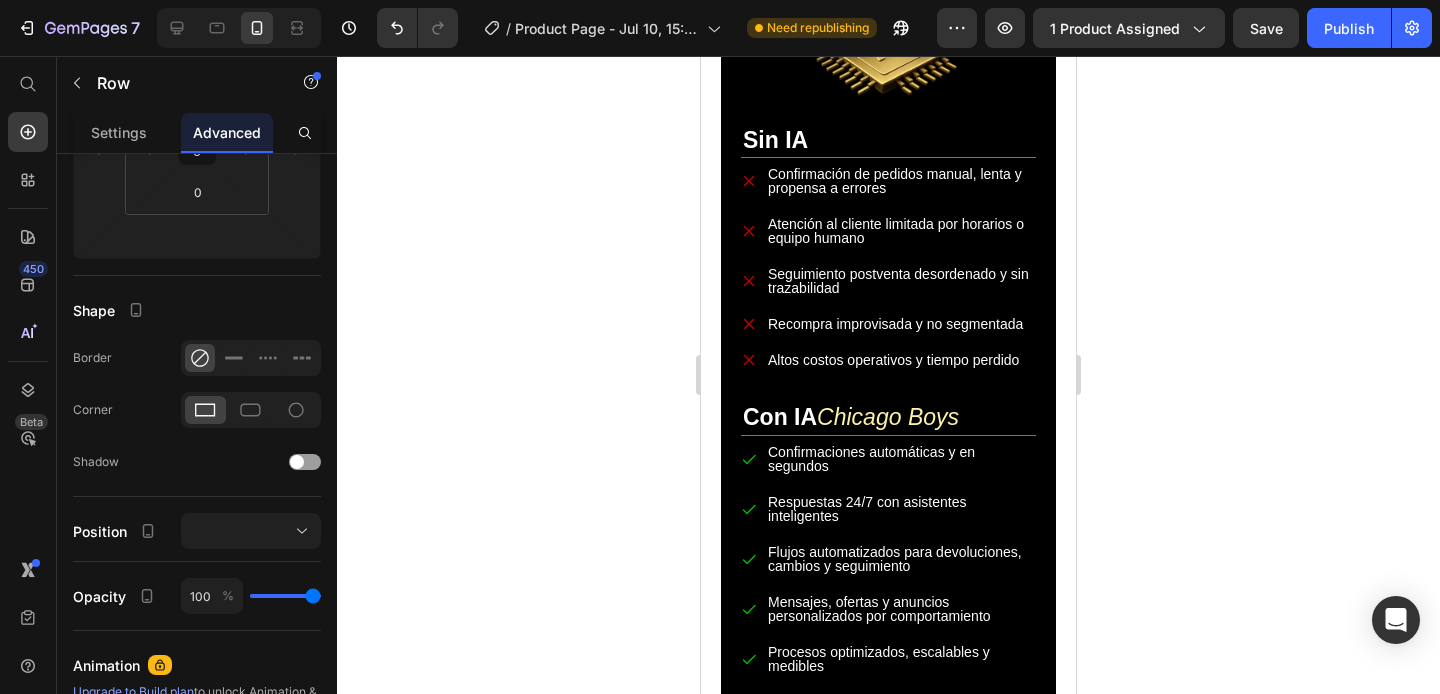 scroll, scrollTop: 0, scrollLeft: 0, axis: both 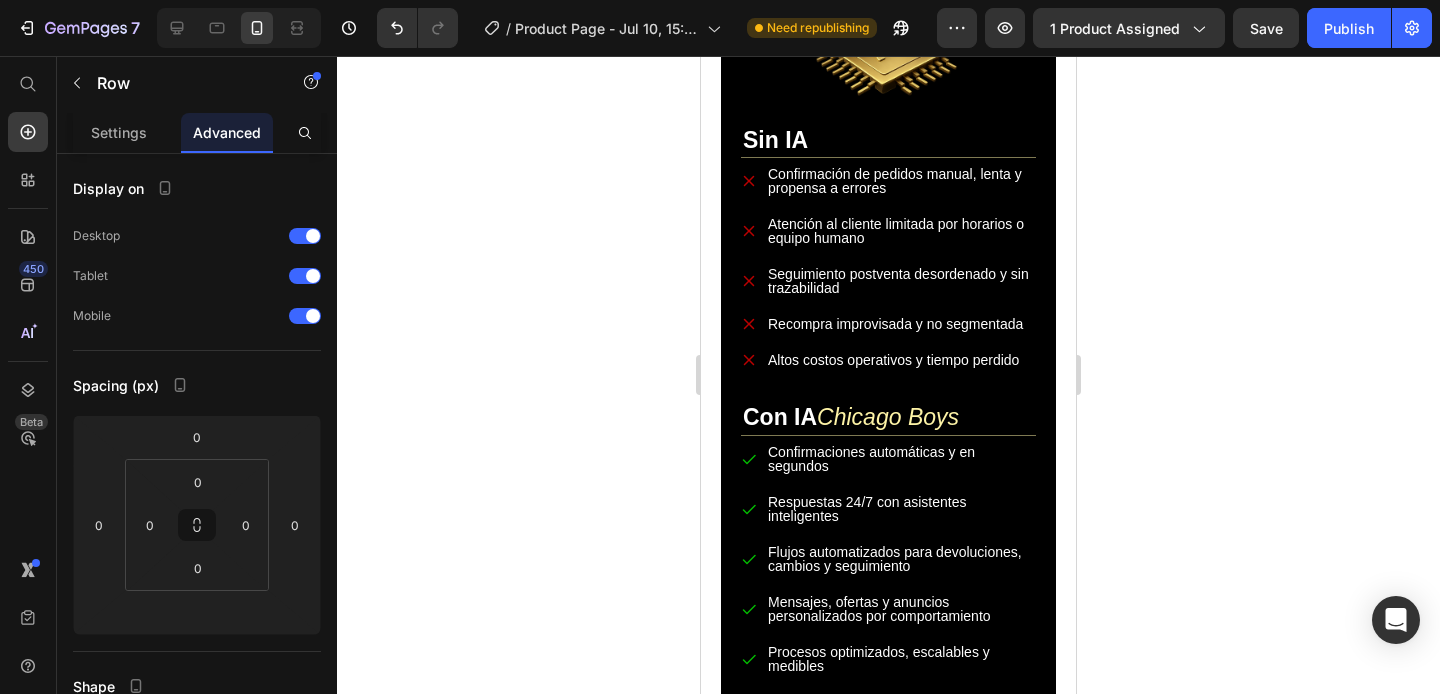 click at bounding box center (888, -312) 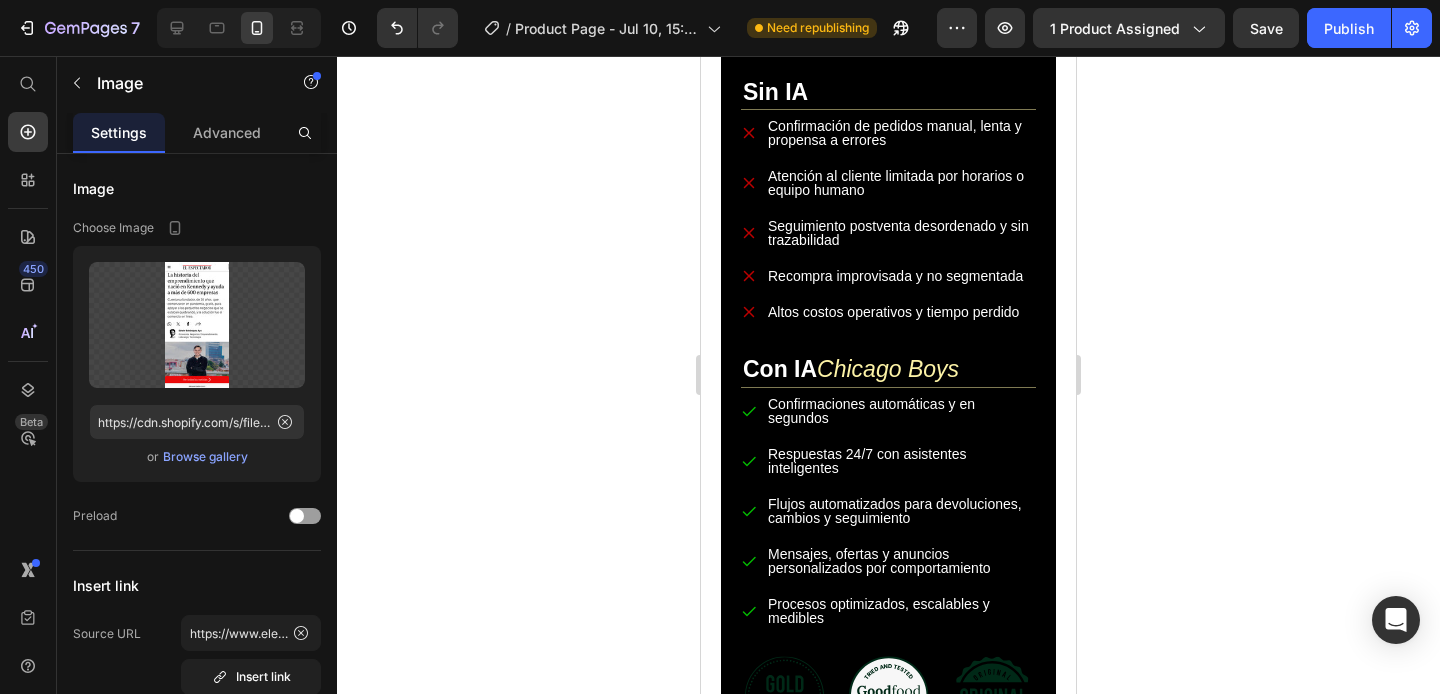 drag, startPoint x: 885, startPoint y: 414, endPoint x: 882, endPoint y: 362, distance: 52.086468 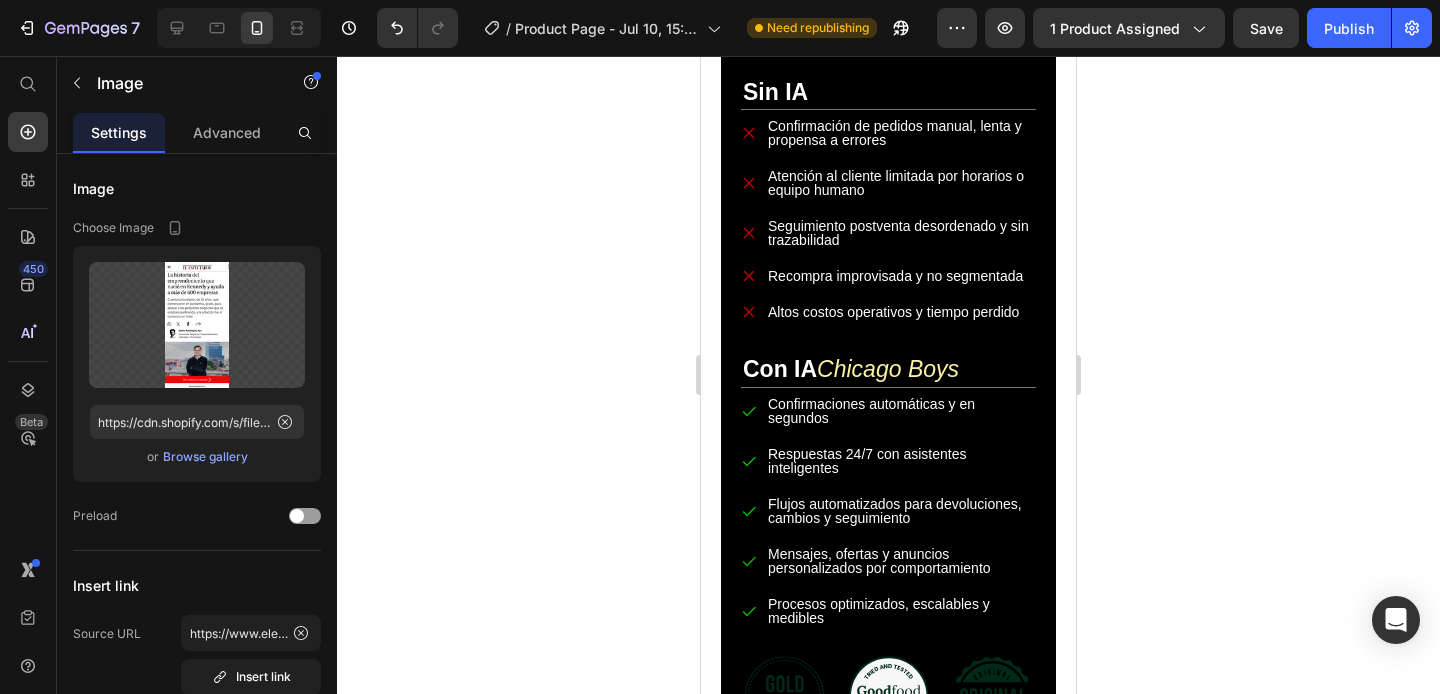 click 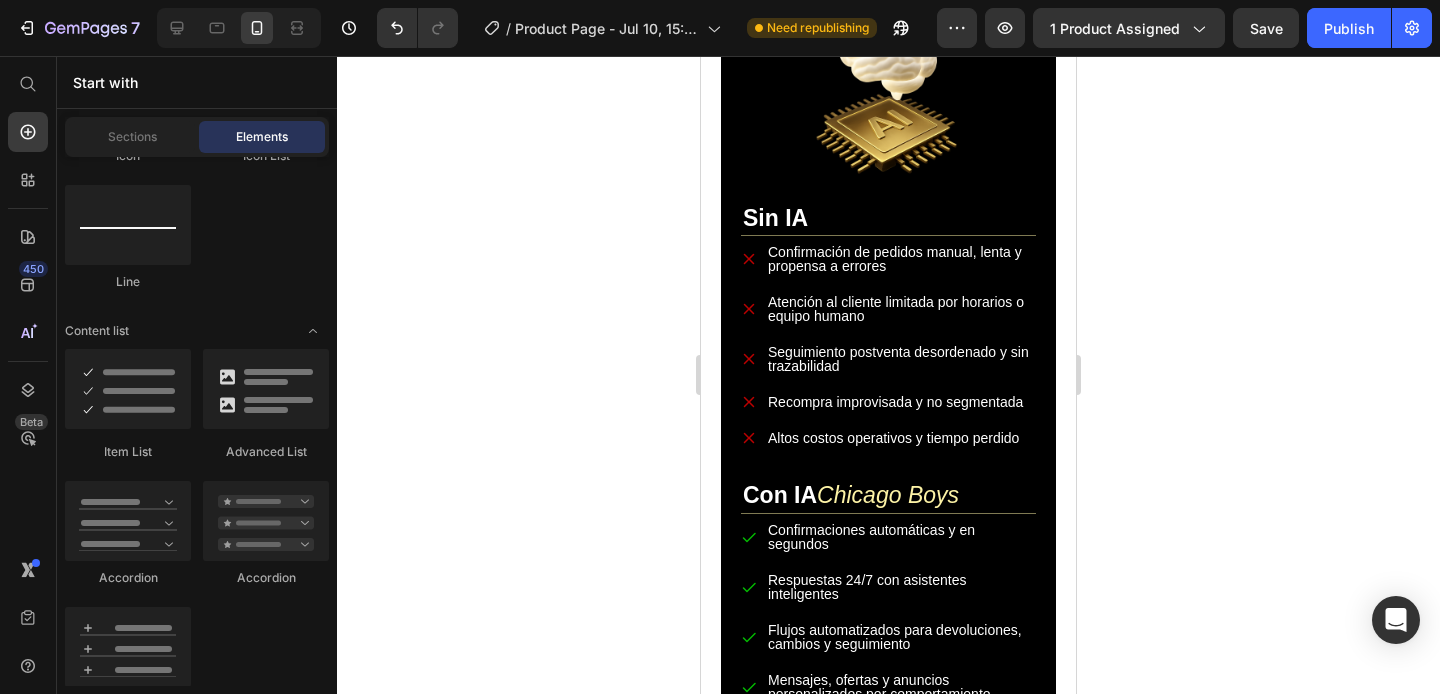 scroll, scrollTop: 4235, scrollLeft: 0, axis: vertical 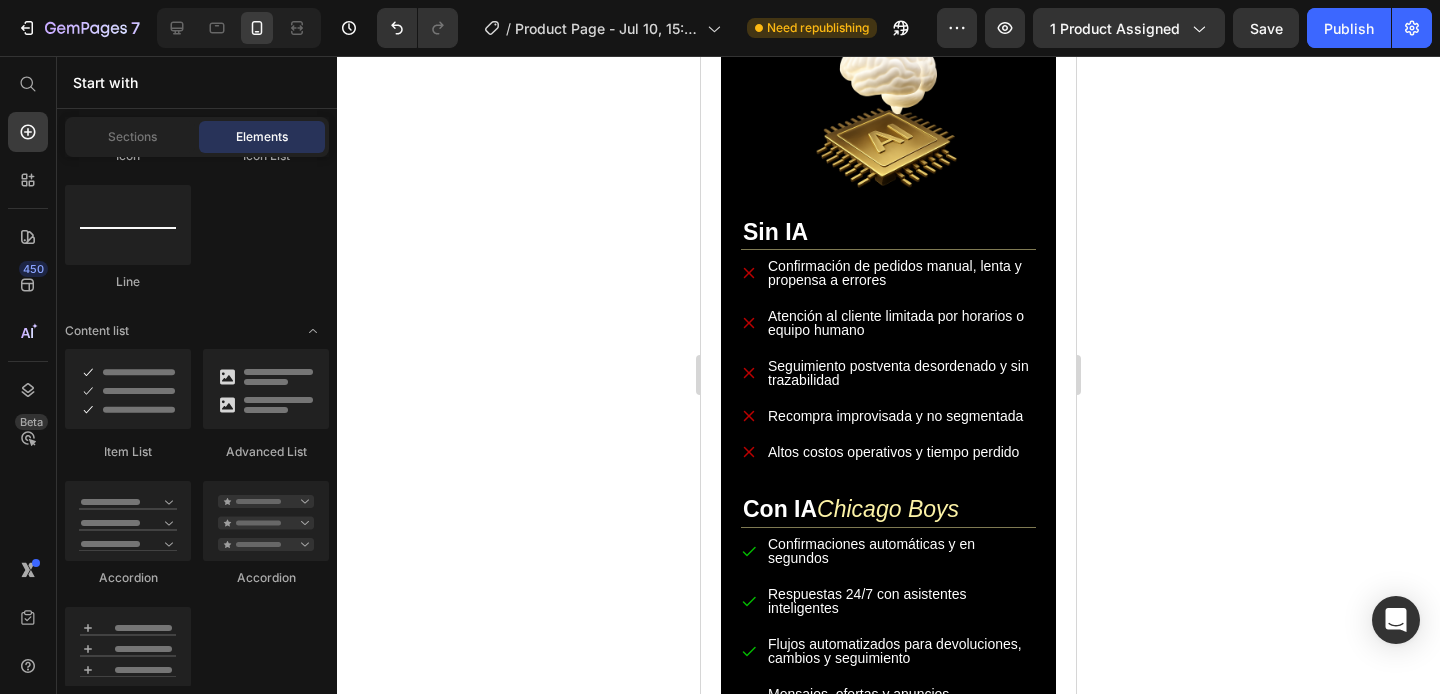 click on "Image                Title Line" at bounding box center (888, -148) 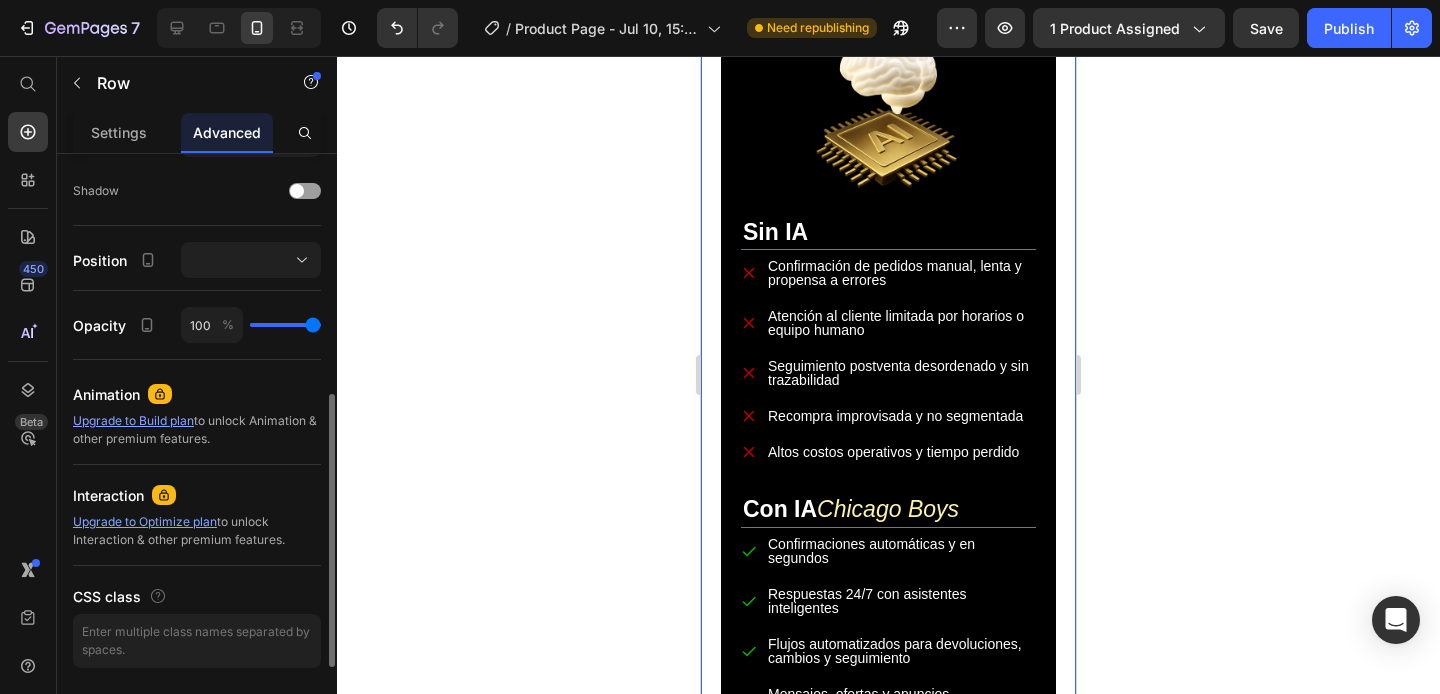 scroll, scrollTop: 0, scrollLeft: 0, axis: both 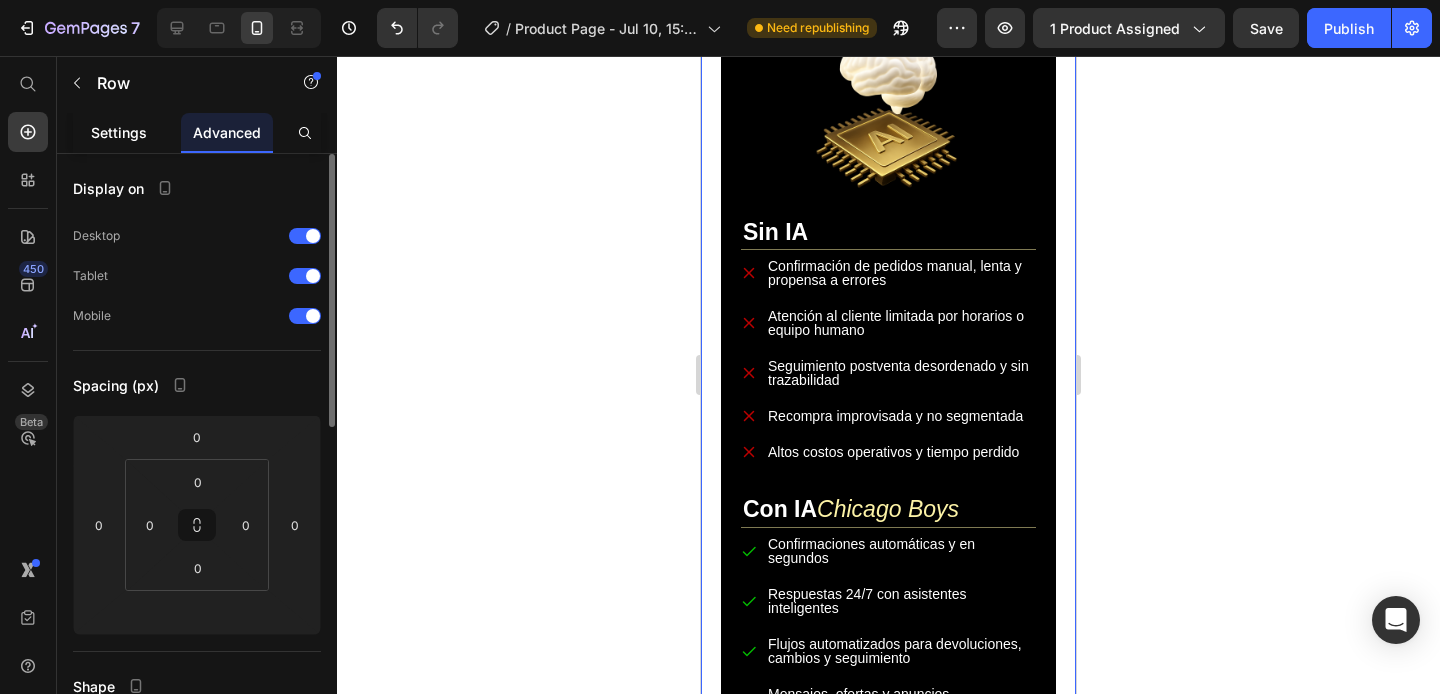 click on "Settings" at bounding box center [119, 132] 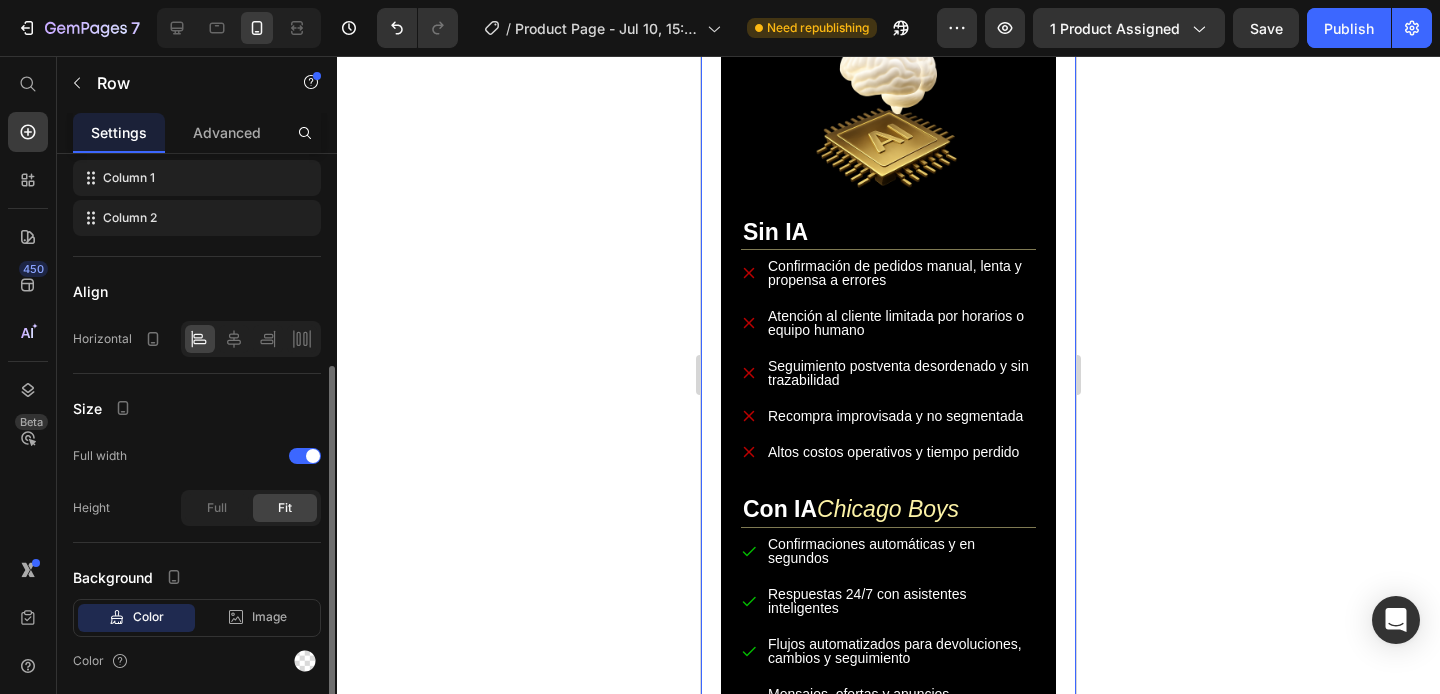 scroll, scrollTop: 376, scrollLeft: 0, axis: vertical 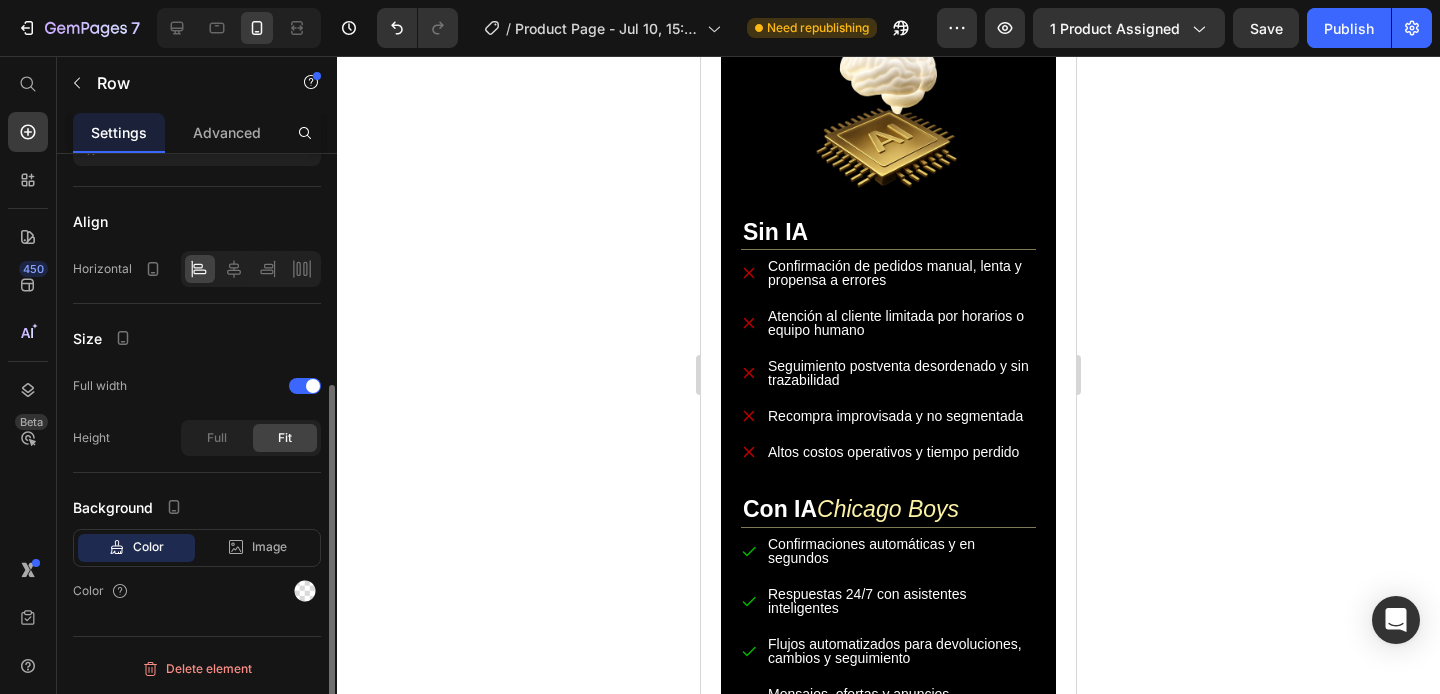 click at bounding box center (888, -172) 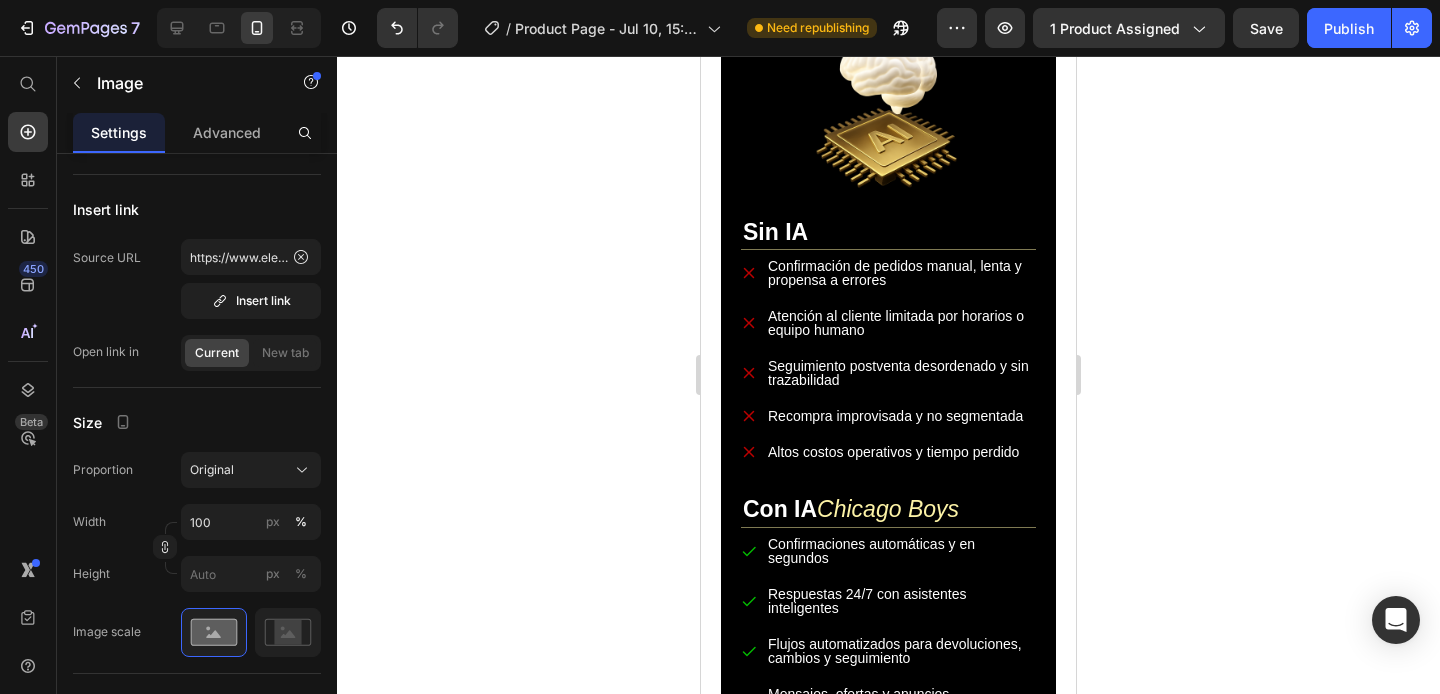 scroll, scrollTop: 0, scrollLeft: 0, axis: both 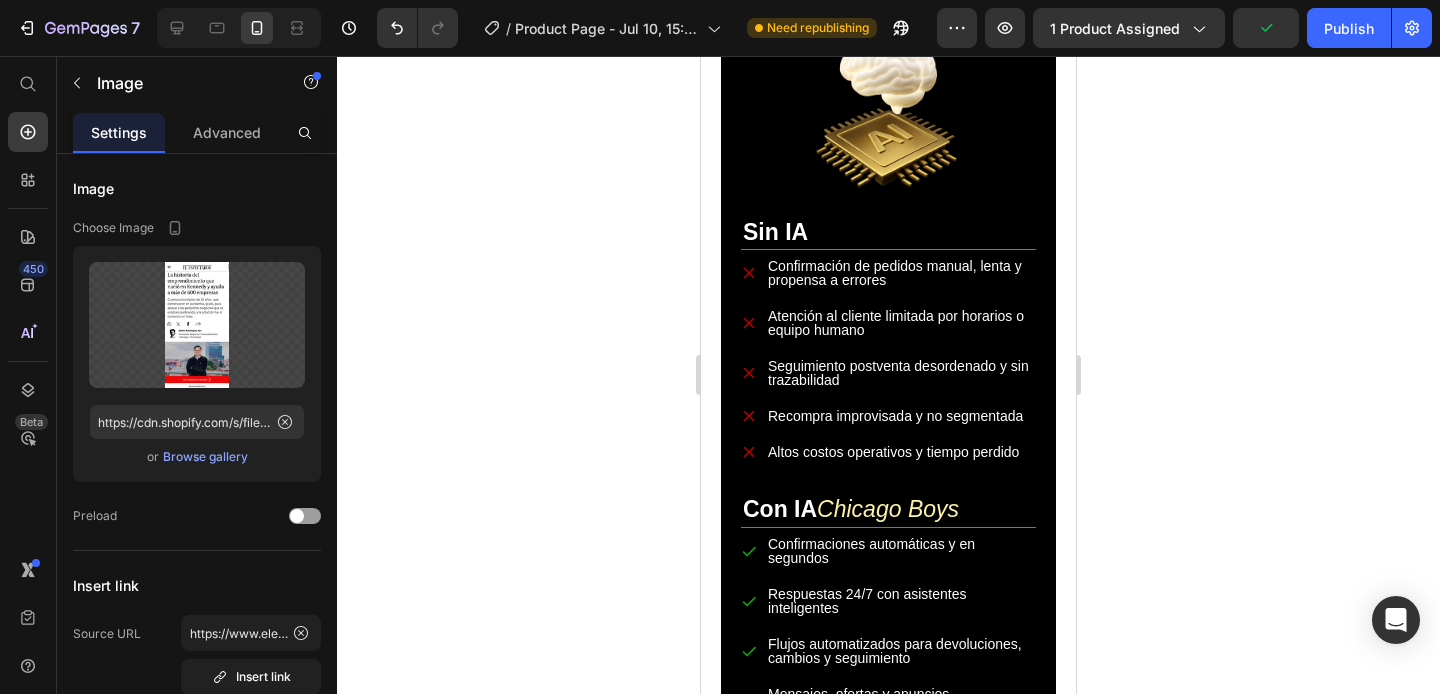 click 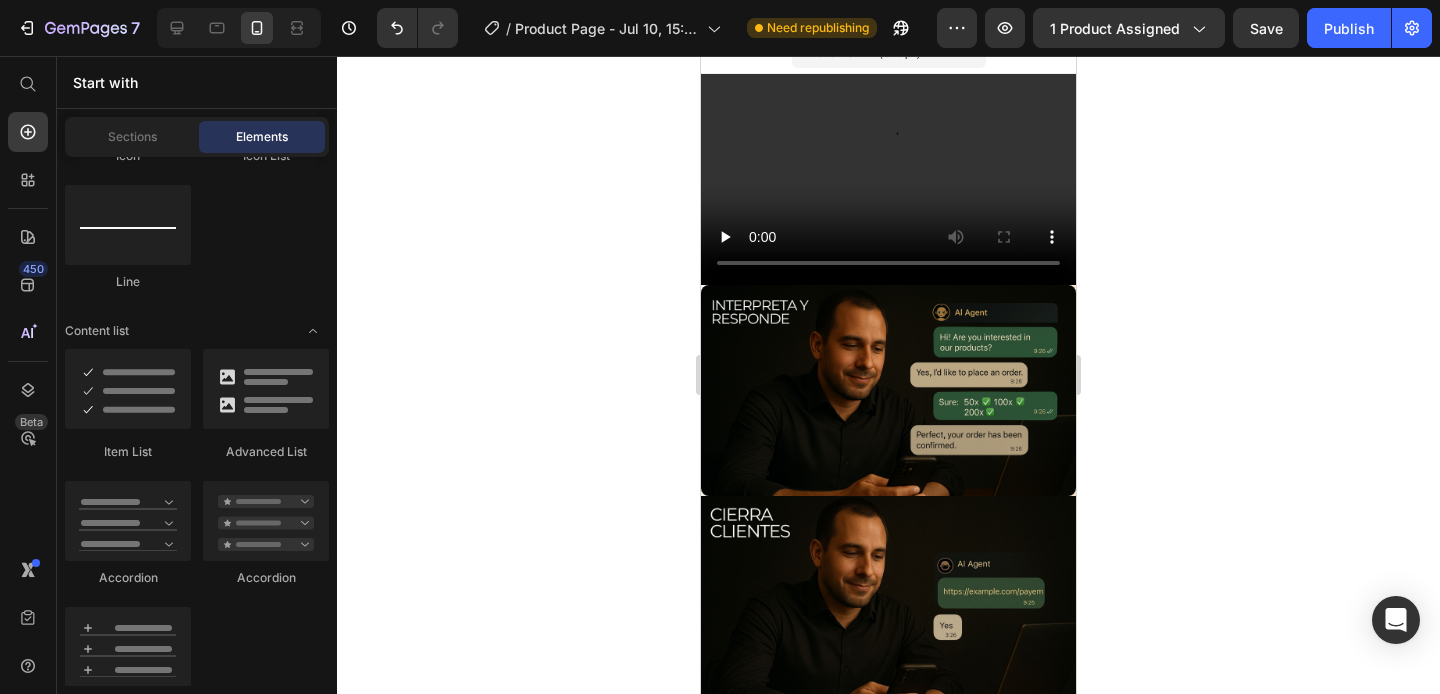 scroll, scrollTop: 0, scrollLeft: 0, axis: both 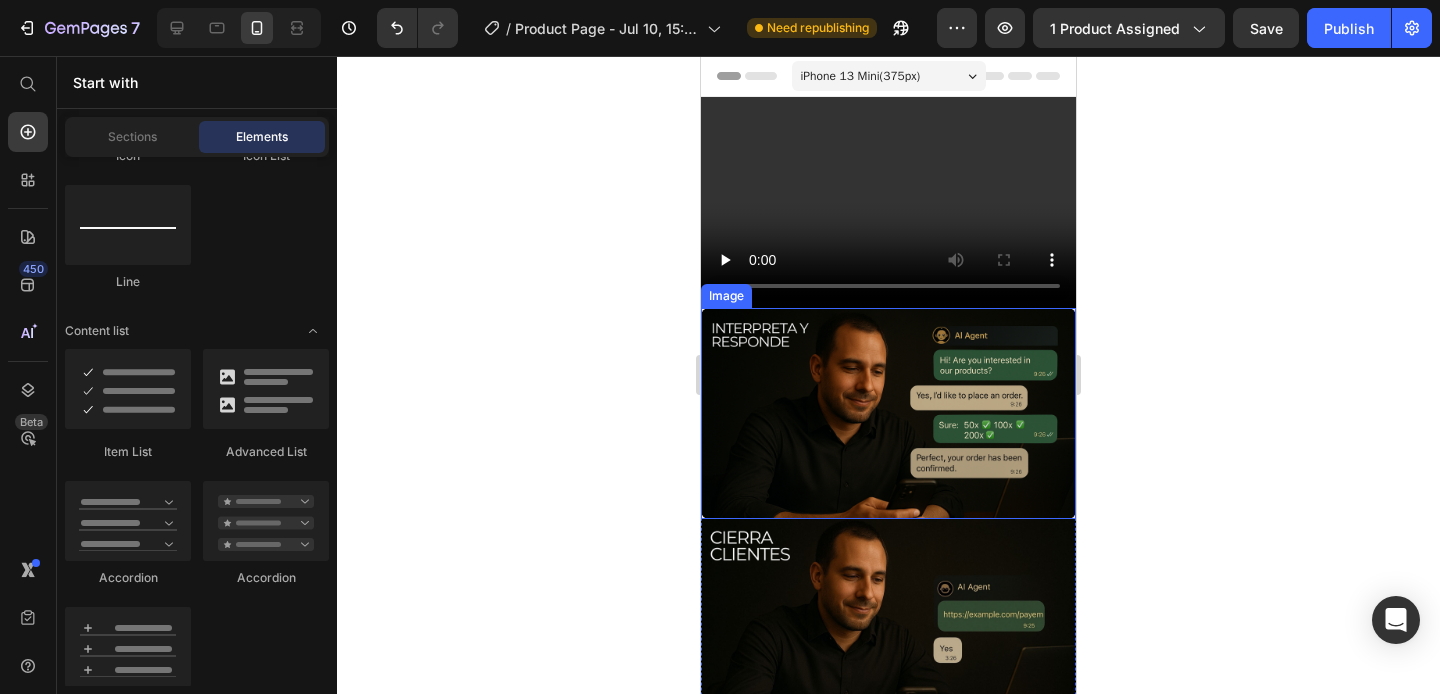 click at bounding box center [888, 413] 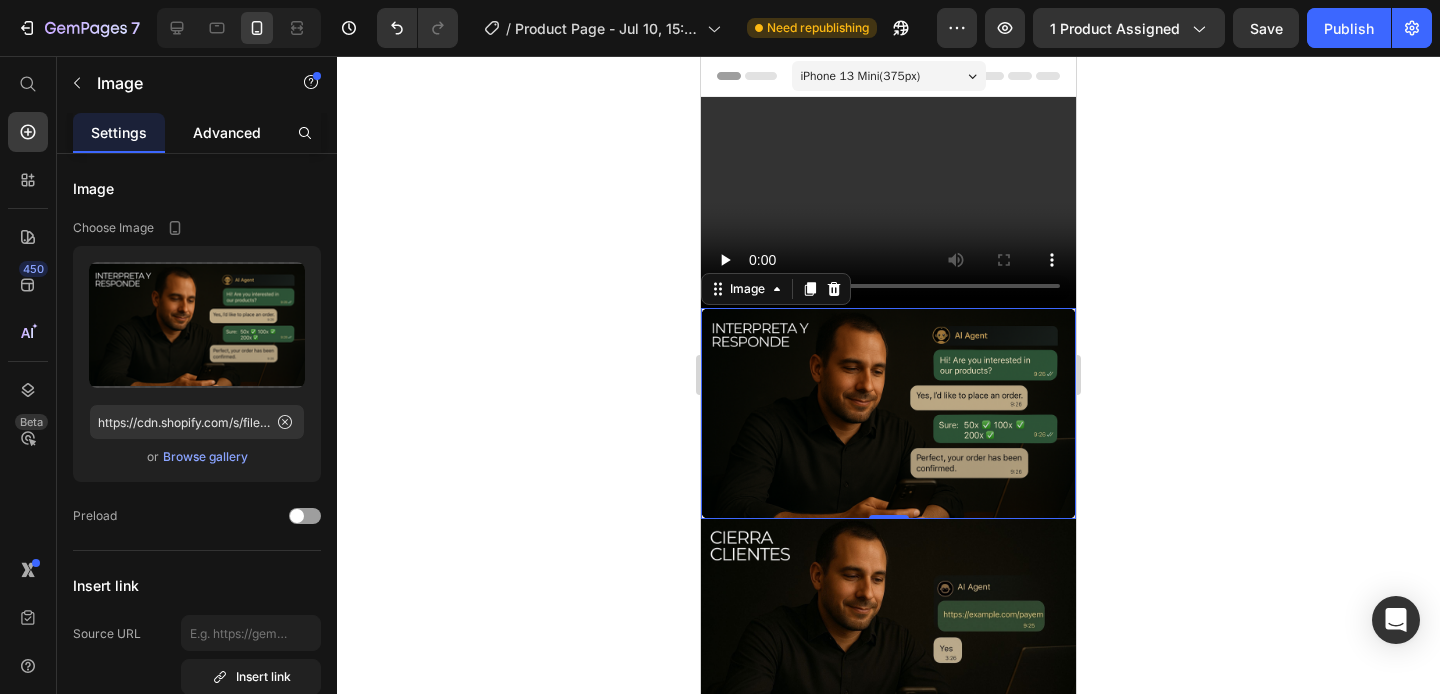 click on "Advanced" at bounding box center (227, 132) 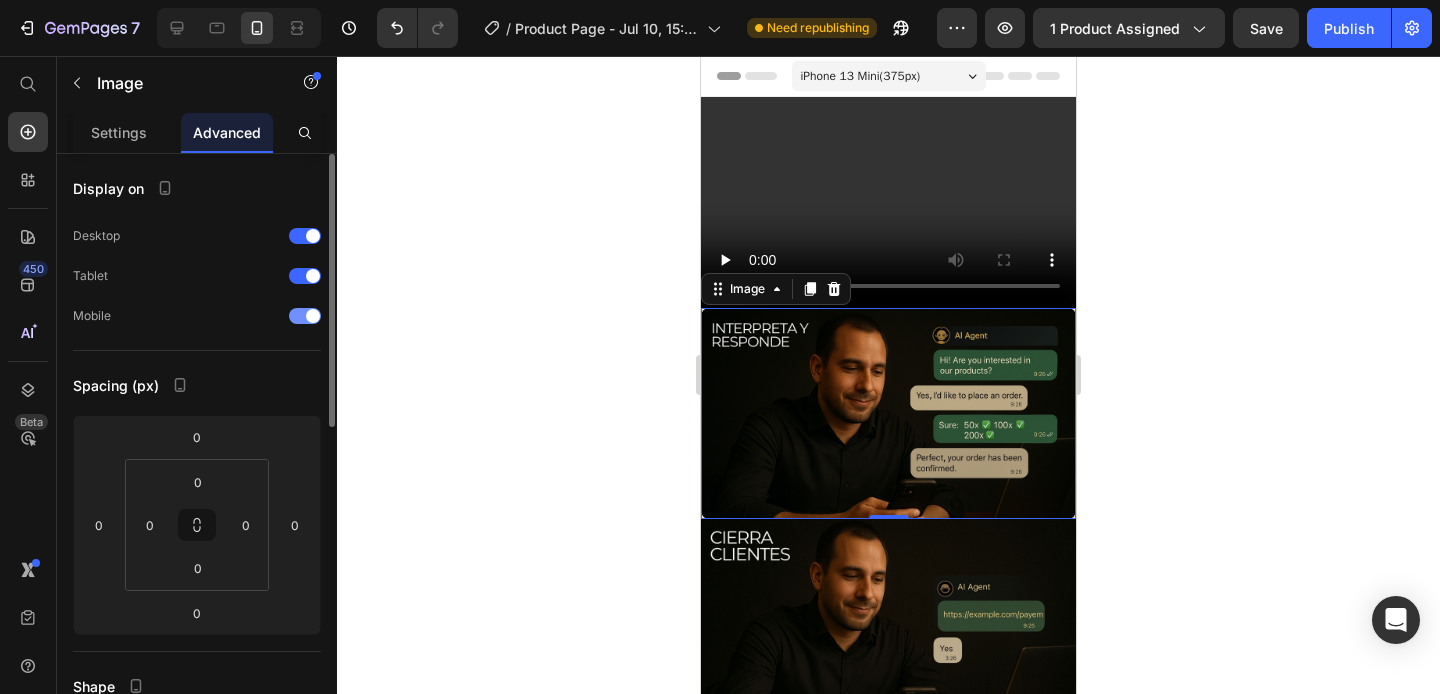 click at bounding box center (305, 316) 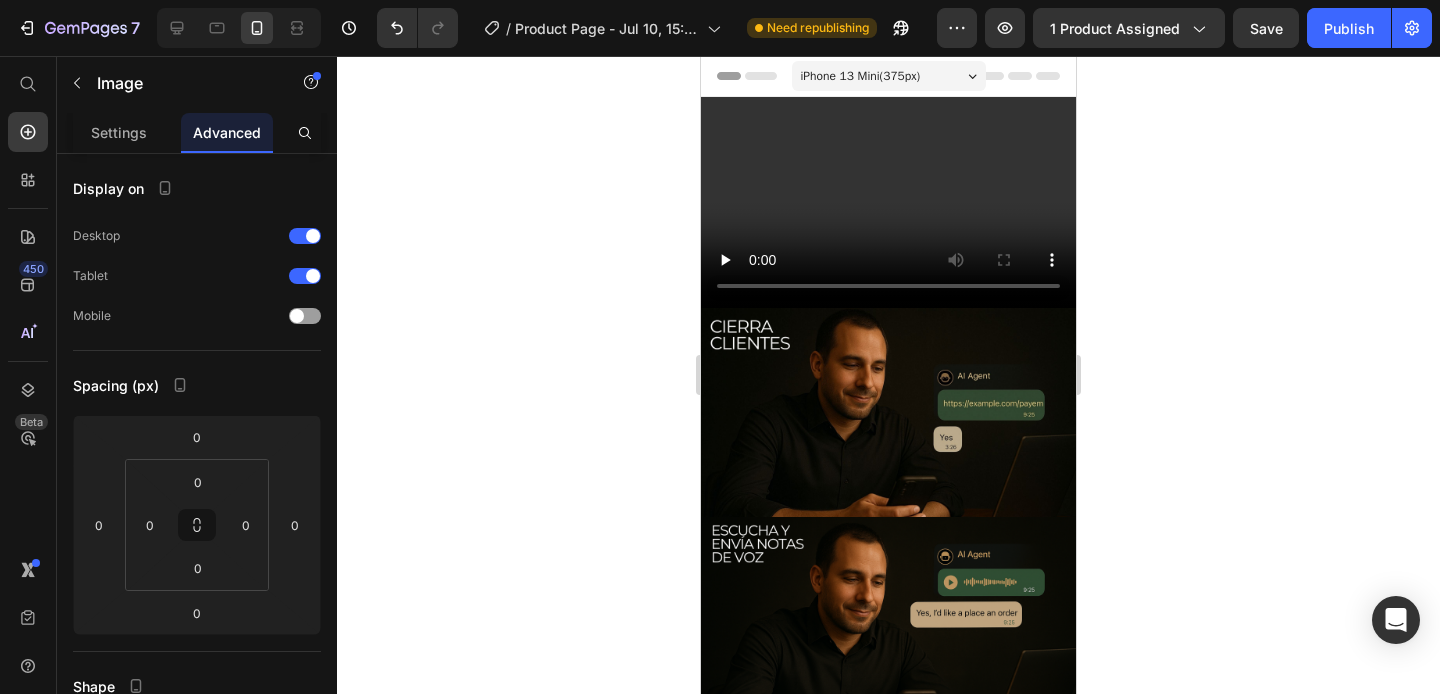 click at bounding box center [239, 28] 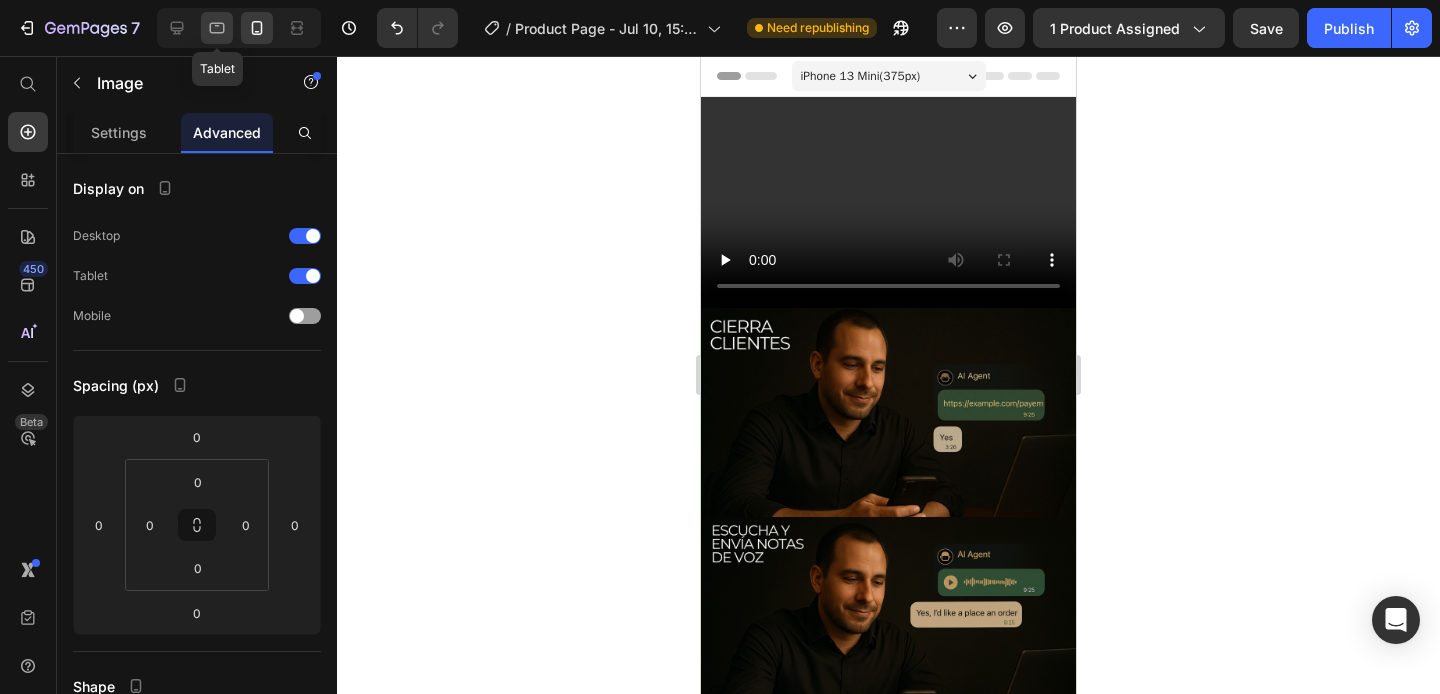 click 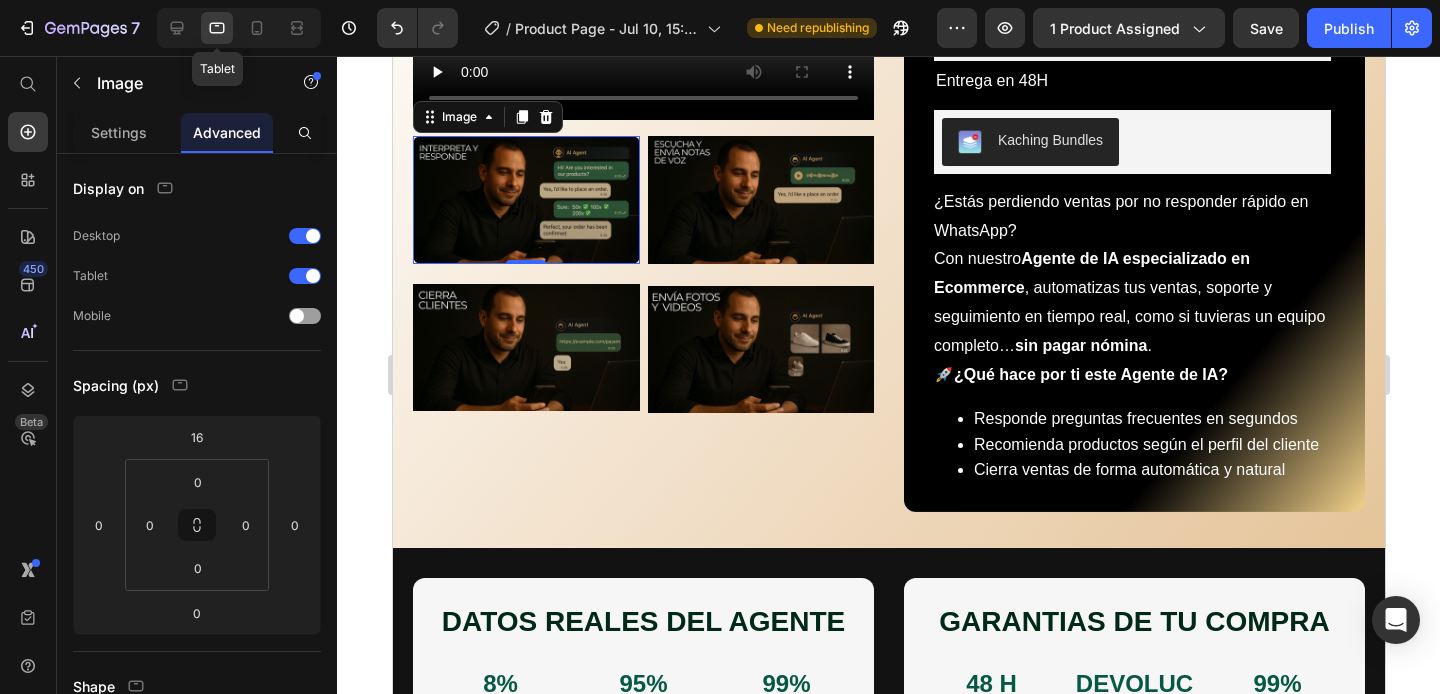 scroll, scrollTop: 294, scrollLeft: 0, axis: vertical 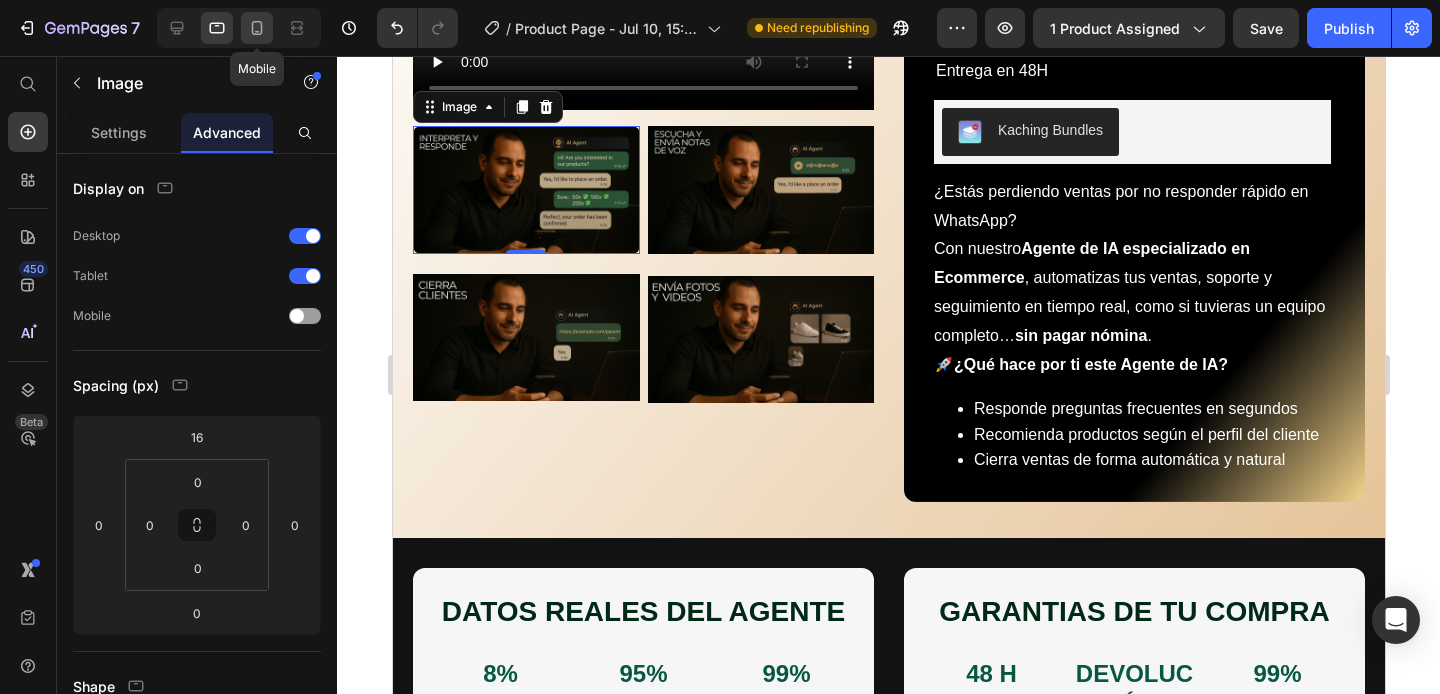 click 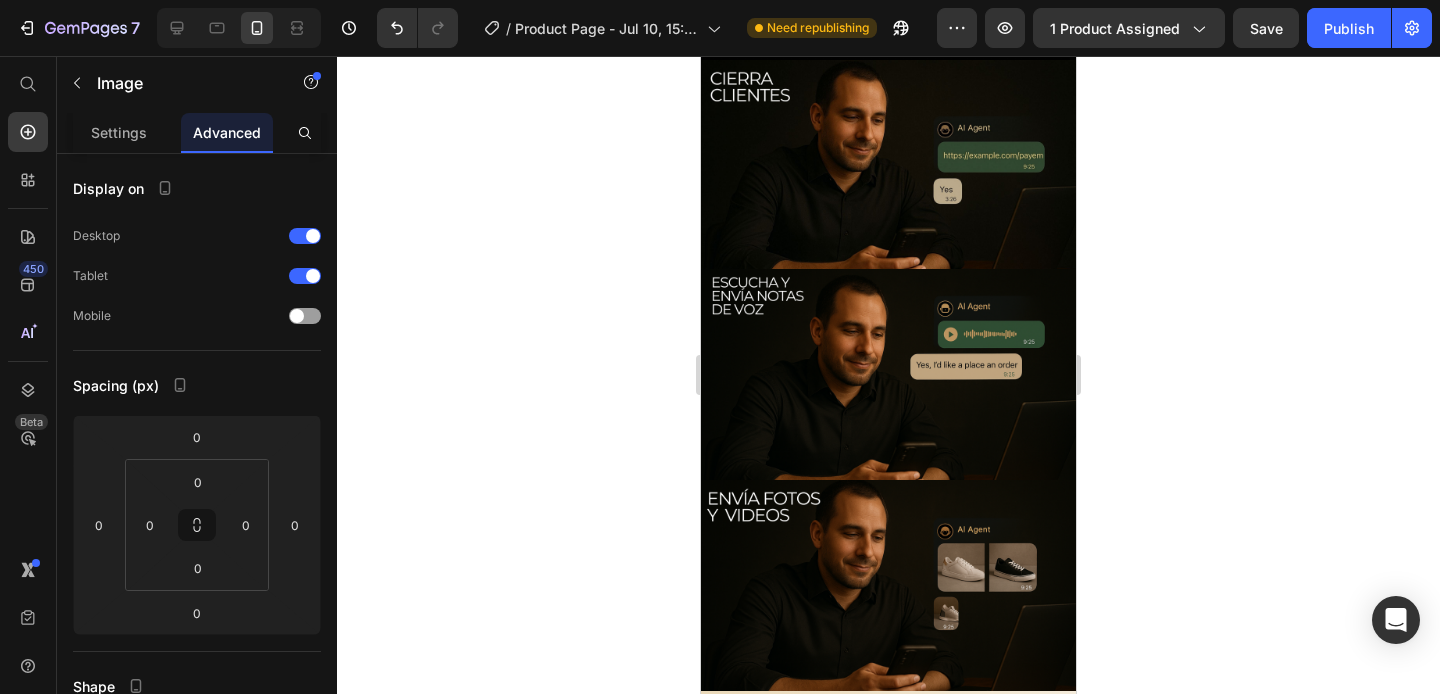 scroll, scrollTop: 224, scrollLeft: 0, axis: vertical 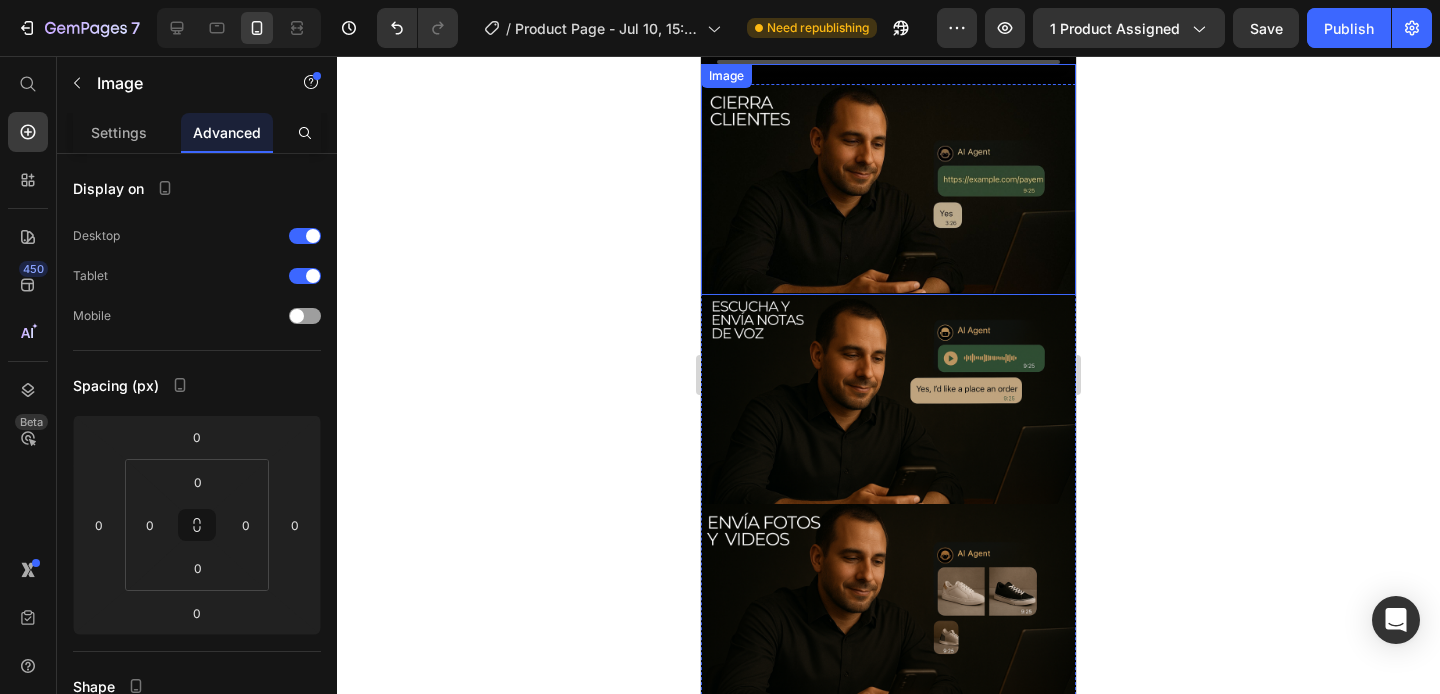 click at bounding box center (888, 179) 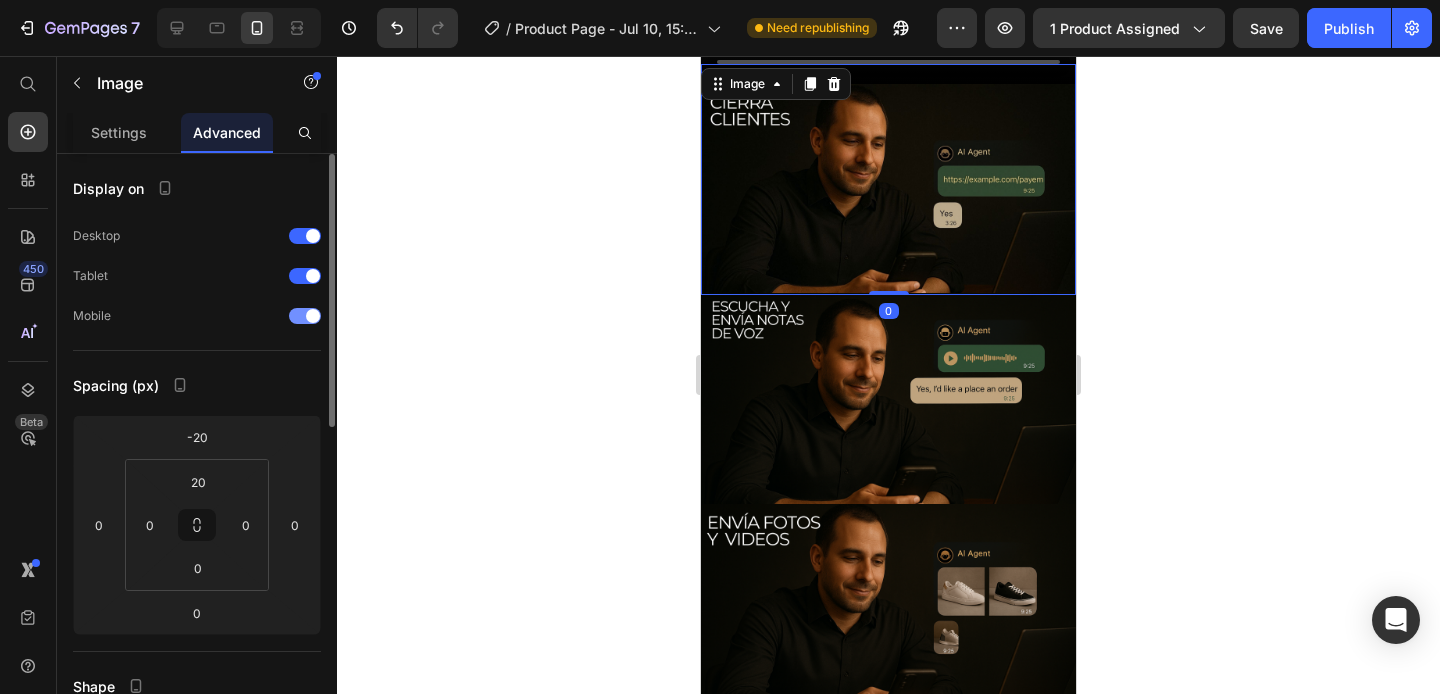 click at bounding box center [313, 316] 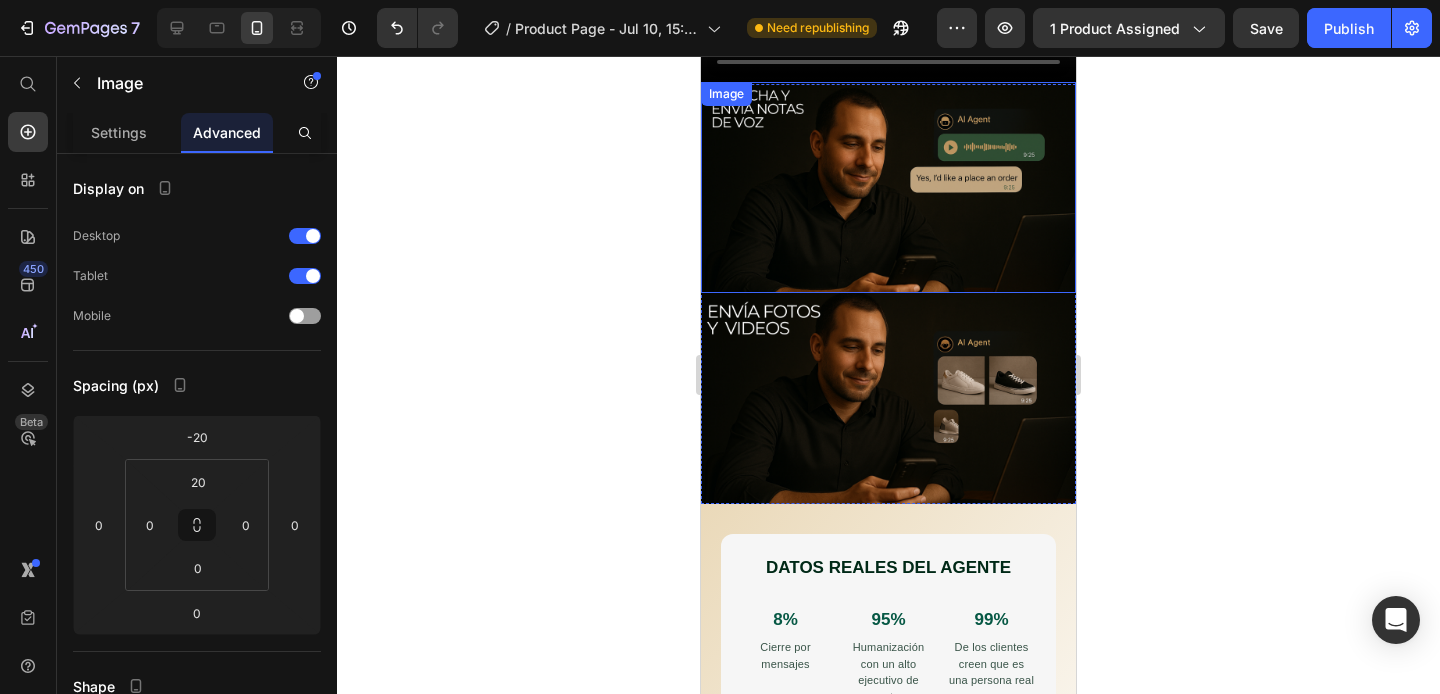 click at bounding box center (888, 187) 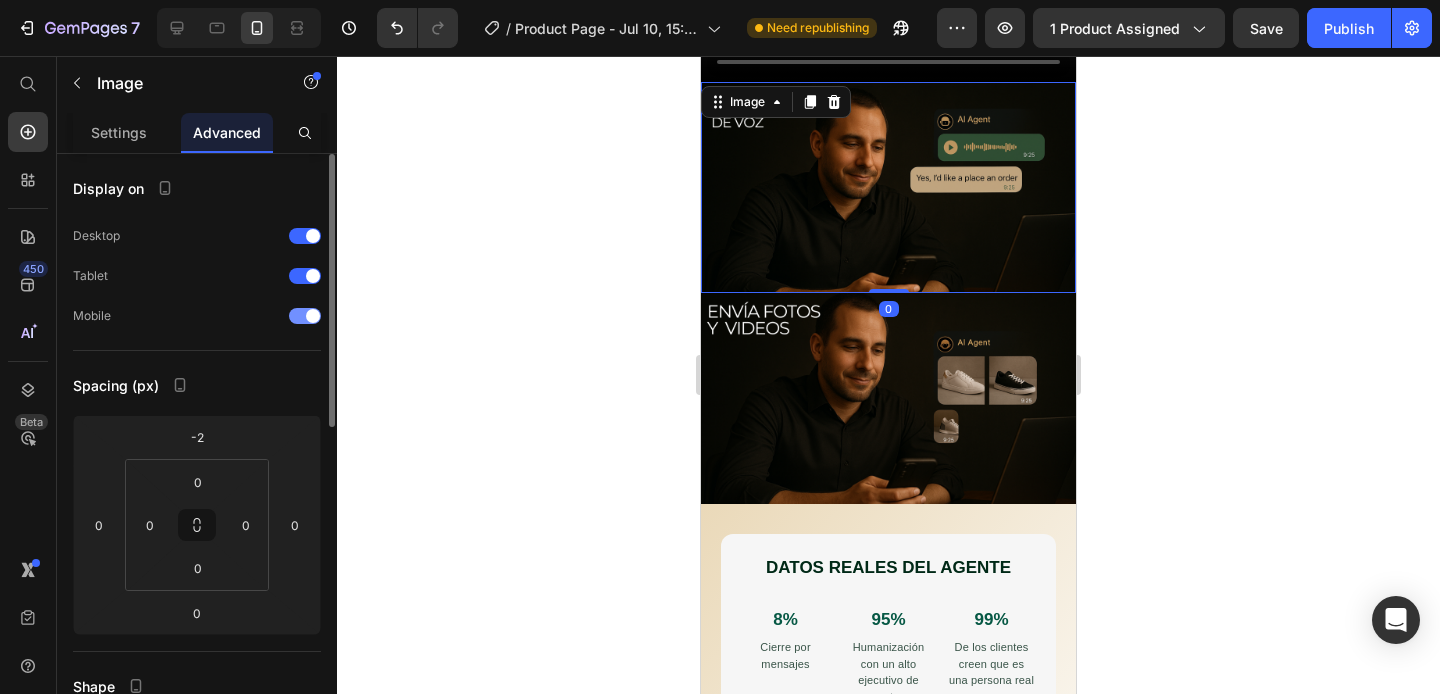 click at bounding box center (305, 316) 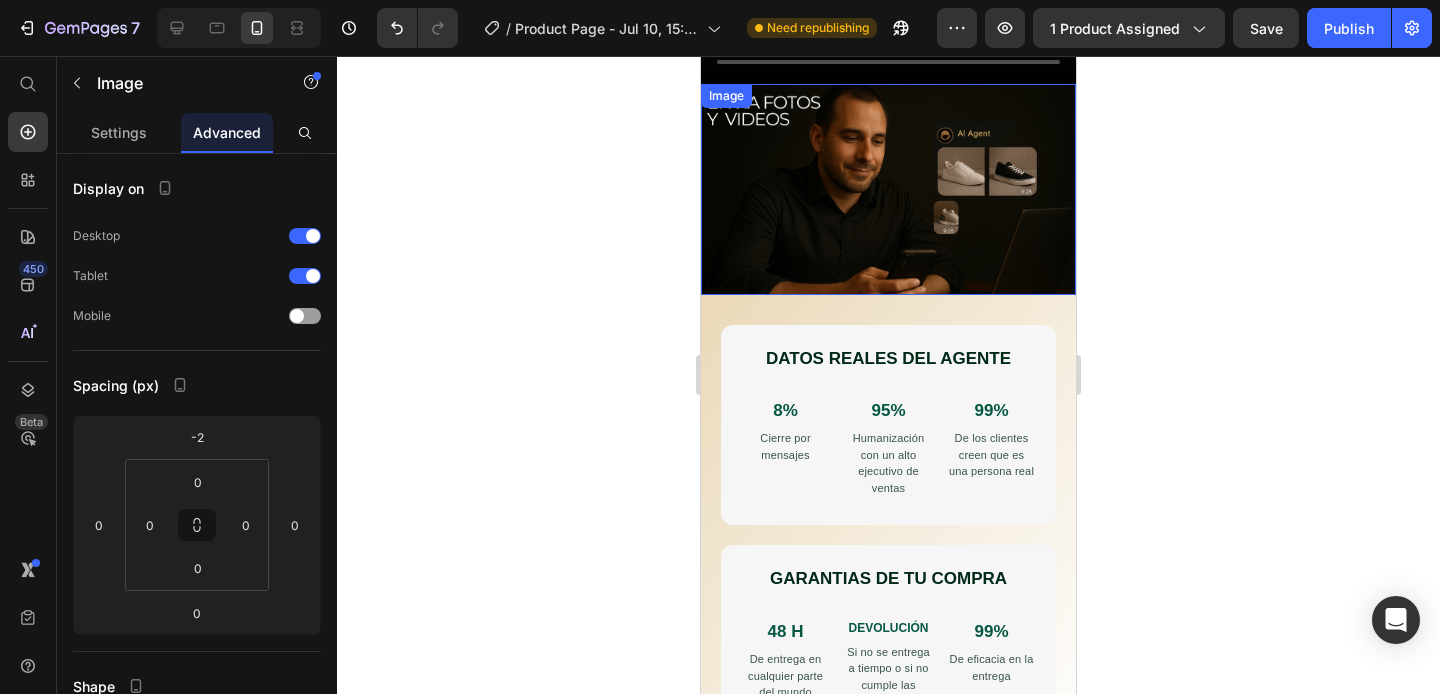 click at bounding box center (888, 189) 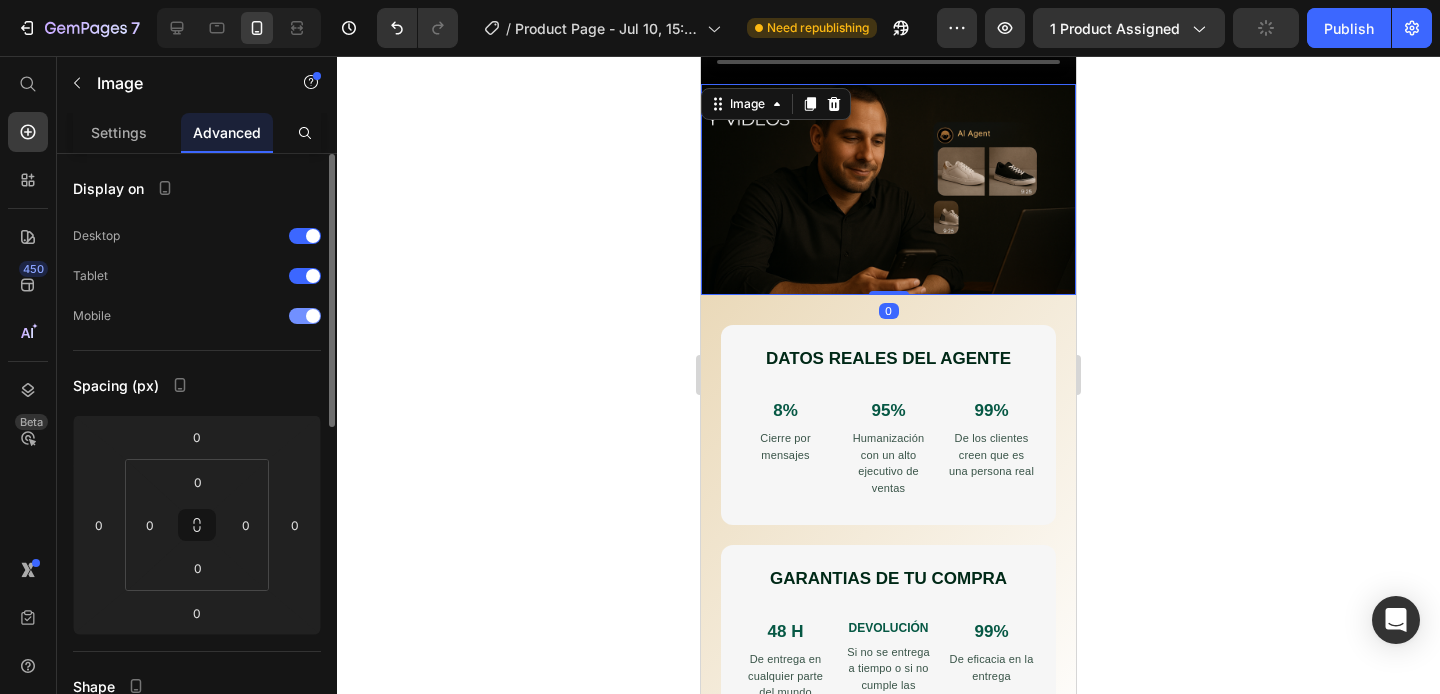 click at bounding box center (305, 316) 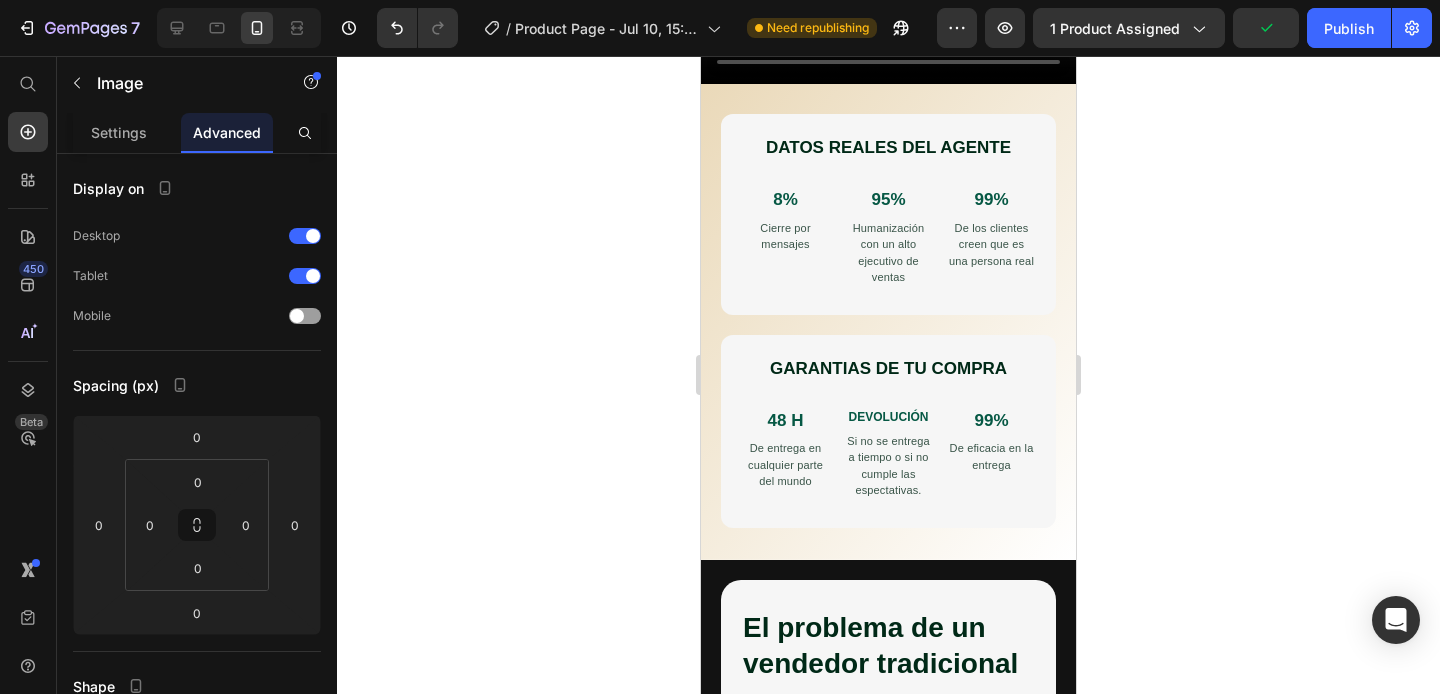 click 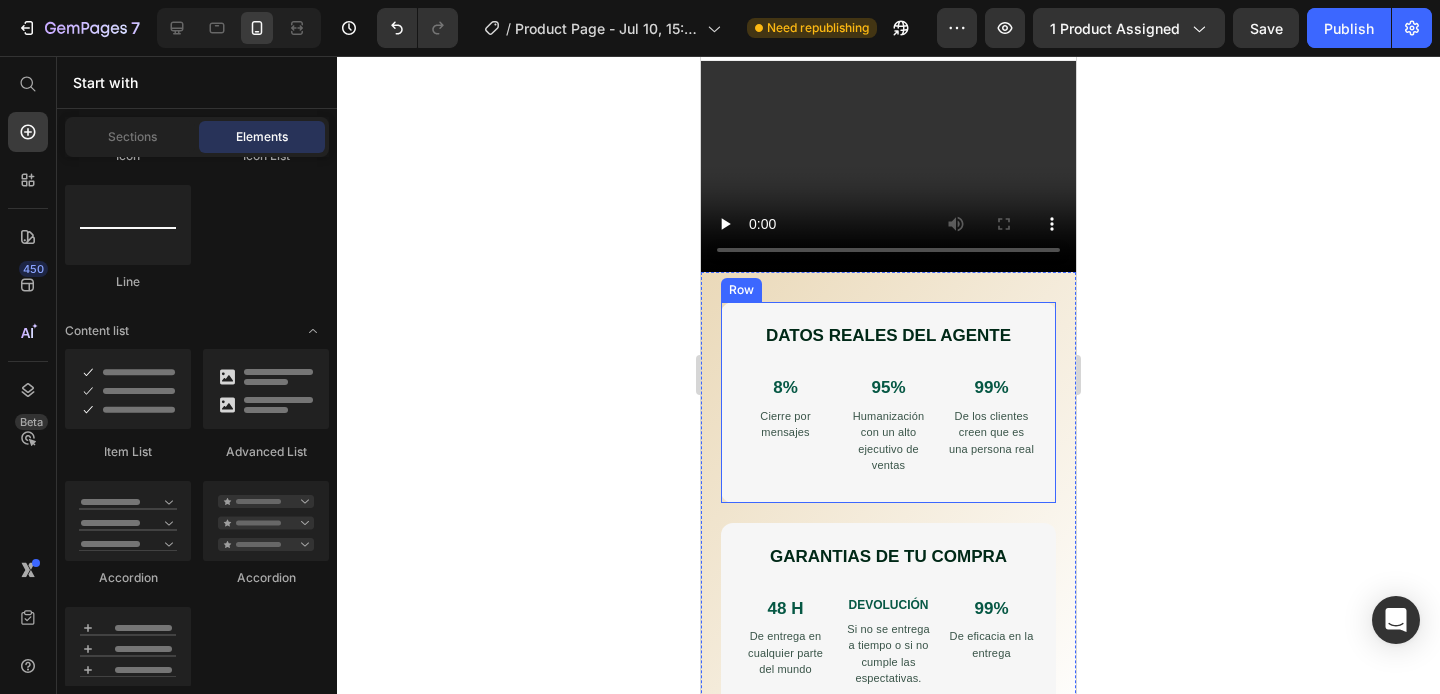 scroll, scrollTop: 0, scrollLeft: 0, axis: both 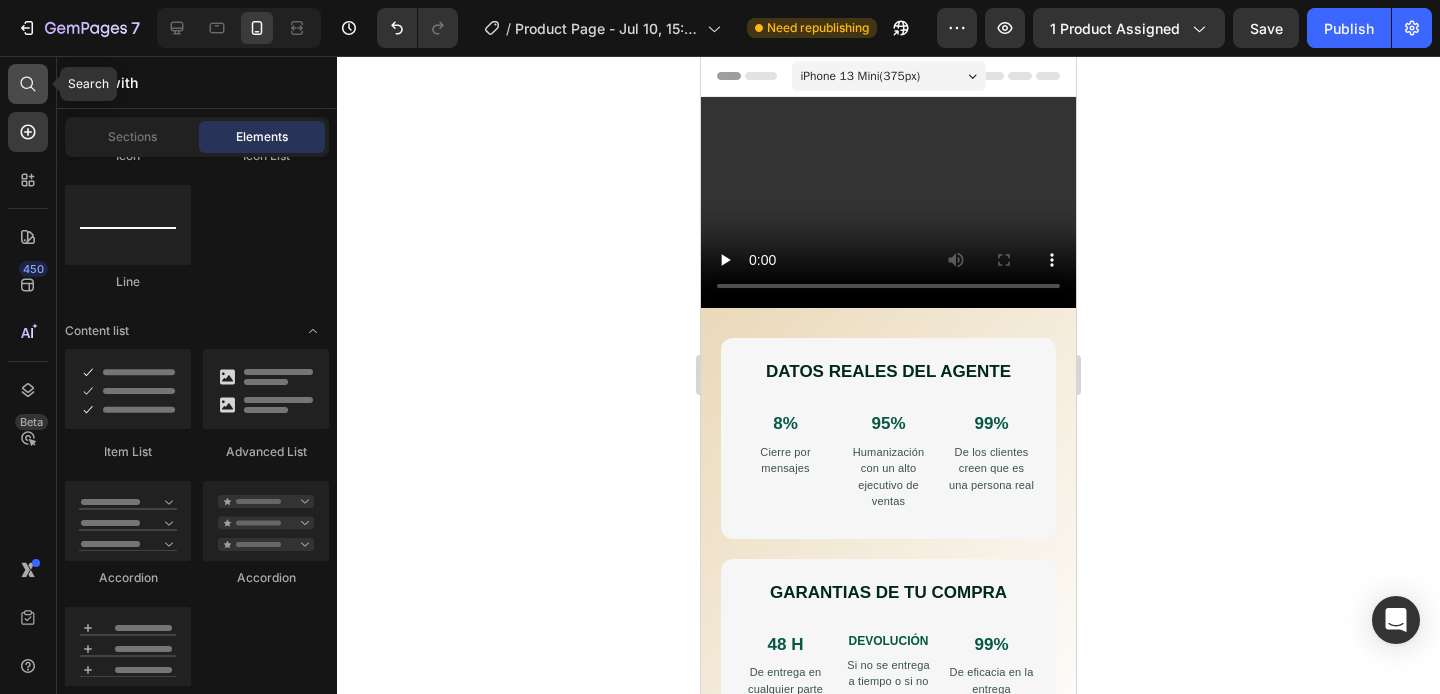click 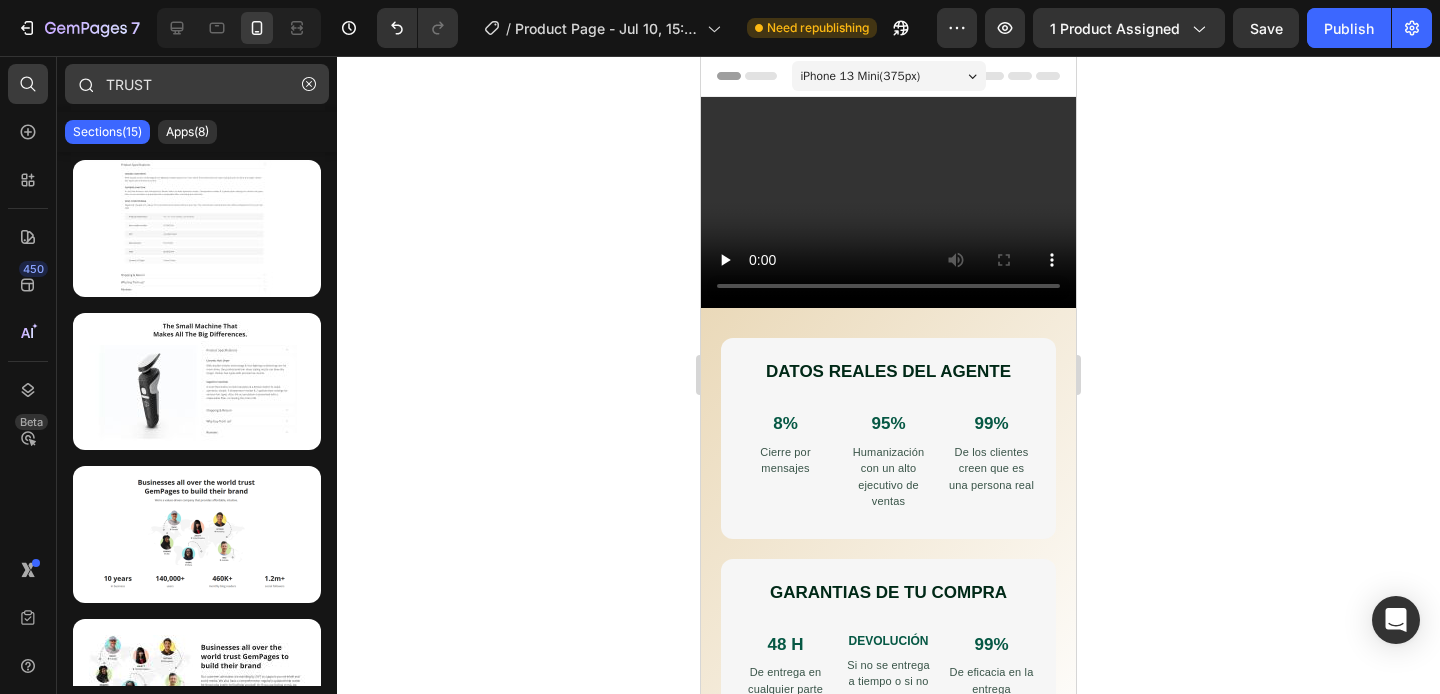click on "TRUST" at bounding box center [197, 84] 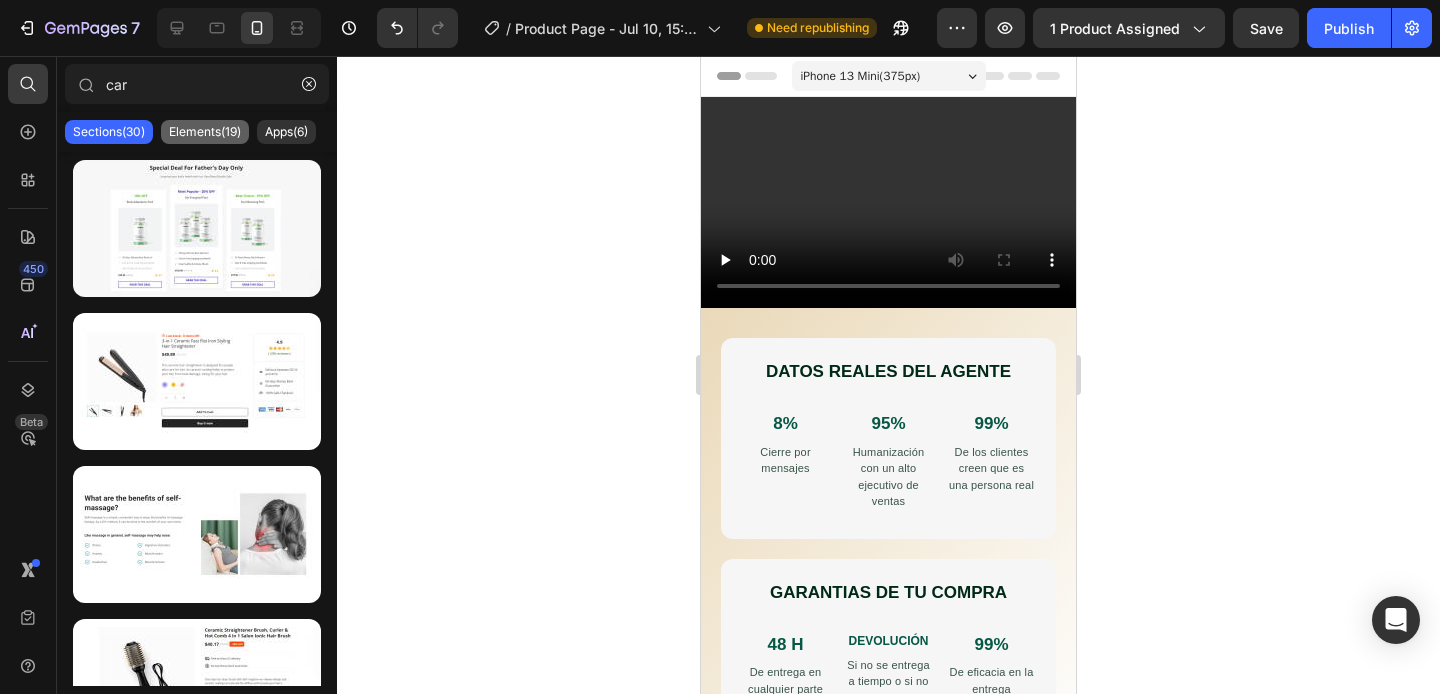 type on "car" 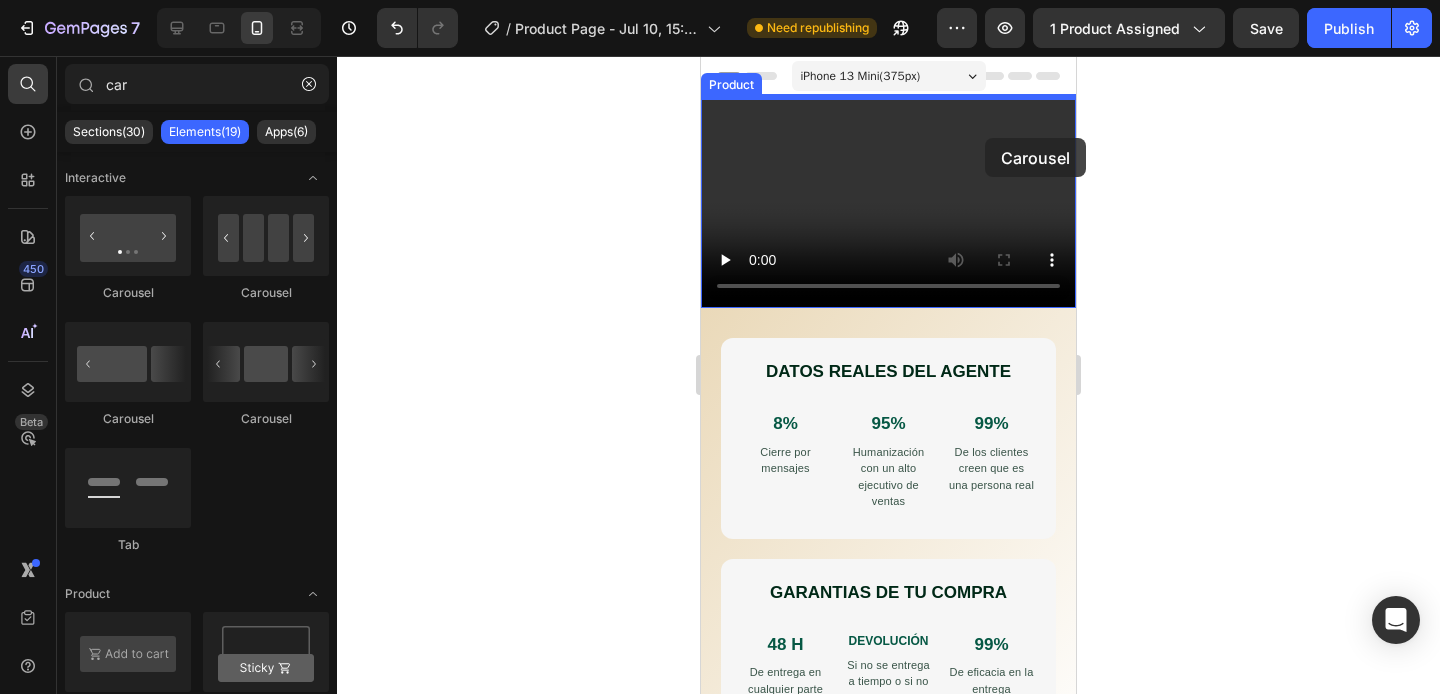 drag, startPoint x: 957, startPoint y: 430, endPoint x: 985, endPoint y: 137, distance: 294.33484 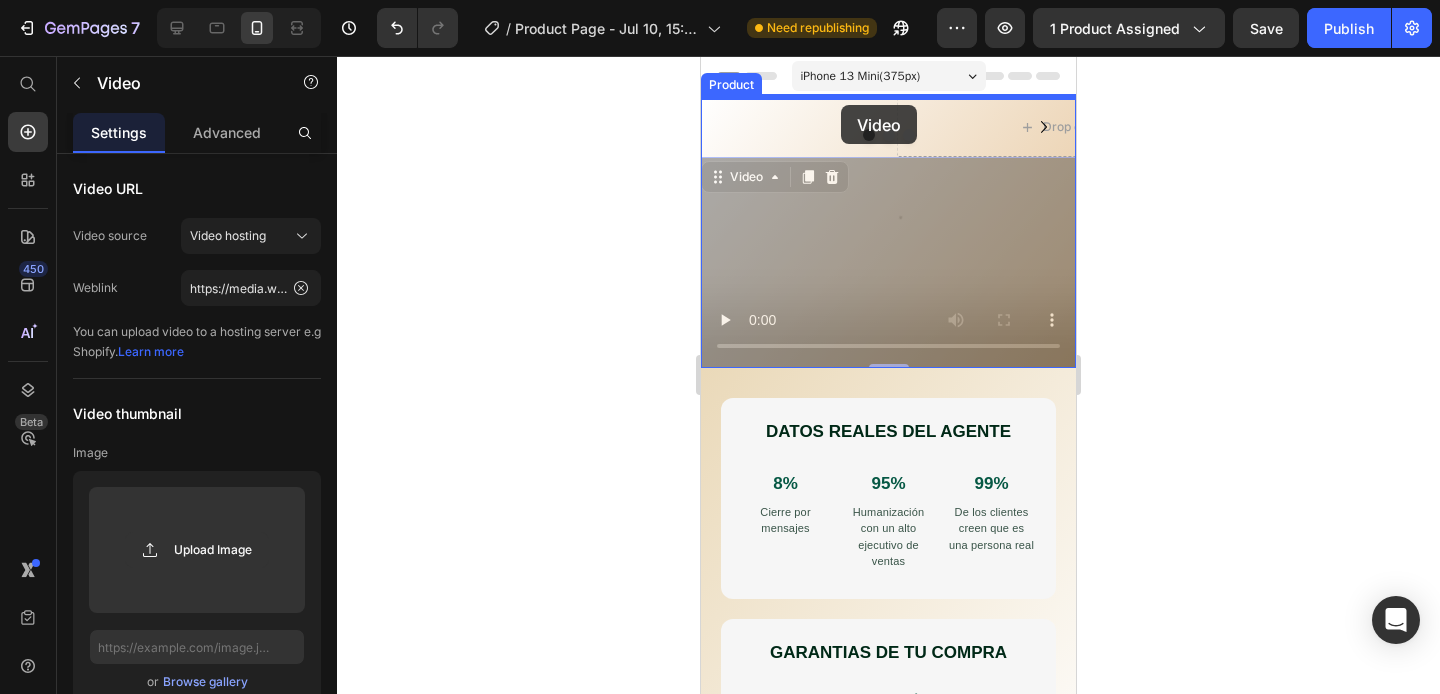 drag, startPoint x: 823, startPoint y: 245, endPoint x: 841, endPoint y: 105, distance: 141.1524 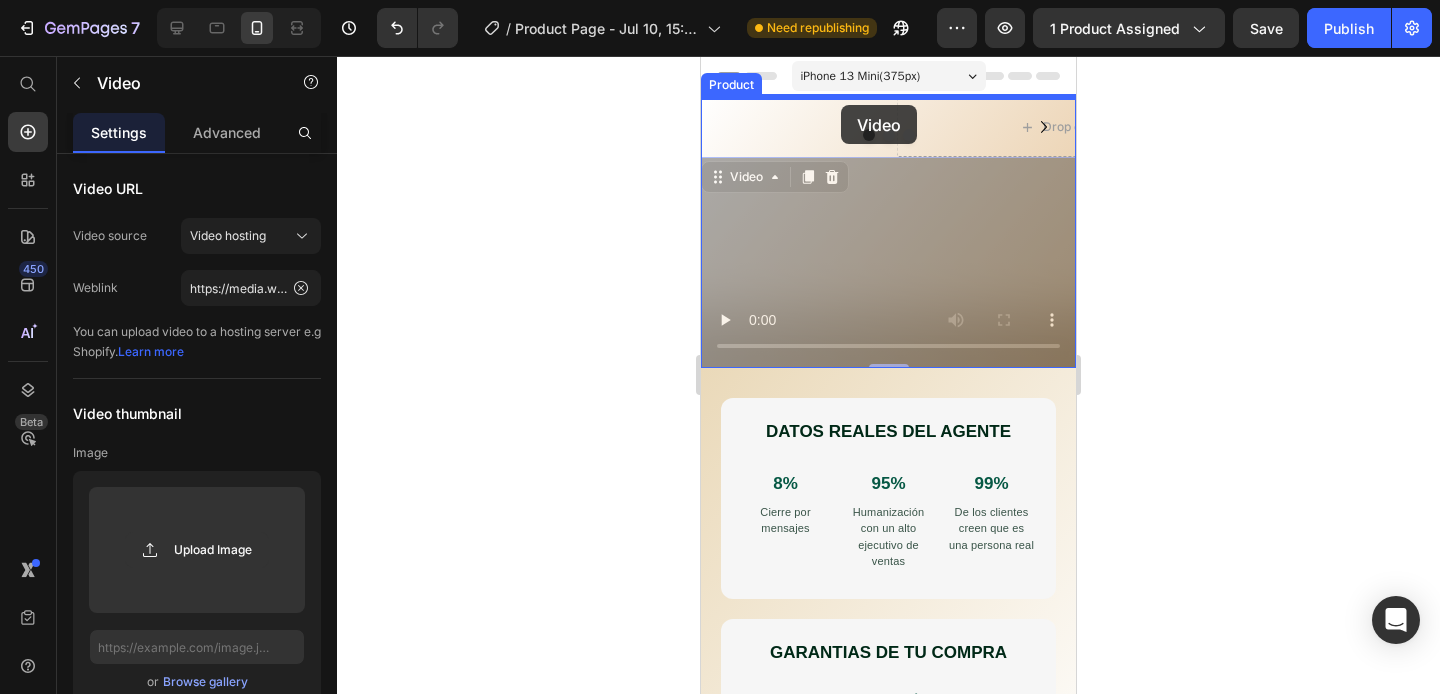 click on "iPhone 13 Mini  ( 375 px) iPhone 13 Mini iPhone 13 Pro iPhone 11 Pro Max iPhone 15 Pro Max Pixel 7 Galaxy S8+ Galaxy S20 Ultra iPad Mini iPad Air iPad Pro Header
Drop element here
Drop element here
Drop element here
Carousel Video   0 Video   0 Image Image Image Image Row Agente Chatbot Product Title Trustoo Trustoo Entrega en 48H Text Block Kaching Bundles Kaching Bundles ¿Estás perdiendo ventas por no responder rápido en WhatsApp?
Con nuestro  Agente de IA especializado en Ecommerce , automatizas tus ventas, soporte y seguimiento en tiempo real, como si tuvieras un equipo completo…  sin pagar nómina .
🚀  ¿Qué hace por ti este Agente de IA?
Responde preguntas frecuentes en segundos
Recomienda productos según el perfil del cliente
Cierra ventas de forma automática y natural
Recupera carritos abandonados vía WhatsApp" at bounding box center (888, 2770) 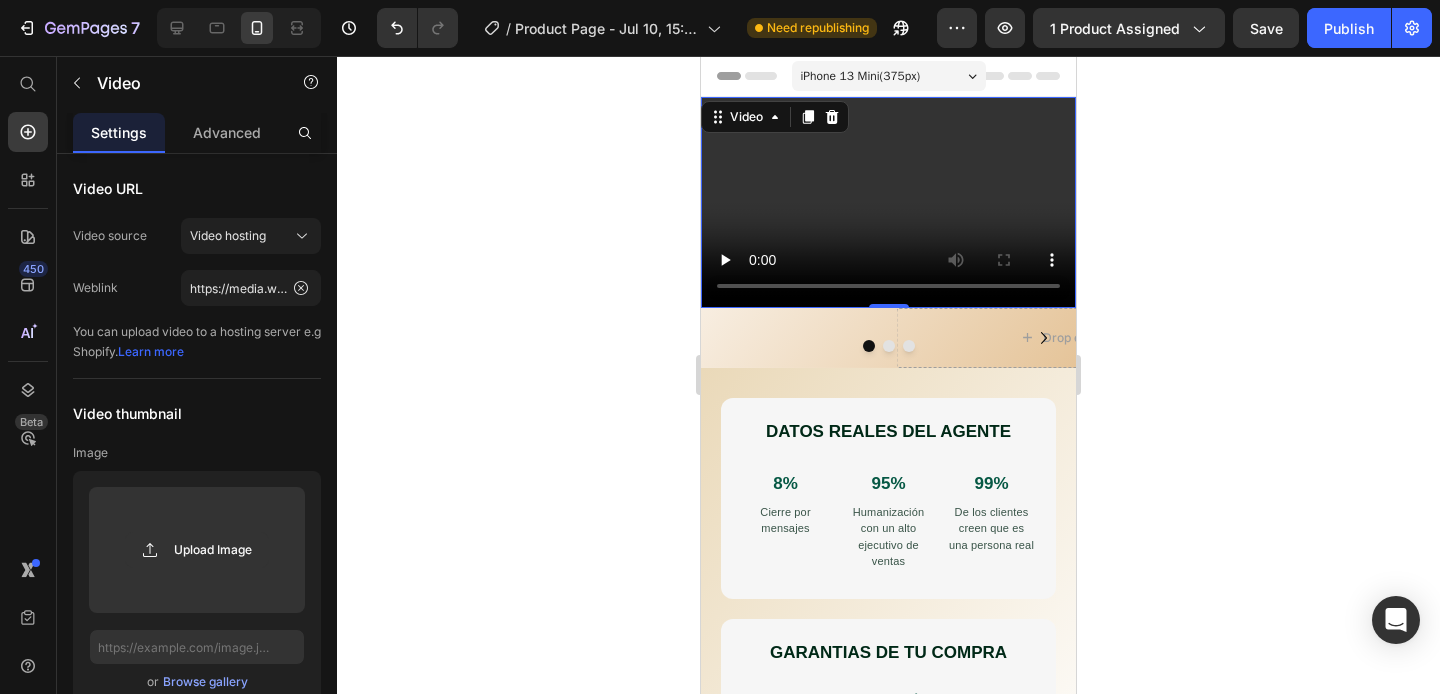 click 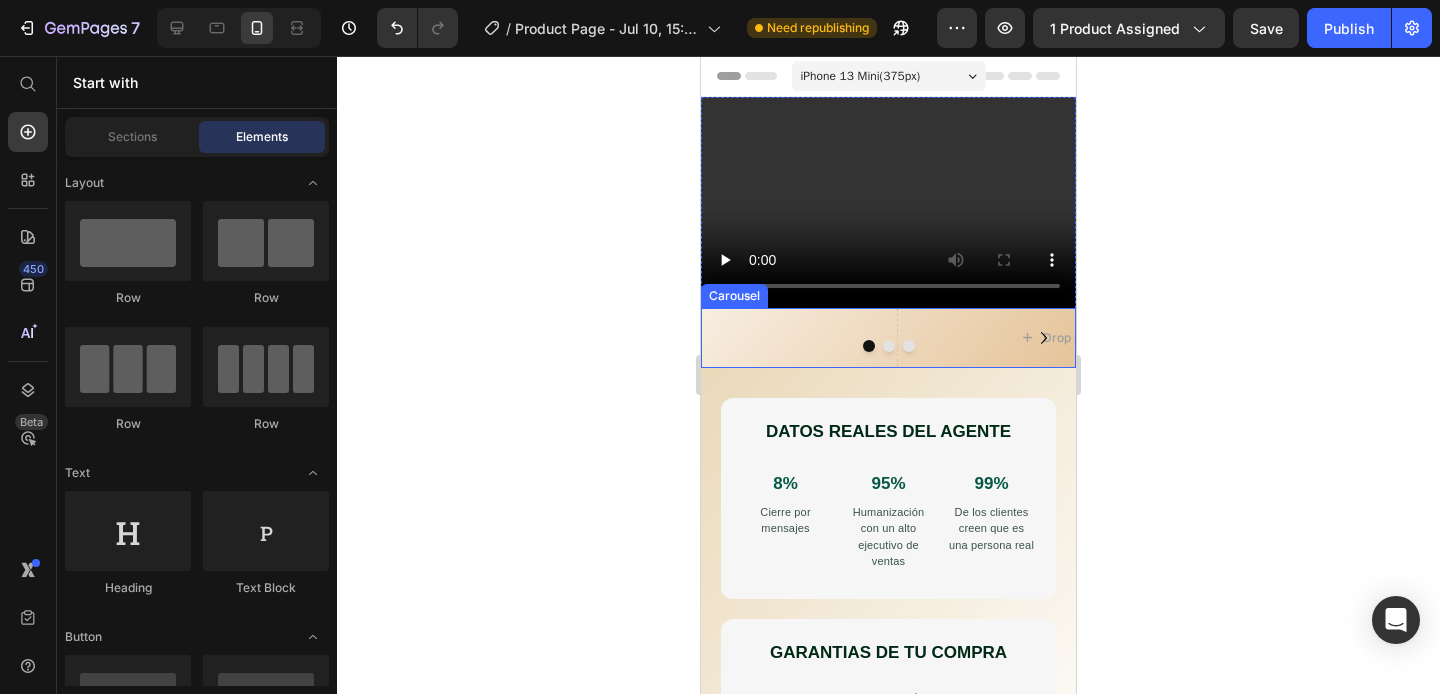 click on "Drop element here
Drop element here
Drop element here" at bounding box center [888, 338] 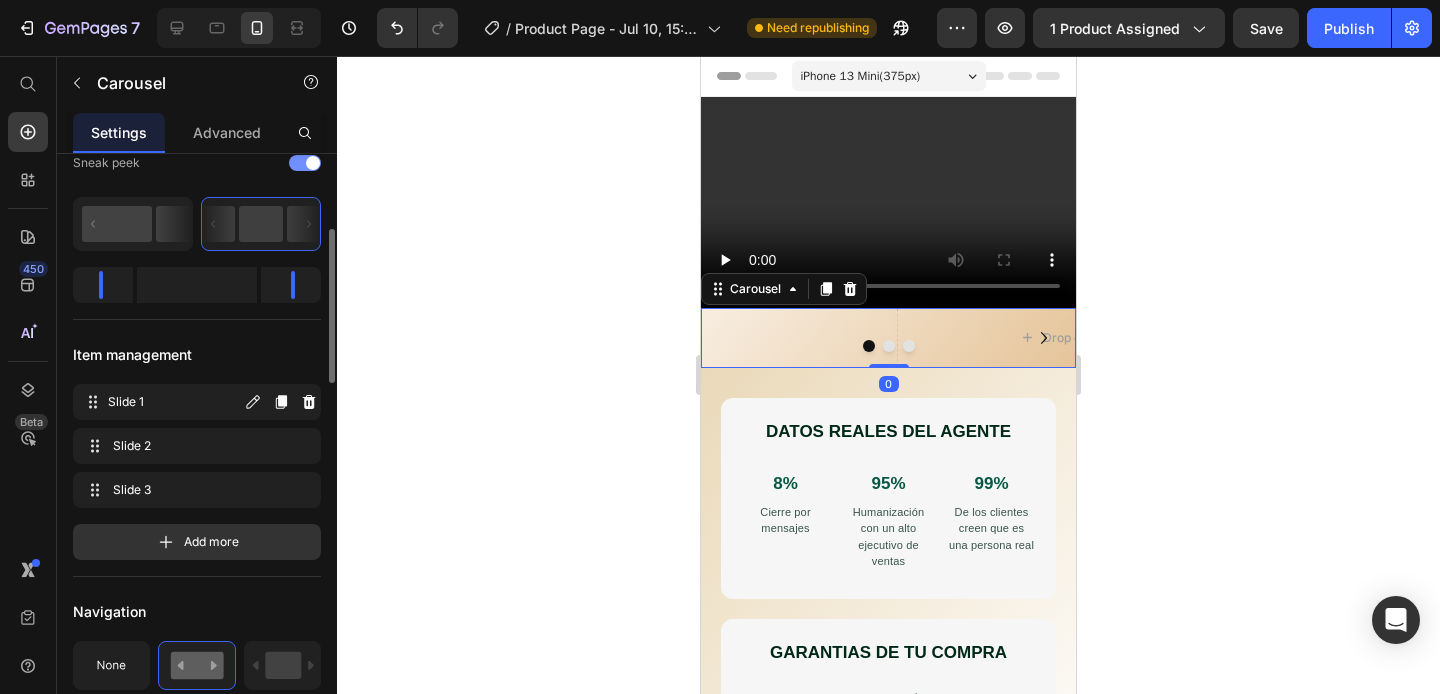 scroll, scrollTop: 305, scrollLeft: 0, axis: vertical 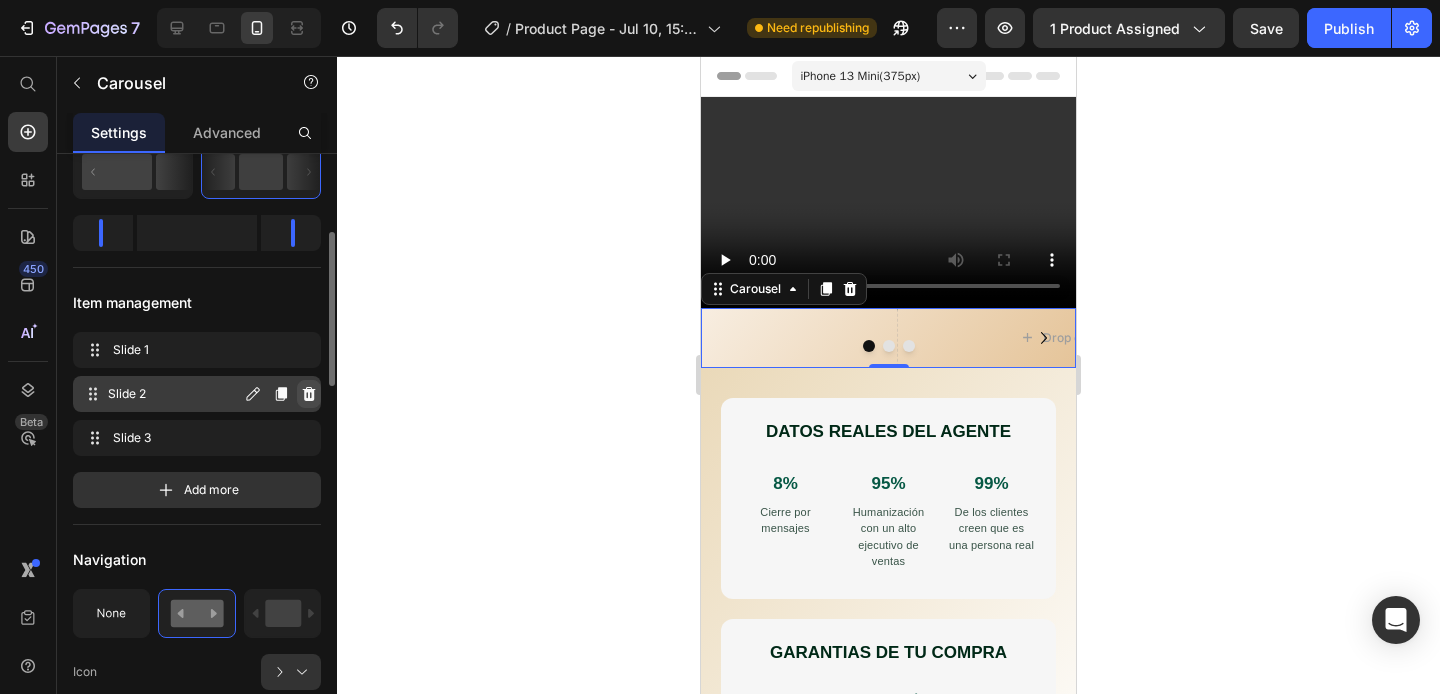 click 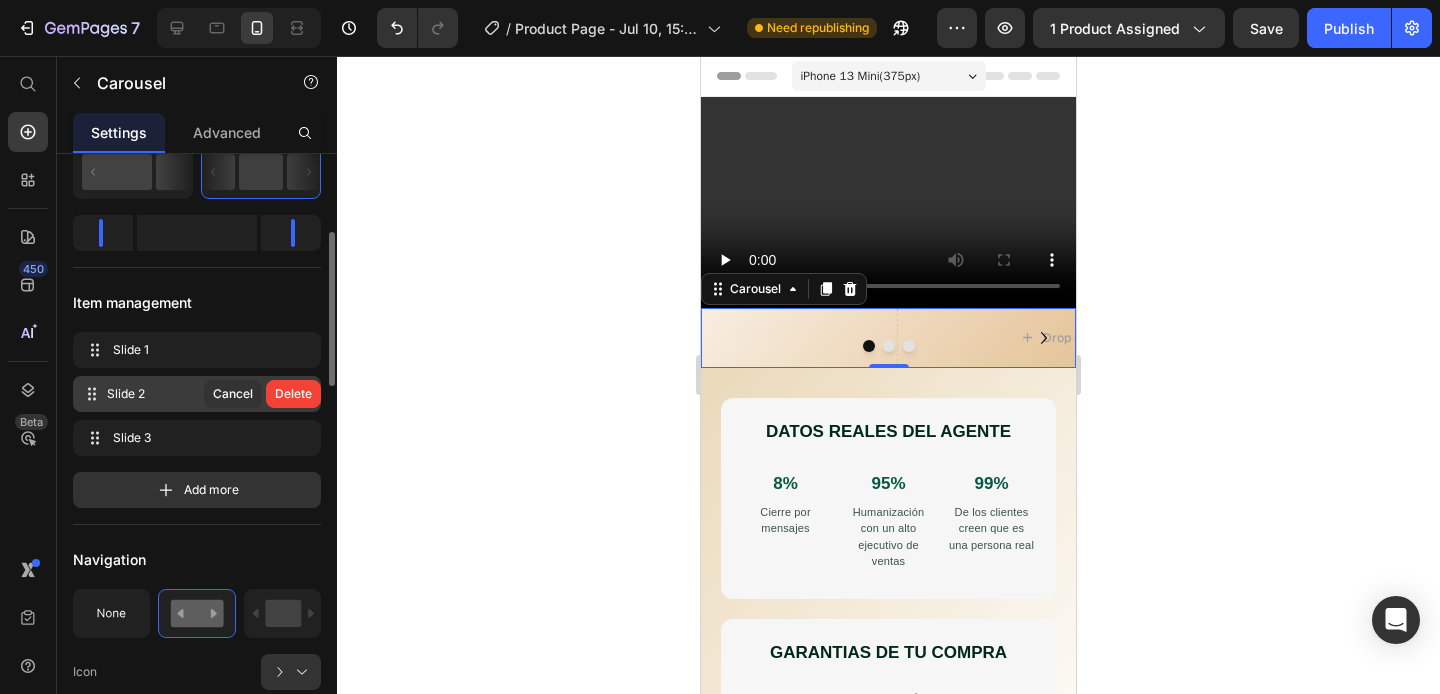 click on "Delete" at bounding box center [293, 394] 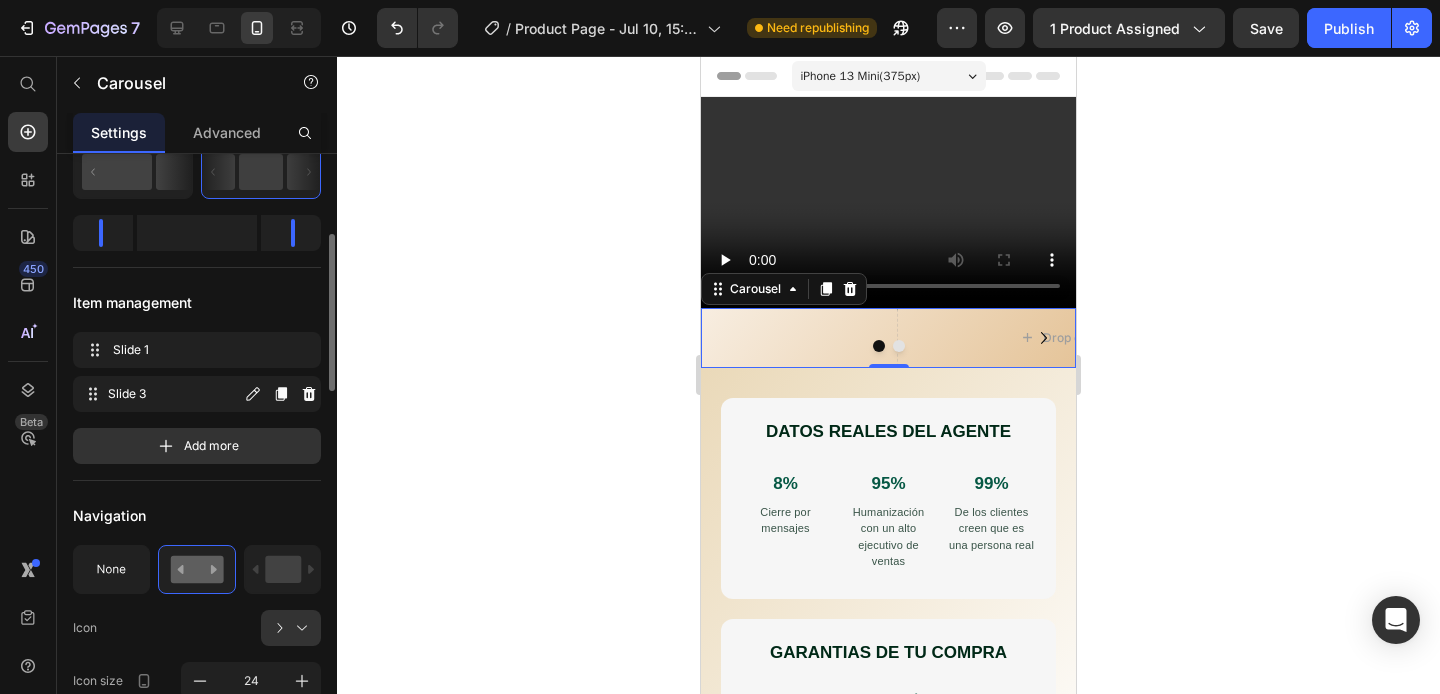 click 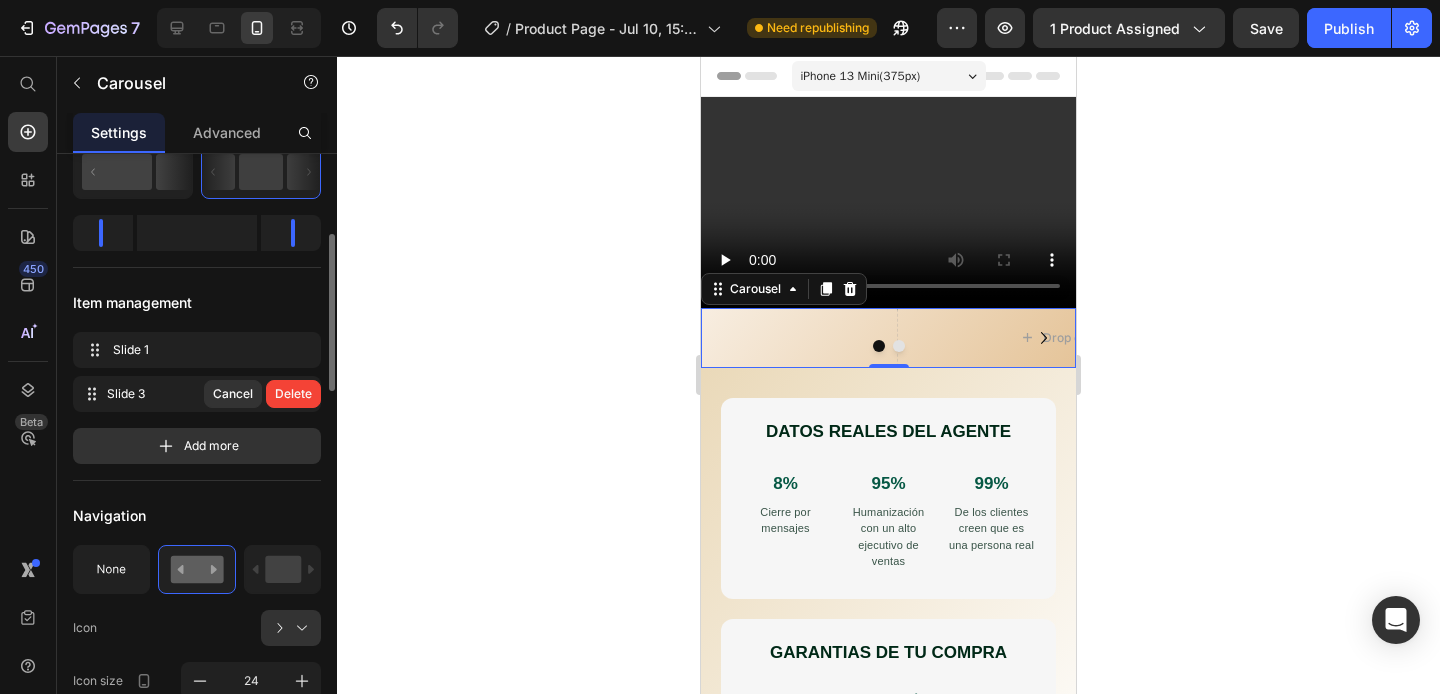 click on "Delete" at bounding box center [293, 394] 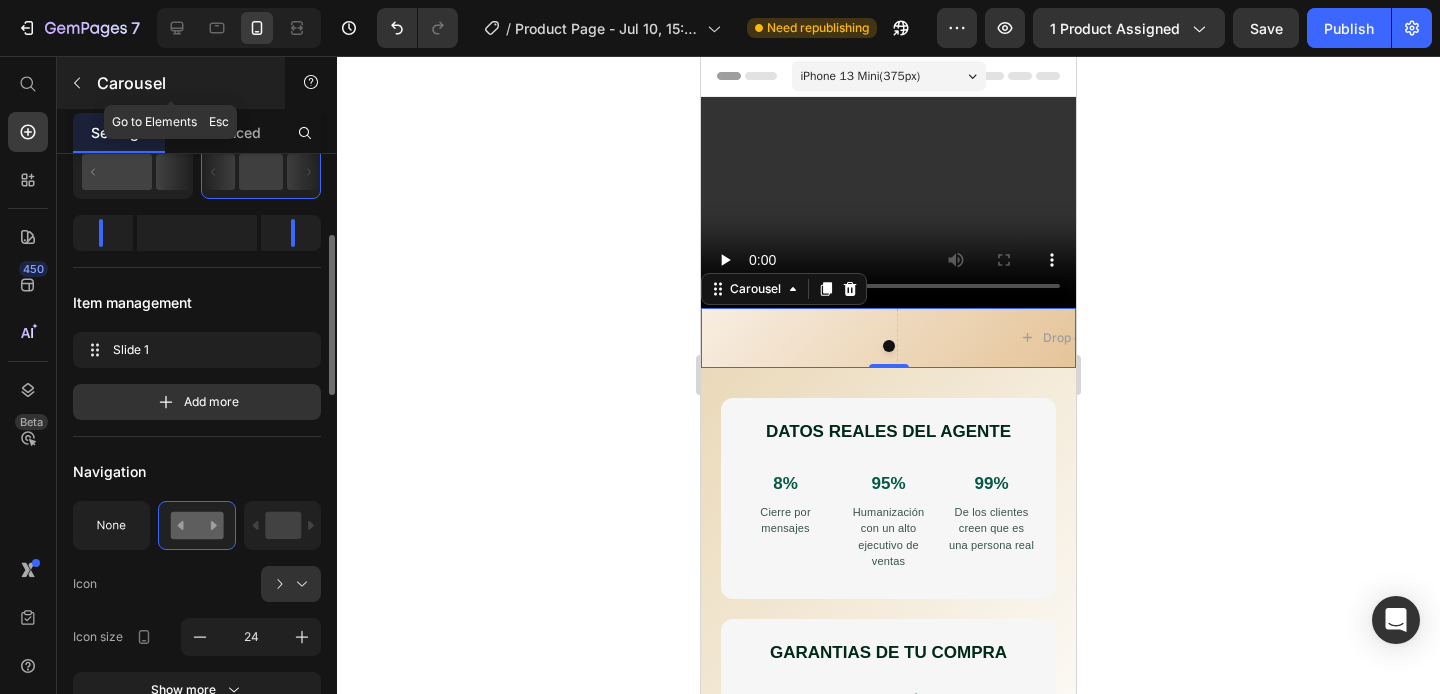 click at bounding box center (77, 83) 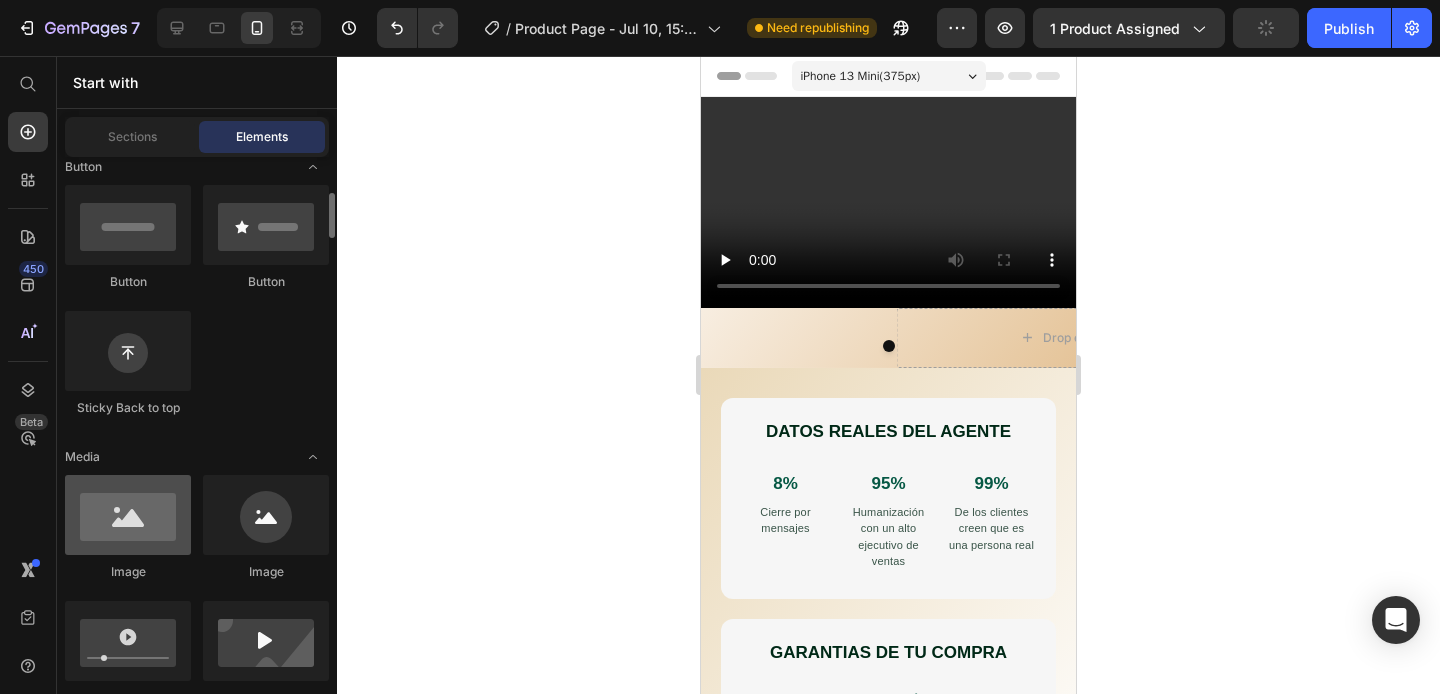 scroll, scrollTop: 471, scrollLeft: 0, axis: vertical 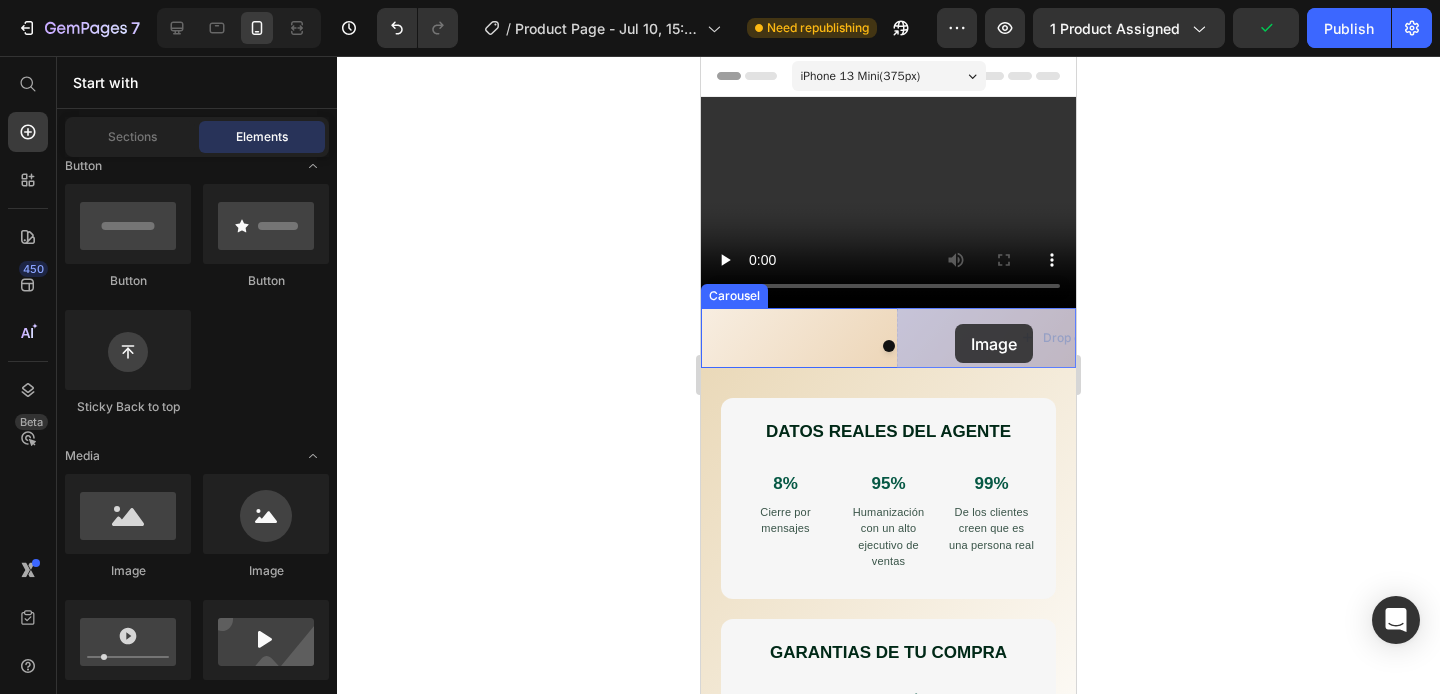 drag, startPoint x: 819, startPoint y: 582, endPoint x: 955, endPoint y: 324, distance: 291.65048 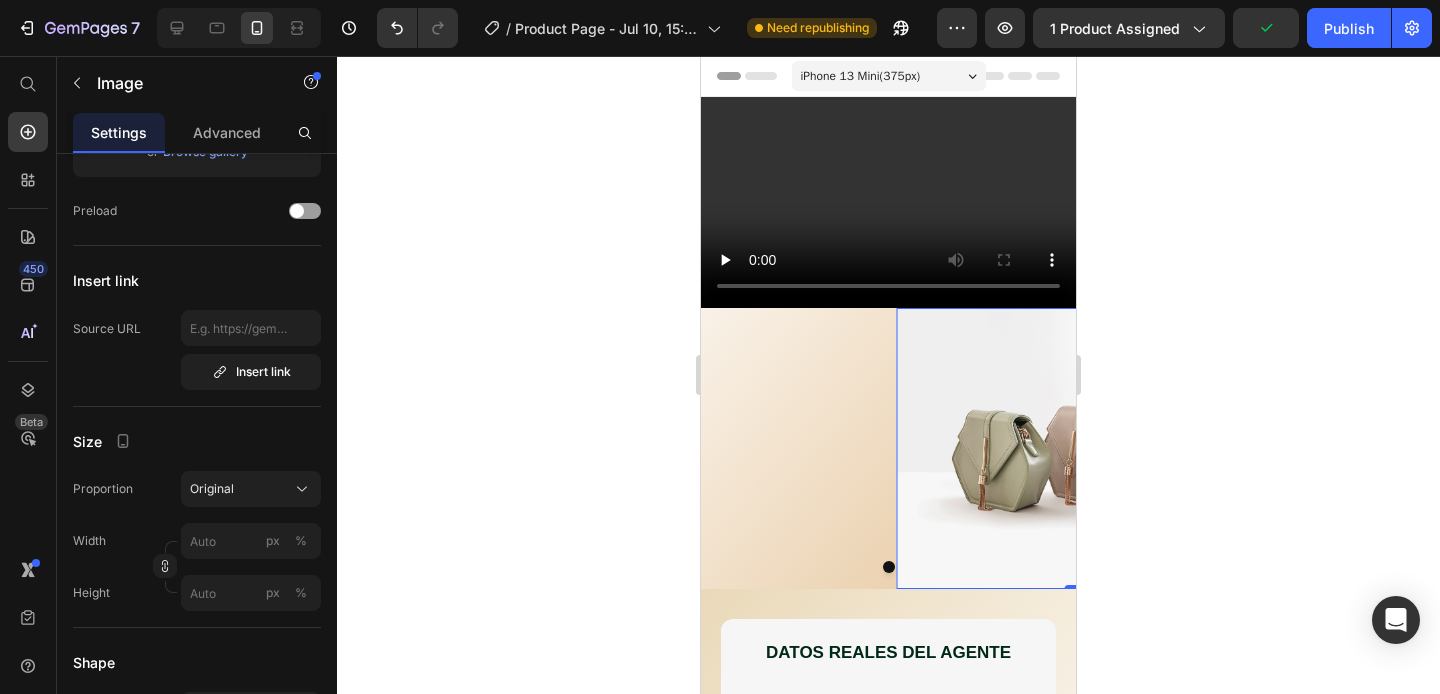 scroll, scrollTop: 0, scrollLeft: 0, axis: both 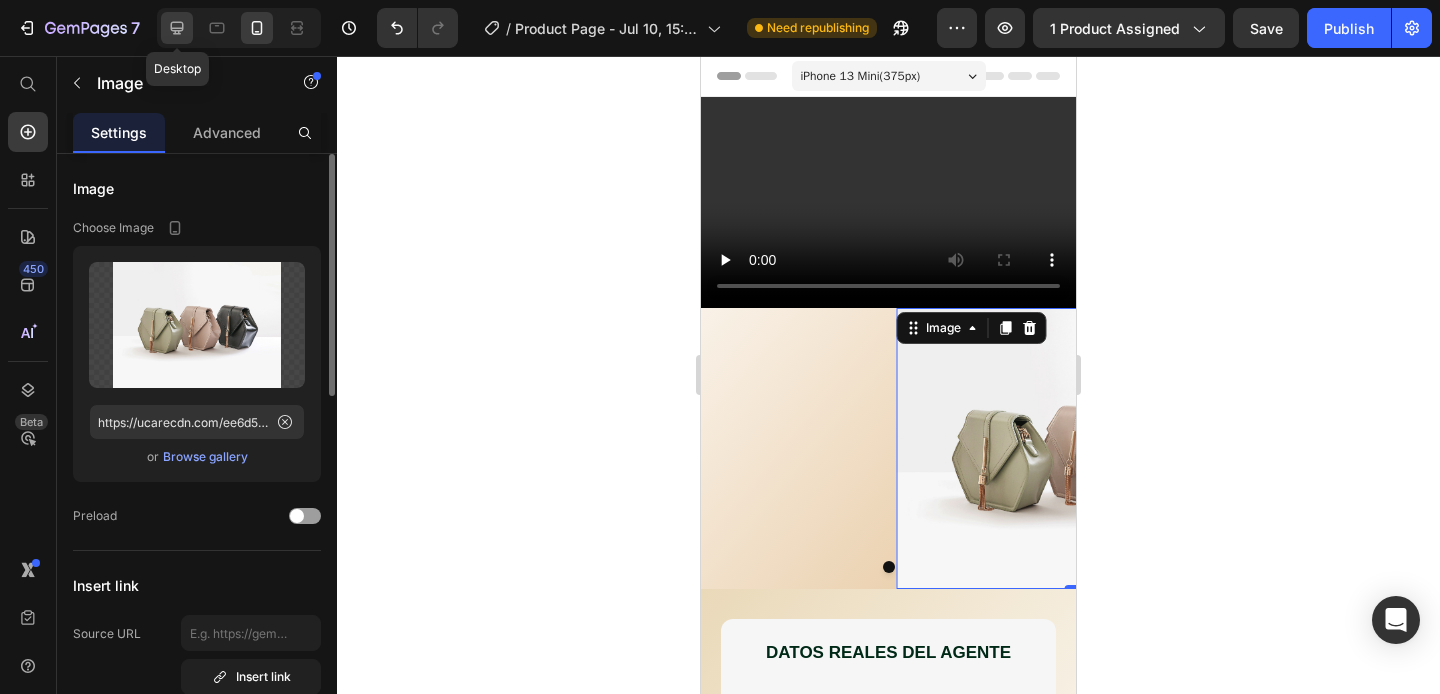 click 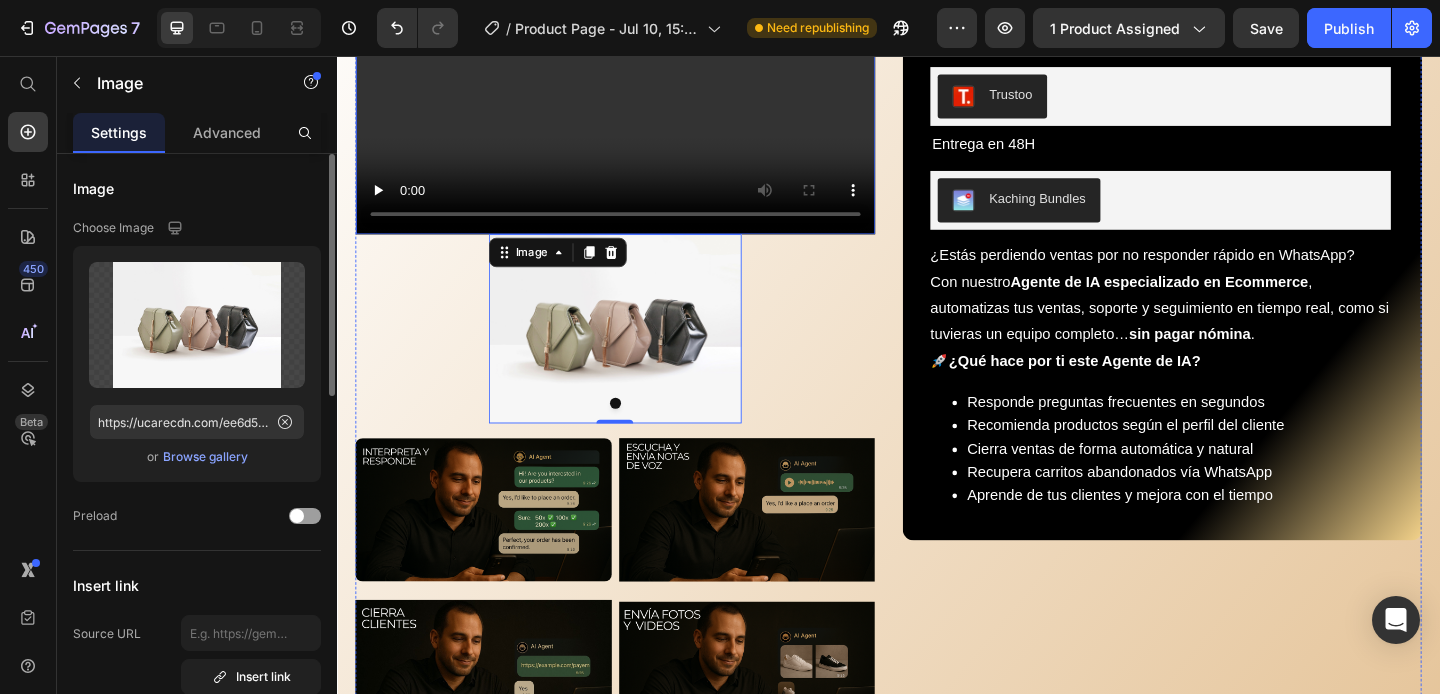 scroll, scrollTop: 337, scrollLeft: 0, axis: vertical 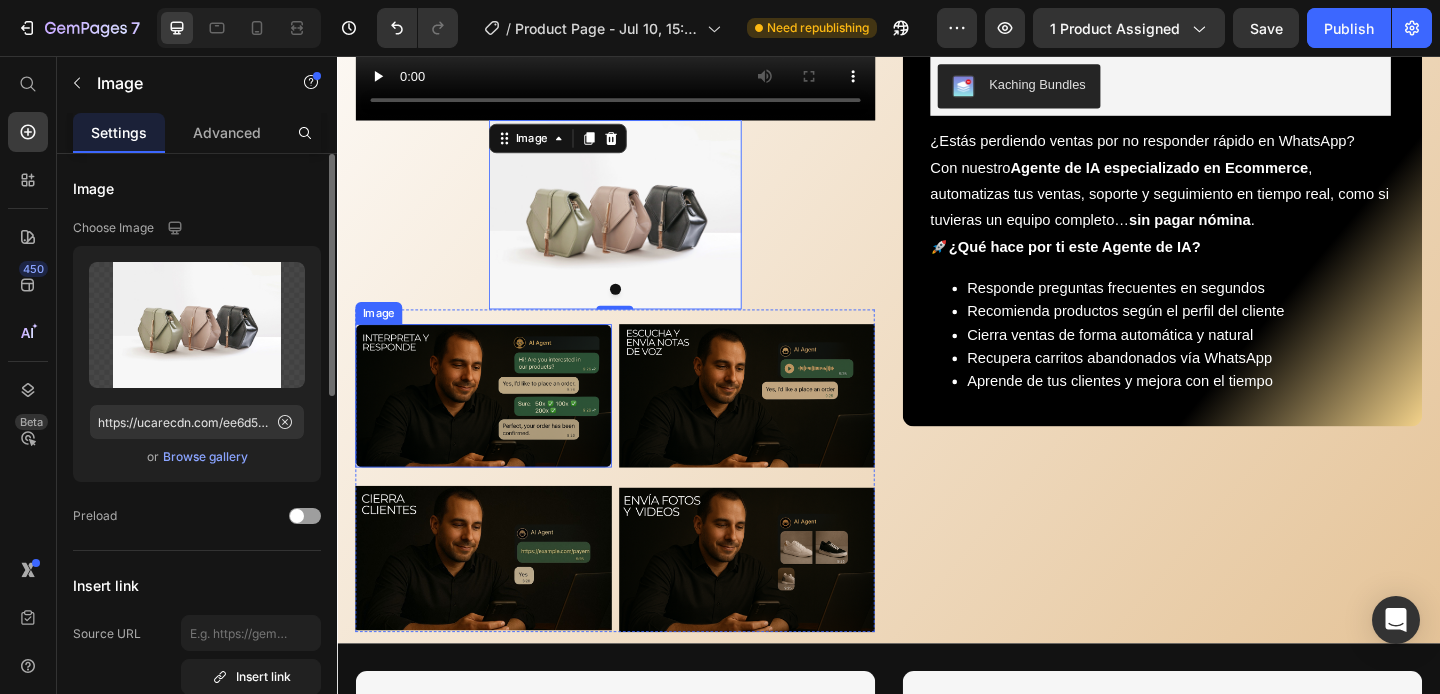 click at bounding box center (496, 426) 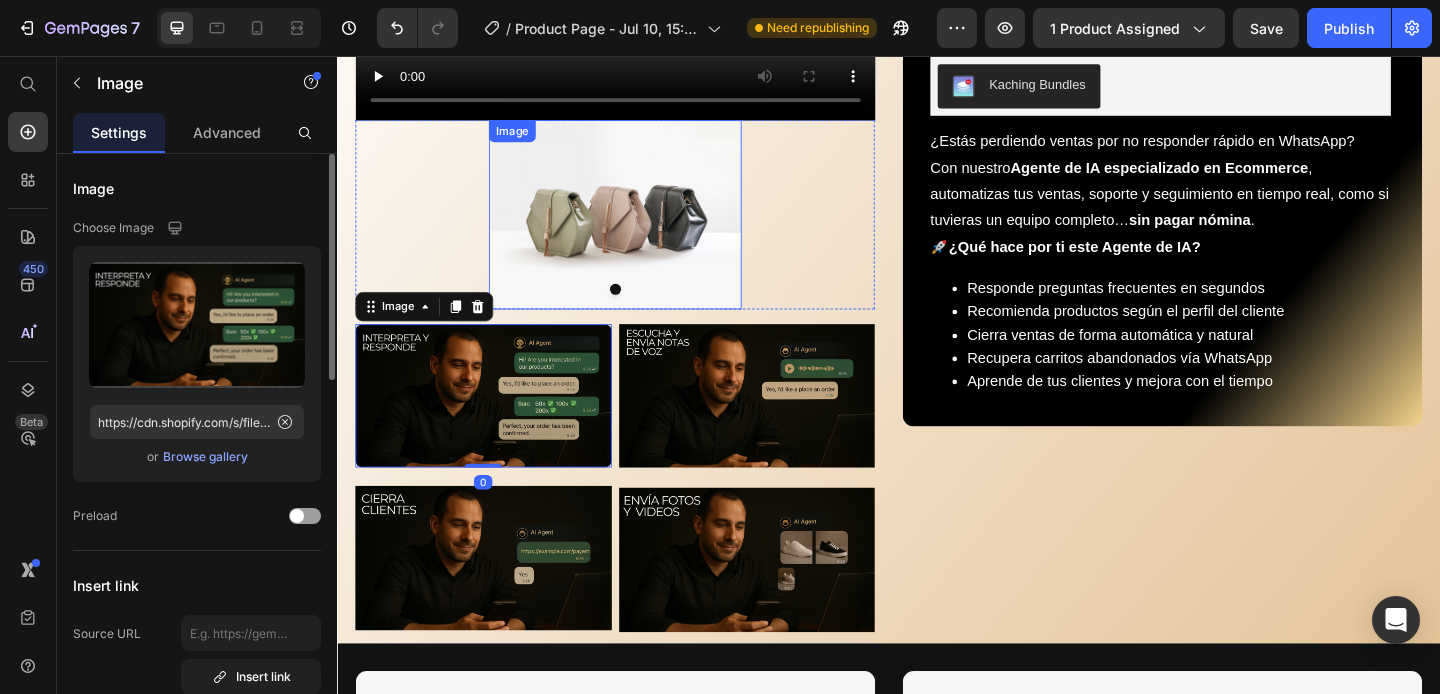 click at bounding box center [639, 229] 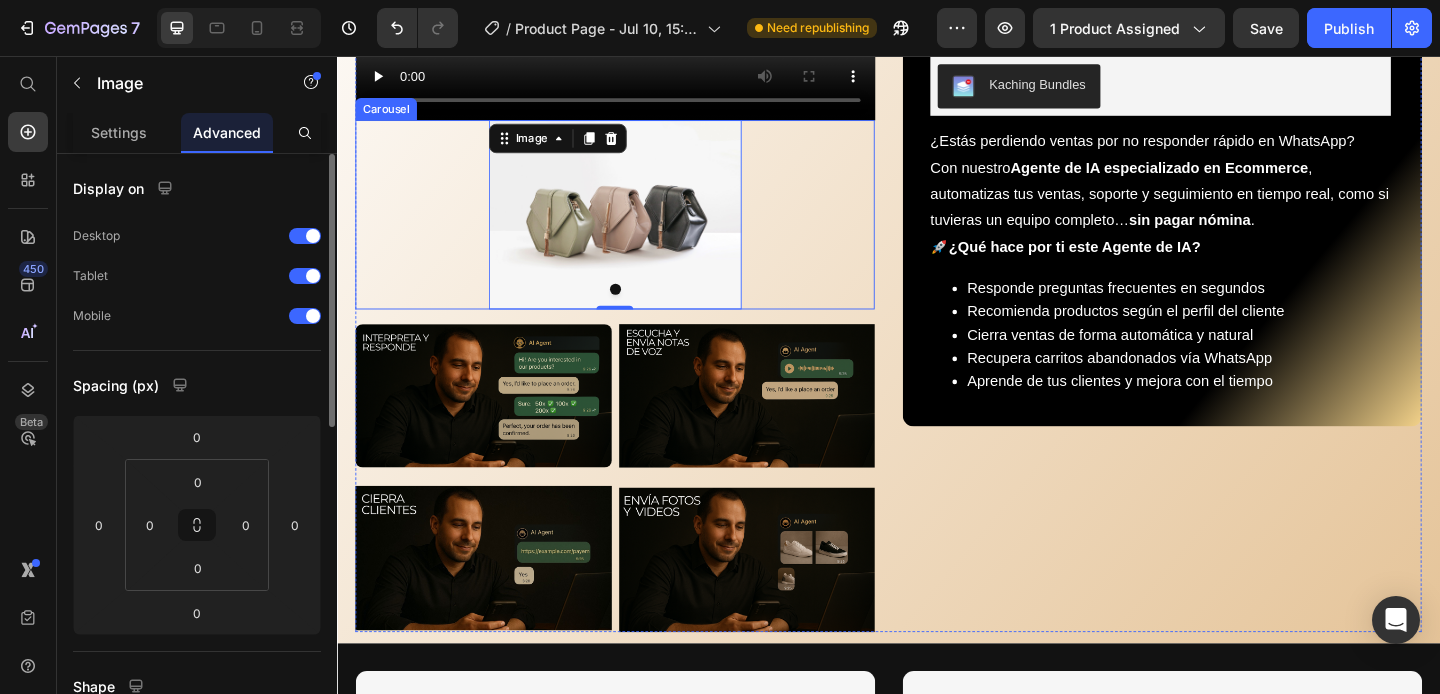 click on "Image   0" at bounding box center [639, 229] 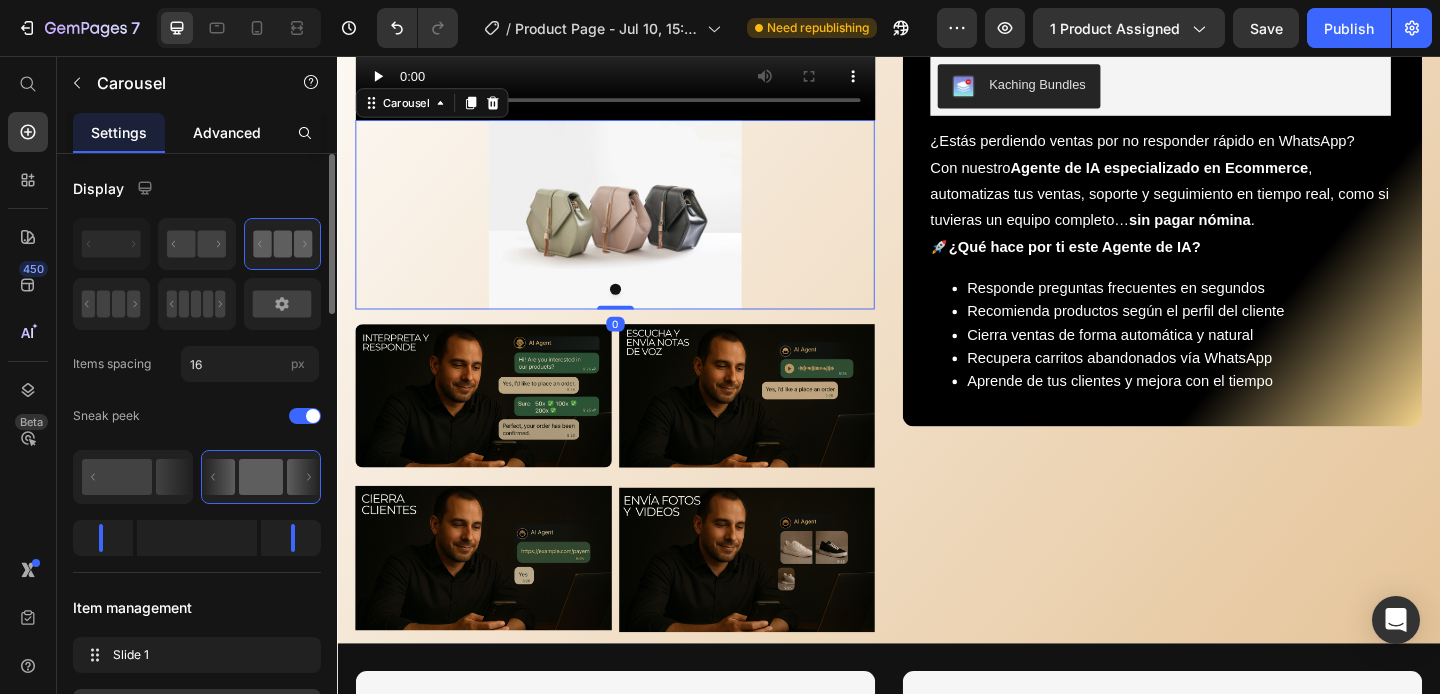 click on "Advanced" at bounding box center [227, 132] 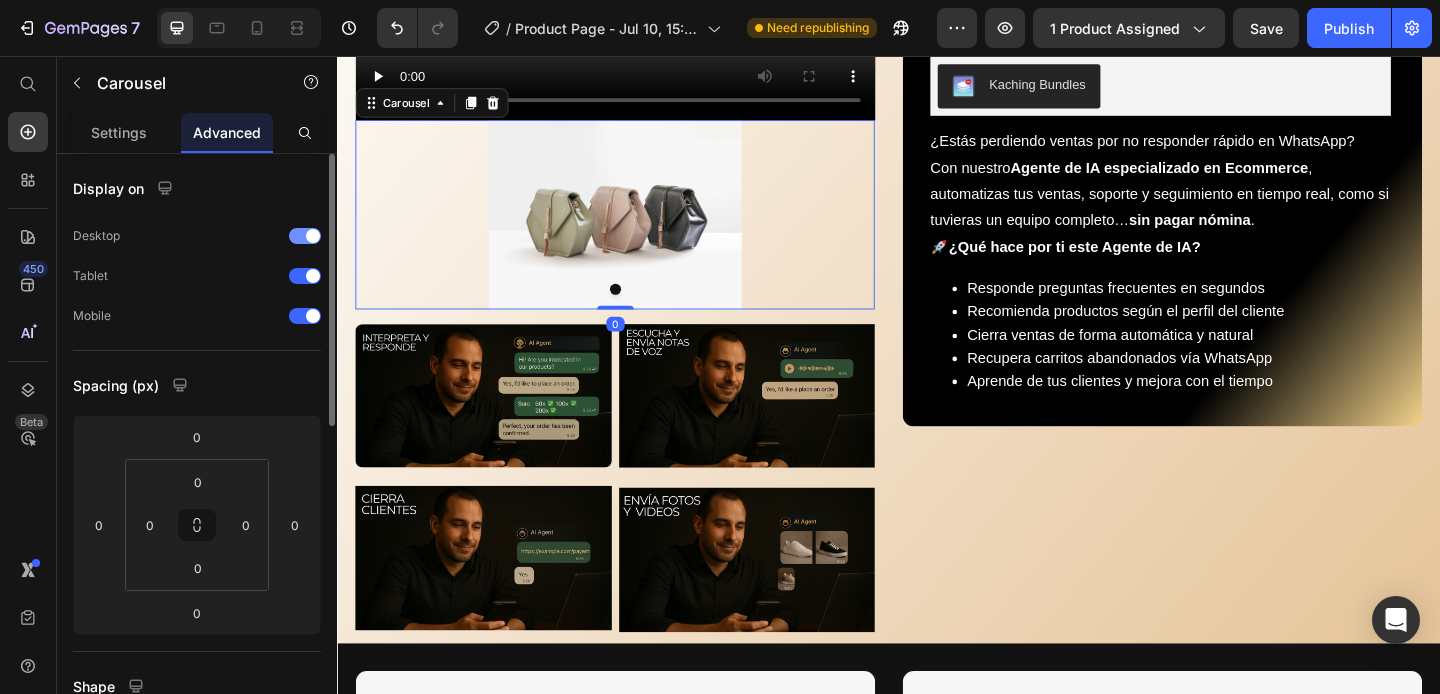 click at bounding box center [305, 236] 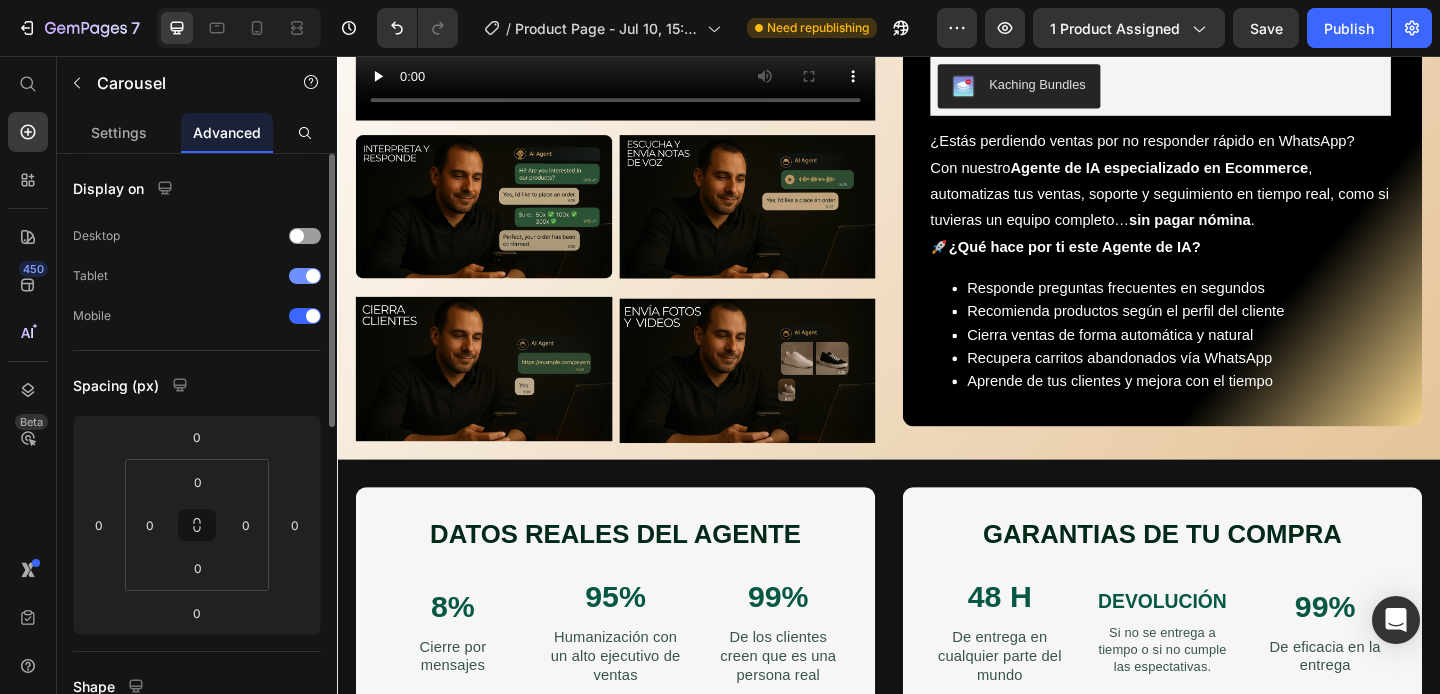 click at bounding box center (305, 276) 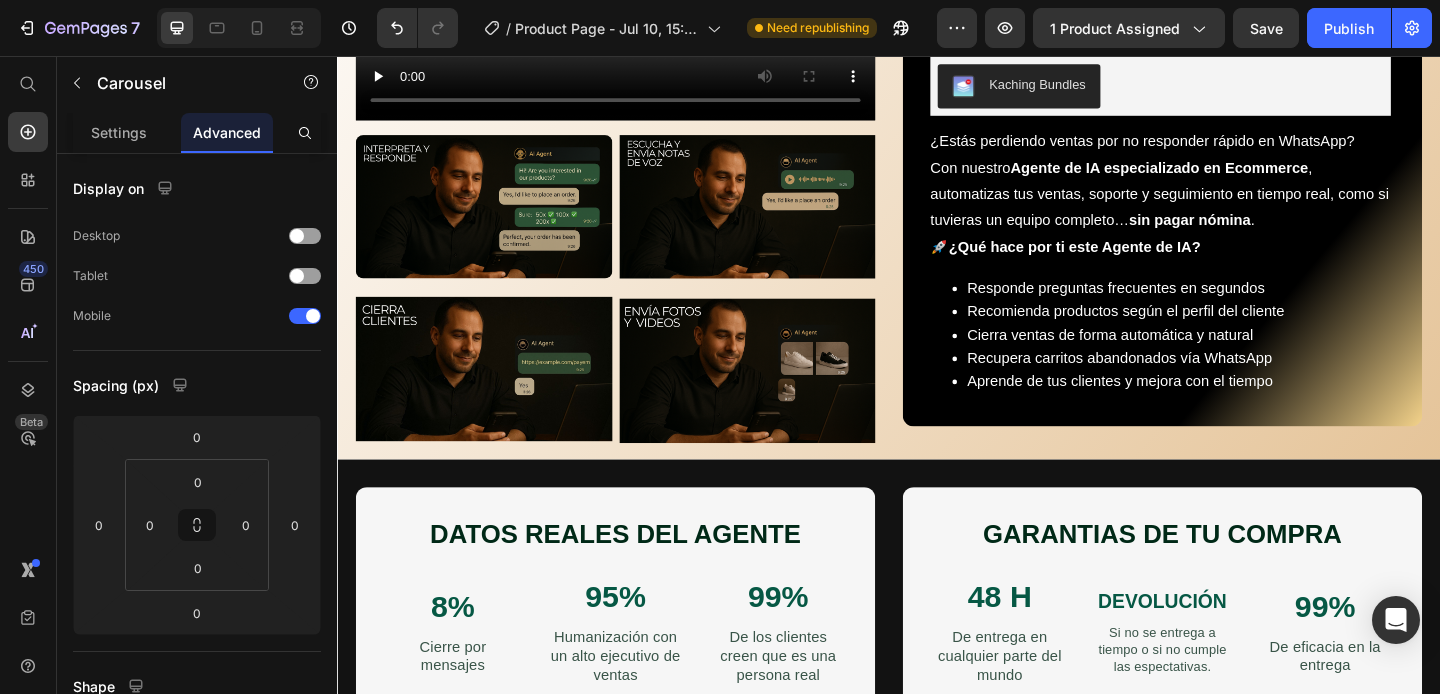 click at bounding box center [496, 220] 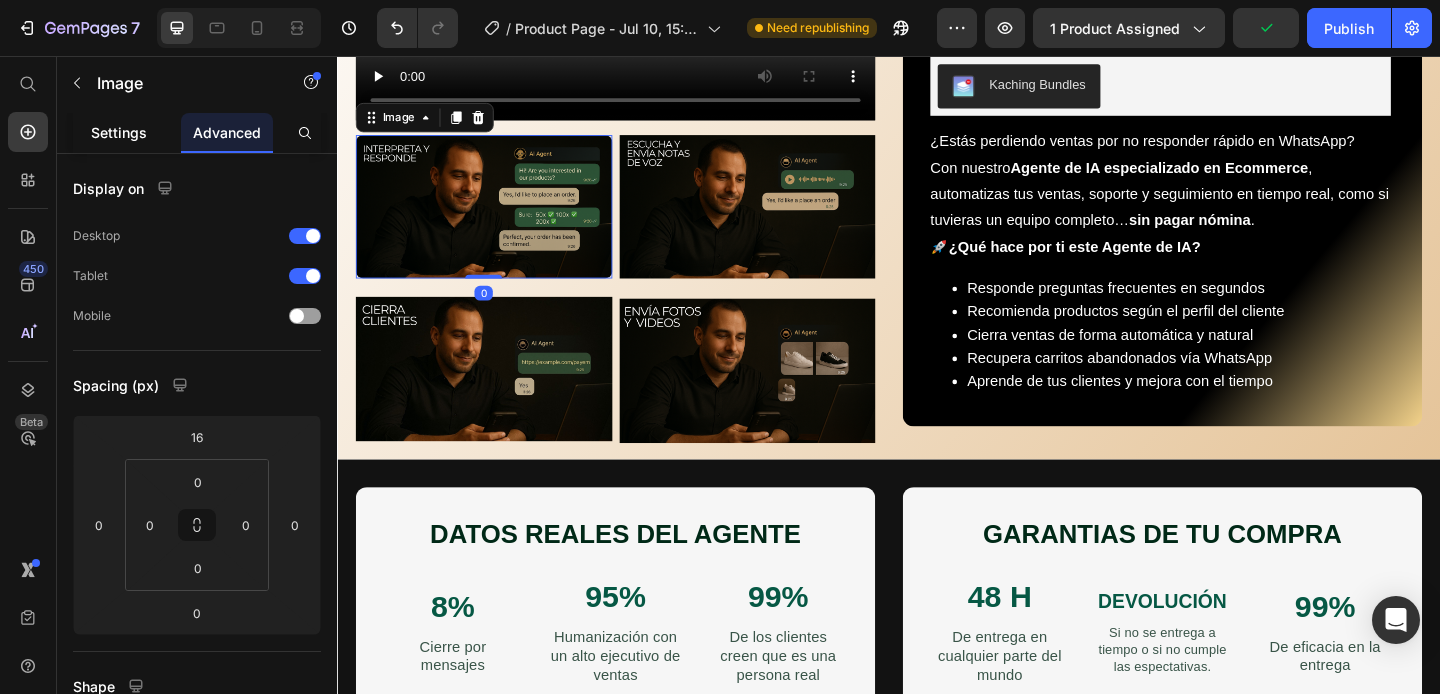 click on "Settings" at bounding box center [119, 132] 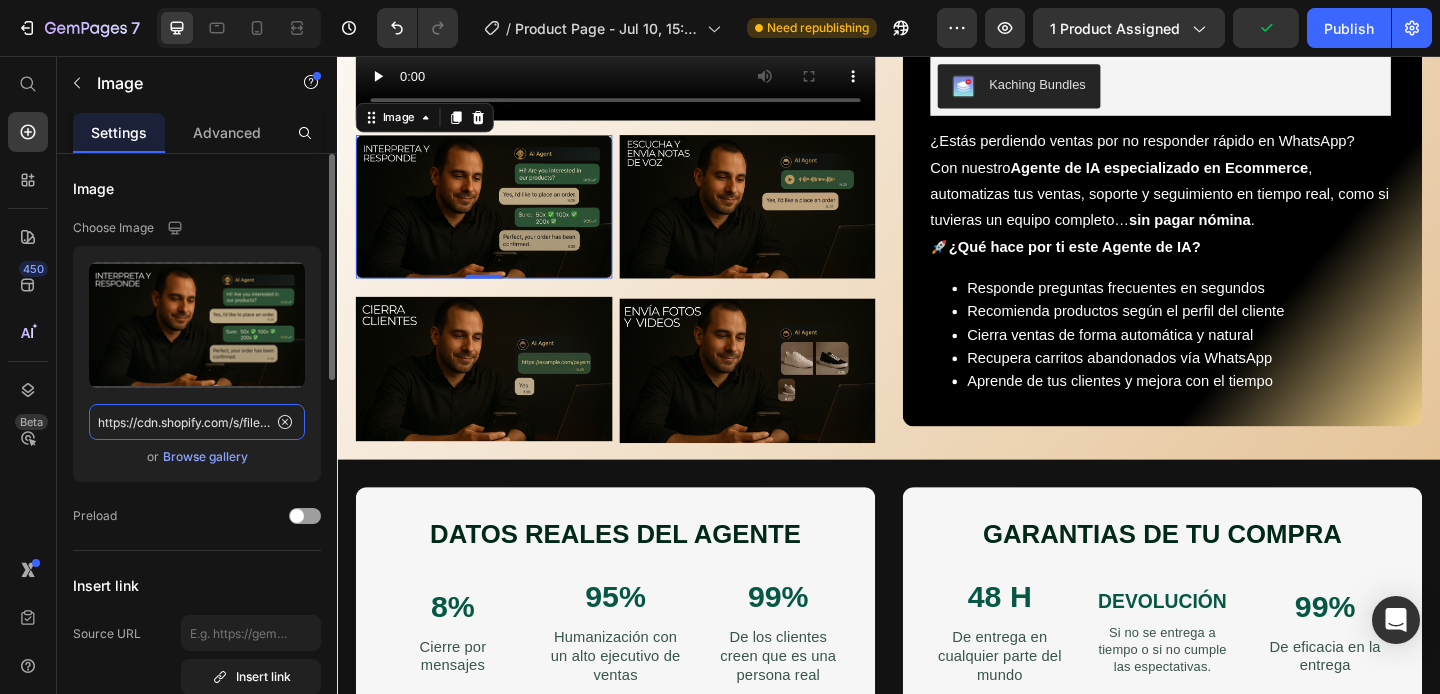 click on "https://cdn.shopify.com/s/files/1/0707/8946/4219/files/gempages_574858711567172383-131a222c-307c-49e3-89d1-faa0f439abb7.png" 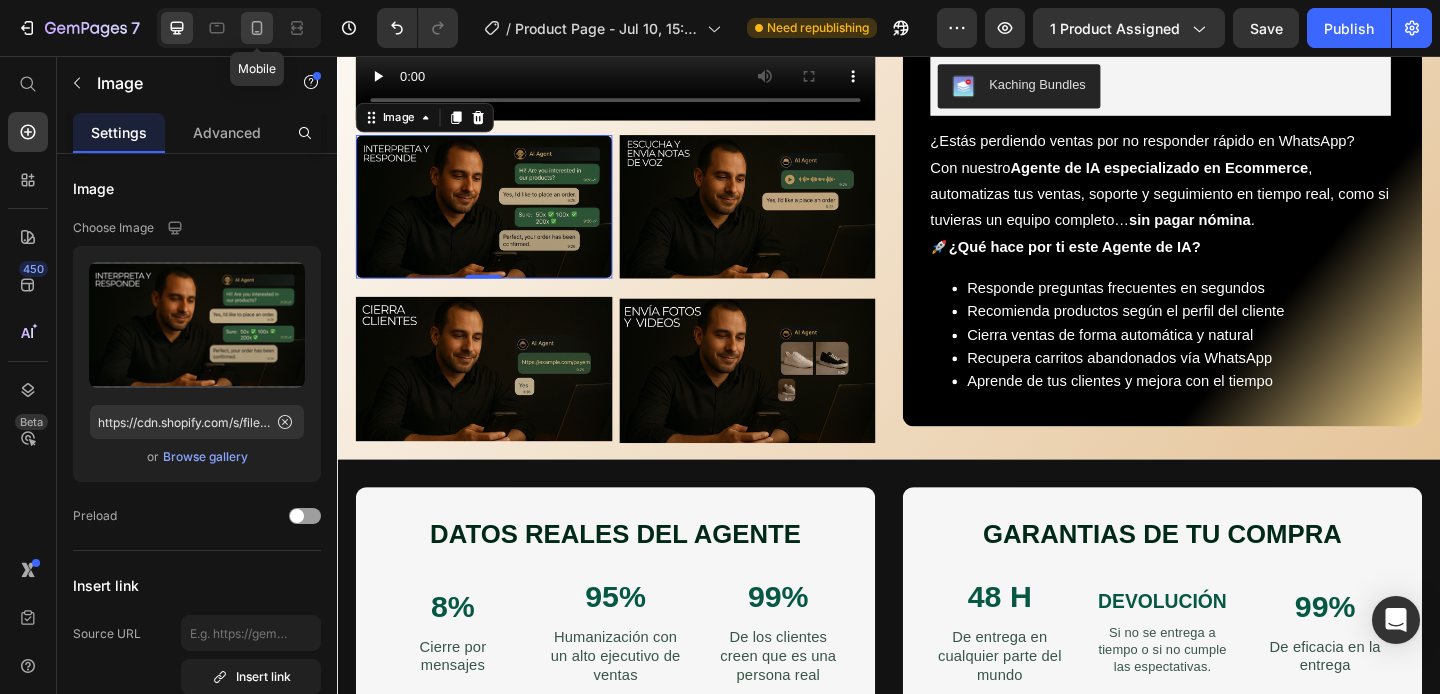 click 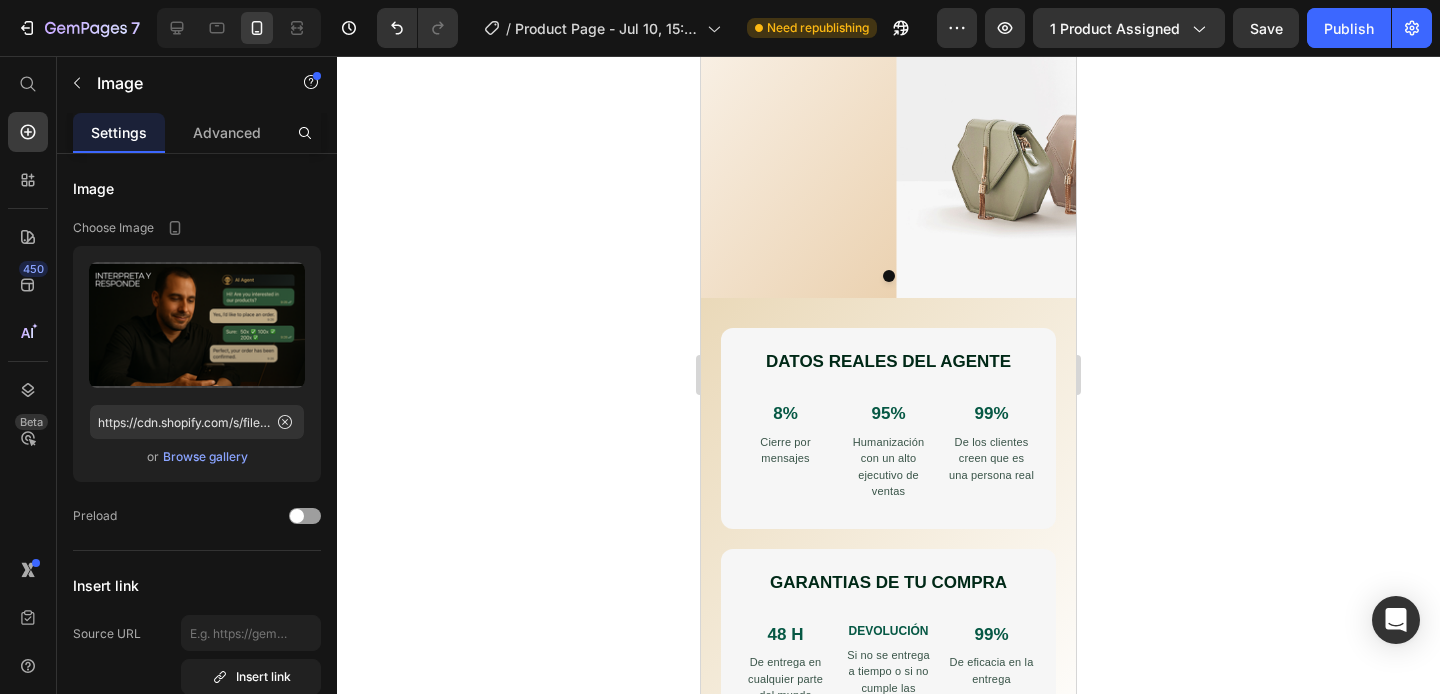 scroll, scrollTop: 267, scrollLeft: 0, axis: vertical 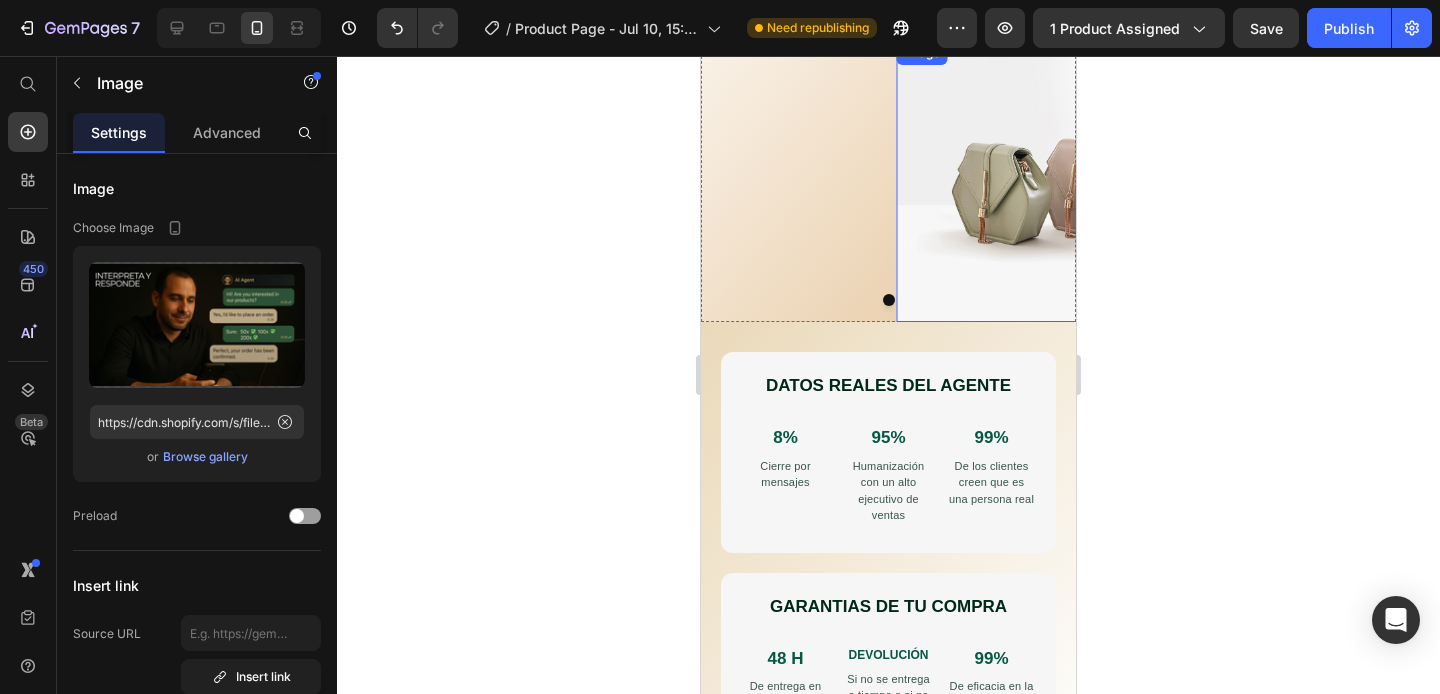 click at bounding box center (1084, 181) 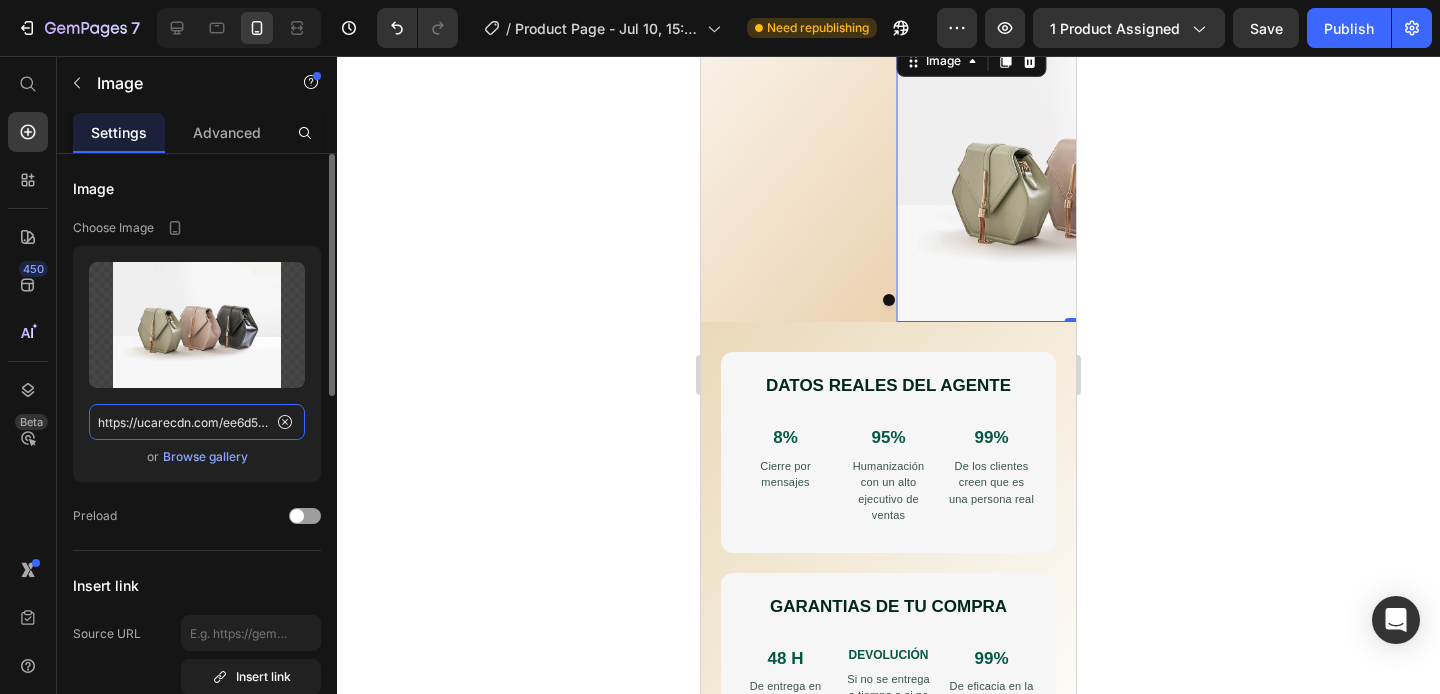 click on "https://ucarecdn.com/ee6d5074-1640-4cc7-8933-47c8589c3dee/-/format/auto/" 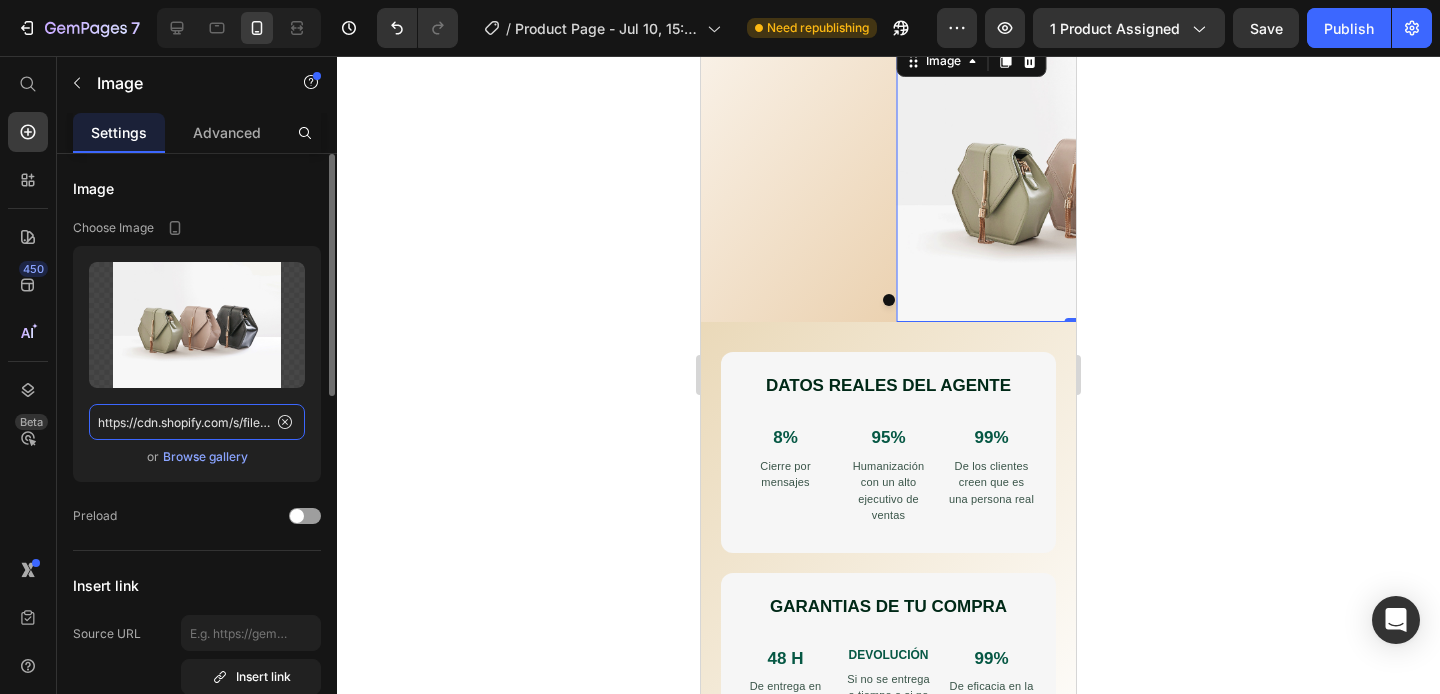 scroll, scrollTop: 0, scrollLeft: 594, axis: horizontal 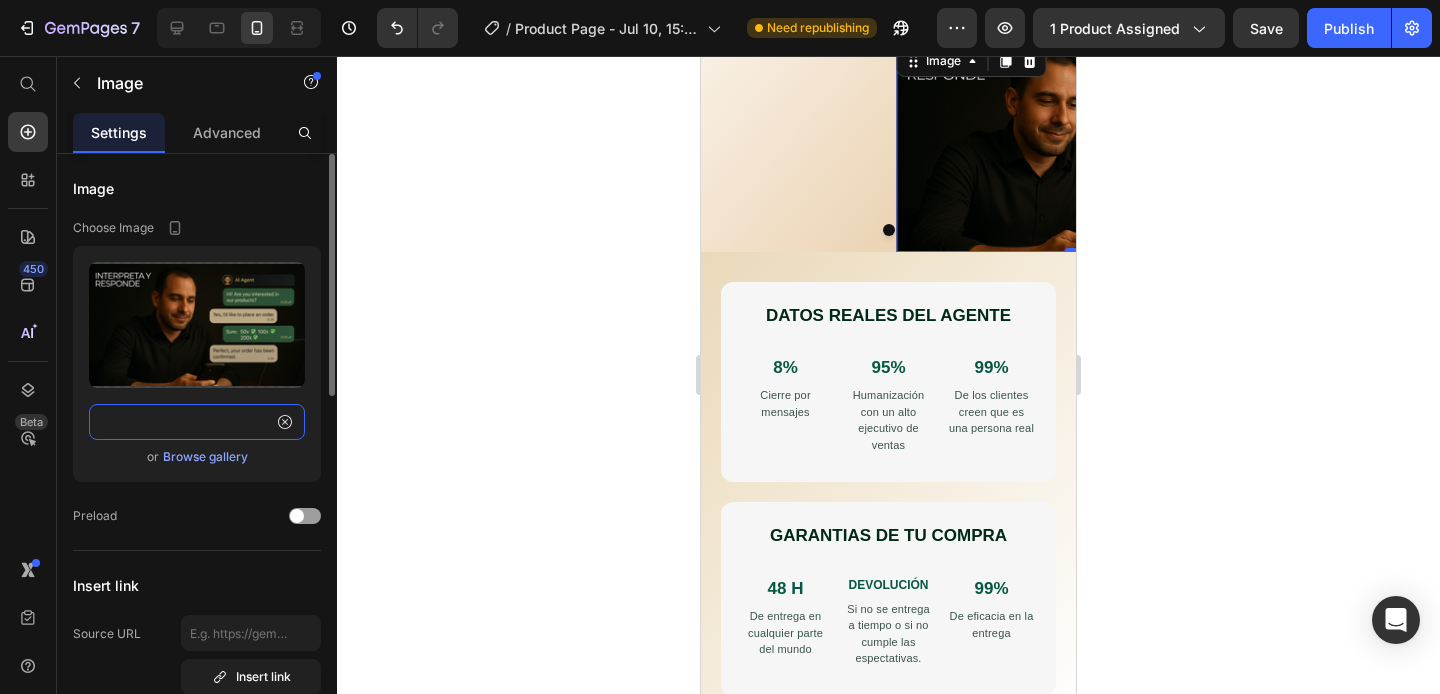 type on "https://cdn.shopify.com/s/files/1/0707/8946/4219/files/gempages_574858711567172383-131a222c-307c-49e3-89d1-faa0f439abb7.png" 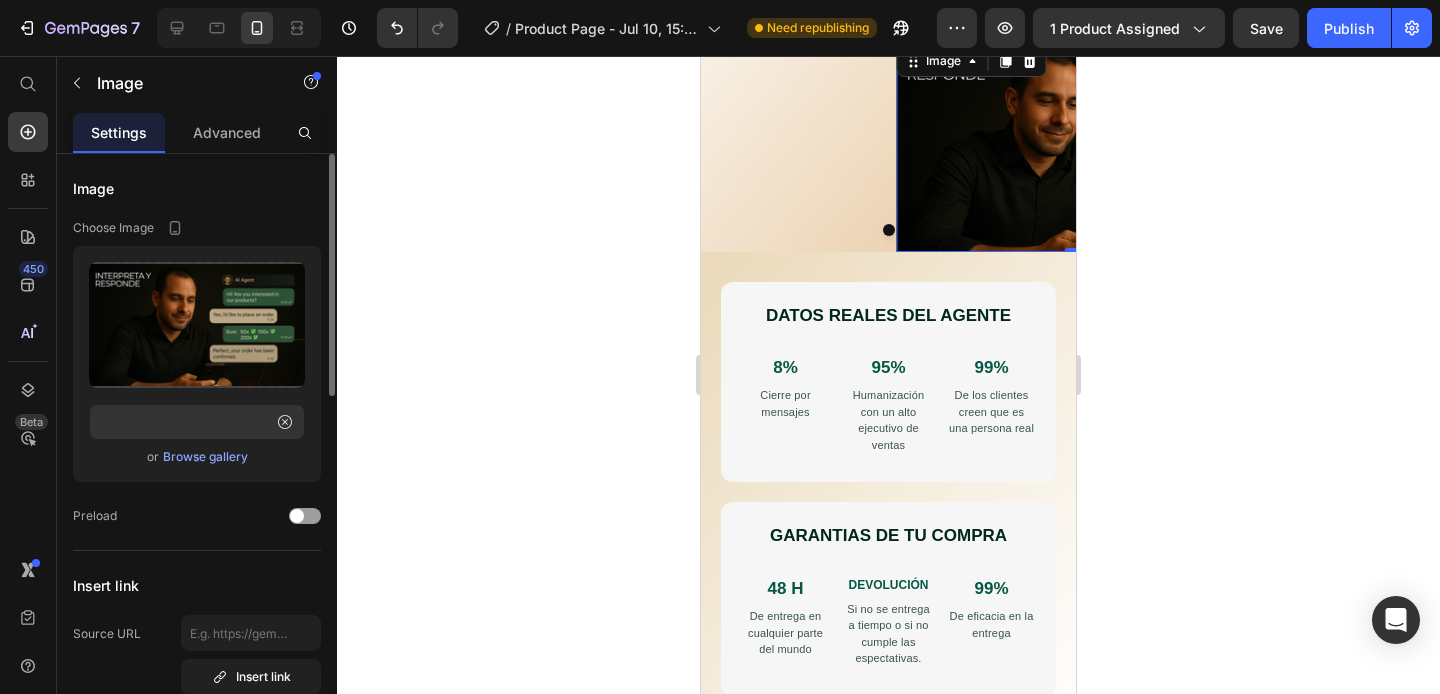 click on "Choose Image" at bounding box center [197, 228] 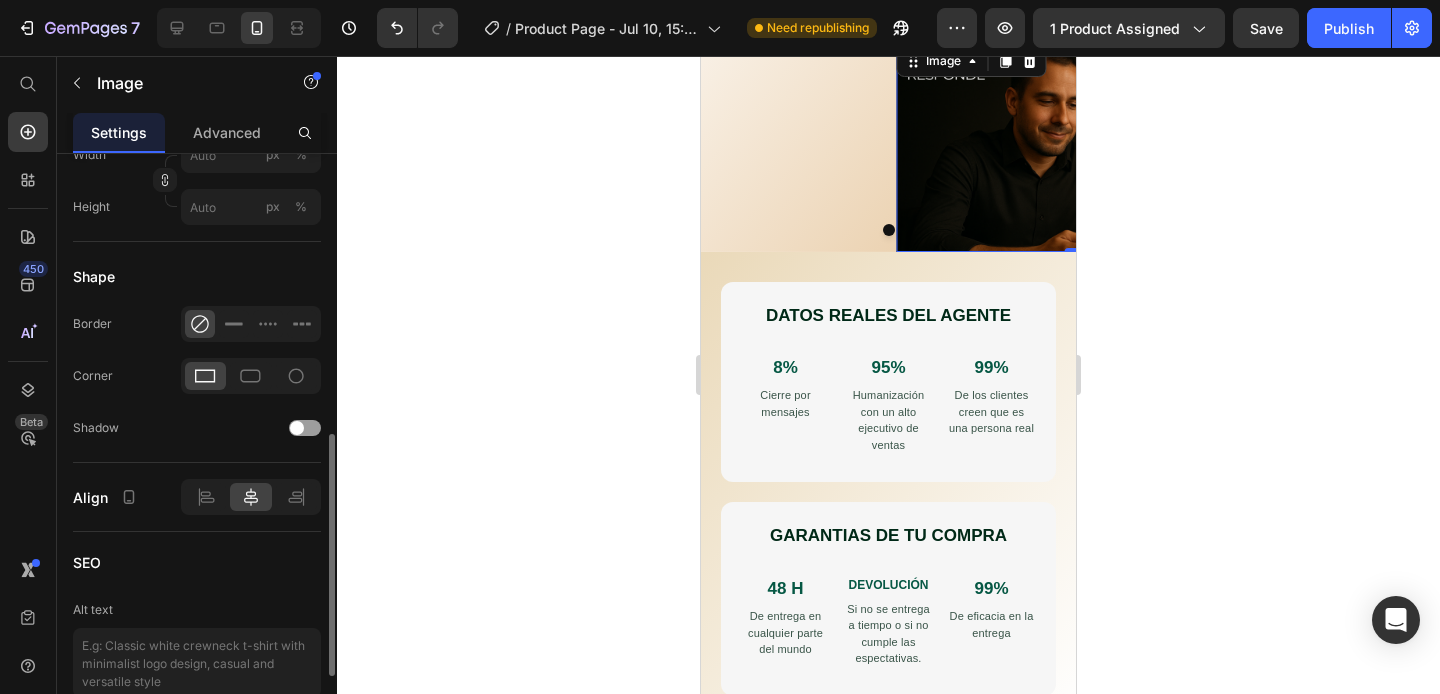 scroll, scrollTop: 693, scrollLeft: 0, axis: vertical 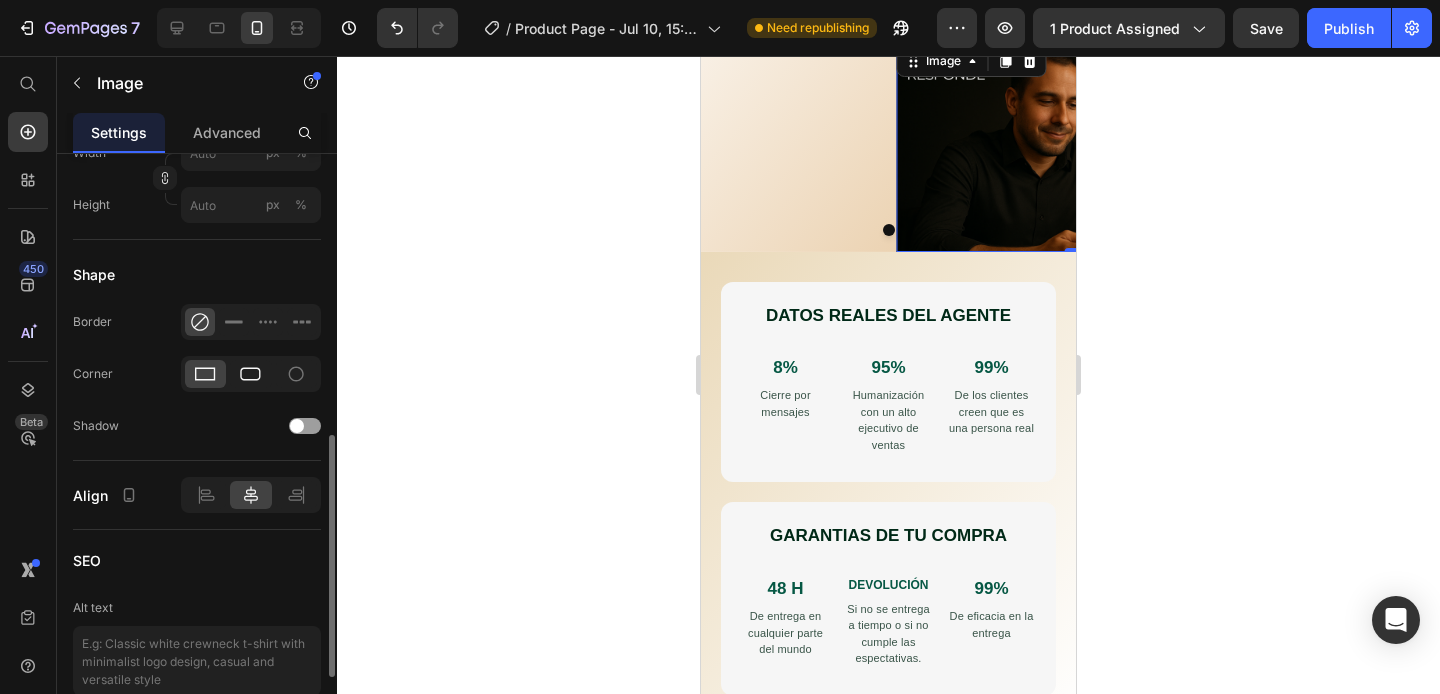 click 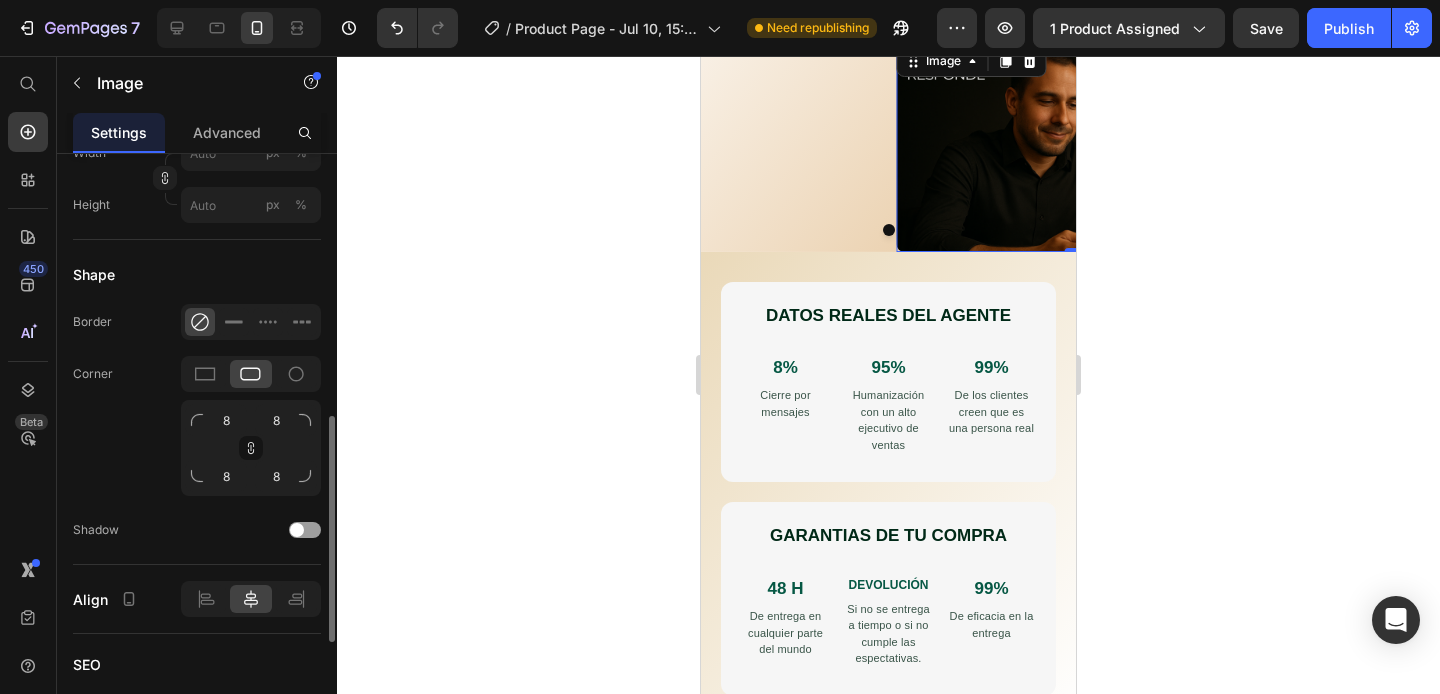 click on "Shape" at bounding box center (197, 274) 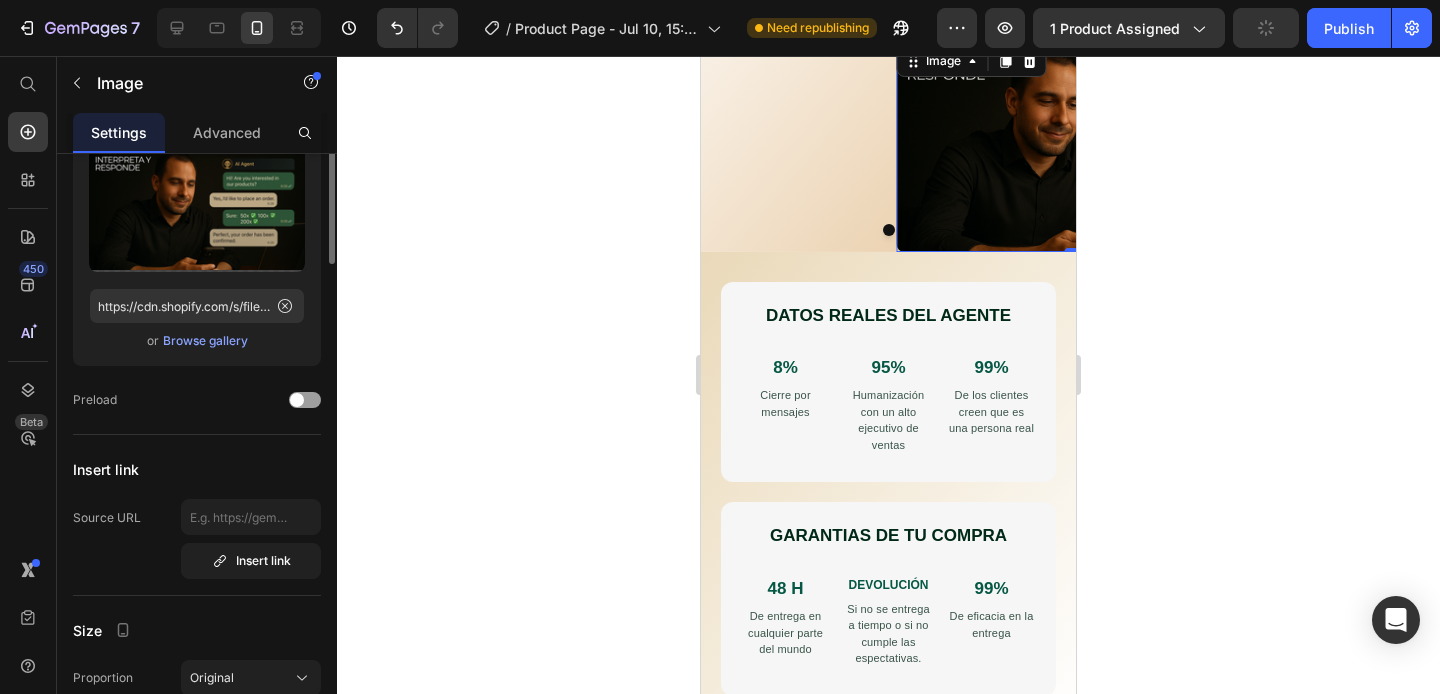 scroll, scrollTop: 0, scrollLeft: 0, axis: both 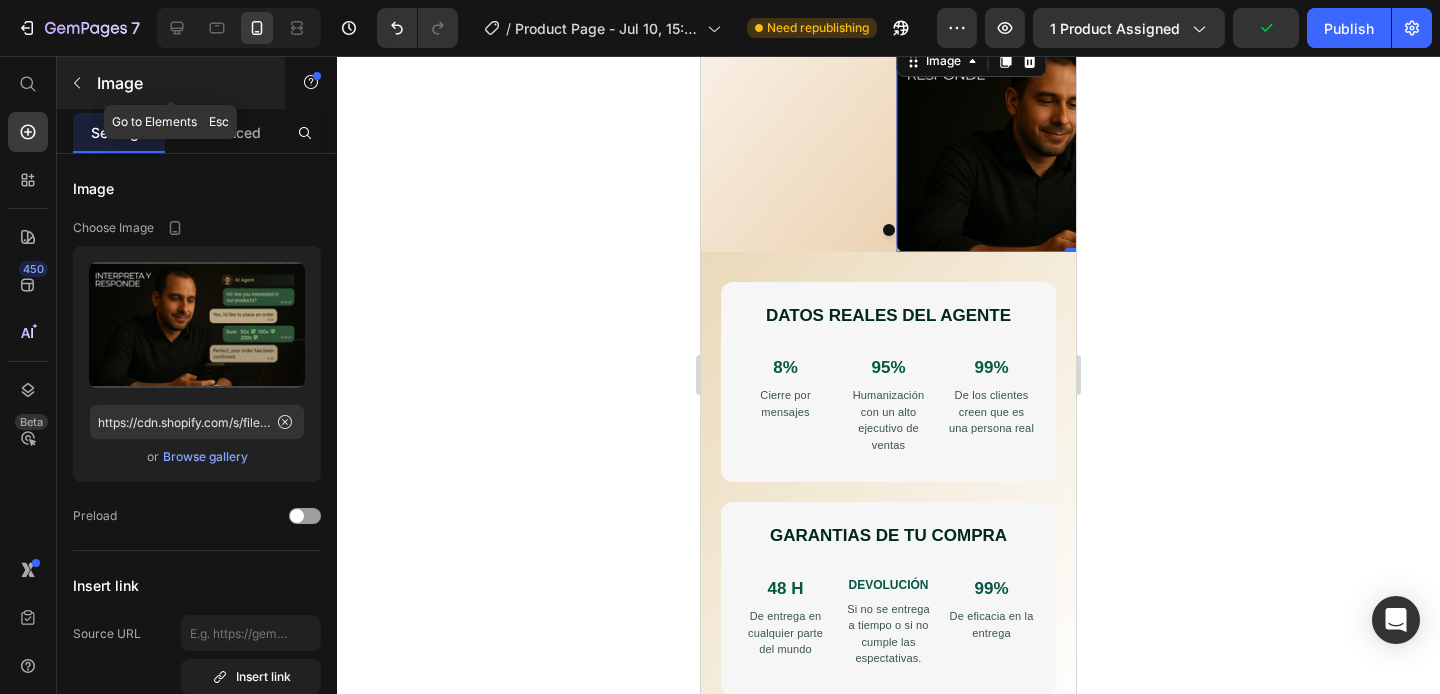 click 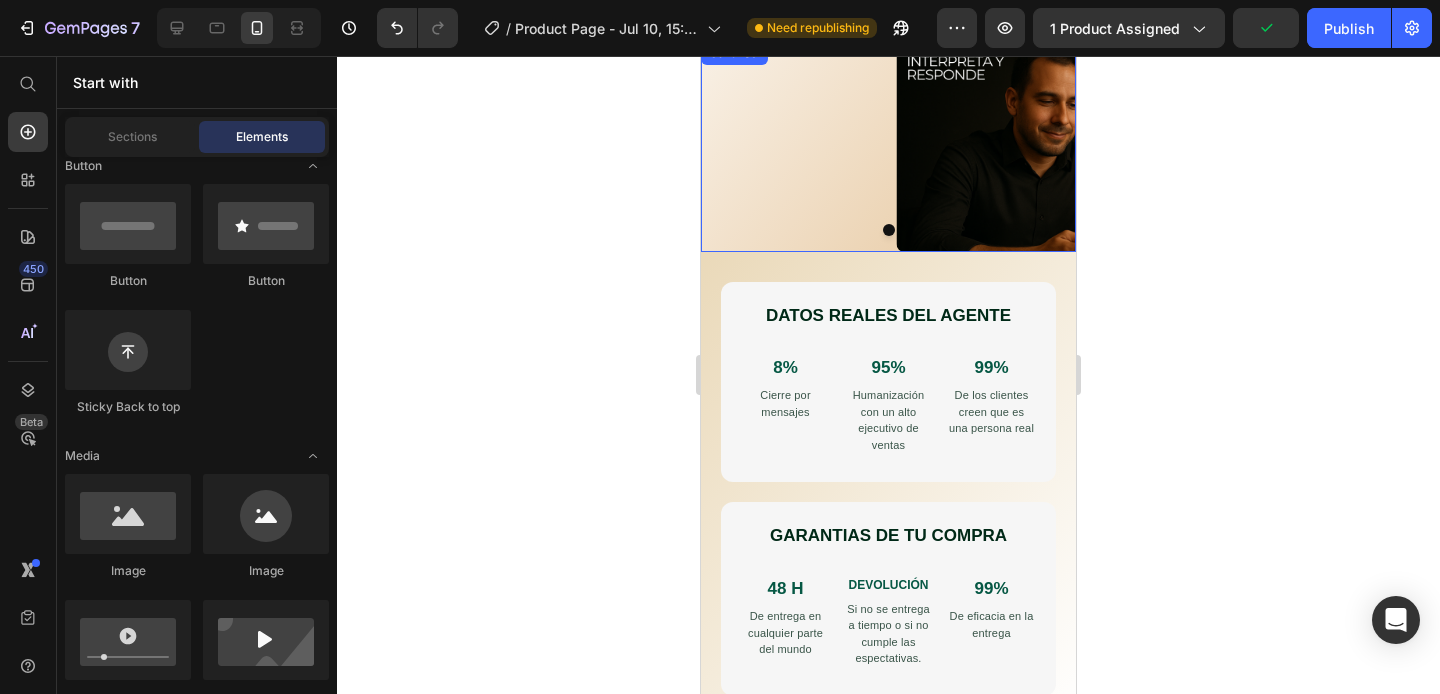 click on "Image" at bounding box center [888, 146] 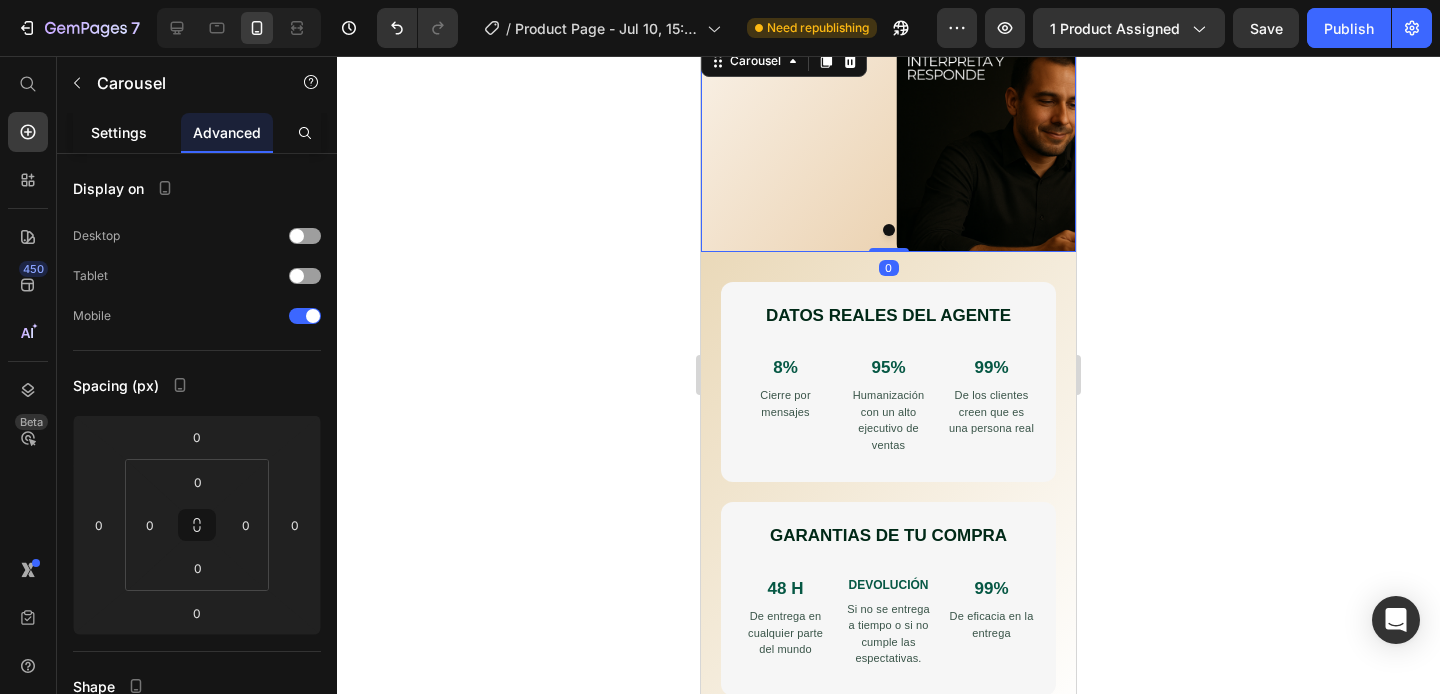 click on "Settings" at bounding box center [119, 132] 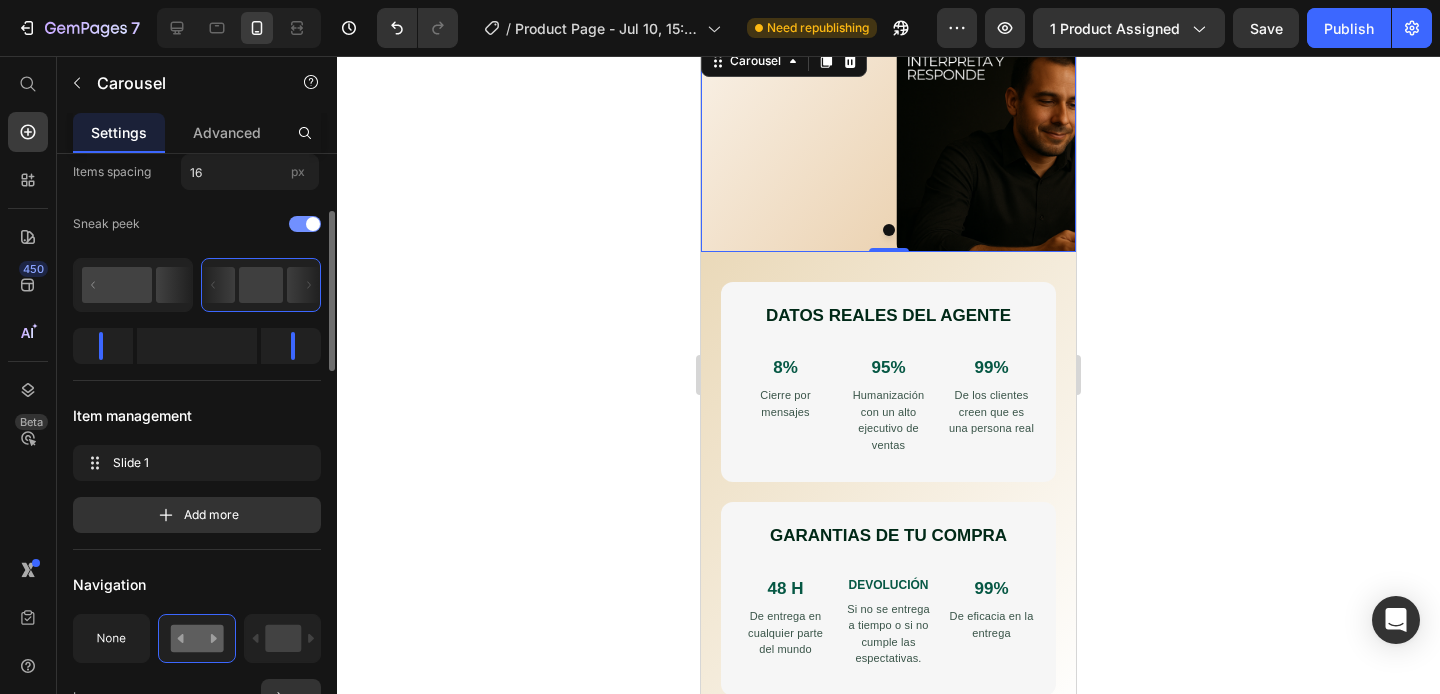 scroll, scrollTop: 197, scrollLeft: 0, axis: vertical 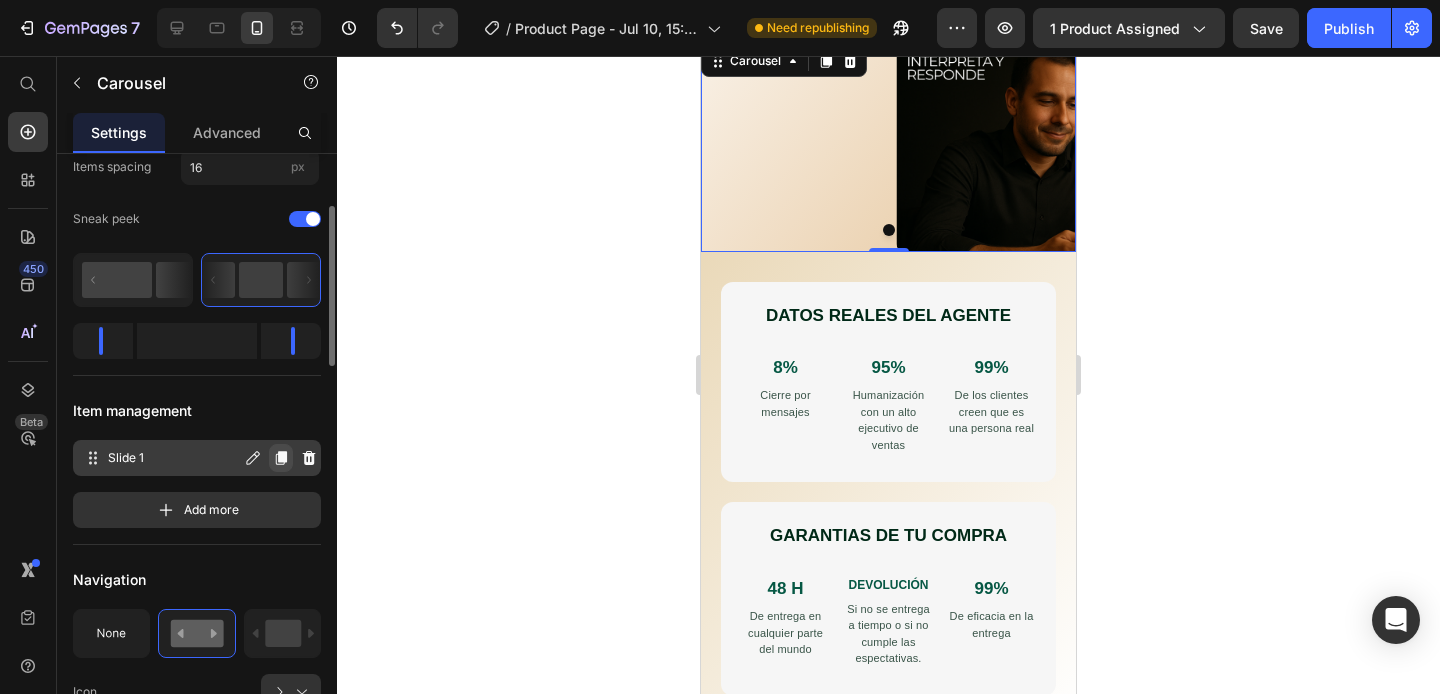 click 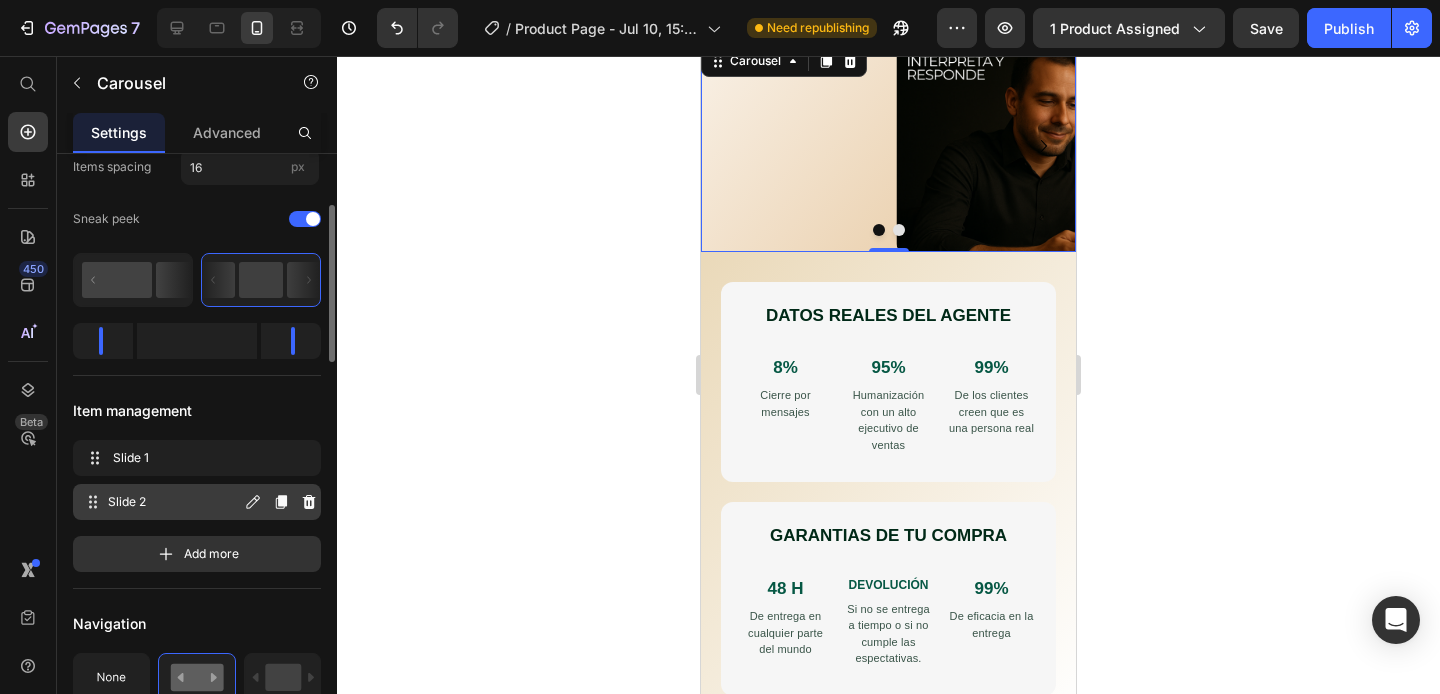 click on "Slide 2" at bounding box center [174, 502] 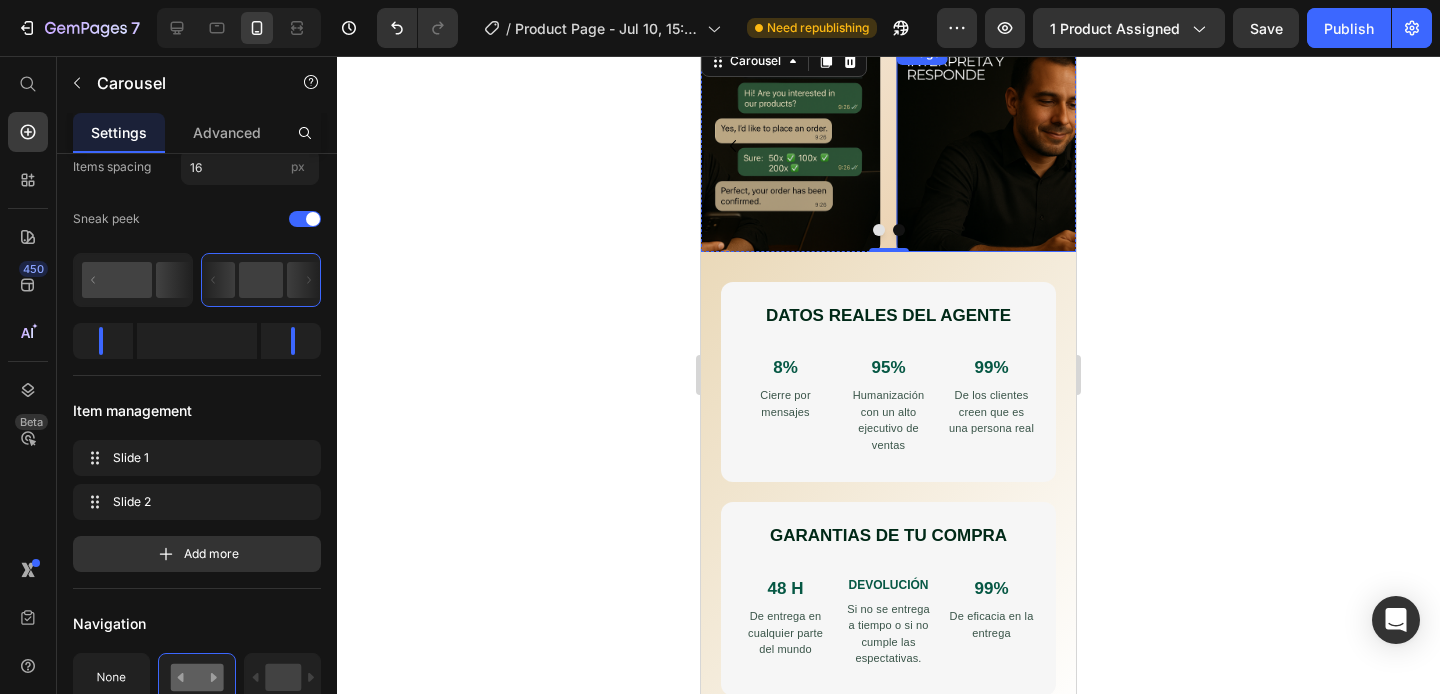 click at bounding box center (1084, 146) 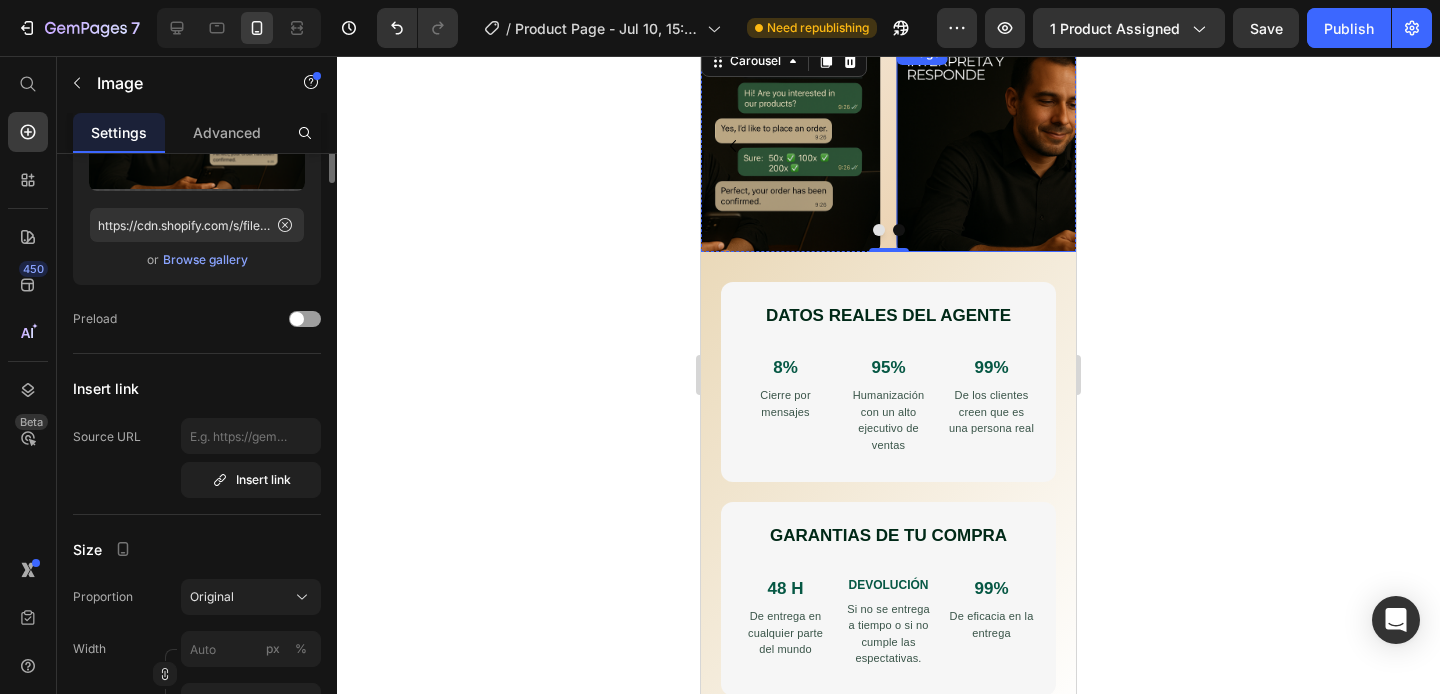 scroll, scrollTop: 0, scrollLeft: 0, axis: both 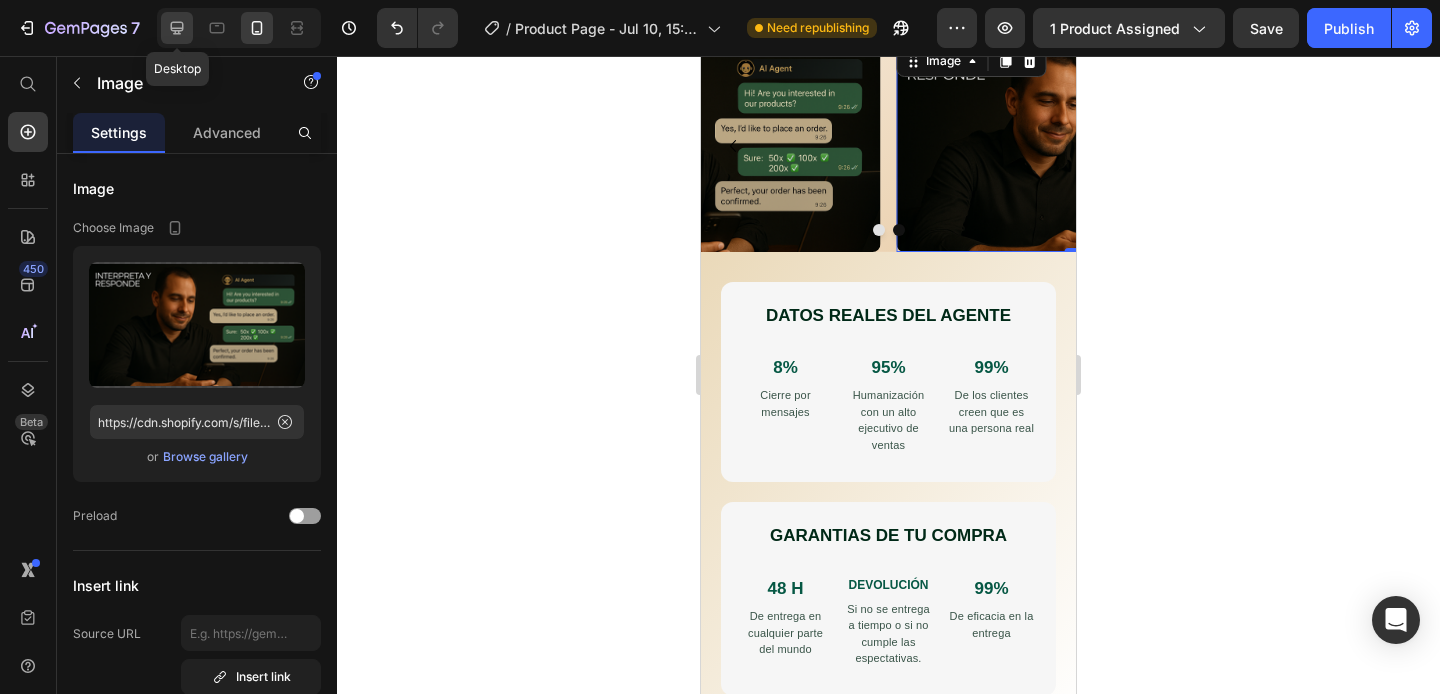 click 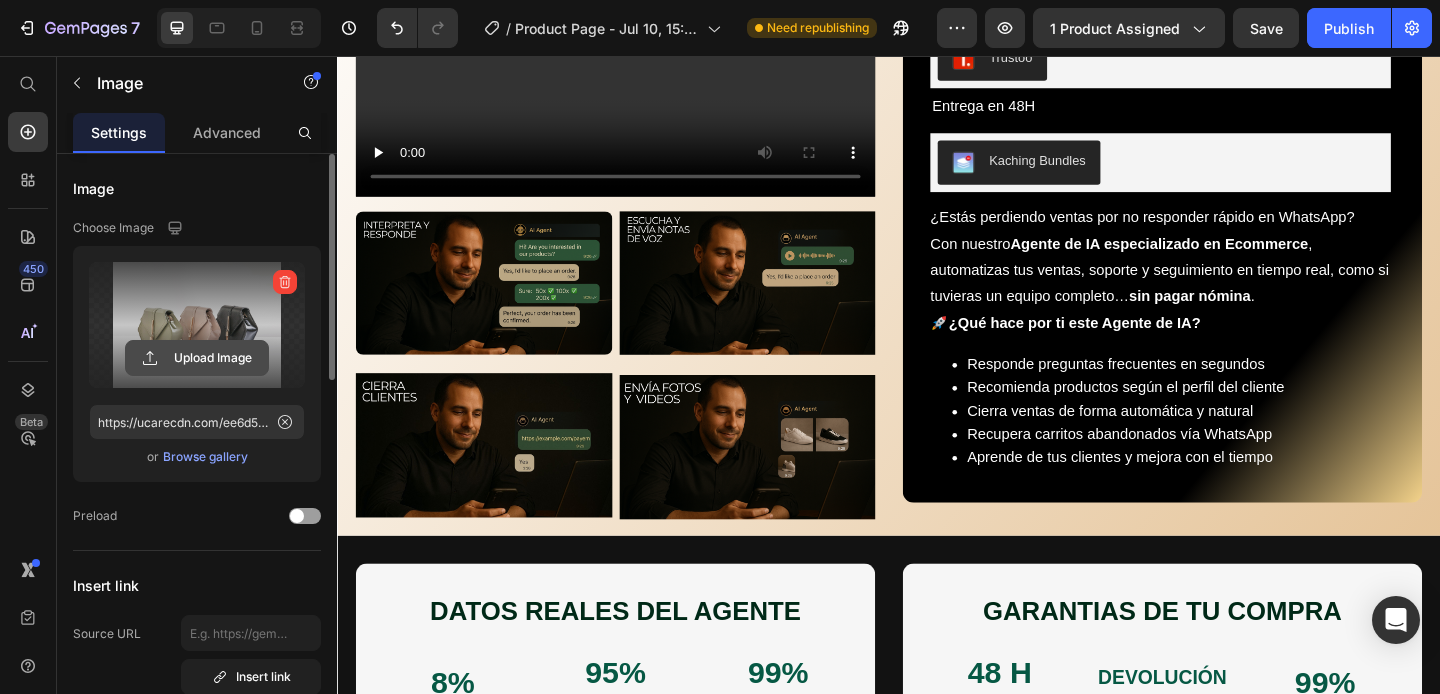 scroll, scrollTop: 230, scrollLeft: 0, axis: vertical 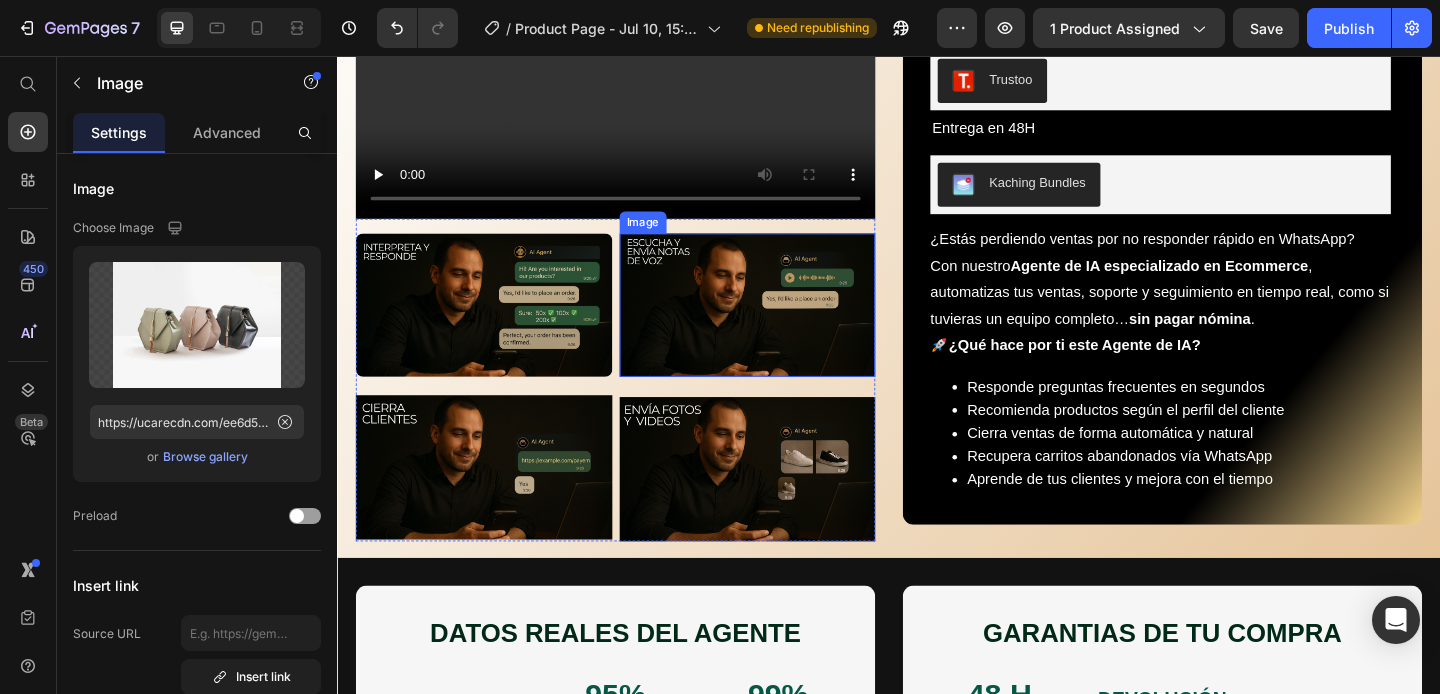 click at bounding box center [783, 327] 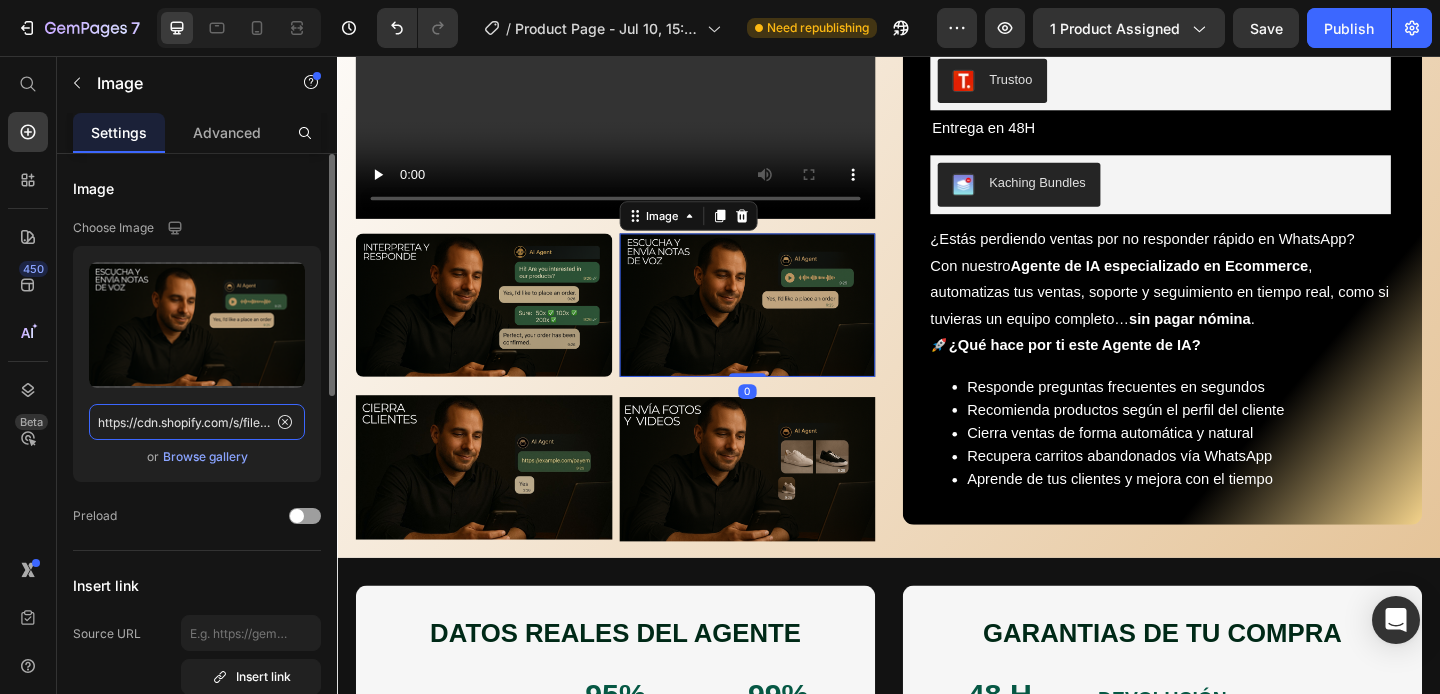 click on "https://cdn.shopify.com/s/files/1/0707/8946/4219/files/gempages_574858711567172383-ecd6e2c2-f41e-496d-b29b-a5b0488ac051.png" 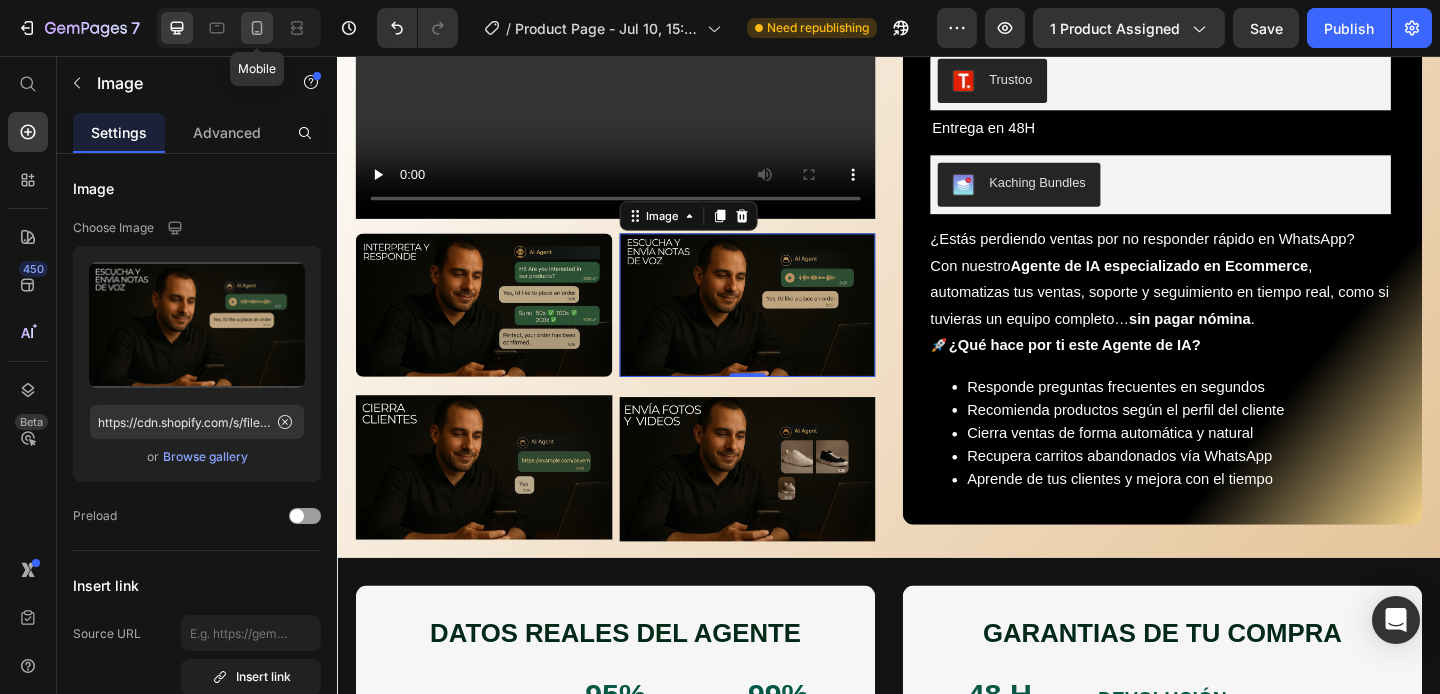 click 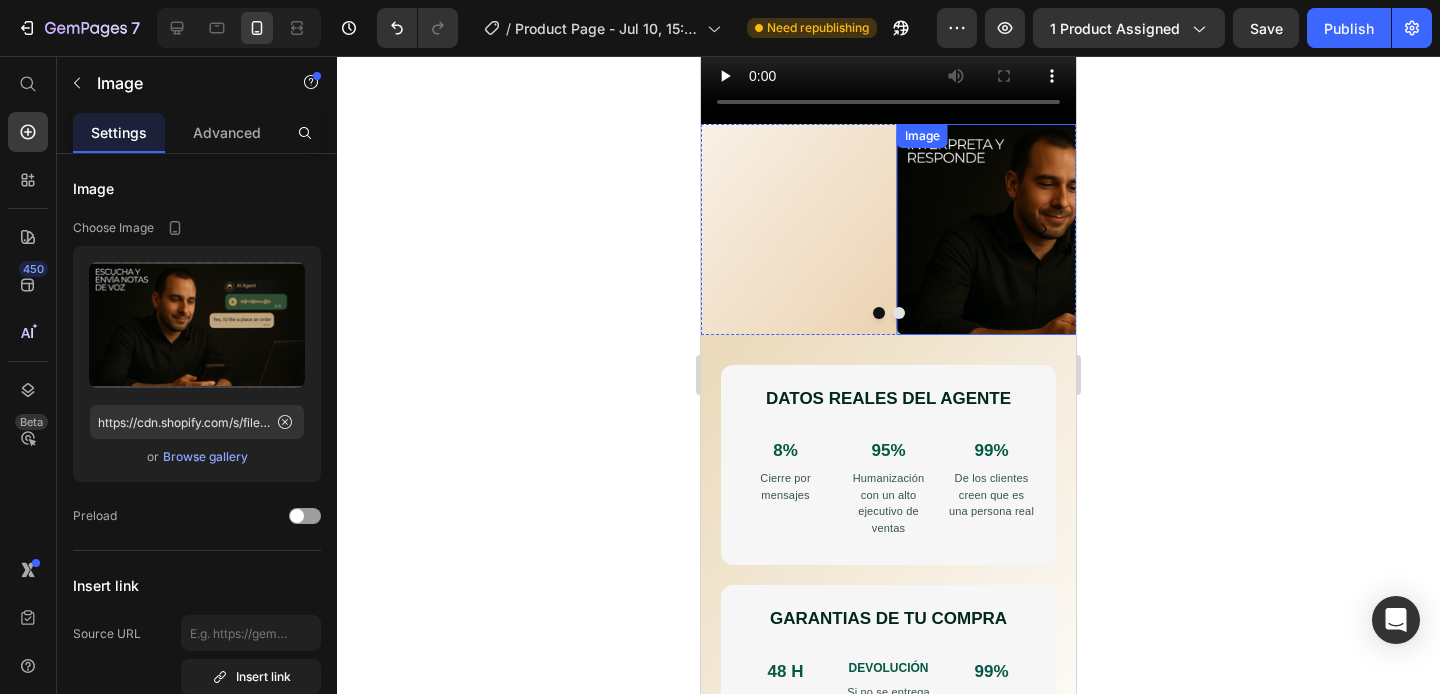 scroll, scrollTop: 160, scrollLeft: 0, axis: vertical 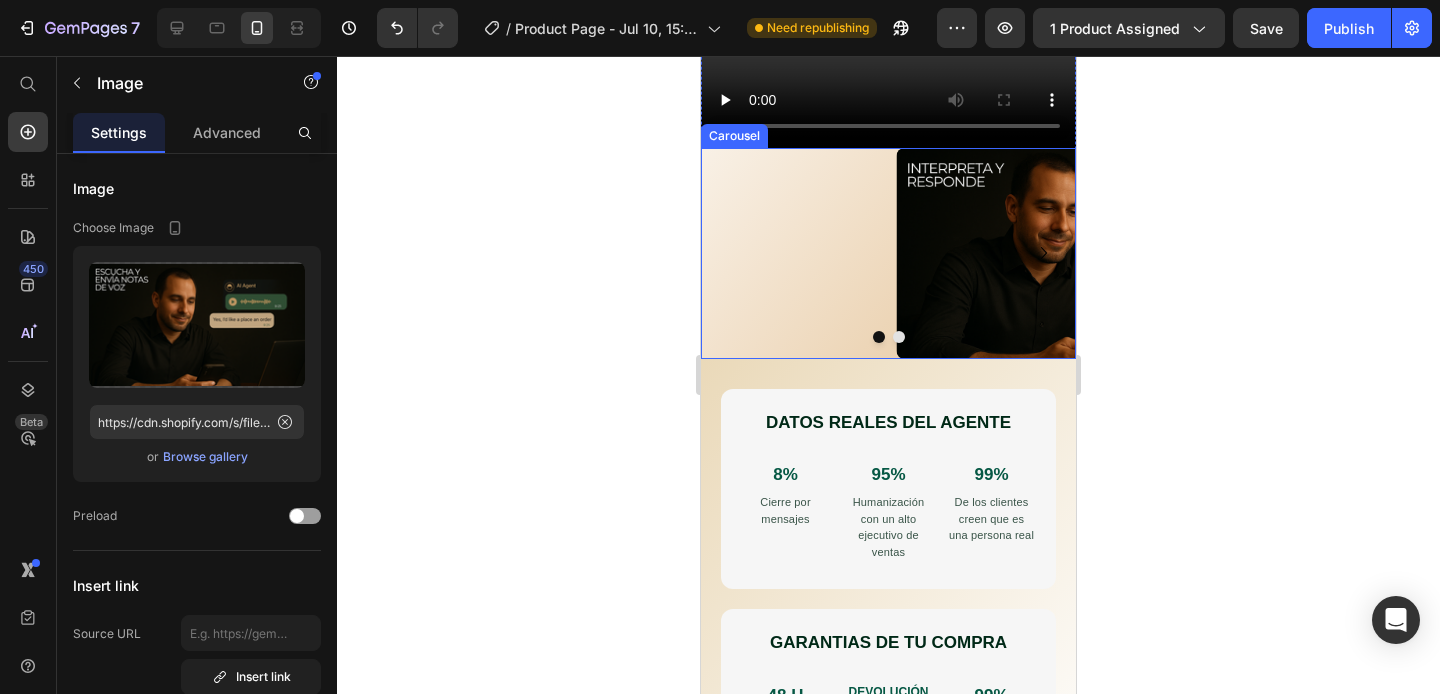 click on "Image Image" at bounding box center [888, 253] 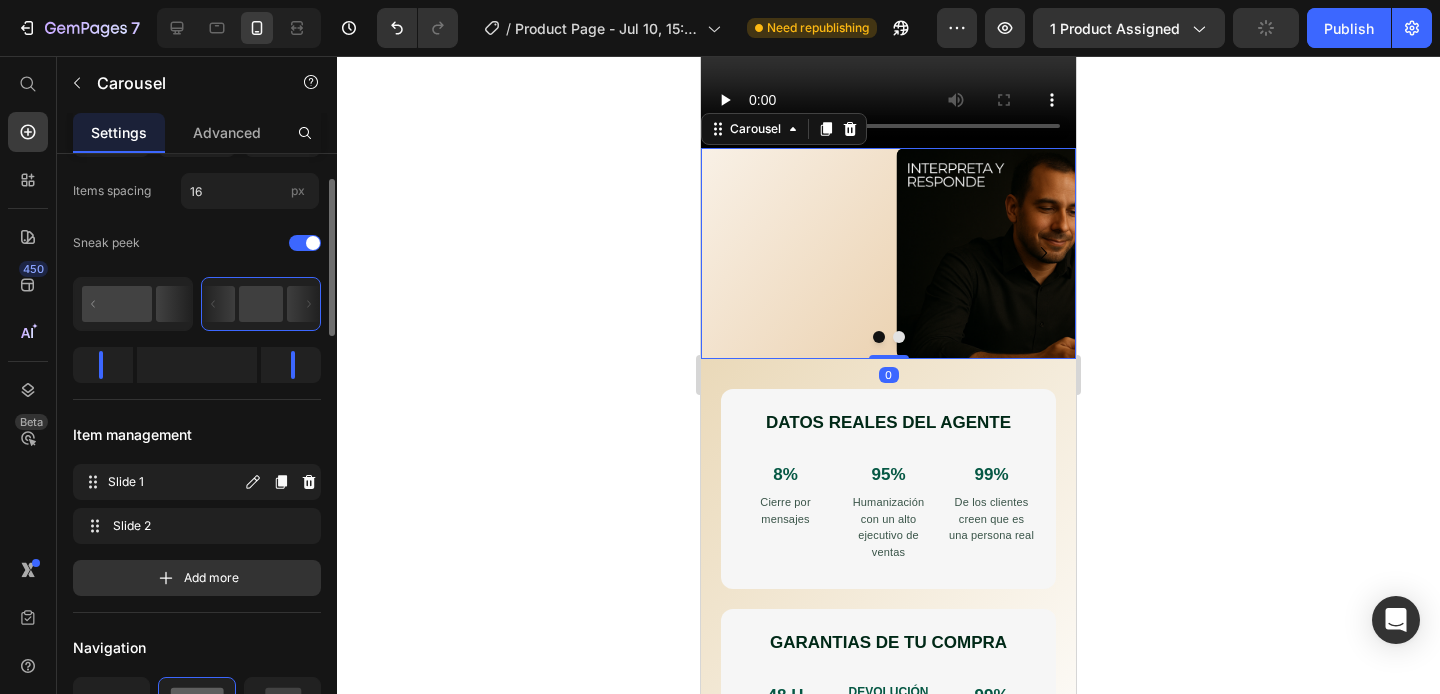scroll, scrollTop: 240, scrollLeft: 0, axis: vertical 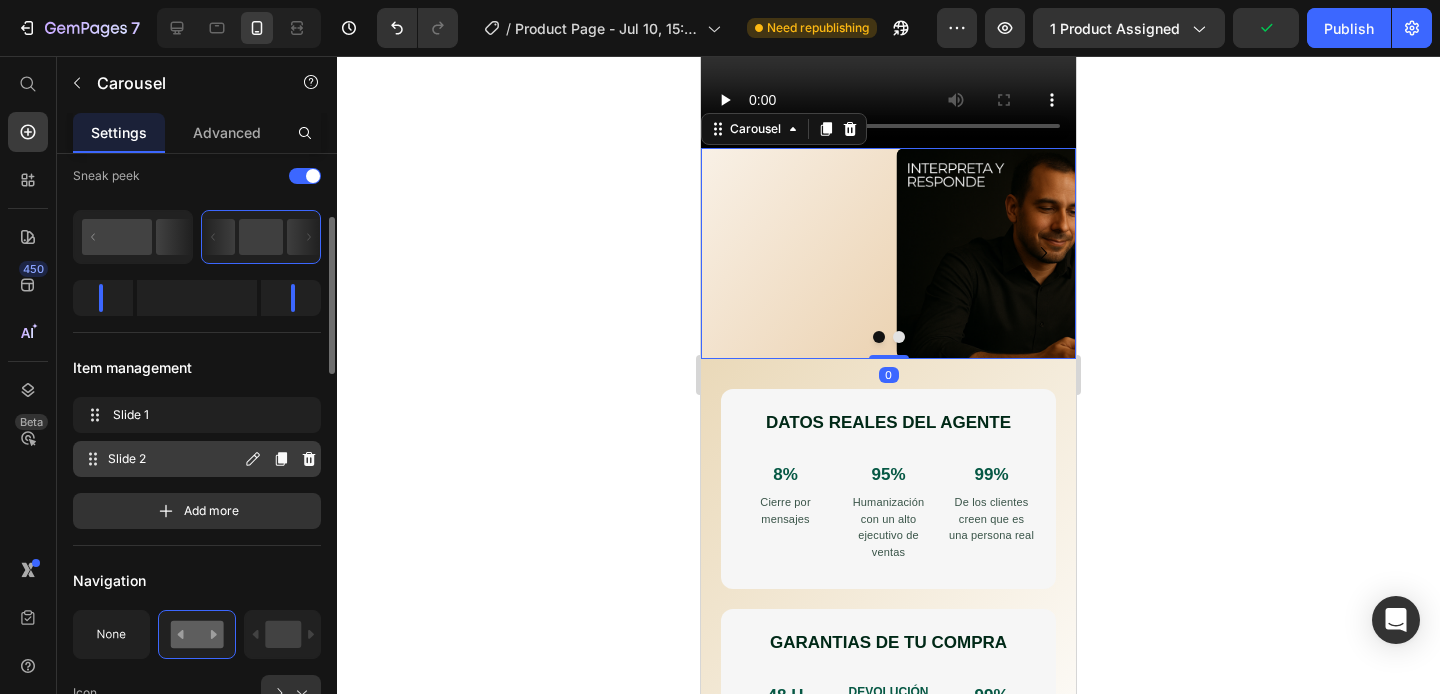 click on "Slide 2" at bounding box center [174, 459] 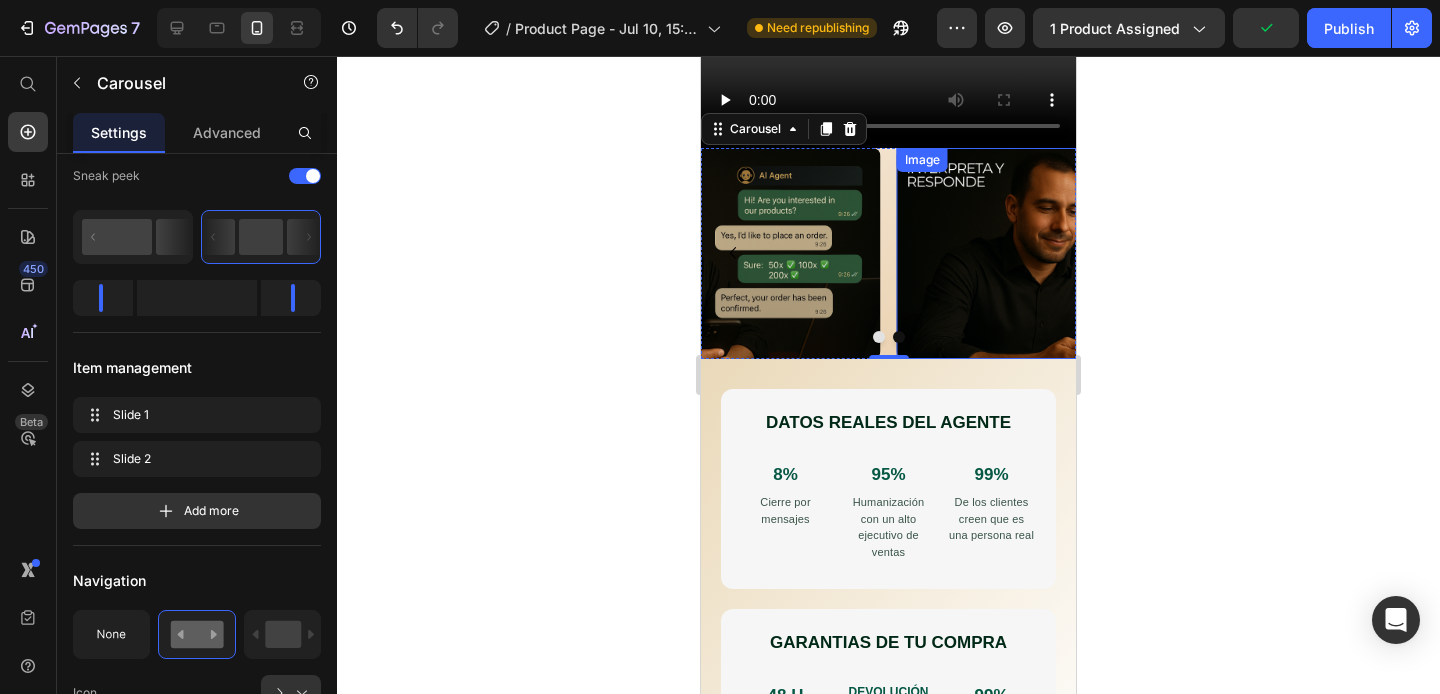 click at bounding box center (1084, 253) 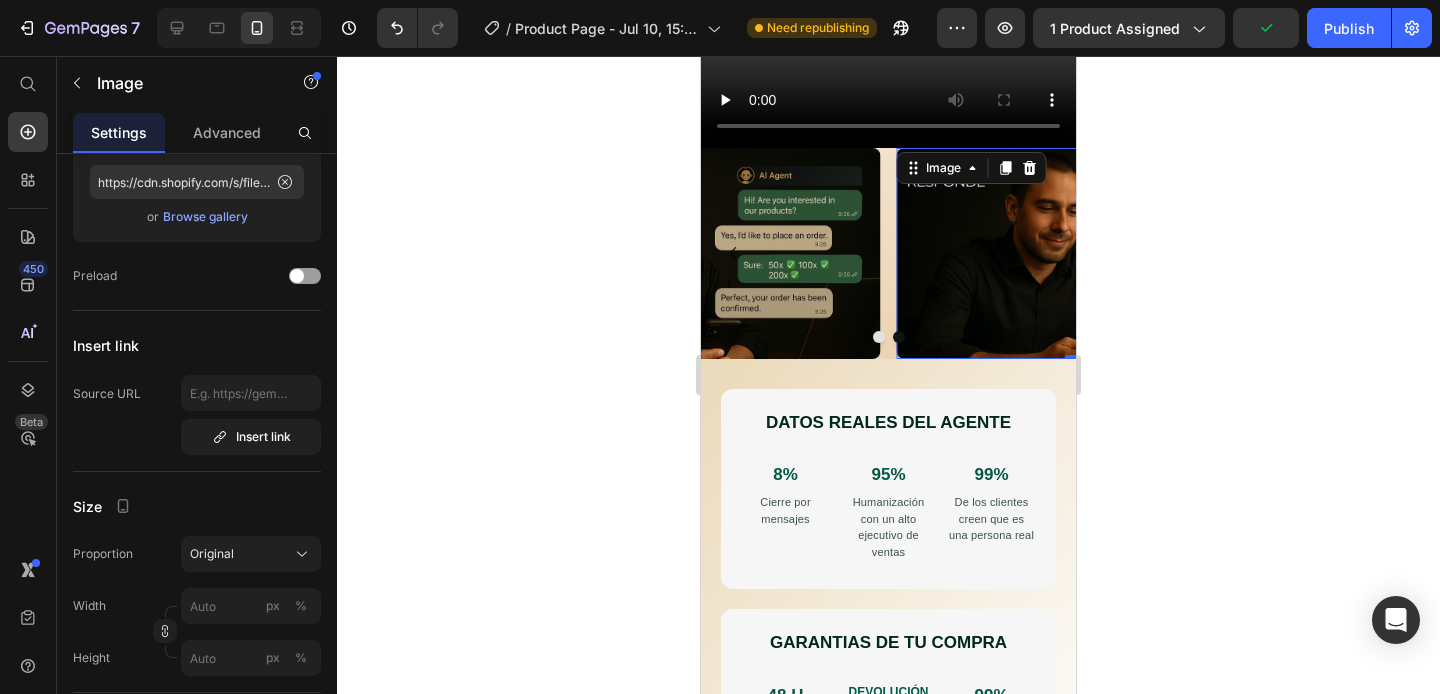 scroll, scrollTop: 0, scrollLeft: 0, axis: both 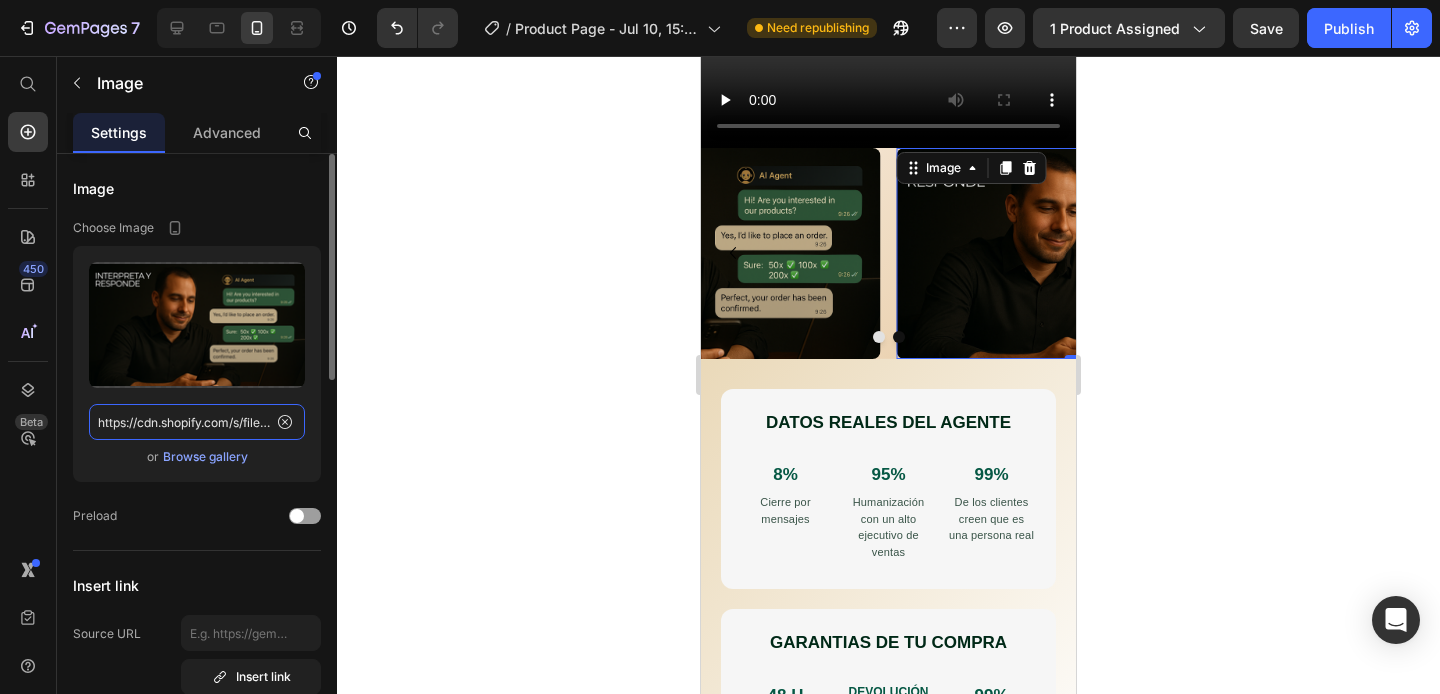 click on "https://cdn.shopify.com/s/files/1/0707/8946/4219/files/gempages_574858711567172383-131a222c-307c-49e3-89d1-faa0f439abb7.png" 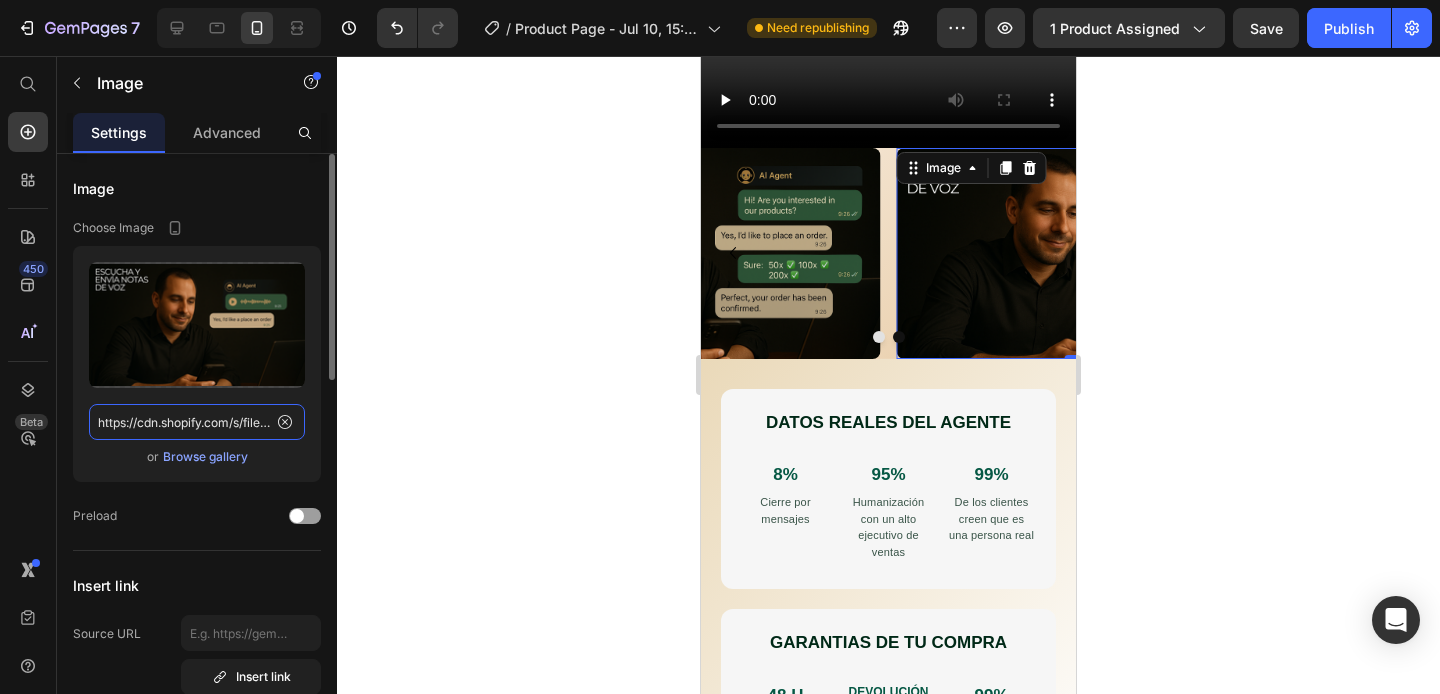 scroll, scrollTop: 0, scrollLeft: 603, axis: horizontal 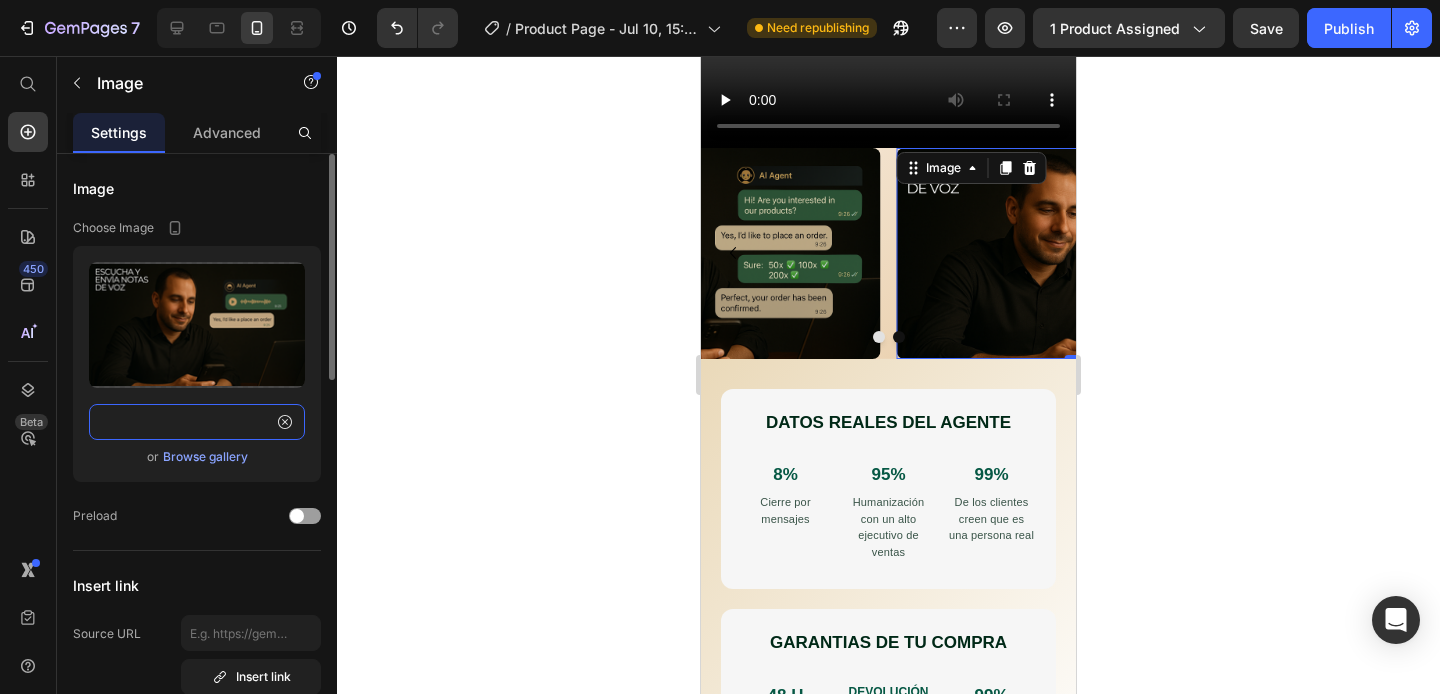 type on "https://cdn.shopify.com/s/files/1/0707/8946/4219/files/gempages_574858711567172383-ecd6e2c2-f41e-496d-b29b-a5b0488ac051.png" 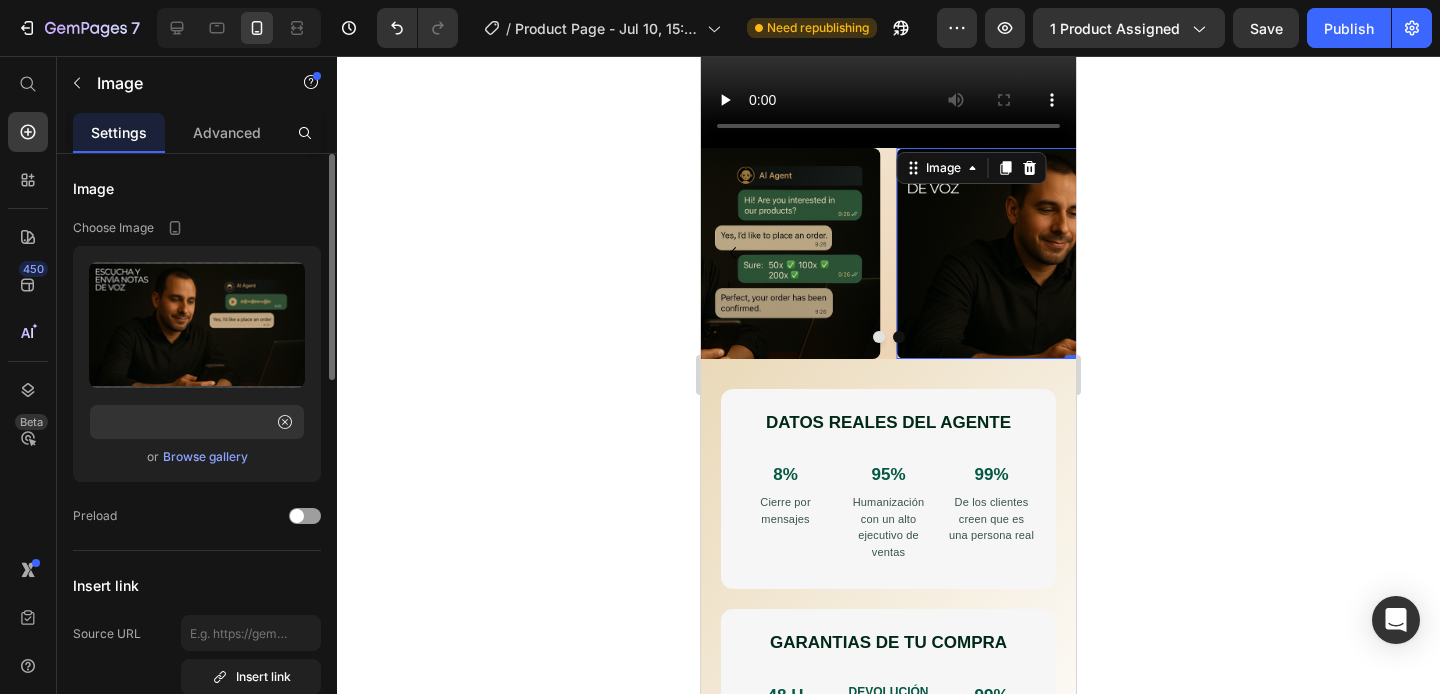click on "Image" at bounding box center [197, 188] 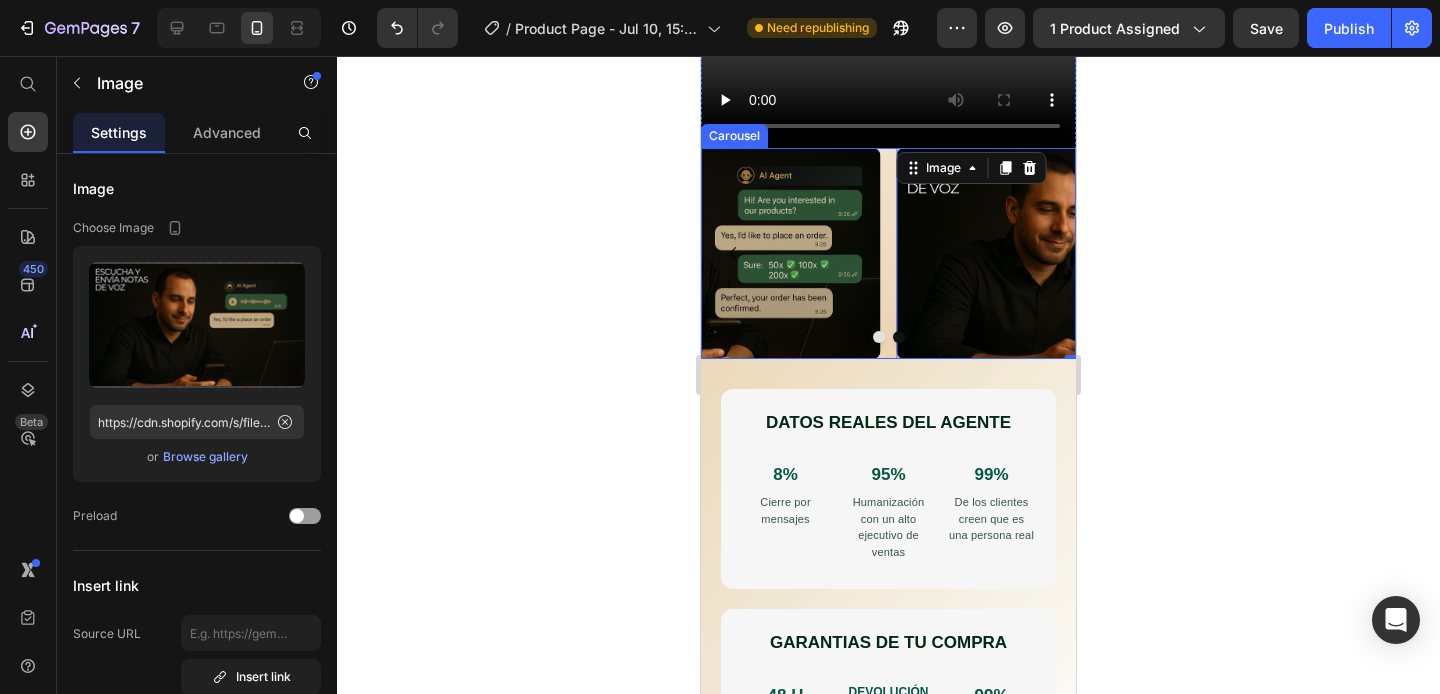 click on "Image Image   0" at bounding box center (888, 253) 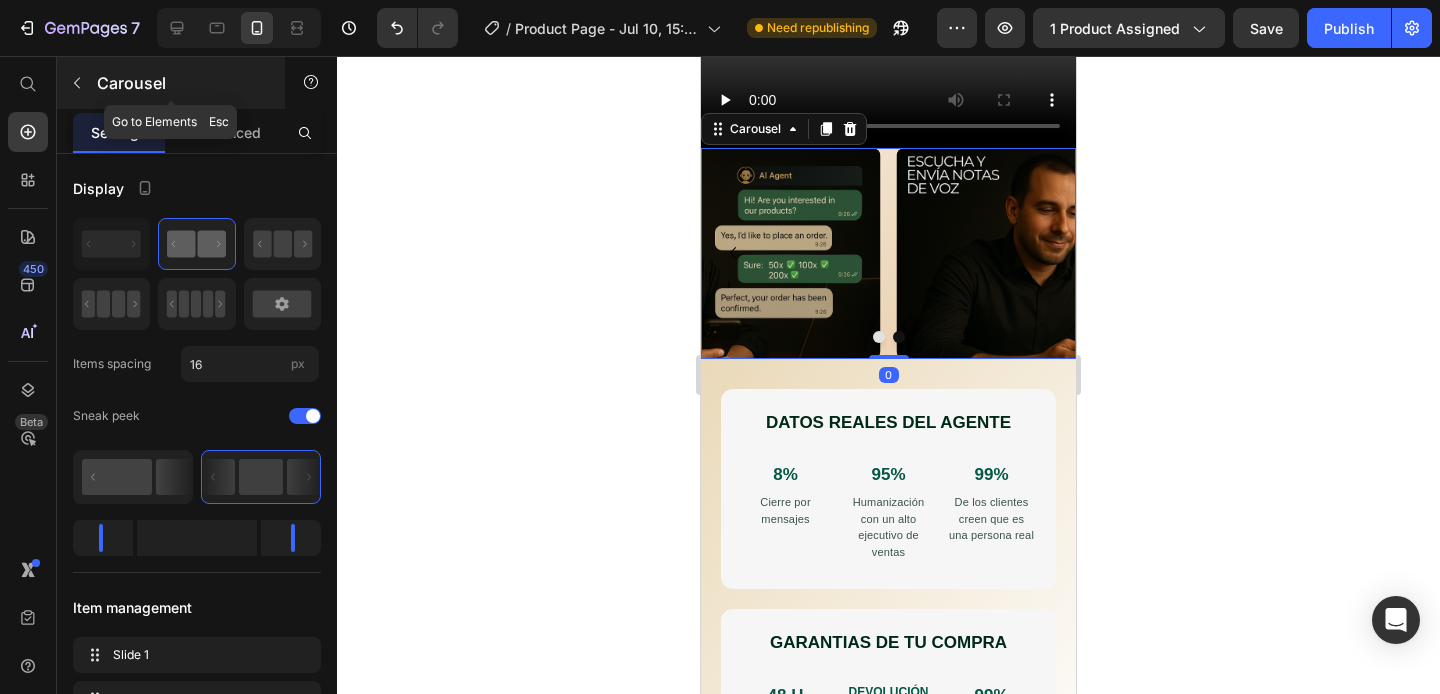 click on "Carousel" at bounding box center (171, 83) 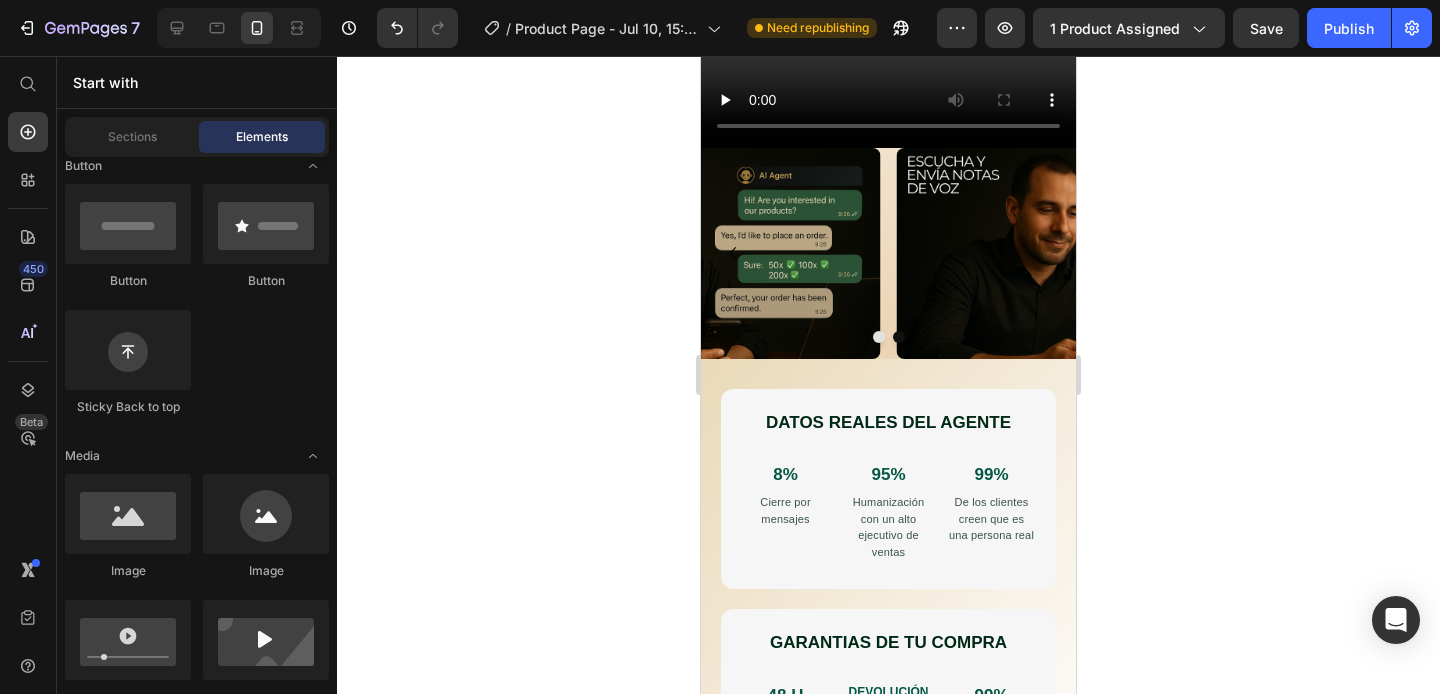 click at bounding box center [239, 28] 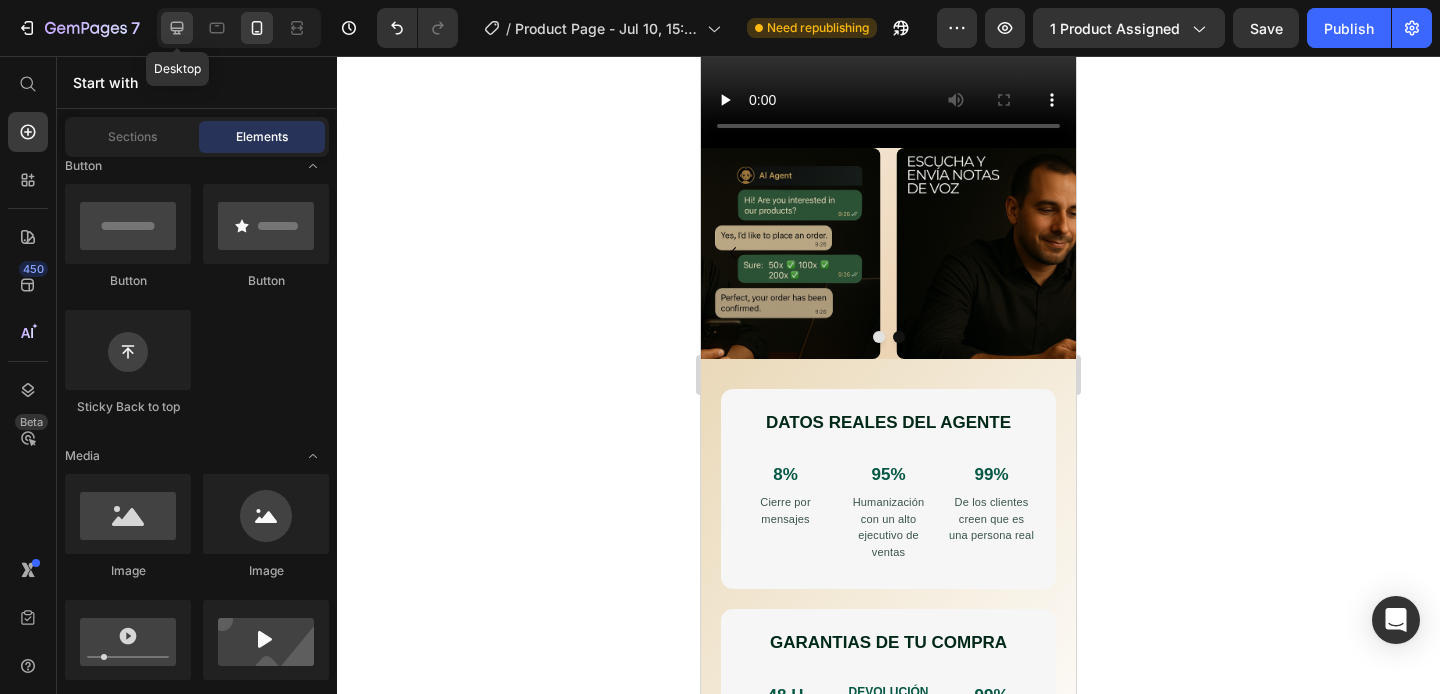 click 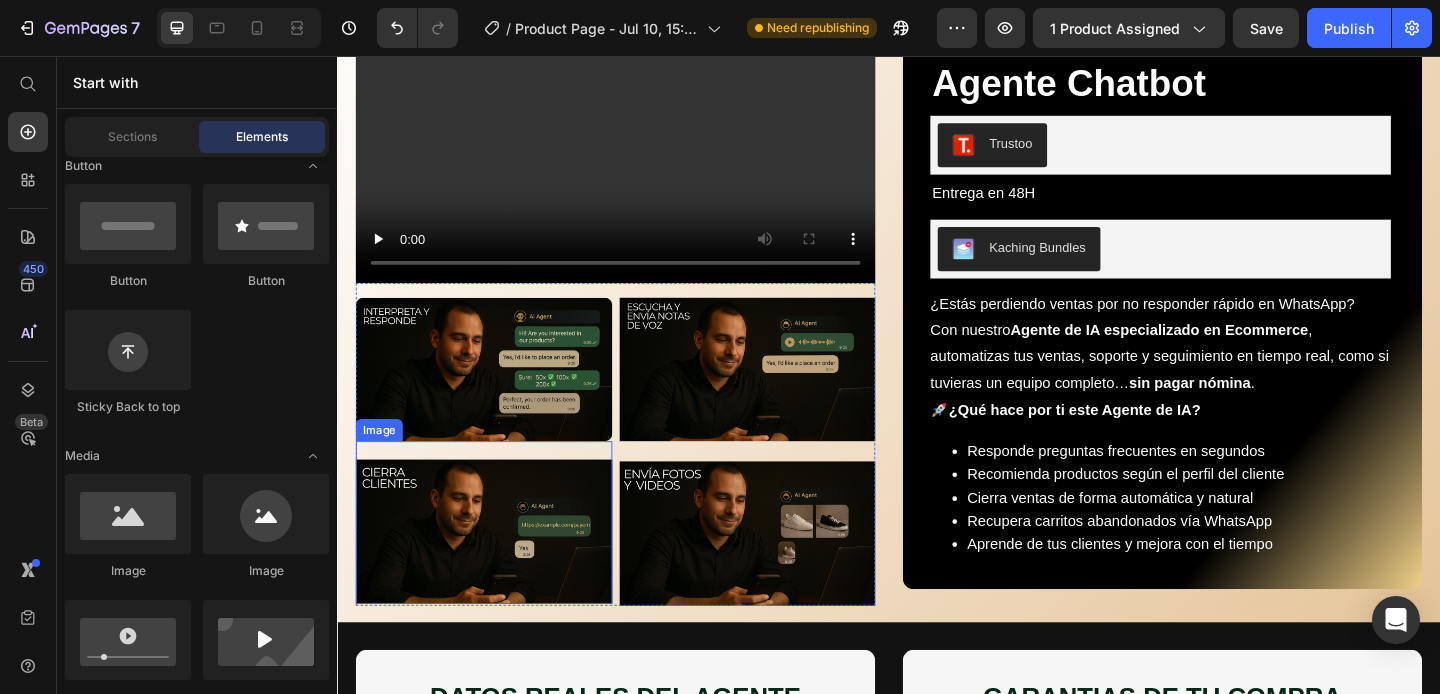 click at bounding box center (496, 563) 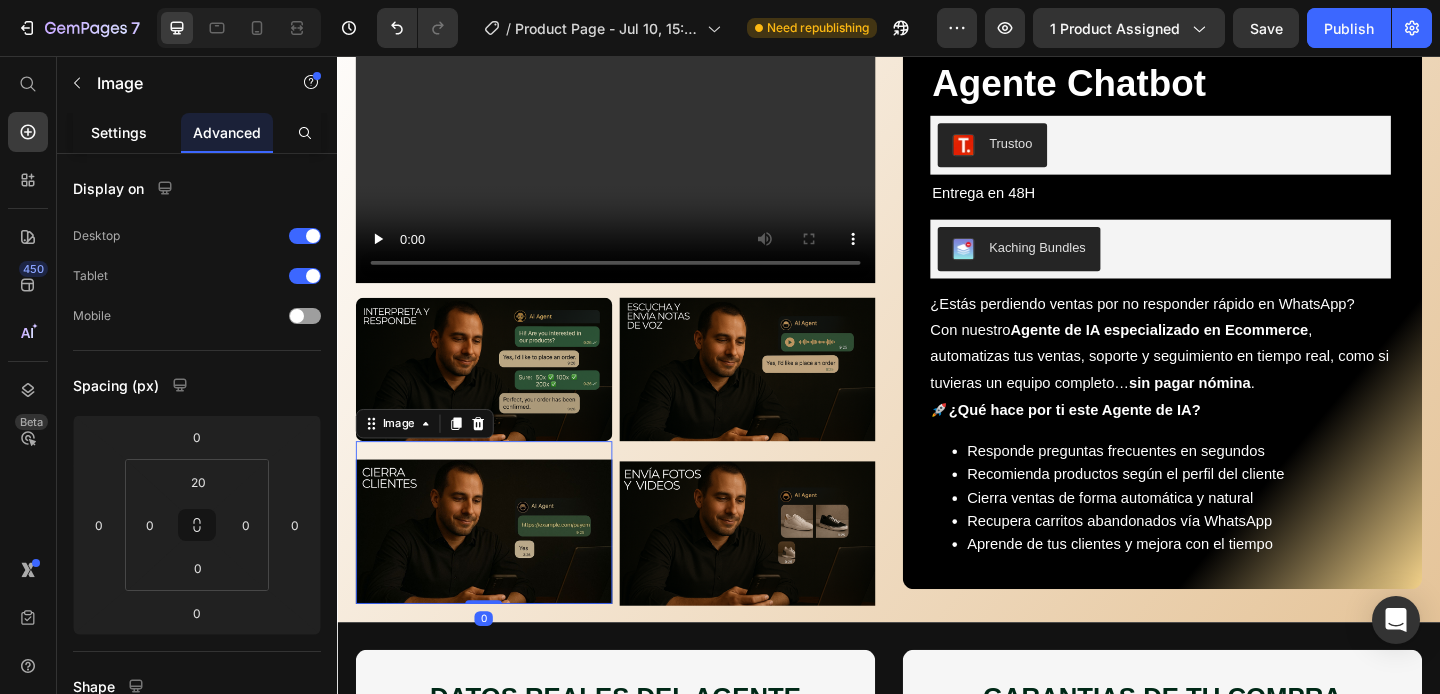 click on "Settings" at bounding box center [119, 132] 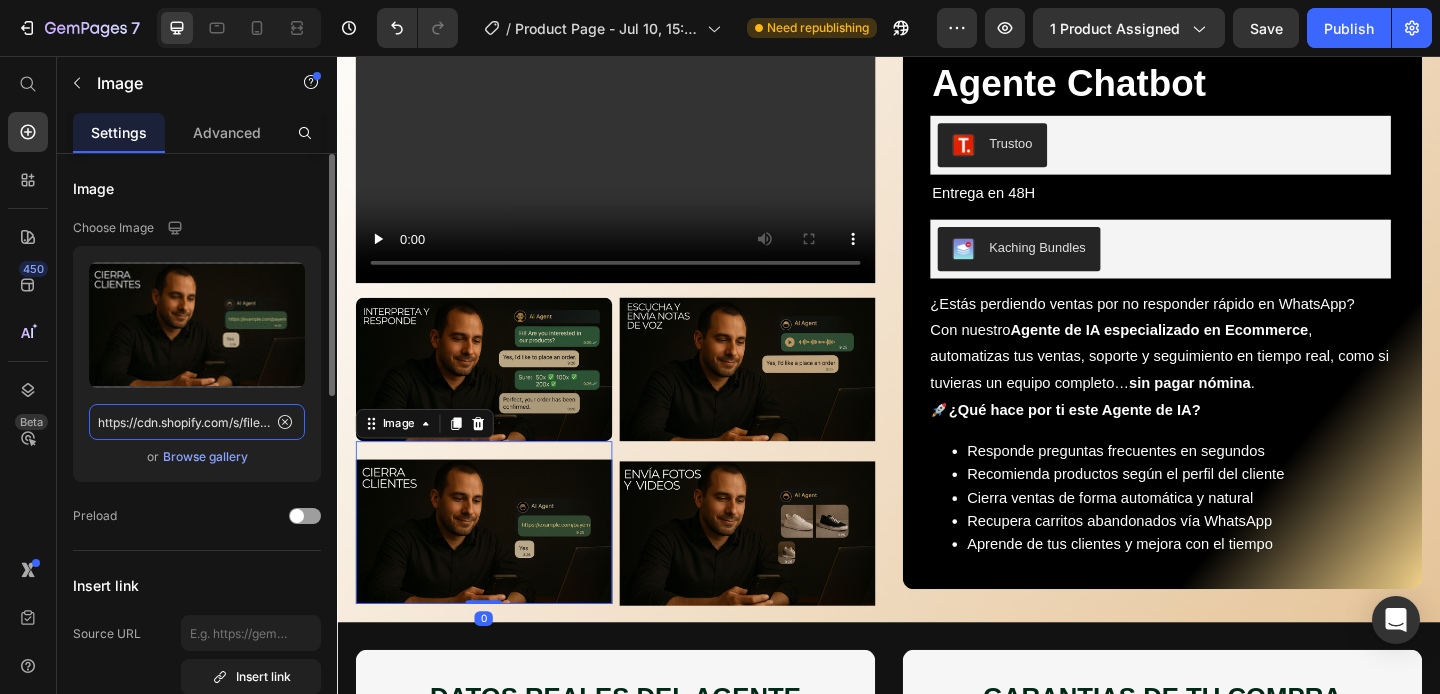 click on "https://cdn.shopify.com/s/files/1/0707/8946/4219/files/gempages_574858711567172383-d67fd846-a243-4216-8599-4aac249c4028.jpg" 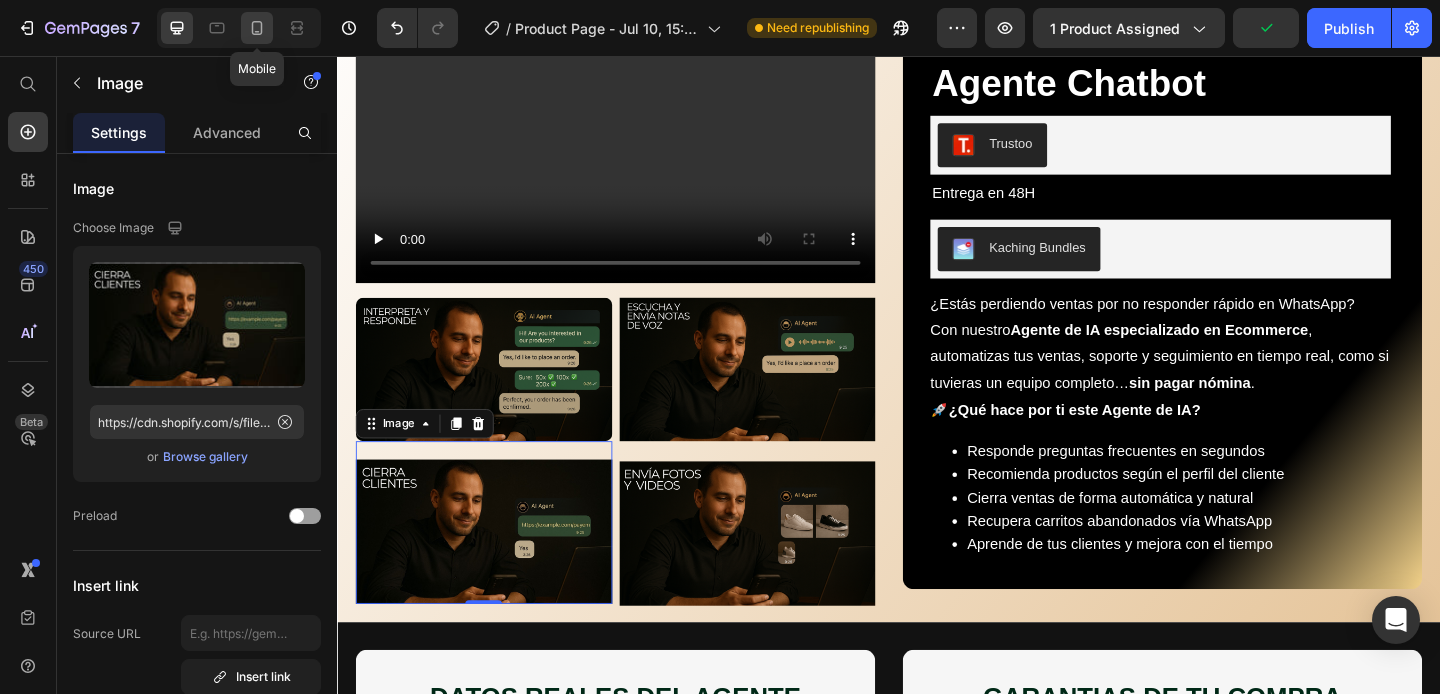 click 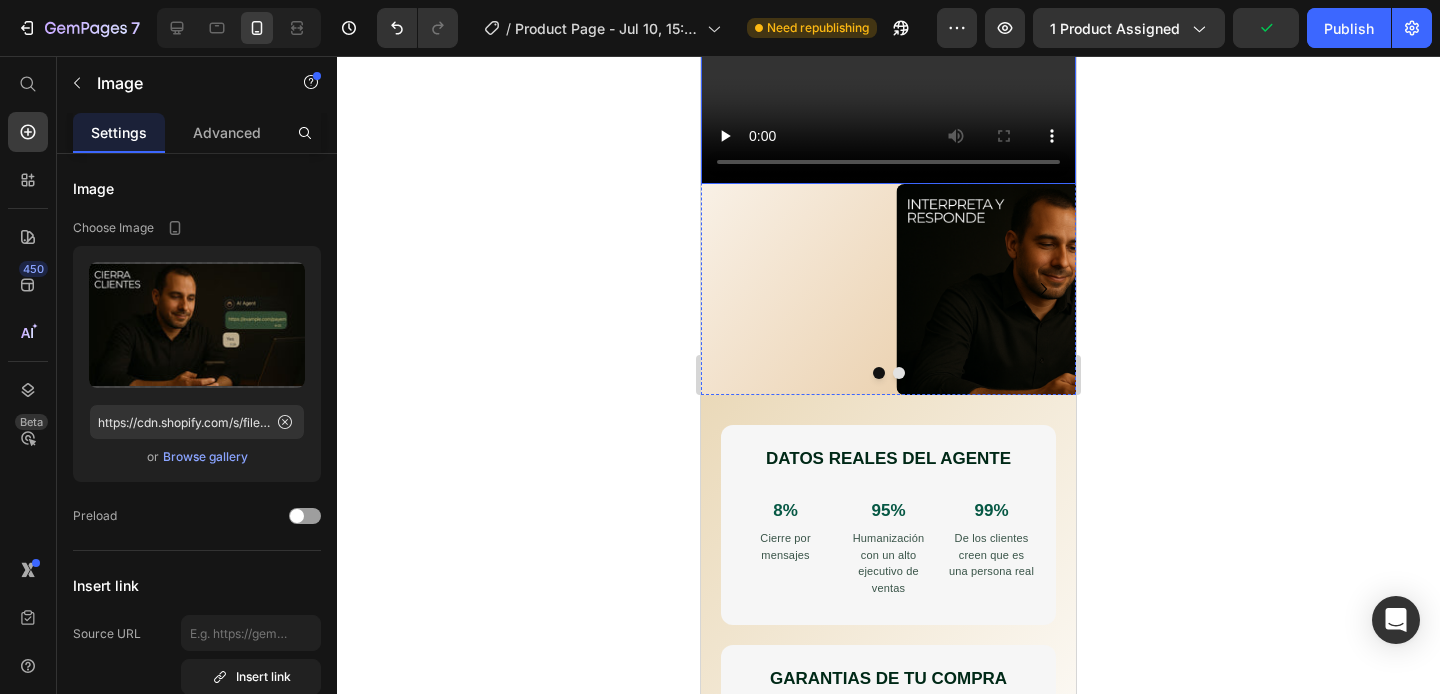 scroll, scrollTop: 90, scrollLeft: 0, axis: vertical 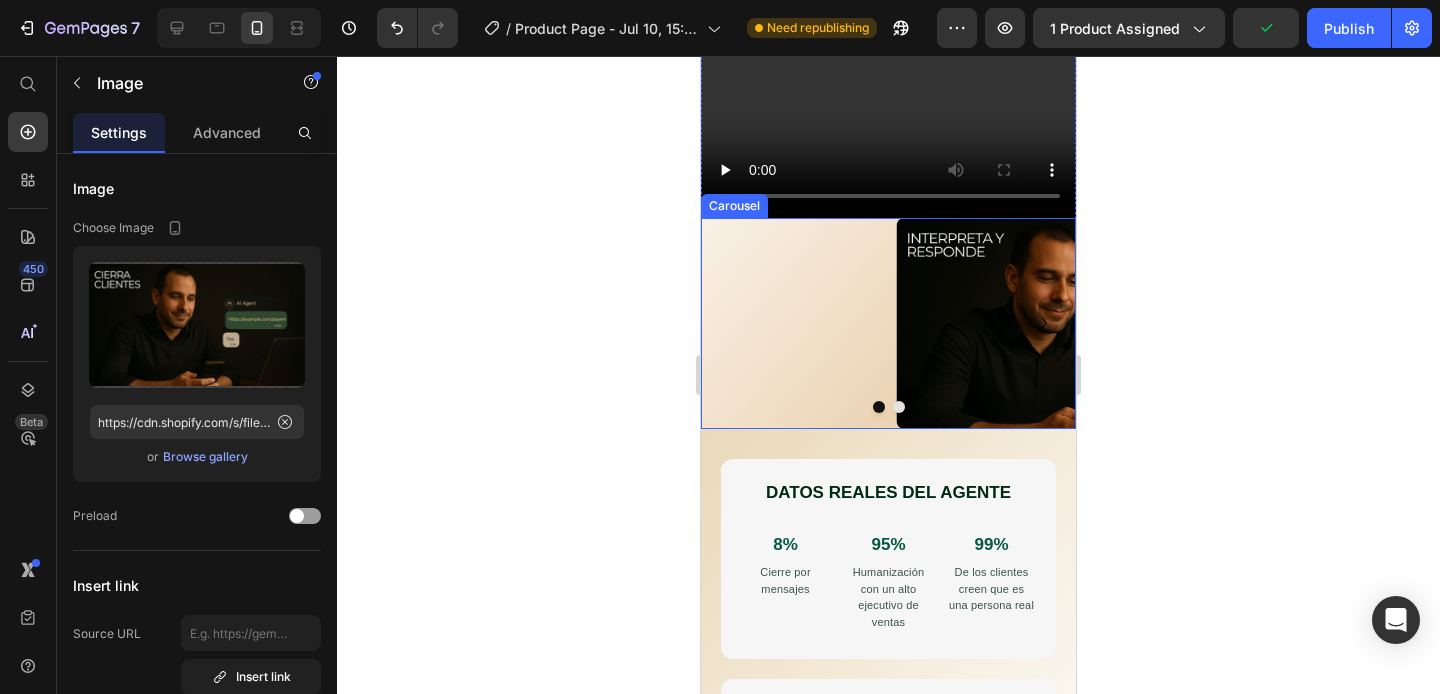 click on "Image Image" at bounding box center (888, 323) 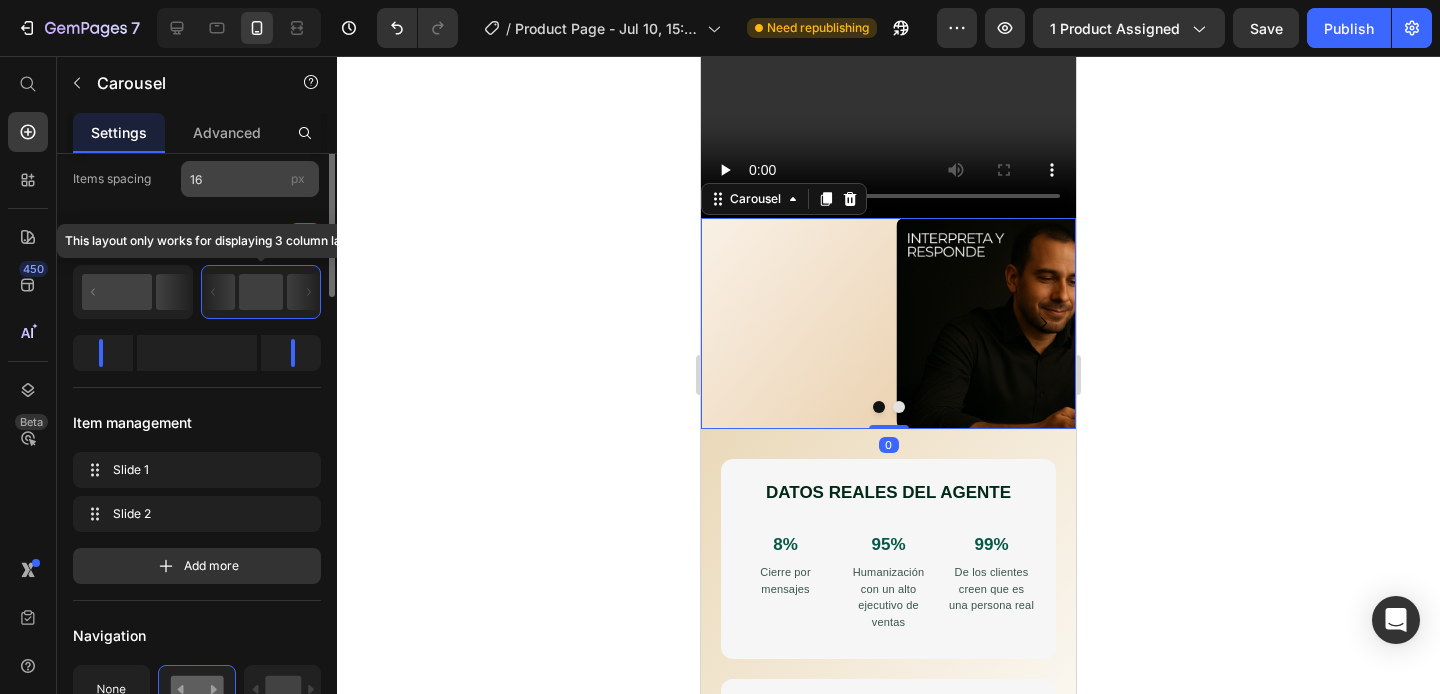 scroll, scrollTop: 333, scrollLeft: 0, axis: vertical 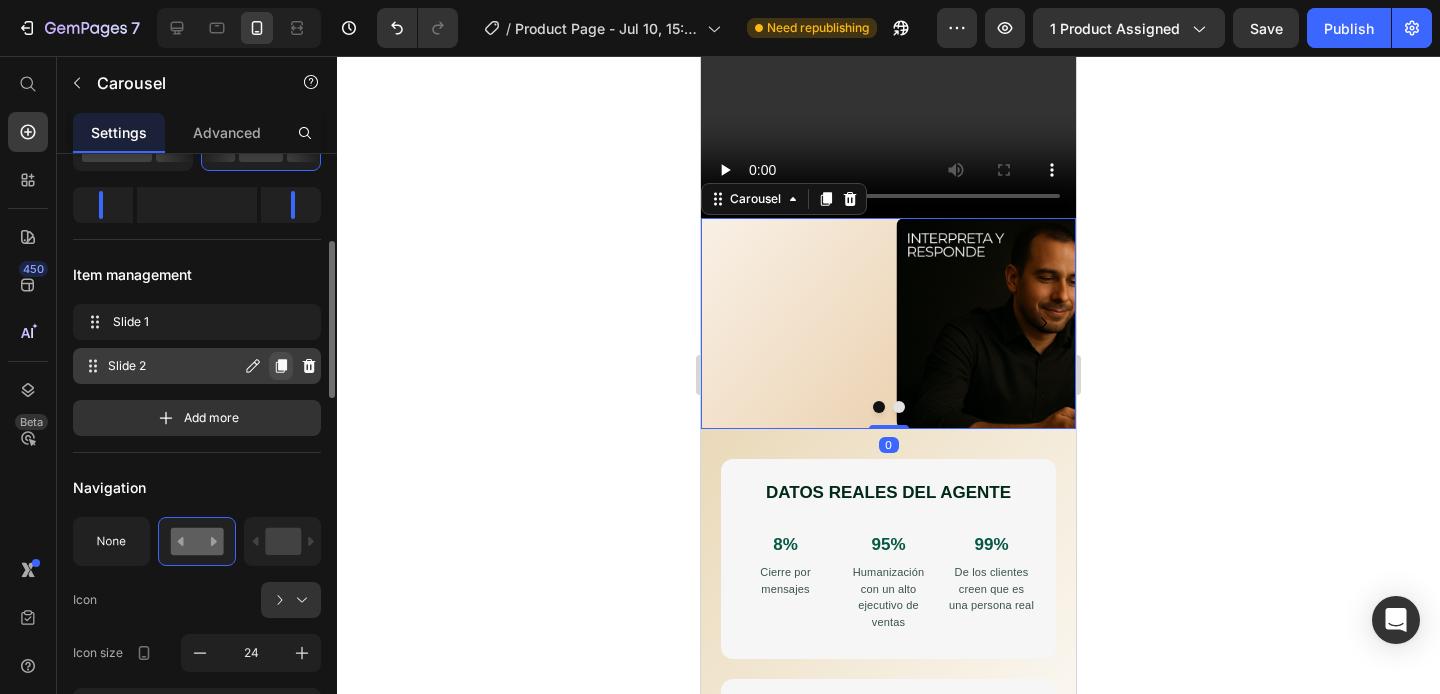 click 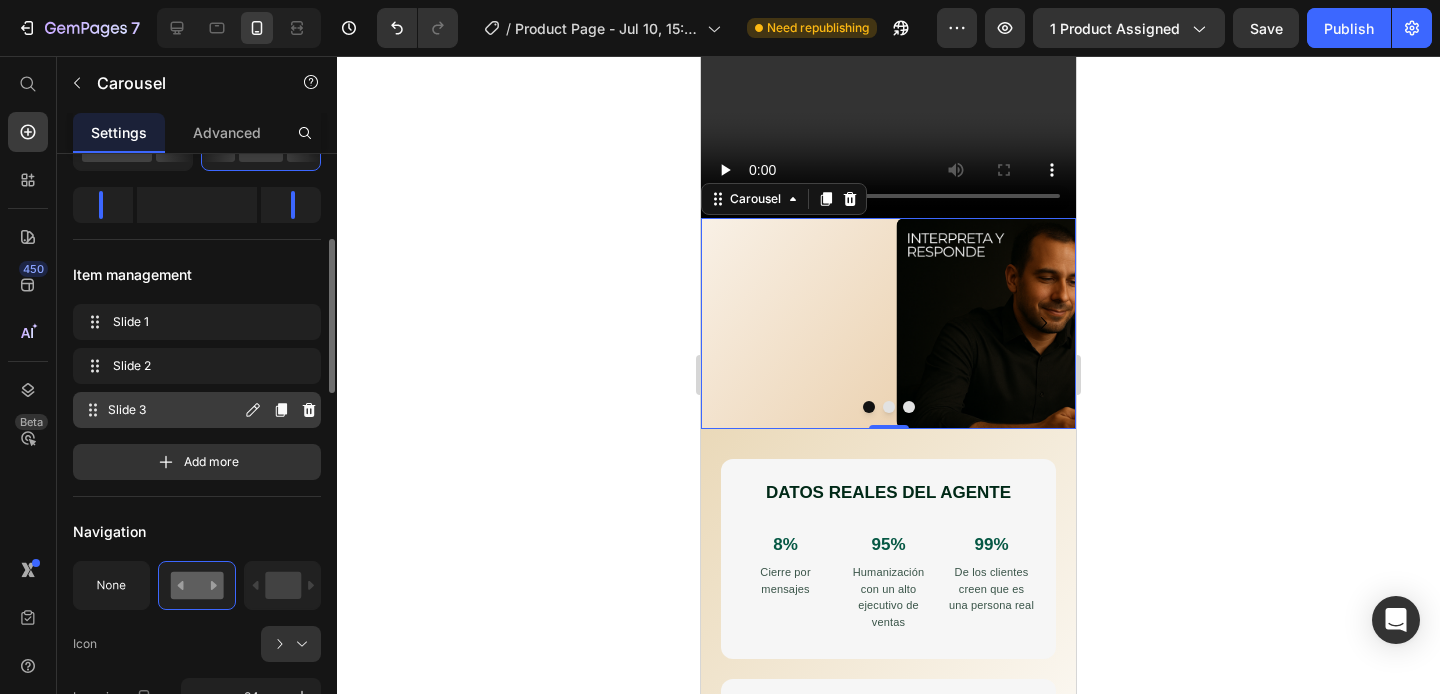 click on "Slide 3" at bounding box center (174, 410) 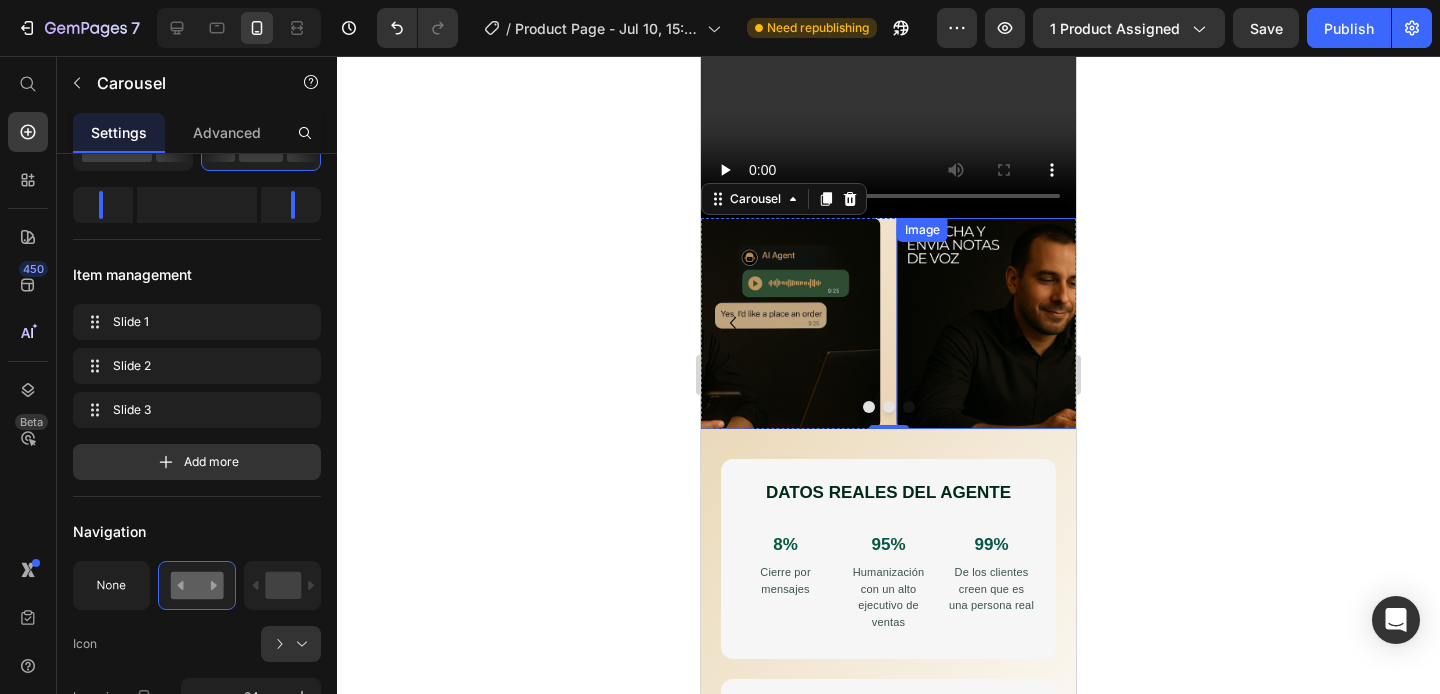 click at bounding box center [1084, 323] 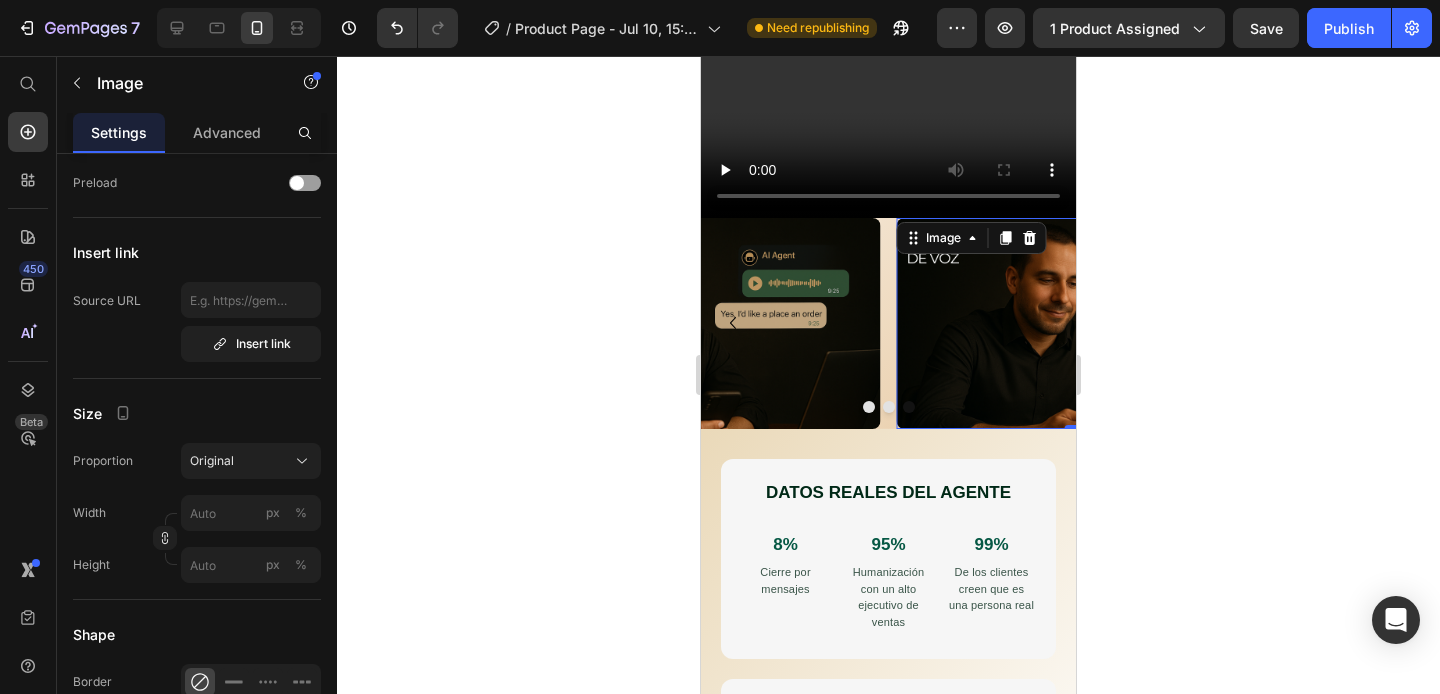 scroll, scrollTop: 0, scrollLeft: 0, axis: both 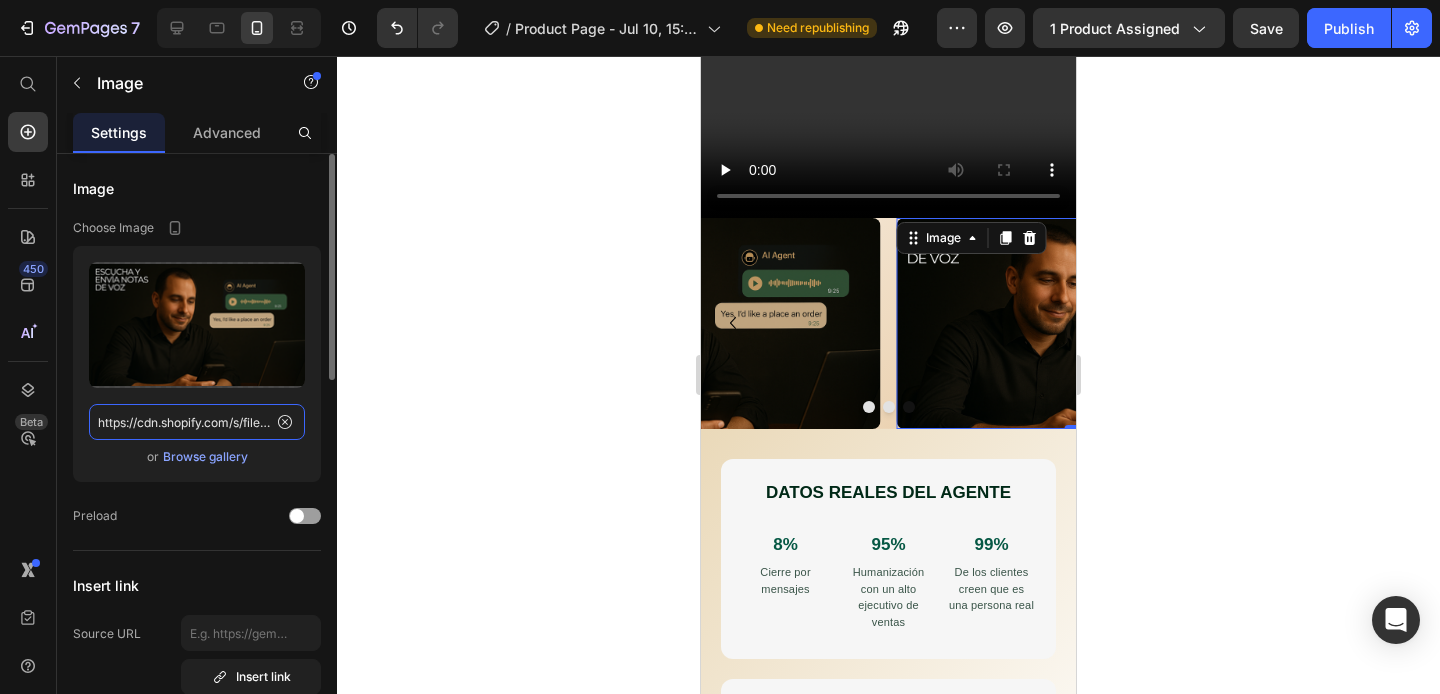click on "https://cdn.shopify.com/s/files/1/0707/8946/4219/files/gempages_574858711567172383-ecd6e2c2-f41e-496d-b29b-a5b0488ac051.png" 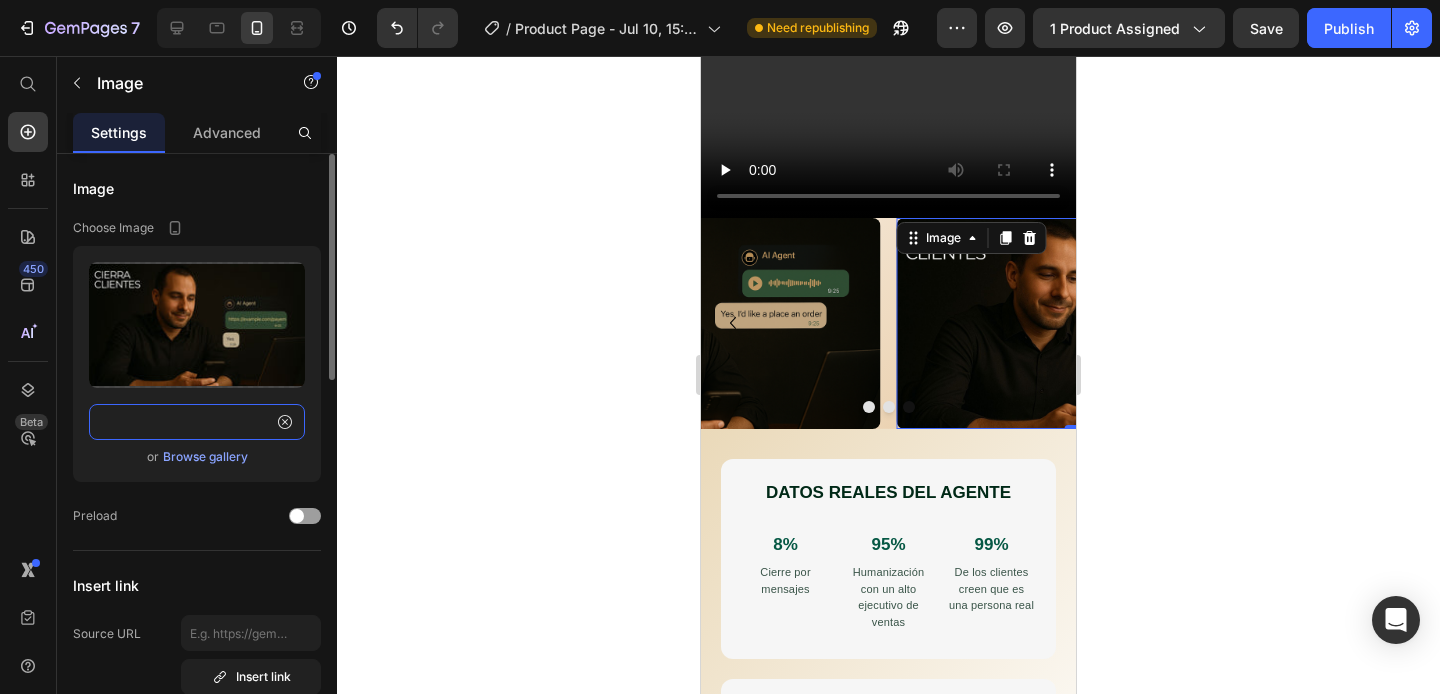 type on "https://cdn.shopify.com/s/files/1/0707/8946/4219/files/gempages_574858711567172383-d67fd846-a243-4216-8599-4aac249c4028.jpg" 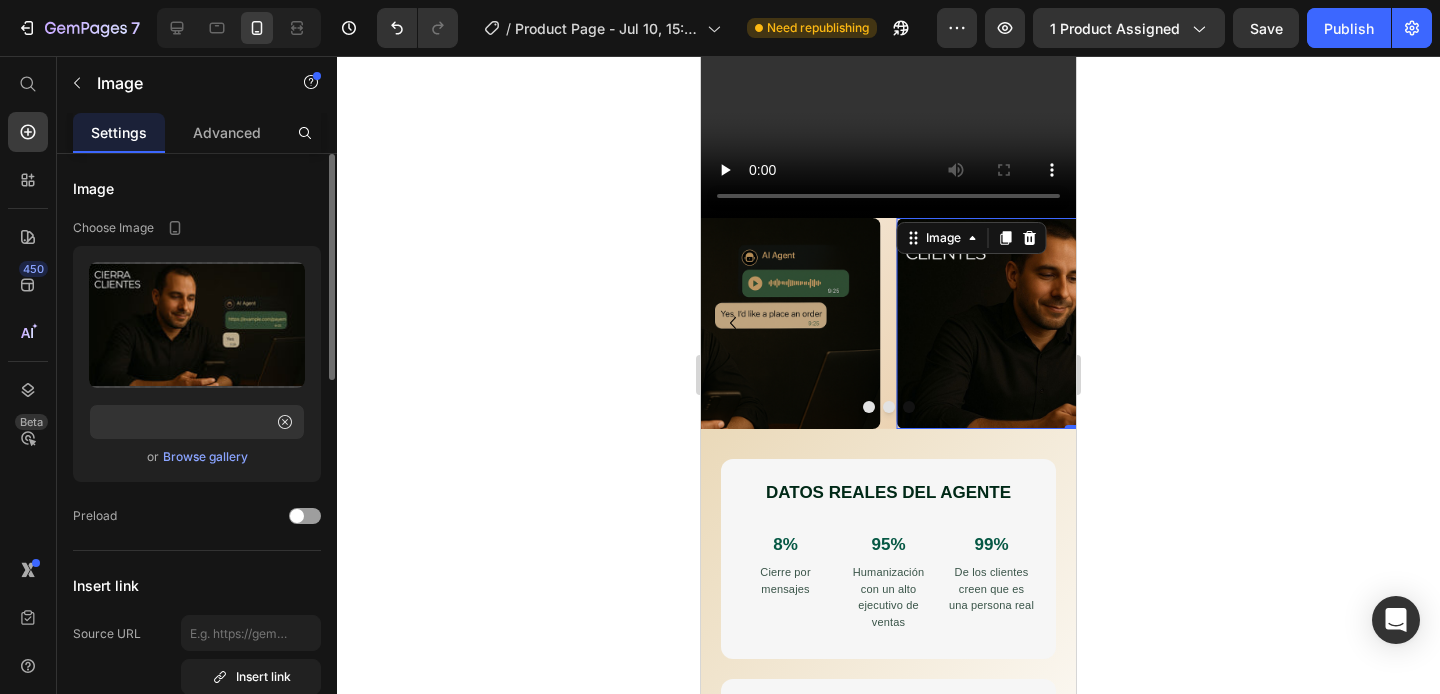 click on "Image" at bounding box center (197, 188) 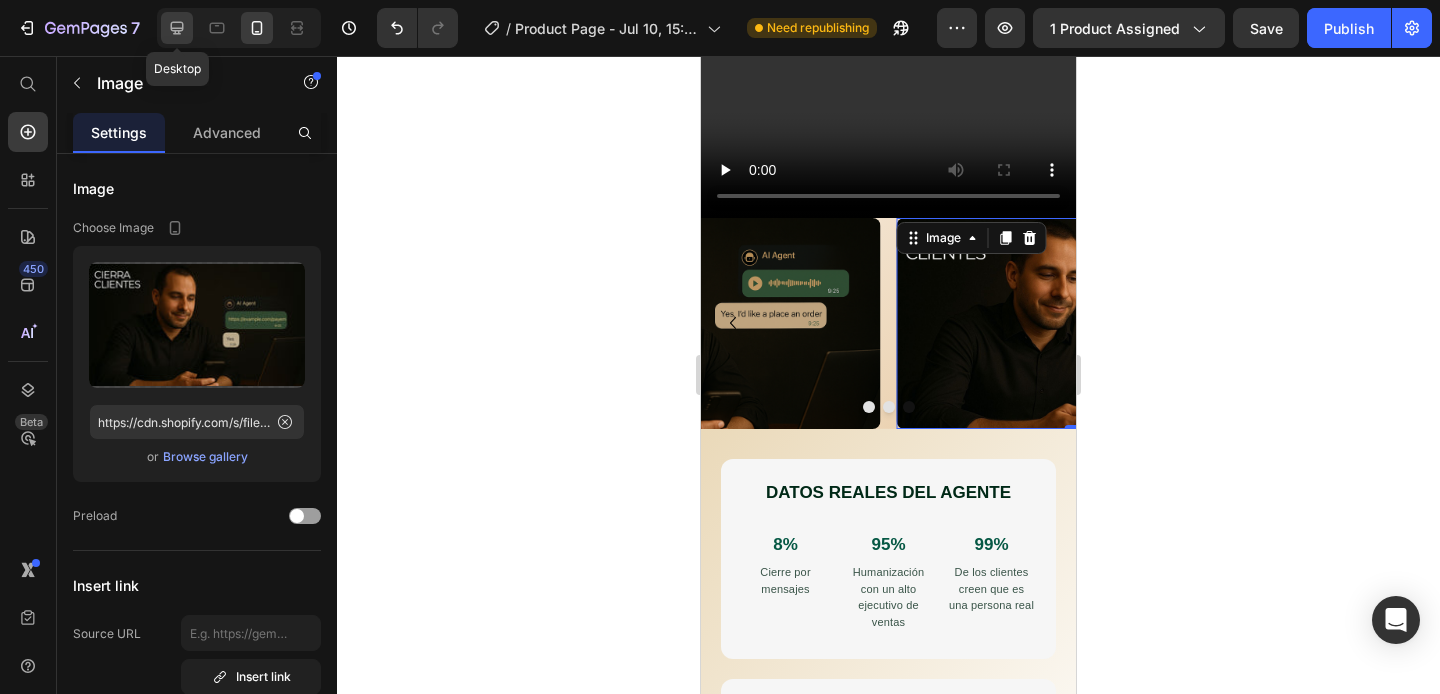 click 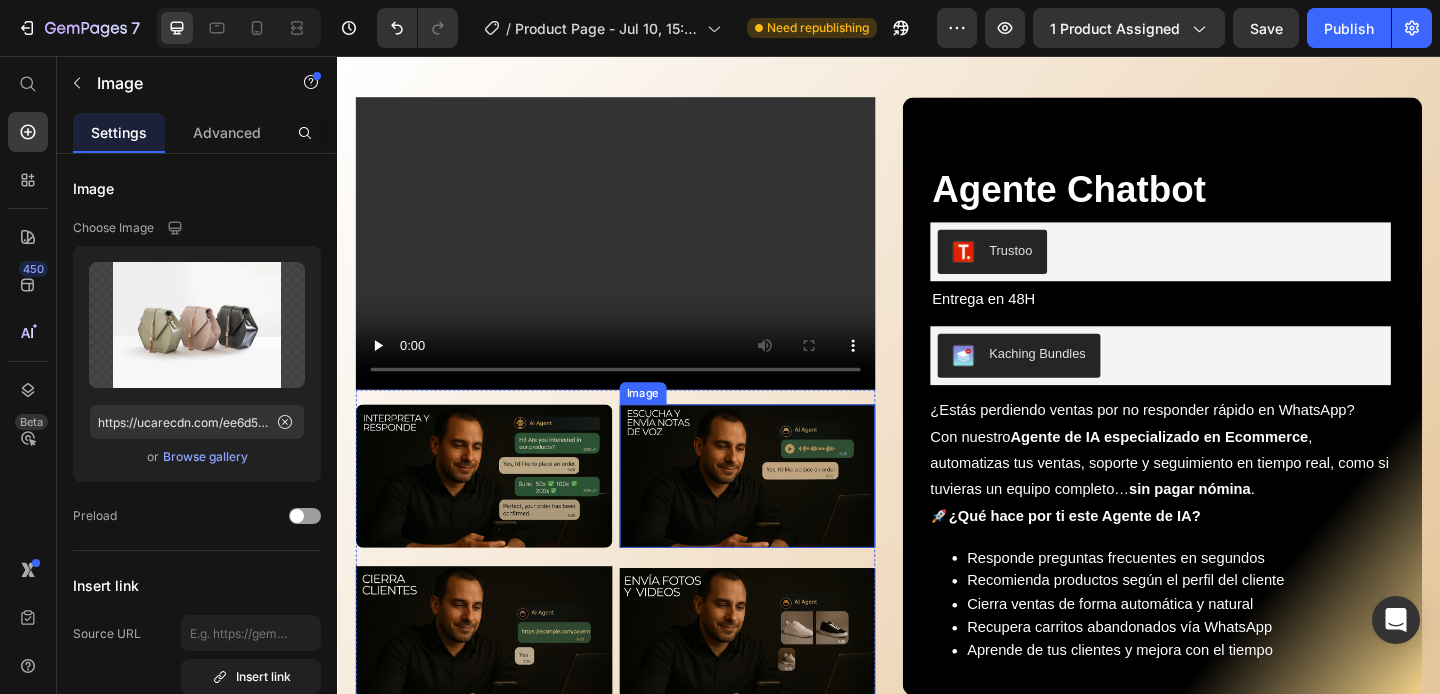 scroll, scrollTop: 20, scrollLeft: 0, axis: vertical 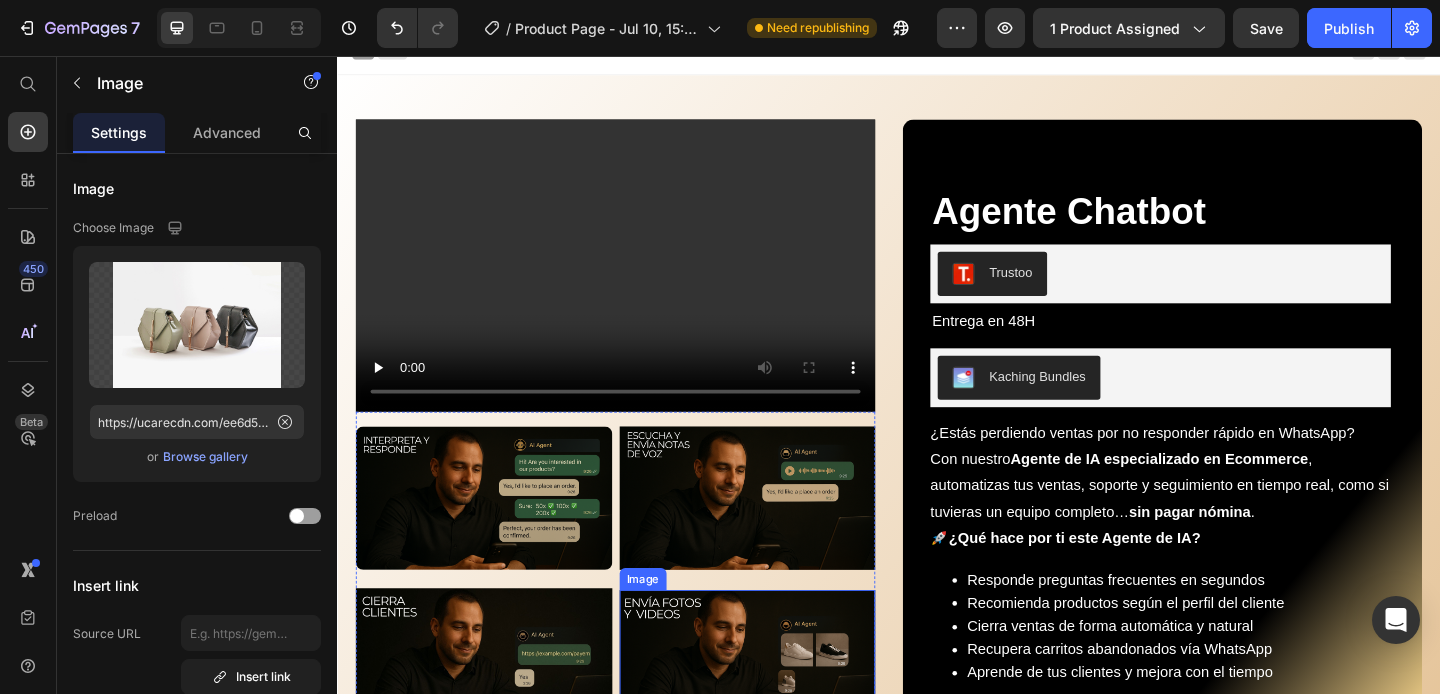 click at bounding box center [783, 715] 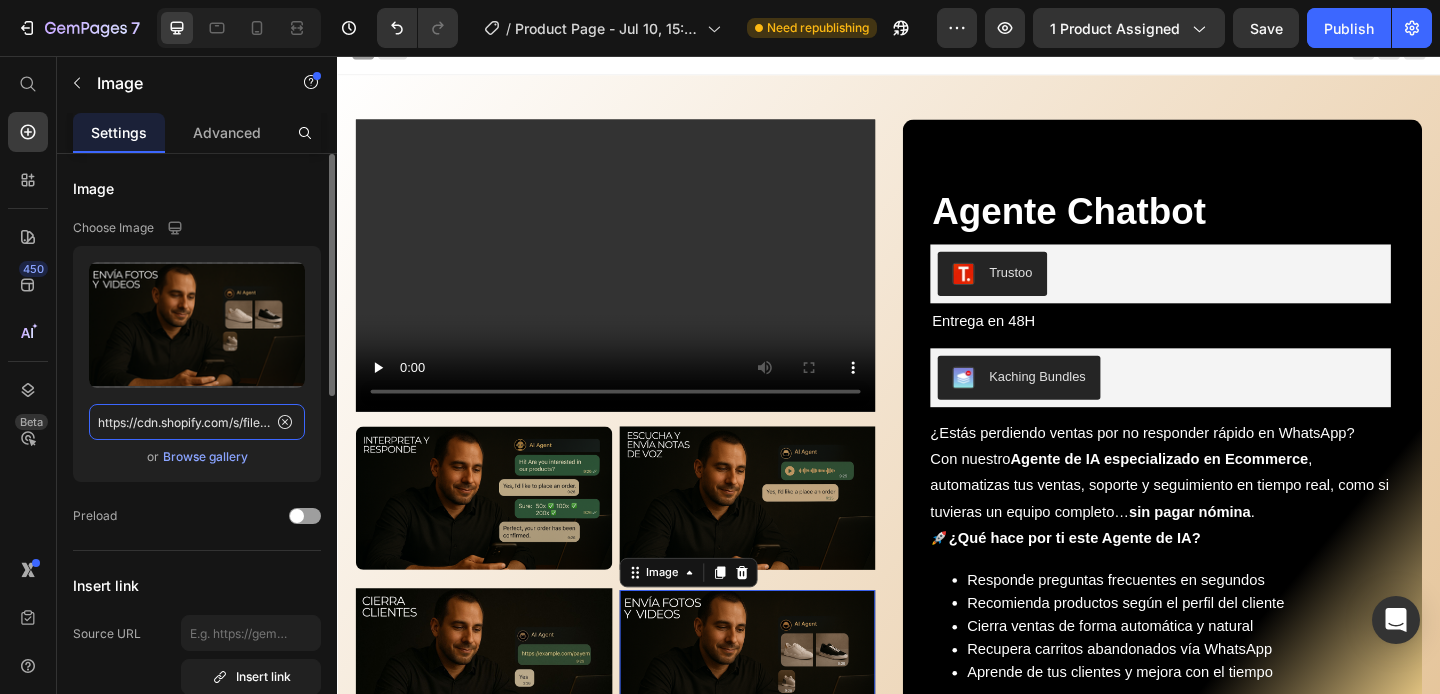 click on "https://cdn.shopify.com/s/files/1/0707/8946/4219/files/gempages_574858711567172383-91fa067c-d4a8-4f4e-b22b-6e7b6afd7ffc.png" 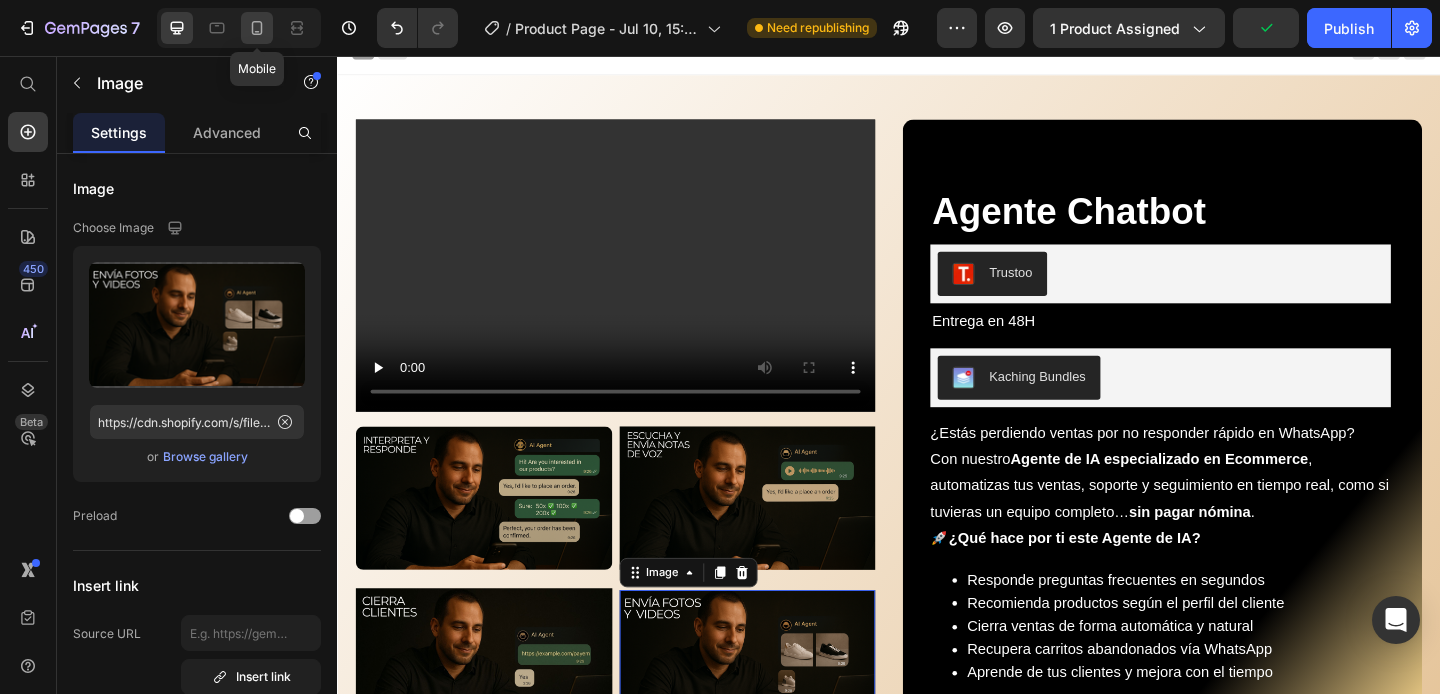 click 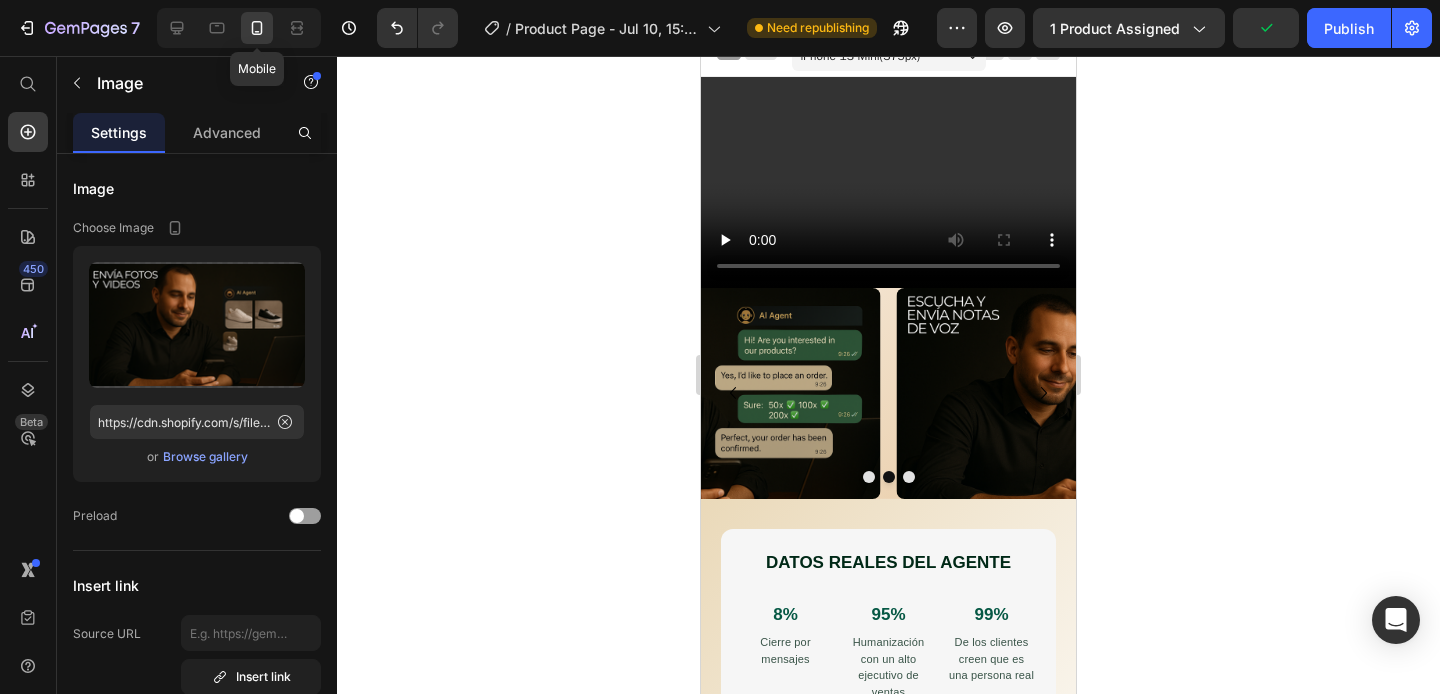 scroll, scrollTop: 0, scrollLeft: 0, axis: both 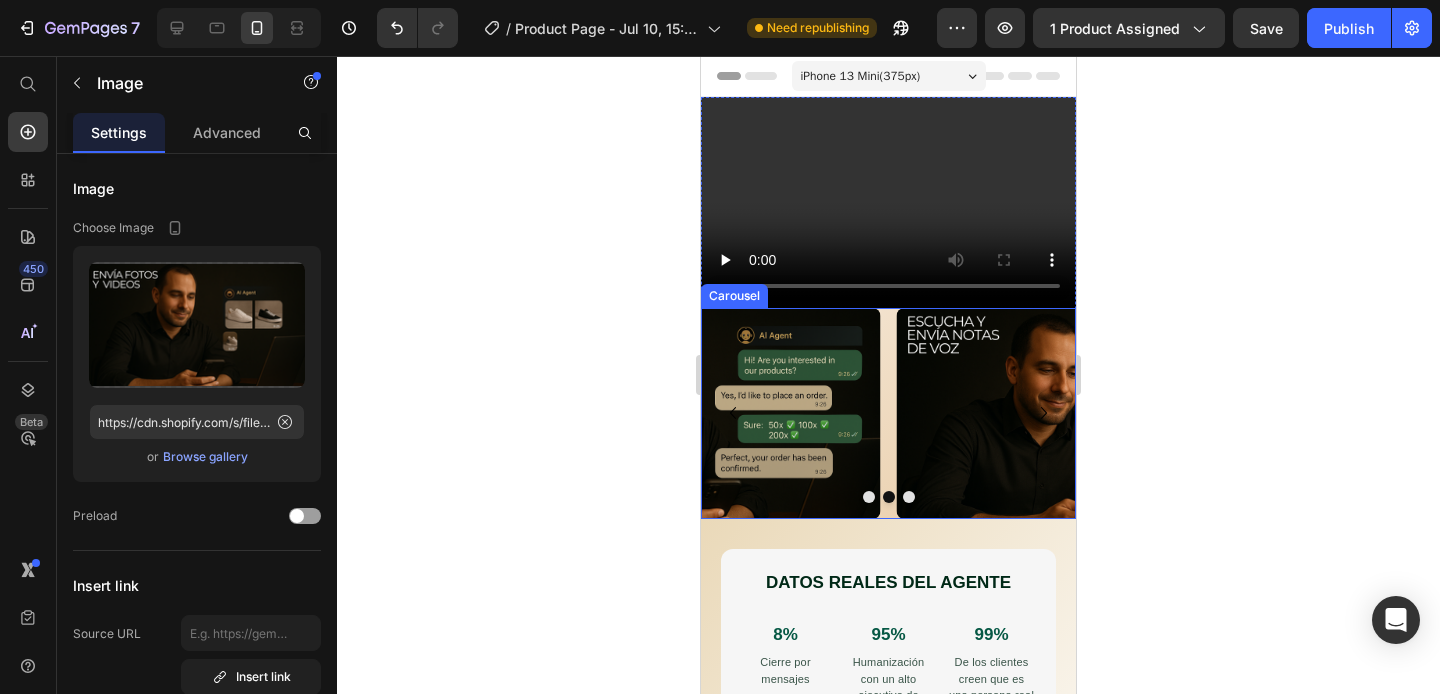 click on "Image Image Image" at bounding box center [888, 413] 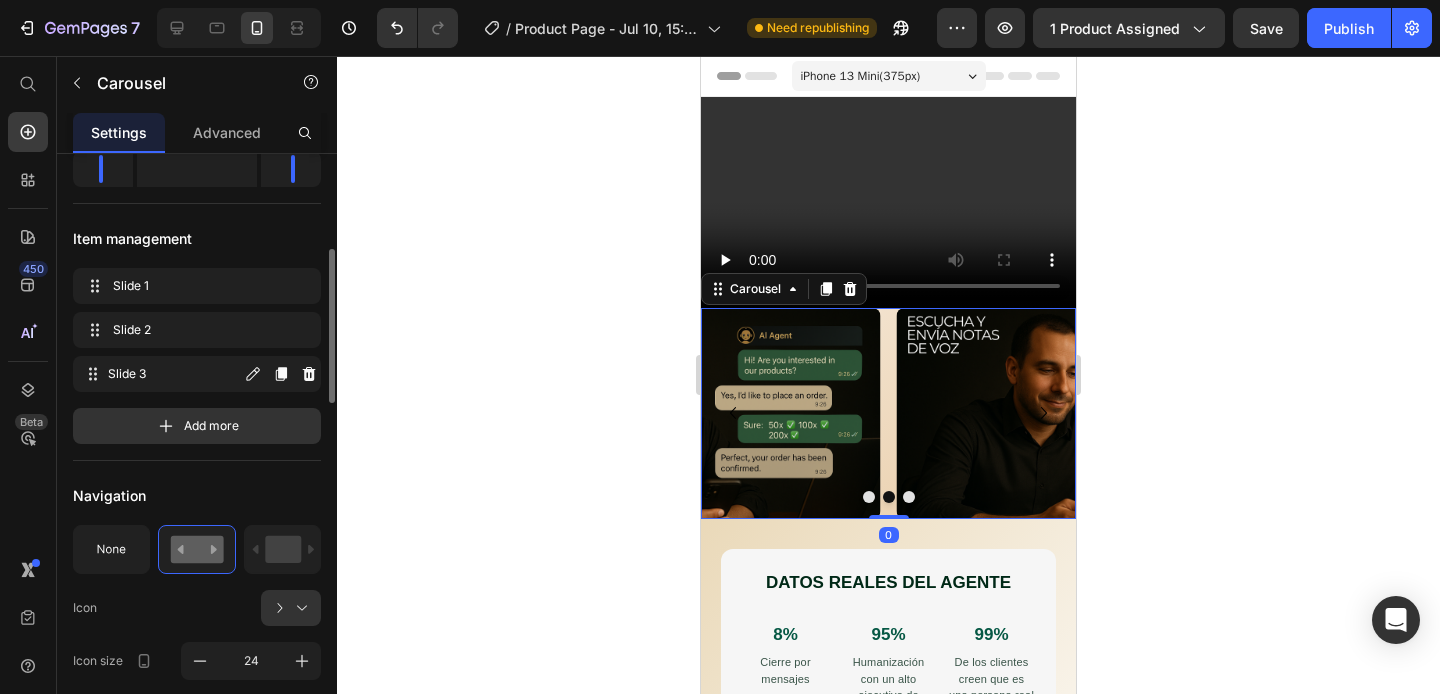 scroll, scrollTop: 387, scrollLeft: 0, axis: vertical 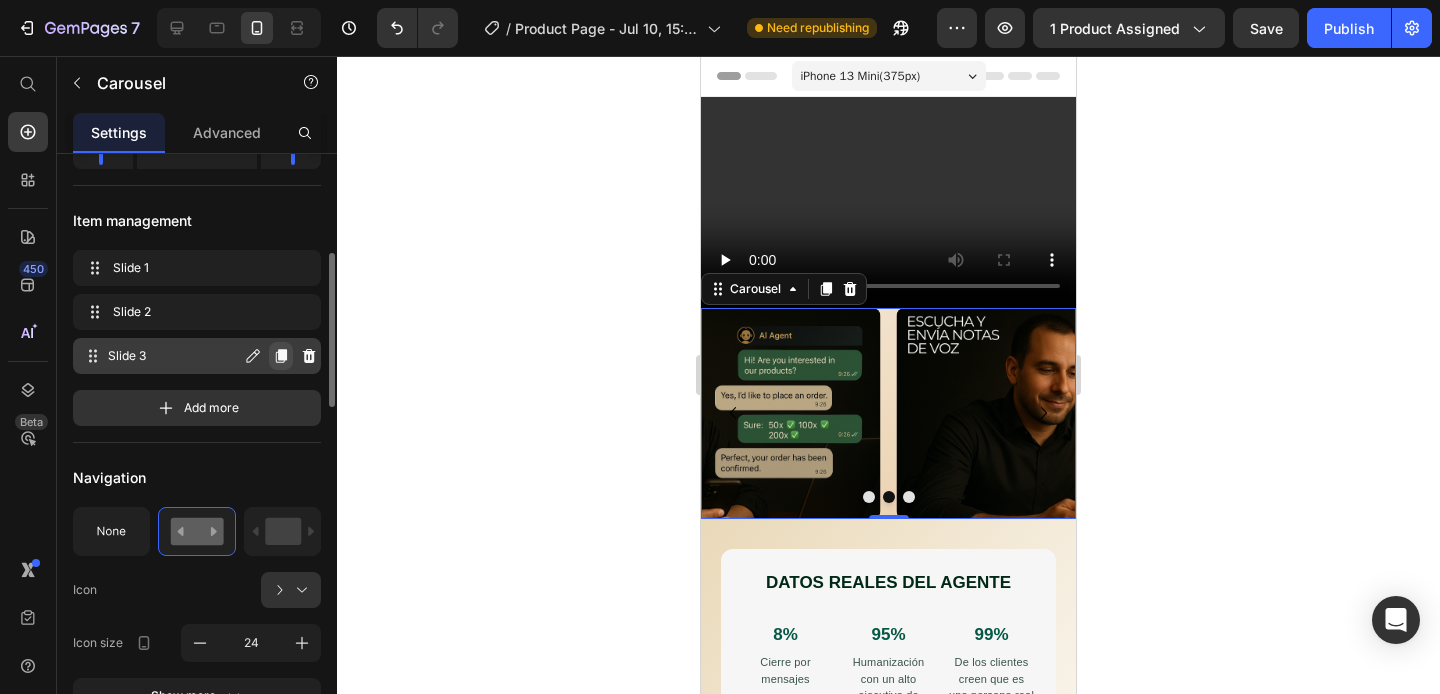 click 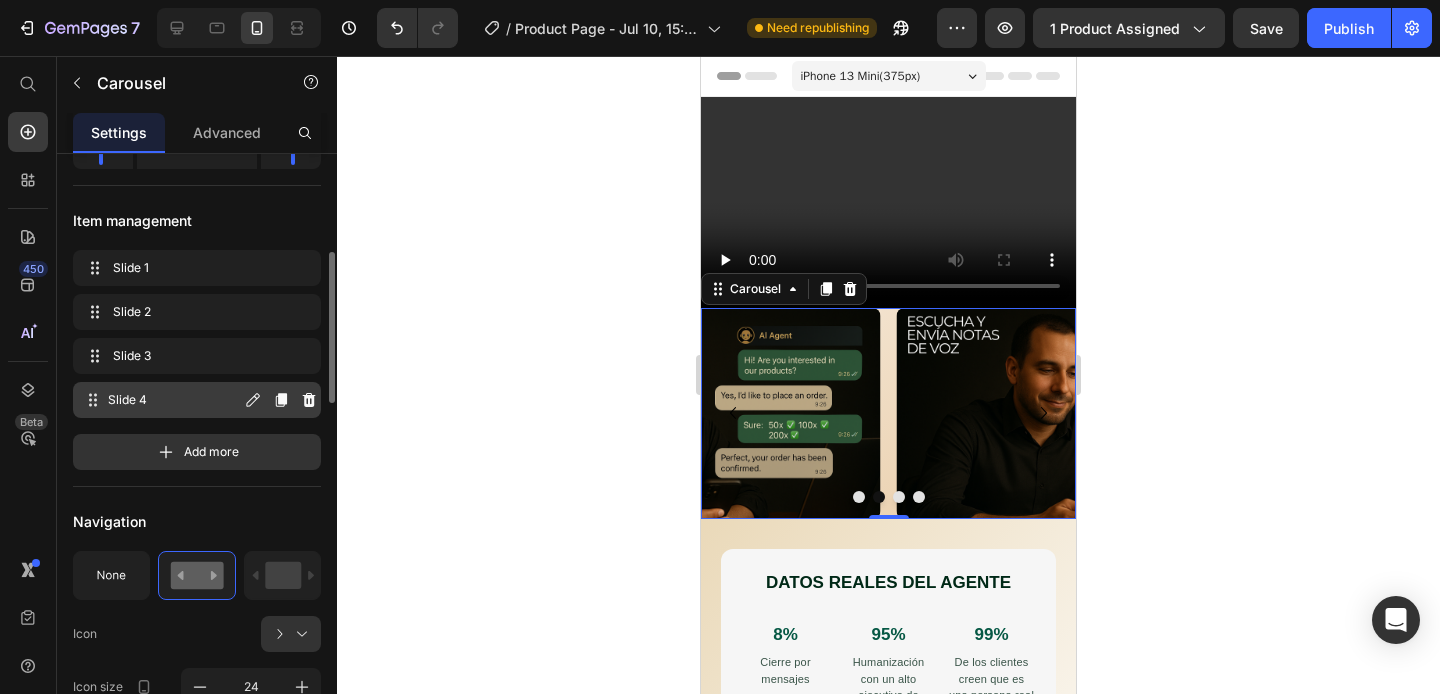 click on "Slide 4" at bounding box center (174, 400) 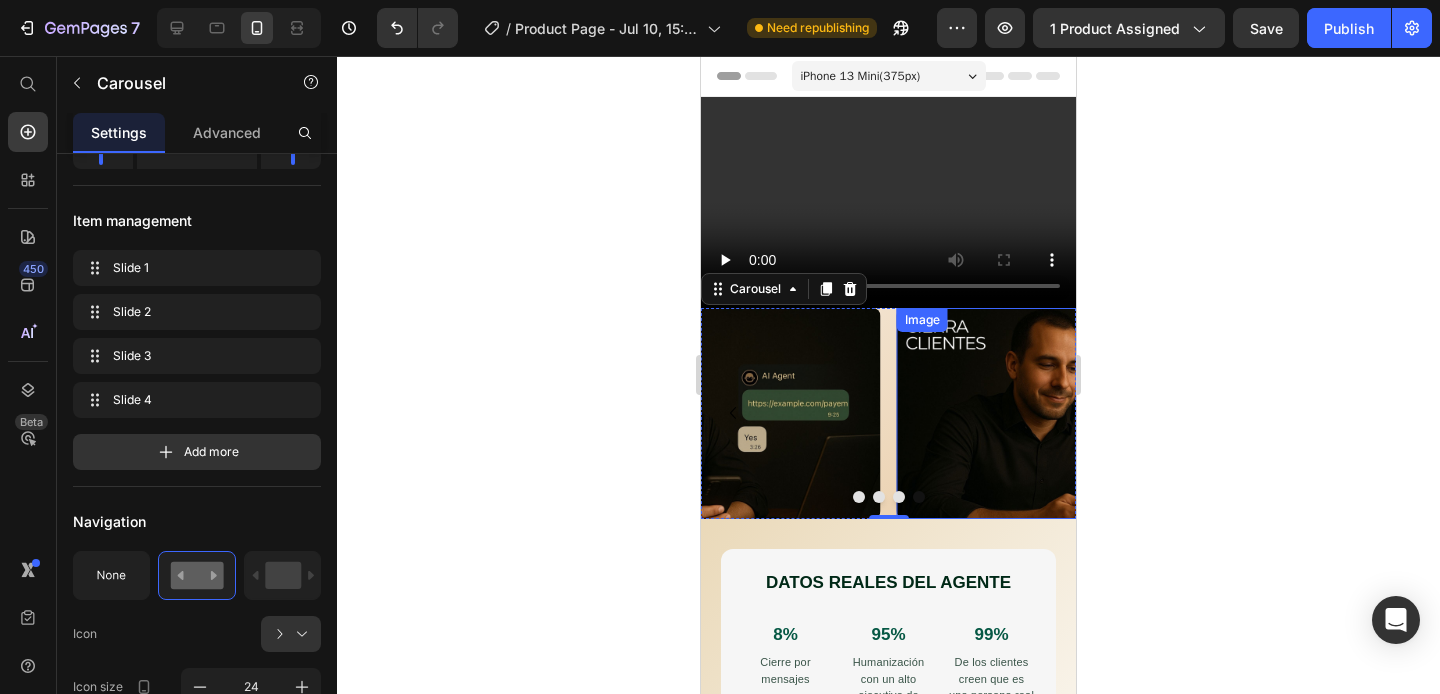 click at bounding box center [1084, 413] 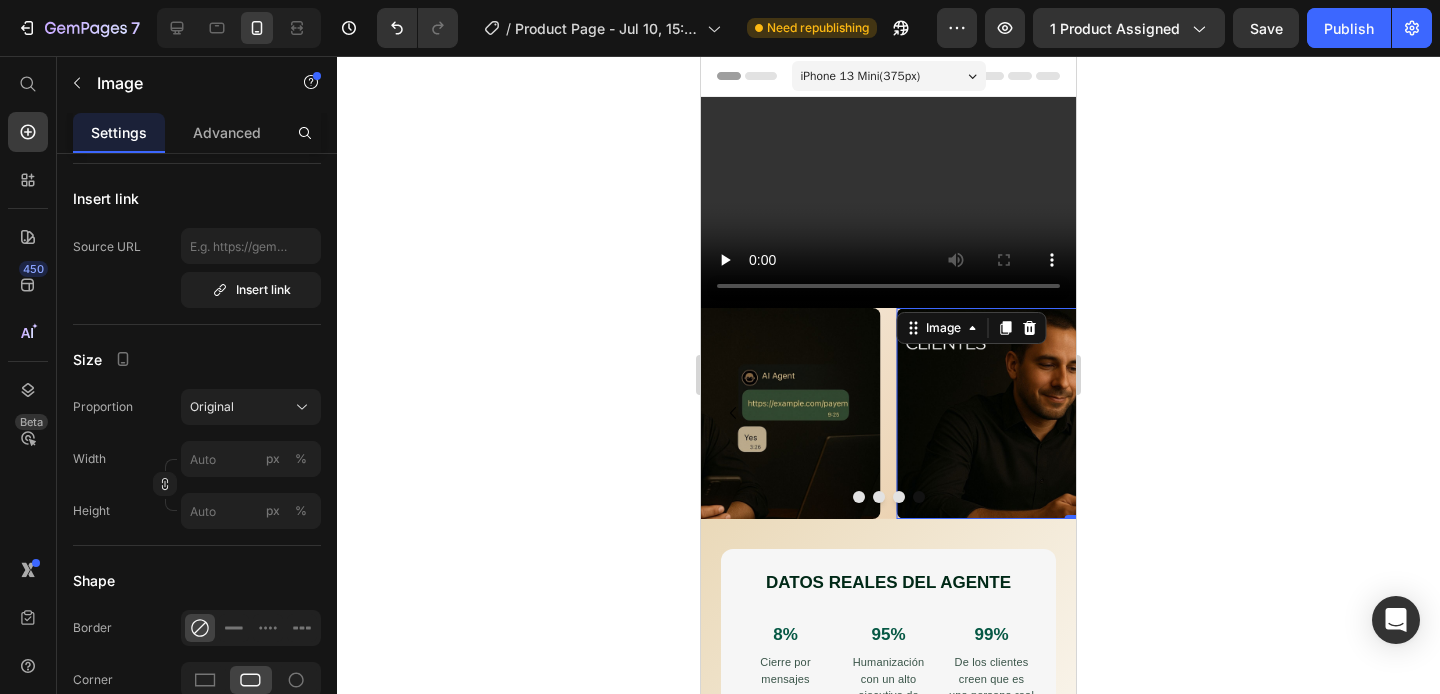 scroll, scrollTop: 0, scrollLeft: 0, axis: both 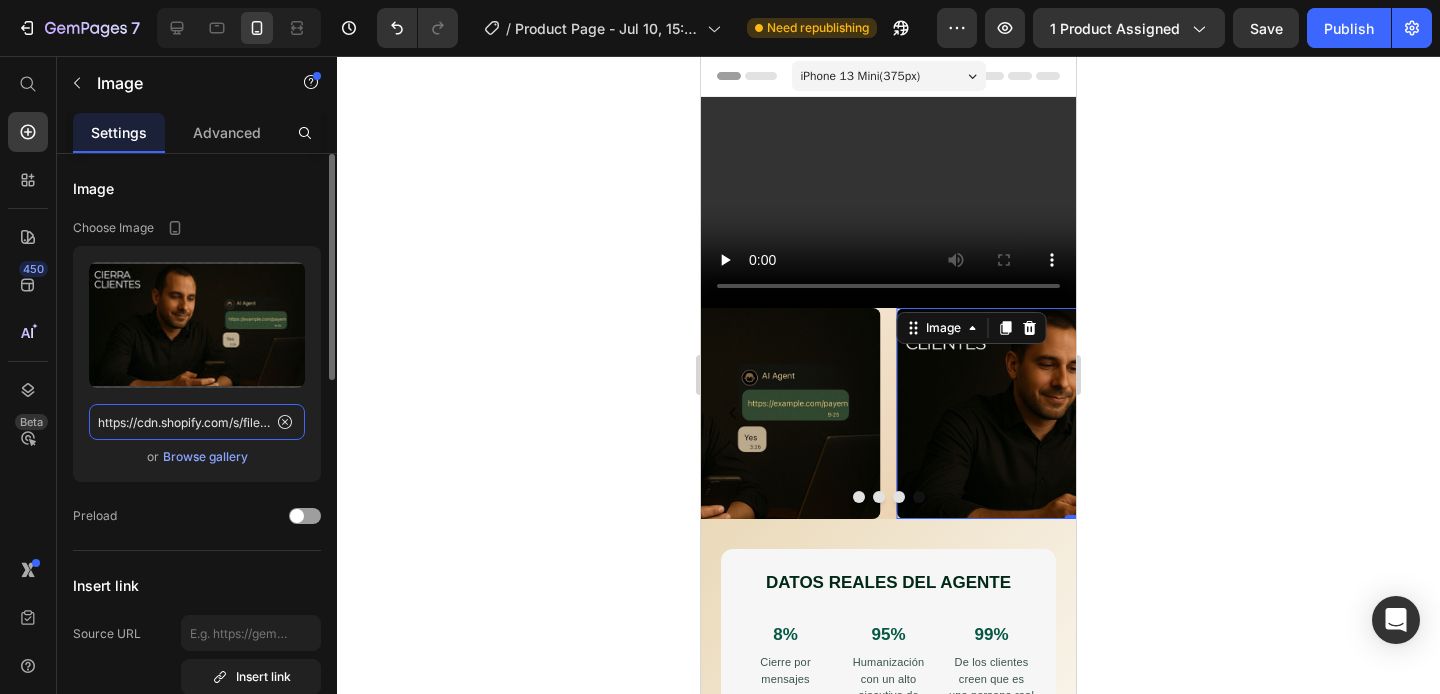 click on "https://cdn.shopify.com/s/files/1/0707/8946/4219/files/gempages_574858711567172383-d67fd846-a243-4216-8599-4aac249c4028.jpg" 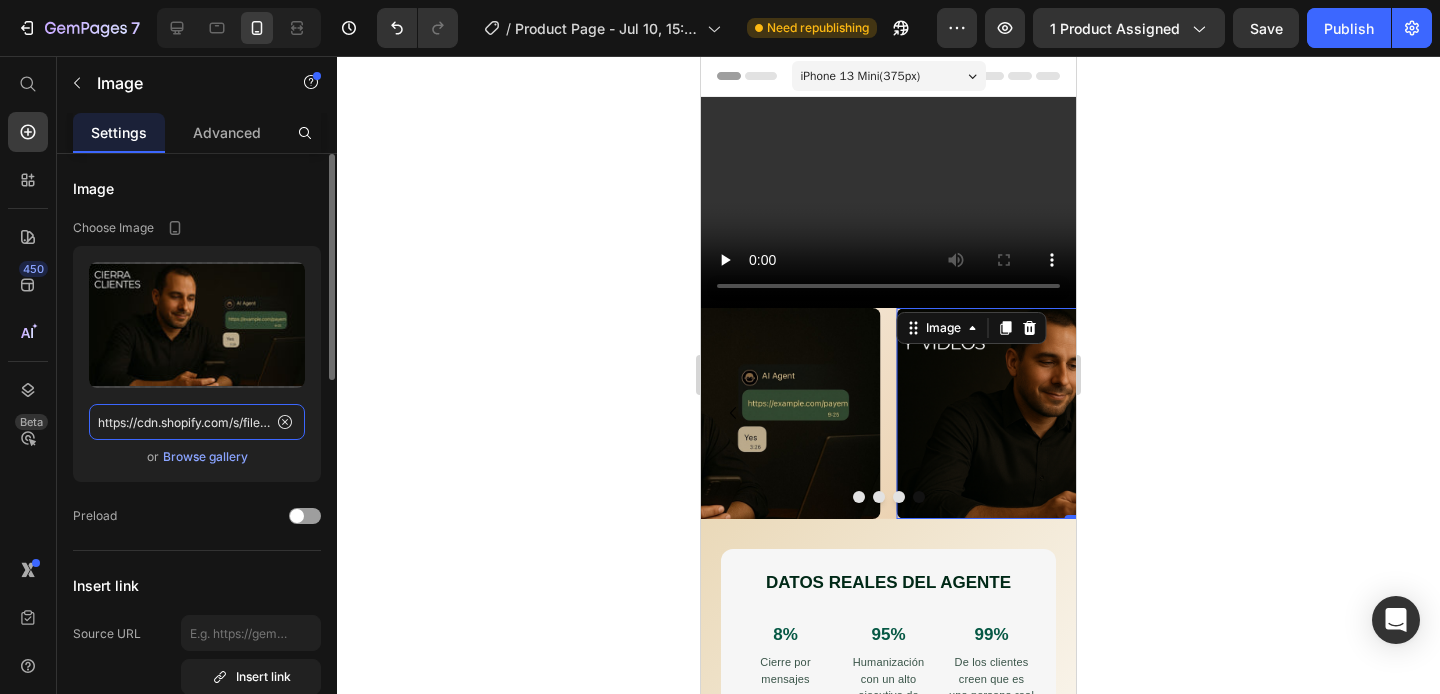 scroll, scrollTop: 0, scrollLeft: 591, axis: horizontal 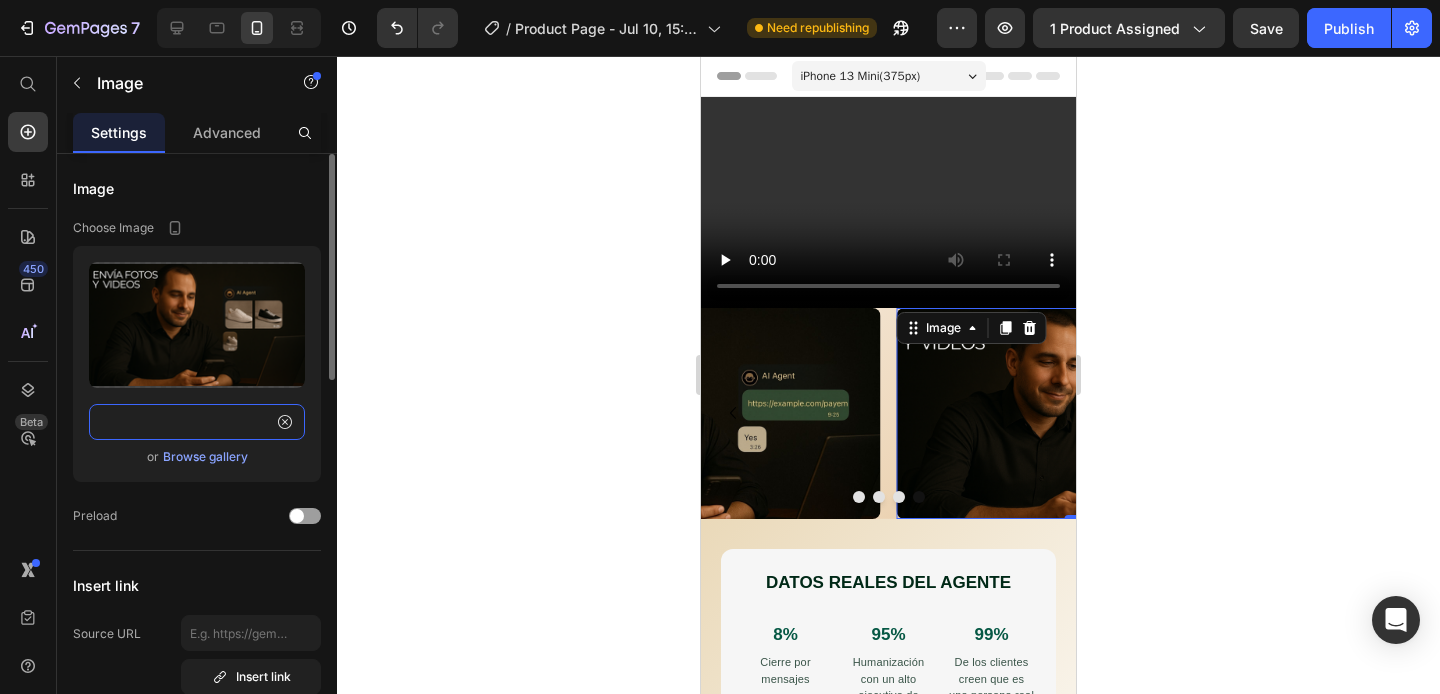 type on "https://cdn.shopify.com/s/files/1/0707/8946/4219/files/gempages_574858711567172383-91fa067c-d4a8-4f4e-b22b-6e7b6afd7ffc.png" 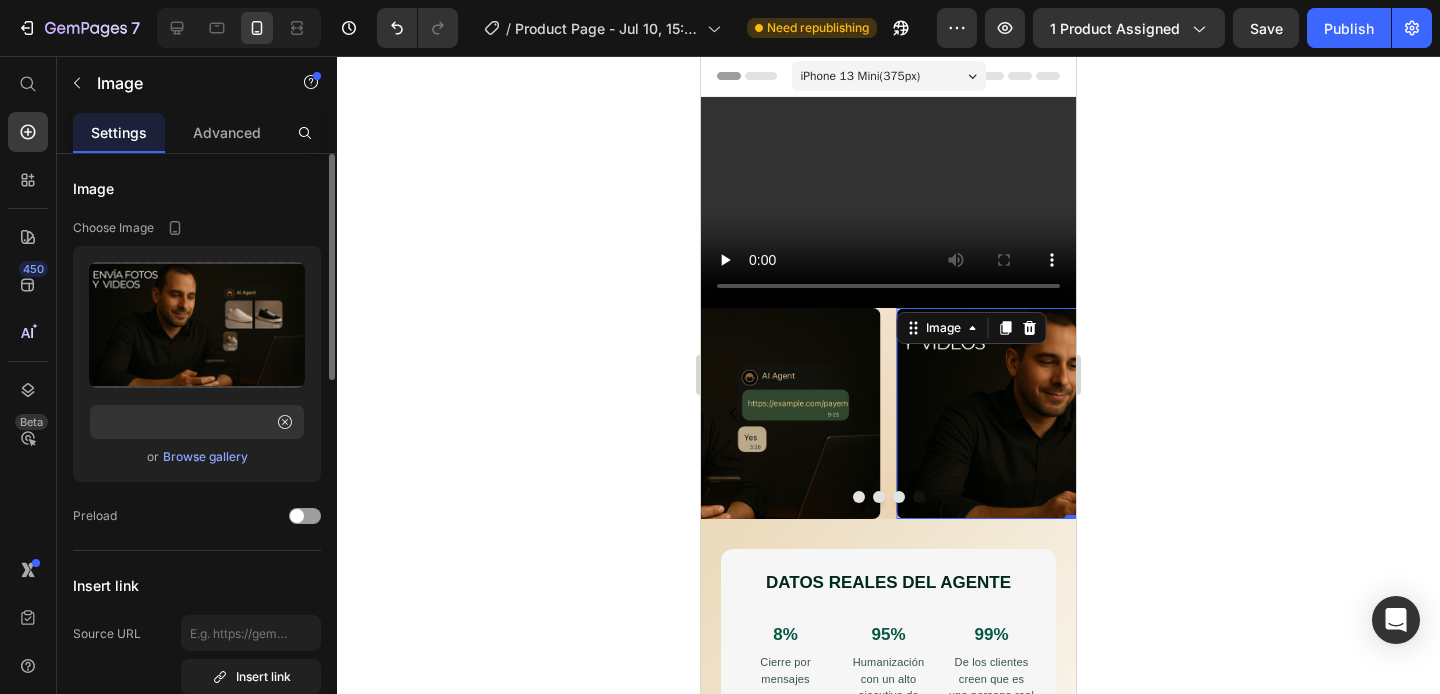 click on "Image Choose Image Upload Image https://cdn.shopify.com/s/files/1/0707/8946/4219/files/gempages_574858711567172383-91fa067c-d4a8-4f4e-b22b-6e7b6afd7ffc.png  or   Browse gallery  Preload Insert link Source URL  Insert link  Size Proportion Original Width px % Height px % Shape Border Corner 8 8 8 8 Shadow Align SEO Alt text Image title  Delete element" at bounding box center [197, 941] 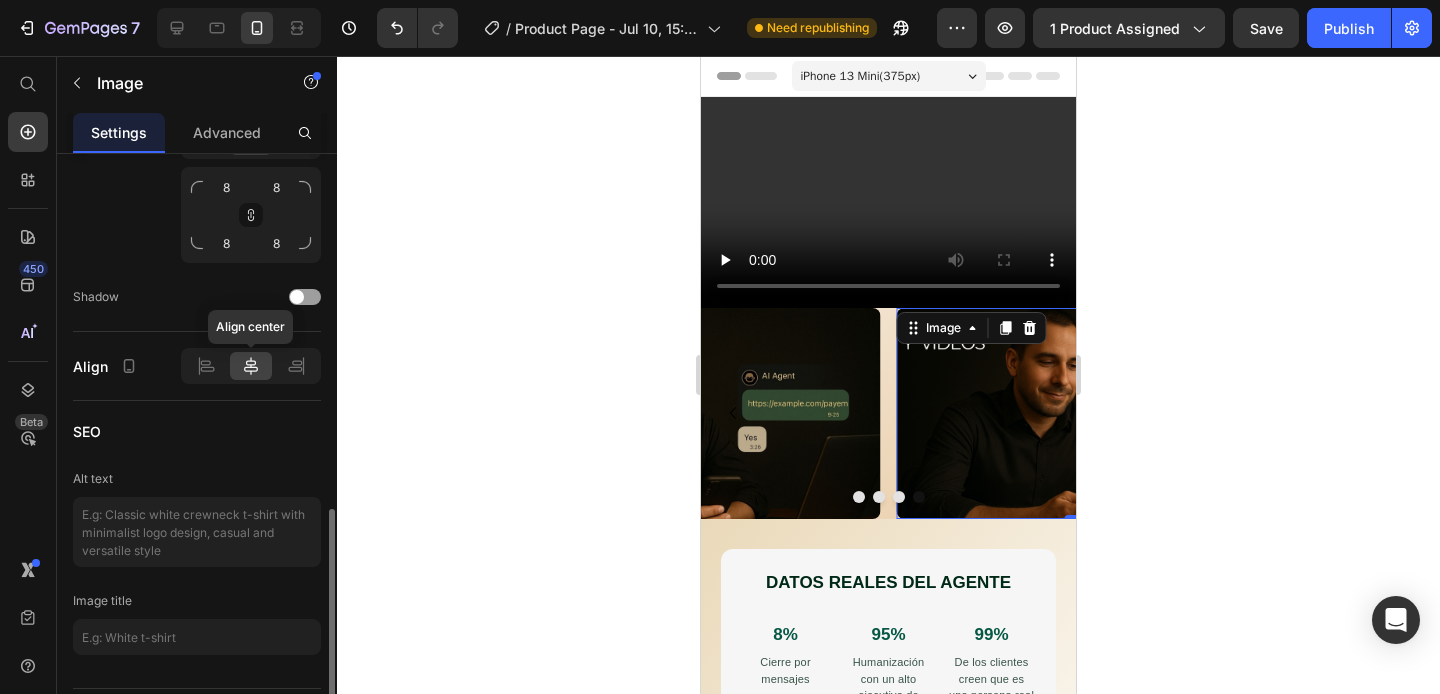 scroll, scrollTop: 929, scrollLeft: 0, axis: vertical 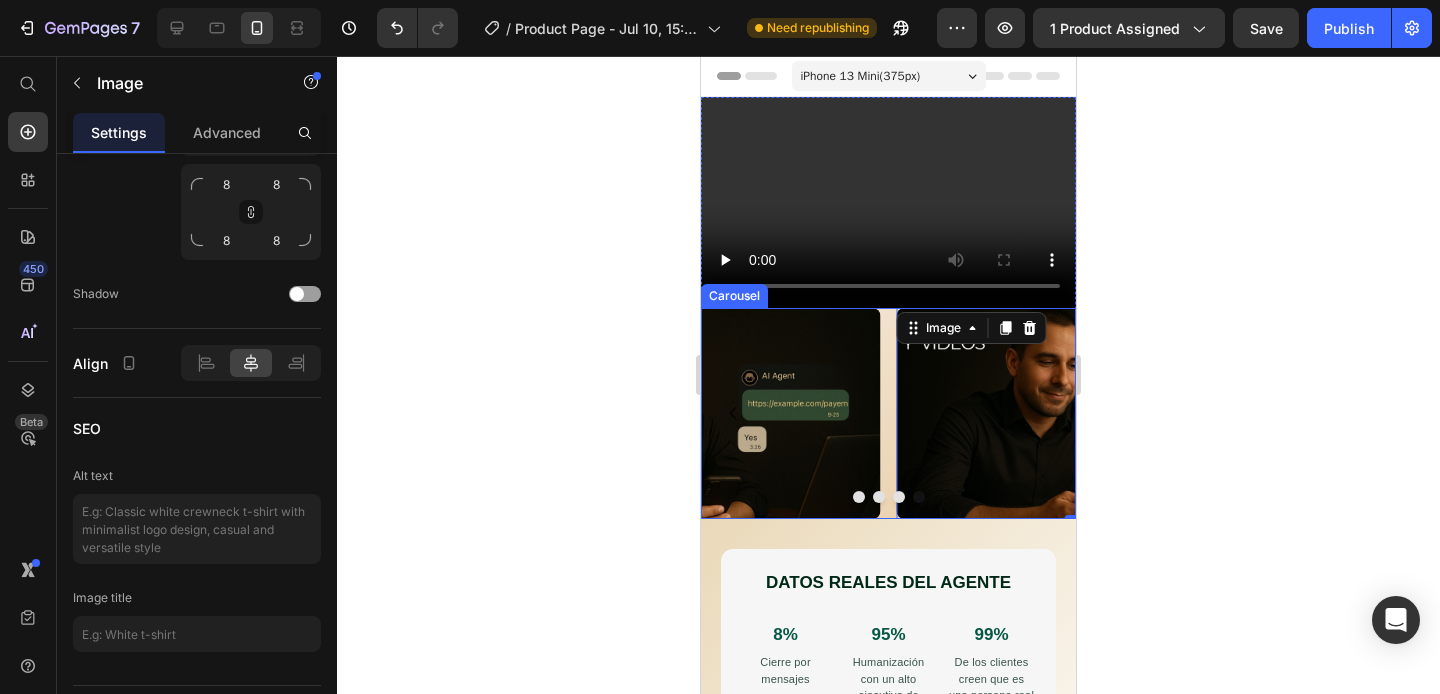 click on "Image Image Image Image   0" at bounding box center (888, 413) 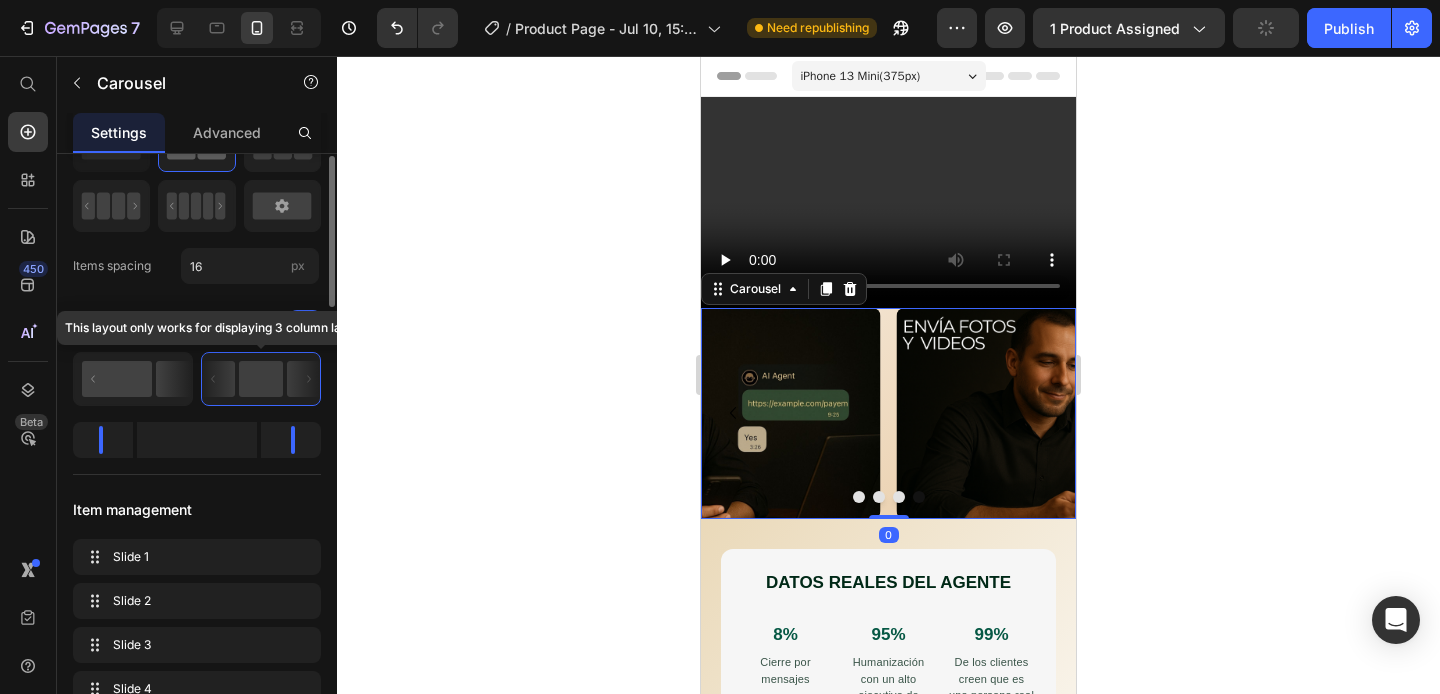 scroll, scrollTop: 110, scrollLeft: 0, axis: vertical 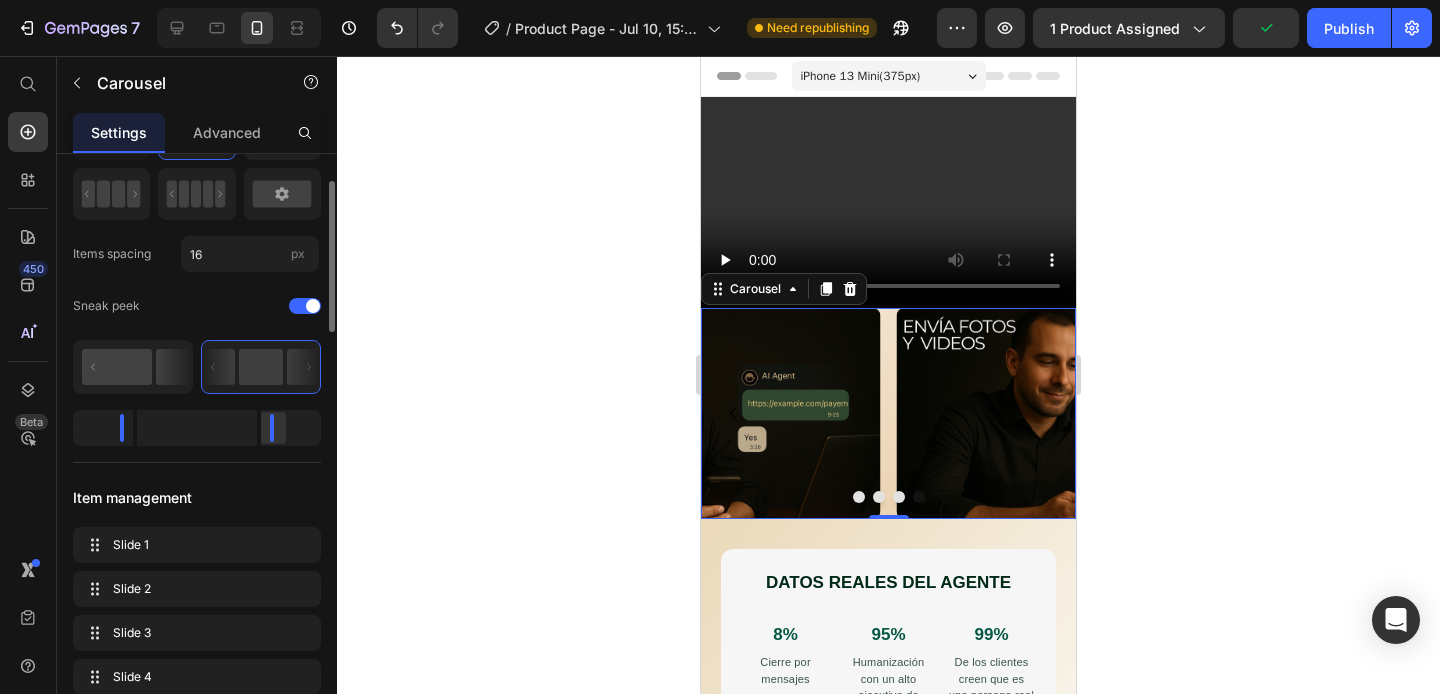 drag, startPoint x: 295, startPoint y: 426, endPoint x: 261, endPoint y: 428, distance: 34.058773 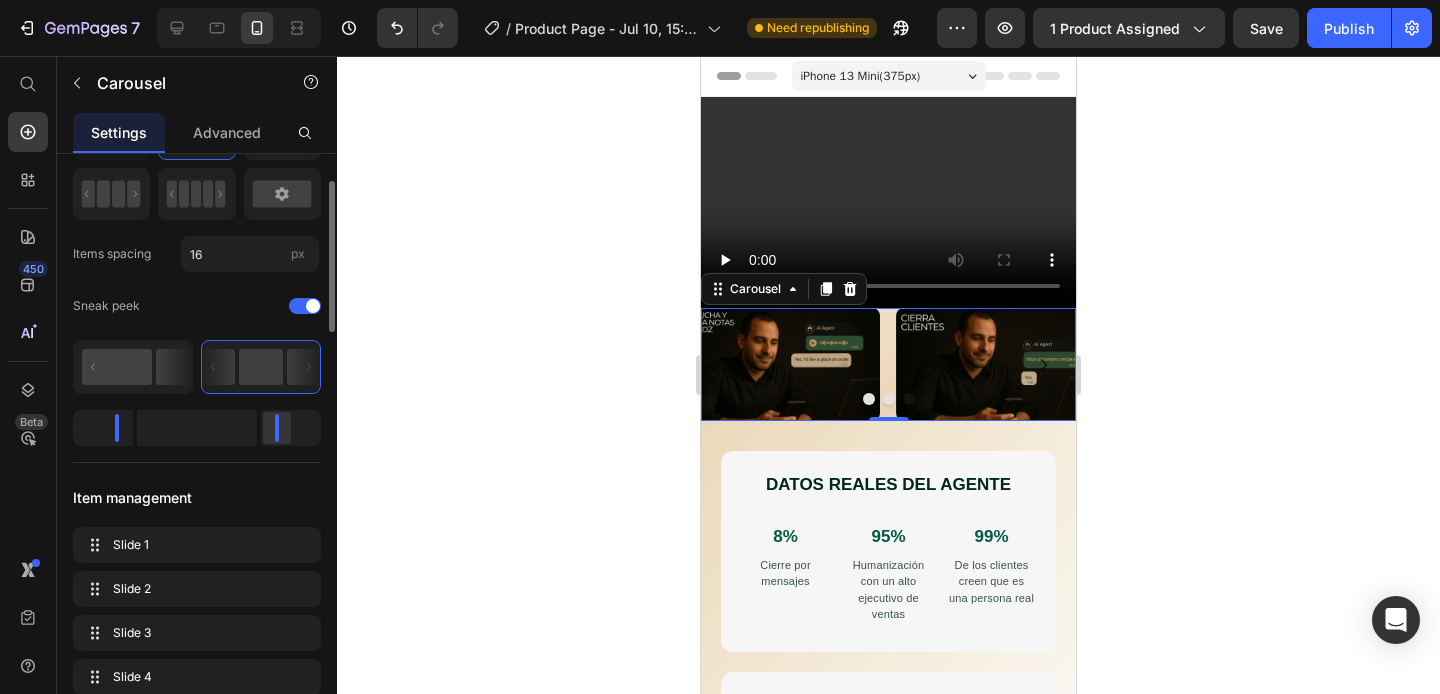 drag, startPoint x: 261, startPoint y: 428, endPoint x: 272, endPoint y: 429, distance: 11.045361 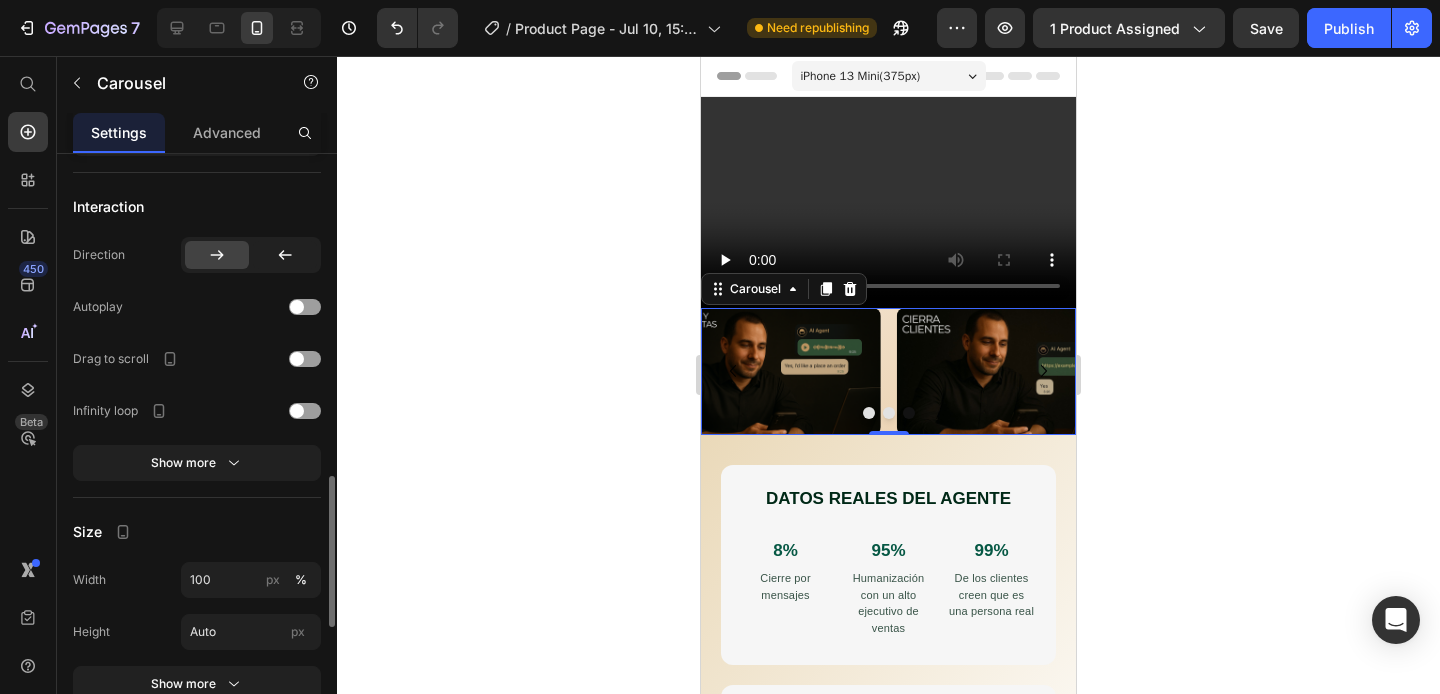 scroll, scrollTop: 1276, scrollLeft: 0, axis: vertical 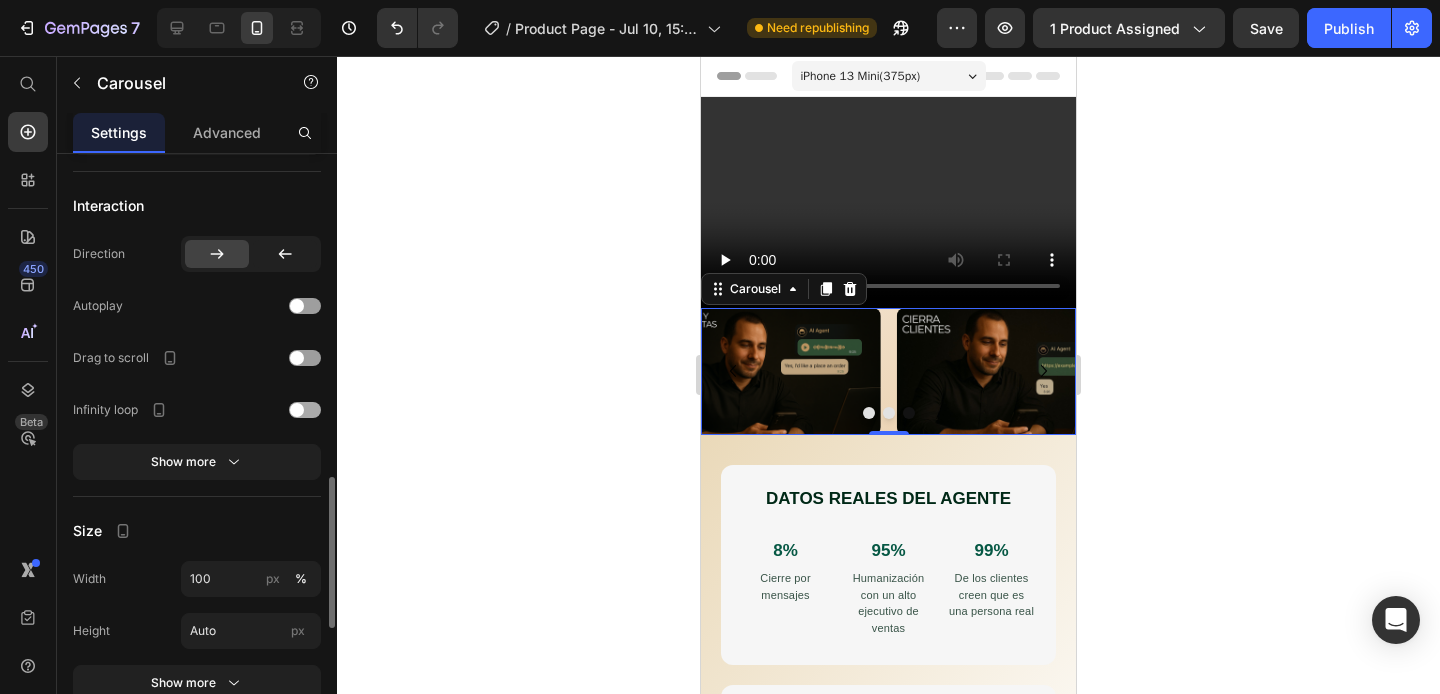 click on "Infinity loop" 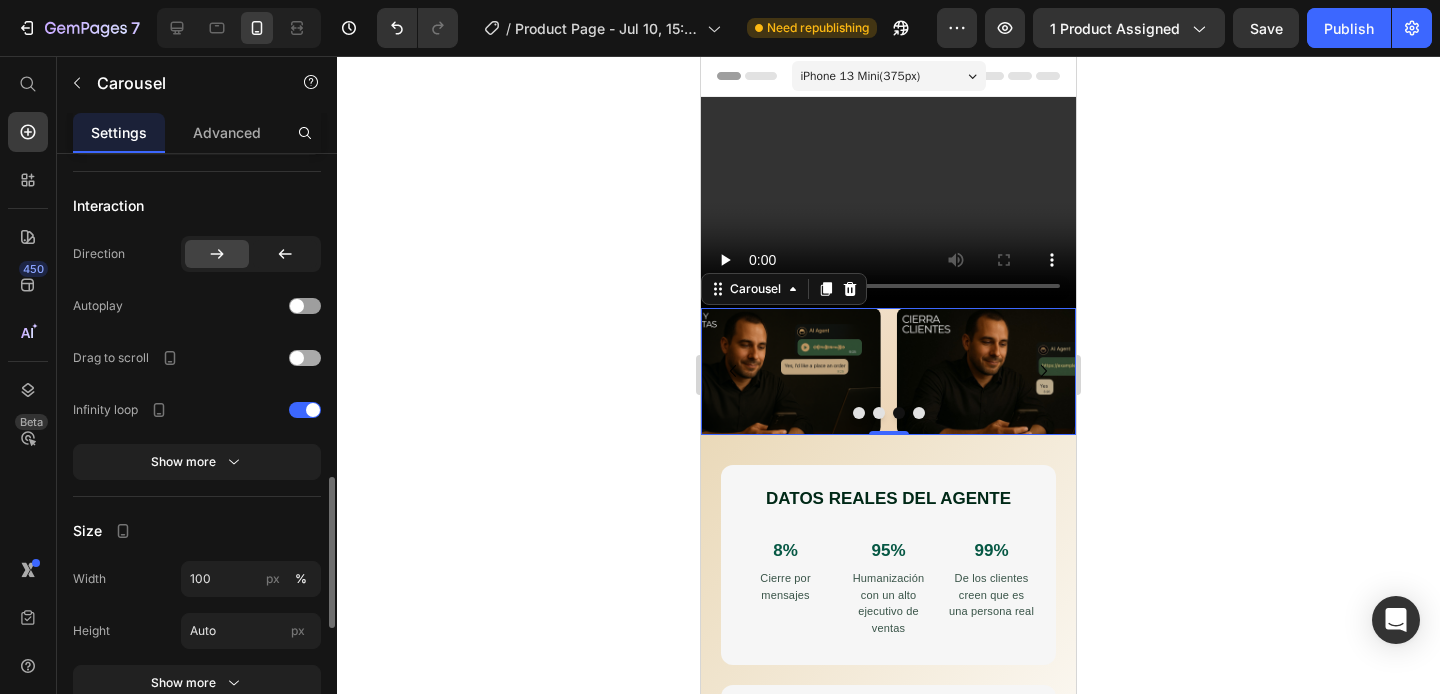 click on "Drag to scroll" 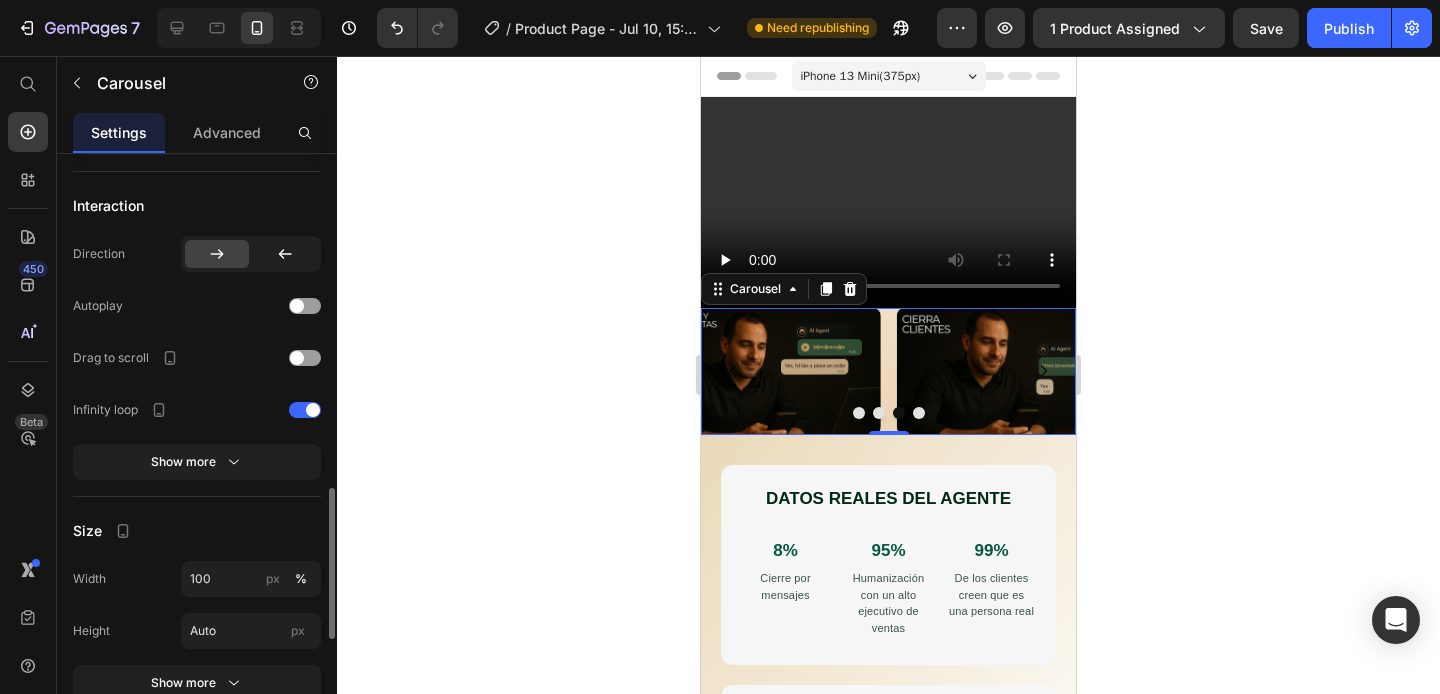 scroll, scrollTop: 1299, scrollLeft: 0, axis: vertical 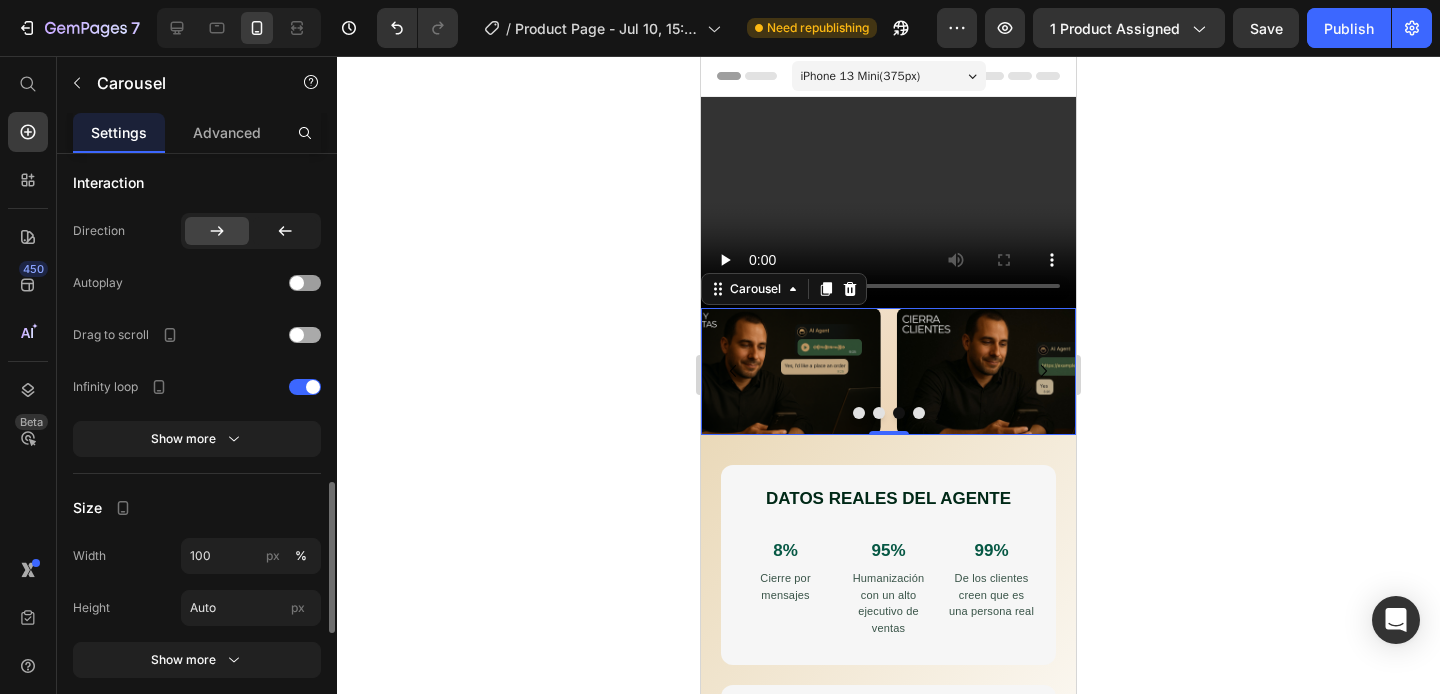 click at bounding box center (305, 335) 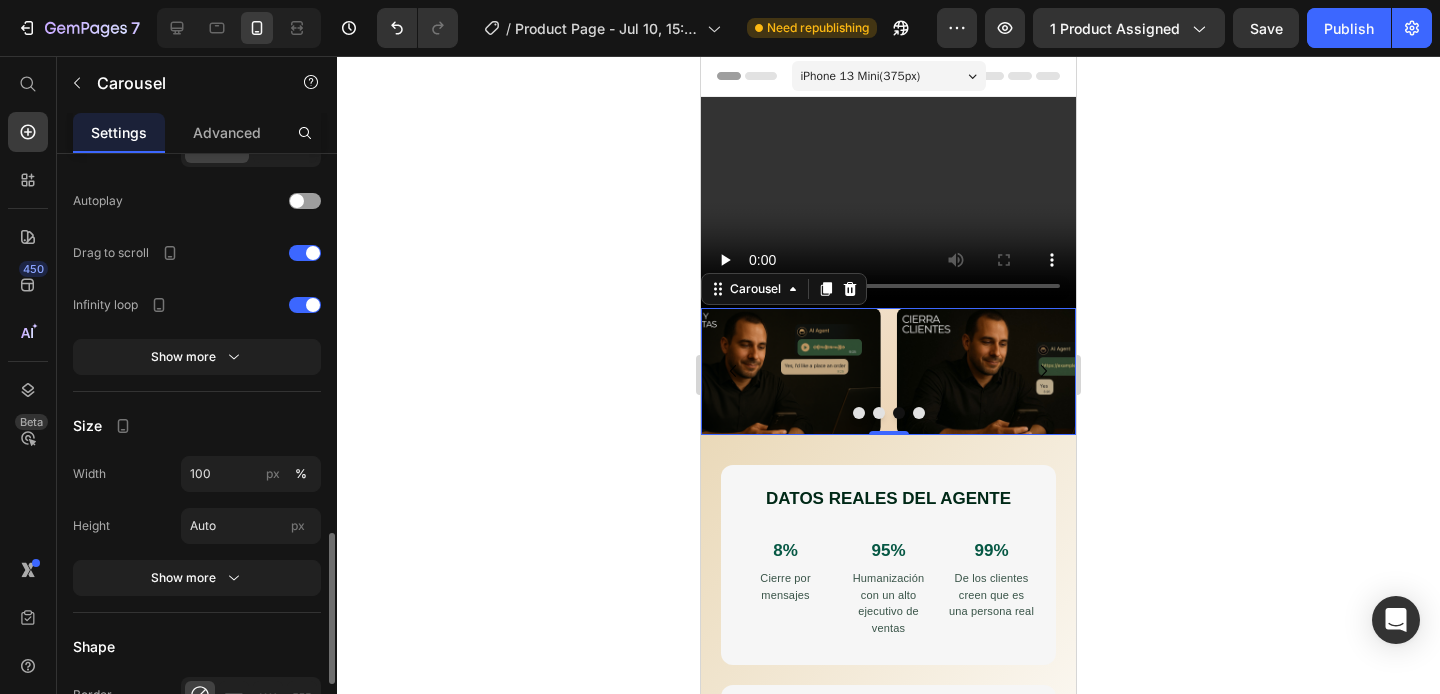 scroll, scrollTop: 1405, scrollLeft: 0, axis: vertical 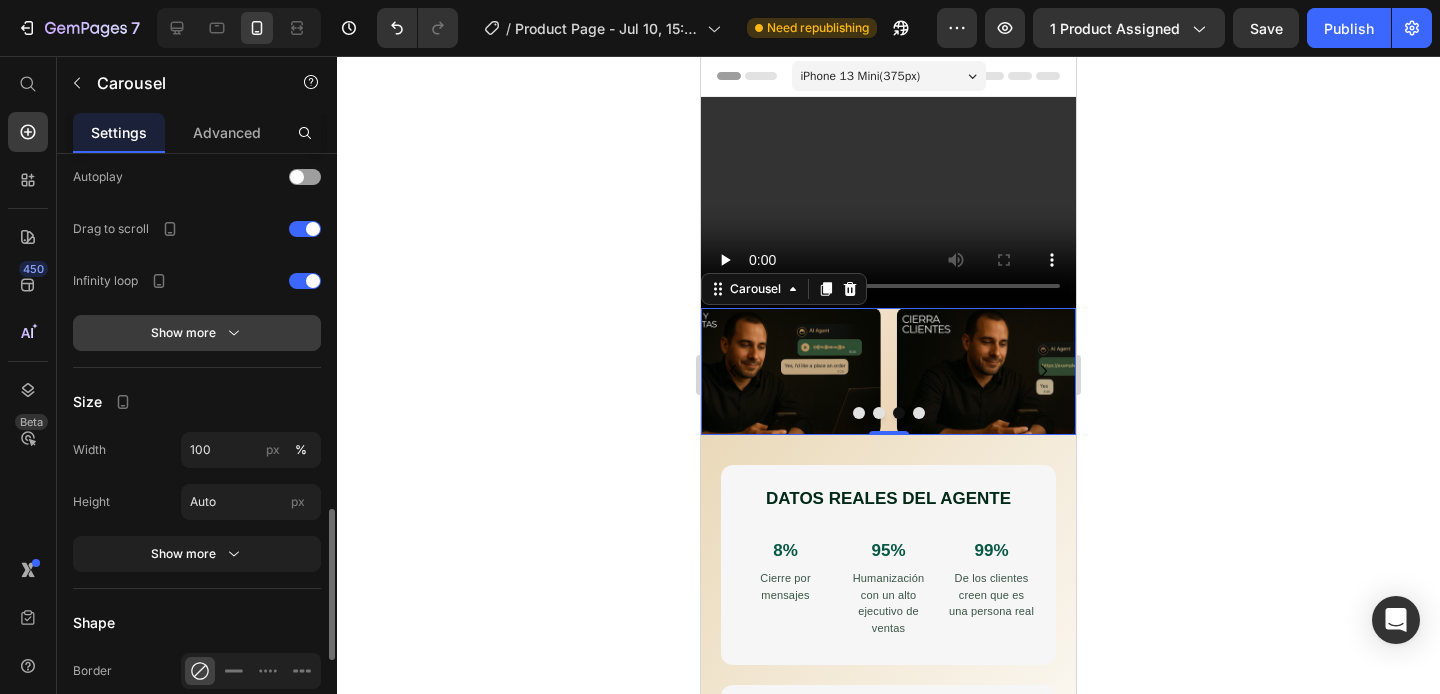 click 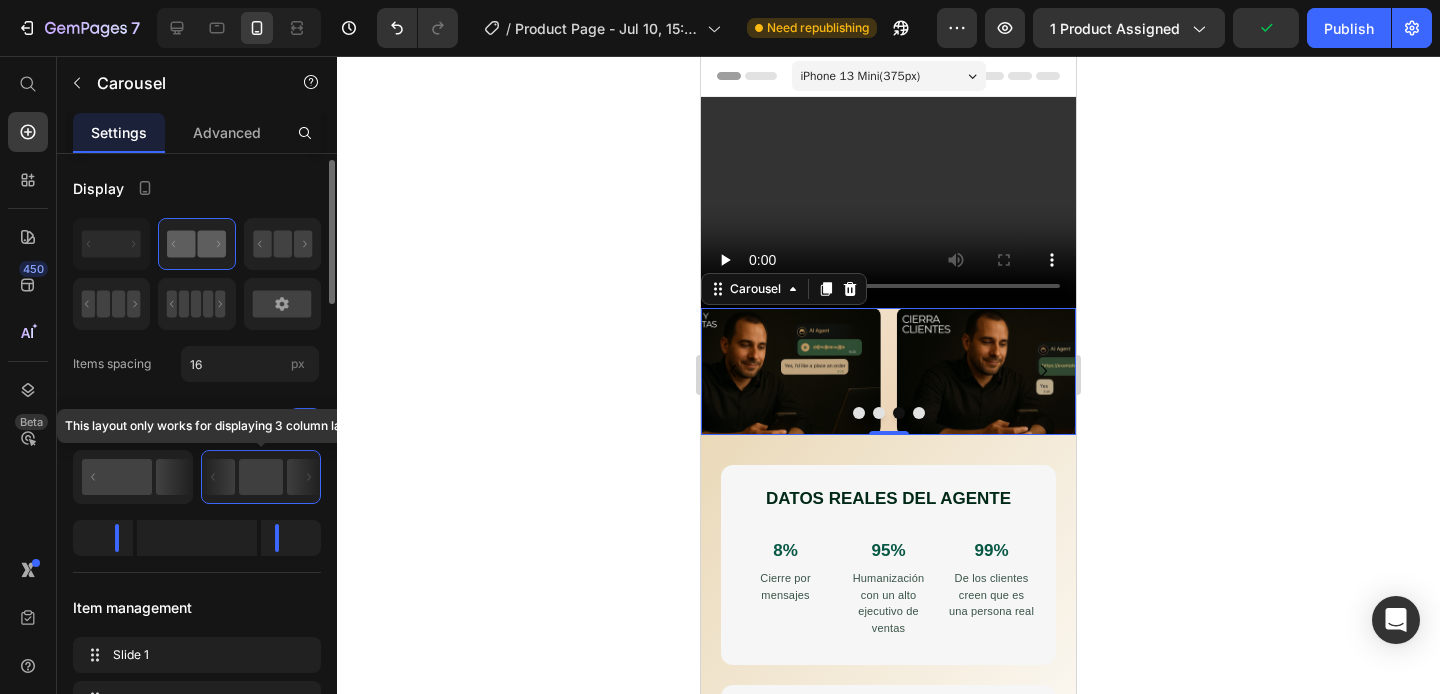 scroll, scrollTop: 37, scrollLeft: 0, axis: vertical 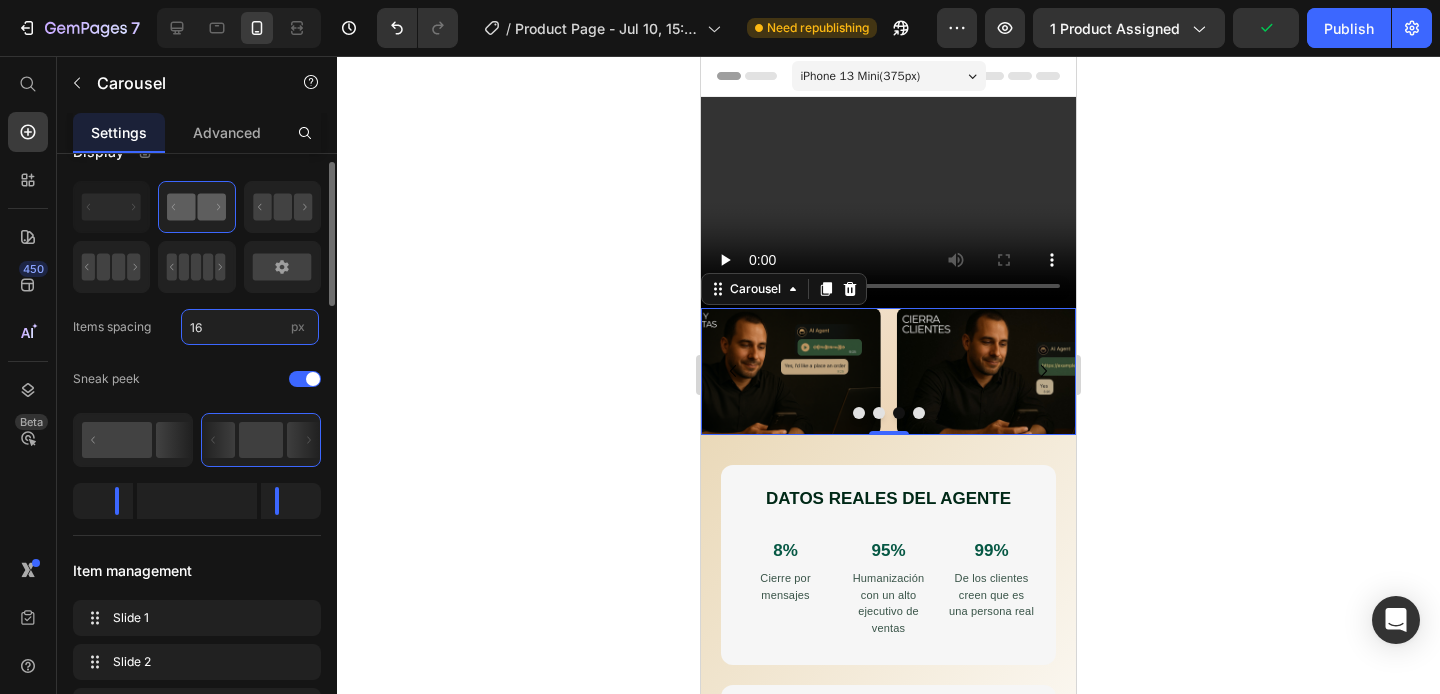 click on "16" at bounding box center [250, 327] 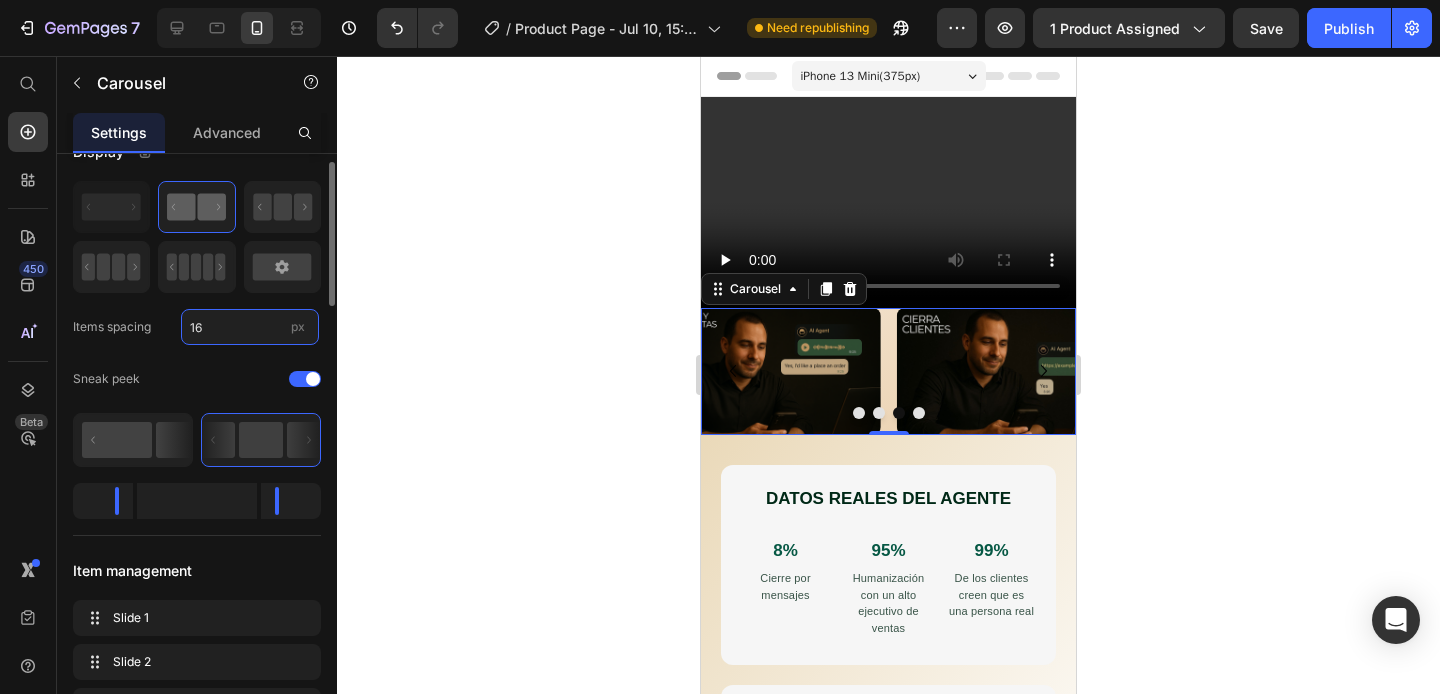type on "5" 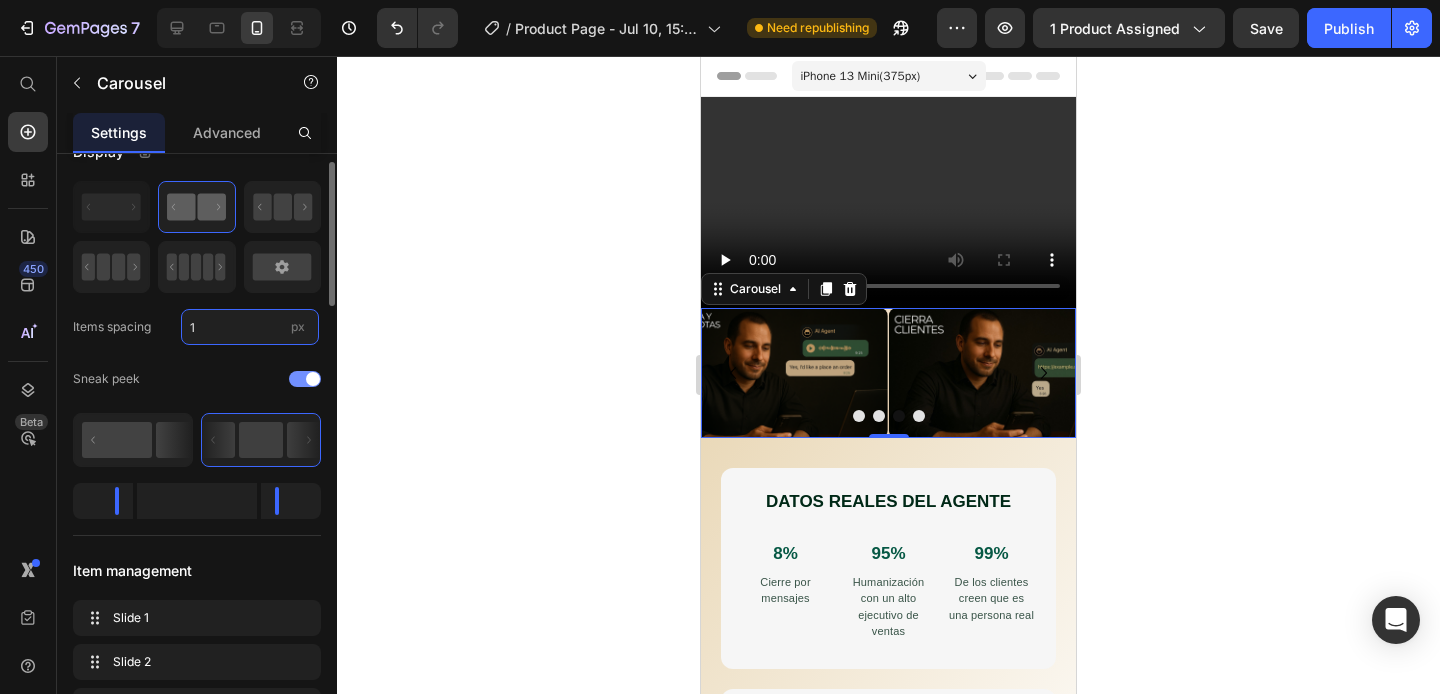 type on "1" 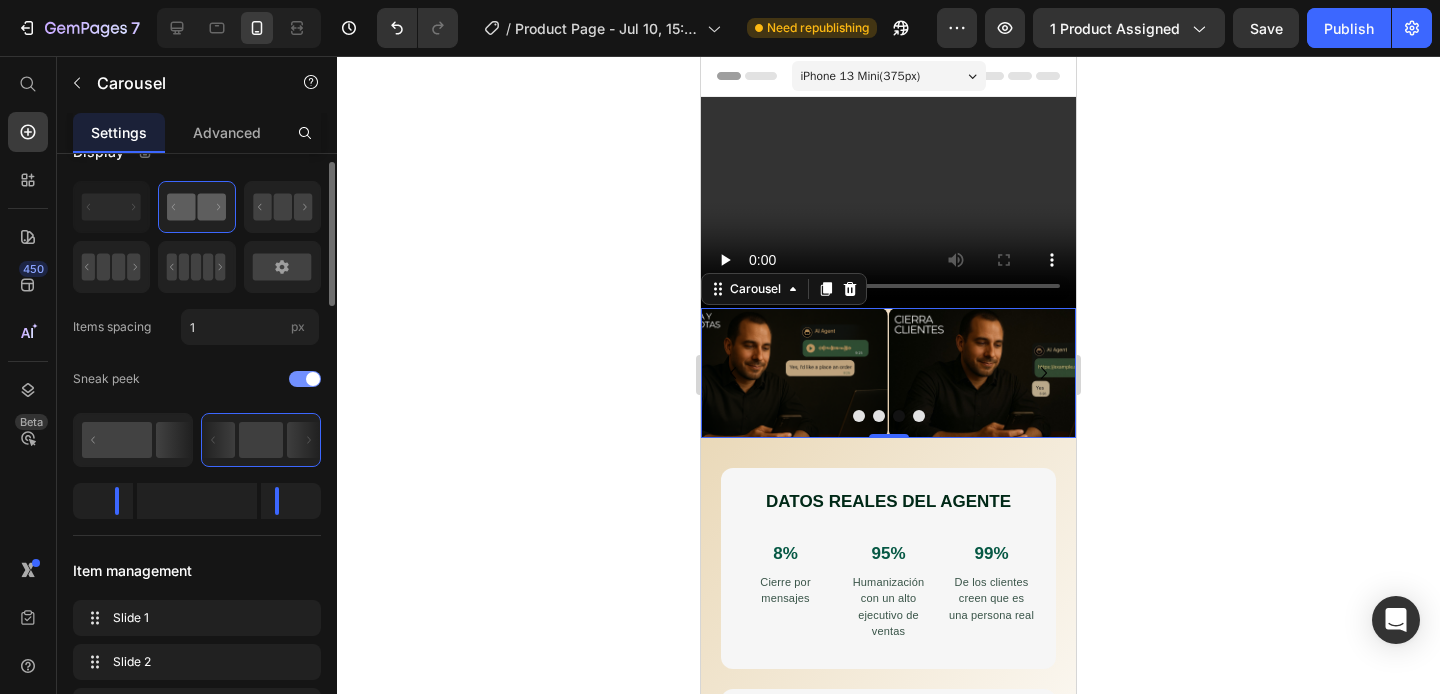 click on "Sneak peek" 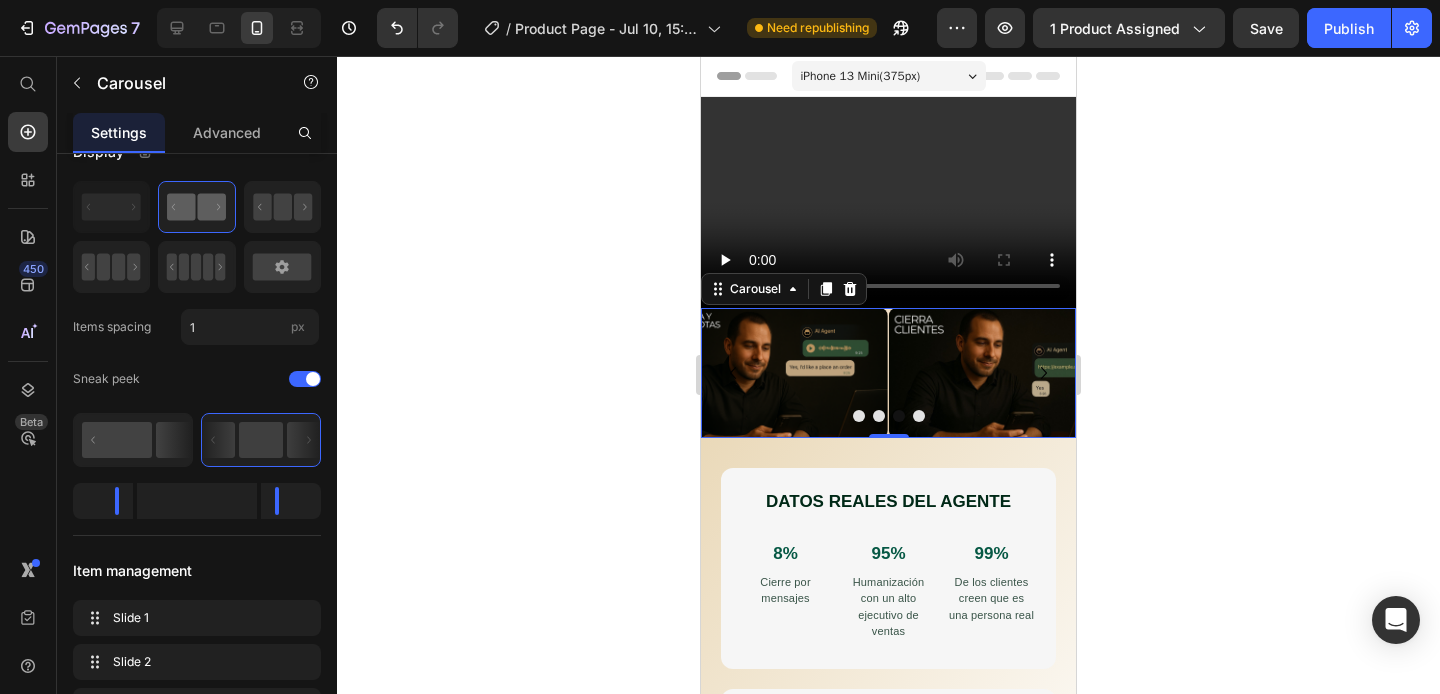 click 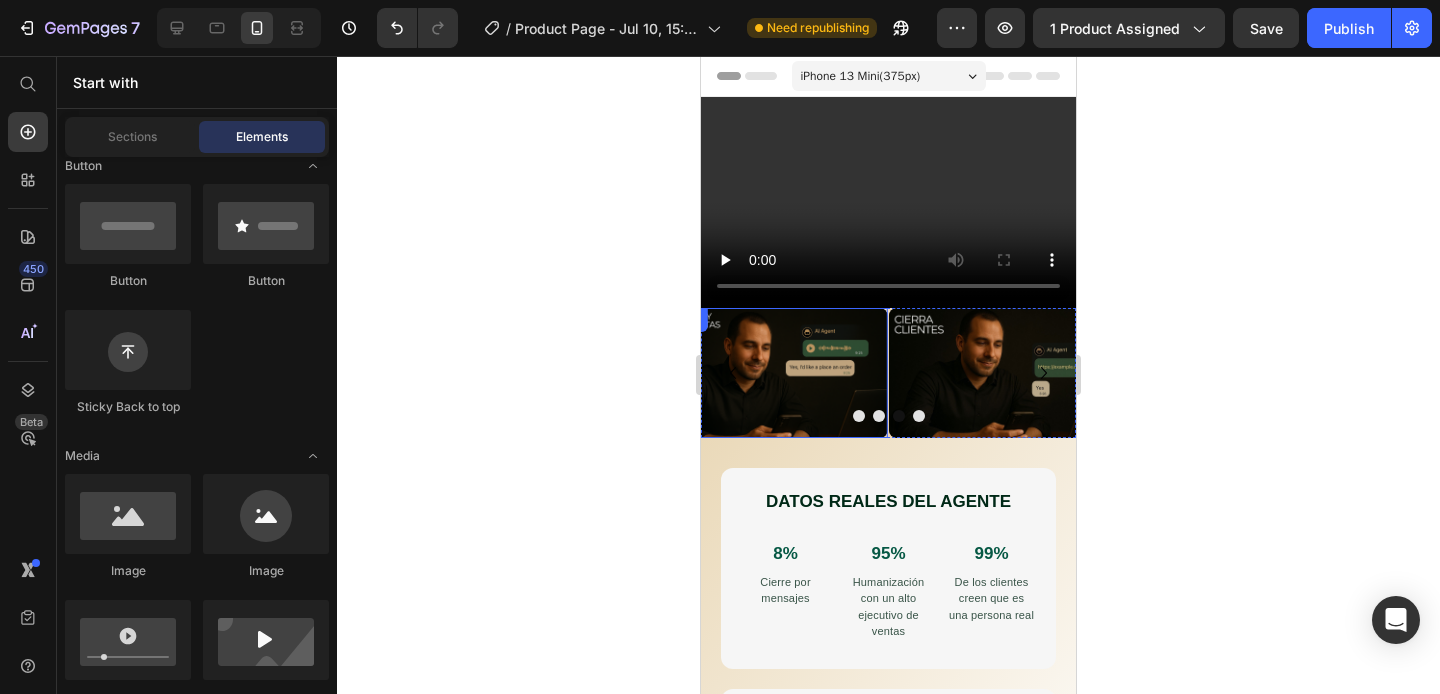 click at bounding box center (772, 373) 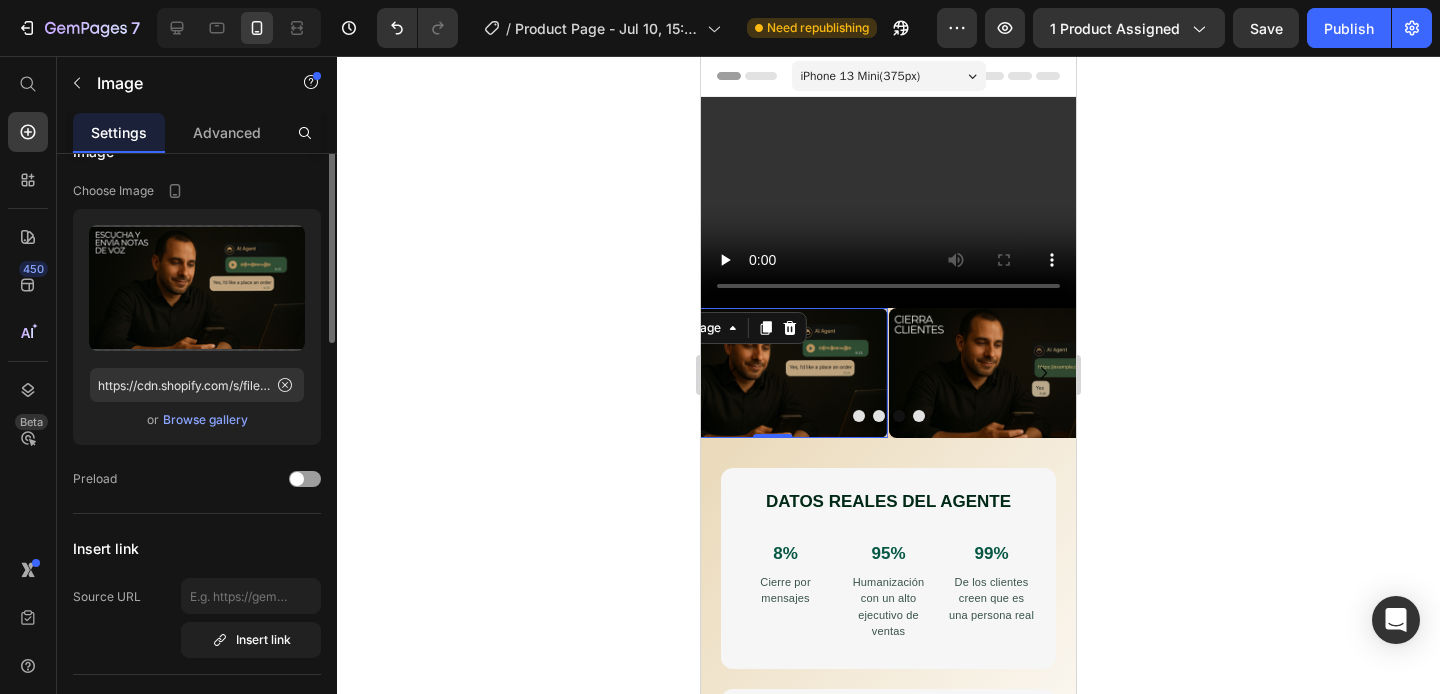 scroll, scrollTop: 0, scrollLeft: 0, axis: both 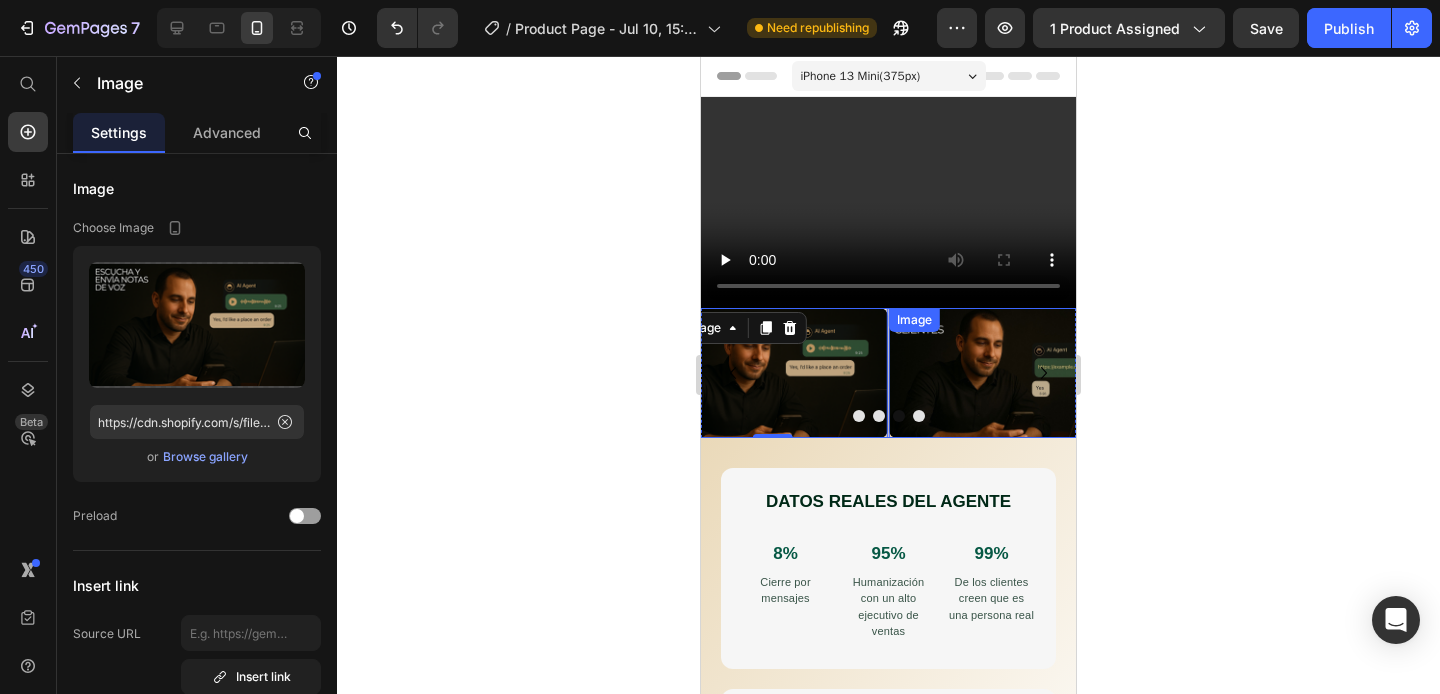 click at bounding box center [1004, 373] 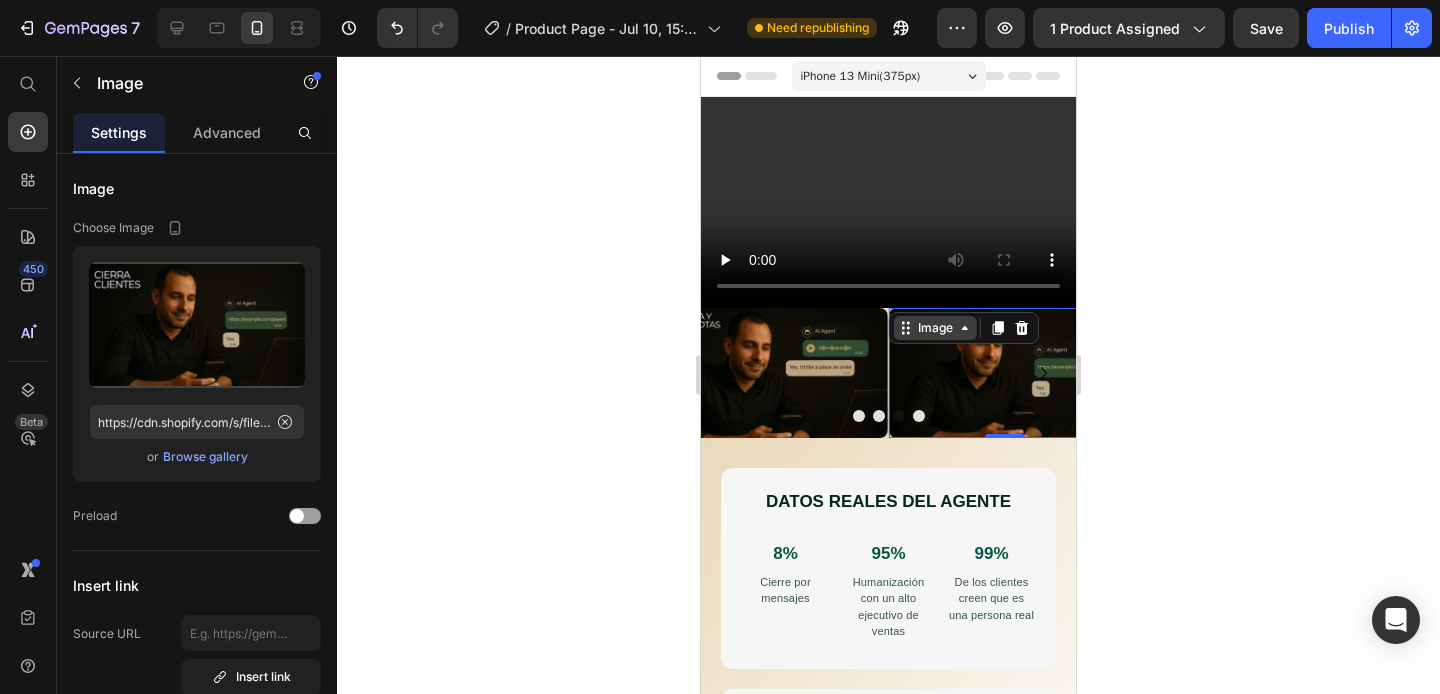 click on "Image" at bounding box center [935, 328] 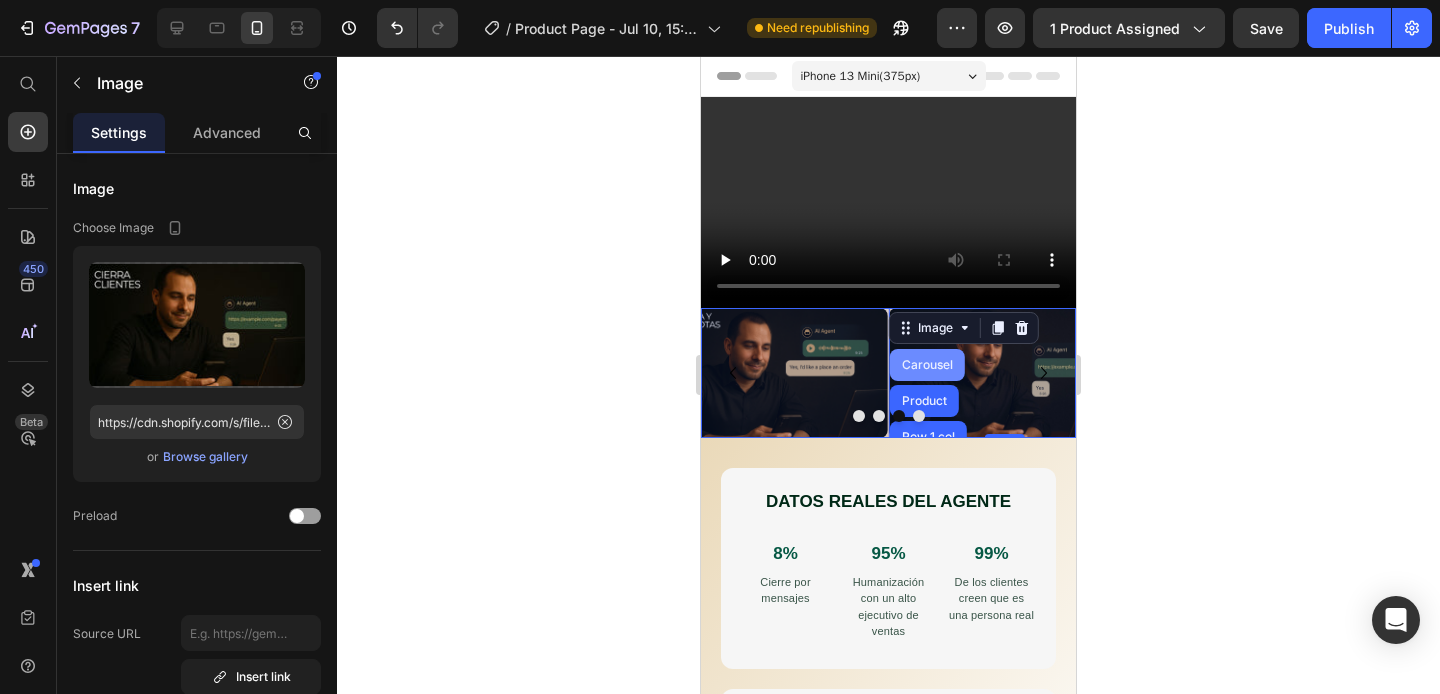 click on "Carousel" at bounding box center (927, 365) 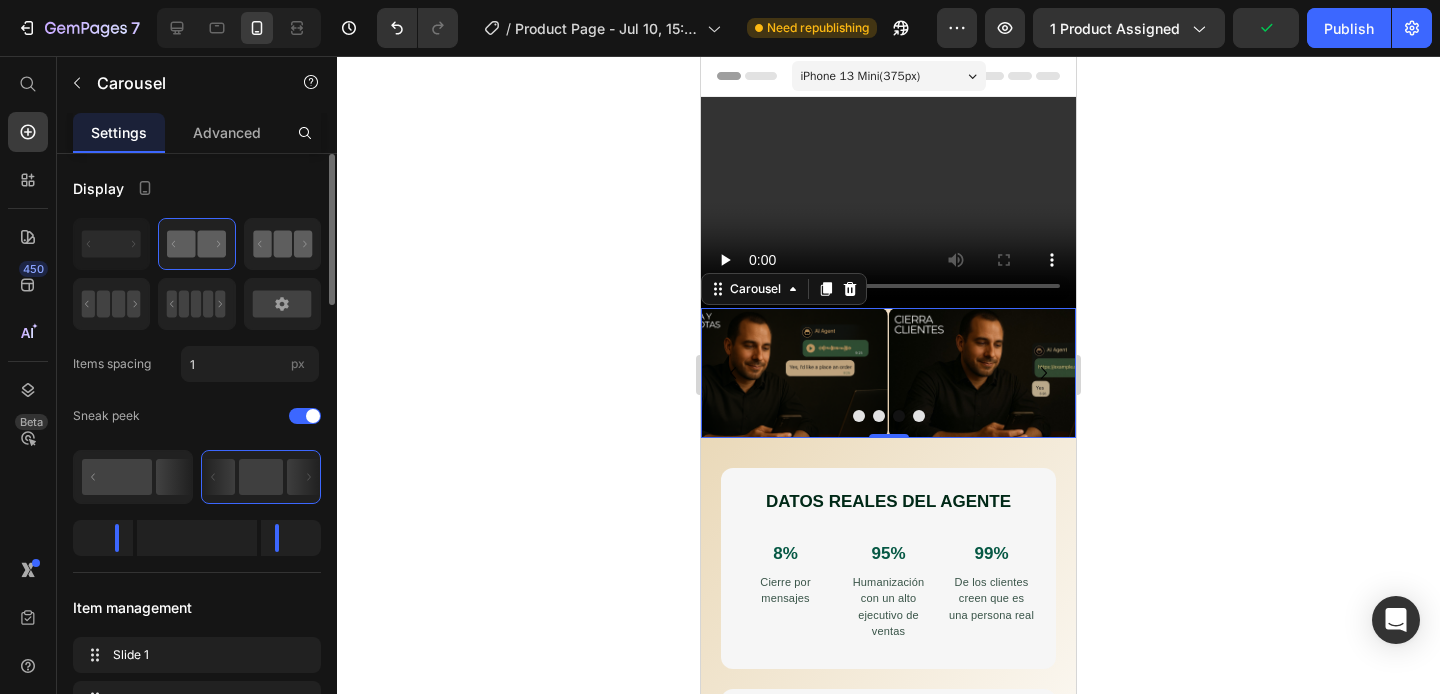 click 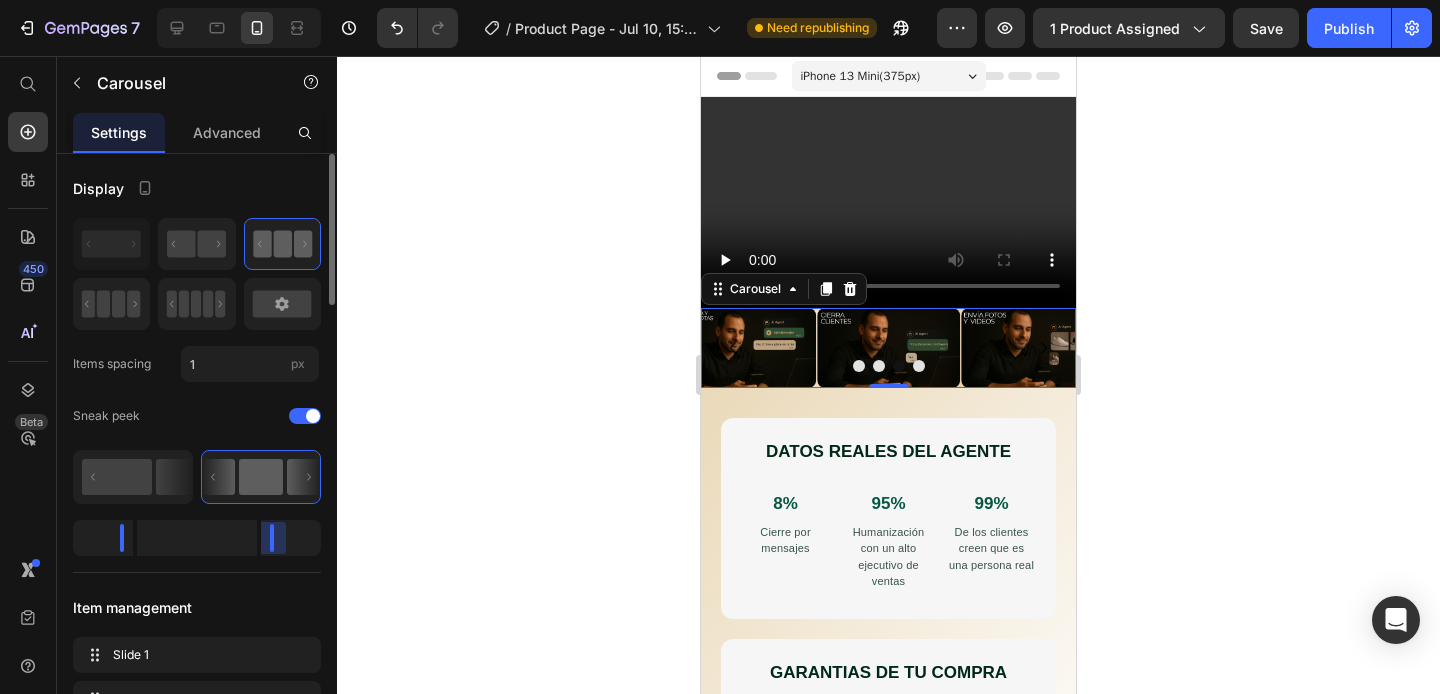 drag, startPoint x: 278, startPoint y: 533, endPoint x: 257, endPoint y: 537, distance: 21.377558 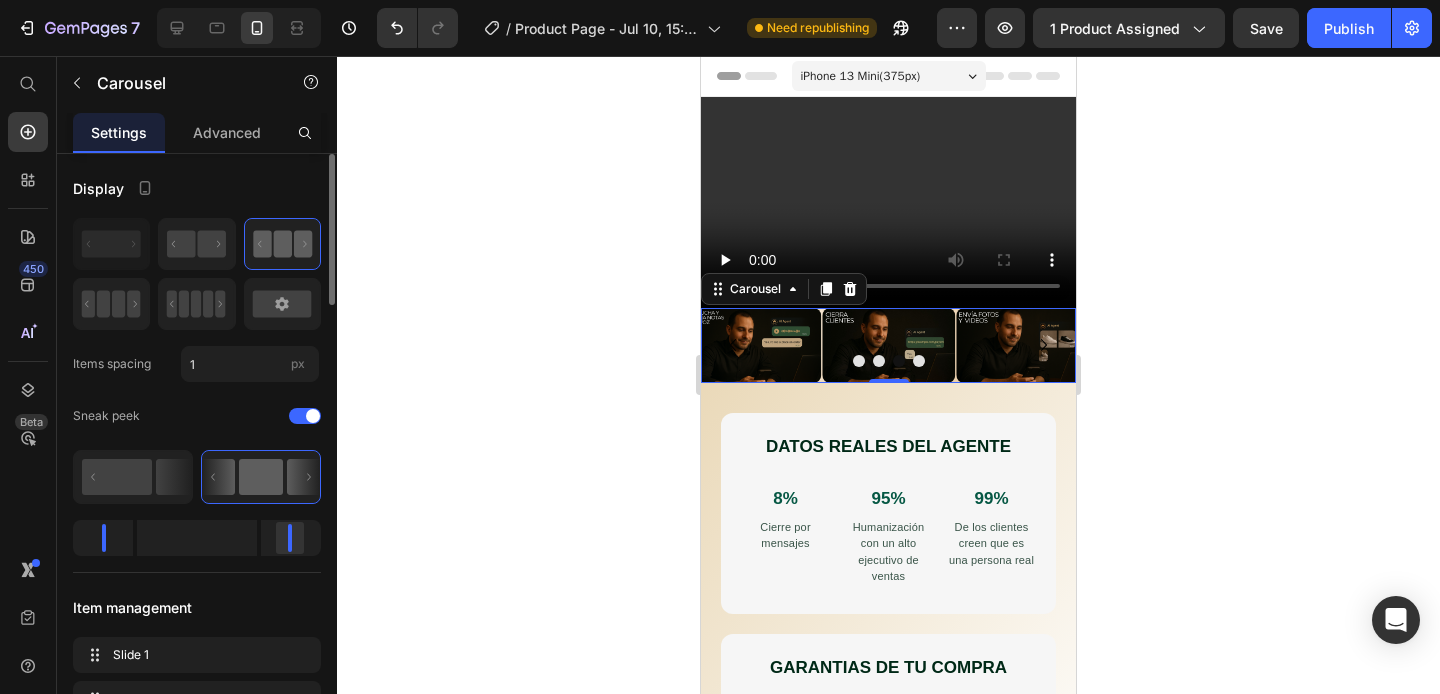 drag, startPoint x: 276, startPoint y: 538, endPoint x: 294, endPoint y: 539, distance: 18.027756 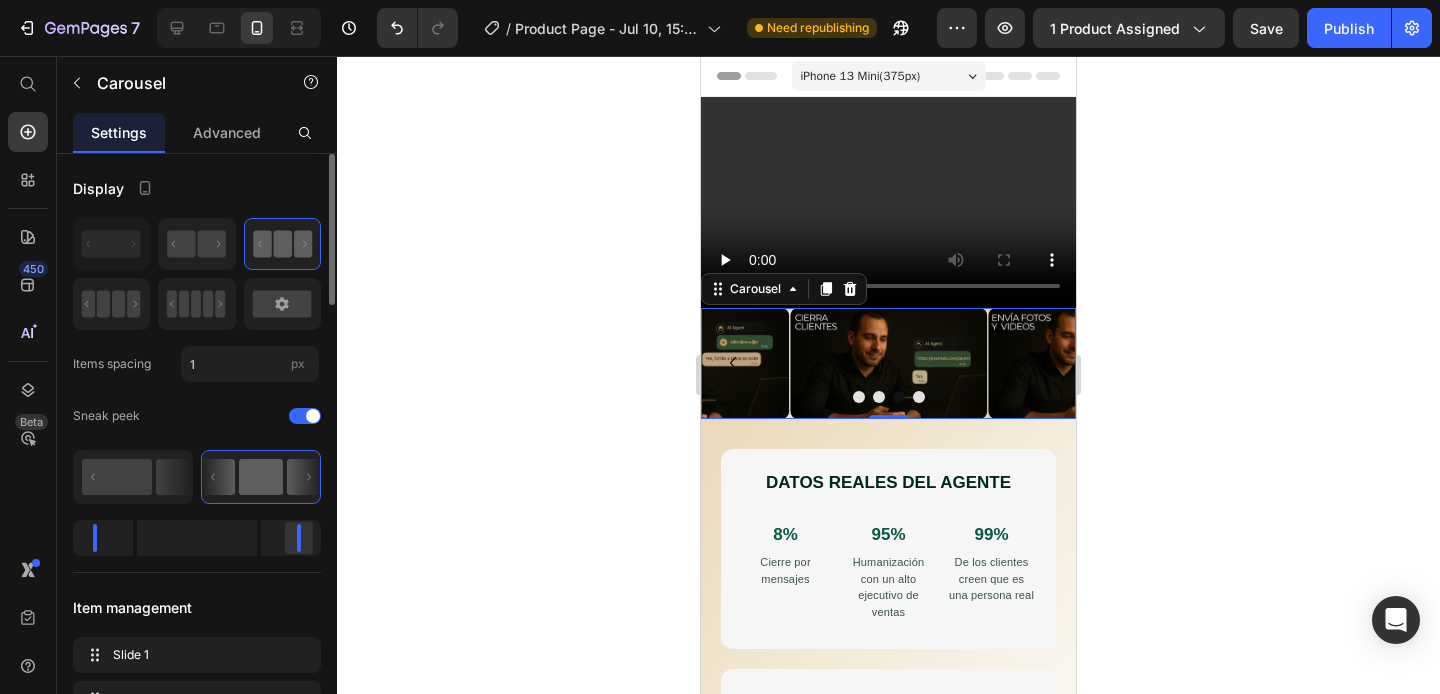 drag, startPoint x: 294, startPoint y: 539, endPoint x: 304, endPoint y: 540, distance: 10.049875 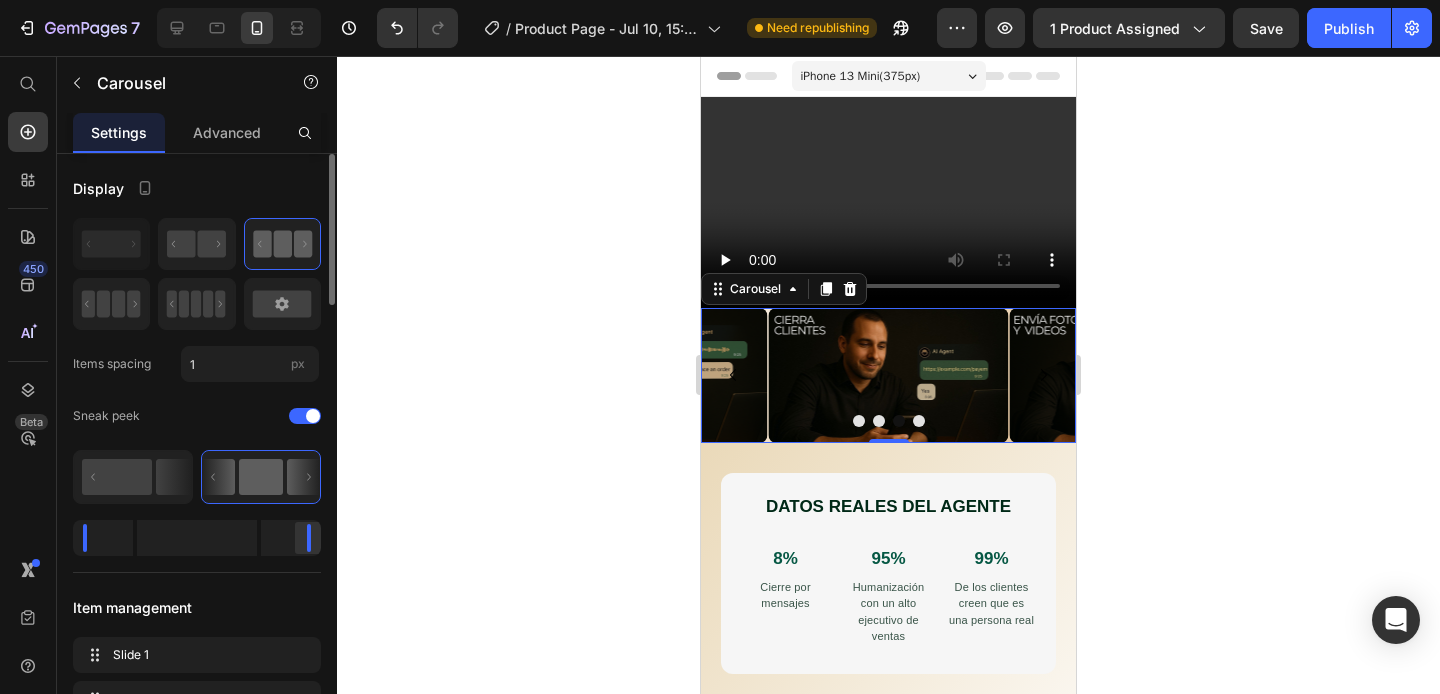 drag, startPoint x: 304, startPoint y: 540, endPoint x: 315, endPoint y: 540, distance: 11 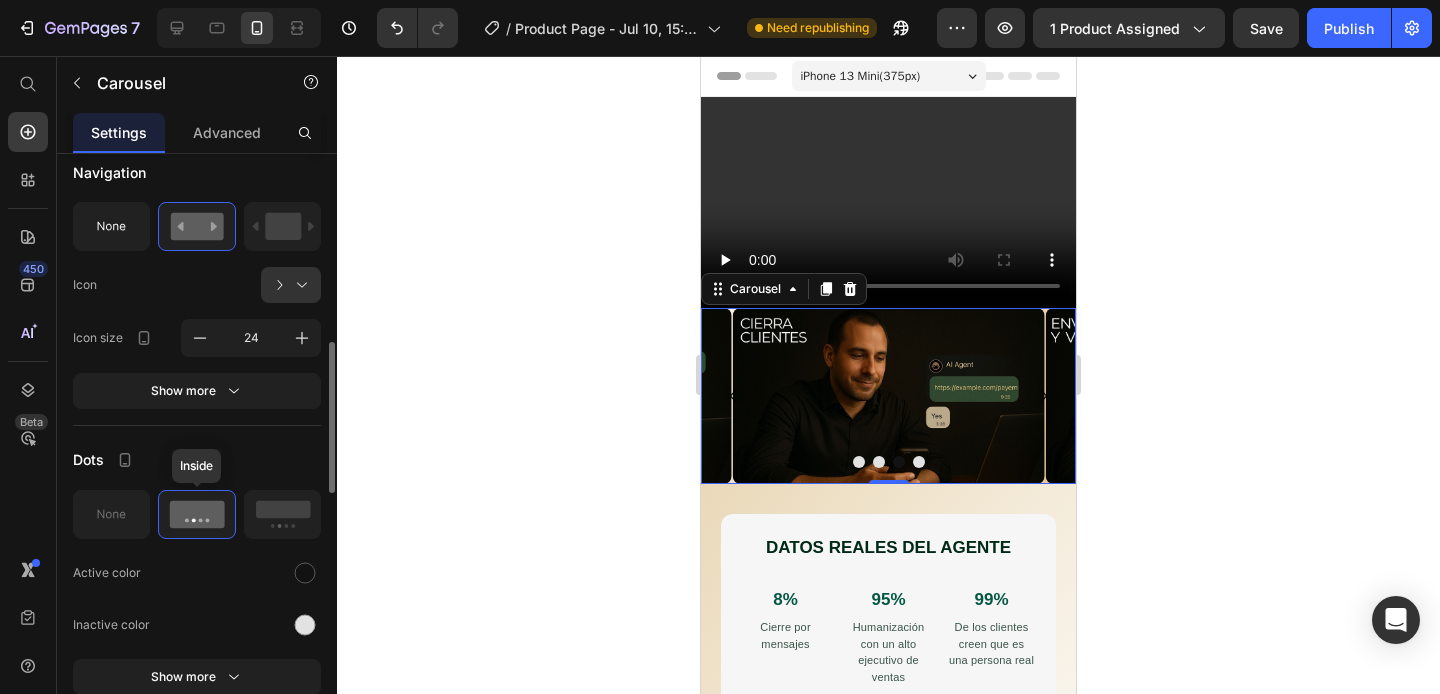 scroll, scrollTop: 738, scrollLeft: 0, axis: vertical 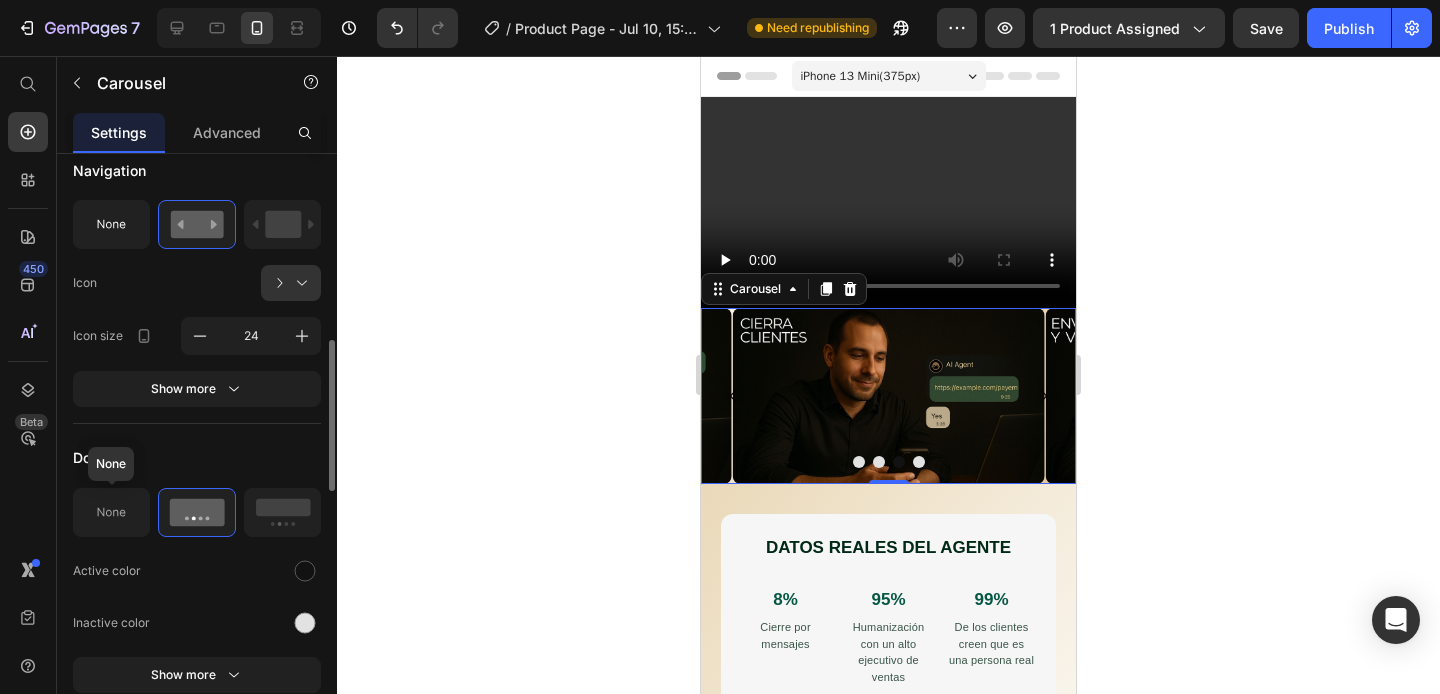 click 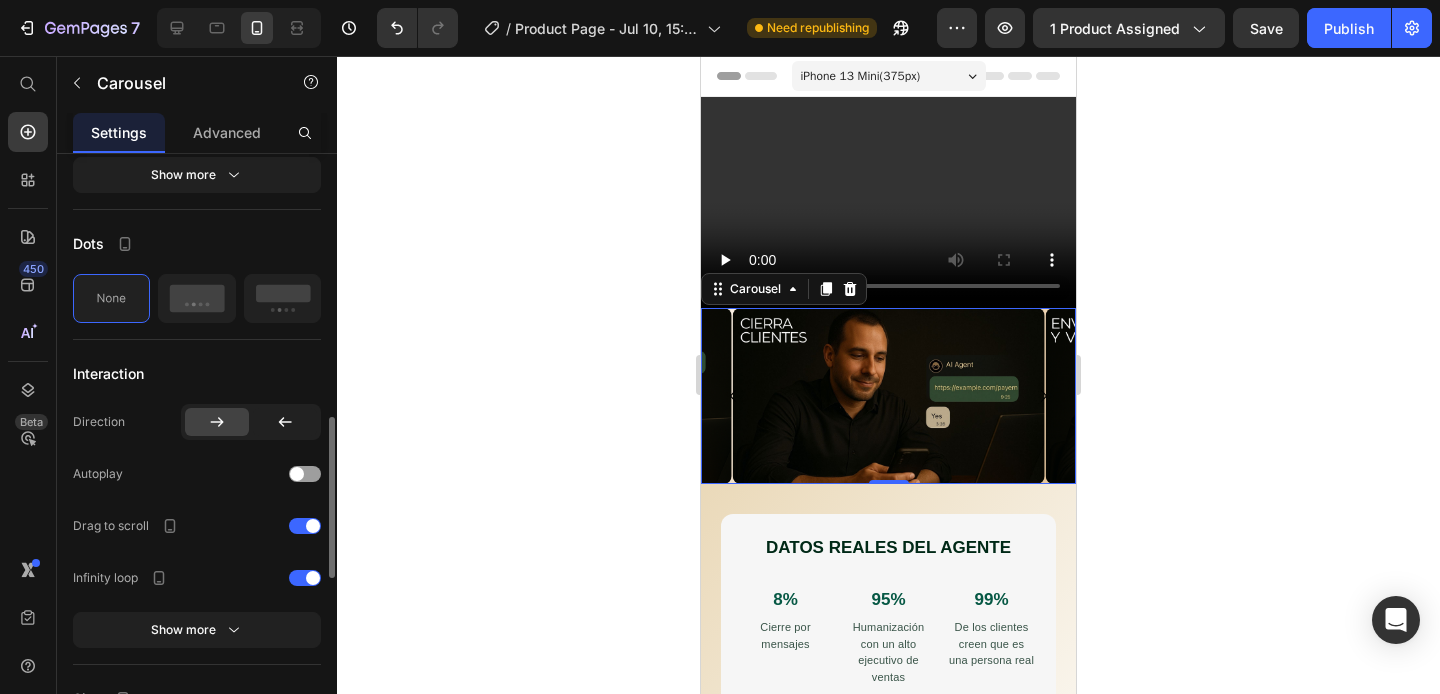 scroll, scrollTop: 956, scrollLeft: 0, axis: vertical 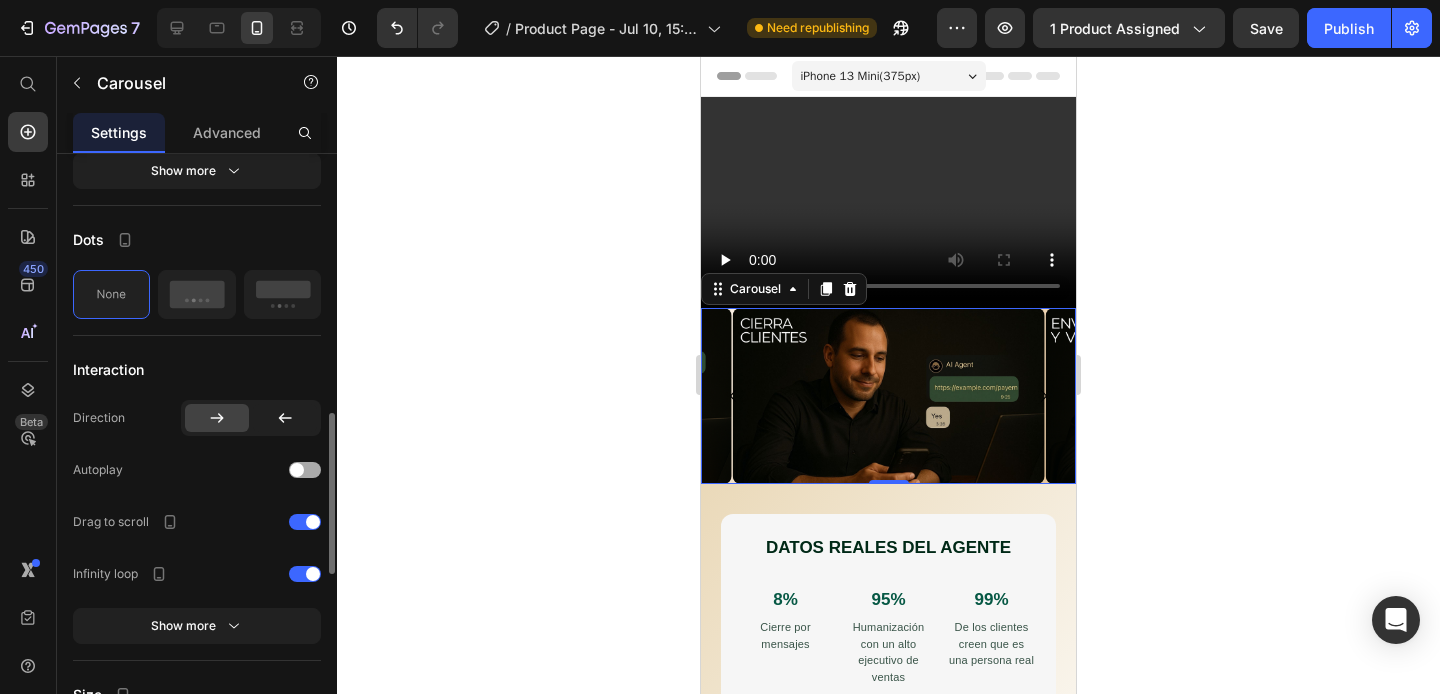 click at bounding box center (305, 470) 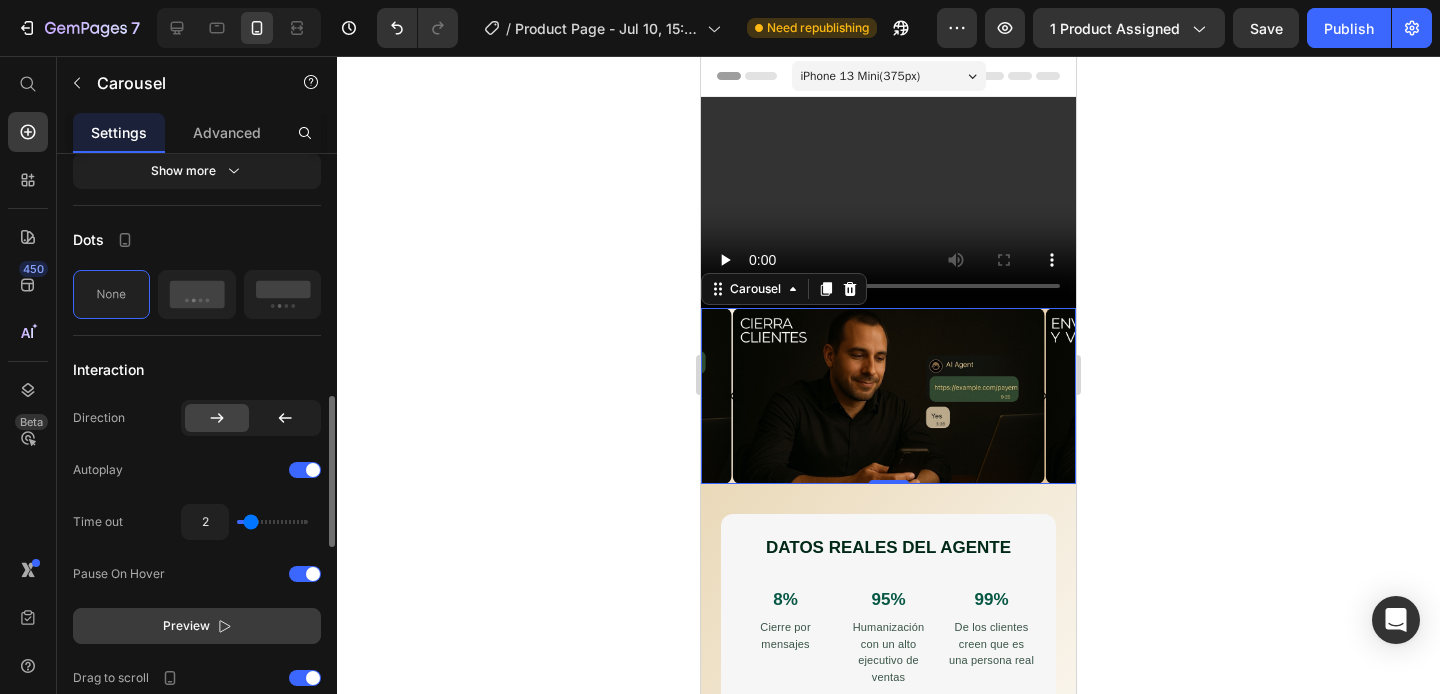 click on "Preview" at bounding box center [186, 626] 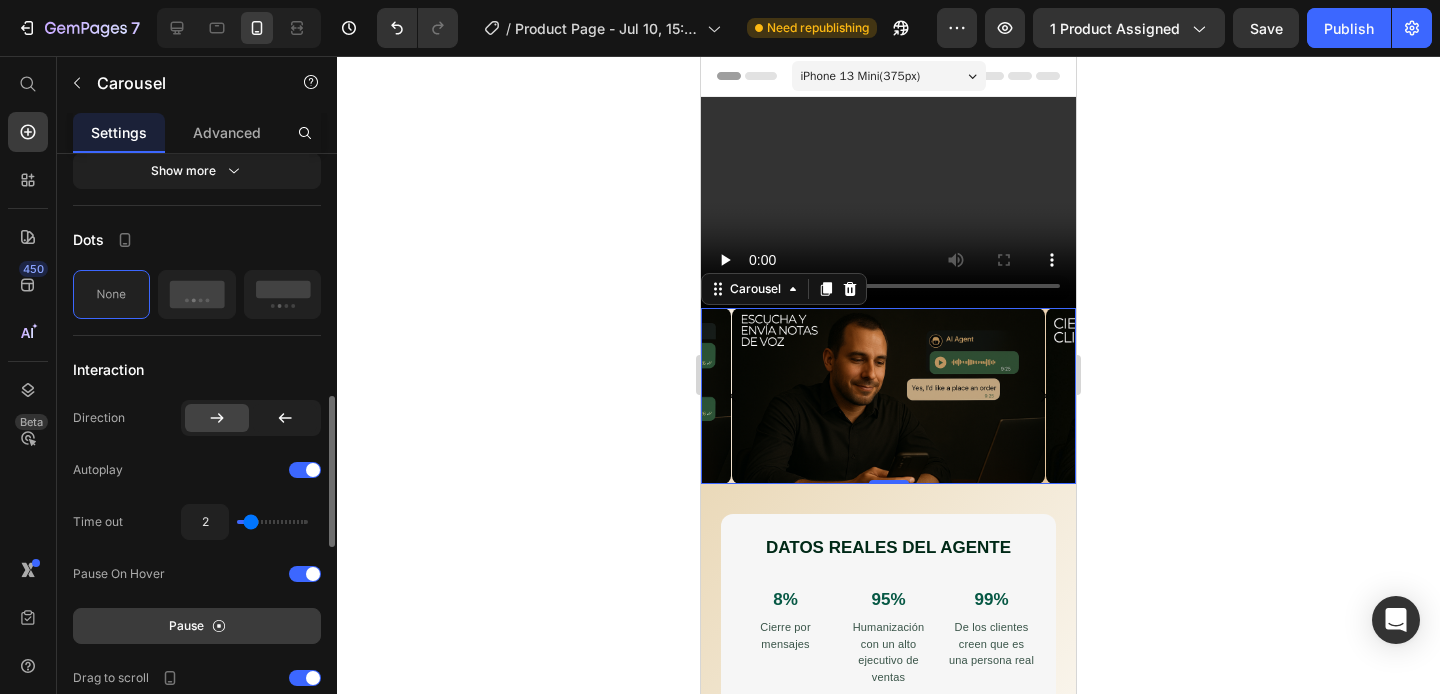 click 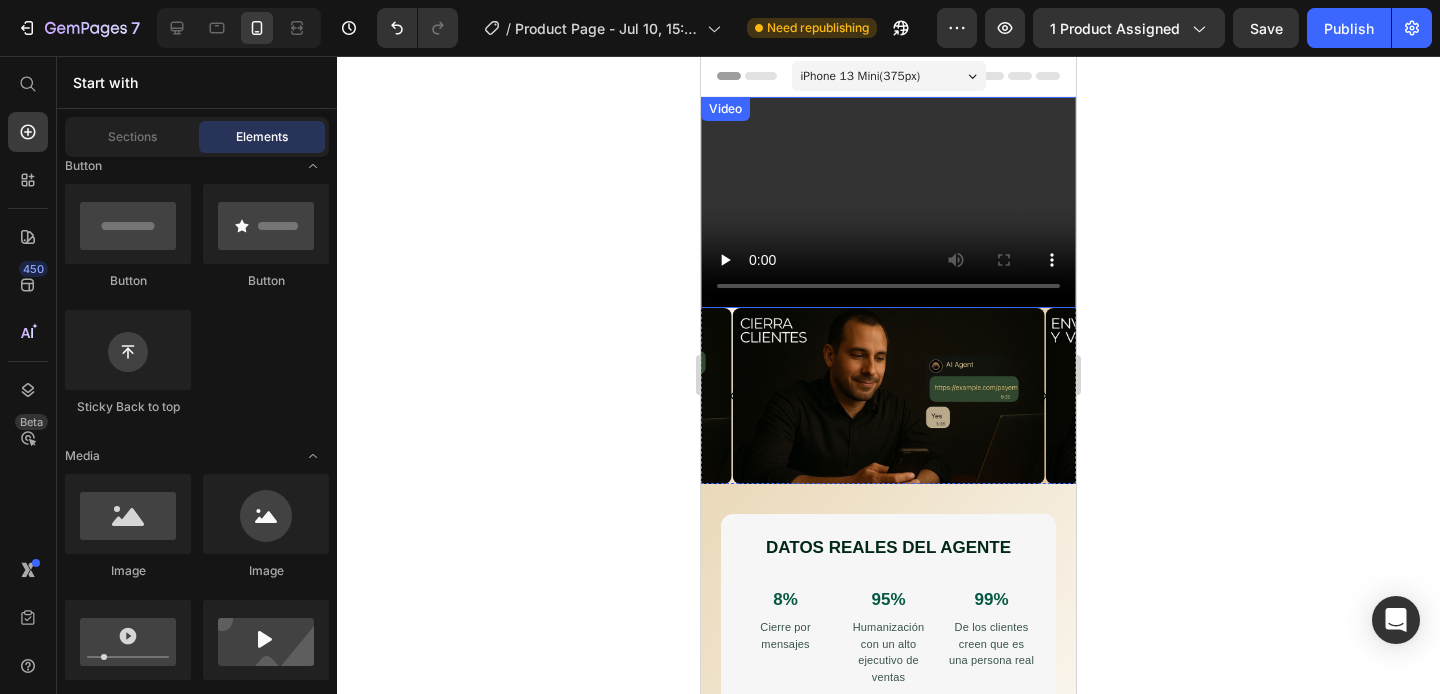 click at bounding box center [888, 202] 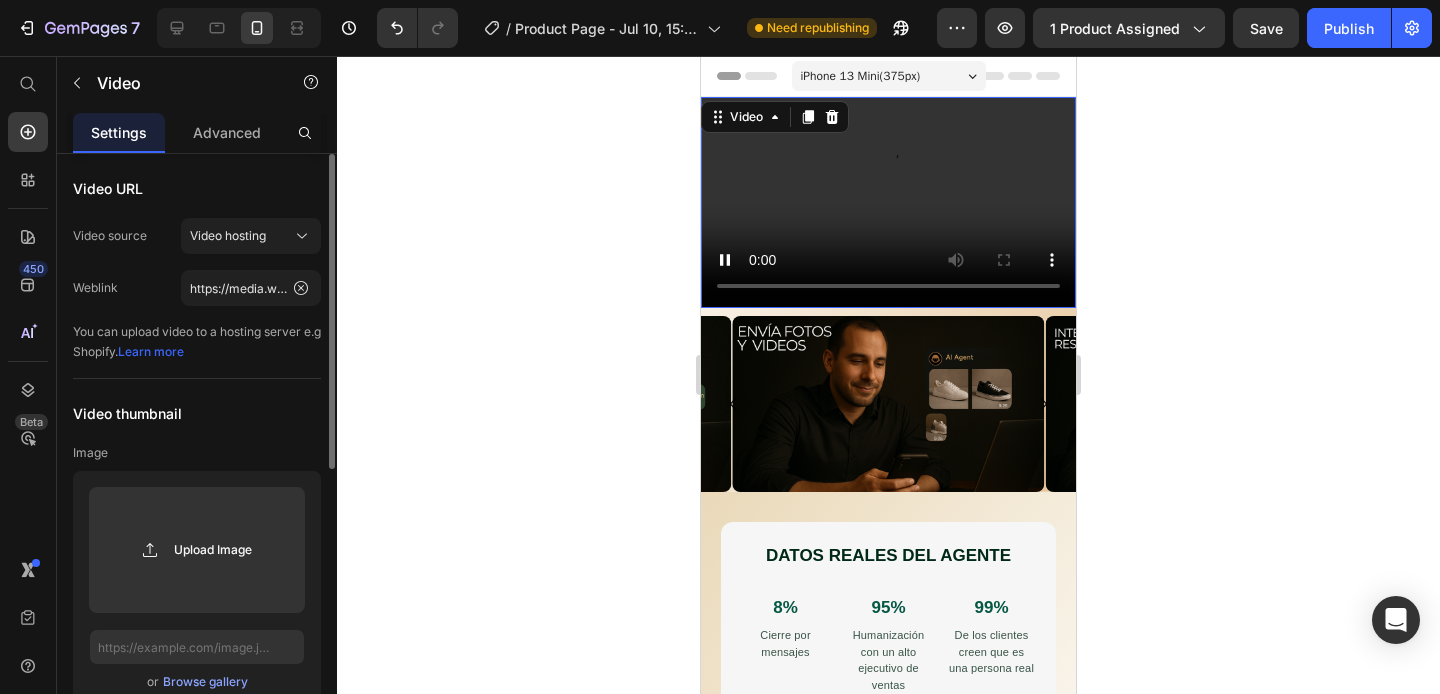 click on "Video   8
Image Image Image Image
Carousel Image Image Image Image Row" at bounding box center (888, 294) 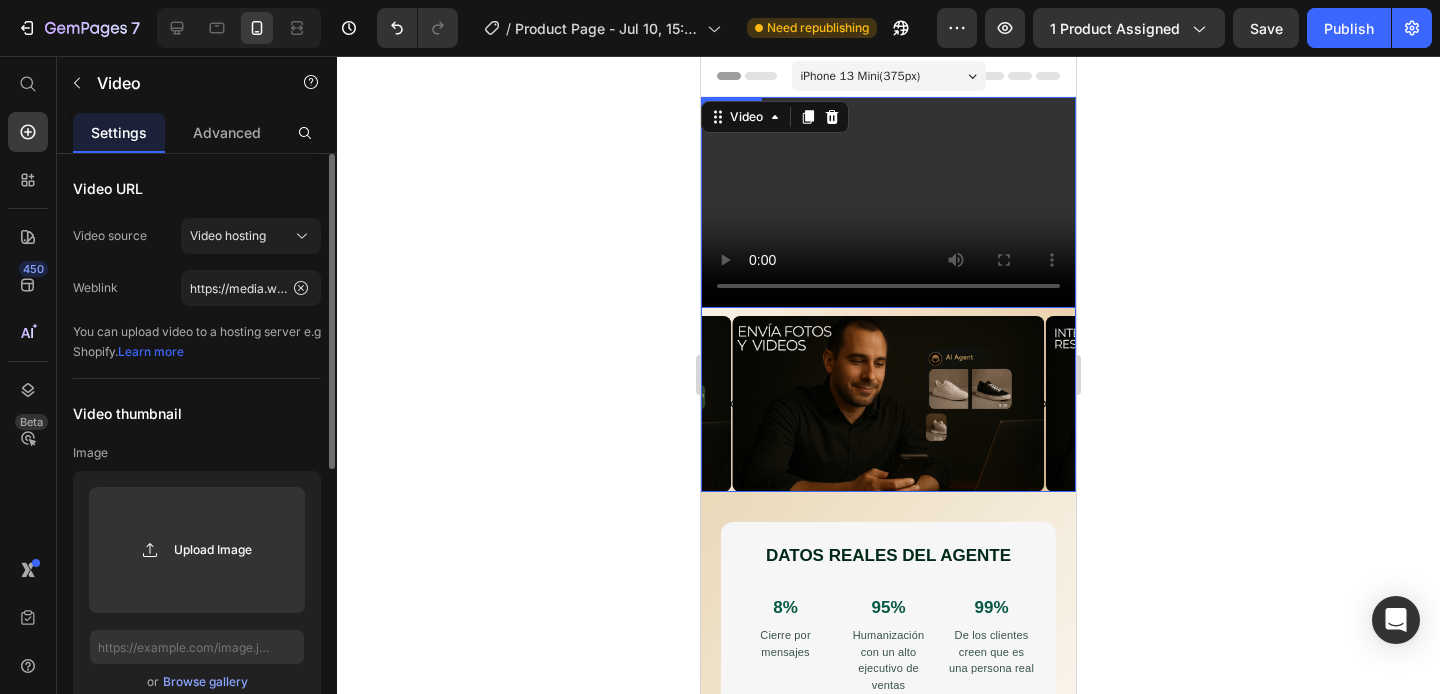 click 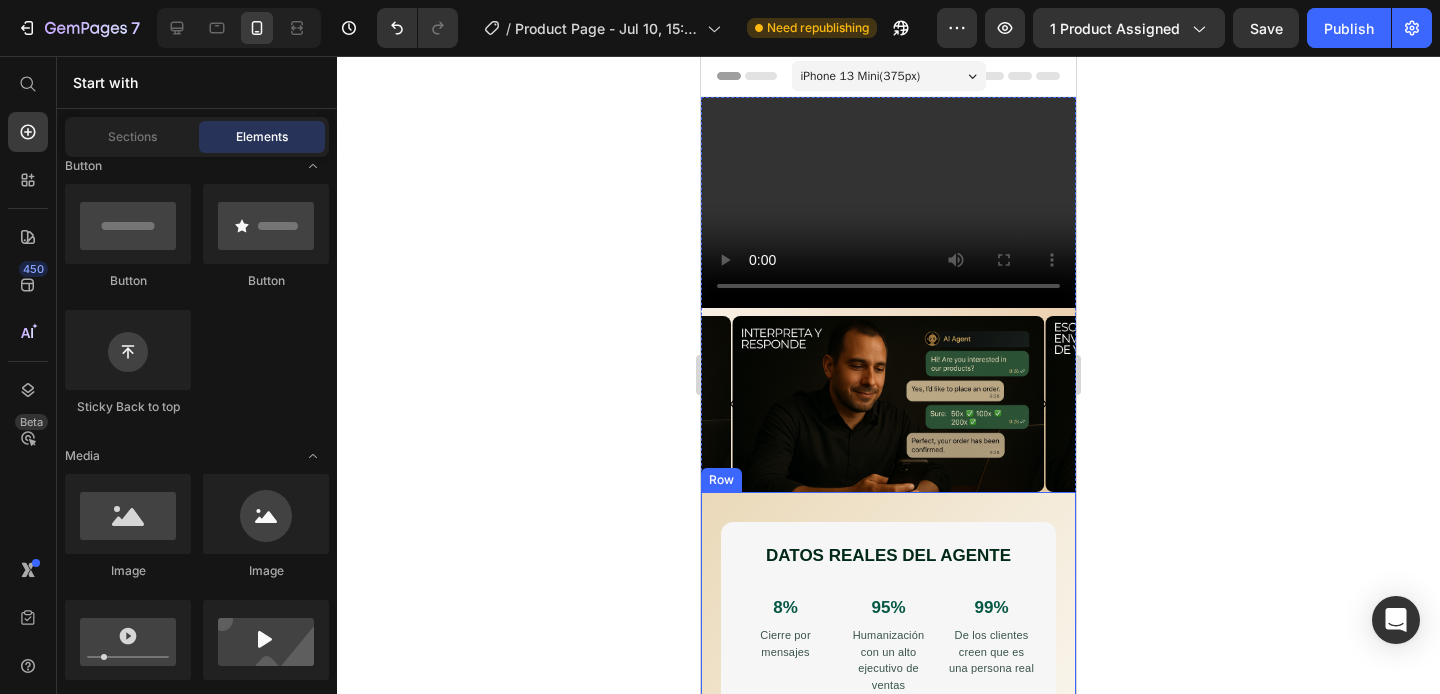 click on "DATOS REALES DEL AGENTE Heading 8% Text Block Cierre por mensajes Text Block 95% Text Block Humanización con un alto ejecutivo de ventas Text Block 99% Text Block De los clientes creen que es una persona real Text Block Row Row GARANTIAS DE TU COMPRA Heading 48 H Text Block De entrega en cualquier parte del mundo Text Block DEVOLUCIÓN Text Block Si no se entrega a tiempo o si no cumple las espectativas. Text Block 99% Text Block De eficacia en la entrega Text Block Row Row Row" at bounding box center [888, 730] 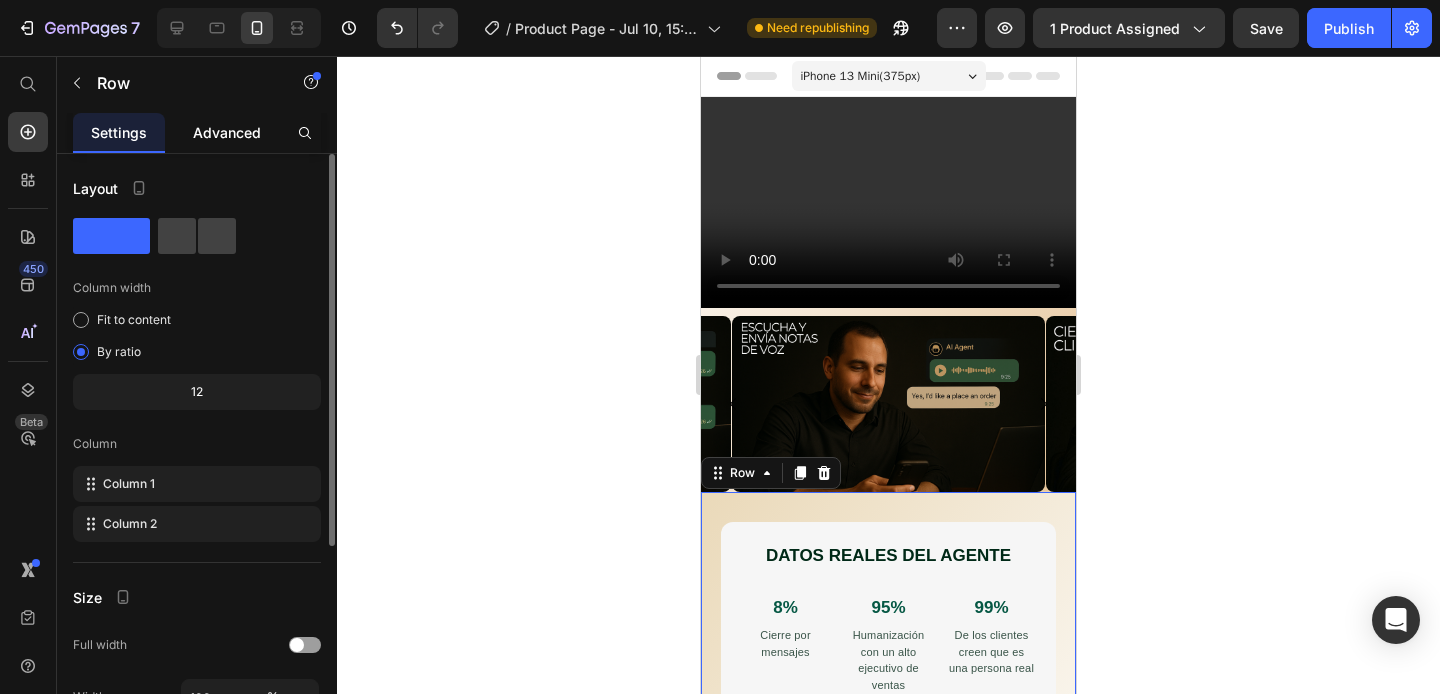 click on "Advanced" 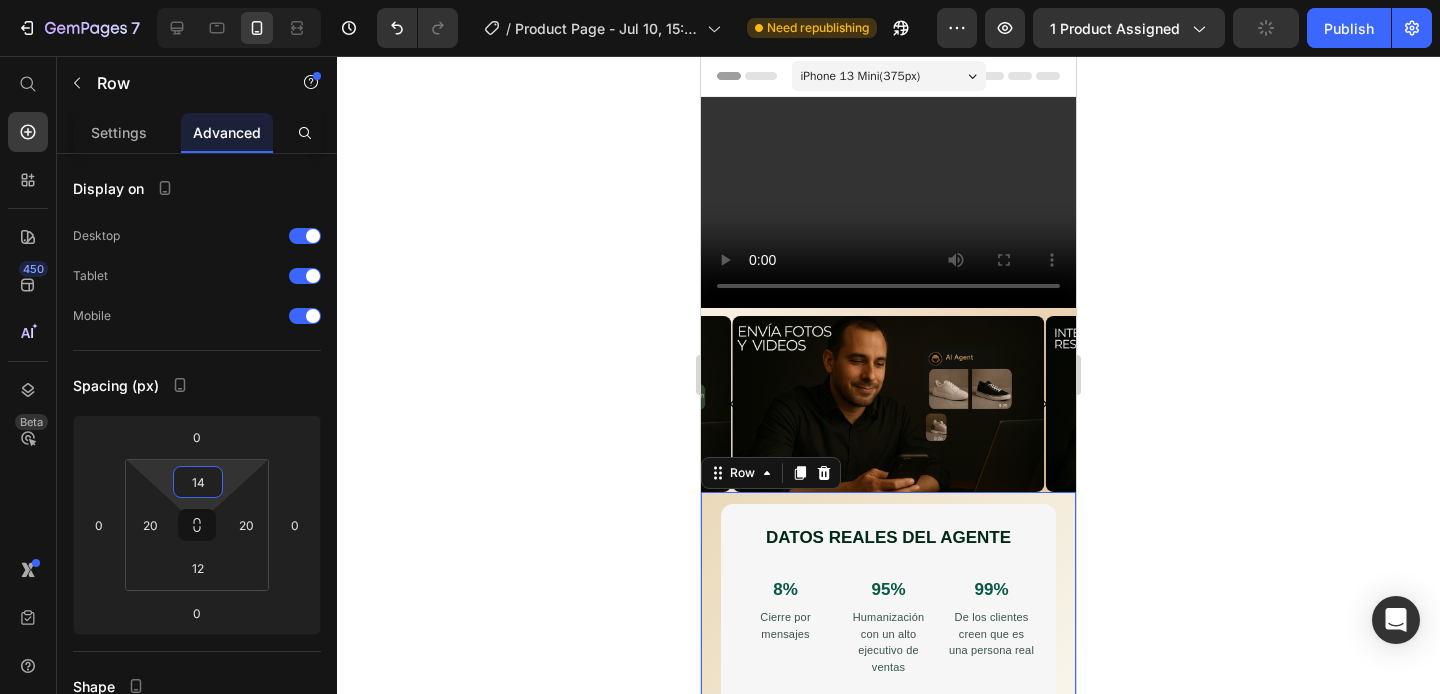 type on "16" 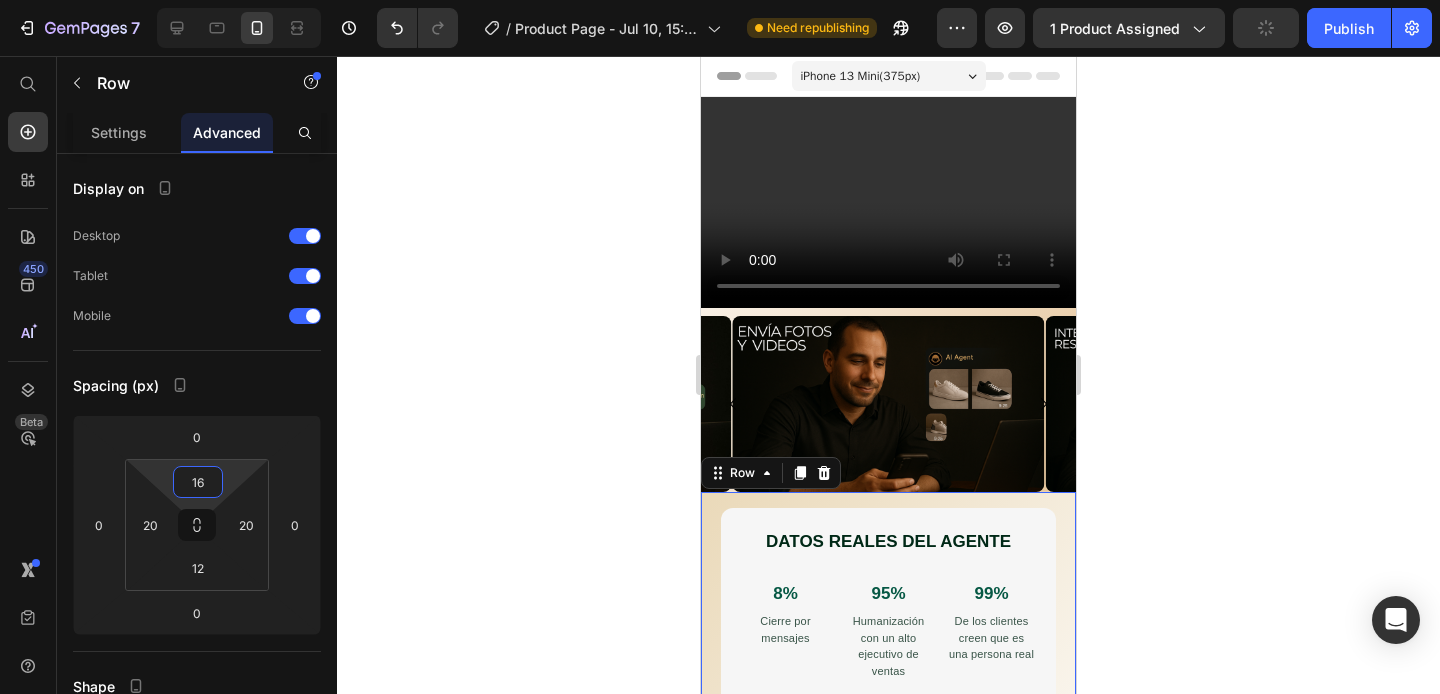 click on "7   /  Product Page - Jul 10, 15:52:06 Need republishing Preview 1 product assigned  Publish  450 Beta Start with Sections Elements Hero Section Product Detail Brands Trusted Badges Guarantee Product Breakdown How to use Testimonials Compare Bundle FAQs Social Proof Brand Story Product List Collection Blog List Contact Sticky Add to Cart Custom Footer Browse Library 450 Layout
Row
Row
Row
Row Text
Heading
Text Block Button
Button
Button
Sticky Back to top Media" at bounding box center (720, 0) 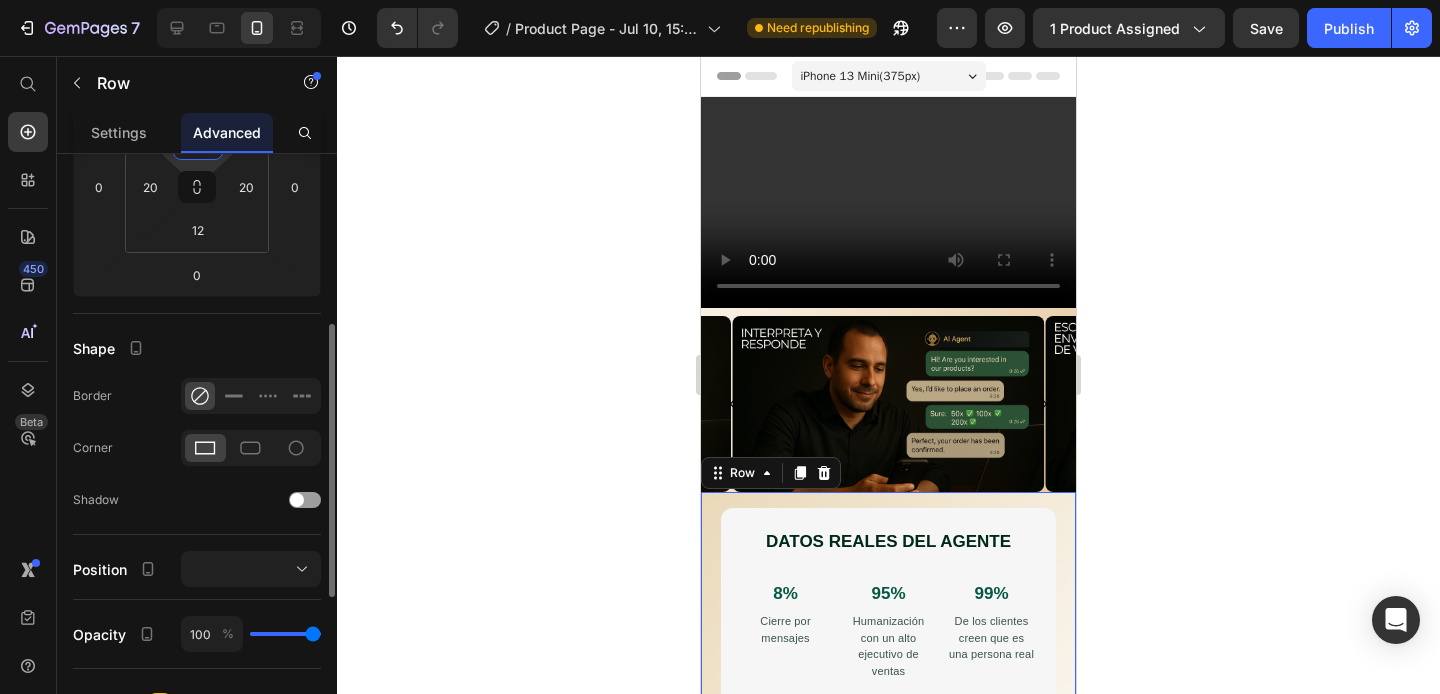 scroll, scrollTop: 377, scrollLeft: 0, axis: vertical 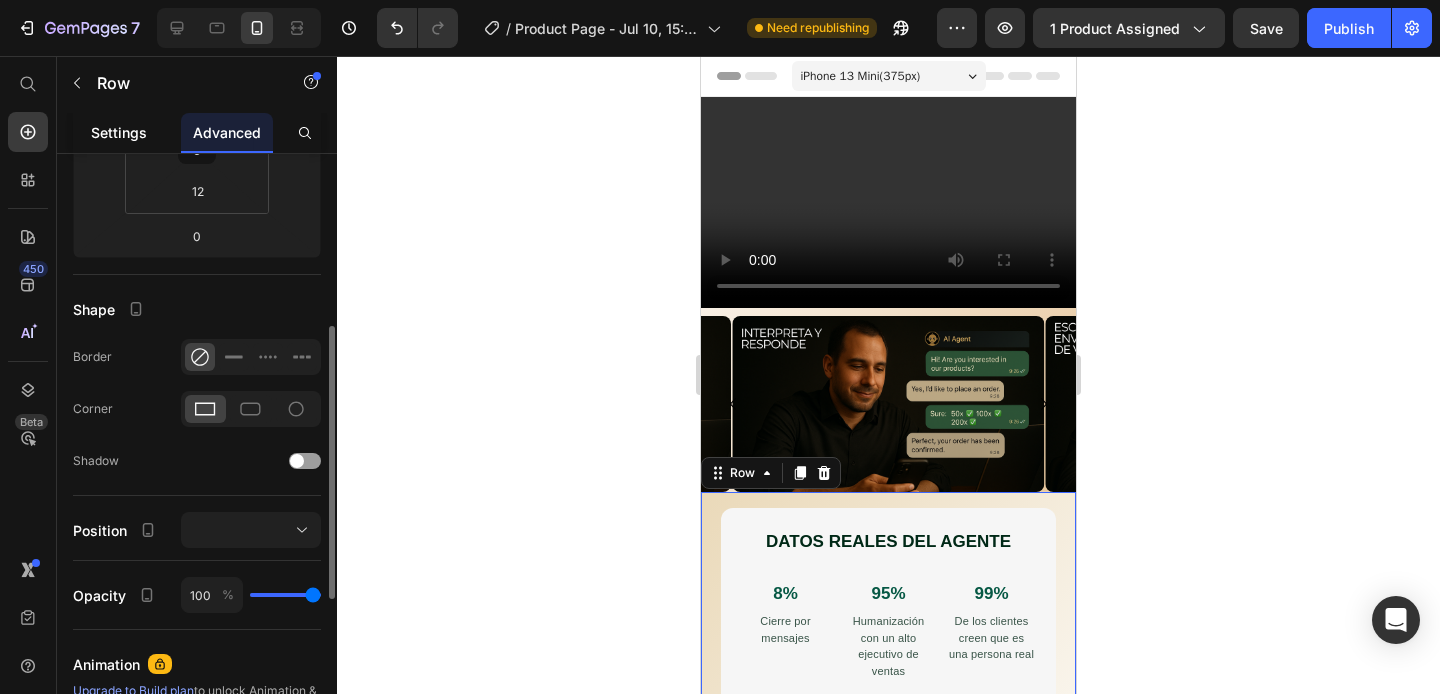 click on "Settings" at bounding box center (119, 132) 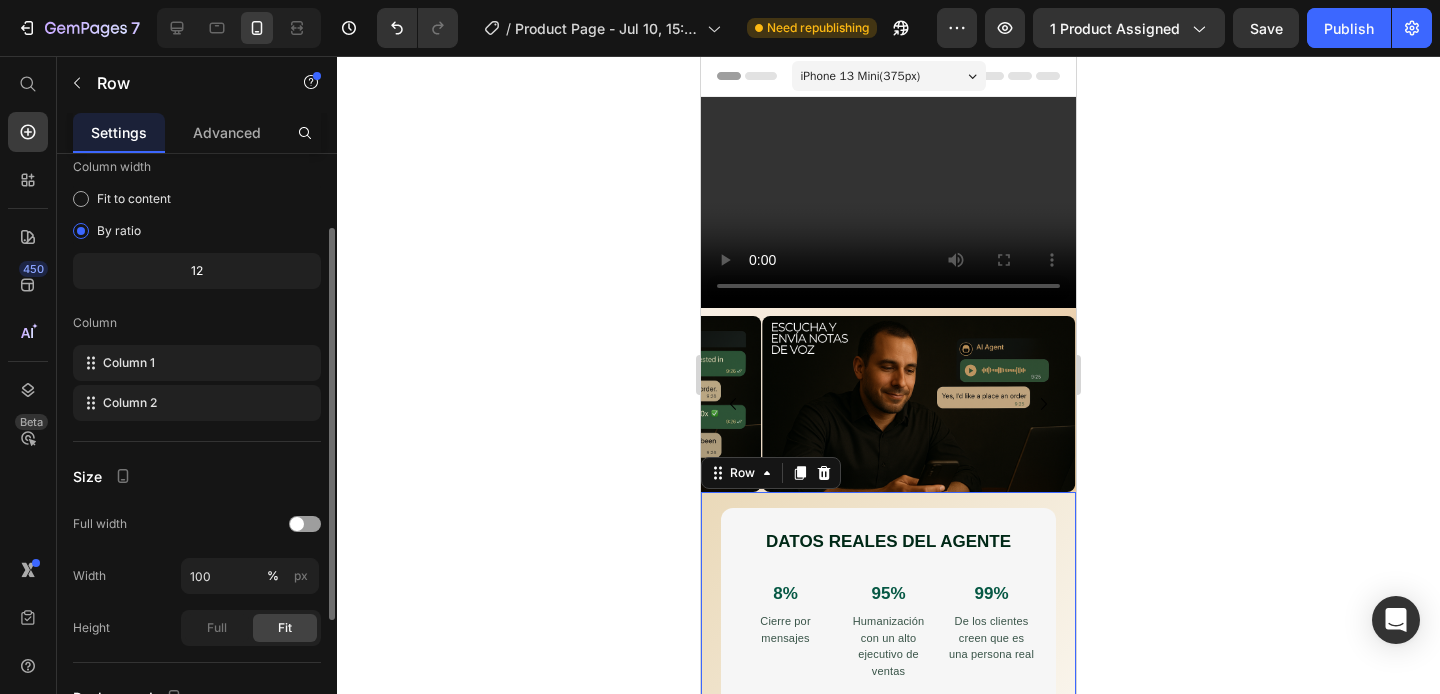 scroll, scrollTop: 156, scrollLeft: 0, axis: vertical 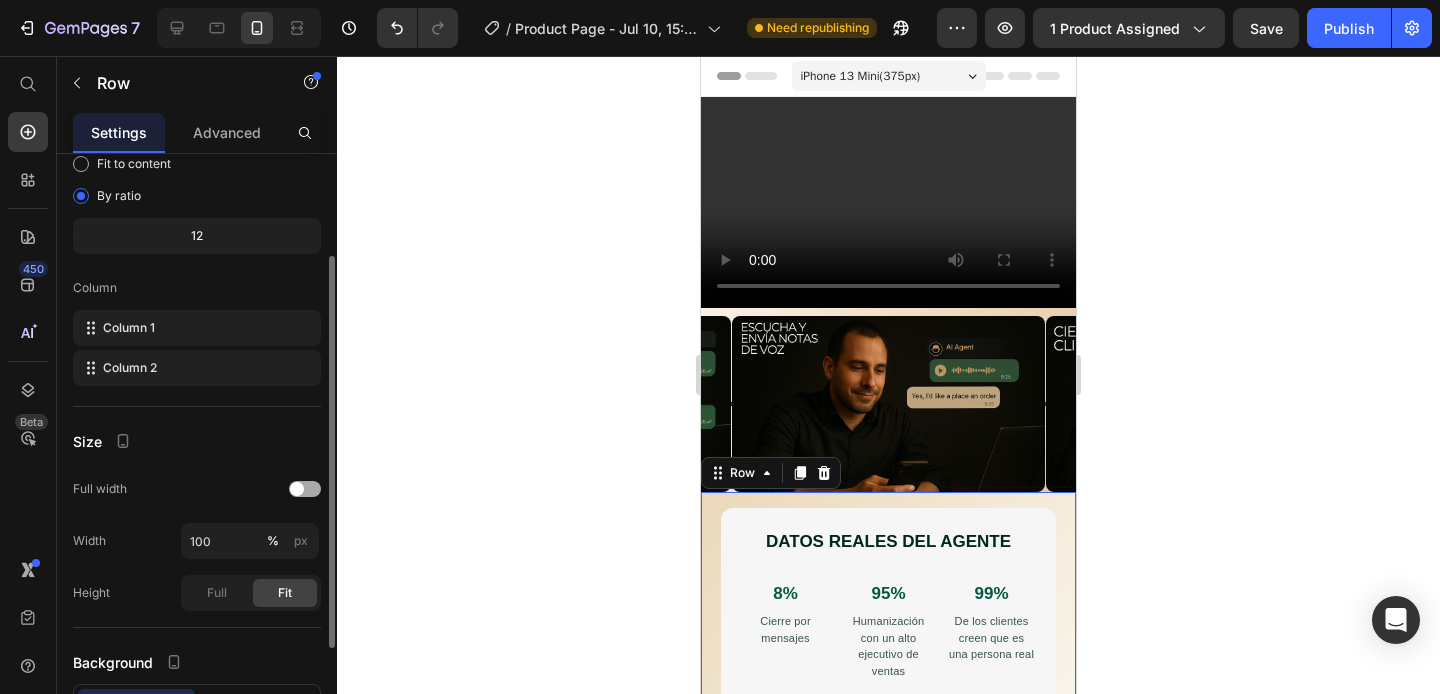 click at bounding box center [297, 489] 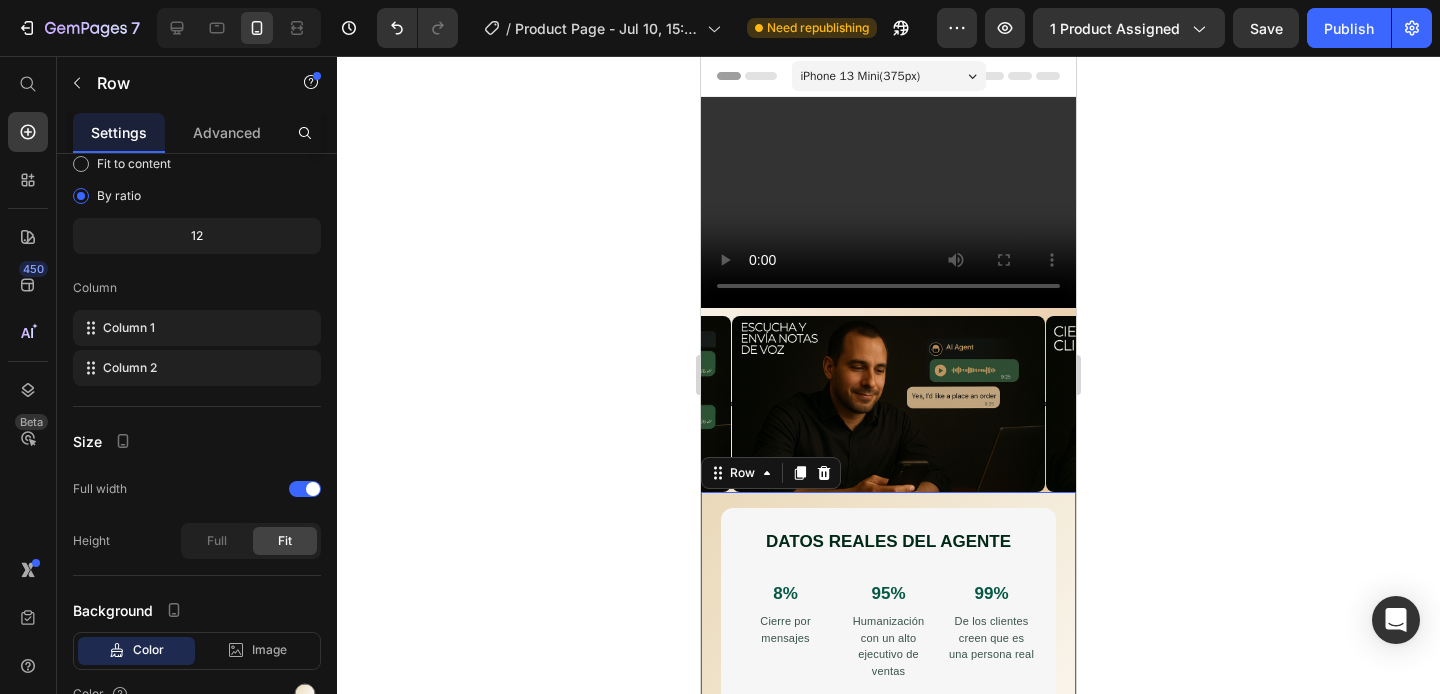 click 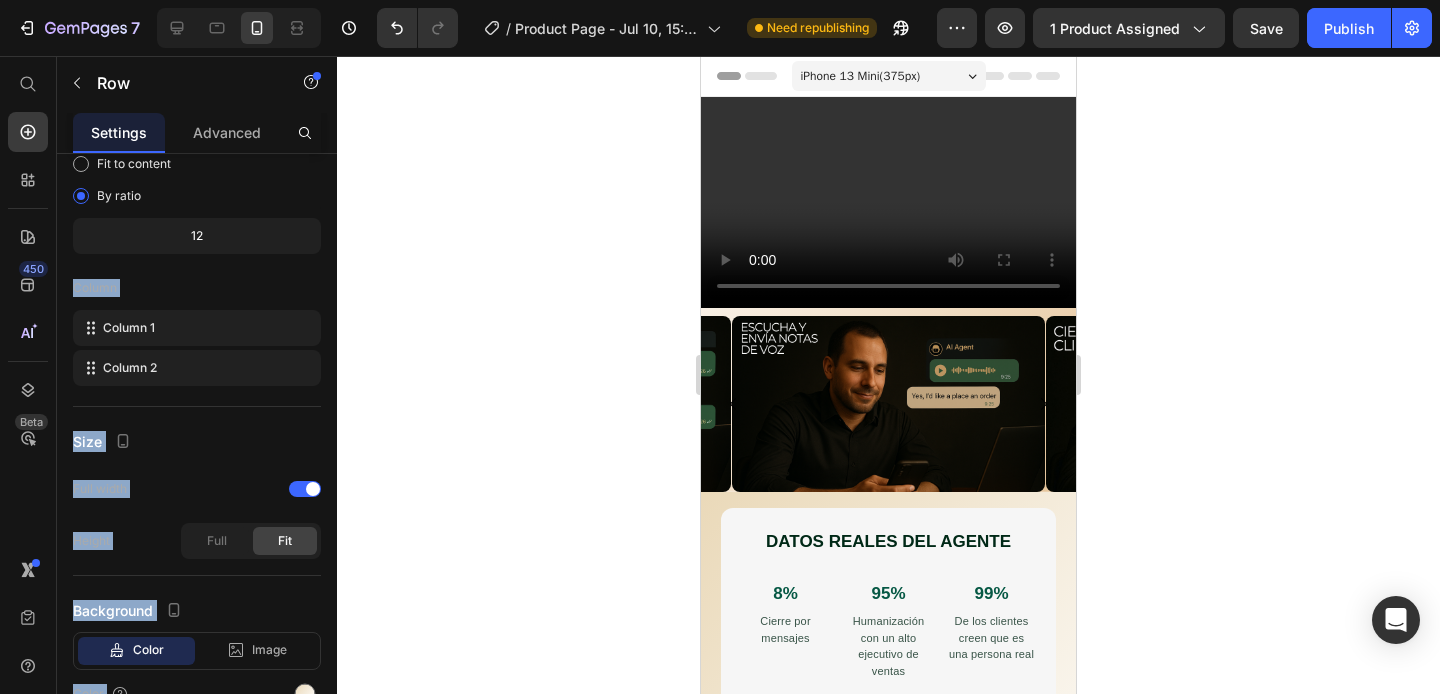 click 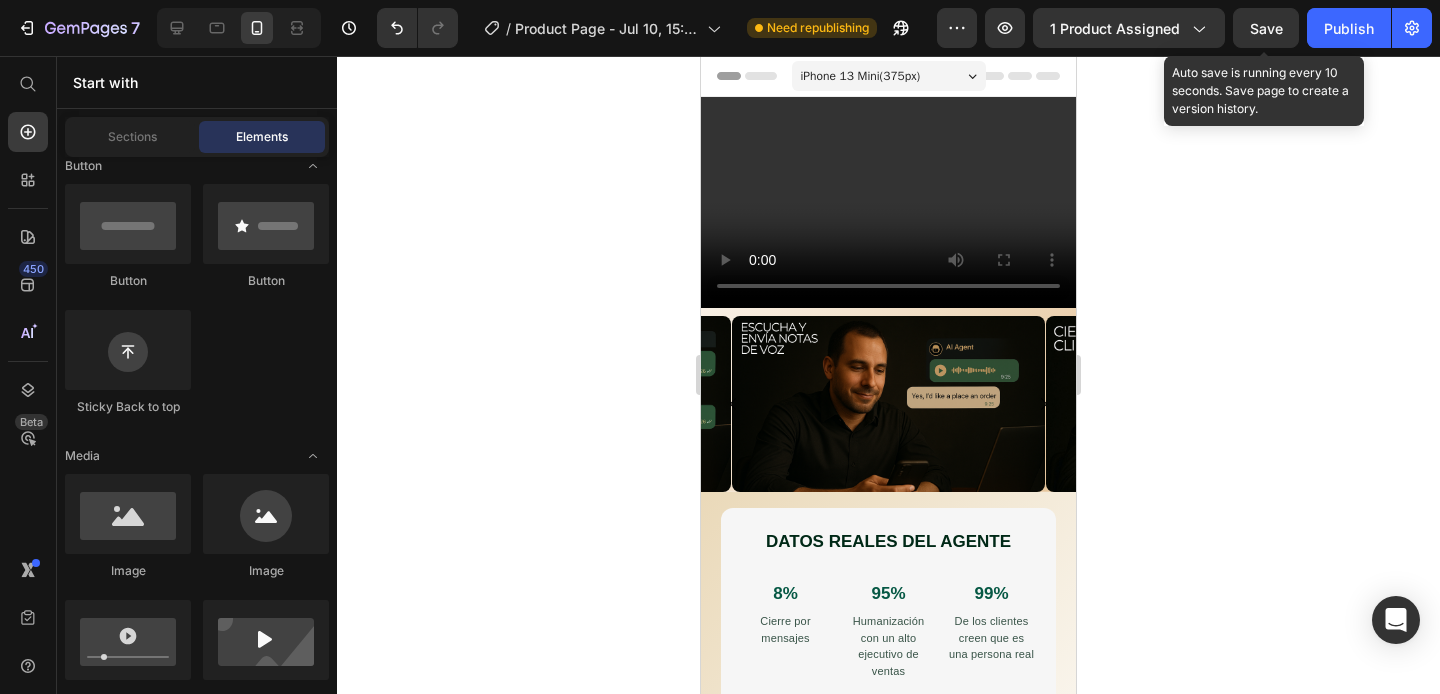 click on "Save" at bounding box center (1266, 28) 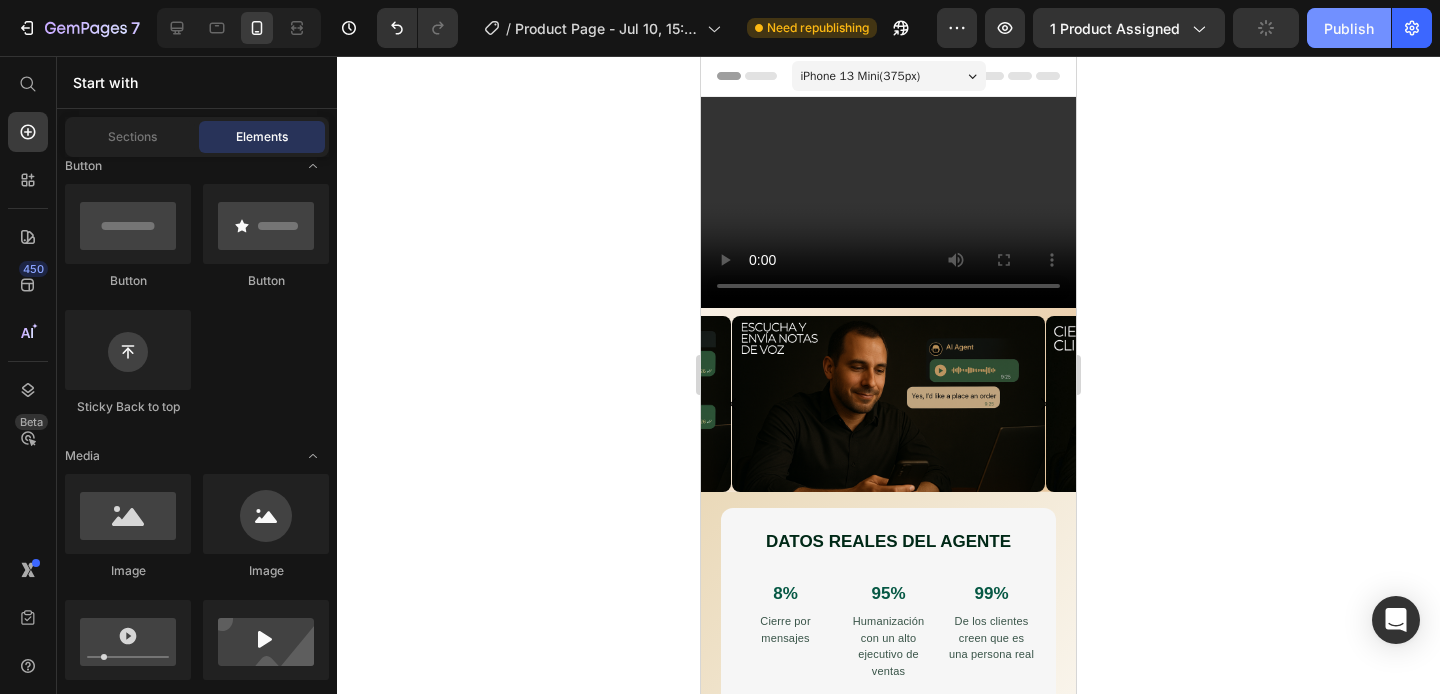 click on "Publish" at bounding box center [1349, 28] 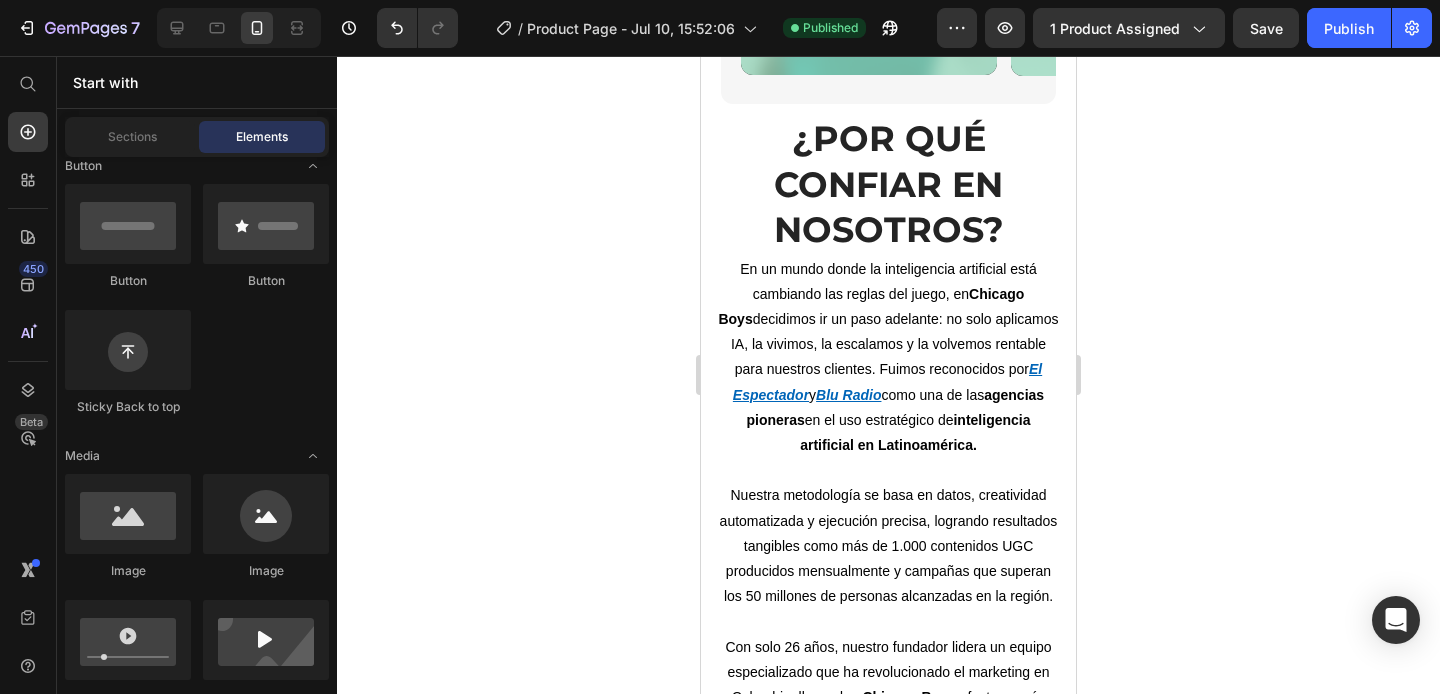 scroll, scrollTop: 2270, scrollLeft: 0, axis: vertical 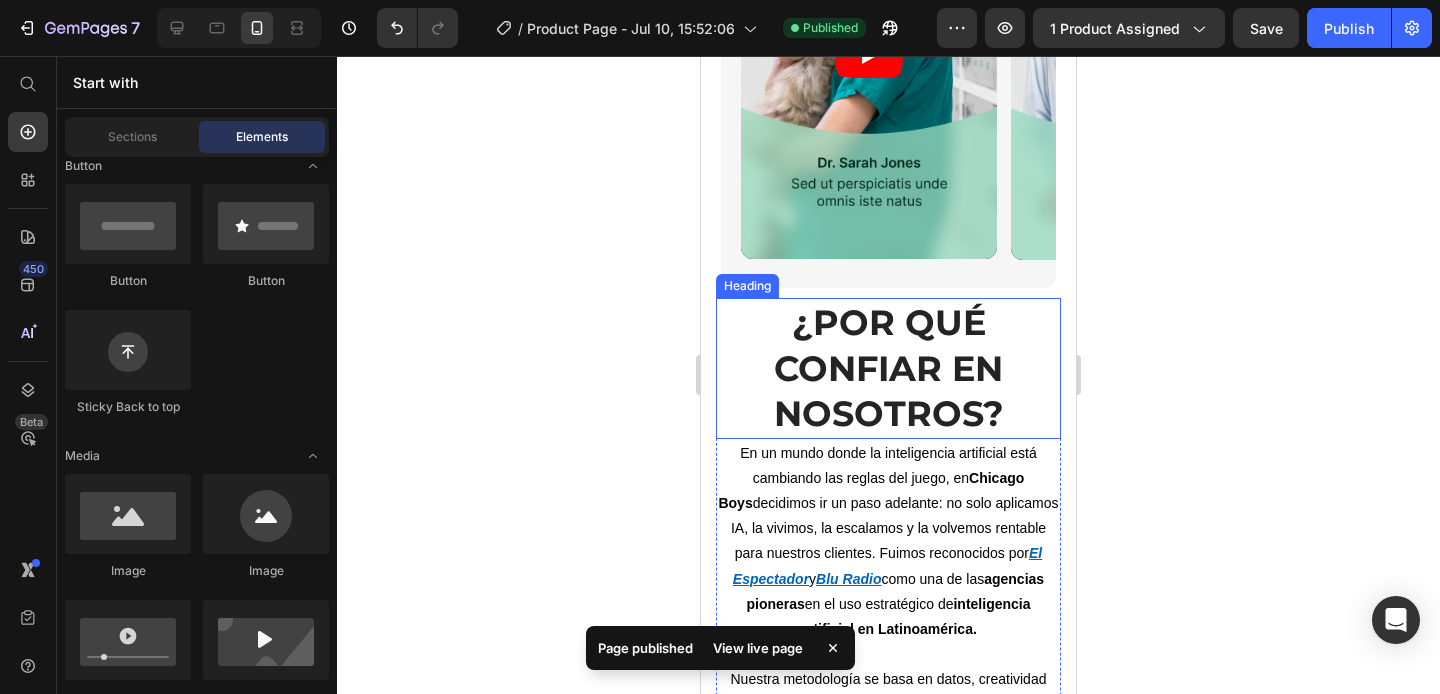 click on "¿Por qué confiar en nosotros?" at bounding box center (888, 368) 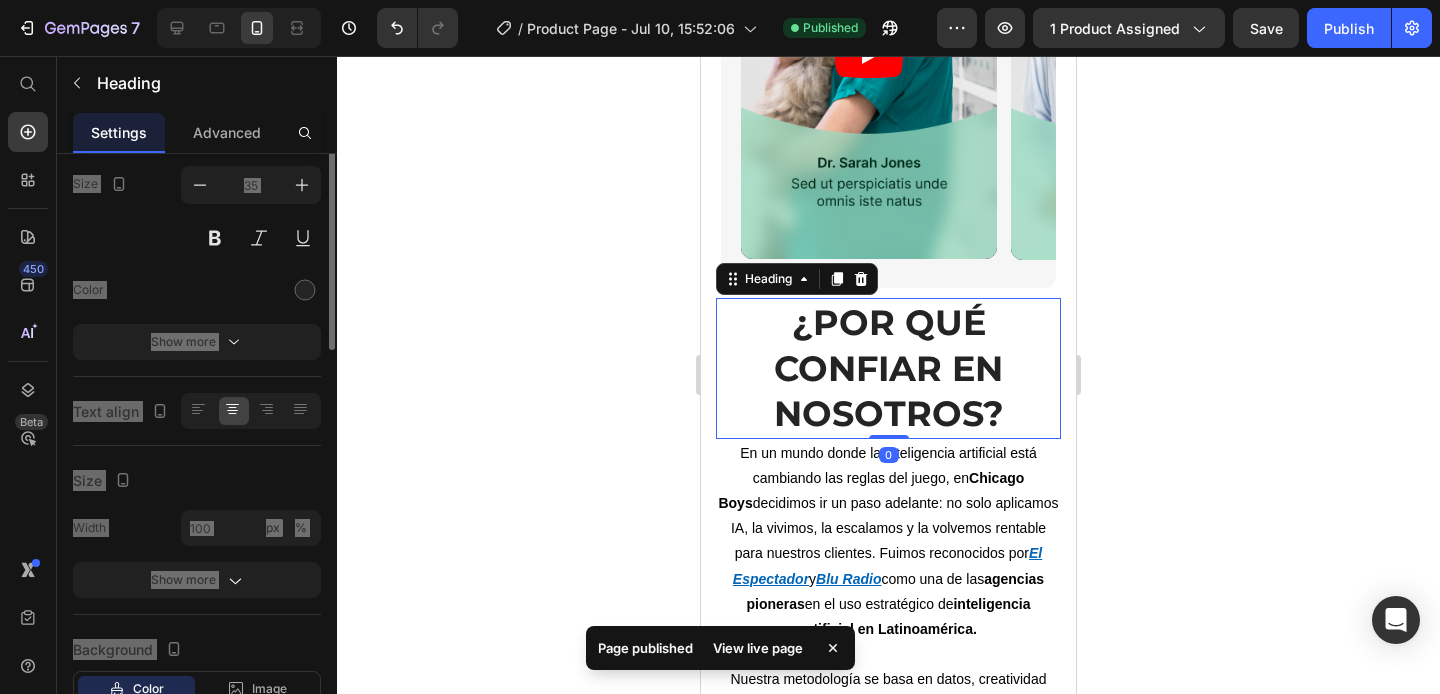 scroll, scrollTop: 0, scrollLeft: 0, axis: both 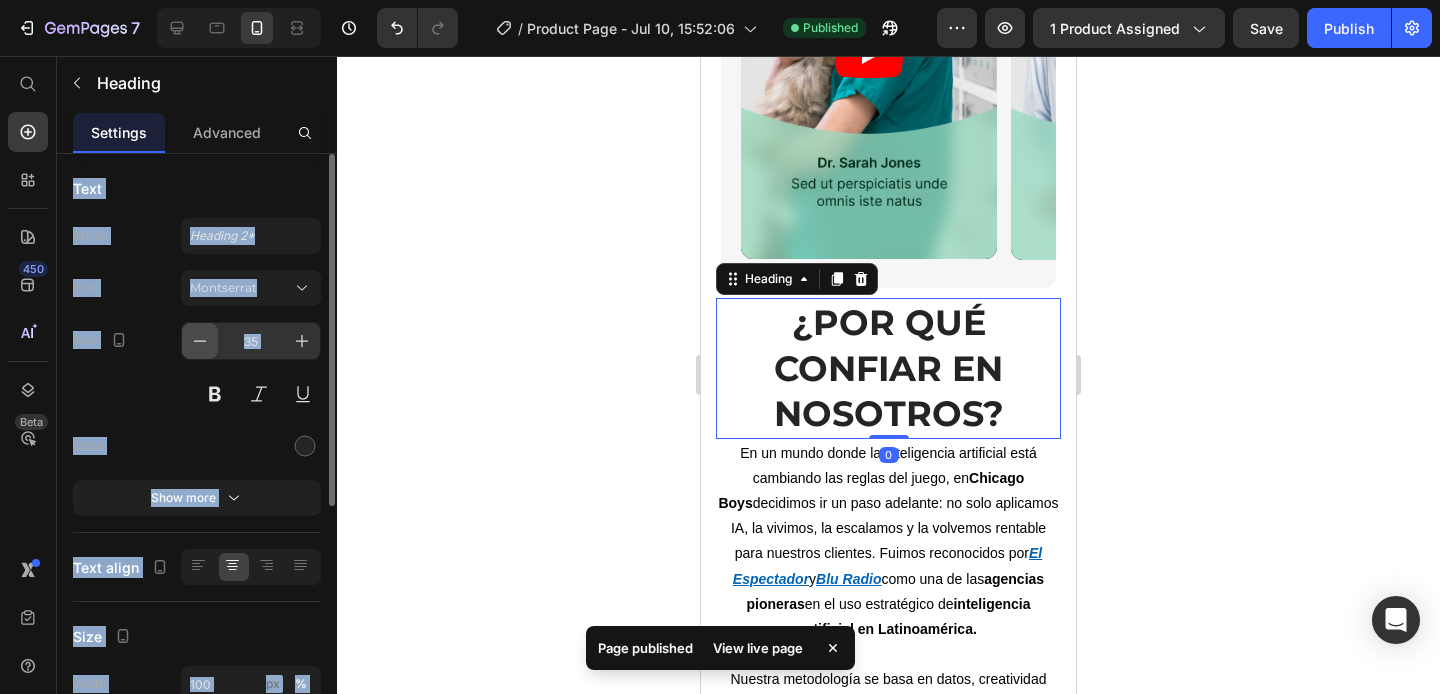 click at bounding box center [200, 341] 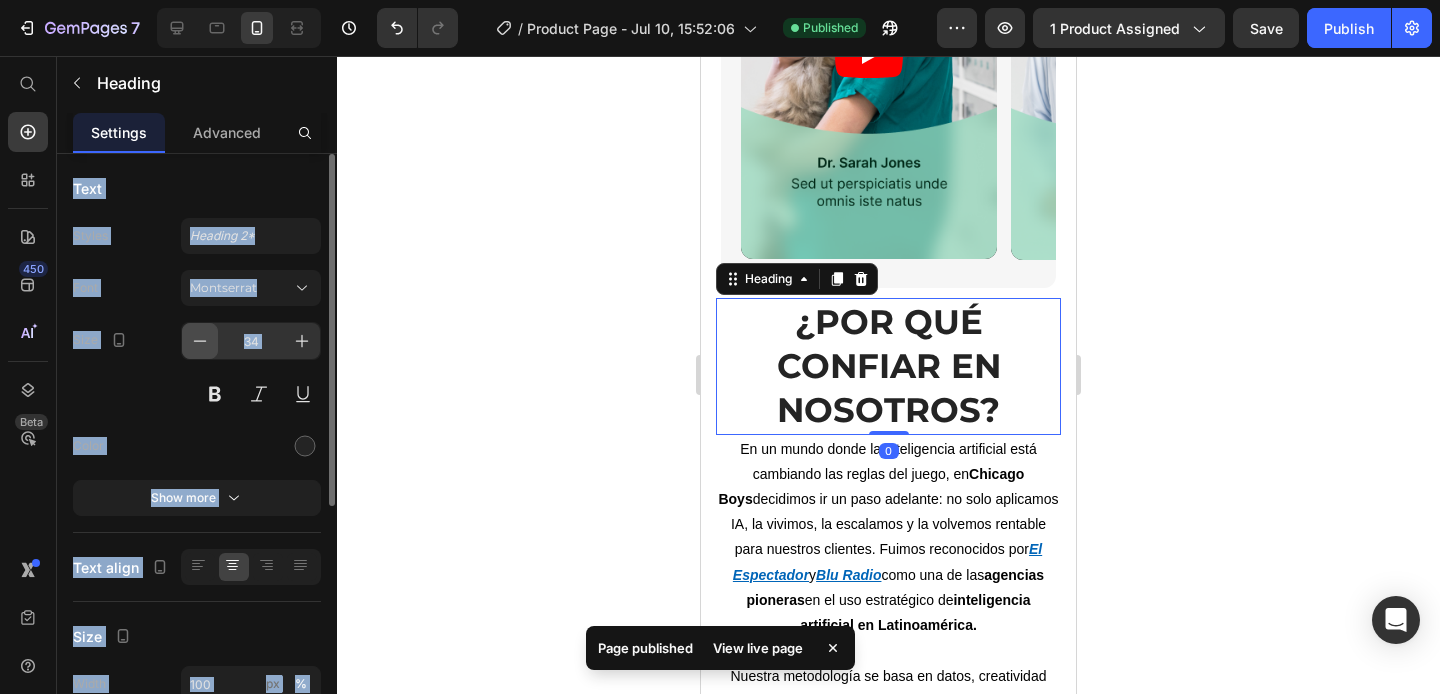 click at bounding box center [200, 341] 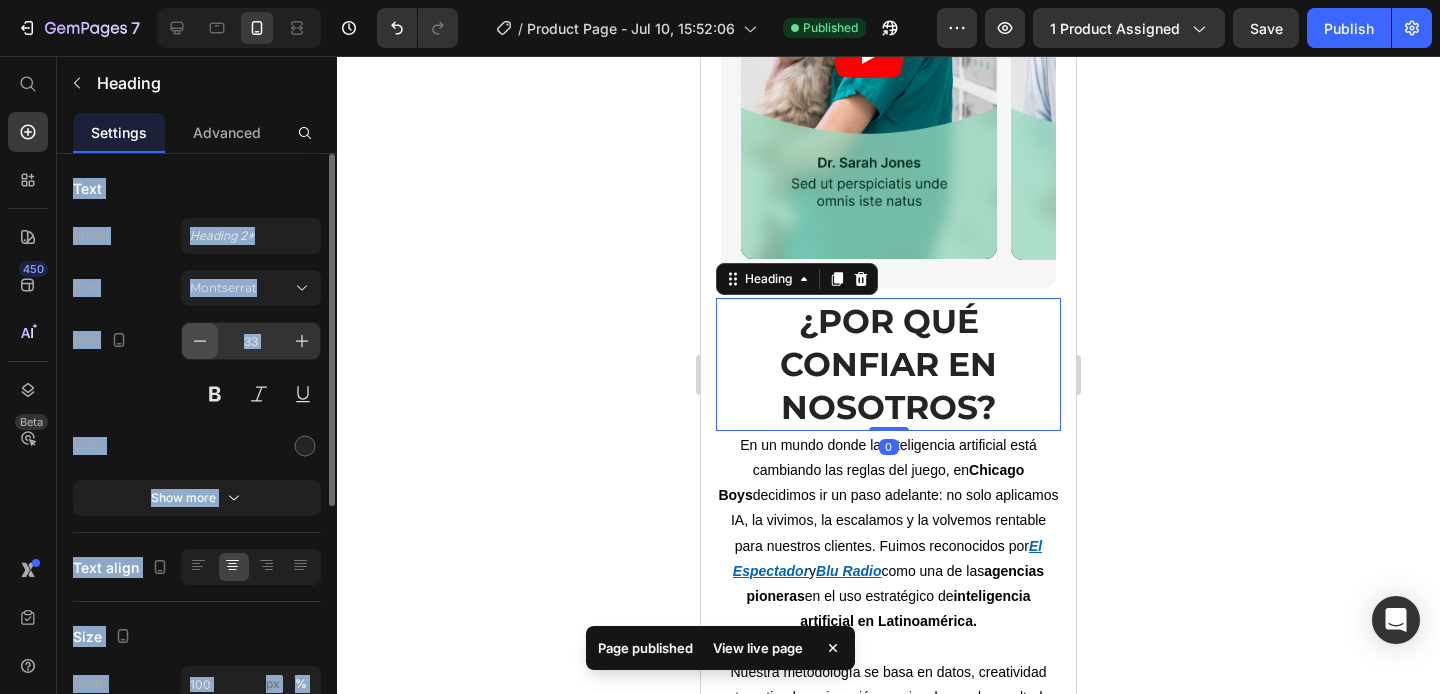 click at bounding box center [200, 341] 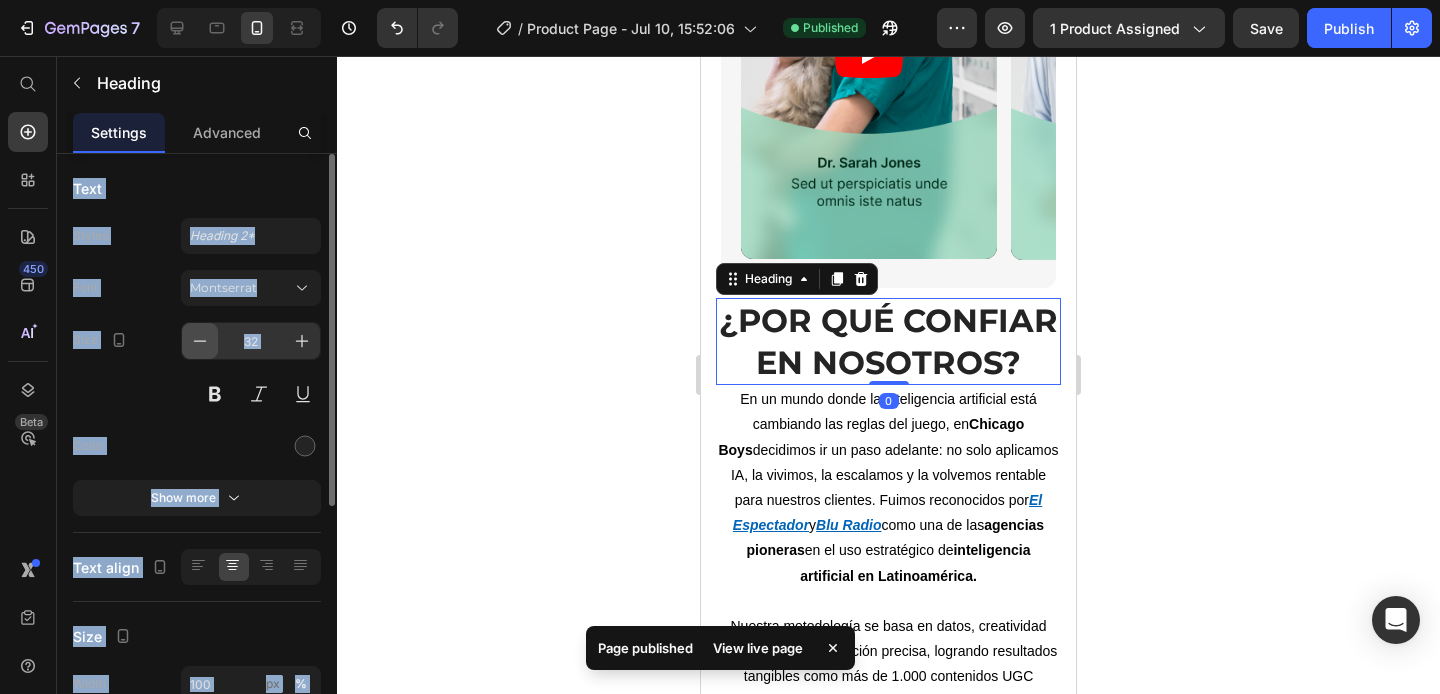 click at bounding box center (200, 341) 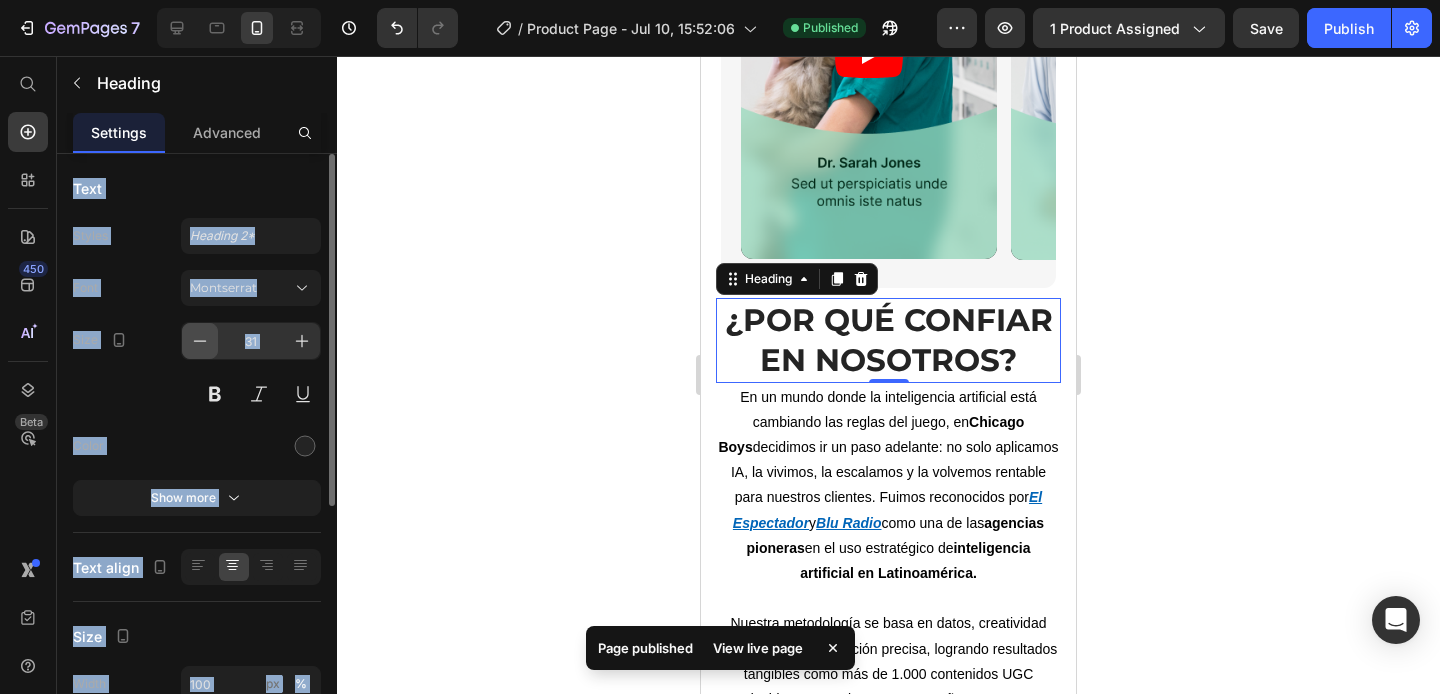 click at bounding box center [200, 341] 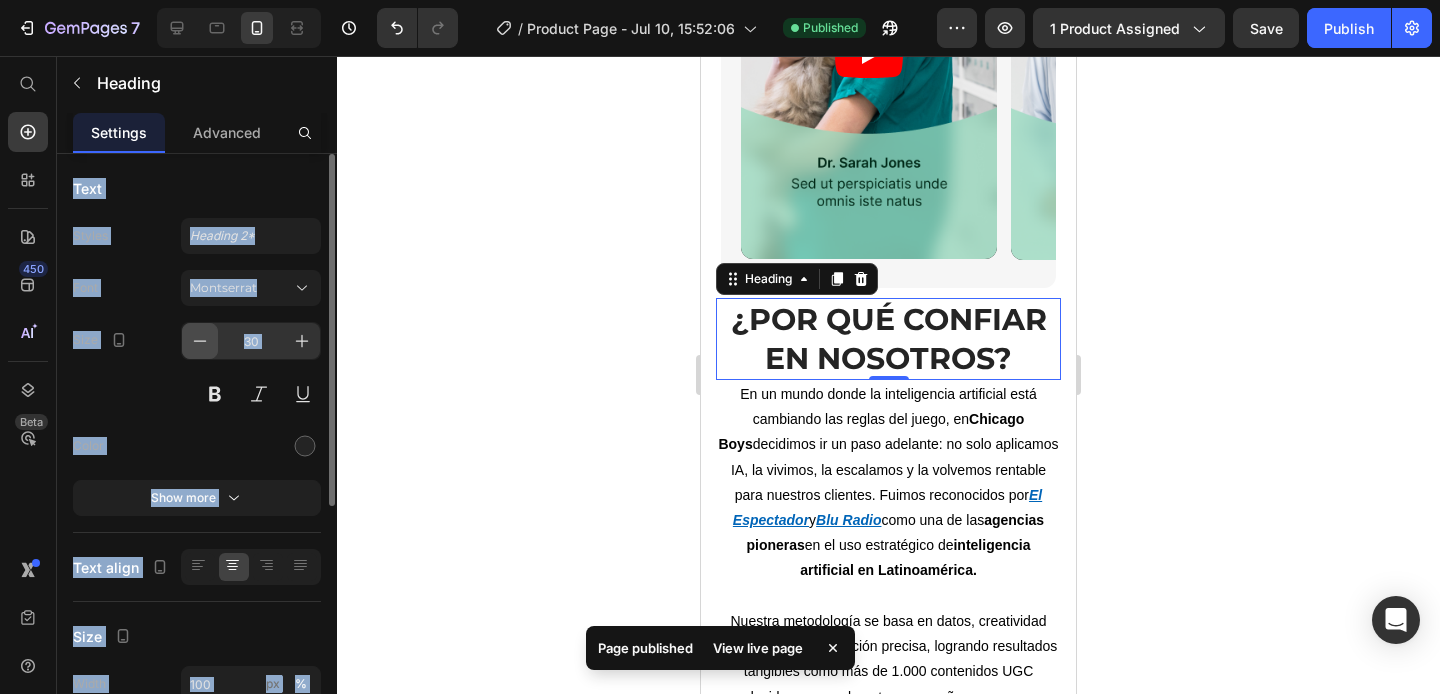 click at bounding box center (200, 341) 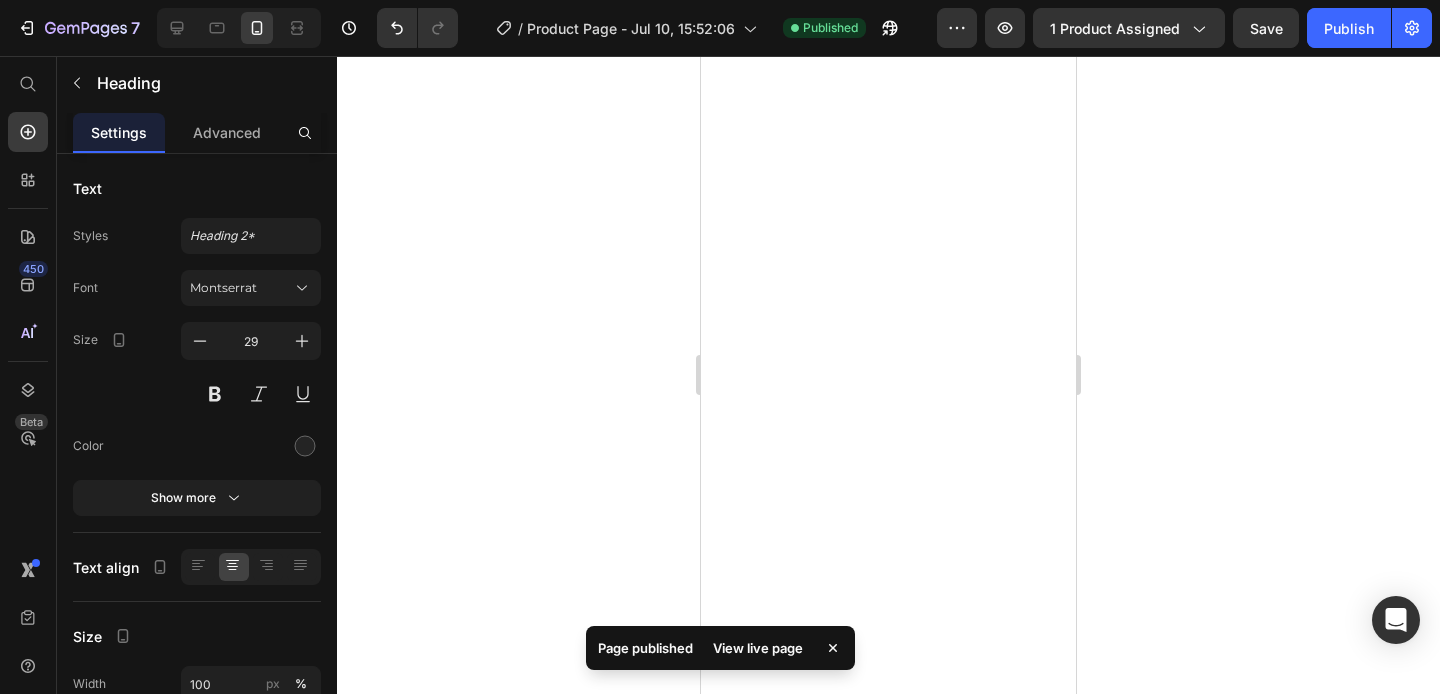 scroll, scrollTop: 0, scrollLeft: 0, axis: both 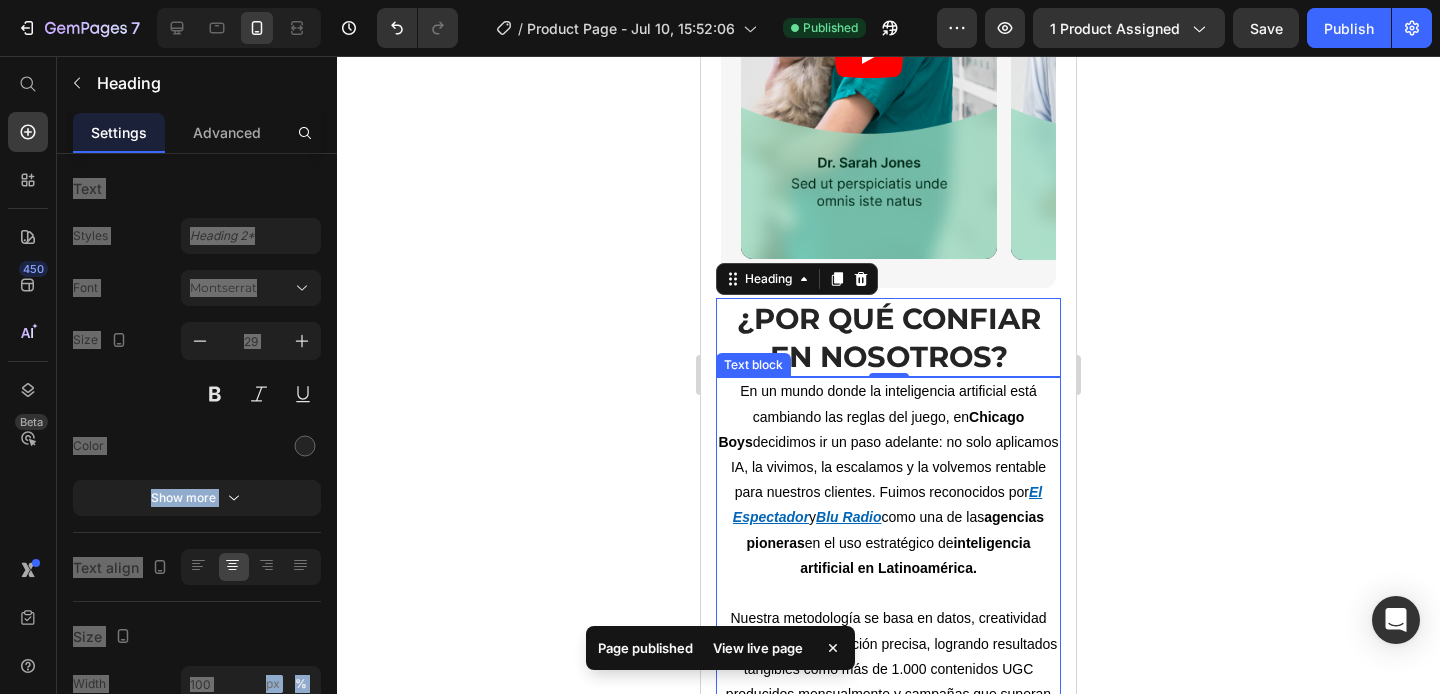 click on "En un mundo donde la inteligencia artificial está cambiando las reglas del juego, en  Chicago Boys  decidimos ir un paso adelante: no solo aplicamos IA, la vivimos, la escalamos y la volvemos rentable para nuestros clientes. Fuimos reconocidos por  El Espectador  y  Blu Radio  como una de las  agencias pioneras  en el uso estratégico de  inteligencia artificial en Latinoamérica." at bounding box center [888, 480] 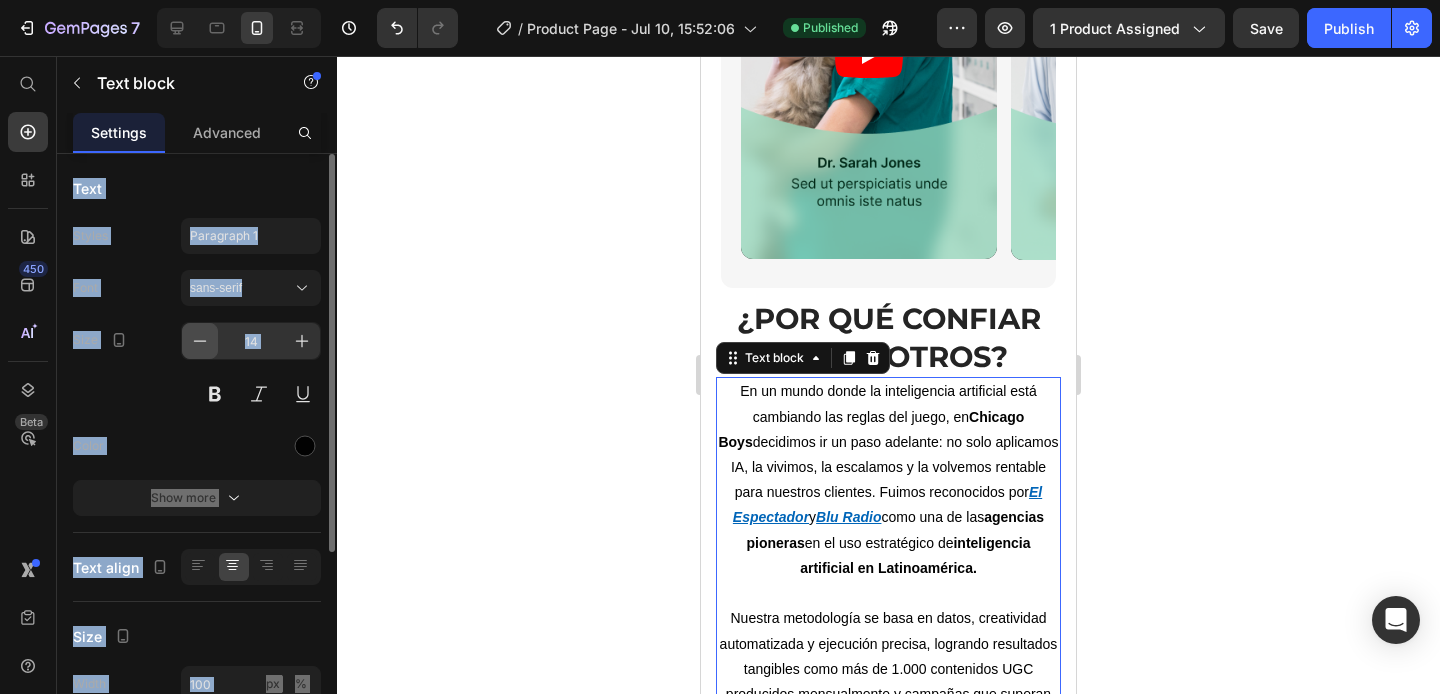 click 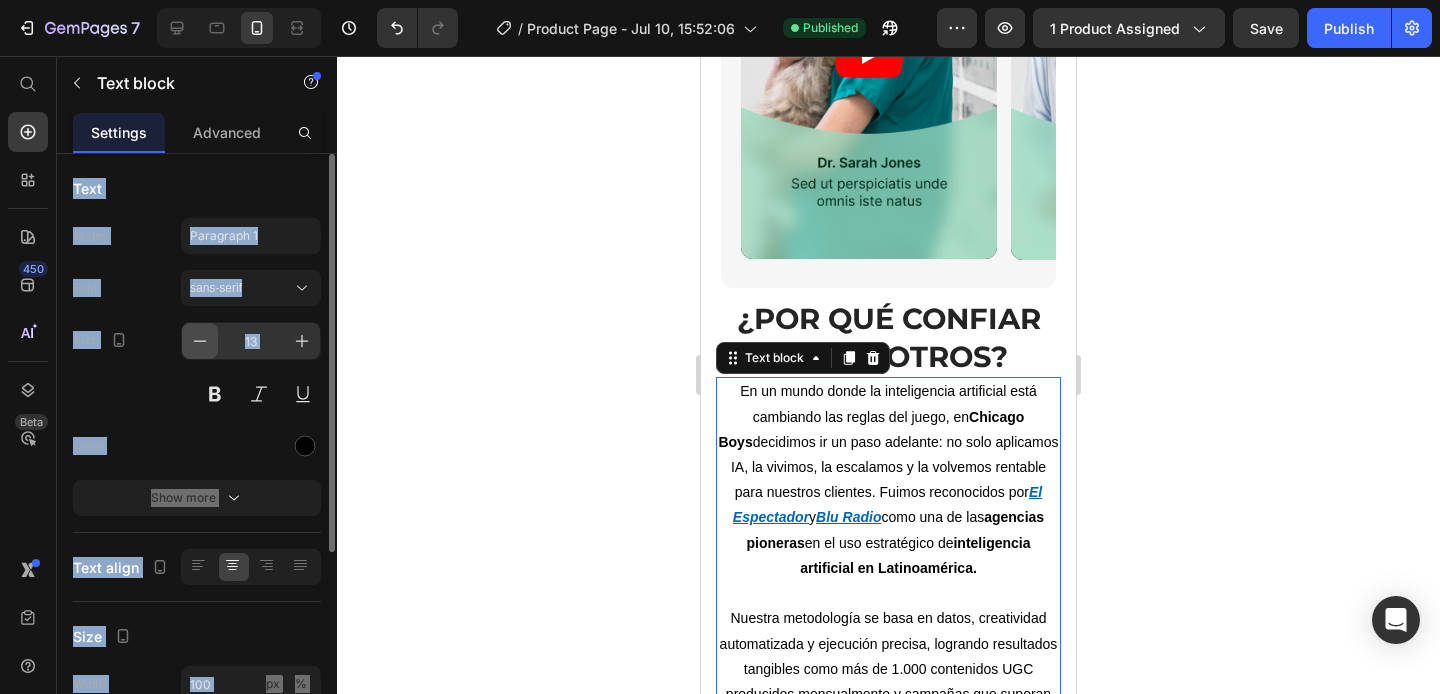click 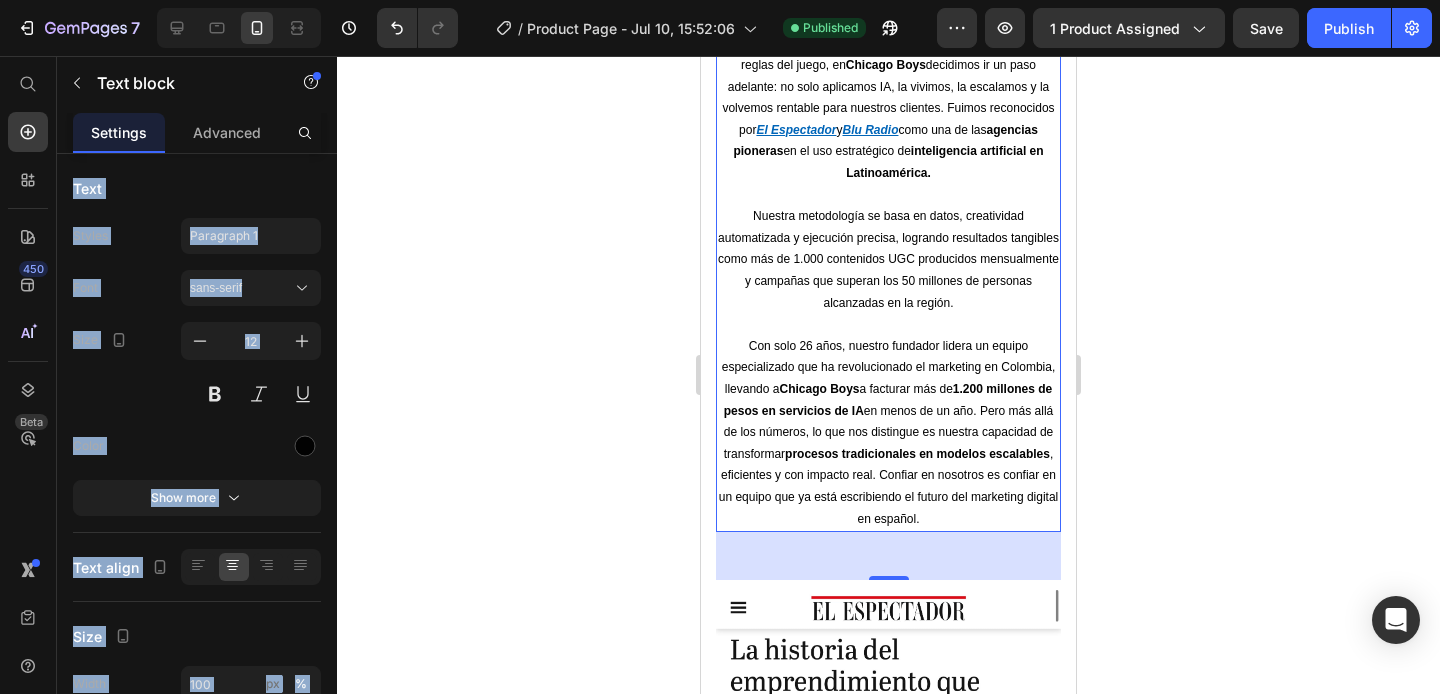 scroll, scrollTop: 2619, scrollLeft: 0, axis: vertical 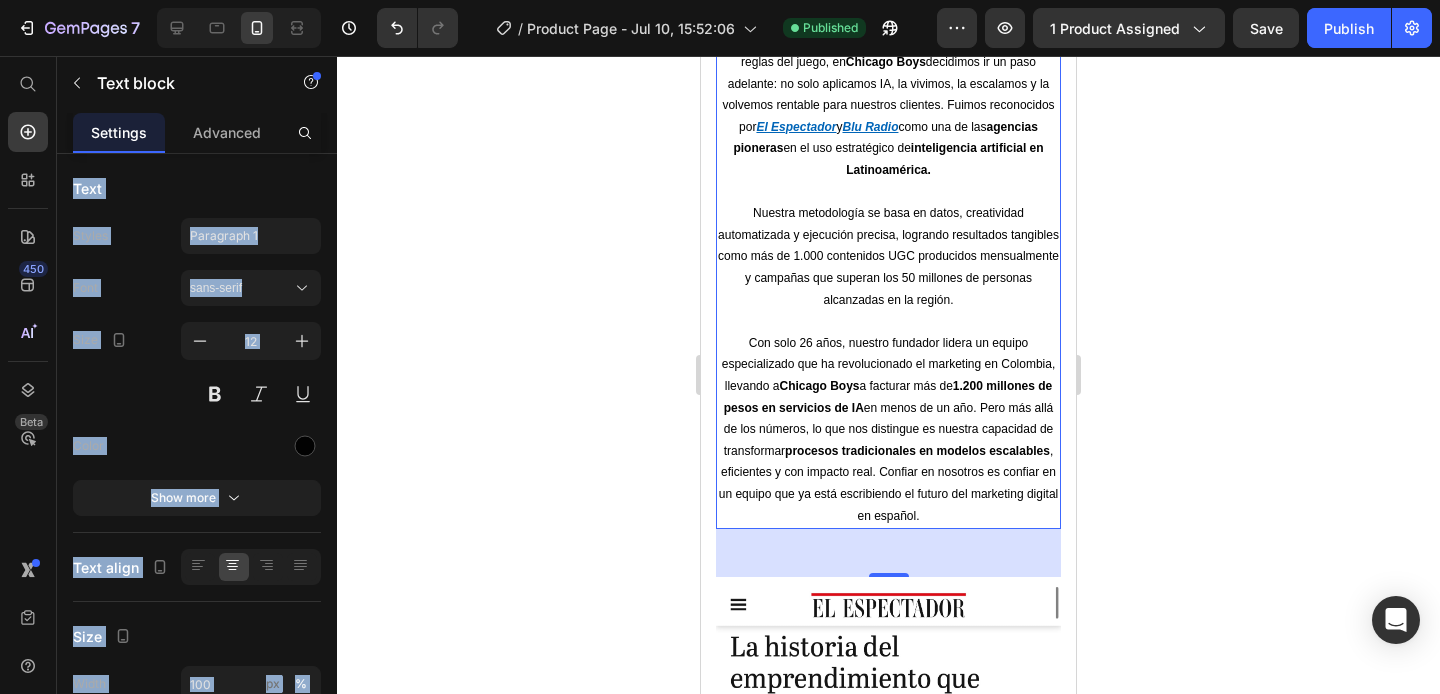 click 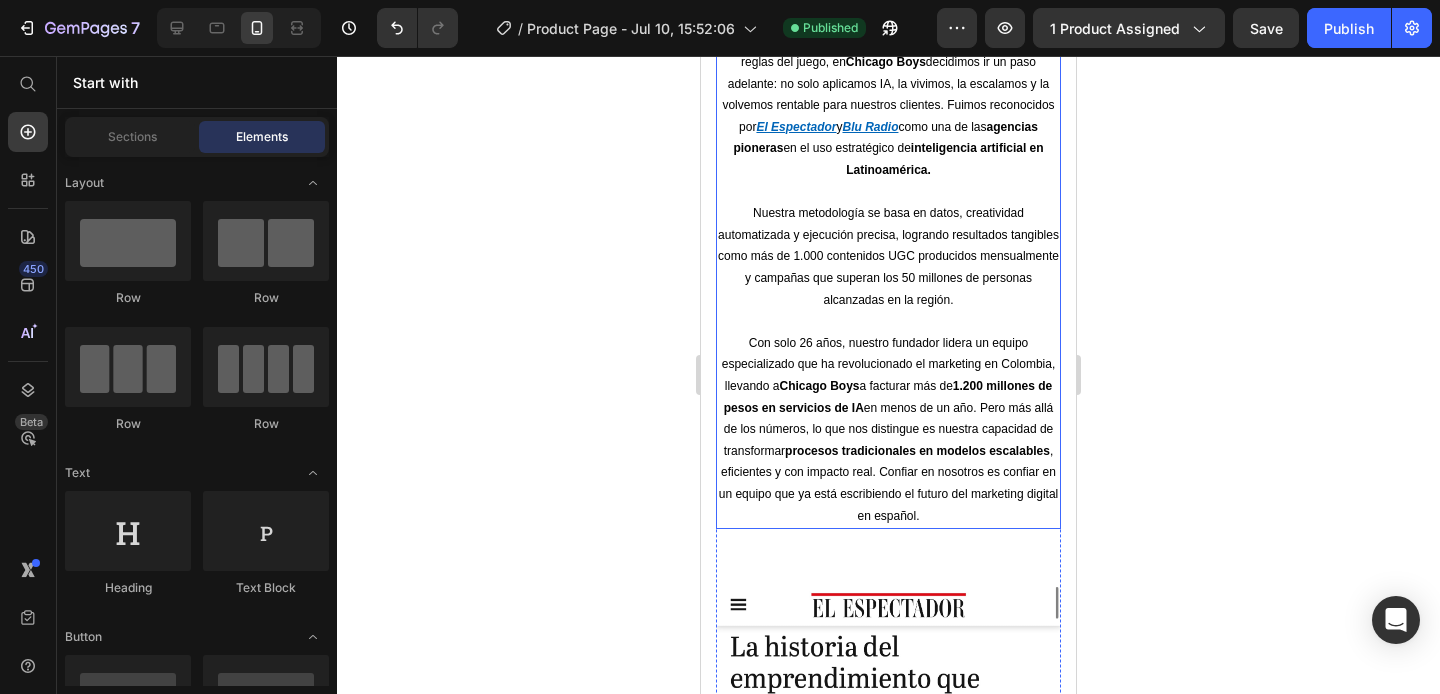 click on "Con solo 26 años, nuestro fundador lidera un equipo especializado que ha revolucionado el marketing en Colombia, llevando a  Chicago Boys  a facturar más de  1.200 millones de pesos en servicios de IA  en menos de un año. Pero más allá de los números, lo que nos distingue es nuestra capacidad de transformar  procesos tradicionales en modelos escalables , eficientes y con impacto real. Confiar en nosotros es confiar en un equipo que ya está escribiendo el futuro del marketing digital en español." at bounding box center [888, 430] 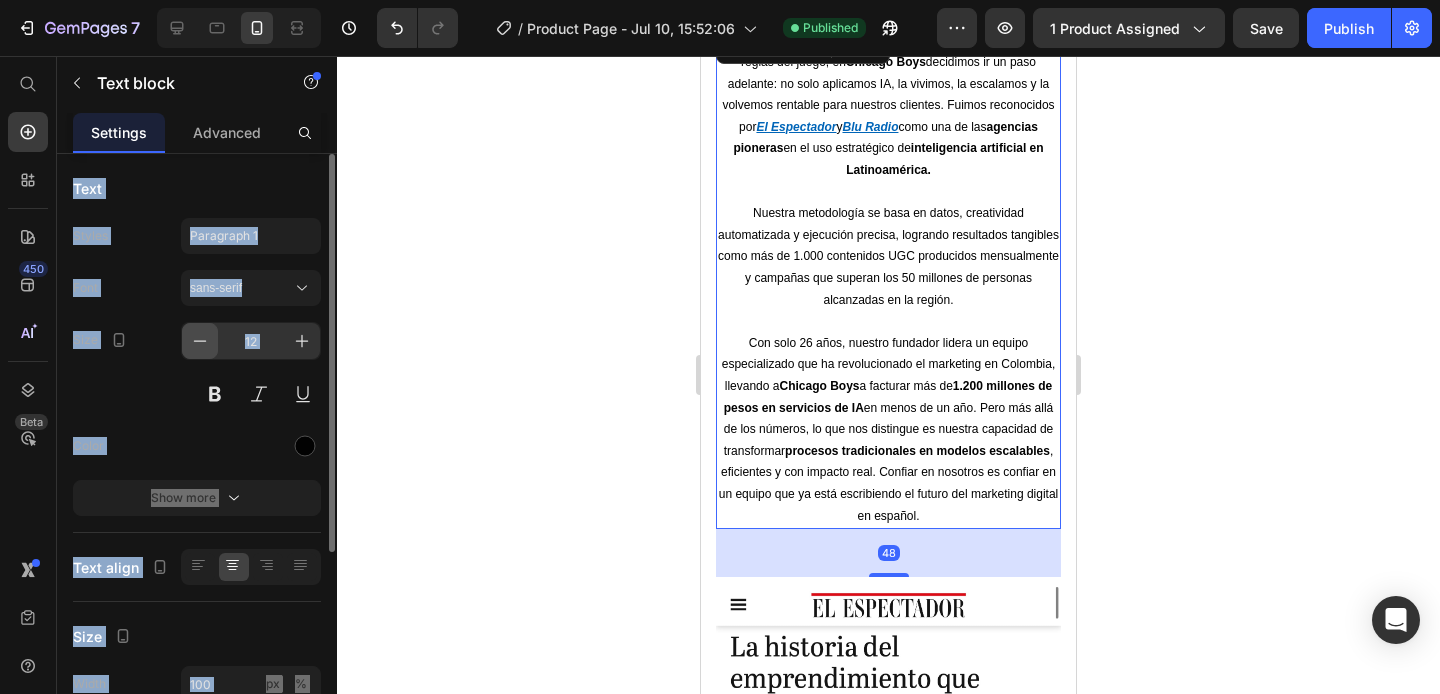 click 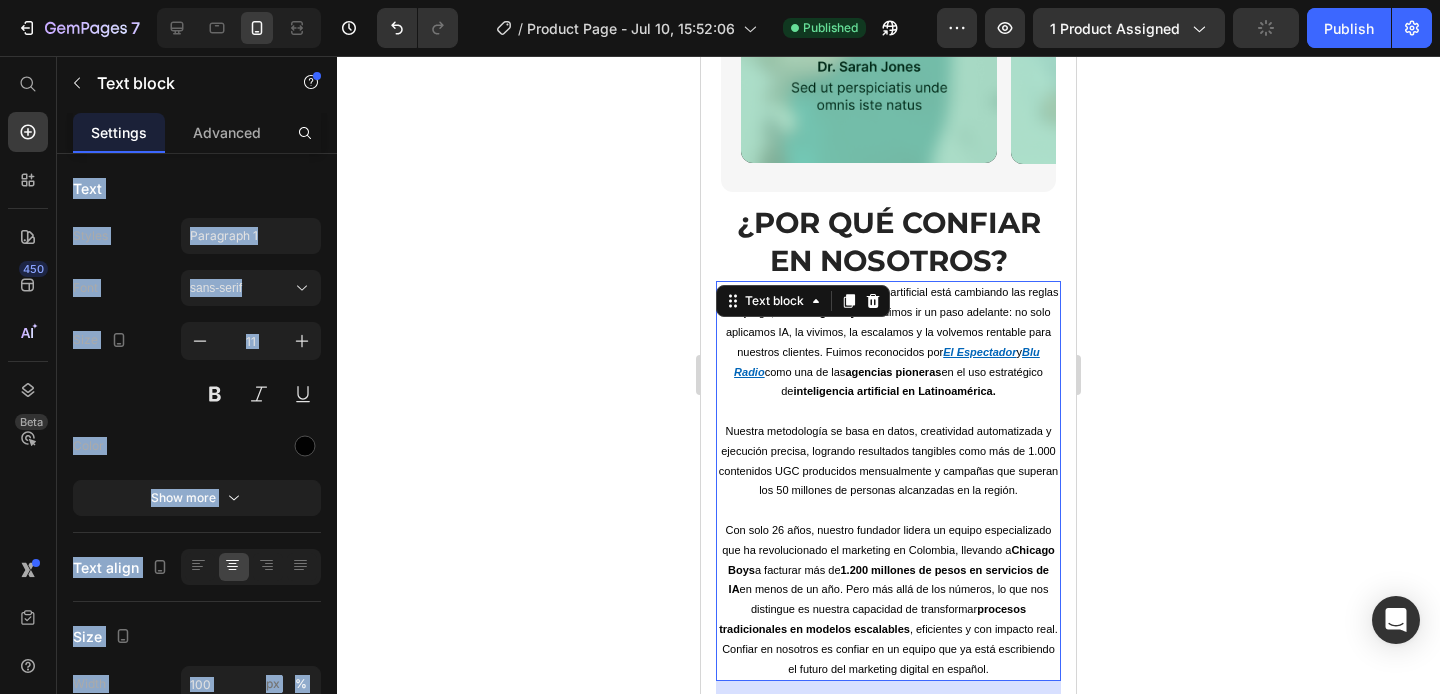 scroll, scrollTop: 2356, scrollLeft: 0, axis: vertical 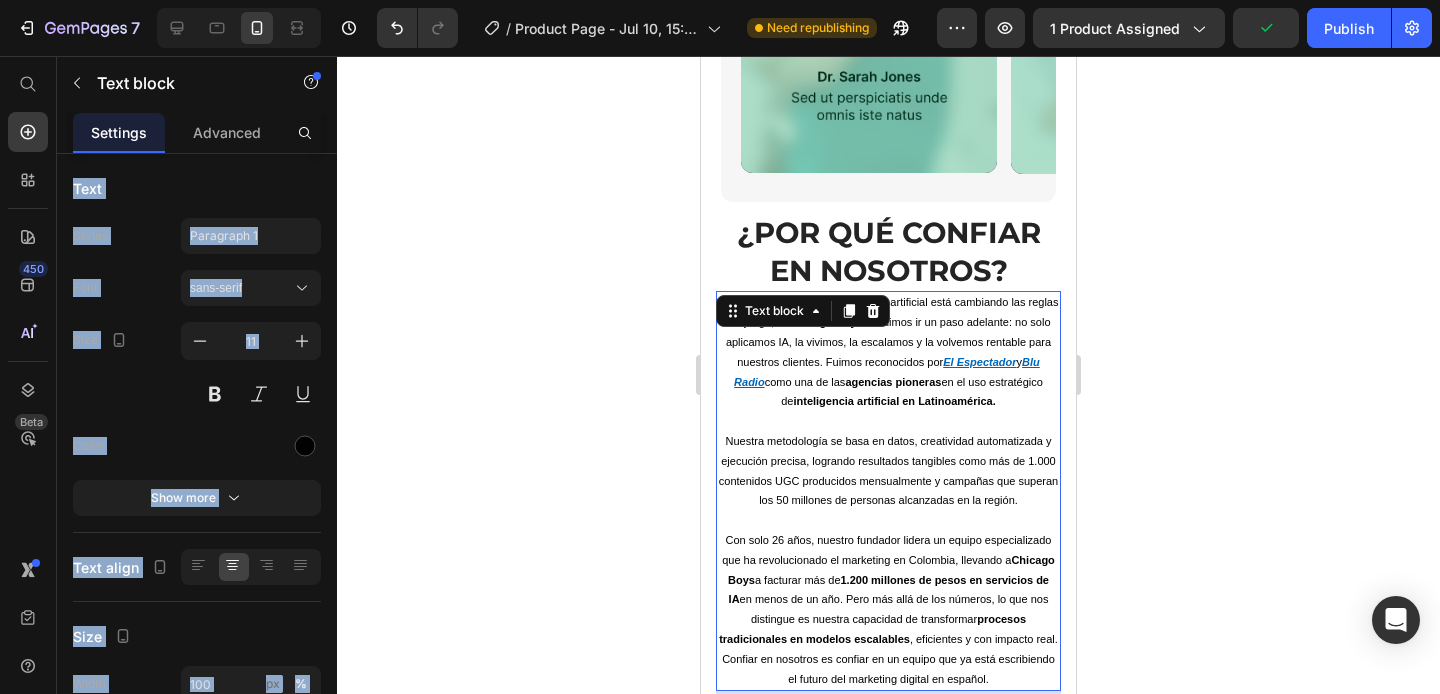 click 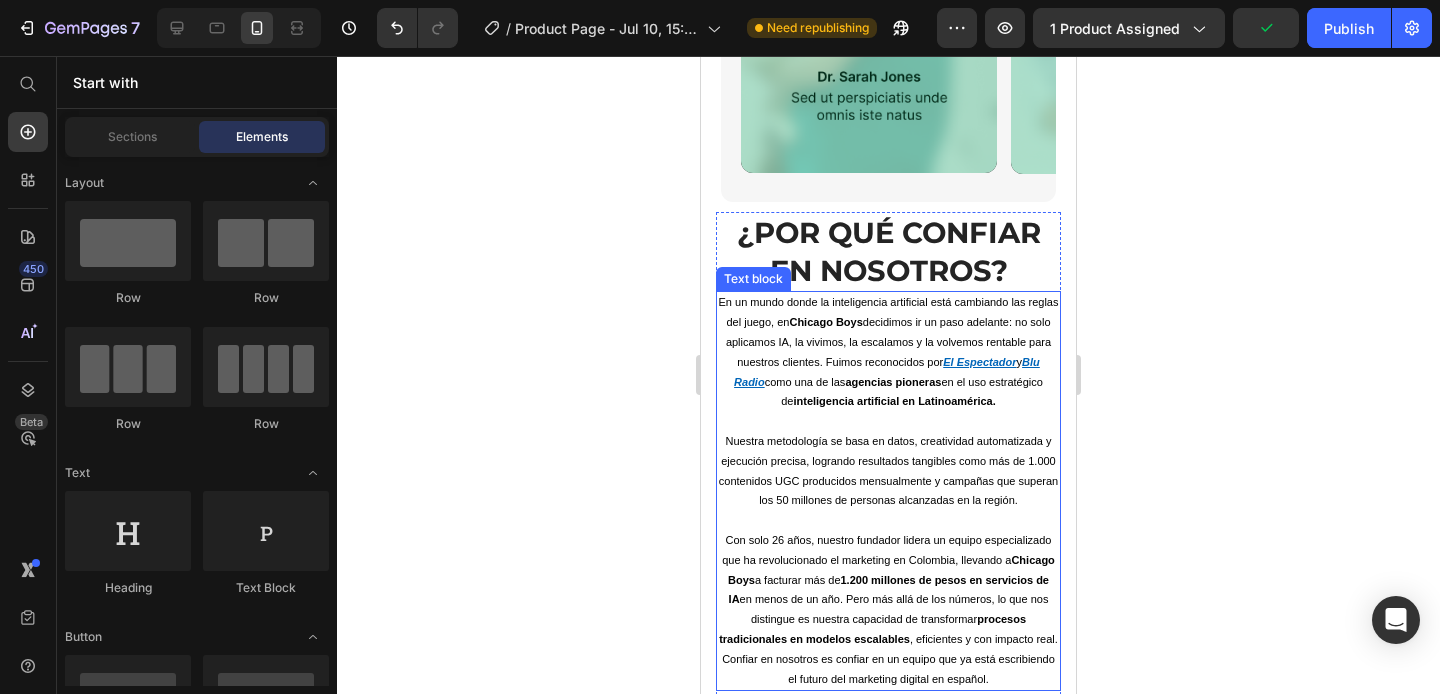 click at bounding box center [888, 422] 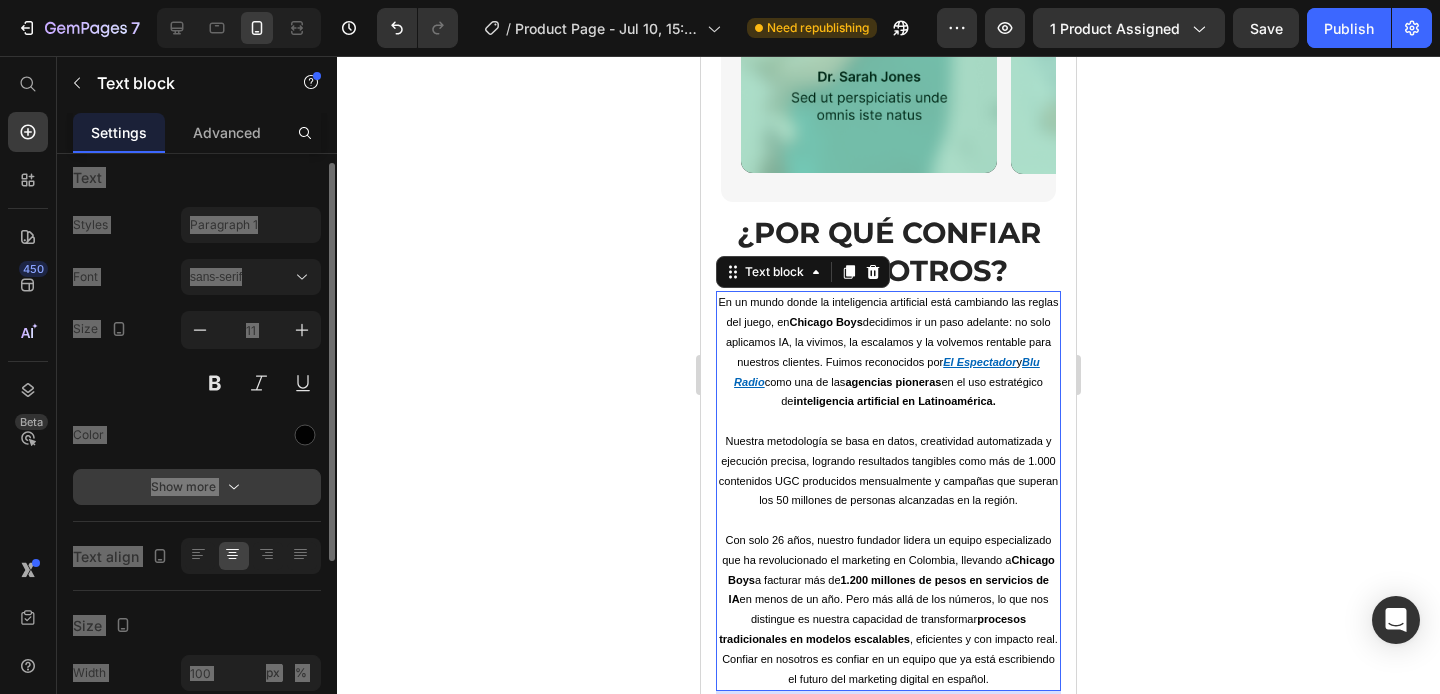 scroll, scrollTop: 12, scrollLeft: 0, axis: vertical 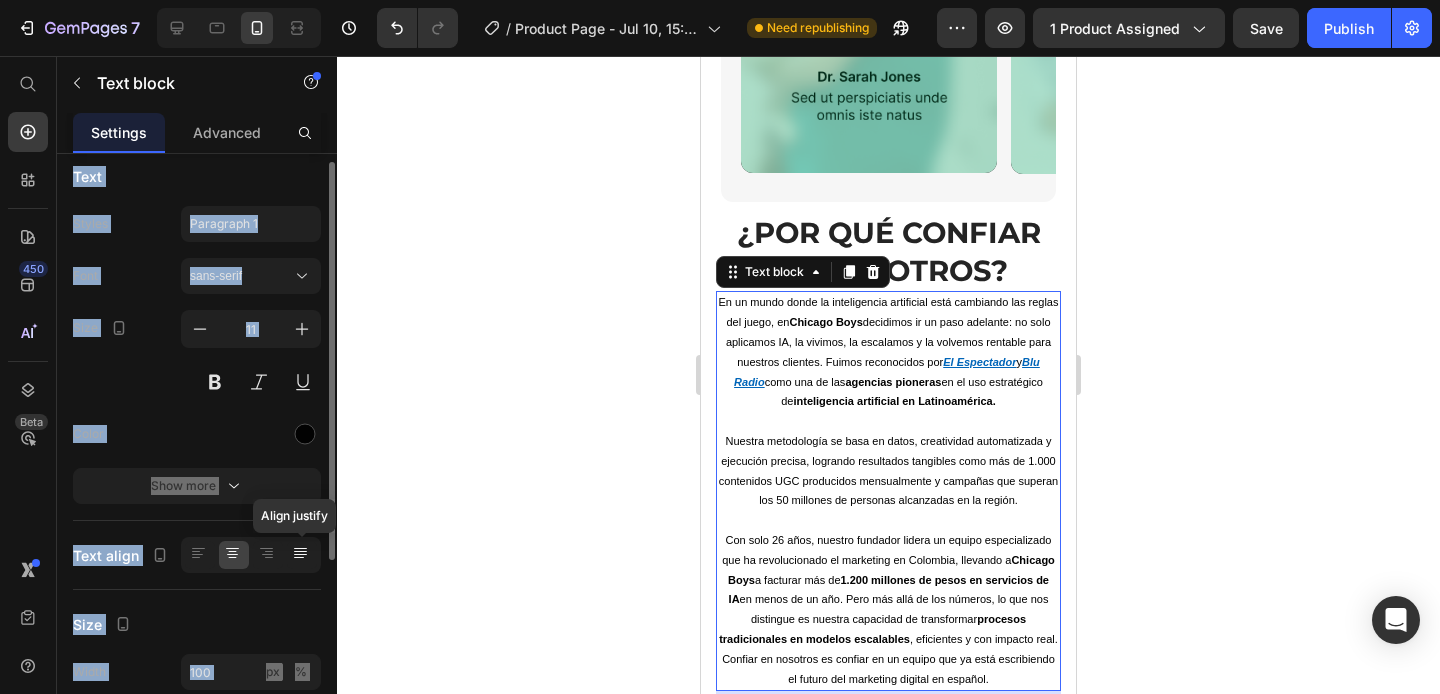 click 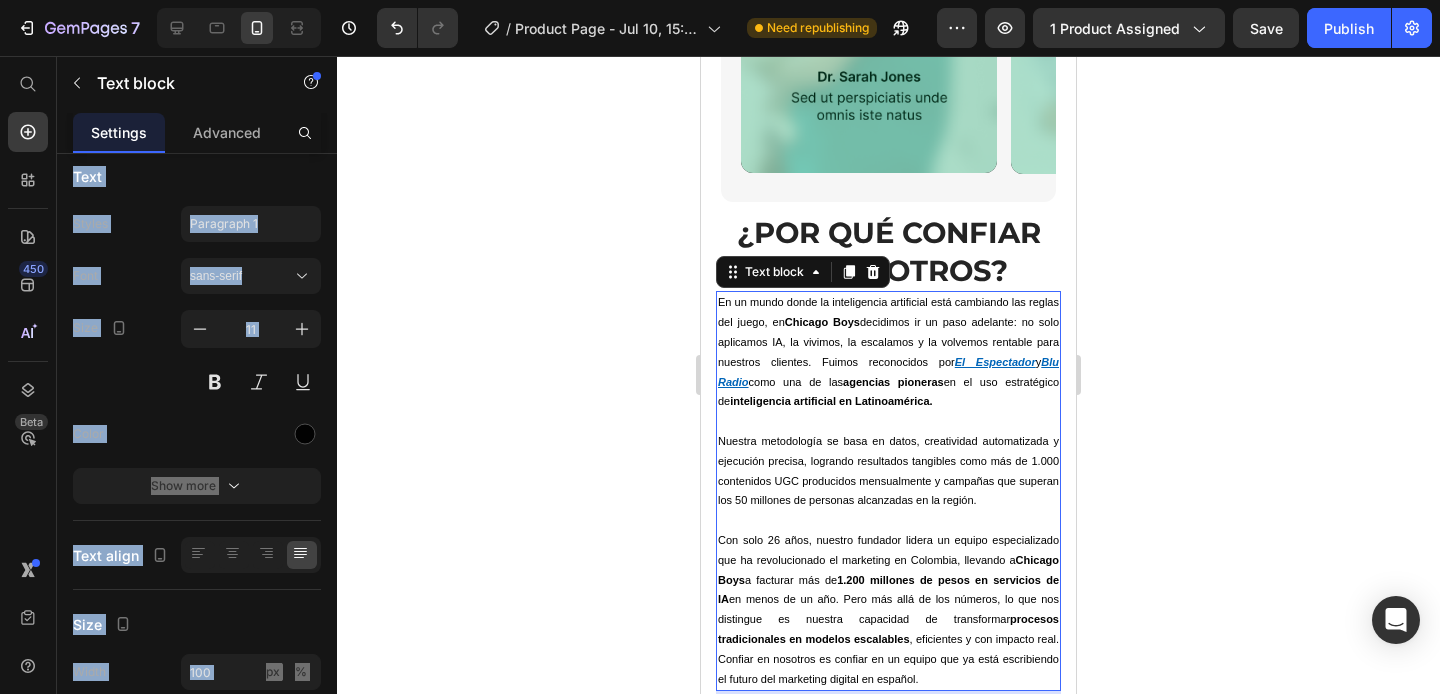 click 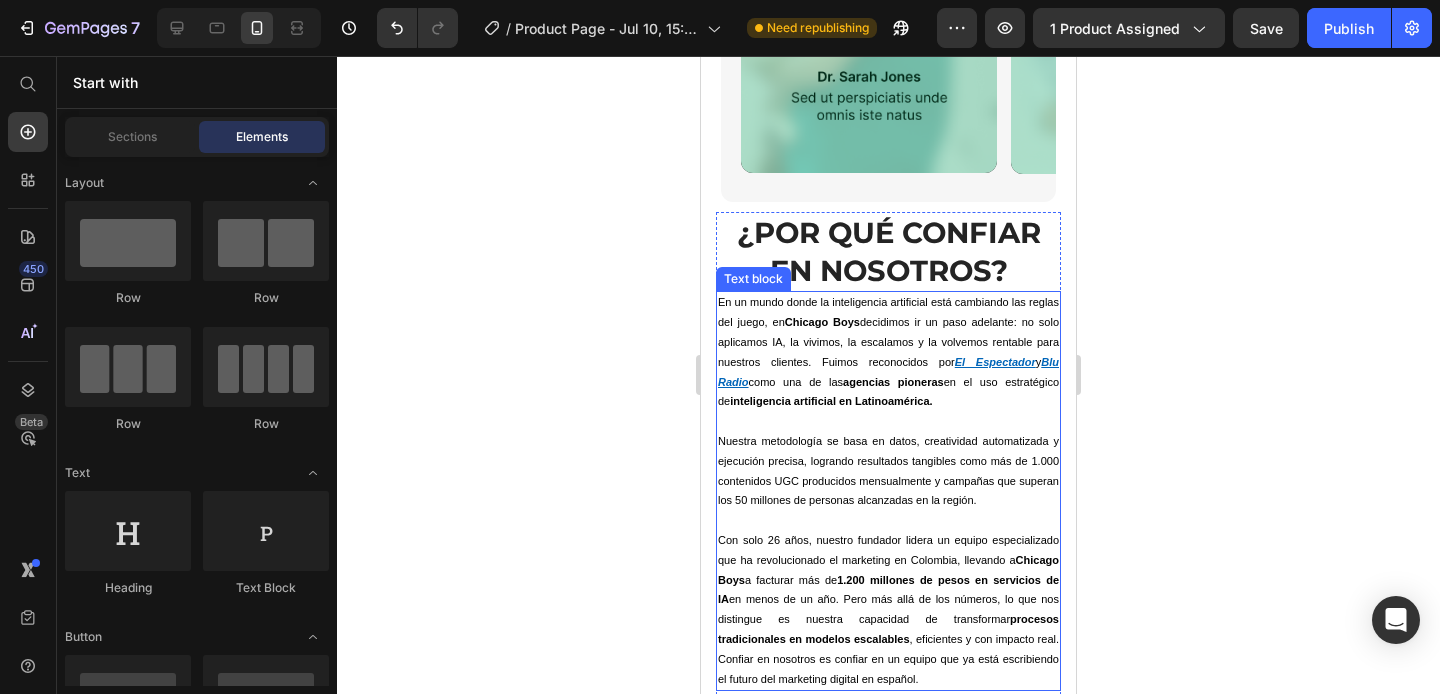 click on "En un mundo donde la inteligencia artificial está cambiando las reglas del juego, en  Chicago Boys  decidimos ir un paso adelante: no solo aplicamos IA, la vivimos, la escalamos y la volvemos rentable para nuestros clientes. Fuimos reconocidos por  El Espectador  y  Blu Radio  como una de las  agencias pioneras  en el uso estratégico de  inteligencia artificial en Latinoamérica." at bounding box center (888, 352) 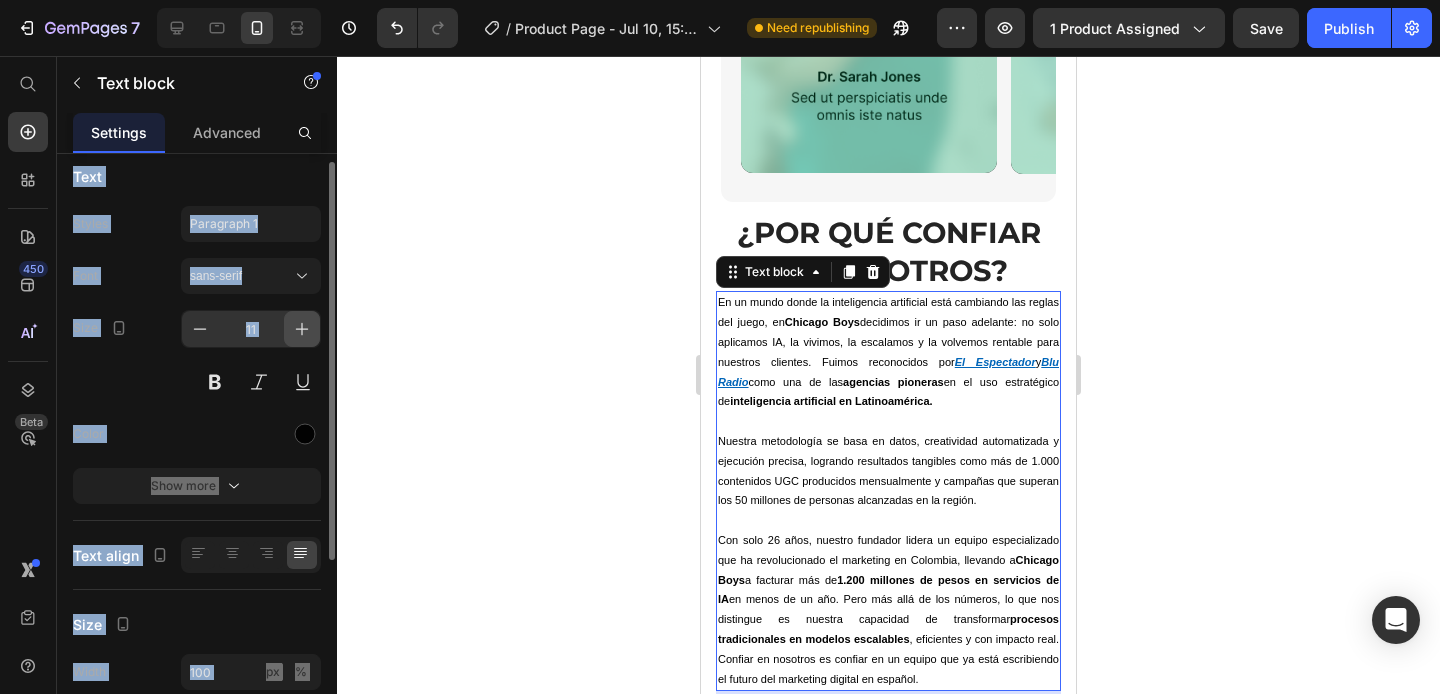 click 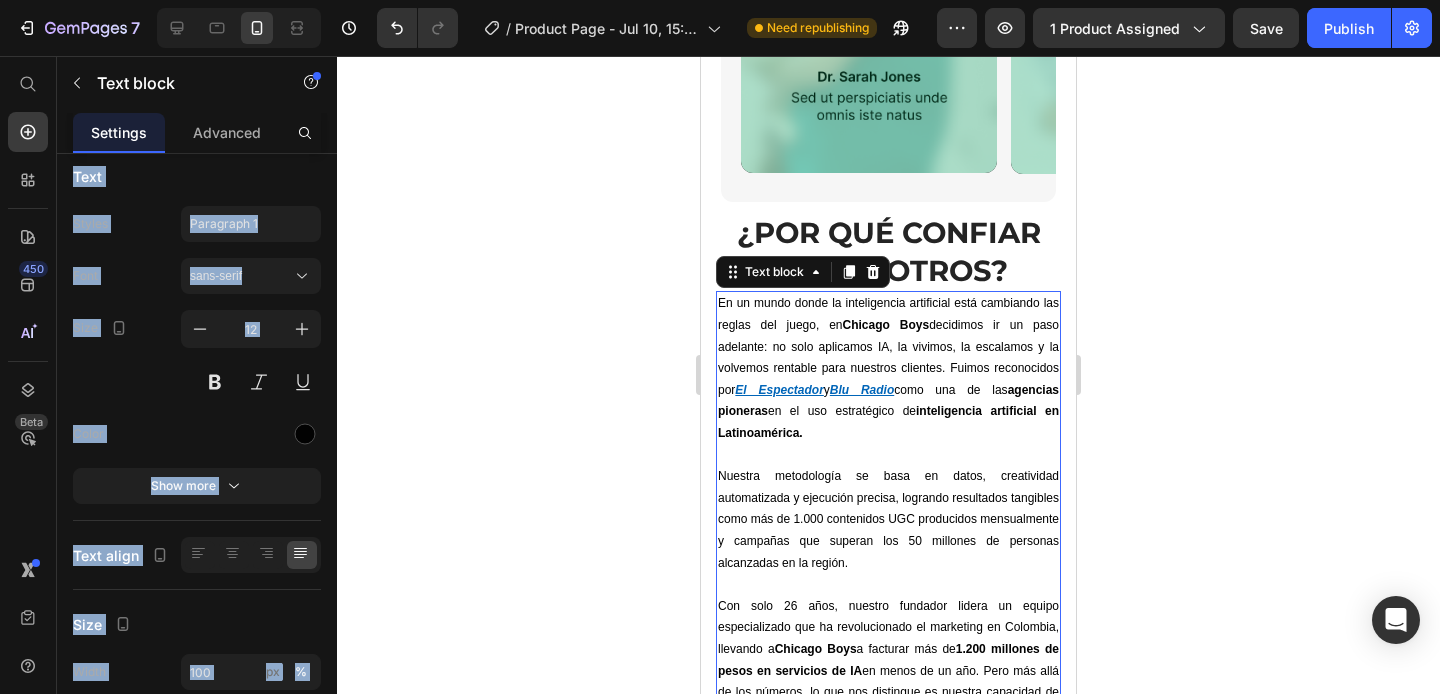 click 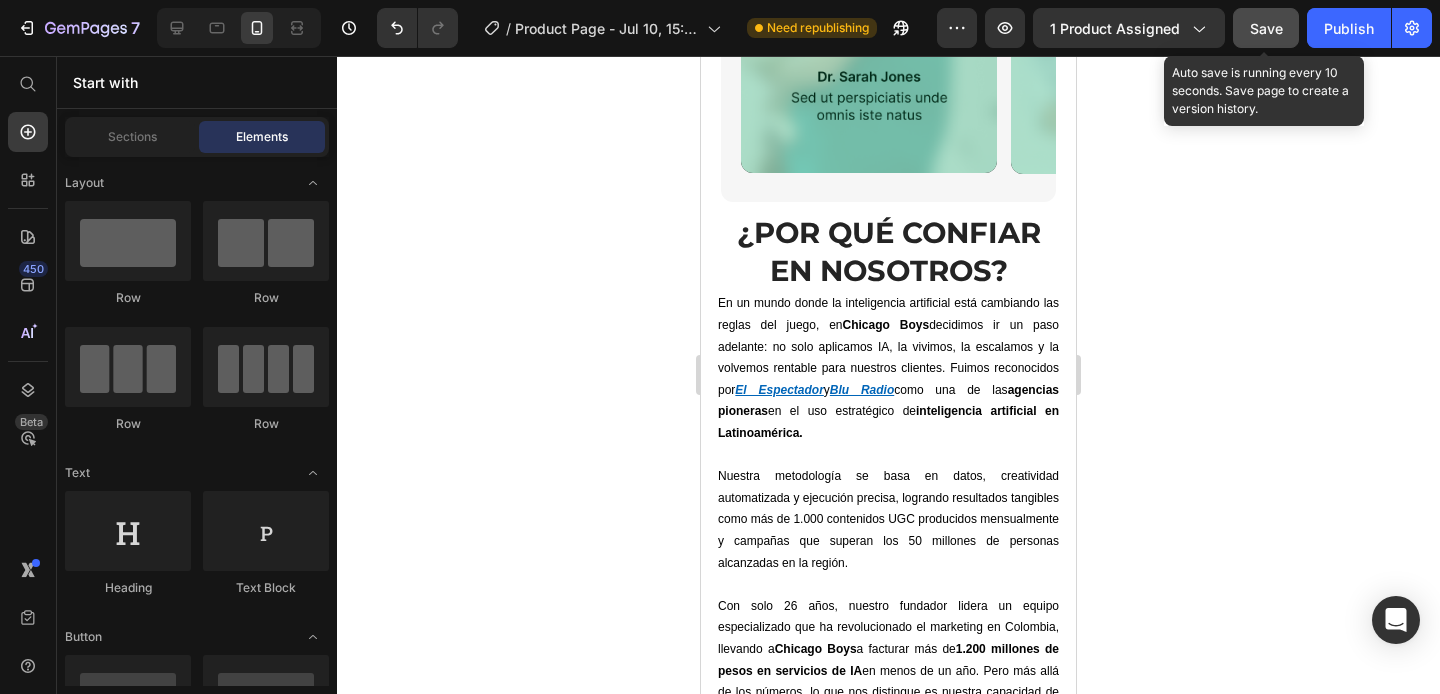 click on "Save" at bounding box center [1266, 28] 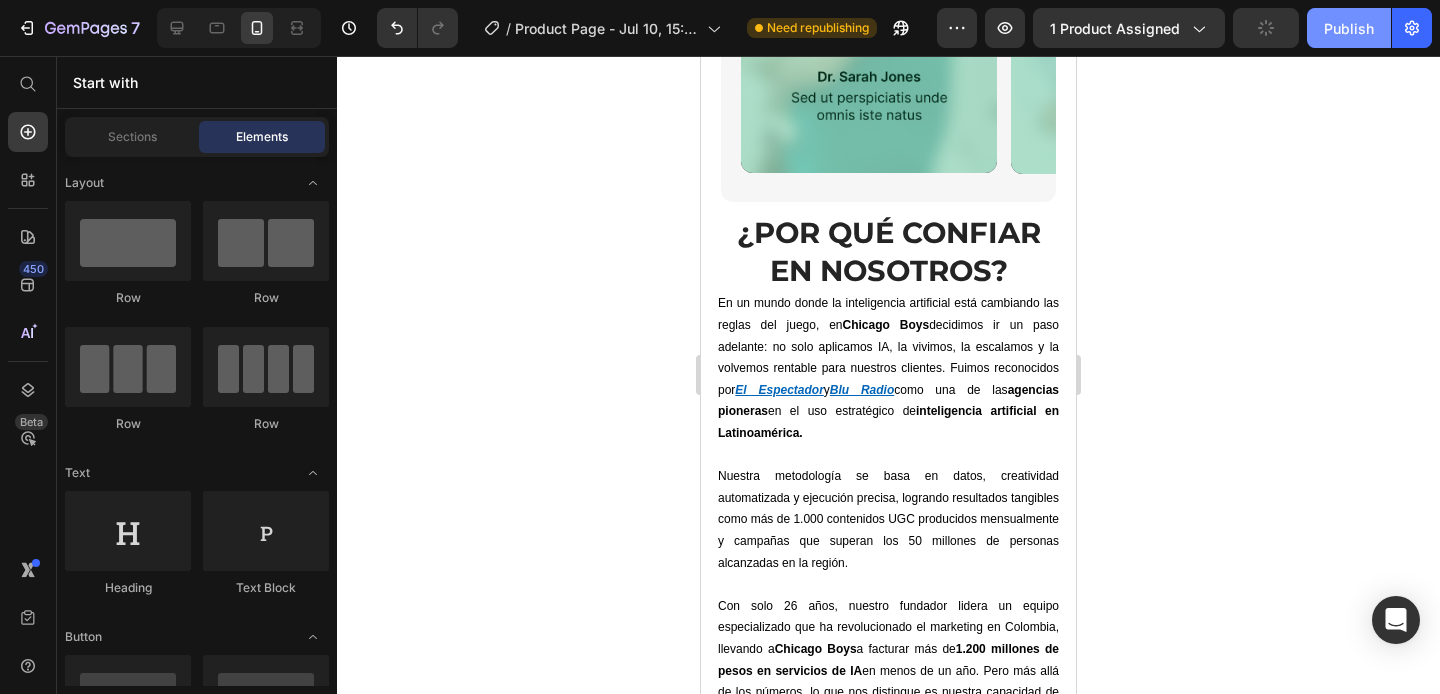 click on "Publish" at bounding box center (1349, 28) 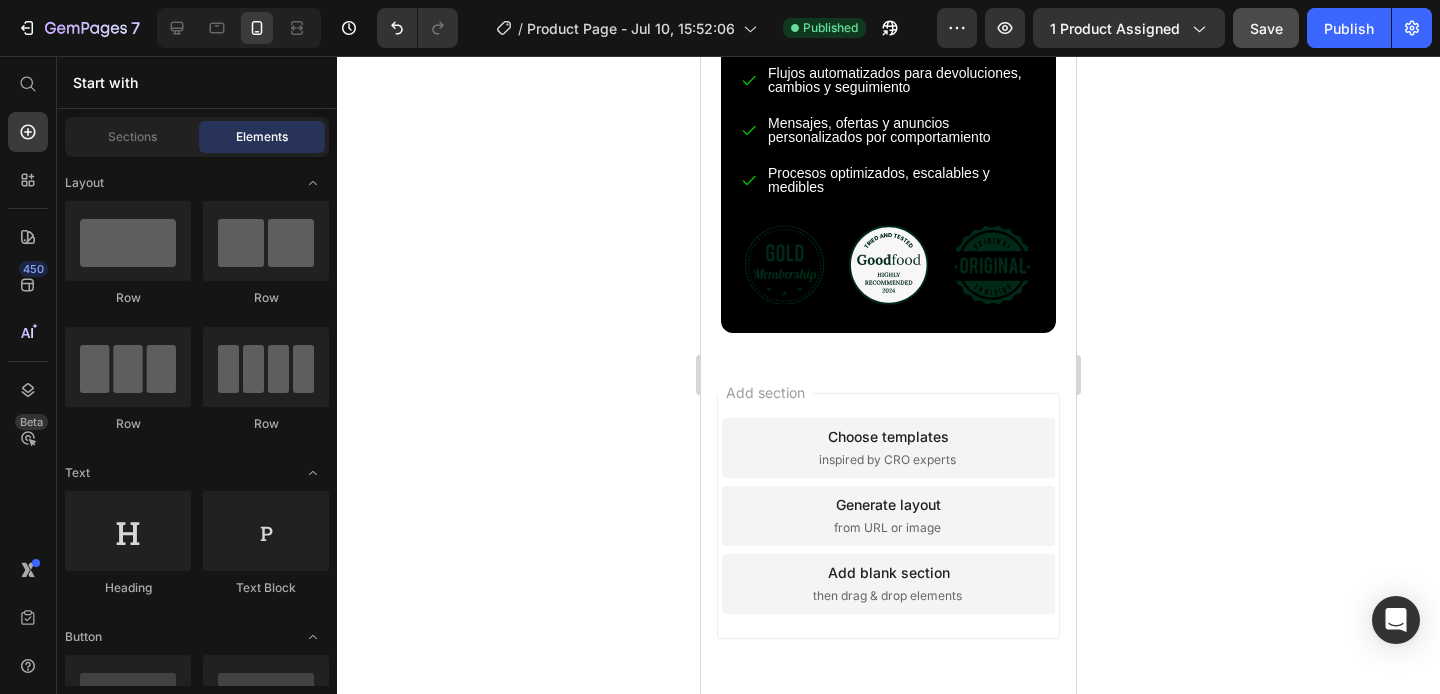 scroll, scrollTop: 4412, scrollLeft: 0, axis: vertical 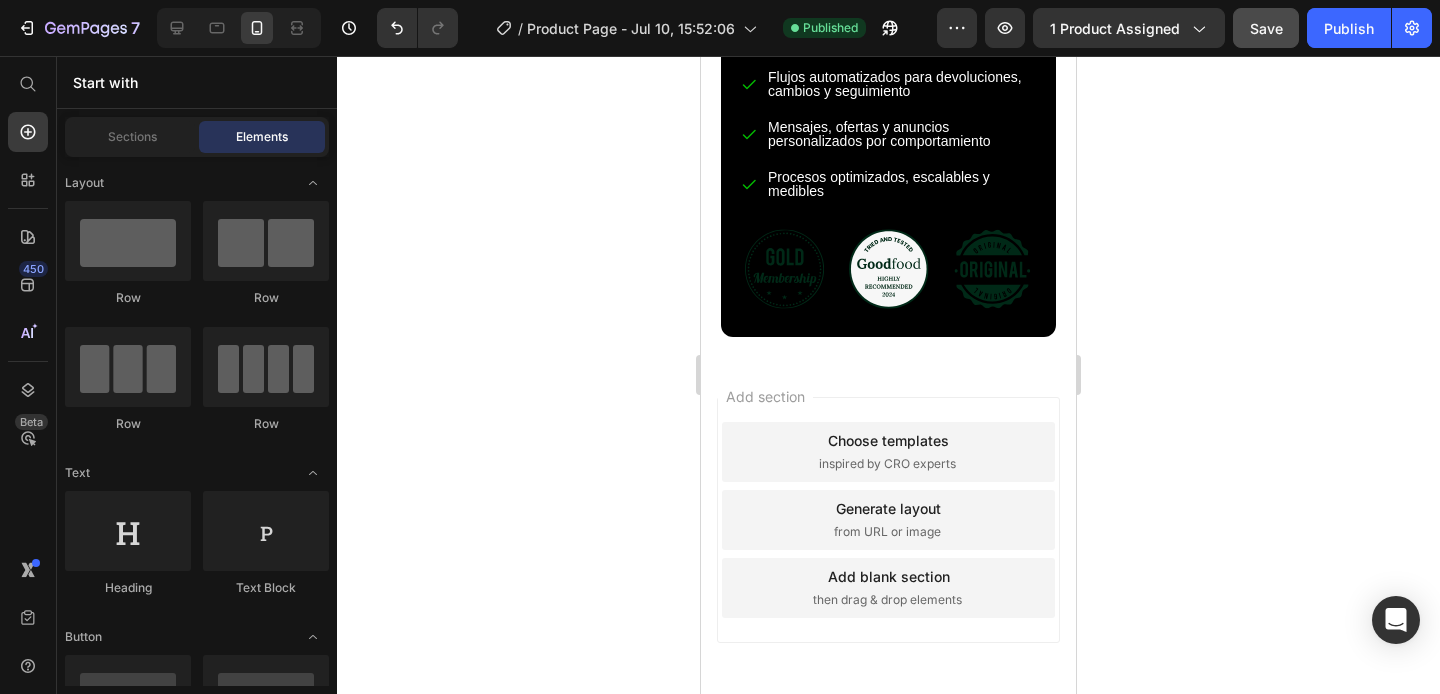 click on "Chicago Boys" at bounding box center (888, -58) 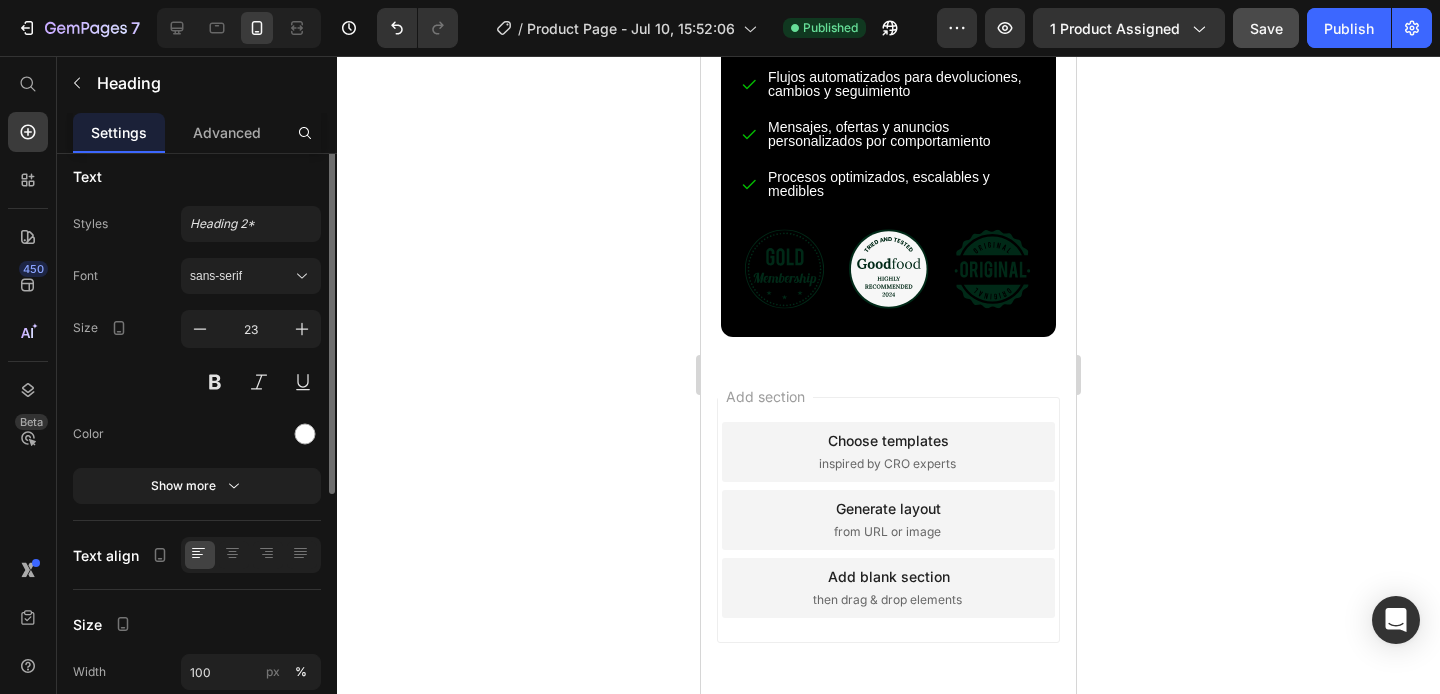 scroll, scrollTop: 0, scrollLeft: 0, axis: both 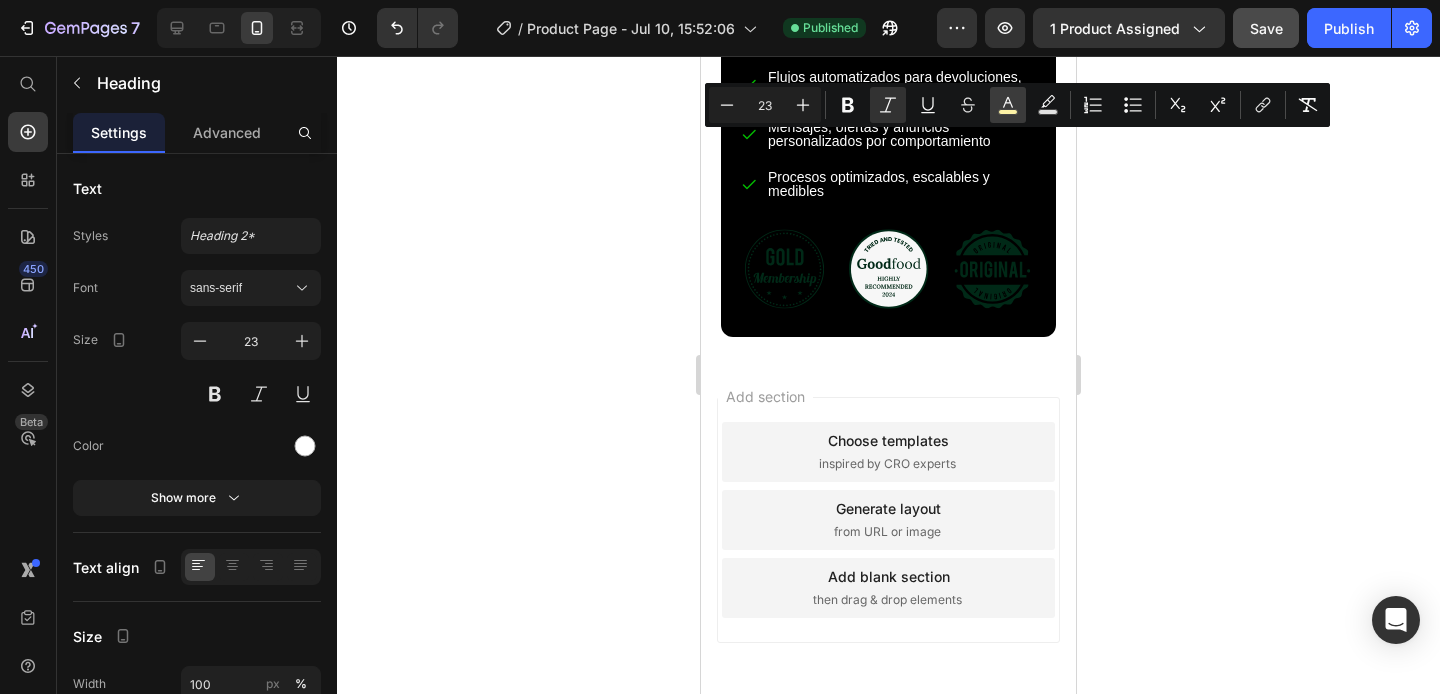 click 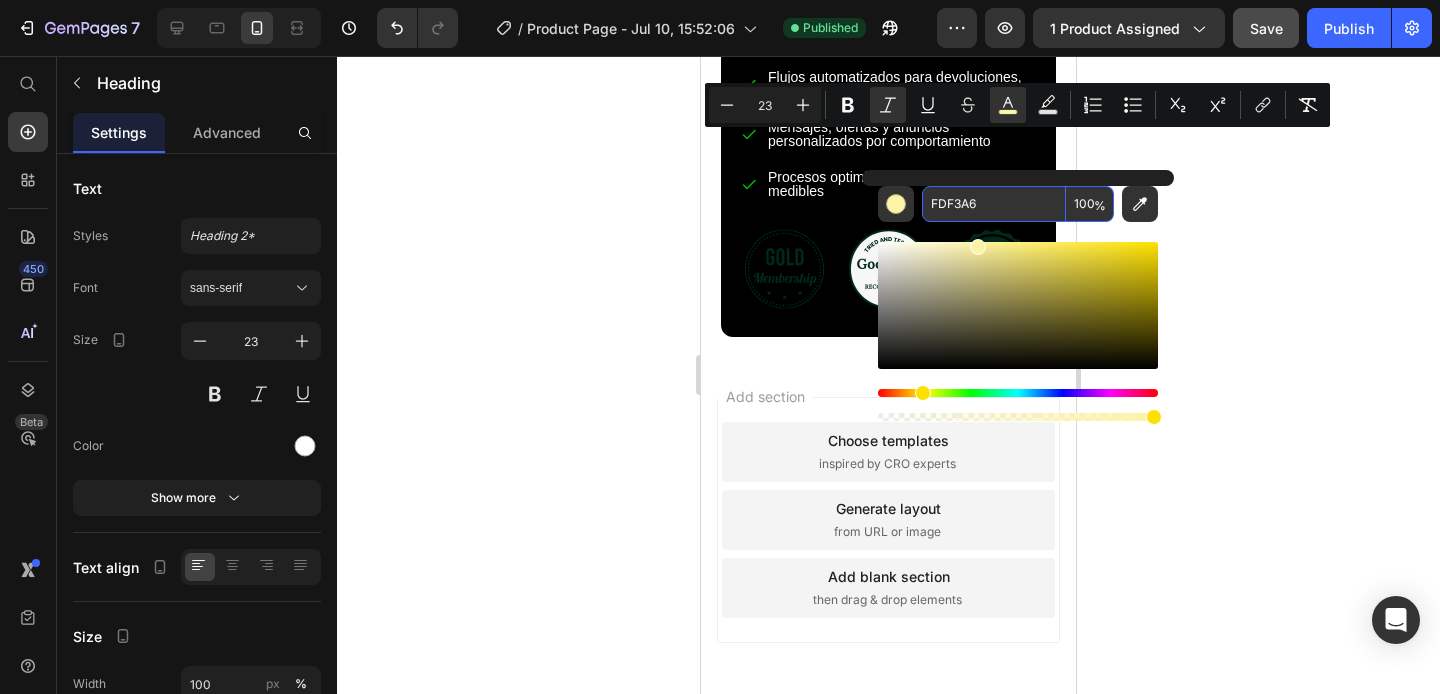 click on "FDF3A6" at bounding box center (994, 204) 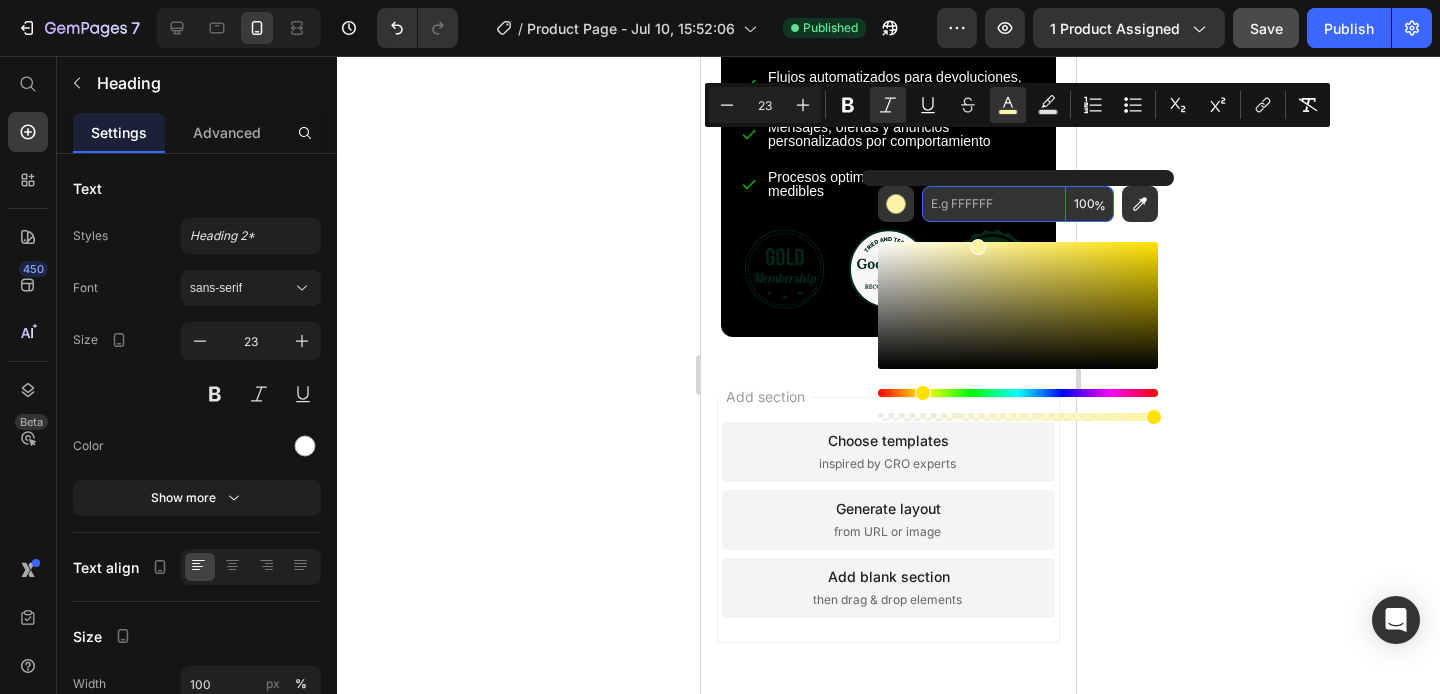 type on "FDF3A6" 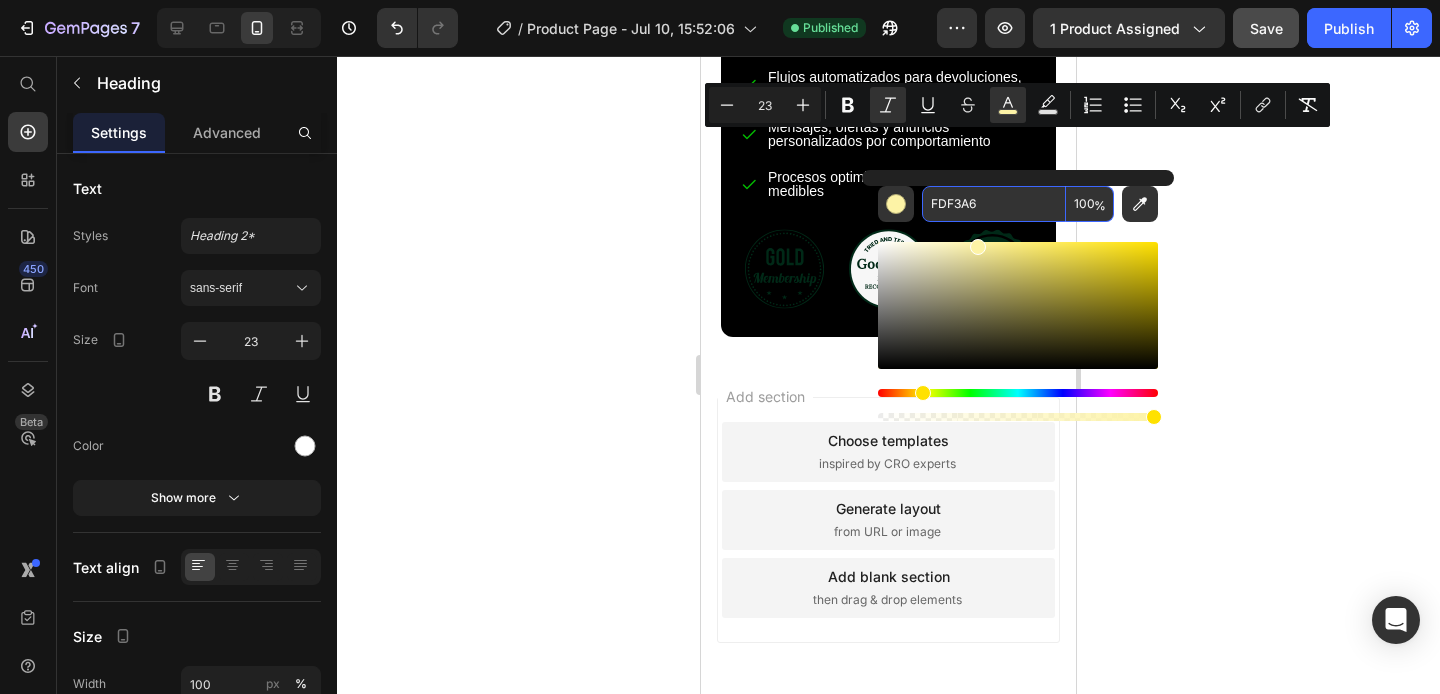click 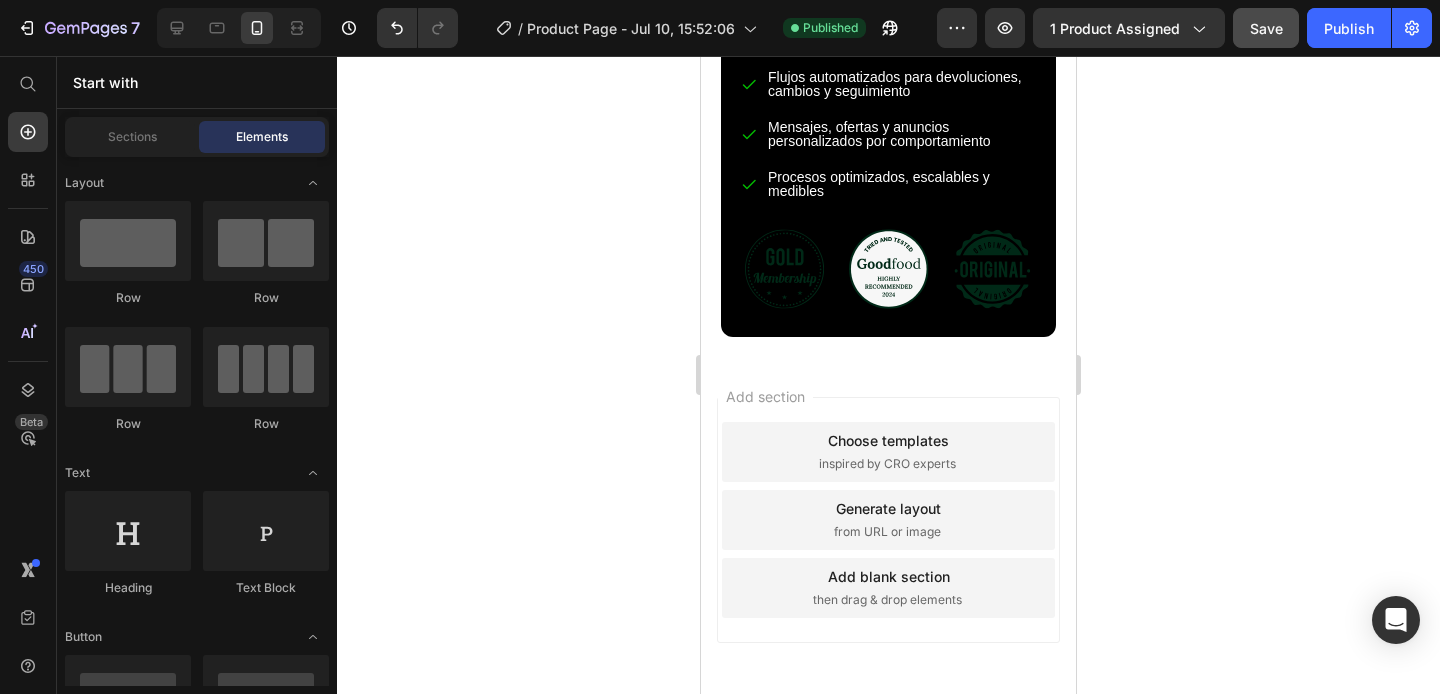 click on "Chicago Boys" at bounding box center [888, -58] 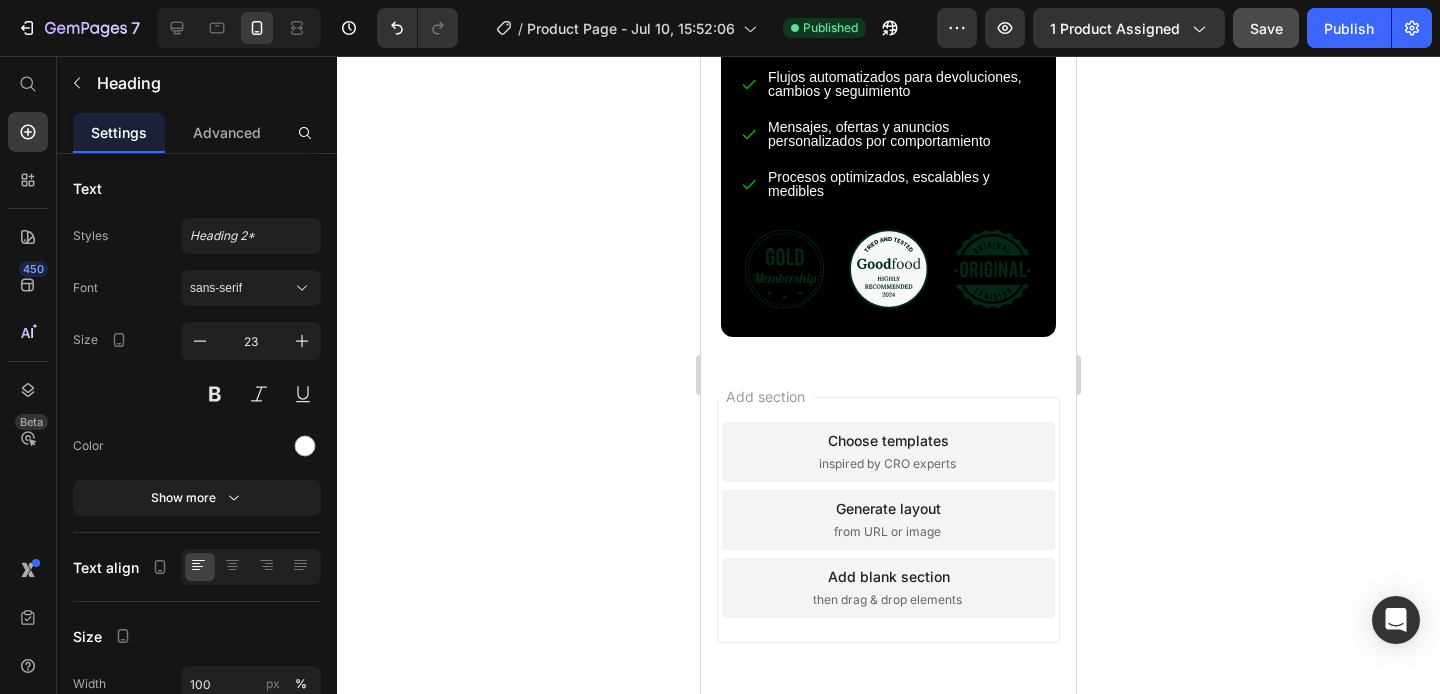 click on "Chicago Boys" at bounding box center (888, -58) 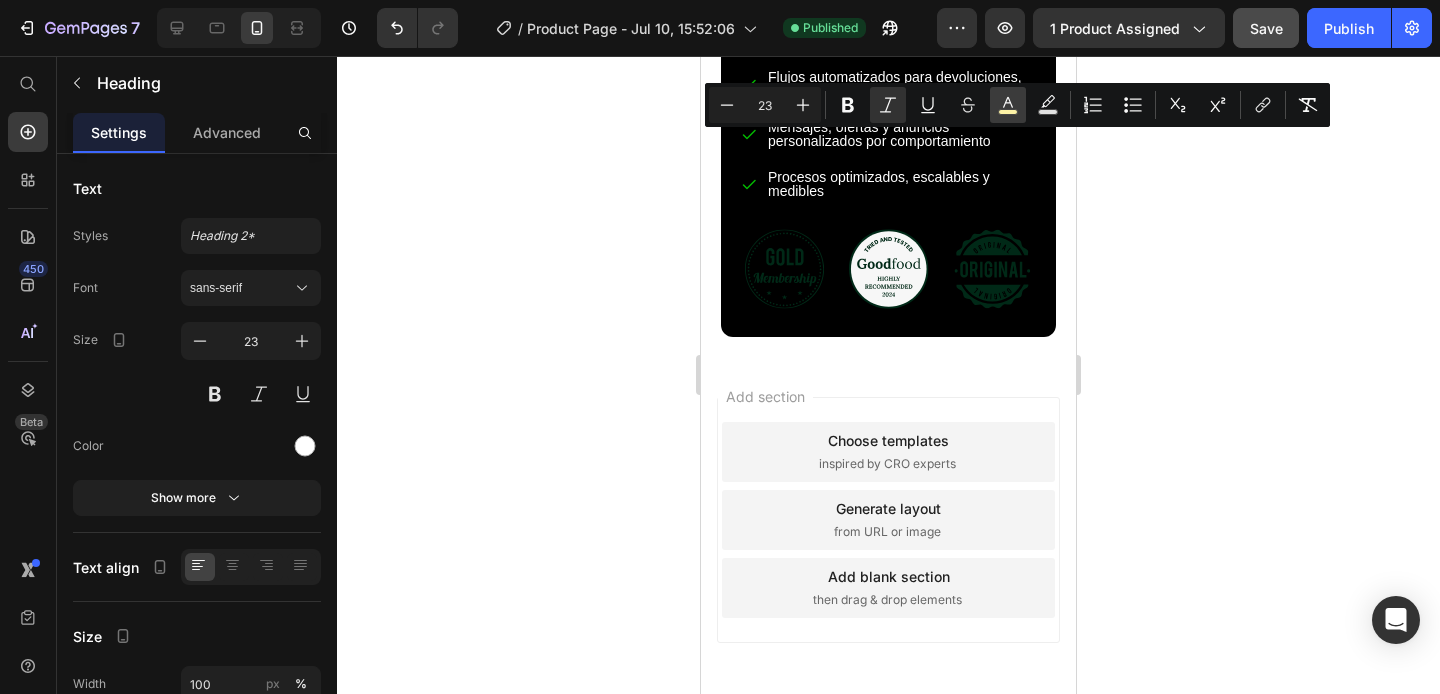 click 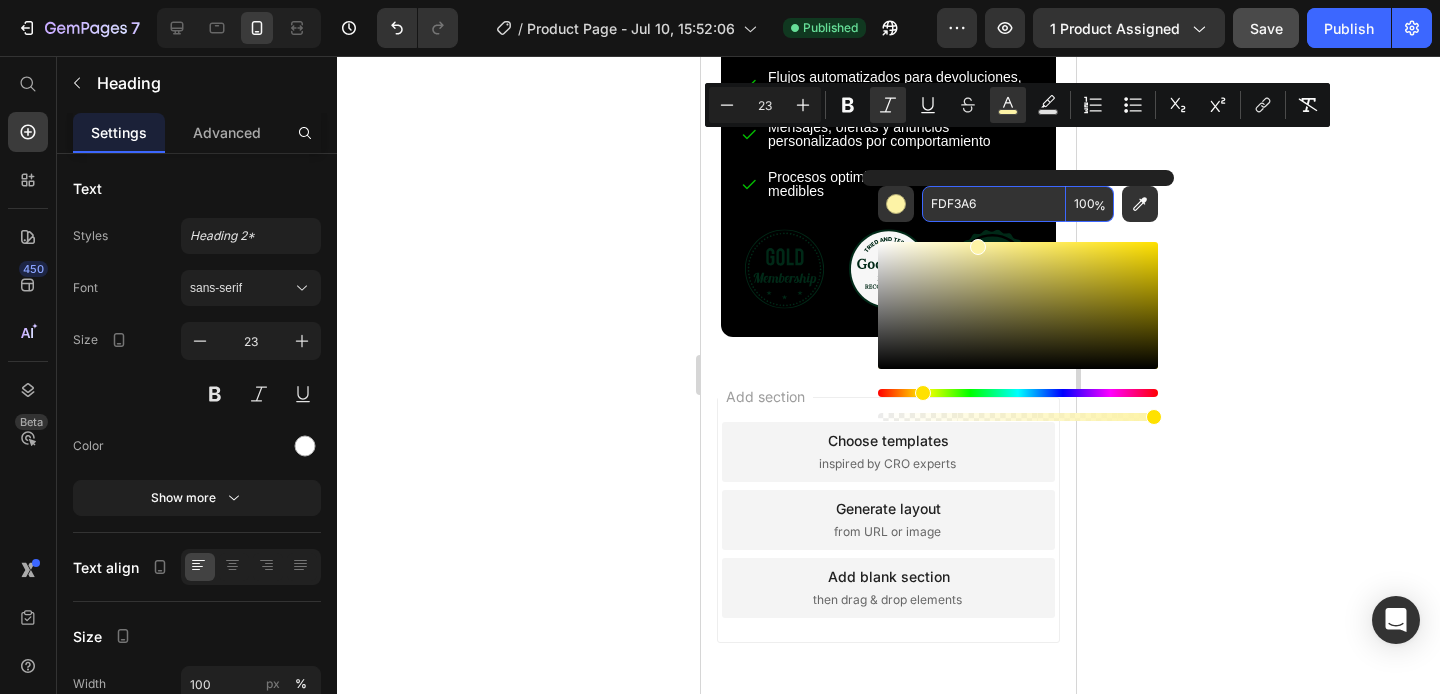 click on "FDF3A6" at bounding box center [994, 204] 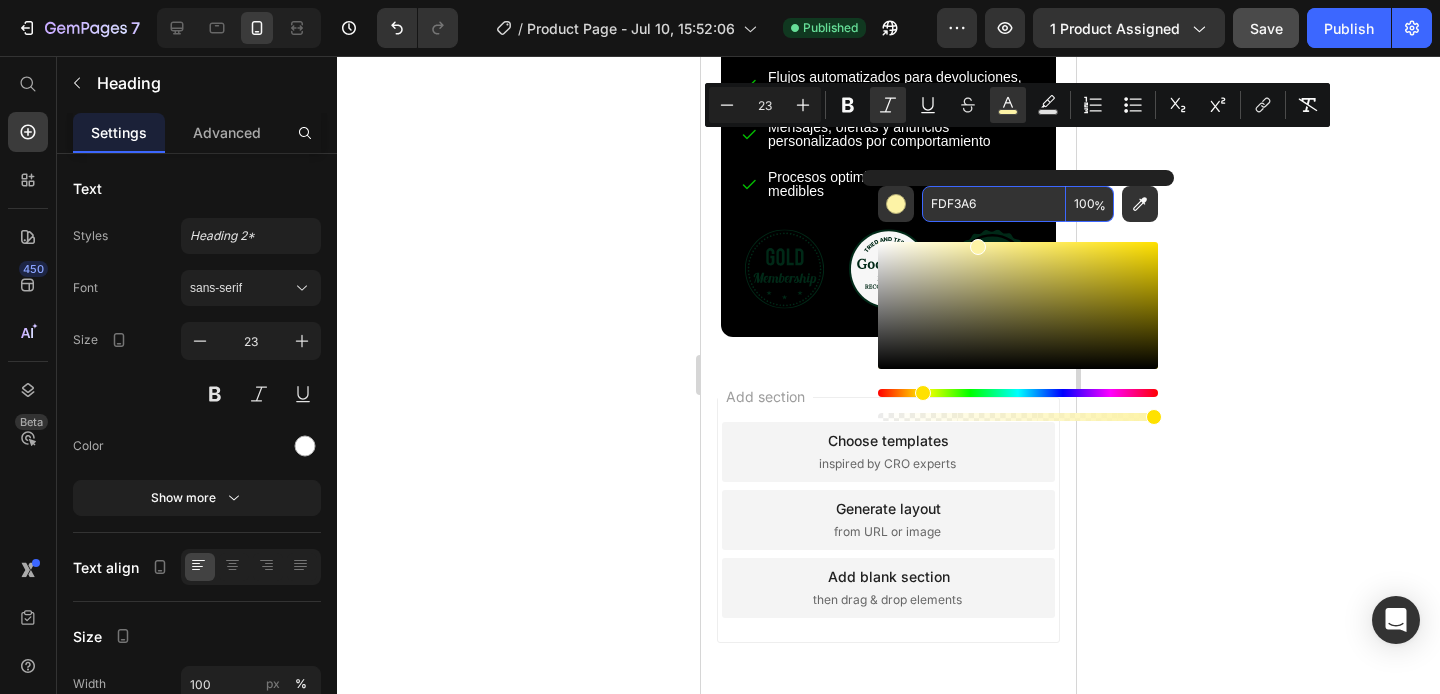 click 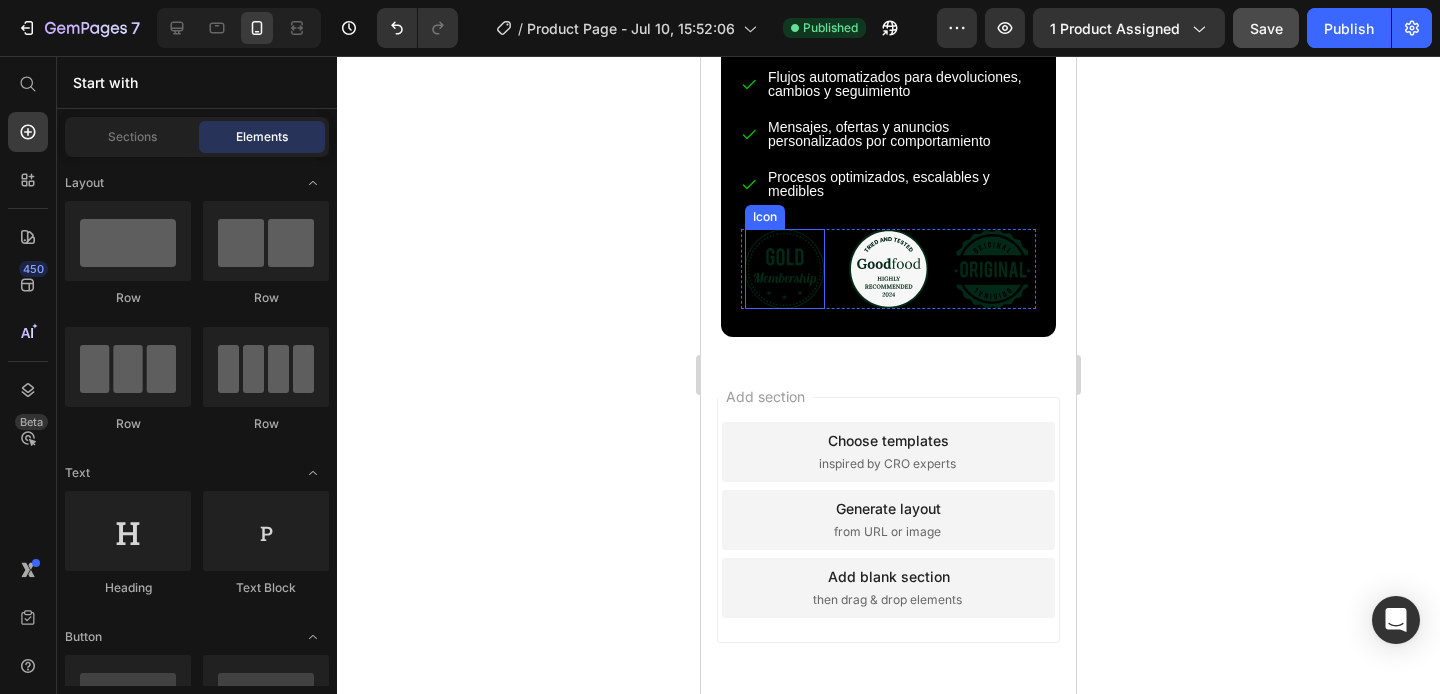 click 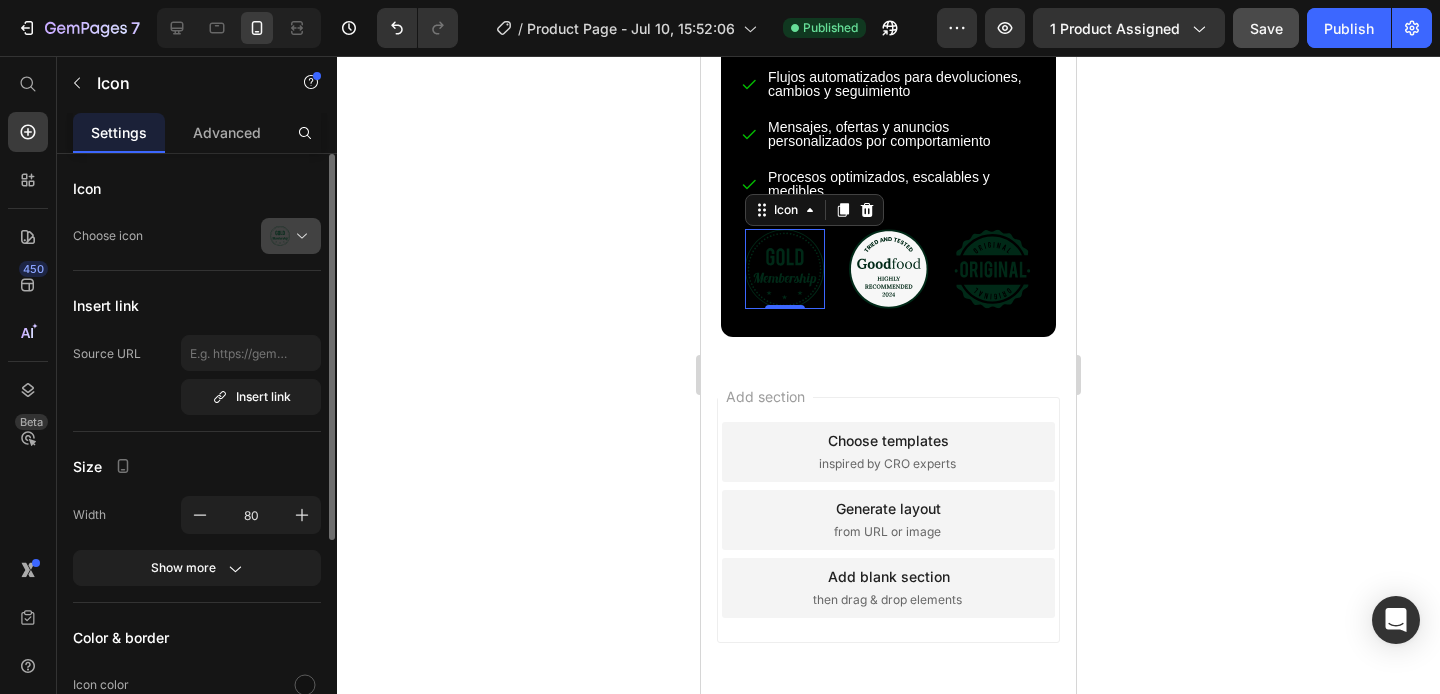 click at bounding box center [299, 236] 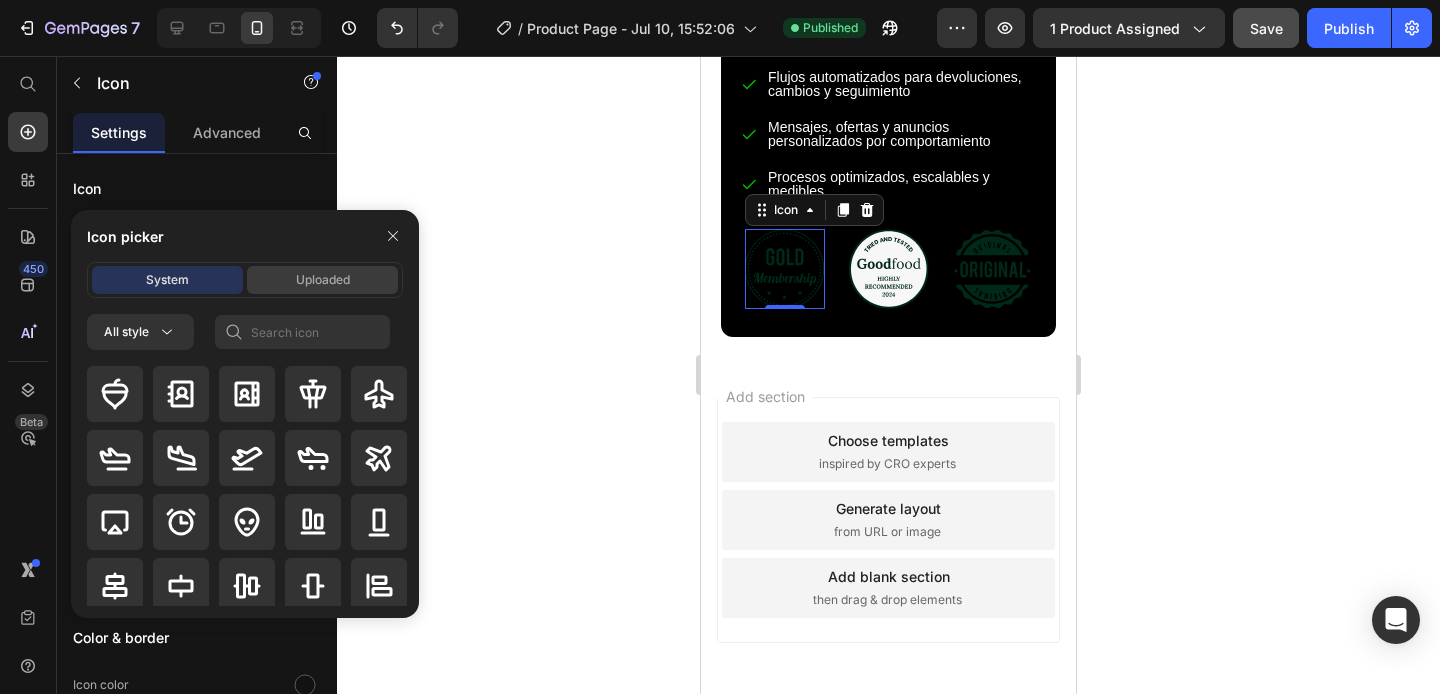 click on "Uploaded" at bounding box center [323, 280] 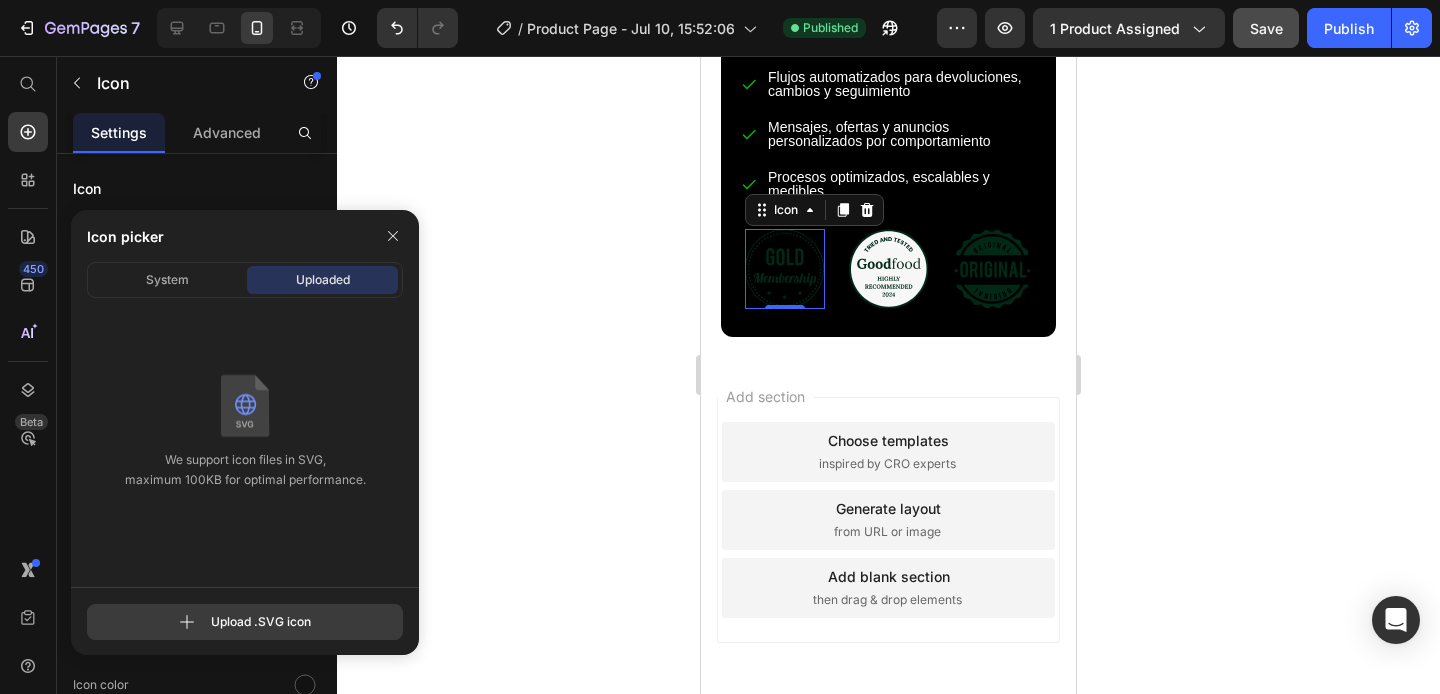click 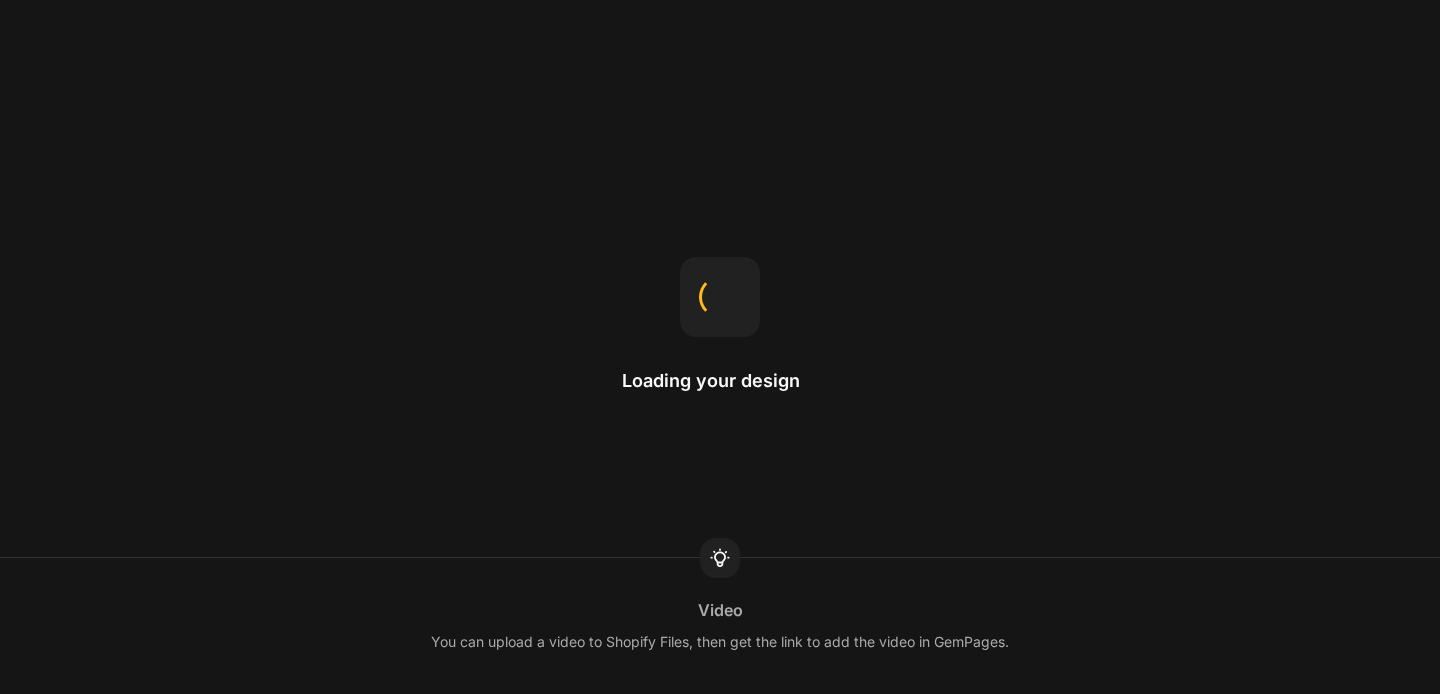 scroll, scrollTop: 0, scrollLeft: 0, axis: both 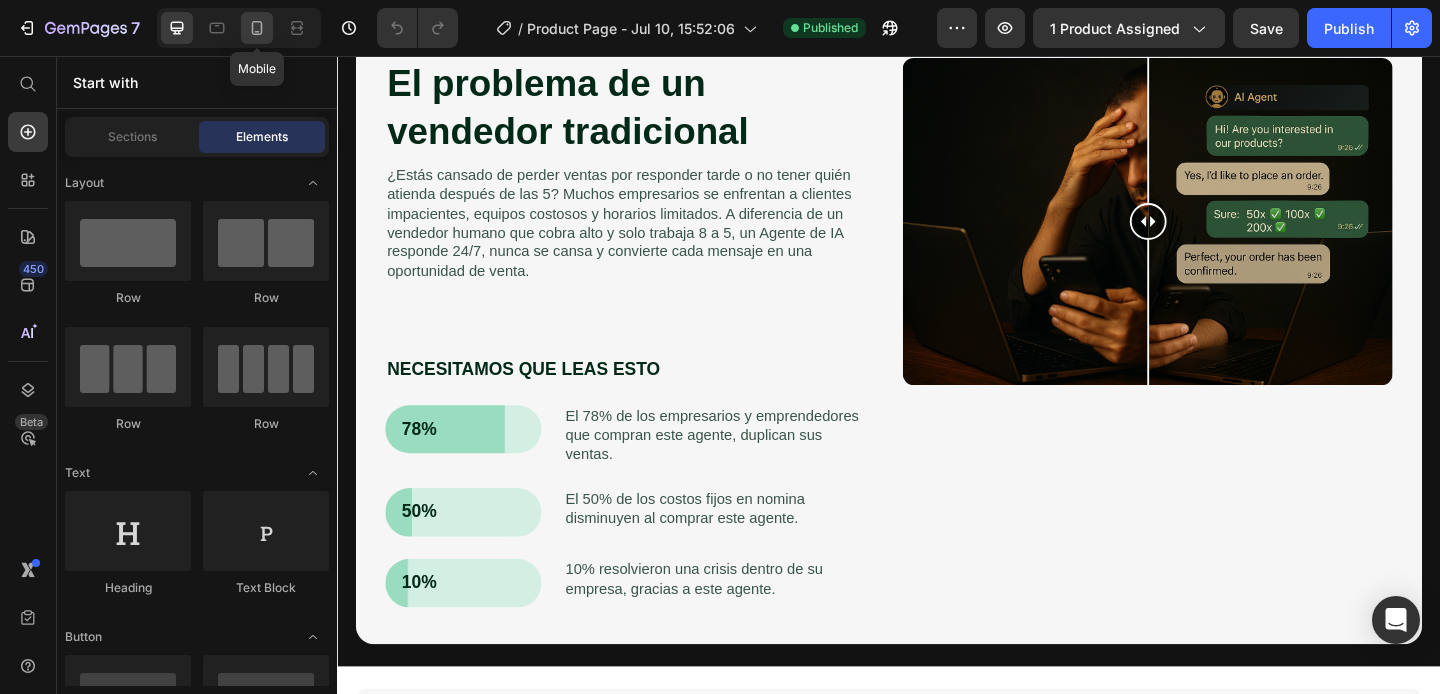 click 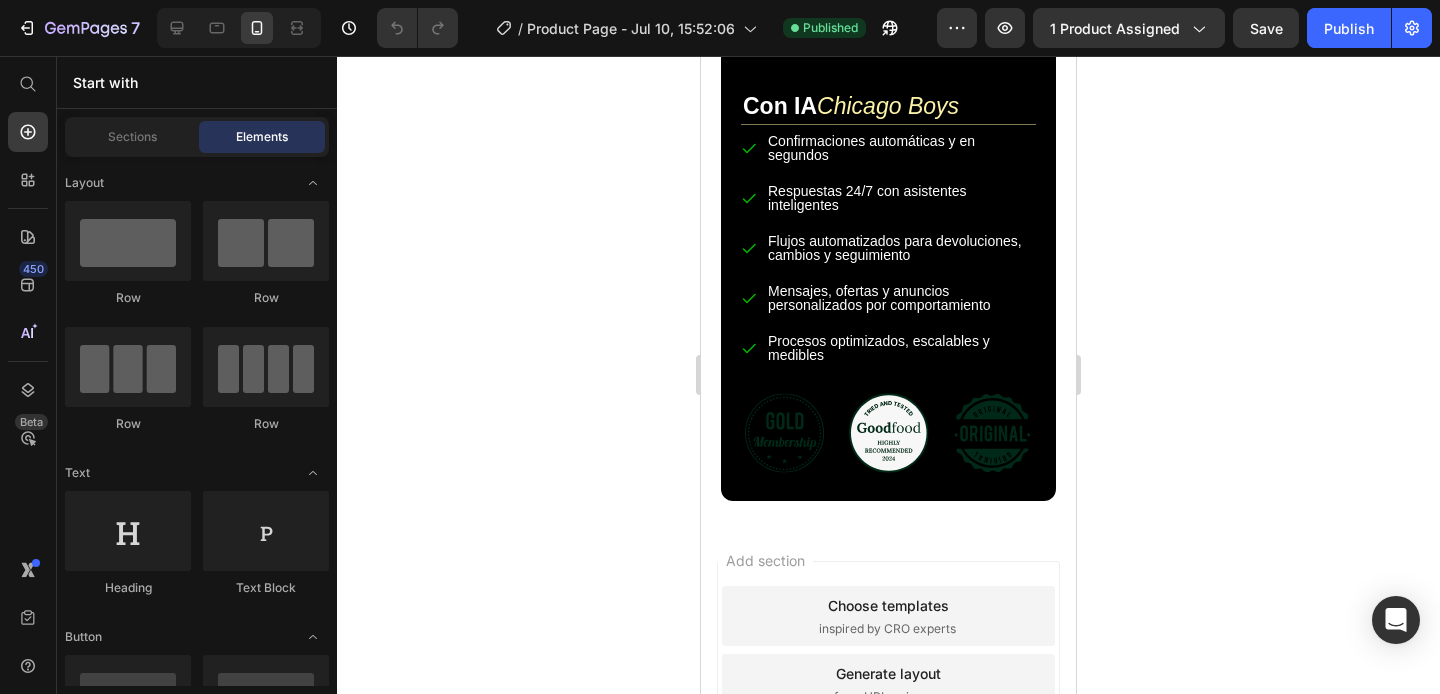 scroll, scrollTop: 4548, scrollLeft: 0, axis: vertical 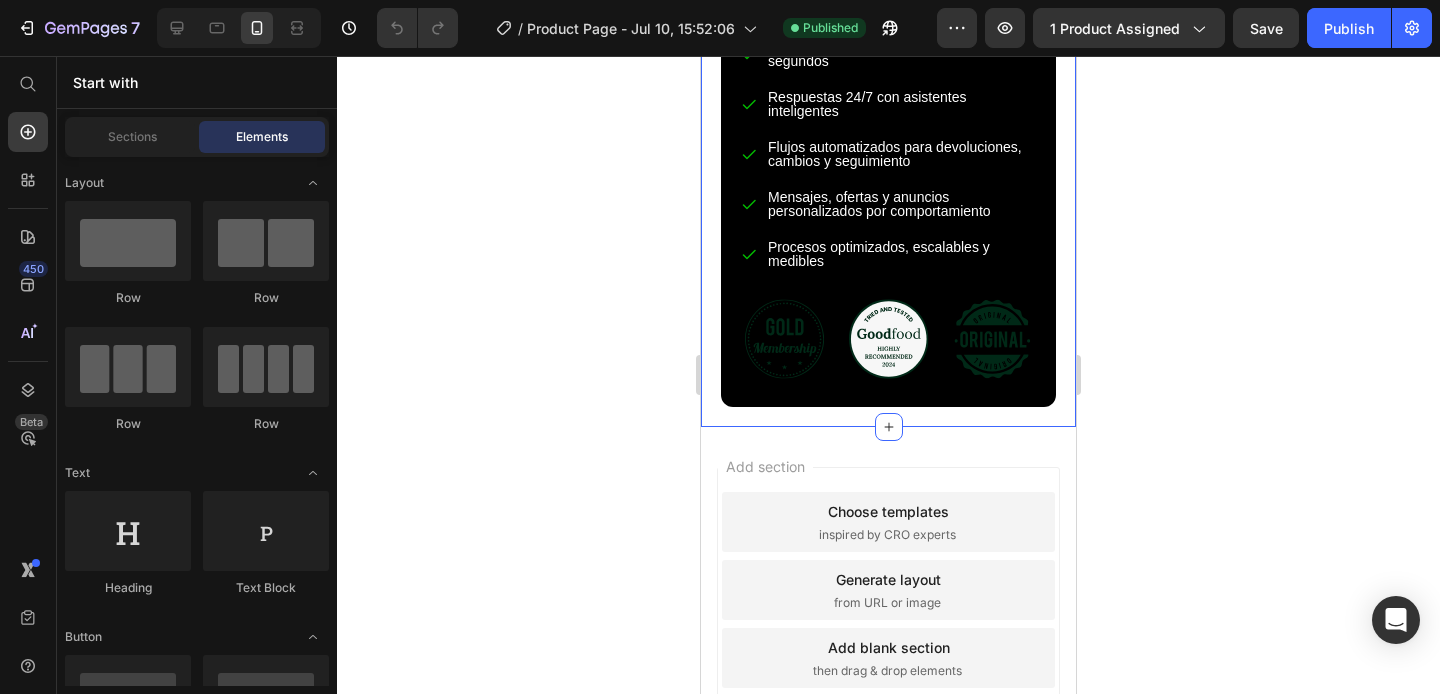 click 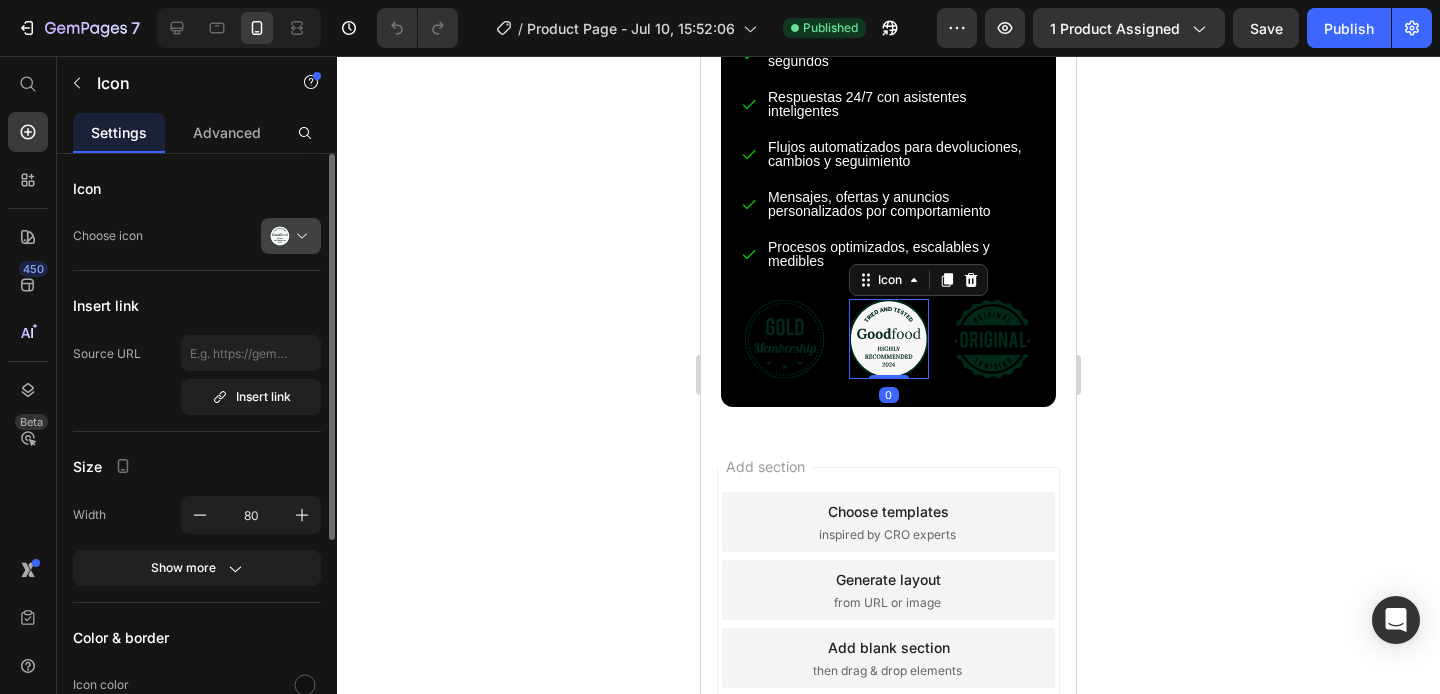 click at bounding box center [299, 236] 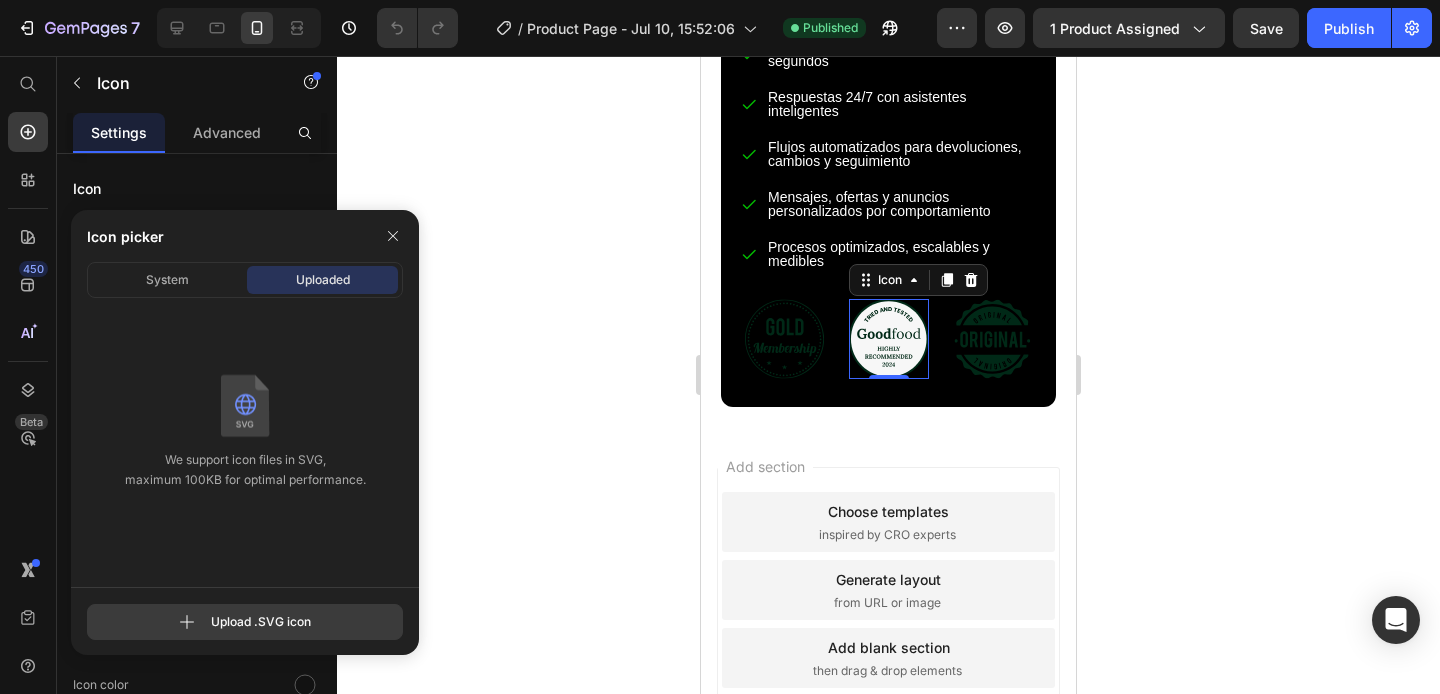 click 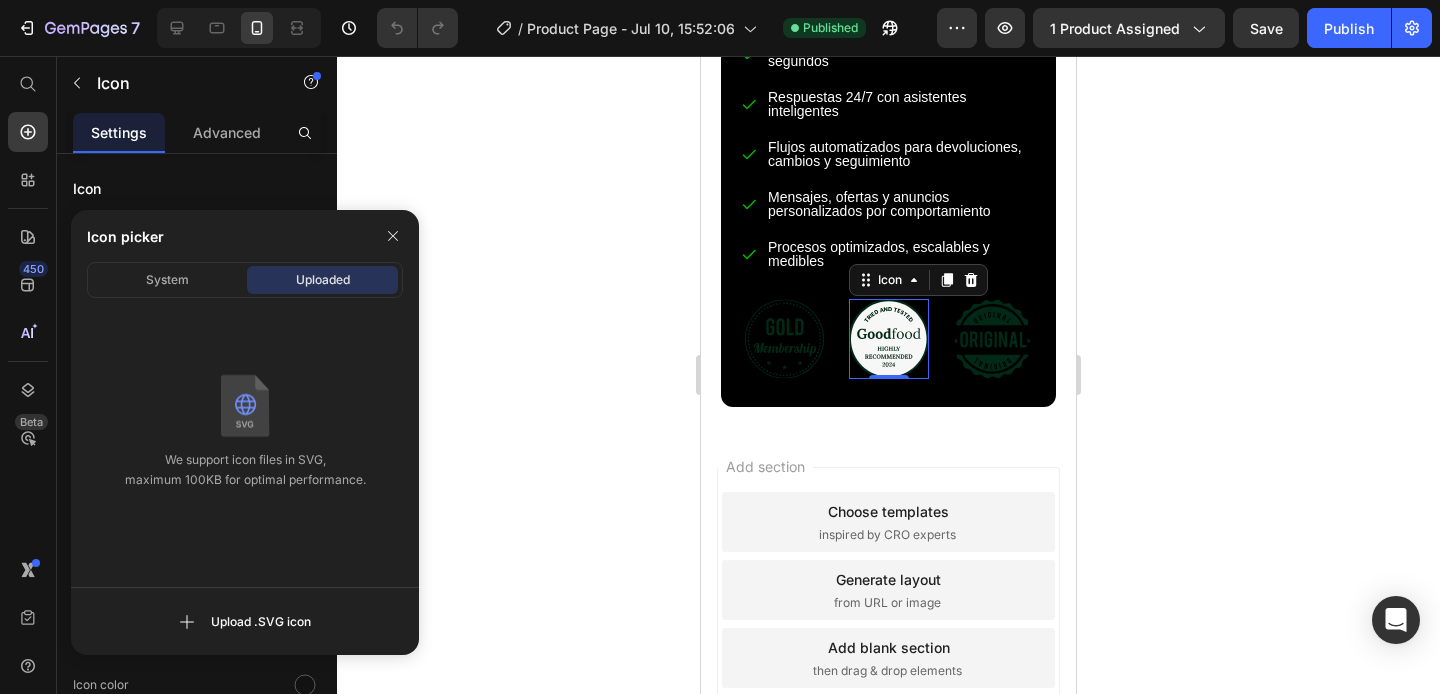 type on "C:\fakepath\1.svg" 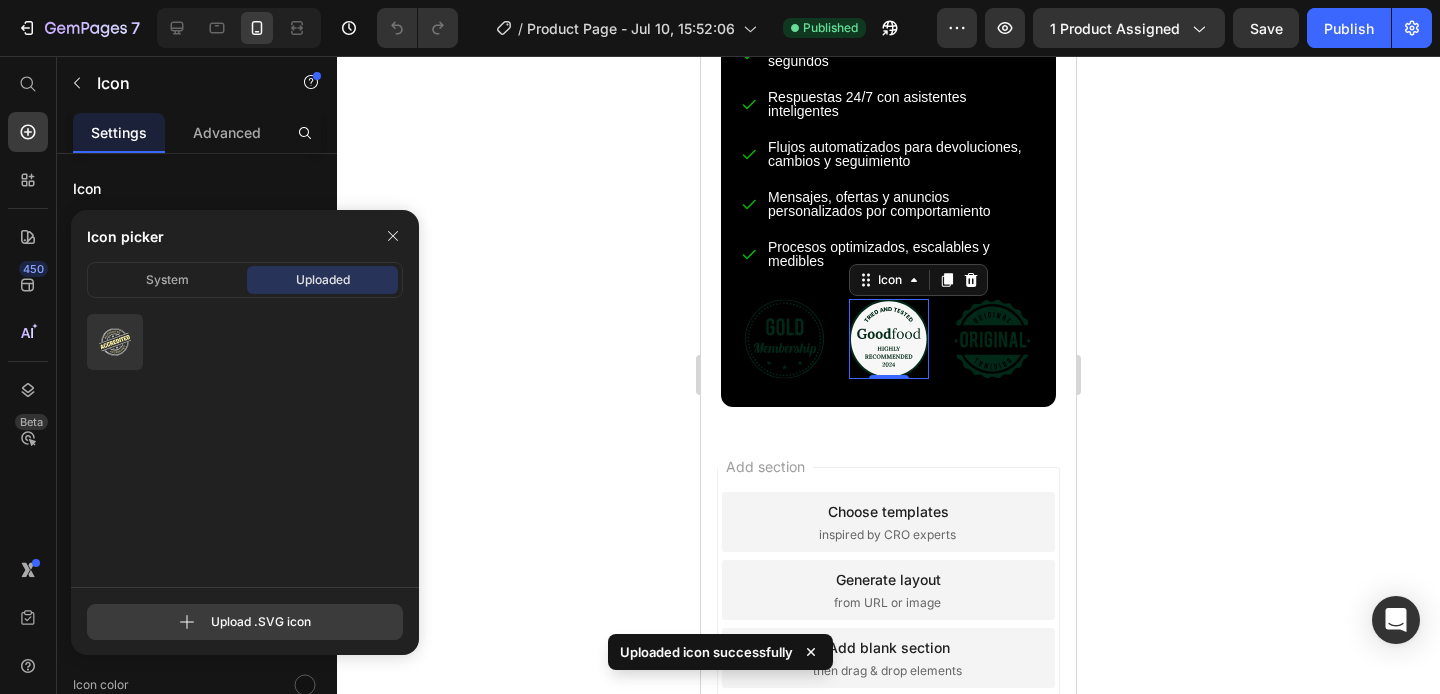 click 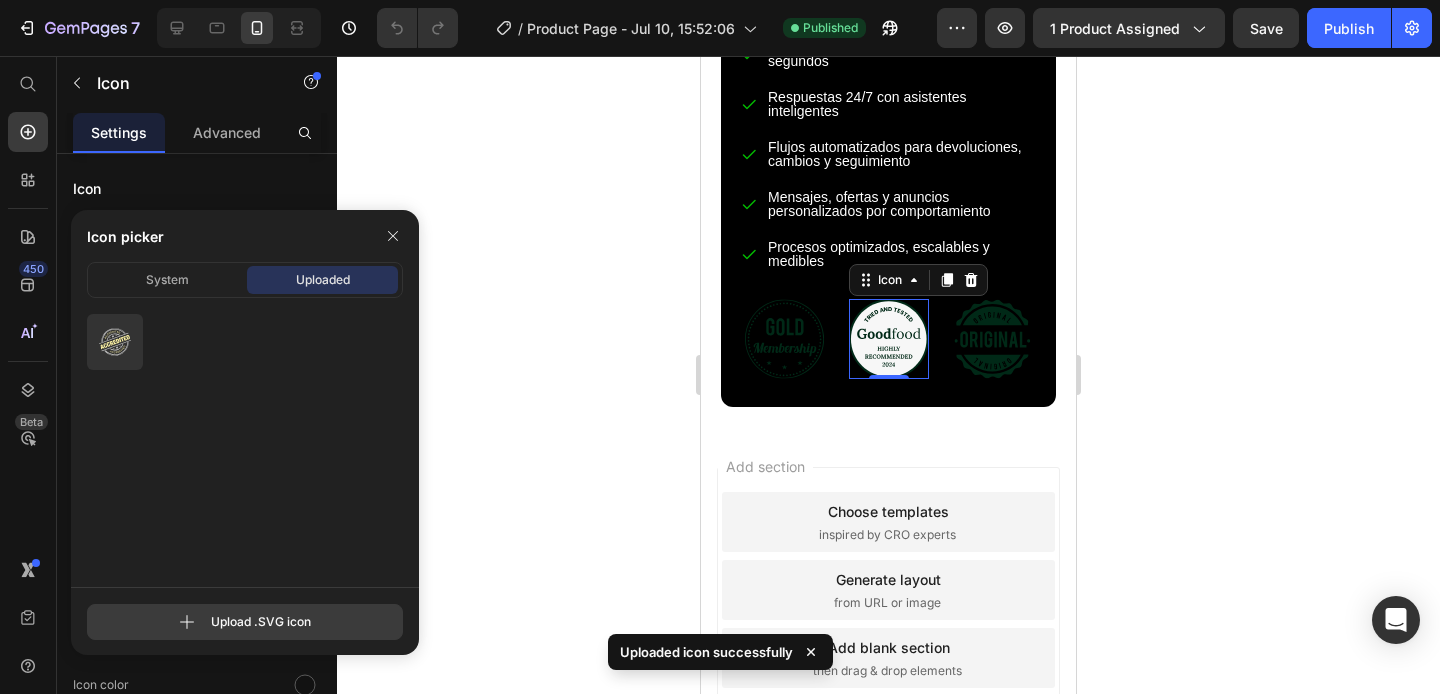 type on "C:\fakepath\2.svg" 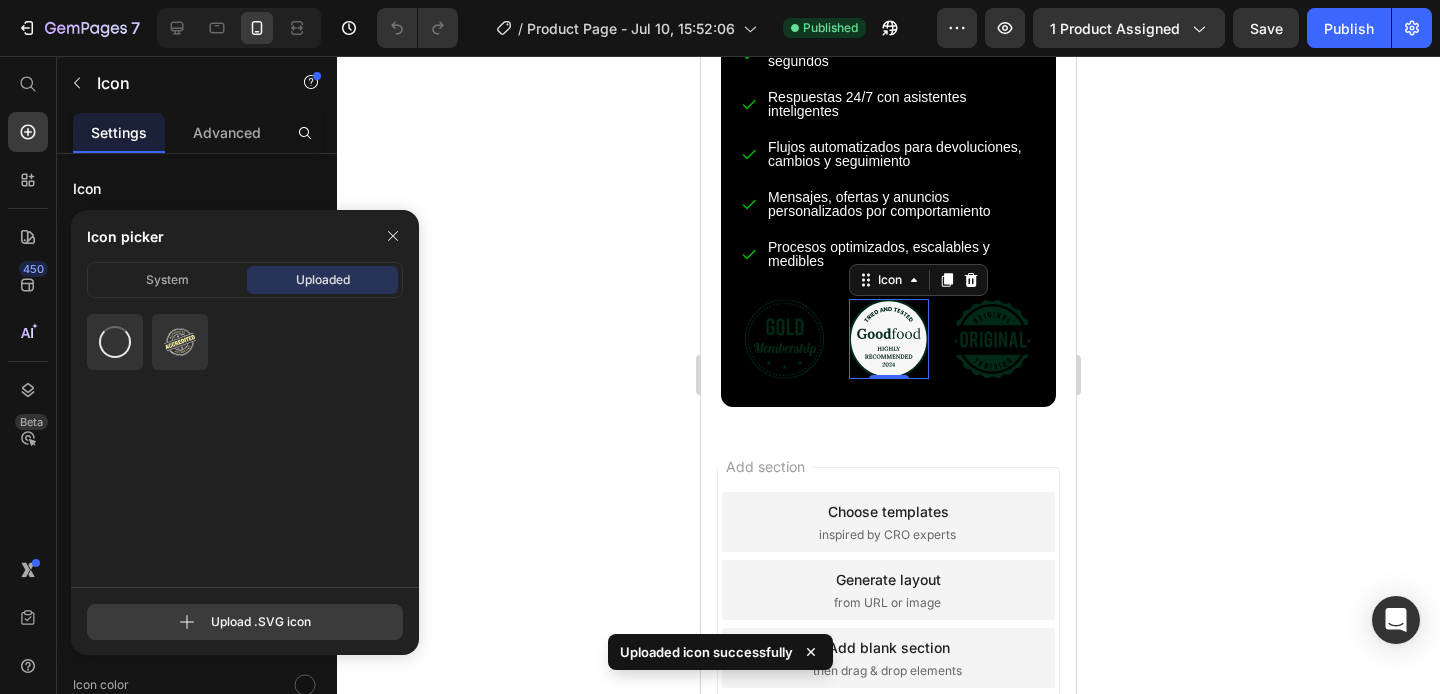 click 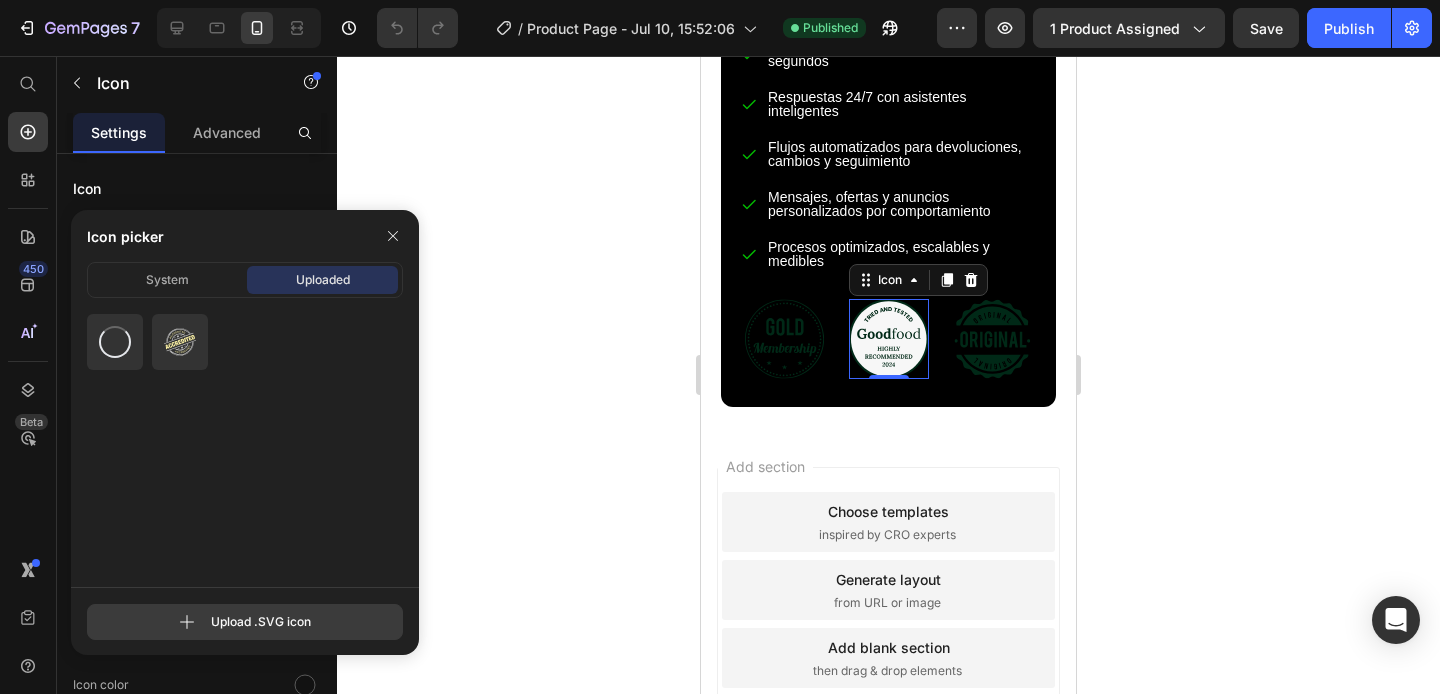 type on "C:\fakepath\3.svg" 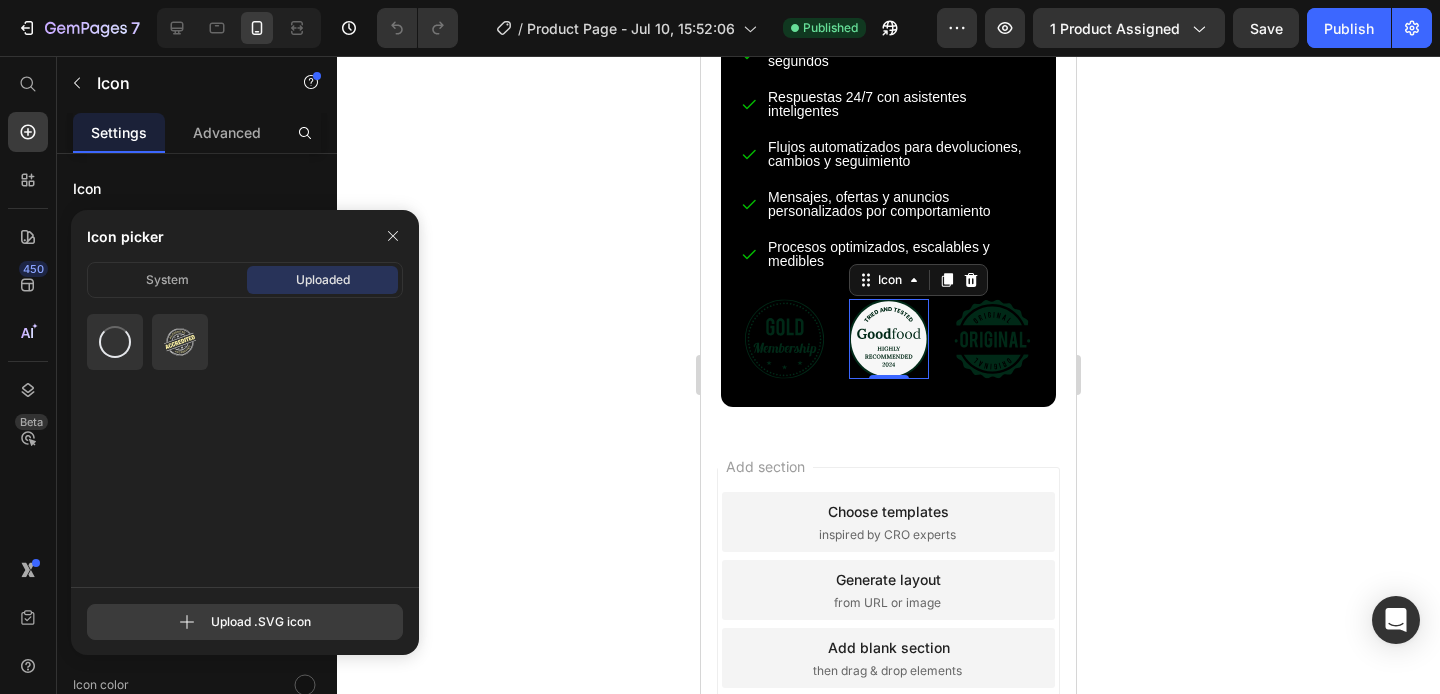 type 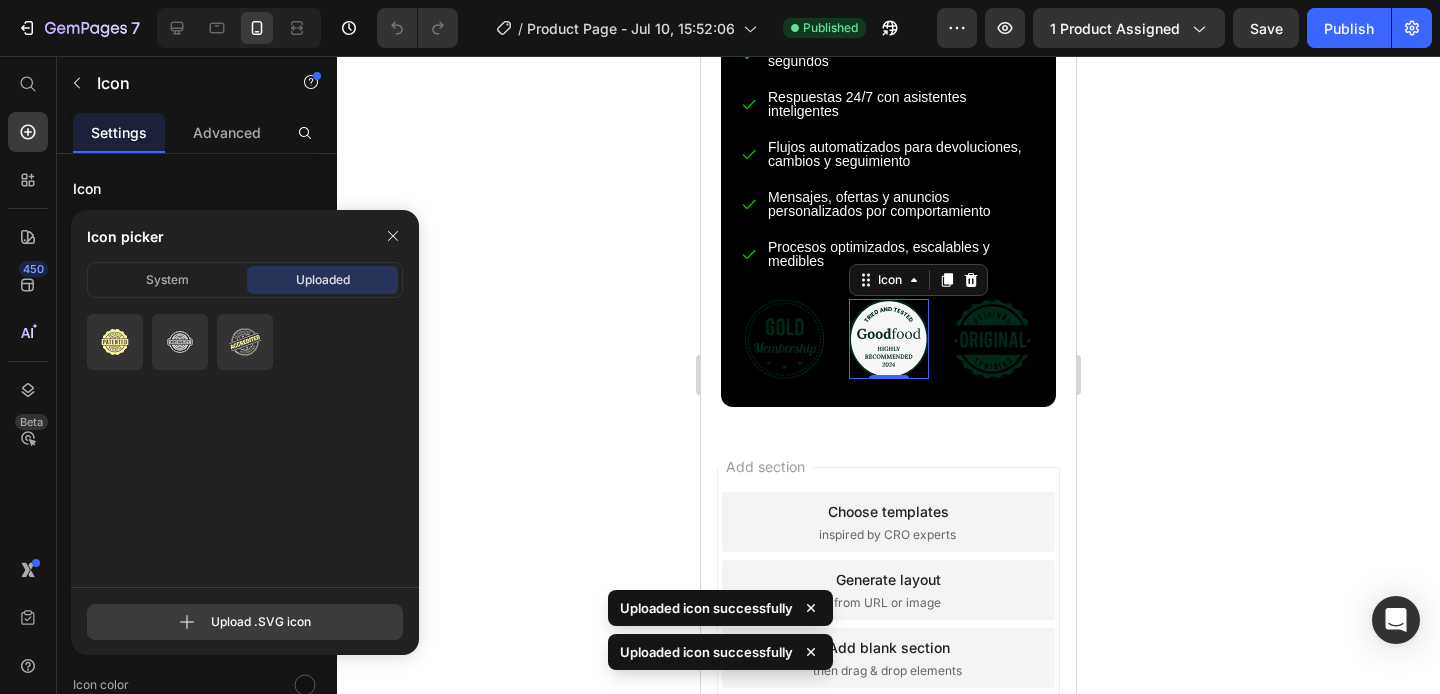 click 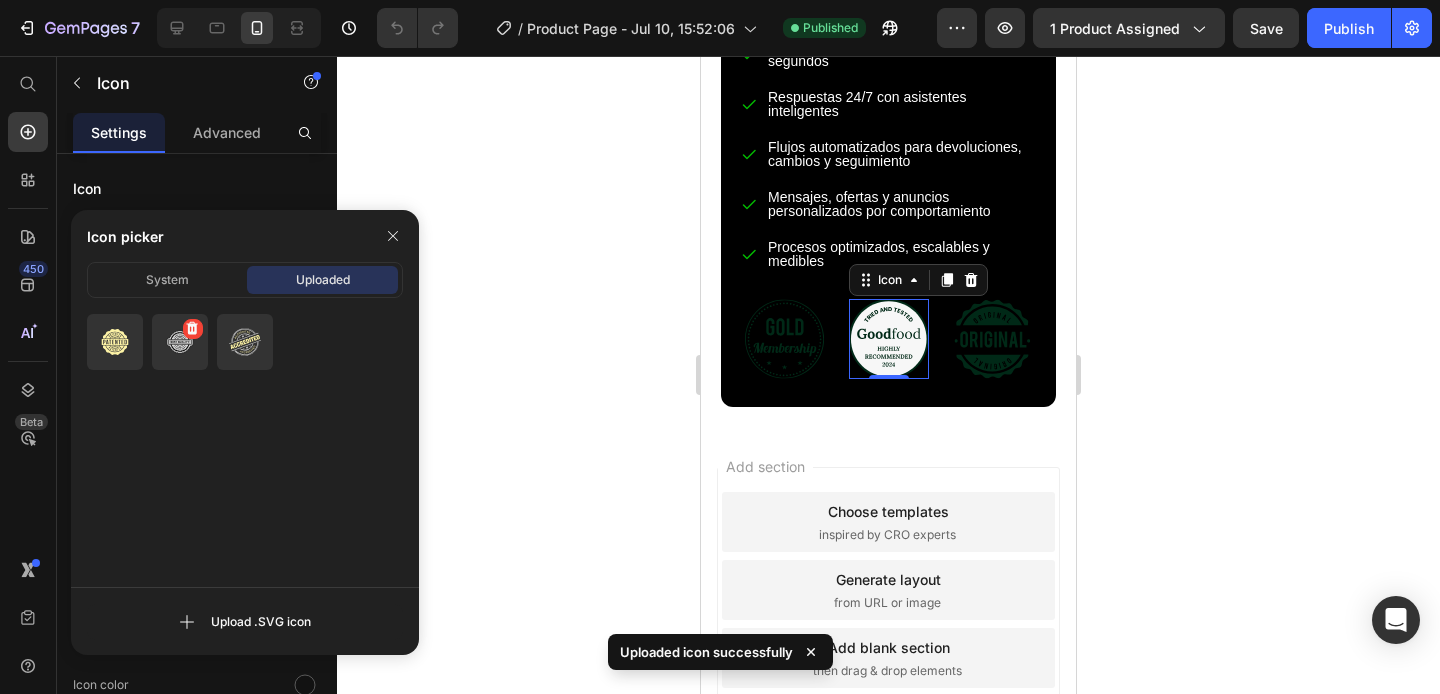 click at bounding box center (180, 342) 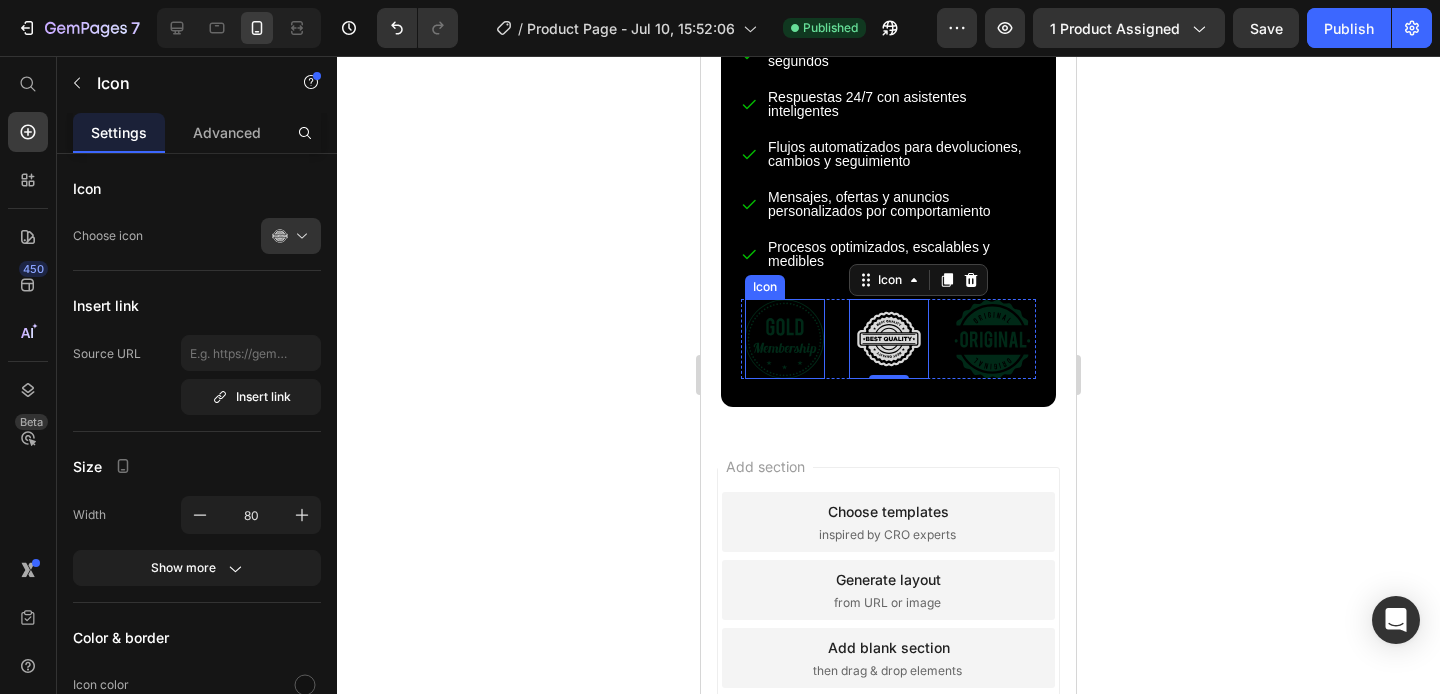 click 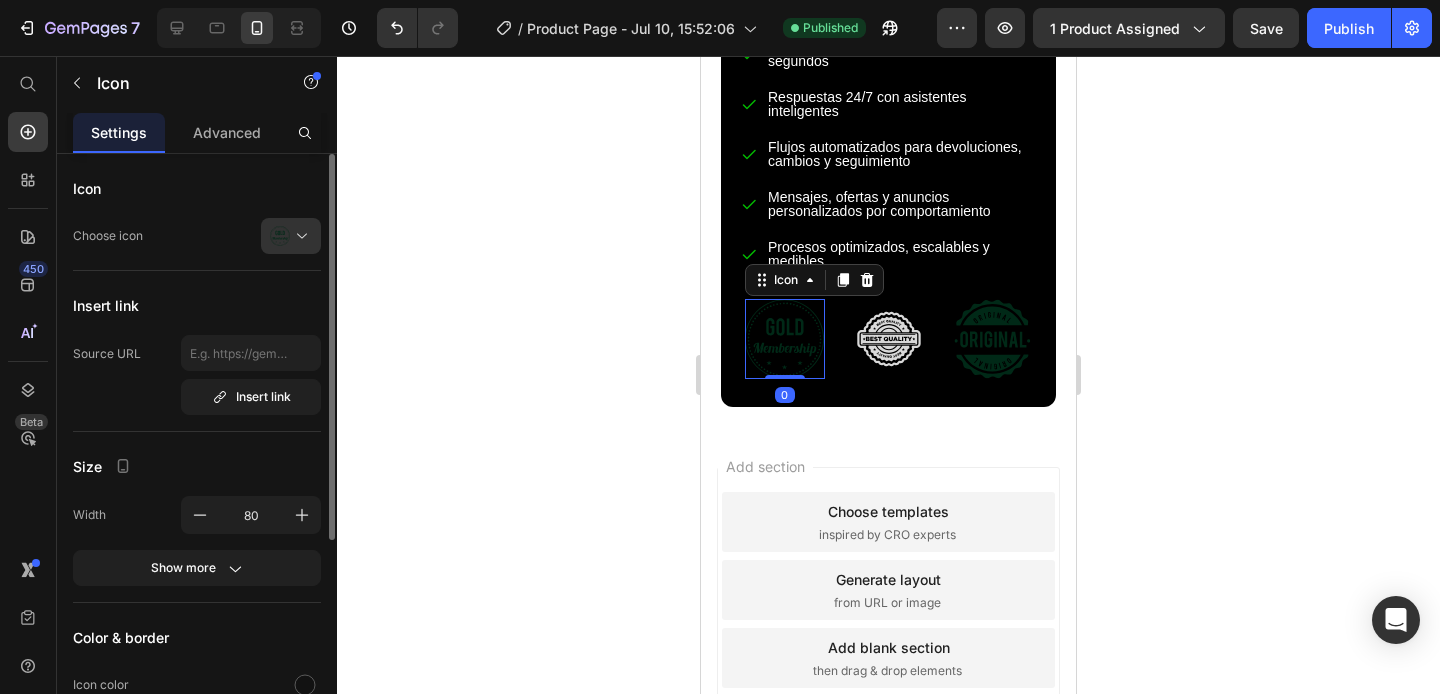 click on "Icon Choose icon" 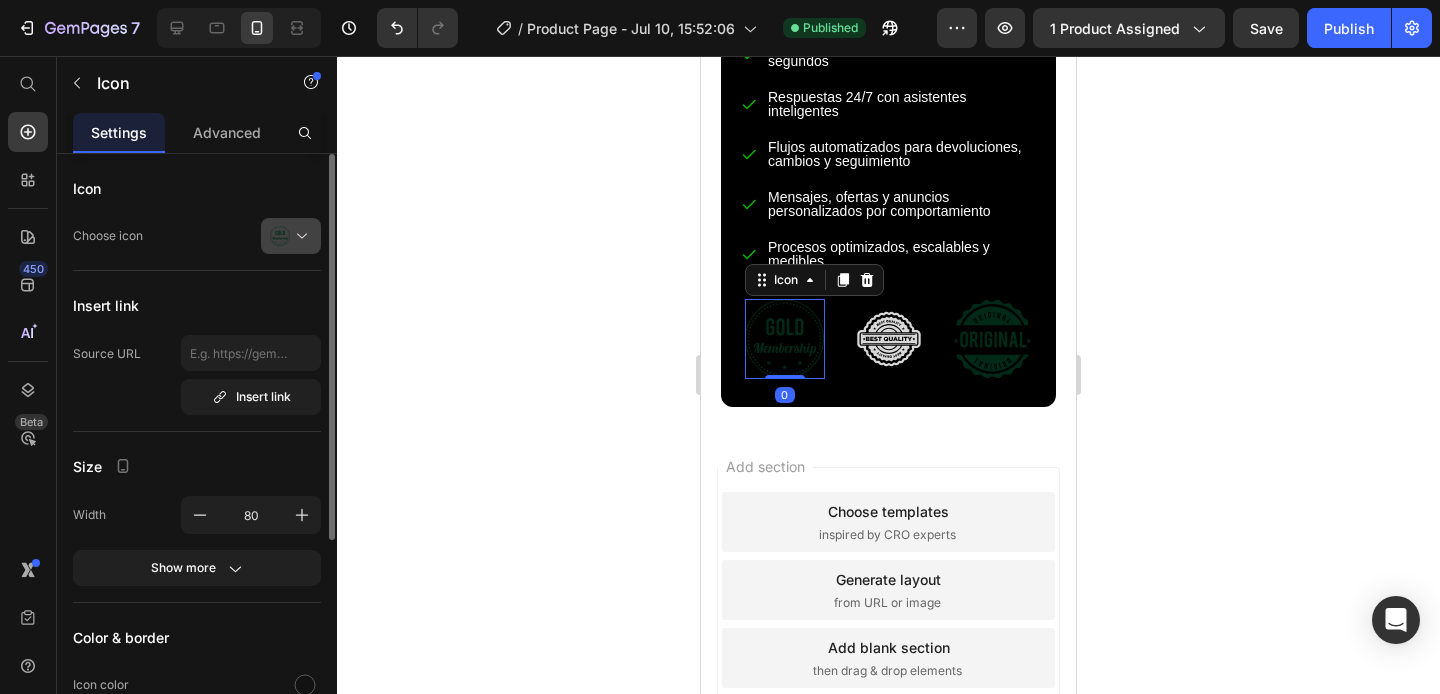 click at bounding box center (299, 236) 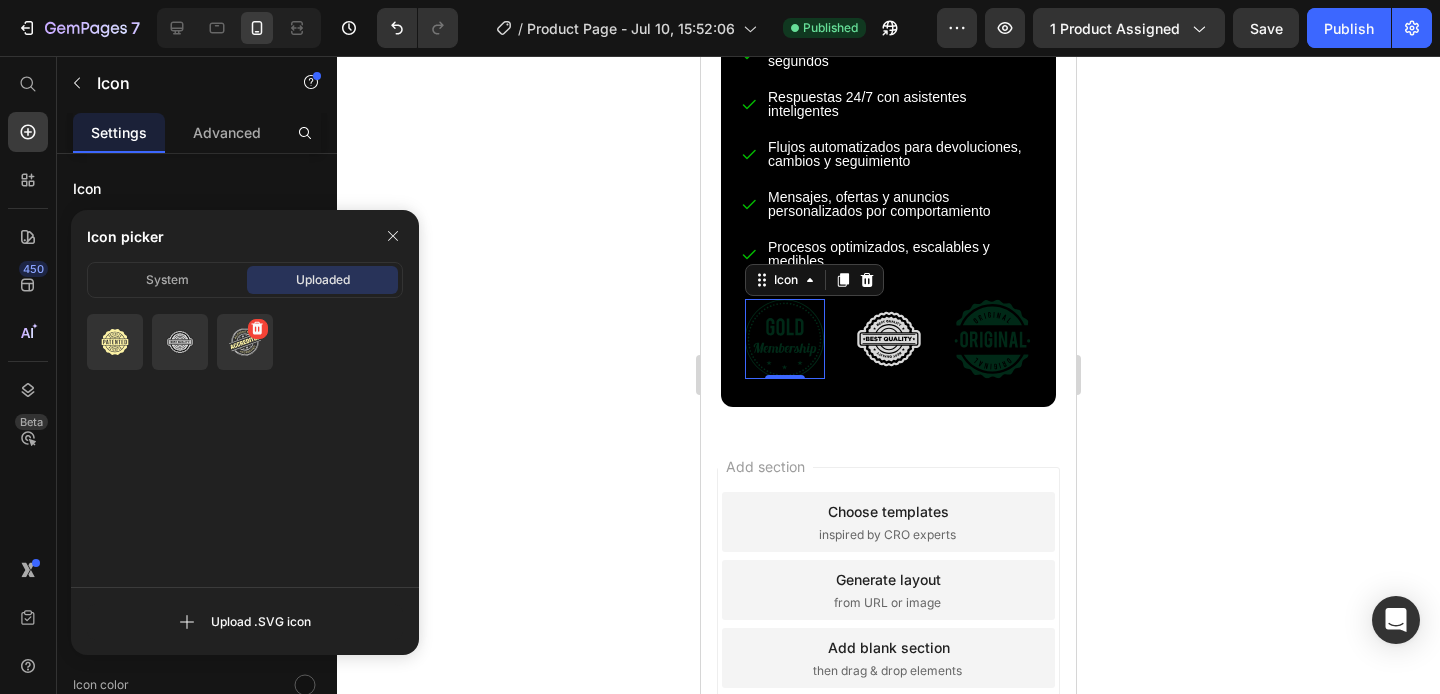 click at bounding box center (245, 342) 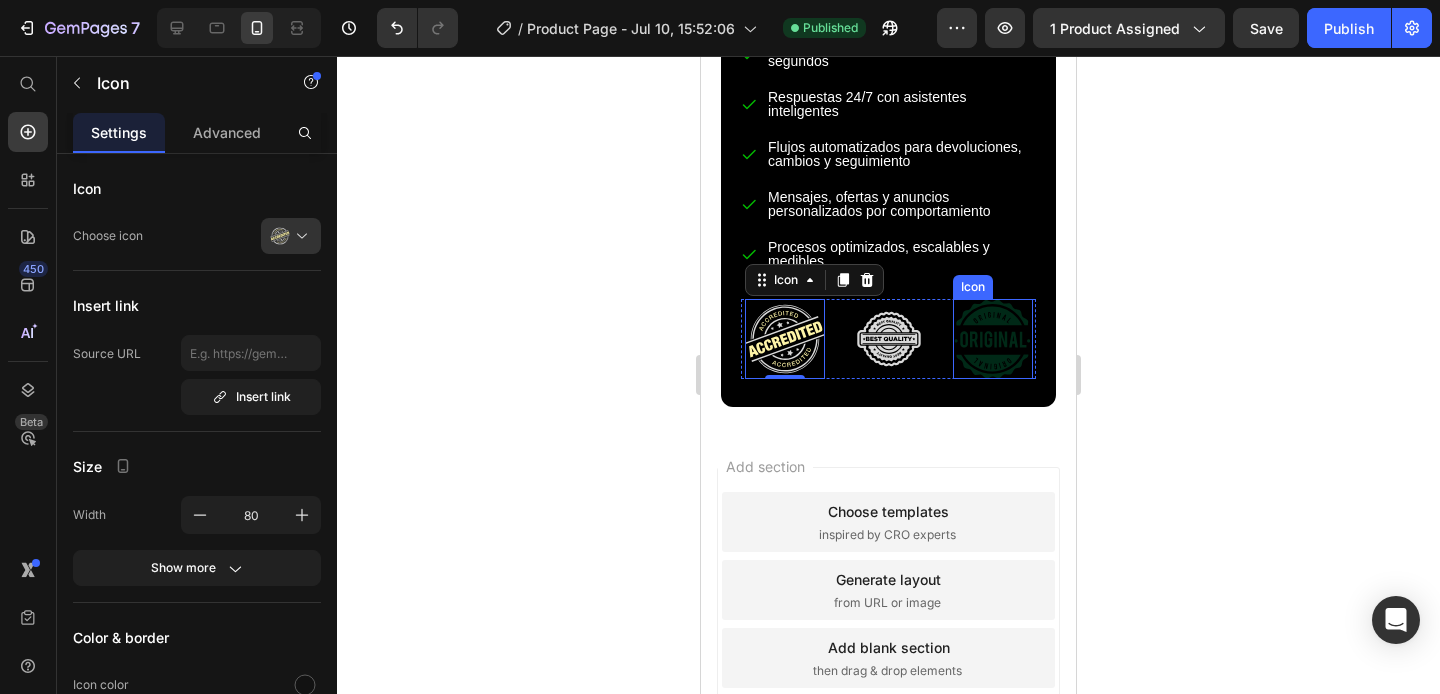 click 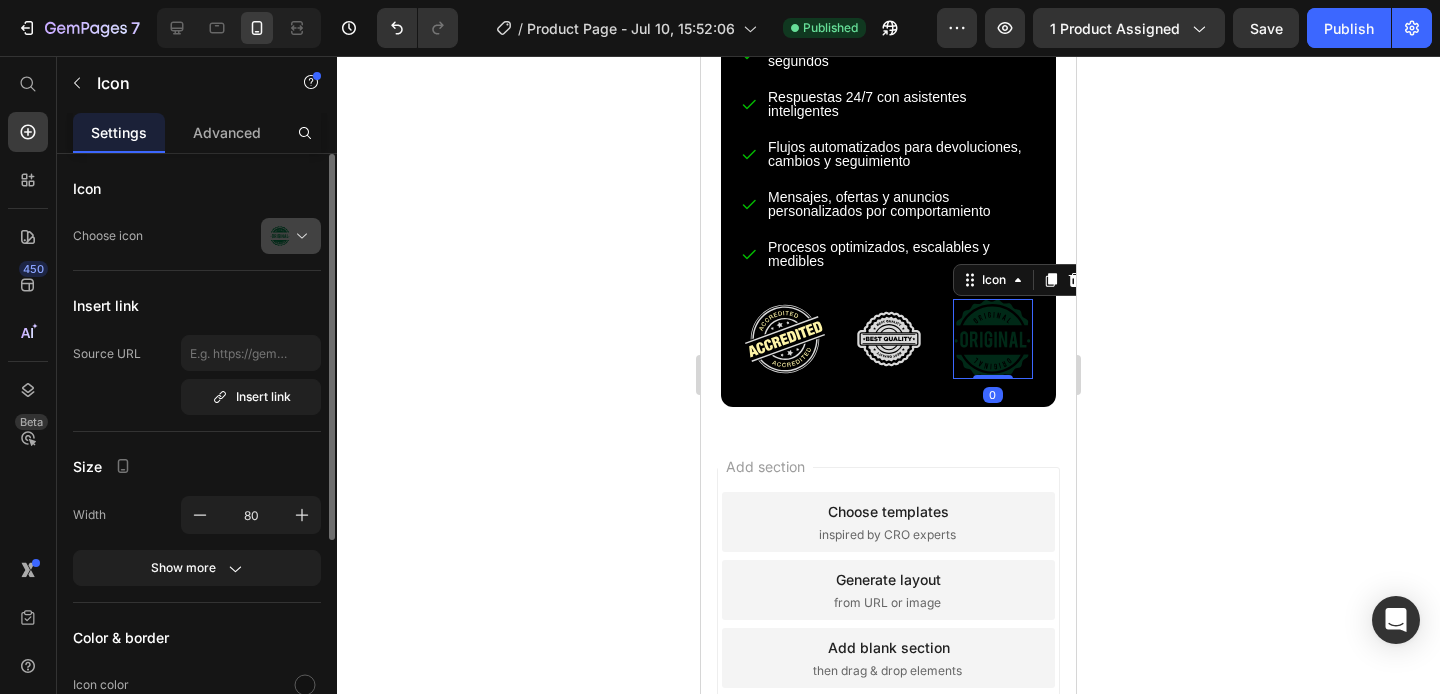 click at bounding box center [299, 236] 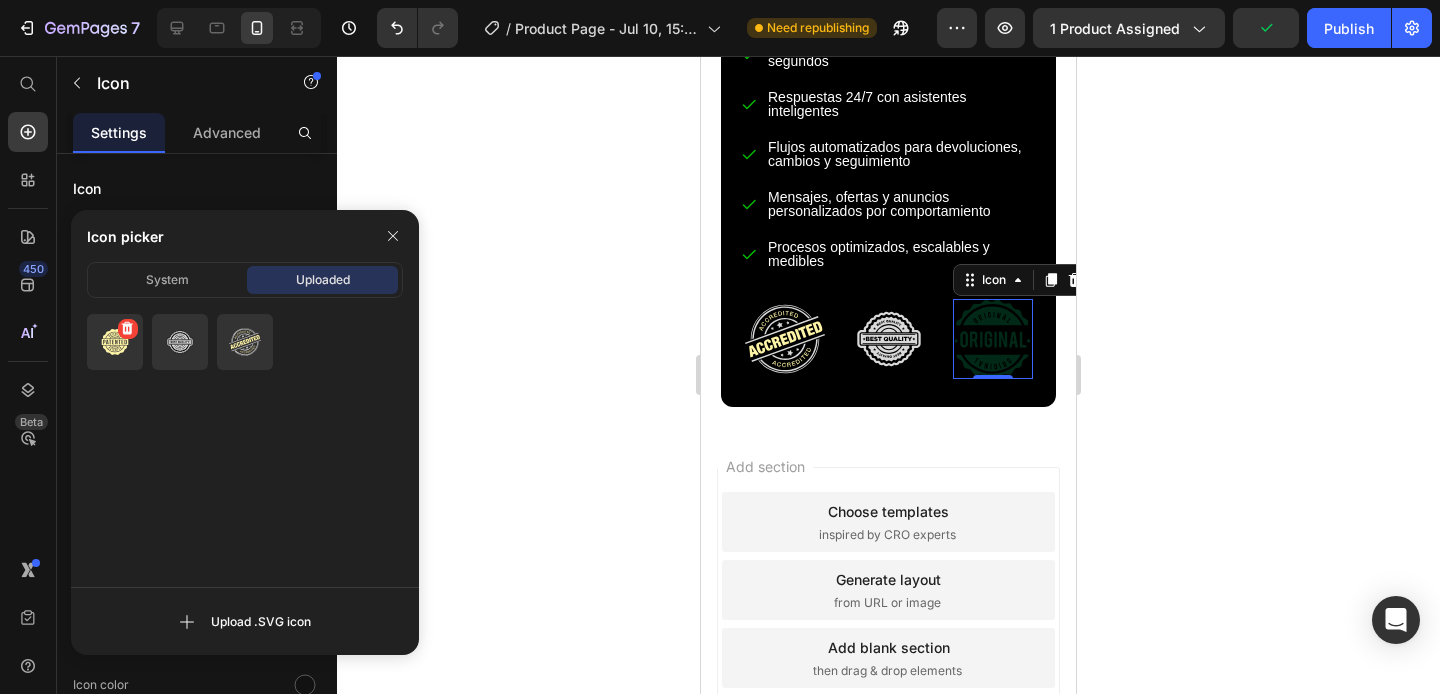 click at bounding box center (115, 342) 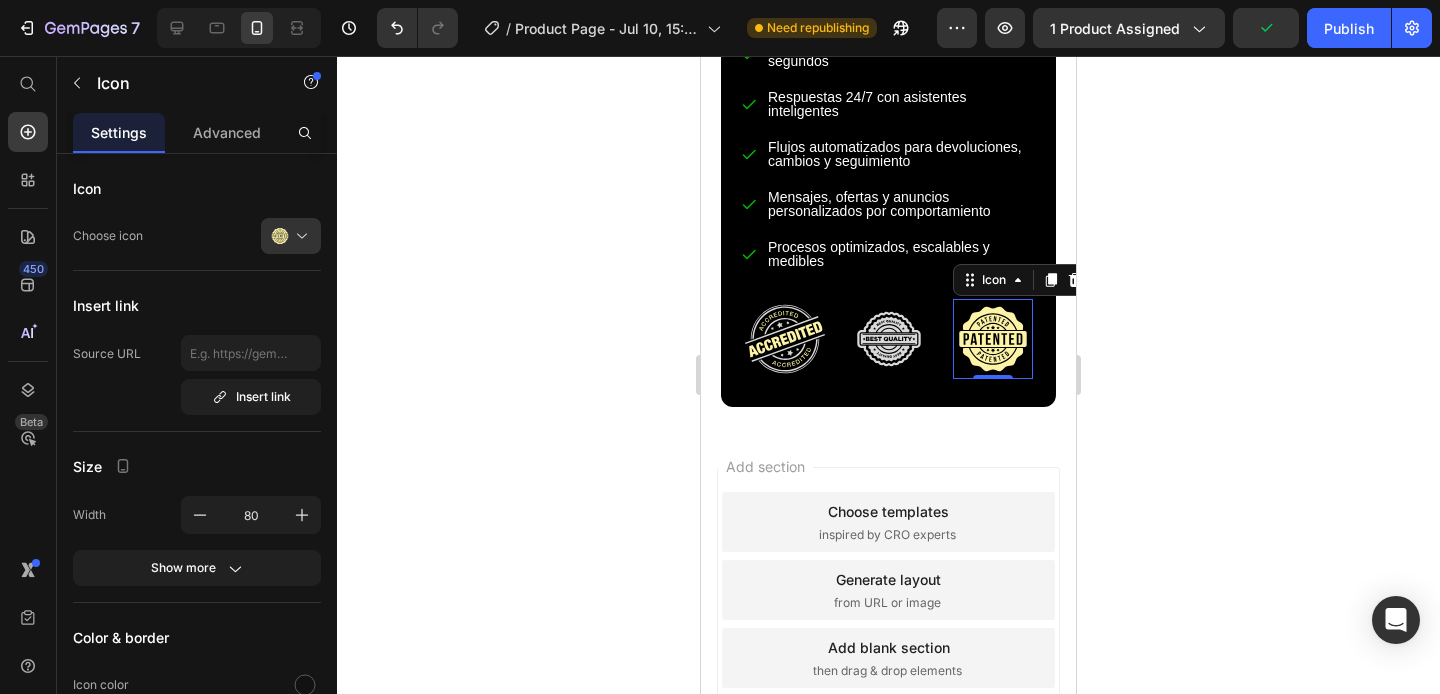 click 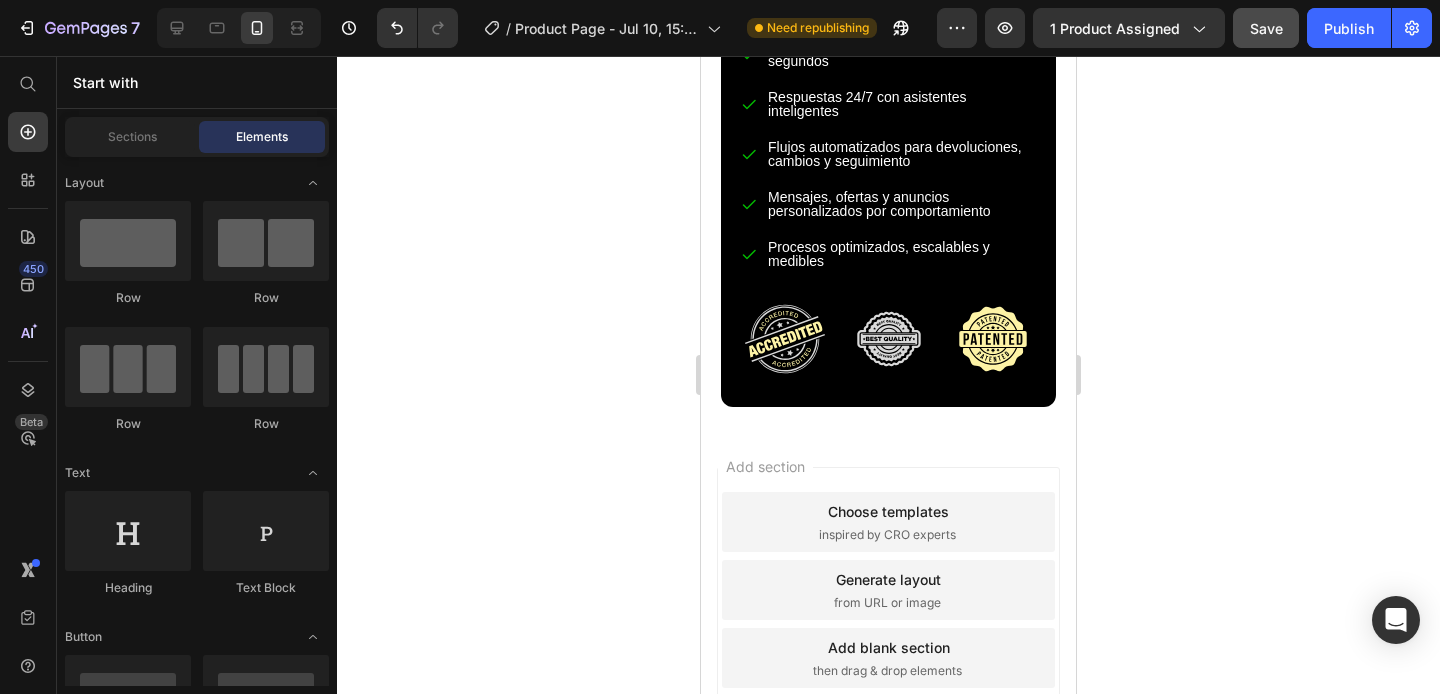 click on "Save" 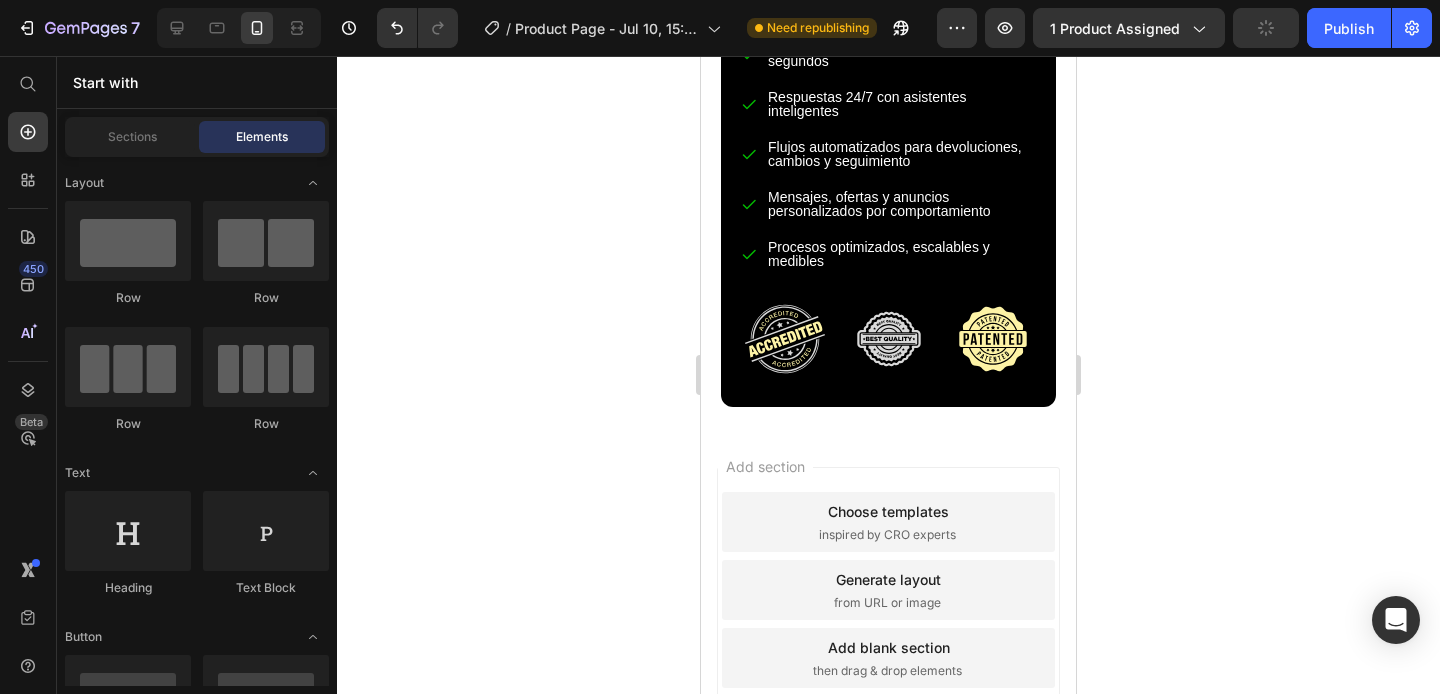 click on "Preview 1 product assigned  Publish" at bounding box center (1184, 28) 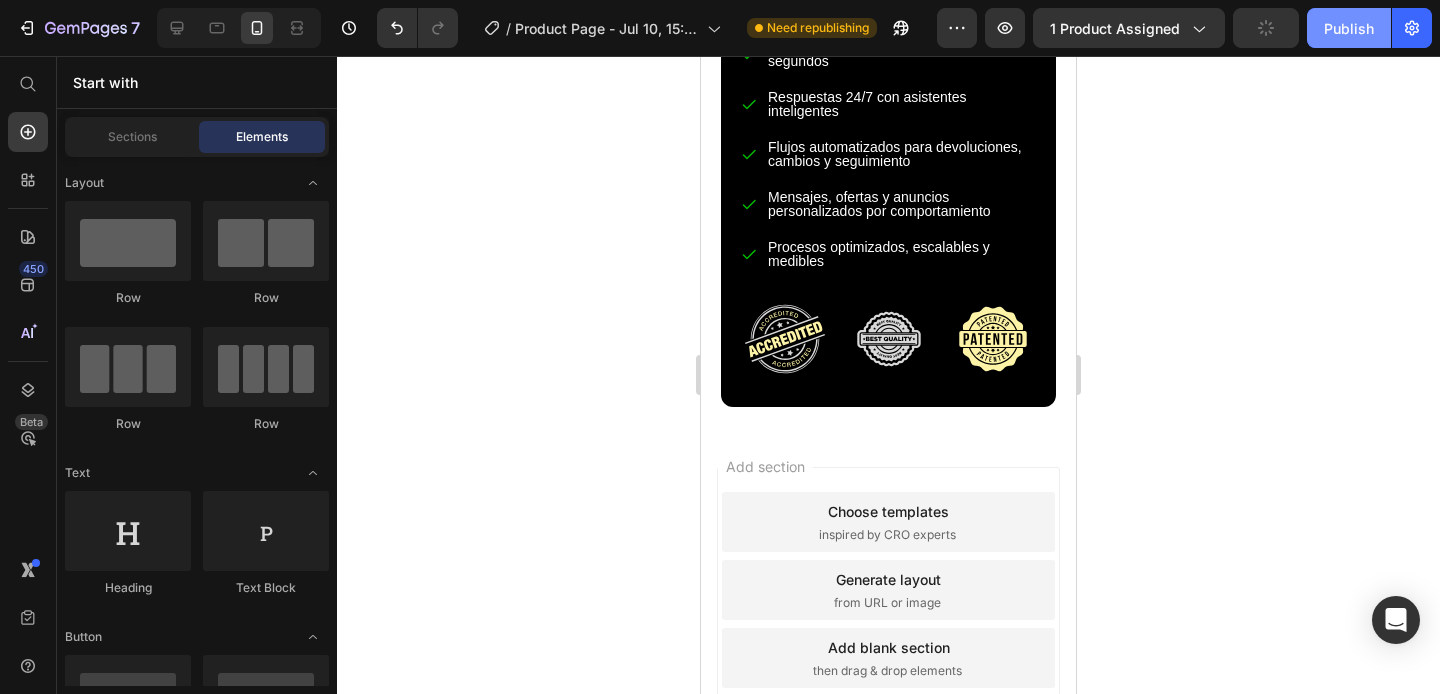 click on "Publish" 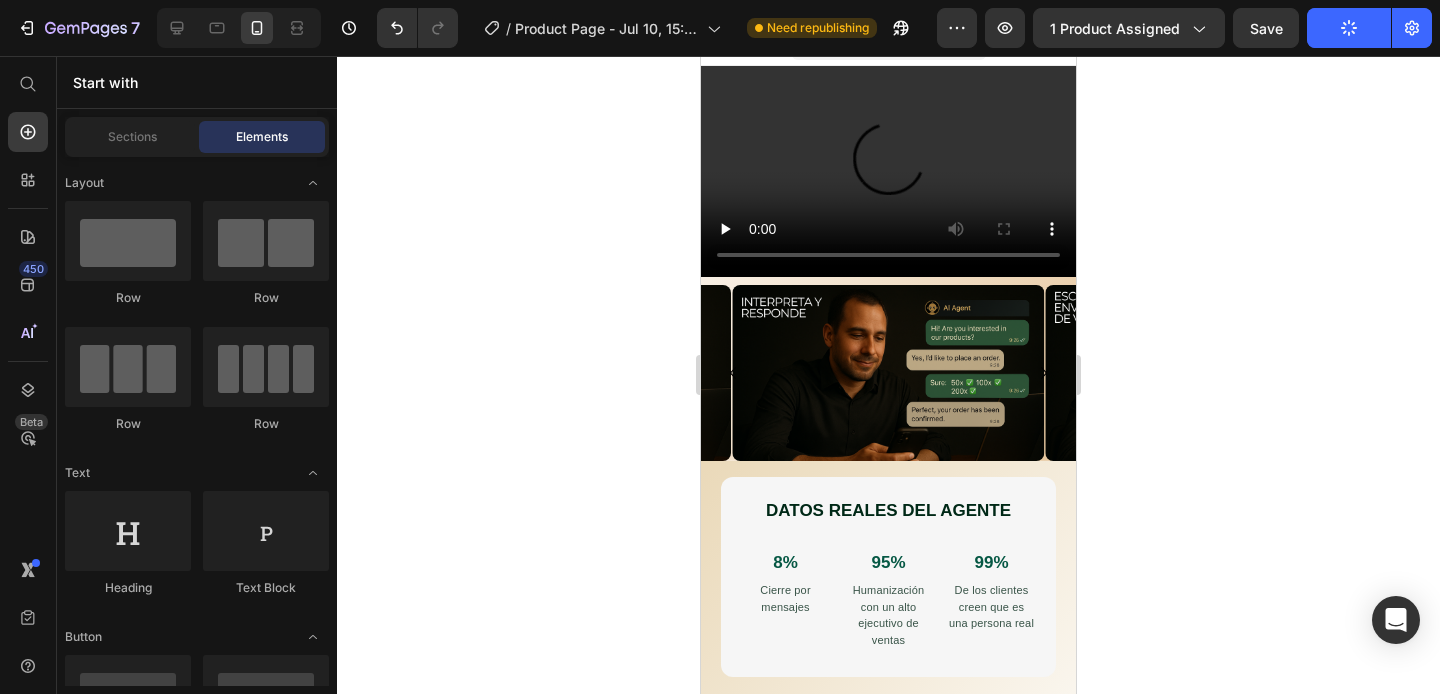 scroll, scrollTop: 0, scrollLeft: 0, axis: both 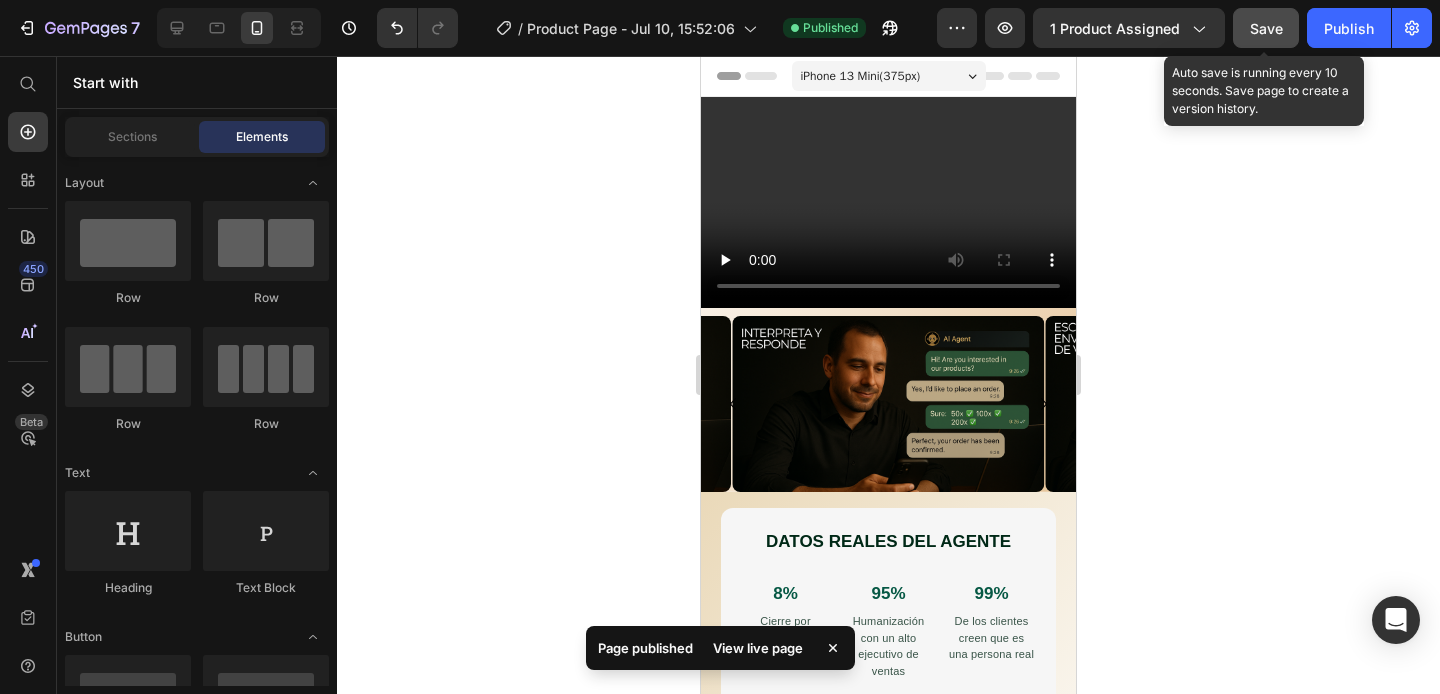 click on "Save" at bounding box center [1266, 28] 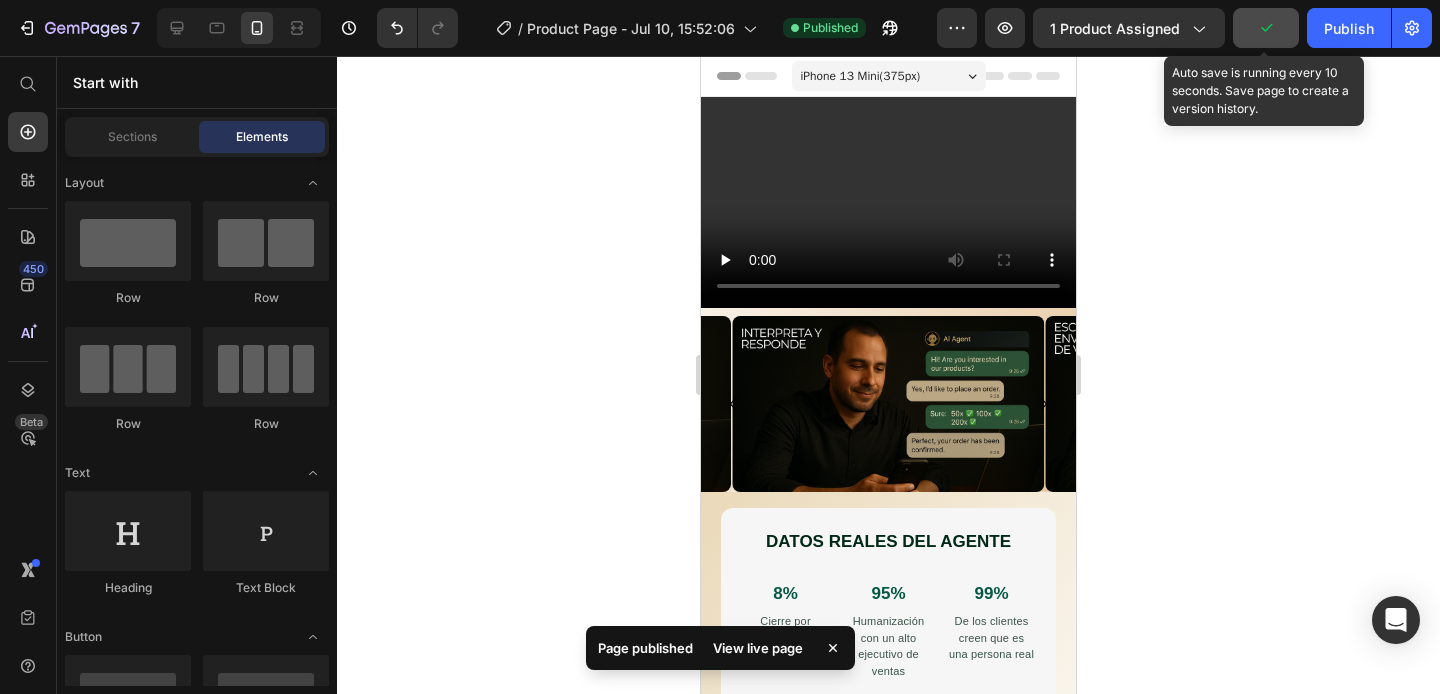 click on "Preview 1 product assigned Auto save is running every 10 seconds. Save page to create a version history.  Publish" at bounding box center [1184, 28] 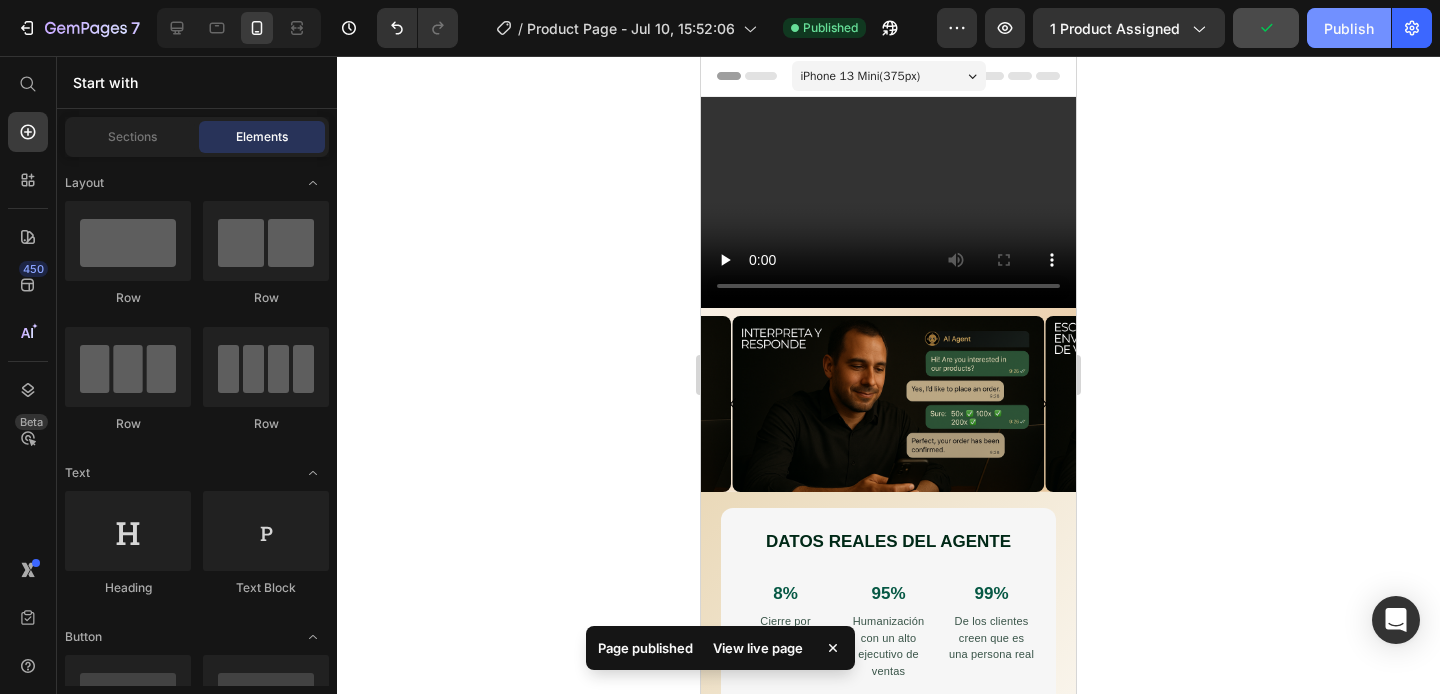 click on "Publish" 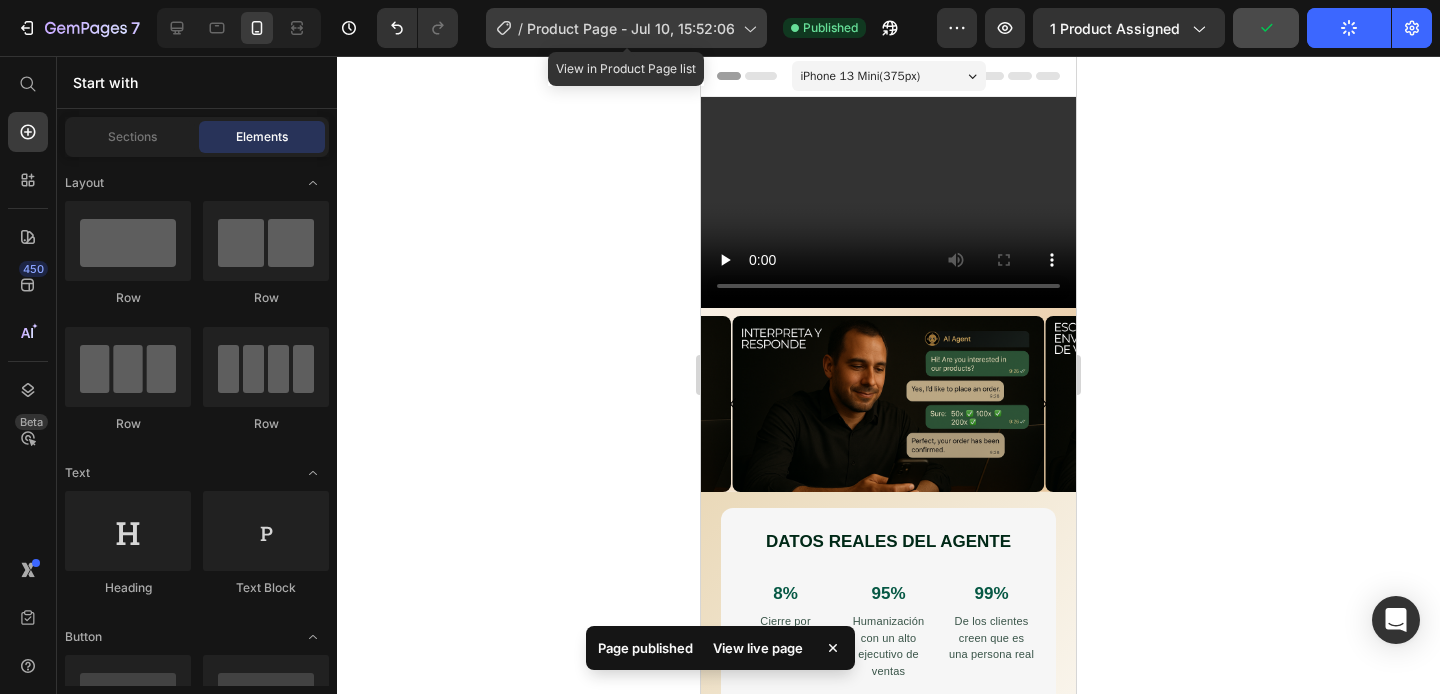 click on "Product Page - Jul 10, 15:52:06" at bounding box center (631, 28) 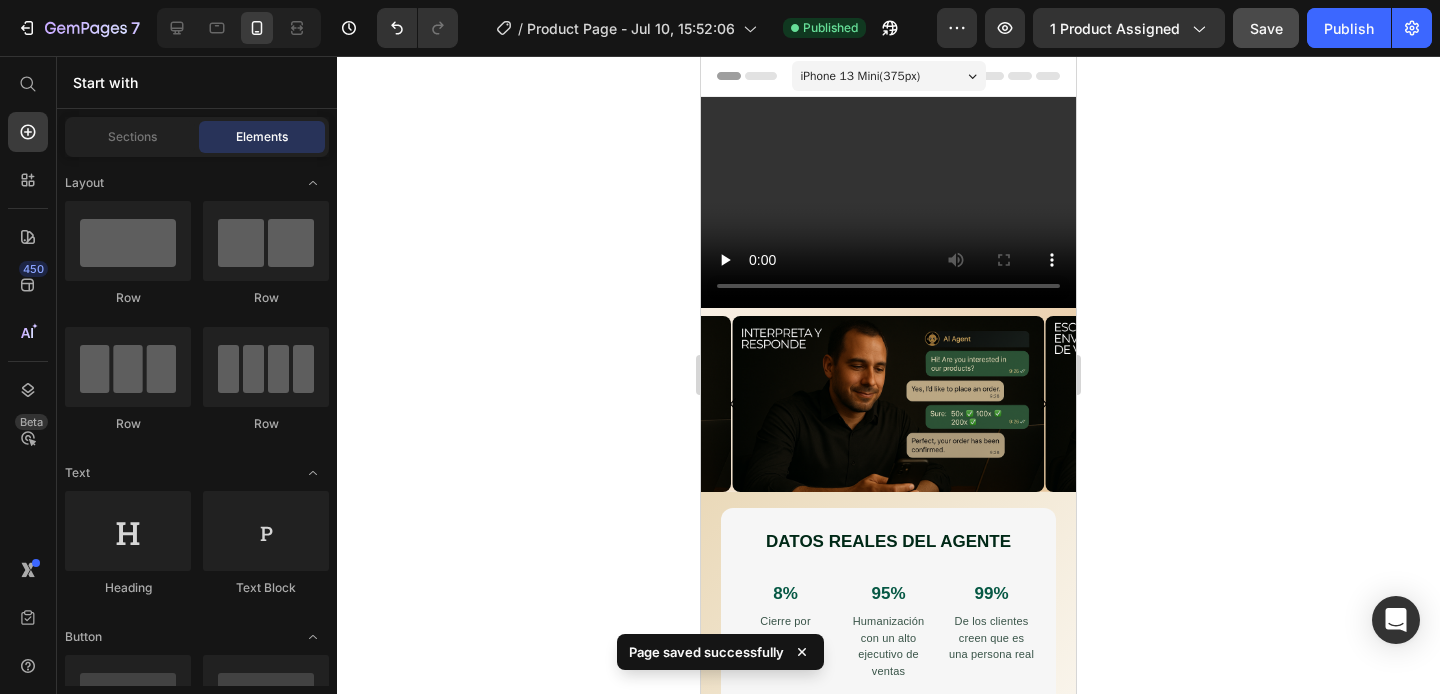 click 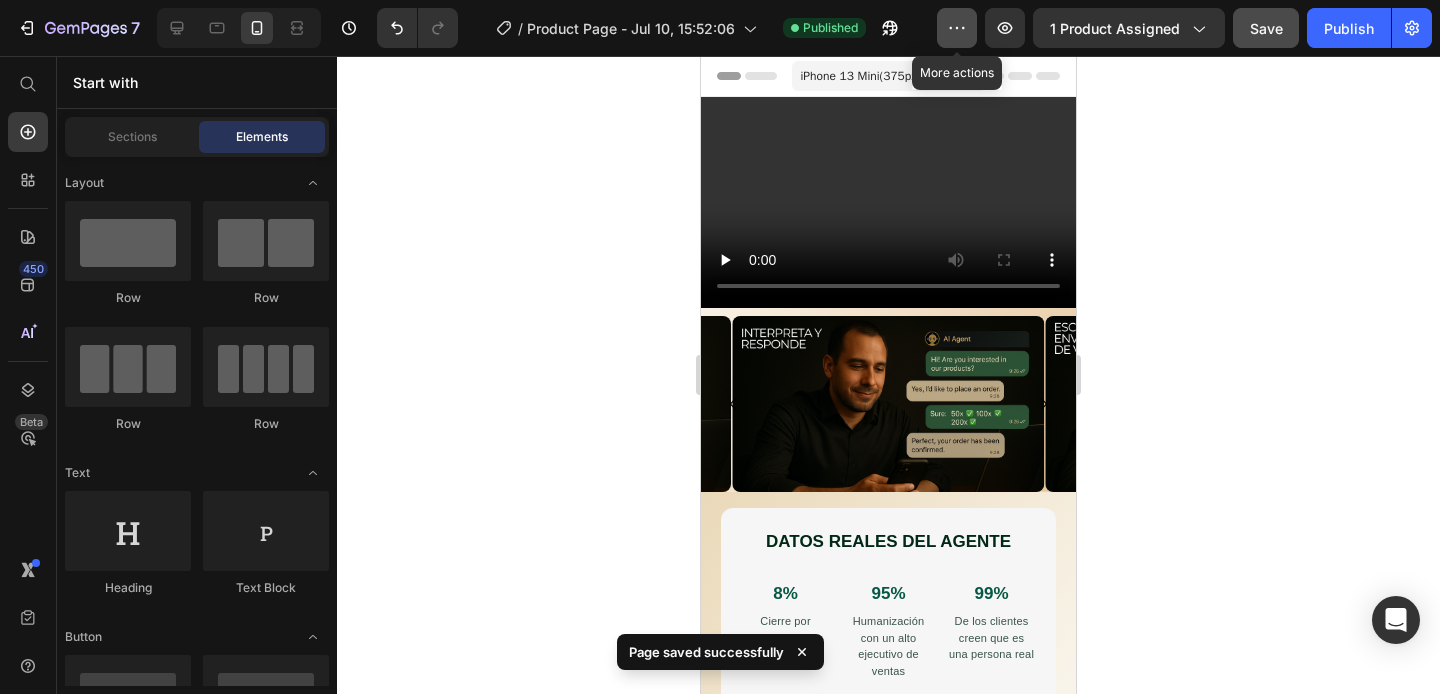 click 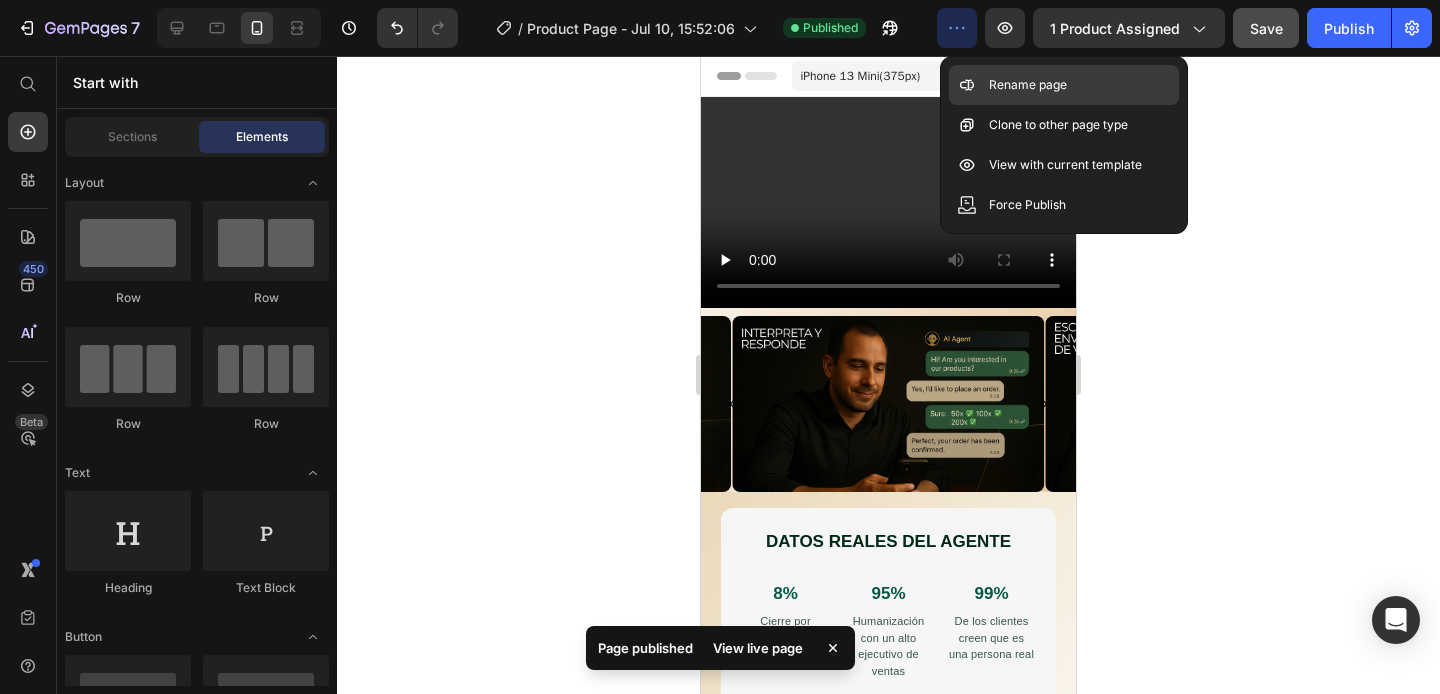 click on "Rename page" 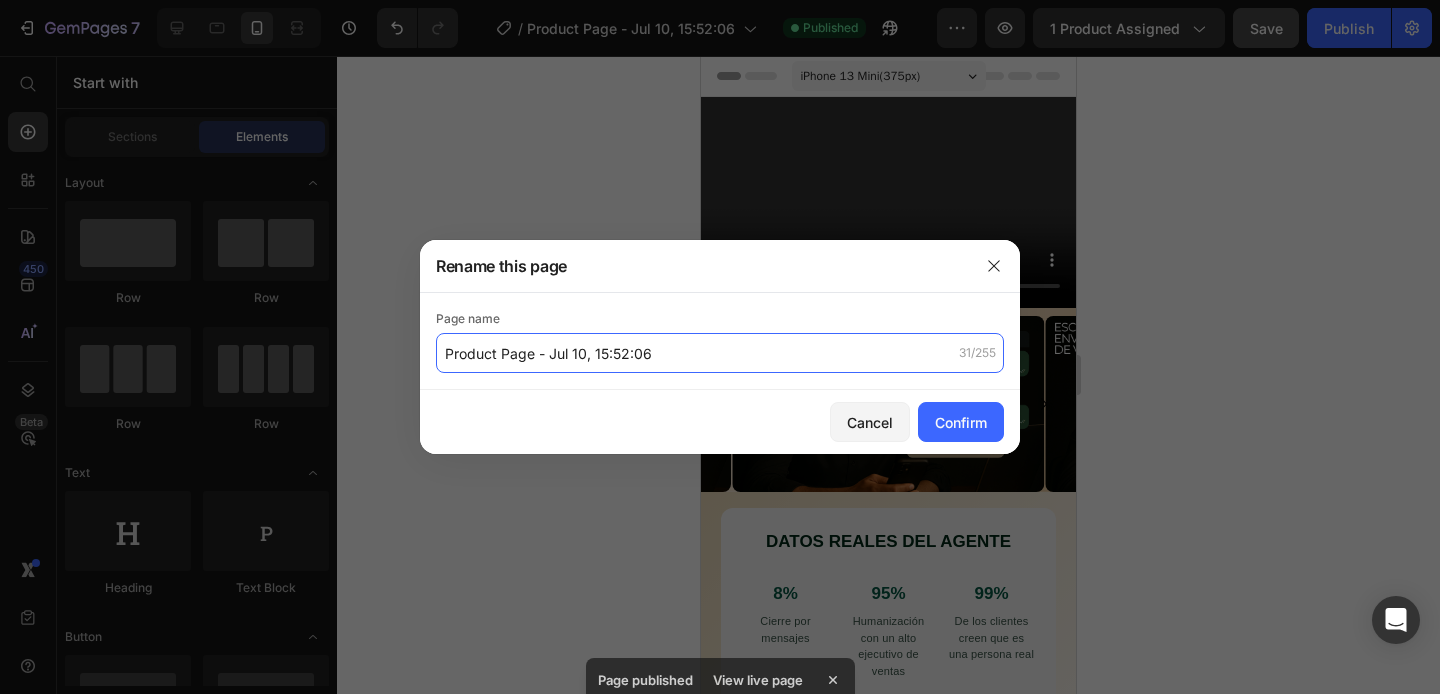 click on "Product Page - Jul 10, 15:52:06" 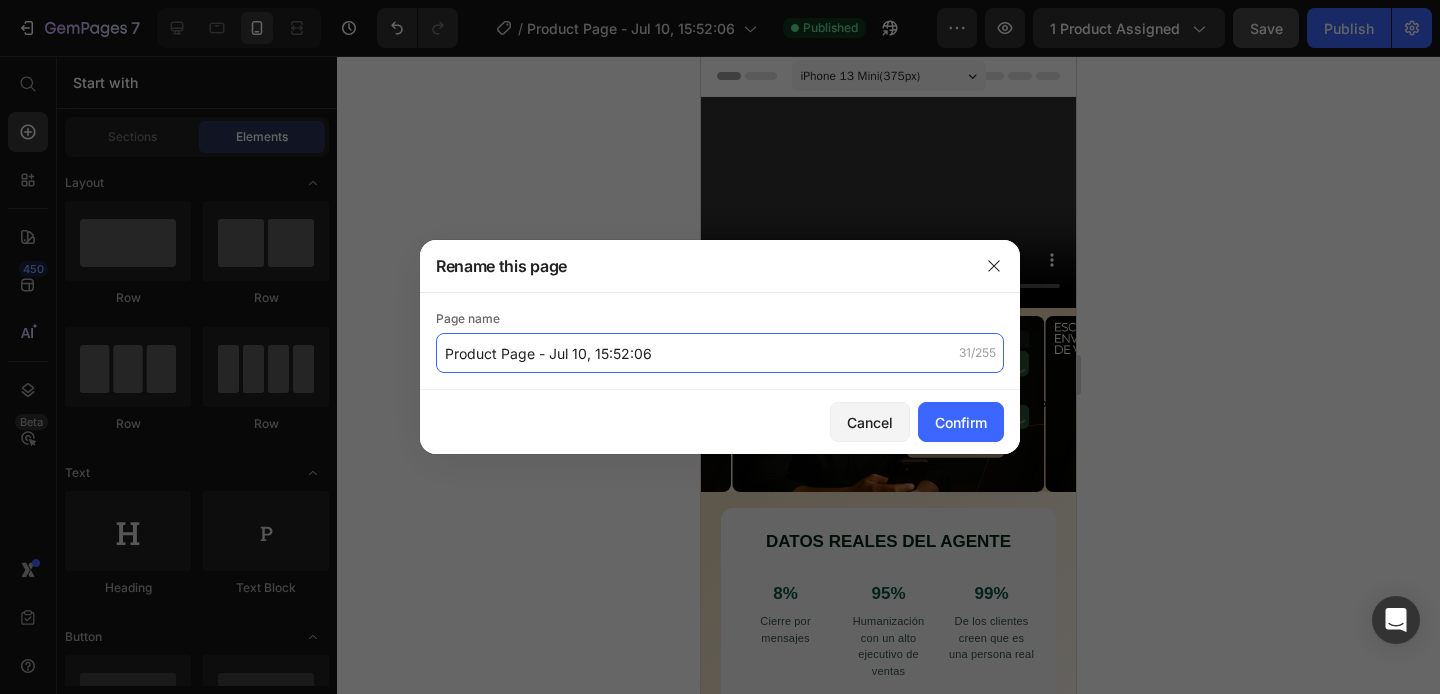 click on "Product Page - Jul 10, 15:52:06" 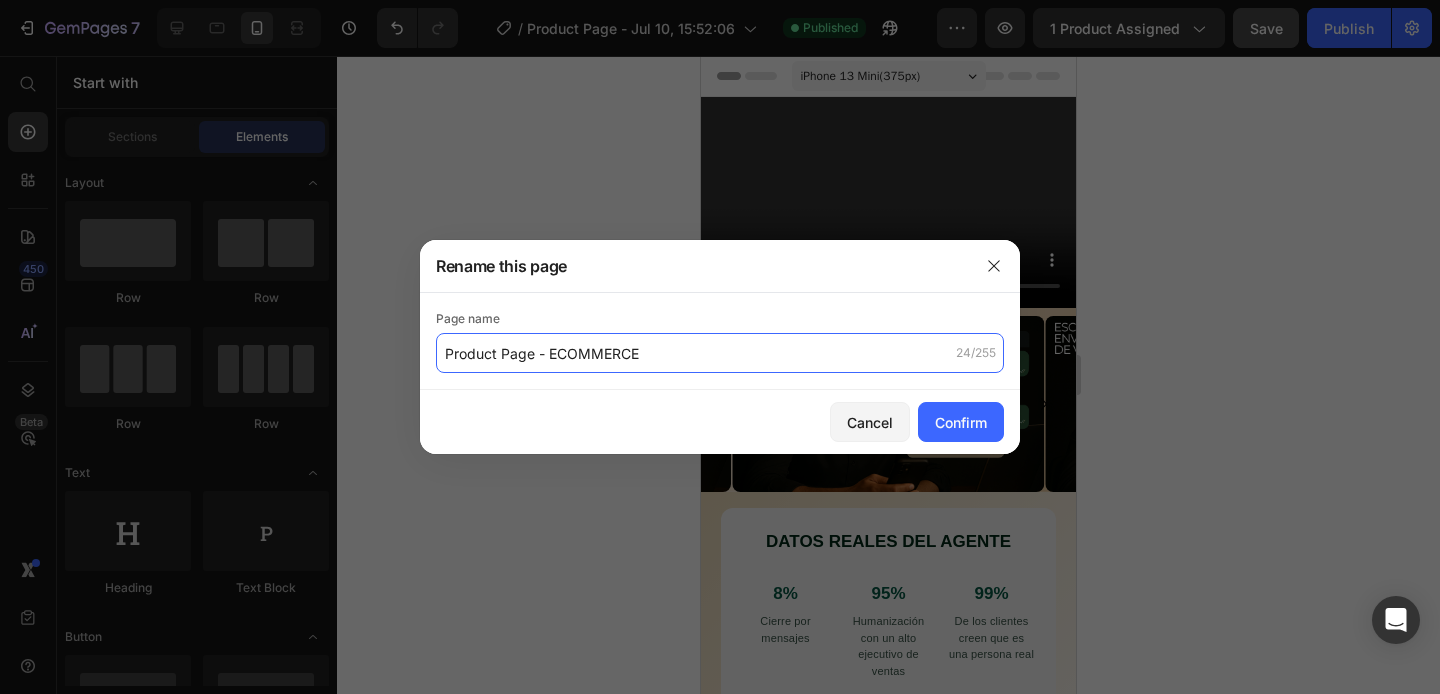 click on "Product Page - ECOMMERCE" 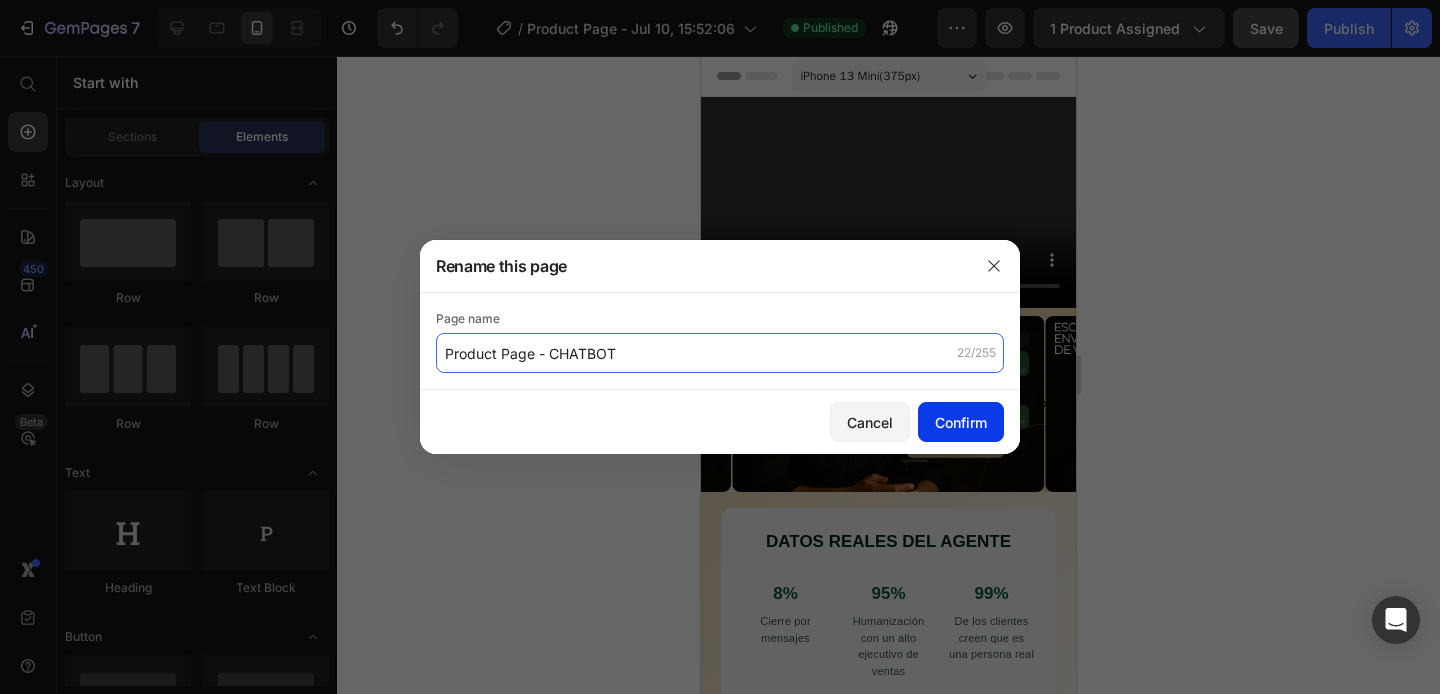 type on "Product Page - CHATBOT" 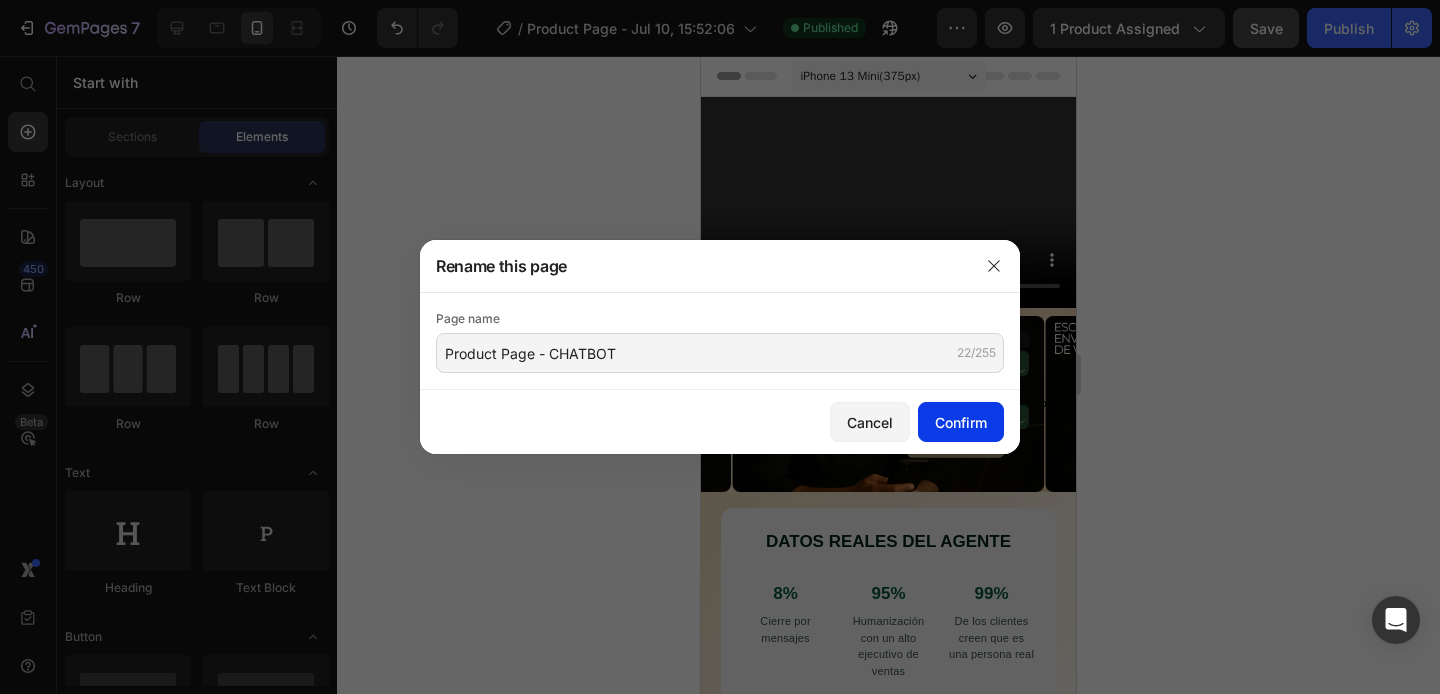 click on "Confirm" at bounding box center [961, 422] 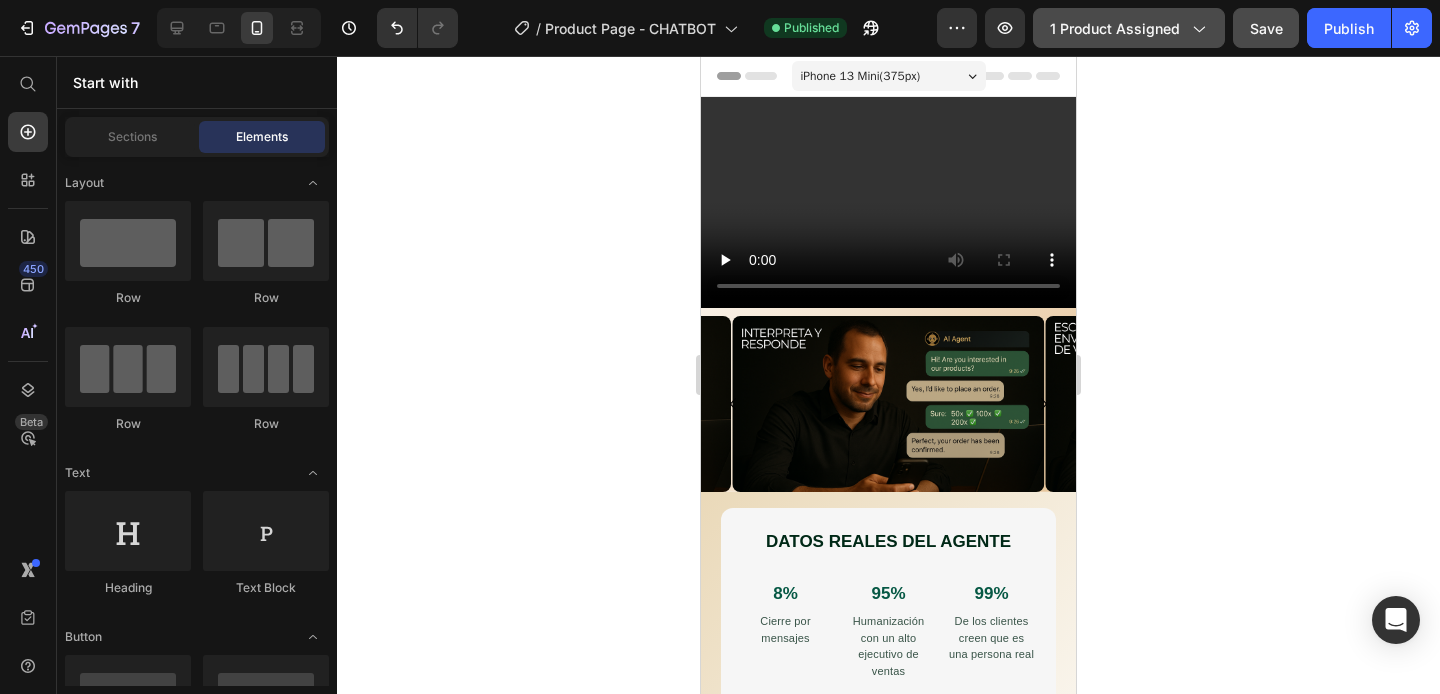 click on "1 product assigned" 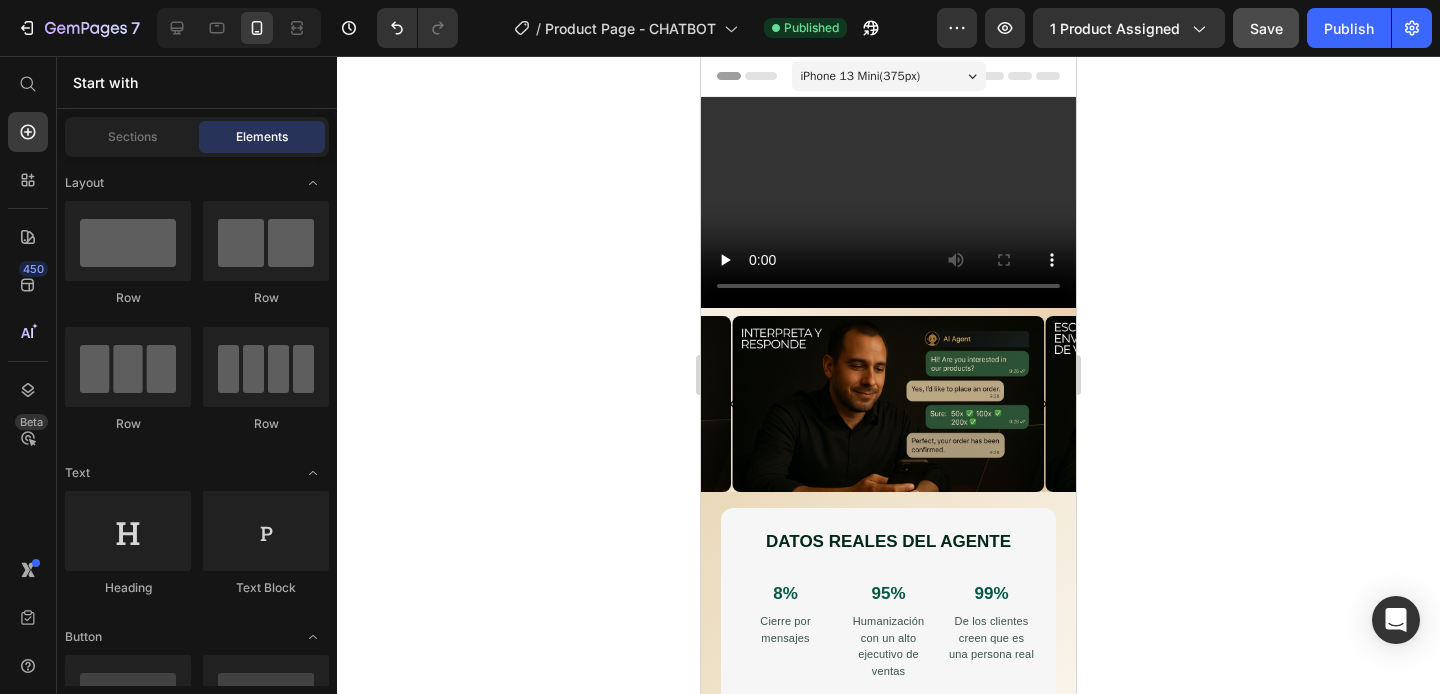 click 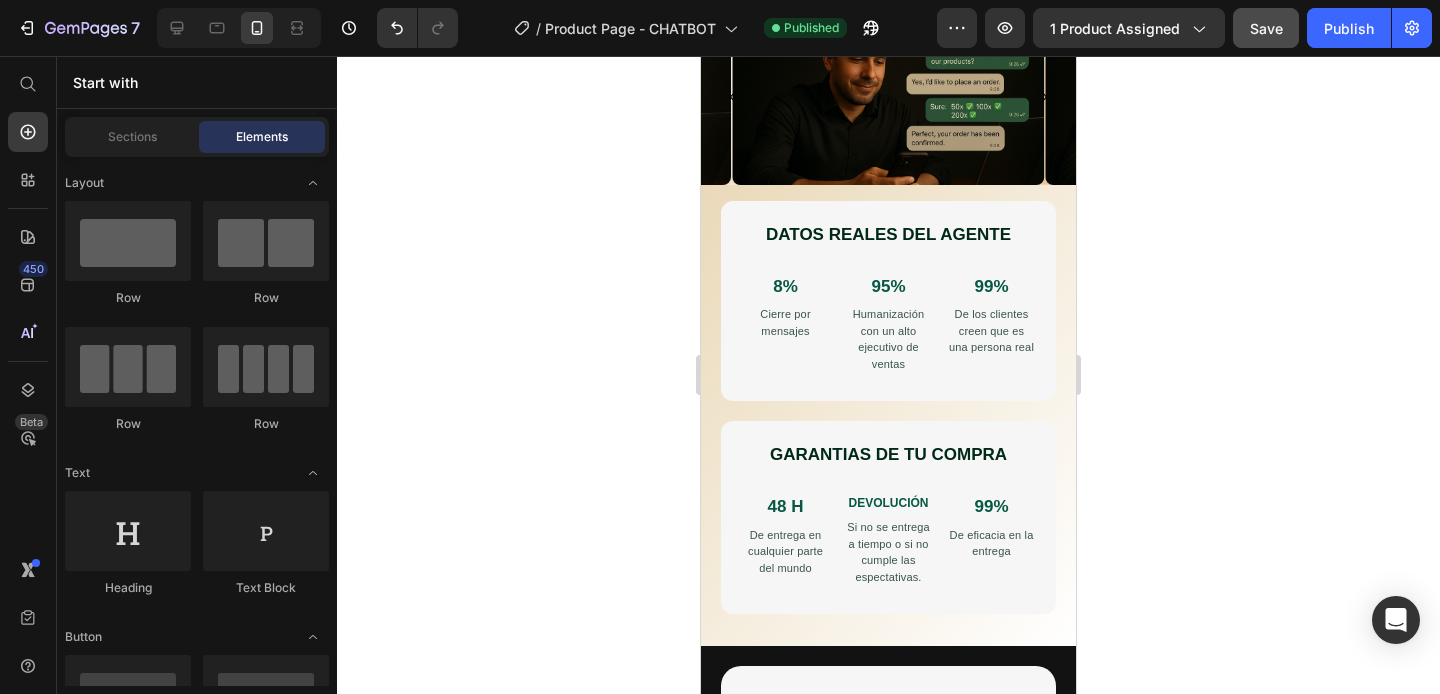 scroll, scrollTop: 0, scrollLeft: 0, axis: both 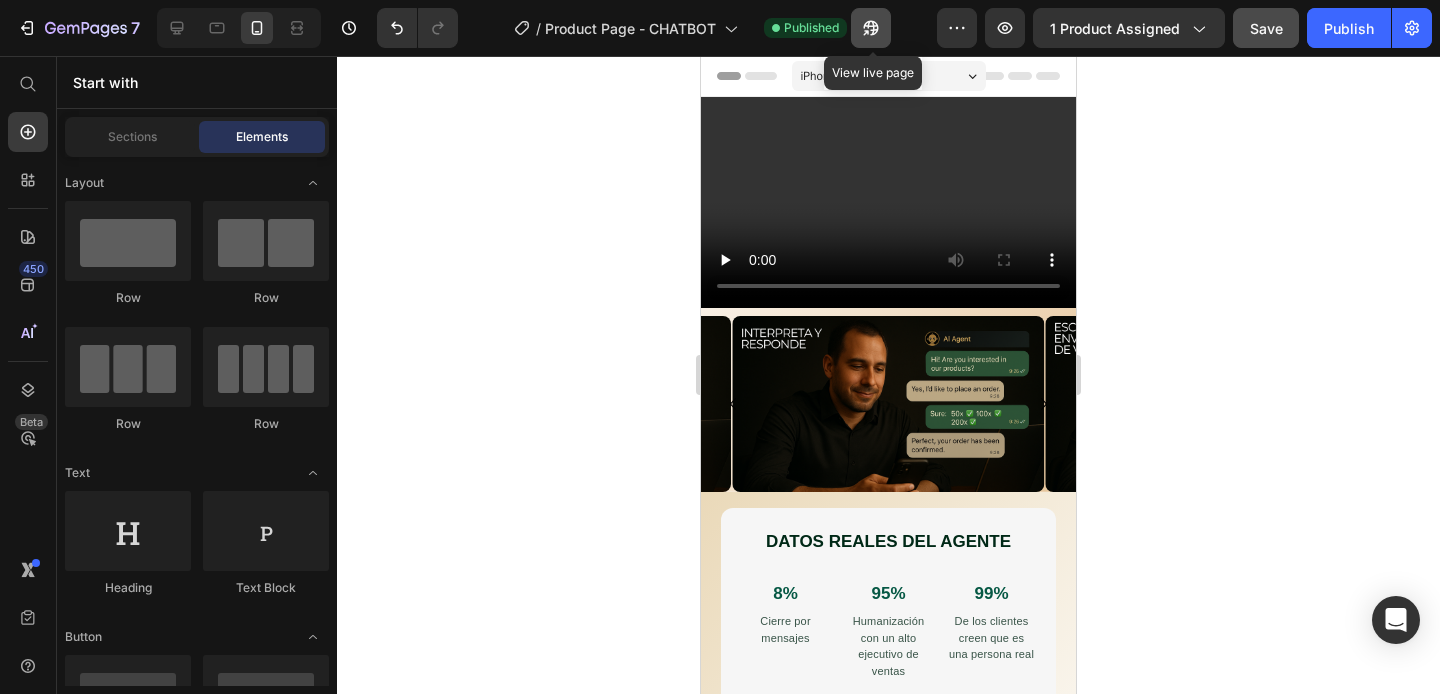 click 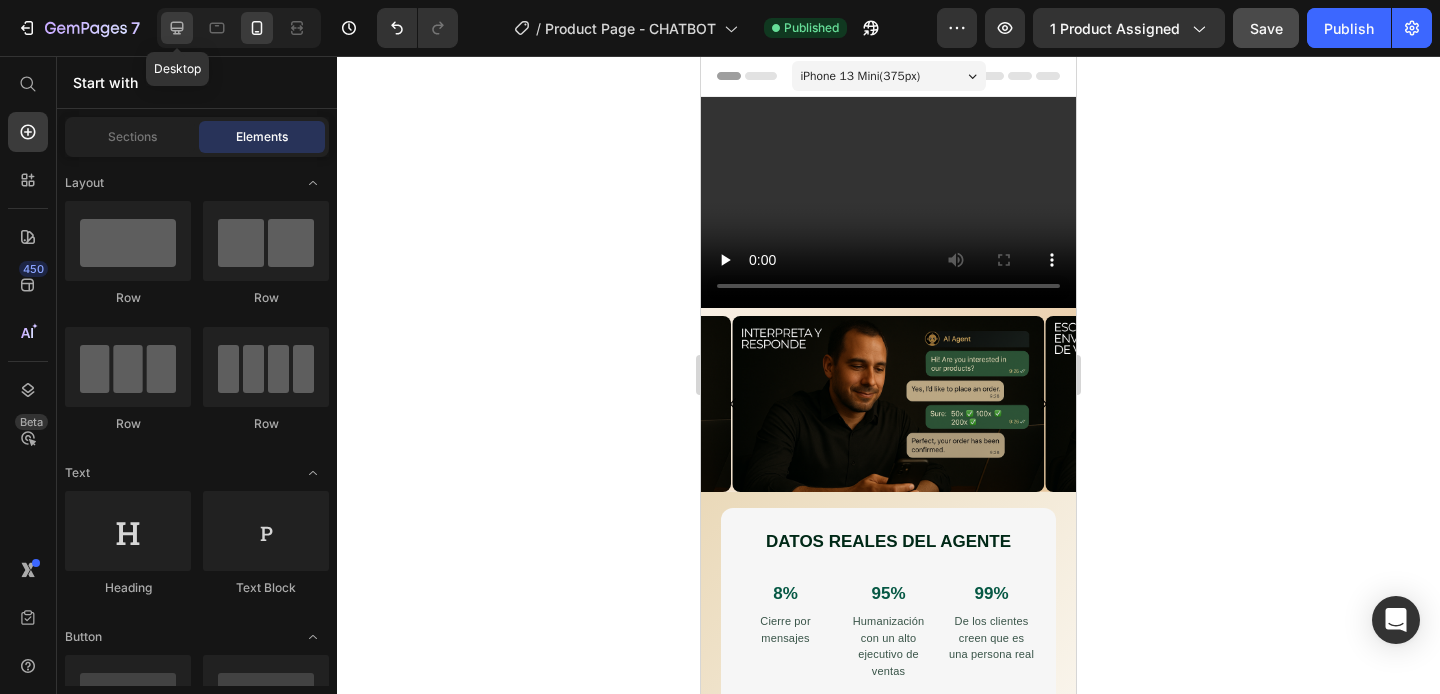 click 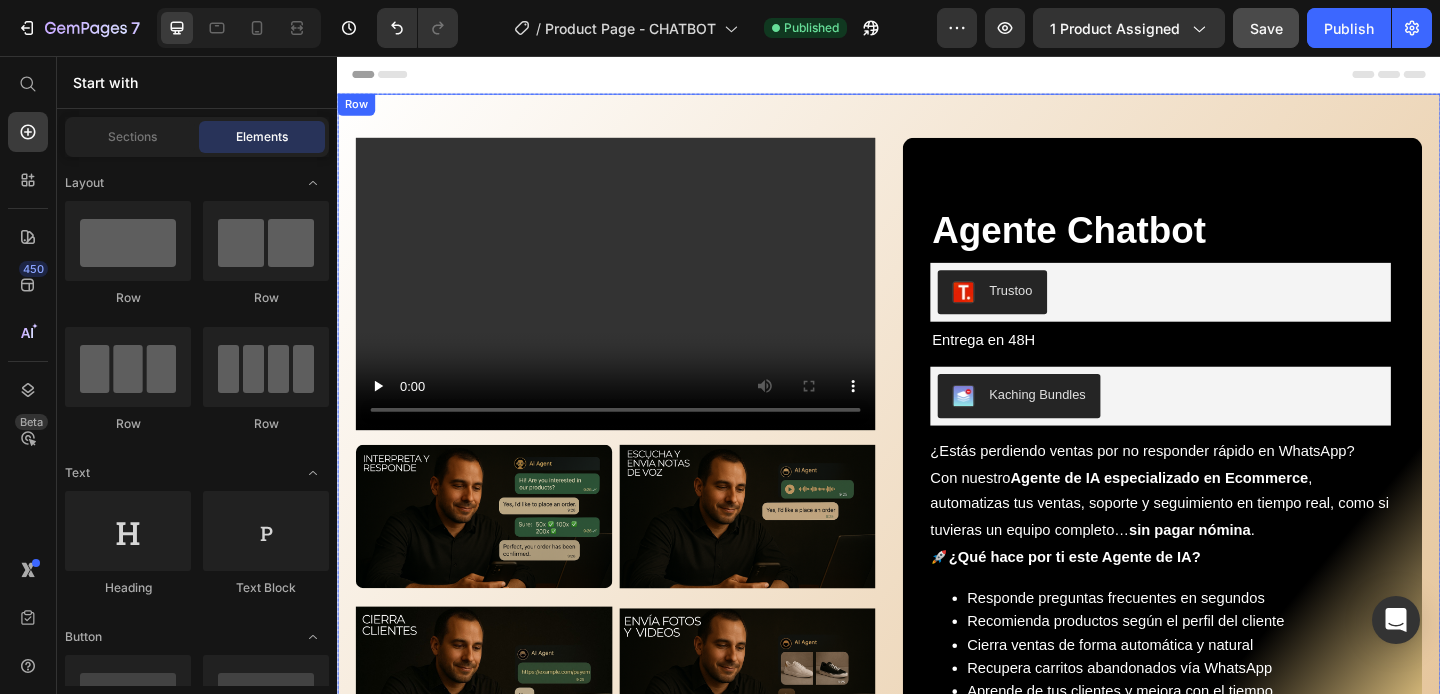 click on "Video
Image Image Image Image
Carousel Image Image Image Image Row Agente Chatbot Product Title Trustoo Trustoo Entrega en 48H Text Block Kaching Bundles Kaching Bundles ¿Estás perdiendo ventas por no responder rápido en WhatsApp?
Con nuestro  Agente de IA especializado en Ecommerce , automatizas tus ventas, soporte y seguimiento en tiempo real, como si tuvieras un equipo completo…  sin pagar nómina .
🚀  ¿Qué hace por ti este Agente de IA?
Responde preguntas frecuentes en segundos
Recomienda productos según el perfil del cliente
Cierra ventas de forma automática y natural
Recupera carritos abandonados vía WhatsApp
Aprende de tus clientes y mejora con el tiempo
Product Description Row Row Product Row" at bounding box center (937, 464) 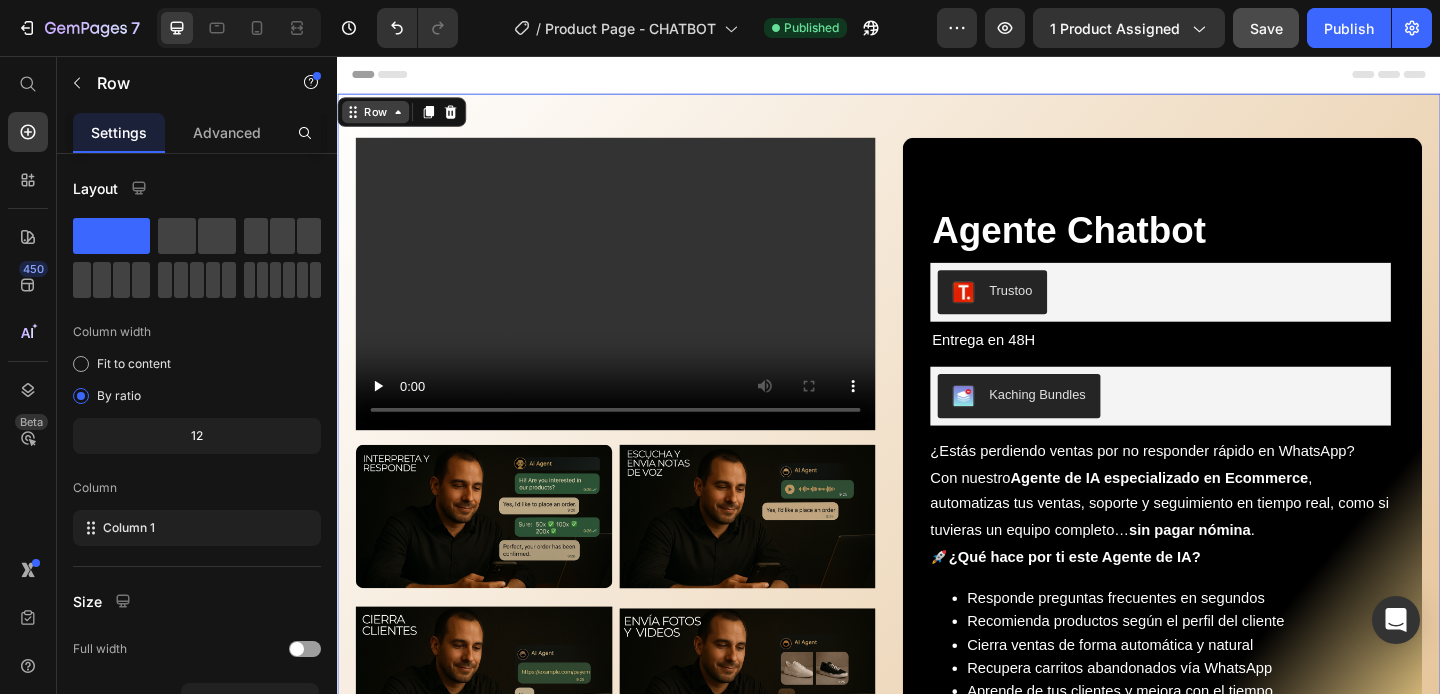 click on "Row" at bounding box center [378, 117] 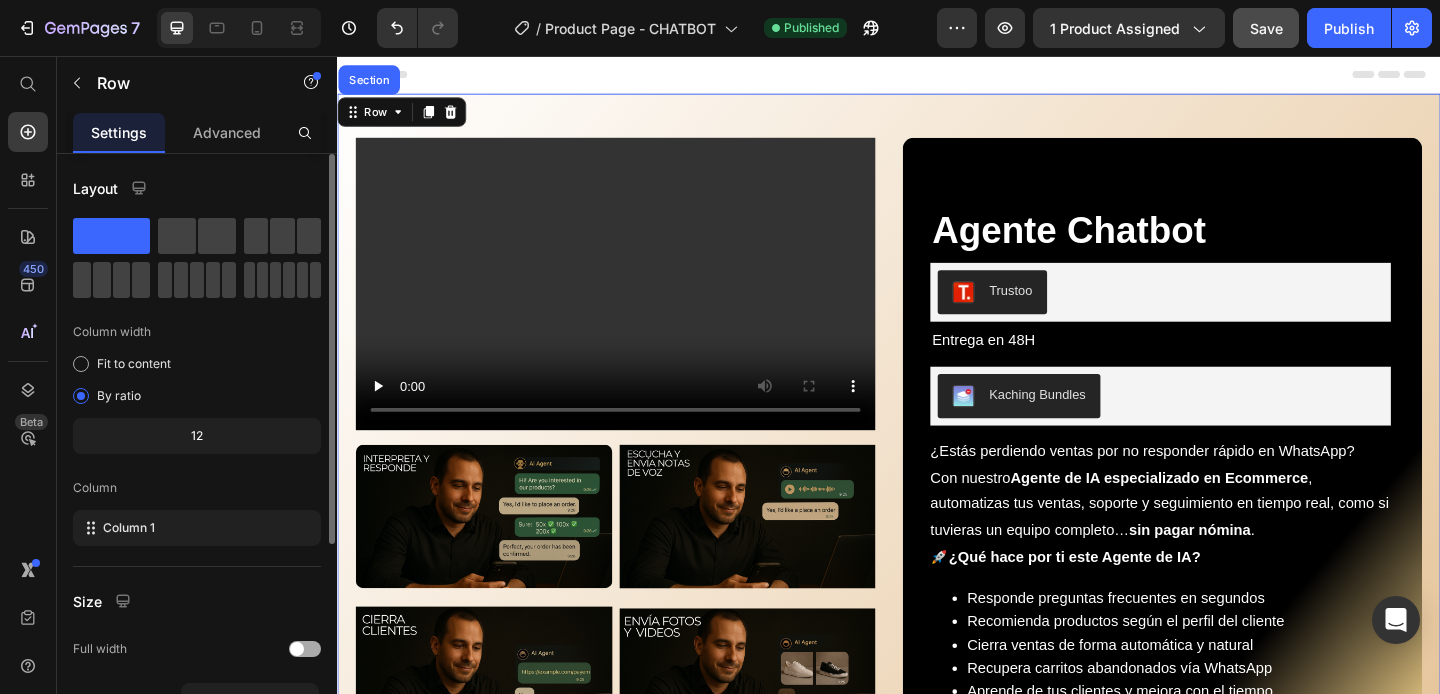 click at bounding box center (297, 649) 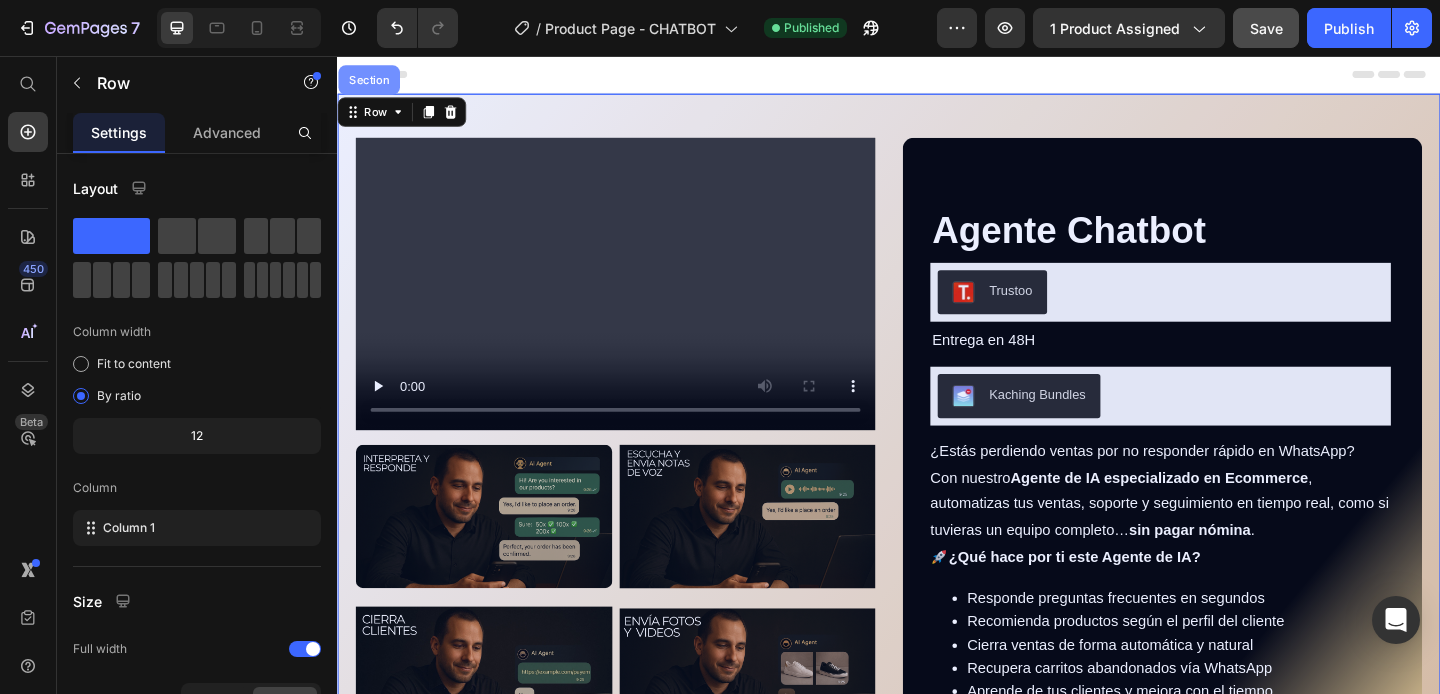 click on "Section" at bounding box center [371, 82] 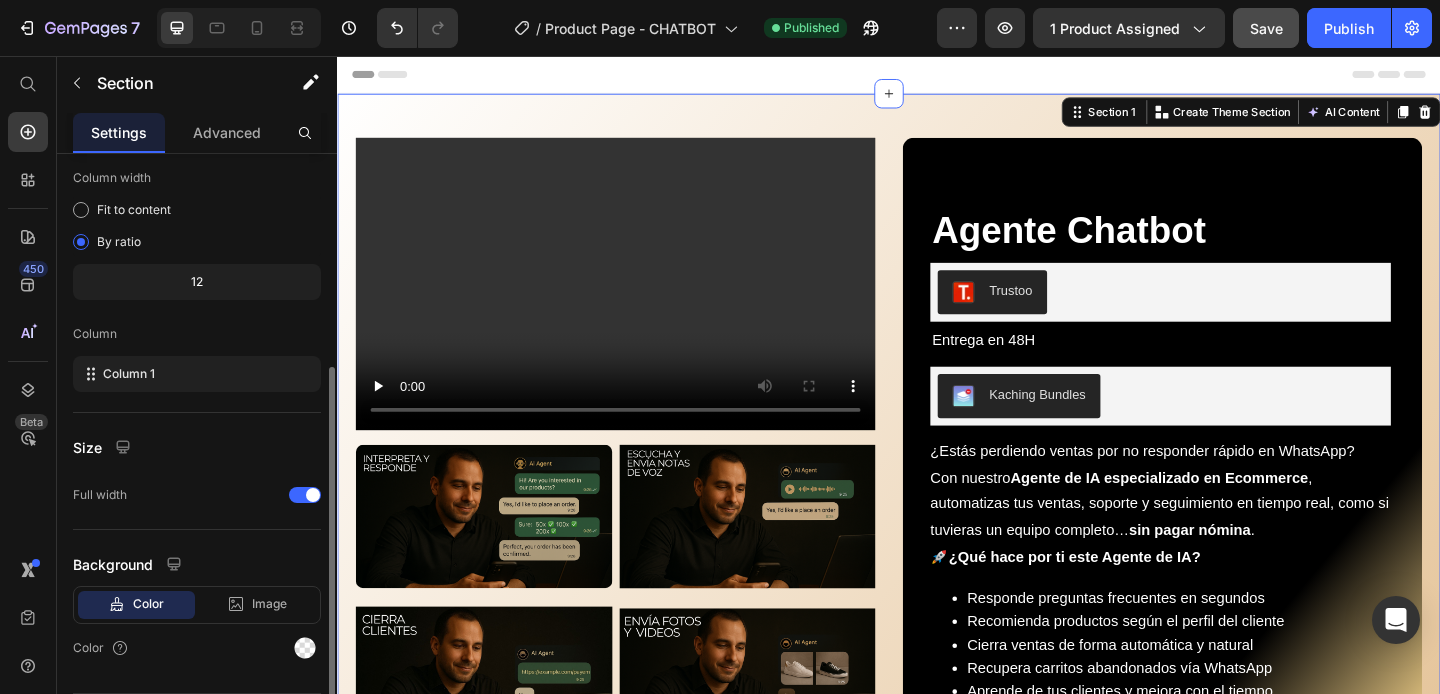 scroll, scrollTop: 211, scrollLeft: 0, axis: vertical 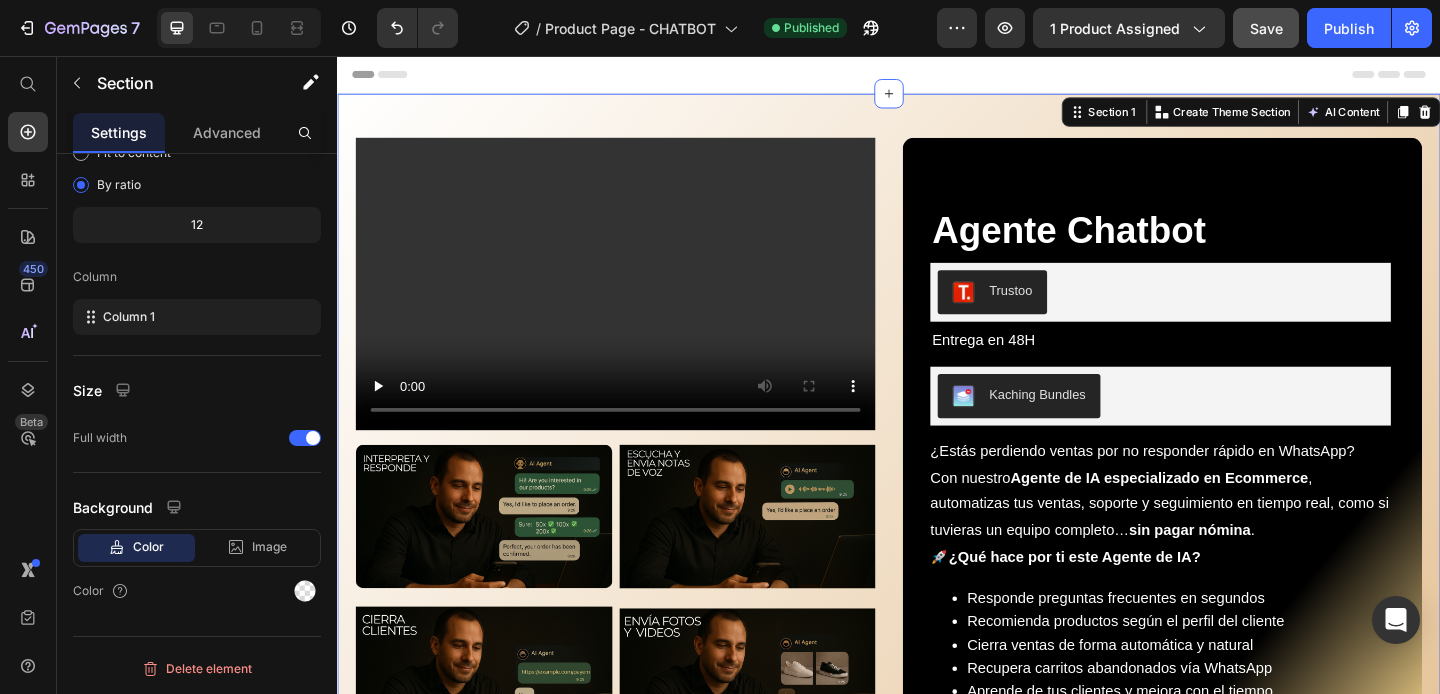 click on "7   /  Product Page - CHATBOT Published Preview 1 product assigned  Save   Publish" 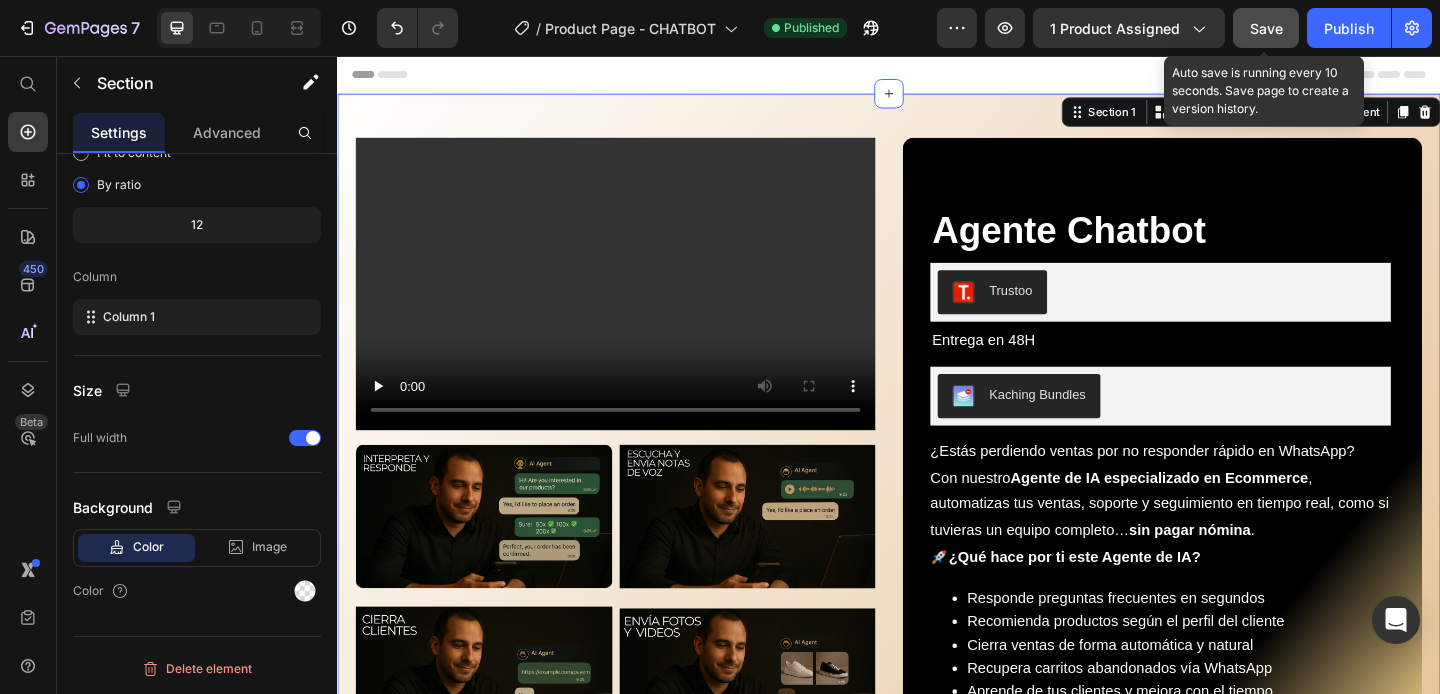 click on "Save" at bounding box center (1266, 28) 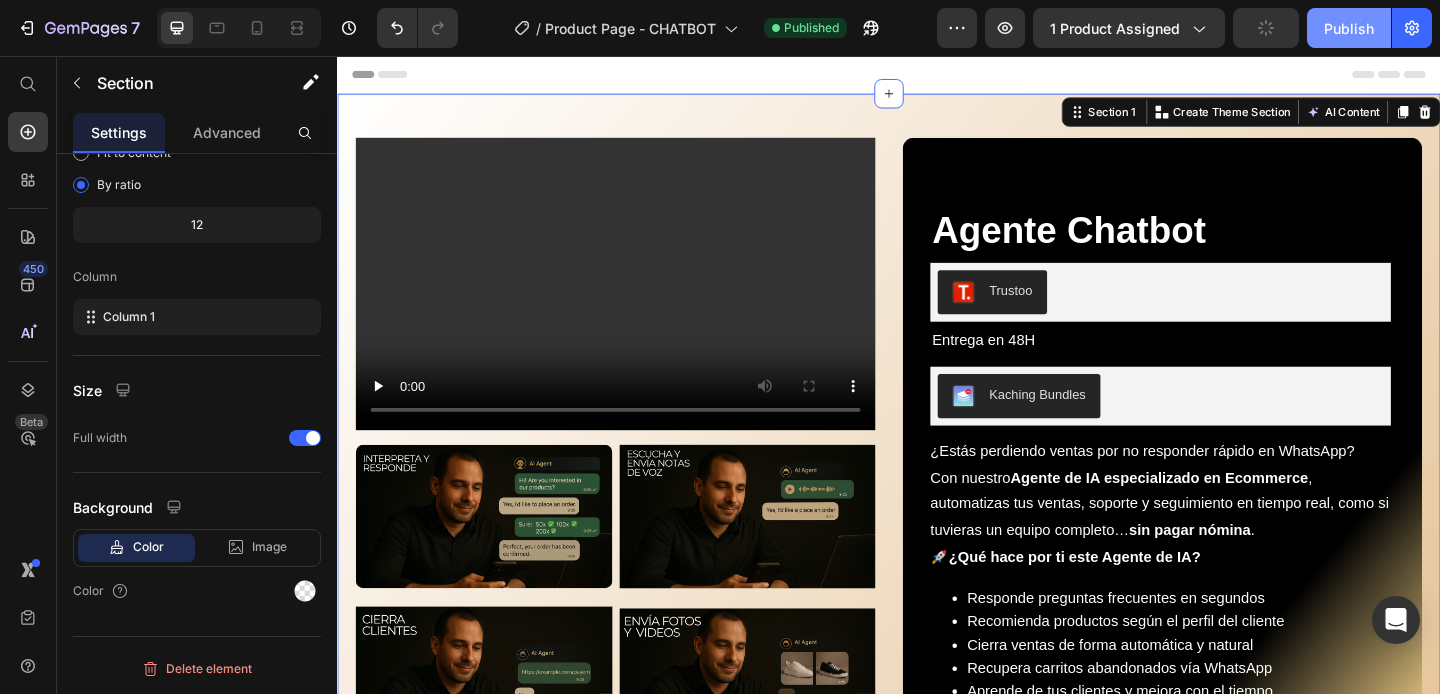 click on "Publish" at bounding box center [1349, 28] 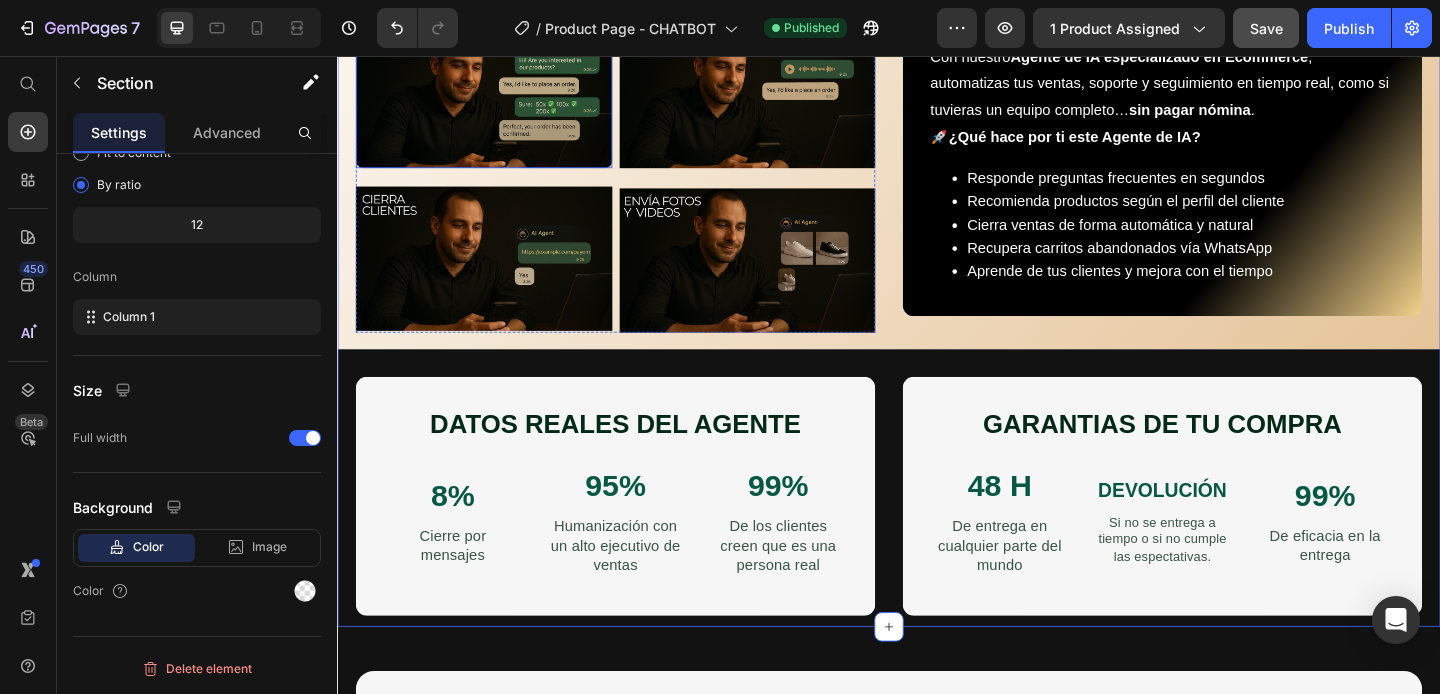 scroll, scrollTop: 466, scrollLeft: 0, axis: vertical 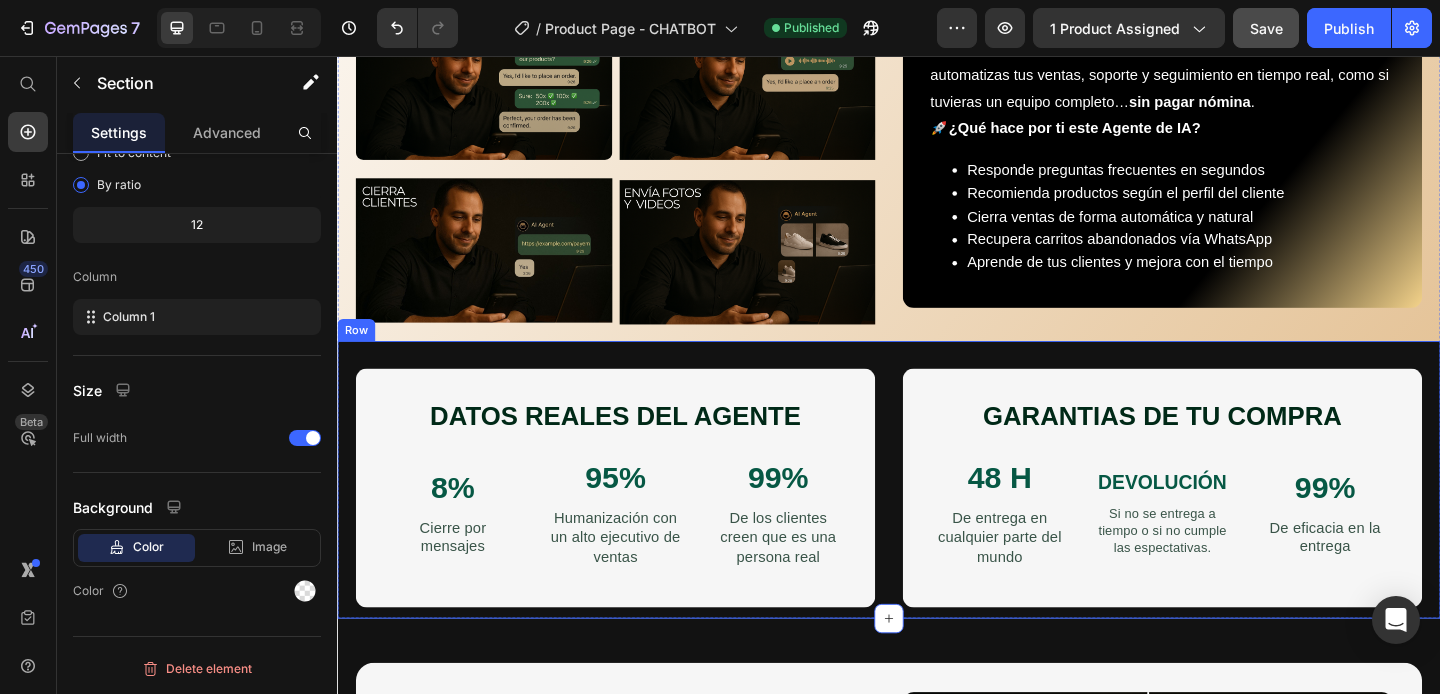 click on "DATOS REALES DEL AGENTE Heading 8% Text Block Cierre por mensajes Text Block 95% Text Block Humanización con un alto ejecutivo de ventas Text Block 99% Text Block De los clientes creen que es una persona real Text Block Row Row GARANTIAS DE TU COMPRA Heading 48 H Text Block De entrega en cualquier parte del mundo Text Block DEVOLUCIÓN Text Block Si no se entrega a tiempo o si no cumple las espectativas. Text Block 99% Text Block De eficacia en la entrega Text Block Row Row Row" at bounding box center (937, 517) 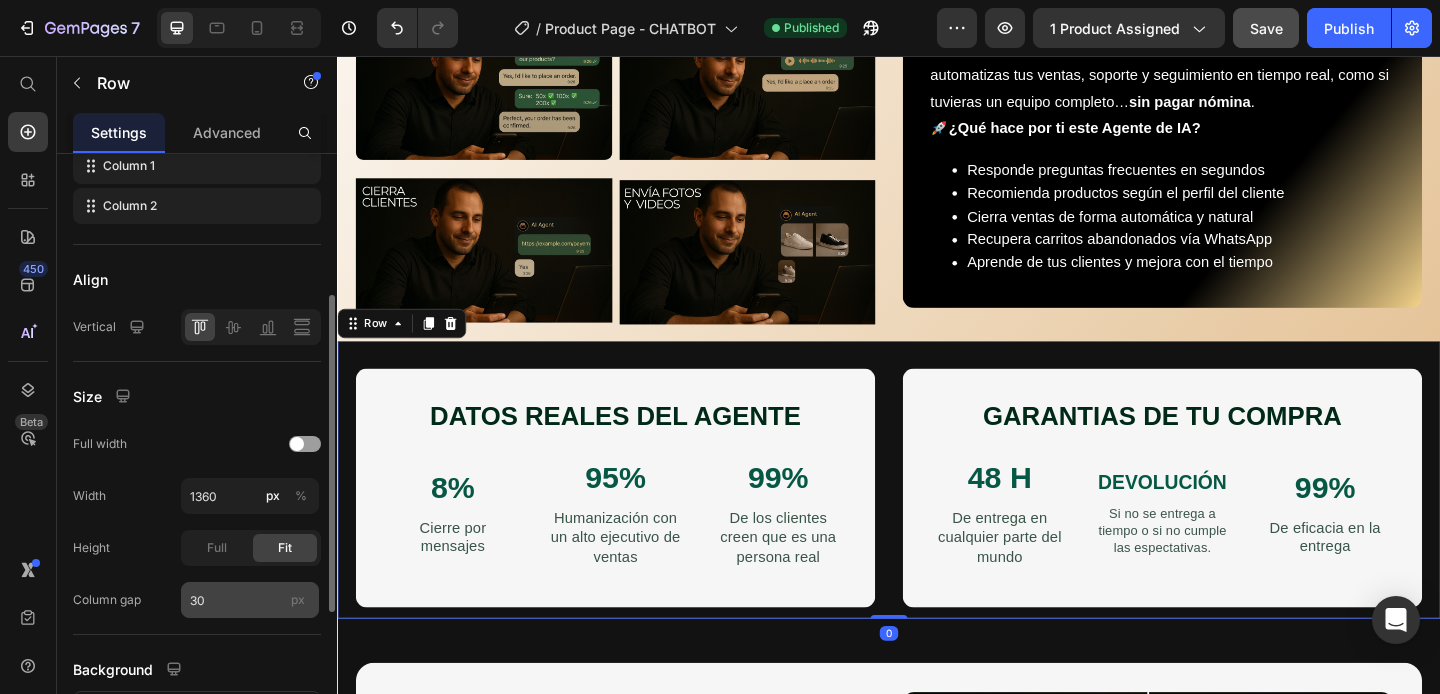 scroll, scrollTop: 365, scrollLeft: 0, axis: vertical 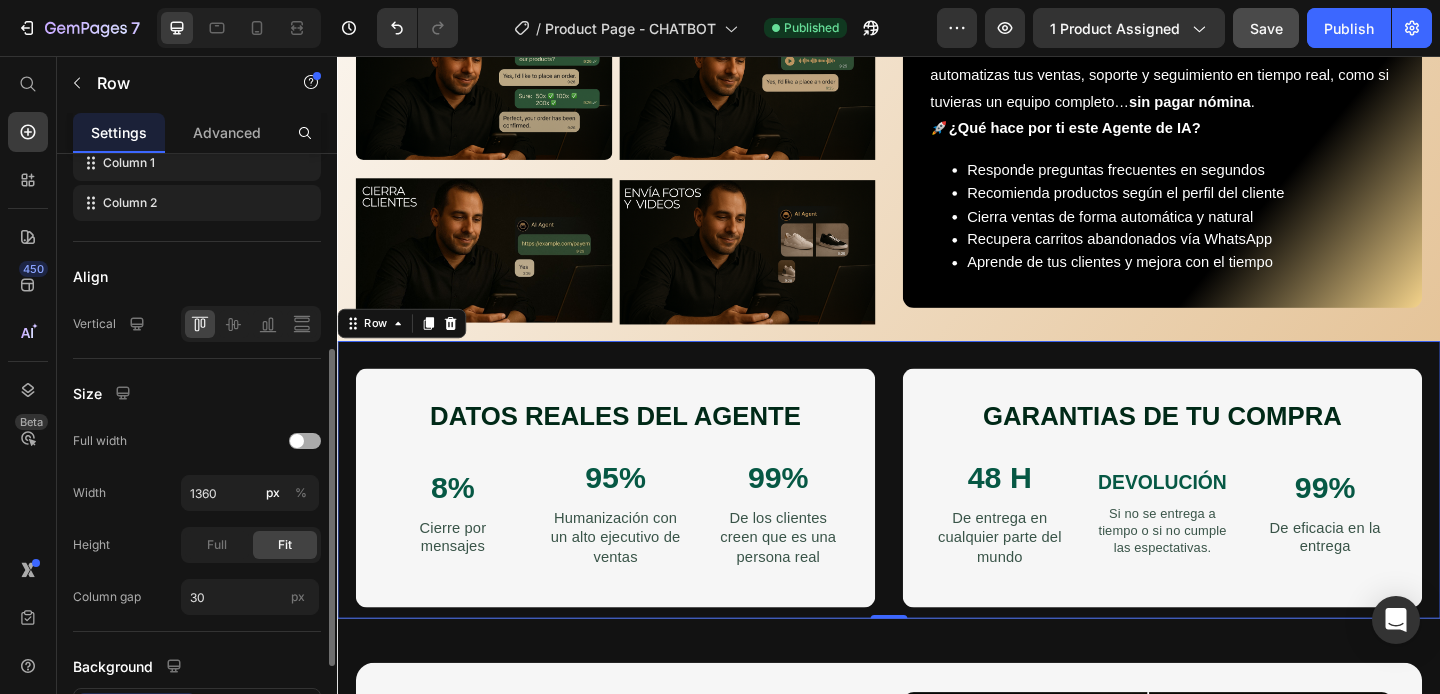 click at bounding box center (305, 441) 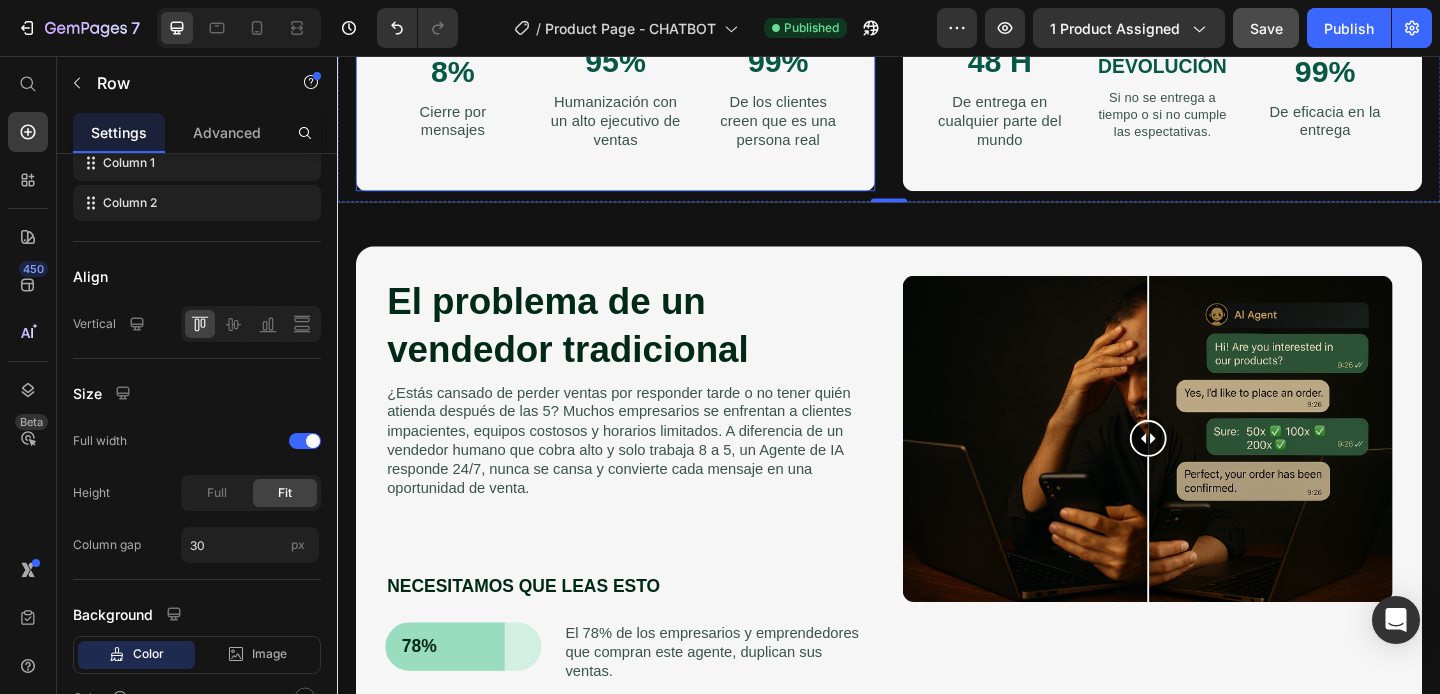 scroll, scrollTop: 924, scrollLeft: 0, axis: vertical 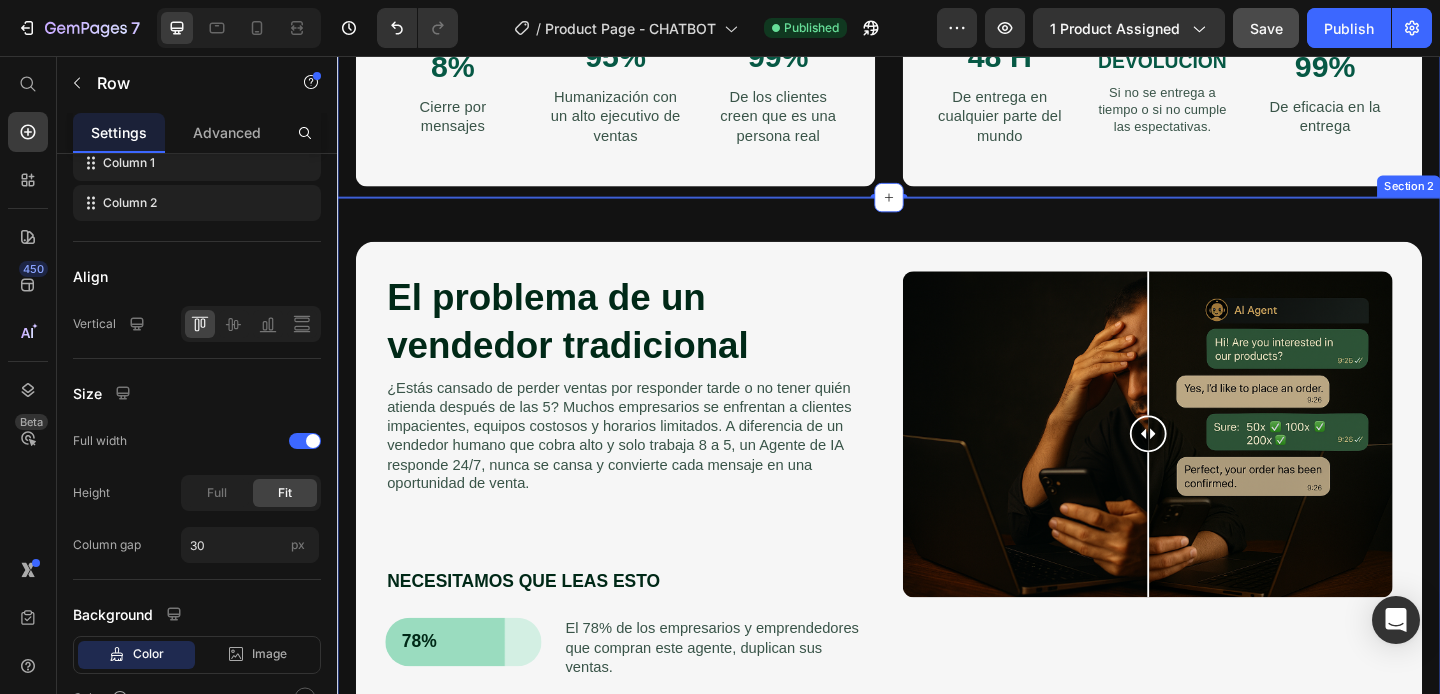 click on "El problema de un vendedor tradicional Heading ¿Estás cansado de perder ventas por responder tarde o no tener quién atienda después de las 5? Muchos empresarios se enfrentan a clientes impacientes, equipos costosos y horarios limitados. A diferencia de un vendedor humano que cobra alto y solo trabaja 8 a 5, un Agente de IA responde 24/7, nunca se cansa y convierte cada mensaje en una oportunidad de venta. Text Block Image Comparison NECESITAMOS QUE LEAS ESTO Text Block 78% Text Block Row El 78% de los empresarios y emprendedores que compran este agente, duplican sus ventas.  Text Block Row 50% Text Block Row El 50% de los costos fijos en nomina disminuyen al comprar este agente. Text Block Row 10% Text Block Row 10% resolvieron una crisis dentro de su empresa, gracias a este agente.  Text Block Row Row Image Comparison Row Section 2" at bounding box center [937, 580] 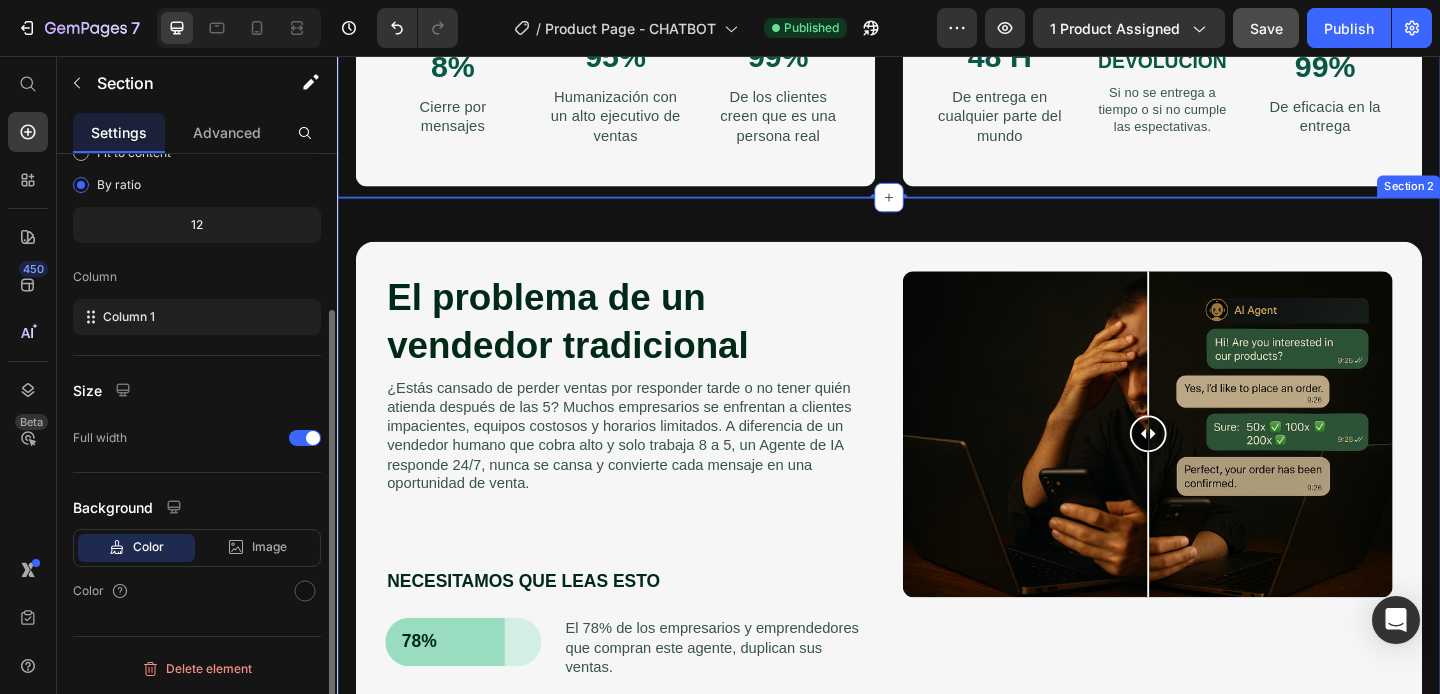 scroll, scrollTop: 0, scrollLeft: 0, axis: both 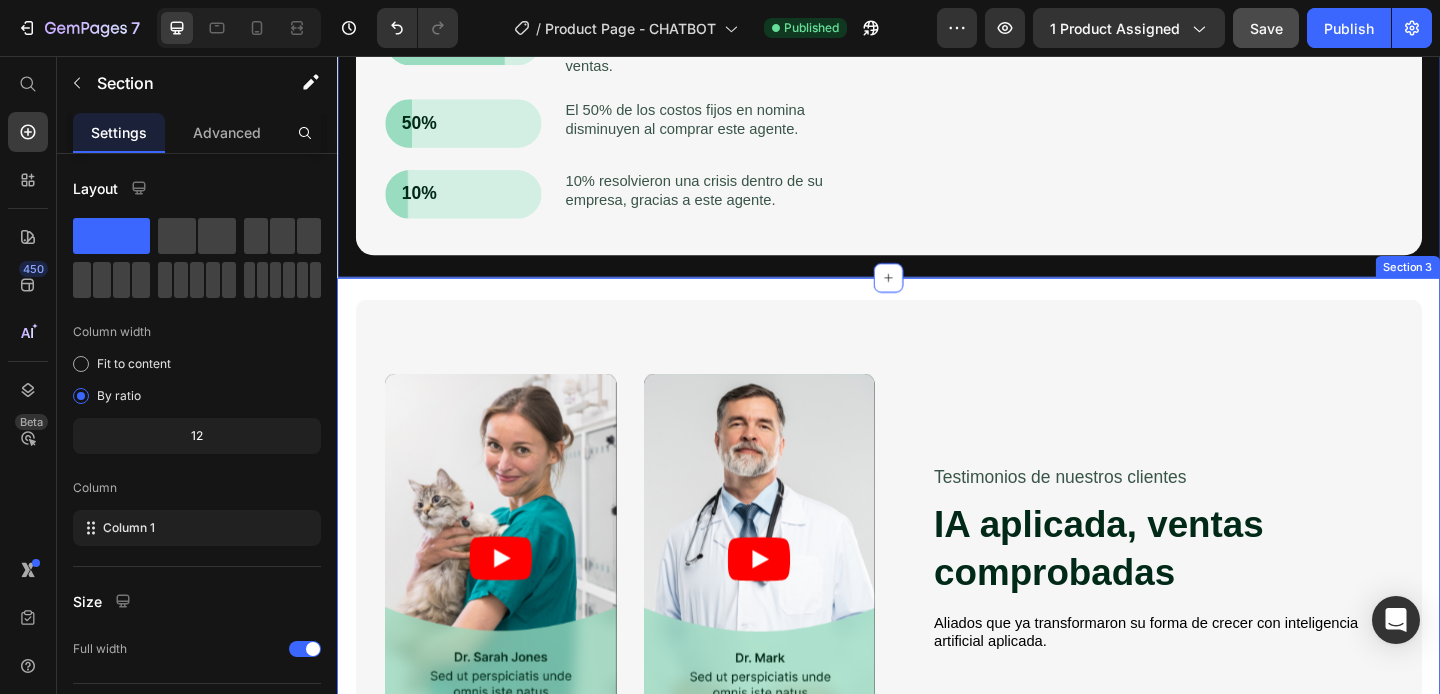 click on "Video Video Video Video Carousel Testimonios de nuestros clientes Text Block IA aplicada, ventas comprobadas Heading Aliados que ya transformaron su forma de crecer con inteligencia artificial aplicada. Text Block Row Row Section 3" at bounding box center [937, 603] 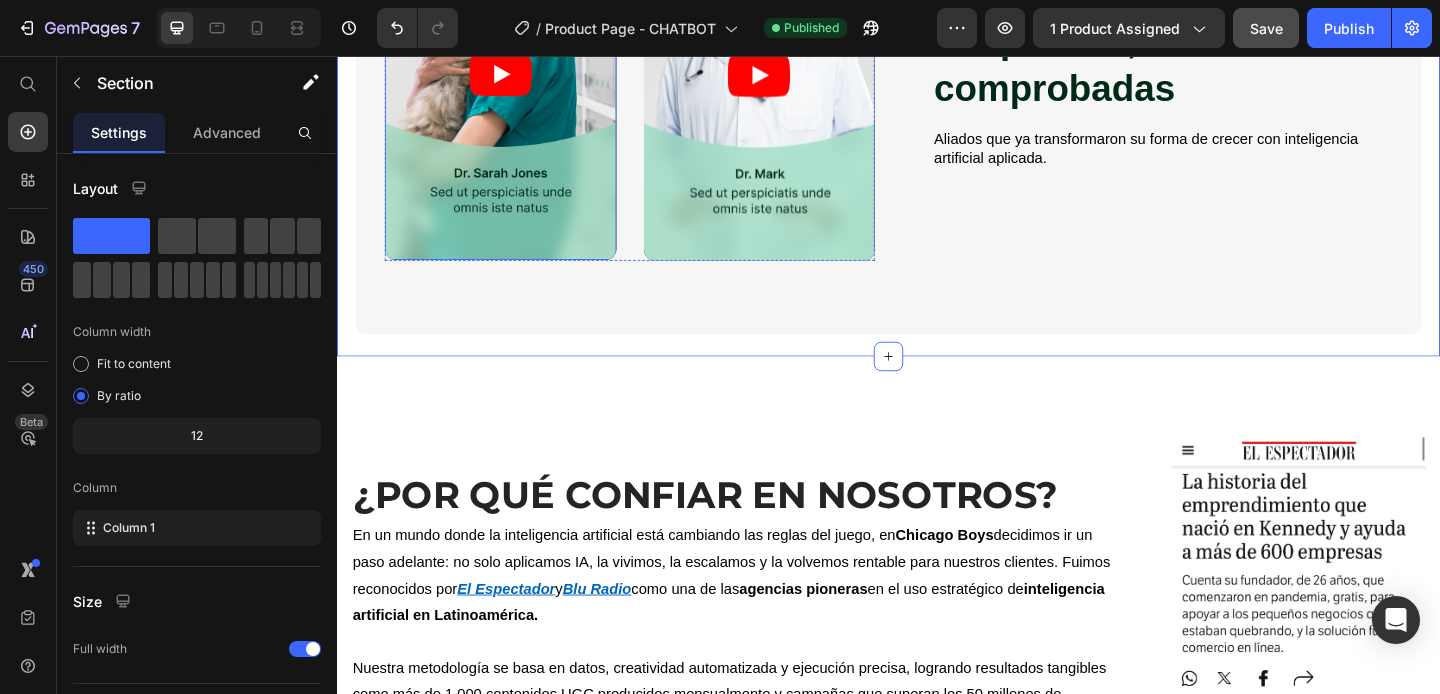 scroll, scrollTop: 2114, scrollLeft: 0, axis: vertical 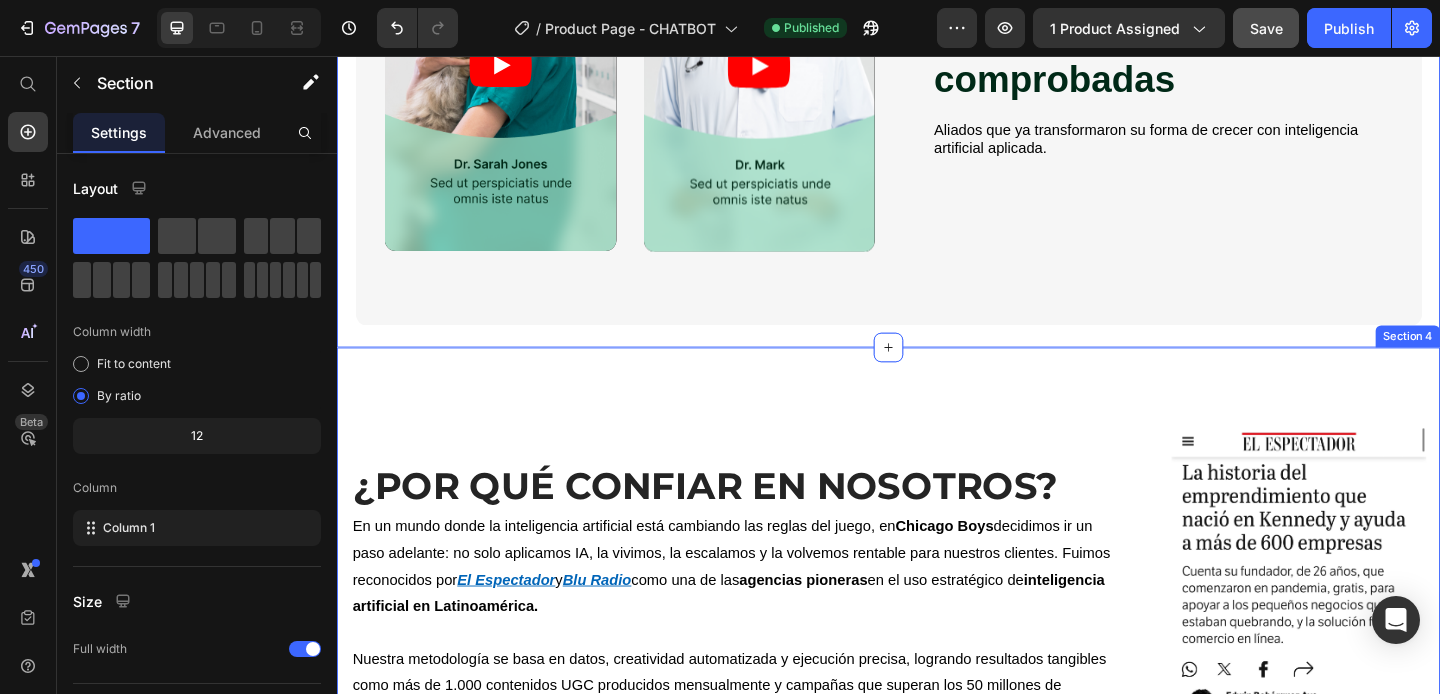 click on "“¿Por qué confiar en nosotros? Heading En un mundo donde la inteligencia artificial está cambiando las reglas del juego, en [COMPANY] decidimos ir un paso adelante: no solo aplicamos IA, la vivimos, la escalamos y la volvemos rentable para nuestros clientes. Fuimos reconocidos por [PUBLICATION] y [PUBLICATION] como una de las agencias pioneras en el uso estratégico de inteligencia artificial en Latinoamérica. Nuestra metodología se basa en datos, creatividad automatizada y ejecución precisa, logrando resultados tangibles como más de 1.000 contenidos UGC producidos mensualmente y campañas que superan los 50 millones de personas alcanzadas en la región. Con solo [AGE] años, nuestro fundador lidera un equipo especializado que ha revolucionado el marketing en Colombia, llevando a [COMPANY] a facturar más de 1.200 millones de pesos en servicios de IA en menos de un año. Pero más allá de los números, lo que nos distingue es nuestra capacidad de transformar Text block Image Title”" at bounding box center [937, 703] 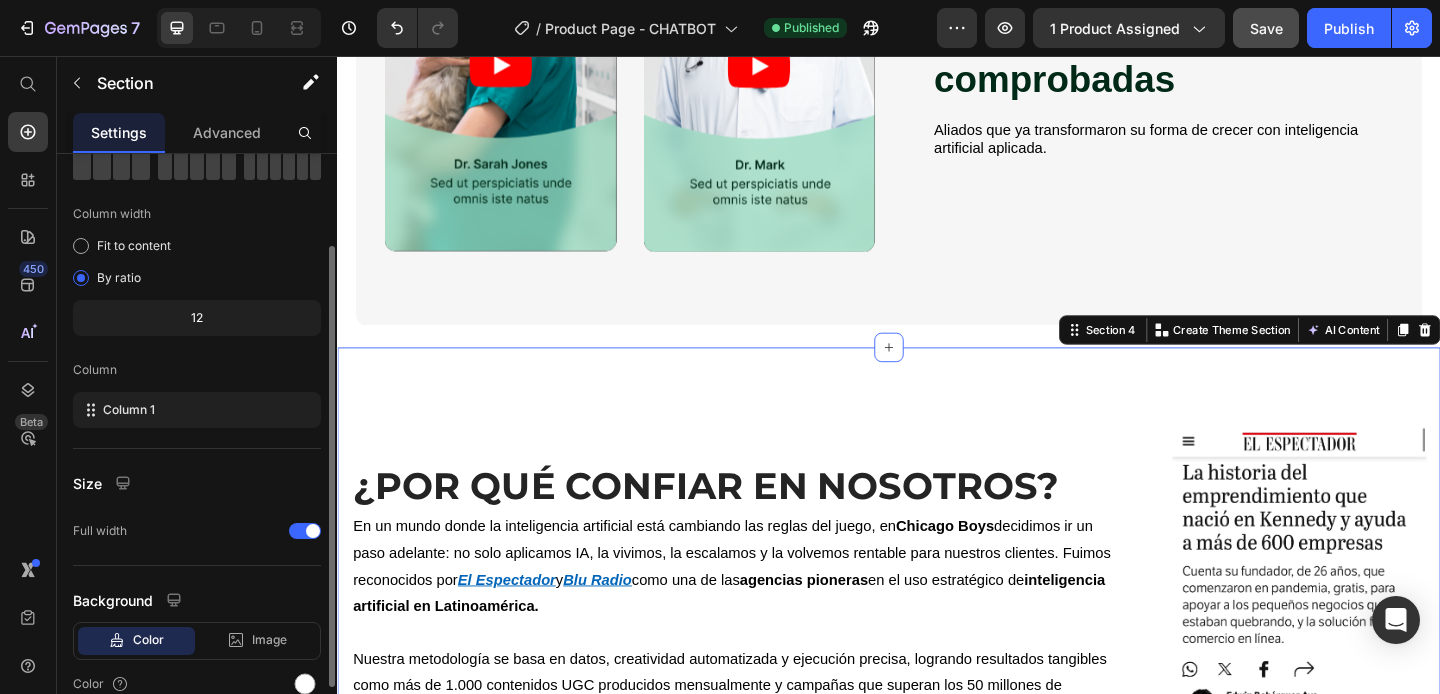 scroll, scrollTop: 121, scrollLeft: 0, axis: vertical 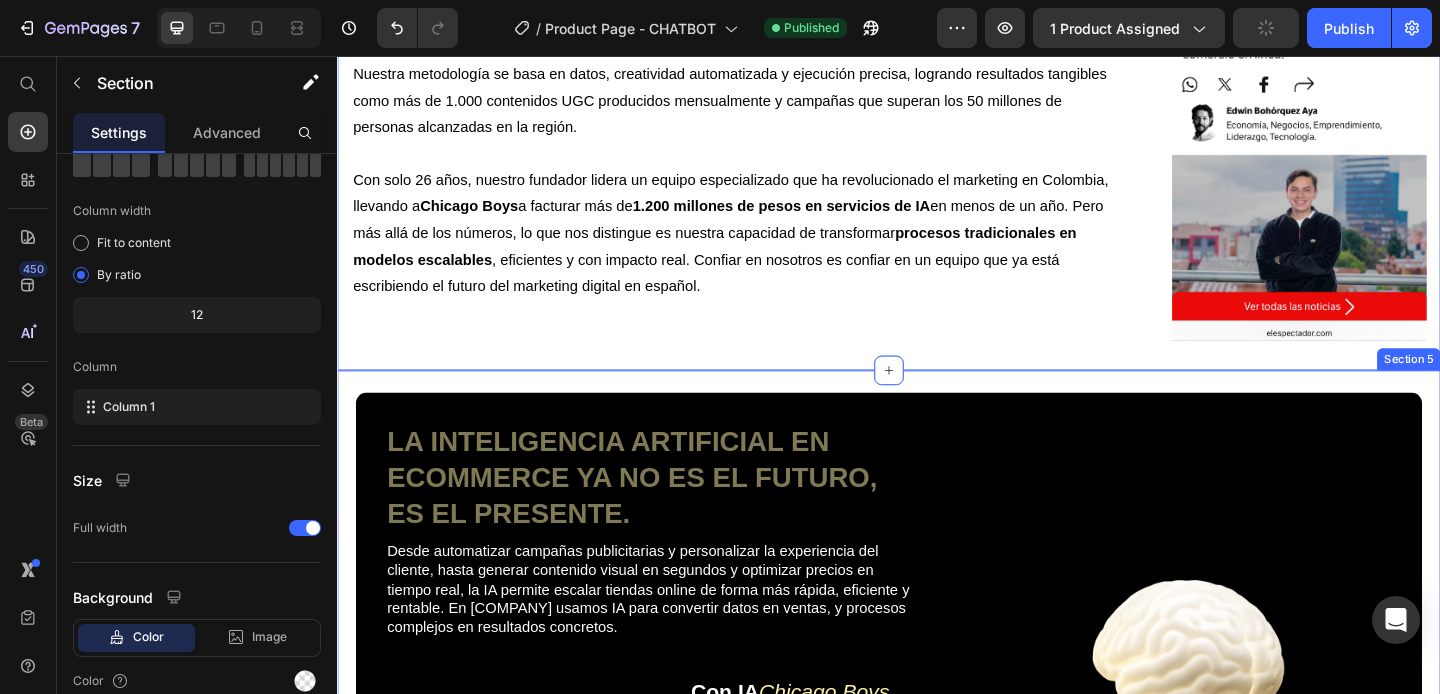 click on "La inteligencia artificial en ecommerce ya no es el futuro, es el presente. Heading Image Desde automatizar campañas publicitarias y personalizar la experiencia del cliente, hasta generar contenido visual en segundos y optimizar precios en tiempo real, la IA permite escalar tiendas online de forma más rápida, eficiente y rentable. En Chicago Boys usamos IA para convertir datos en ventas, y procesos complejos en resultados concretos. Text Block Sin IA Heading                Title Line Row
Confirmación de pedidos manual, lenta y propensa a errores
Atención al cliente limitada por horarios o equipo humano
Seguimiento postventa desordenado y sin trazabilidad
Recompra improvisada y no segmentada
Altos costos operativos y tiempo perdido Item List Con IA  Chicago Boys Heading                Title Line Row
Confirmaciones automáticas y en segundos
Respuestas 24/7 con asistentes inteligentes Item List" at bounding box center [937, 816] 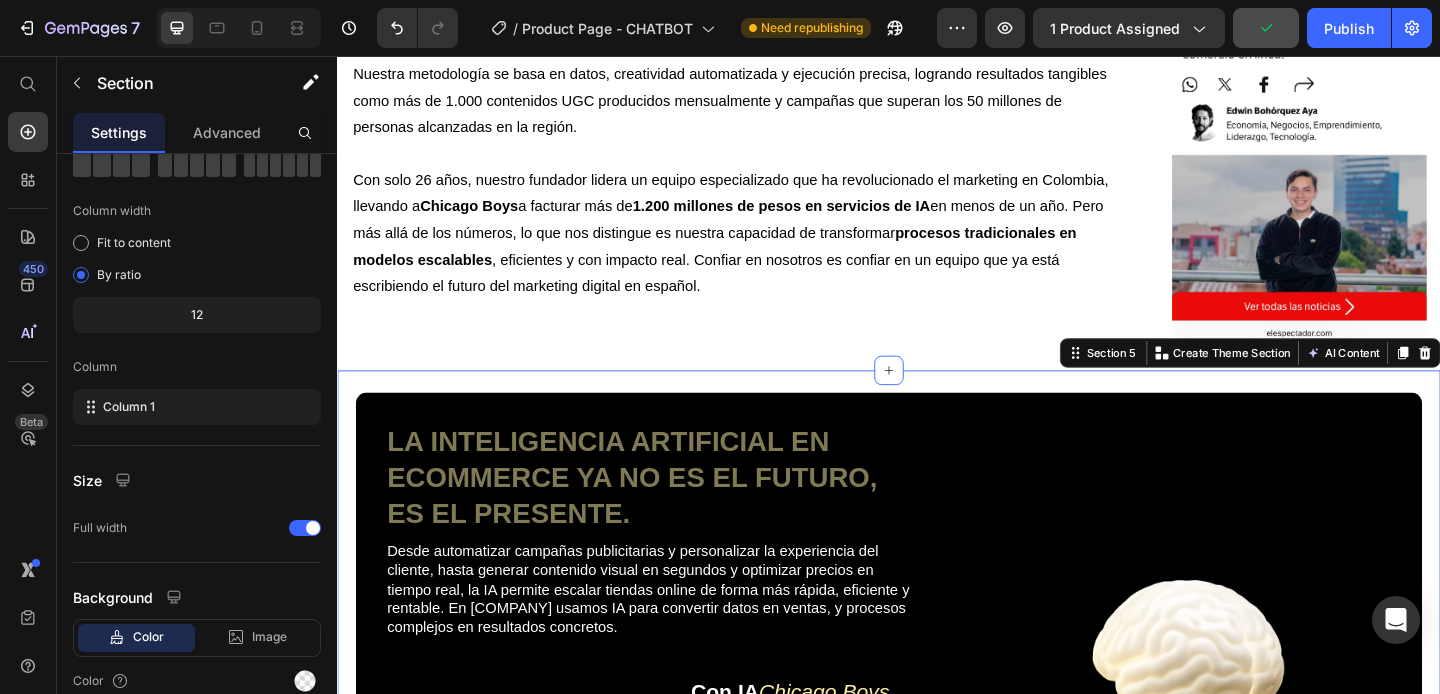 click on "La inteligencia artificial en ecommerce ya no es el futuro, es el presente. Heading Image Desde automatizar campañas publicitarias y personalizar la experiencia del cliente, hasta generar contenido visual en segundos y optimizar precios en tiempo real, la IA permite escalar tiendas online de forma más rápida, eficiente y rentable. En Chicago Boys usamos IA para convertir datos en ventas, y procesos complejos en resultados concretos. Text Block Sin IA Heading                Title Line Row
Confirmación de pedidos manual, lenta y propensa a errores
Atención al cliente limitada por horarios o equipo humano
Seguimiento postventa desordenado y sin trazabilidad
Recompra improvisada y no segmentada
Altos costos operativos y tiempo perdido Item List Con IA  Chicago Boys Heading                Title Line Row
Confirmaciones automáticas y en segundos
Respuestas 24/7 con asistentes inteligentes Item List" at bounding box center (937, 816) 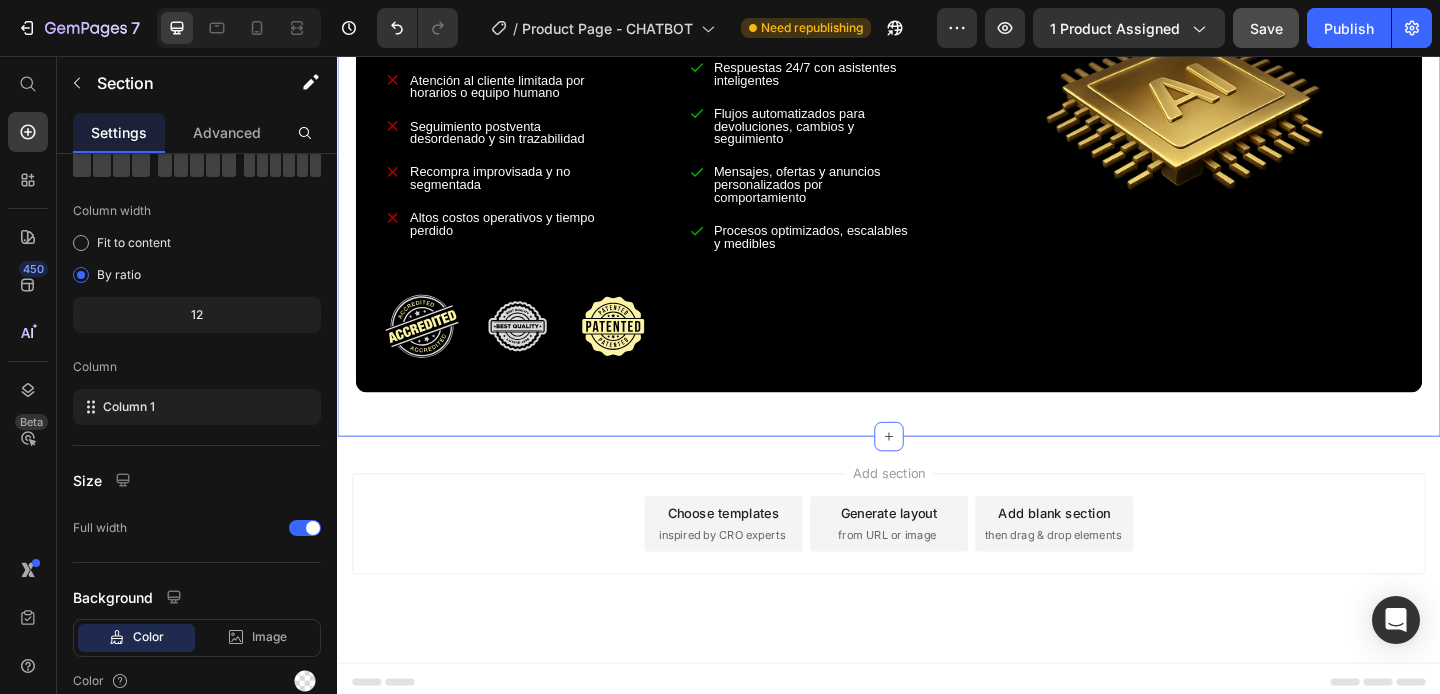 scroll, scrollTop: 2125, scrollLeft: 0, axis: vertical 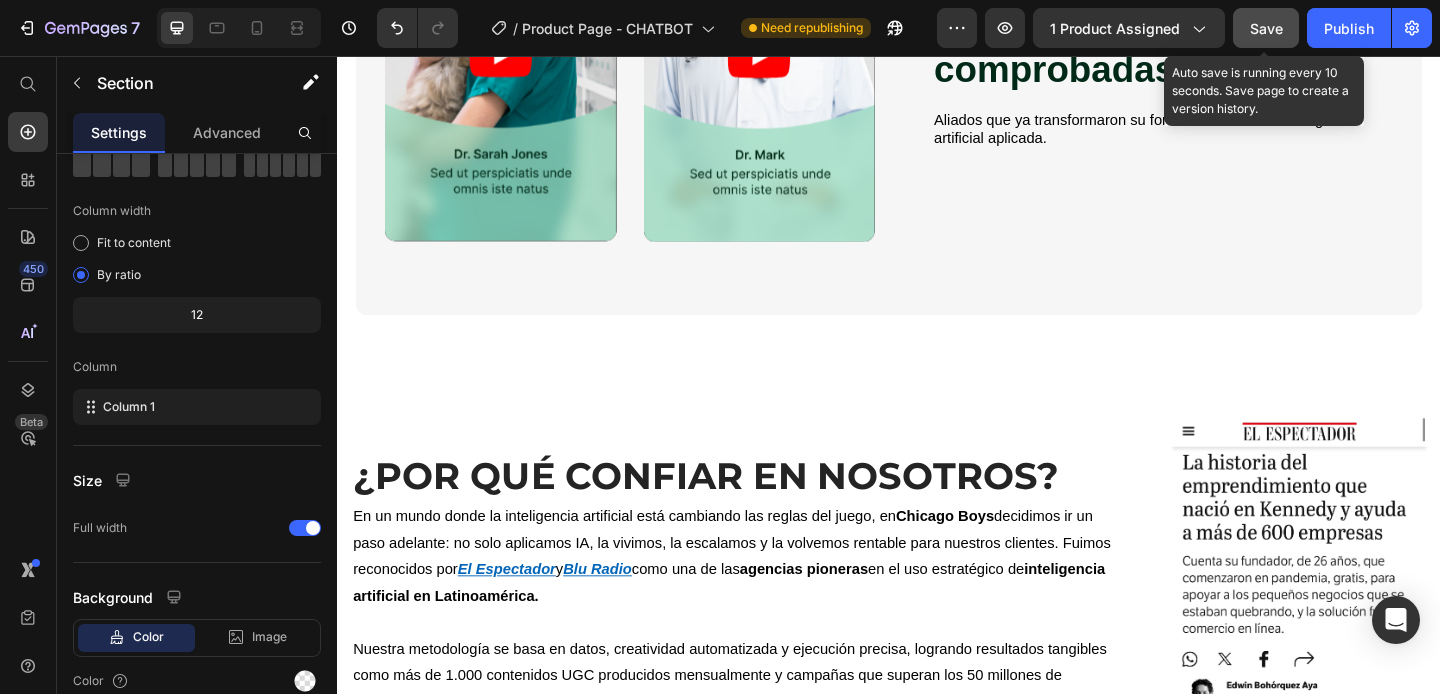 click on "Save" at bounding box center [1266, 28] 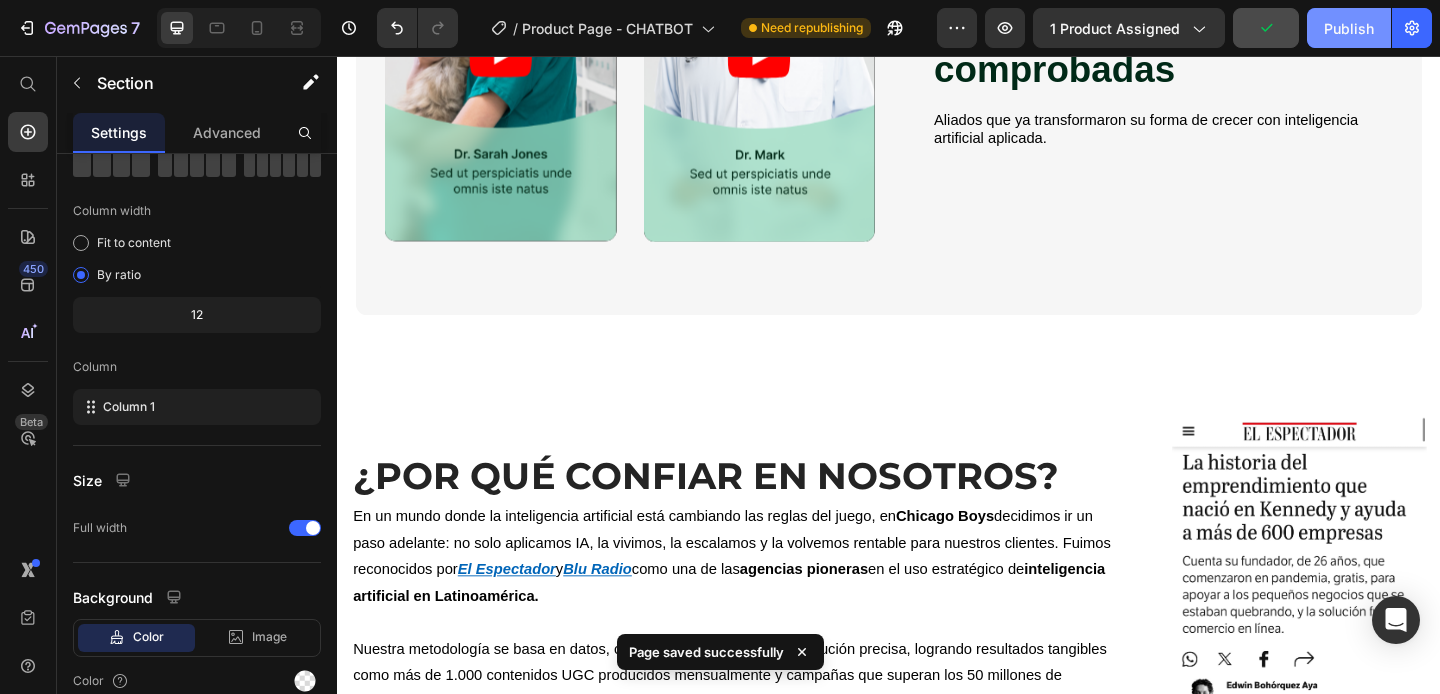 click on "Publish" at bounding box center [1349, 28] 